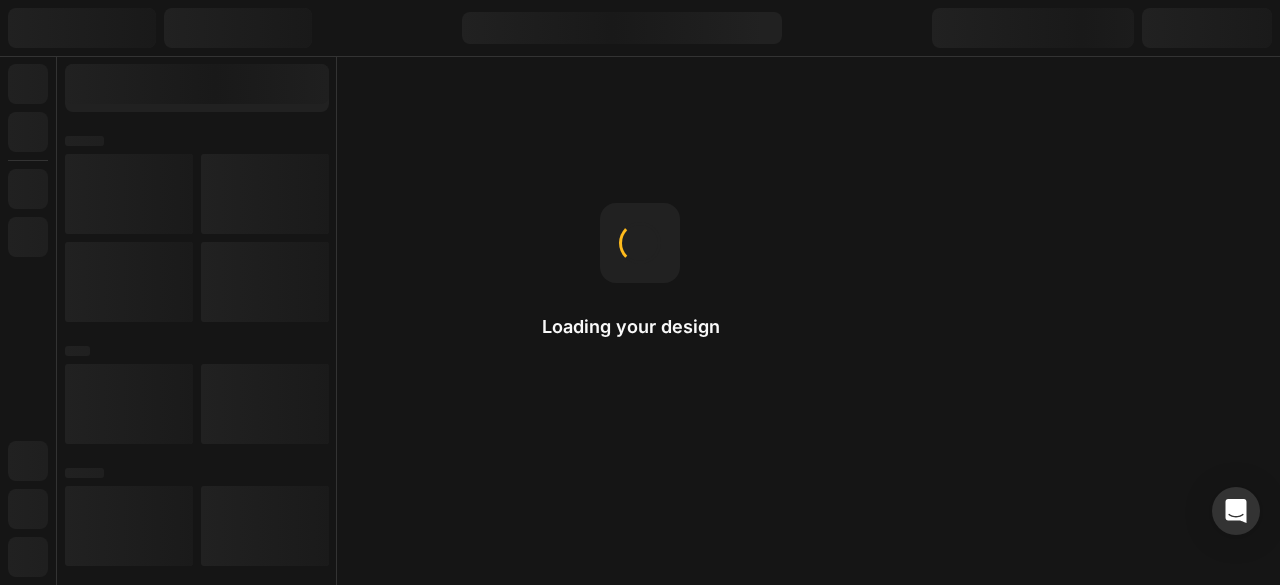 scroll, scrollTop: 0, scrollLeft: 0, axis: both 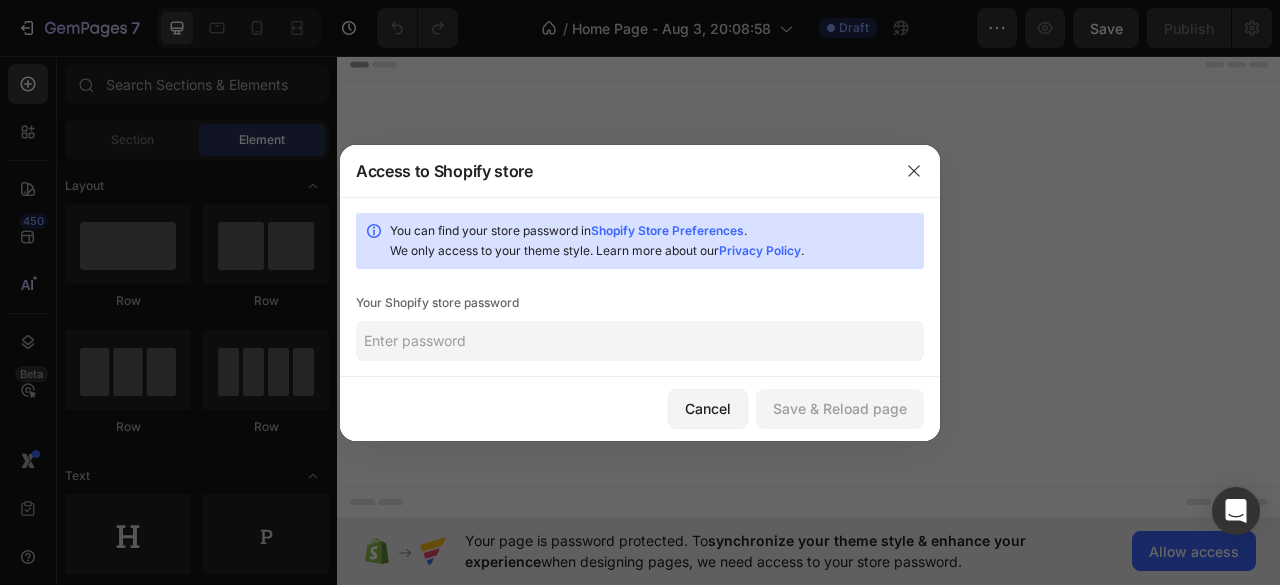click 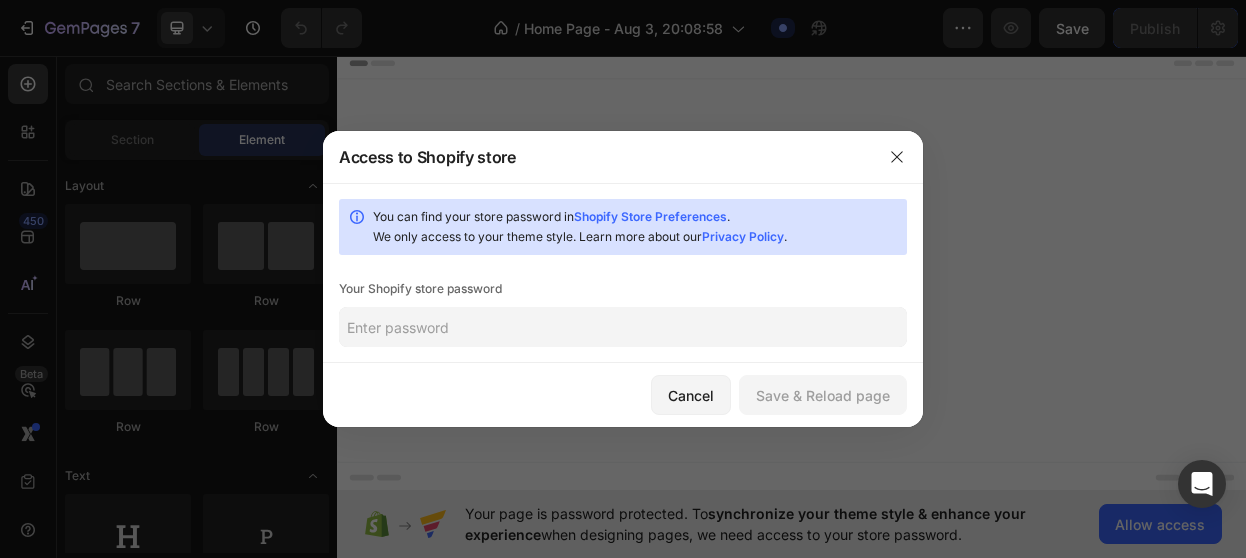 paste on "laeros" 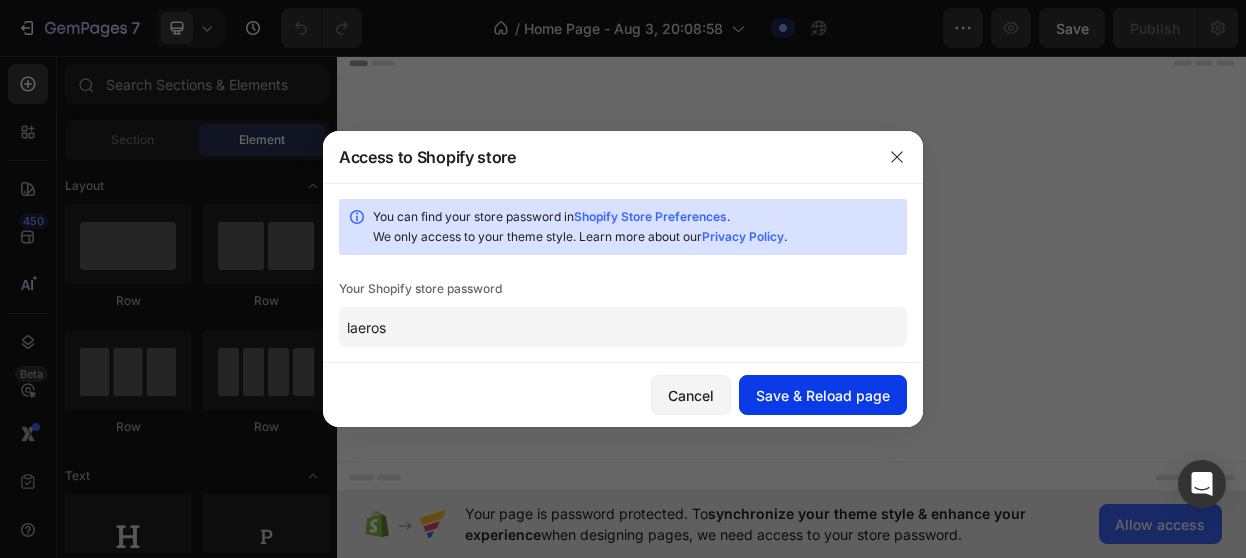 type on "laeros" 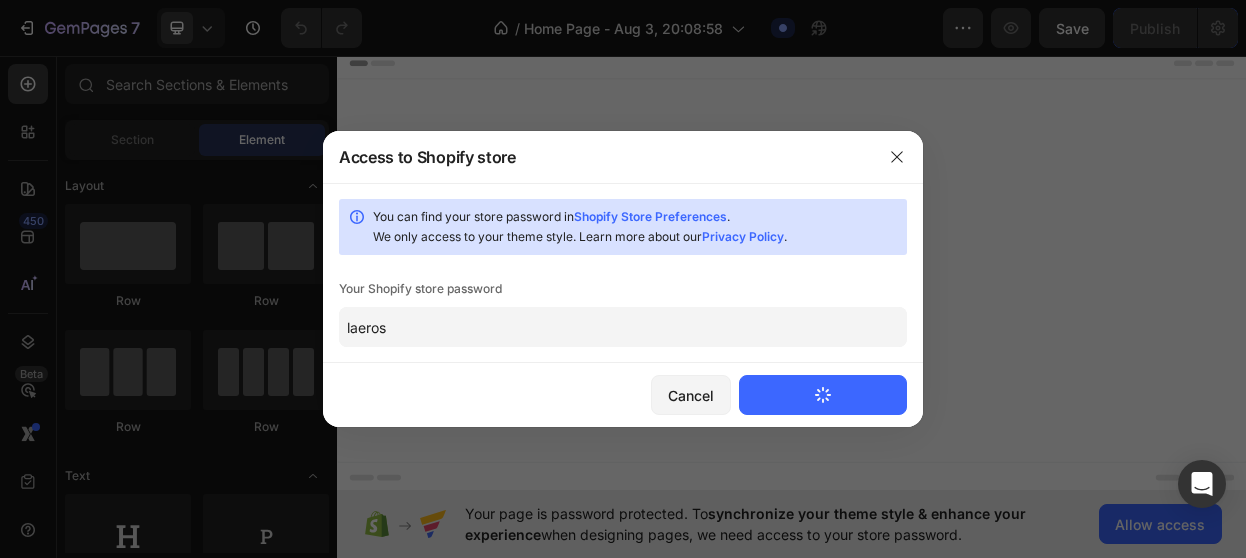 type 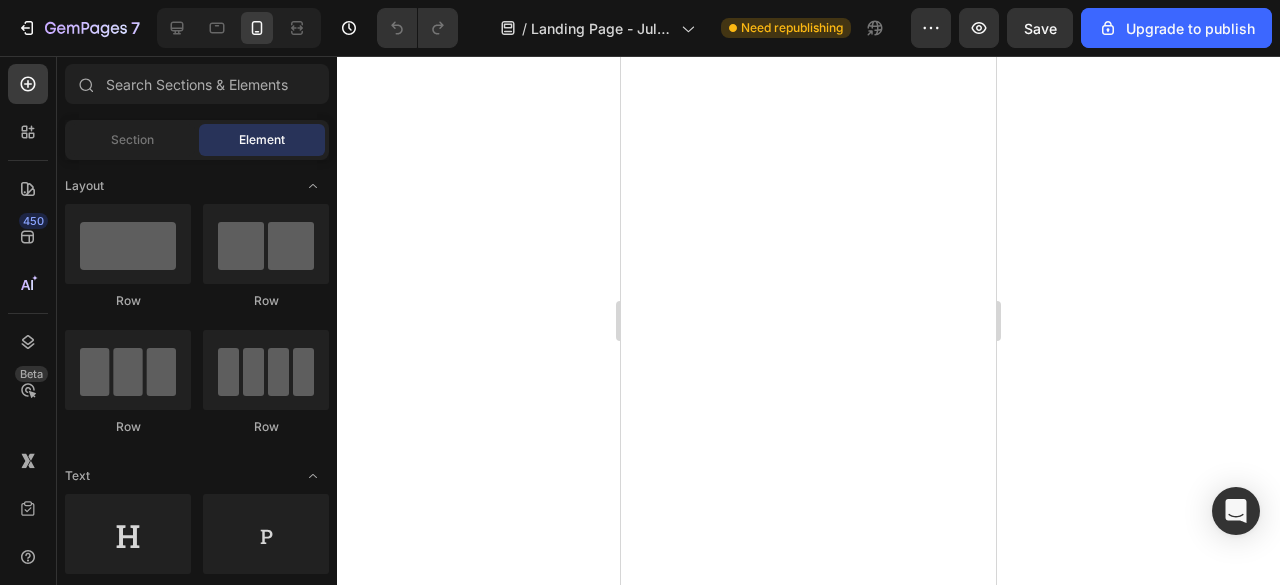 scroll, scrollTop: 0, scrollLeft: 0, axis: both 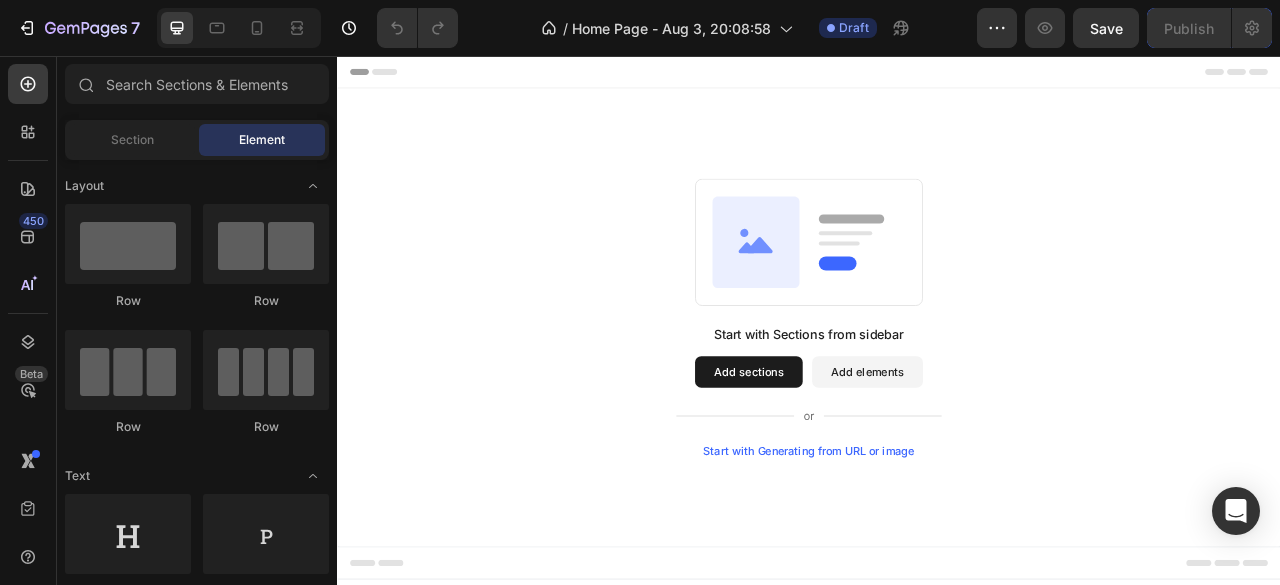 click on "Add sections" at bounding box center (860, 458) 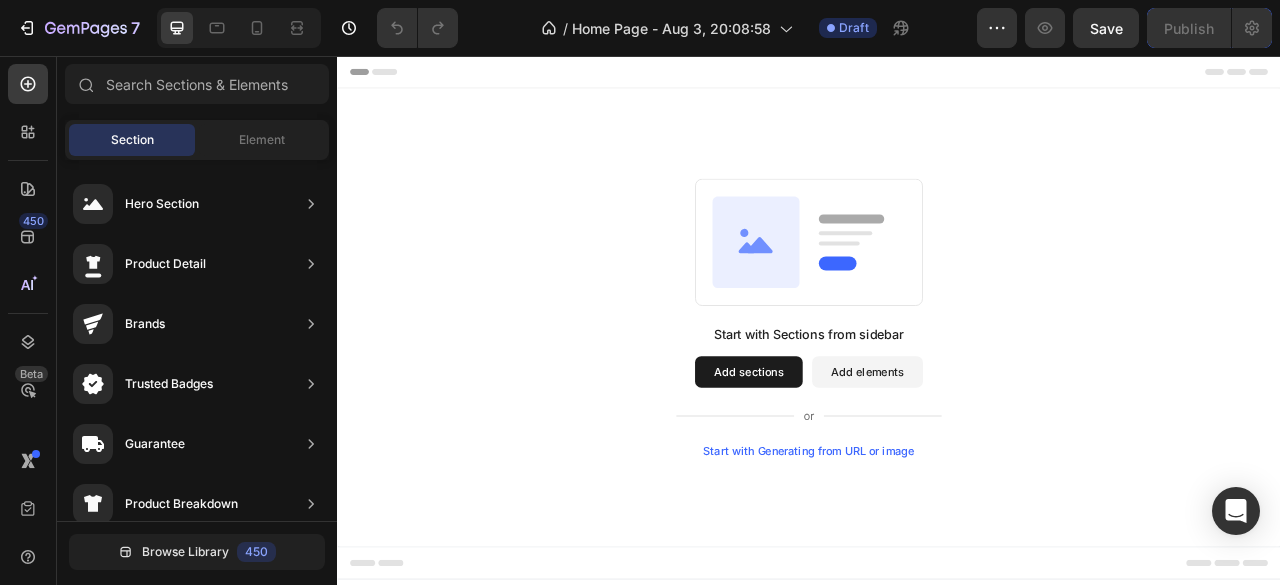 type 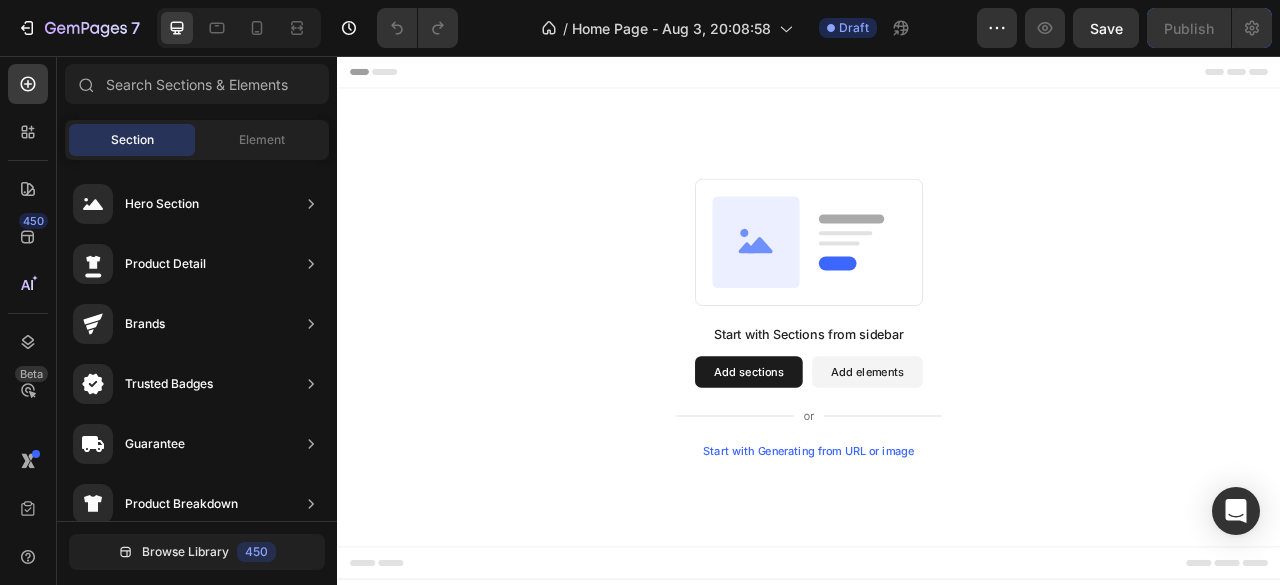click on "Add sections" at bounding box center [860, 458] 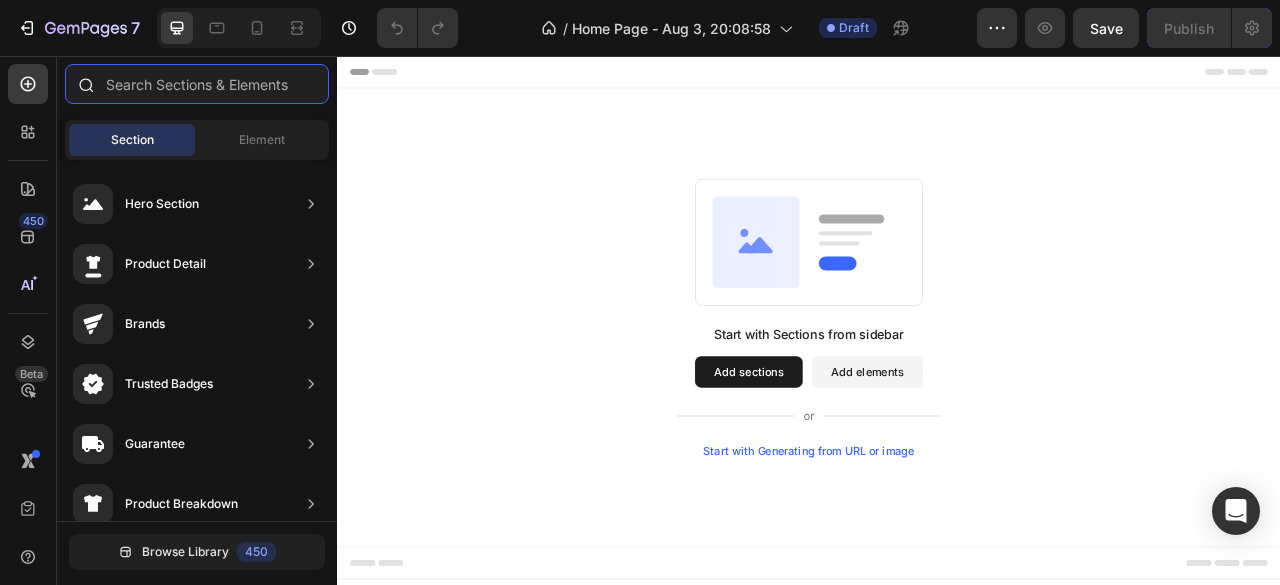 click at bounding box center [197, 84] 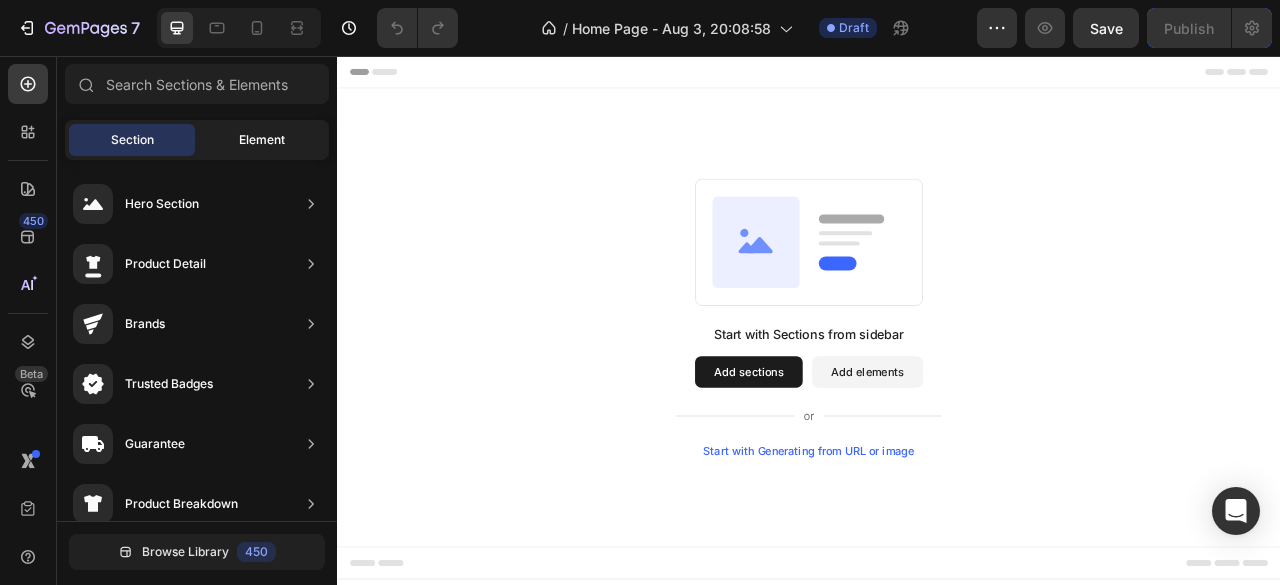 click on "Element" 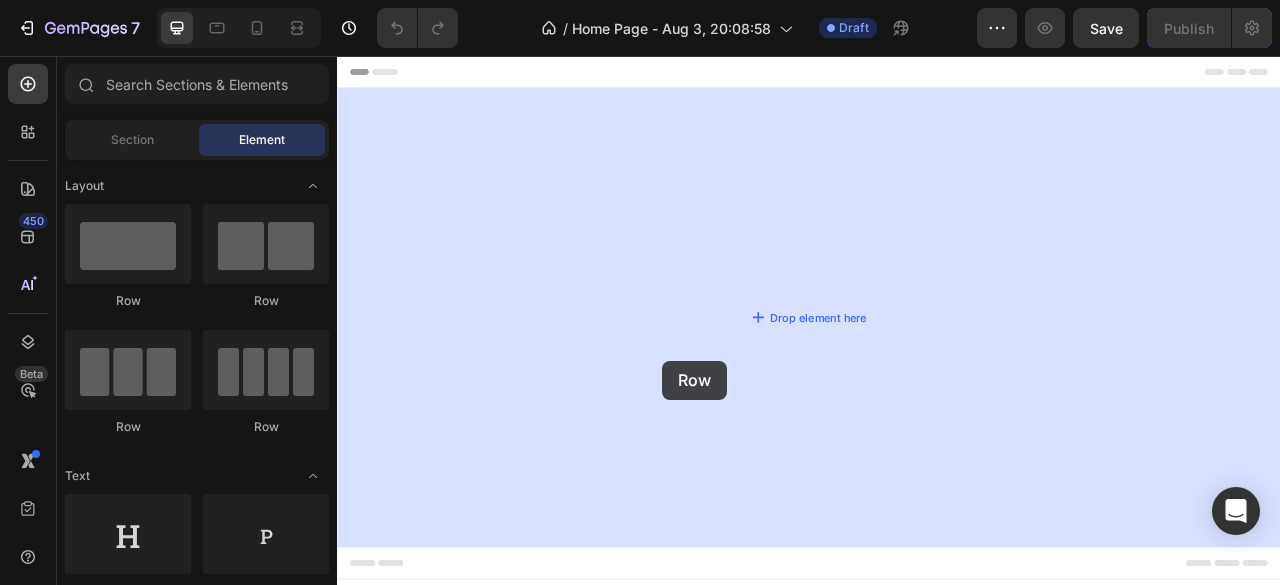 drag, startPoint x: 575, startPoint y: 301, endPoint x: 761, endPoint y: 458, distance: 243.40295 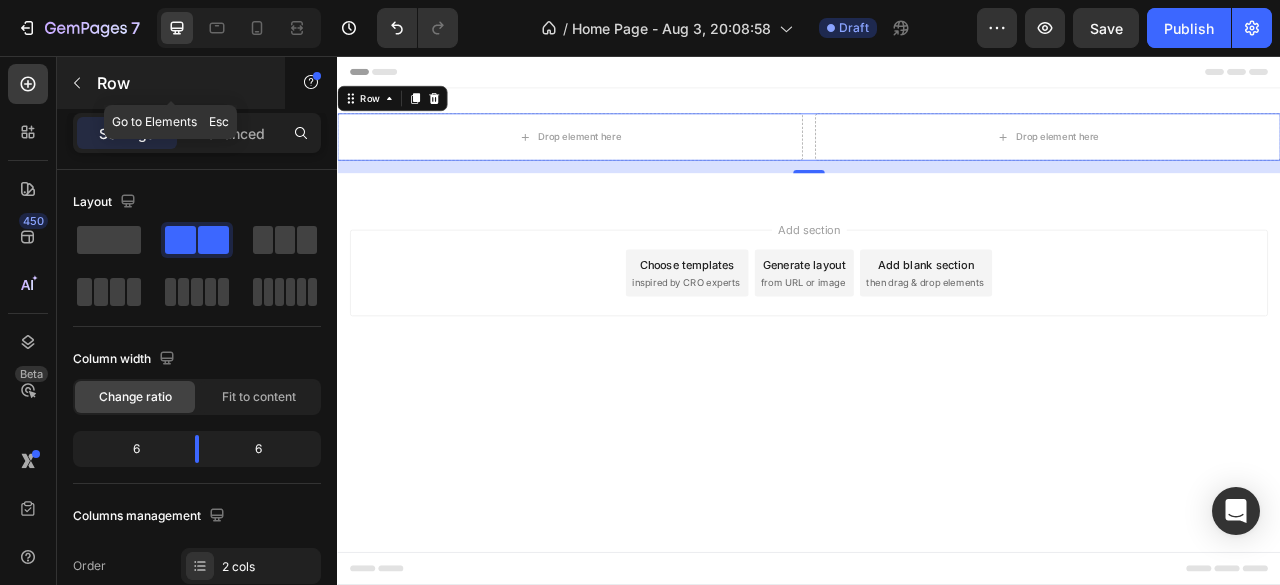 click 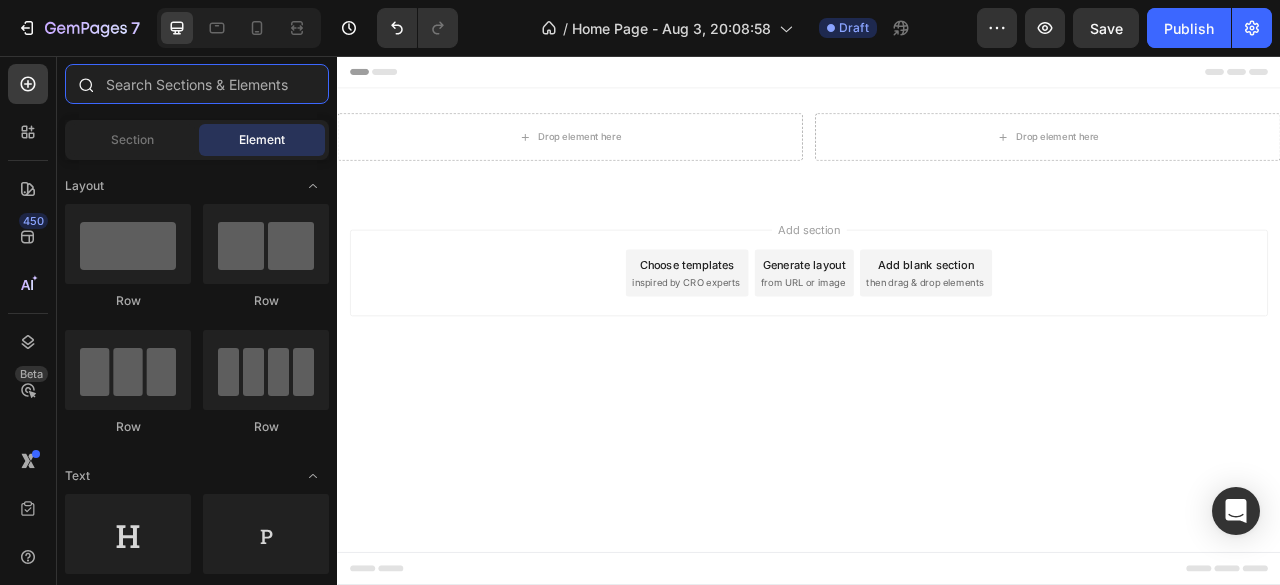 click at bounding box center (197, 84) 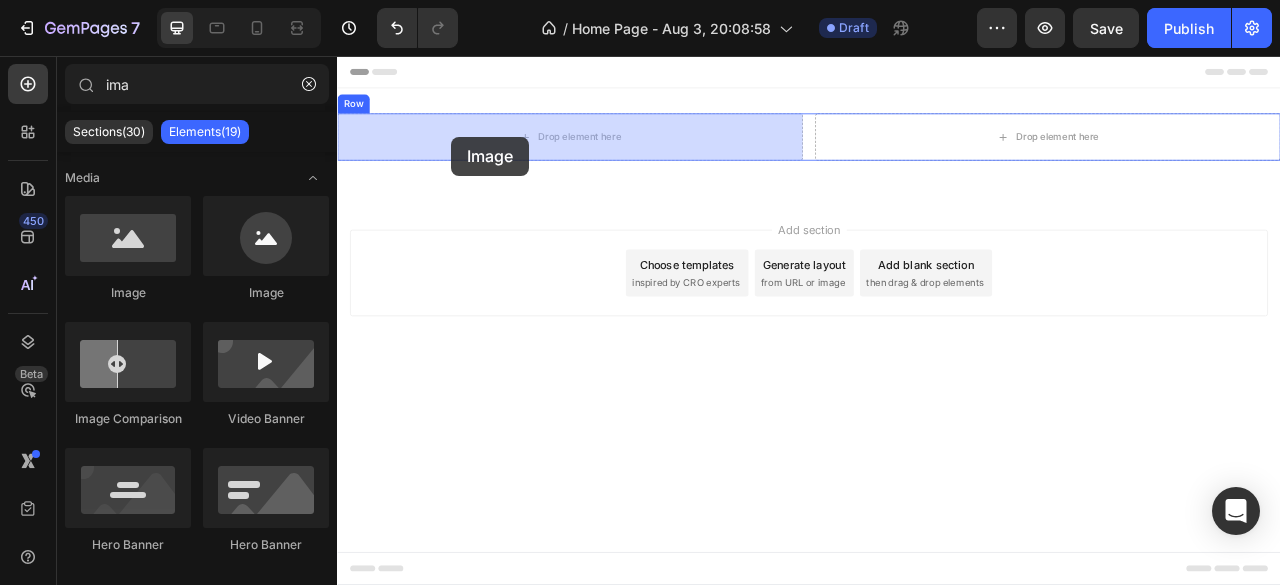 drag, startPoint x: 470, startPoint y: 297, endPoint x: 490, endPoint y: 153, distance: 145.38225 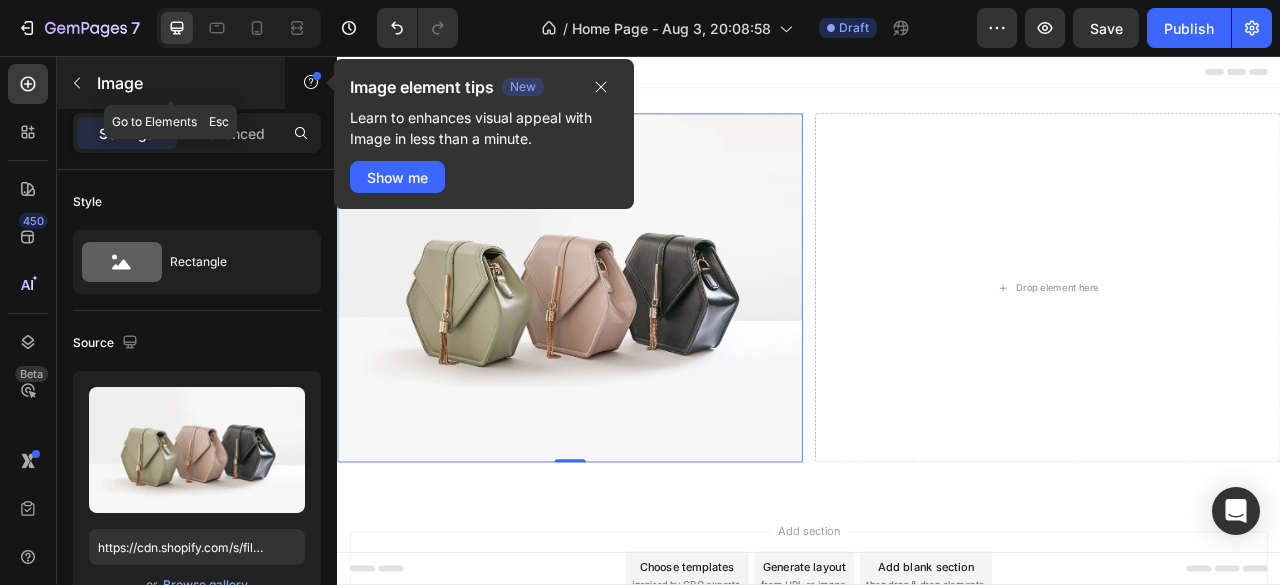 click 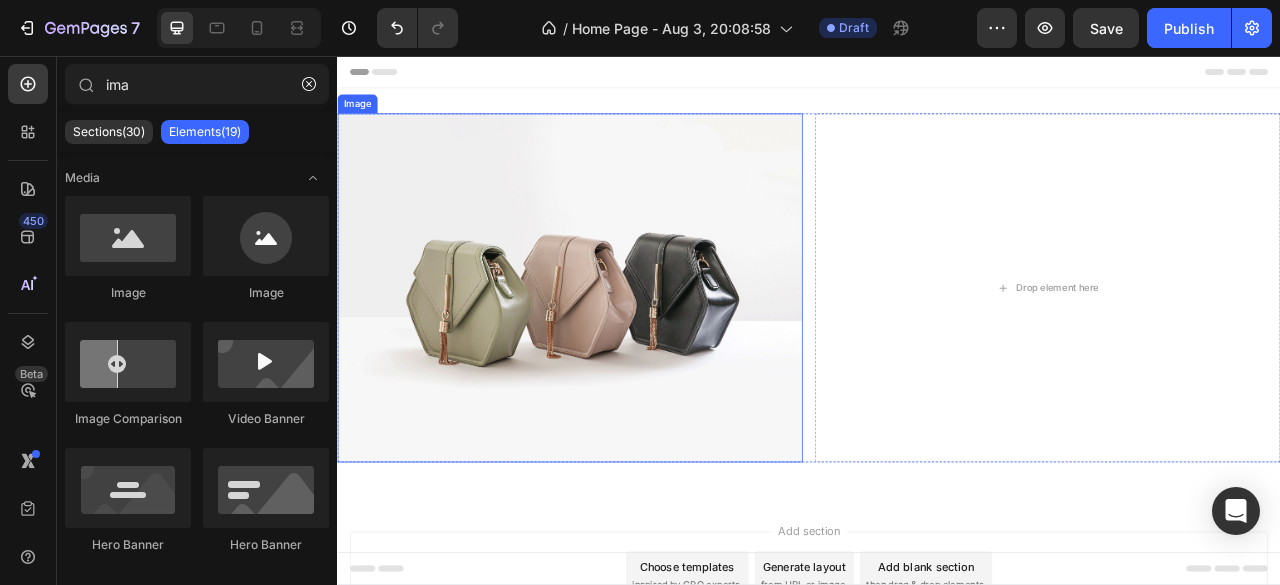 click at bounding box center [633, 351] 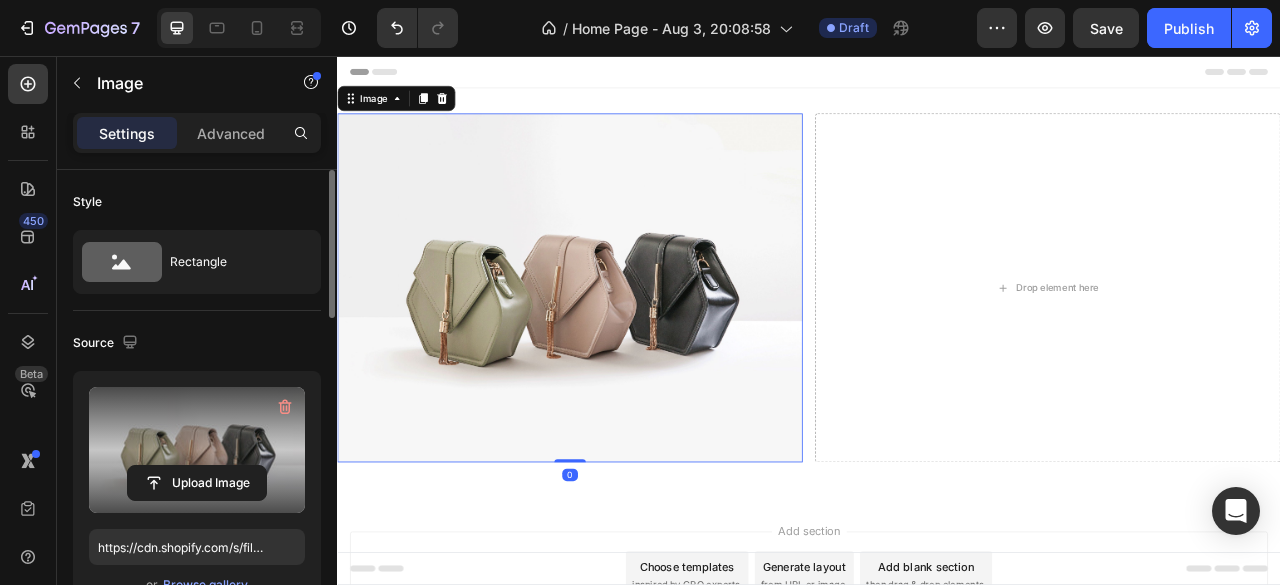 click at bounding box center [197, 450] 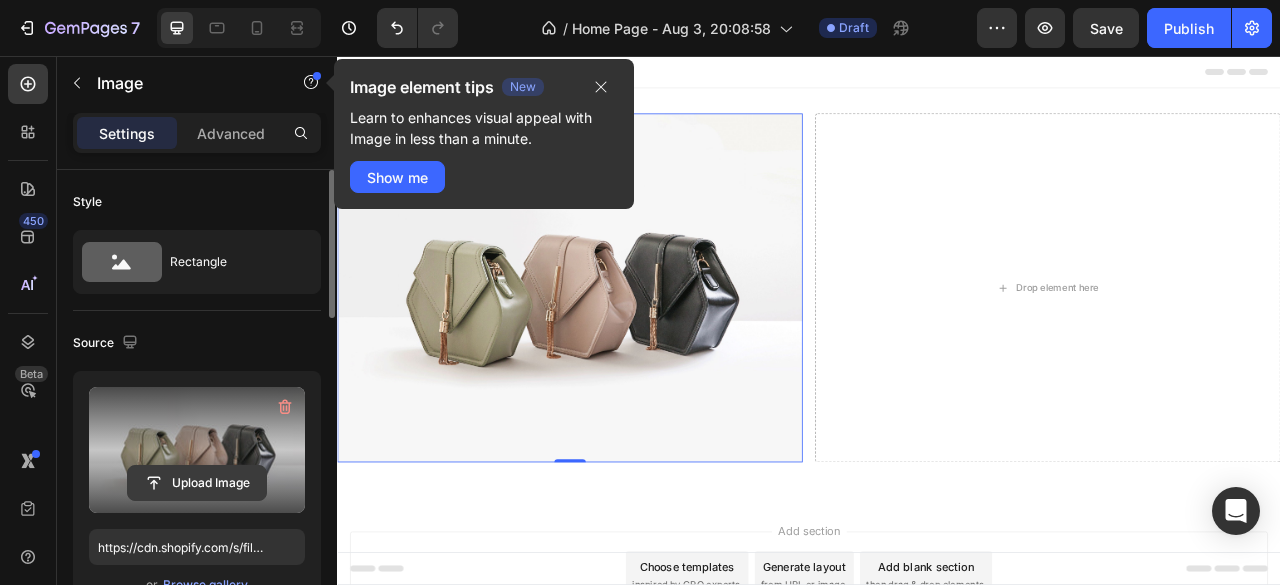 click 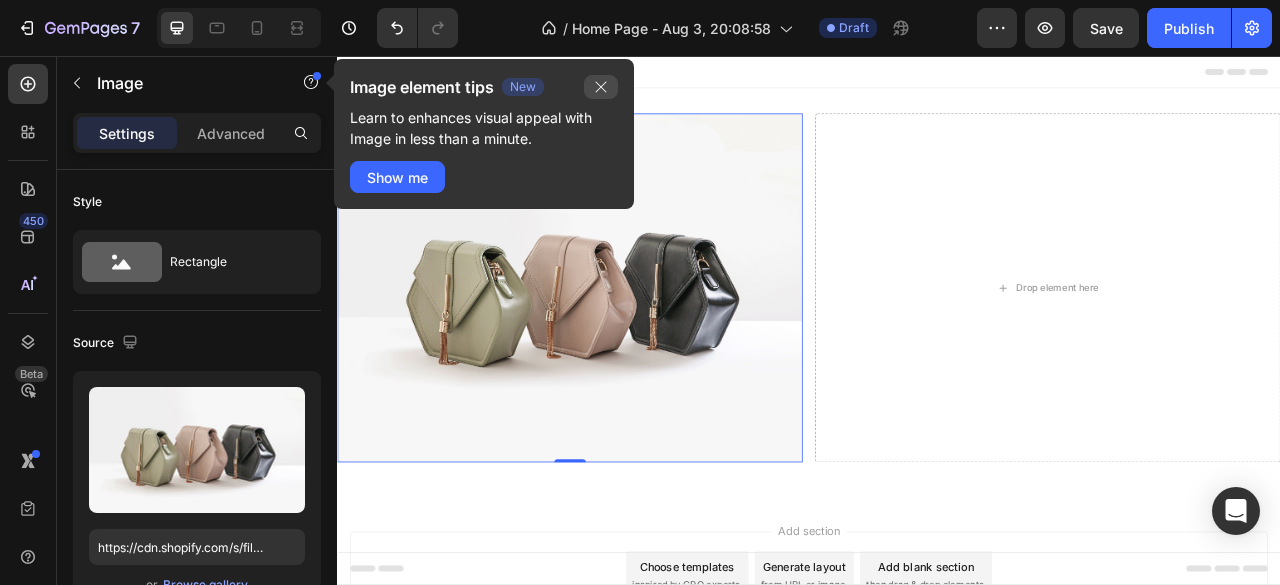 click at bounding box center [601, 87] 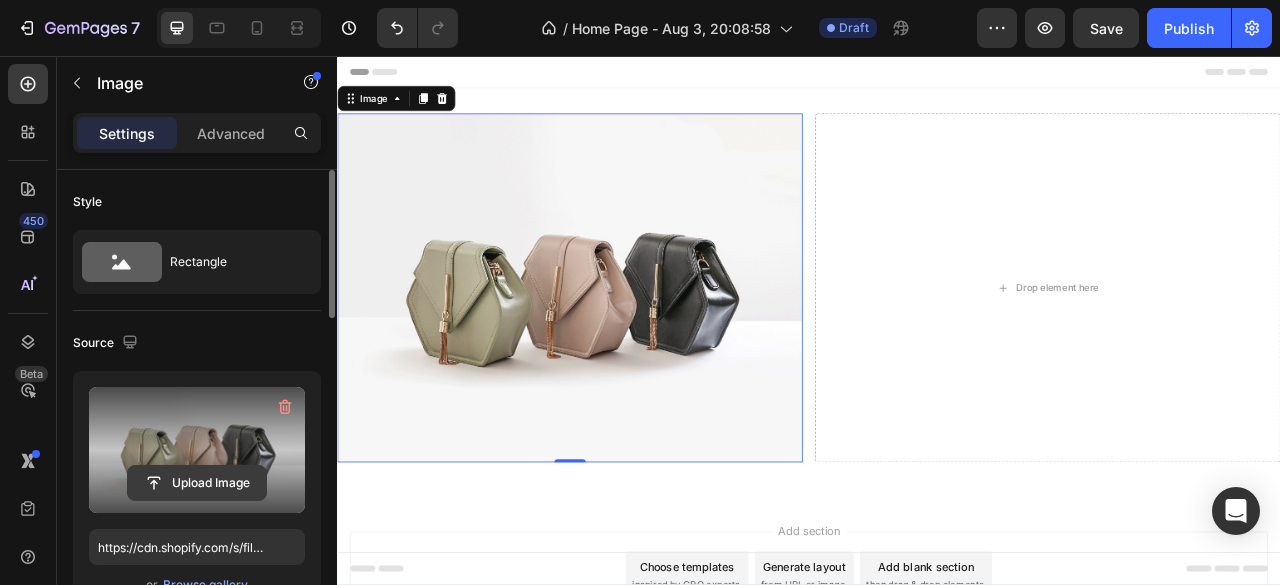 click 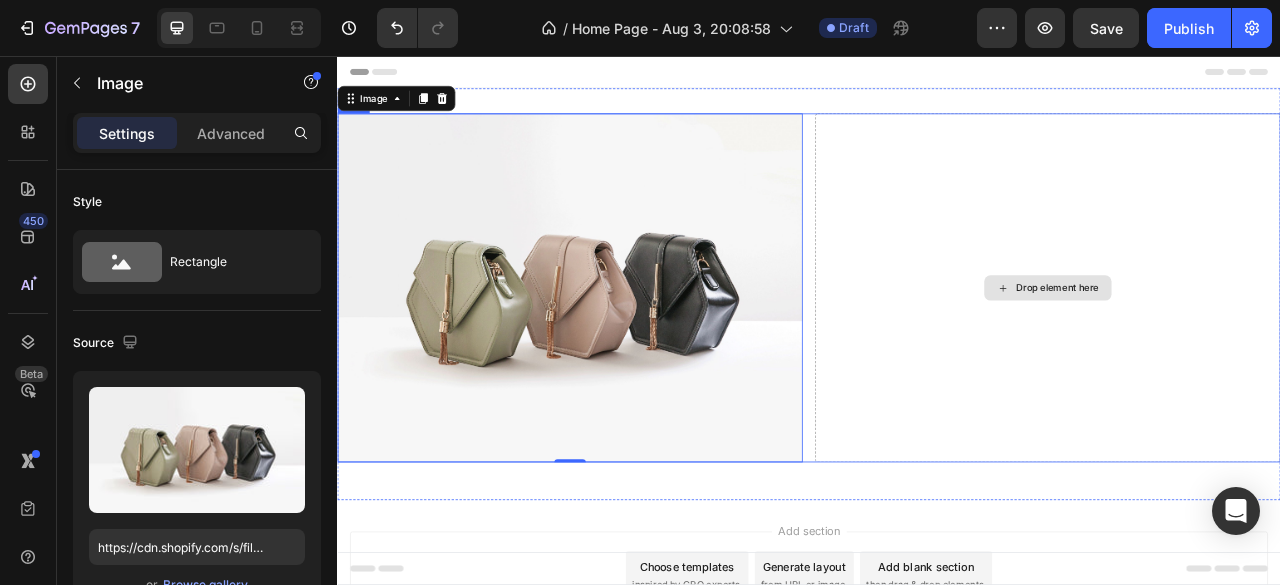 click on "Drop element here" at bounding box center (1241, 351) 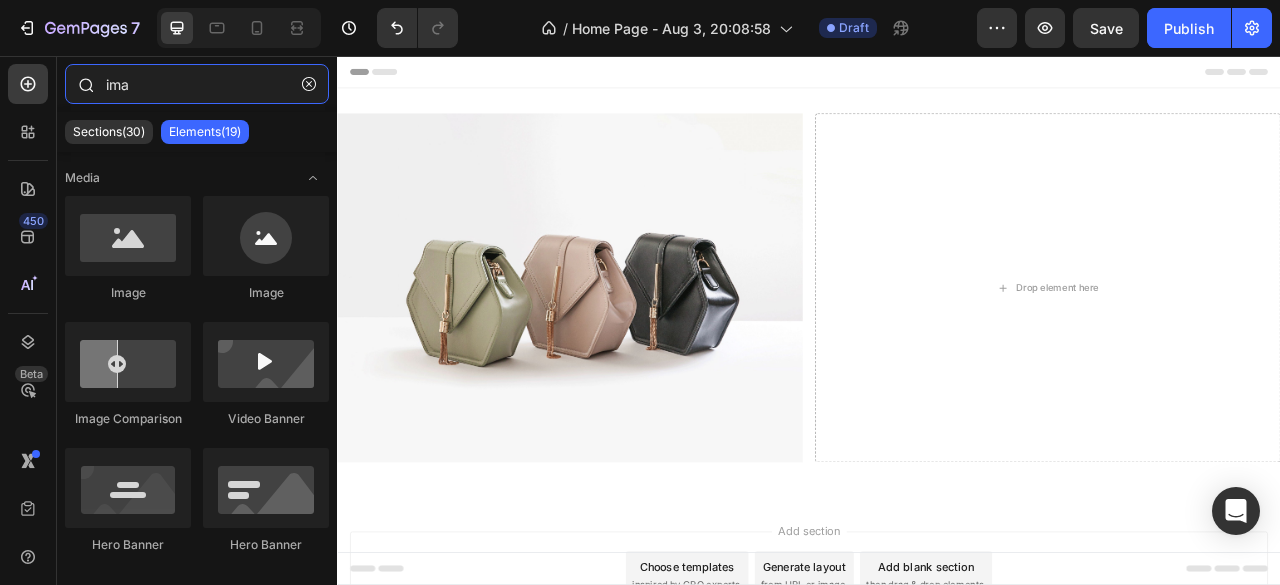 drag, startPoint x: 213, startPoint y: 81, endPoint x: 112, endPoint y: 84, distance: 101.04455 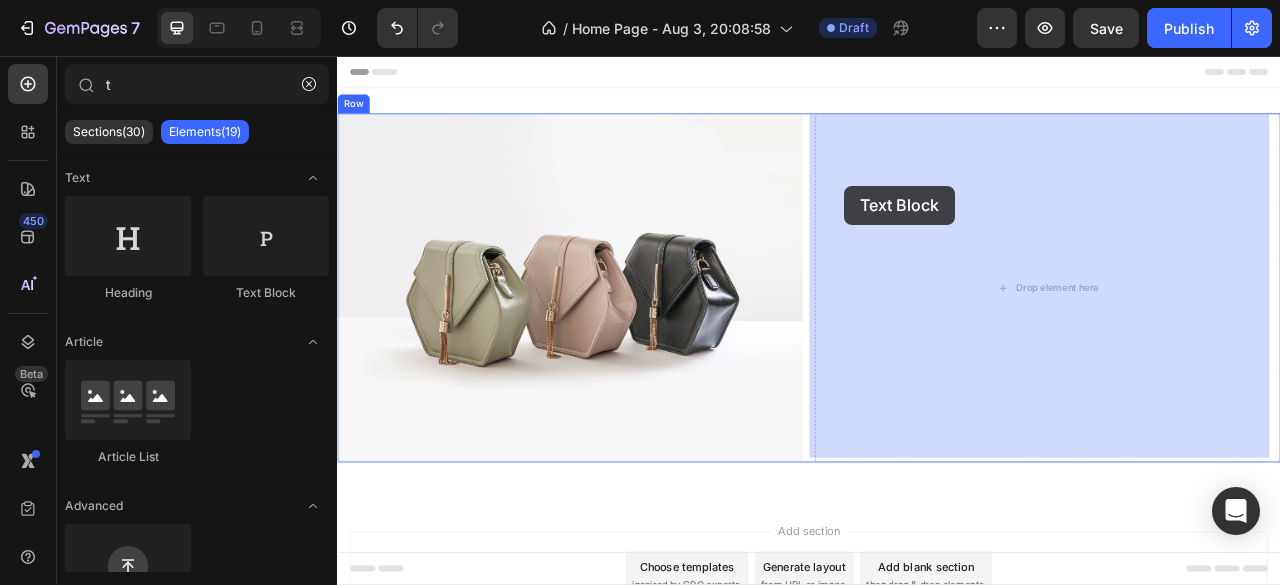 drag, startPoint x: 581, startPoint y: 303, endPoint x: 982, endPoint y: 221, distance: 409.2982 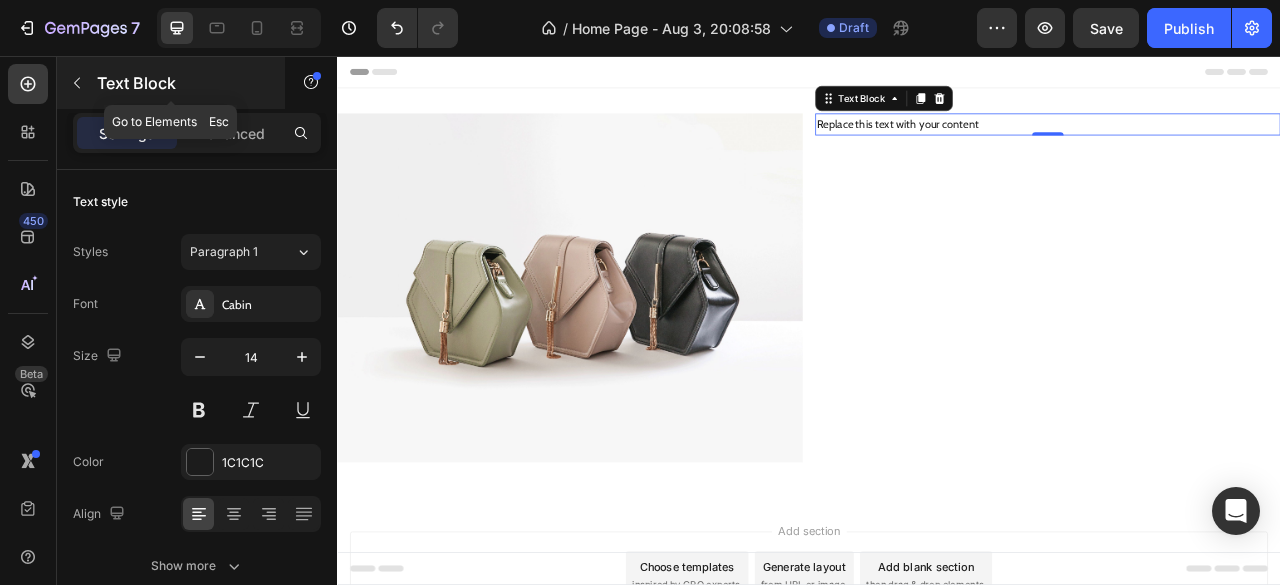 click at bounding box center (77, 83) 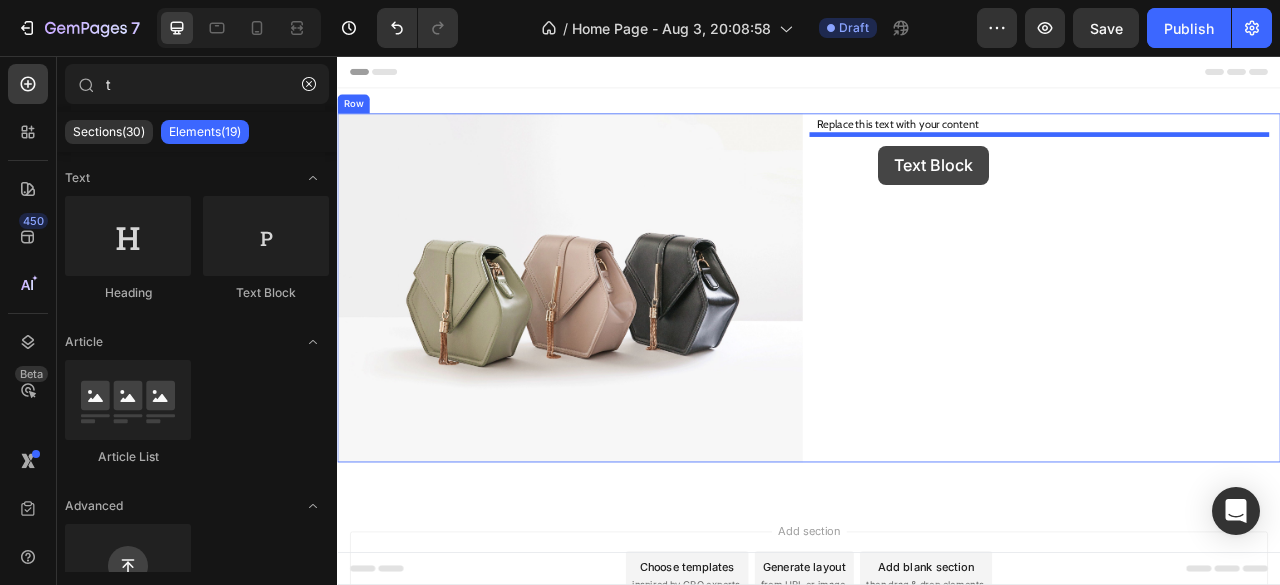 drag, startPoint x: 612, startPoint y: 283, endPoint x: 1030, endPoint y: 166, distance: 434.06567 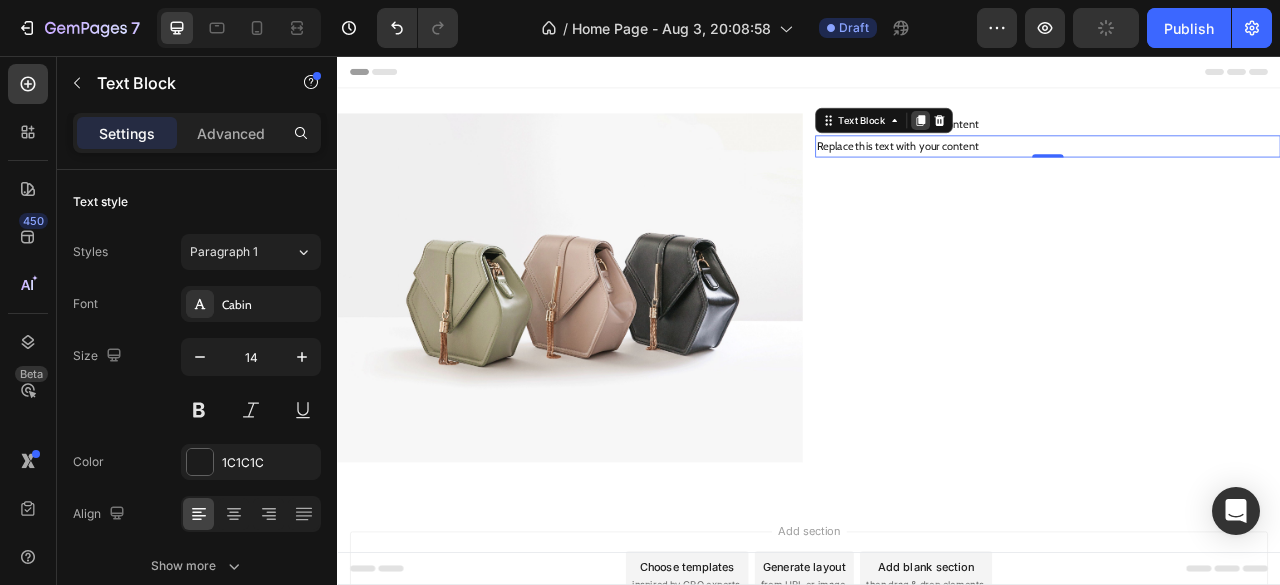 click at bounding box center (1079, 138) 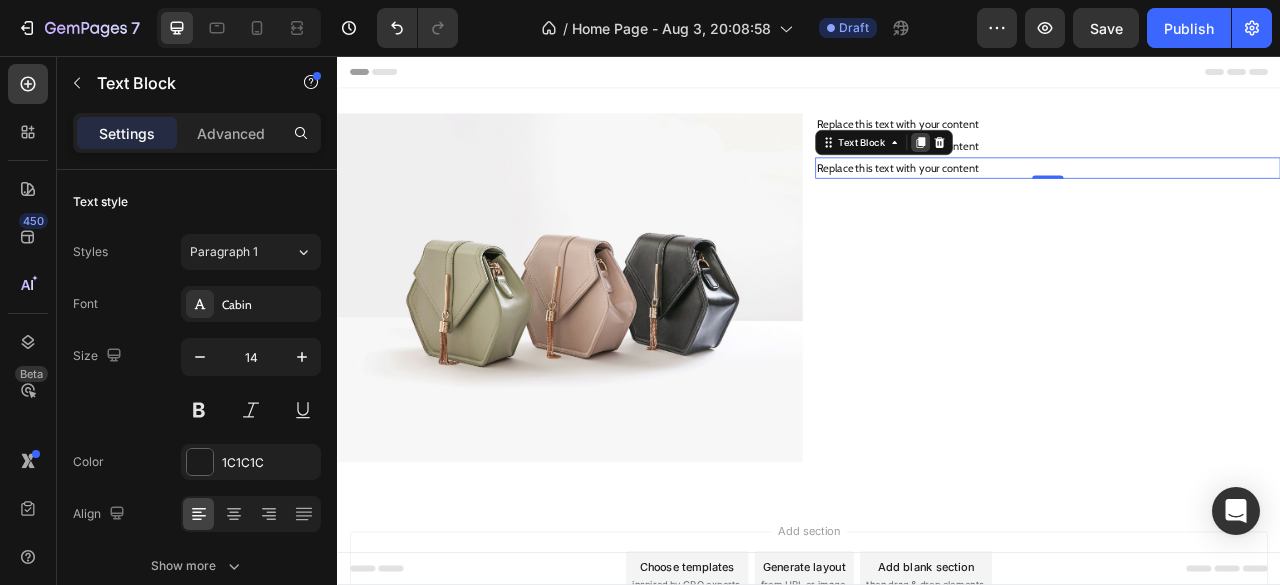 click at bounding box center [1079, 166] 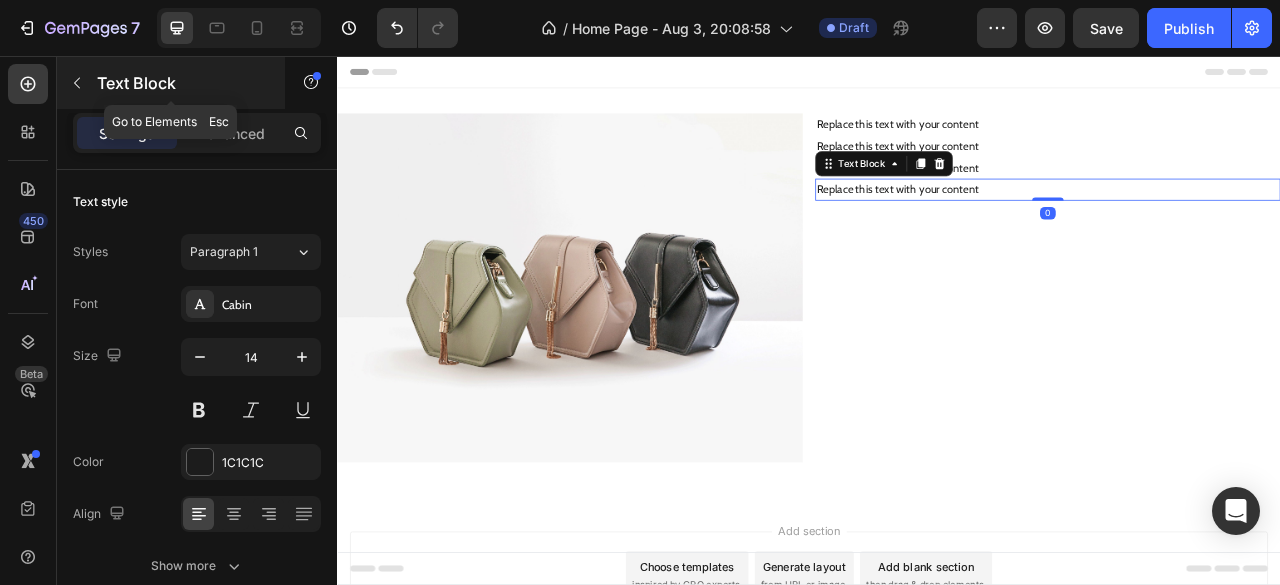 click at bounding box center (77, 83) 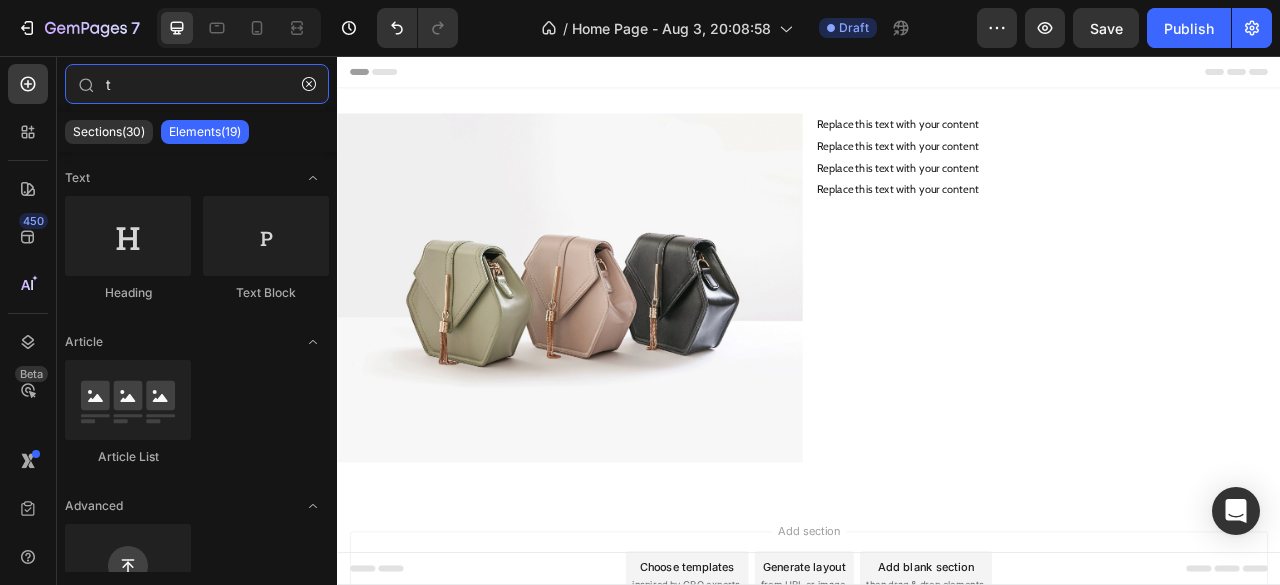 drag, startPoint x: 190, startPoint y: 94, endPoint x: 0, endPoint y: 99, distance: 190.06578 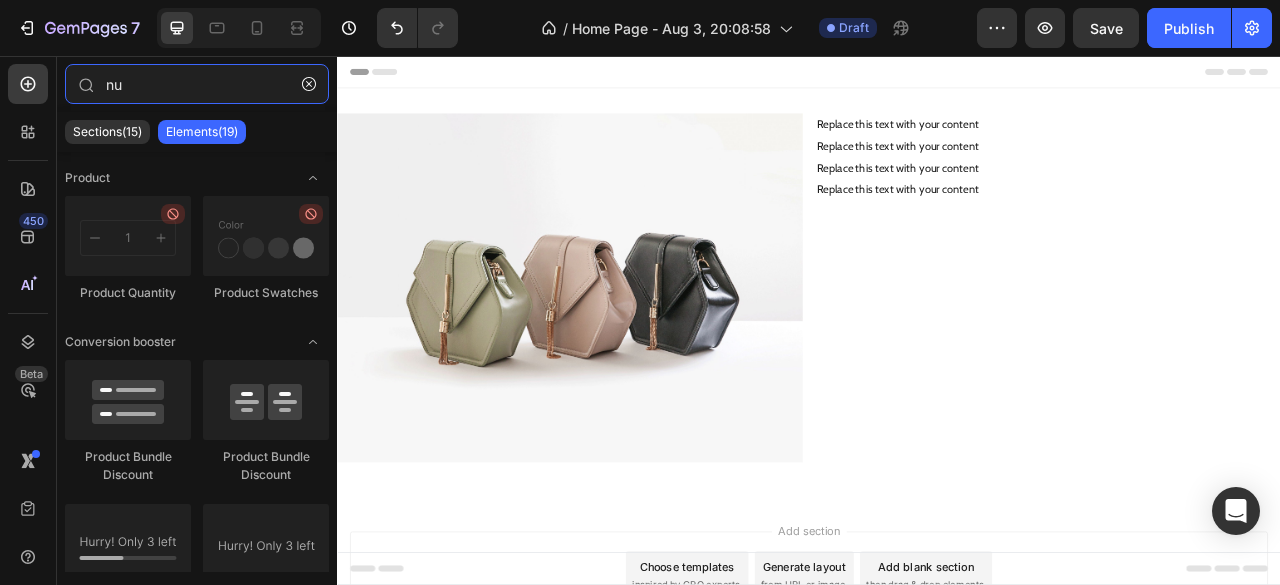 type on "n" 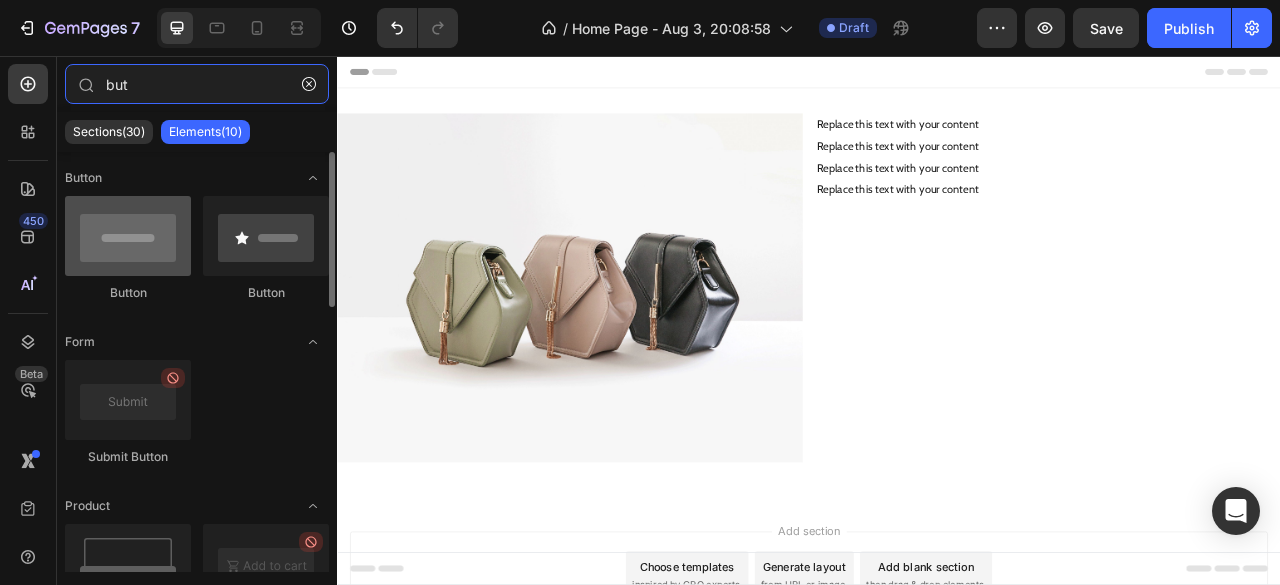 type on "but" 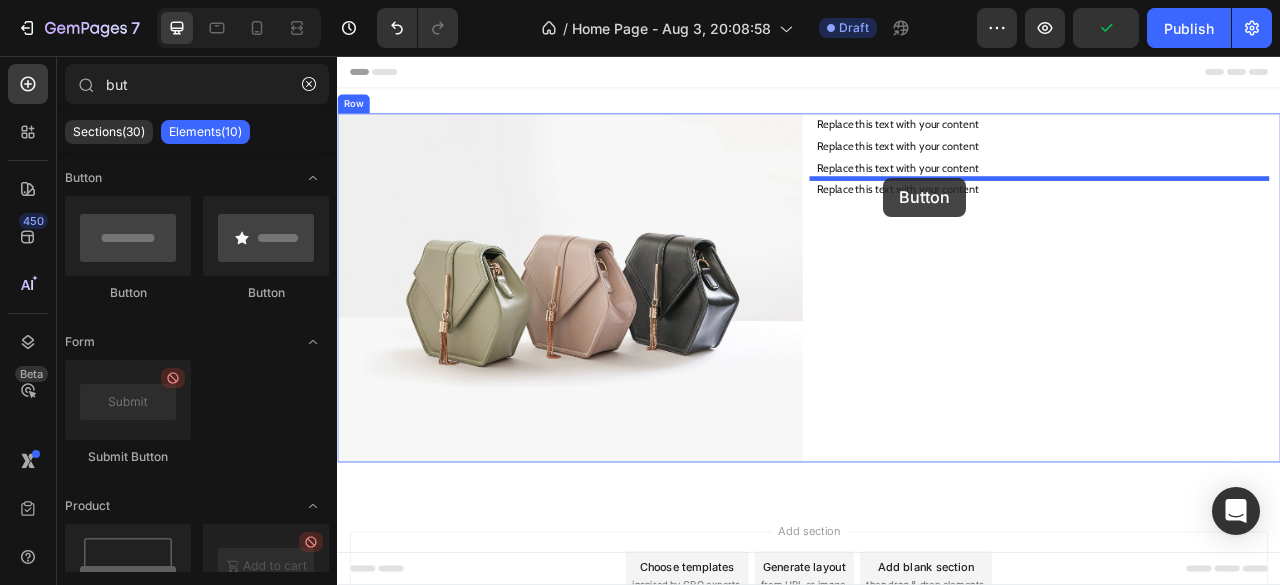 drag, startPoint x: 444, startPoint y: 296, endPoint x: 1032, endPoint y: 211, distance: 594.11194 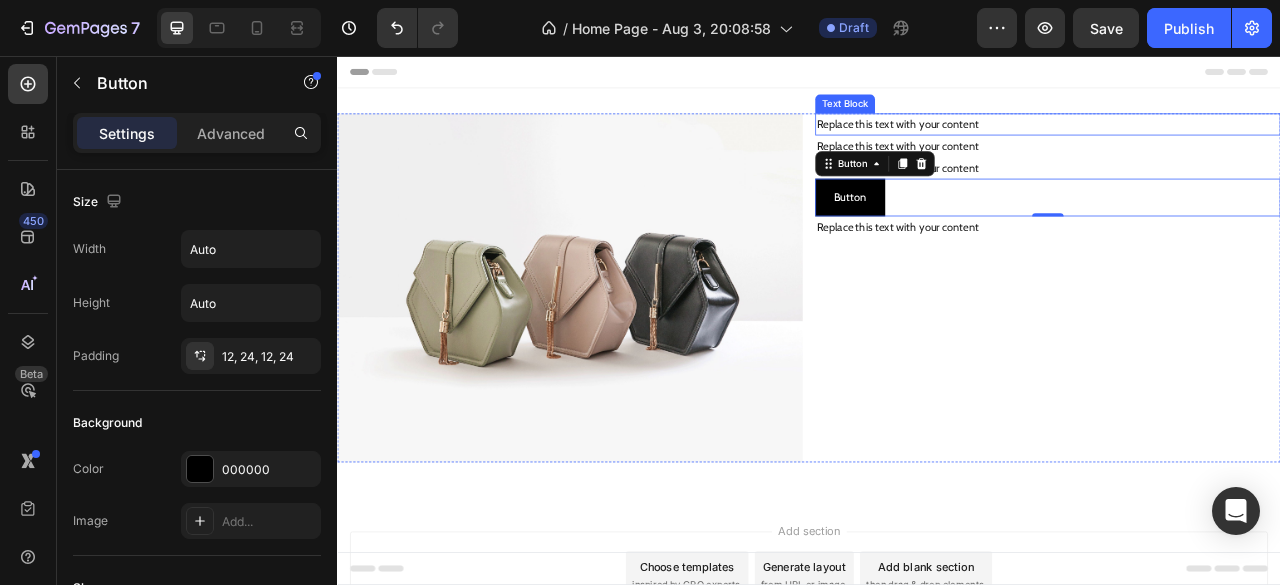 click on "Replace this text with your content" at bounding box center [1241, 143] 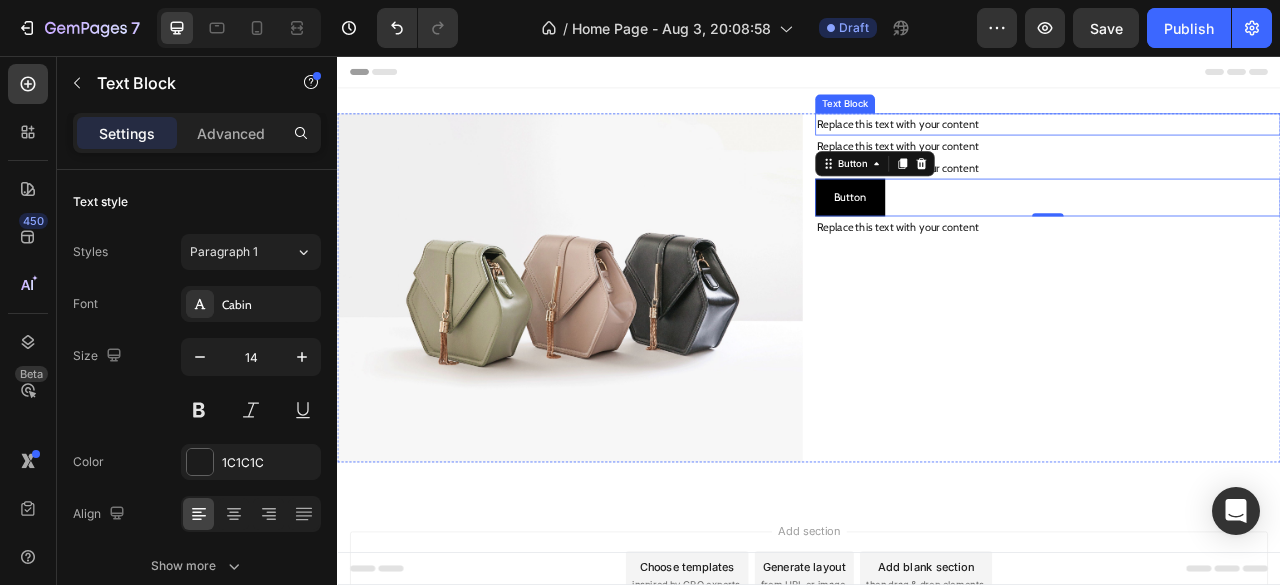 click on "Replace this text with your content" at bounding box center (1241, 143) 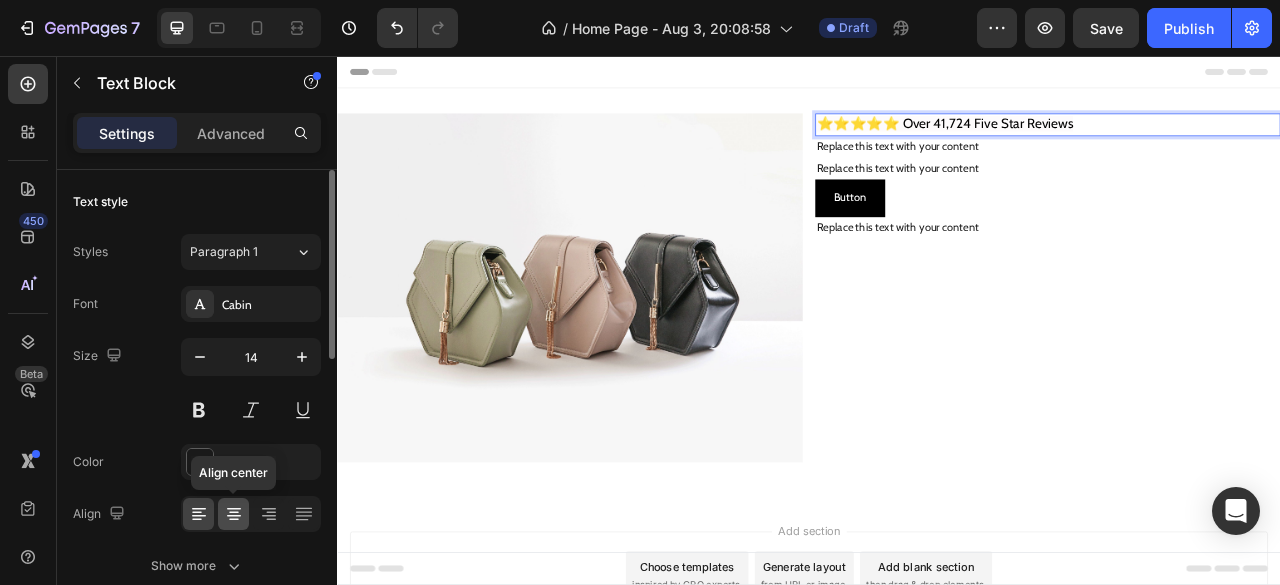 click 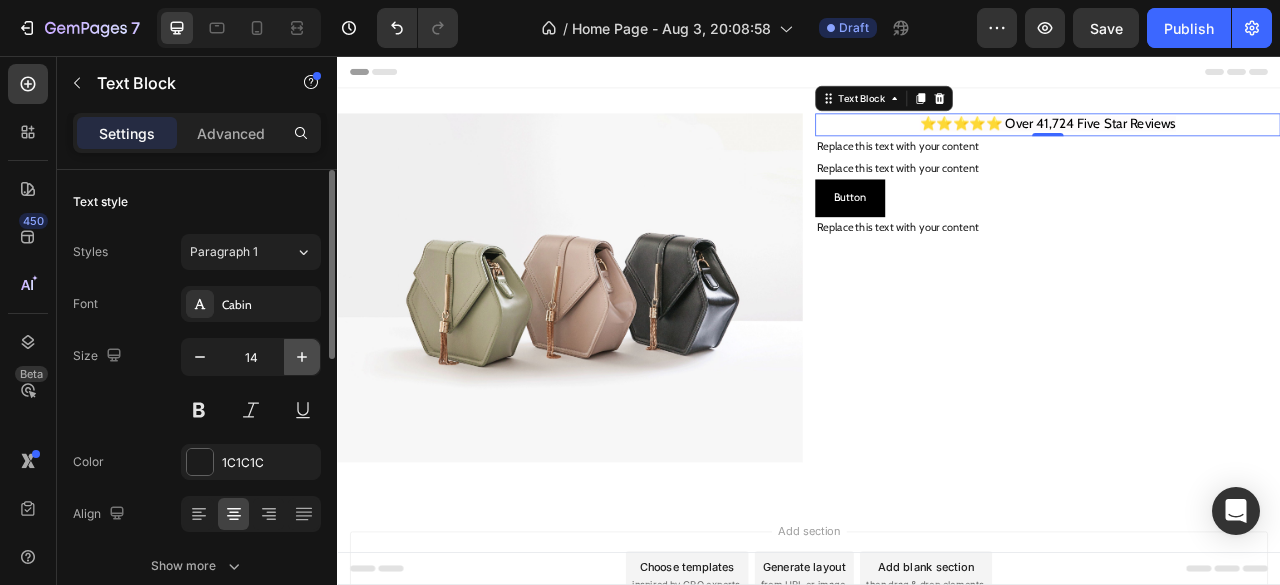 click 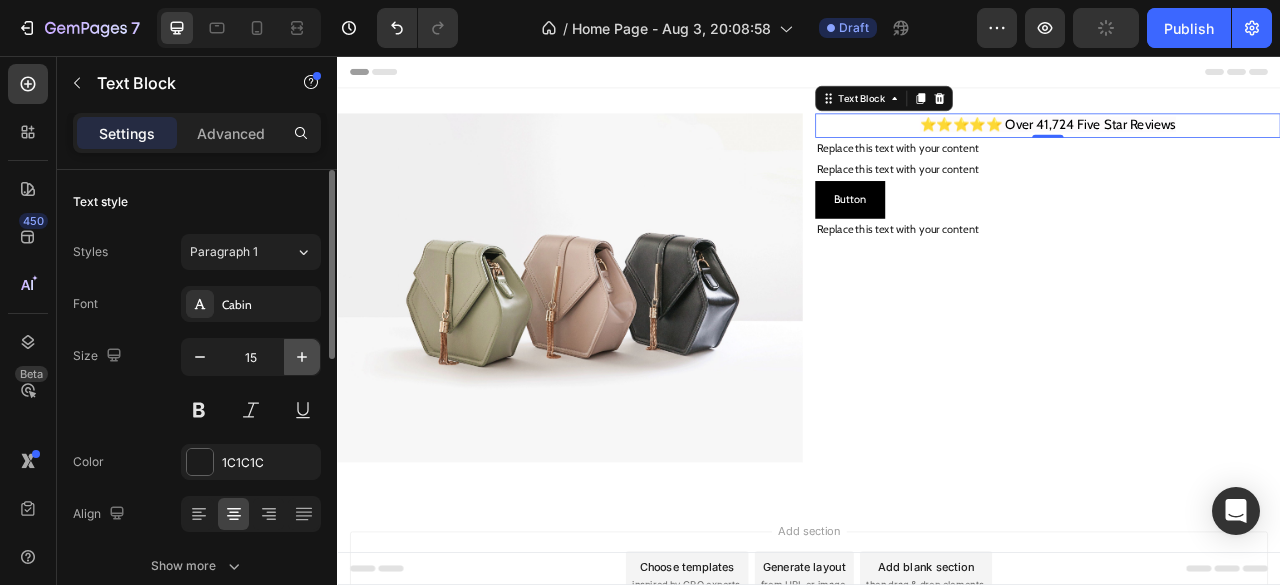 click 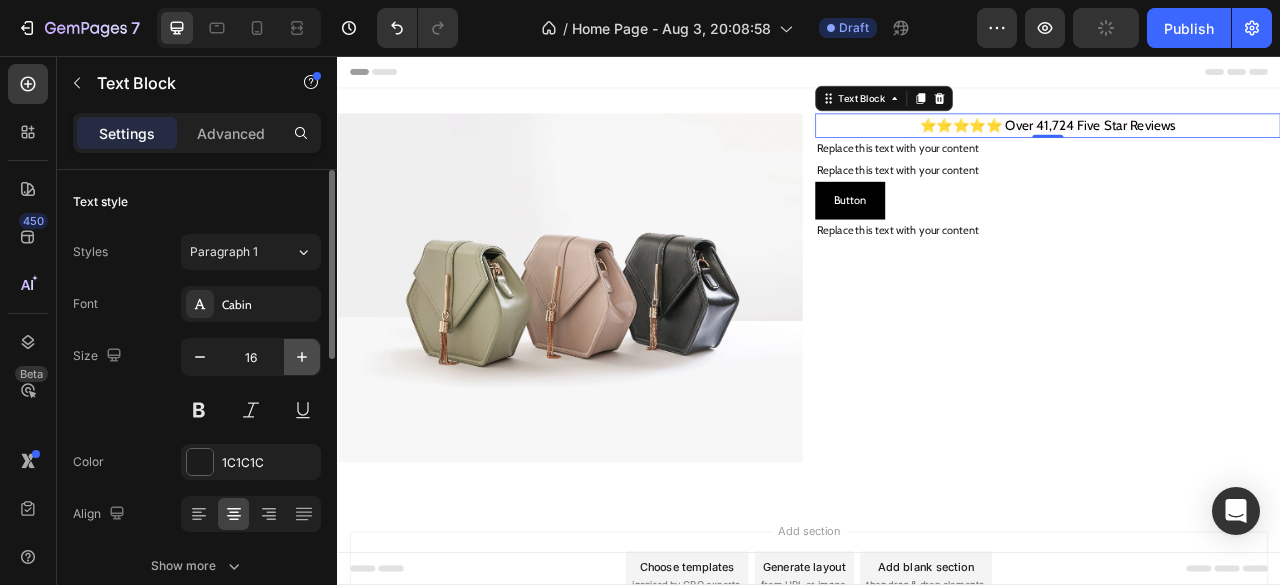 click 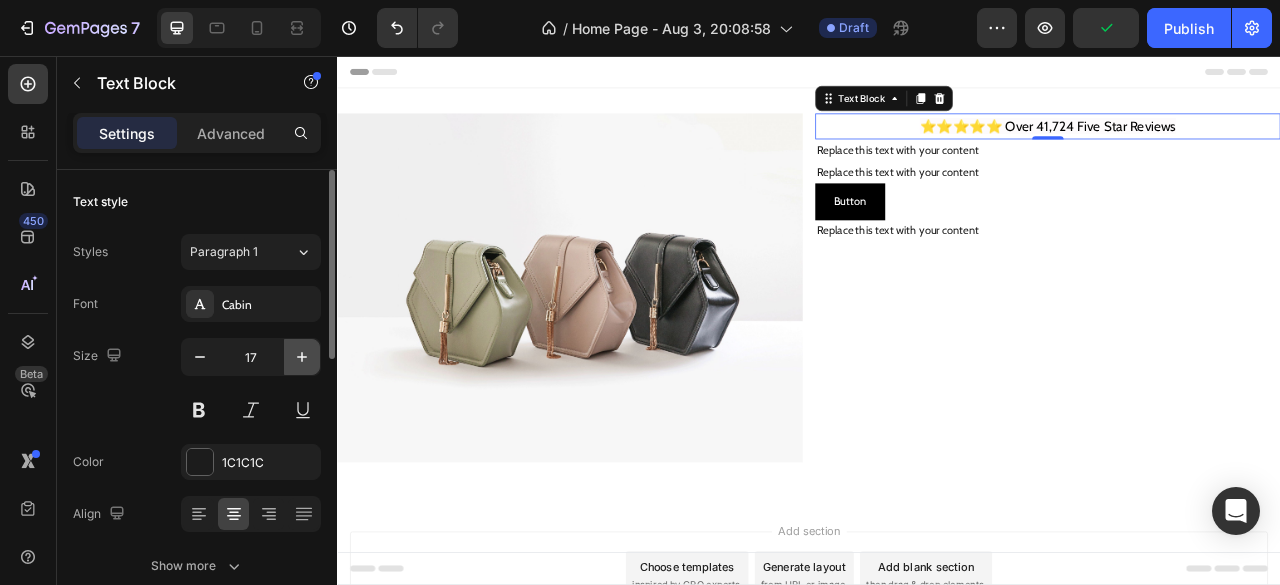 type 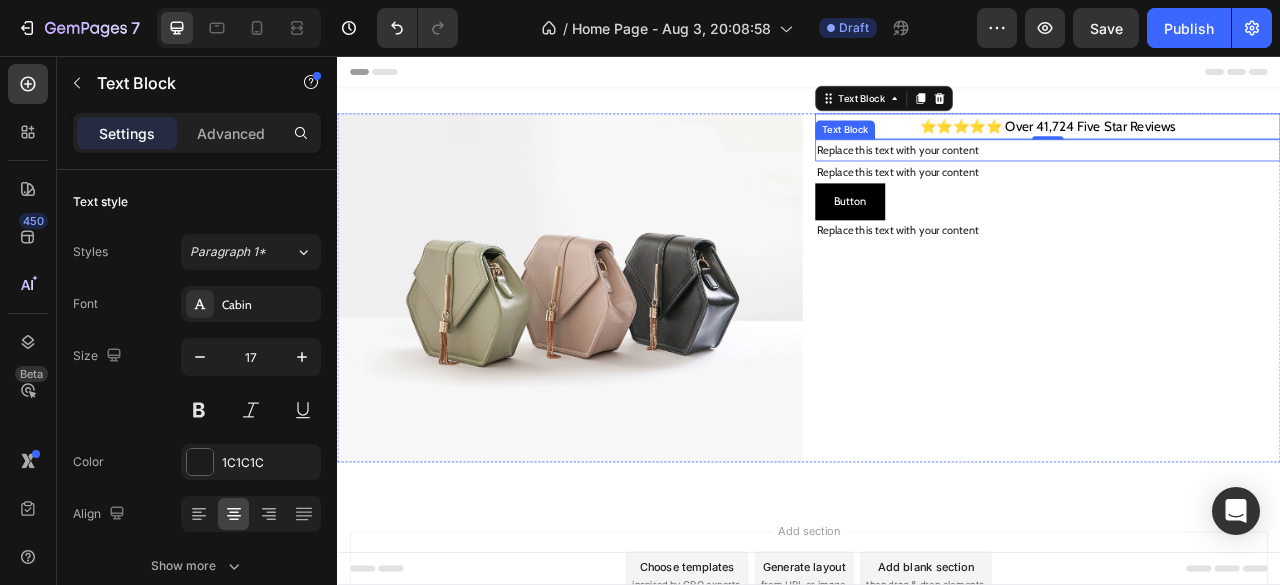 click on "Replace this text with your content" at bounding box center [1241, 176] 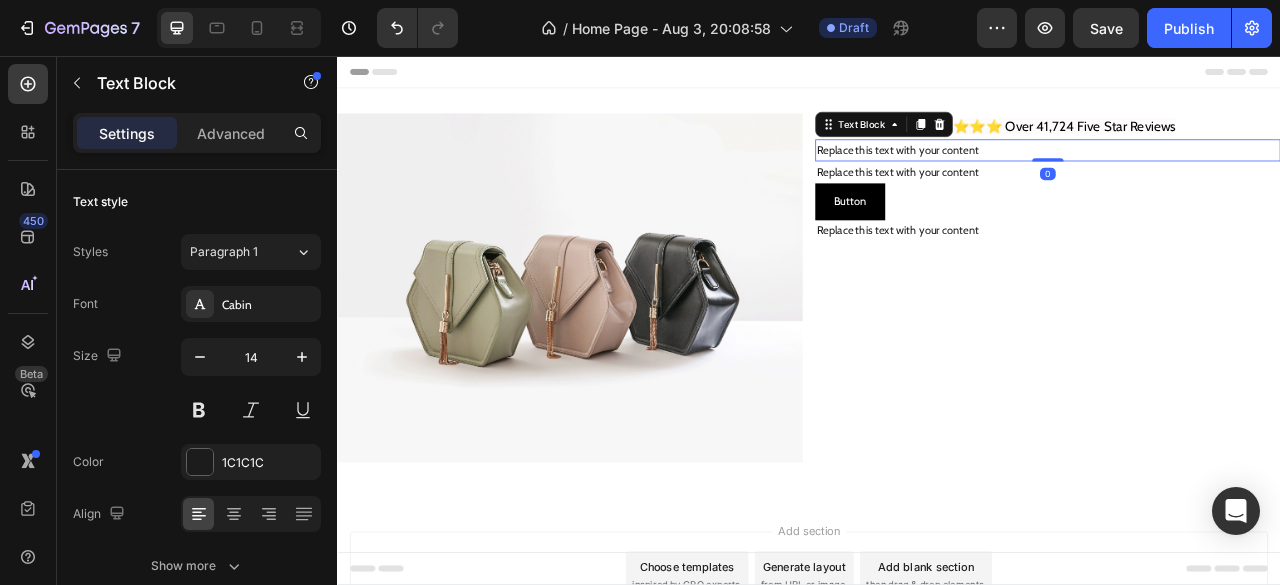 click on "Replace this text with your content" at bounding box center (1241, 176) 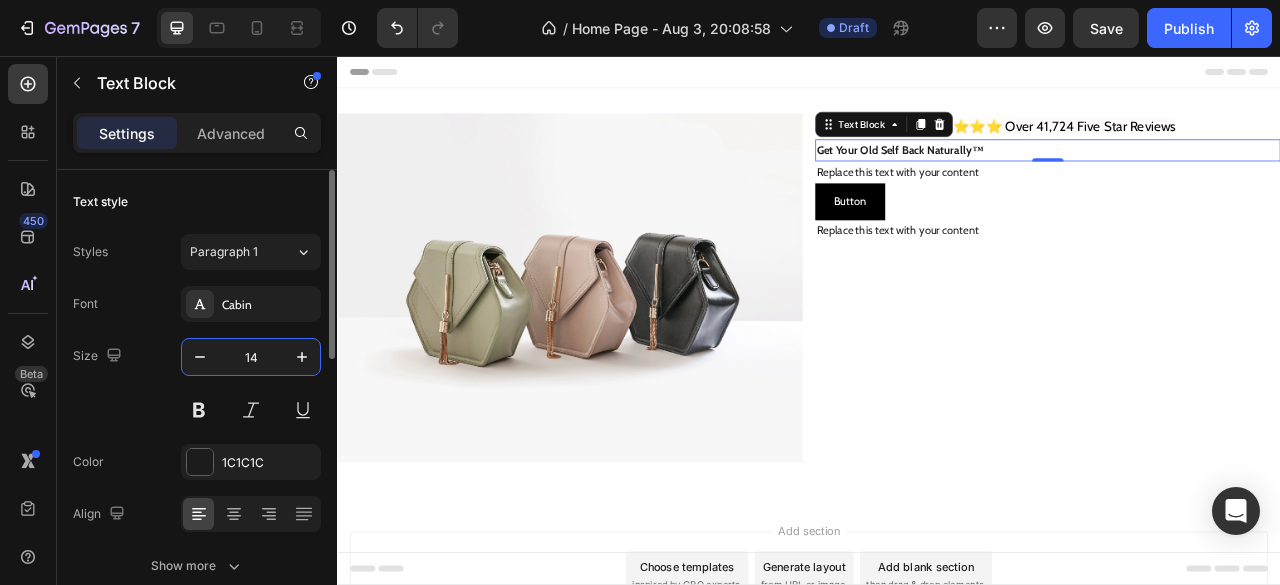 click on "14" at bounding box center [251, 357] 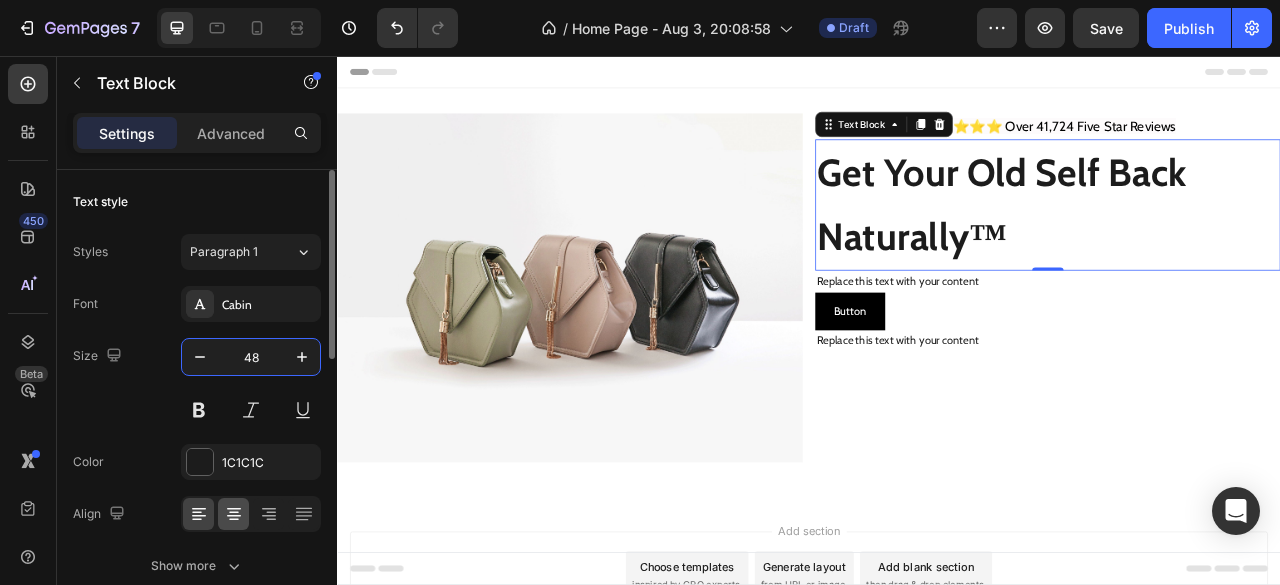 type on "48" 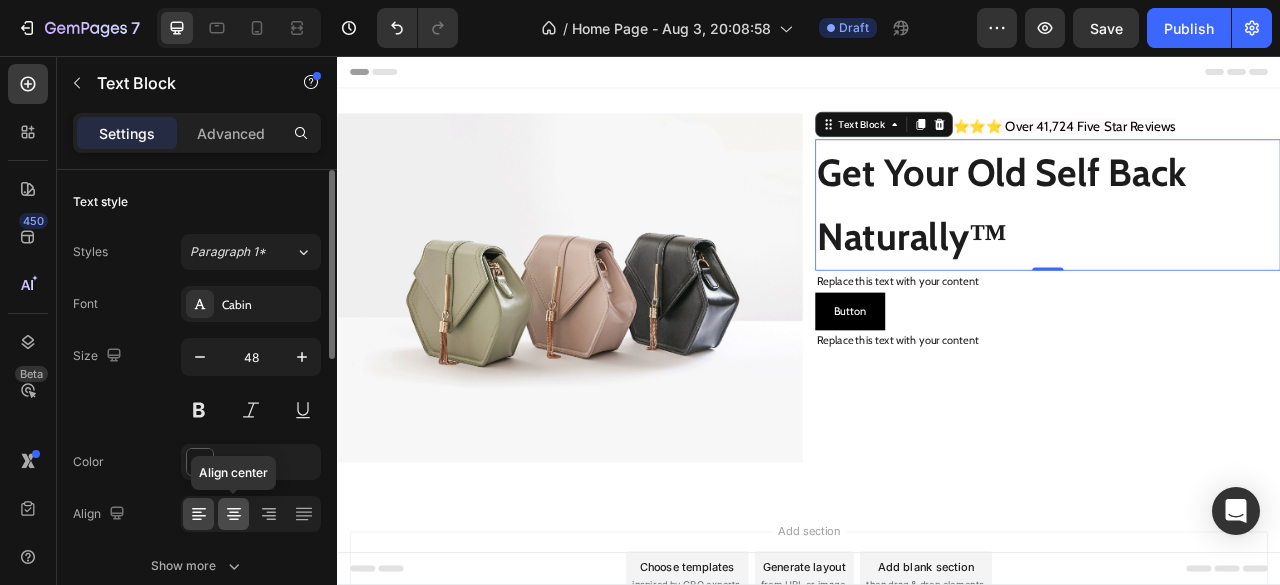 click 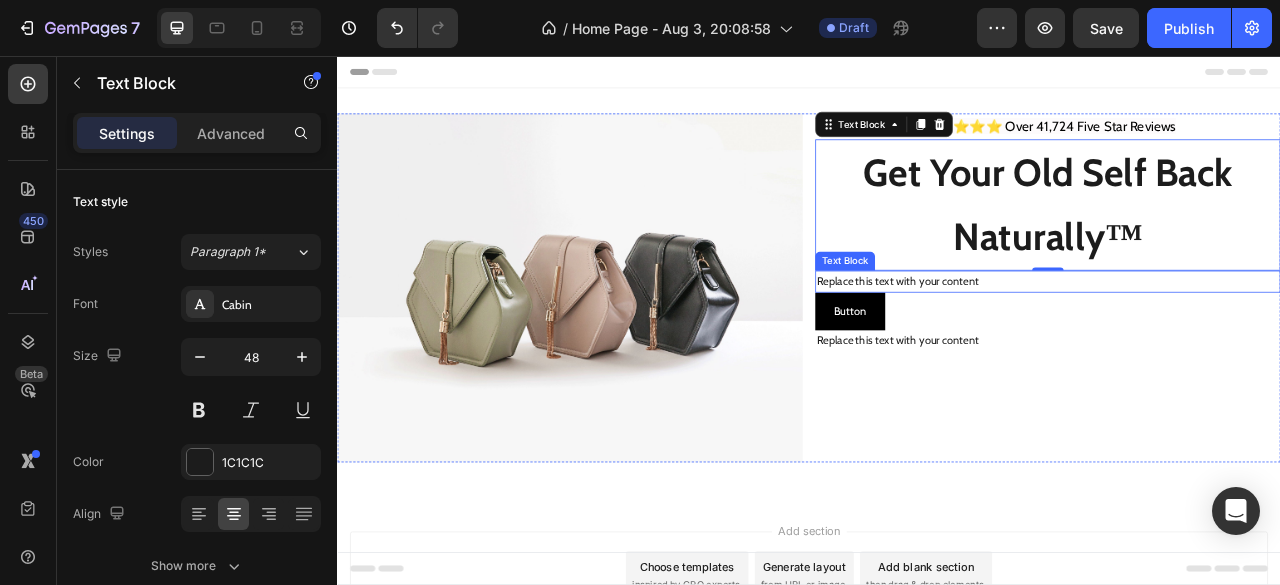 click on "Replace this text with your content" at bounding box center (1241, 343) 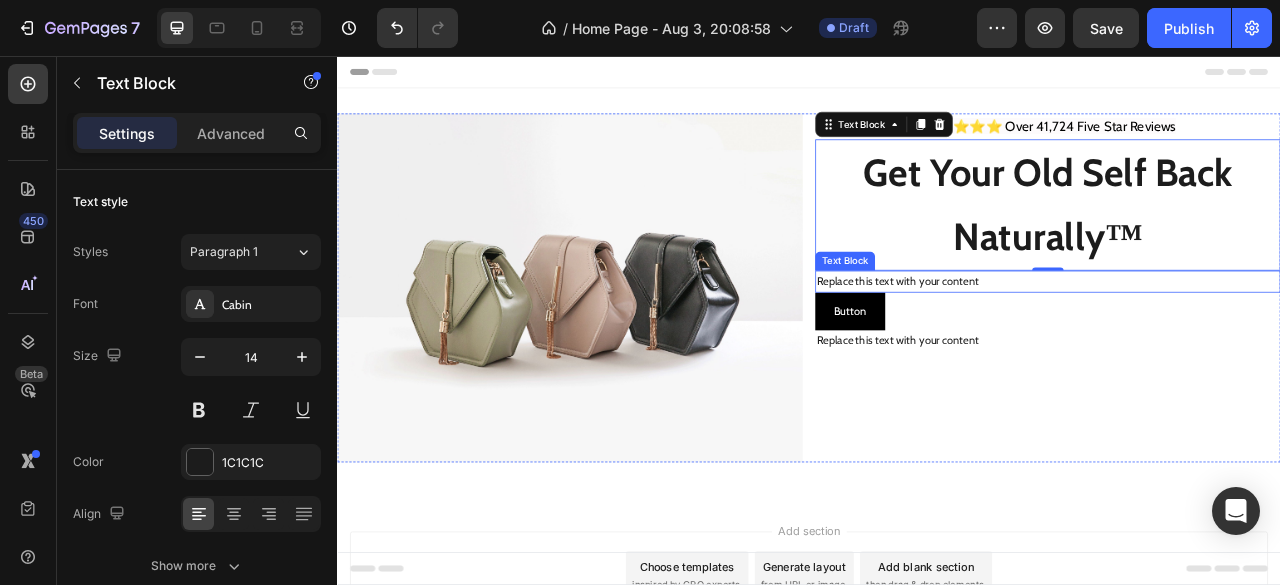 click on "Replace this text with your content" at bounding box center [1241, 343] 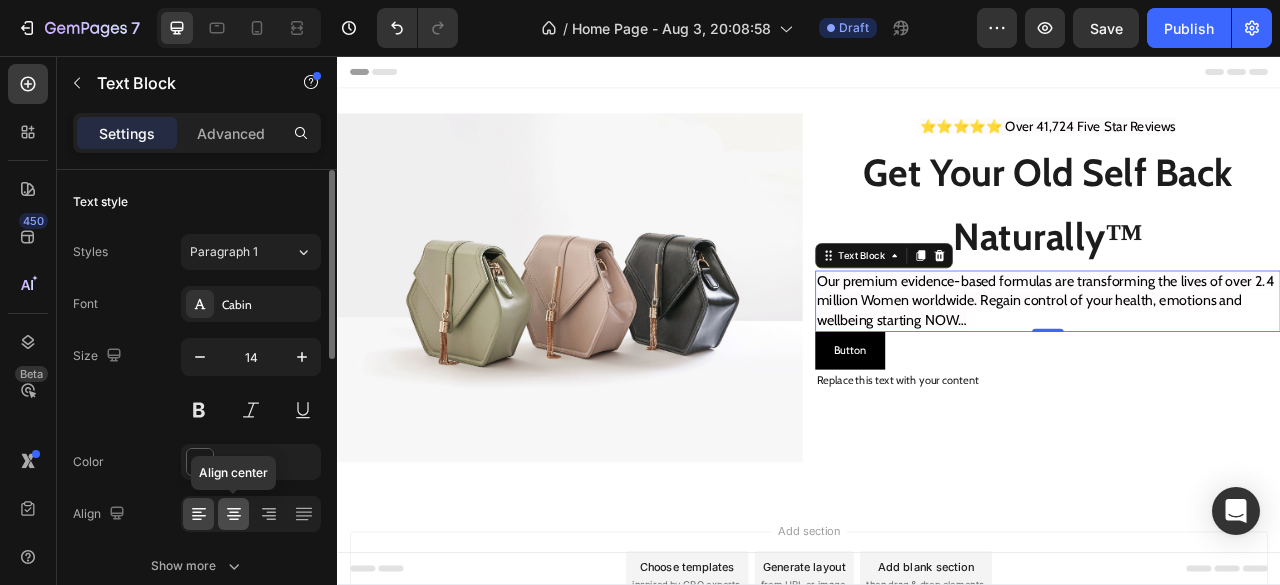 click 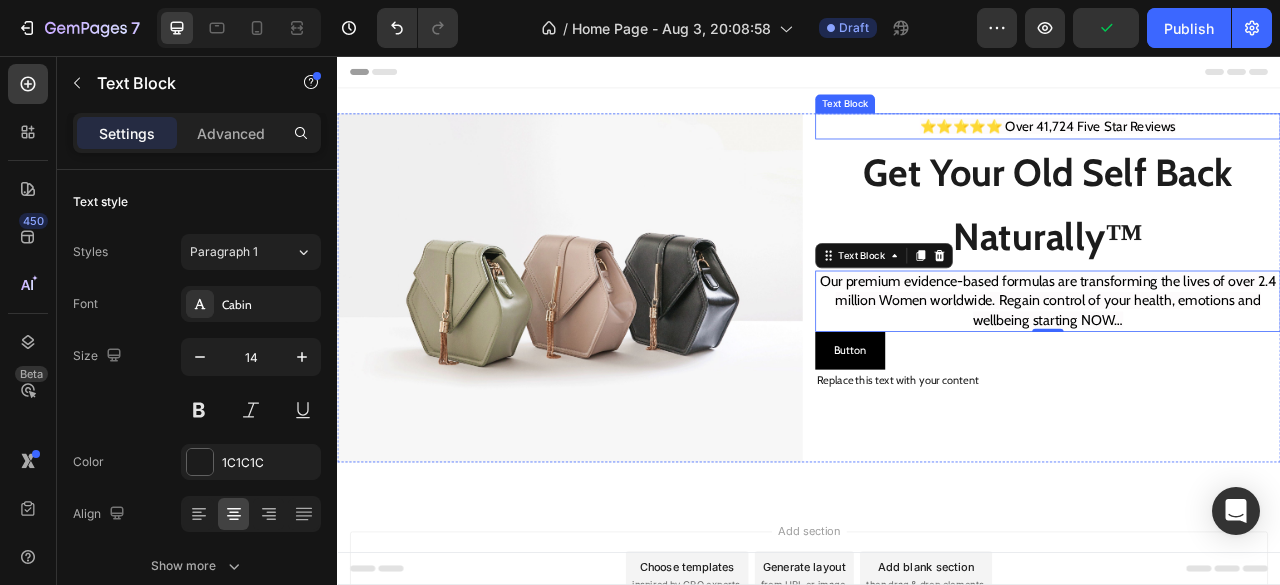 click on "⭐⭐⭐⭐⭐ Over 41,724 Five Star Reviews" at bounding box center [1241, 145] 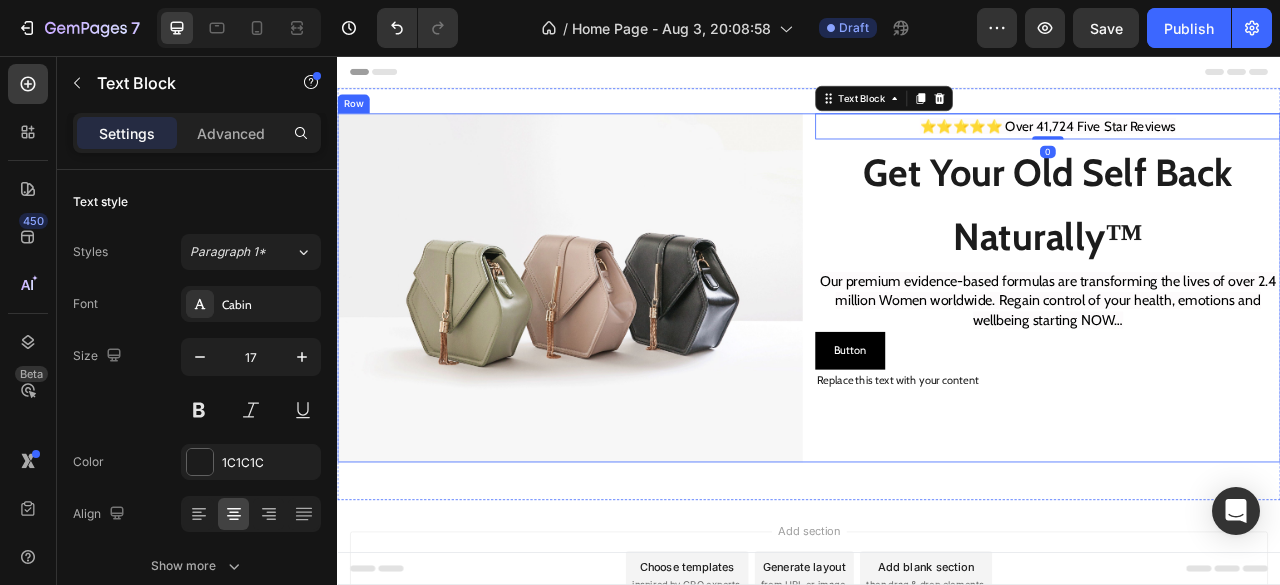 click on "⭐⭐⭐⭐⭐ Over 41,724 Five Star Reviews Text Block   0 Get Your Old Self Back Naturally™ Text Block Our premium evidence-based formulas are transforming the lives of over 2.4 million Women worldwide. Regain control of your health, emotions and wellbeing starting NOW… Text Block Button Button Replace this text with your content Text Block" at bounding box center [1241, 351] 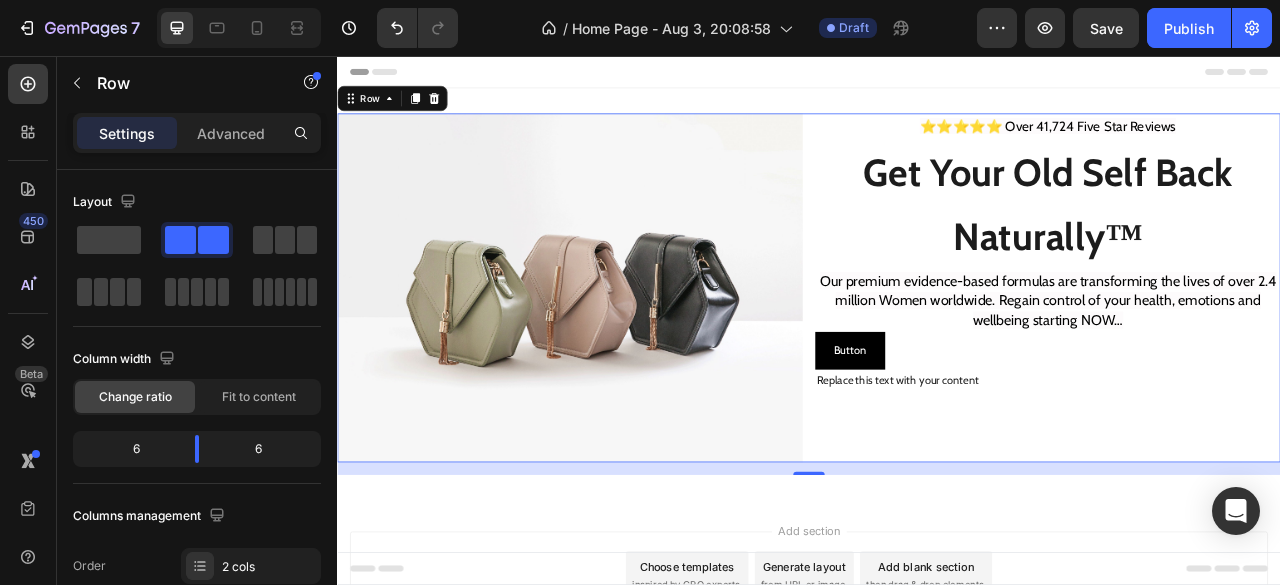 click on "⭐⭐⭐⭐⭐ Over 41,724 Five Star Reviews Text Block Get Your Old Self Back Naturally™ Text Block Our premium evidence-based formulas are transforming the lives of over 2.4 million Women worldwide. Regain control of your health, emotions and wellbeing starting NOW… Text Block Button Button Replace this text with your content Text Block" at bounding box center [1241, 351] 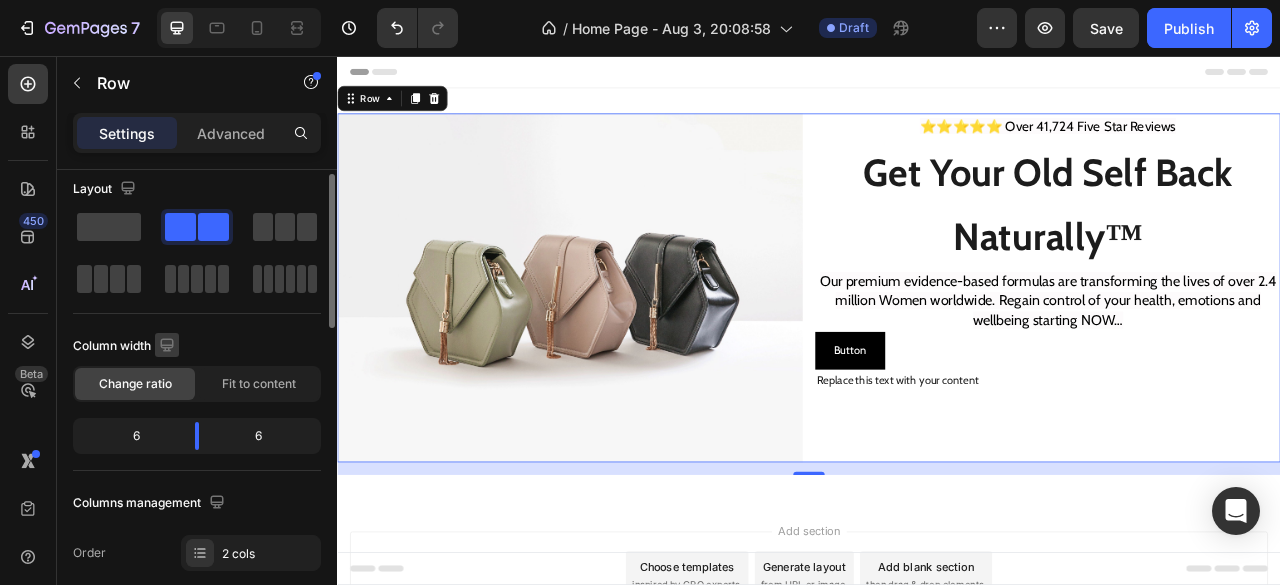 scroll, scrollTop: 14, scrollLeft: 0, axis: vertical 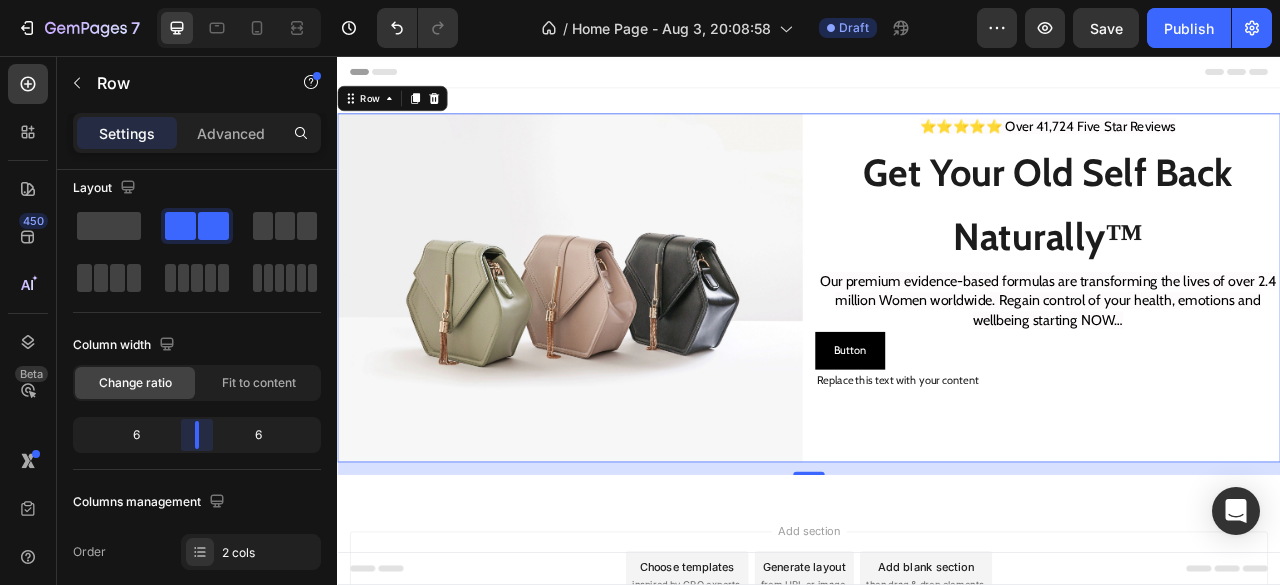 click on "7   /  Home Page - Aug 3, 20:08:58 Draft Preview  Save   Publish  450 Beta but Sections(30) Elements(10) Button
Button
Button Form
Submit Button Product
Sticky Add to Cart
Add to Cart
Dynamic Checkout Advanced
Sticky Back to top Media
Video Text
Heading
Text Block Row Settings Advanced Layout Column width Change ratio Fit to content 6 6 Columns management Order 2 cols Column spacing Gap 16 Size Width 1200 Height Full Fit Padding Add... Background The changes might be hidden by  the video. Color Add... Image Add... %" at bounding box center (640, 0) 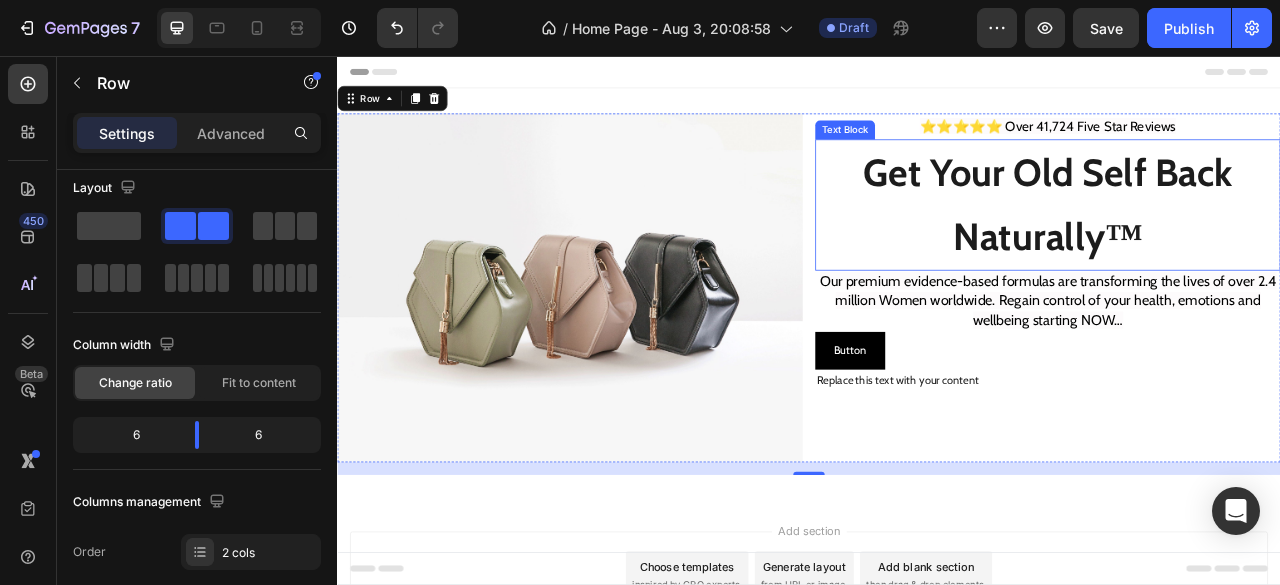 click on "Get Your Old Self Back Naturally™" at bounding box center (1241, 245) 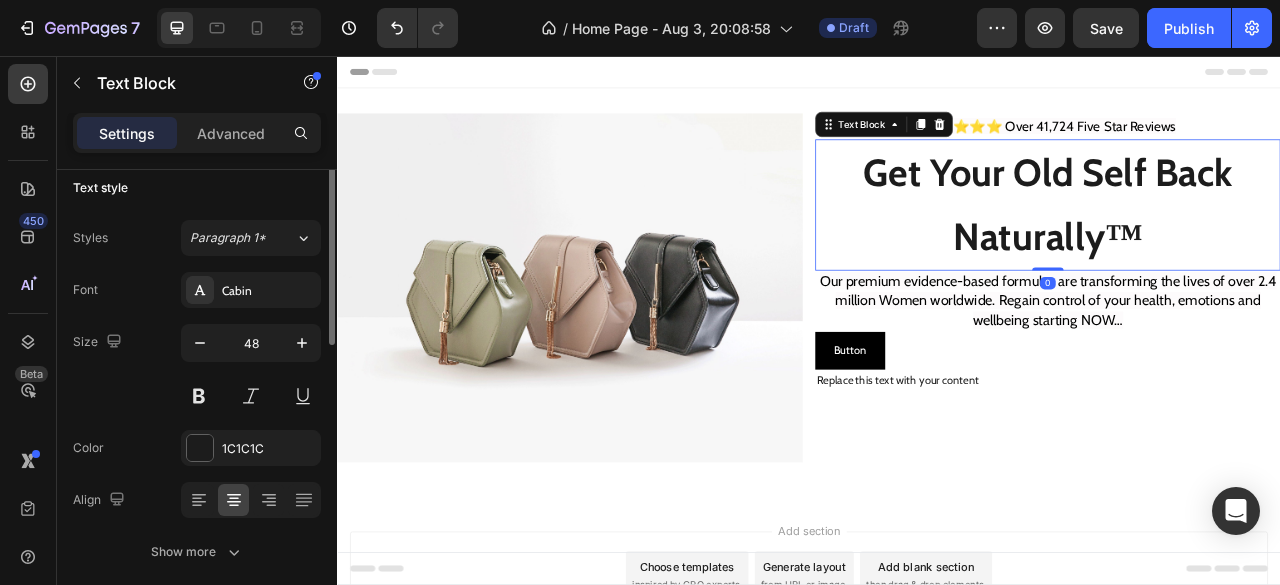 scroll, scrollTop: 0, scrollLeft: 0, axis: both 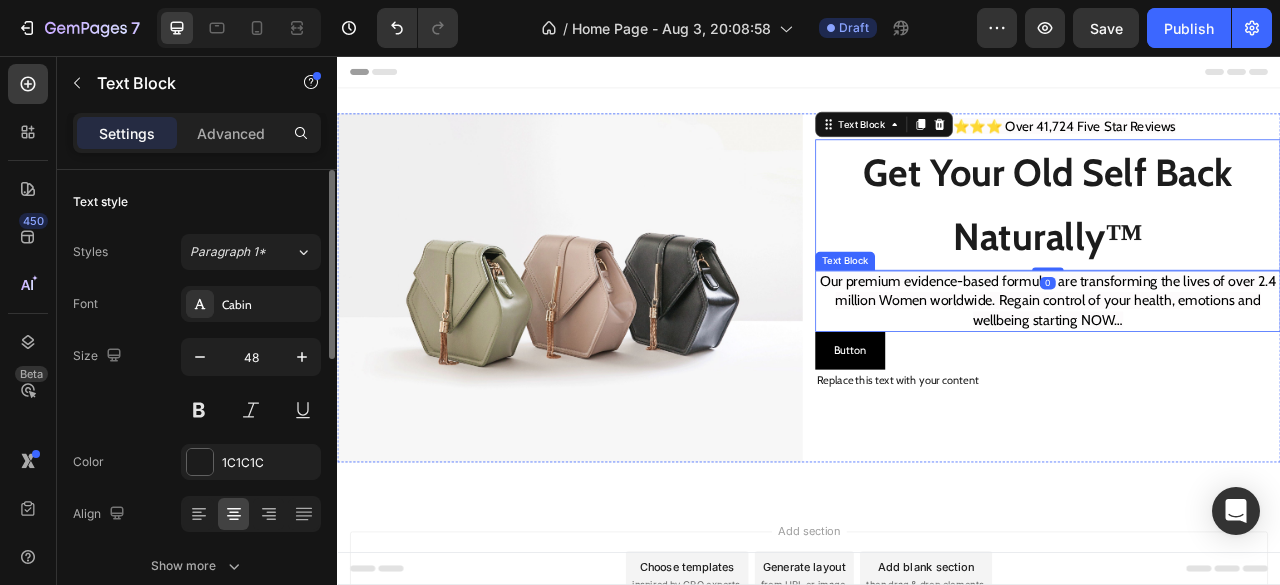click on "Our premium evidence-based formulas are transforming the lives of over 2.4 million Women worldwide. Regain control of your health, emotions and wellbeing starting NOW…" at bounding box center [1241, 367] 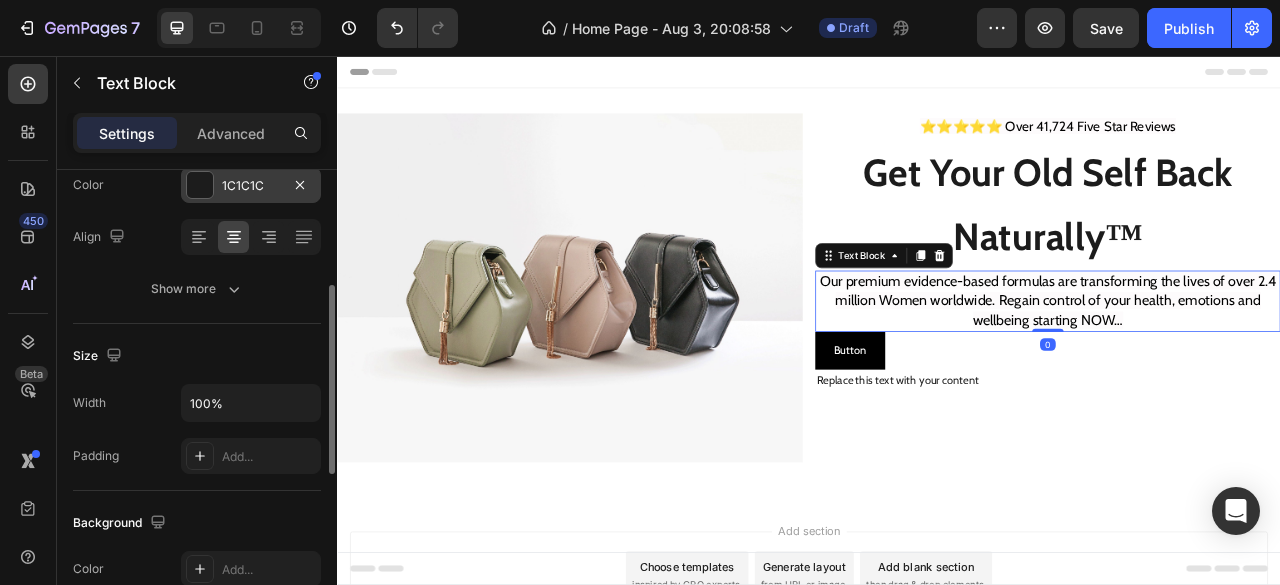 scroll, scrollTop: 291, scrollLeft: 0, axis: vertical 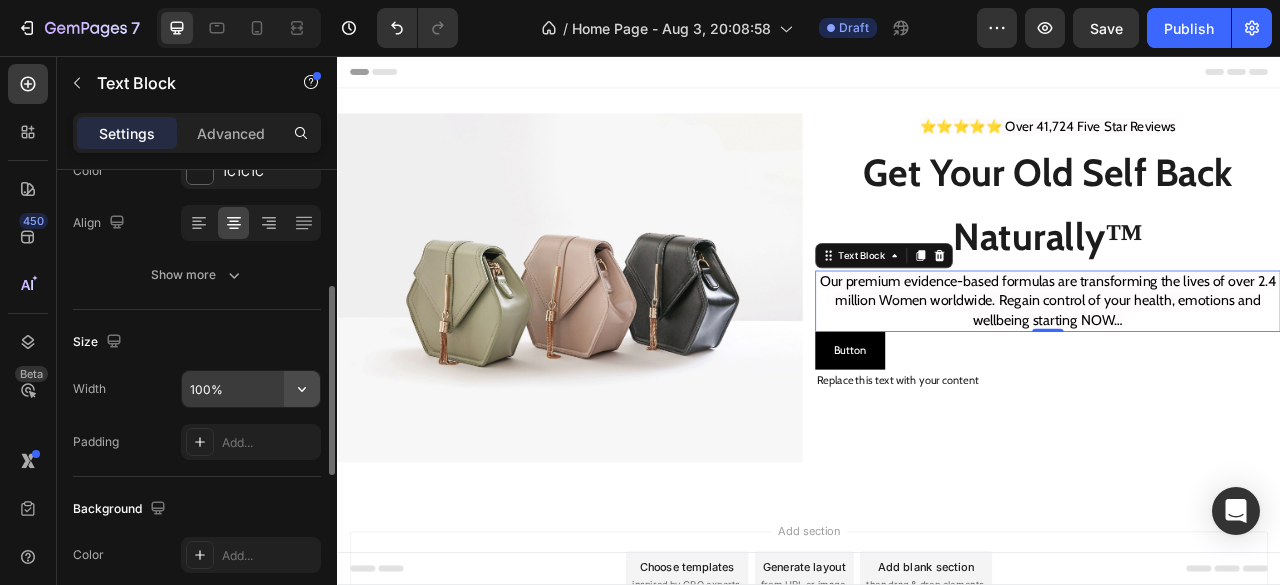 click 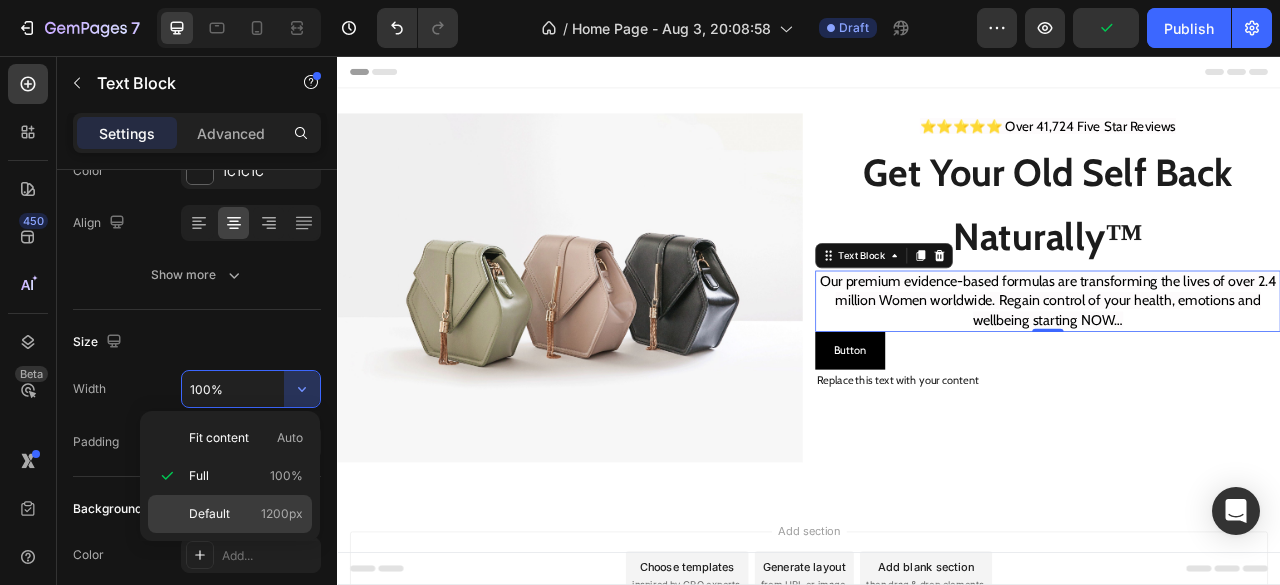 click on "Default 1200px" at bounding box center [246, 514] 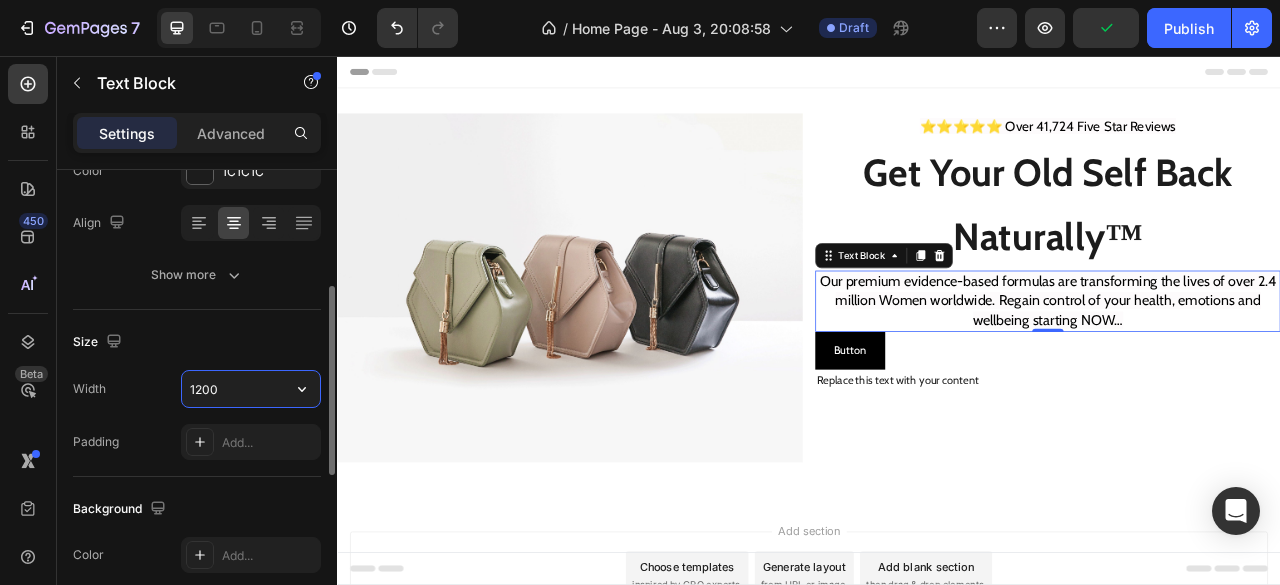 click on "1200" at bounding box center (251, 389) 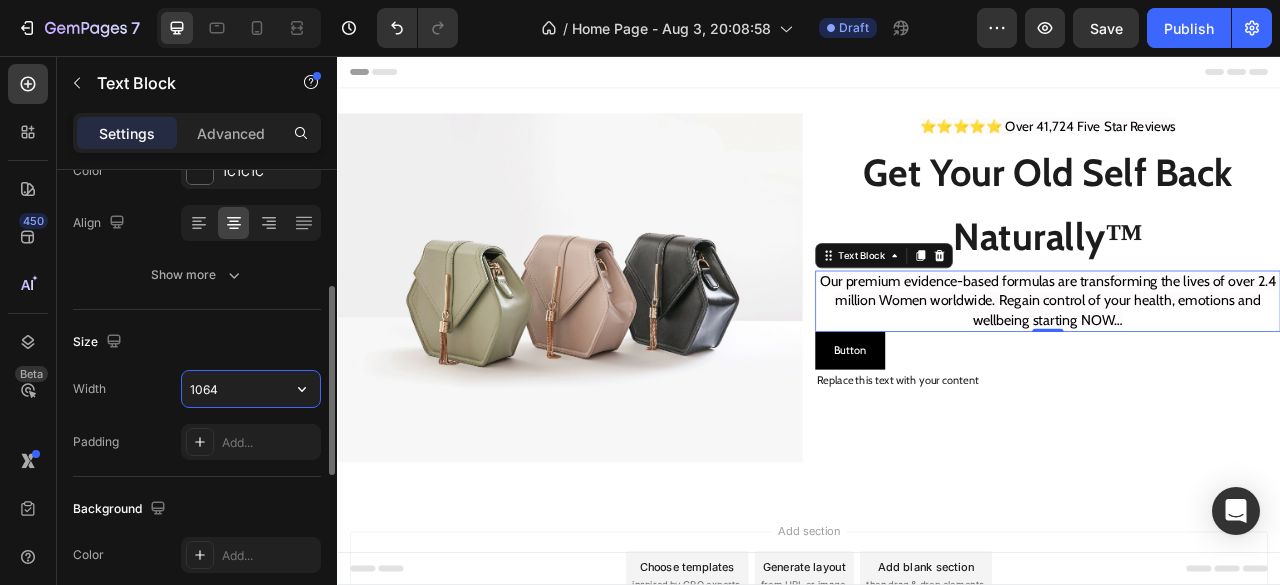 type on "1063" 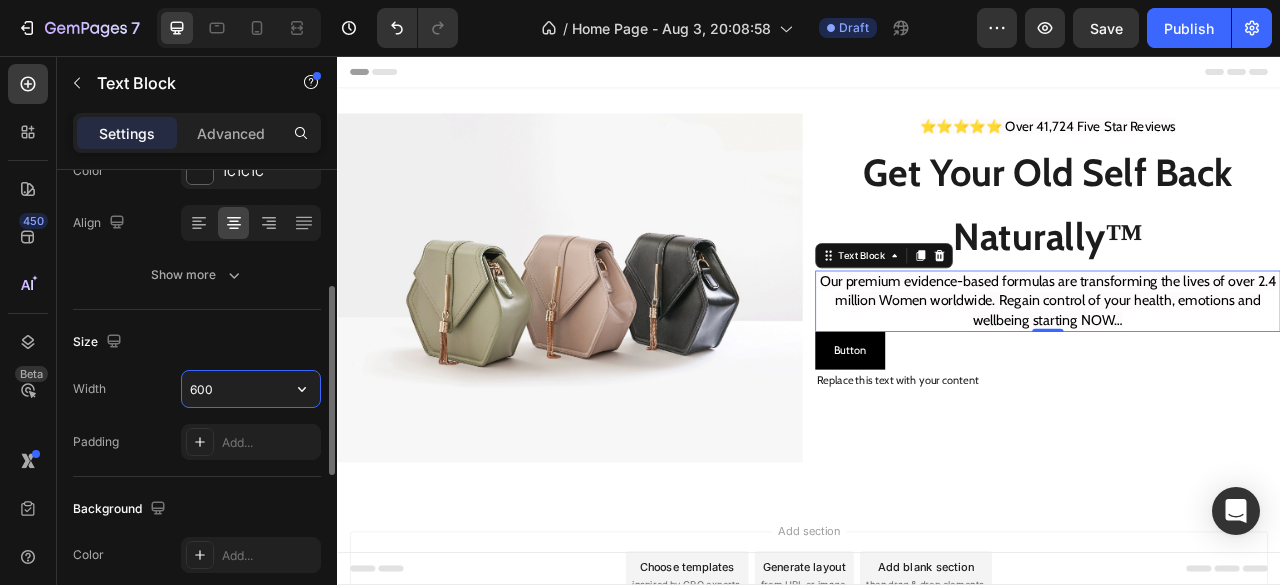 type on "600" 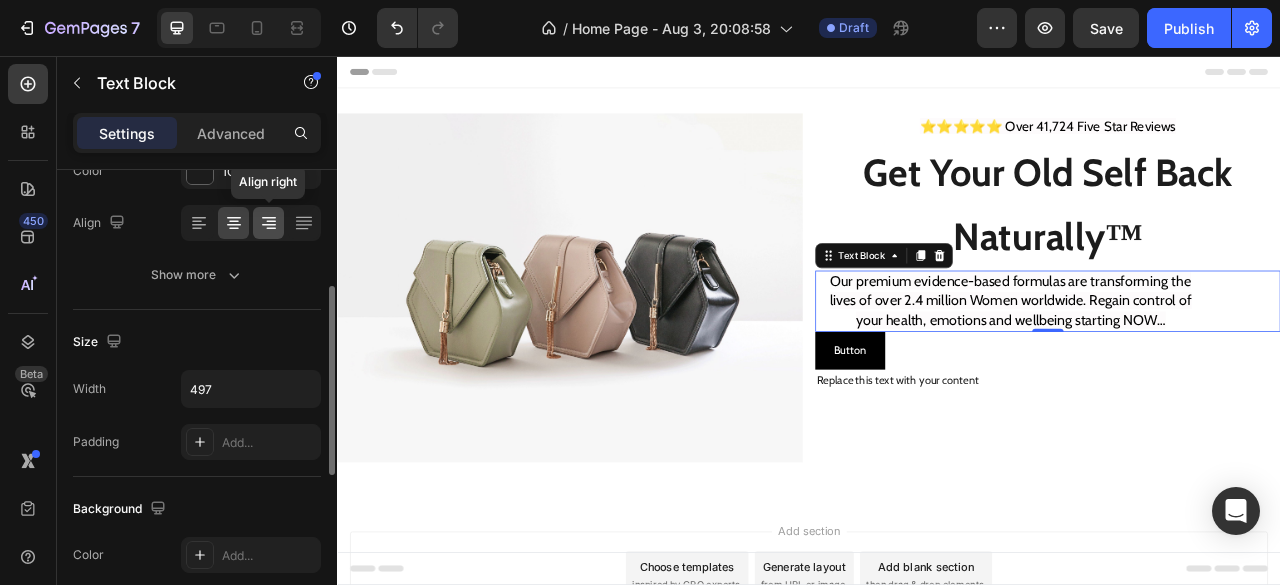 click 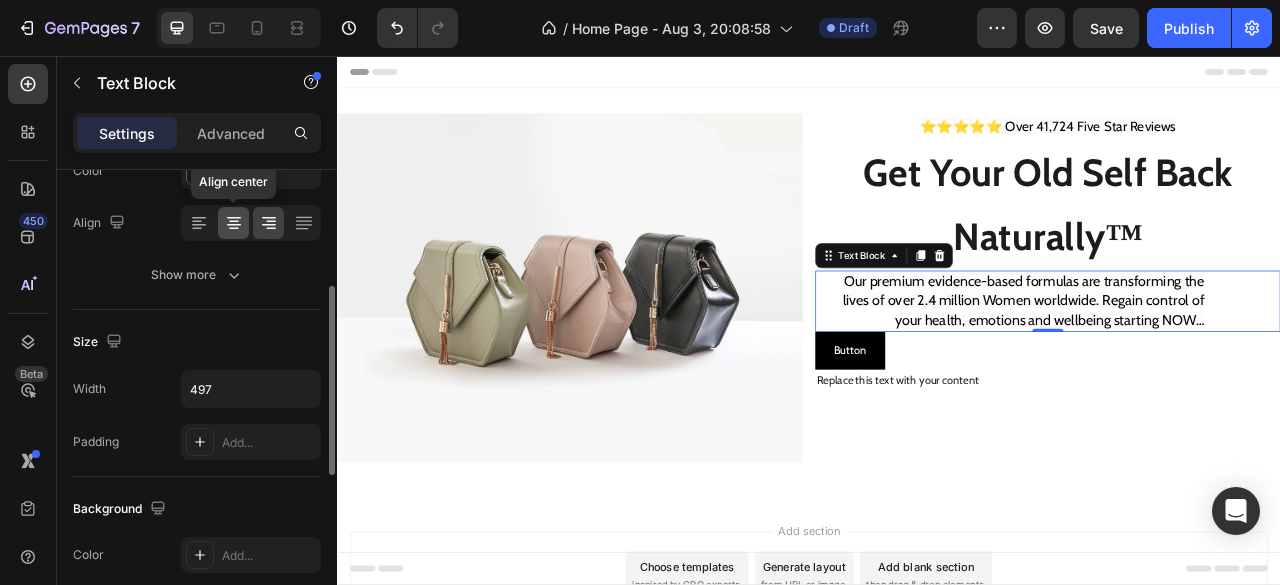 click 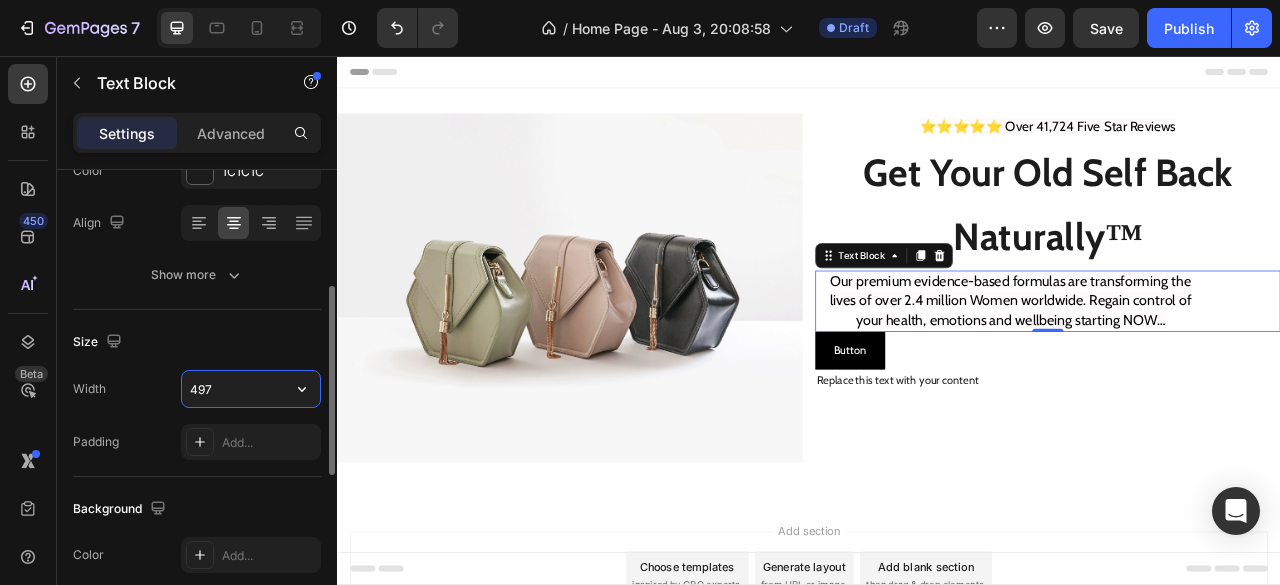 click on "497" at bounding box center [251, 389] 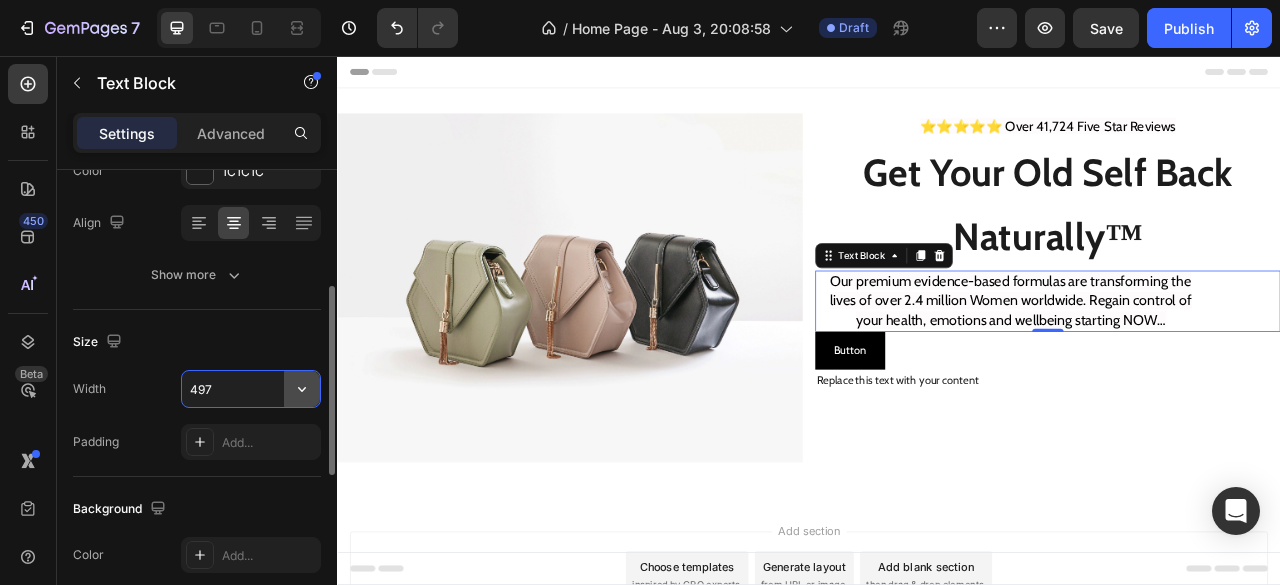 click 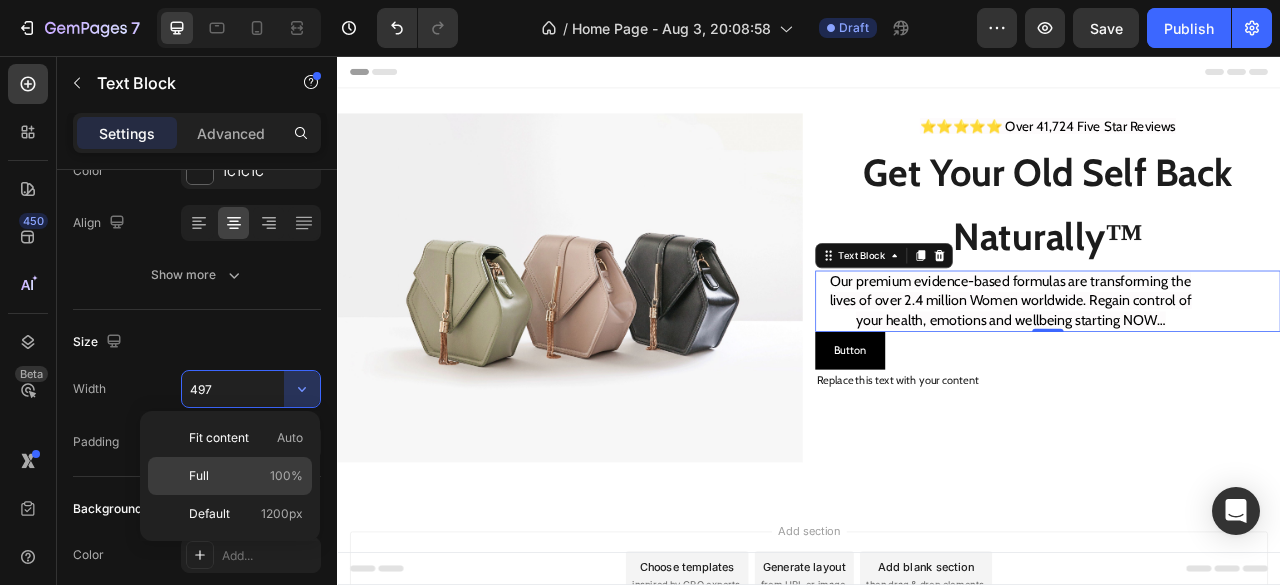 click on "Full 100%" 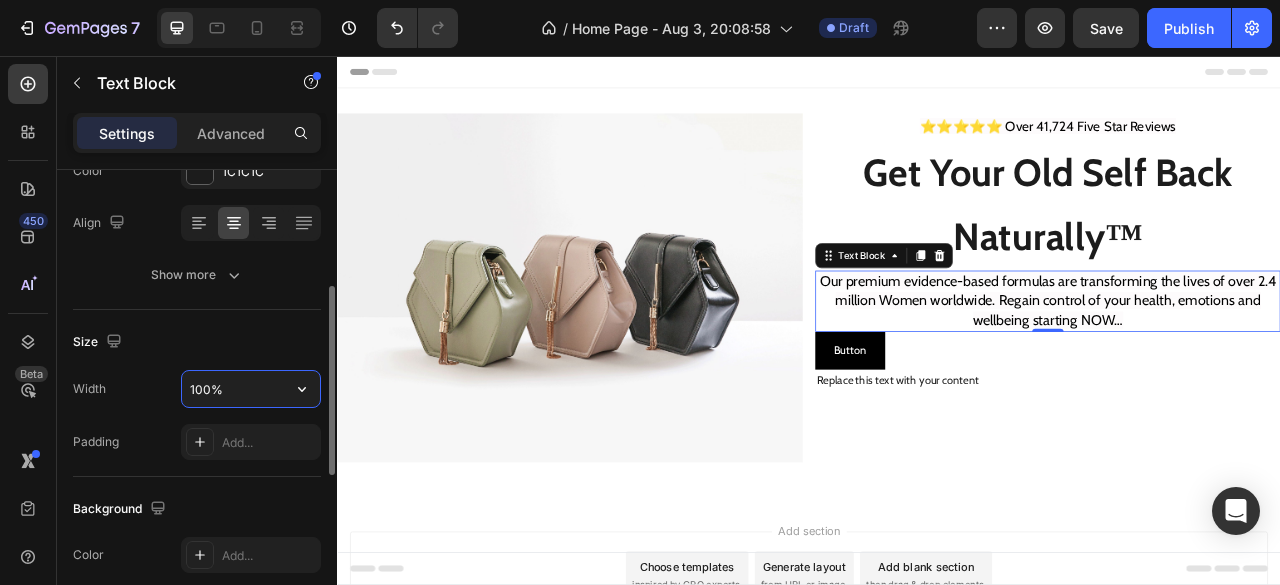 click on "100%" at bounding box center [251, 389] 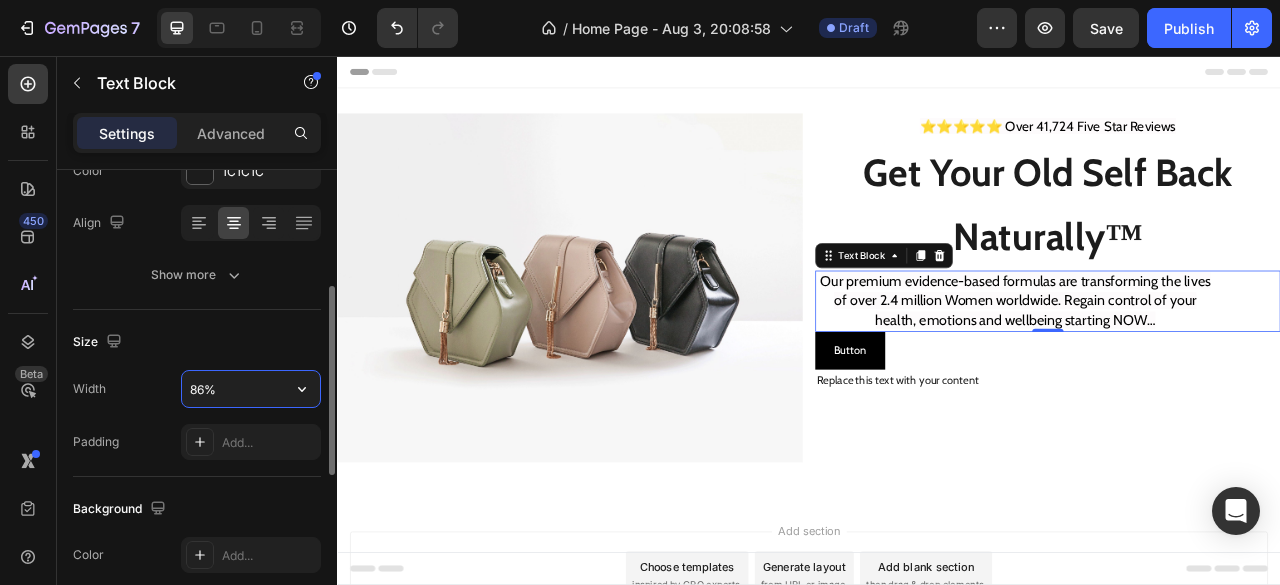 type on "85%" 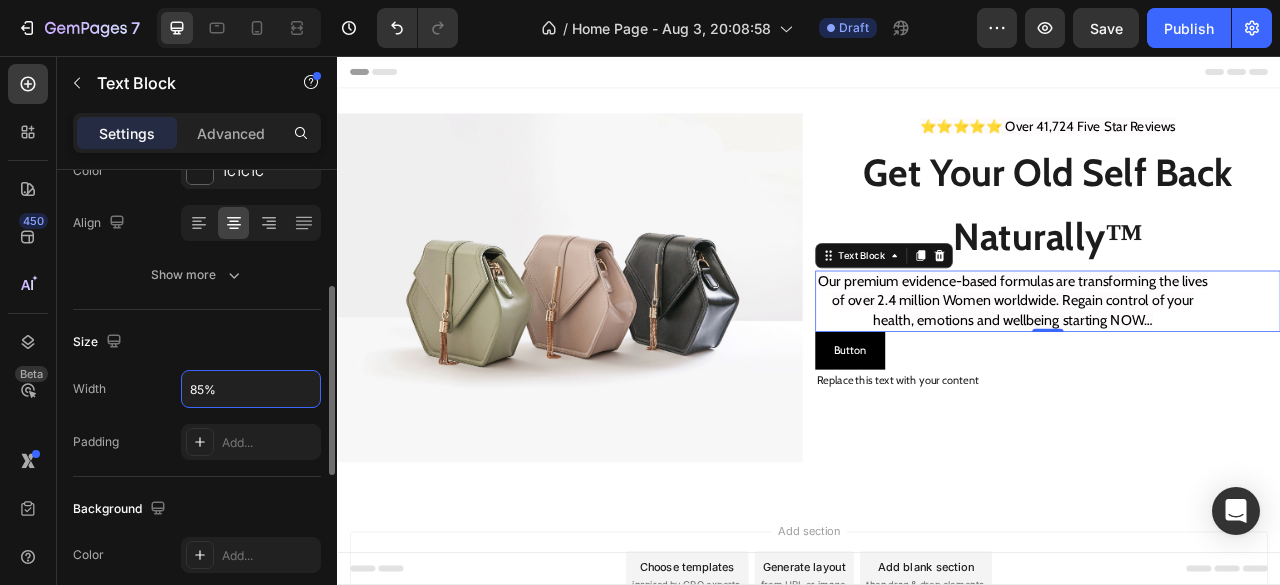 click on "Size" at bounding box center [197, 342] 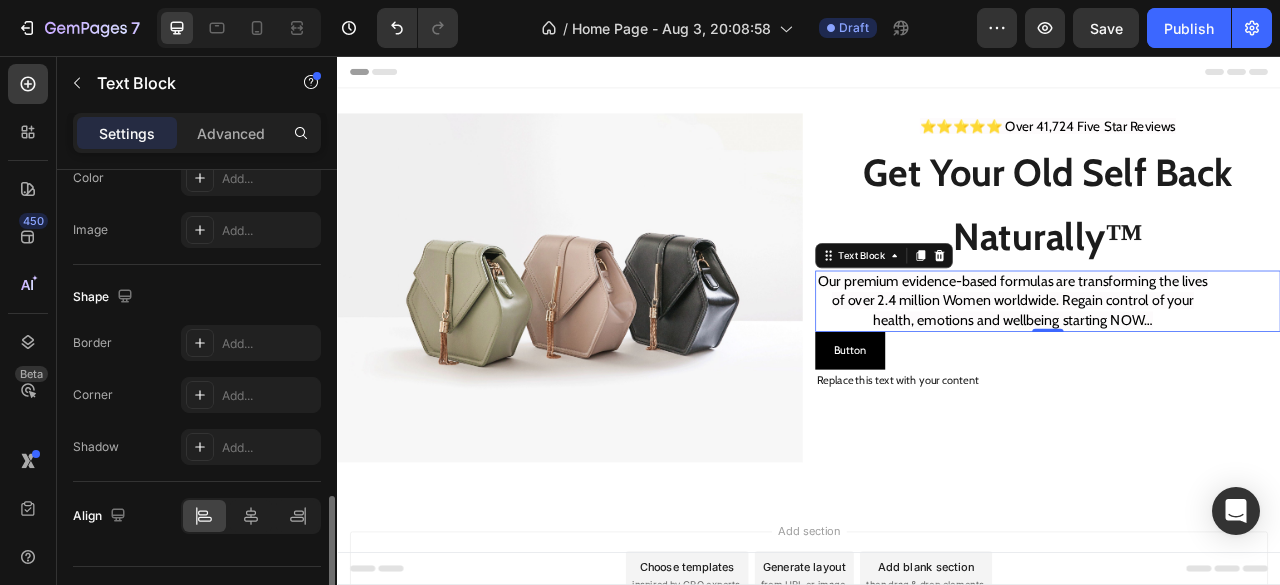scroll, scrollTop: 710, scrollLeft: 0, axis: vertical 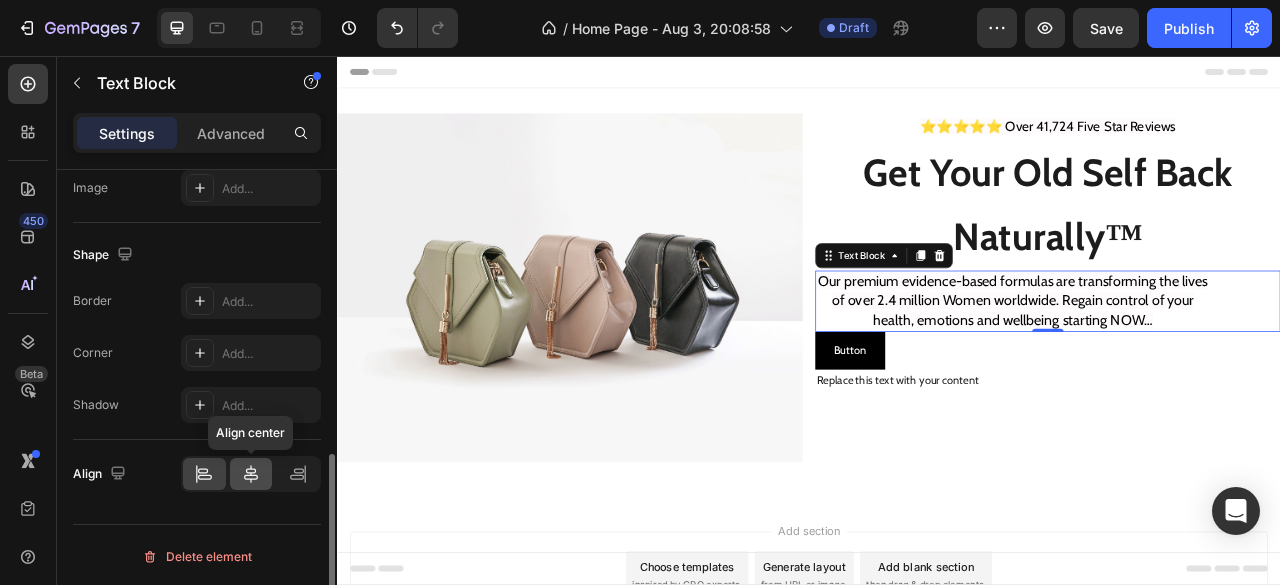 click 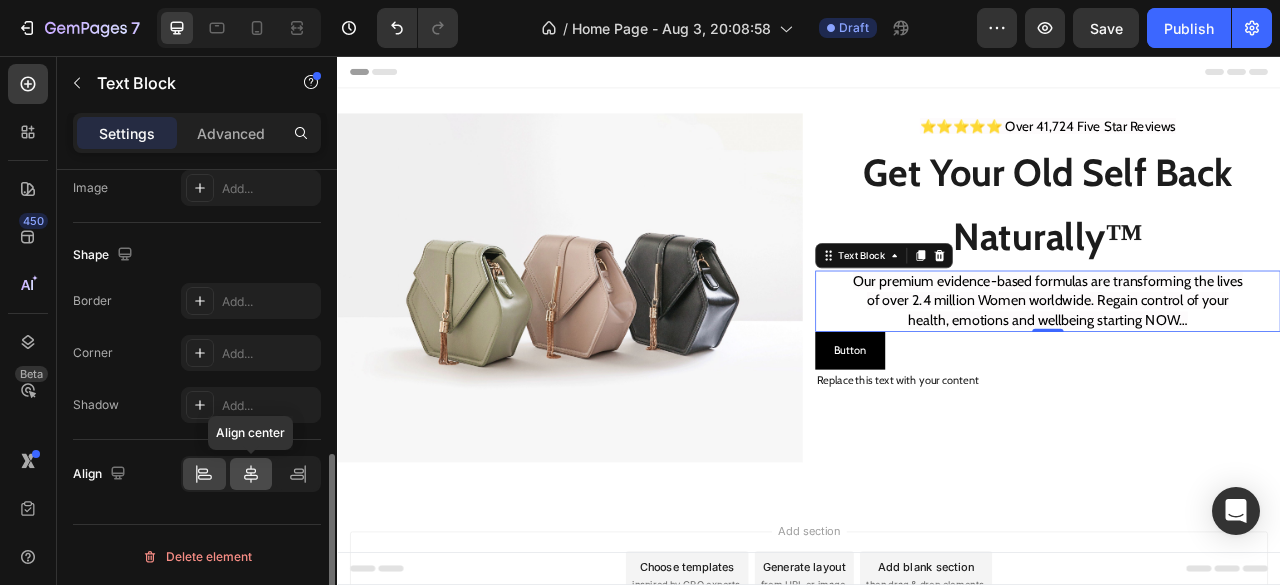 scroll, scrollTop: 710, scrollLeft: 0, axis: vertical 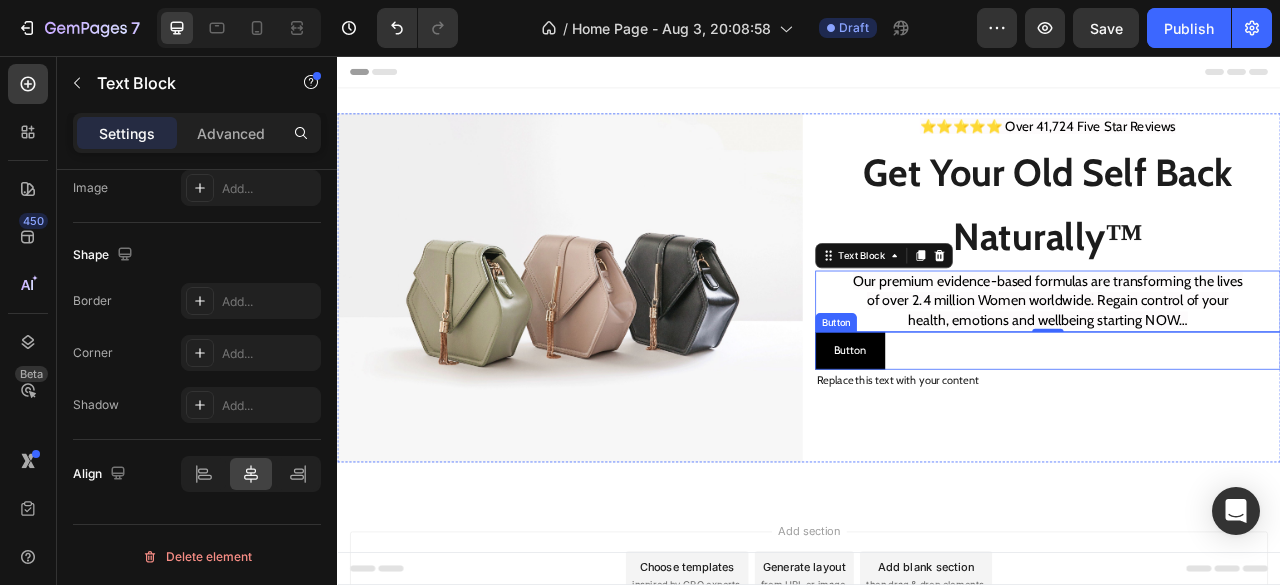 click on "Button Button" at bounding box center [1241, 431] 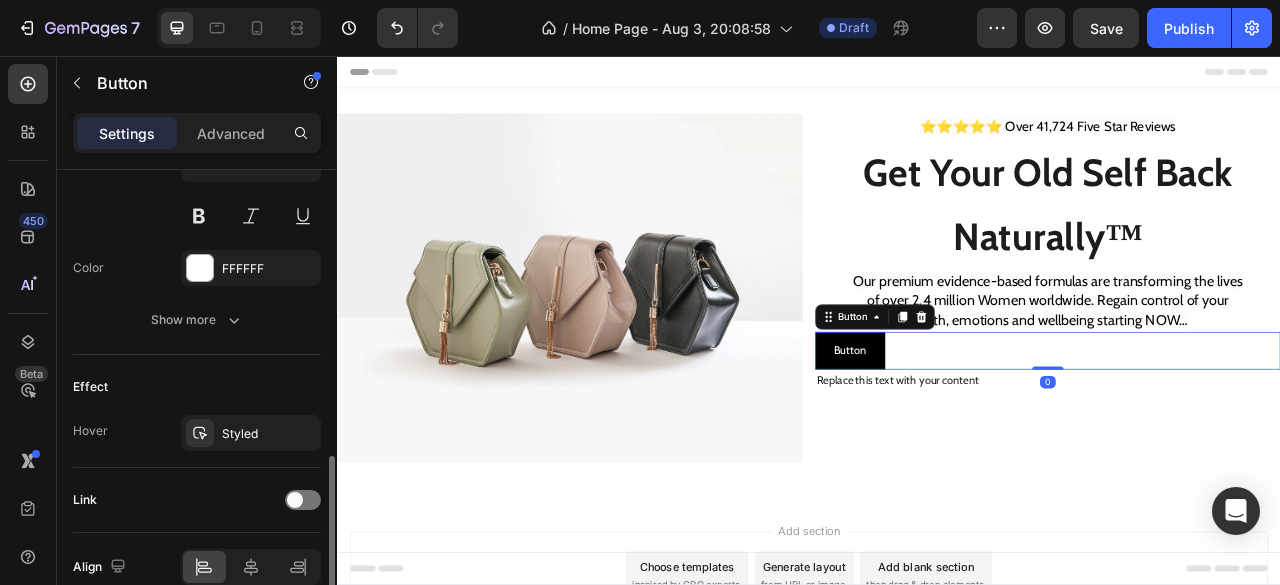 scroll, scrollTop: 957, scrollLeft: 0, axis: vertical 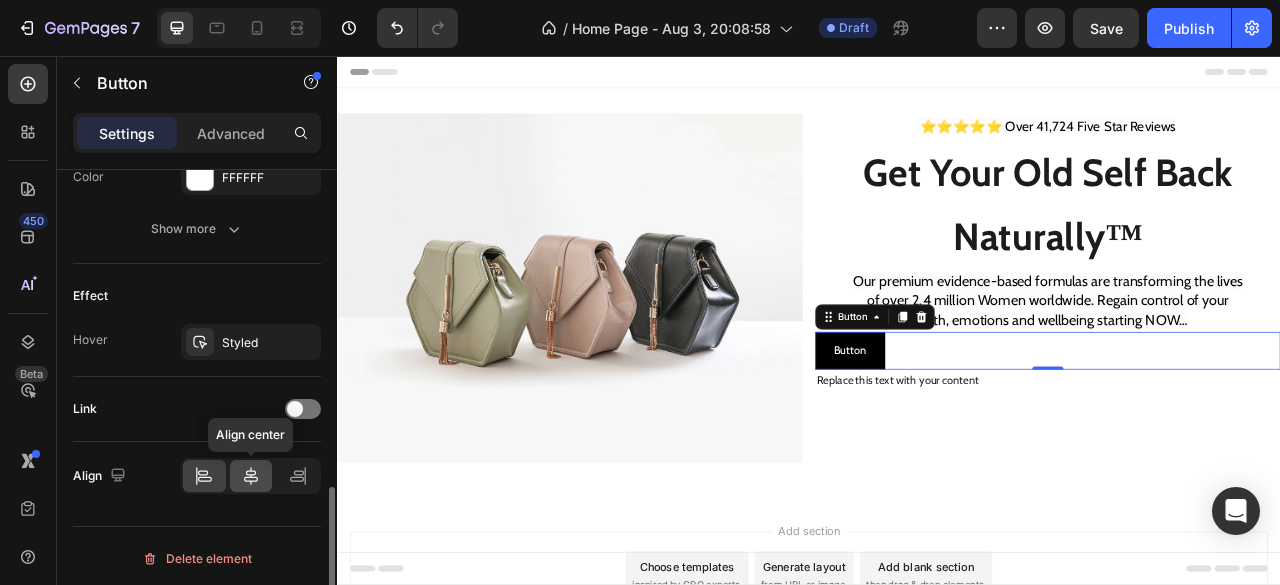 click 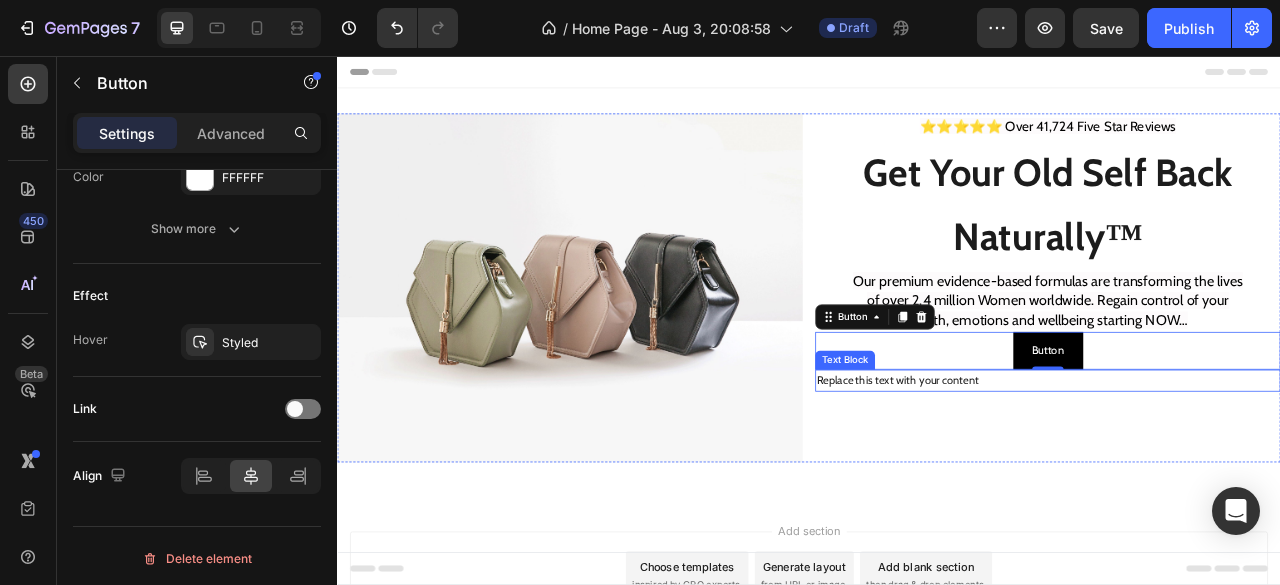 click on "Replace this text with your content" at bounding box center (1241, 469) 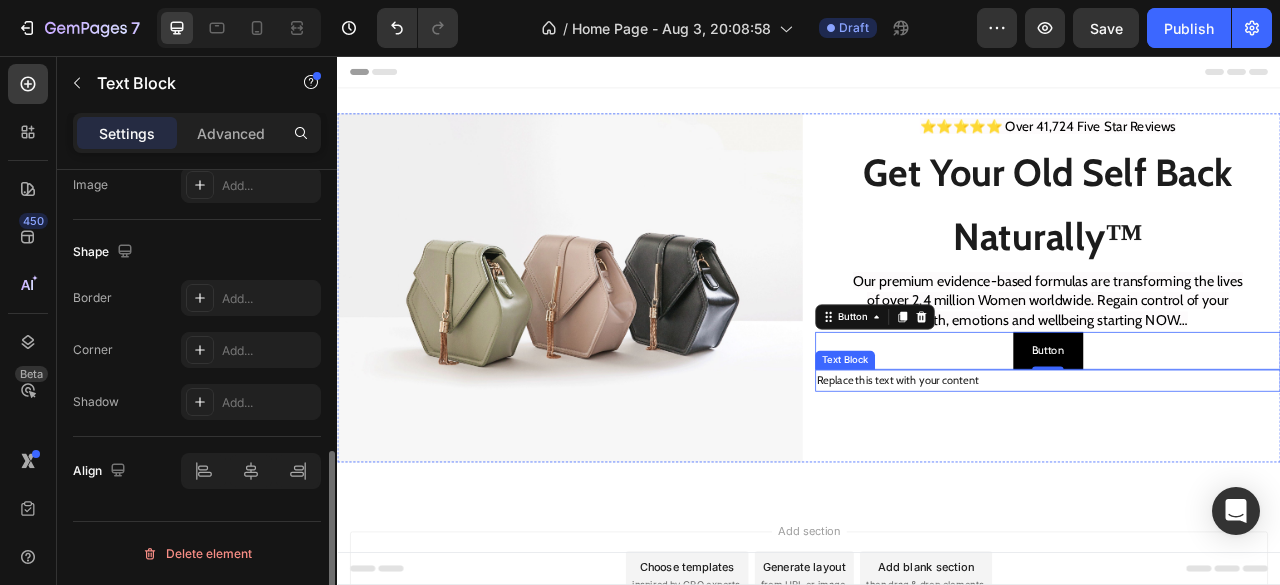 scroll, scrollTop: 0, scrollLeft: 0, axis: both 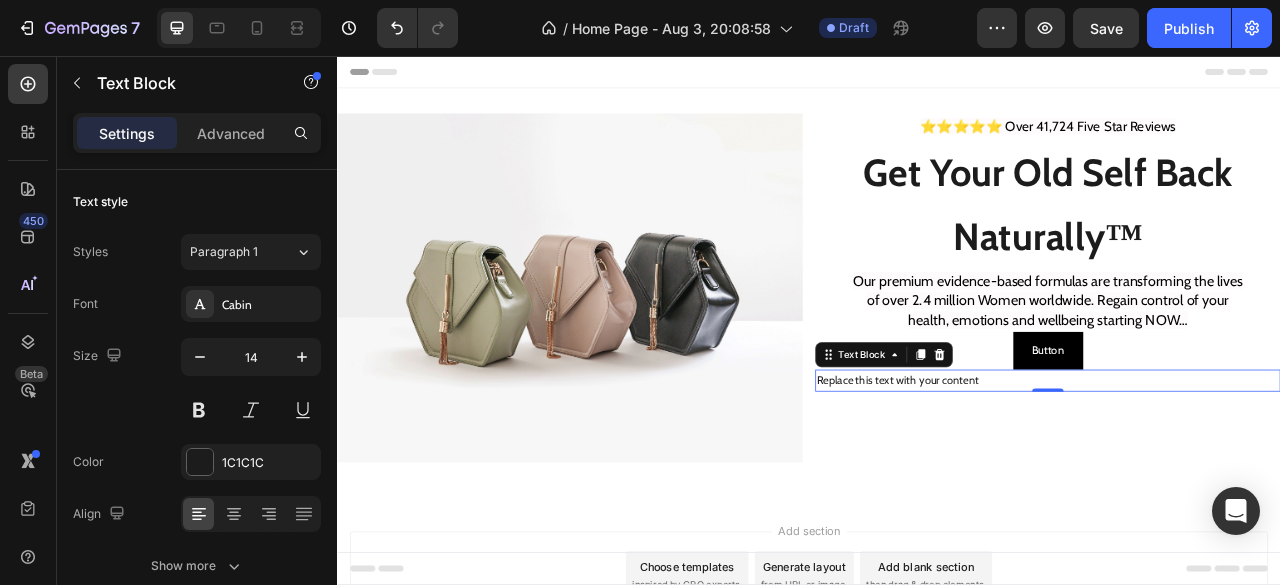 click on "Replace this text with your content" at bounding box center [1241, 469] 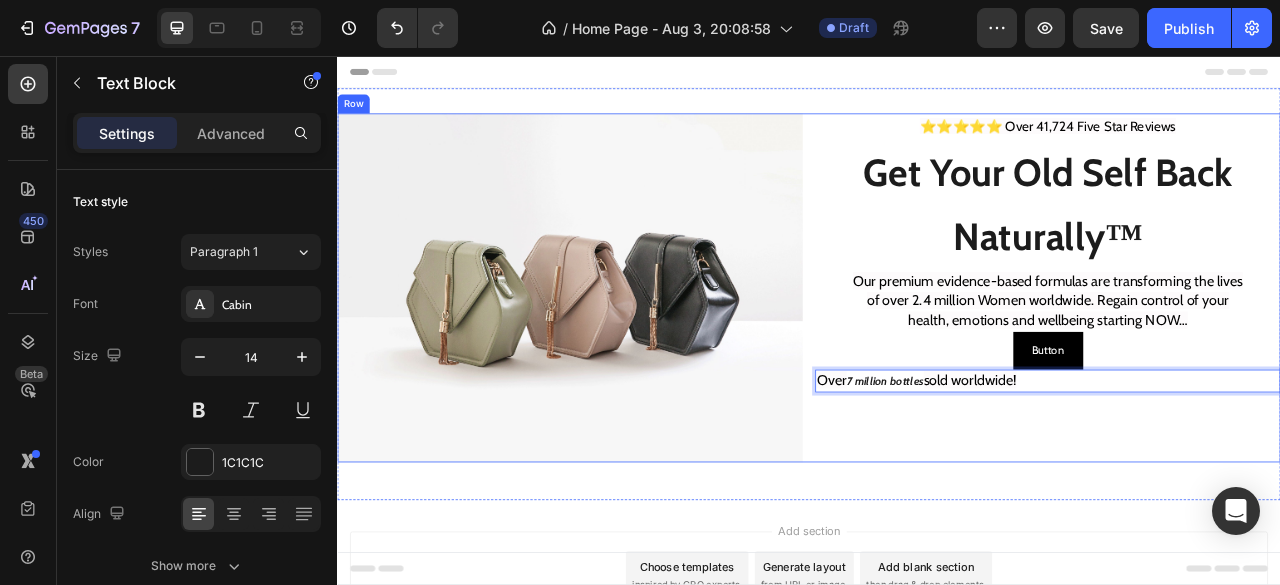 click on "⭐⭐⭐⭐⭐ Over 41,724 Five Star Reviews Text Block Get Your Old Self Back Naturally™ Text Block Our premium evidence-based formulas are transforming the lives of over 2.4 million Women worldwide. Regain control of your health, emotions and wellbeing starting NOW… Text Block Button Button Over  7 million bottles  sold worldwide! Text Block   0" at bounding box center [1241, 351] 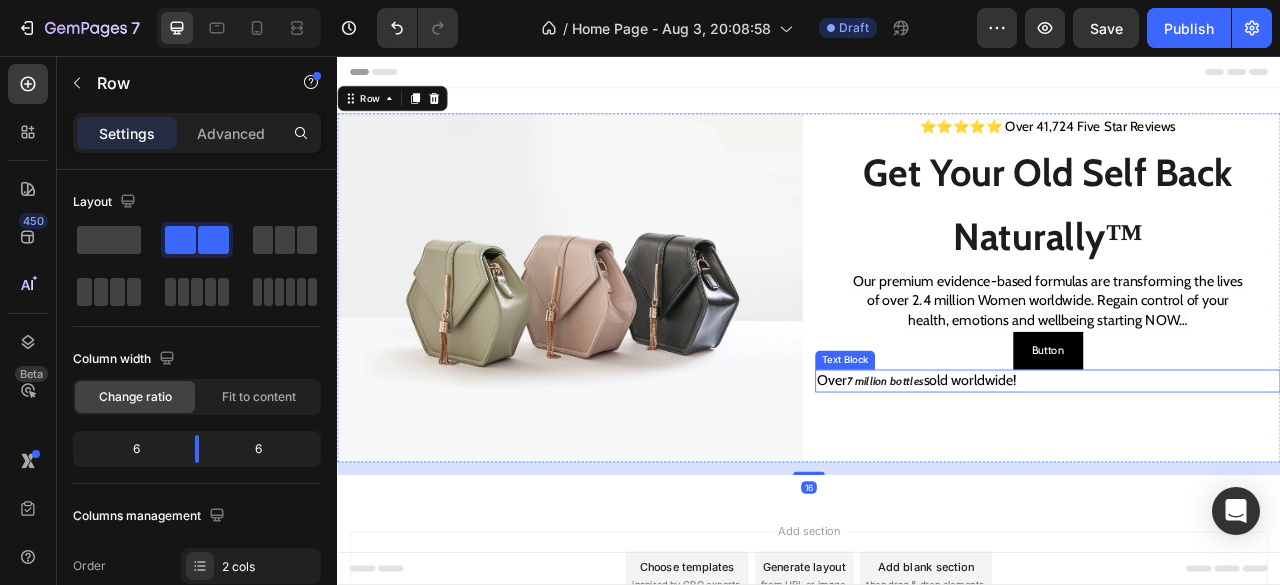 click on "Over  7 million bottles  sold worldwide!" at bounding box center [1241, 469] 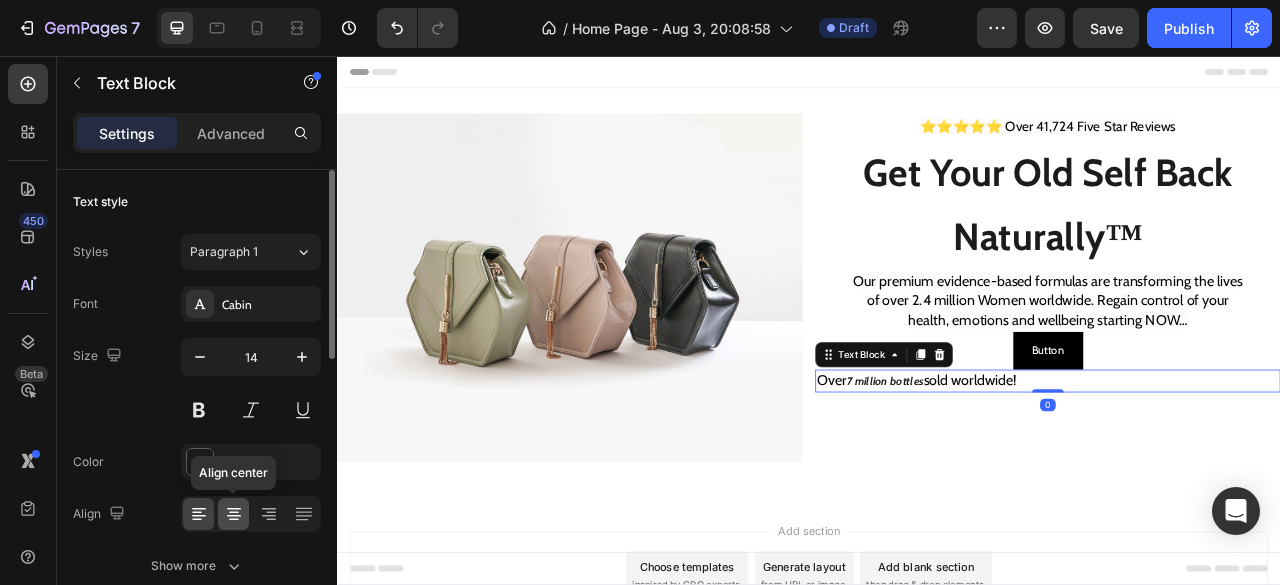 click 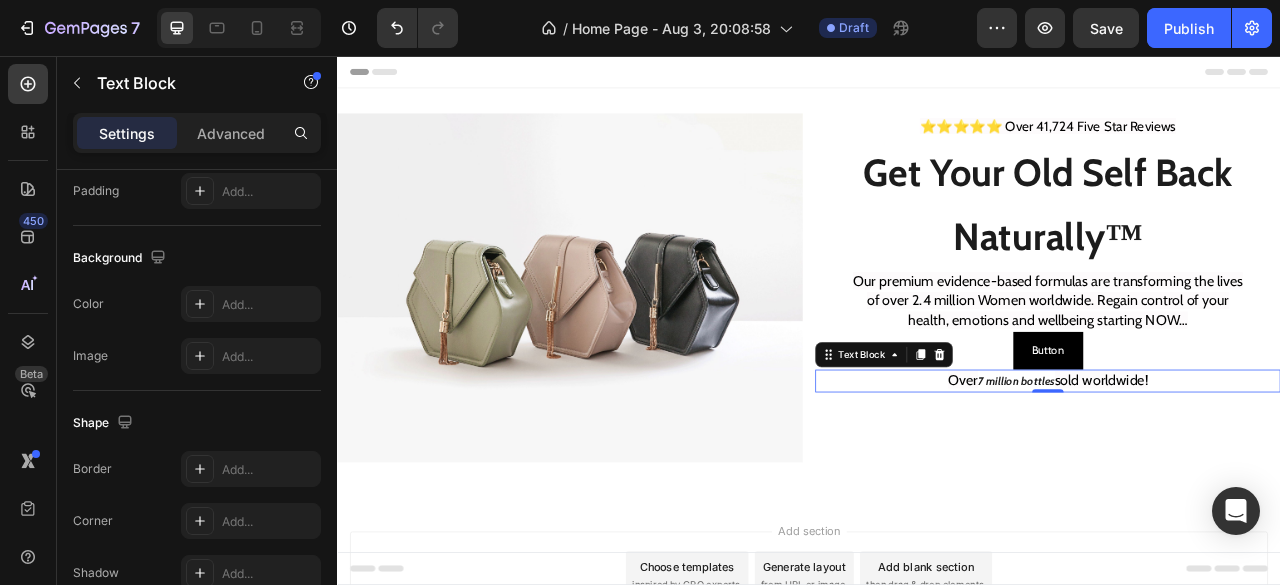 scroll, scrollTop: 710, scrollLeft: 0, axis: vertical 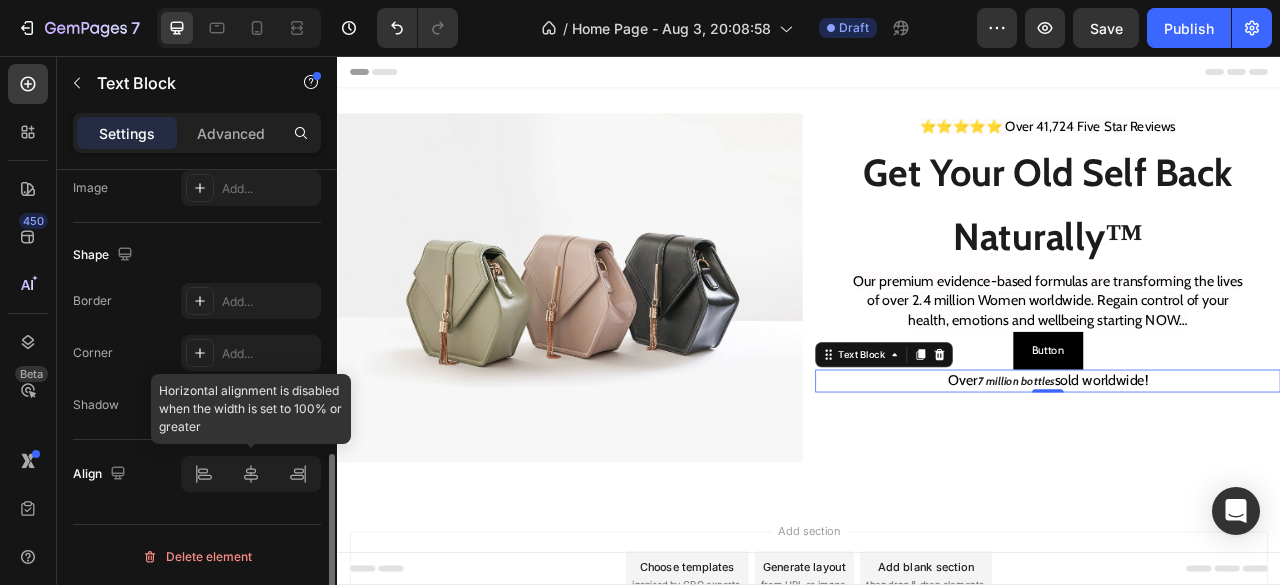 click 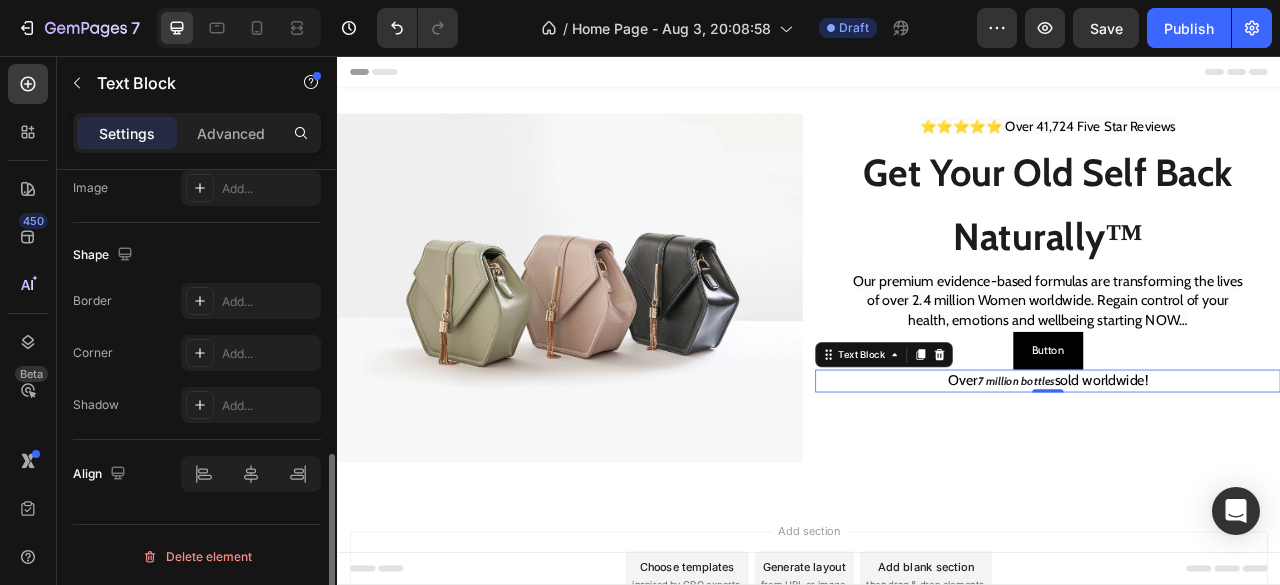 click on "Delete element" at bounding box center (197, 556) 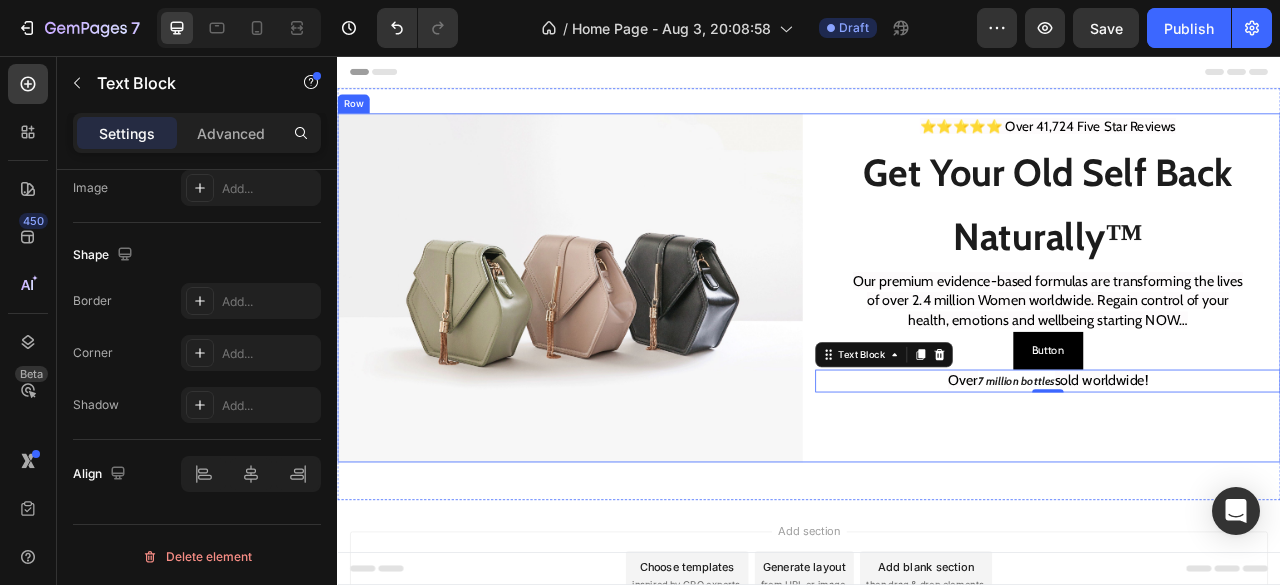 click on "⭐⭐⭐⭐⭐ Over 41,724 Five Star Reviews Text Block Get Your Old Self Back Naturally™ Text Block Our premium evidence-based formulas are transforming the lives of over 2.4 million Women worldwide. Regain control of your health, emotions and wellbeing starting NOW… Text Block Button Button Over  7 million bottles  sold worldwide! Text Block   0" at bounding box center (1241, 351) 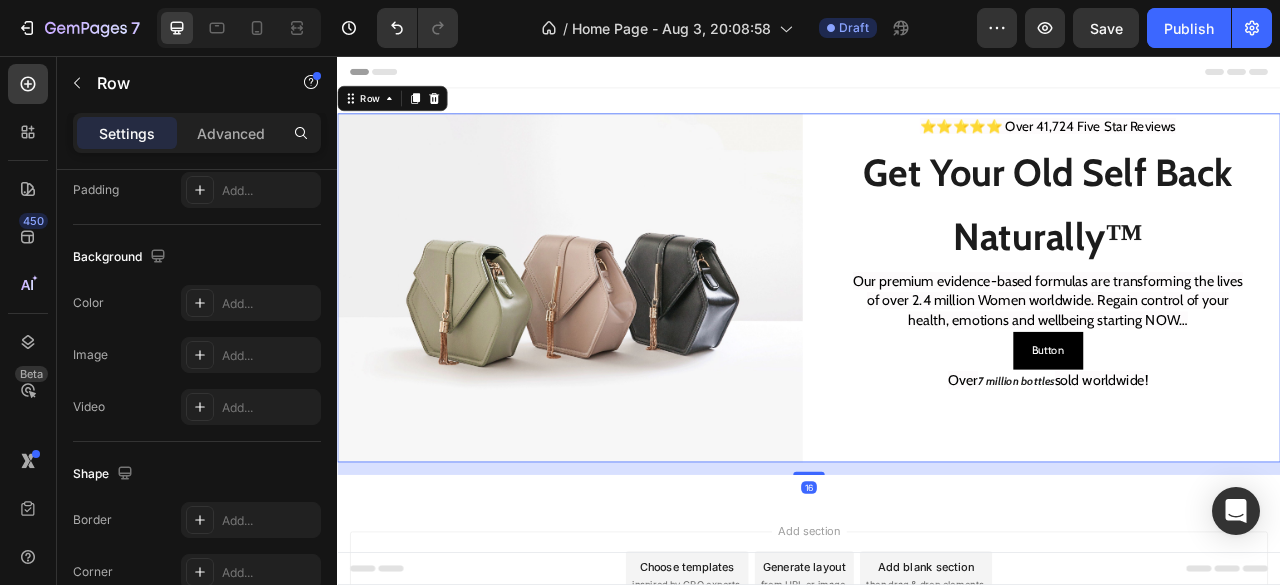 scroll, scrollTop: 0, scrollLeft: 0, axis: both 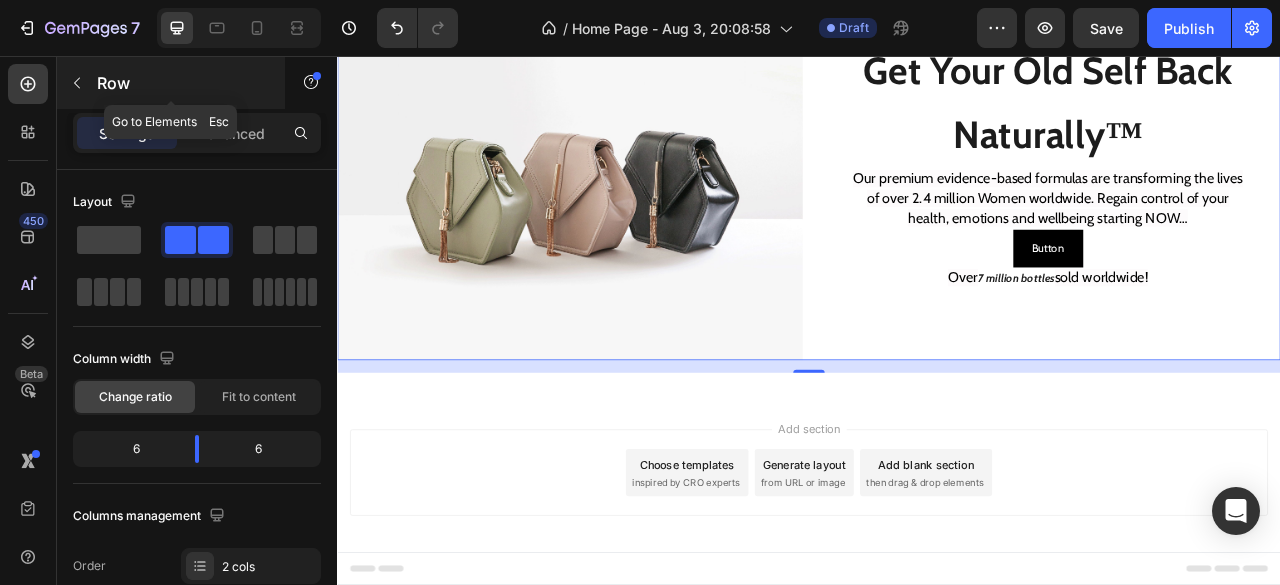 click 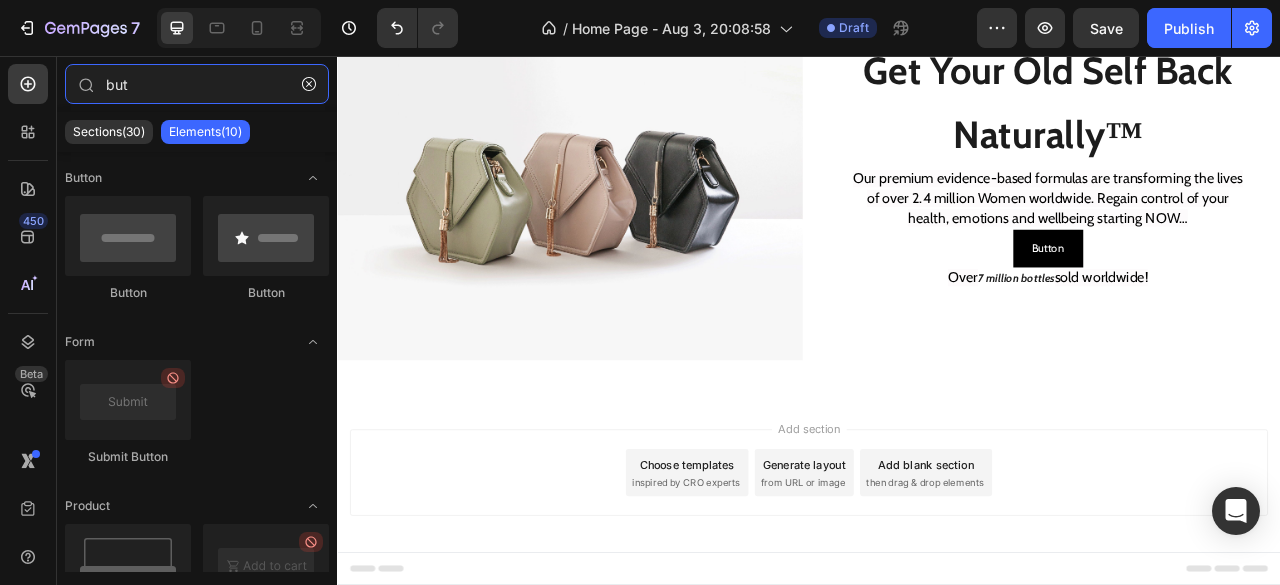 drag, startPoint x: 174, startPoint y: 86, endPoint x: 0, endPoint y: 117, distance: 176.73993 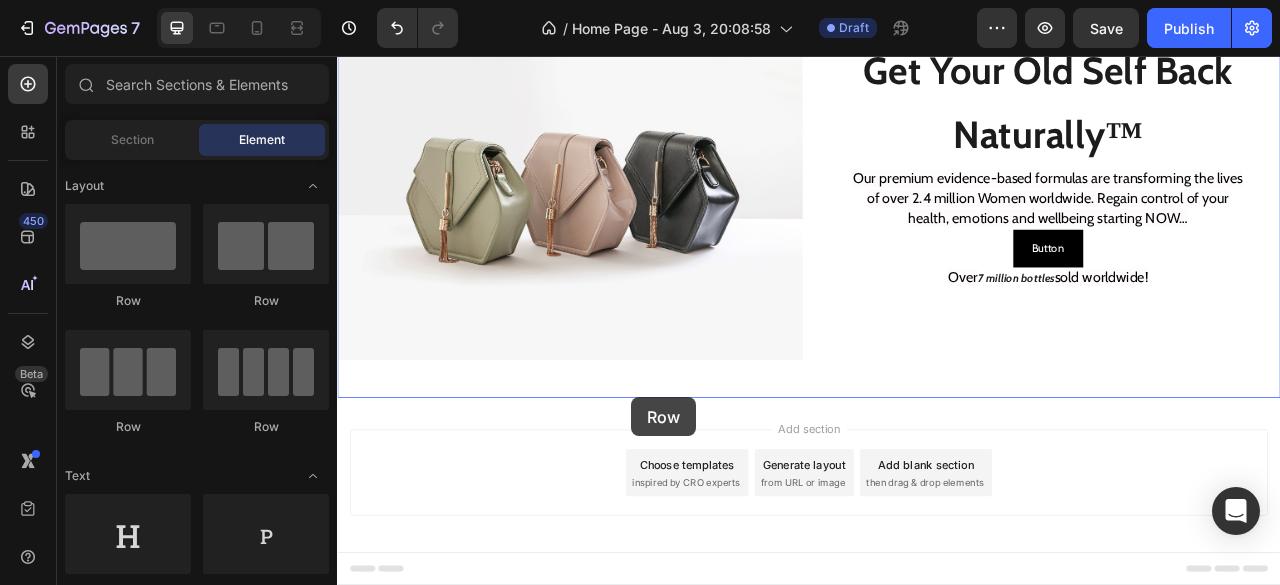 drag, startPoint x: 478, startPoint y: 302, endPoint x: 711, endPoint y: 492, distance: 300.64764 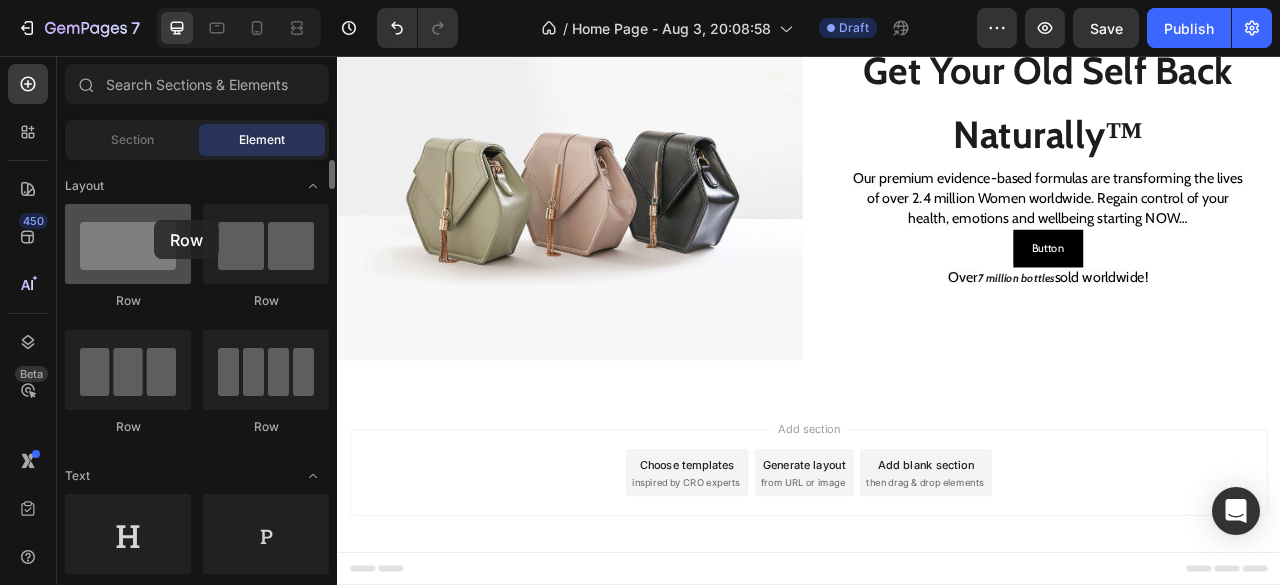 click at bounding box center (128, 244) 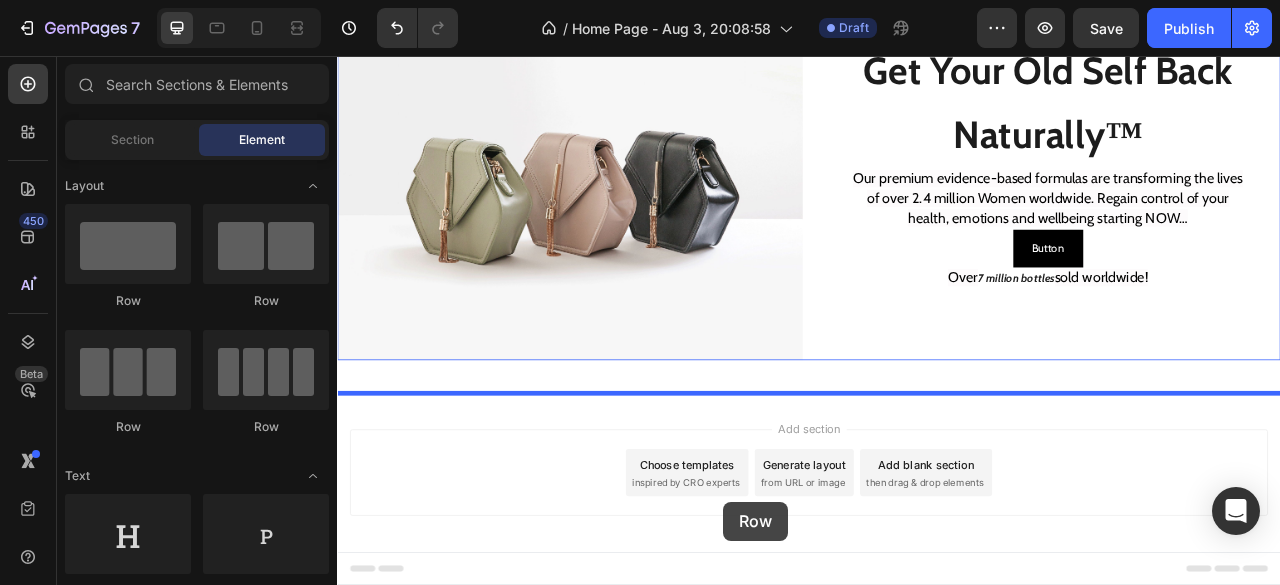 drag, startPoint x: 478, startPoint y: 311, endPoint x: 829, endPoint y: 618, distance: 466.31534 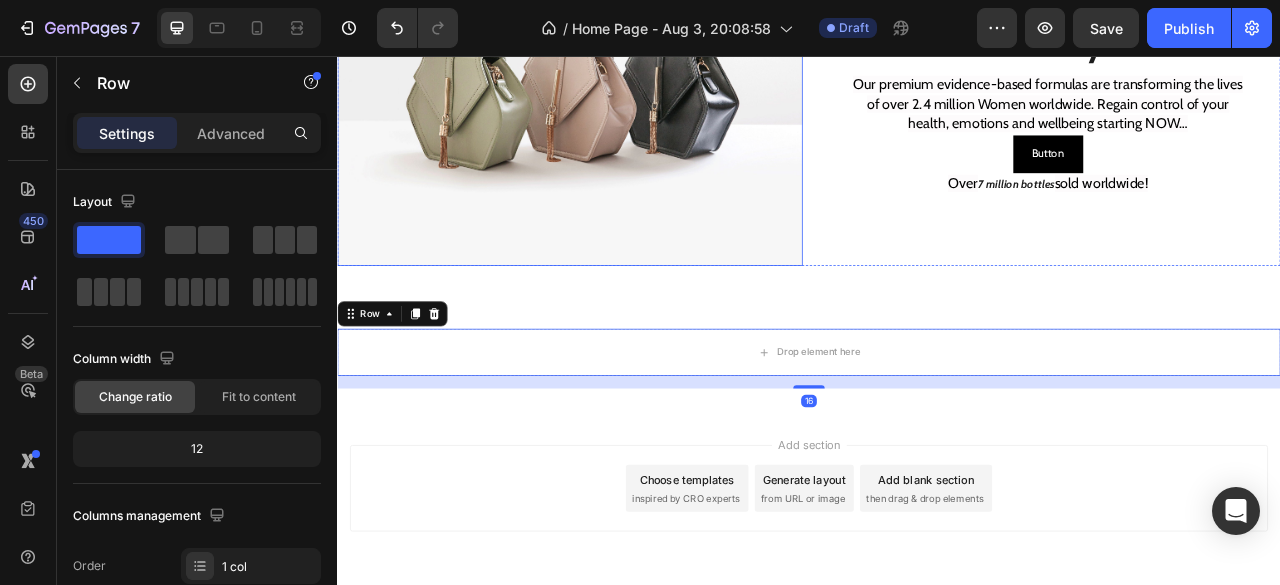 scroll, scrollTop: 252, scrollLeft: 0, axis: vertical 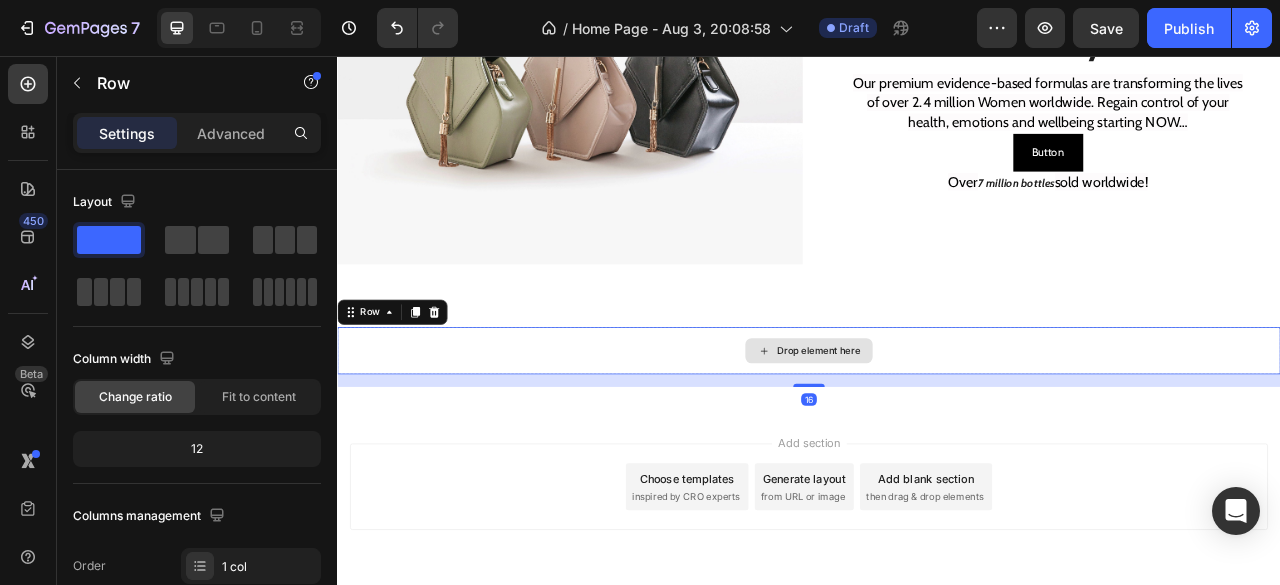 click on "Drop element here" at bounding box center (937, 431) 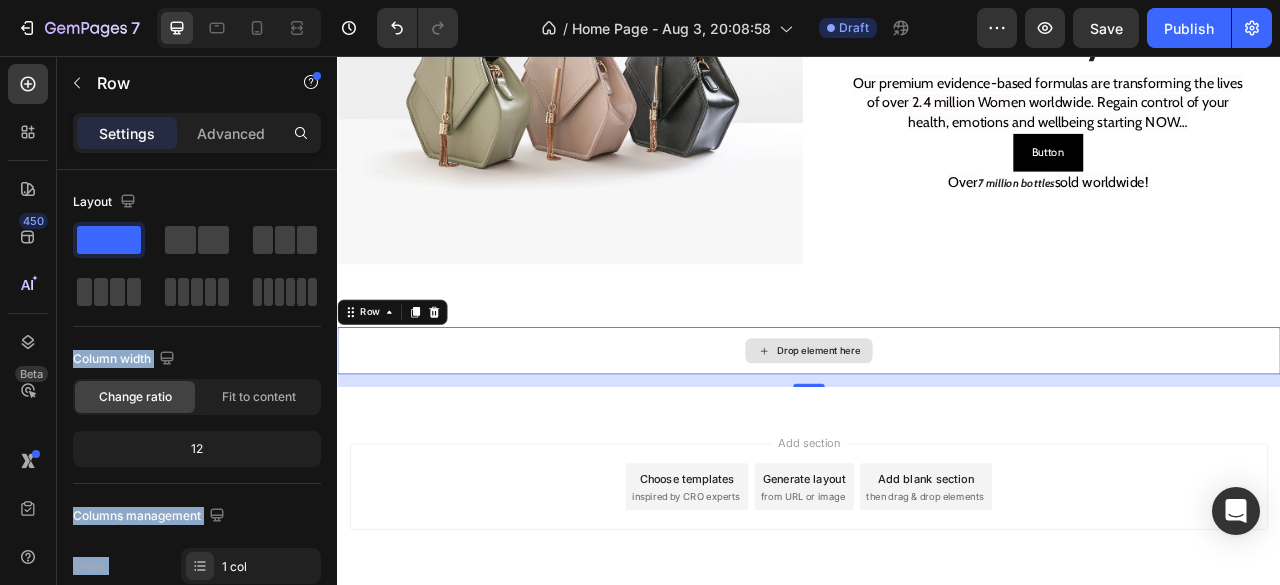 drag, startPoint x: 461, startPoint y: 347, endPoint x: 479, endPoint y: 438, distance: 92.76314 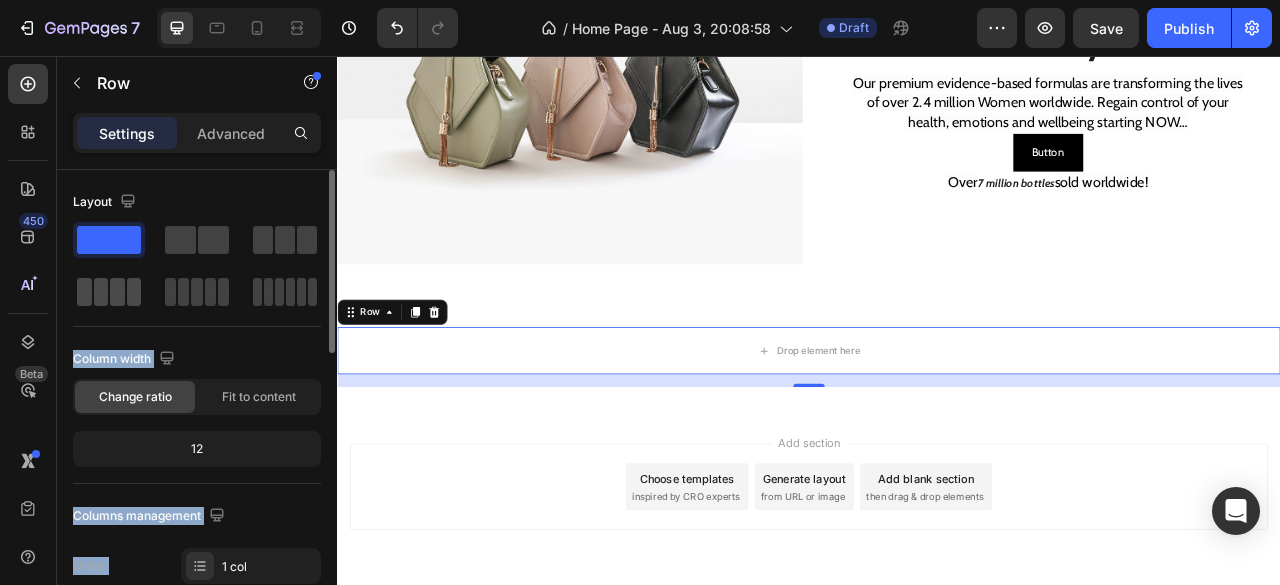 click 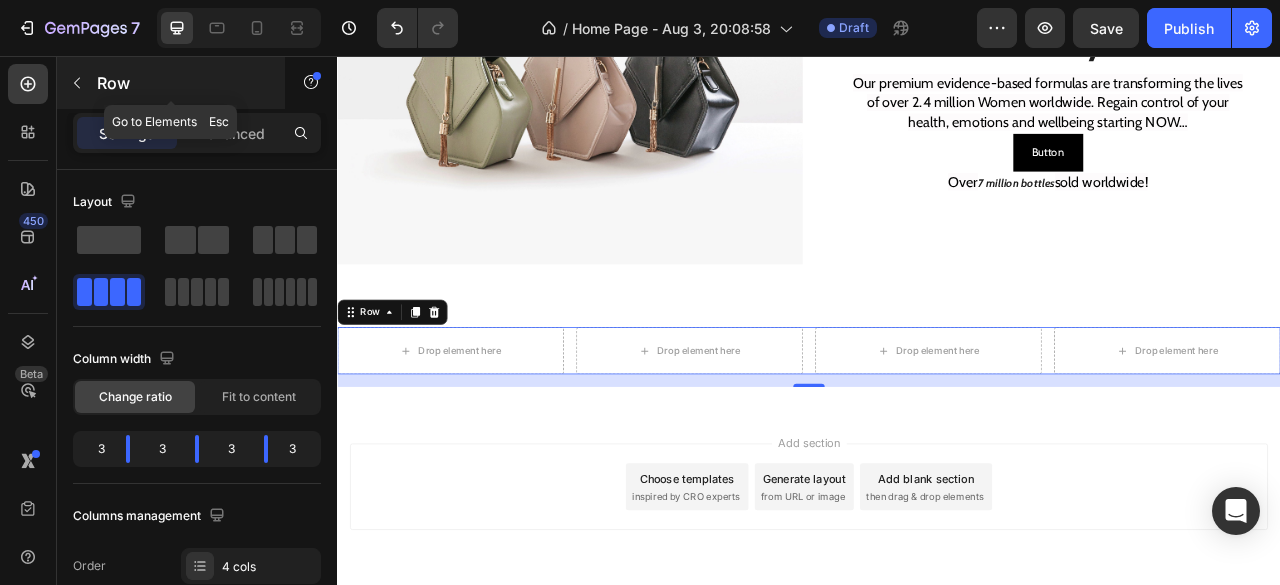 click at bounding box center [77, 83] 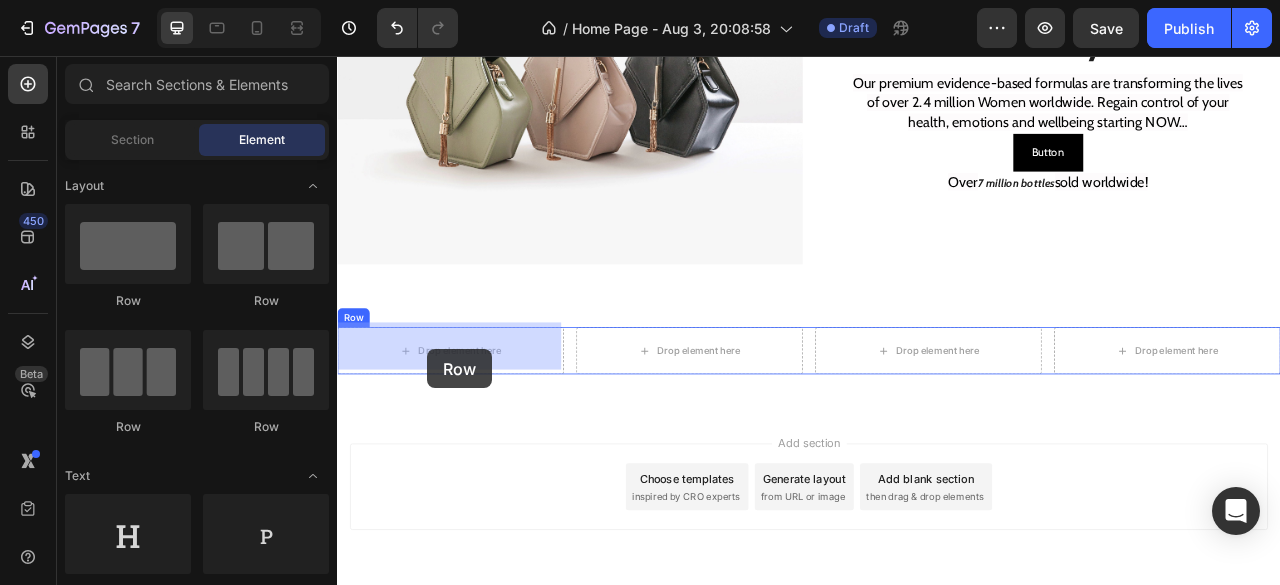 drag, startPoint x: 567, startPoint y: 327, endPoint x: 451, endPoint y: 428, distance: 153.80832 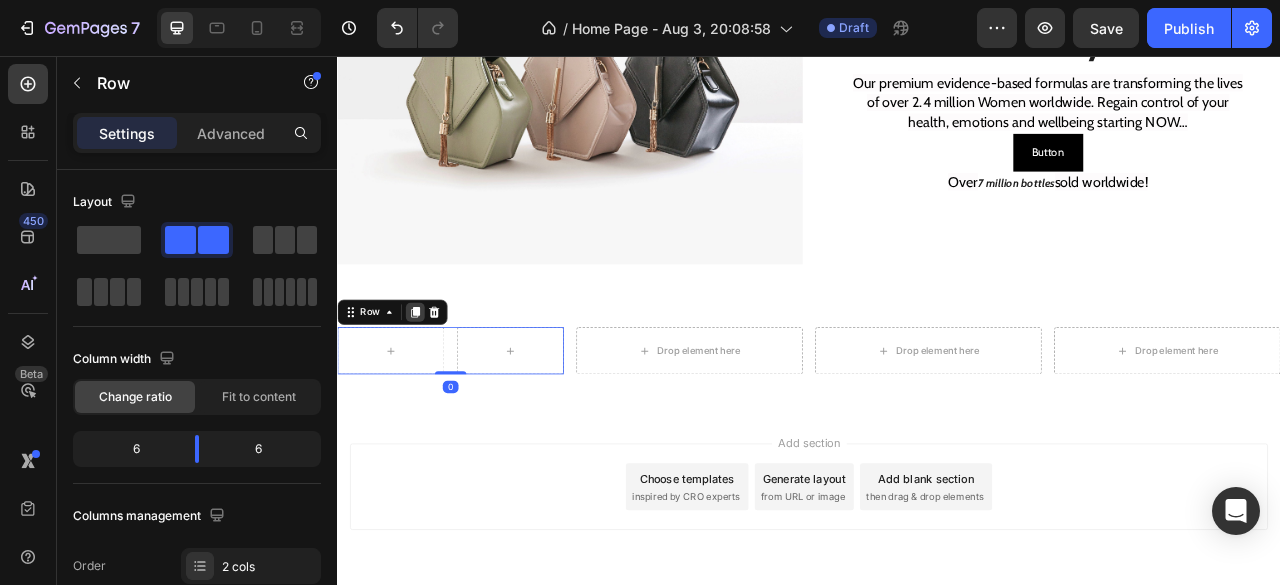 click 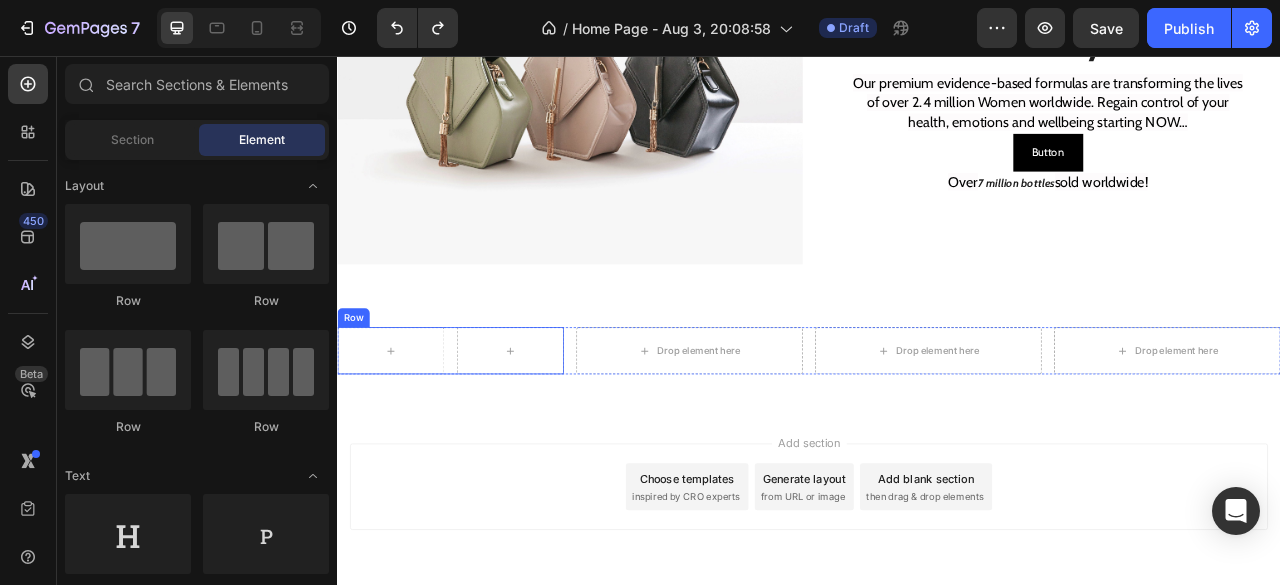 click on "Row" at bounding box center [481, 431] 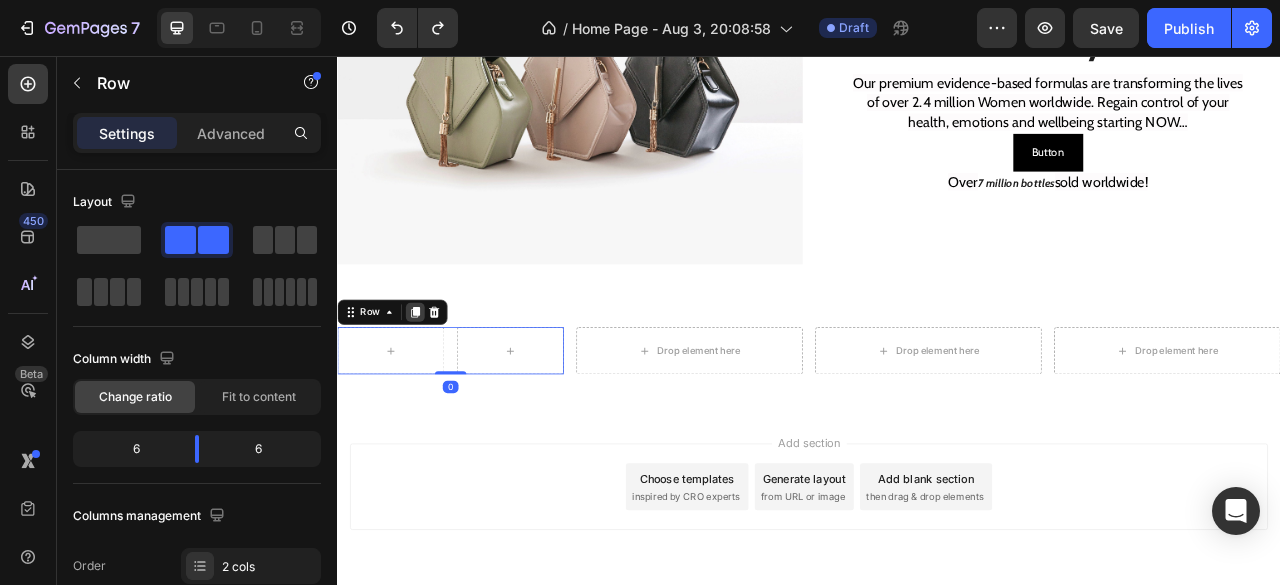 click 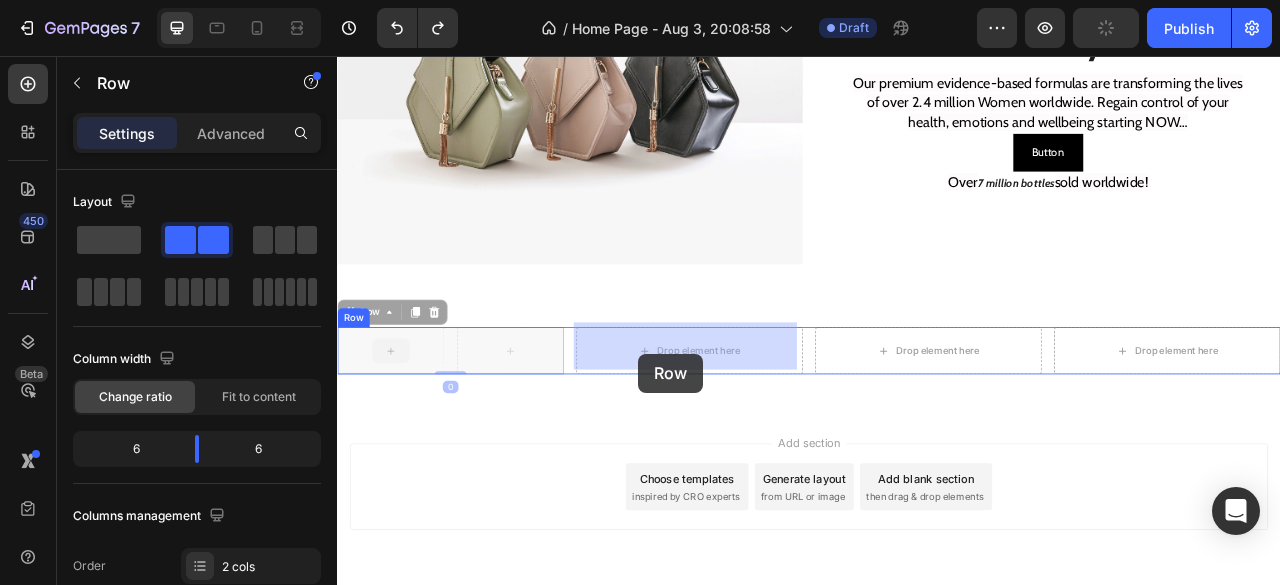 drag, startPoint x: 470, startPoint y: 433, endPoint x: 720, endPoint y: 435, distance: 250.008 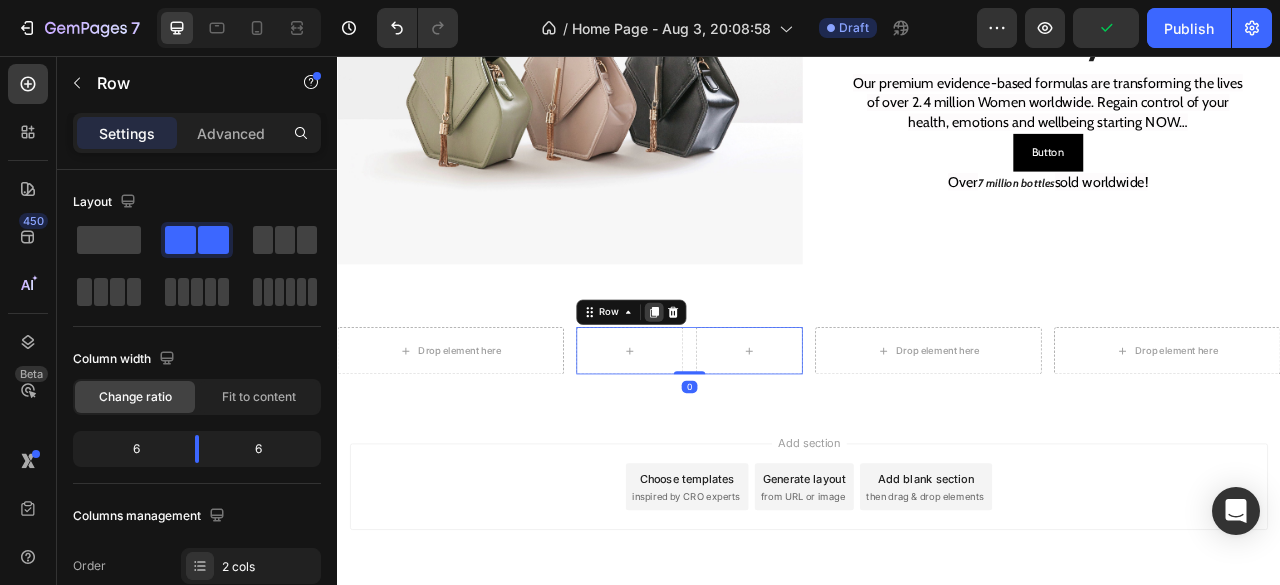 click at bounding box center (740, 382) 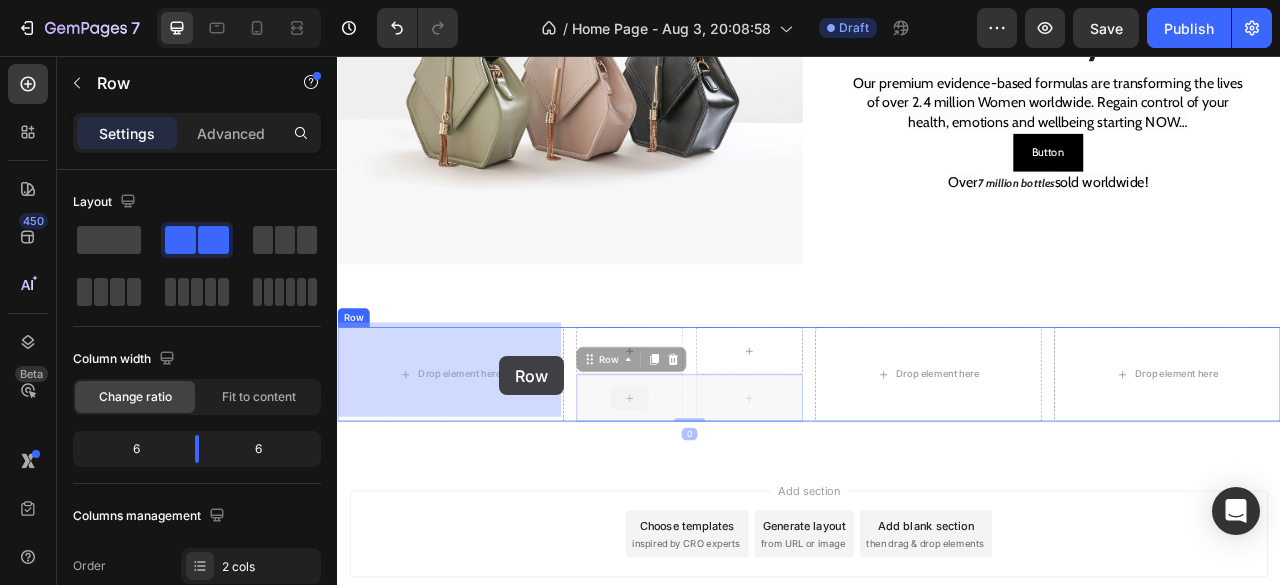 drag, startPoint x: 784, startPoint y: 484, endPoint x: 535, endPoint y: 438, distance: 253.21335 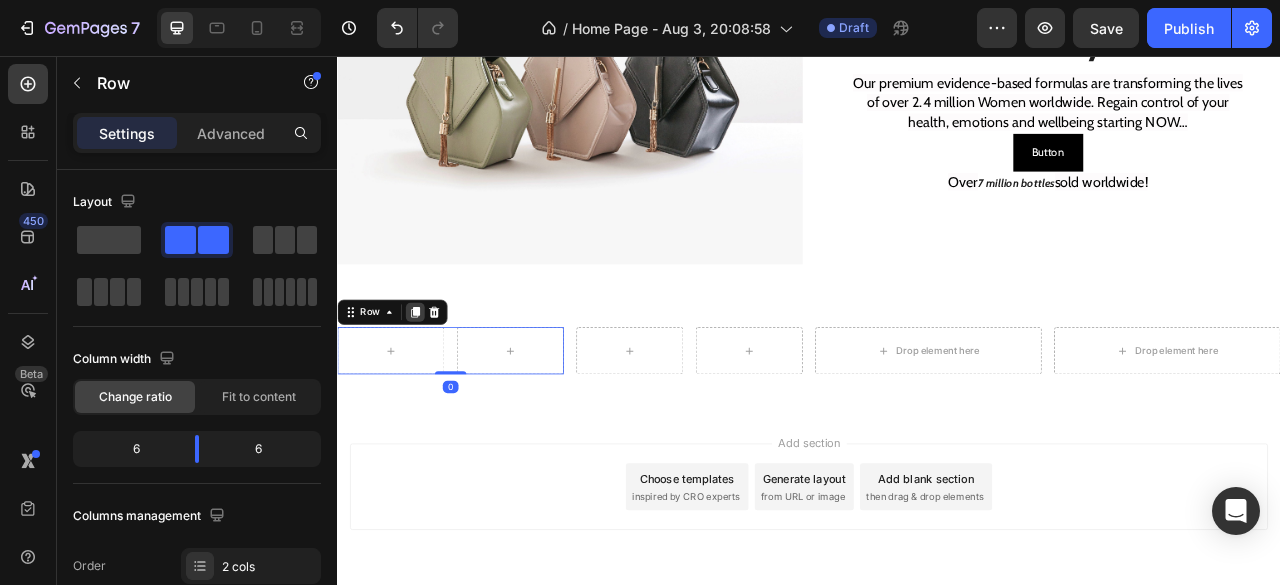 click at bounding box center (436, 382) 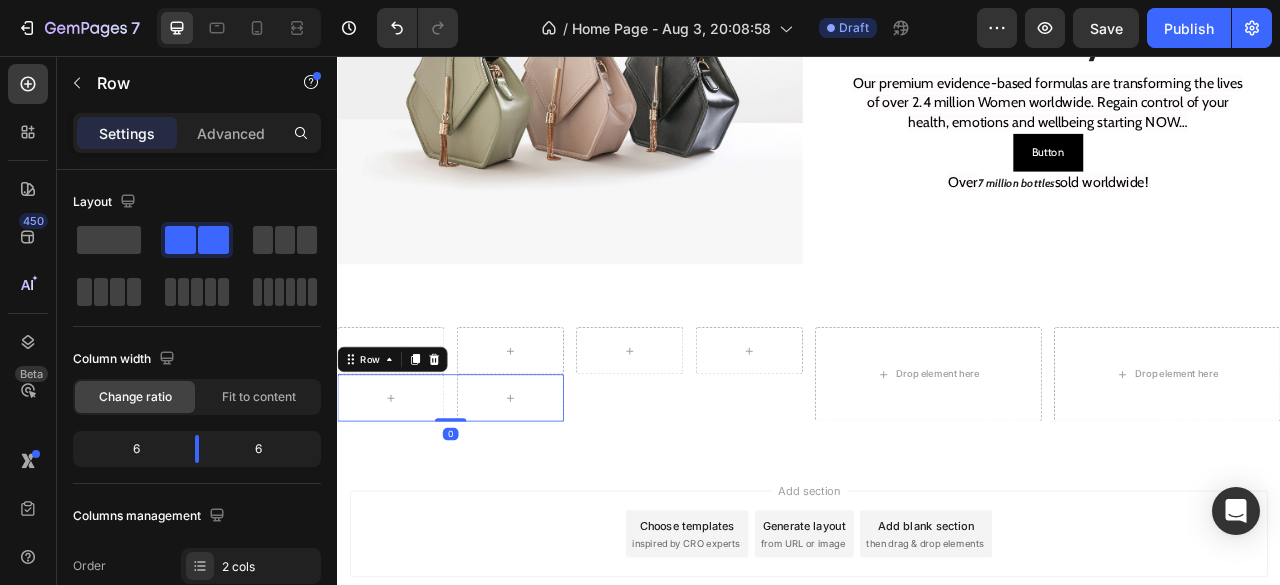 click on "Row
Row   0
Row
Drop element here
Drop element here Row Section 2" at bounding box center [937, 469] 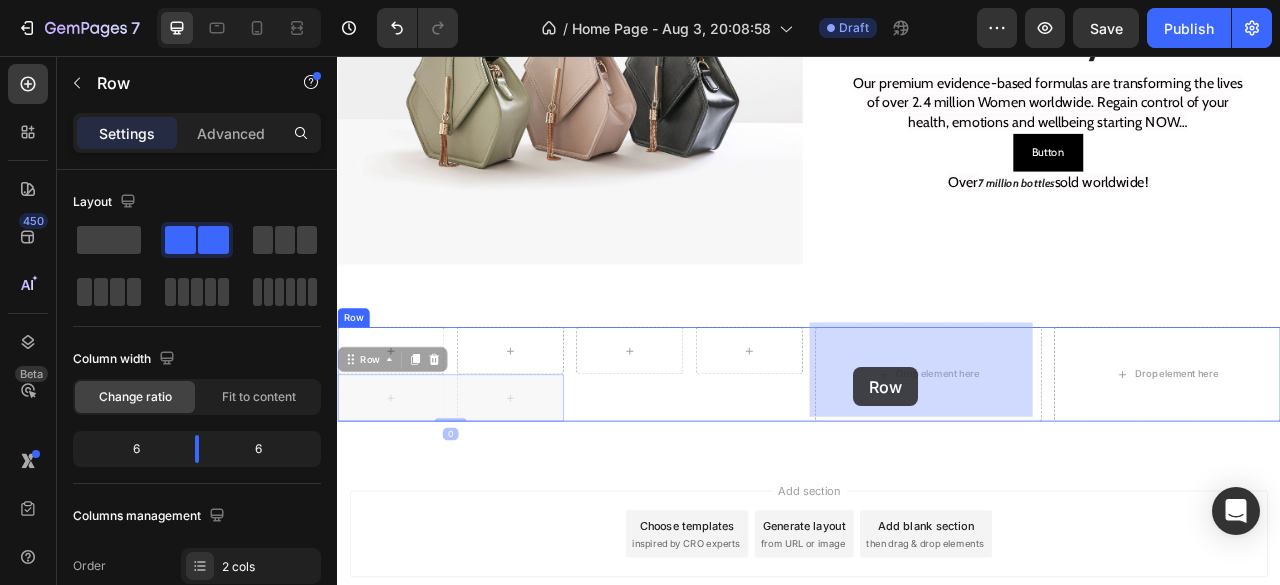 drag, startPoint x: 484, startPoint y: 483, endPoint x: 960, endPoint y: 461, distance: 476.50812 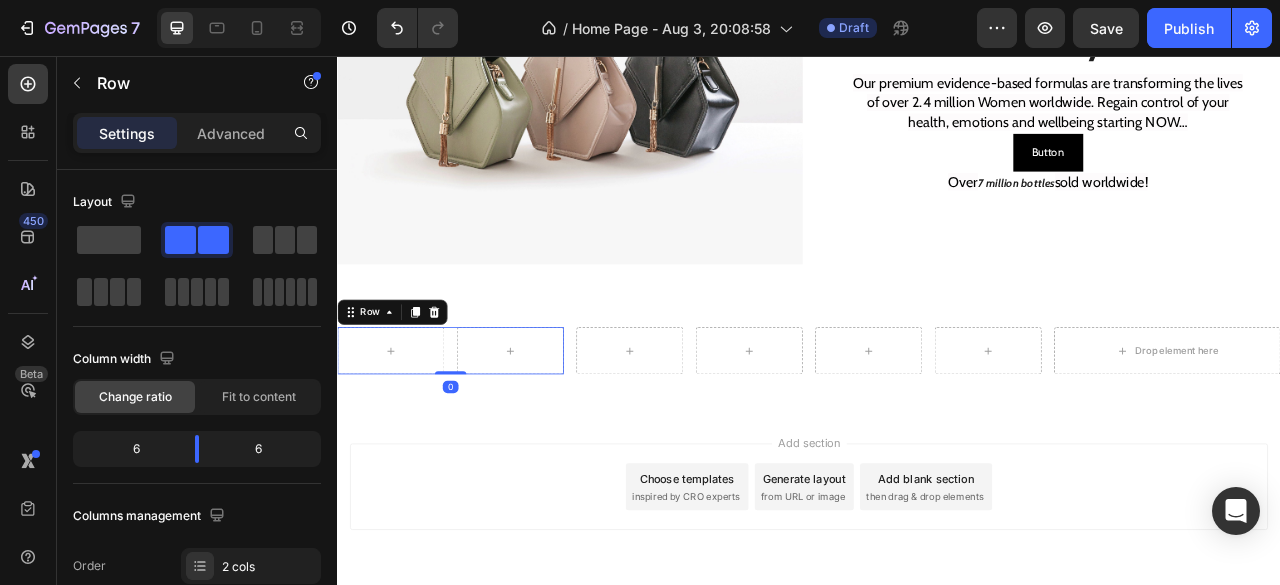 click on "Row   0" at bounding box center [481, 431] 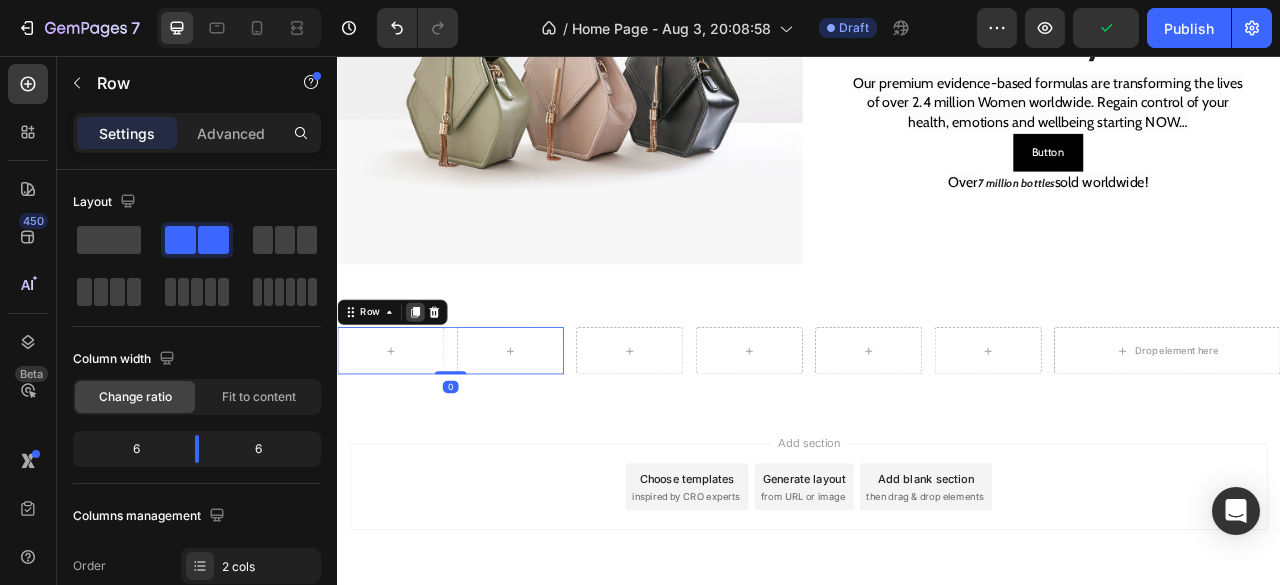 click 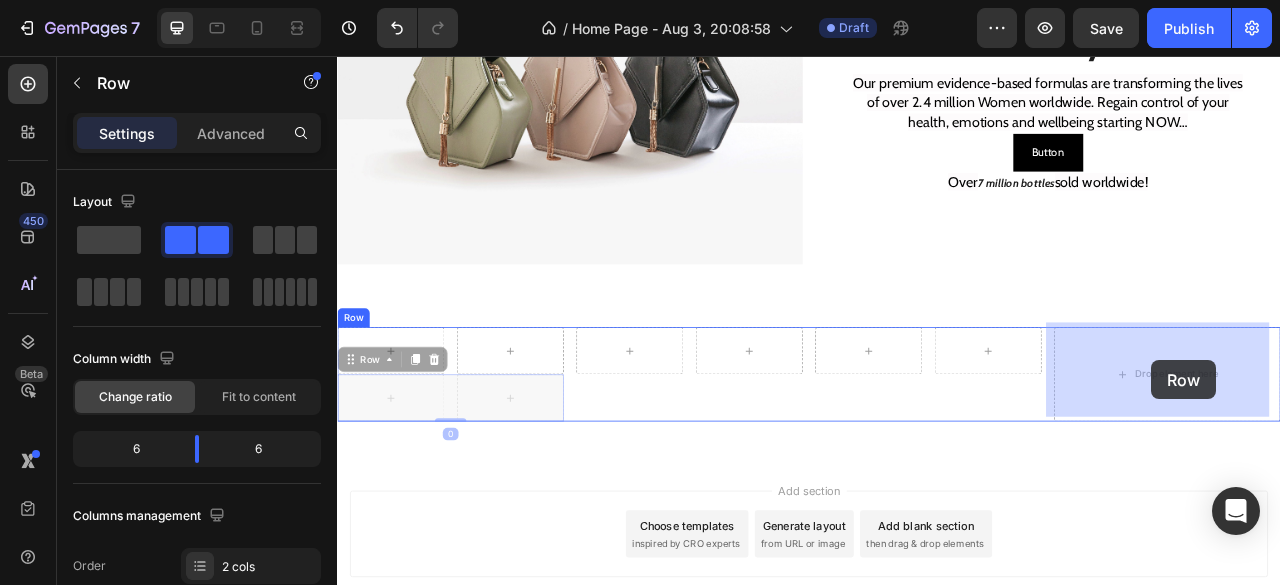 drag, startPoint x: 480, startPoint y: 467, endPoint x: 1376, endPoint y: 443, distance: 896.32135 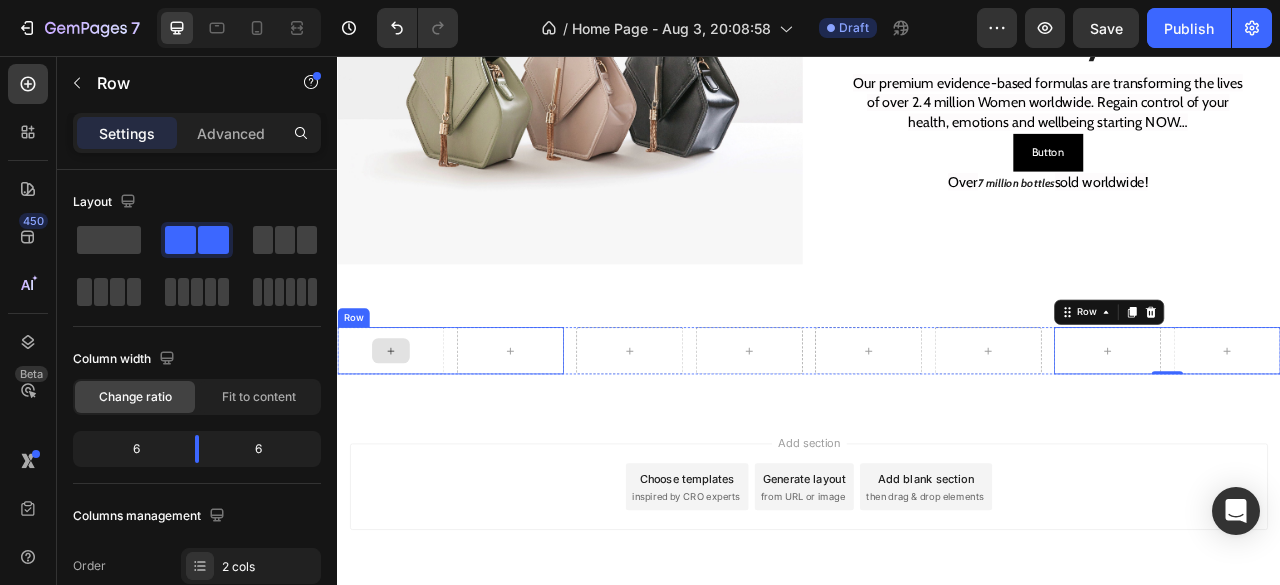 click at bounding box center [405, 431] 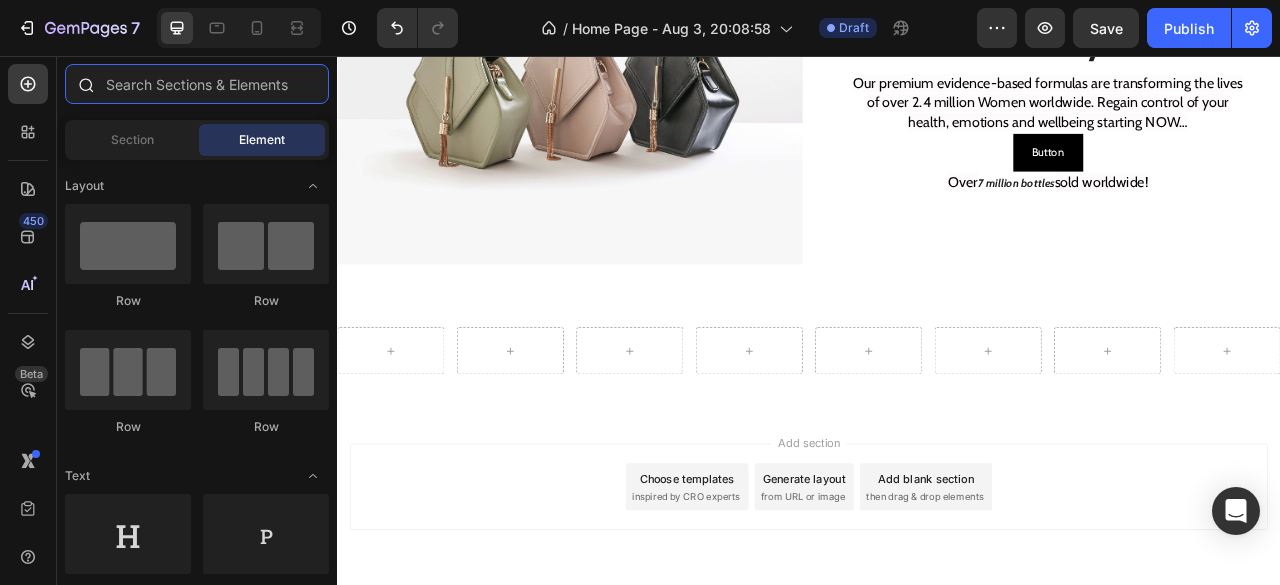 click at bounding box center (197, 84) 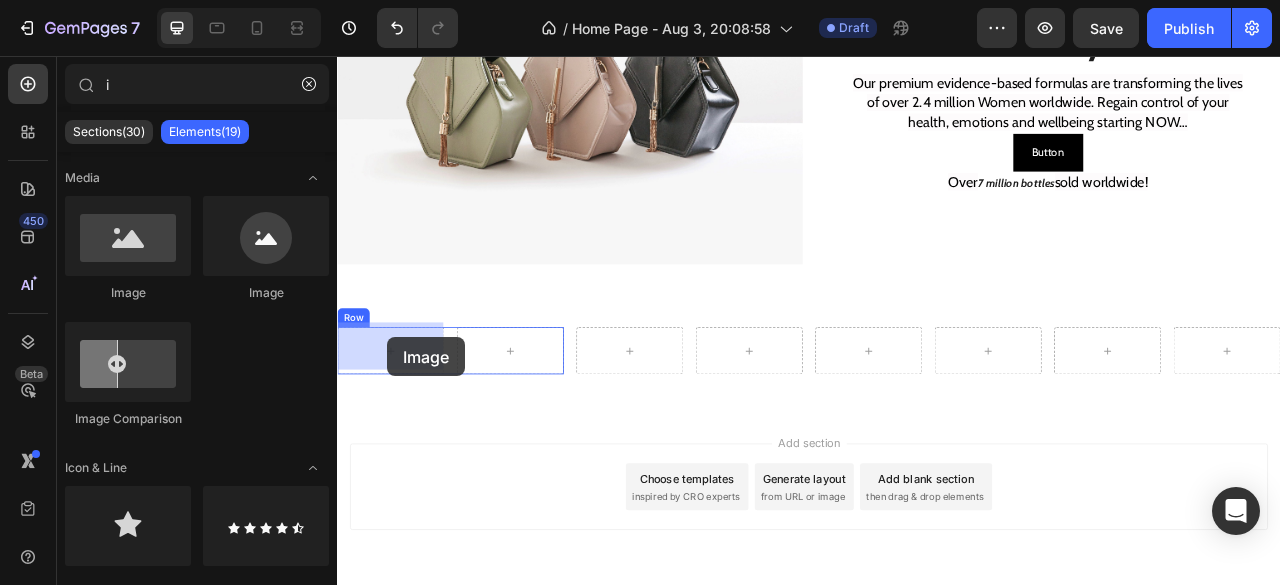 drag, startPoint x: 485, startPoint y: 292, endPoint x: 401, endPoint y: 416, distance: 149.77316 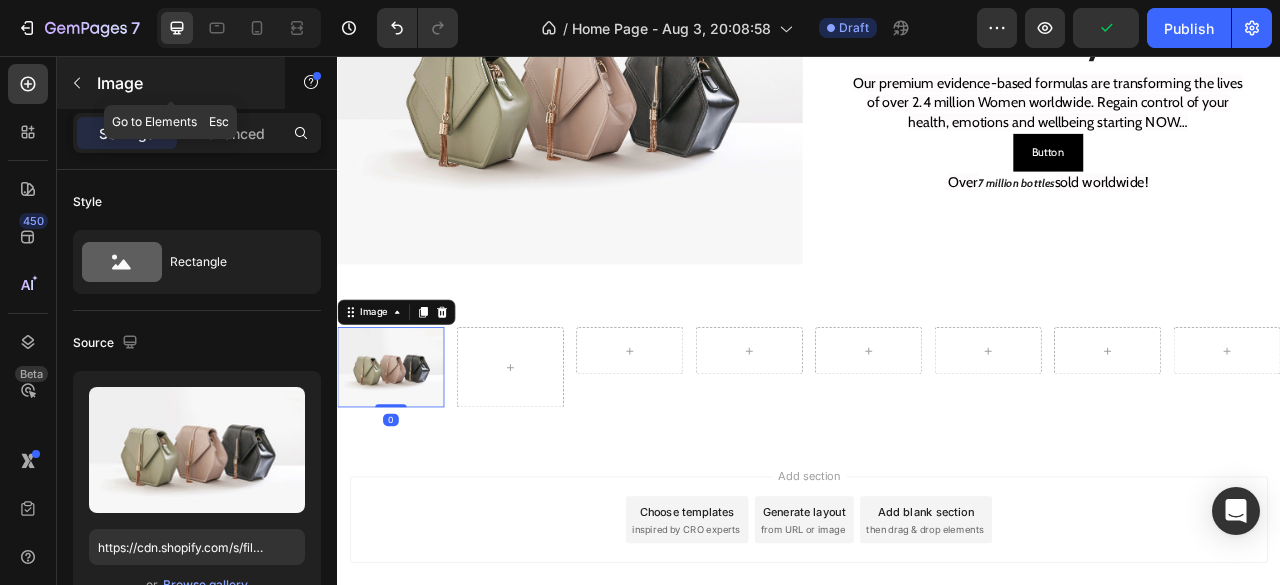 click at bounding box center (77, 83) 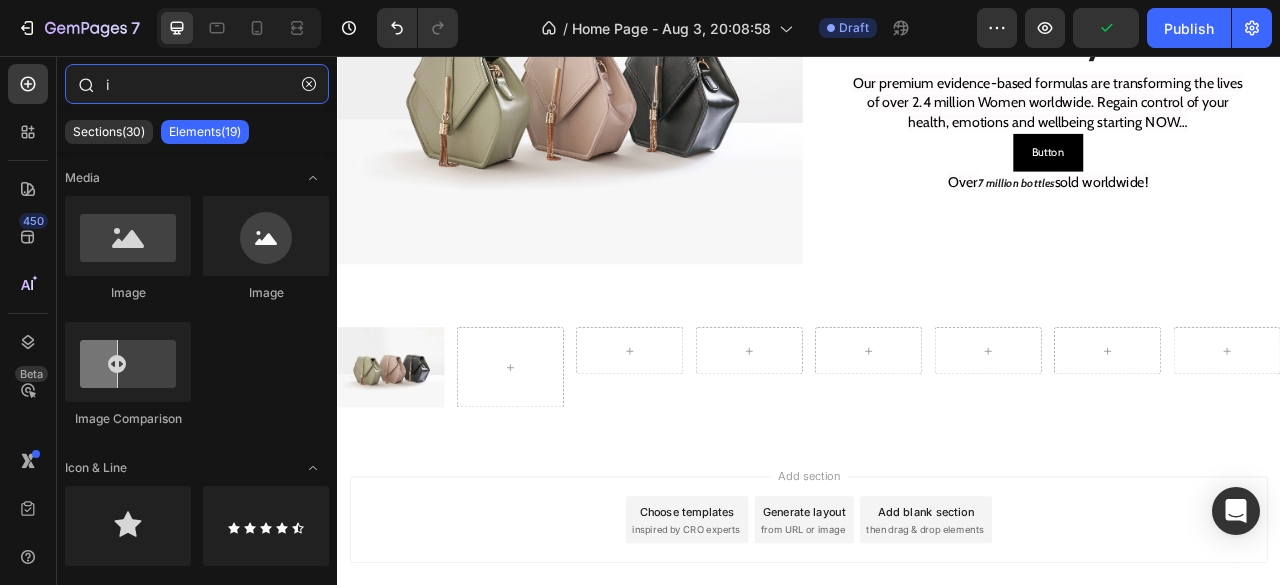 click on "i" at bounding box center (197, 84) 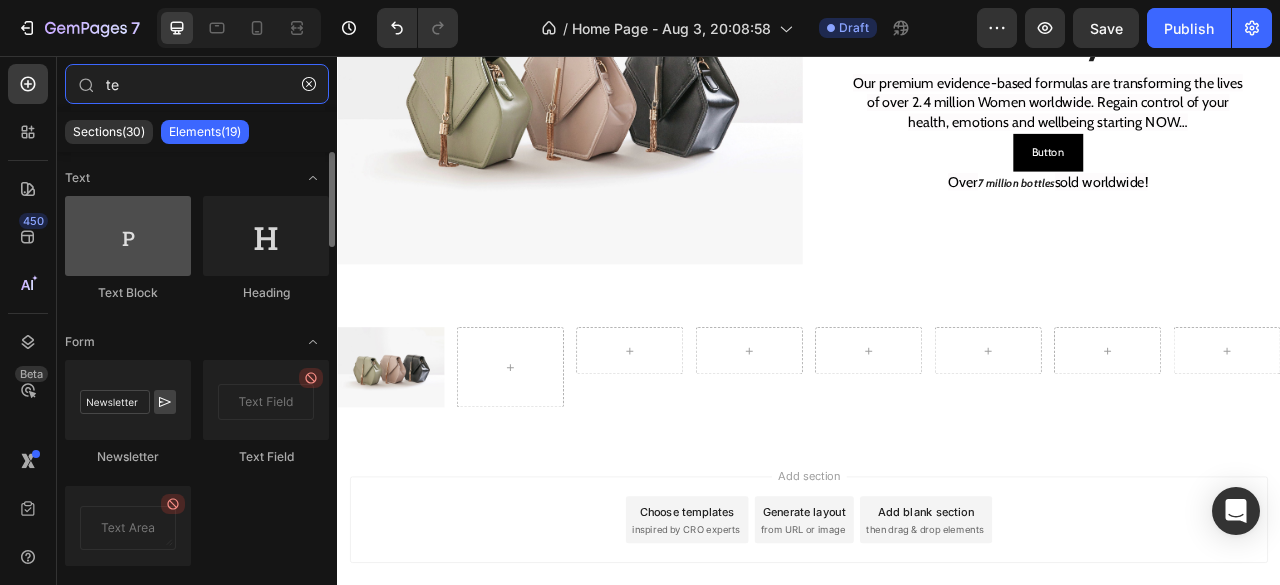 type on "te" 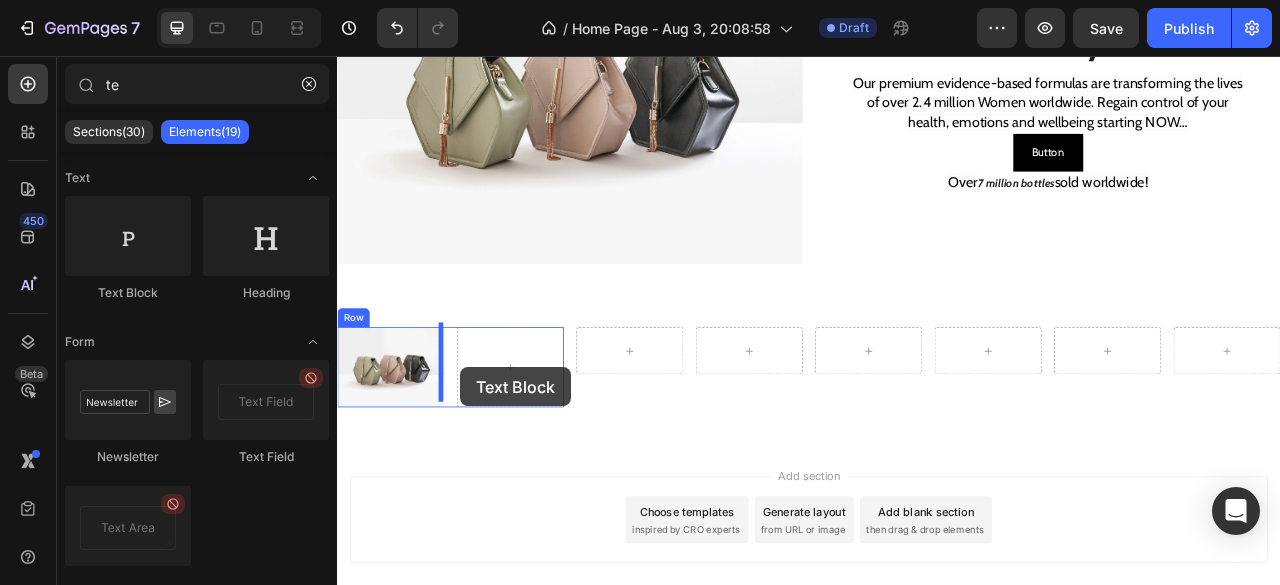drag, startPoint x: 495, startPoint y: 310, endPoint x: 494, endPoint y: 452, distance: 142.00352 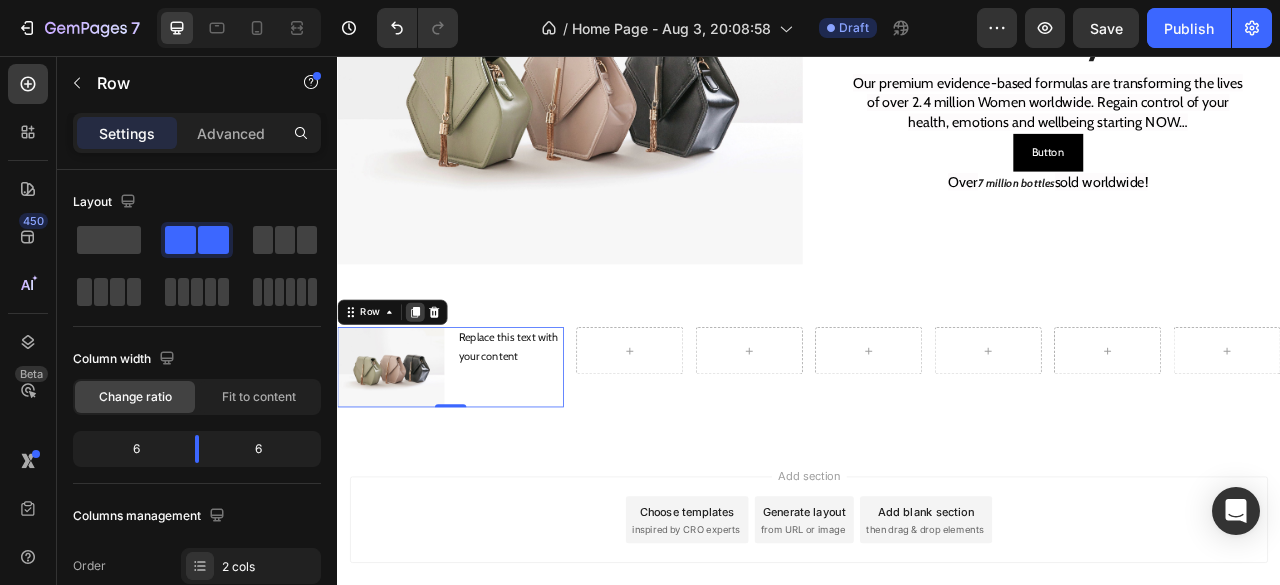 click 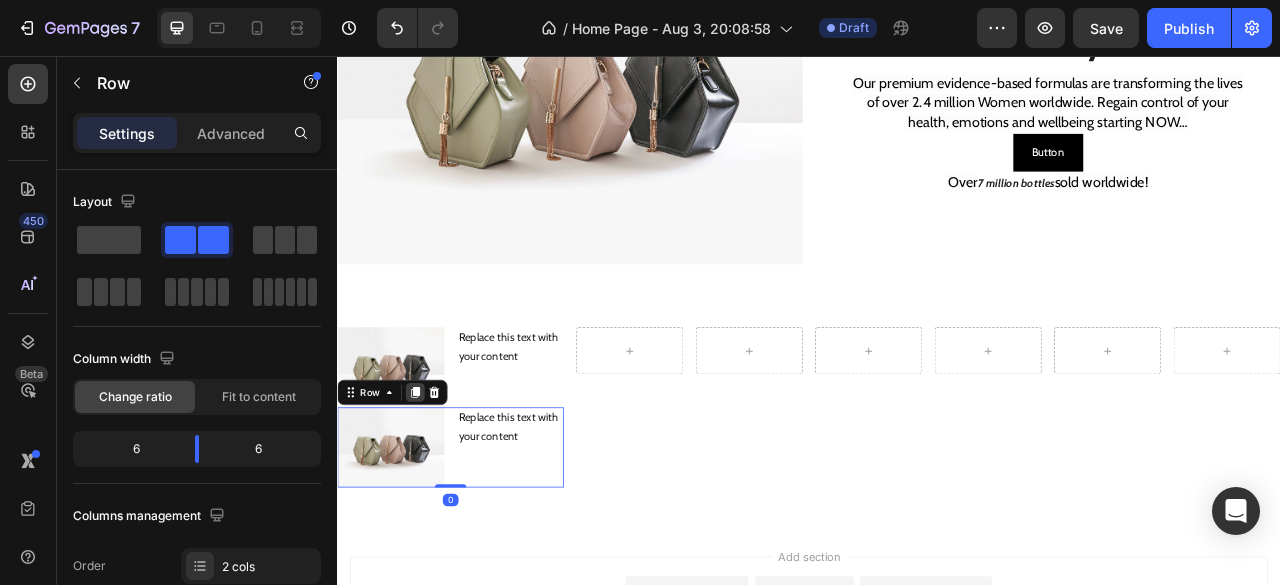 click 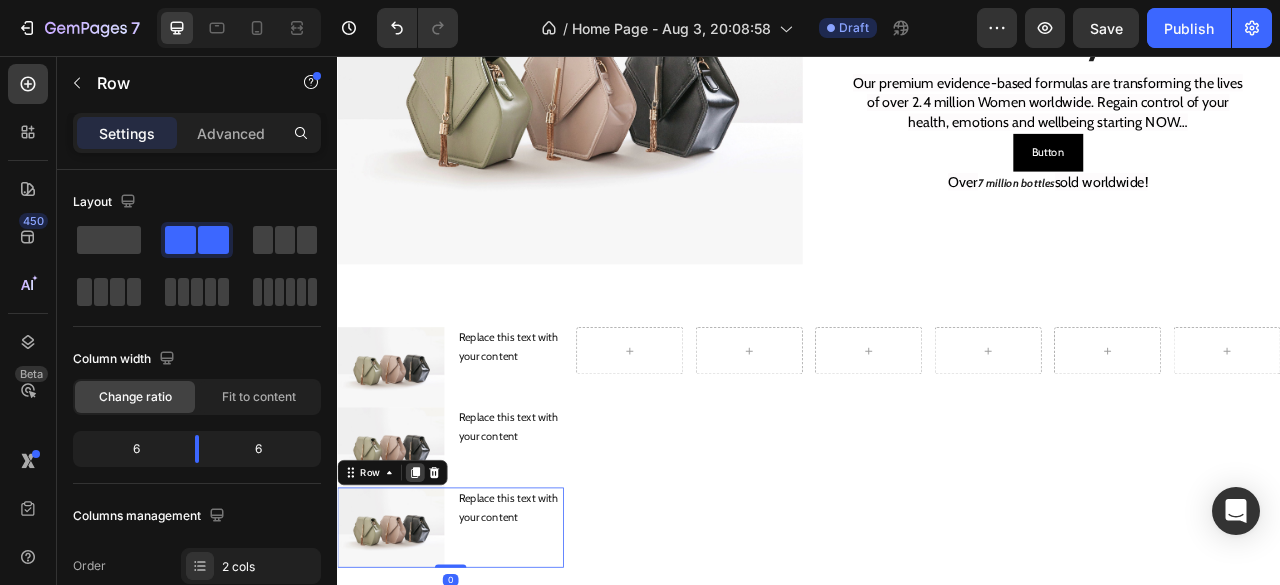 click at bounding box center (436, 586) 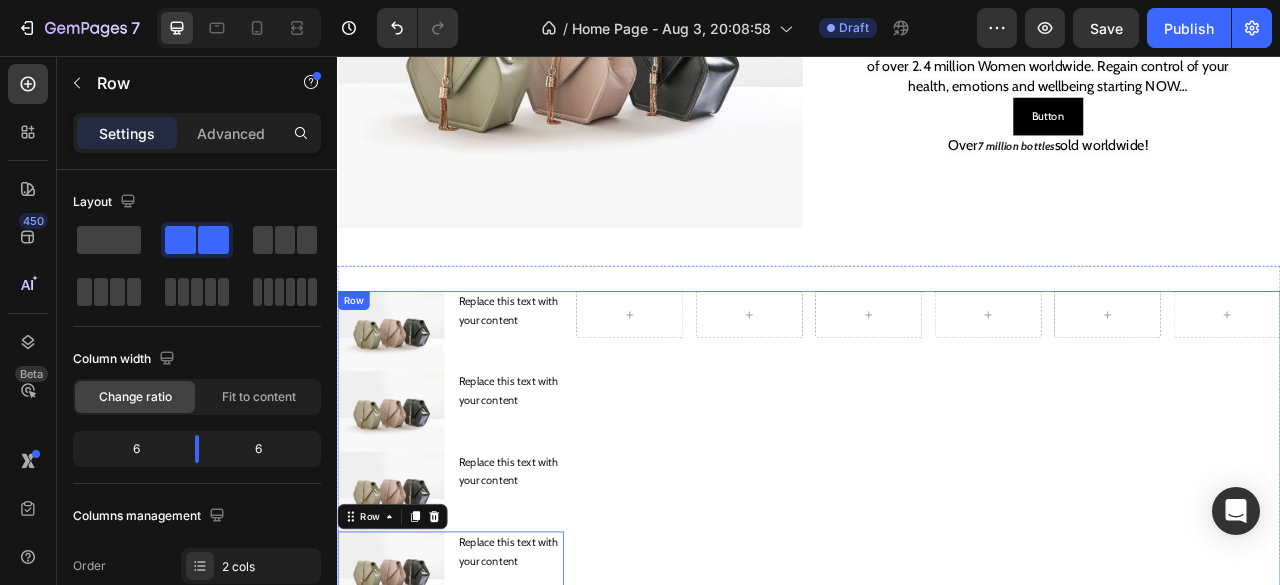 scroll, scrollTop: 296, scrollLeft: 0, axis: vertical 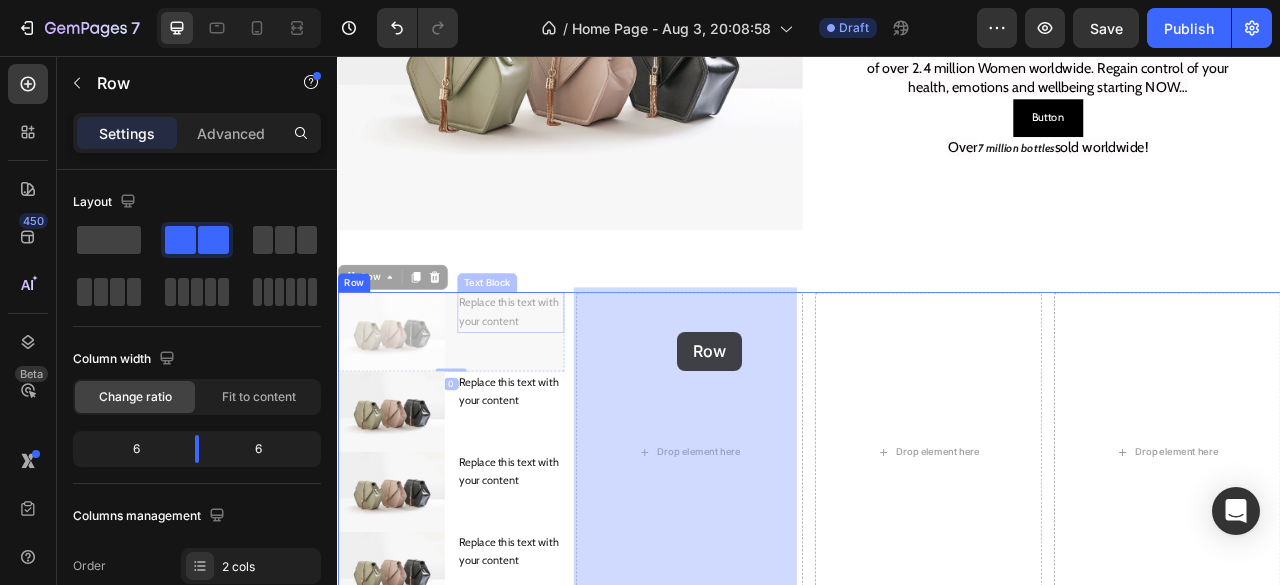 drag, startPoint x: 587, startPoint y: 394, endPoint x: 766, endPoint y: 407, distance: 179.47145 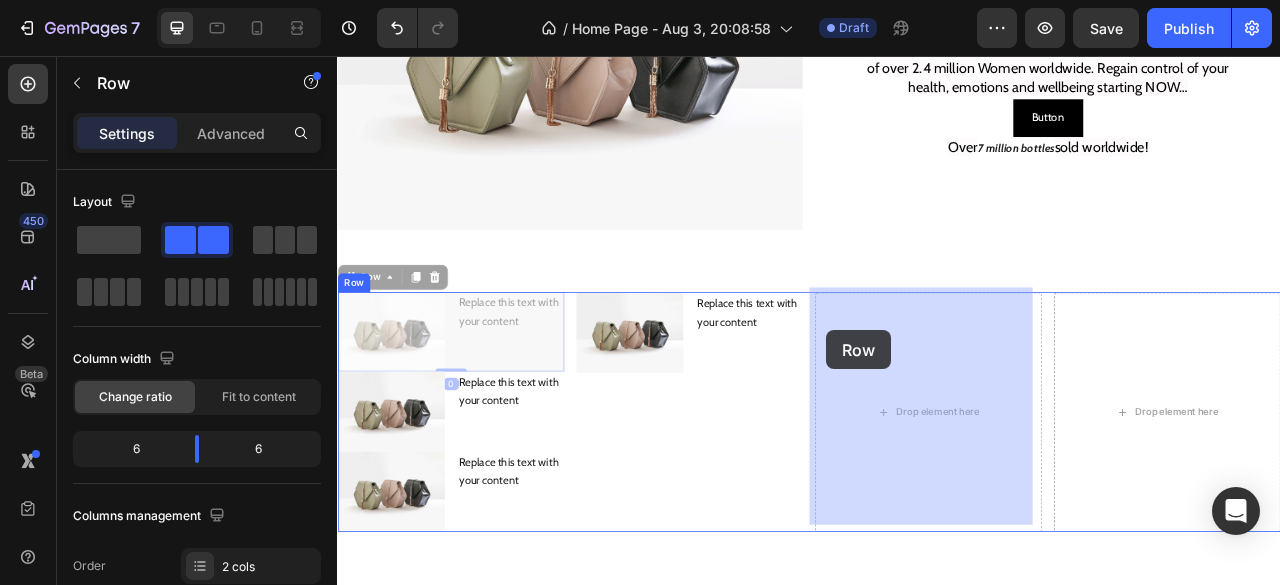 drag, startPoint x: 476, startPoint y: 418, endPoint x: 1021, endPoint y: 397, distance: 545.4044 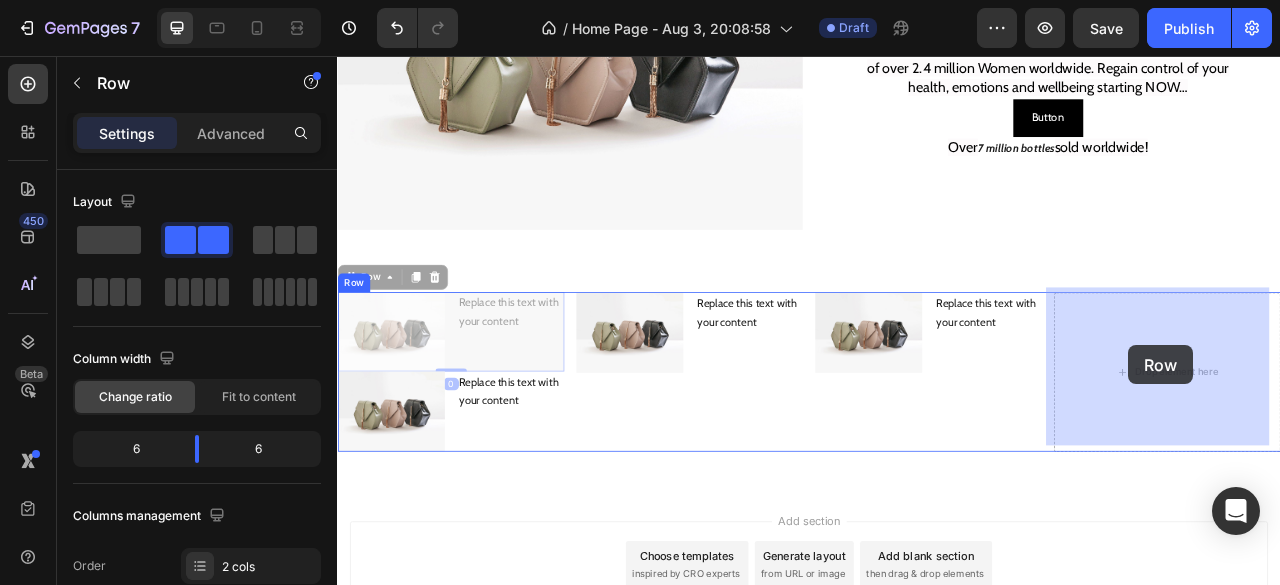 drag, startPoint x: 482, startPoint y: 419, endPoint x: 1346, endPoint y: 406, distance: 864.0978 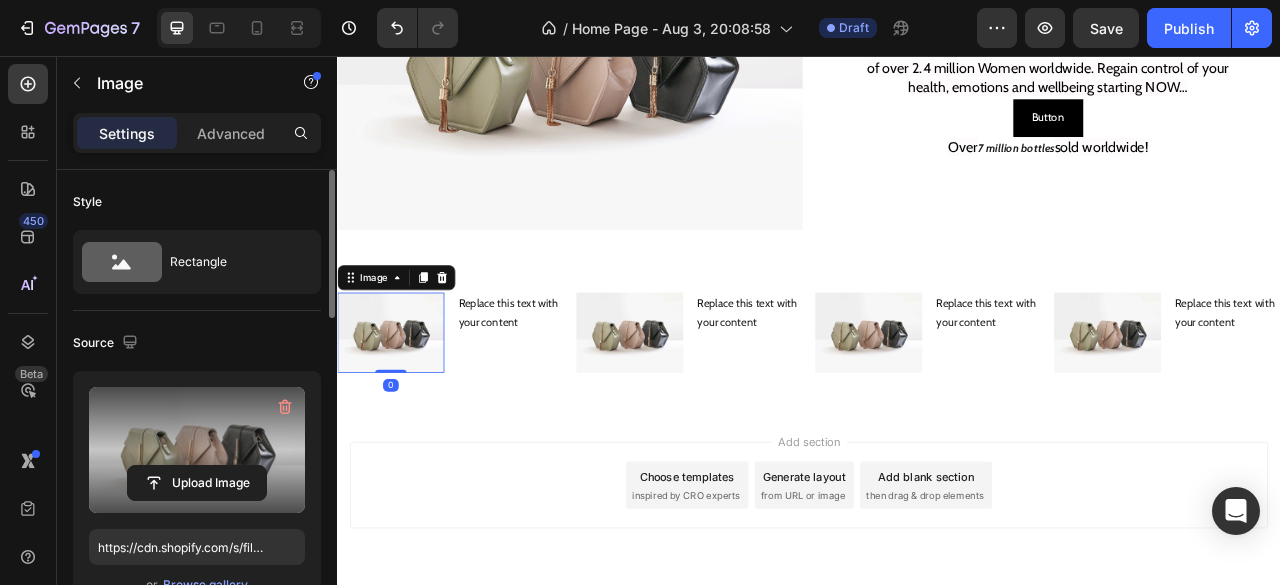 click at bounding box center (197, 450) 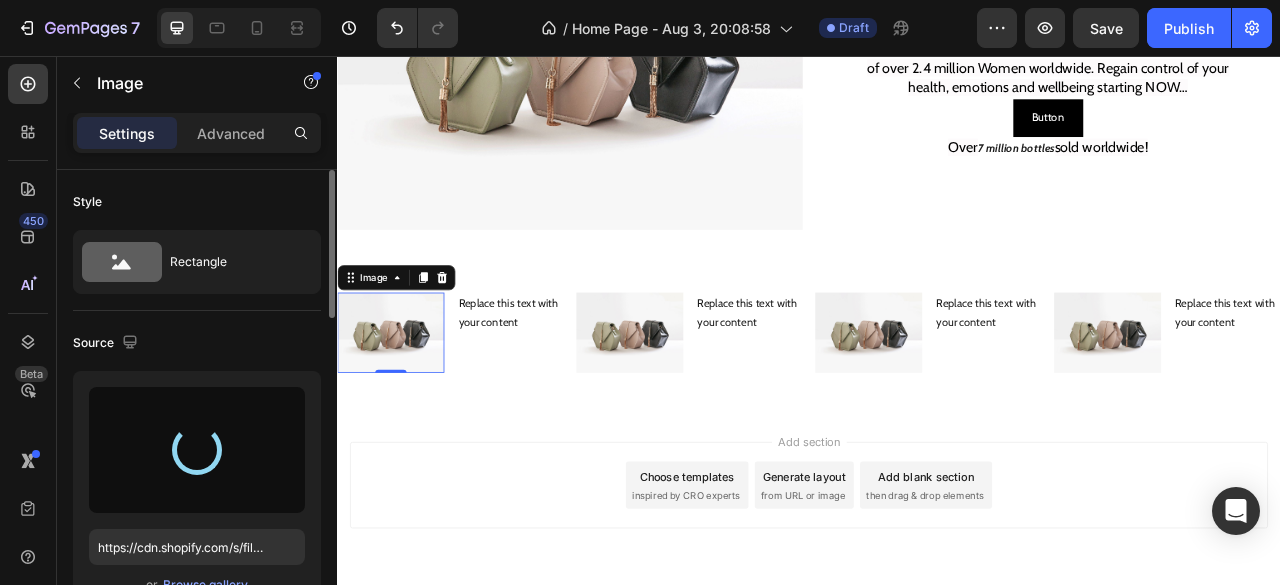 type on "https://cdn.shopify.com/s/files/1/0948/5395/5901/files/gempages_577662925980828434-d63404c3-b783-4520-8c1c-53487616f2ee.webp" 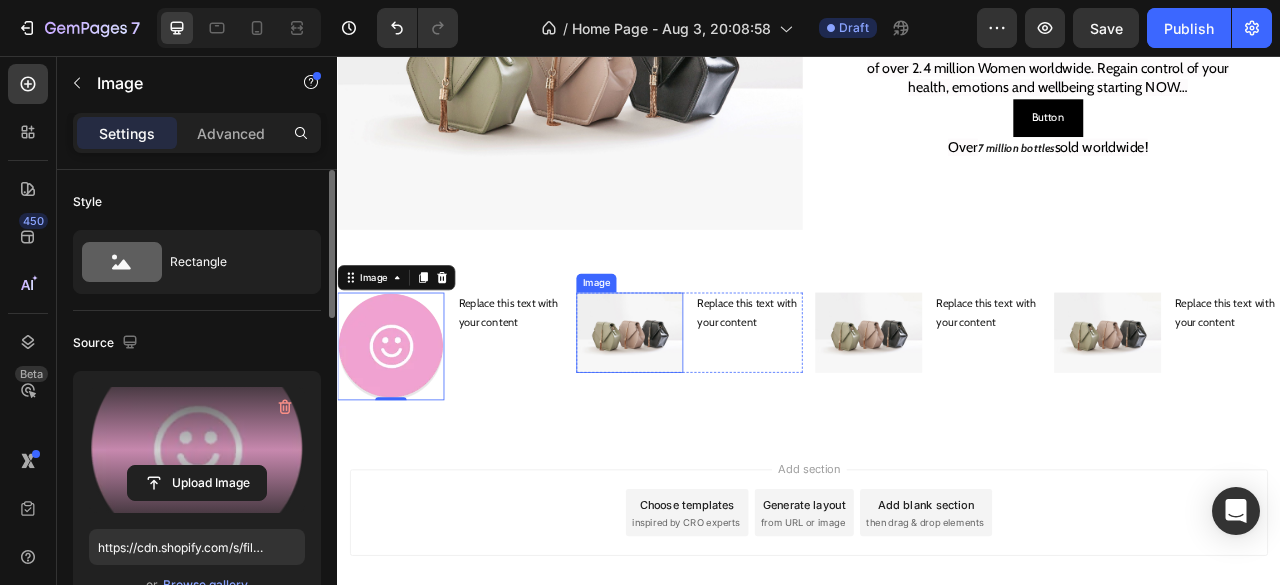 click at bounding box center [709, 408] 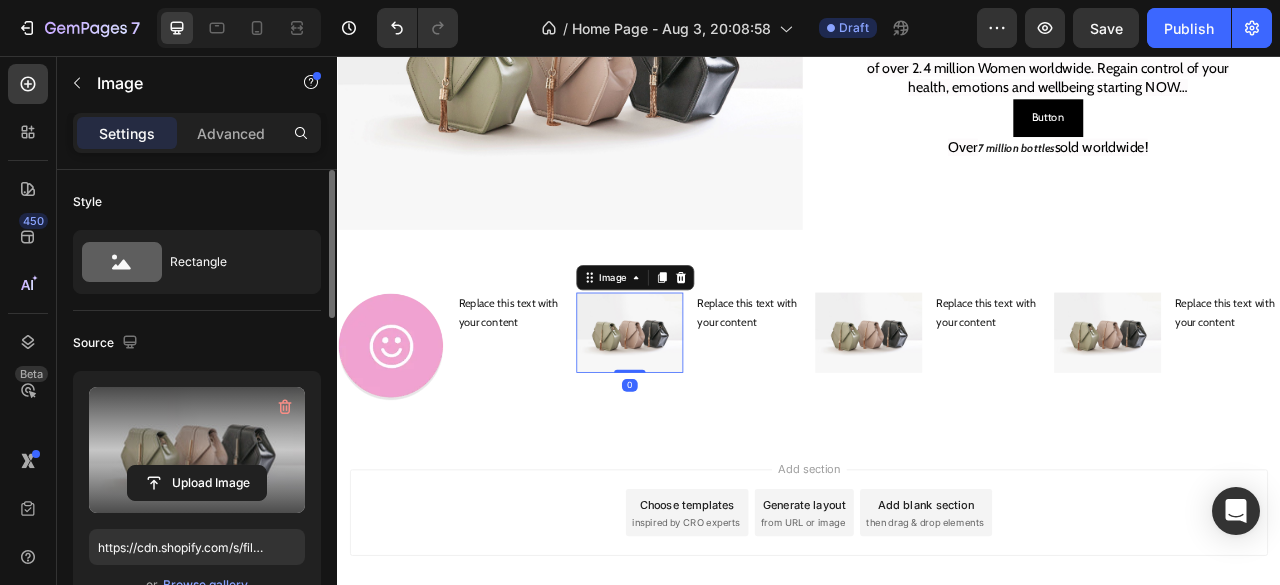 click at bounding box center [197, 450] 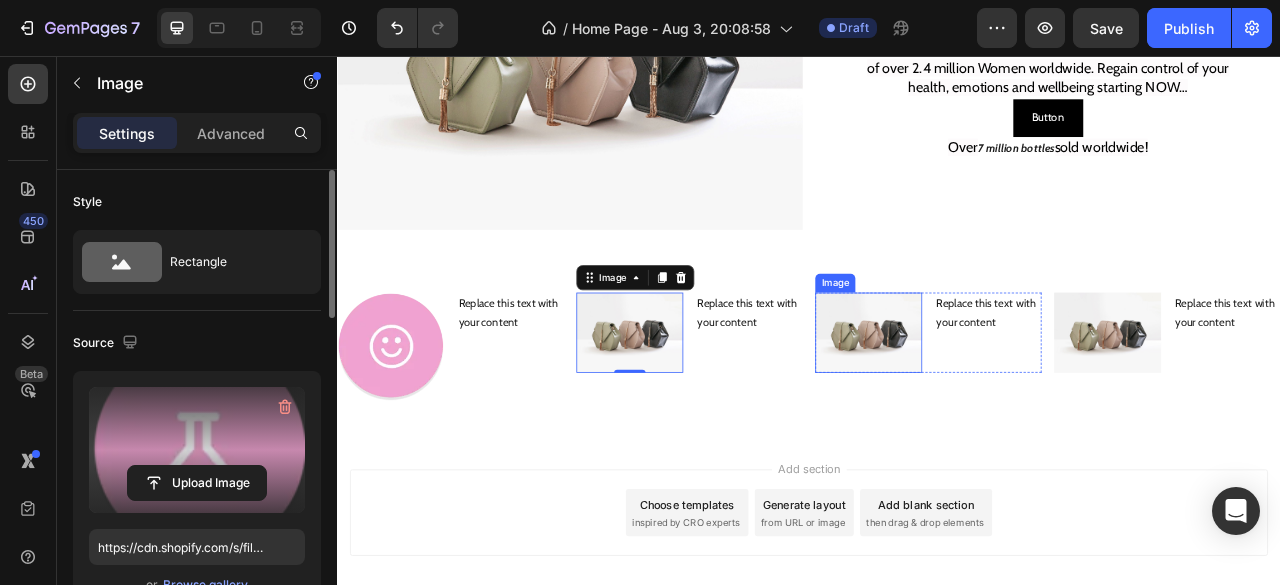 type on "https://cdn.shopify.com/s/files/1/0948/5395/5901/files/gempages_577662925980828434-44a93f24-8a06-4fca-9757-11f50bfb9750.webp" 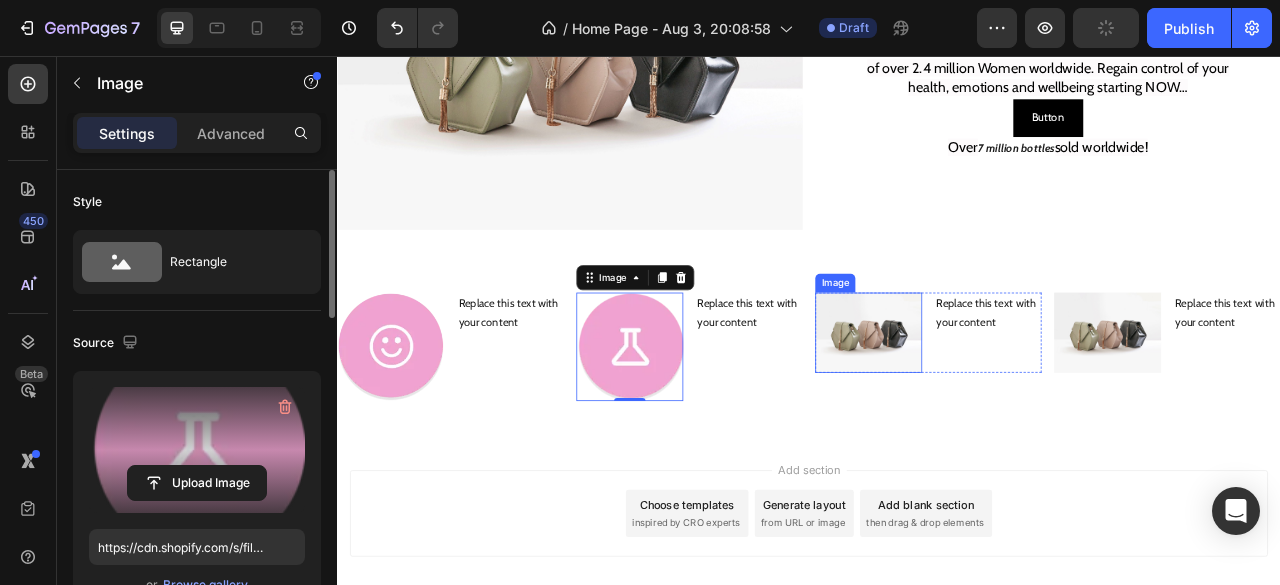 click at bounding box center (1013, 408) 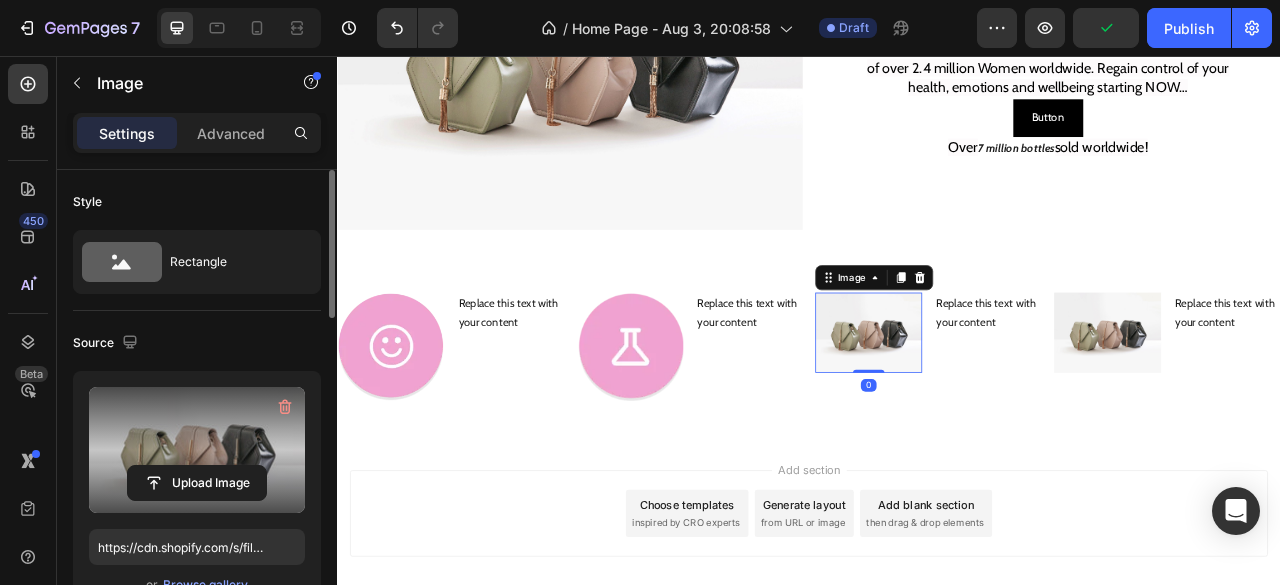 click at bounding box center [197, 450] 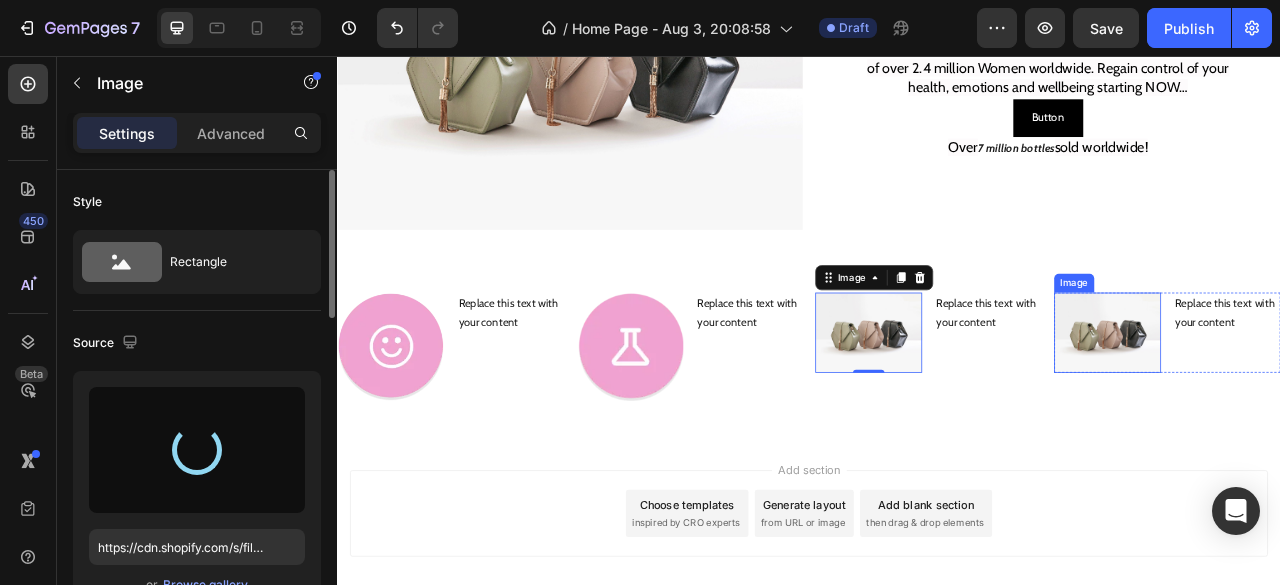 type on "https://cdn.shopify.com/s/files/1/0948/5395/5901/files/gempages_577662925980828434-a6d6357b-806a-4008-a5ea-3768717f346a.webp" 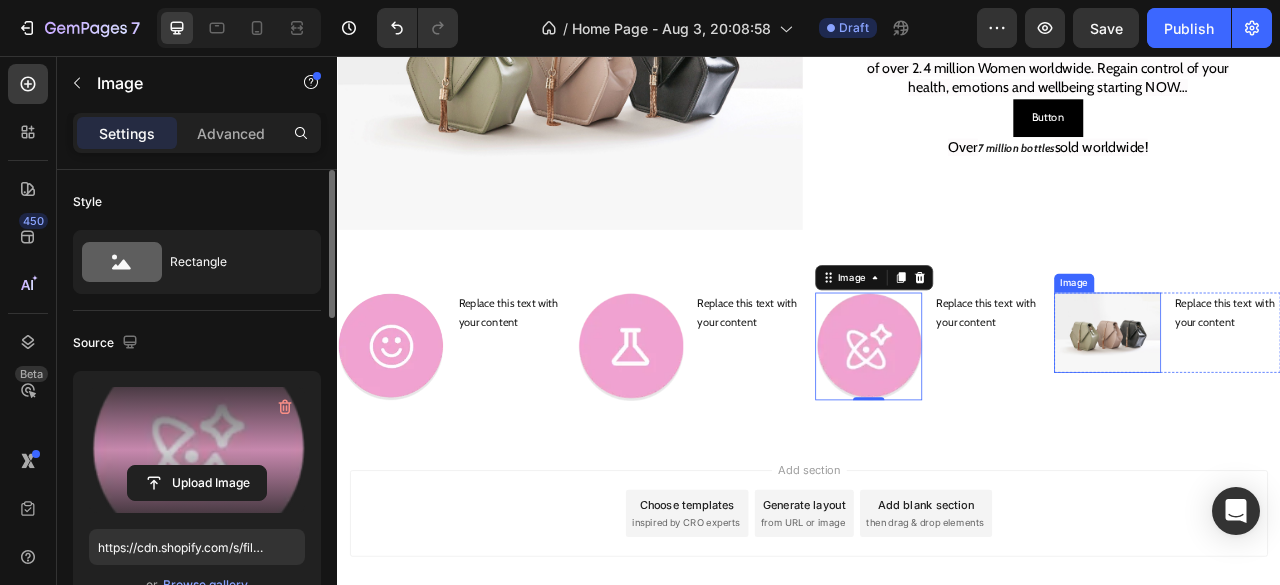 click at bounding box center (1317, 408) 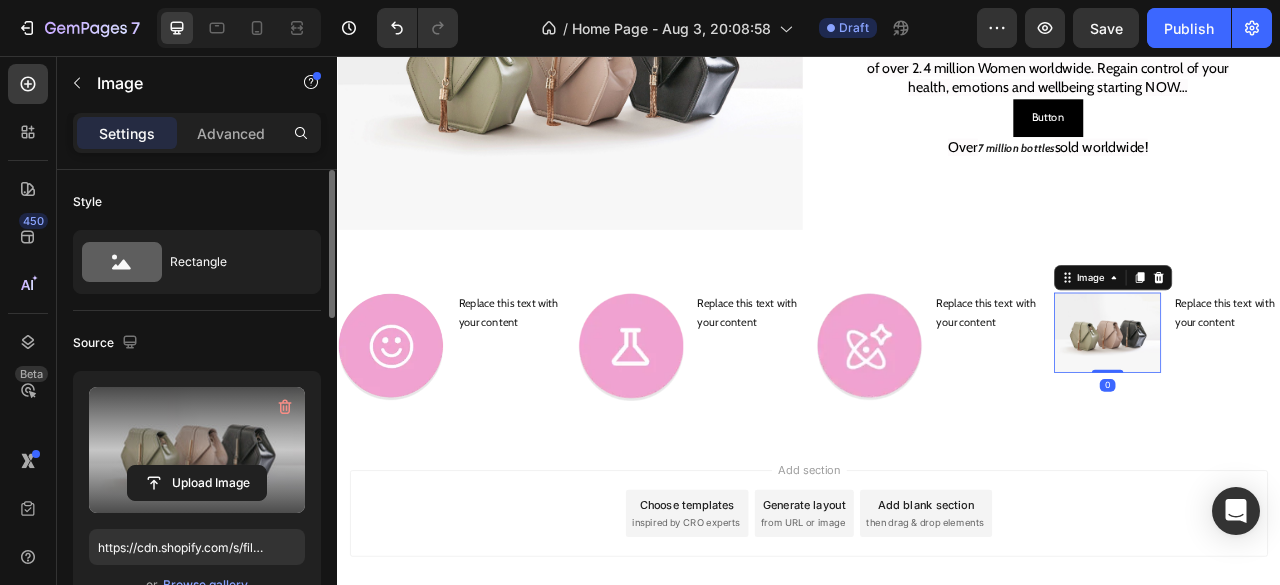 click at bounding box center [197, 450] 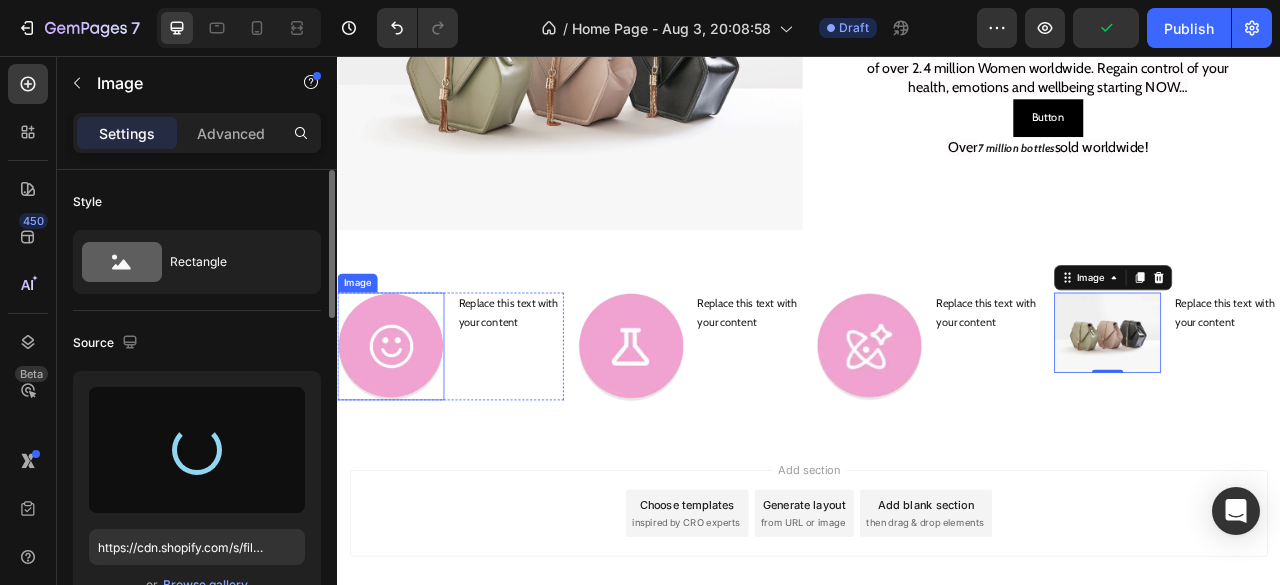 type on "https://cdn.shopify.com/s/files/1/0948/5395/5901/files/gempages_577662925980828434-bfa9ff87-bf37-4ebe-97b1-247971ddf44d.webp" 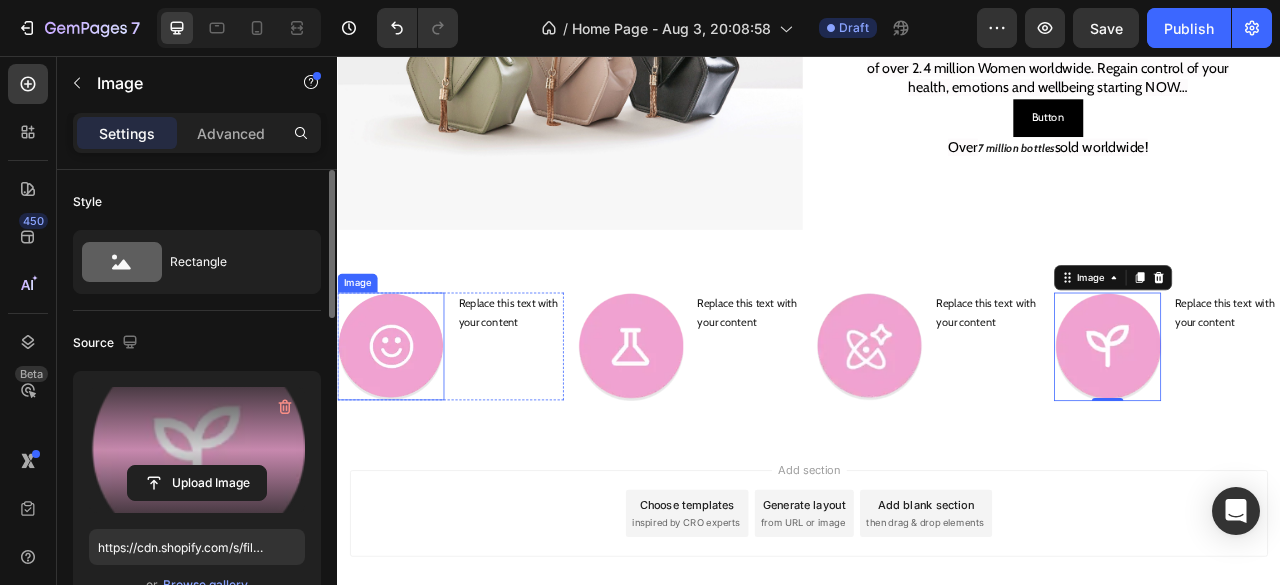click at bounding box center (405, 425) 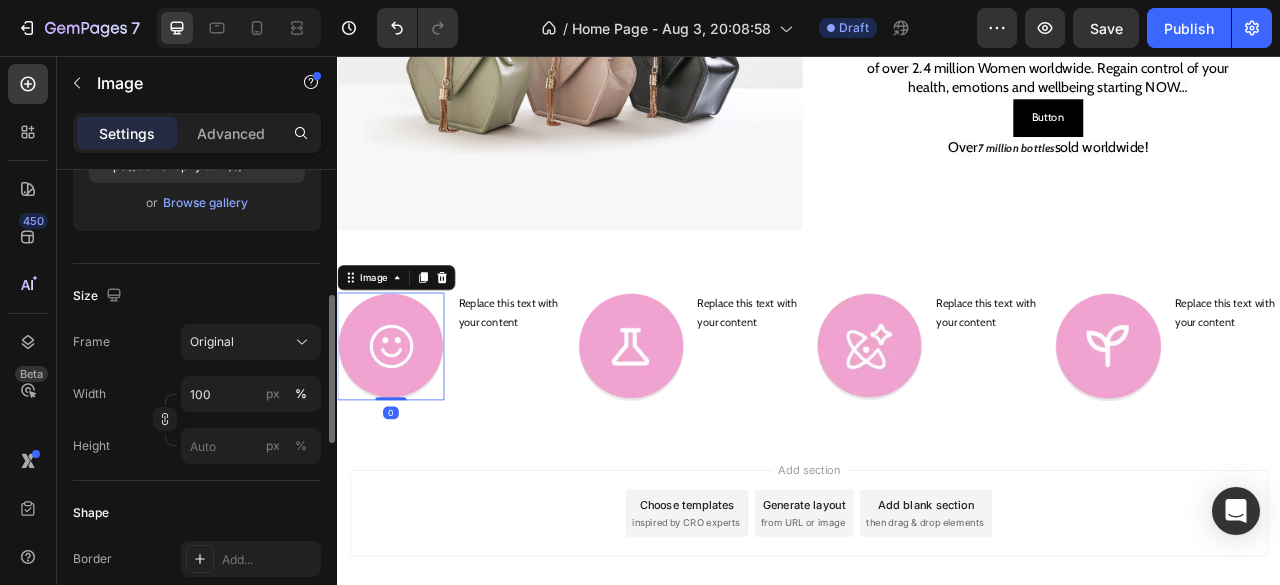 scroll, scrollTop: 386, scrollLeft: 0, axis: vertical 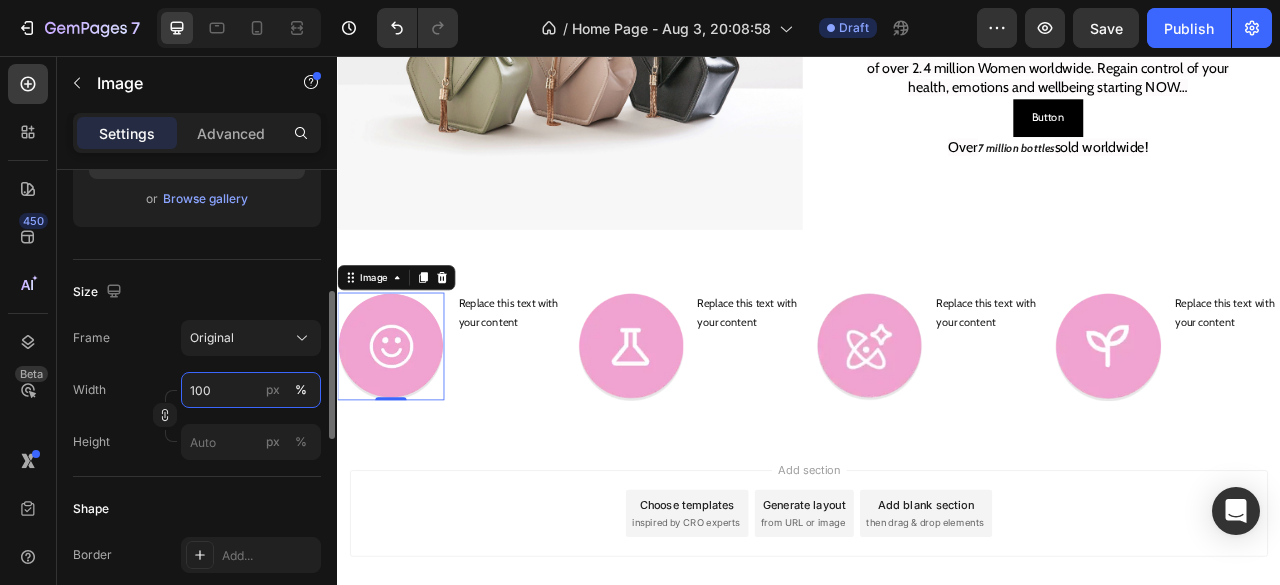 click on "100" at bounding box center (251, 390) 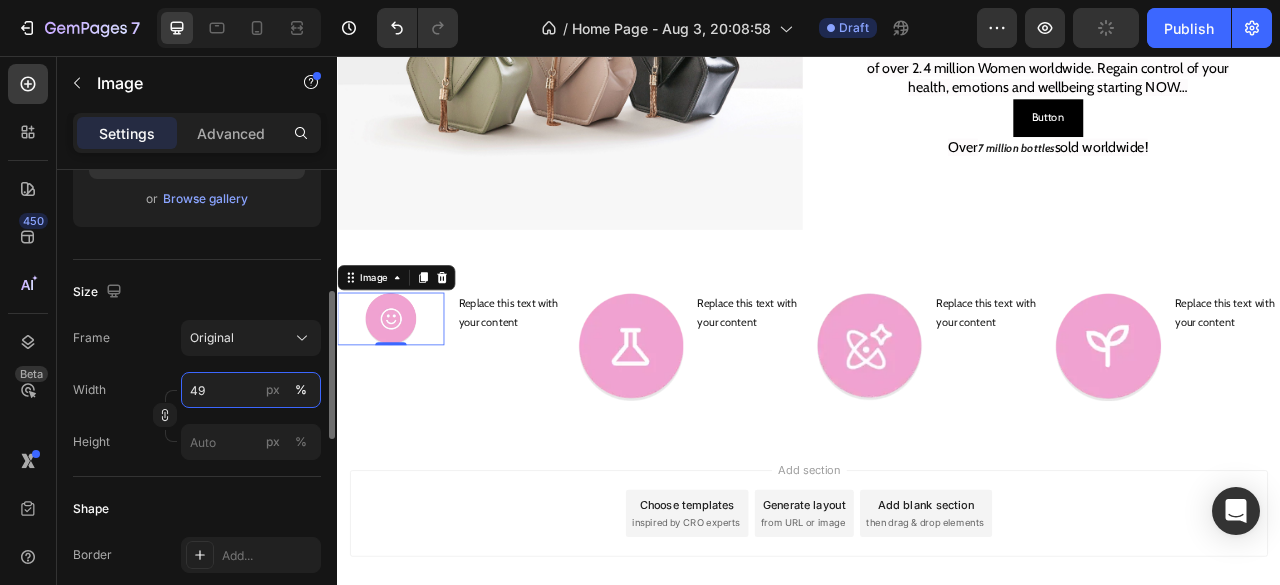 type on "50" 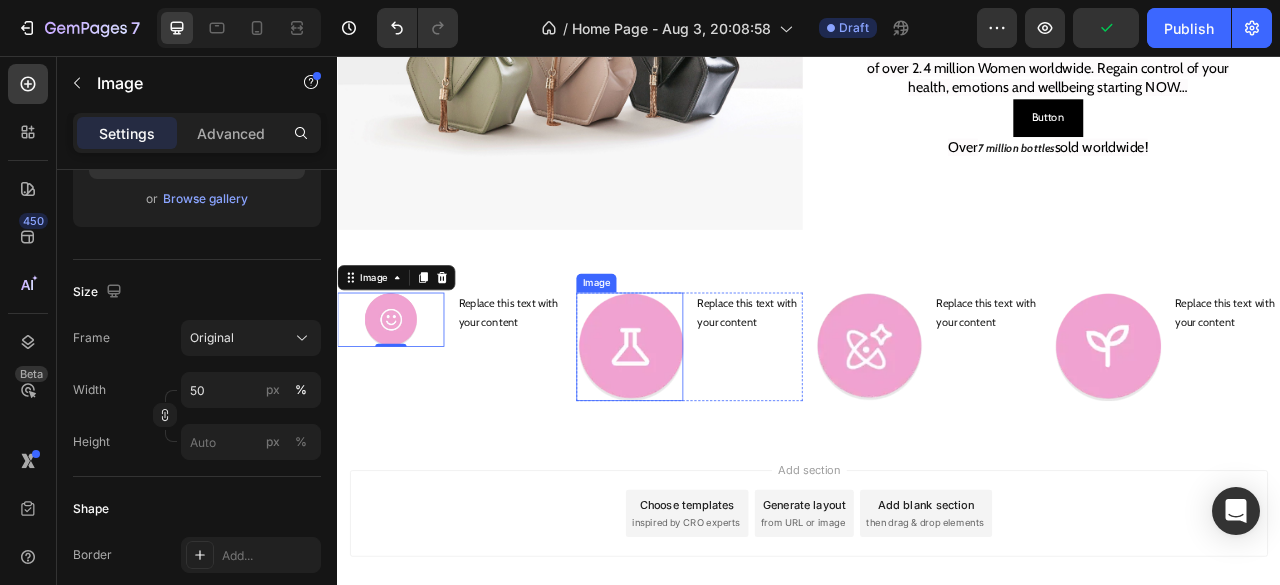 click at bounding box center [709, 426] 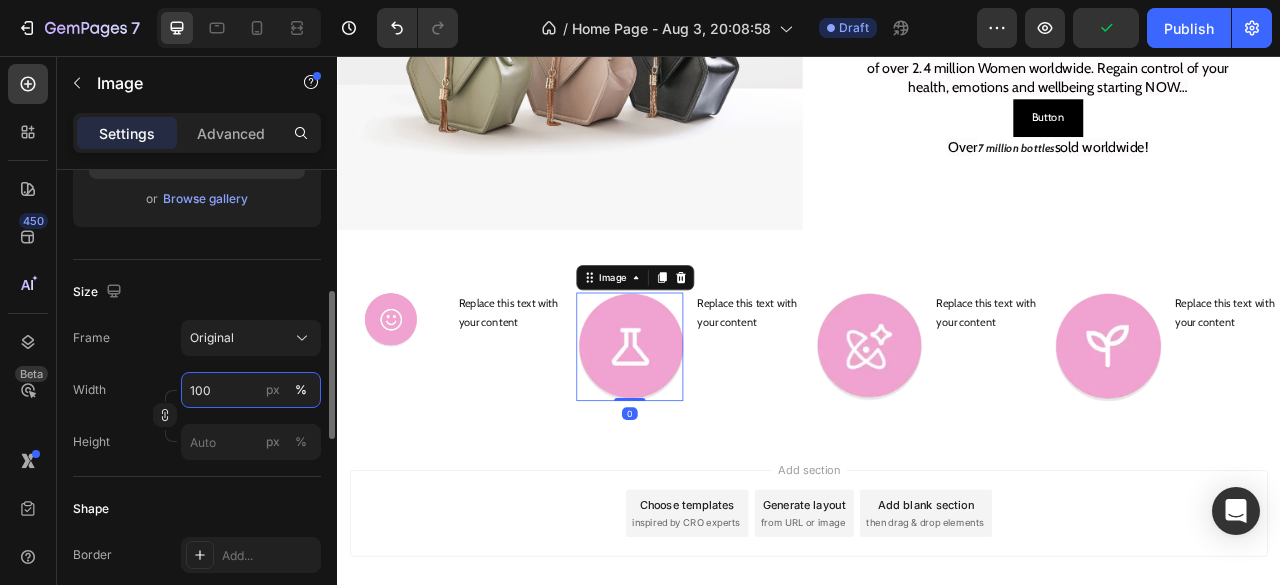 click on "100" at bounding box center (251, 390) 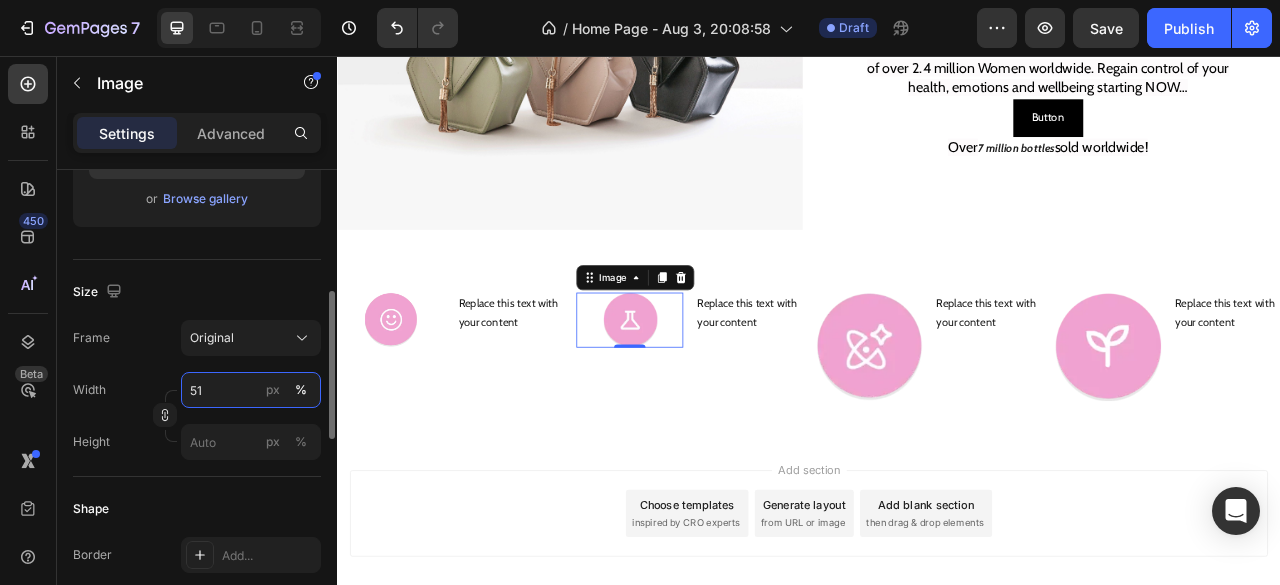 type on "50" 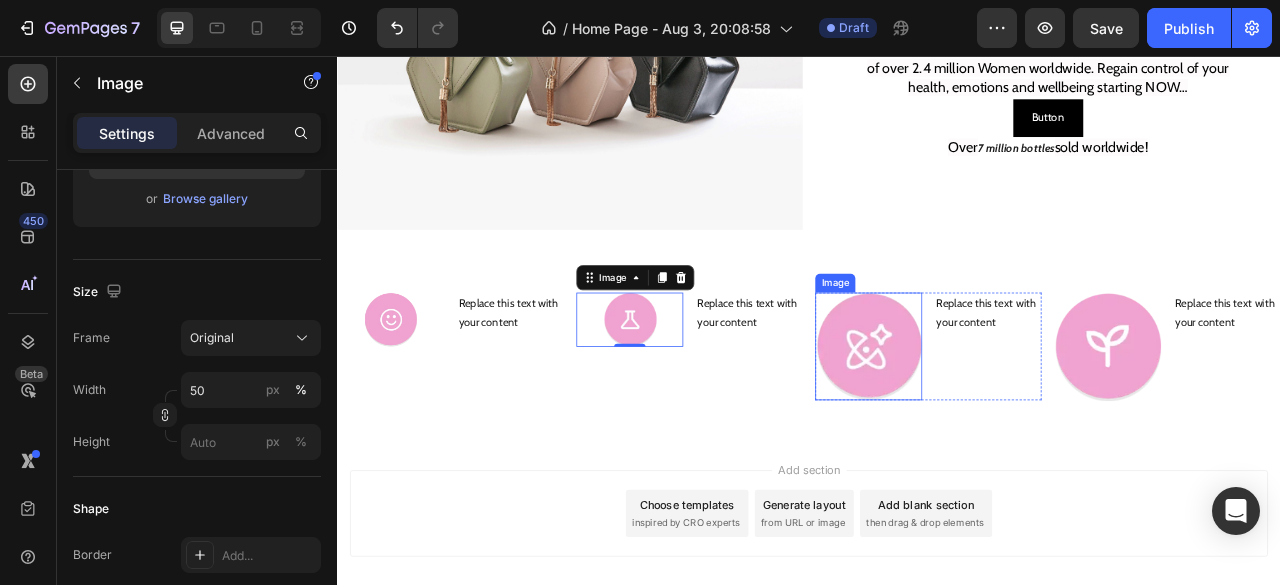 click at bounding box center [1013, 425] 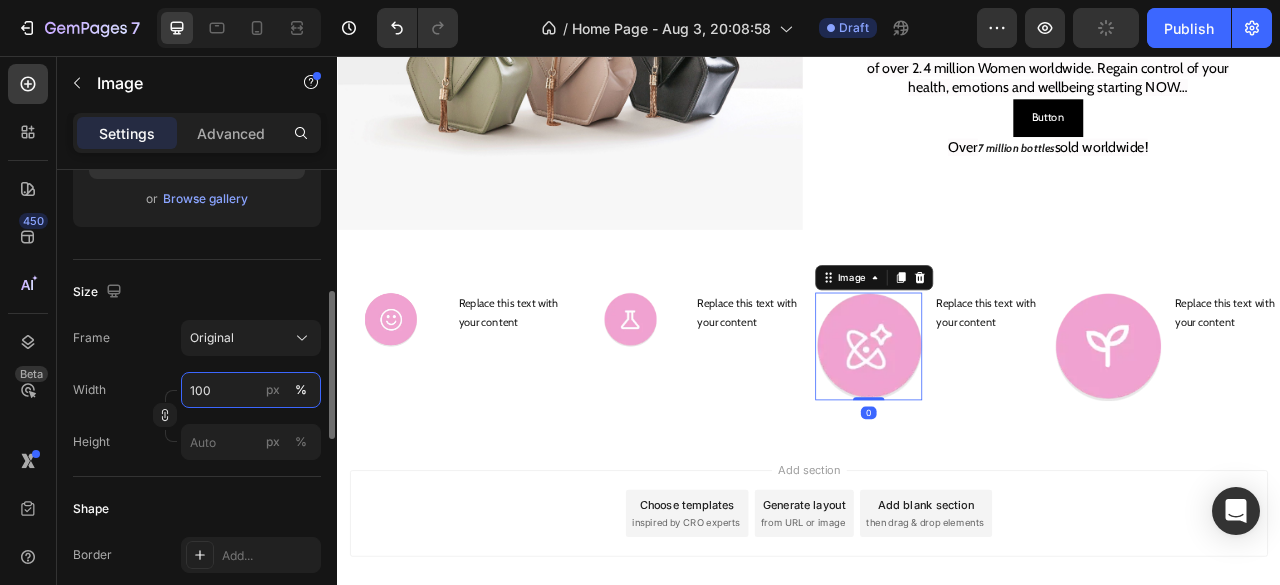 click on "100" at bounding box center [251, 390] 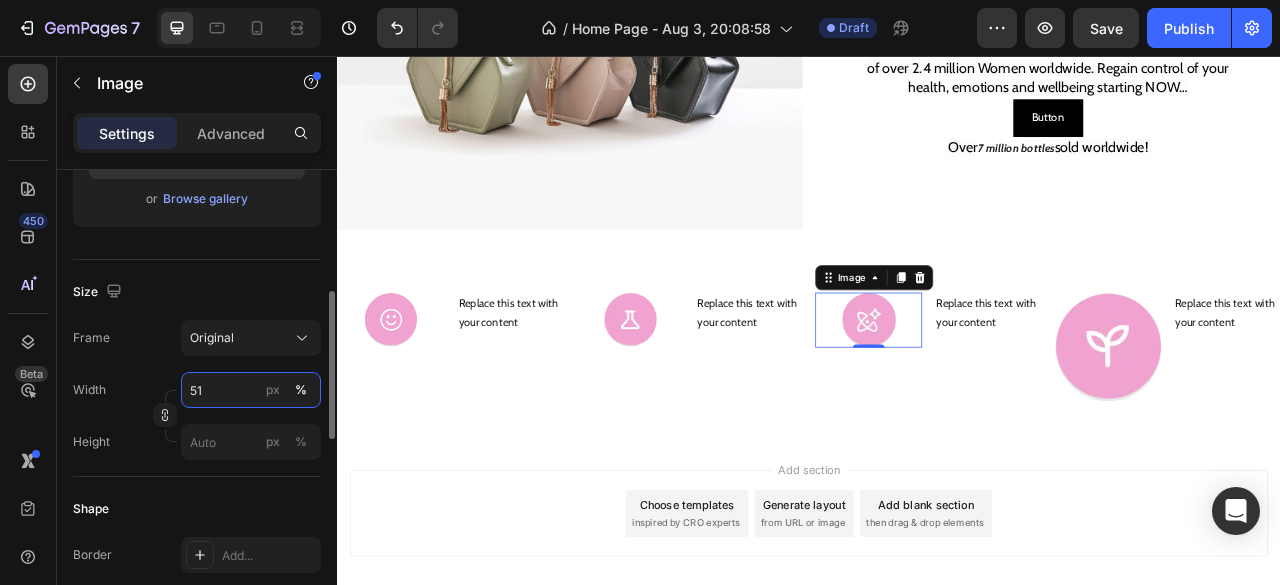 type on "50" 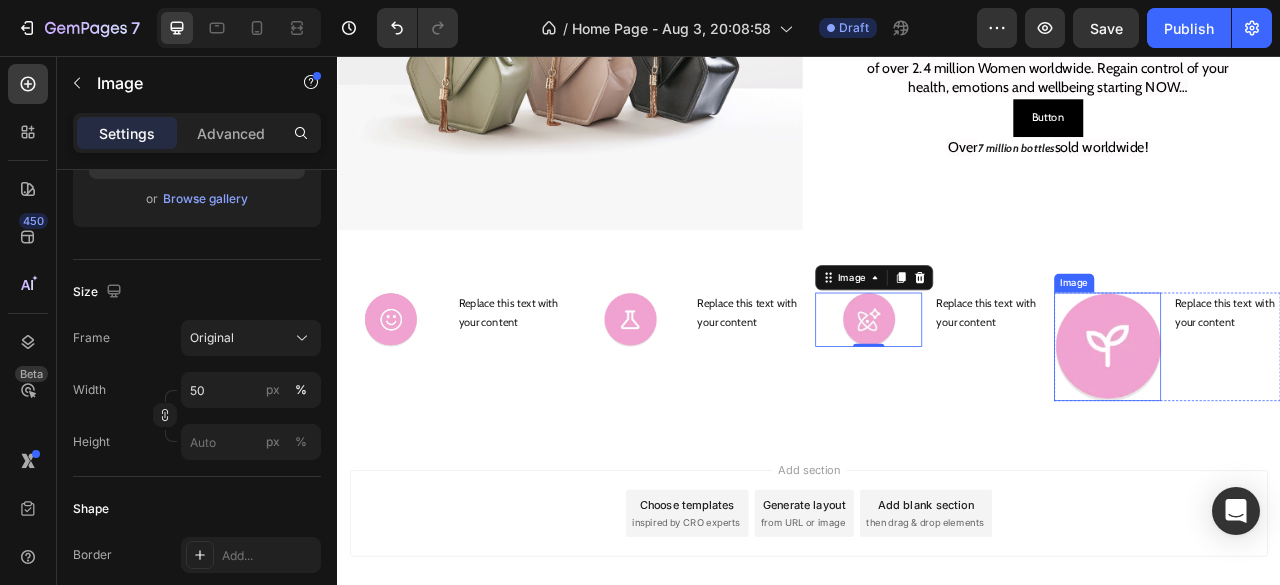 click at bounding box center [1317, 426] 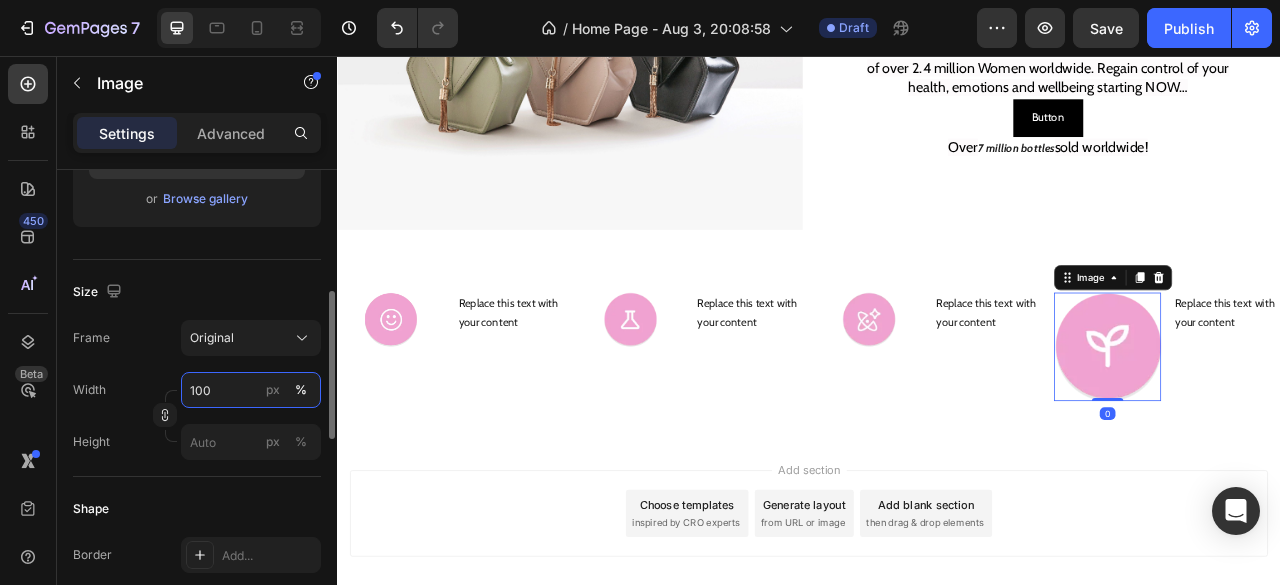 click on "100" at bounding box center [251, 390] 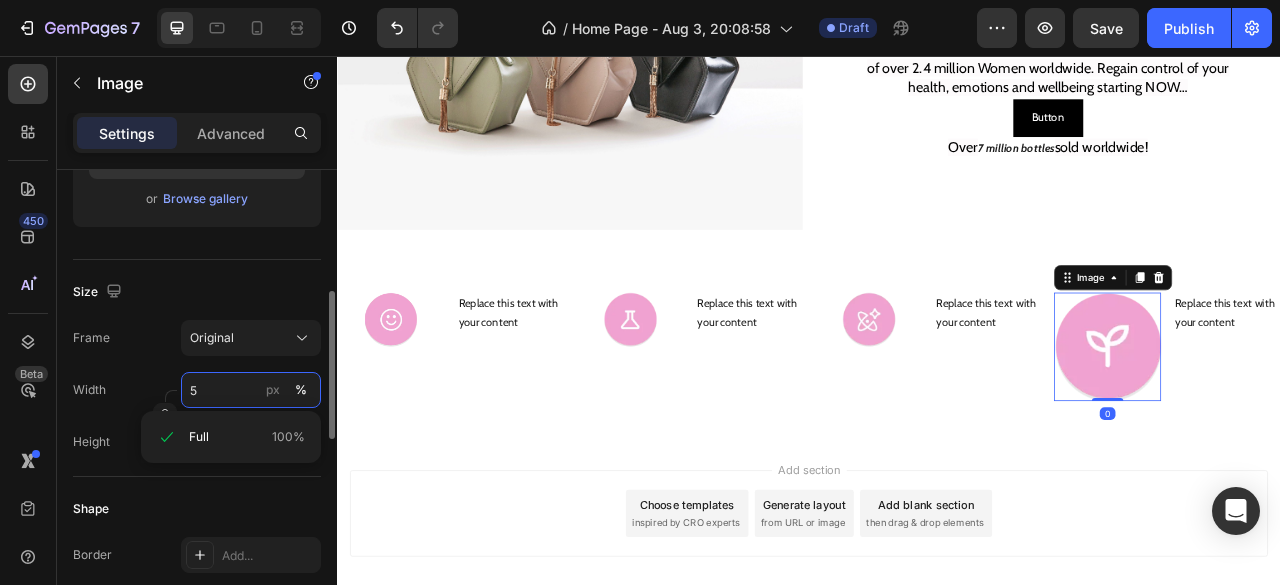 type on "50" 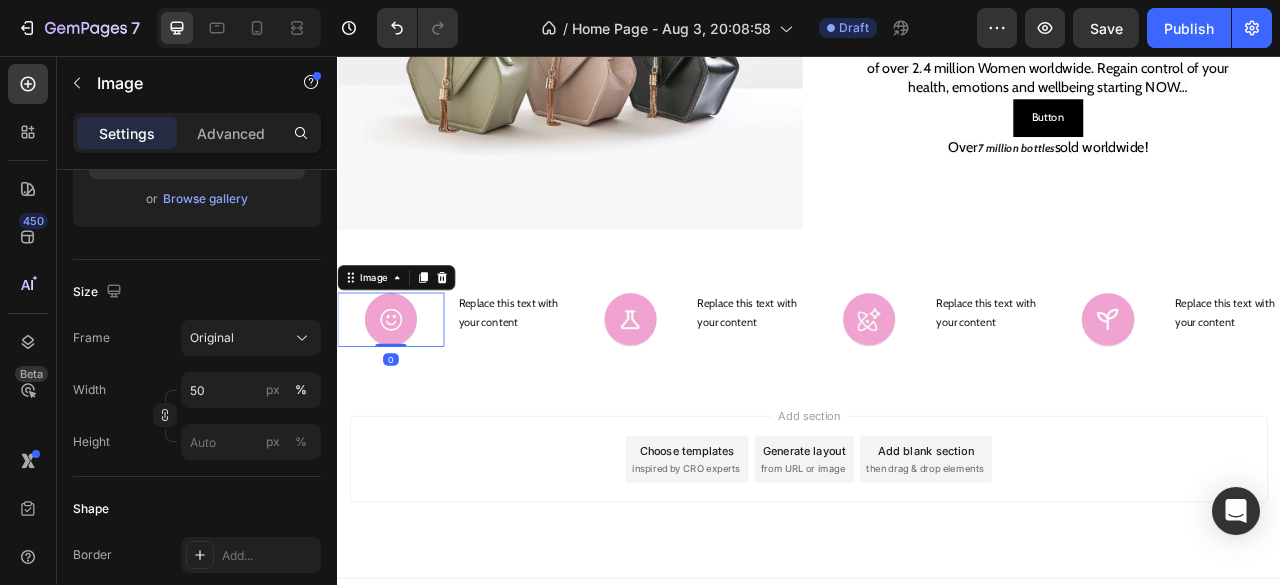 click at bounding box center (405, 391) 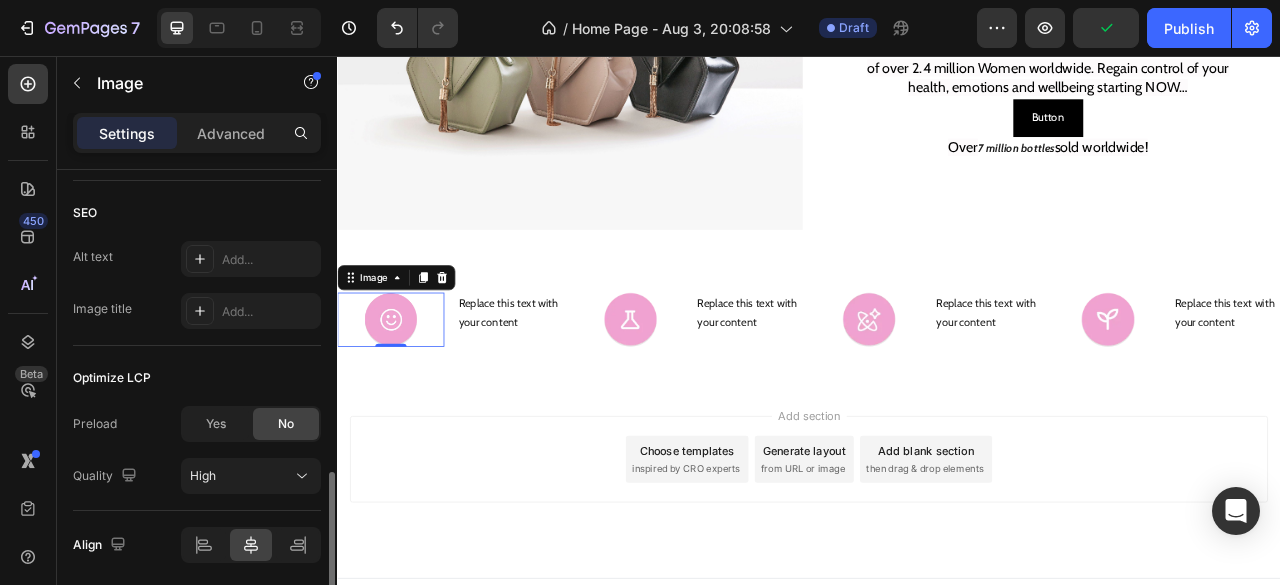 scroll, scrollTop: 1035, scrollLeft: 0, axis: vertical 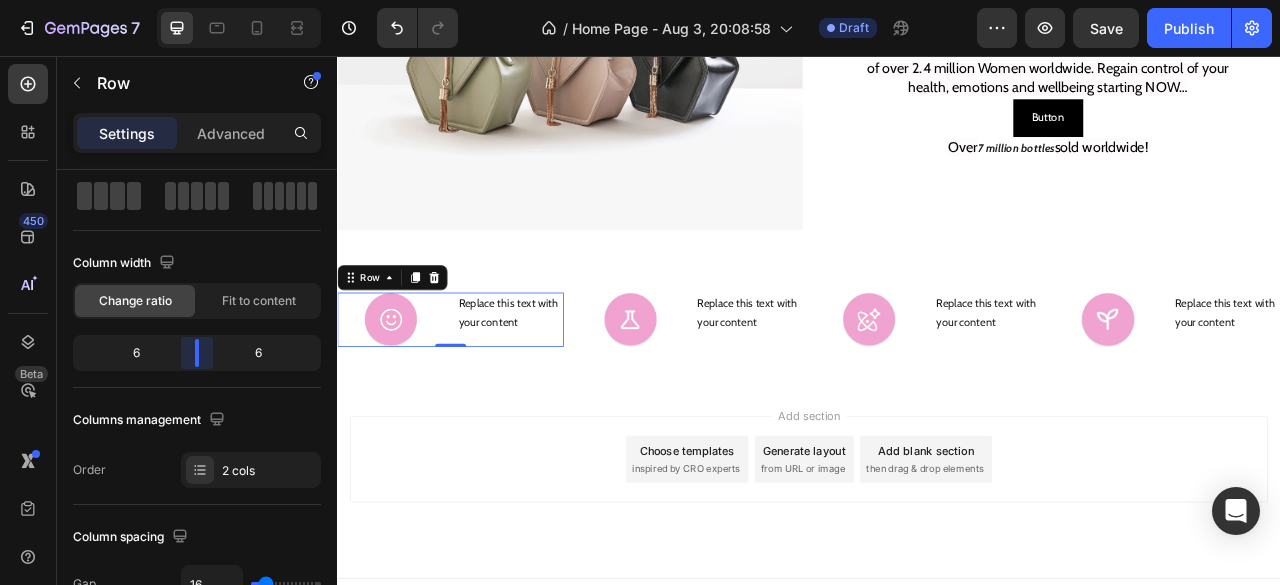 drag, startPoint x: 198, startPoint y: 358, endPoint x: 208, endPoint y: 359, distance: 10.049875 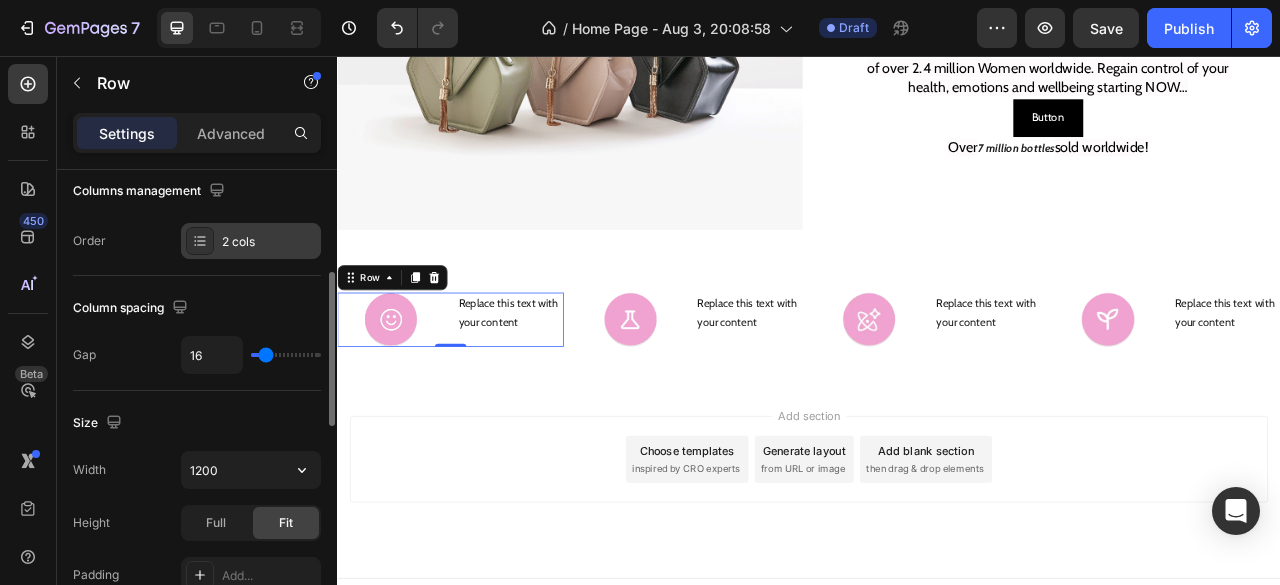 scroll, scrollTop: 326, scrollLeft: 0, axis: vertical 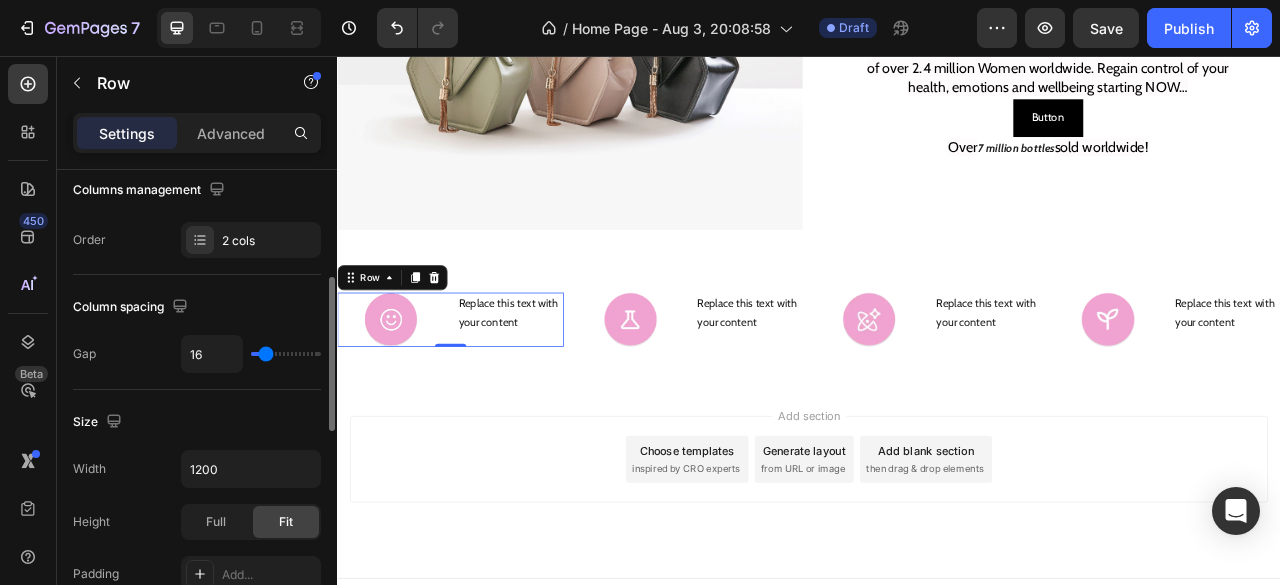 type on "0" 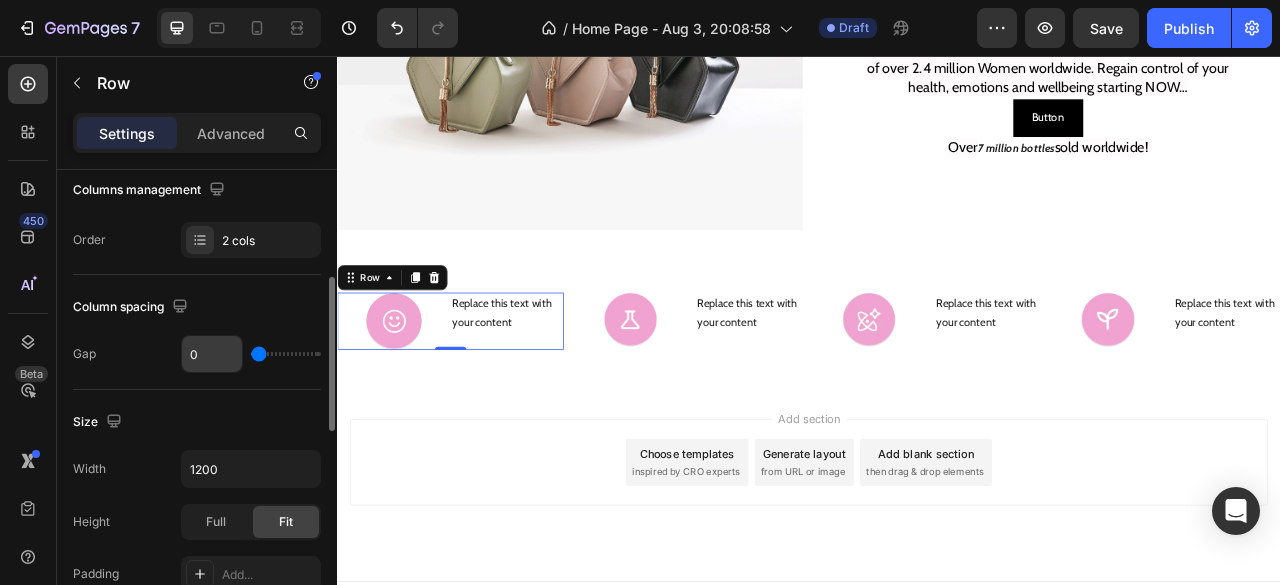 drag, startPoint x: 262, startPoint y: 353, endPoint x: 207, endPoint y: 364, distance: 56.089214 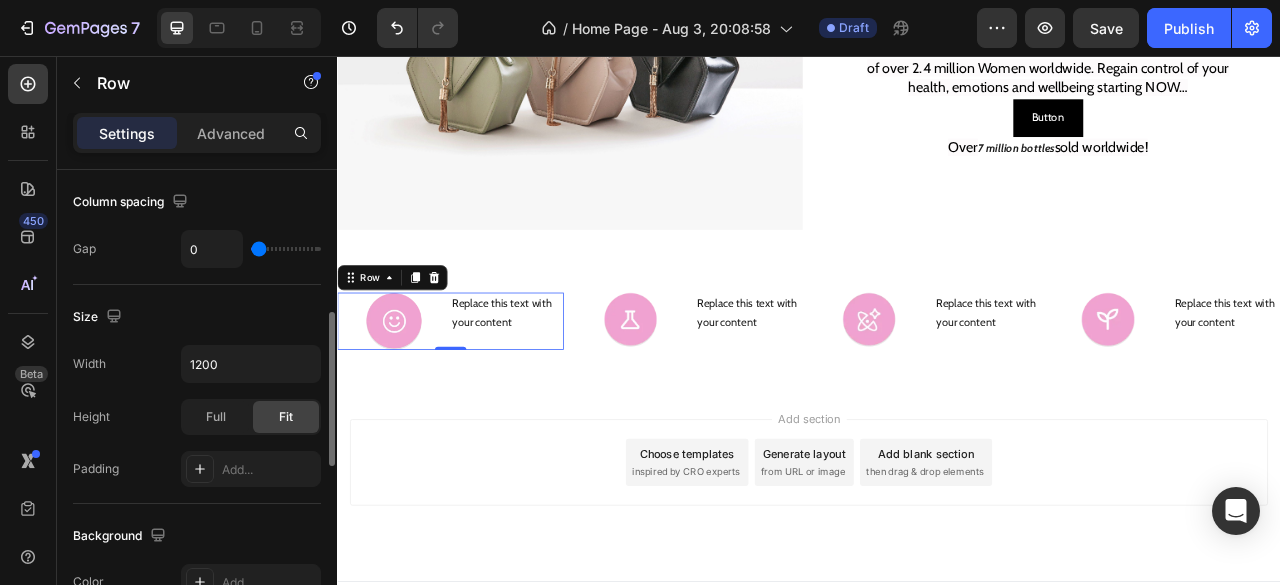 scroll, scrollTop: 432, scrollLeft: 0, axis: vertical 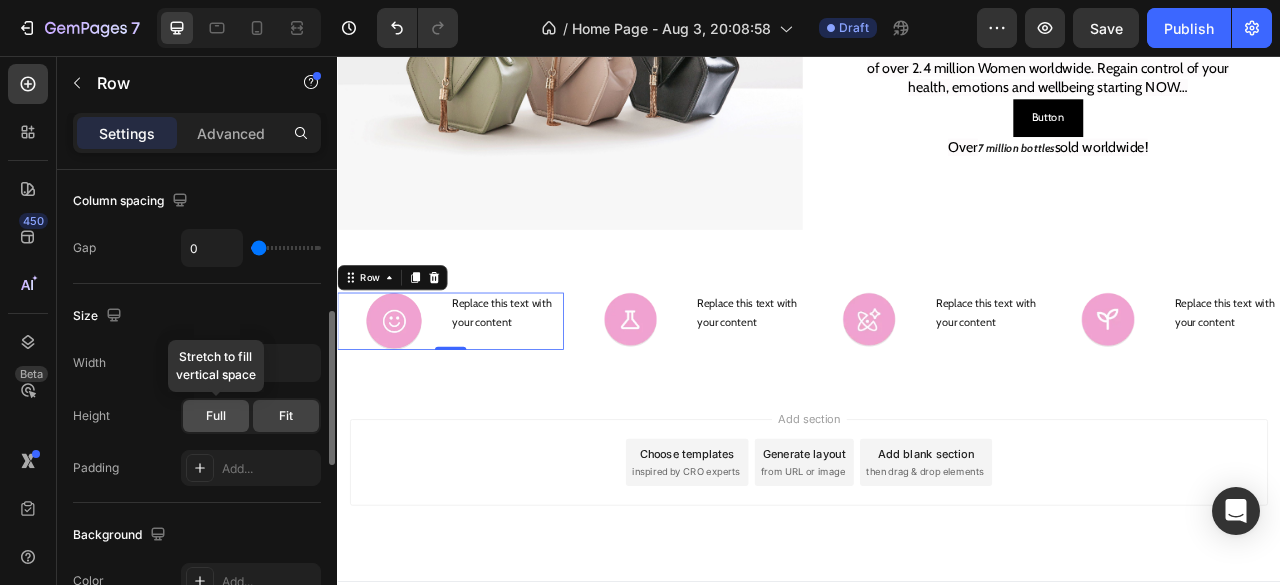 click on "Full" 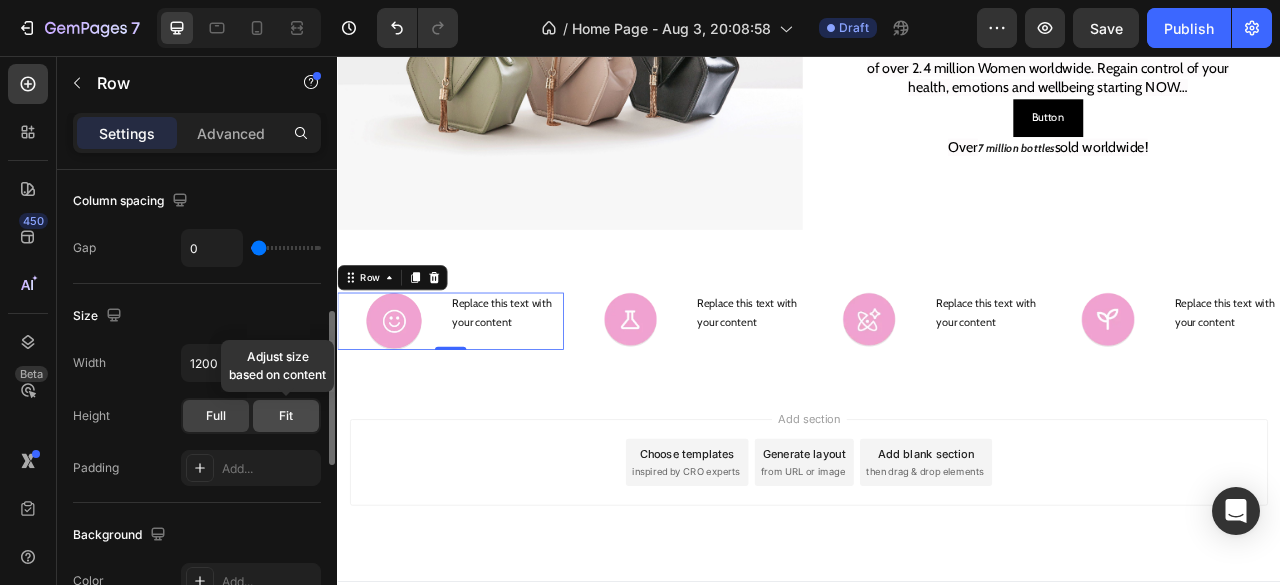 click on "Fit" 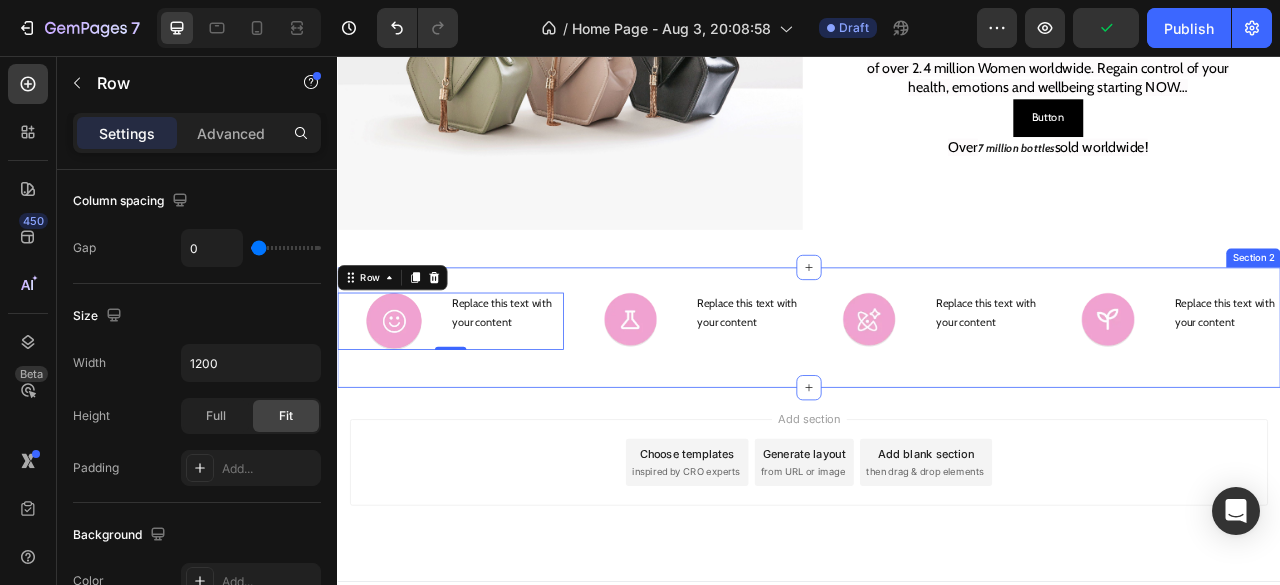 scroll, scrollTop: 324, scrollLeft: 0, axis: vertical 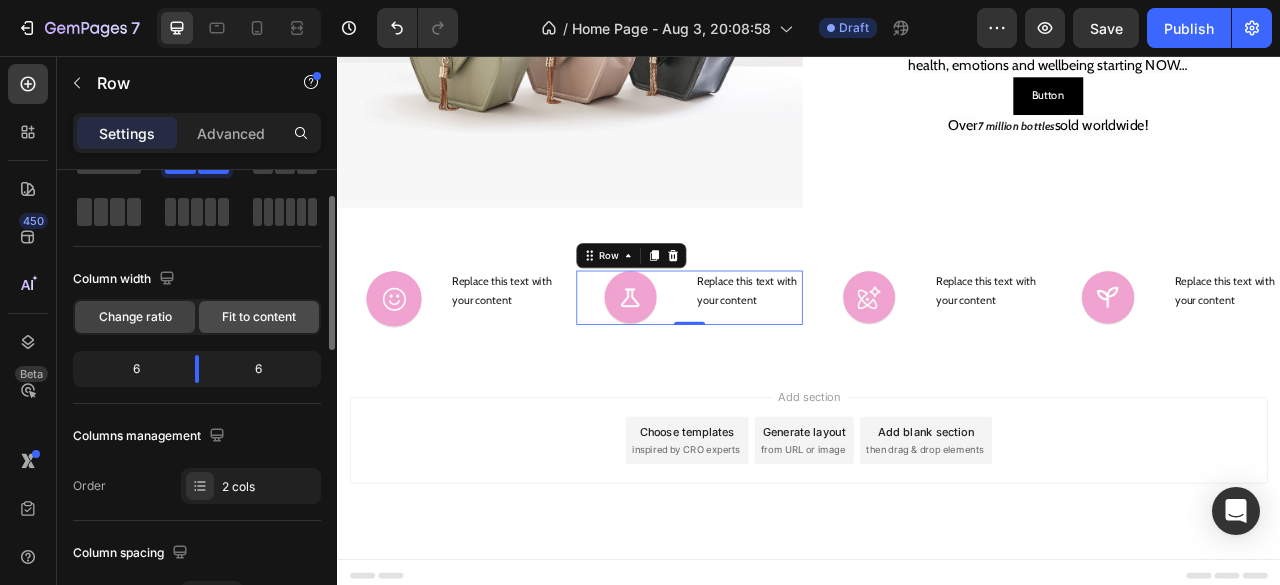 click on "Fit to content" 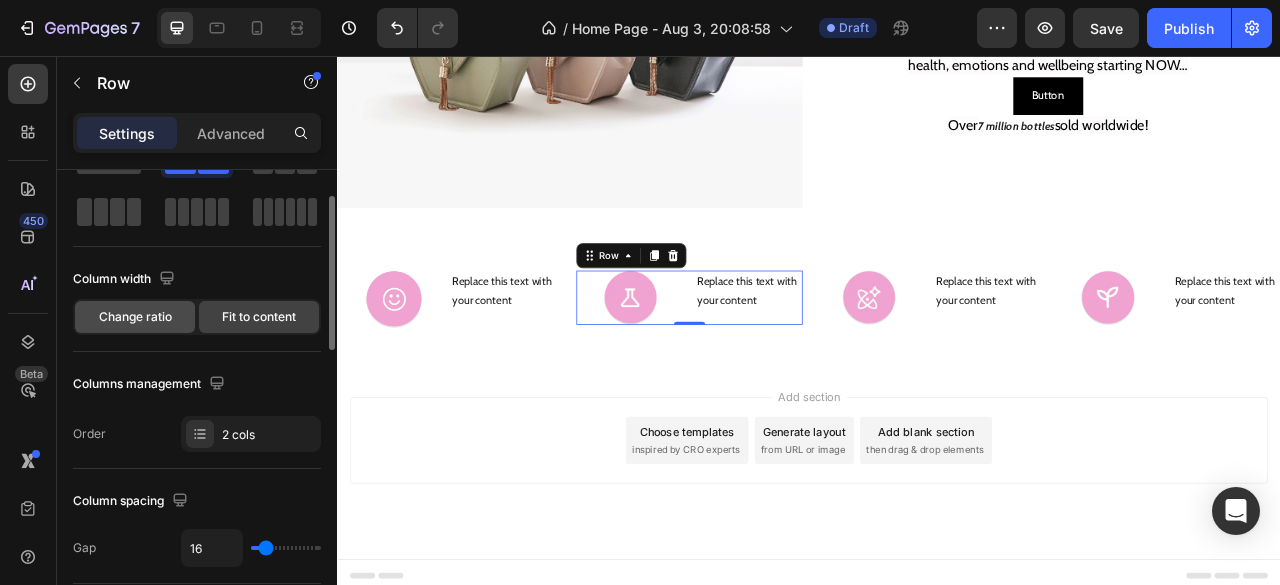 click on "Change ratio" 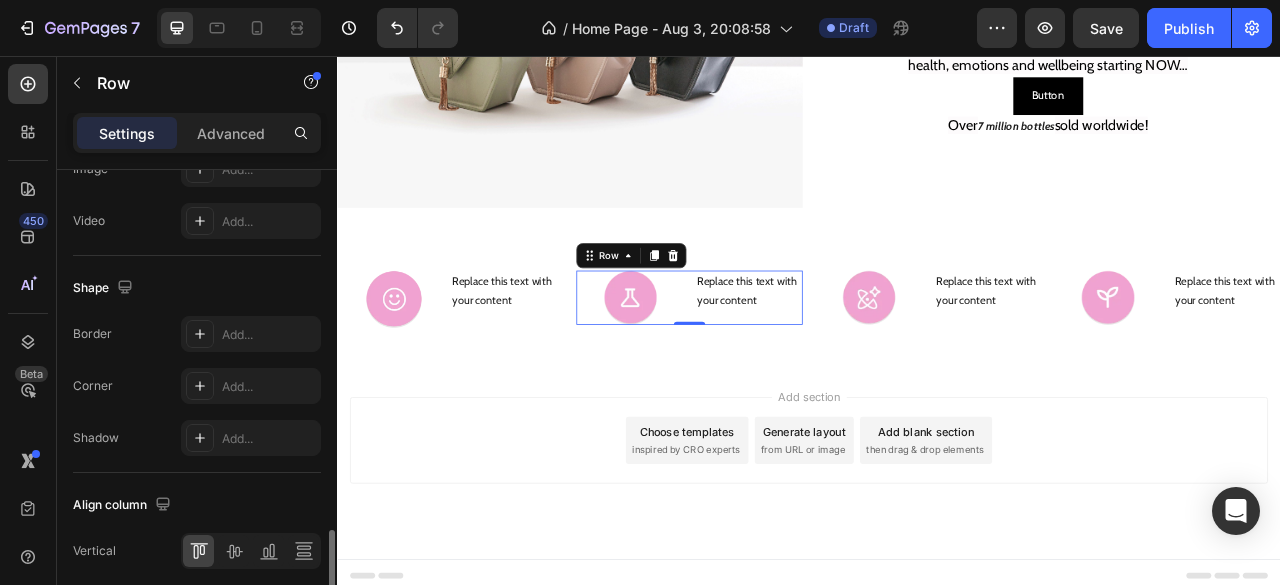 scroll, scrollTop: 972, scrollLeft: 0, axis: vertical 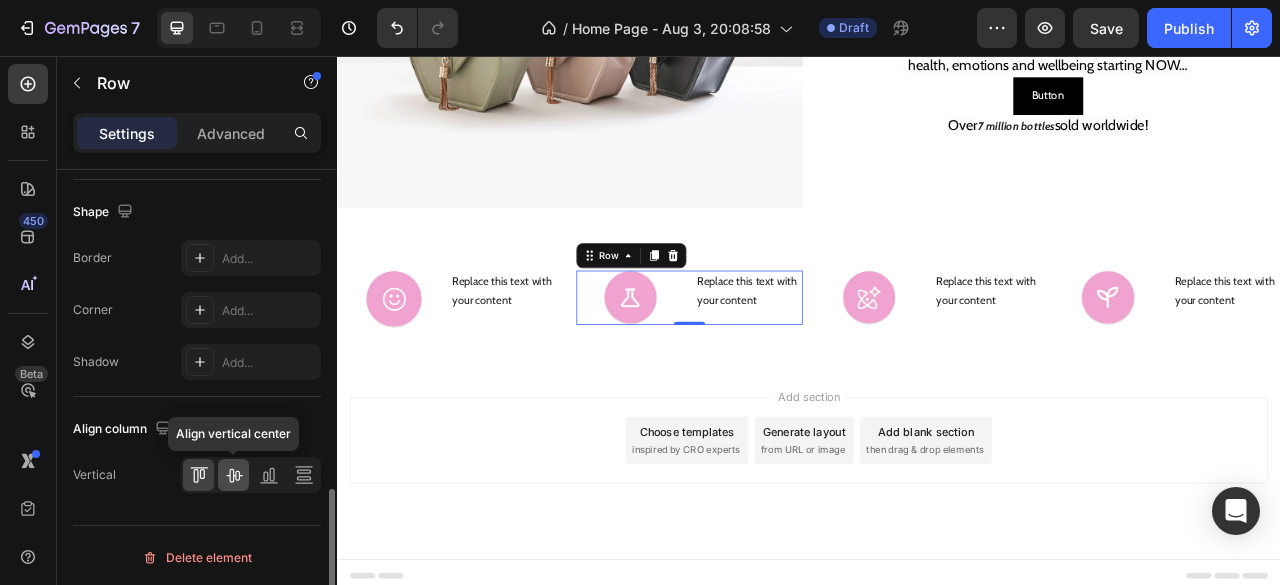 click 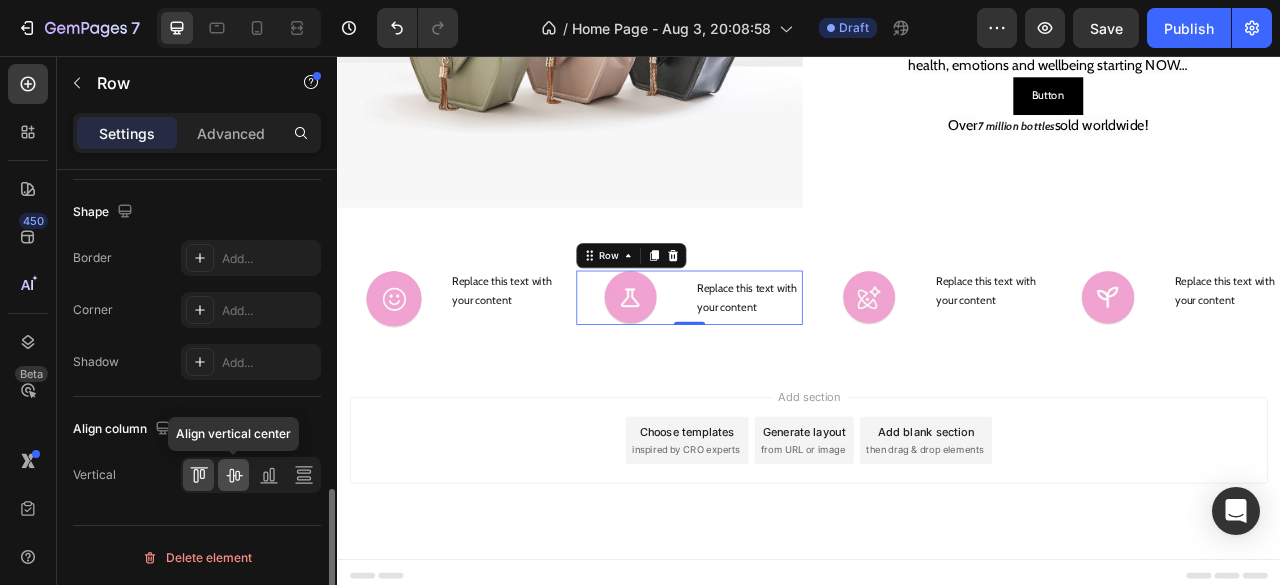 scroll, scrollTop: 972, scrollLeft: 0, axis: vertical 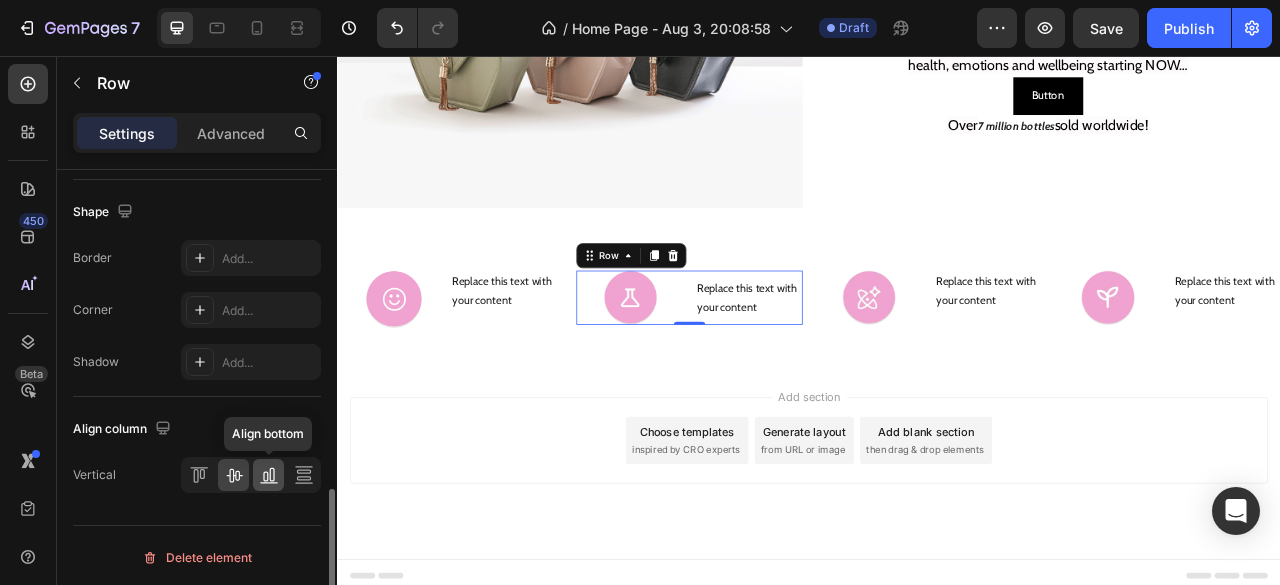 click 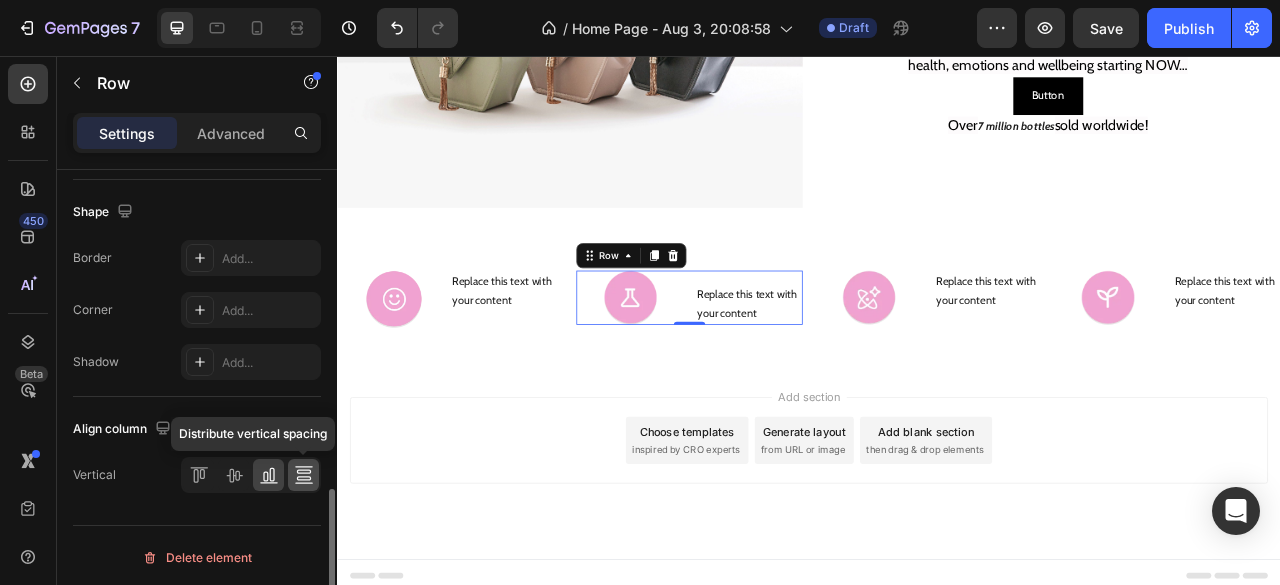 click 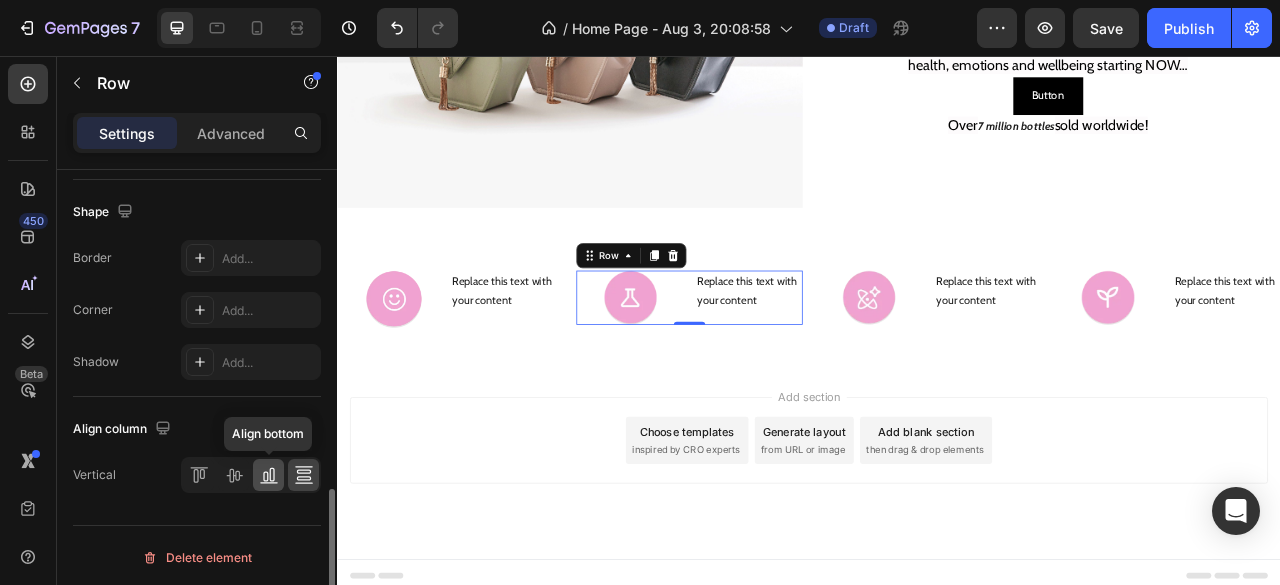click 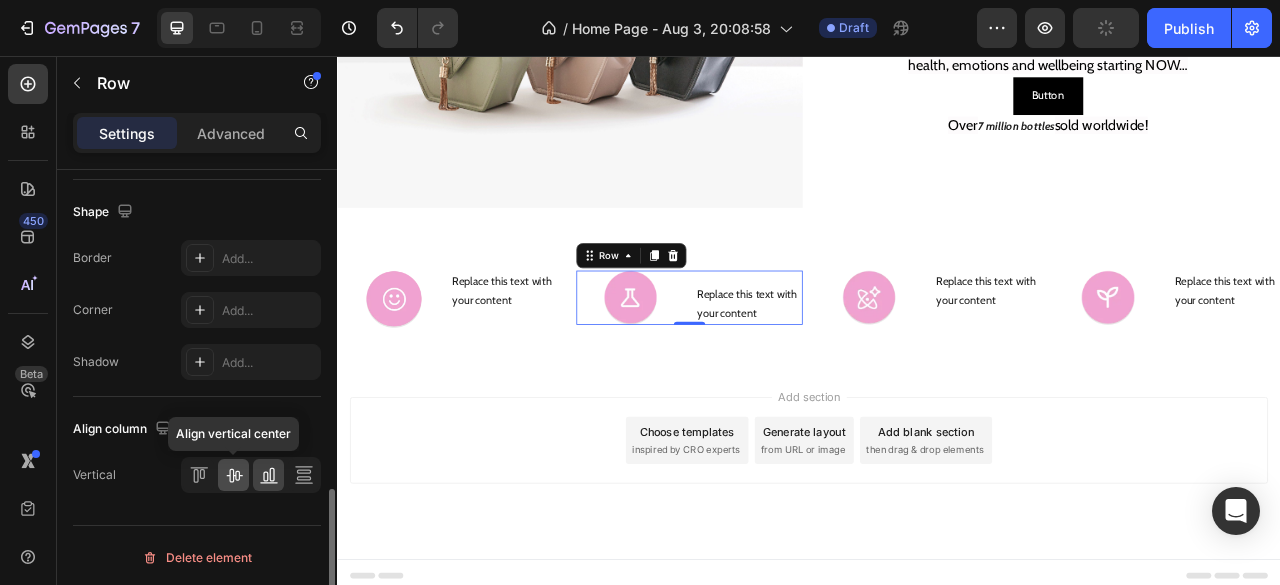 click 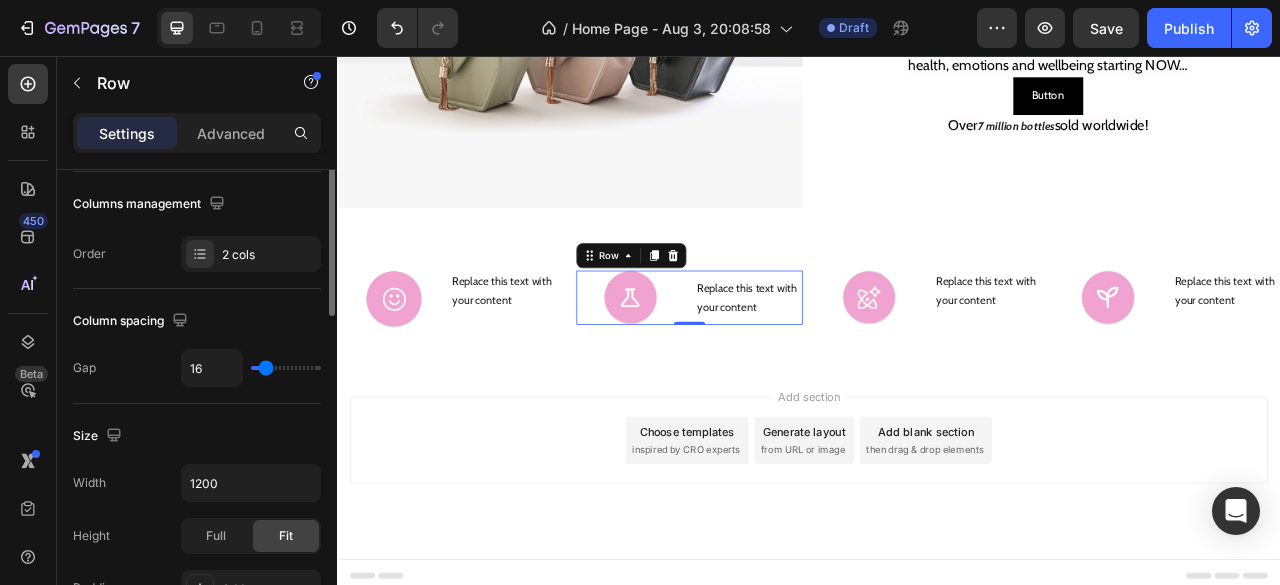 scroll, scrollTop: 86, scrollLeft: 0, axis: vertical 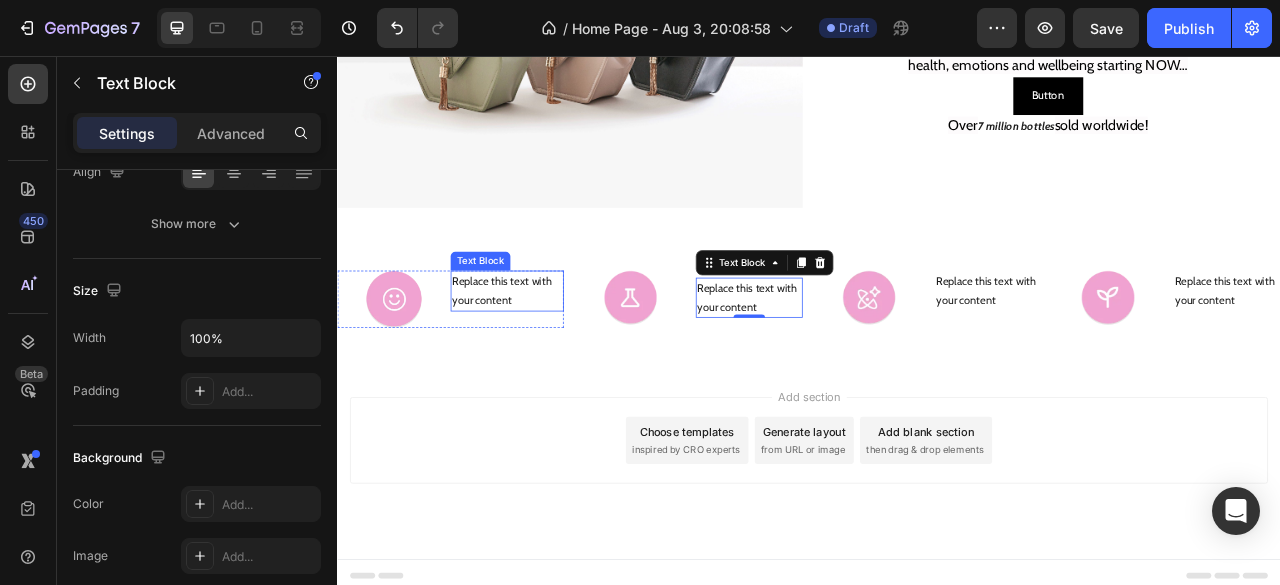click on "Replace this text with your content" at bounding box center [553, 355] 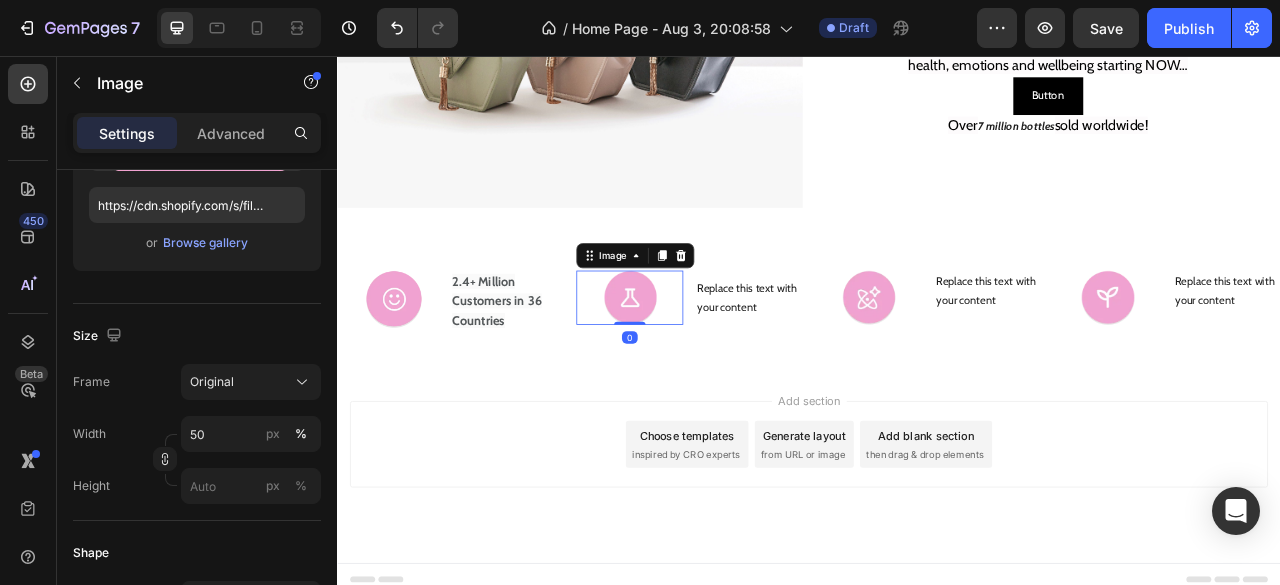 scroll, scrollTop: 0, scrollLeft: 0, axis: both 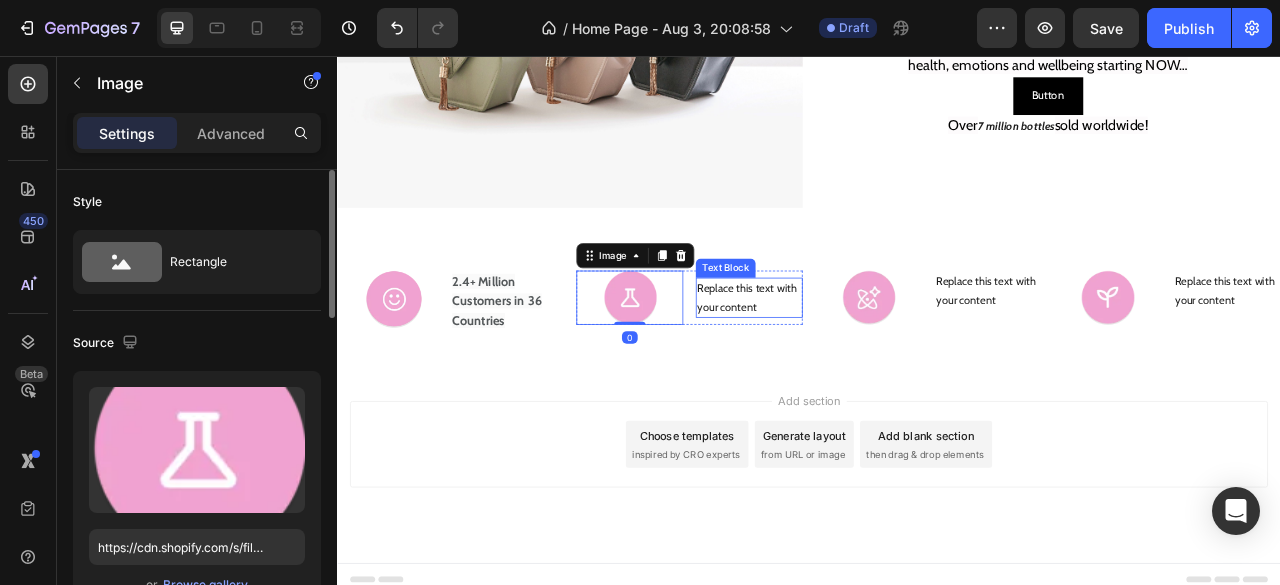 click on "Replace this text with your content" at bounding box center (861, 364) 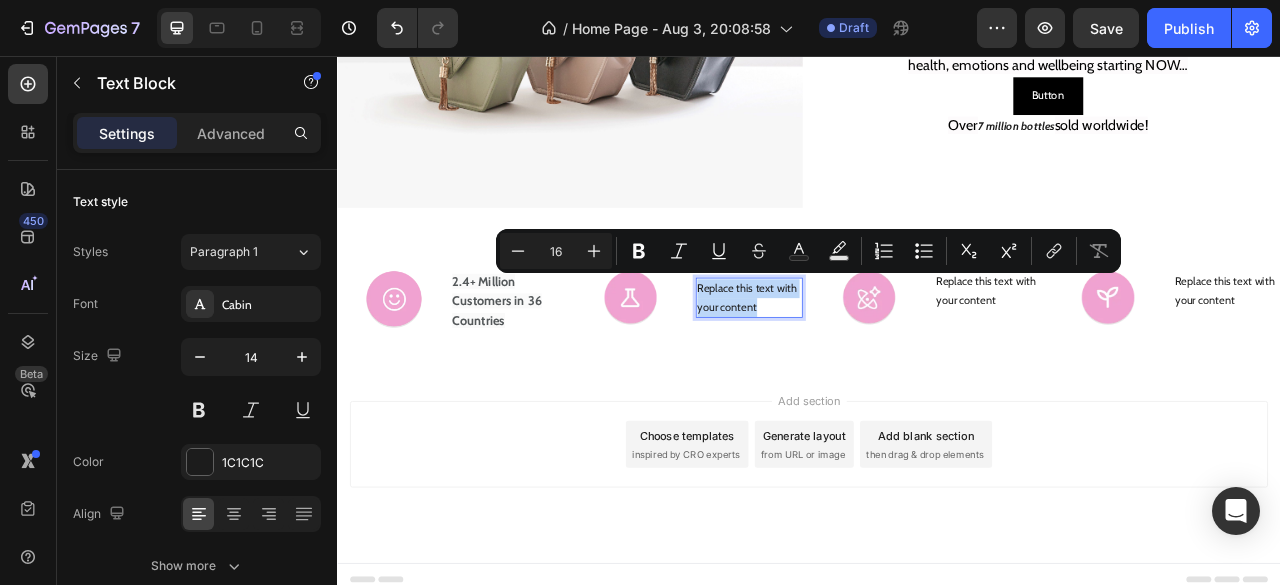 scroll, scrollTop: 315, scrollLeft: 0, axis: vertical 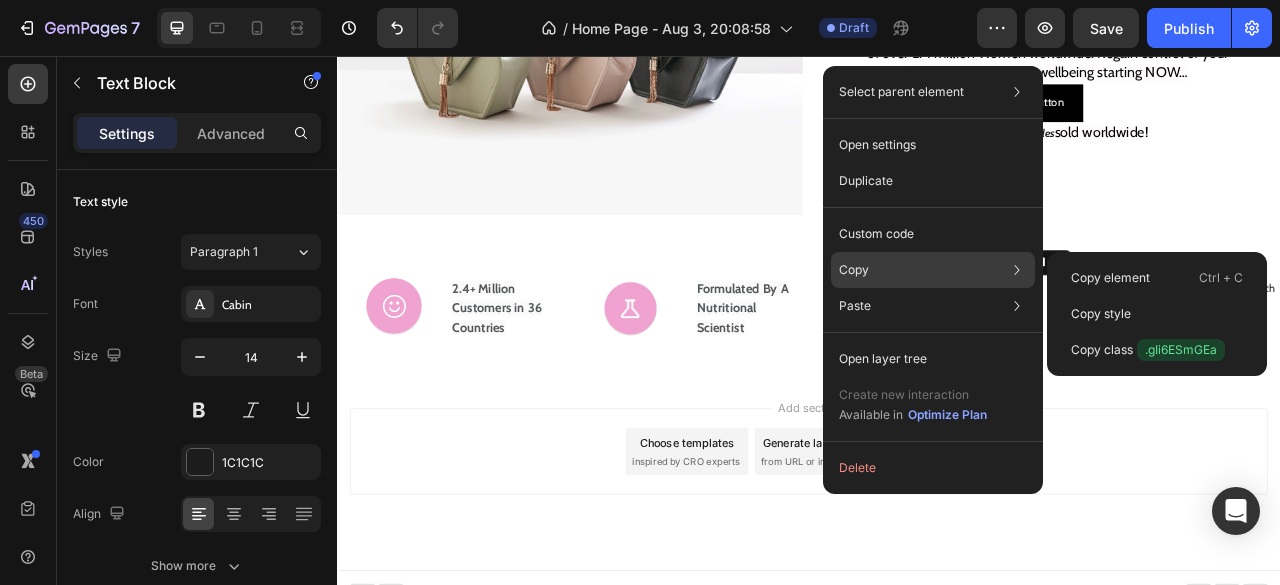 click on "Copy element  Ctrl + C Copy style  Copy class  .gIi6ESmGEa" at bounding box center (1157, 314) 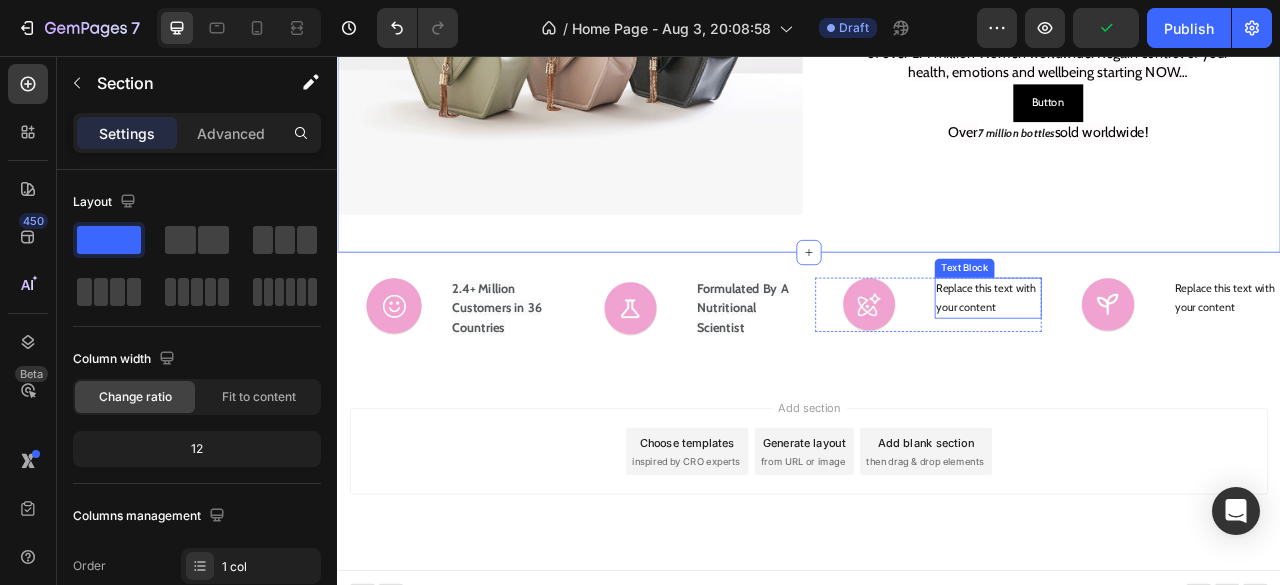 click on "Replace this text with your content" at bounding box center (1165, 364) 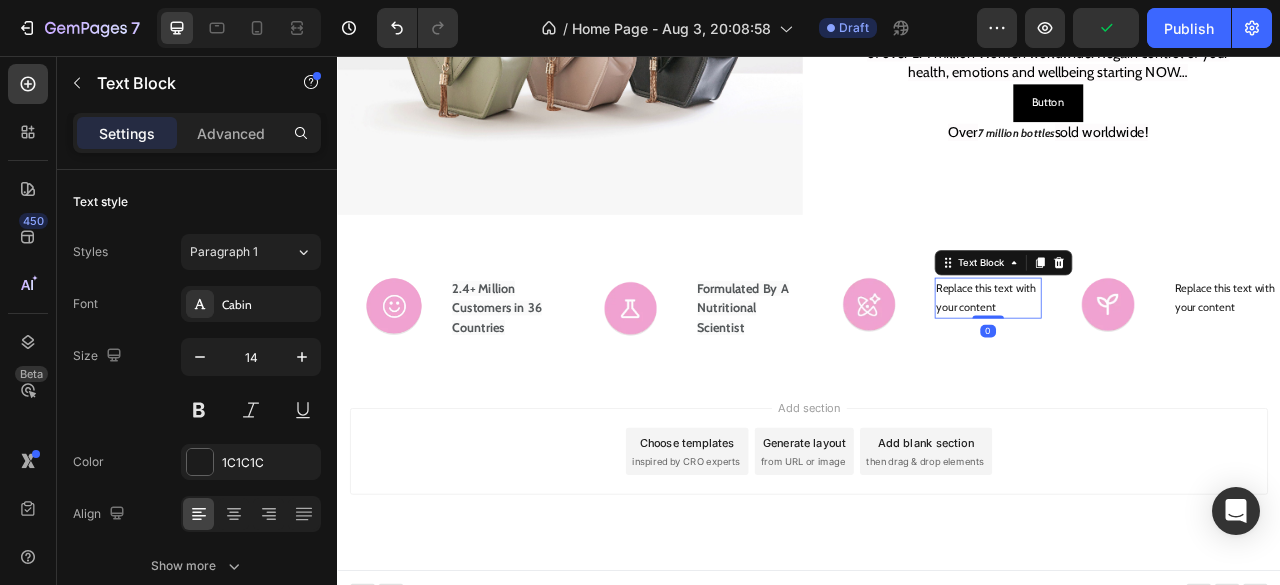 click on "Replace this text with your content" at bounding box center [1165, 364] 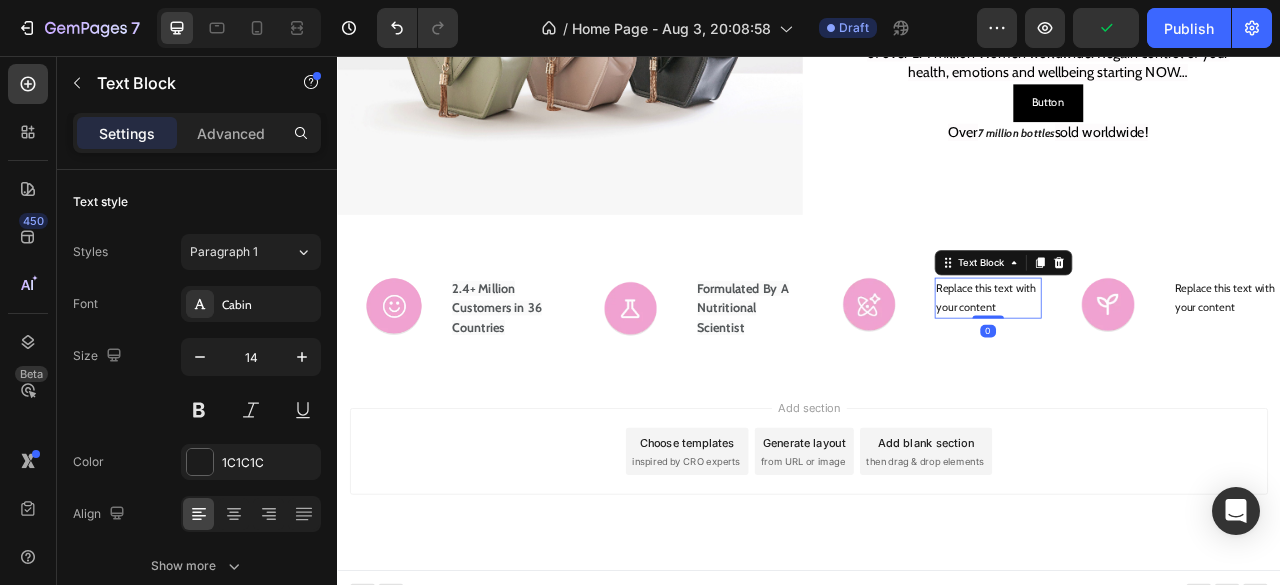click on "Replace this text with your content" at bounding box center (1165, 364) 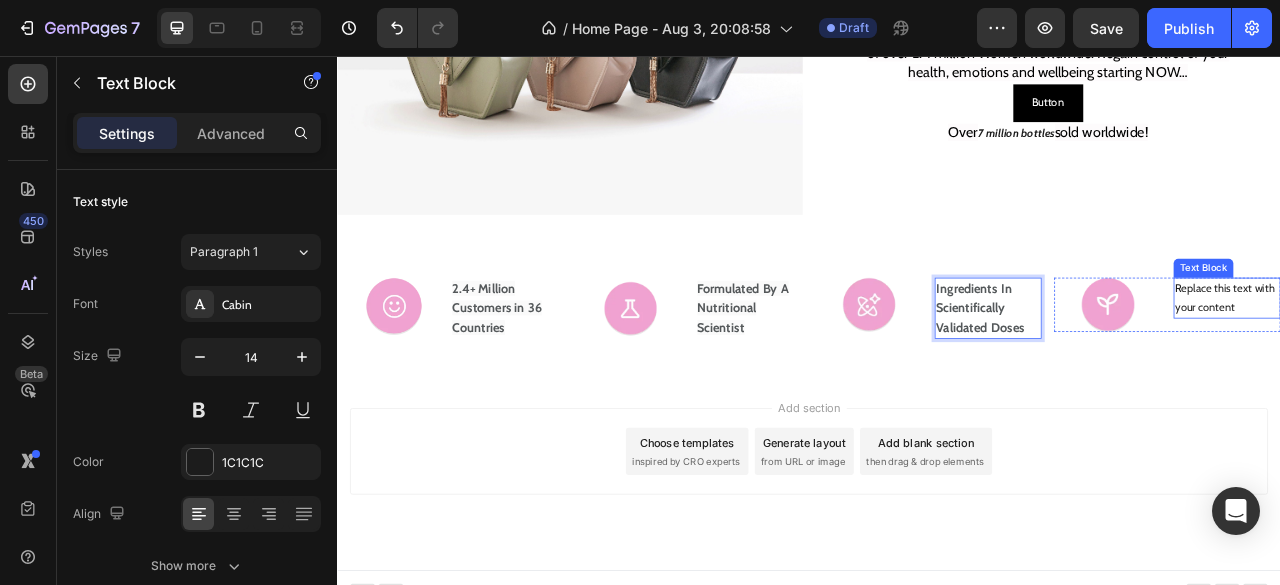 click on "Replace this text with your content" at bounding box center [1469, 364] 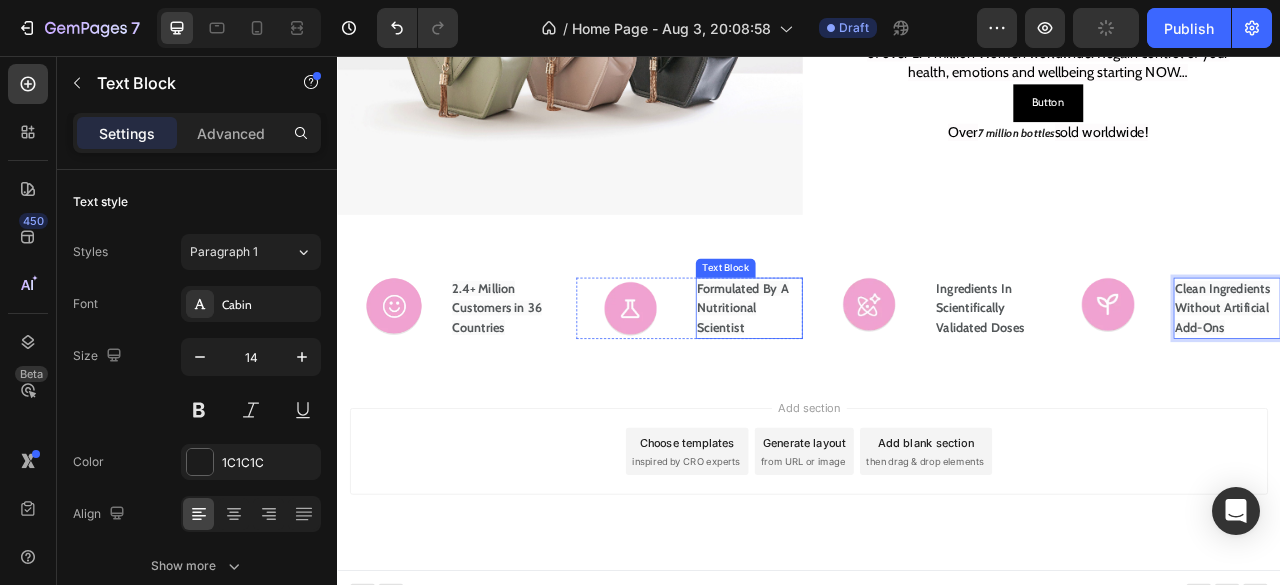 click on "Formulated By A Nutritional Scientist" at bounding box center [853, 376] 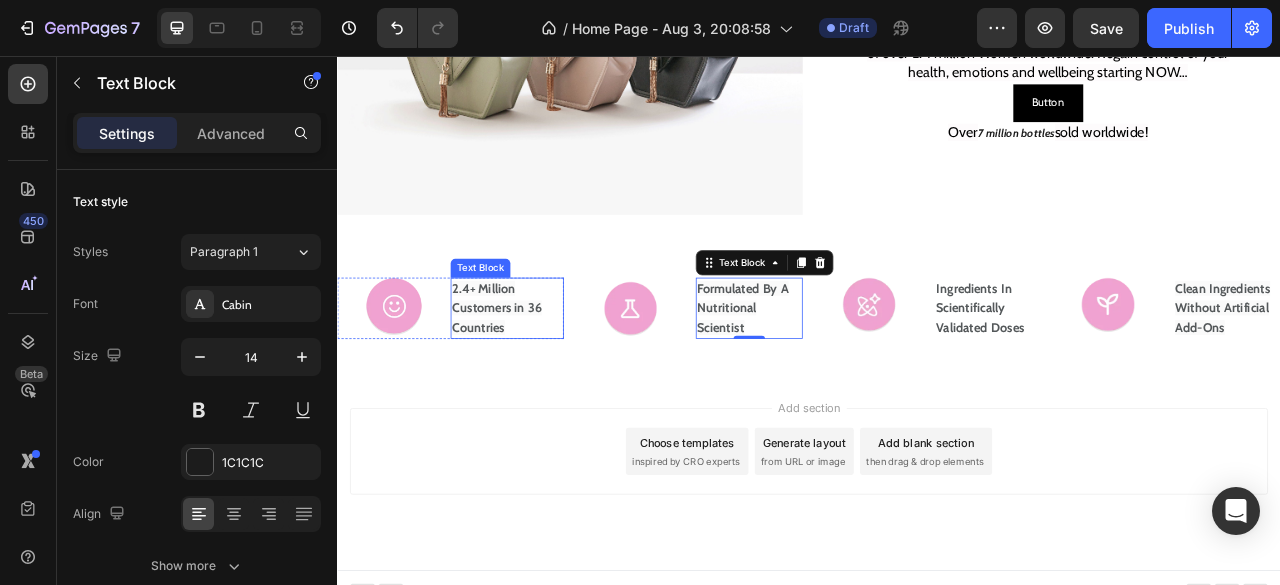 click at bounding box center [409, 374] 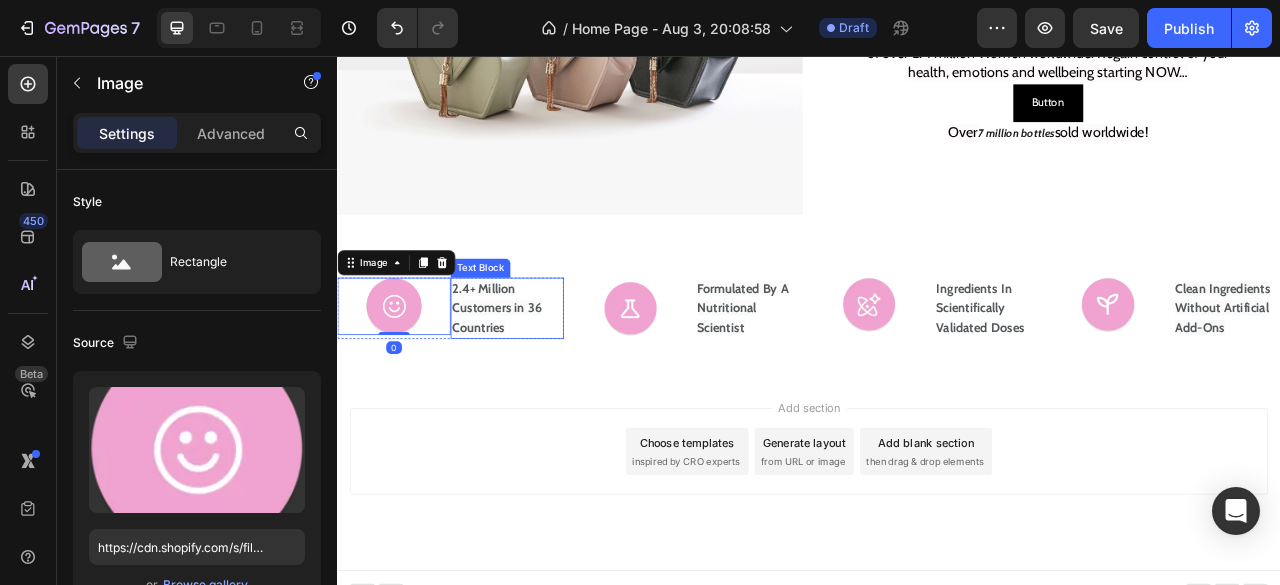 click on "2.4+ Million Customers in 36 Countries" at bounding box center (540, 376) 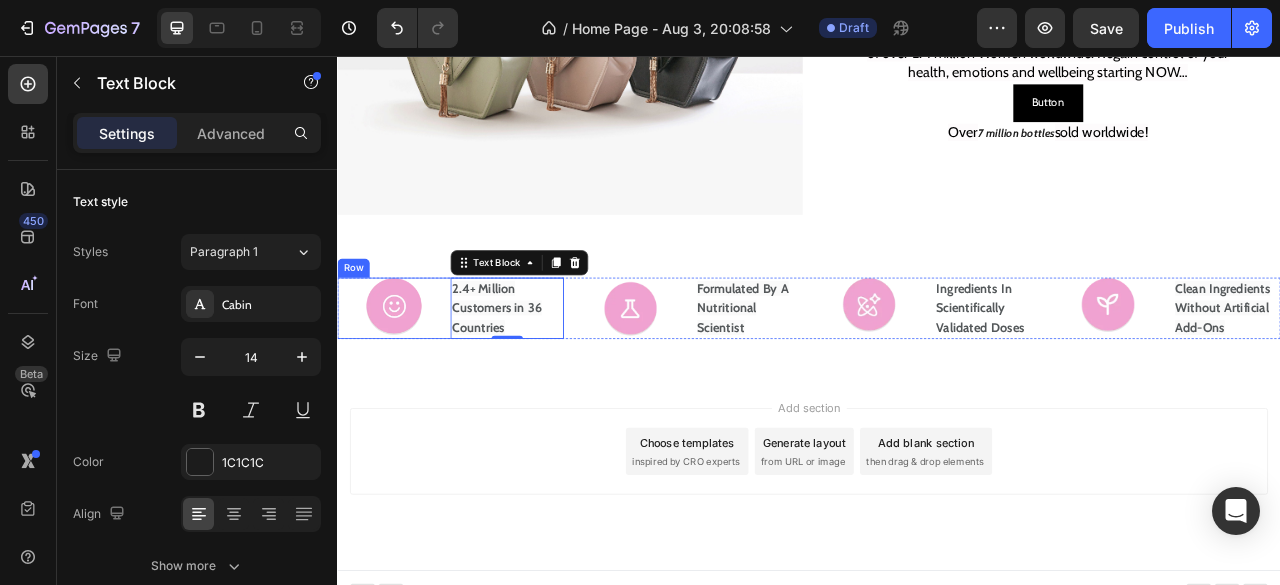 click on "Image" at bounding box center [409, 377] 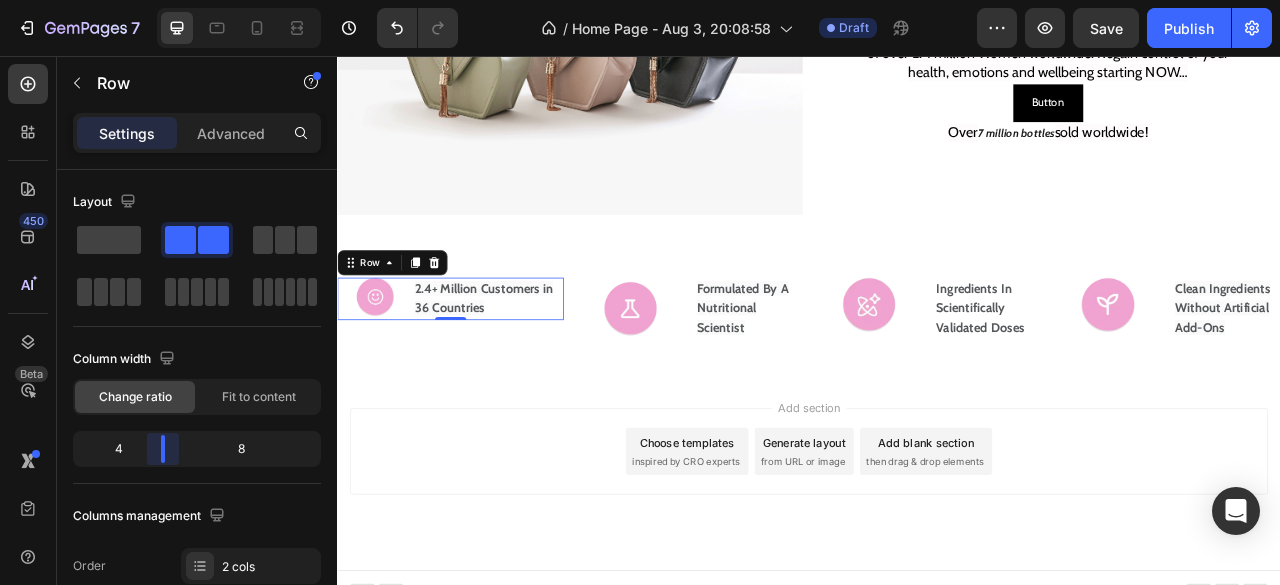 drag, startPoint x: 194, startPoint y: 440, endPoint x: 166, endPoint y: 442, distance: 28.071337 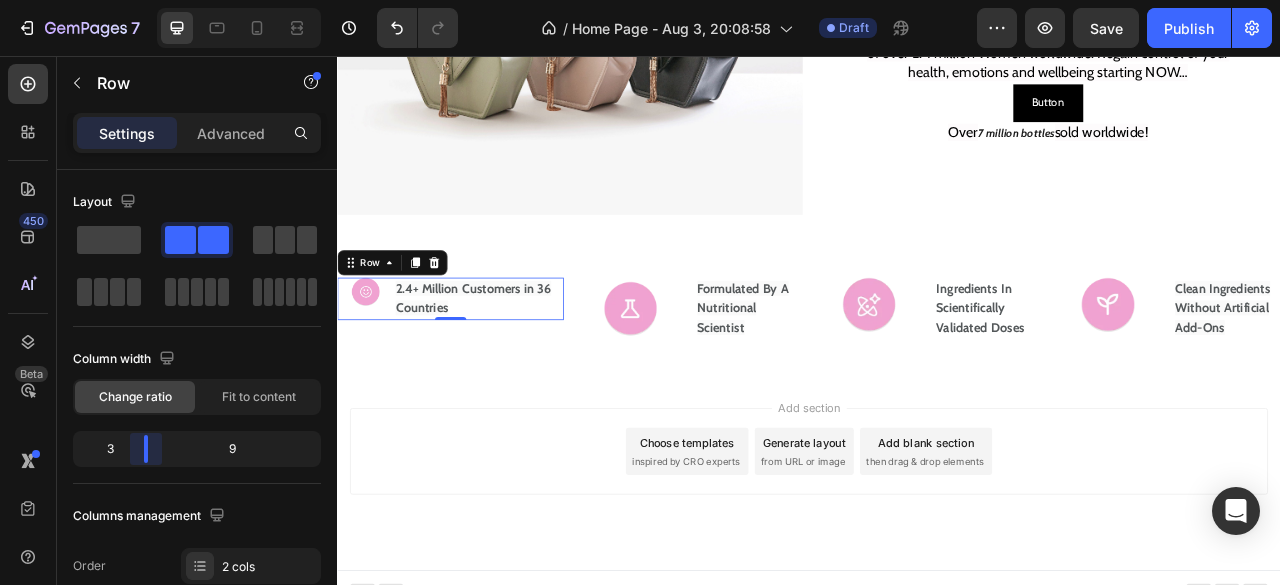 drag, startPoint x: 164, startPoint y: 439, endPoint x: 142, endPoint y: 443, distance: 22.36068 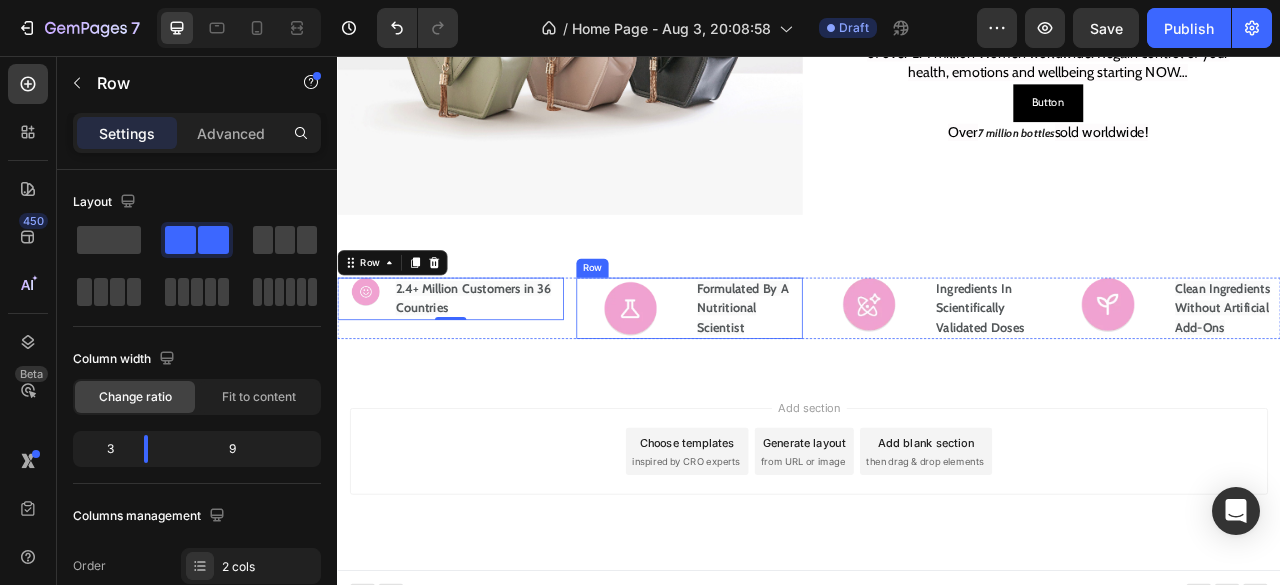 click on "Image Formulated By A Nutritional Scientist Text Block Row" at bounding box center (785, 377) 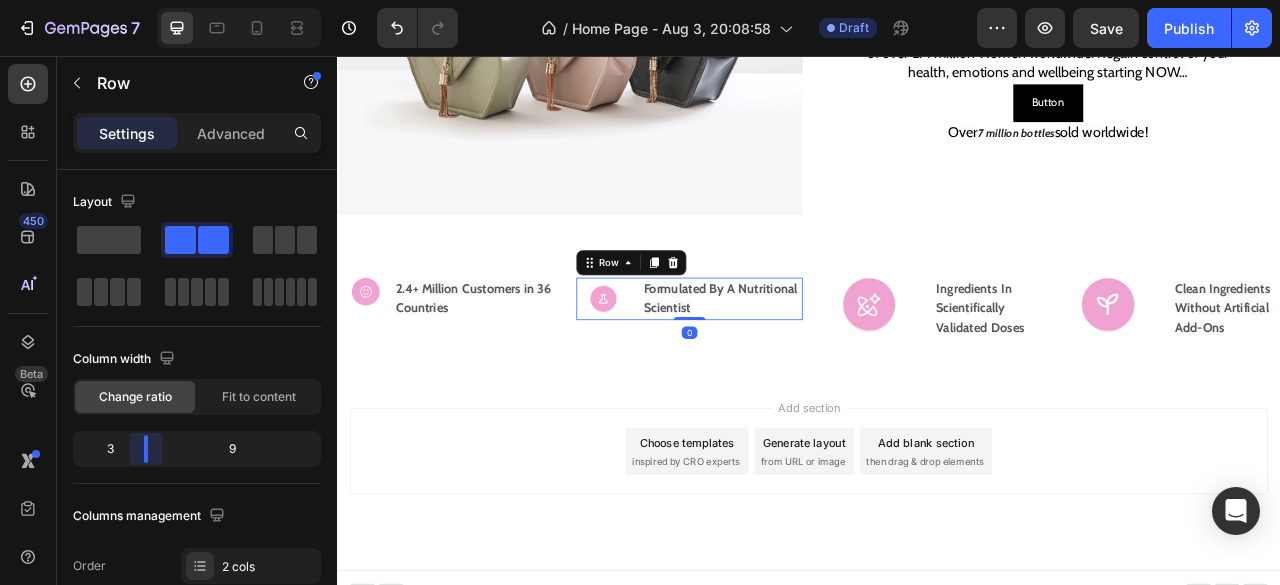drag, startPoint x: 209, startPoint y: 451, endPoint x: 136, endPoint y: 455, distance: 73.109505 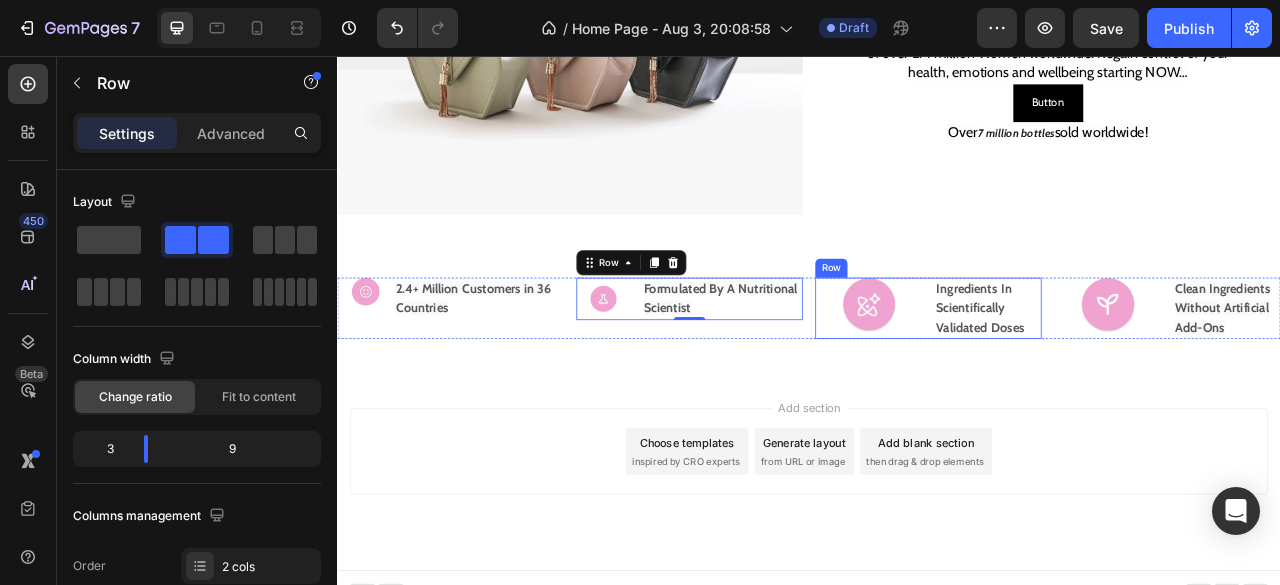 click on "Image Ingredients In Scientifically Validated Doses Text Block Row" at bounding box center [1089, 377] 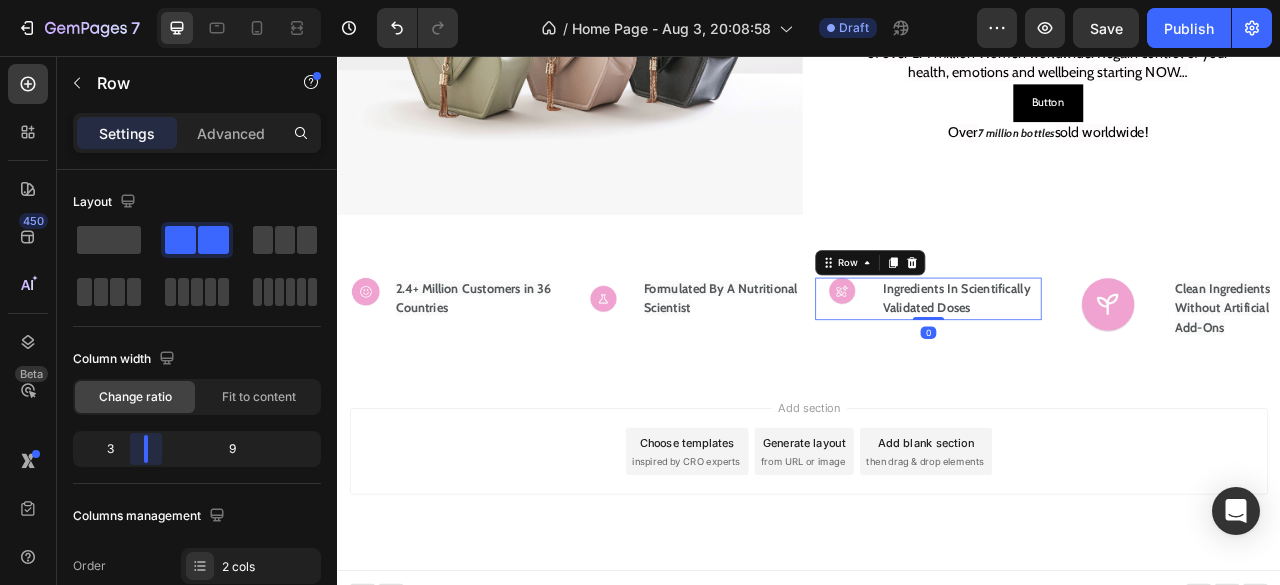 drag, startPoint x: 188, startPoint y: 443, endPoint x: 138, endPoint y: 447, distance: 50.159744 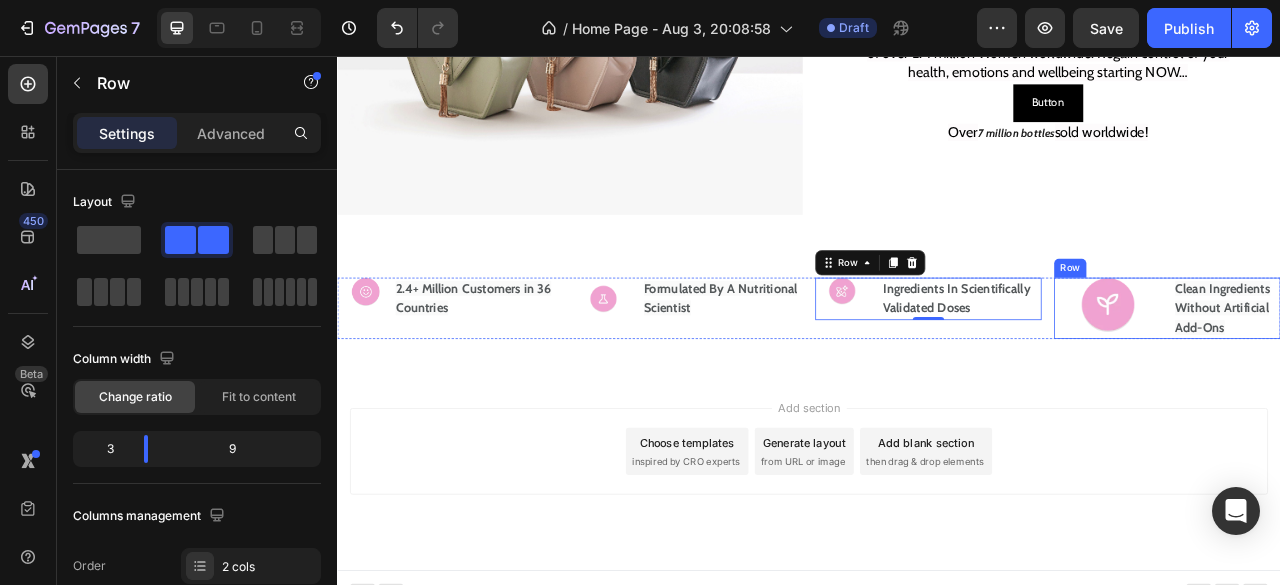 click on "Image Clean Ingredients Without Artificial Add-Ons Text Block Row" at bounding box center [1393, 377] 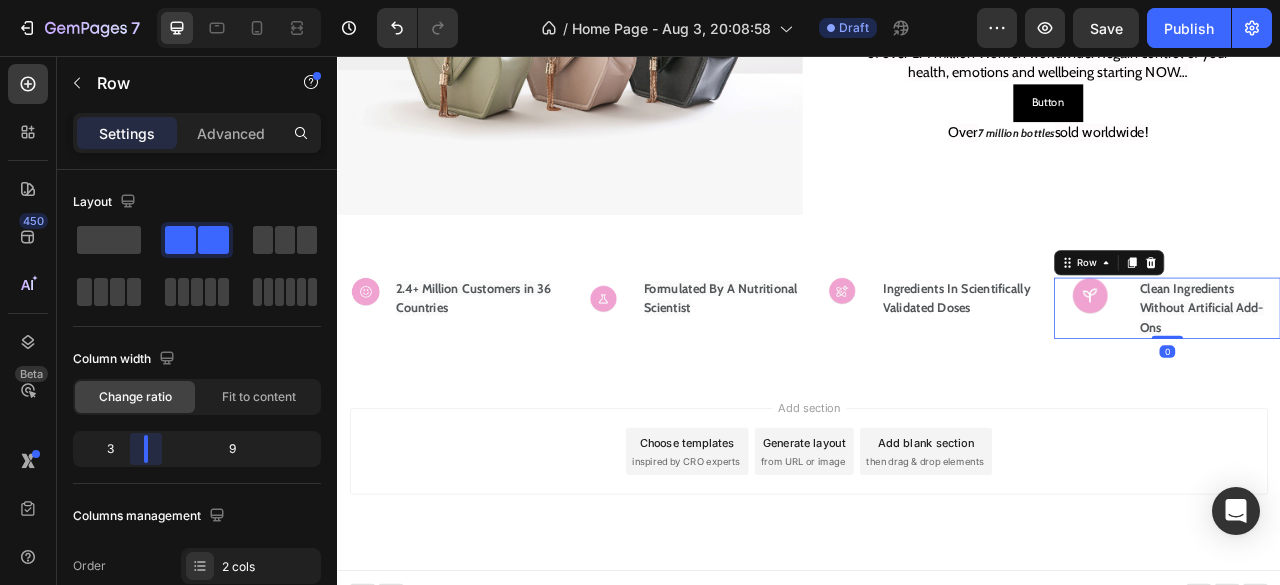 scroll, scrollTop: 305, scrollLeft: 0, axis: vertical 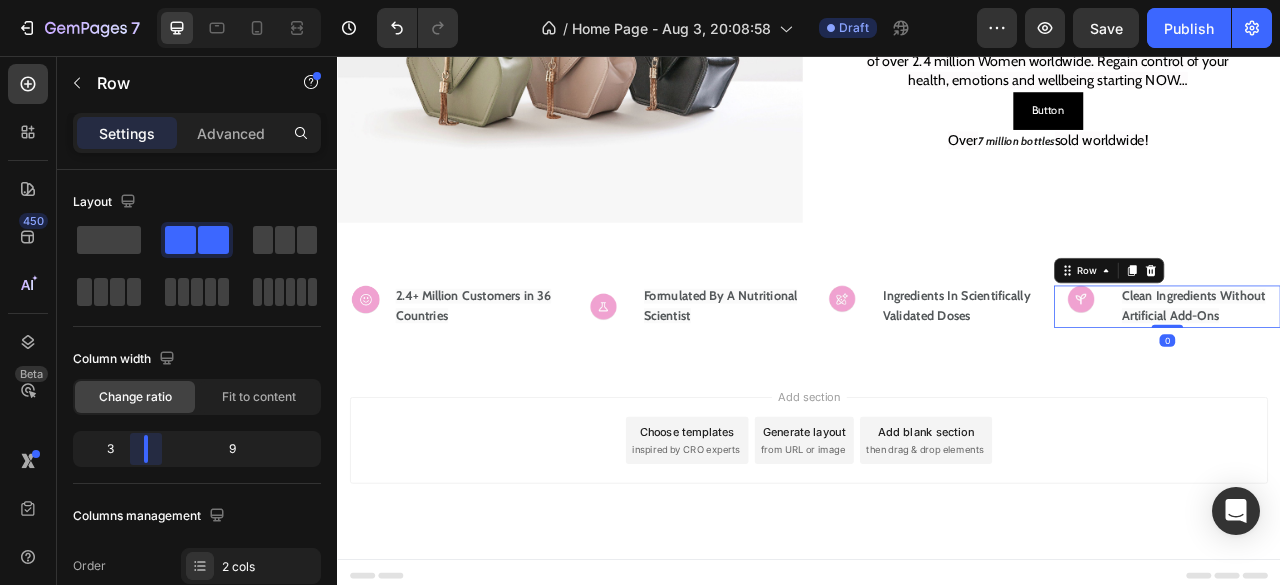 drag, startPoint x: 190, startPoint y: 443, endPoint x: 387, endPoint y: 358, distance: 214.55536 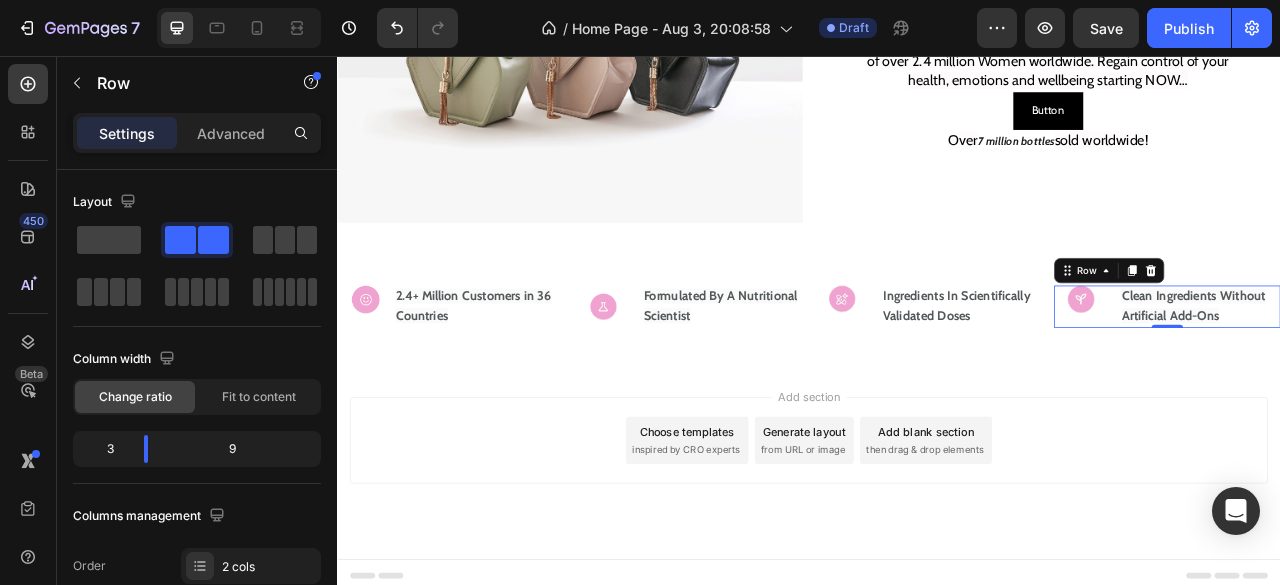 click on "Add section Choose templates inspired by CRO experts Generate layout from URL or image Add blank section then drag & drop elements" at bounding box center (937, 545) 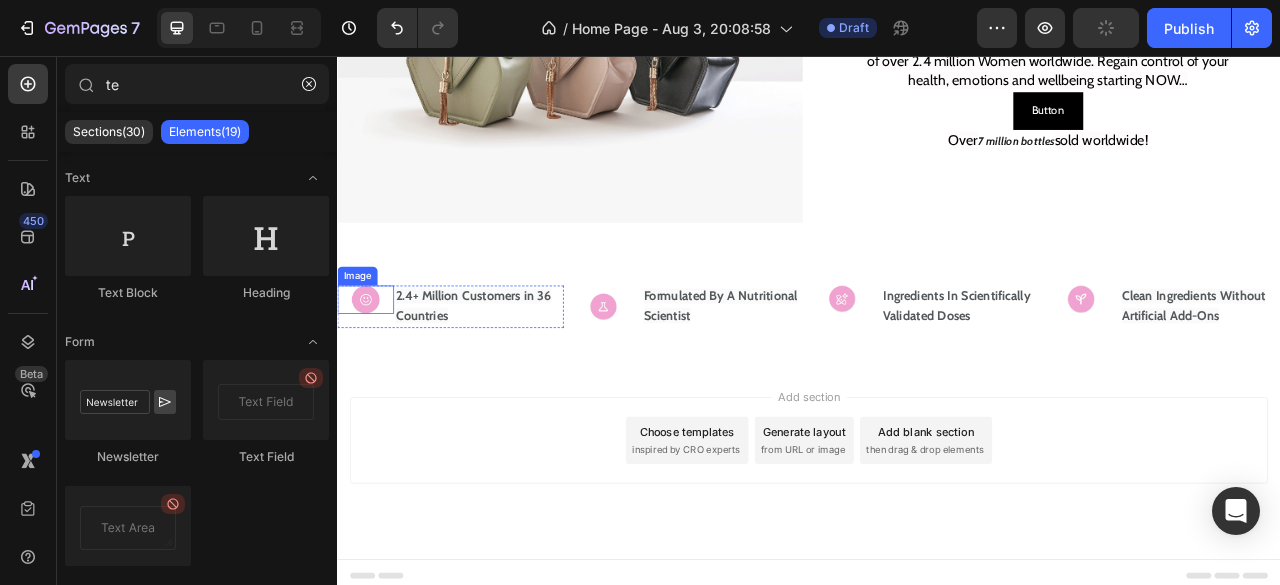 click at bounding box center [373, 366] 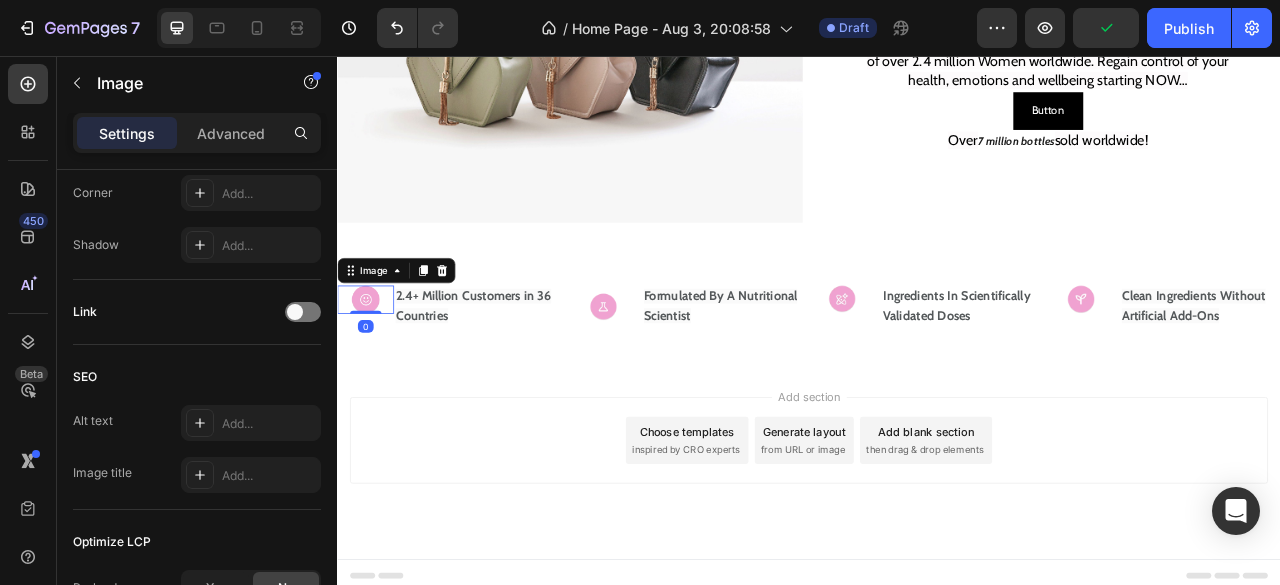 scroll, scrollTop: 1035, scrollLeft: 0, axis: vertical 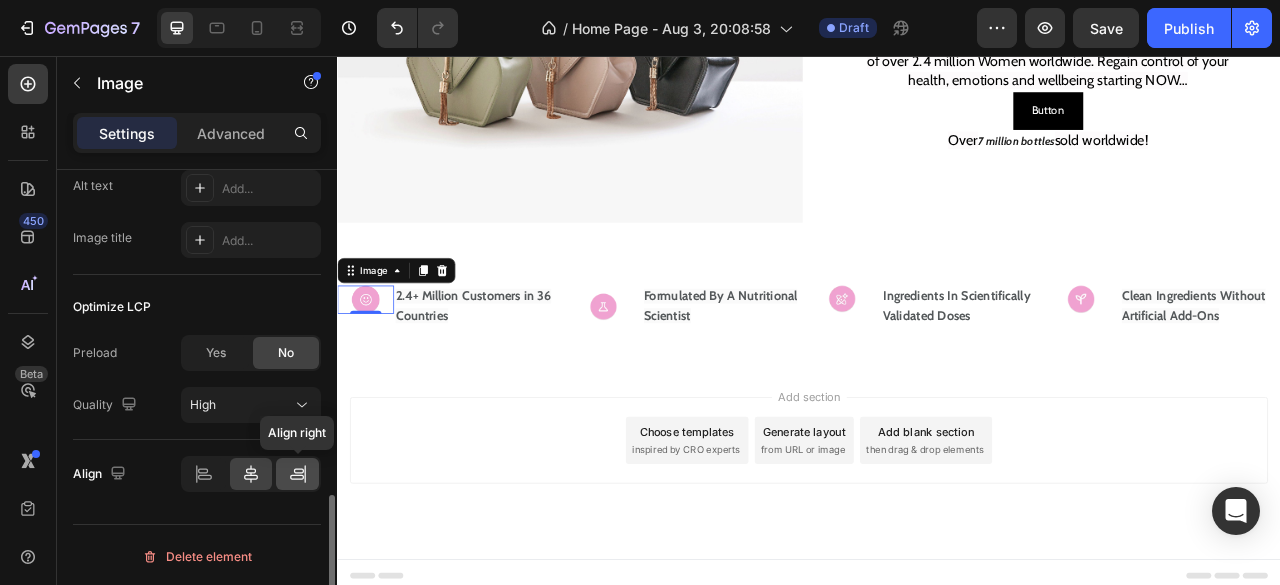 click 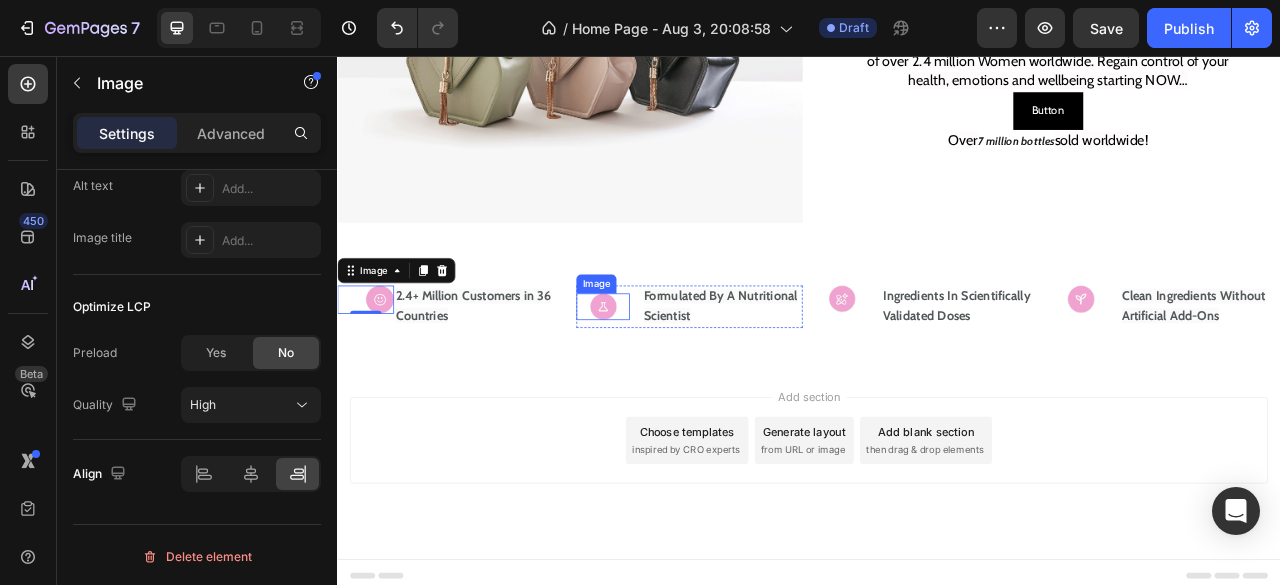 click at bounding box center (675, 375) 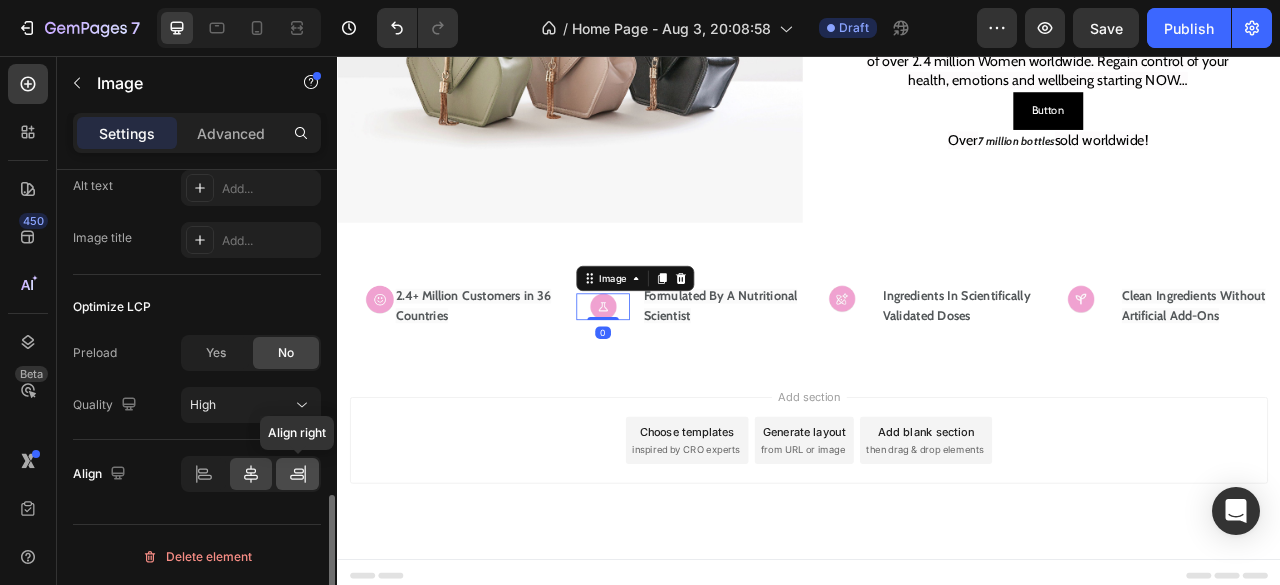 click 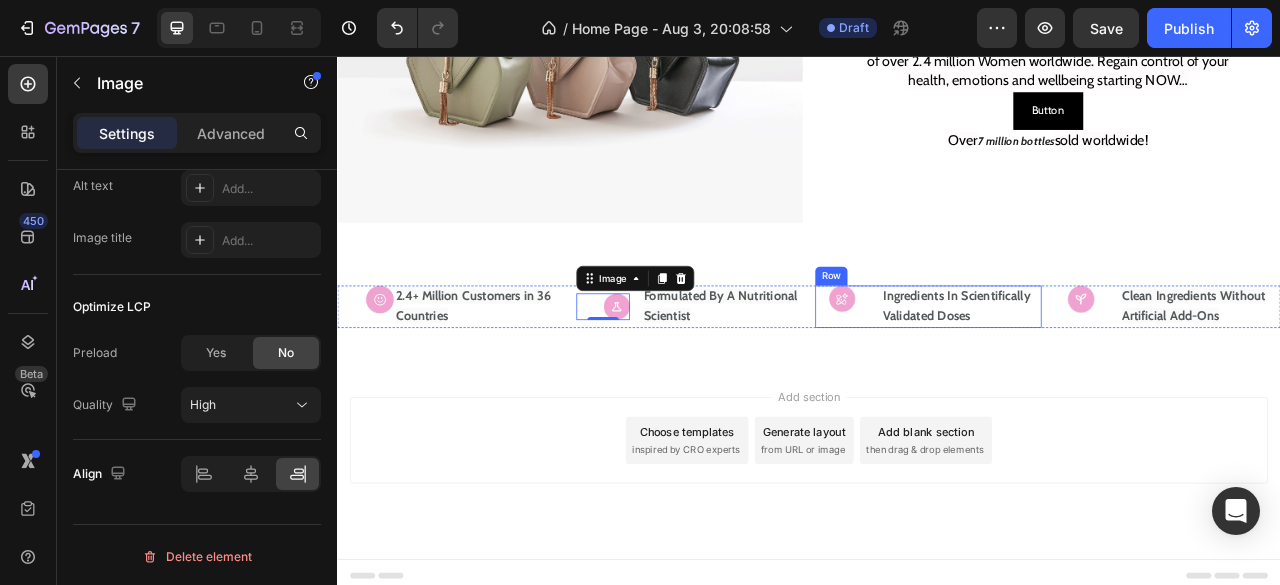 click on "Image Ingredients In Scientifically Validated Doses Text Block Row" at bounding box center [1089, 375] 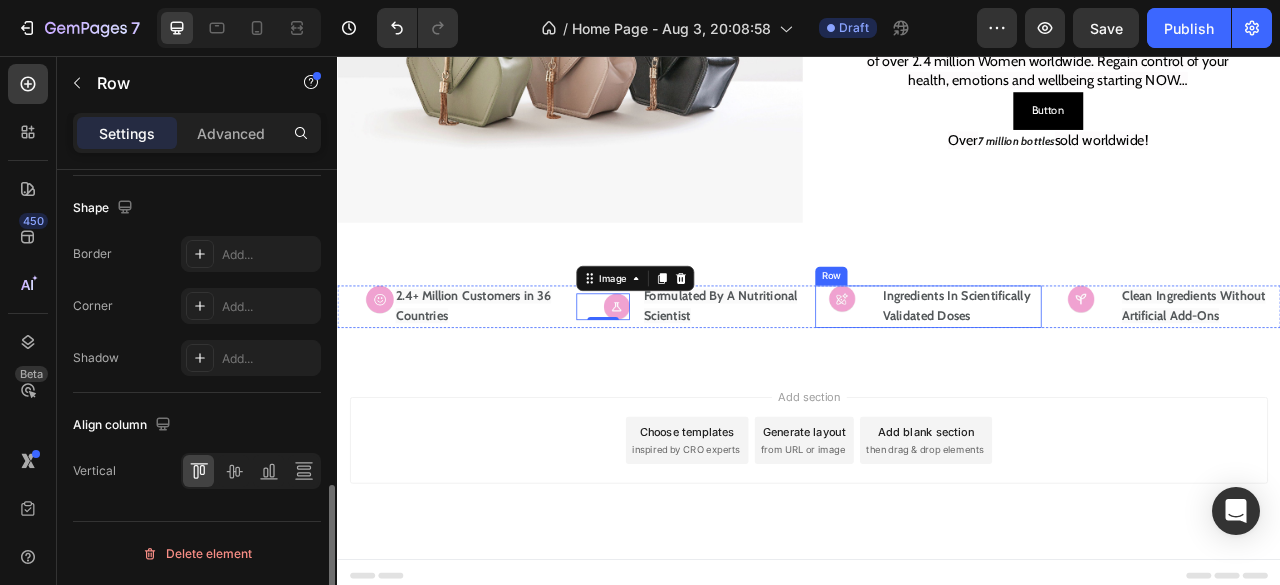 scroll, scrollTop: 0, scrollLeft: 0, axis: both 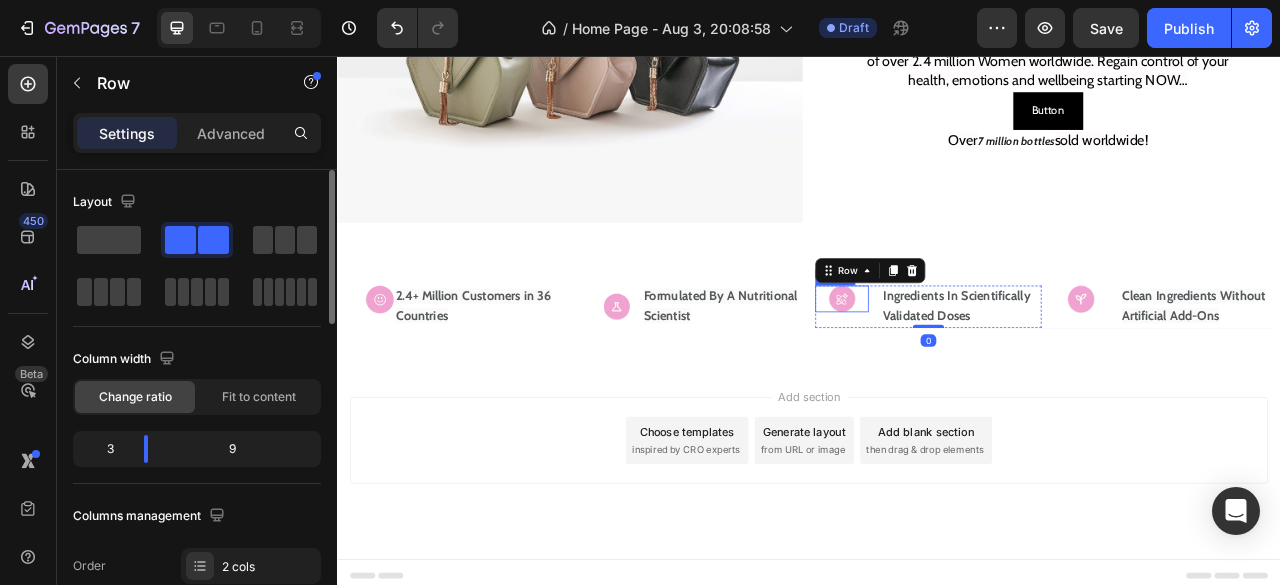 click at bounding box center (979, 365) 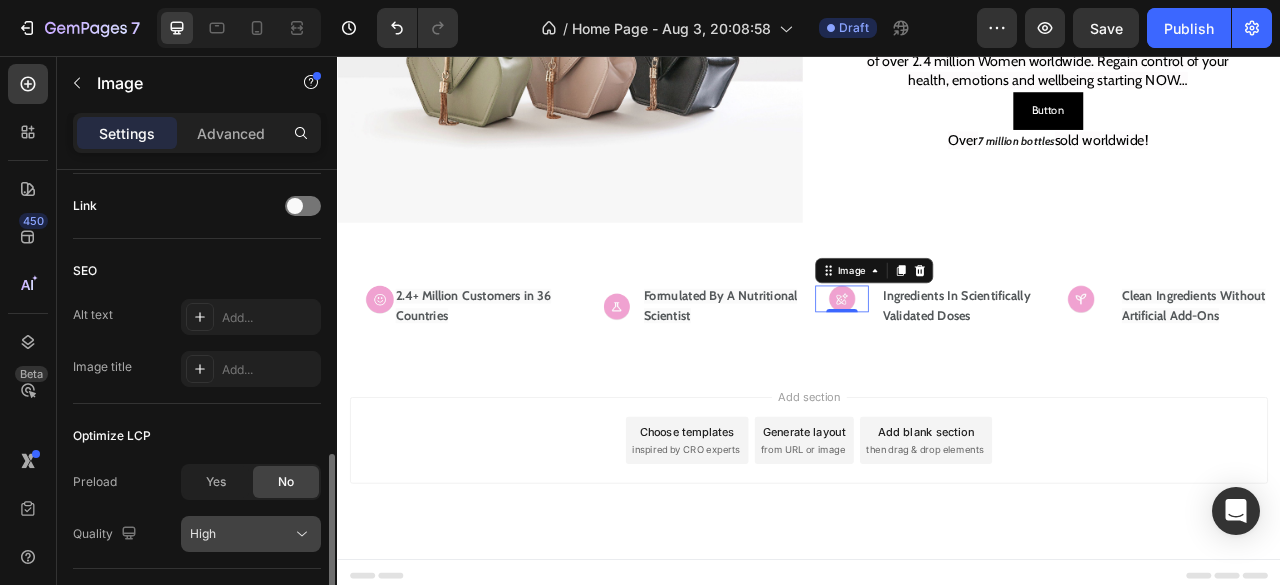 scroll, scrollTop: 1035, scrollLeft: 0, axis: vertical 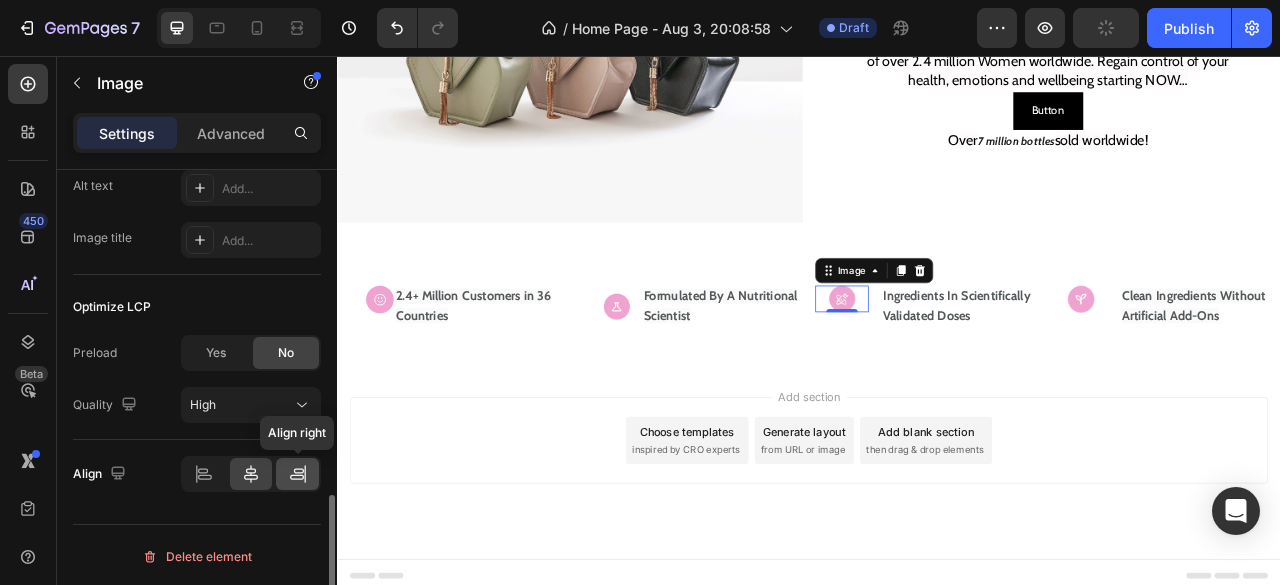 click 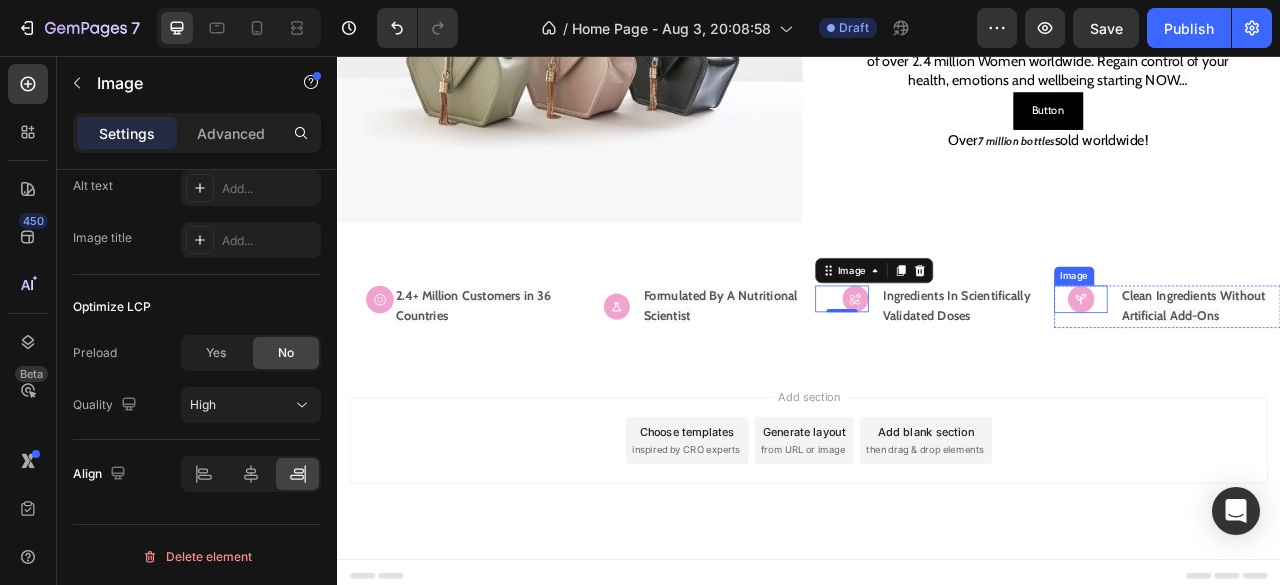 click at bounding box center [1283, 365] 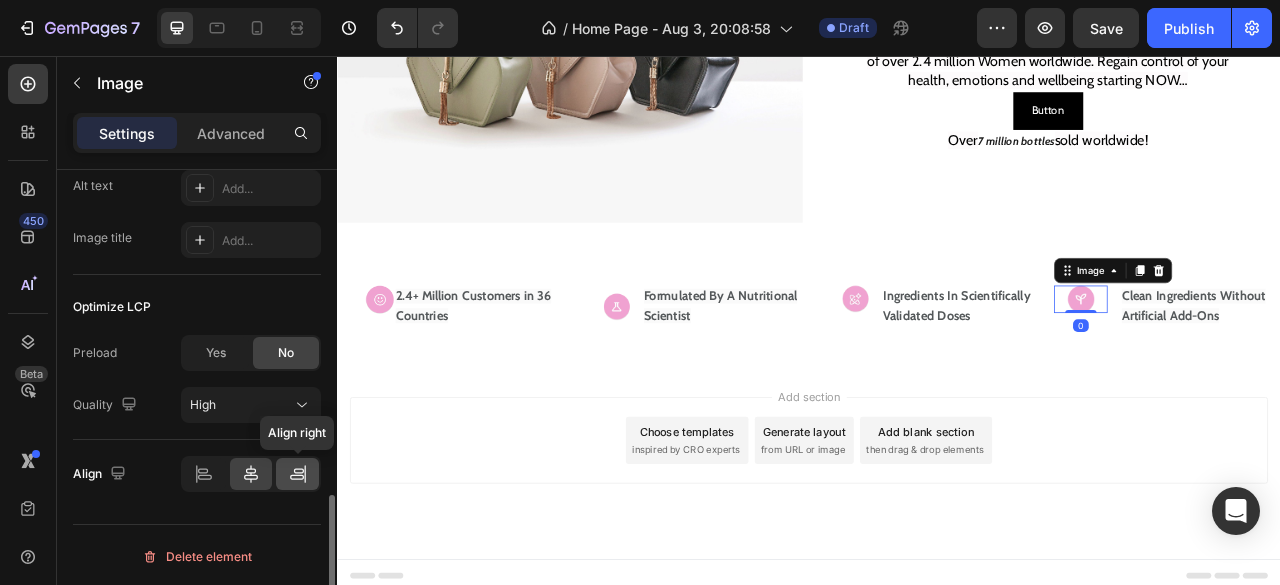 click 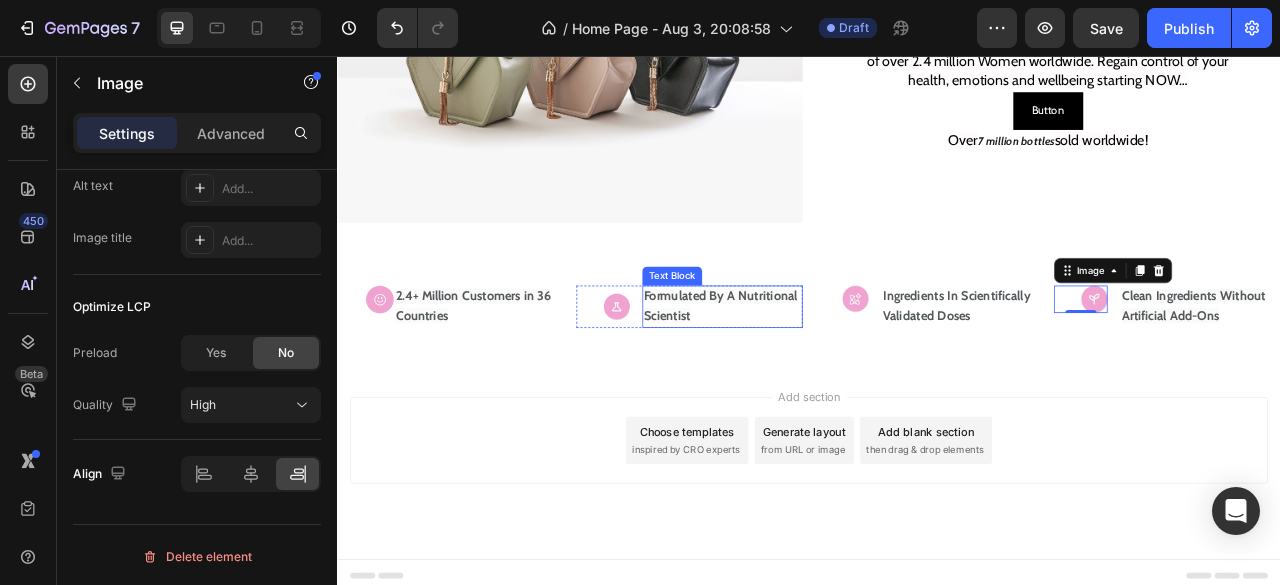 click on "Formulated By A Nutritional Scientist" at bounding box center [824, 374] 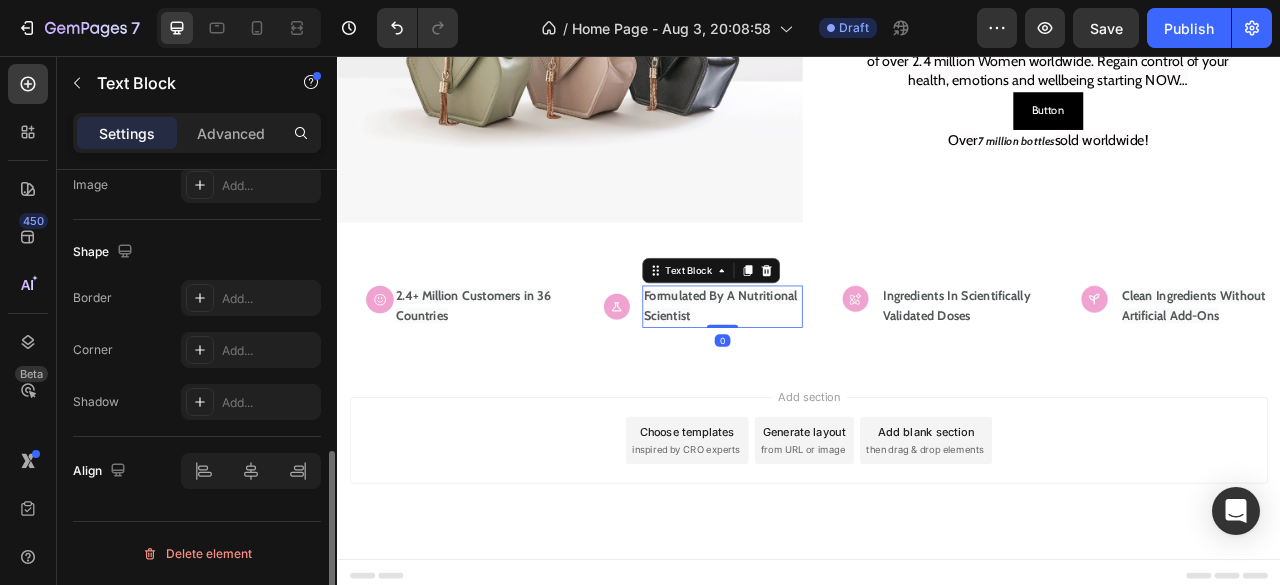 scroll, scrollTop: 0, scrollLeft: 0, axis: both 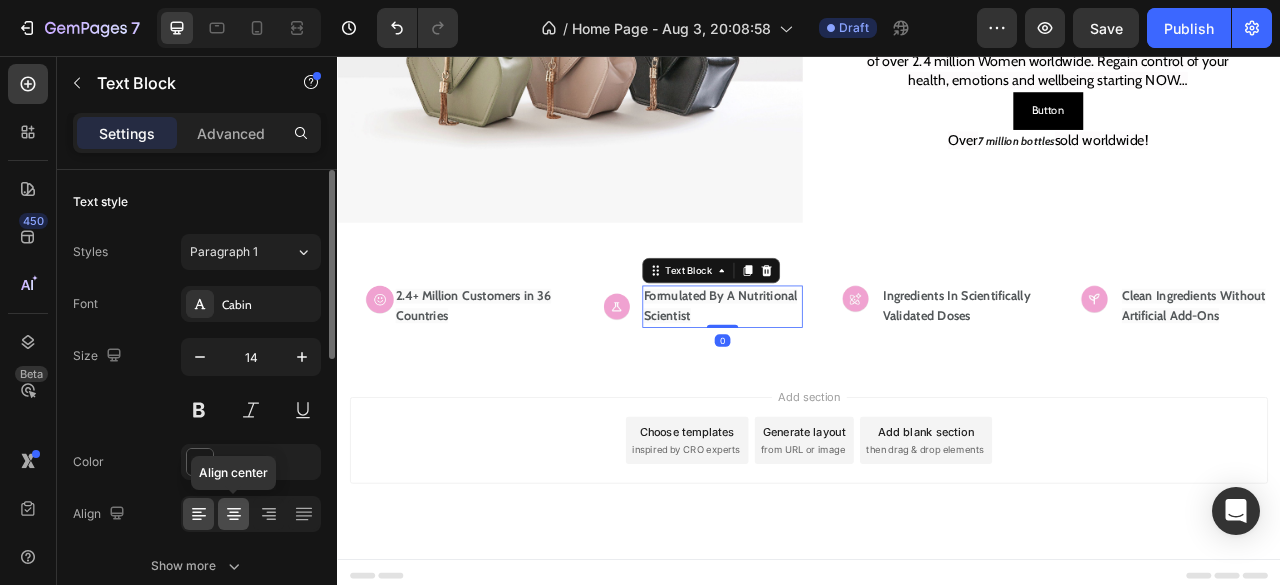 click 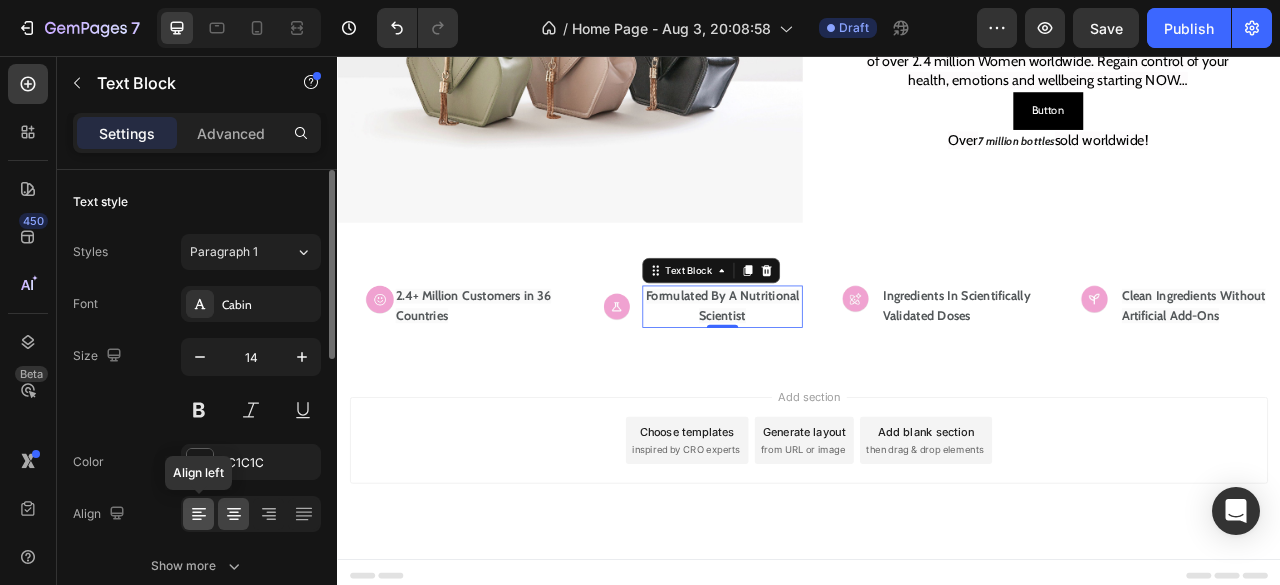 click 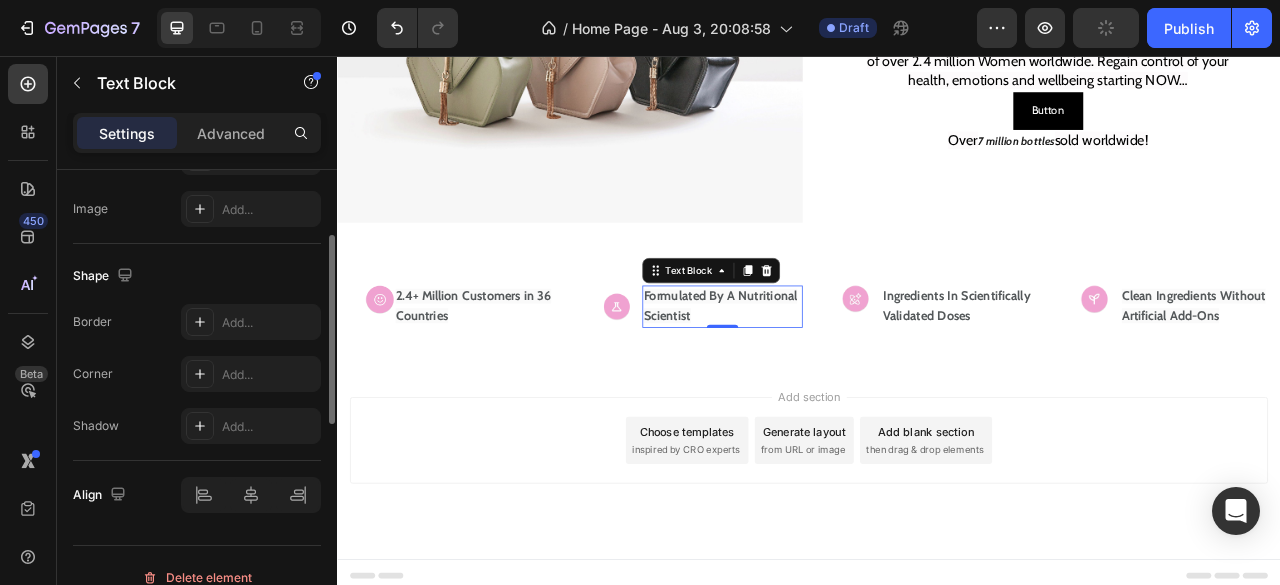 scroll, scrollTop: 710, scrollLeft: 0, axis: vertical 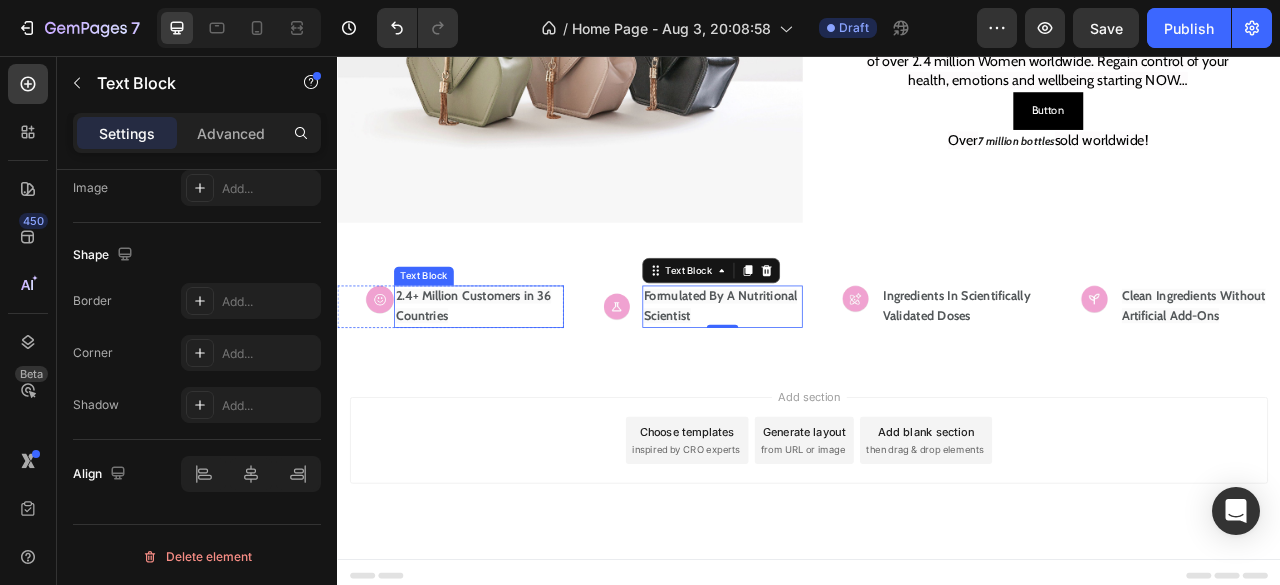click on "2.4+ Million Customers in 36 Countries" at bounding box center (517, 375) 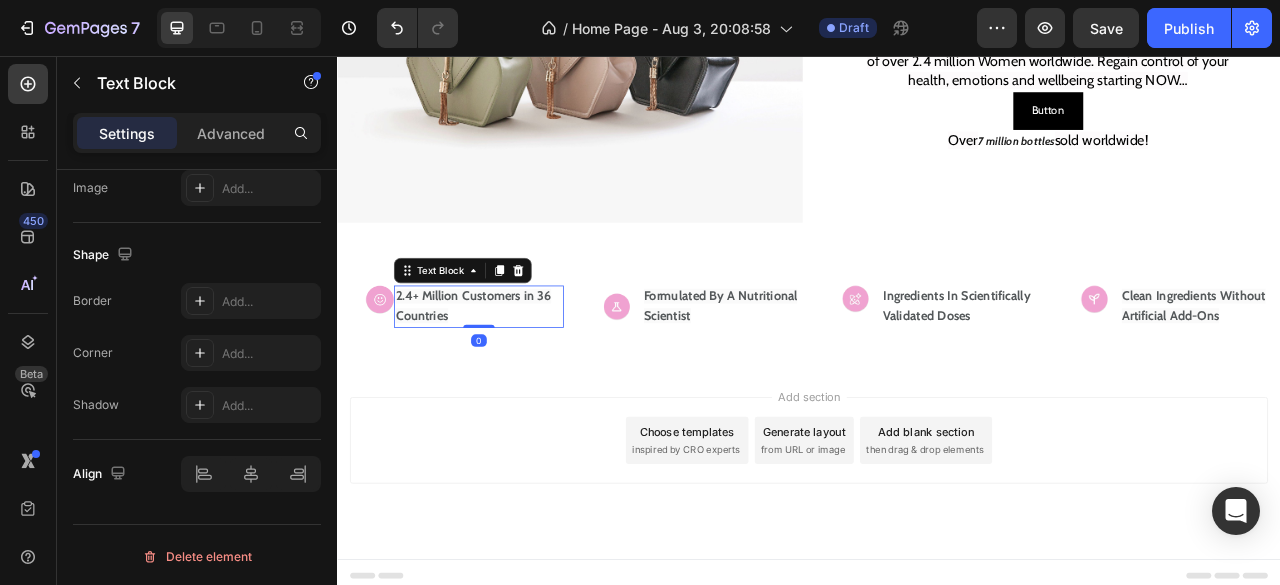 scroll, scrollTop: 710, scrollLeft: 0, axis: vertical 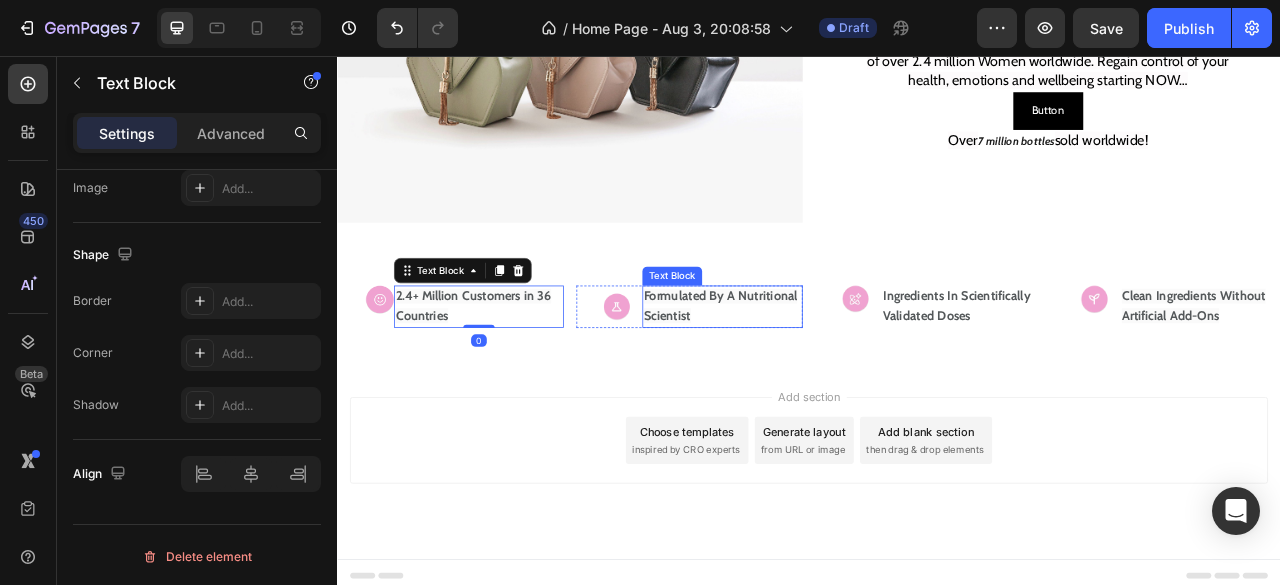 click on "Formulated By A Nutritional Scientist" at bounding box center [824, 374] 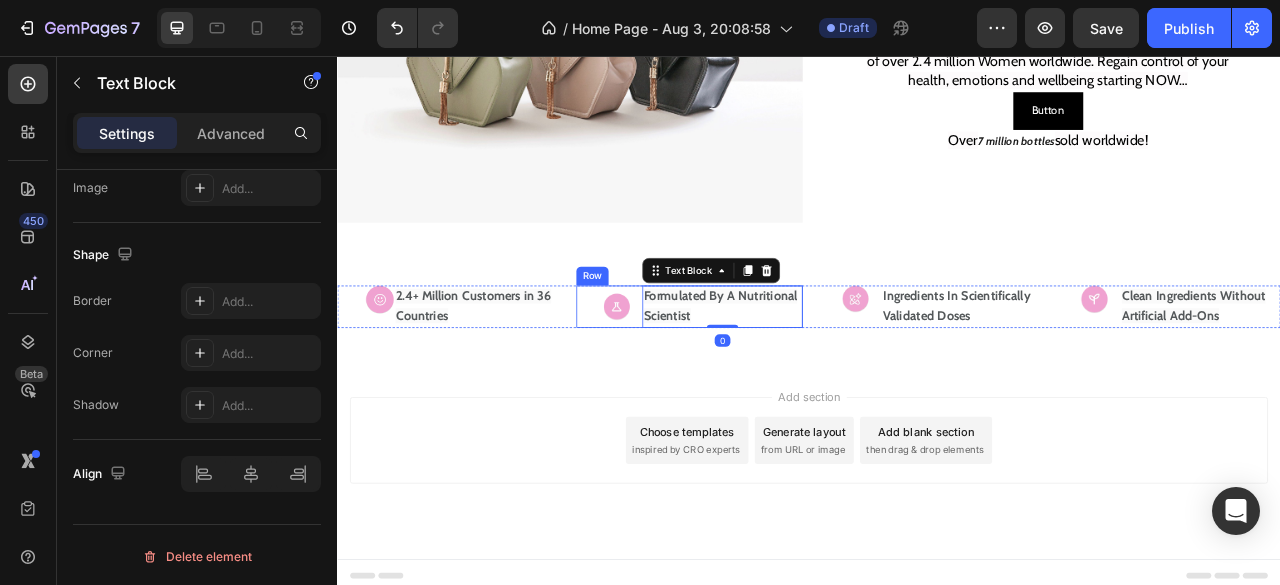 click on "Image Formulated By A Nutritional Scientist Text Block   0 Row" at bounding box center [785, 375] 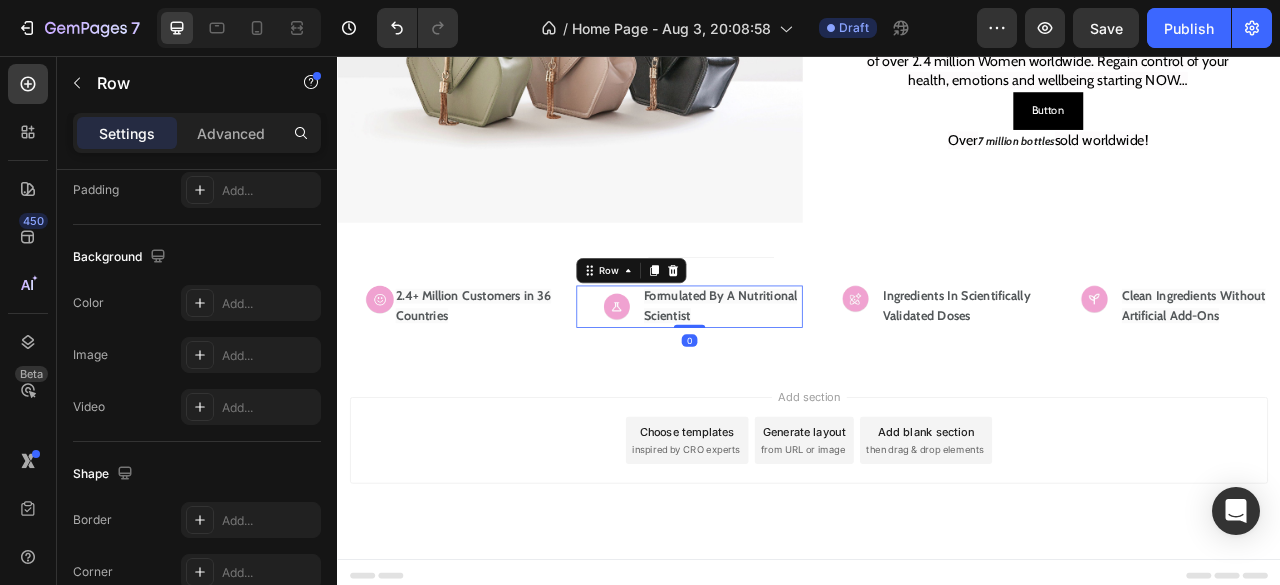 scroll, scrollTop: 0, scrollLeft: 0, axis: both 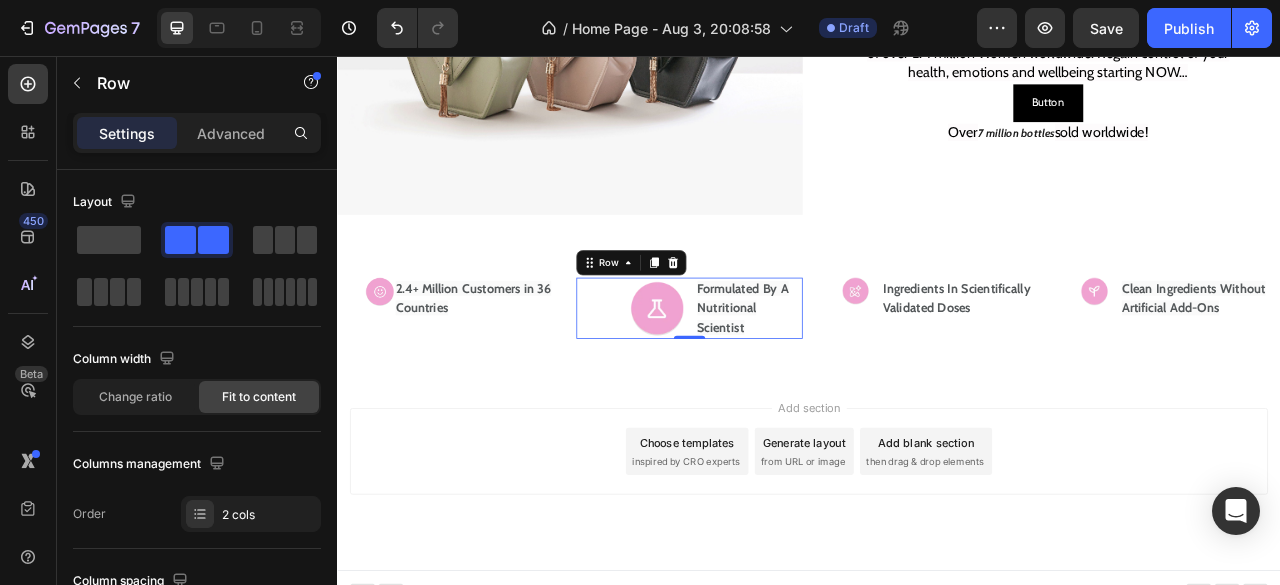 click on "Change ratio" 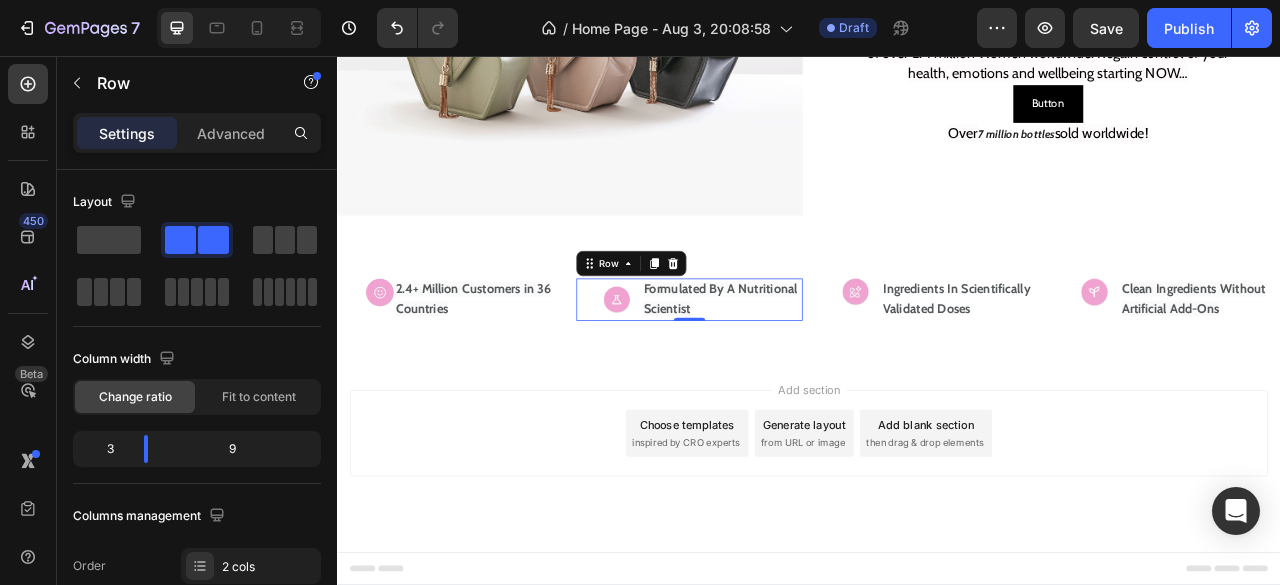 scroll, scrollTop: 305, scrollLeft: 0, axis: vertical 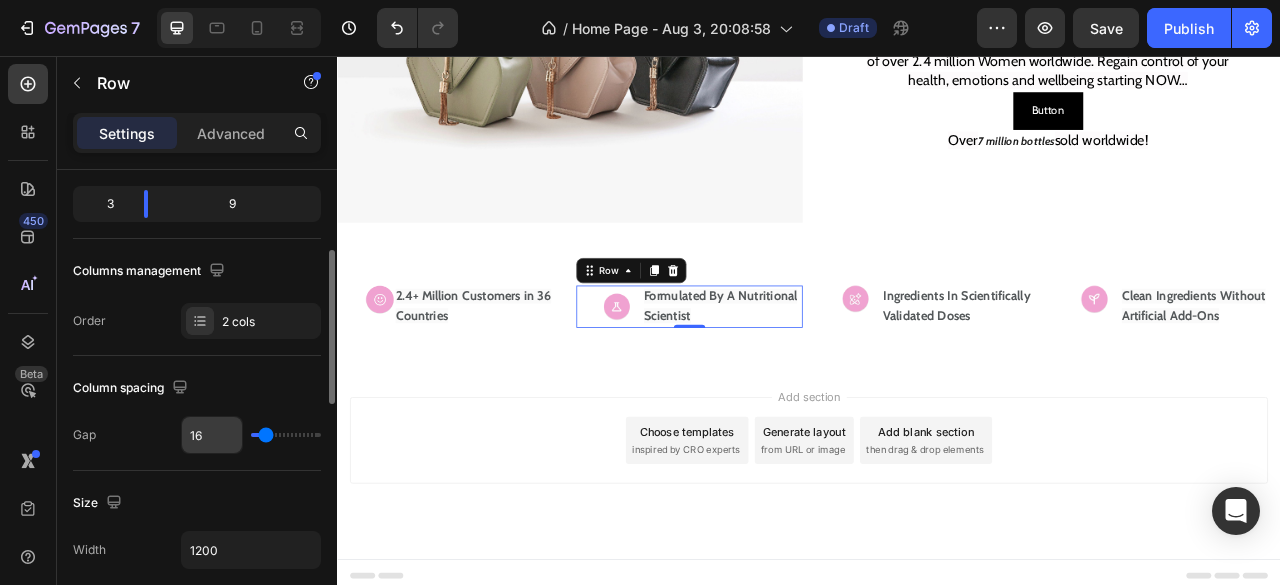 type on "0" 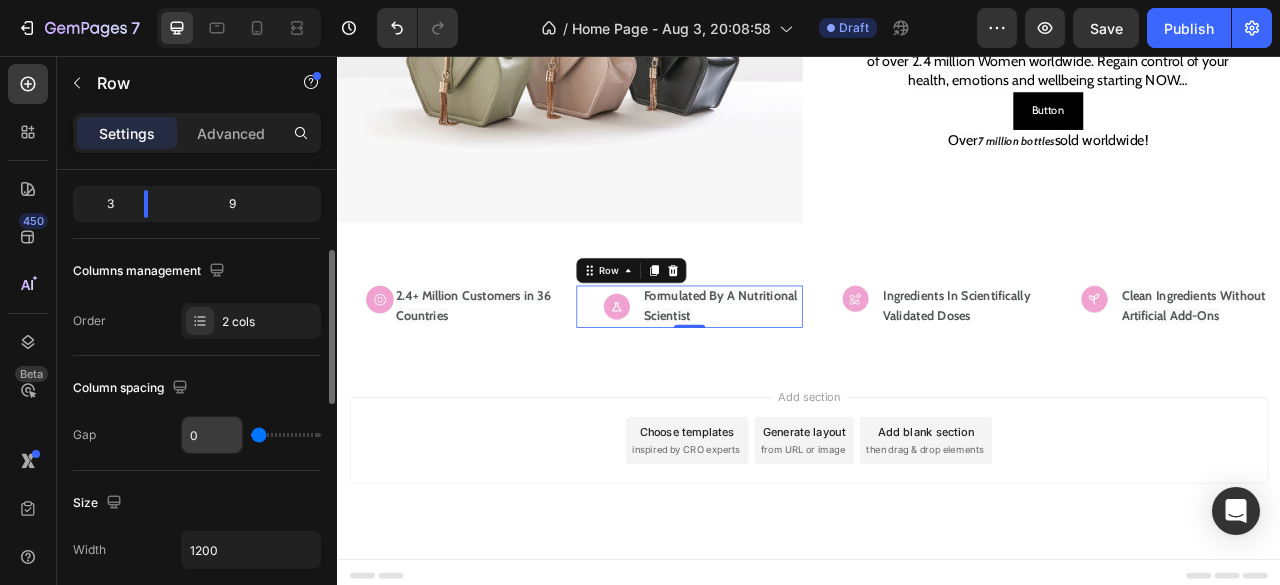 drag, startPoint x: 262, startPoint y: 434, endPoint x: 210, endPoint y: 439, distance: 52.23983 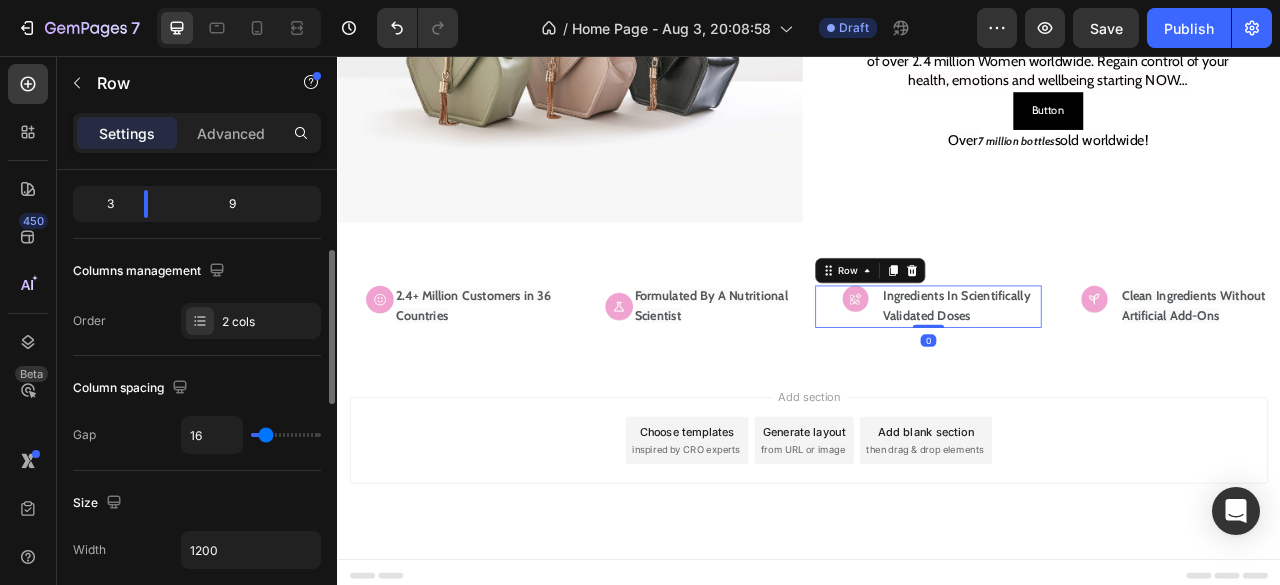type on "0" 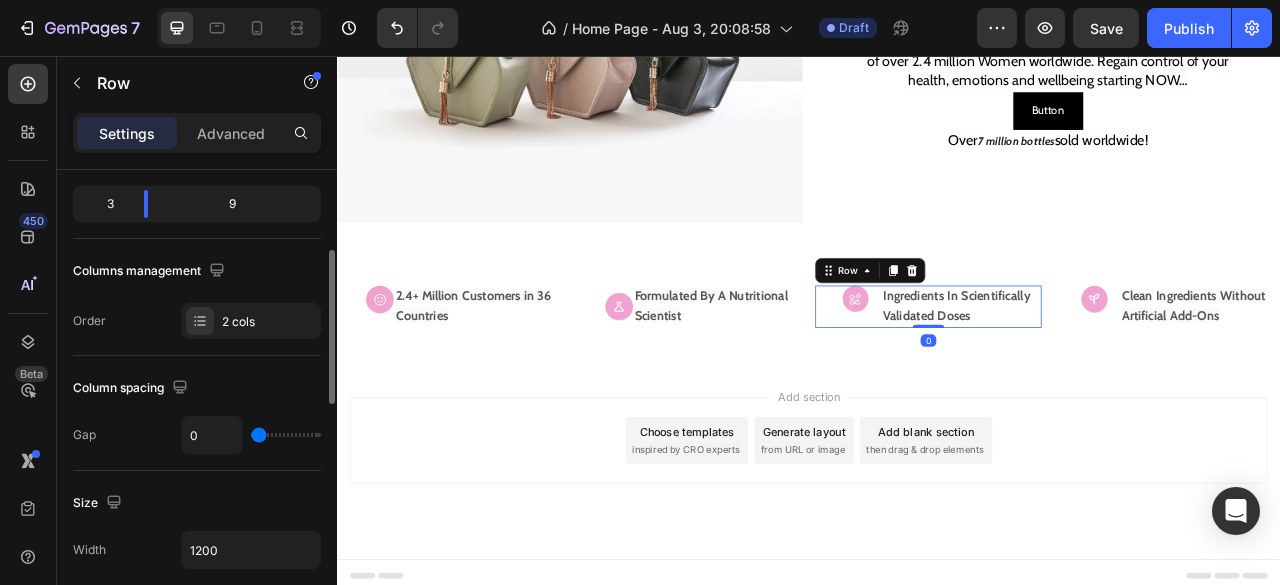 drag, startPoint x: 269, startPoint y: 433, endPoint x: 164, endPoint y: 436, distance: 105.04285 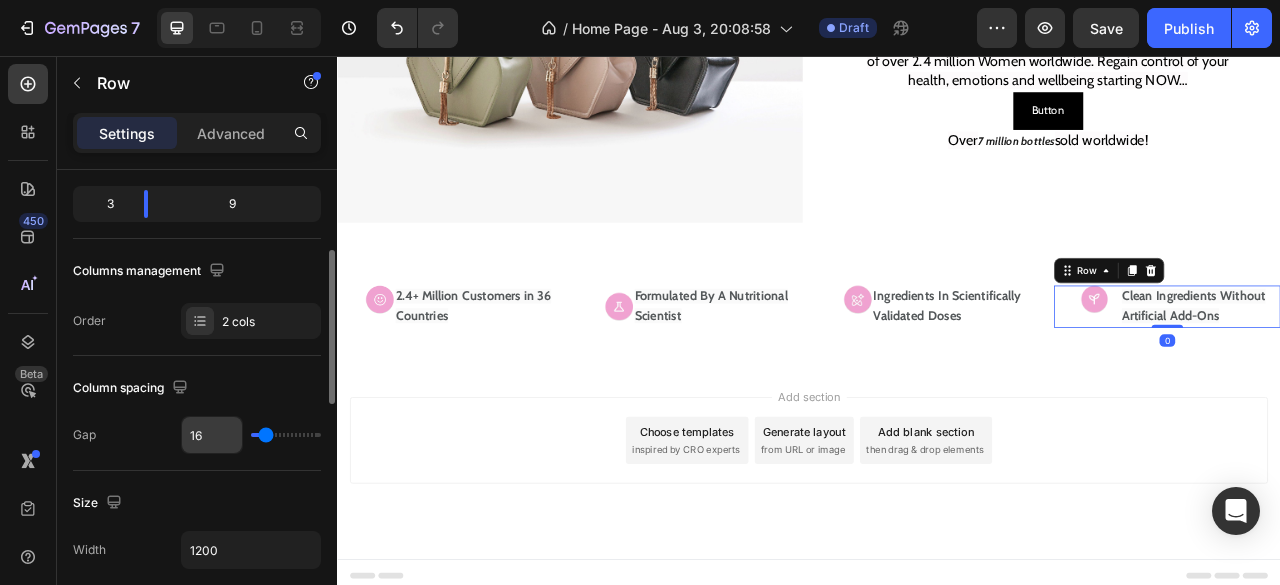 type on "0" 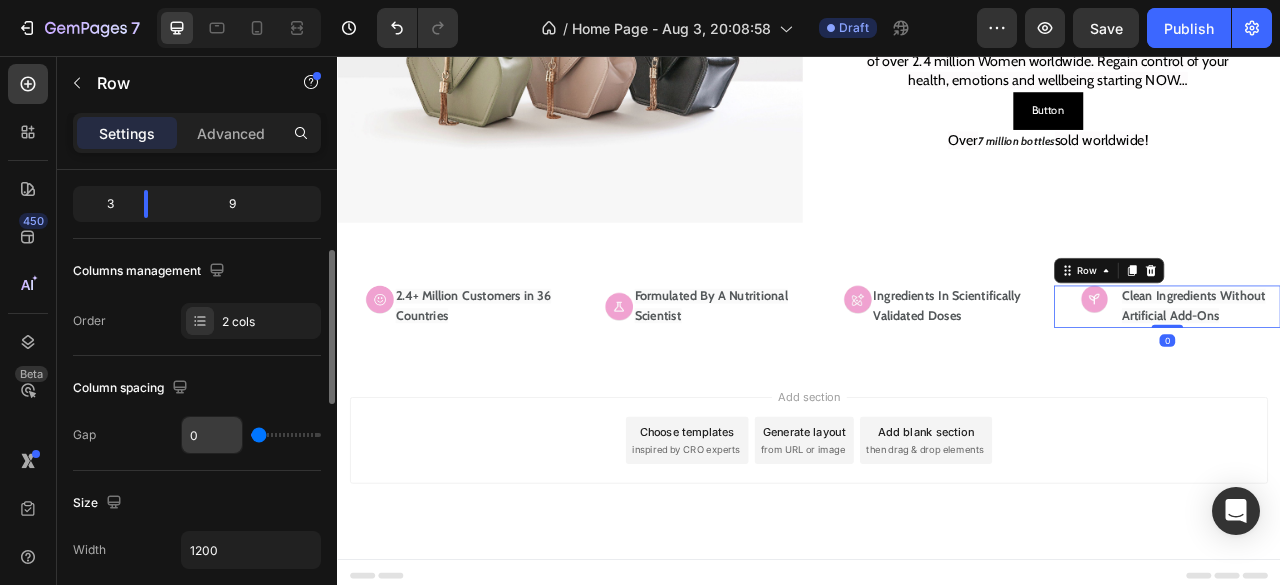 drag, startPoint x: 262, startPoint y: 431, endPoint x: 184, endPoint y: 443, distance: 78.91768 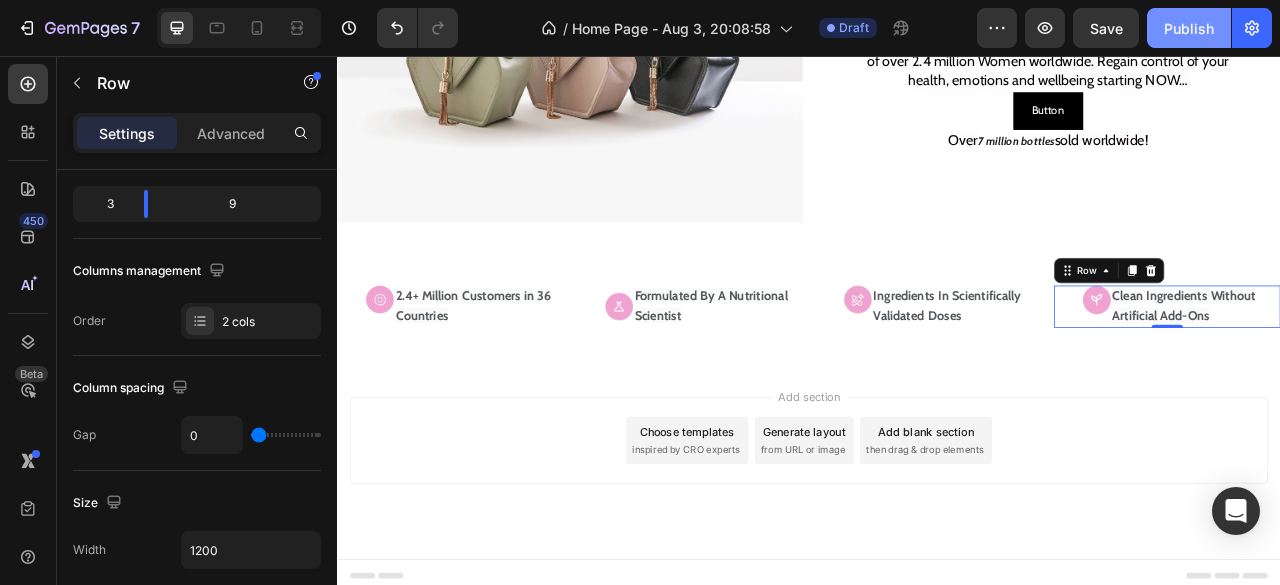 click on "Publish" 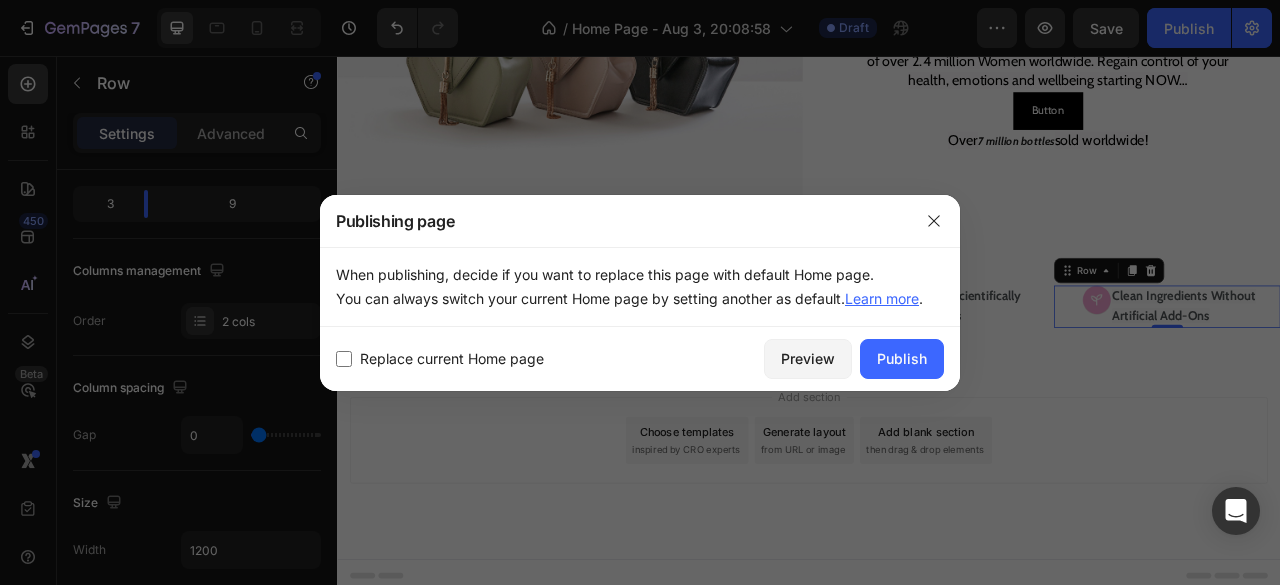 click at bounding box center [344, 359] 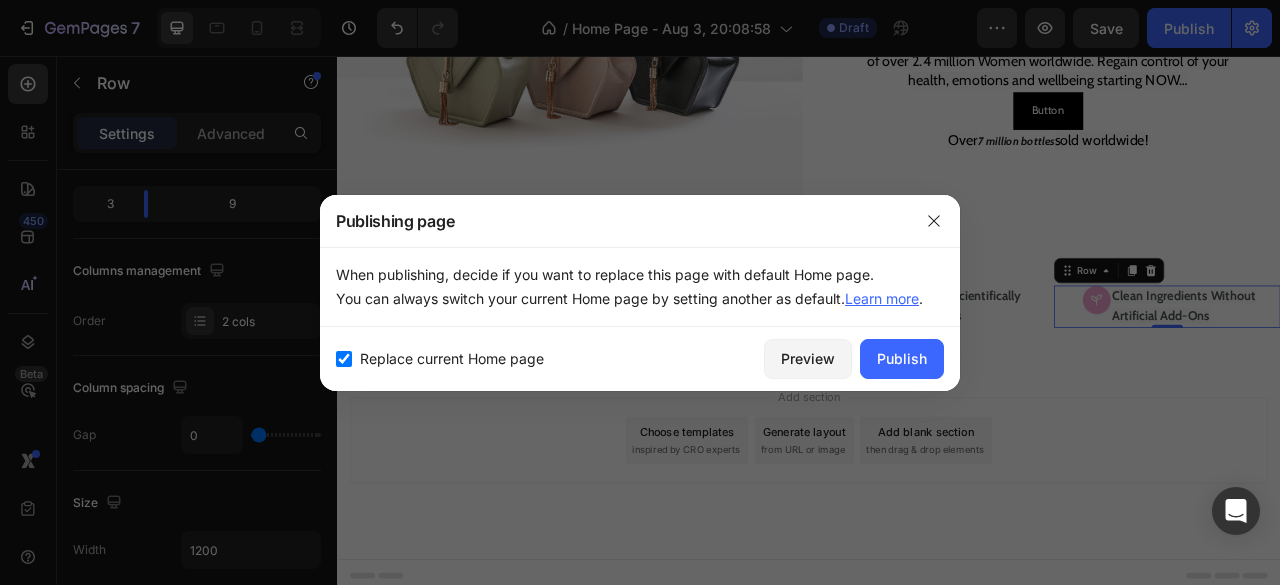 checkbox on "true" 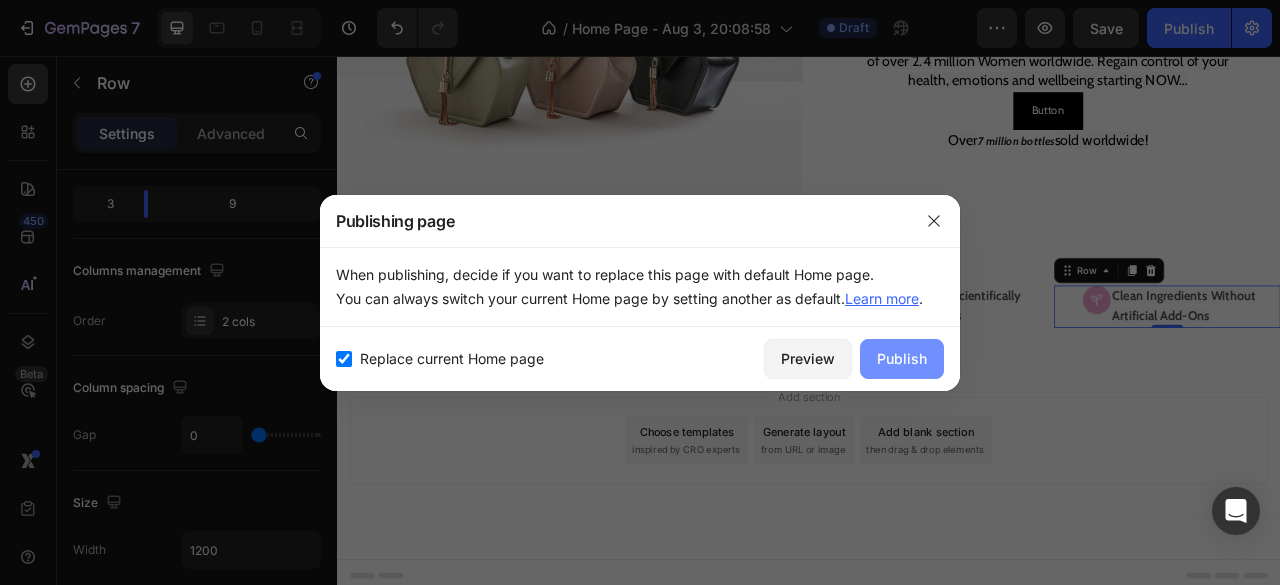click on "Publish" at bounding box center (902, 358) 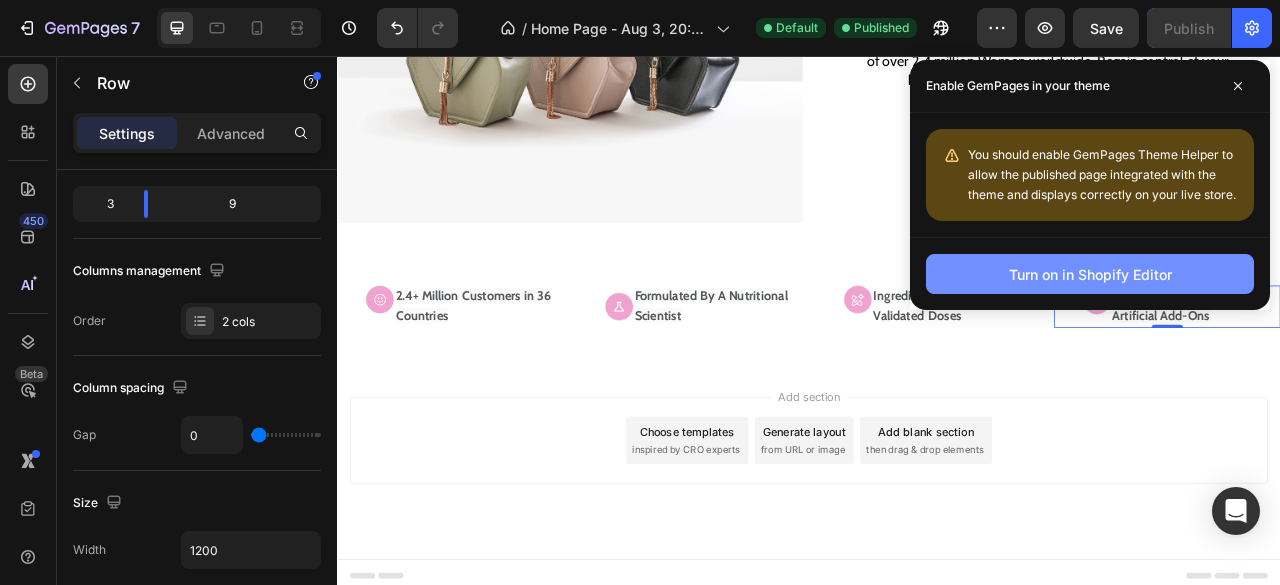click on "Turn on in Shopify Editor" at bounding box center [1090, 274] 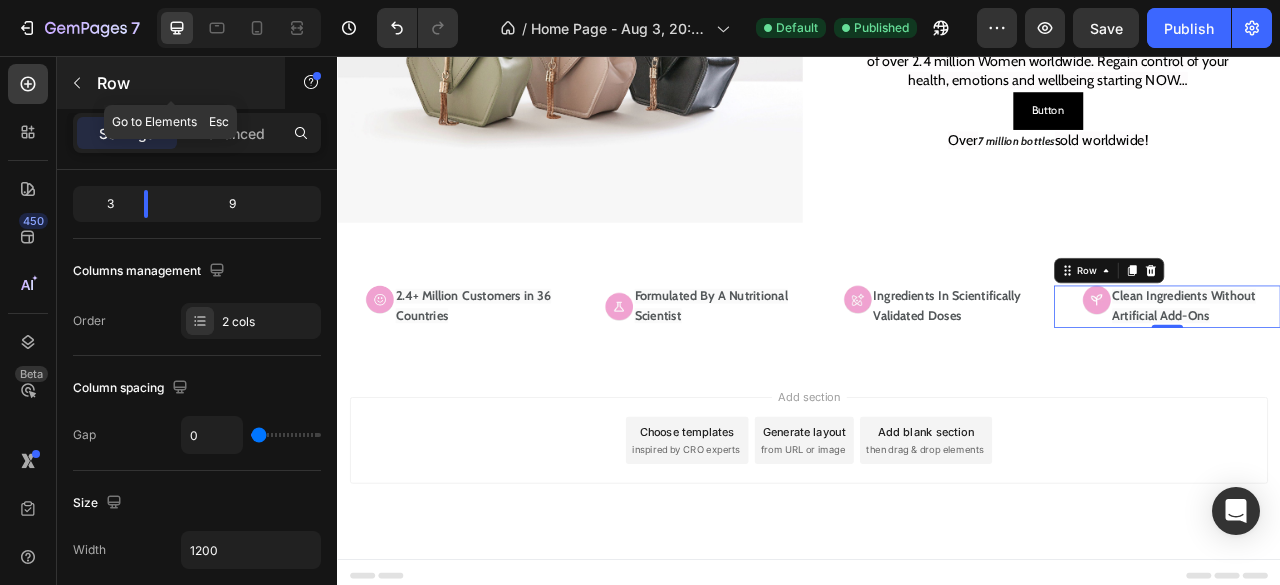 click at bounding box center [77, 83] 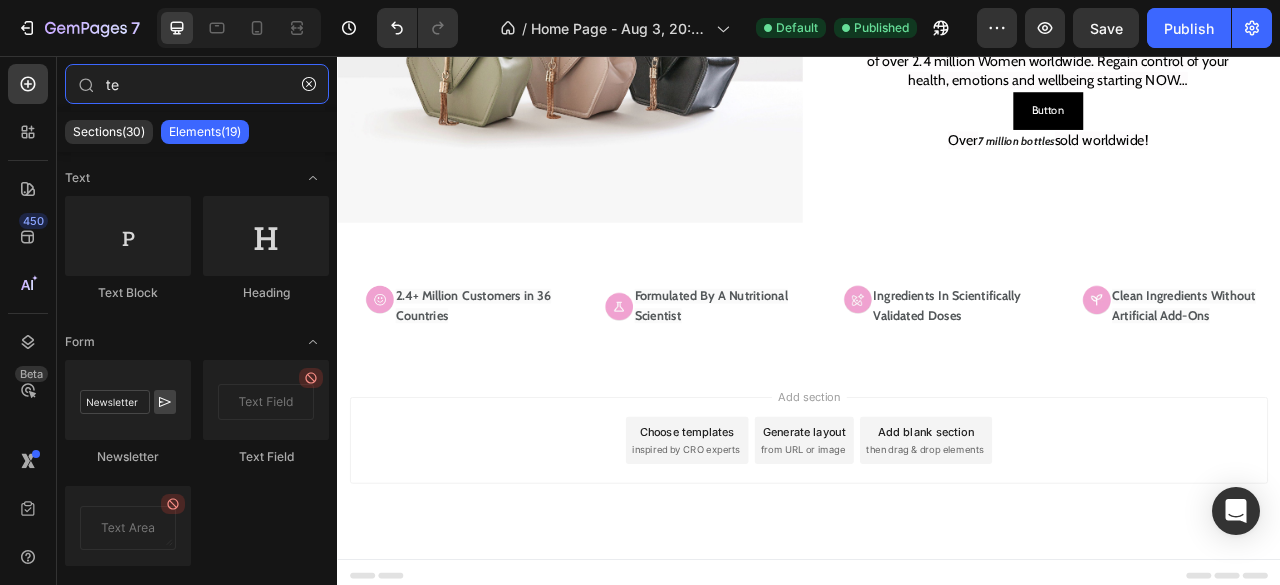 drag, startPoint x: 208, startPoint y: 83, endPoint x: 0, endPoint y: 103, distance: 208.95932 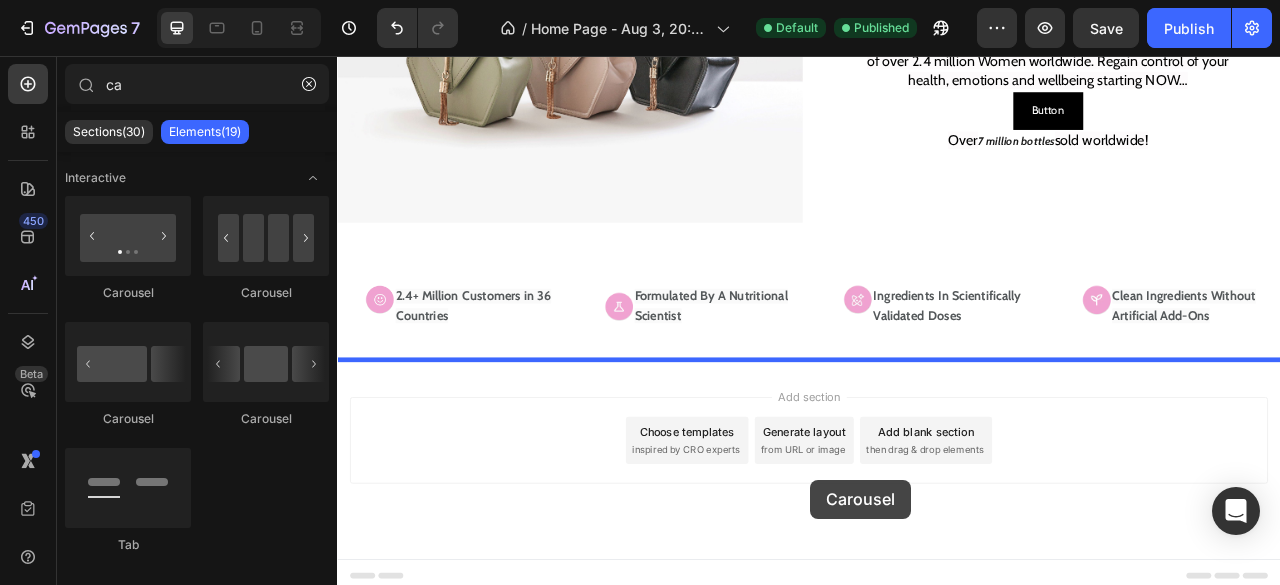 drag, startPoint x: 588, startPoint y: 449, endPoint x: 938, endPoint y: 562, distance: 367.78934 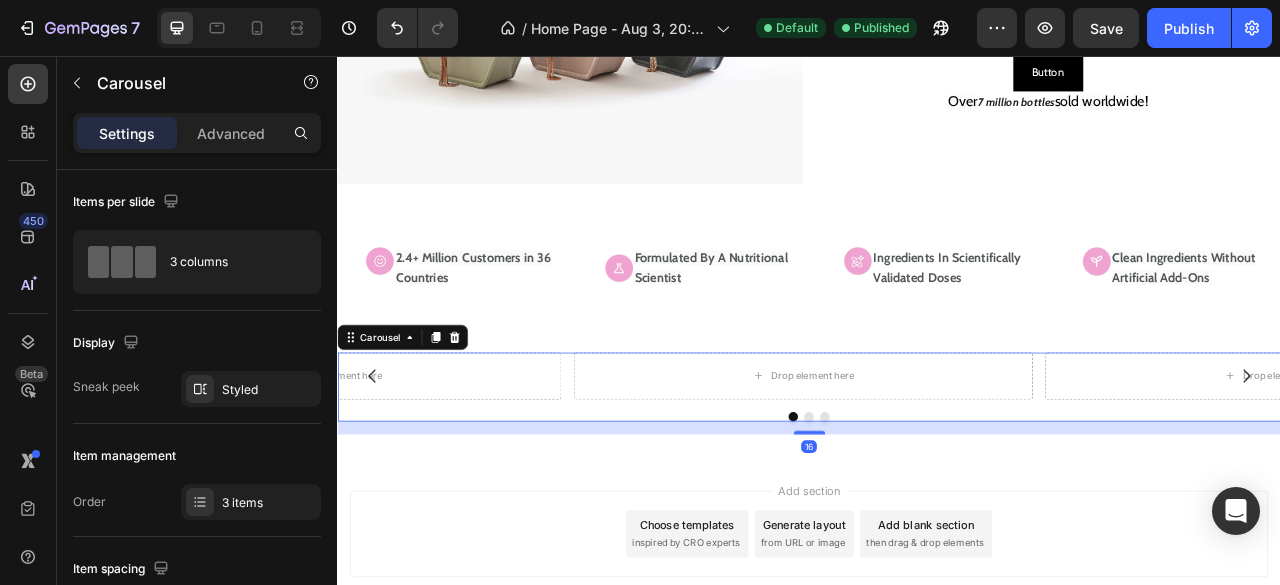 scroll, scrollTop: 356, scrollLeft: 0, axis: vertical 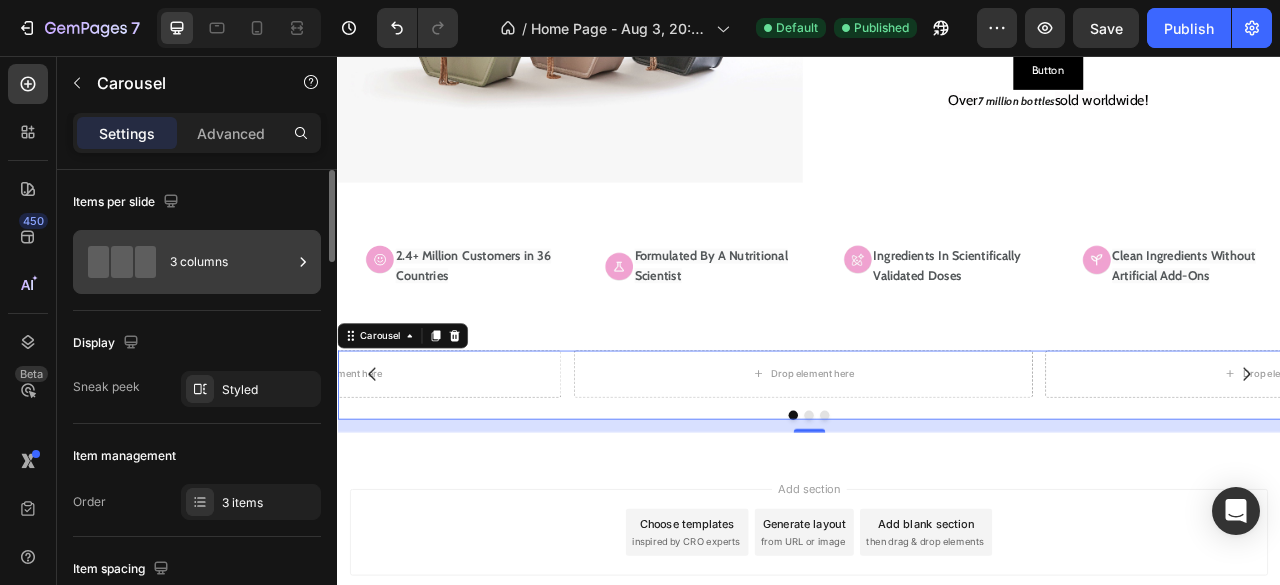 click on "3 columns" at bounding box center (197, 262) 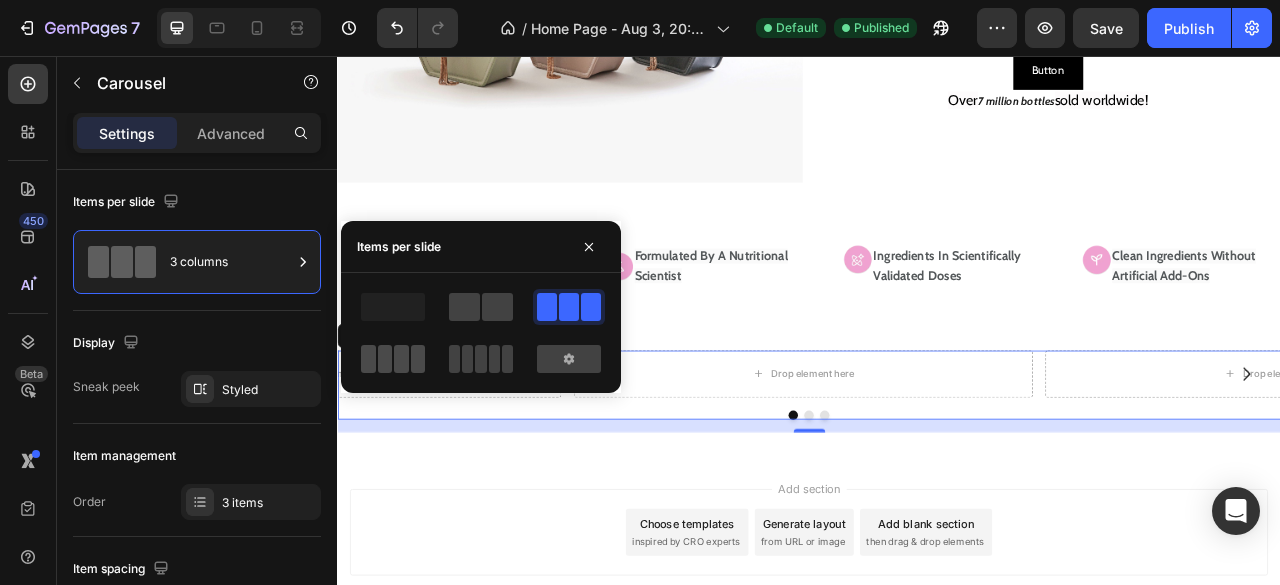 drag, startPoint x: 414, startPoint y: 367, endPoint x: 309, endPoint y: 588, distance: 244.6753 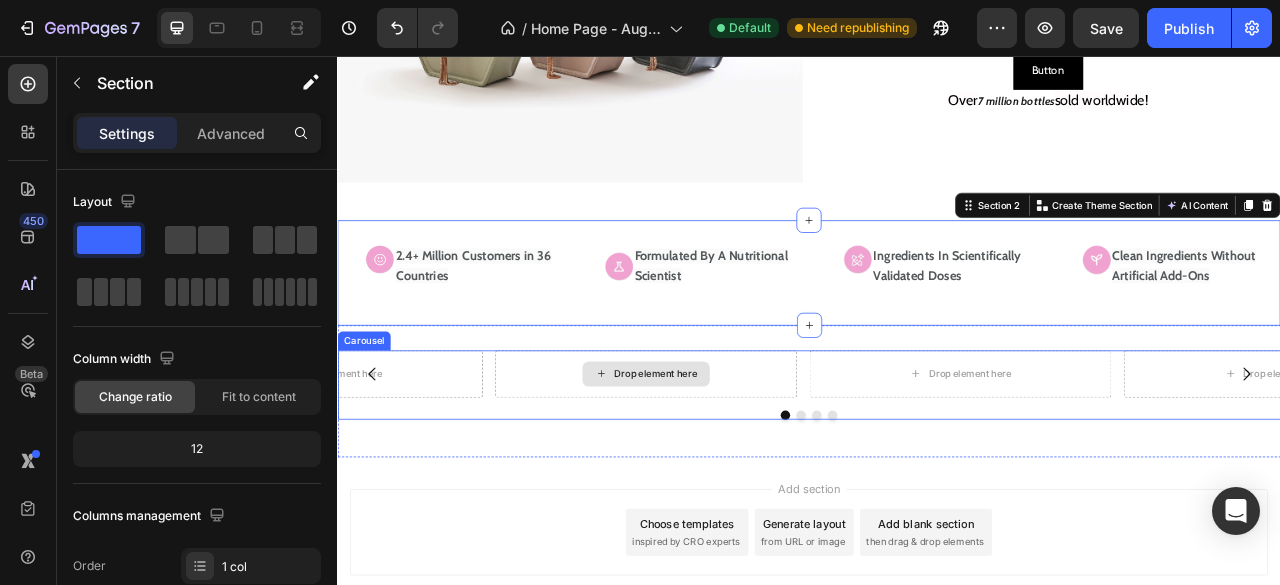 click on "Drop element here" at bounding box center [729, 461] 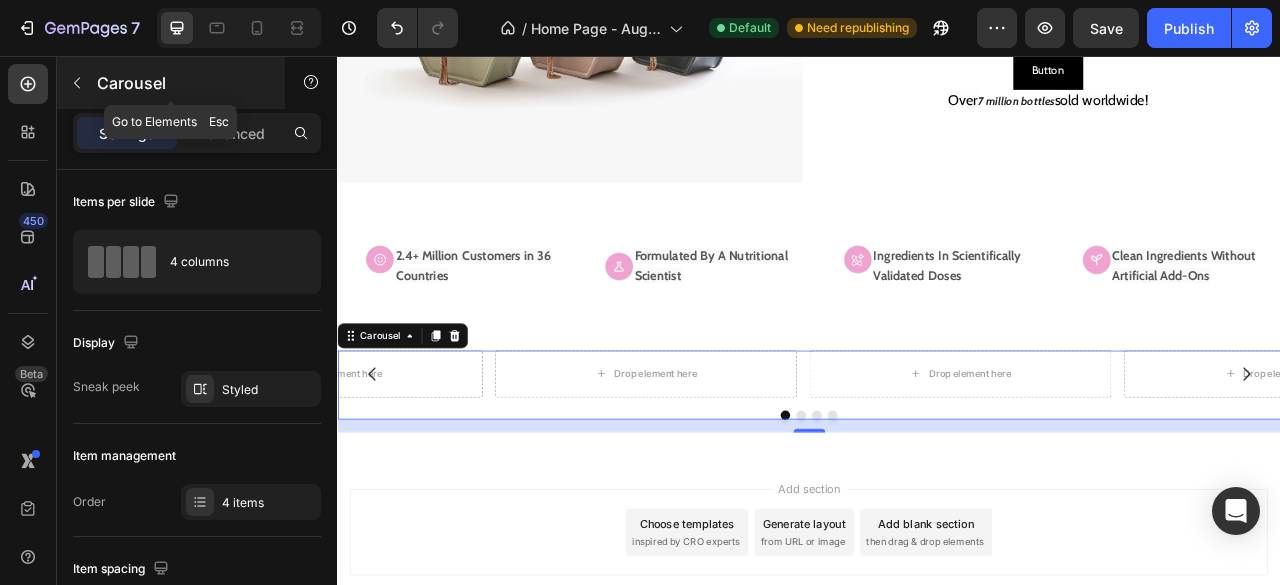 click at bounding box center (77, 83) 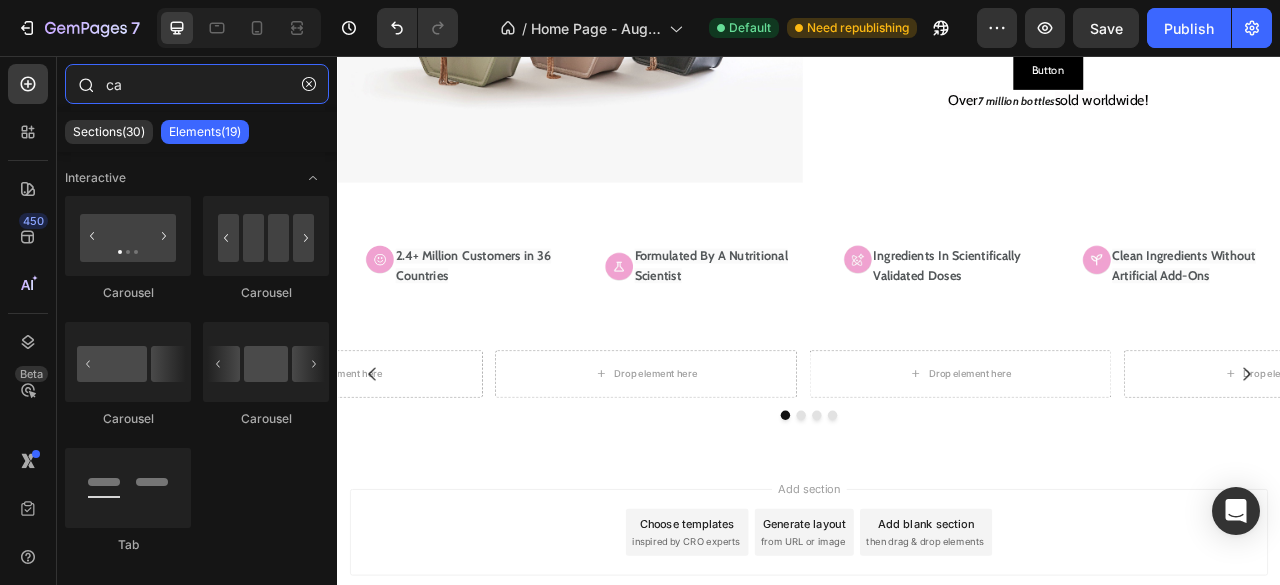 drag, startPoint x: 143, startPoint y: 82, endPoint x: 94, endPoint y: 83, distance: 49.010204 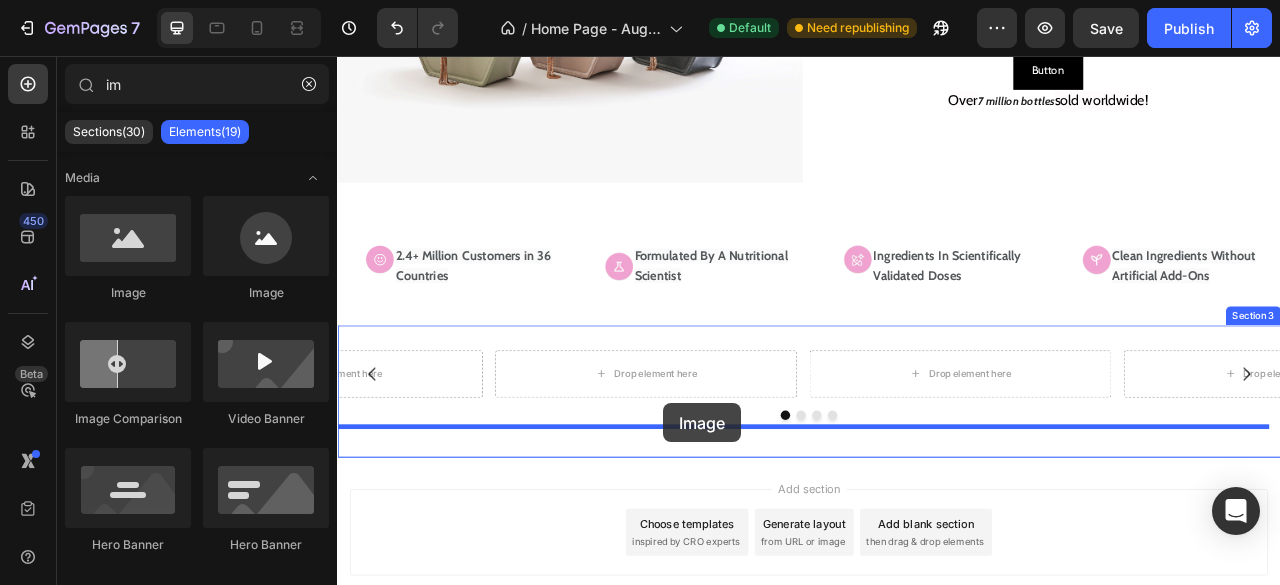 scroll, scrollTop: 360, scrollLeft: 0, axis: vertical 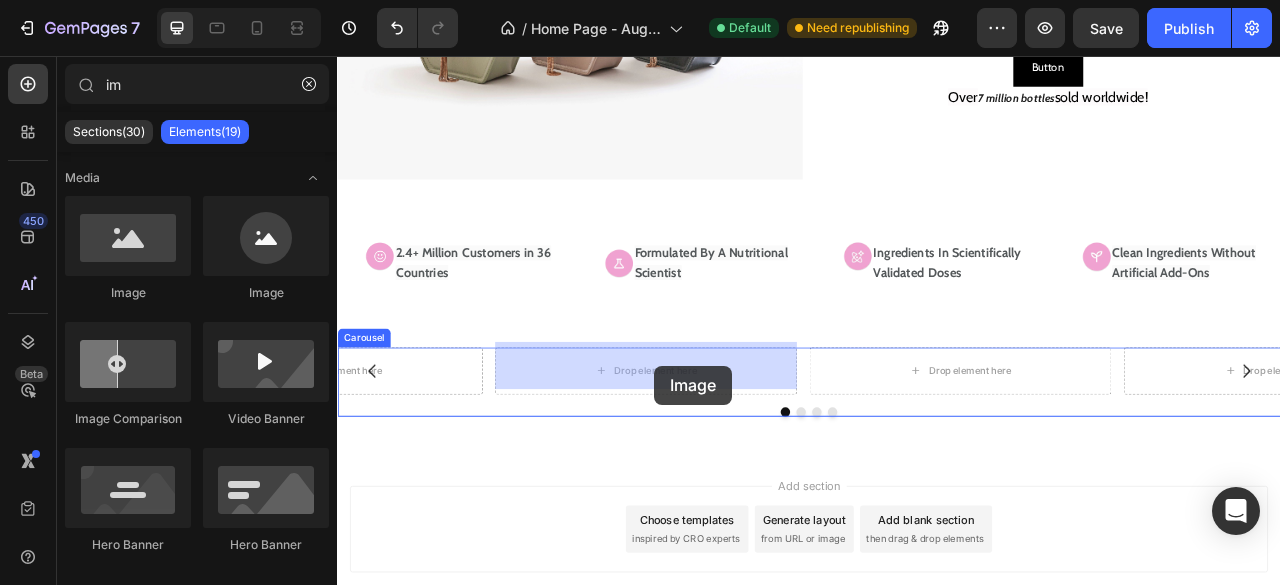 drag, startPoint x: 483, startPoint y: 315, endPoint x: 739, endPoint y: 450, distance: 289.41492 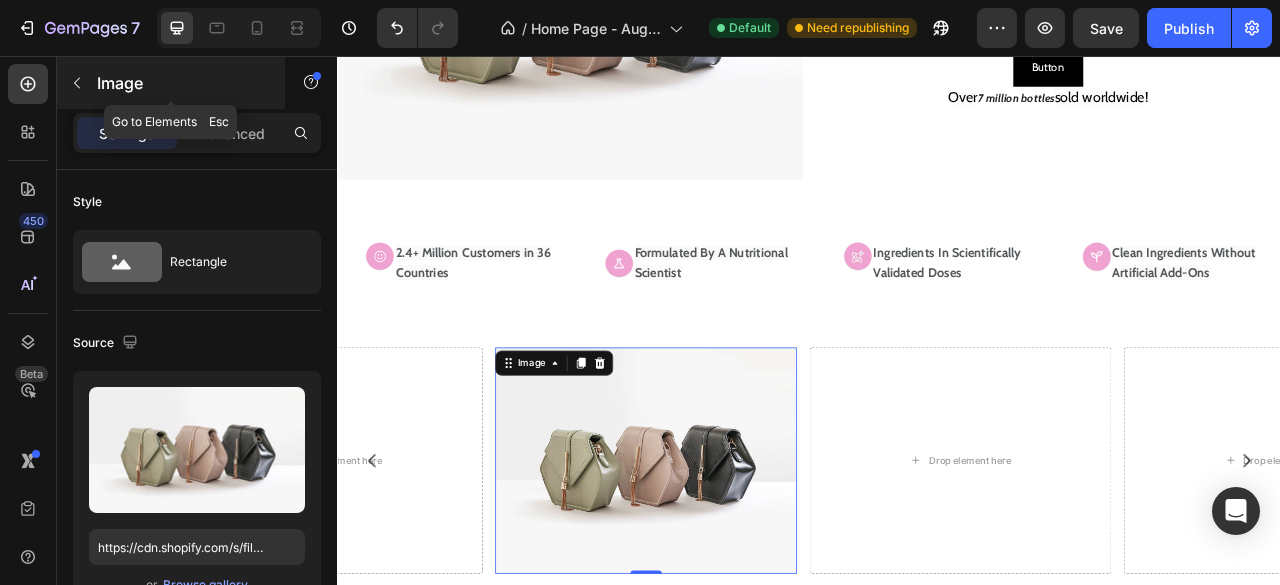 click 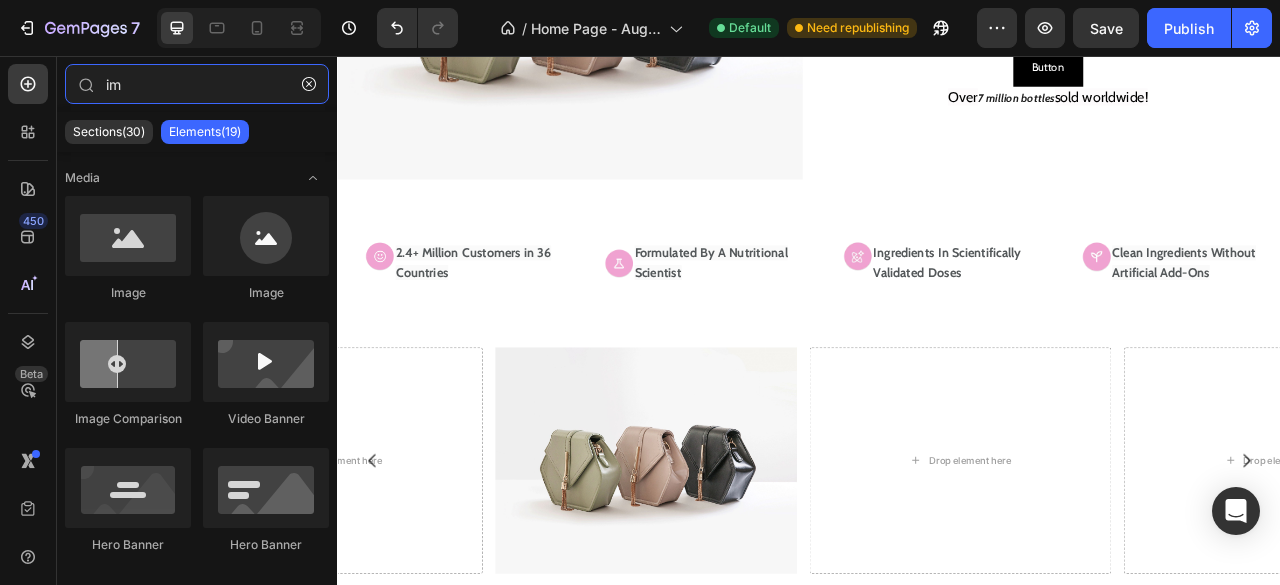 drag, startPoint x: 202, startPoint y: 91, endPoint x: 46, endPoint y: 105, distance: 156.62694 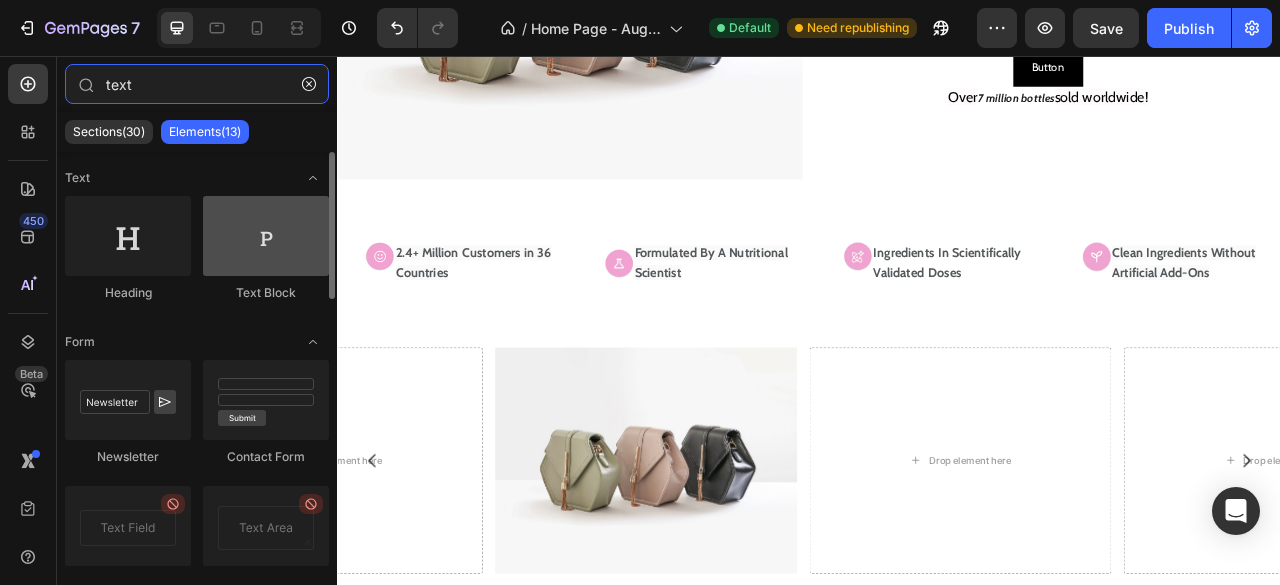 type on "text" 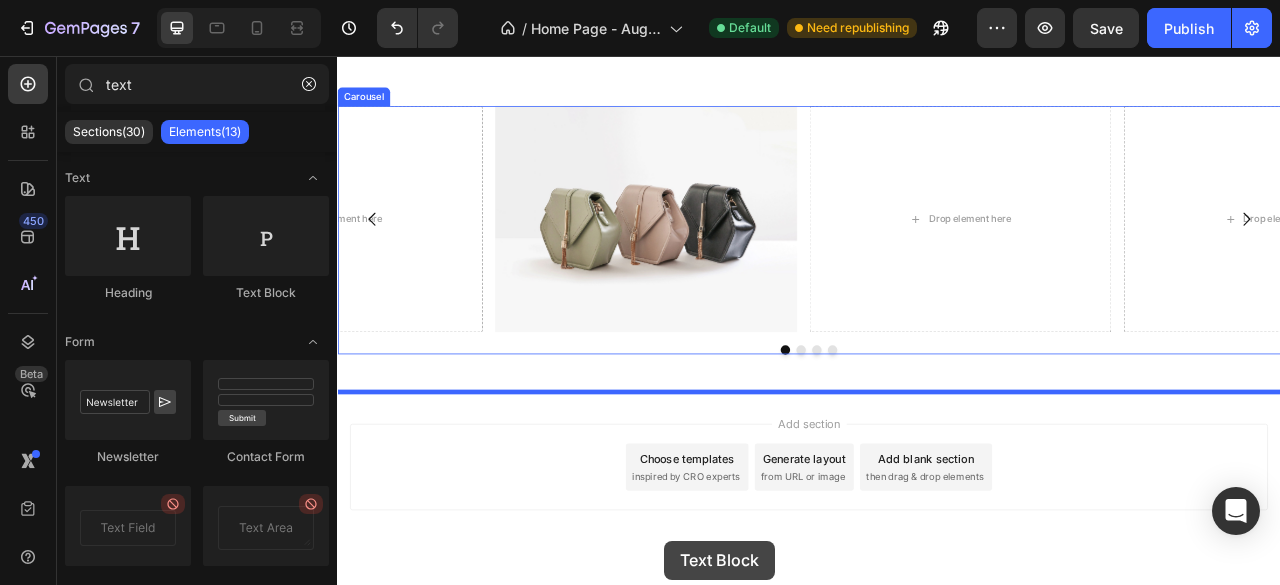 scroll, scrollTop: 701, scrollLeft: 0, axis: vertical 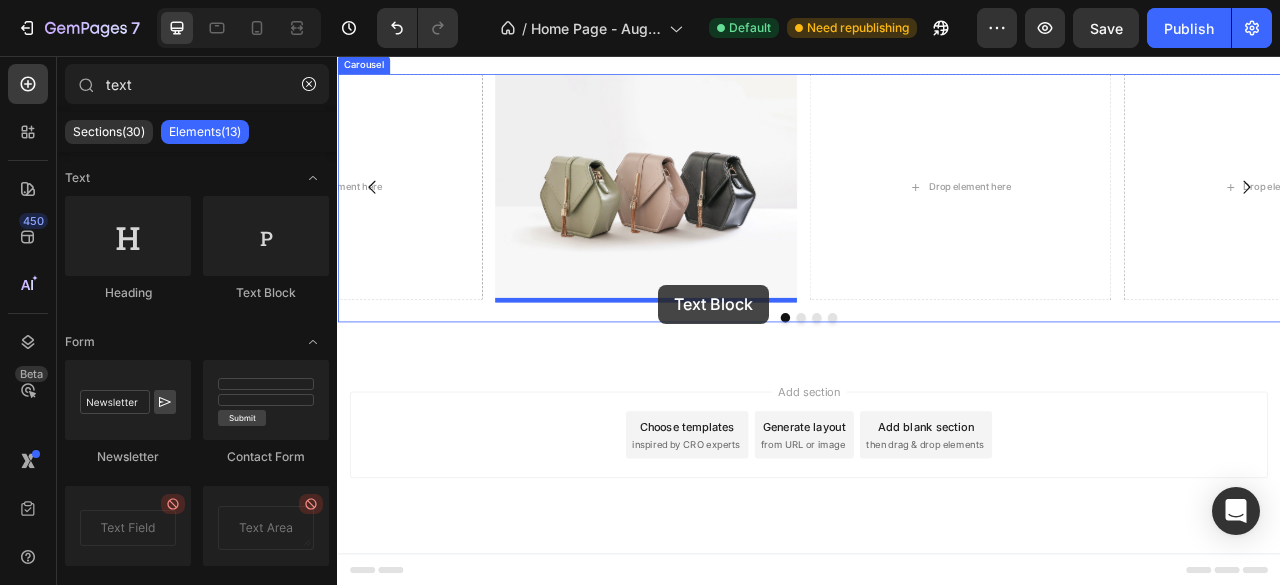 drag, startPoint x: 616, startPoint y: 301, endPoint x: 746, endPoint y: 347, distance: 137.89851 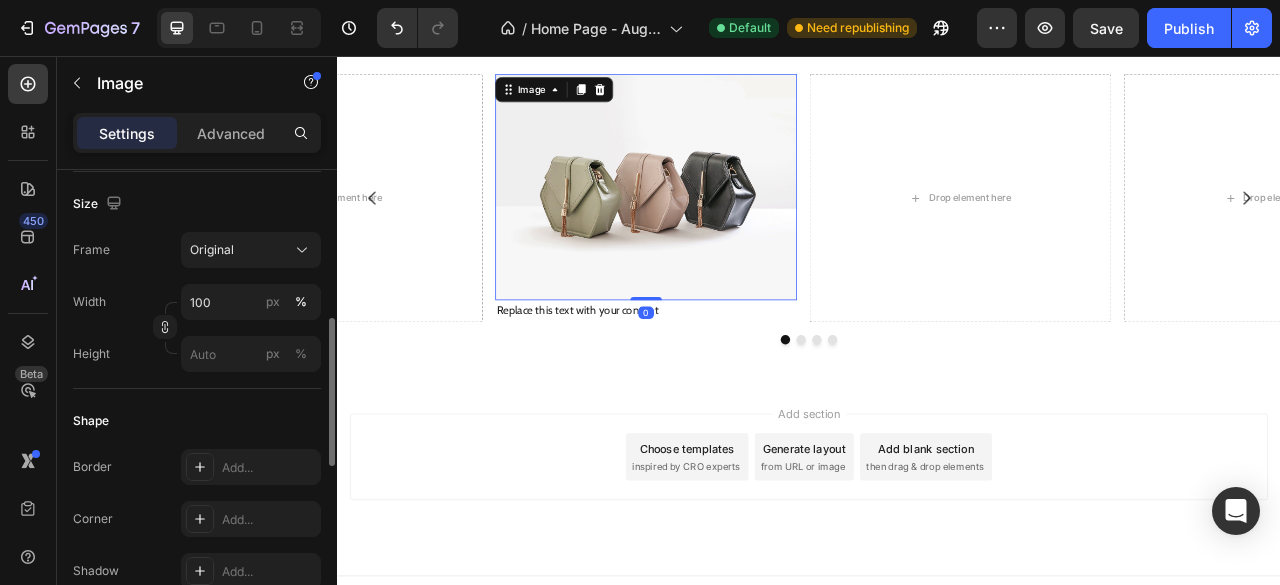 scroll, scrollTop: 476, scrollLeft: 0, axis: vertical 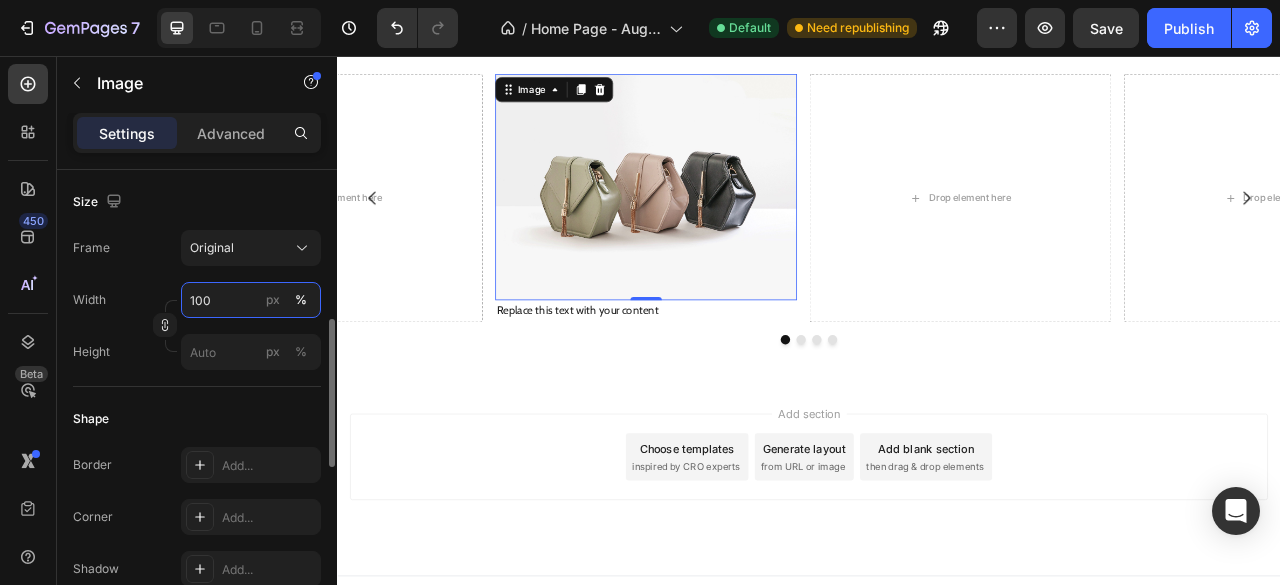 click on "100" at bounding box center [251, 300] 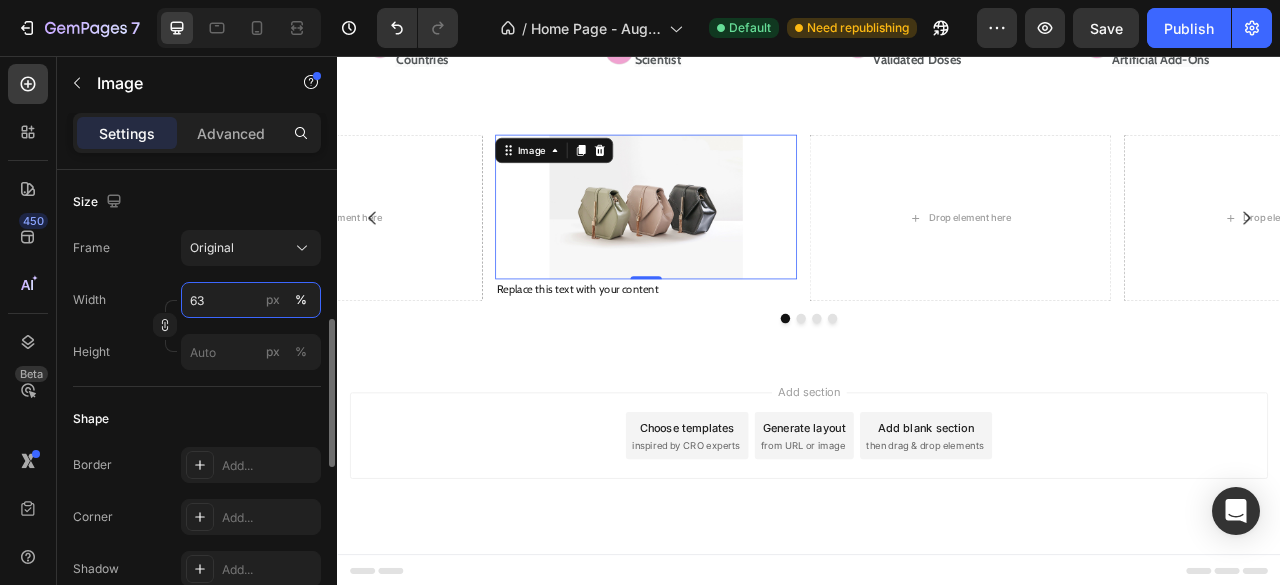 scroll, scrollTop: 622, scrollLeft: 0, axis: vertical 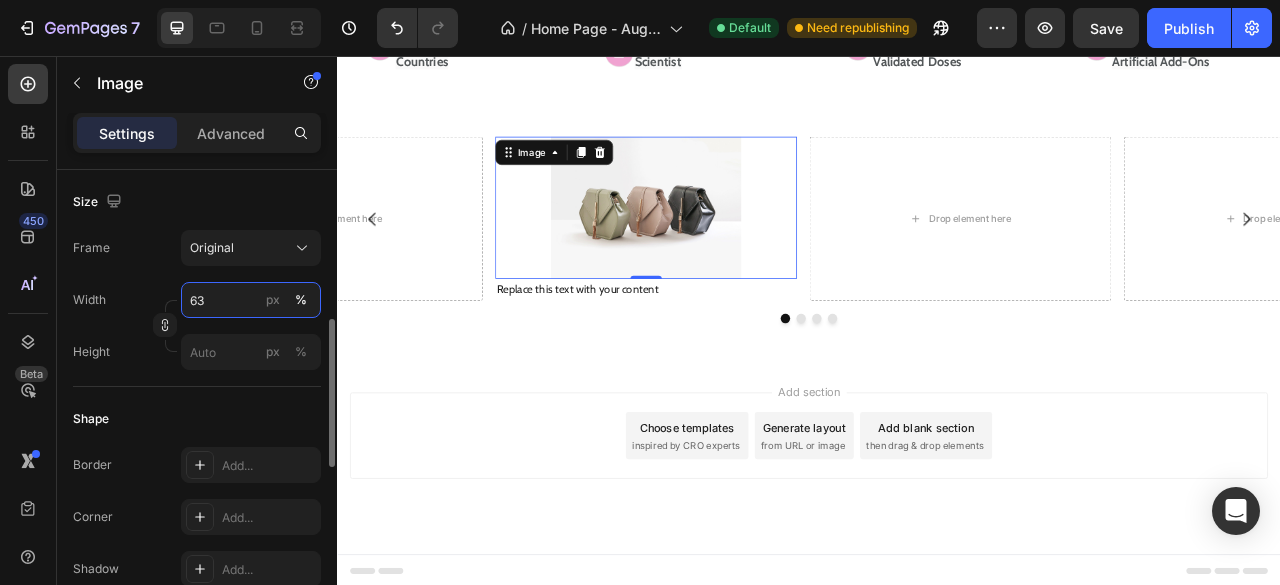 click on "63" at bounding box center [251, 300] 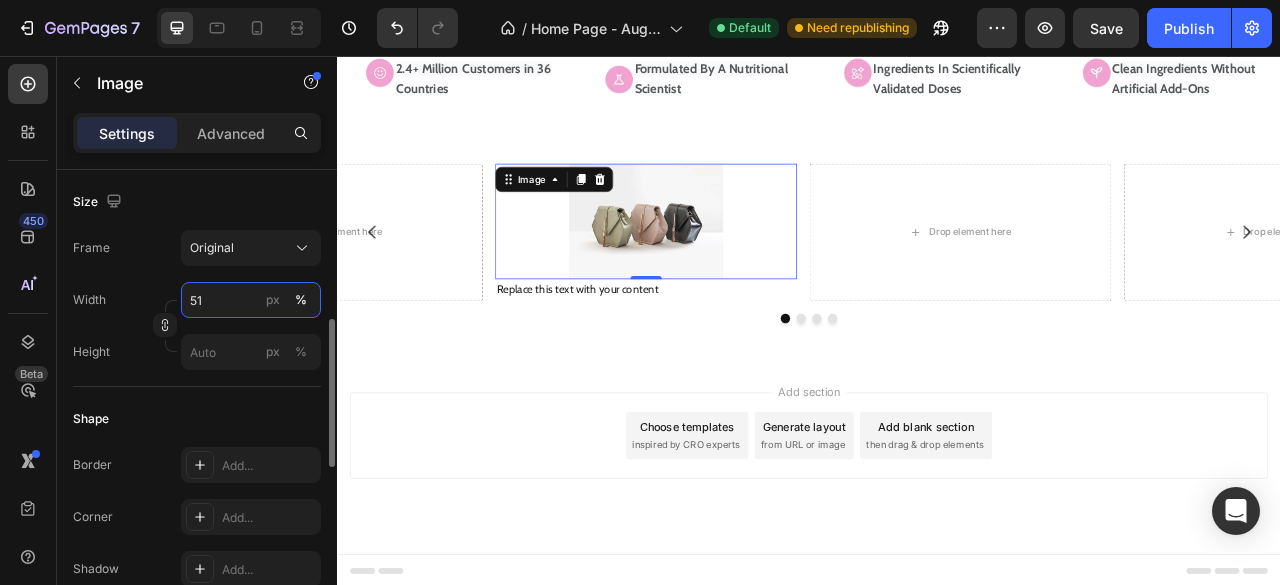 type on "50" 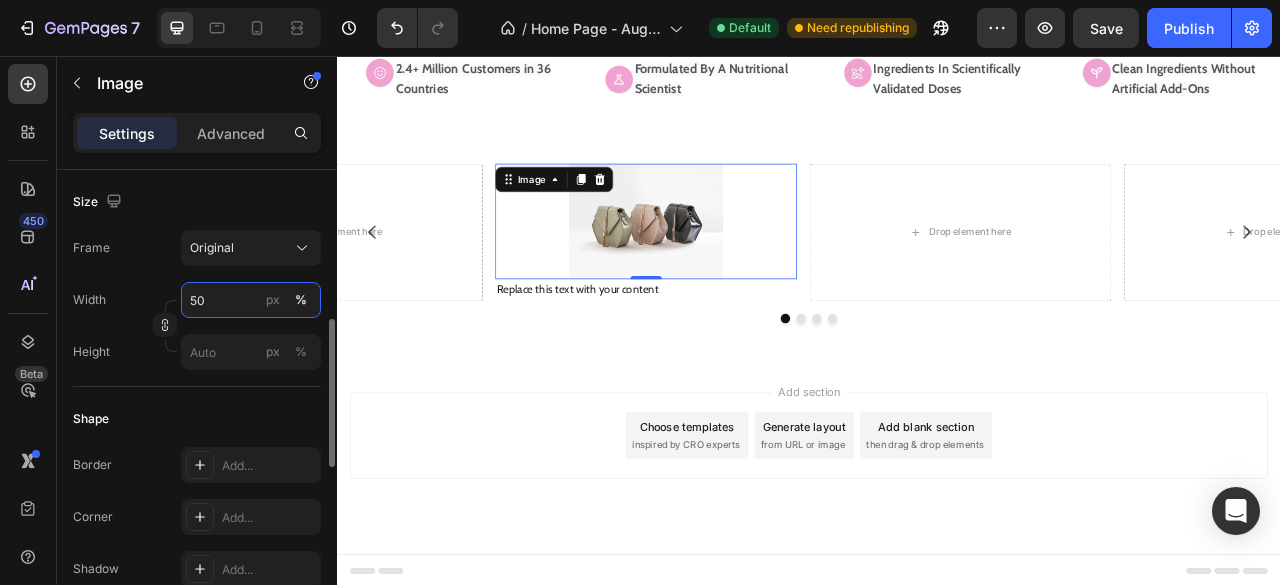 scroll, scrollTop: 585, scrollLeft: 0, axis: vertical 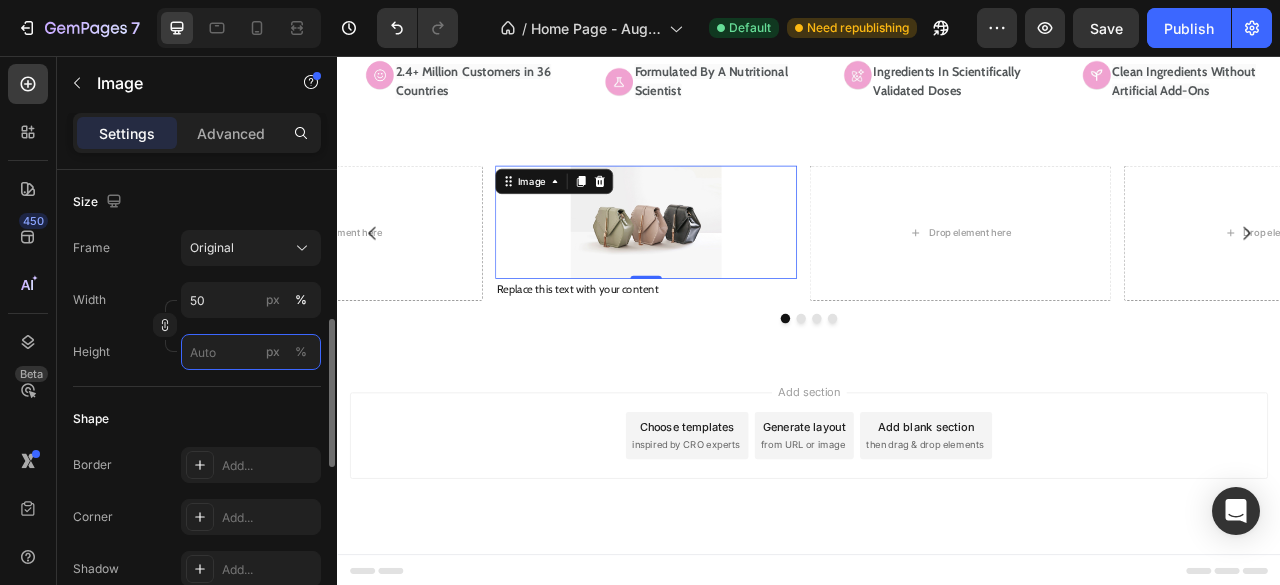 click on "px %" at bounding box center [251, 352] 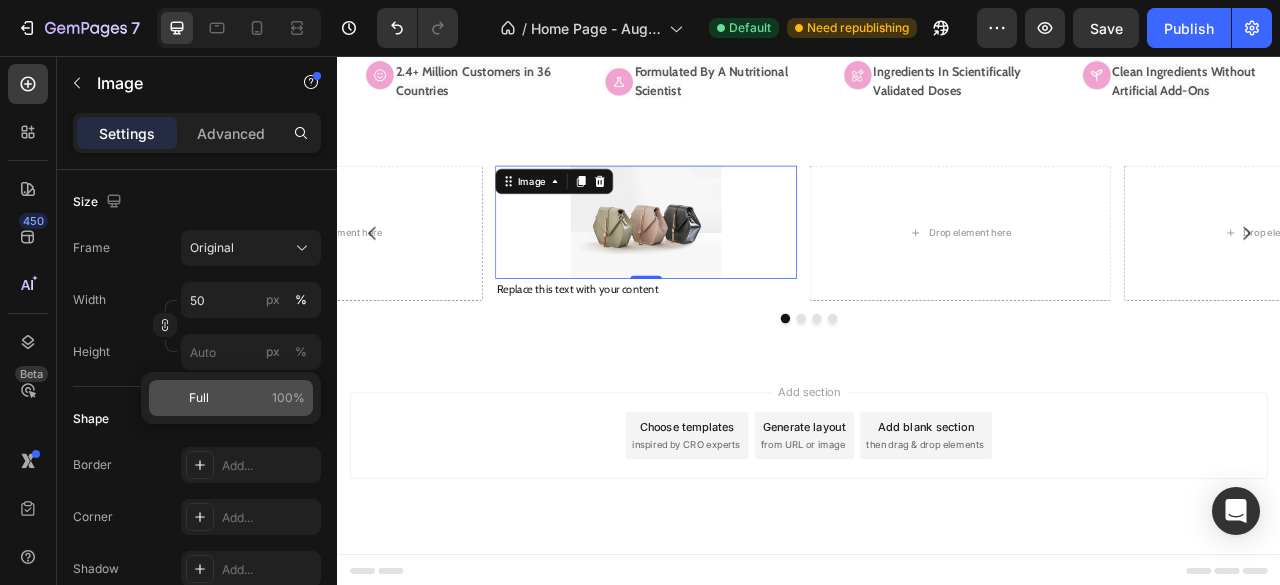 click on "Full 100%" 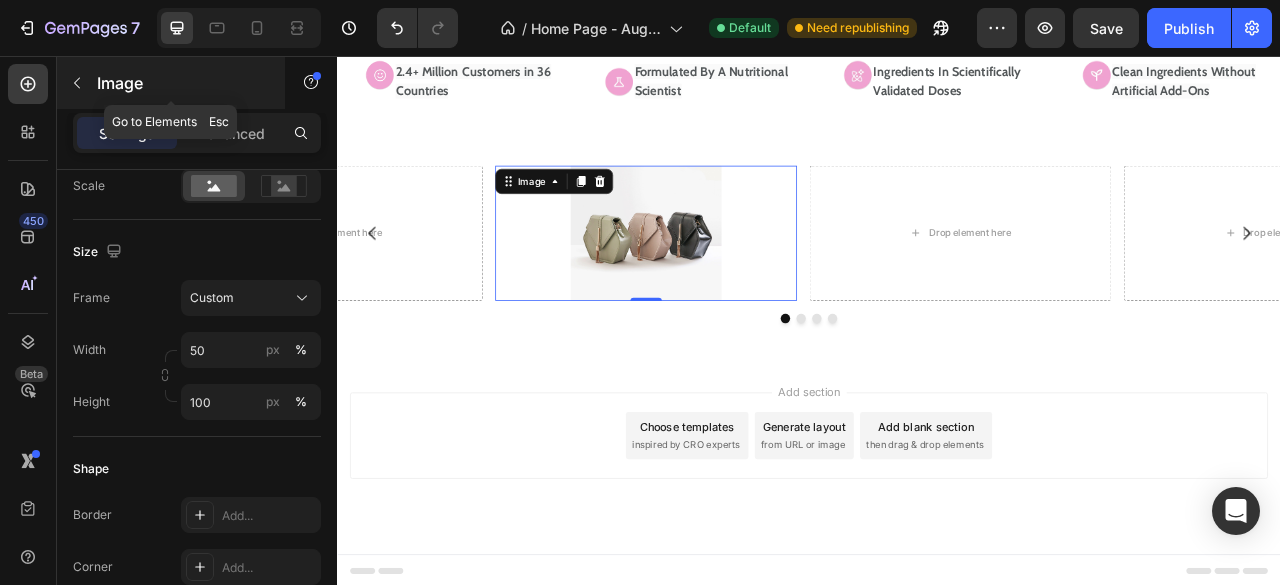 click at bounding box center [77, 83] 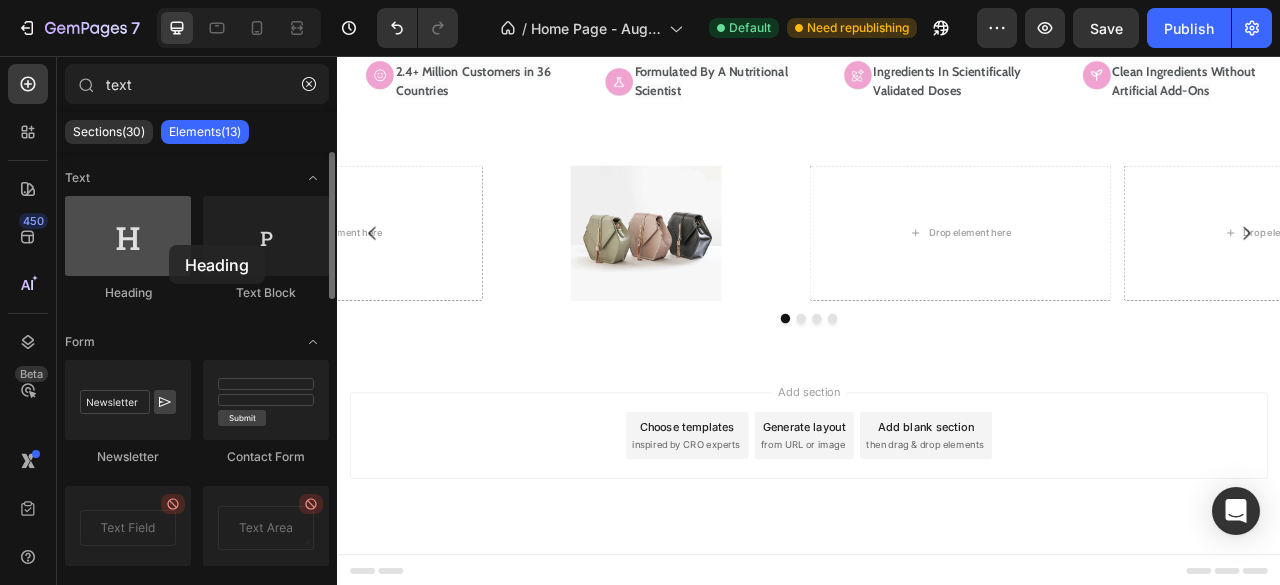 drag, startPoint x: 148, startPoint y: 262, endPoint x: 146, endPoint y: 245, distance: 17.117243 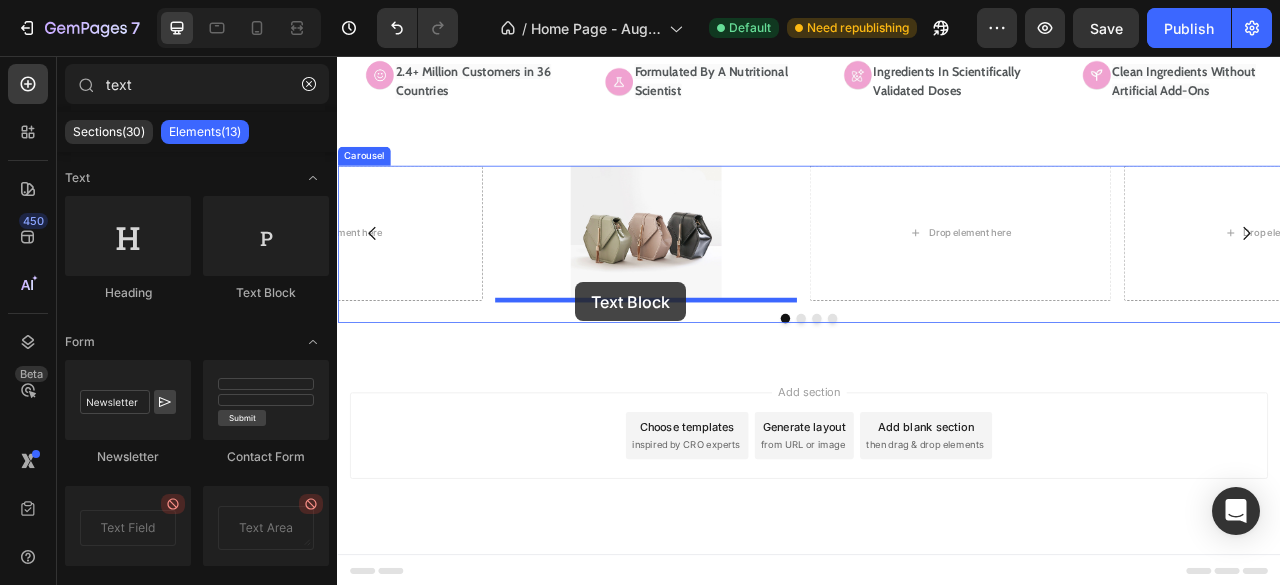 drag, startPoint x: 583, startPoint y: 297, endPoint x: 640, endPoint y: 344, distance: 73.87828 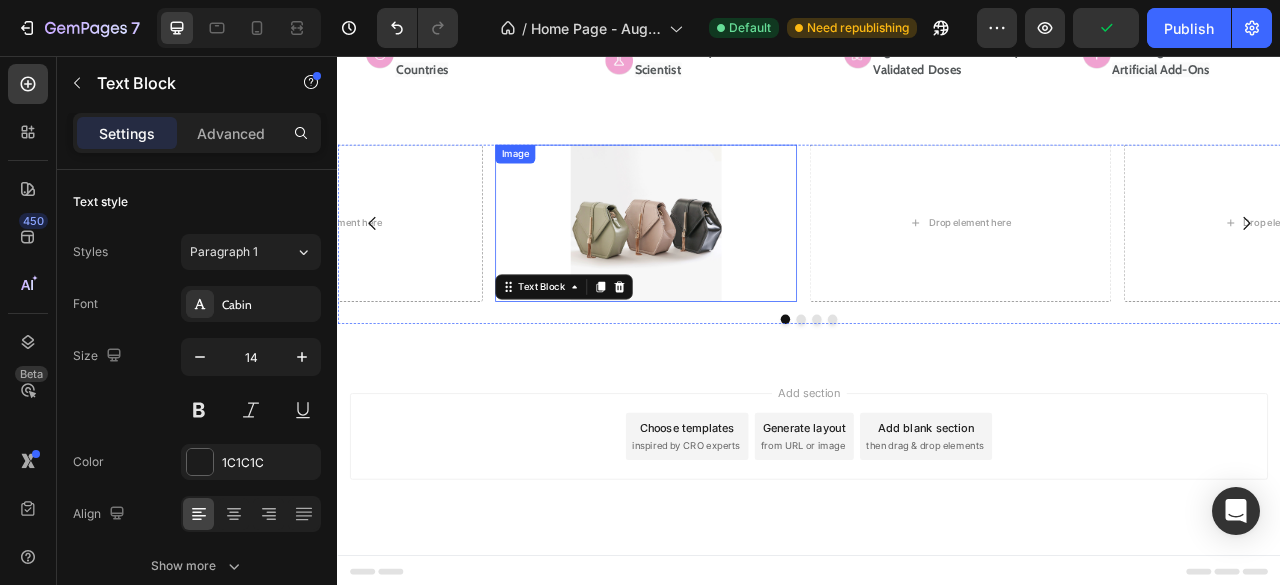 scroll, scrollTop: 600, scrollLeft: 0, axis: vertical 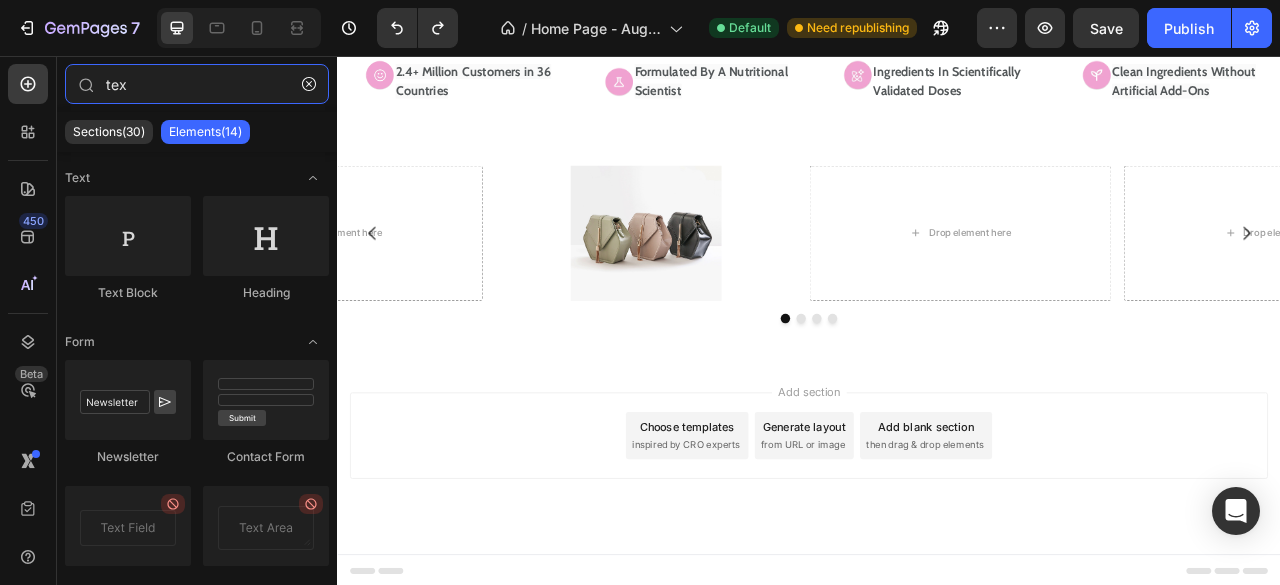type on "te" 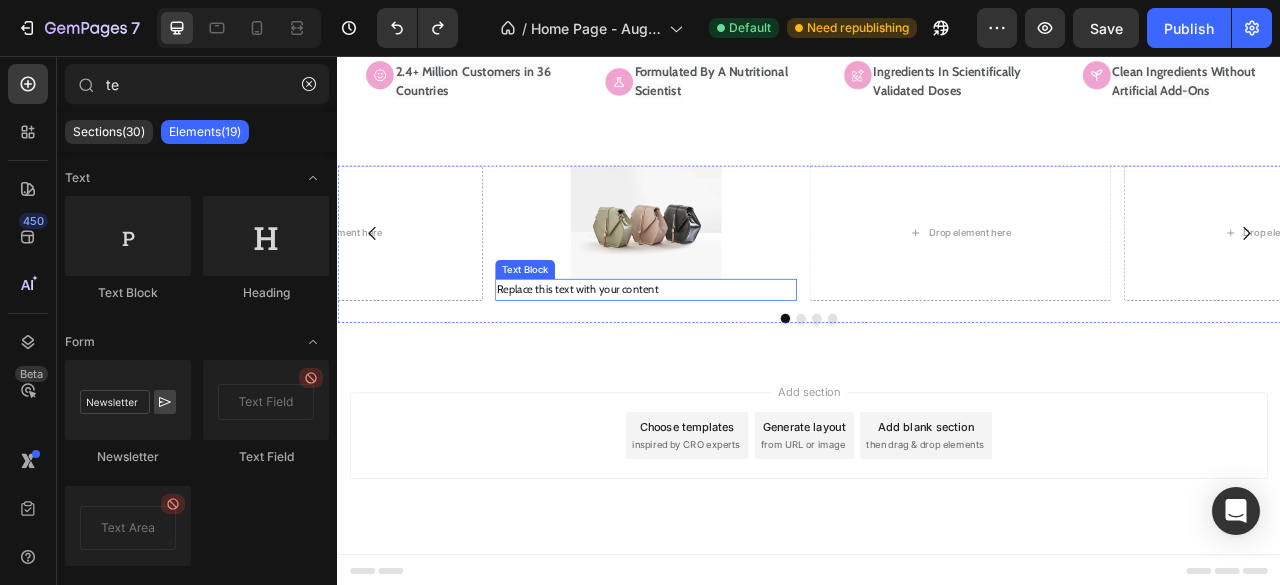 click on "Replace this text with your content" at bounding box center [729, 354] 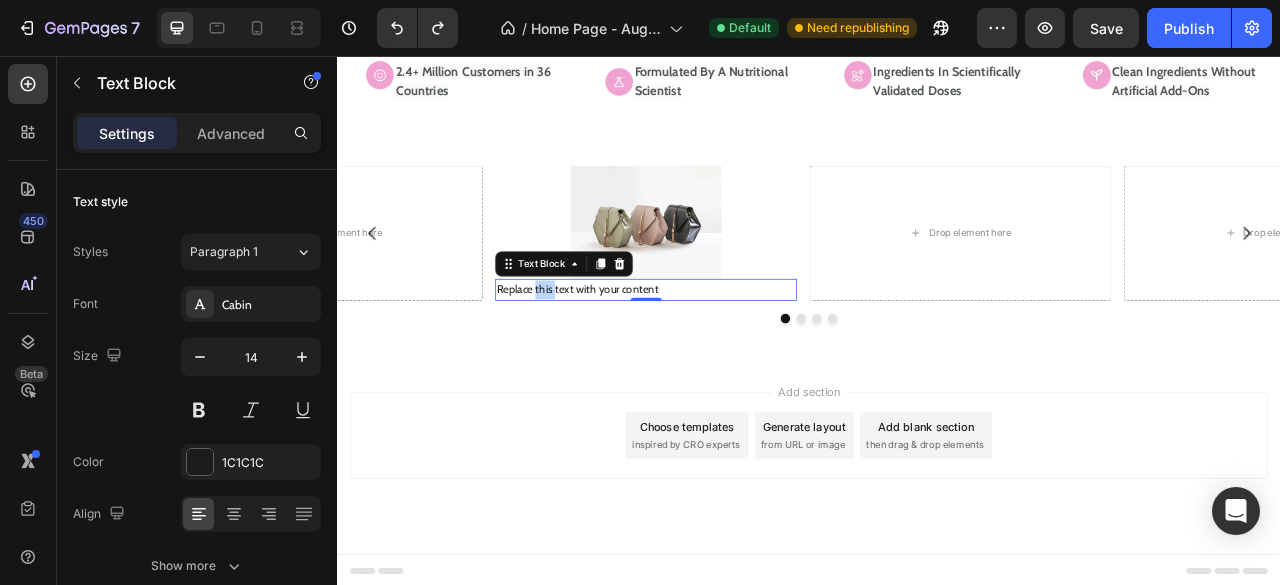click on "Replace this text with your content" at bounding box center (729, 354) 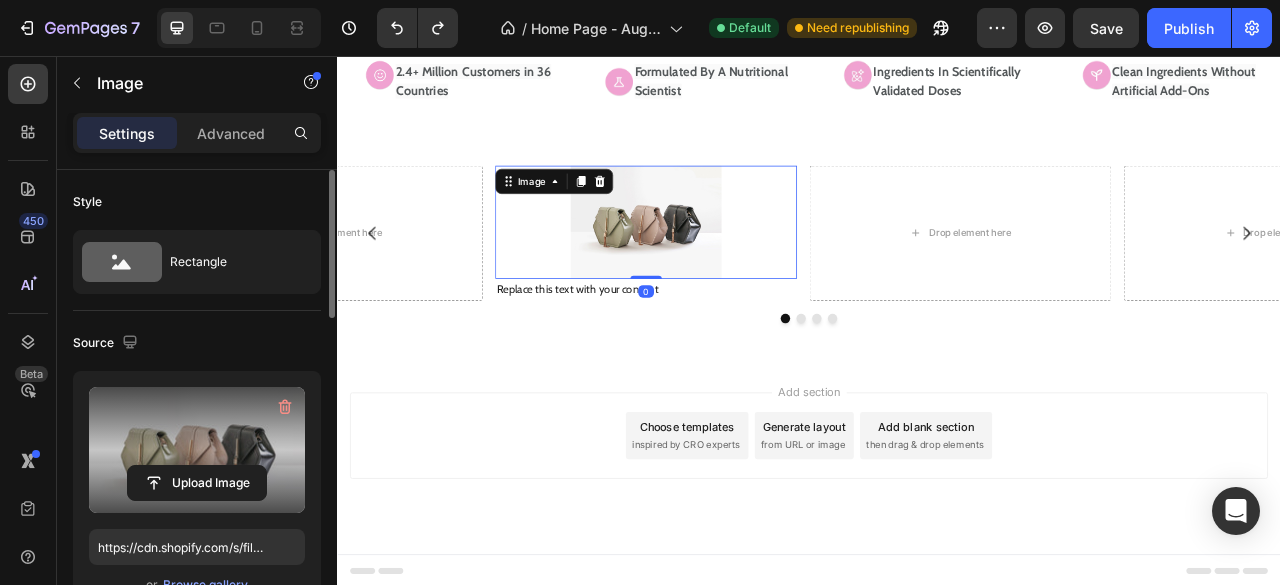 click at bounding box center (197, 450) 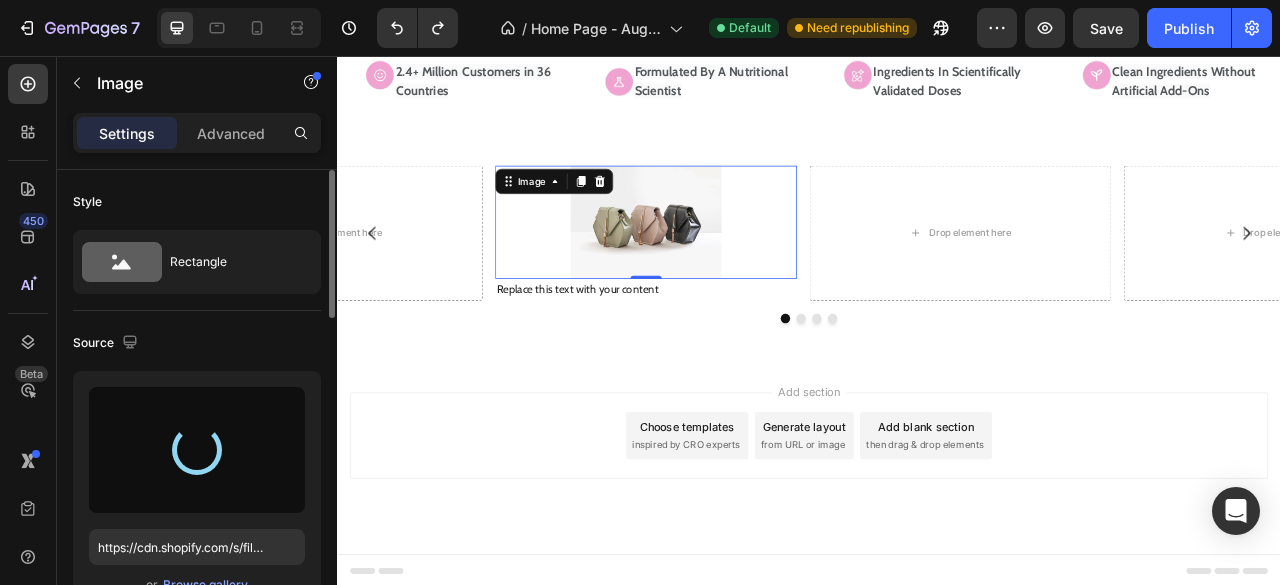 type on "https://cdn.shopify.com/s/files/1/0948/5395/5901/files/gempages_577662925980828434-01a1d419-88b0-433a-a394-1cc25ae2de7e.png" 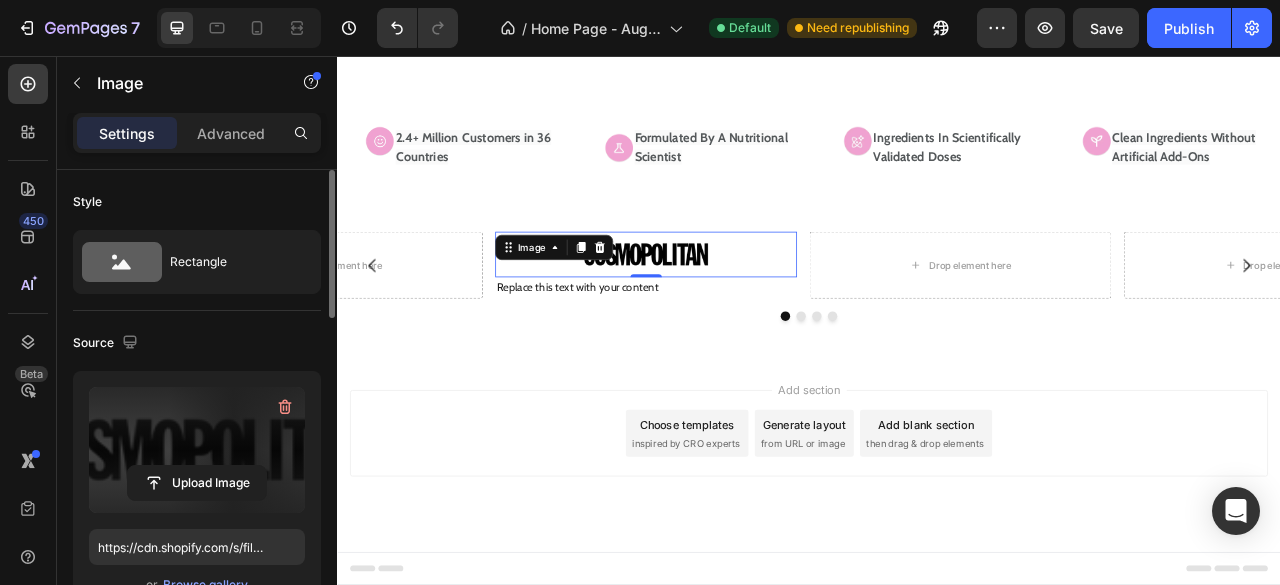 scroll, scrollTop: 498, scrollLeft: 0, axis: vertical 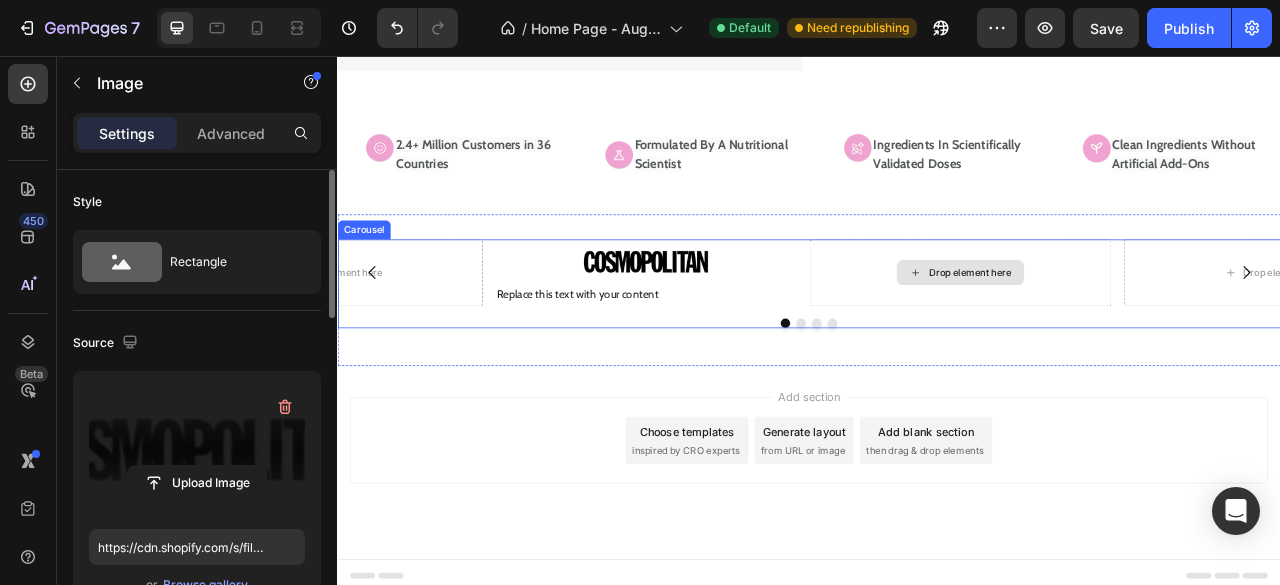 click 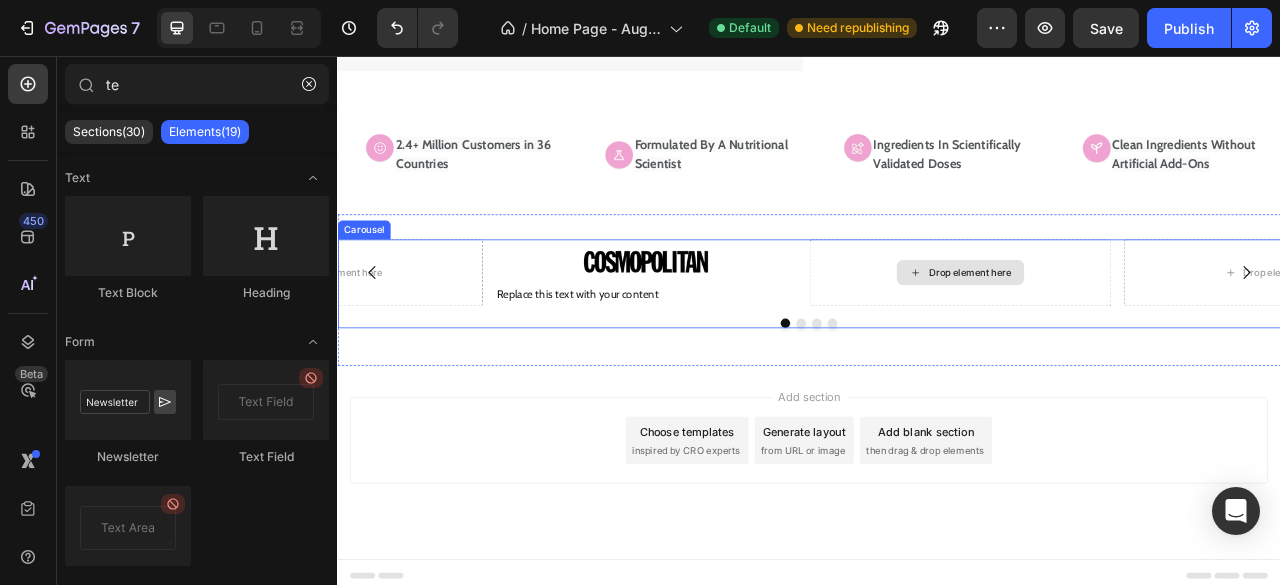 click on "Drop element here" at bounding box center (1129, 331) 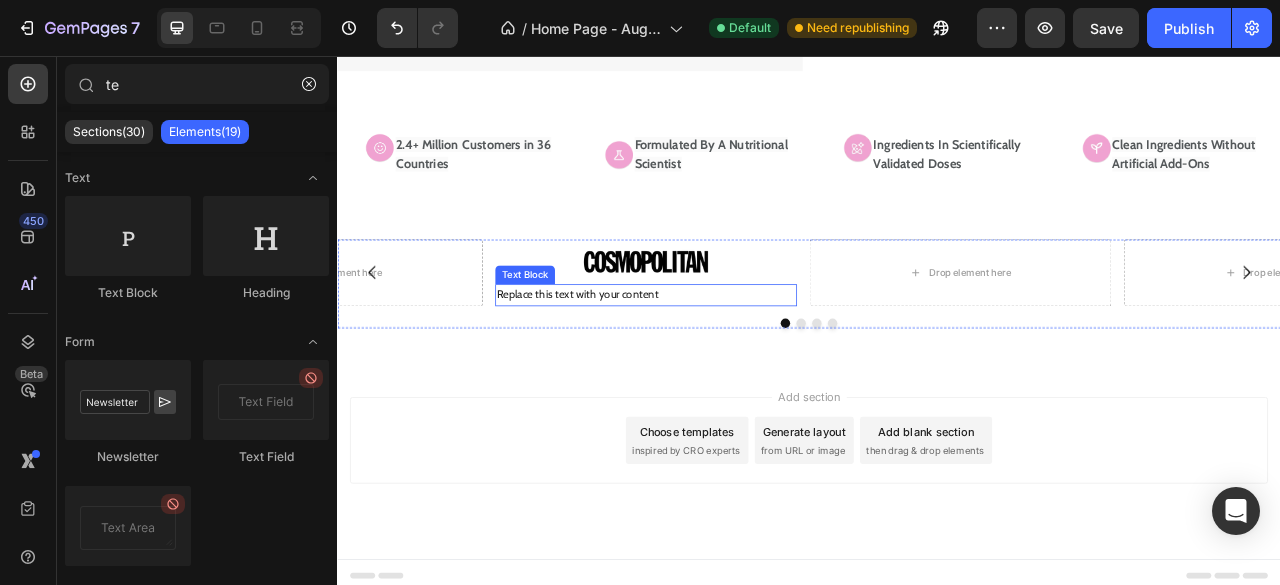click on "Replace this text with your content" at bounding box center (729, 360) 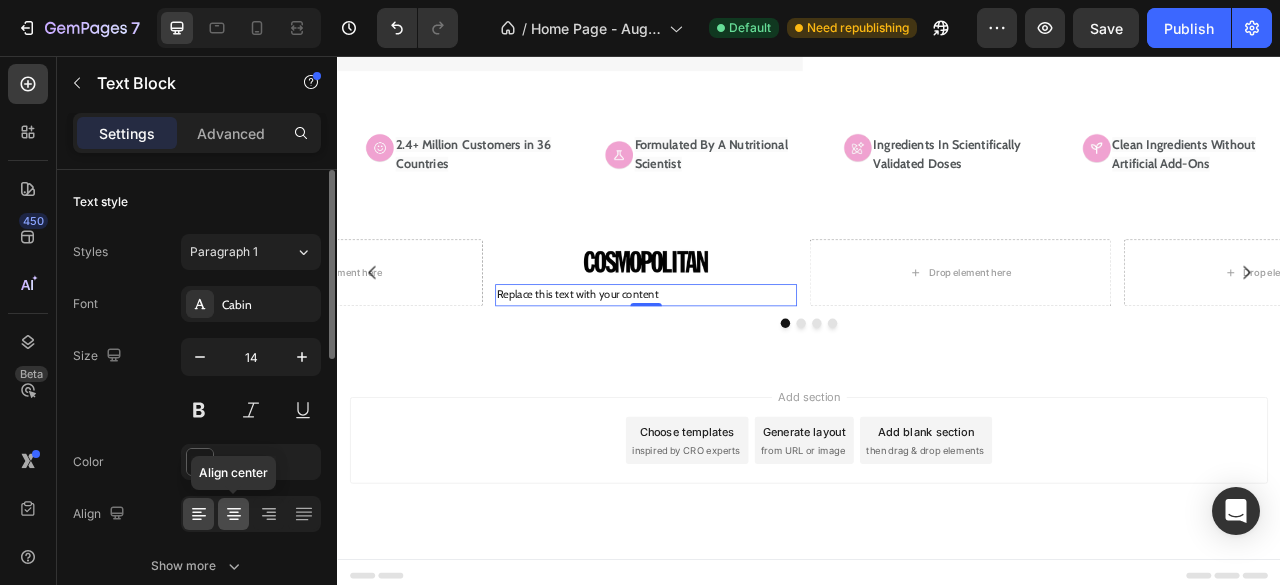 click 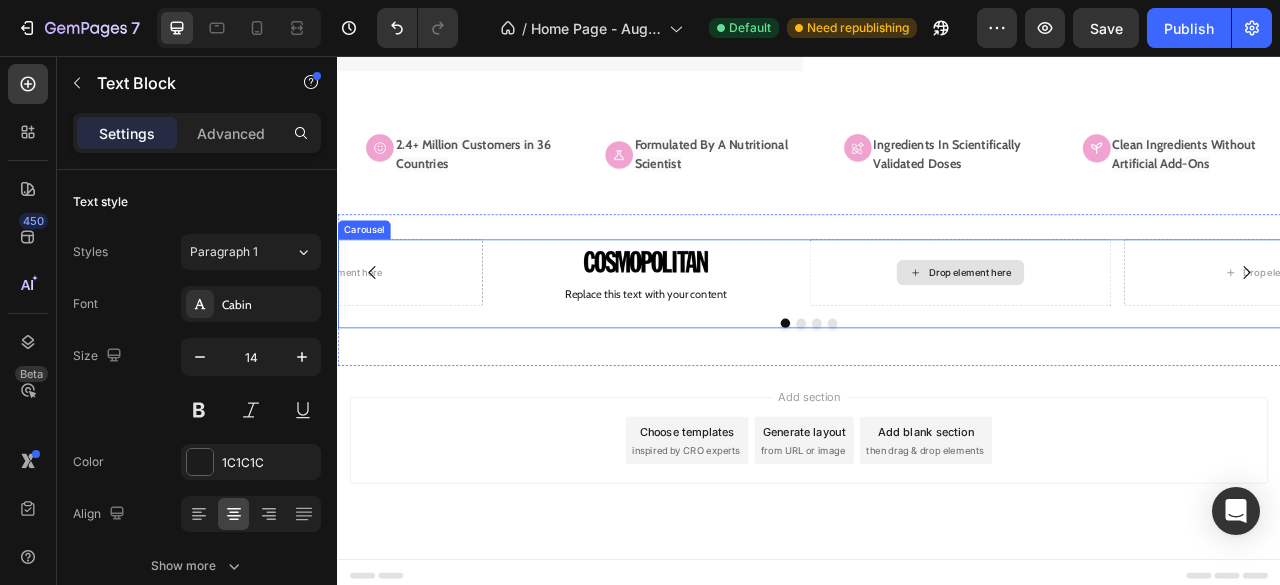 click on "Drop element here" at bounding box center [1129, 331] 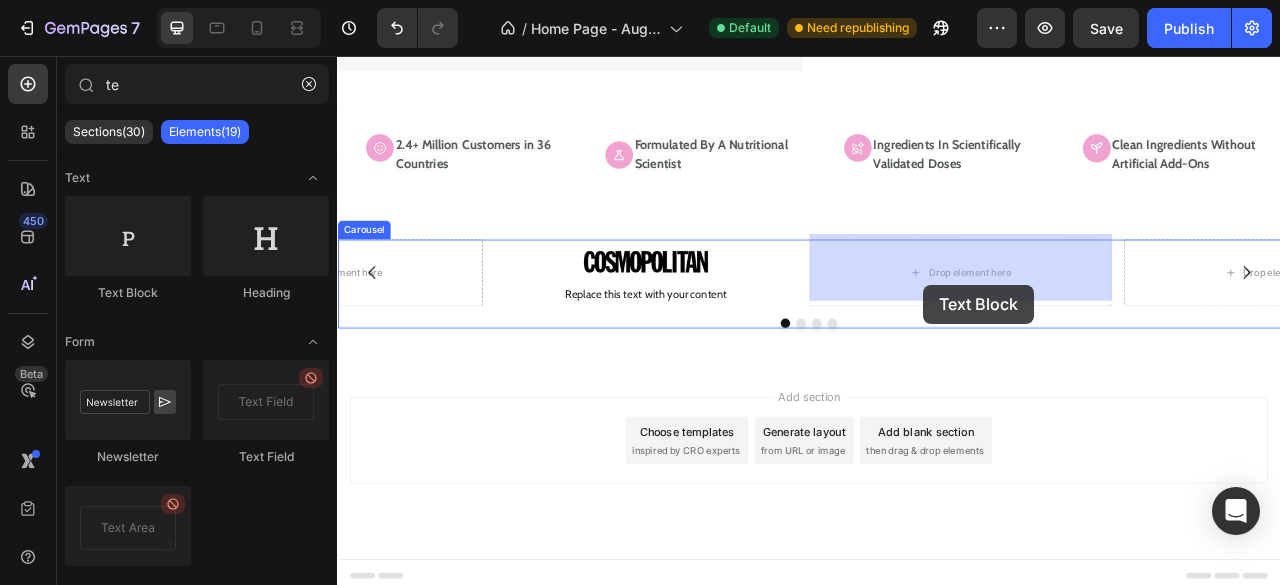 drag, startPoint x: 460, startPoint y: 332, endPoint x: 1083, endPoint y: 343, distance: 623.0971 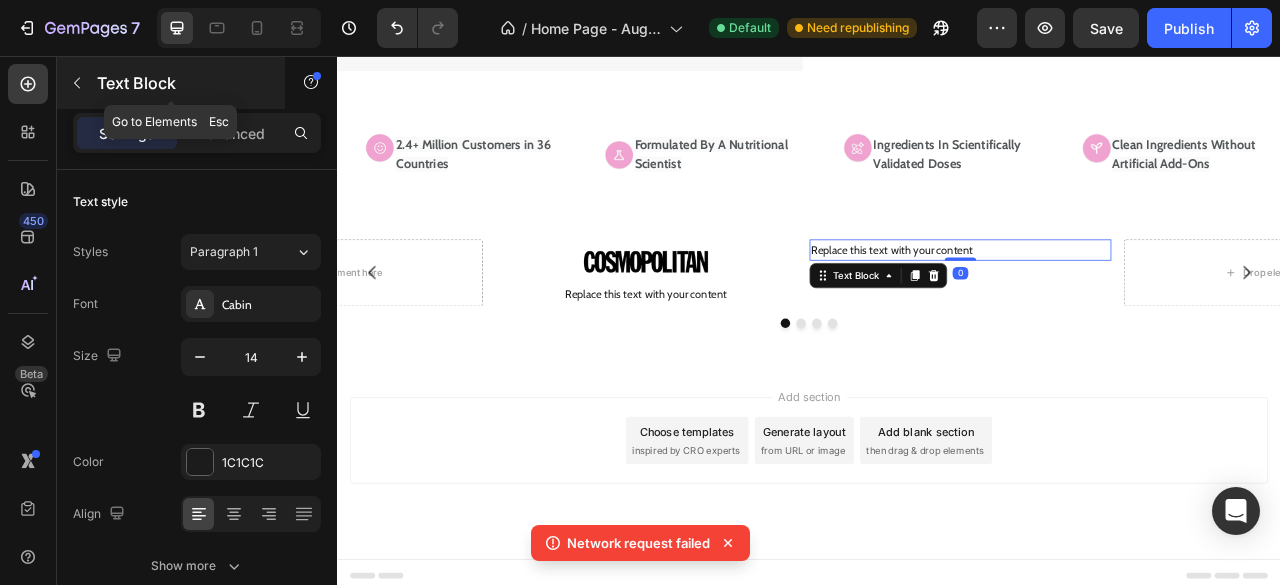 click at bounding box center (77, 83) 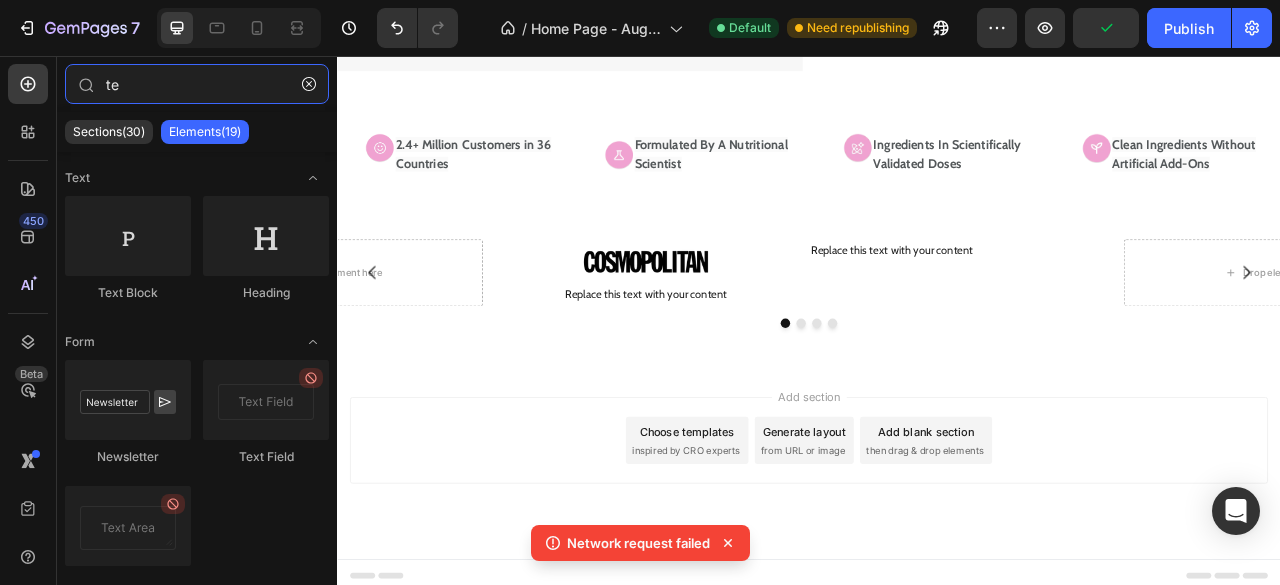 drag, startPoint x: 163, startPoint y: 92, endPoint x: 52, endPoint y: 100, distance: 111.28792 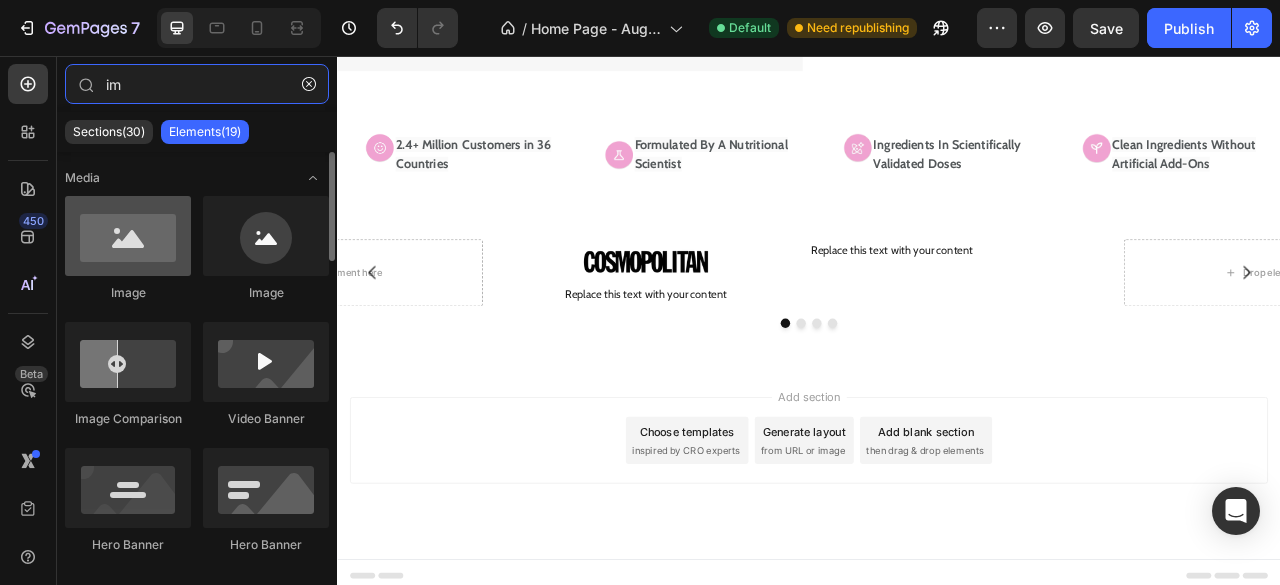type on "im" 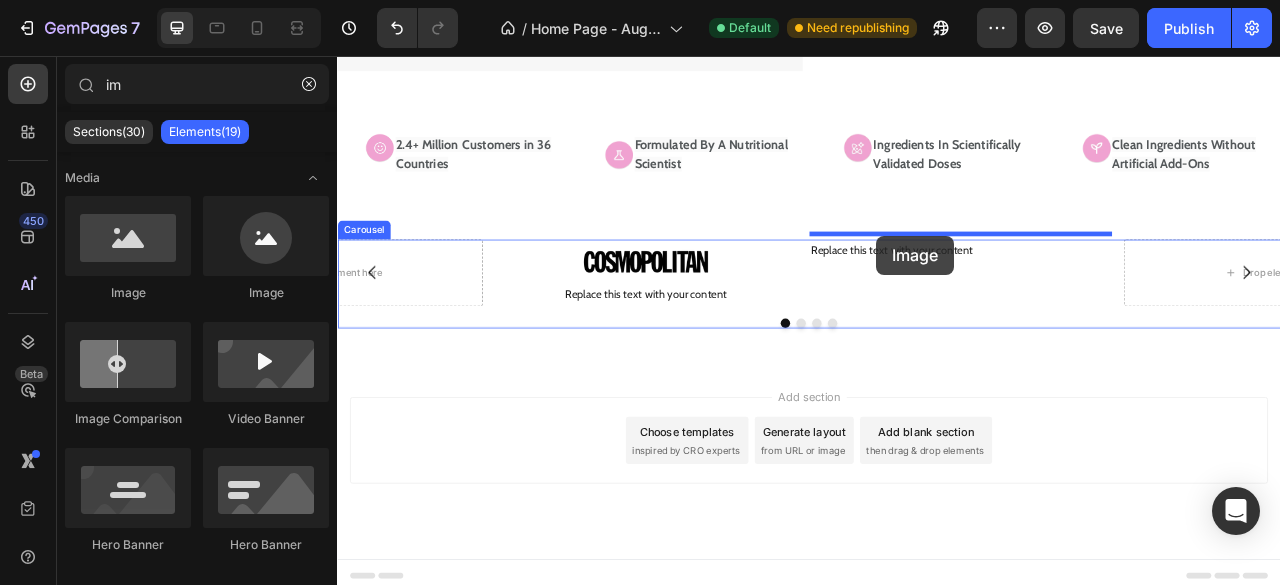 drag, startPoint x: 445, startPoint y: 283, endPoint x: 1023, endPoint y: 285, distance: 578.0035 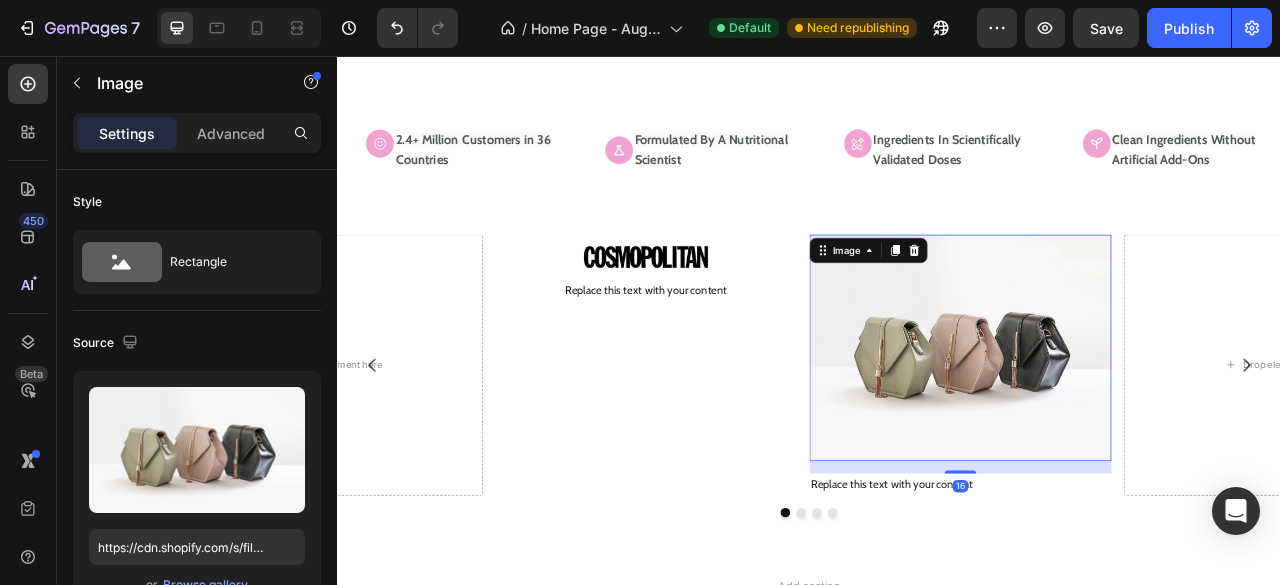 scroll, scrollTop: 585, scrollLeft: 0, axis: vertical 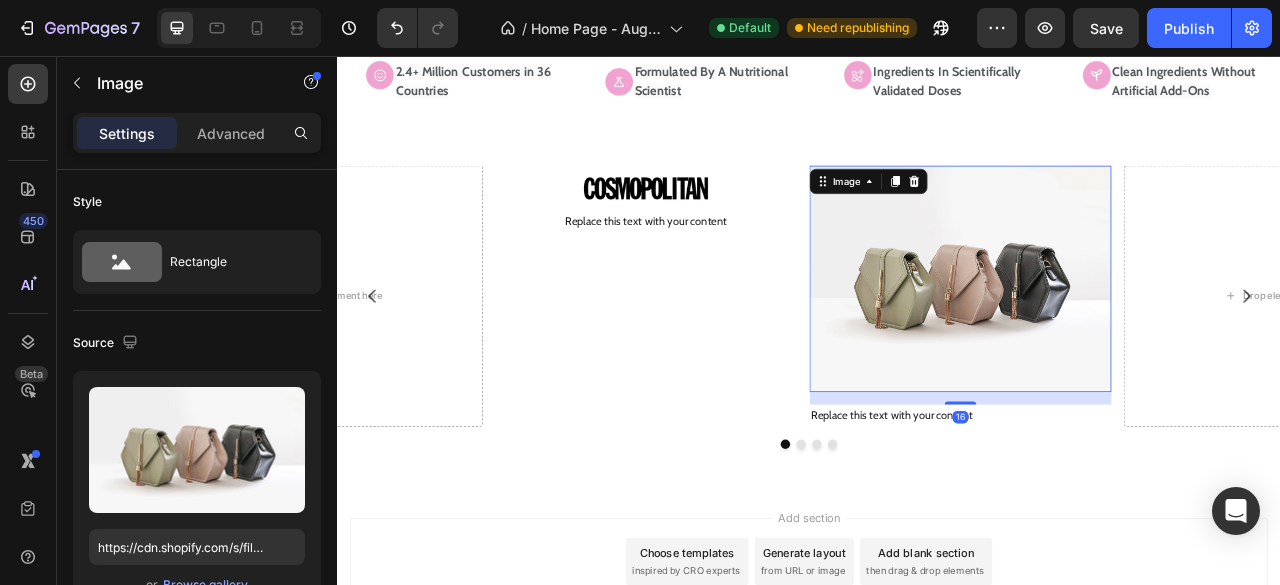 click at bounding box center [1129, 340] 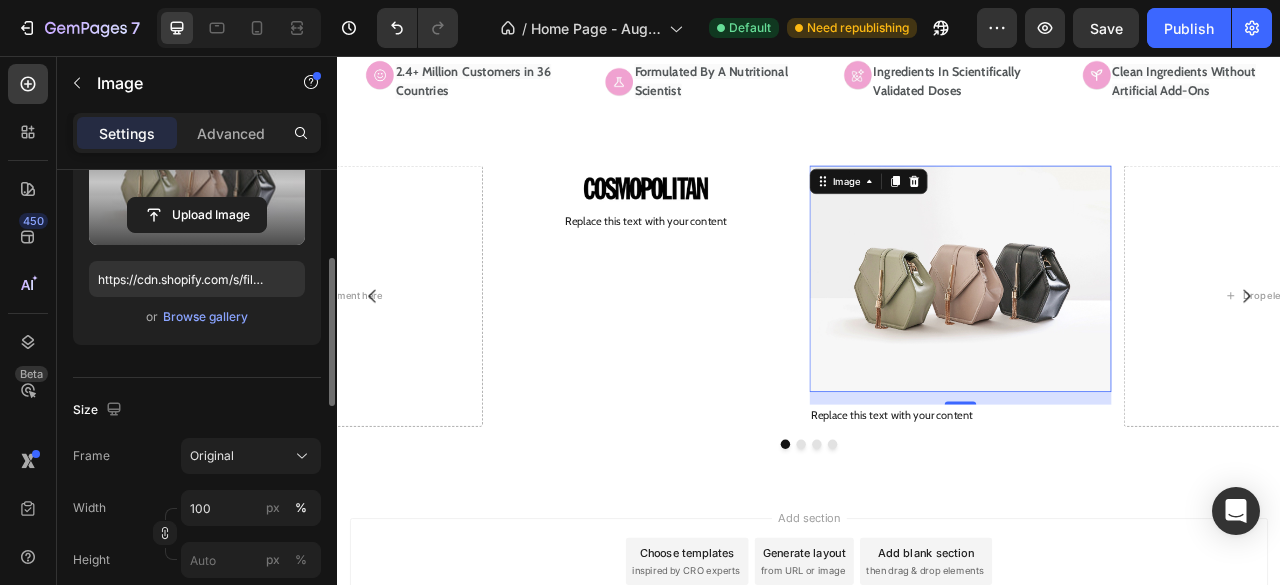 scroll, scrollTop: 271, scrollLeft: 0, axis: vertical 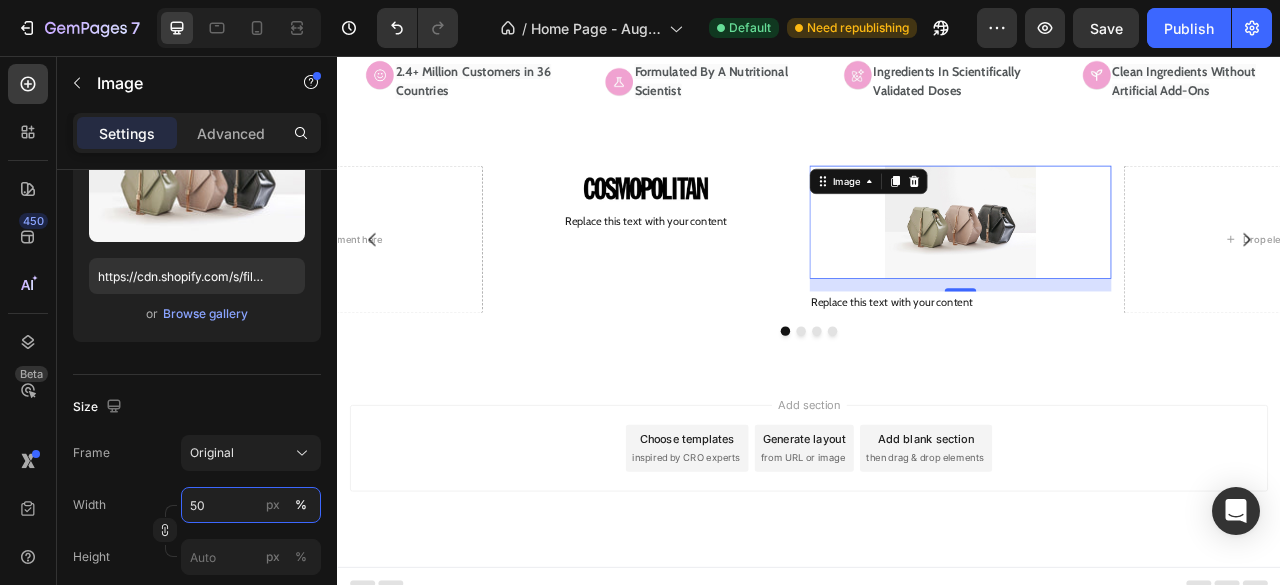 type on "50" 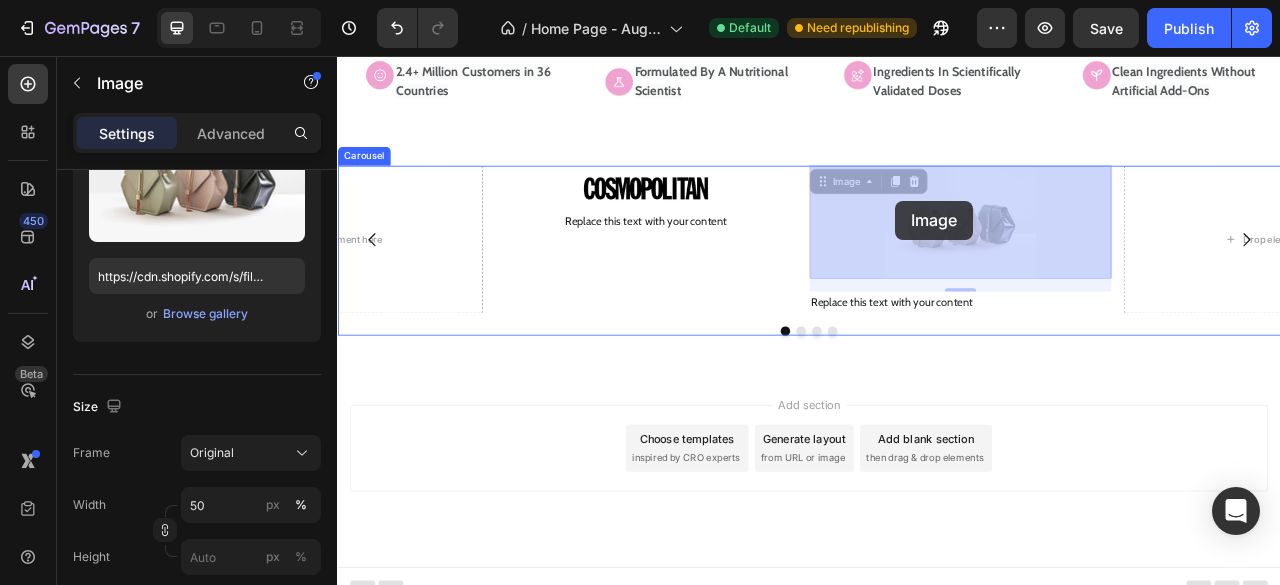 drag, startPoint x: 1146, startPoint y: 271, endPoint x: 1047, endPoint y: 242, distance: 103.16007 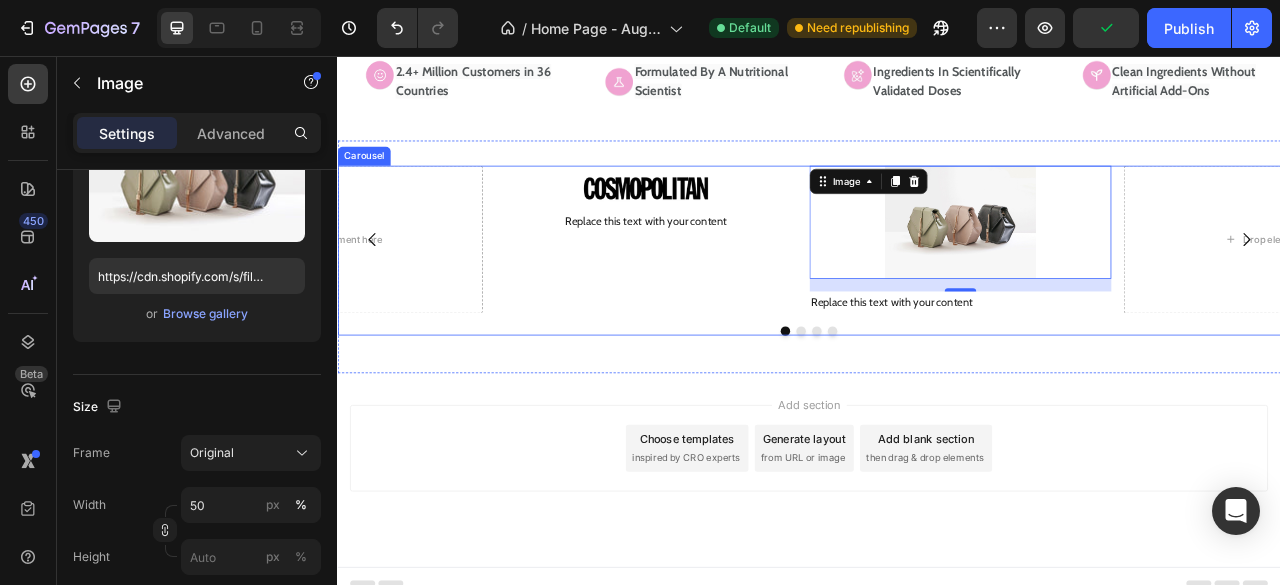 click 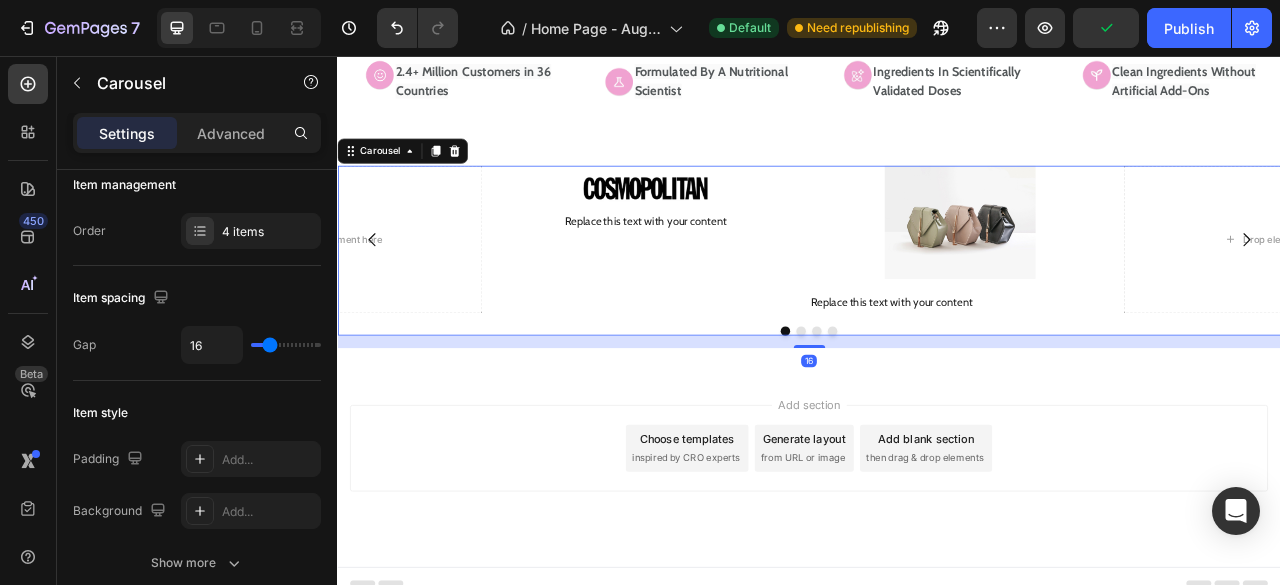 scroll, scrollTop: 0, scrollLeft: 0, axis: both 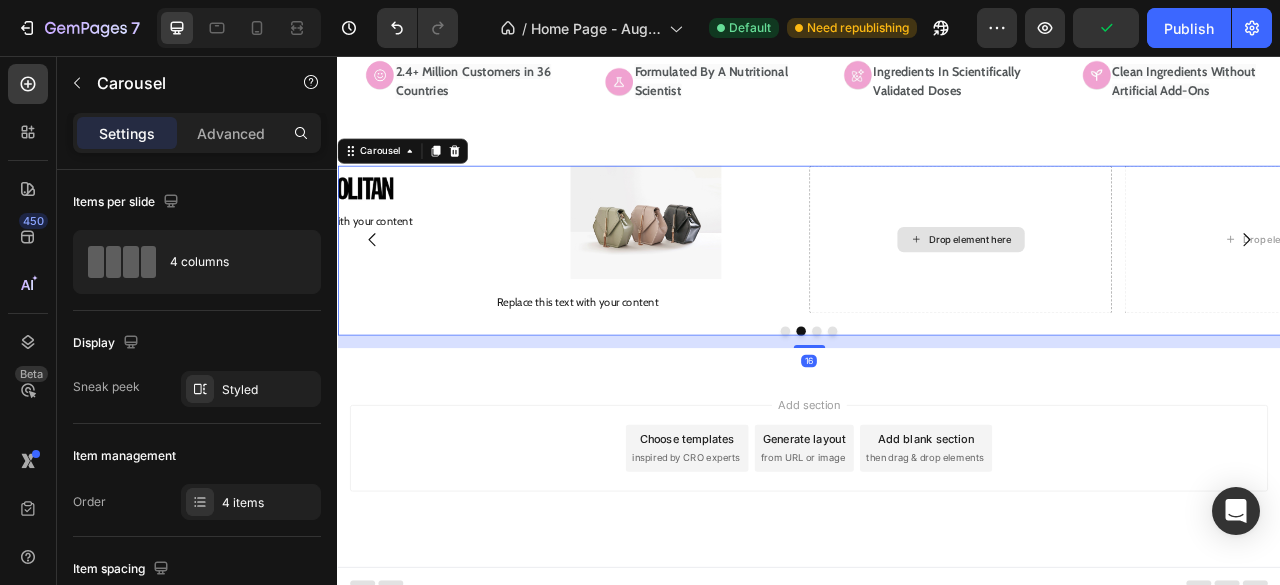 click on "Drop element here" at bounding box center (1129, 290) 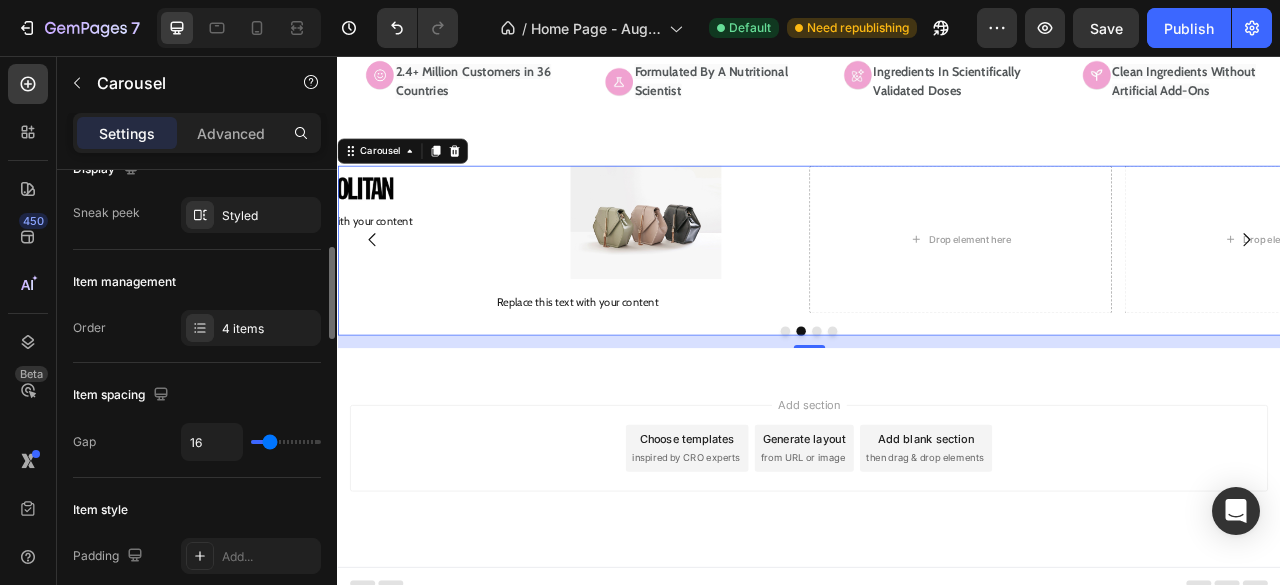 scroll, scrollTop: 279, scrollLeft: 0, axis: vertical 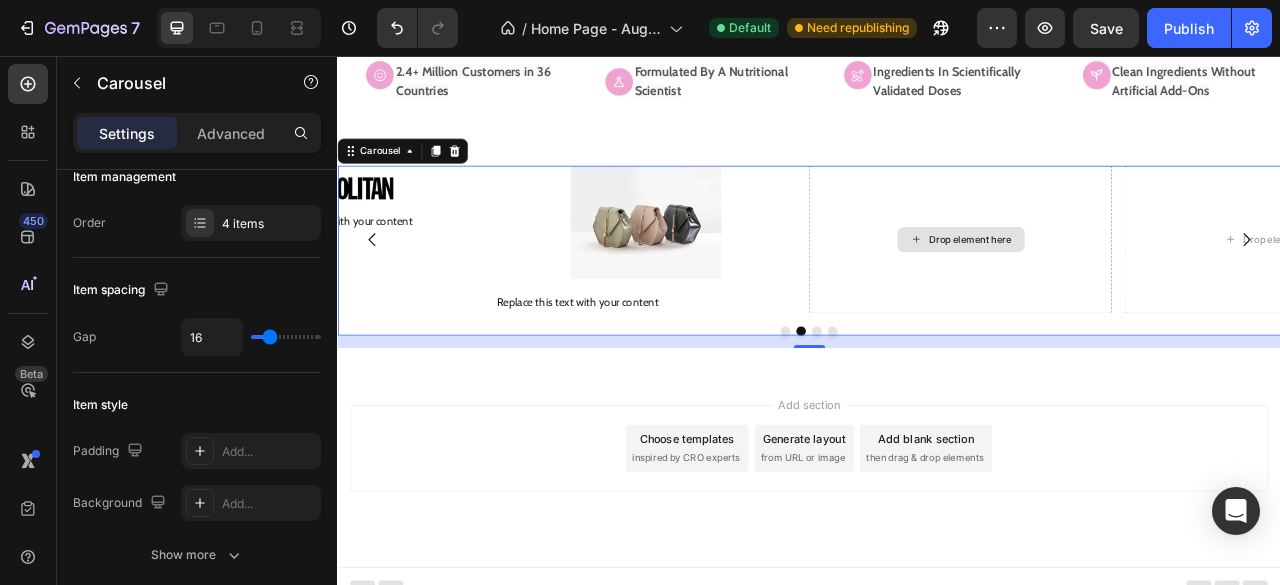 click on "Drop element here" at bounding box center (1129, 290) 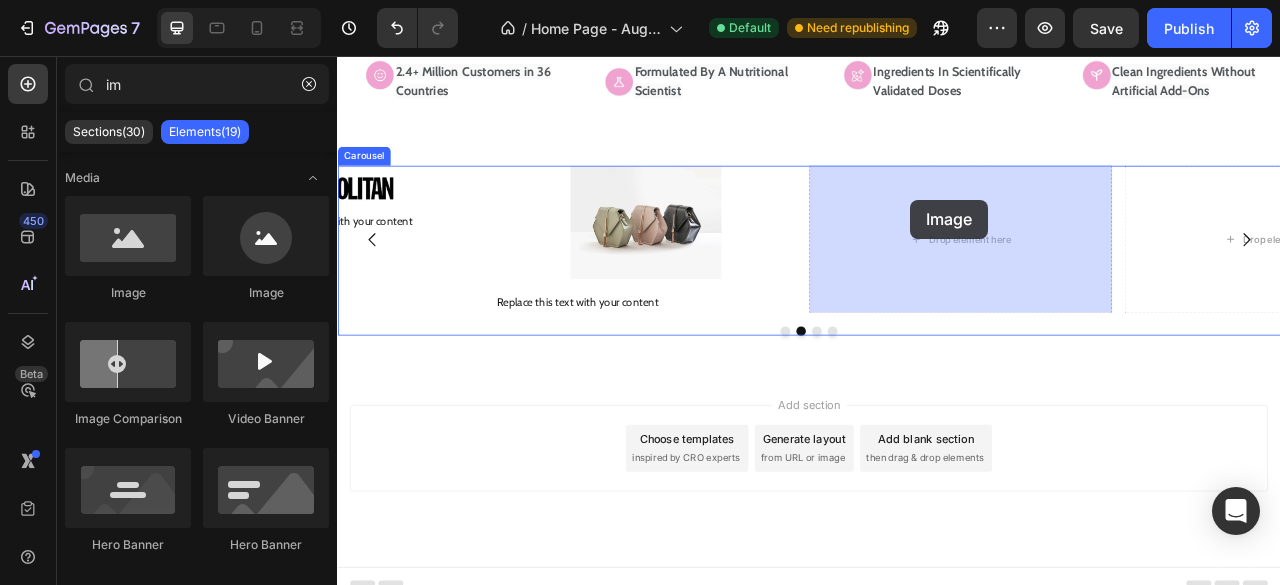 drag, startPoint x: 475, startPoint y: 302, endPoint x: 798, endPoint y: 282, distance: 323.6186 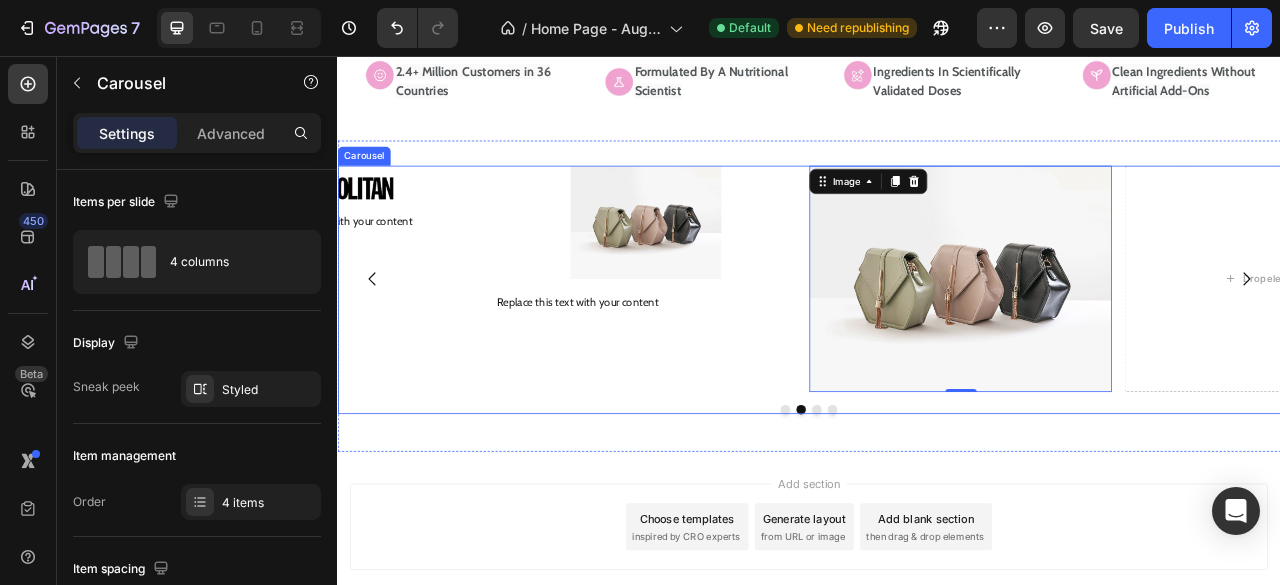 click 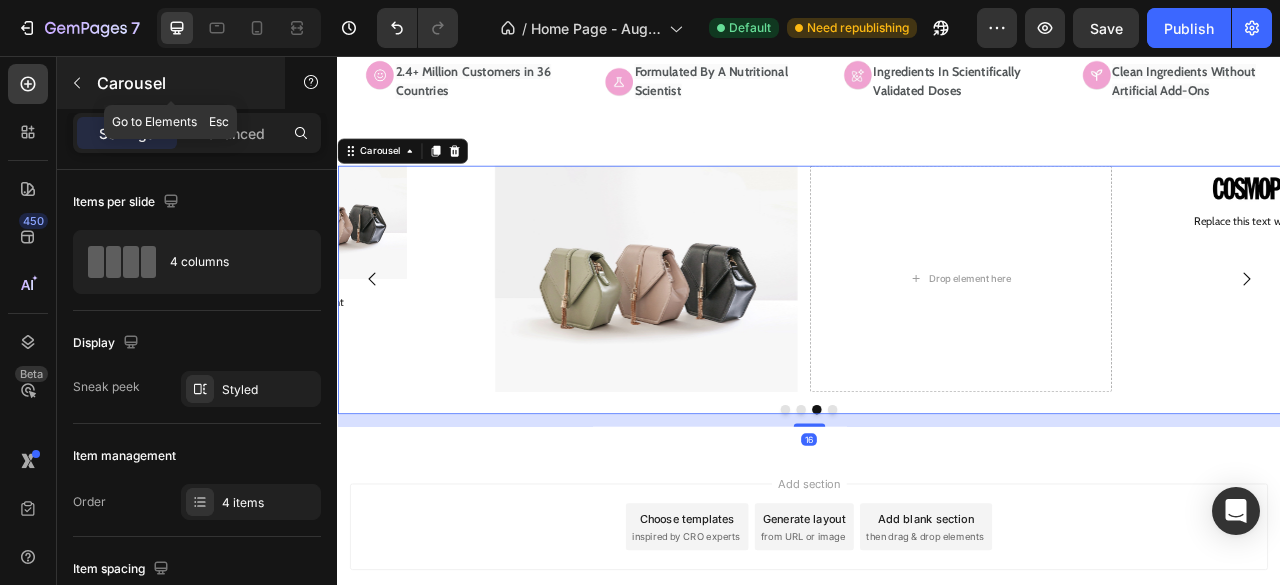 click at bounding box center [77, 83] 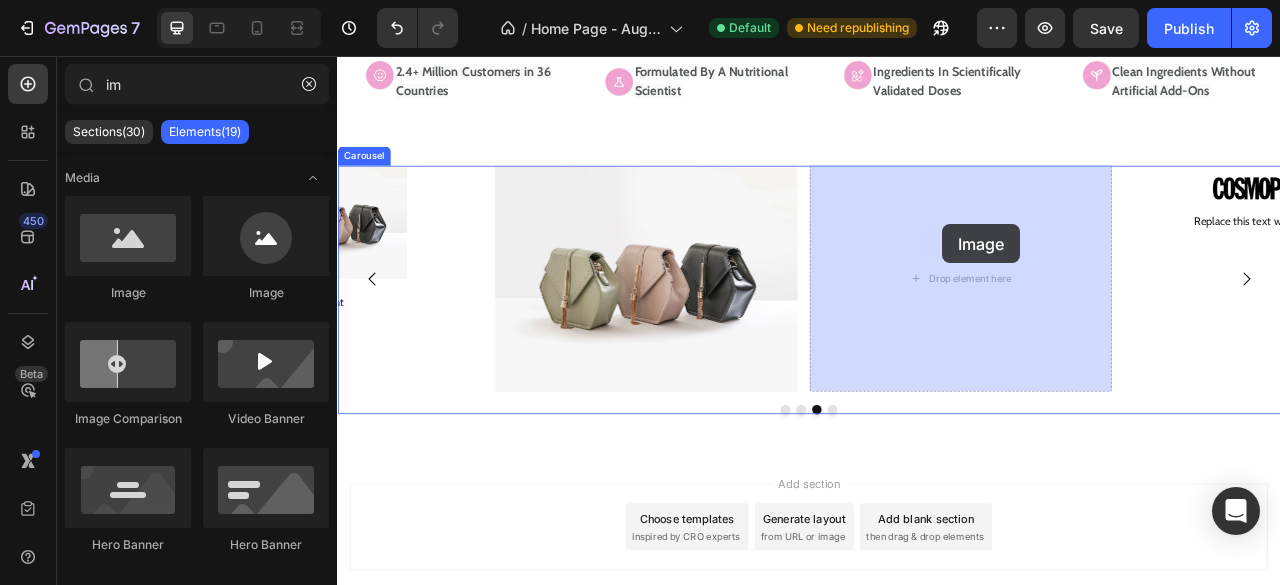 drag, startPoint x: 503, startPoint y: 312, endPoint x: 1173, endPoint y: 336, distance: 670.4297 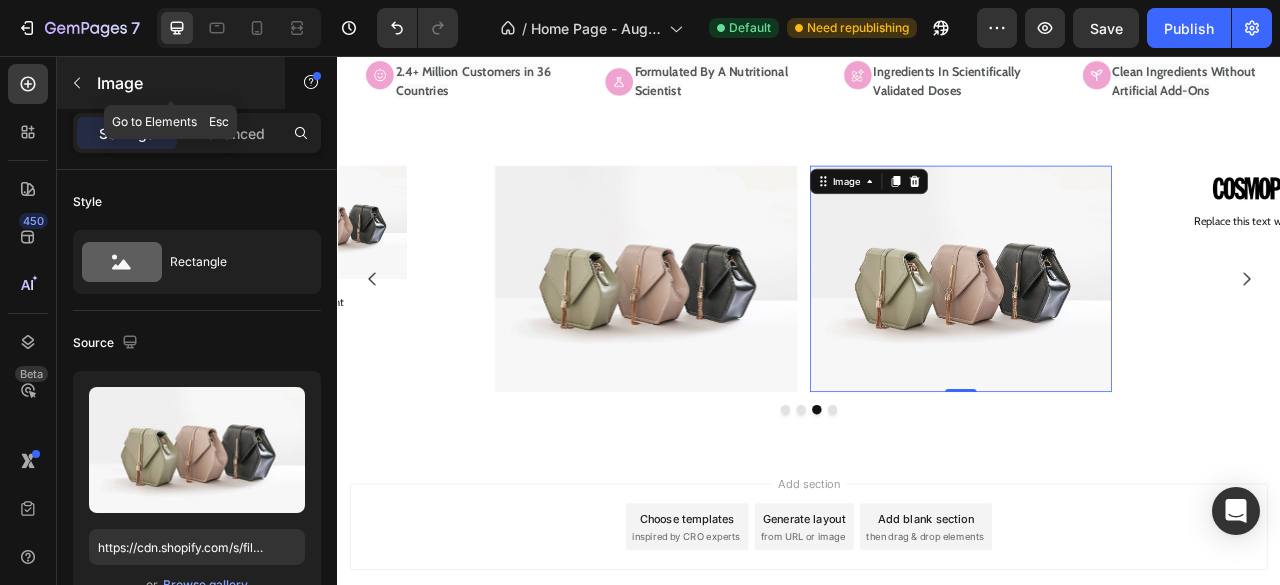 click at bounding box center [77, 83] 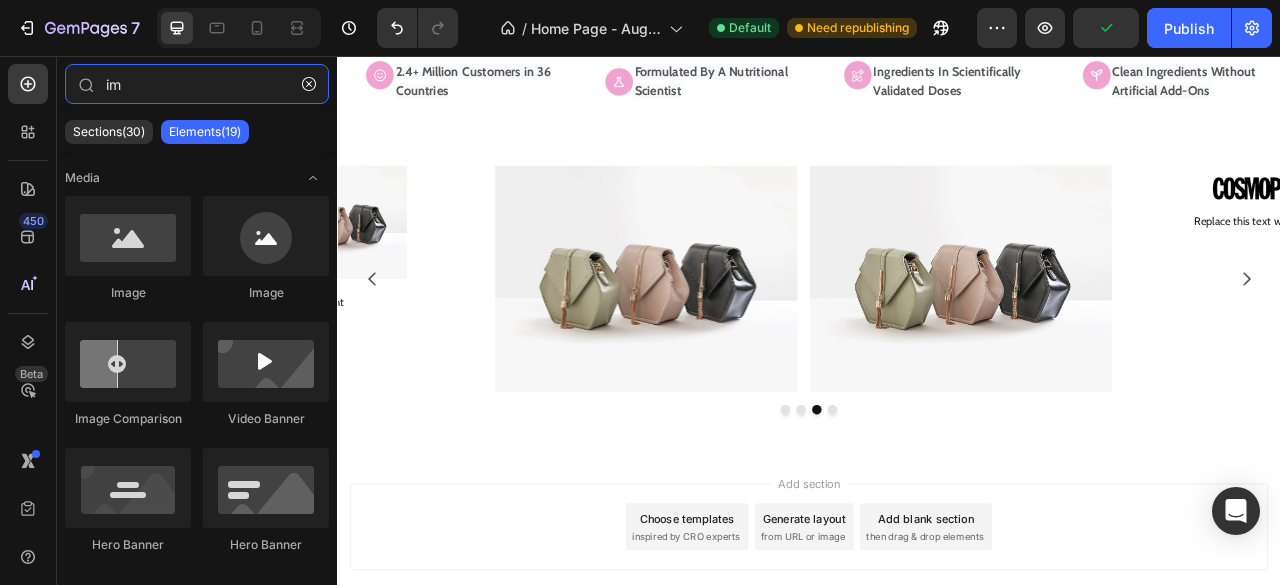 drag, startPoint x: 133, startPoint y: 99, endPoint x: 39, endPoint y: 104, distance: 94.13288 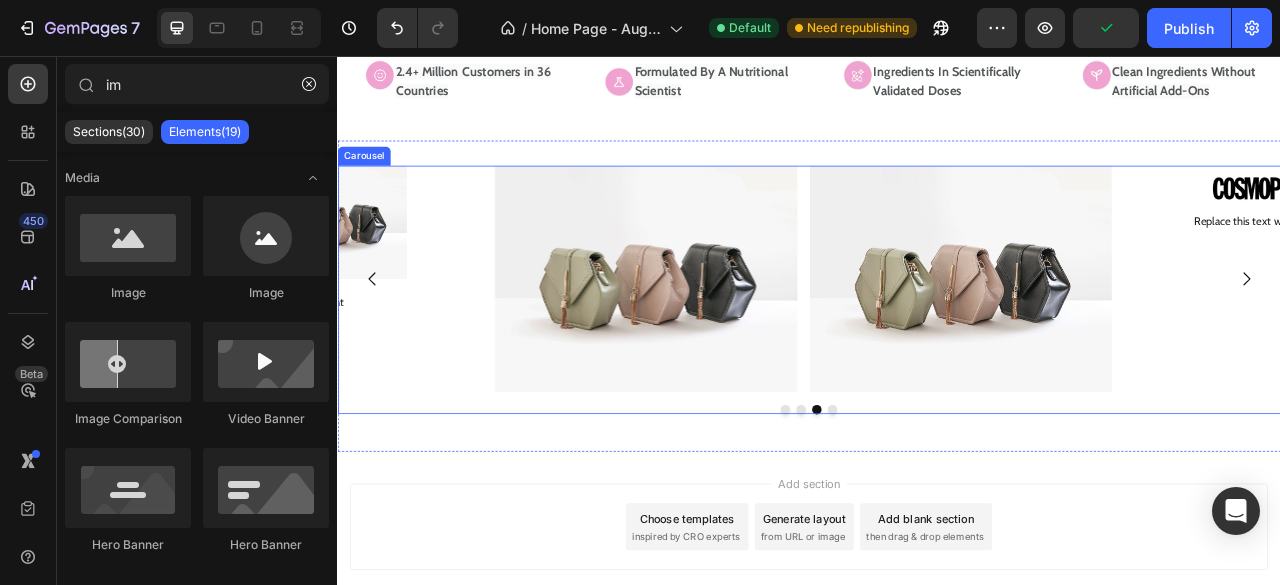 click on "Image Replace this text with your content Text Block" at bounding box center [329, 340] 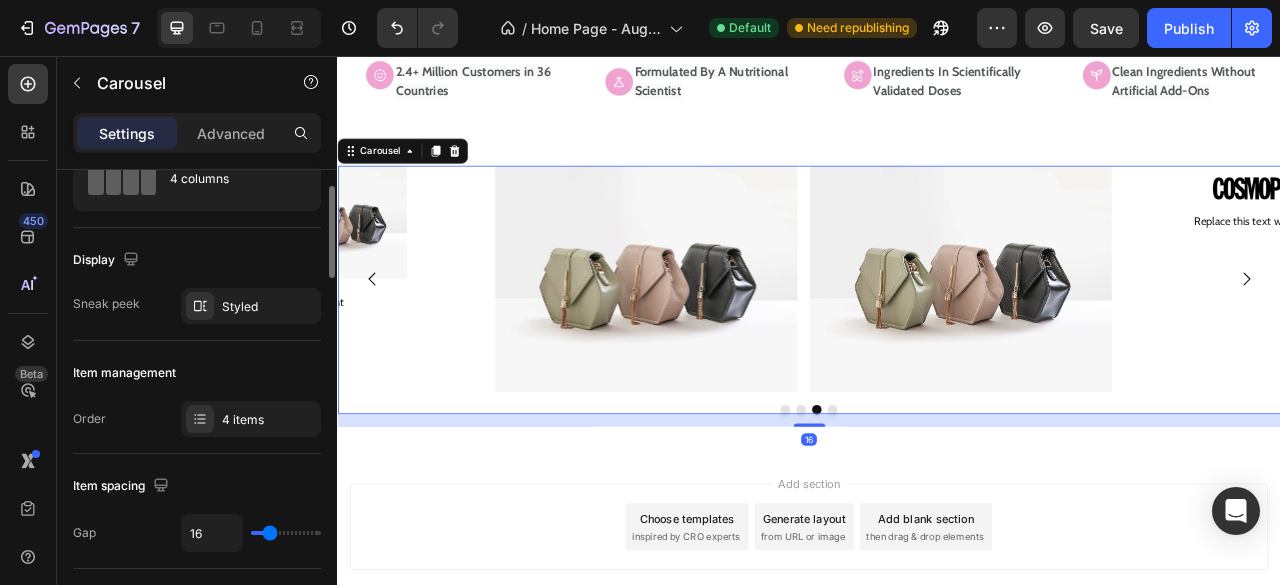 scroll, scrollTop: 94, scrollLeft: 0, axis: vertical 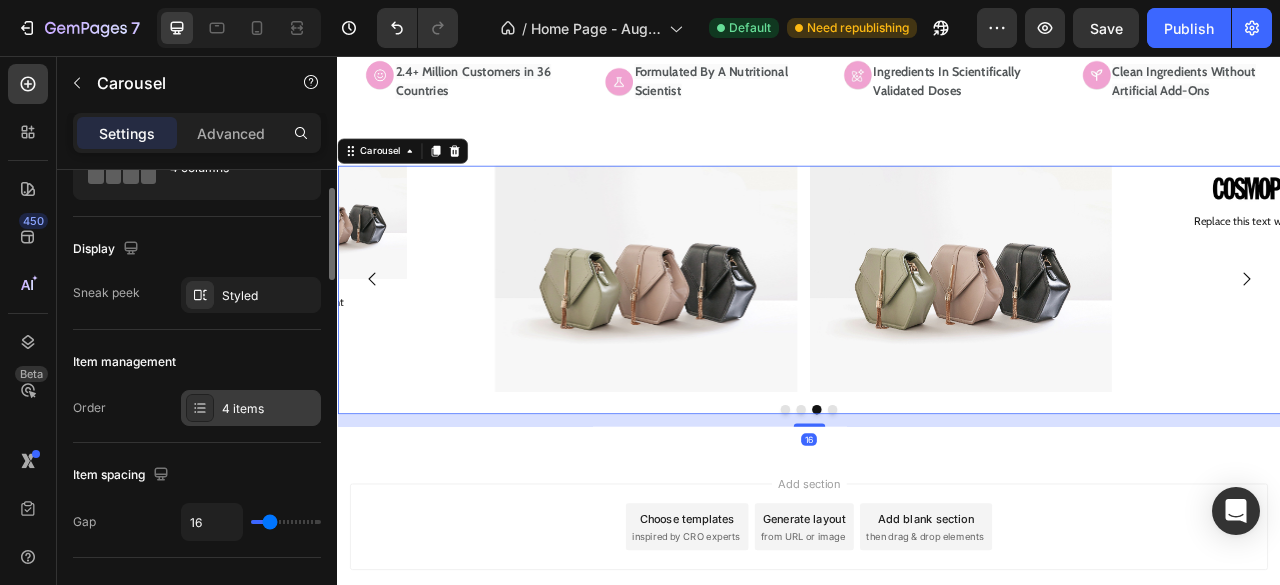 click on "4 items" at bounding box center [269, 409] 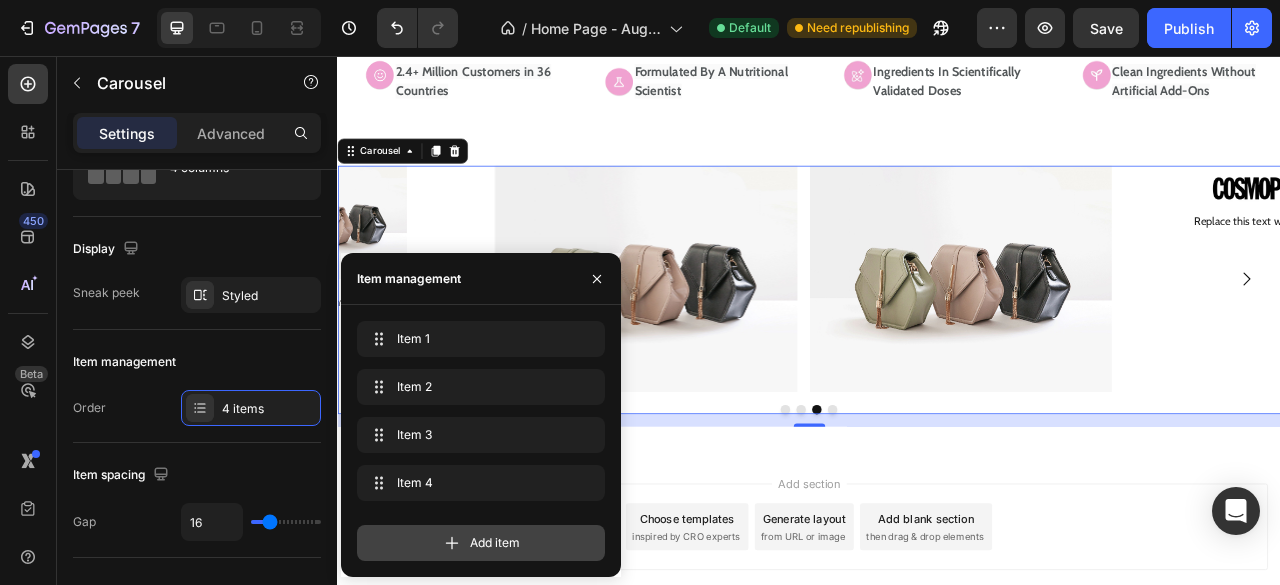 click on "Add item" at bounding box center [481, 543] 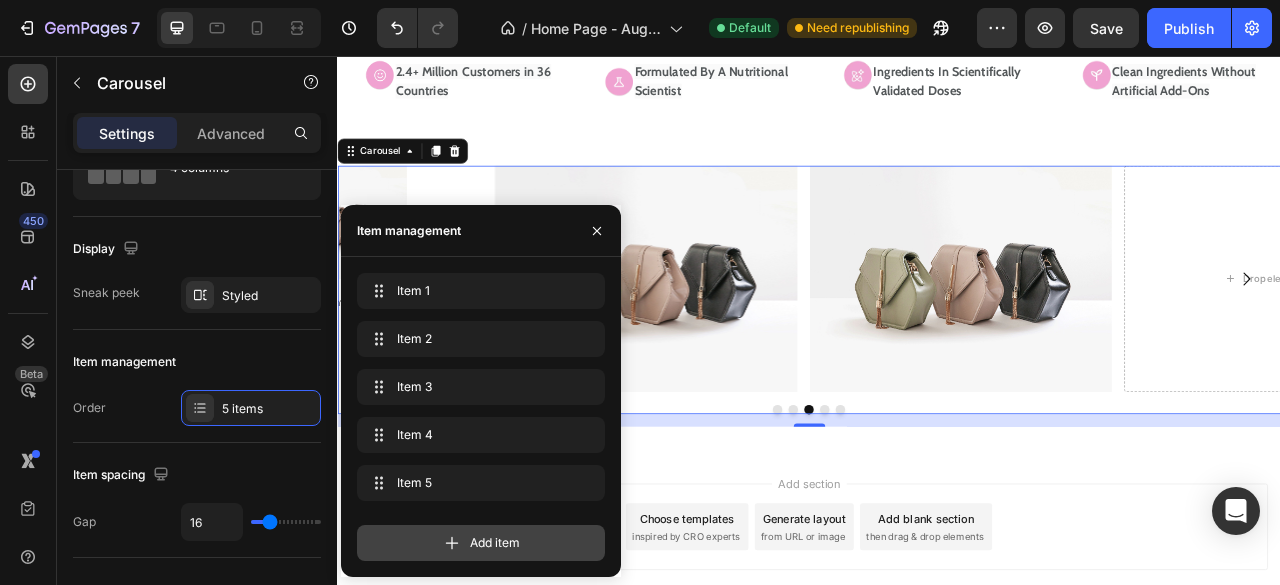 drag, startPoint x: 426, startPoint y: 529, endPoint x: 397, endPoint y: 454, distance: 80.411446 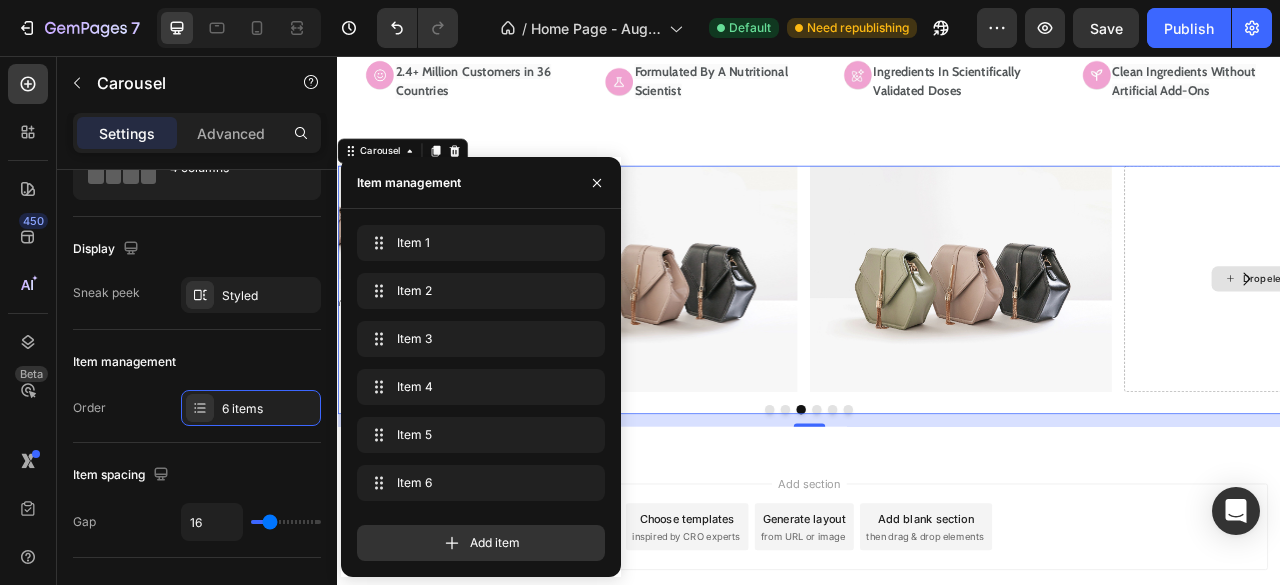 click on "Drop element here" at bounding box center [1530, 340] 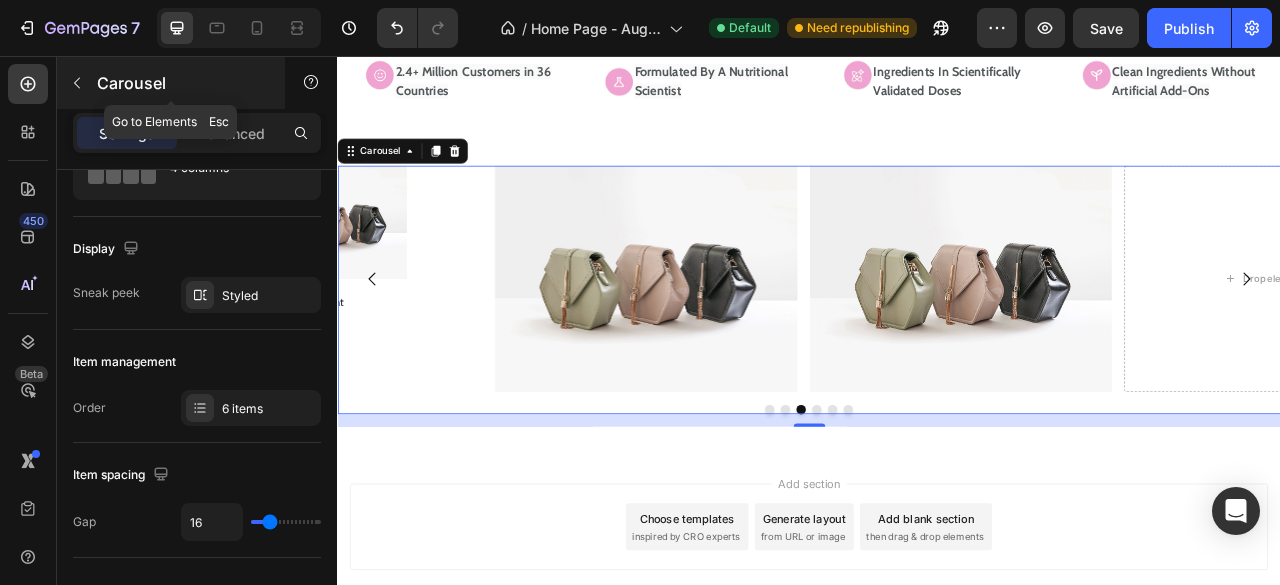 click at bounding box center [77, 83] 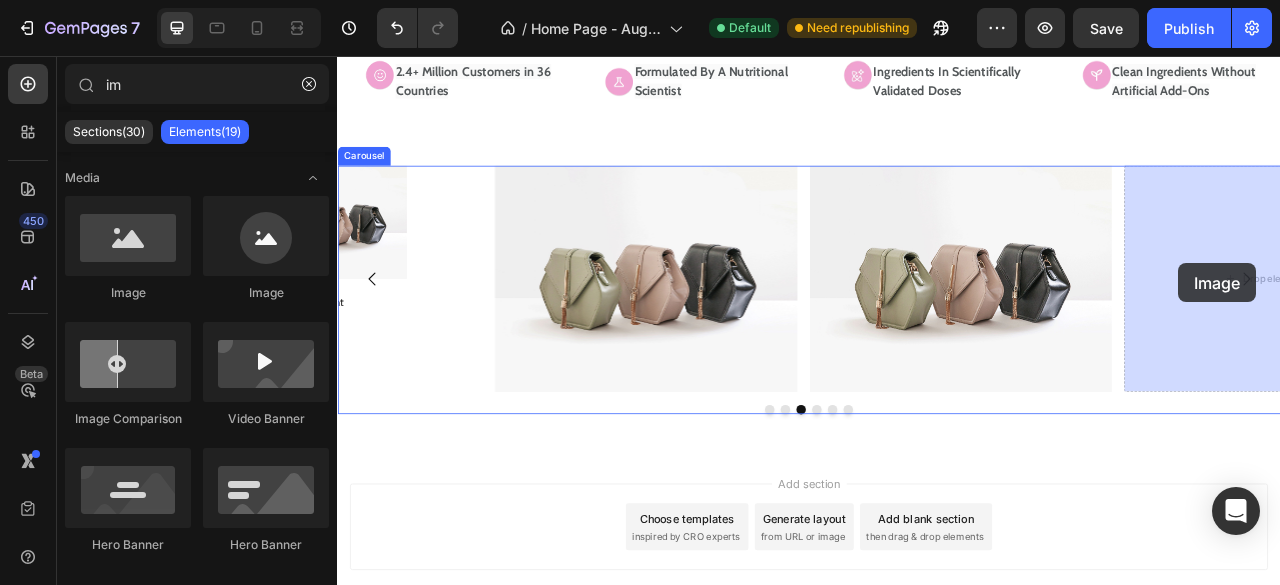 drag, startPoint x: 489, startPoint y: 305, endPoint x: 1419, endPoint y: 324, distance: 930.1941 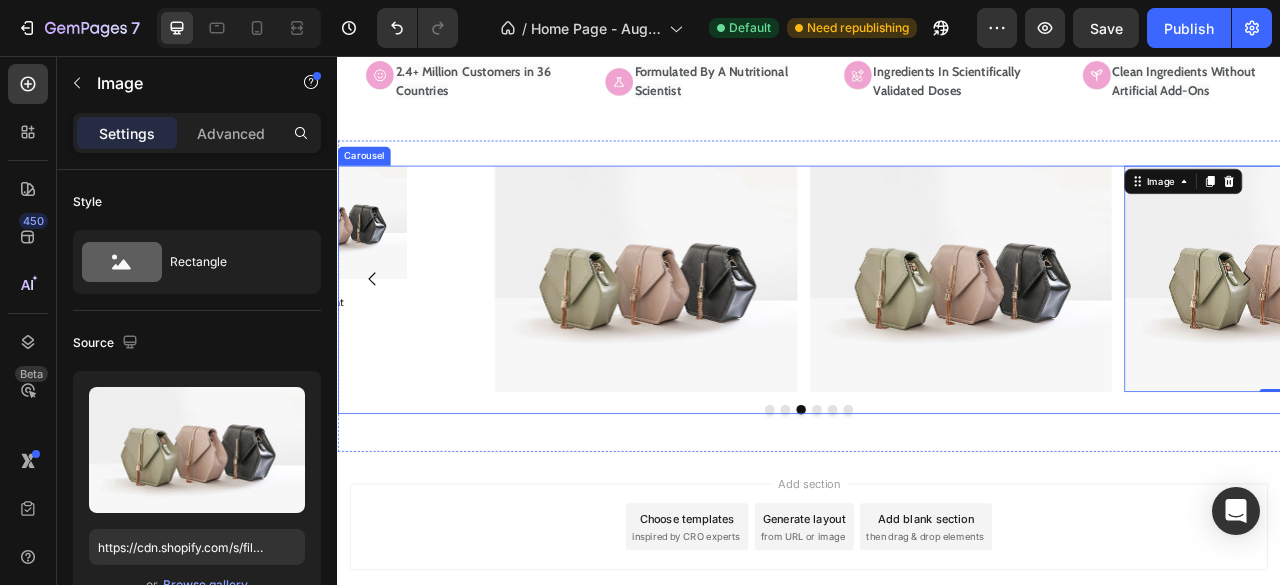 click 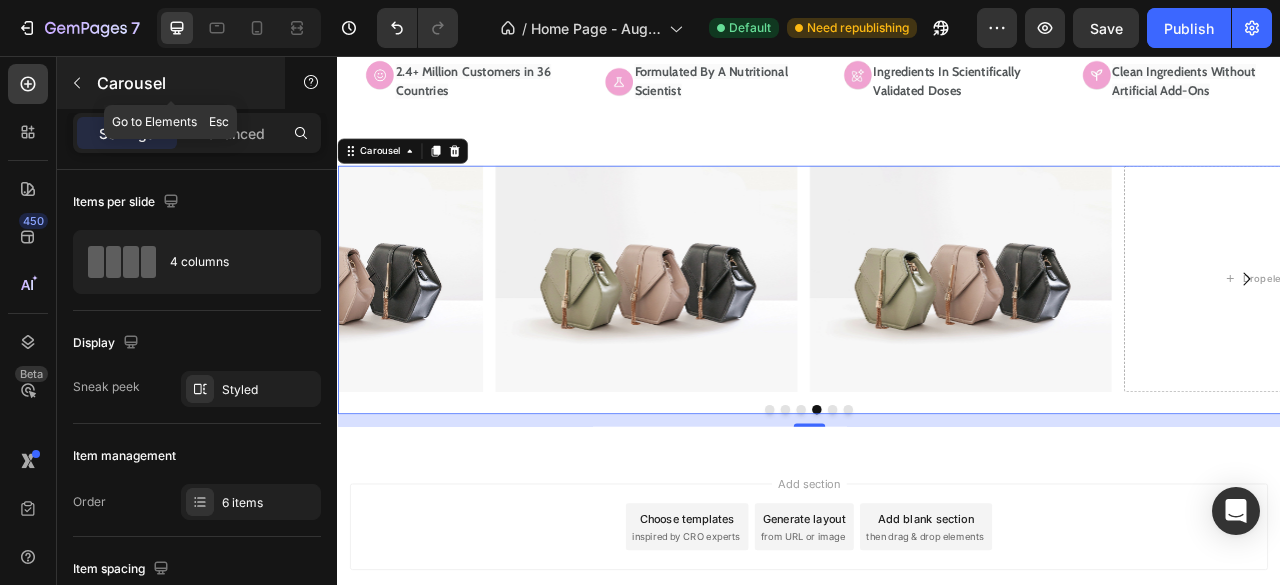 click at bounding box center (77, 83) 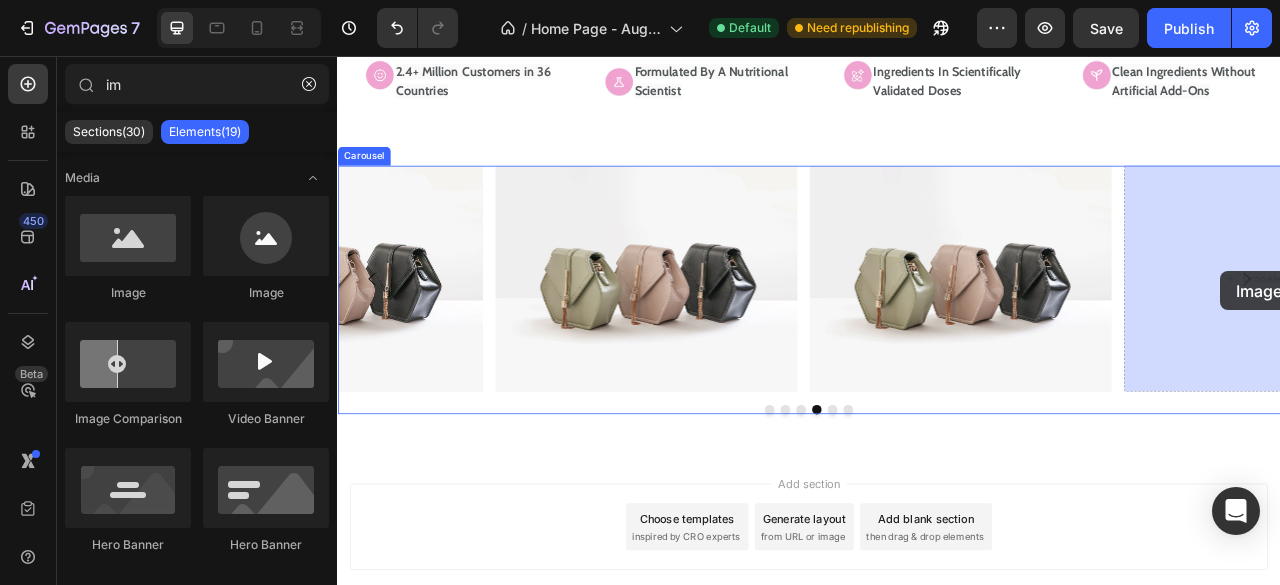 drag, startPoint x: 489, startPoint y: 309, endPoint x: 1461, endPoint y: 330, distance: 972.2268 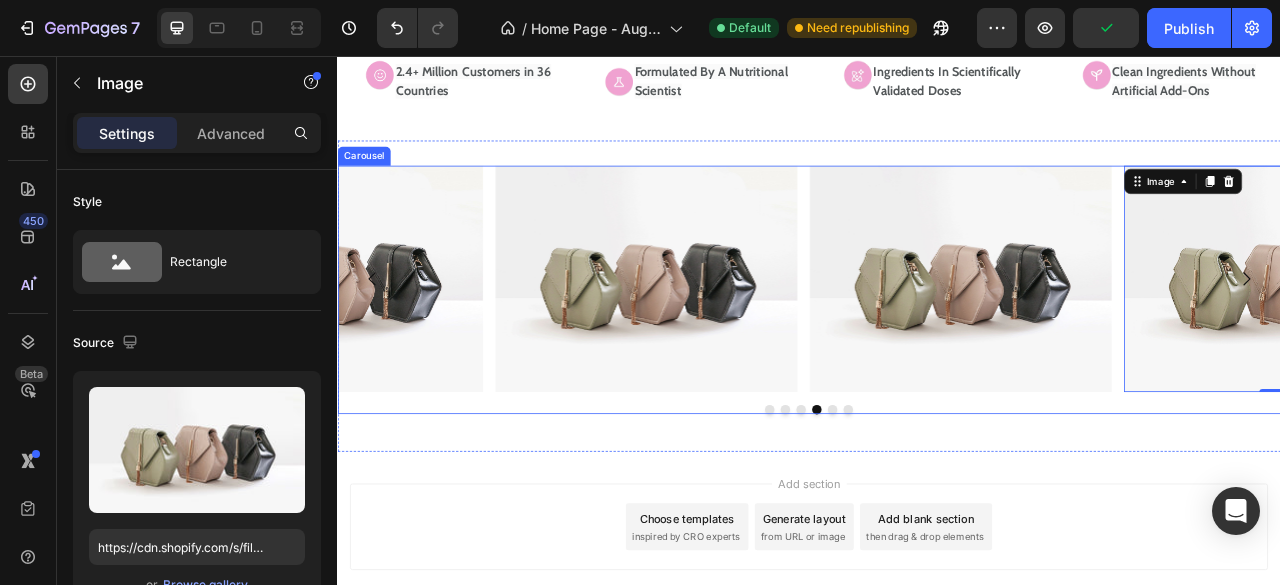 click 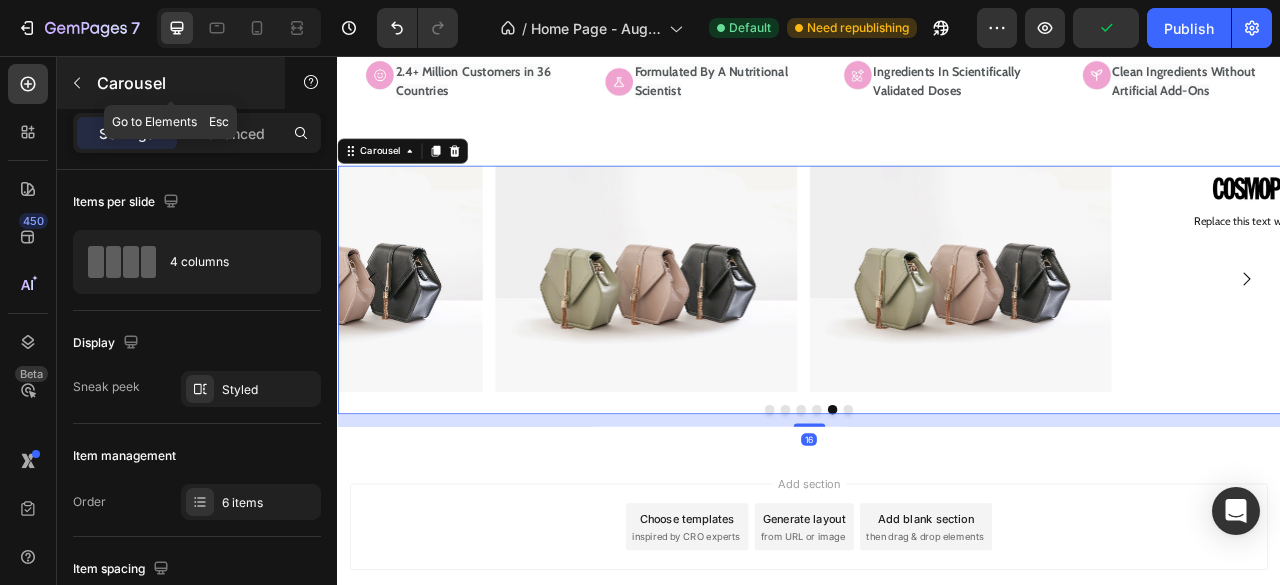 click 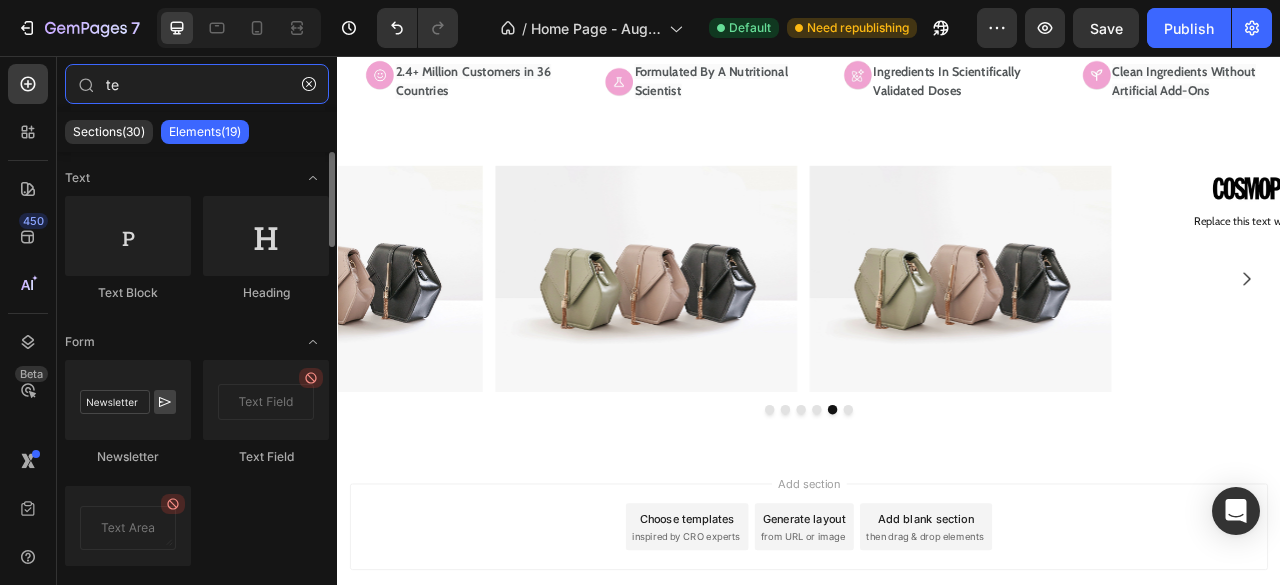 type on "te" 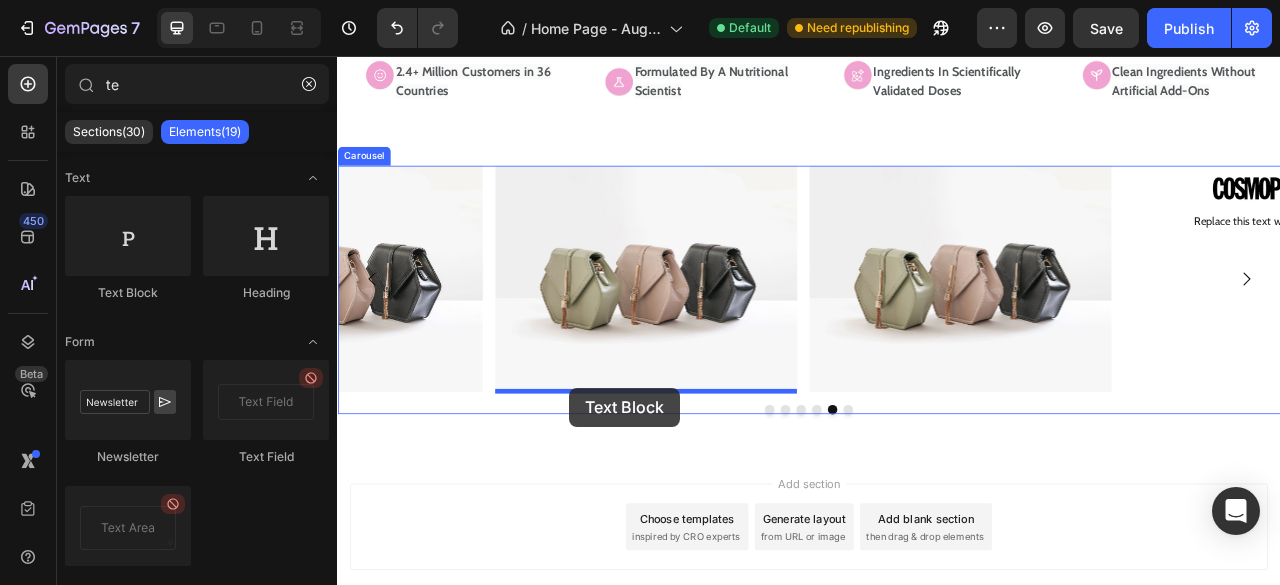 drag, startPoint x: 485, startPoint y: 333, endPoint x: 406, endPoint y: 355, distance: 82.006096 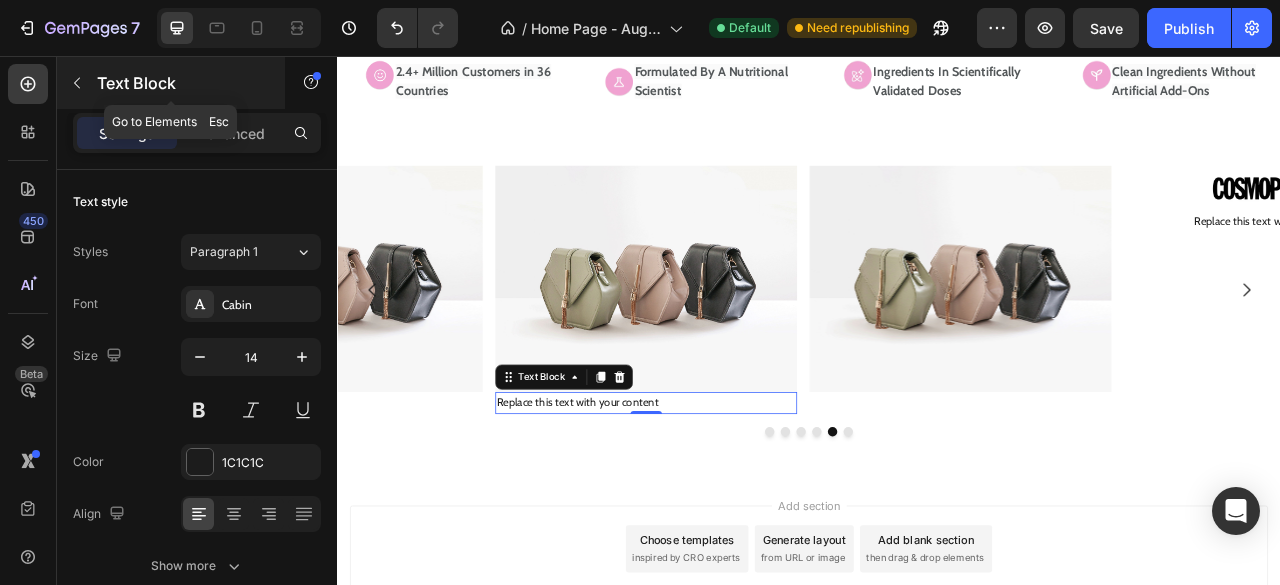 click at bounding box center (77, 83) 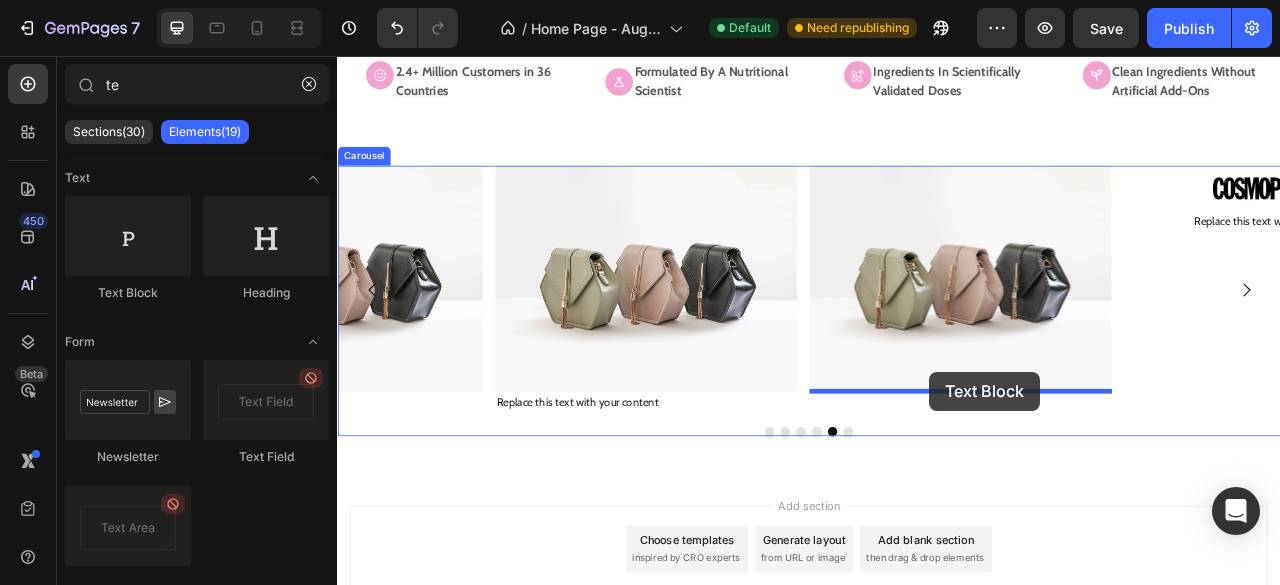 drag, startPoint x: 479, startPoint y: 321, endPoint x: 1090, endPoint y: 458, distance: 626.1709 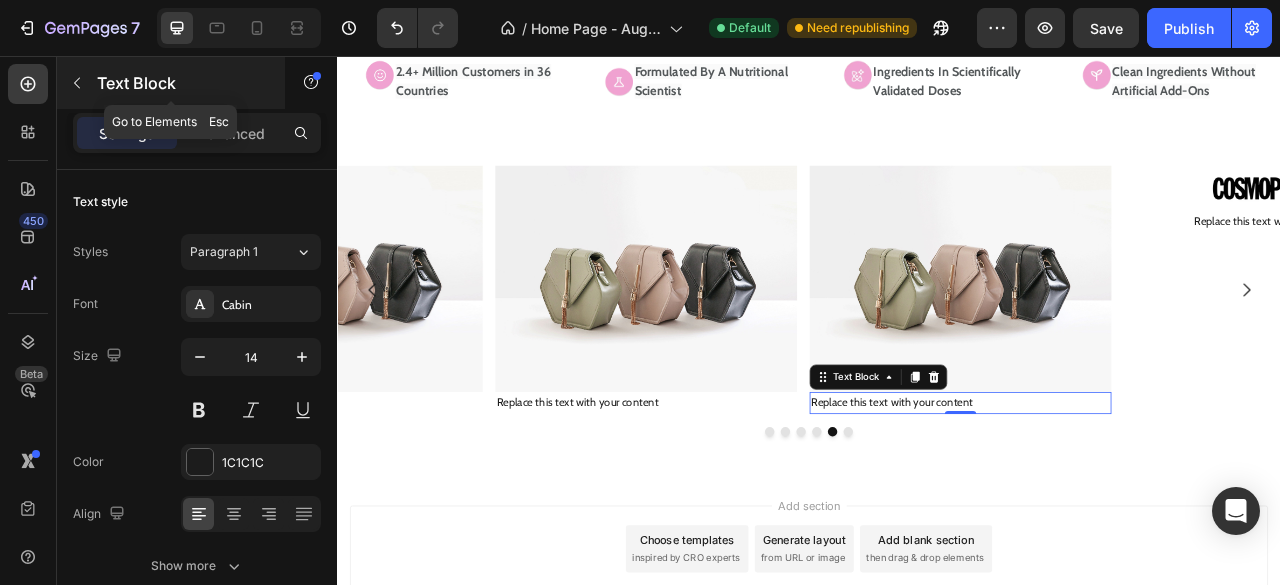 click 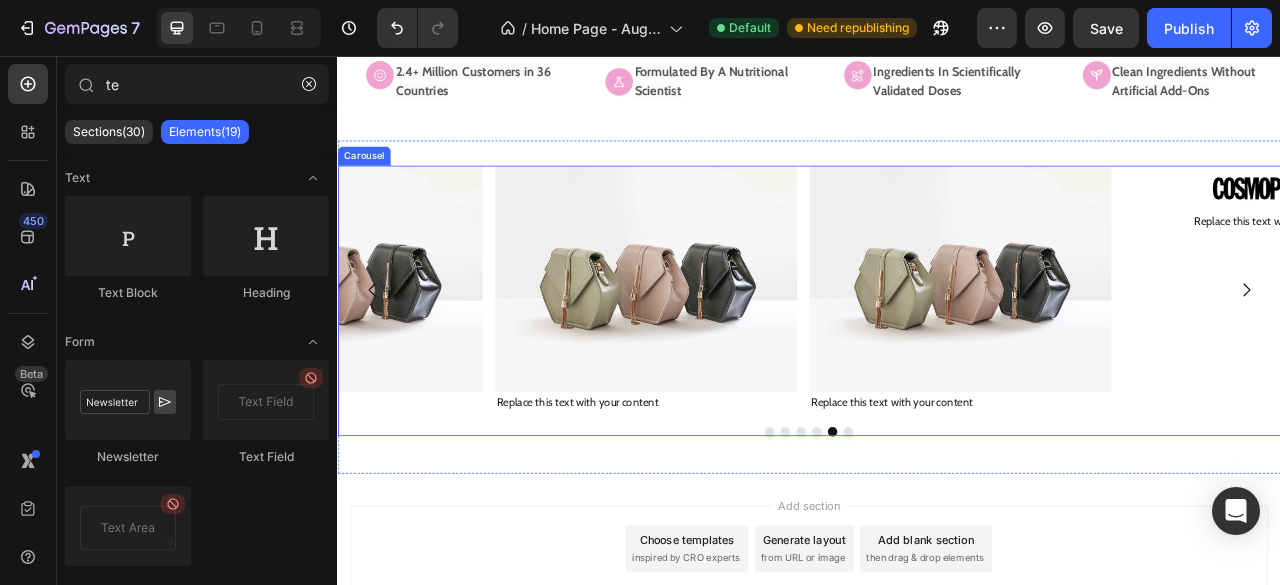 click at bounding box center (1493, 354) 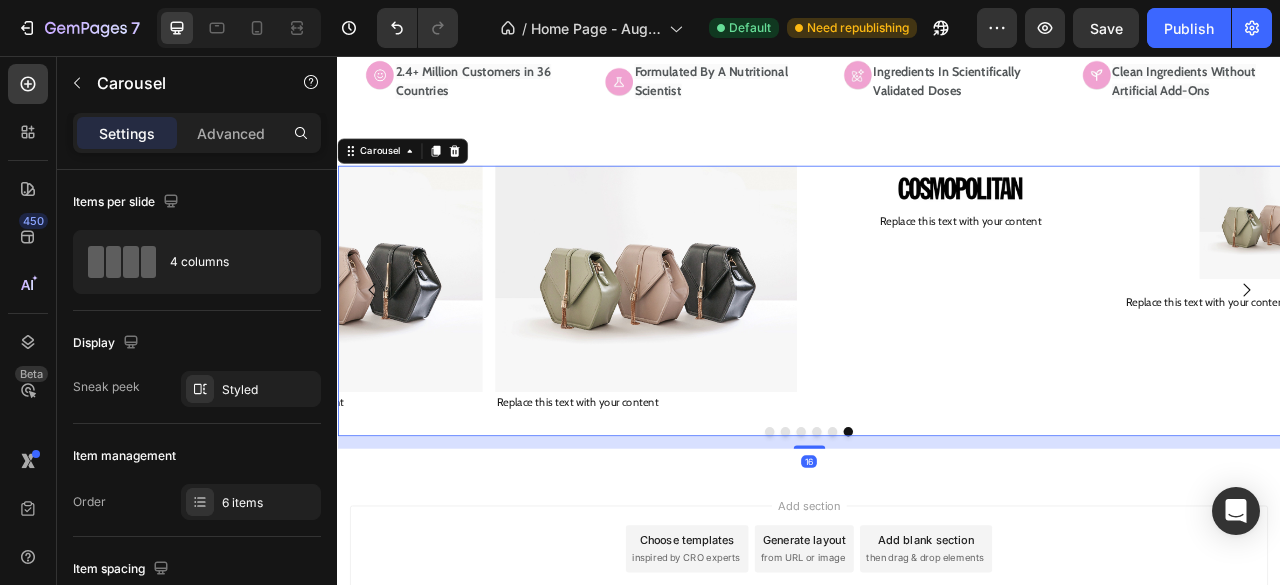 click at bounding box center [1493, 354] 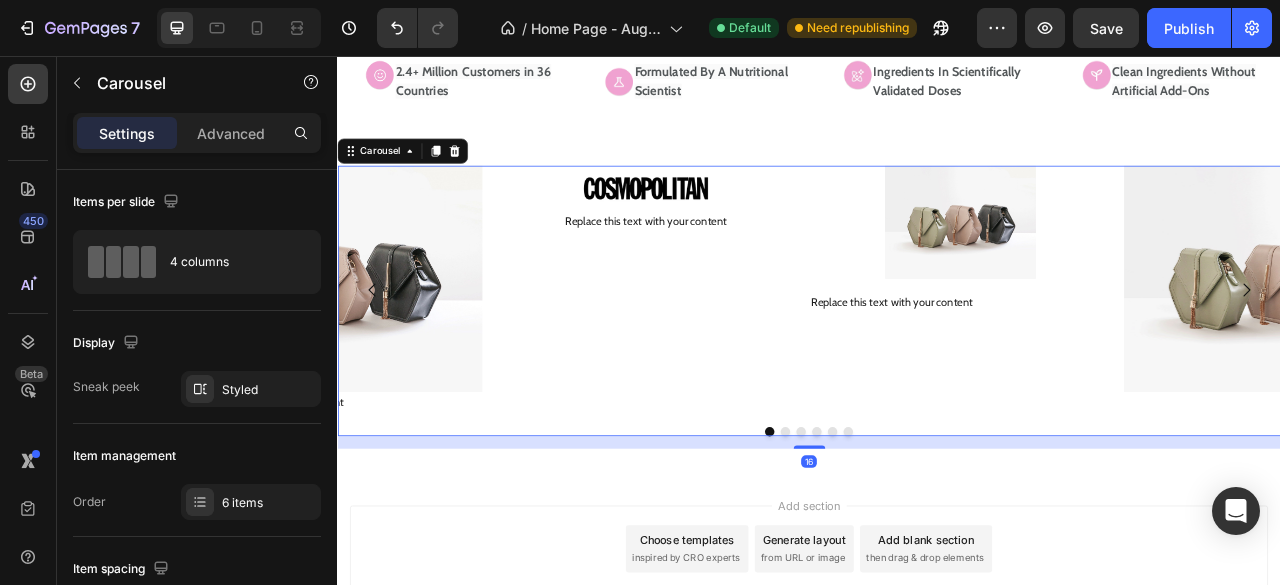 click at bounding box center (1493, 354) 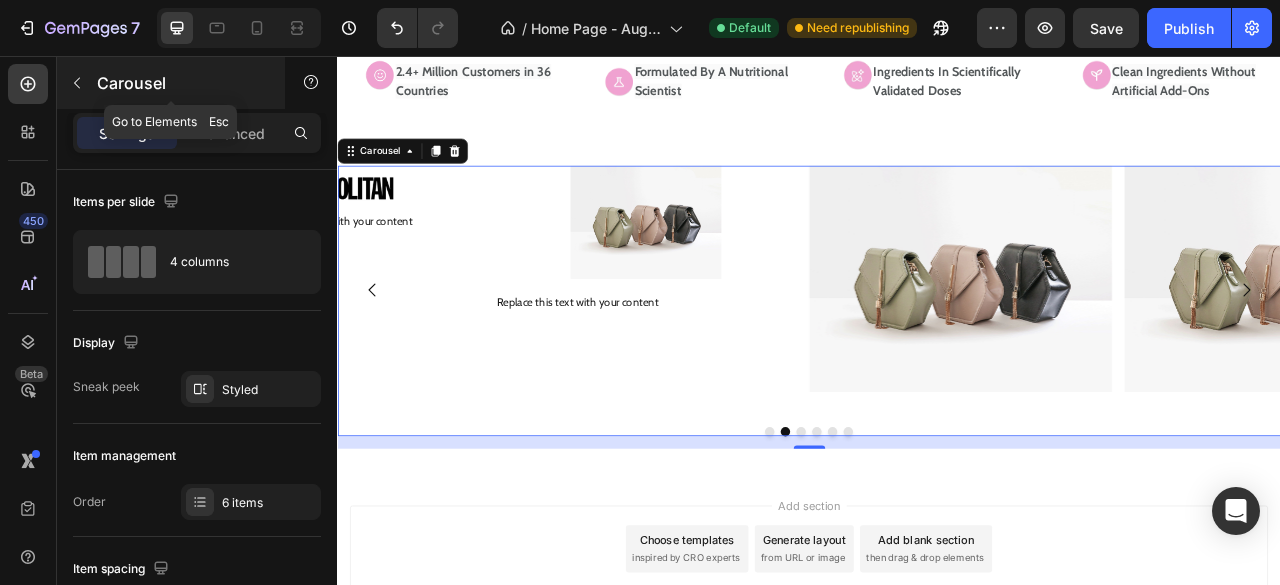 click 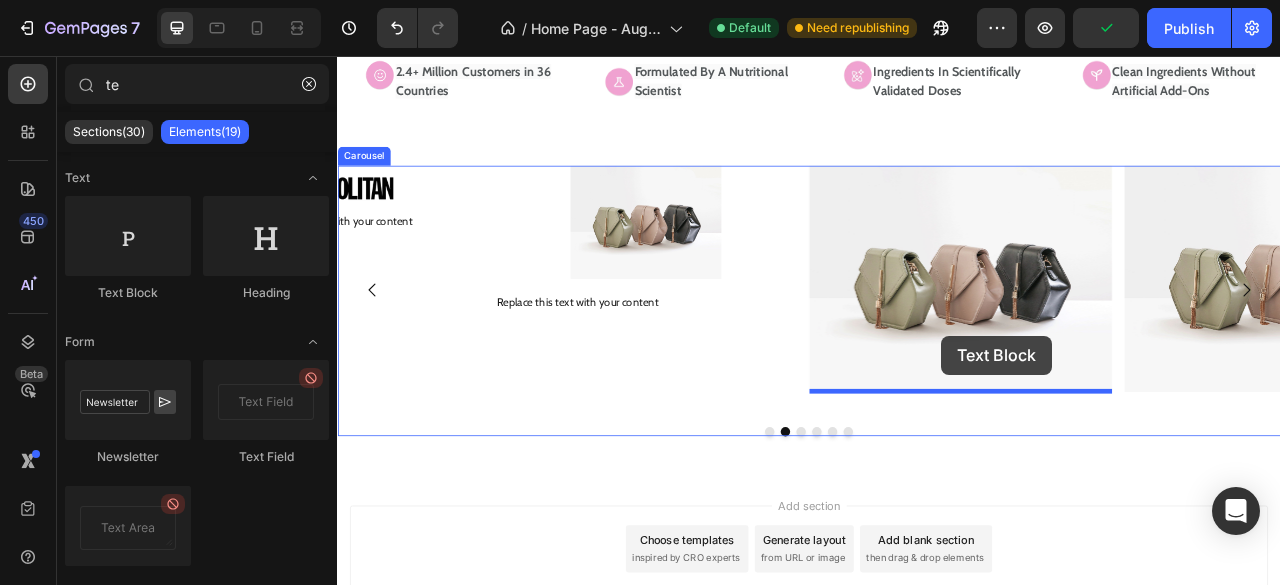 drag, startPoint x: 482, startPoint y: 323, endPoint x: 1106, endPoint y: 414, distance: 630.6005 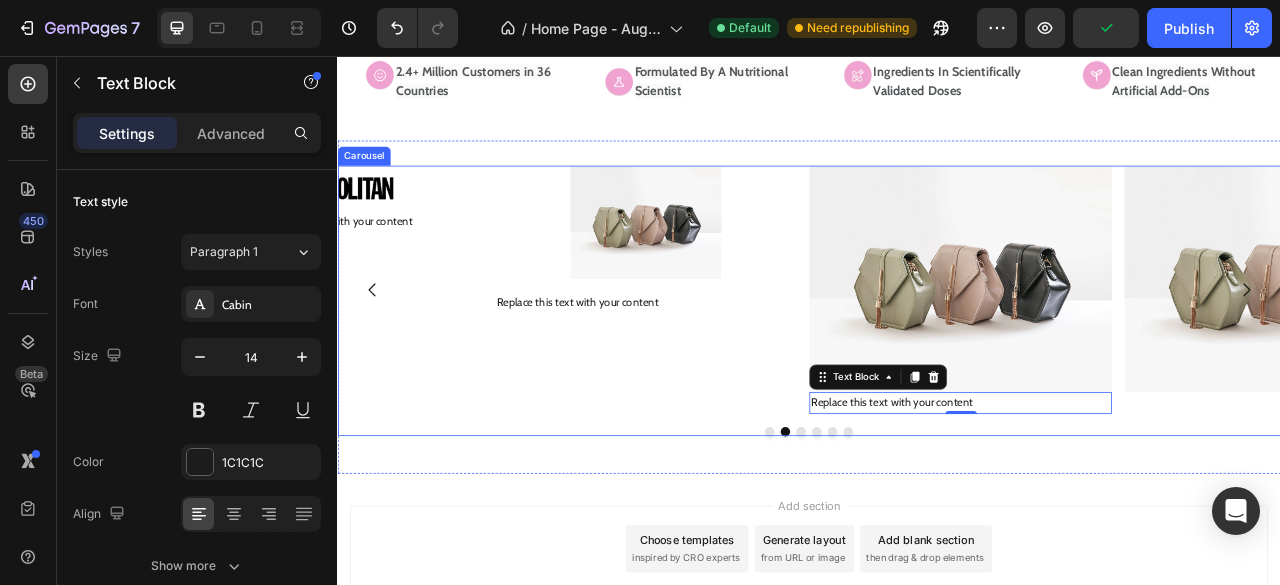 click 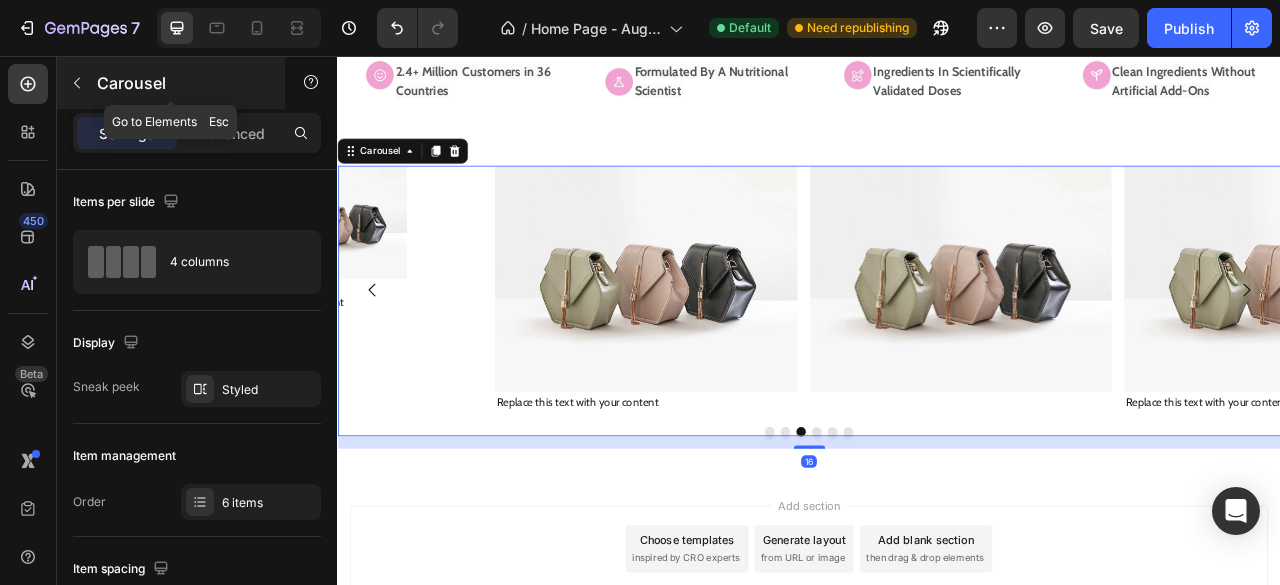 click at bounding box center (77, 83) 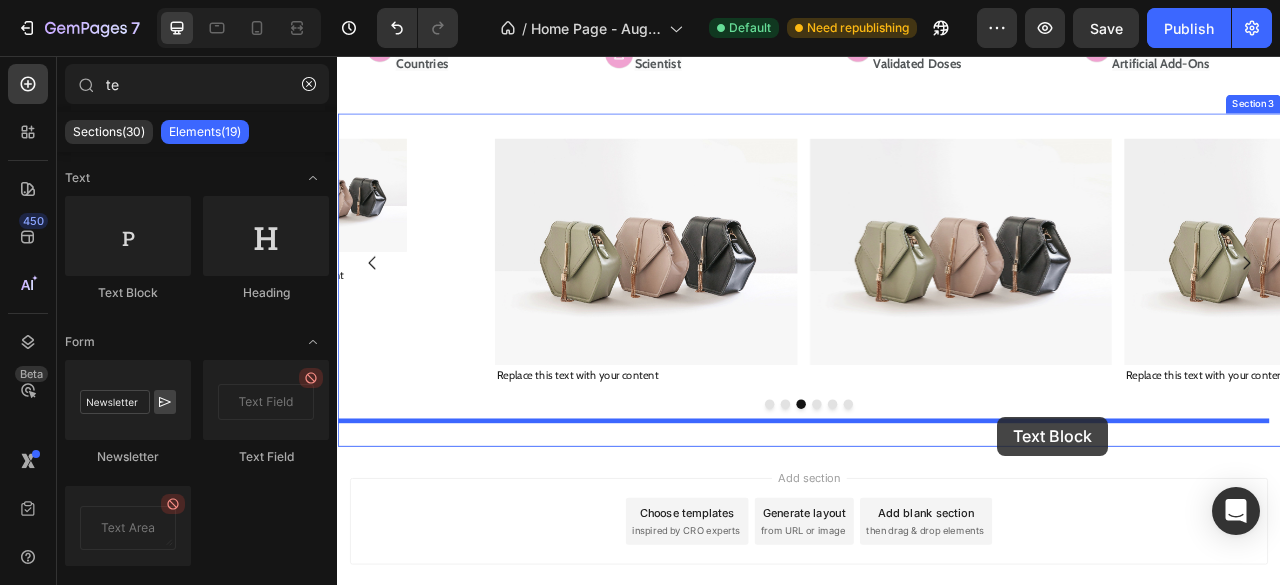 scroll, scrollTop: 630, scrollLeft: 0, axis: vertical 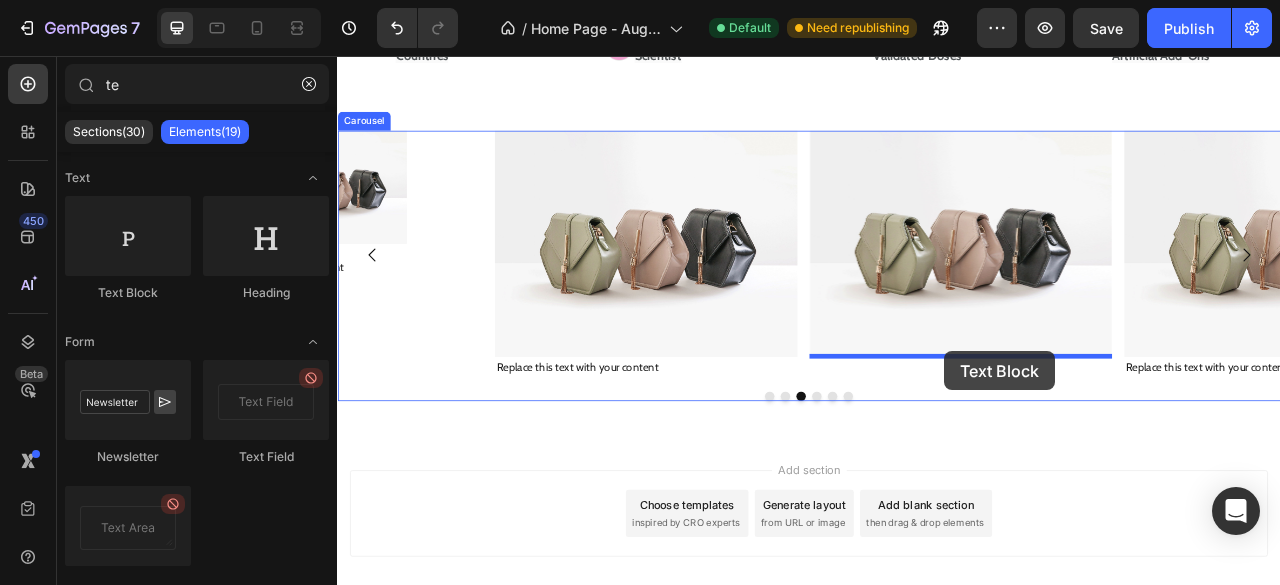 drag, startPoint x: 490, startPoint y: 305, endPoint x: 1110, endPoint y: 432, distance: 632.8736 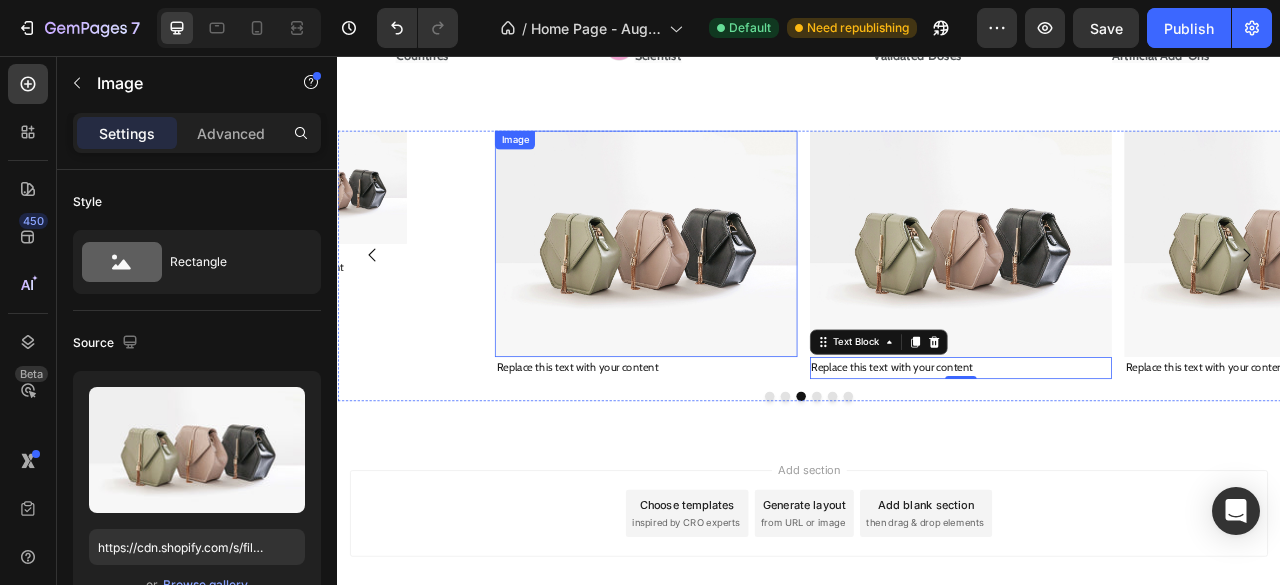 click at bounding box center [729, 295] 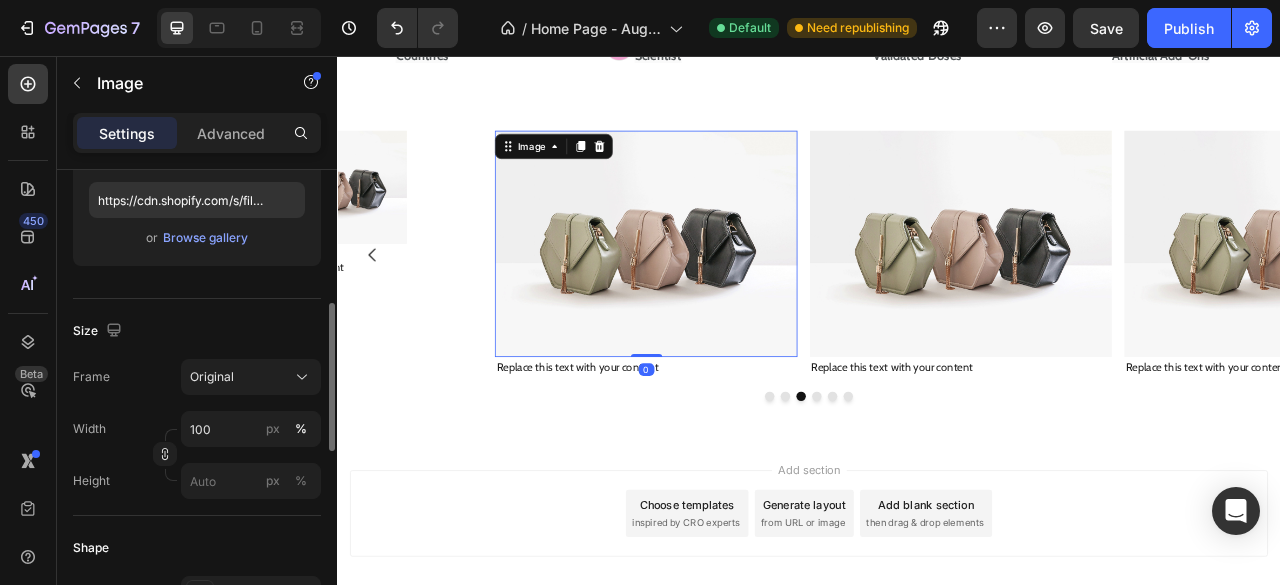 scroll, scrollTop: 374, scrollLeft: 0, axis: vertical 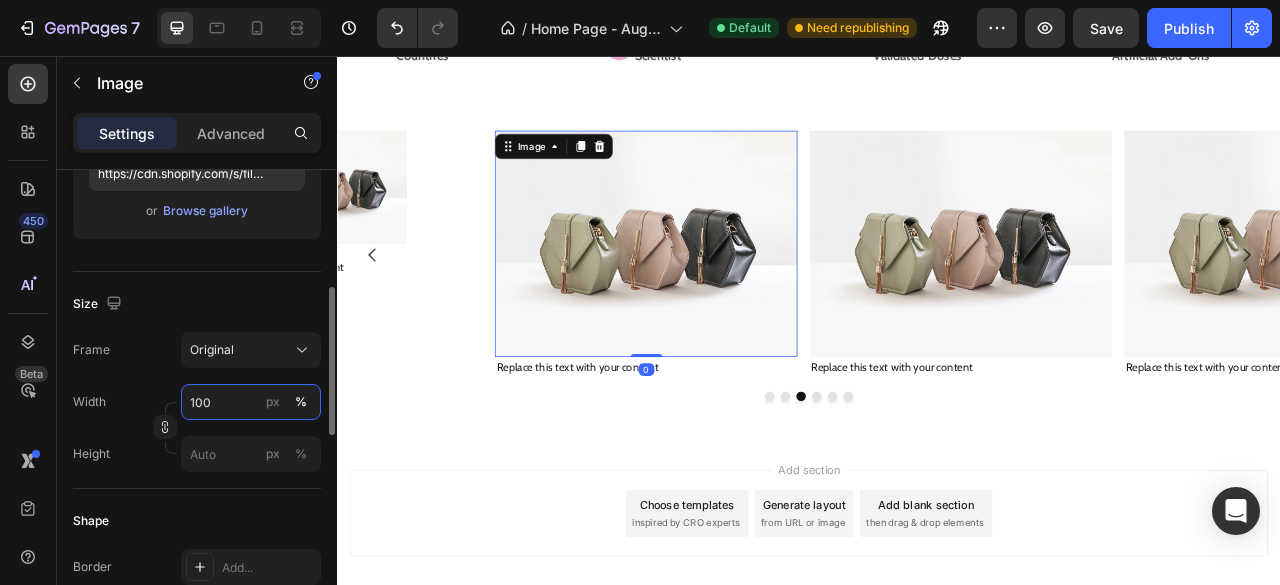 click on "100" at bounding box center [251, 402] 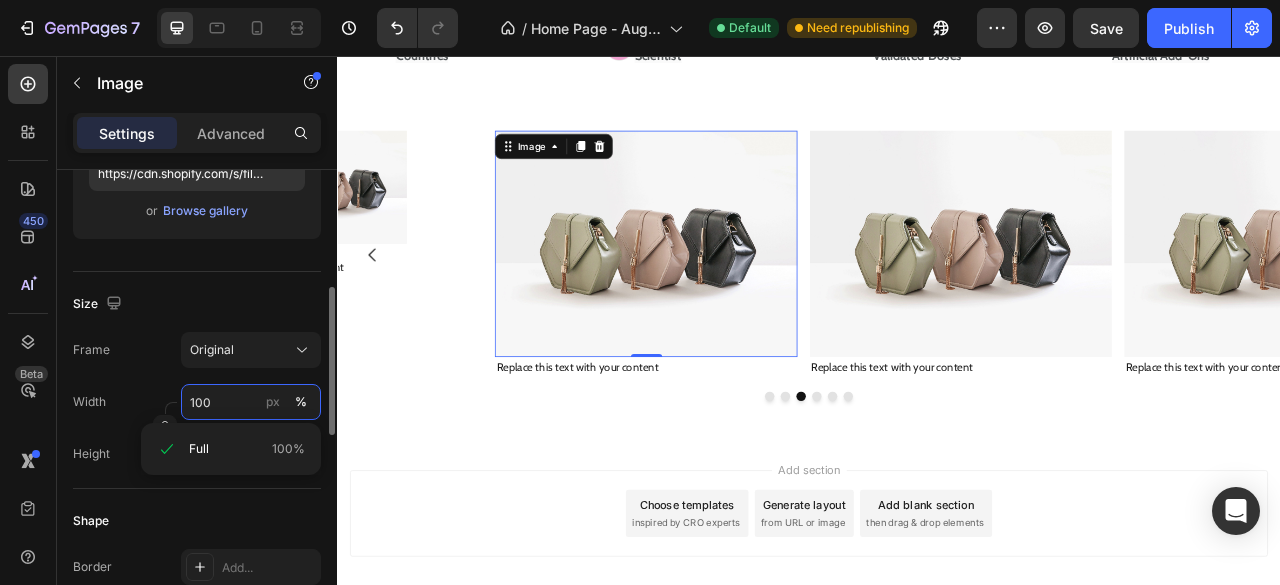 click on "100" at bounding box center [251, 402] 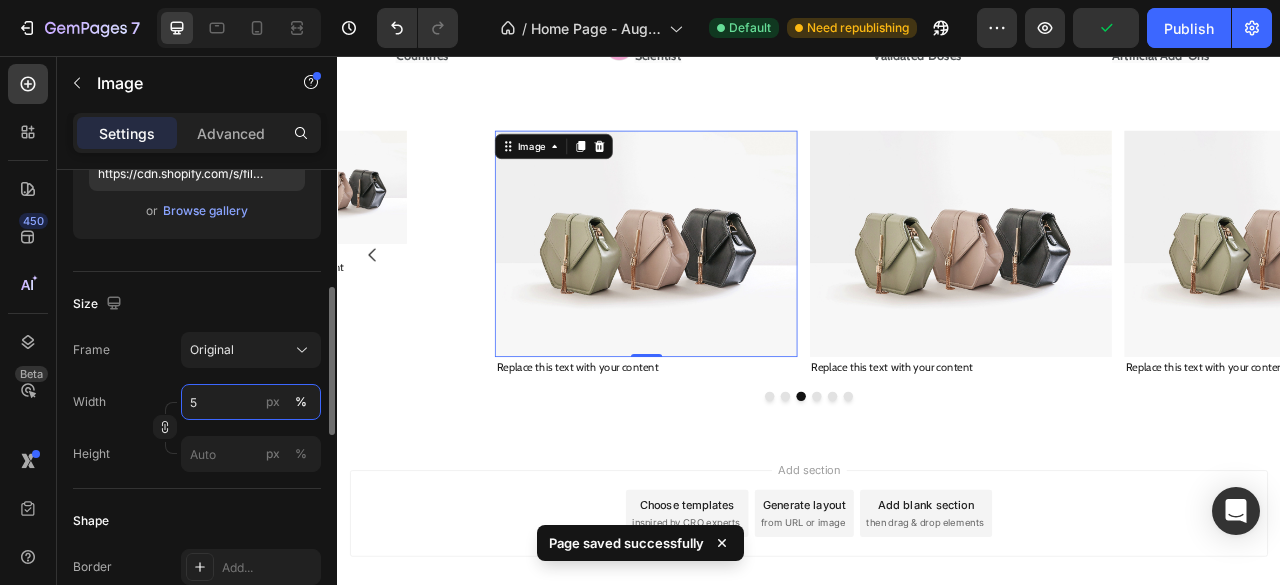 type on "50" 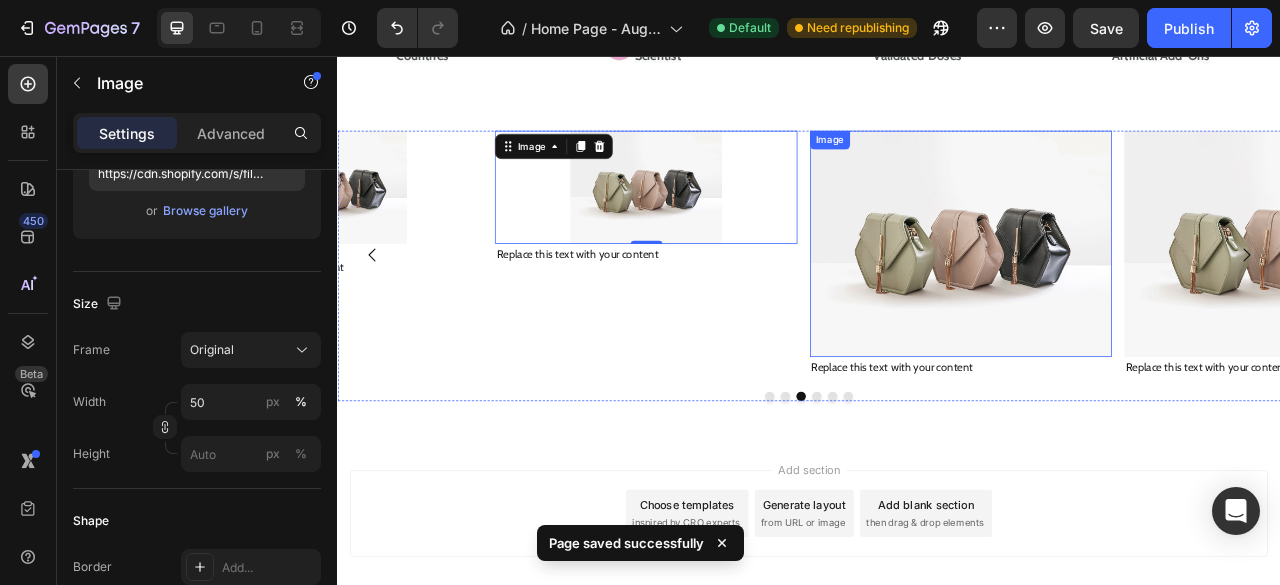 click at bounding box center (1129, 295) 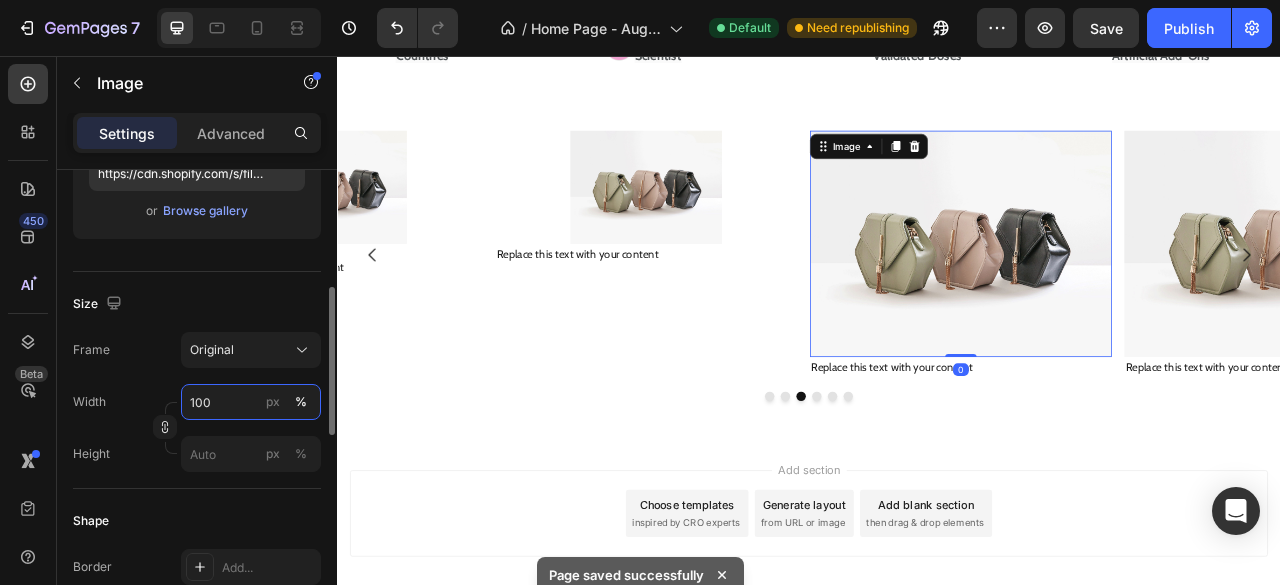 click on "100" at bounding box center (251, 402) 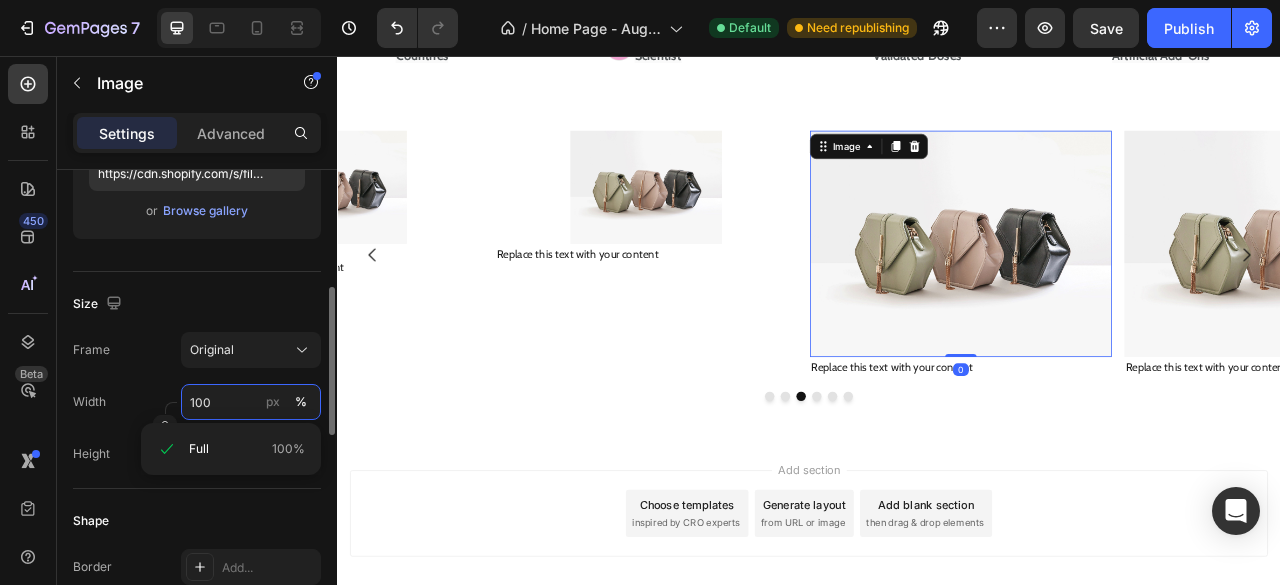 paste on "5" 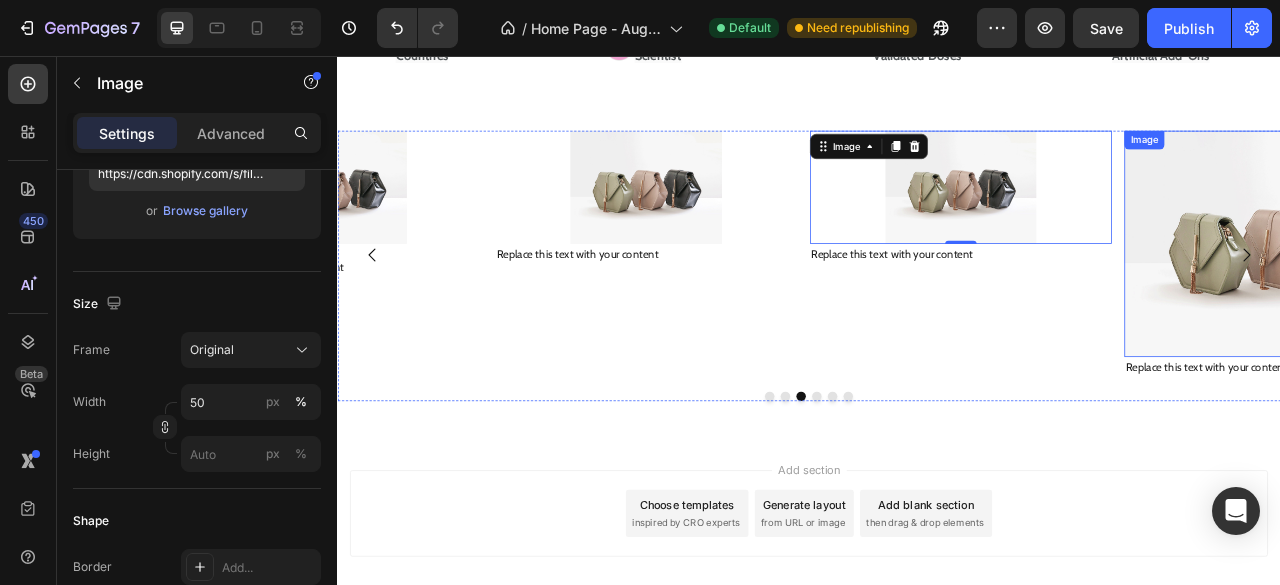 click at bounding box center (1530, 295) 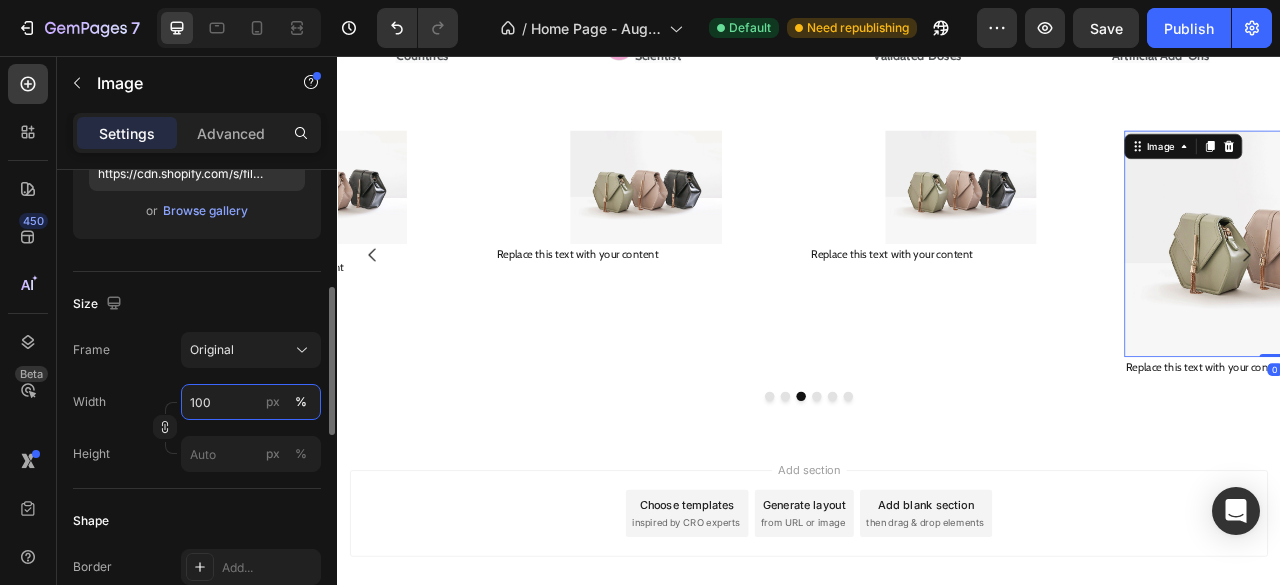 paste on "5" 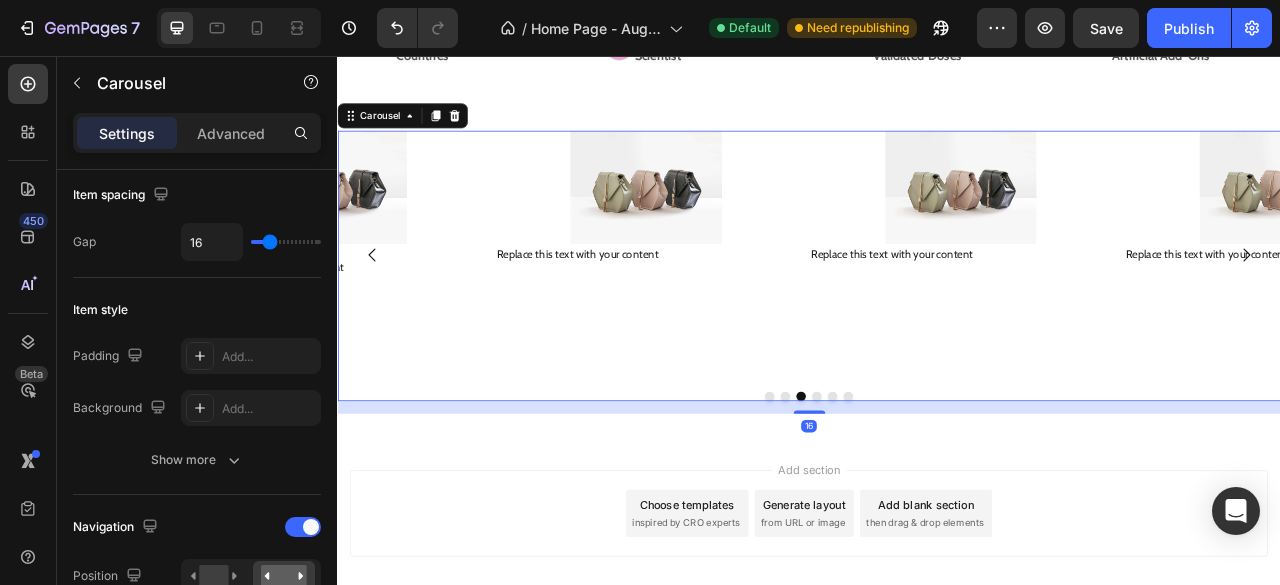 click at bounding box center (1493, 309) 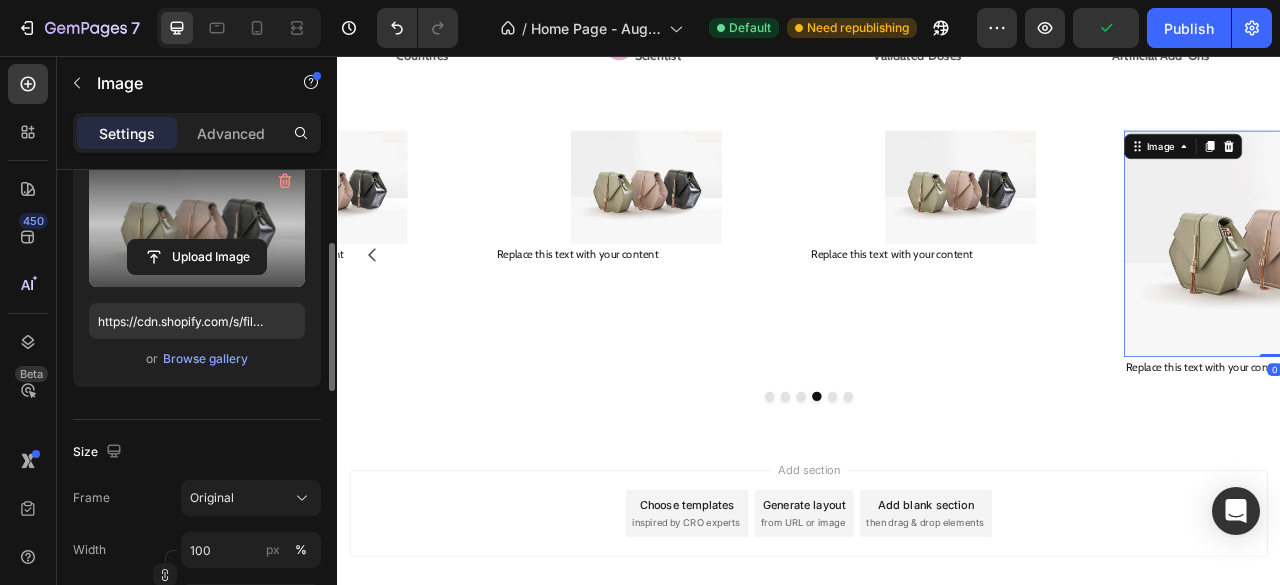 scroll, scrollTop: 228, scrollLeft: 0, axis: vertical 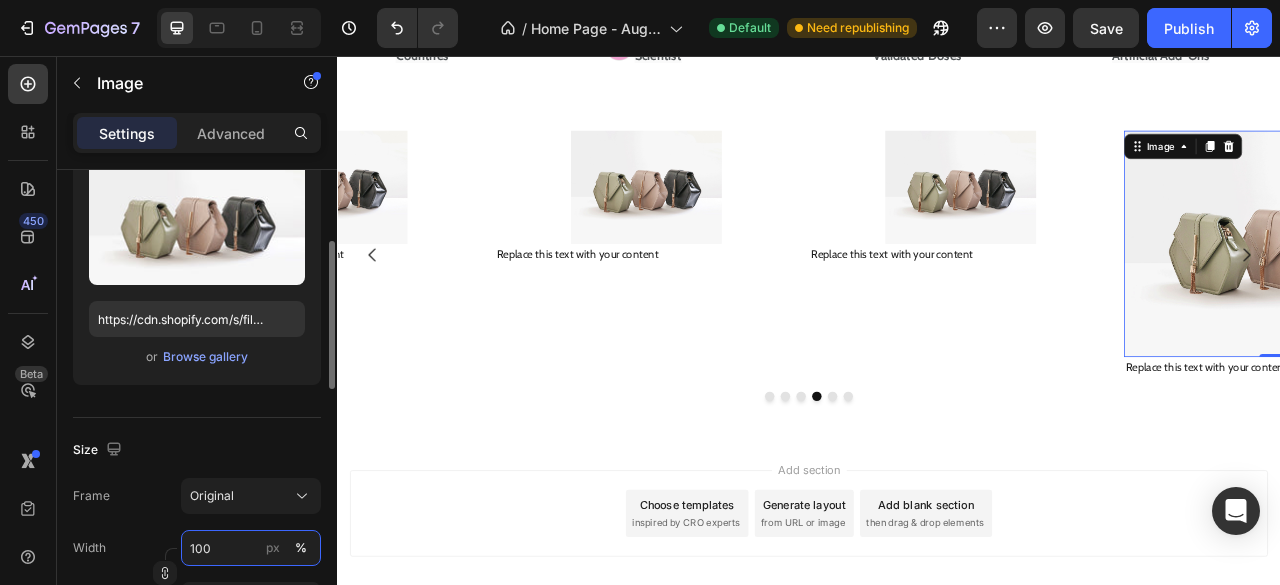 click on "100" at bounding box center [251, 548] 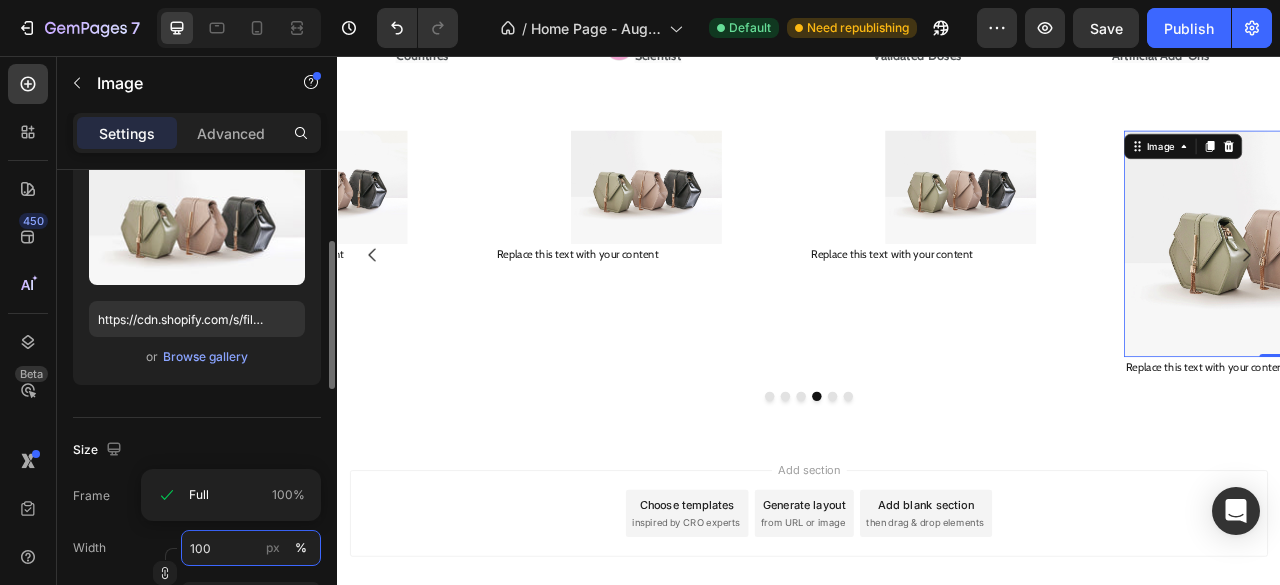 paste on "5" 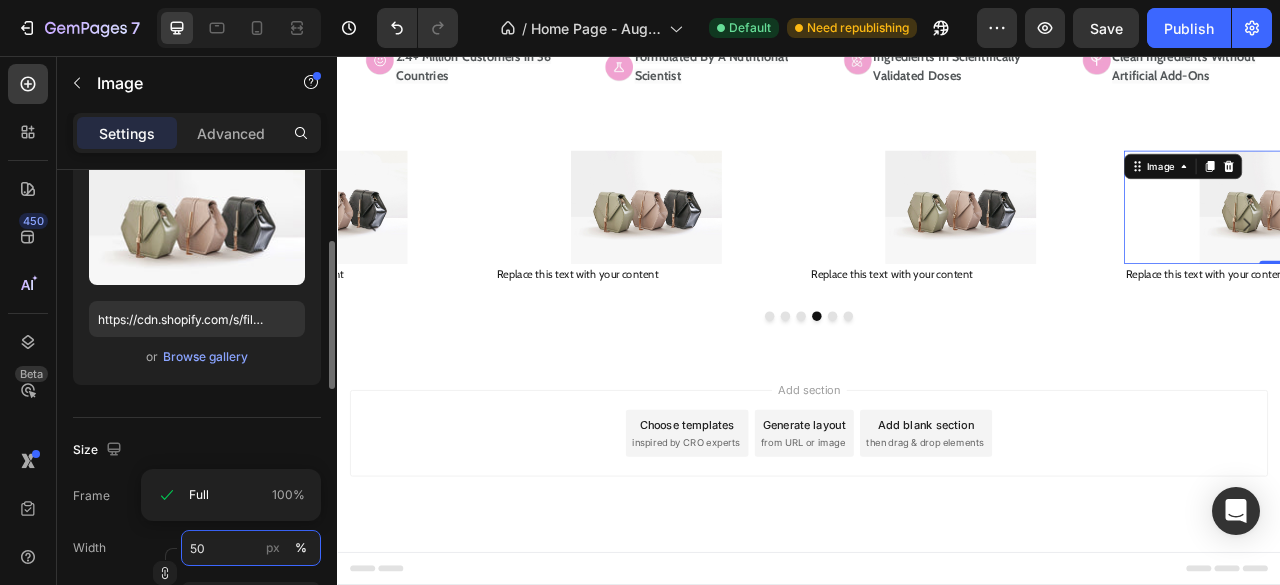scroll, scrollTop: 601, scrollLeft: 0, axis: vertical 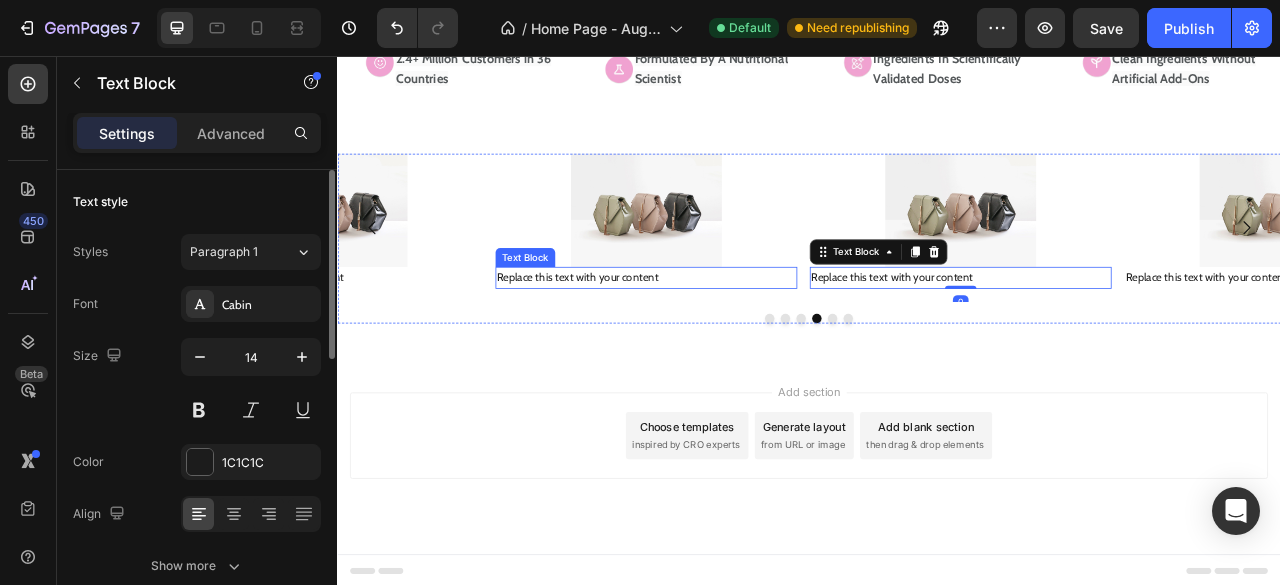 click on "Replace this text with your content" at bounding box center (729, 338) 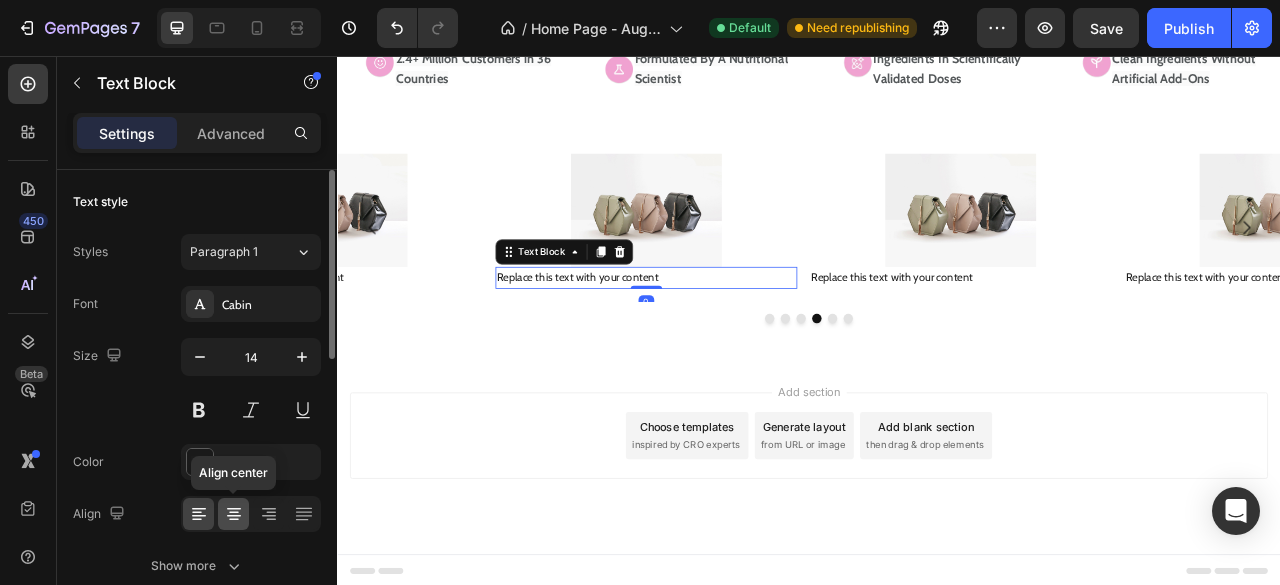 click 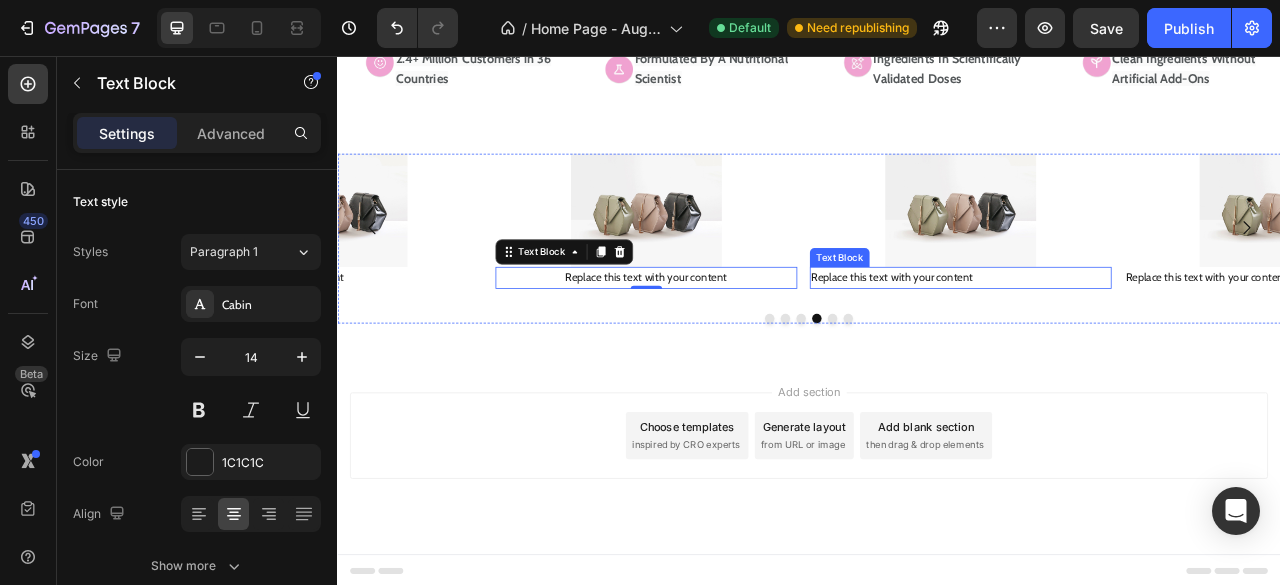 click on "Replace this text with your content" at bounding box center (1129, 338) 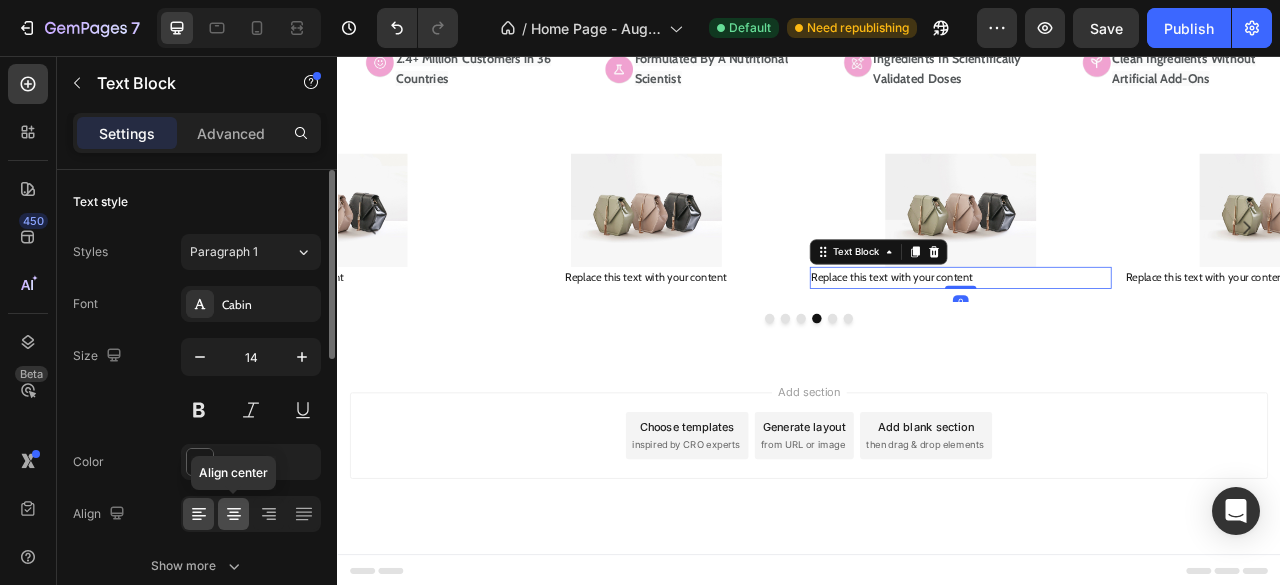 click 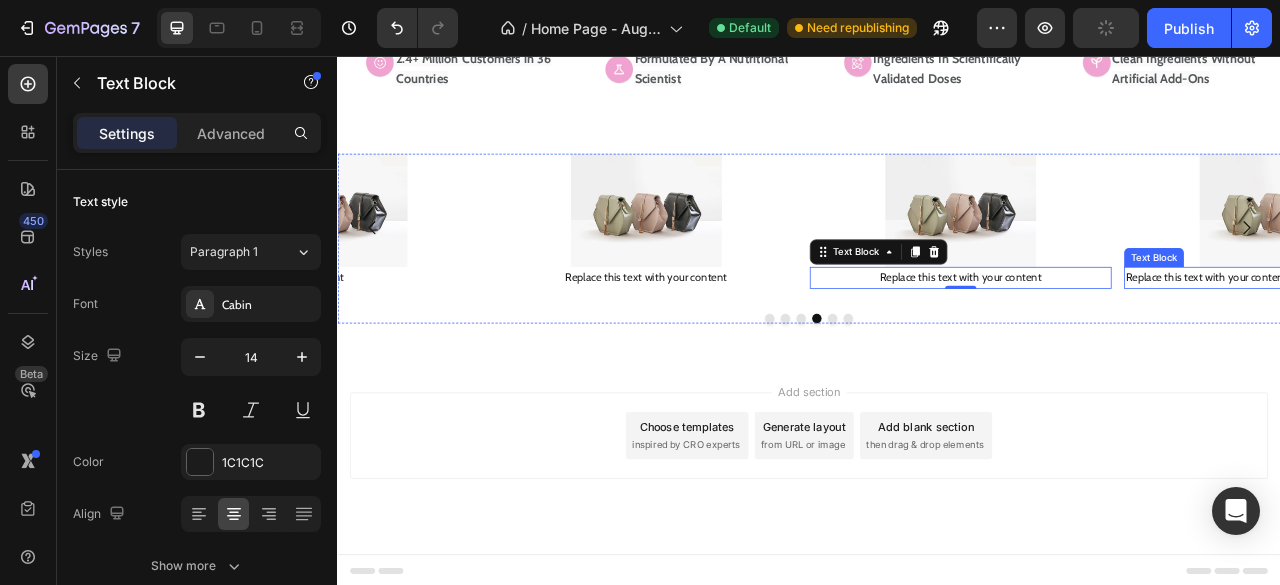click on "Replace this text with your content" at bounding box center (1530, 338) 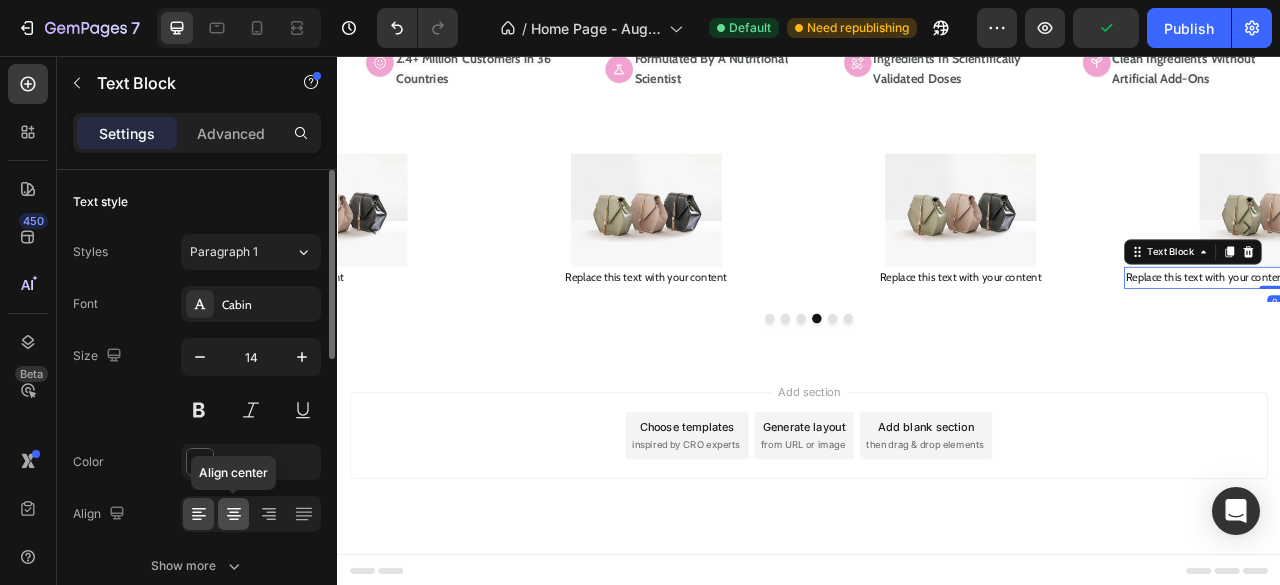 click 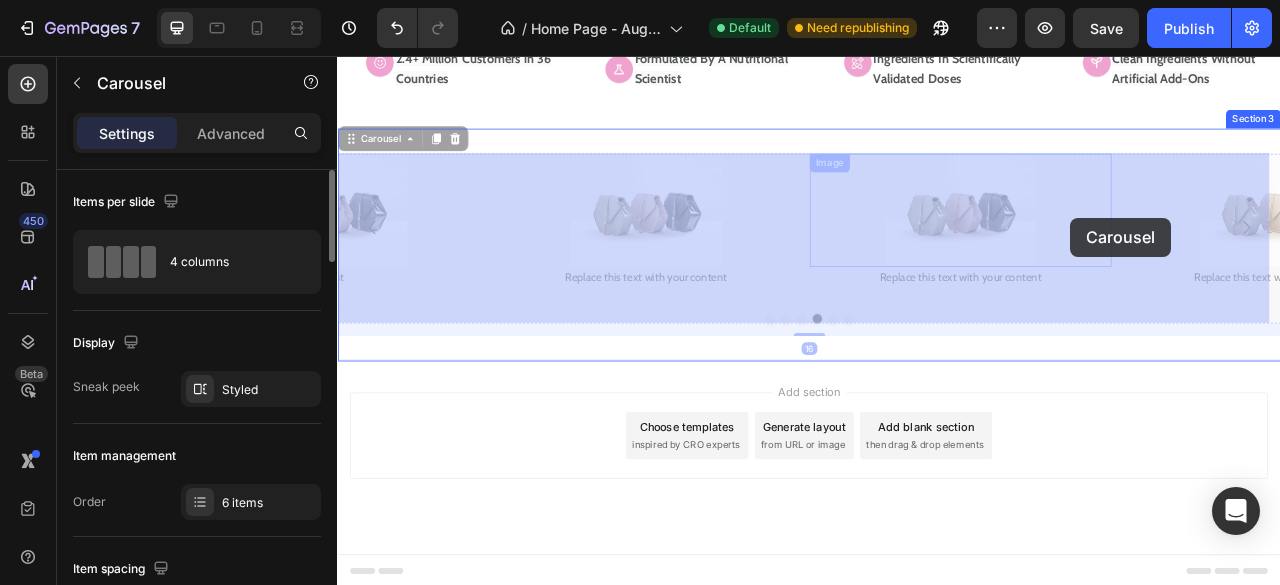 drag, startPoint x: 1324, startPoint y: 262, endPoint x: 1270, endPoint y: 262, distance: 54 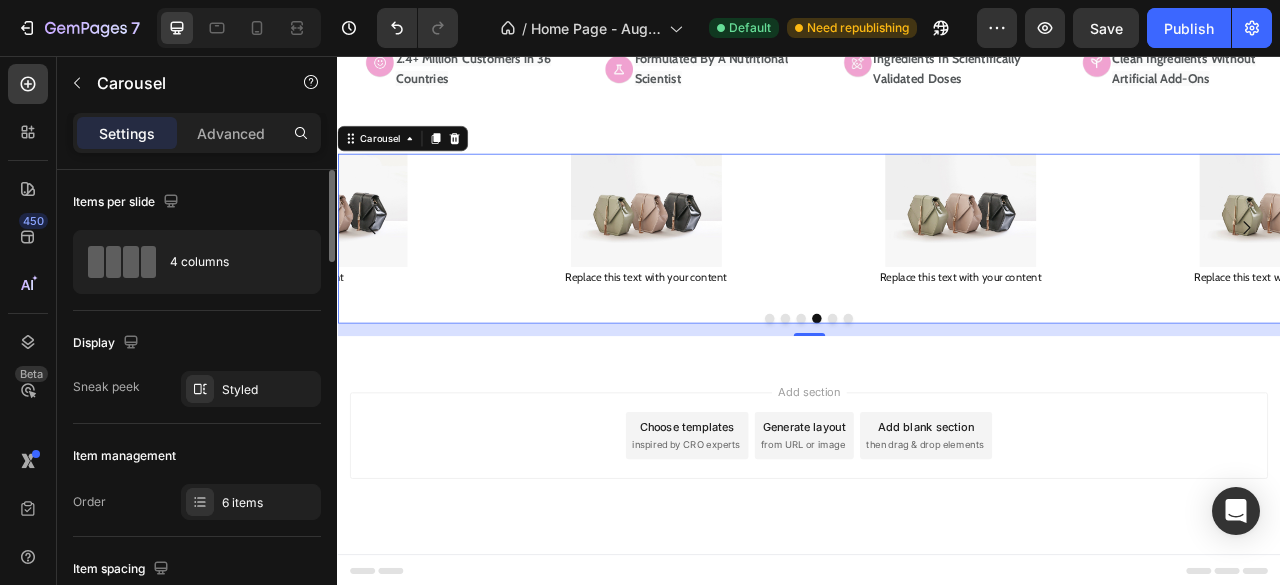 click at bounding box center [967, 390] 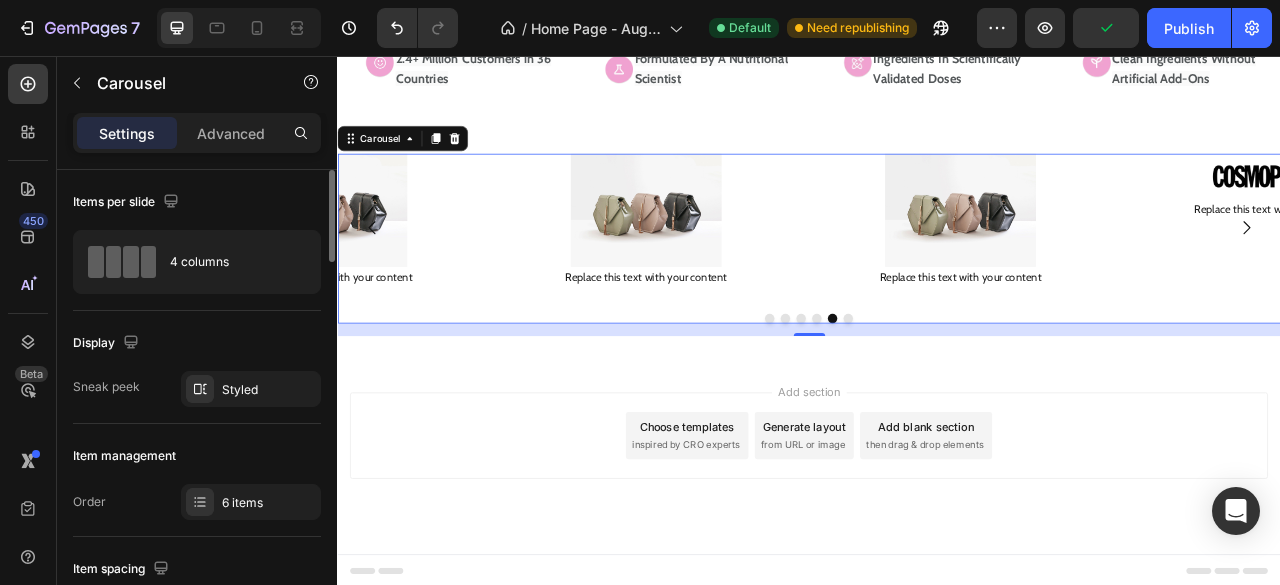 click at bounding box center (967, 390) 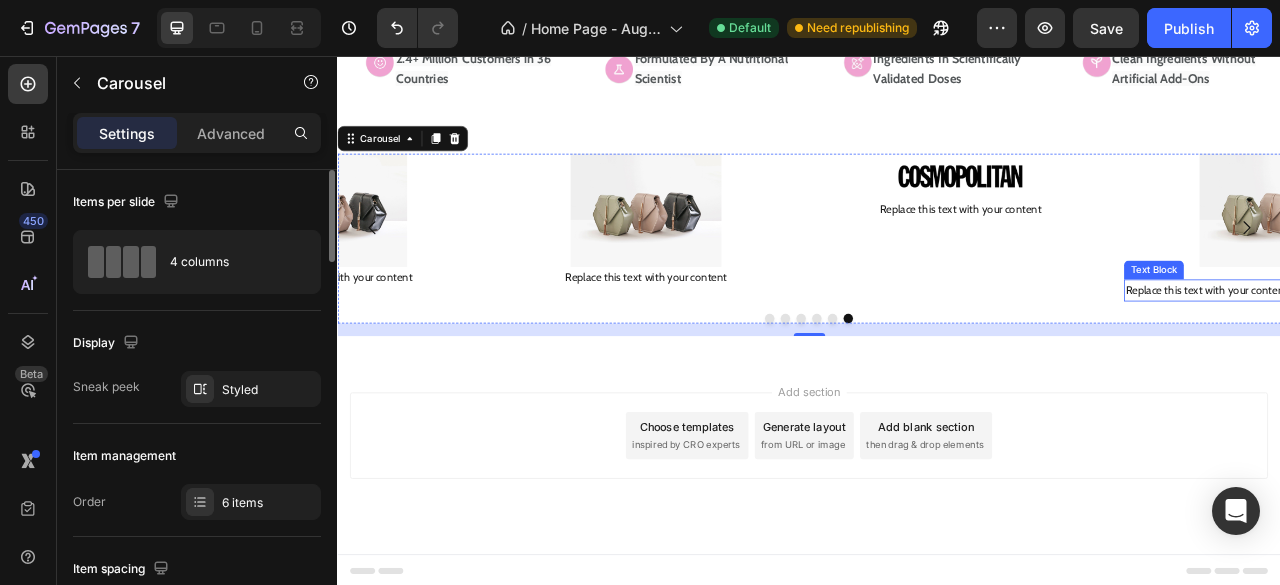 drag, startPoint x: 1393, startPoint y: 347, endPoint x: 1362, endPoint y: 349, distance: 31.06445 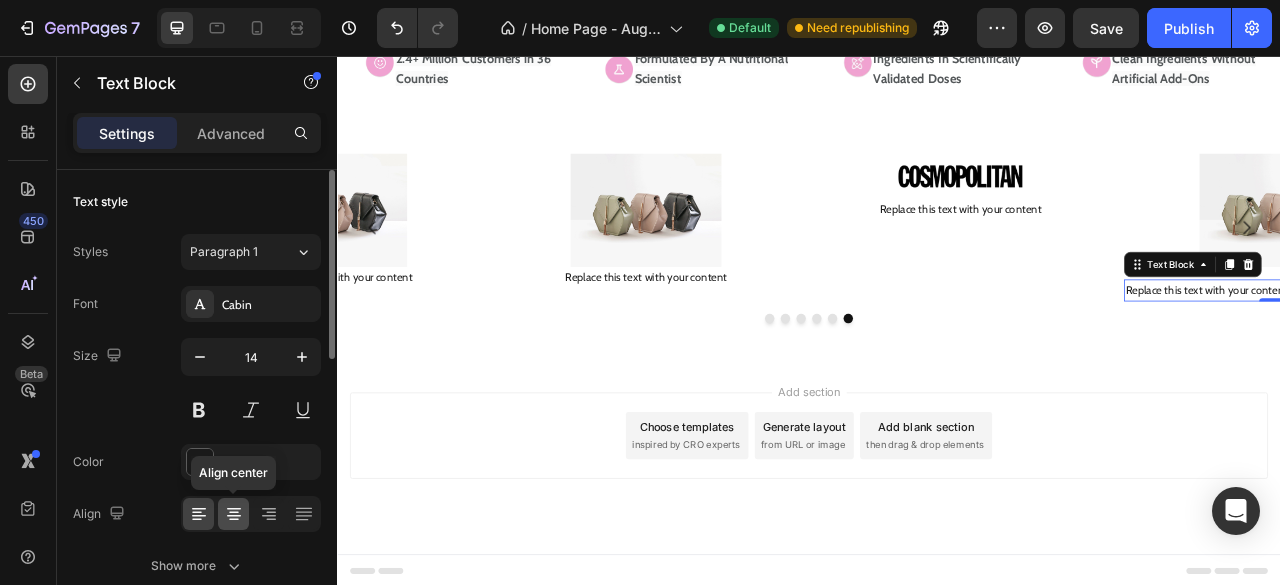 click 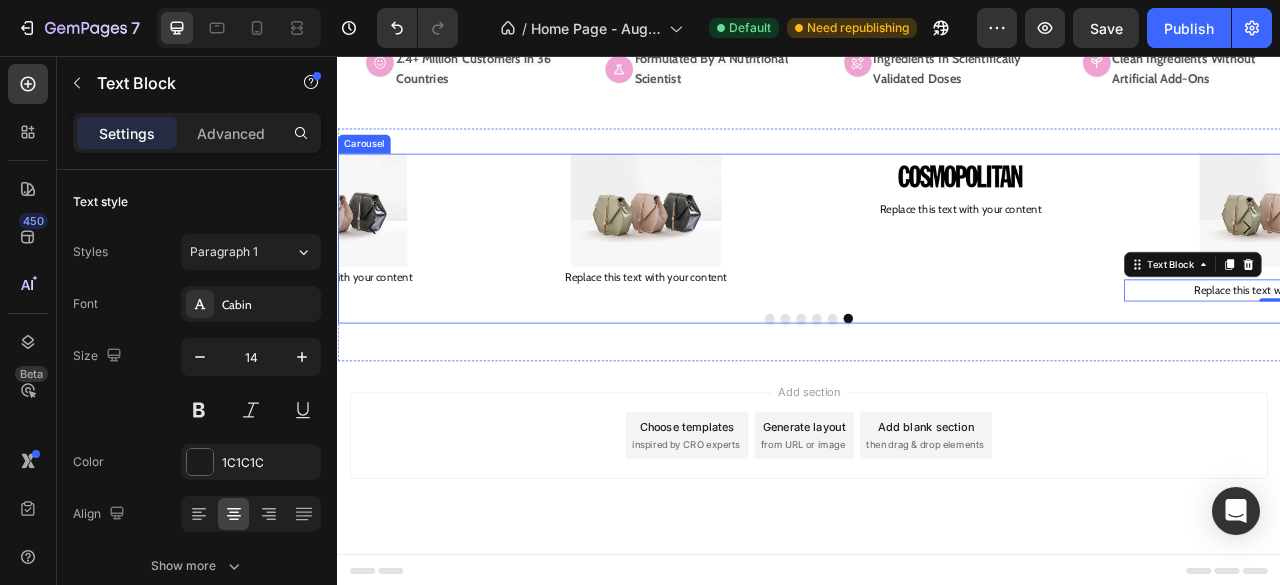 click at bounding box center [937, 390] 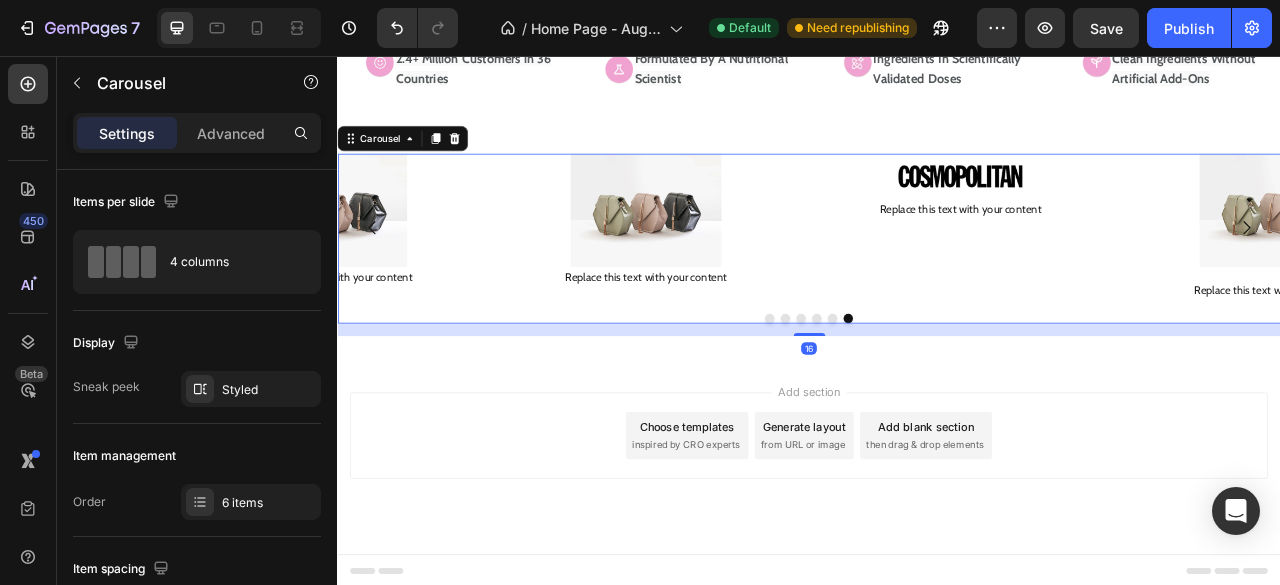 click at bounding box center [887, 390] 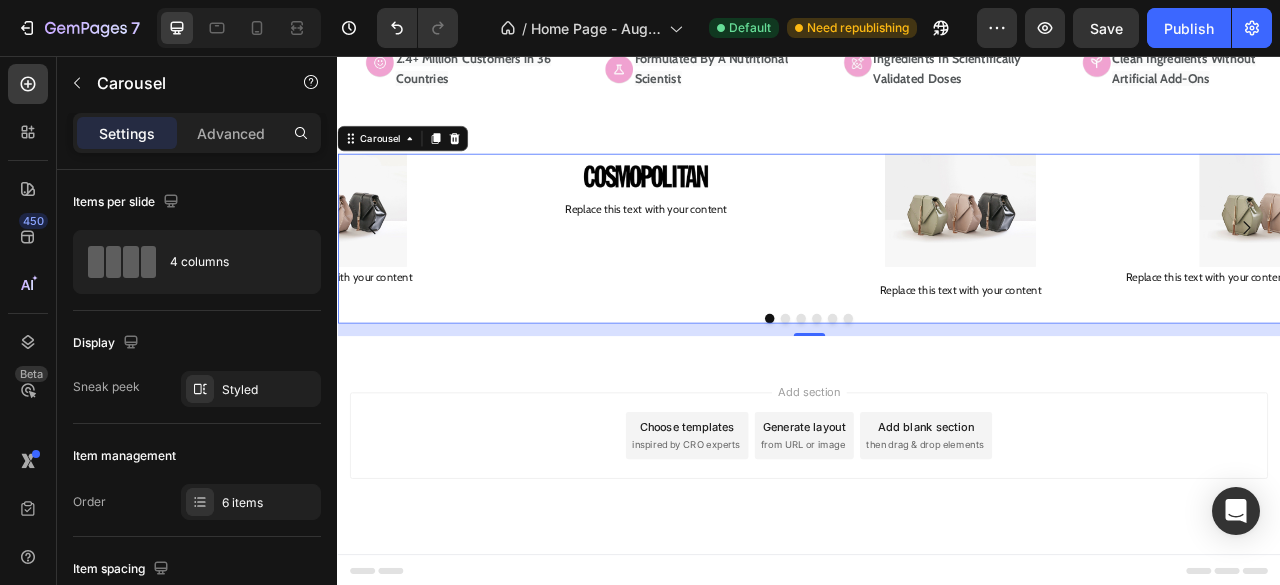 click at bounding box center [1129, 252] 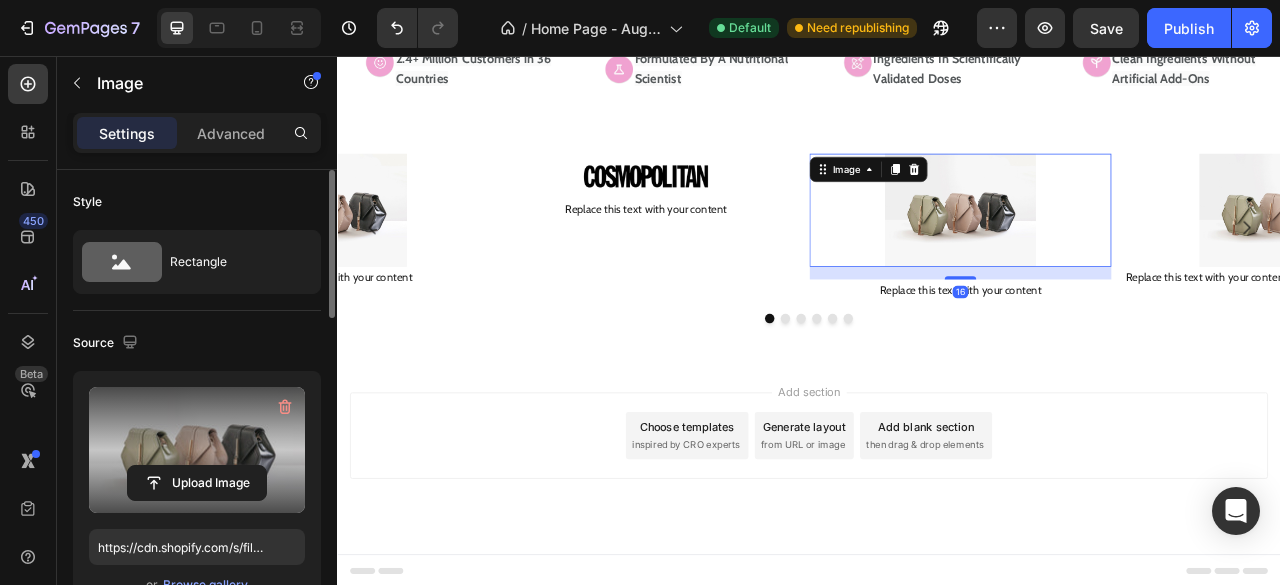 click at bounding box center (197, 450) 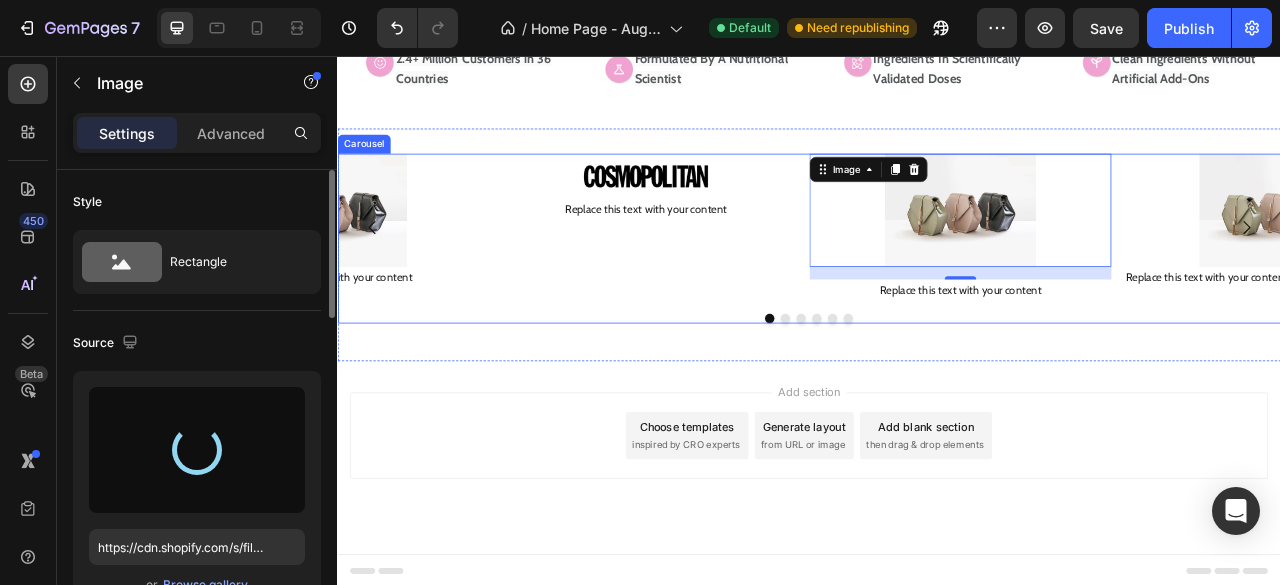 type on "https://cdn.shopify.com/s/files/1/0948/5395/5901/files/gempages_577662925980828434-68ba3f7c-65f8-4068-adc5-2987d925623a.png" 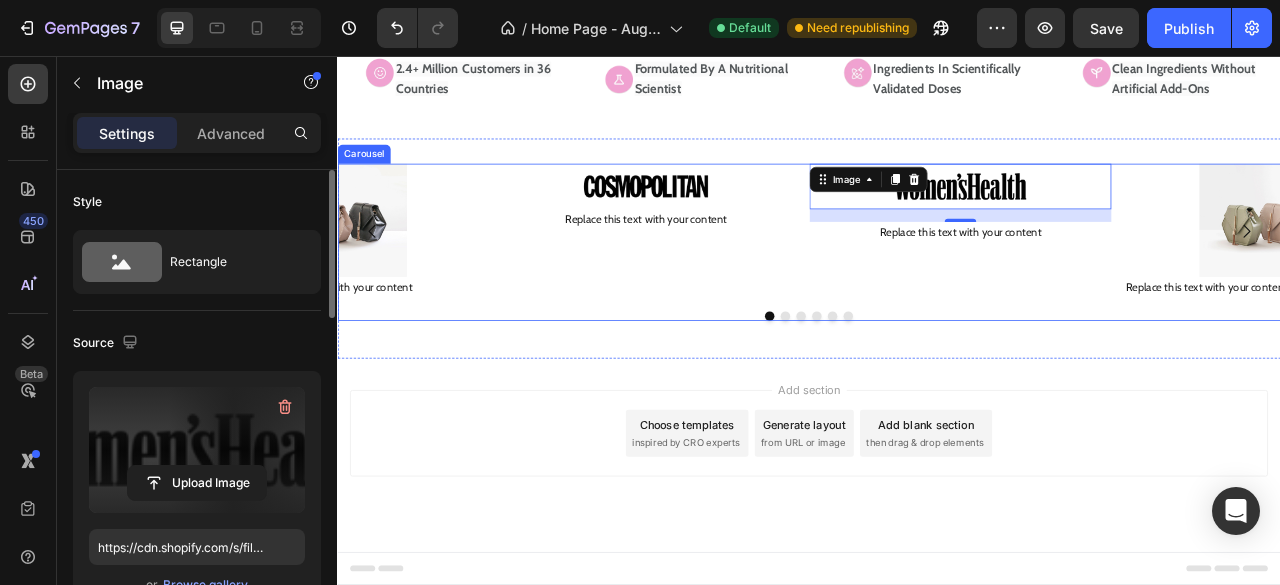 scroll, scrollTop: 585, scrollLeft: 0, axis: vertical 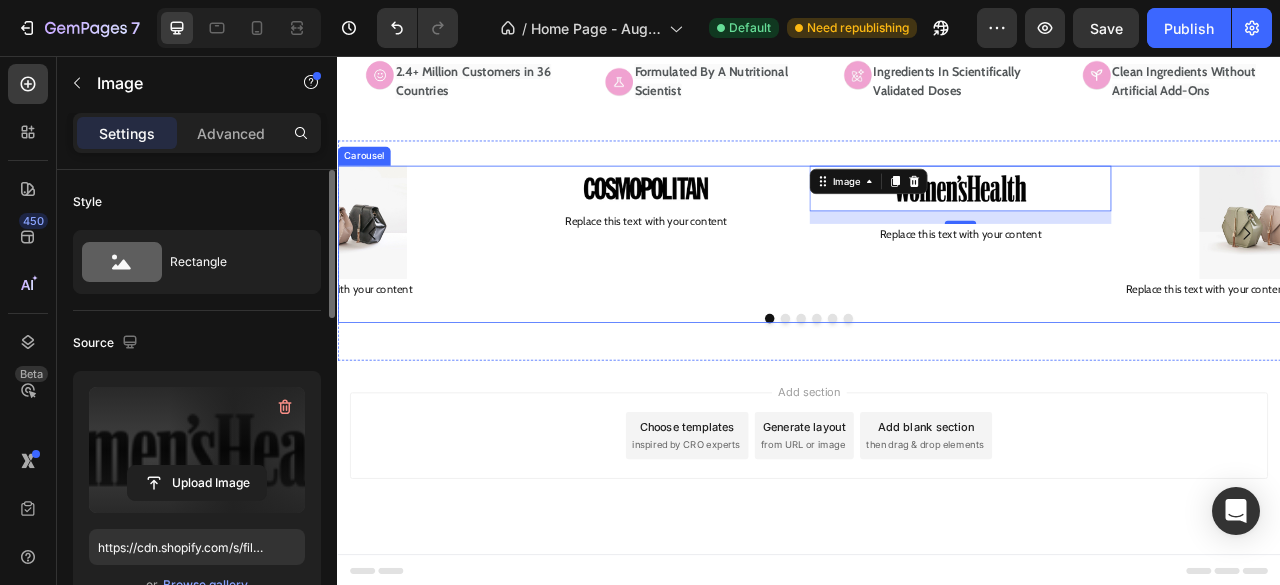 drag, startPoint x: 417, startPoint y: 598, endPoint x: 1486, endPoint y: 262, distance: 1120.561 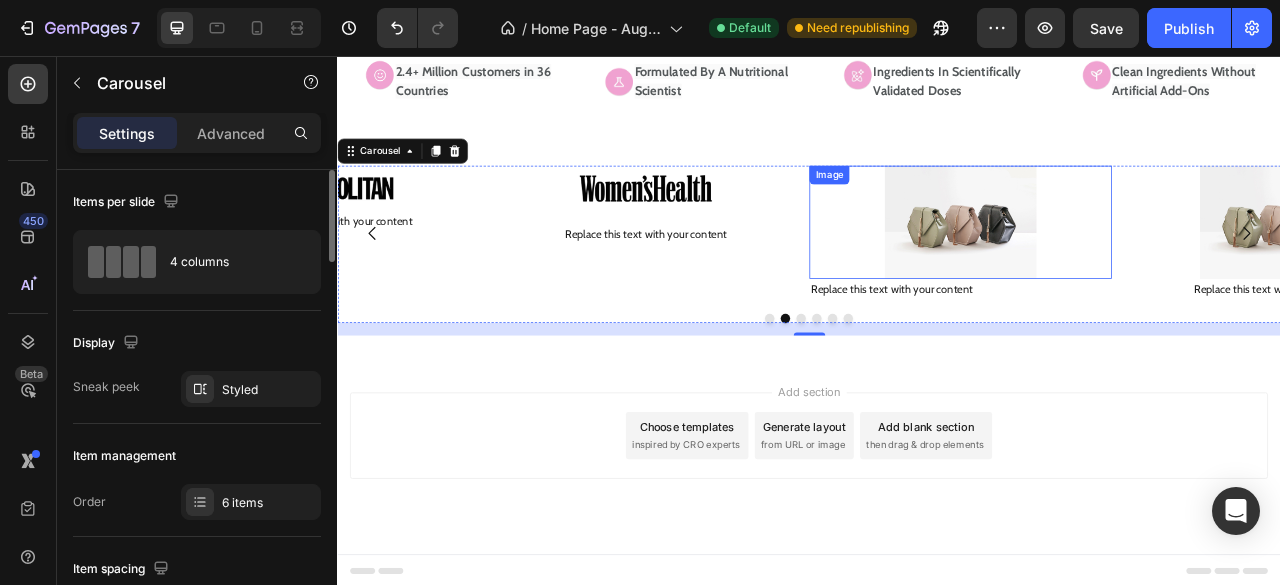 click at bounding box center (1129, 268) 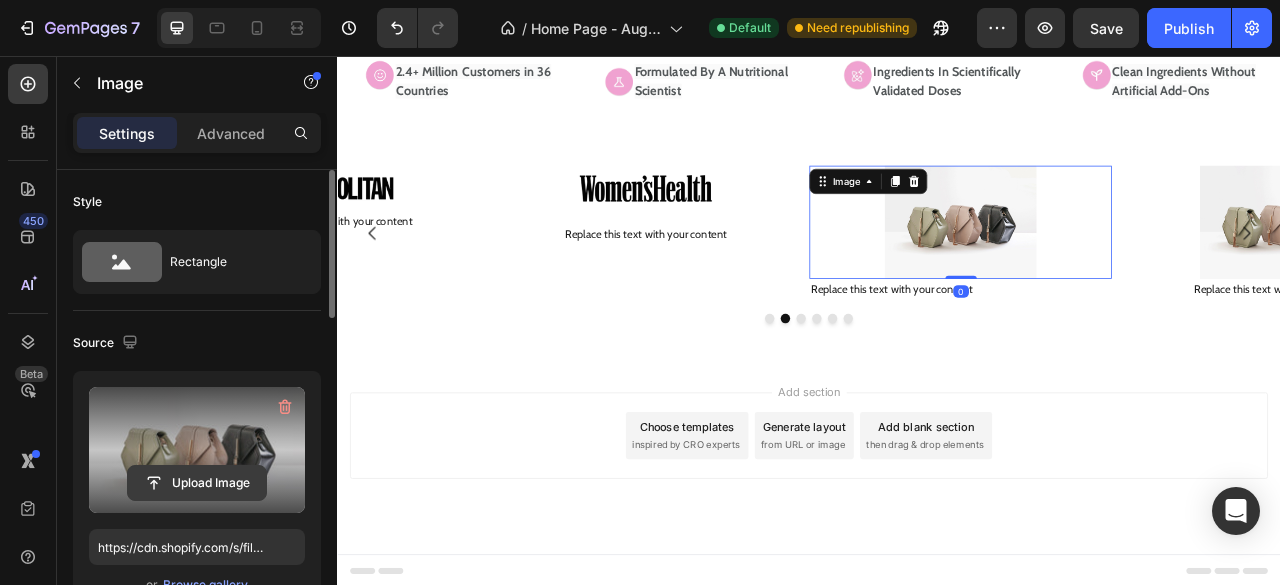 click 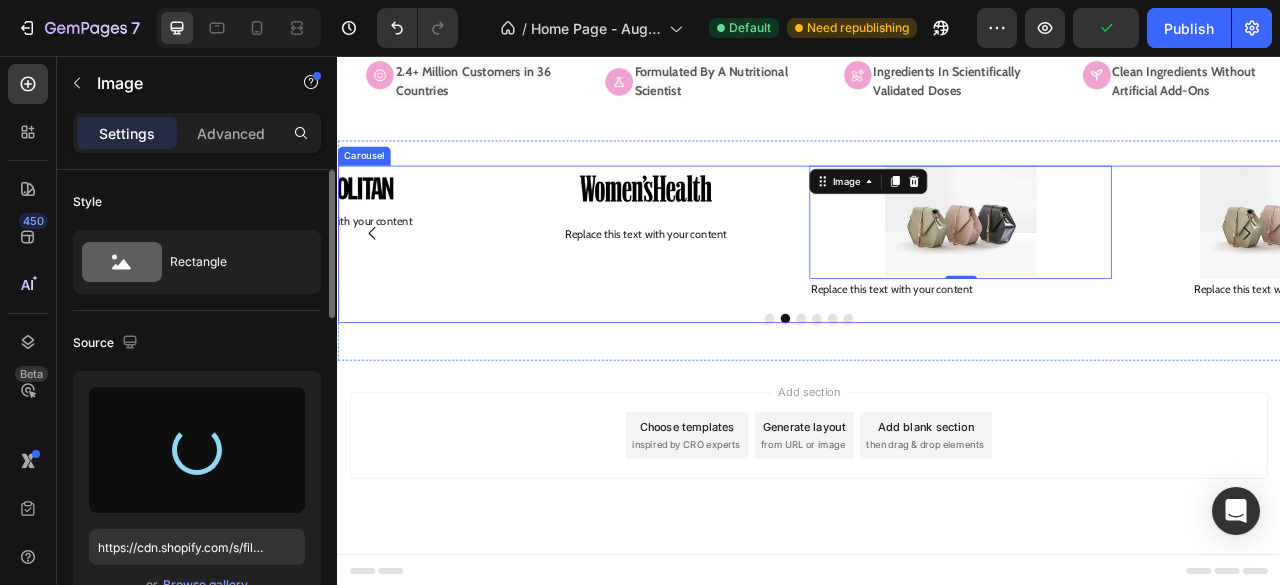 type on "https://cdn.shopify.com/s/files/1/0948/5395/5901/files/gempages_577662925980828434-69085618-fac1-4354-a8c9-eff359c13037.png" 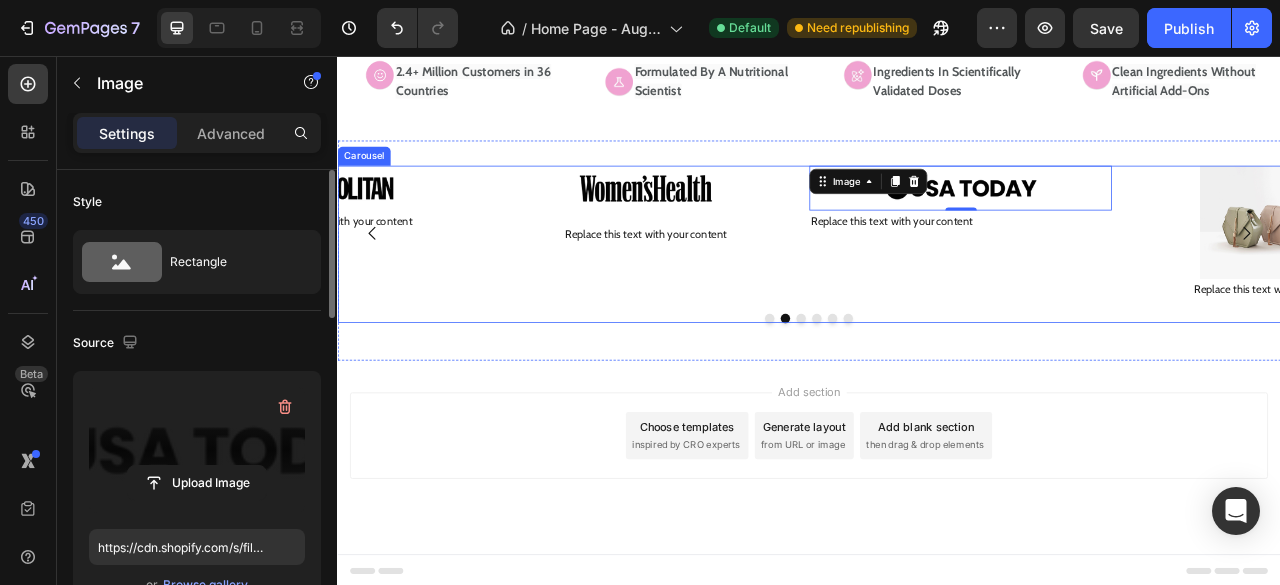 click at bounding box center [1493, 282] 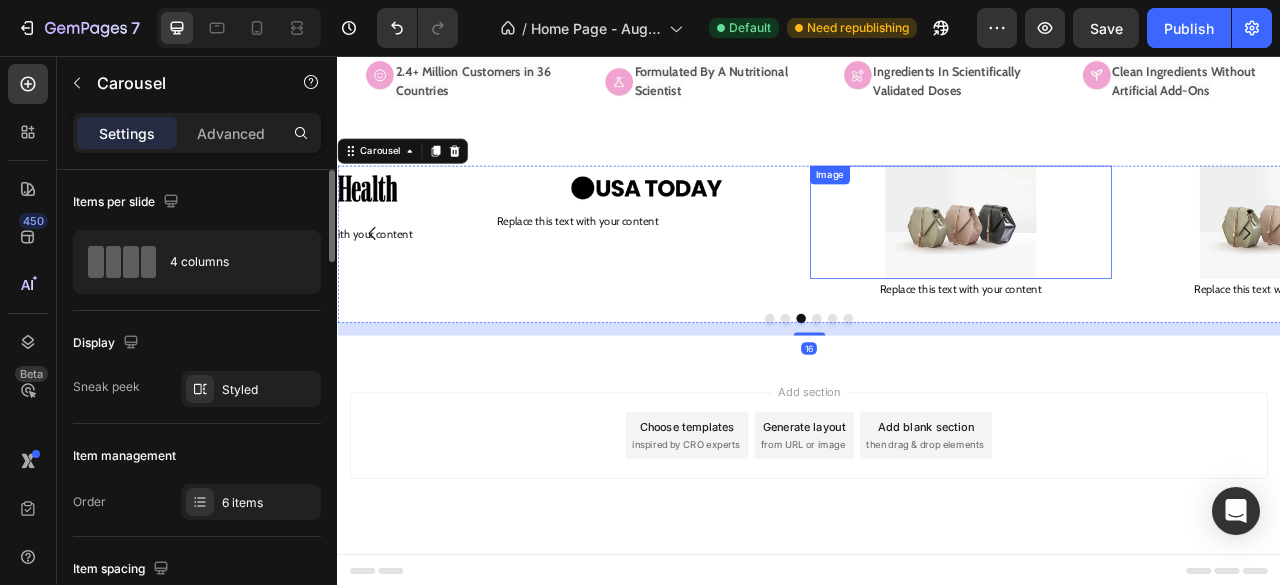 click at bounding box center [1129, 268] 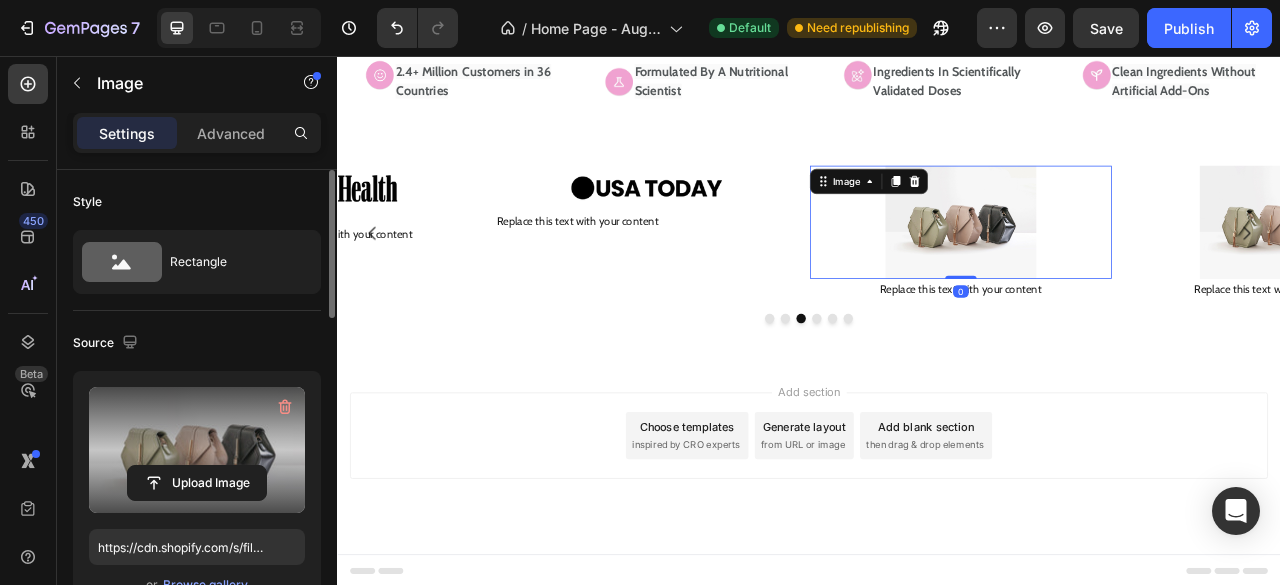 click at bounding box center (197, 450) 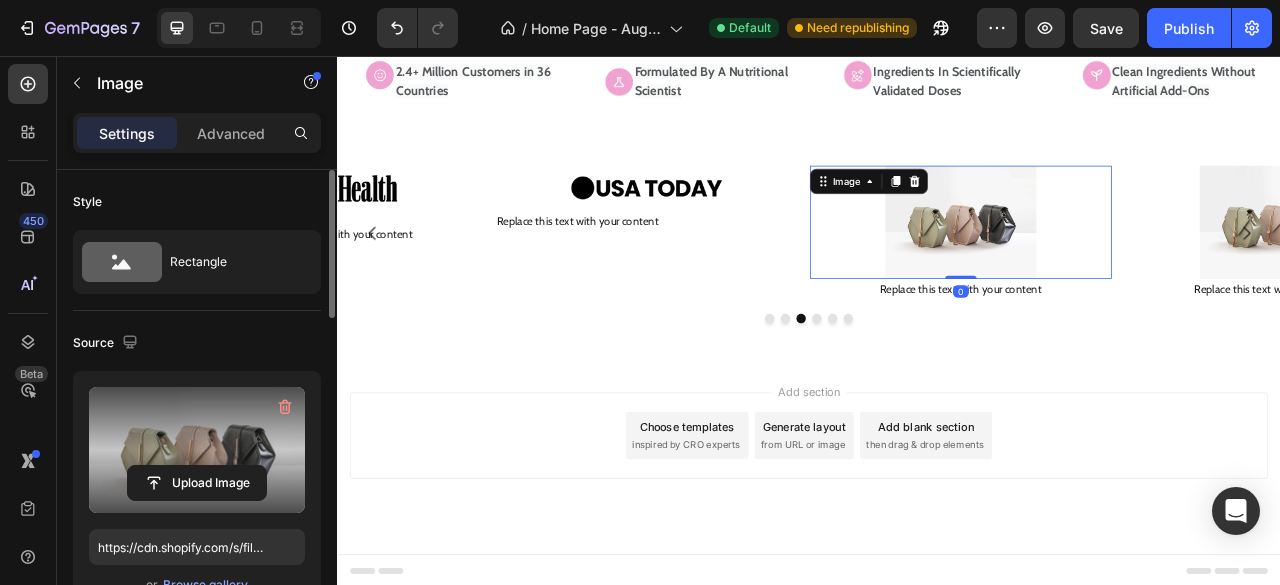 click 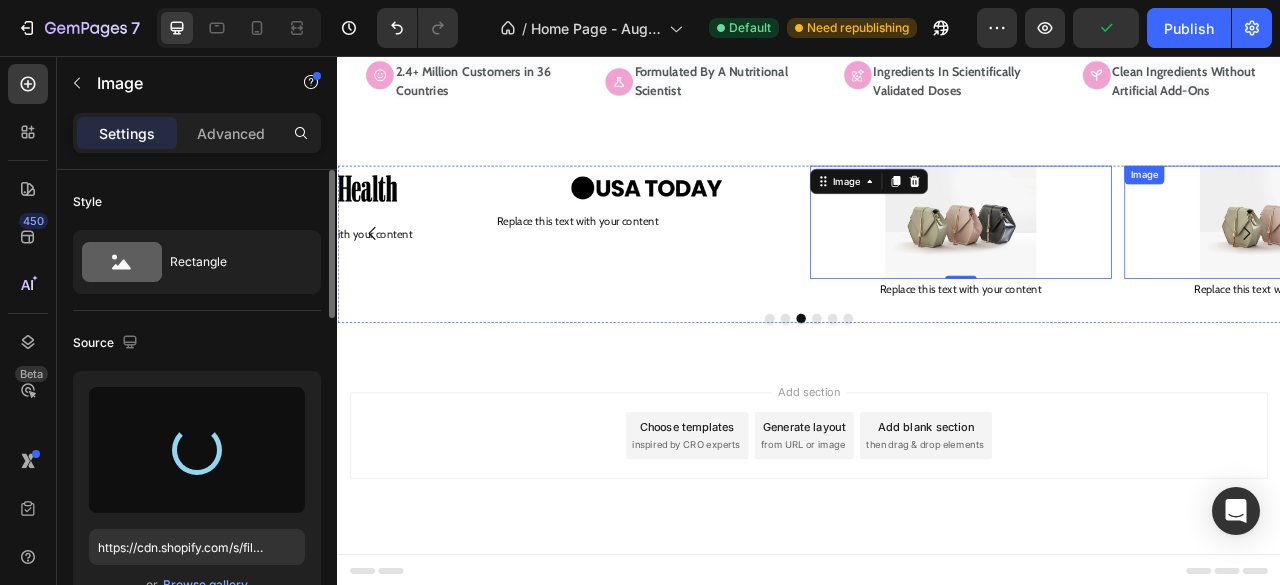 type on "https://cdn.shopify.com/s/files/1/0948/5395/5901/files/gempages_577662925980828434-711ed1c0-99cf-4597-b723-fece1cf4115a.png" 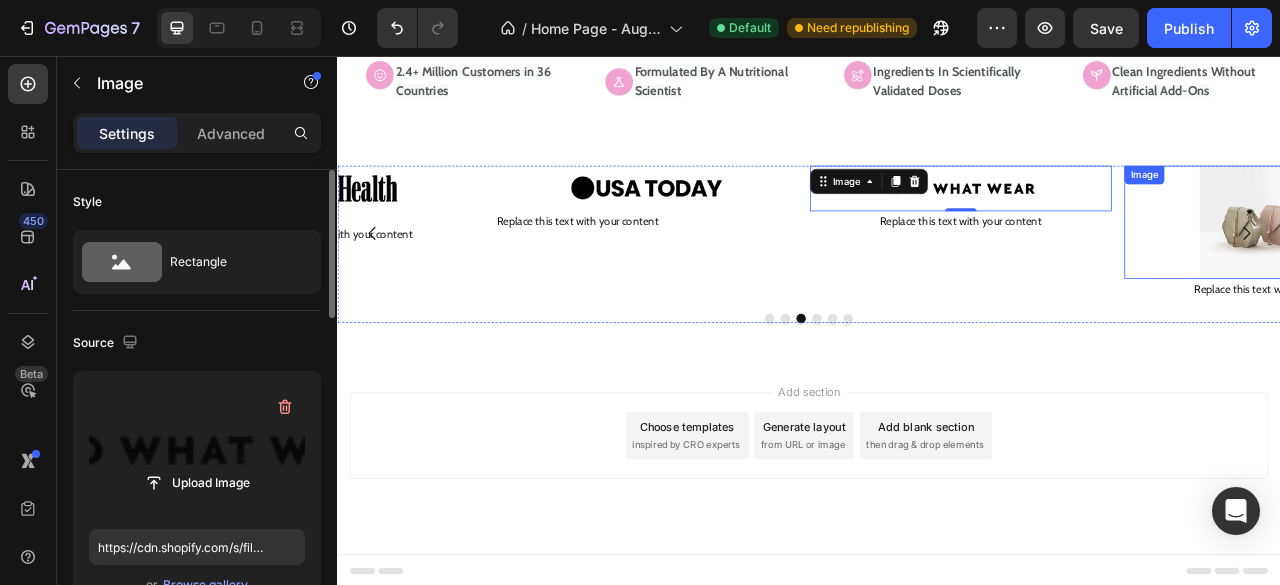 click at bounding box center [1530, 268] 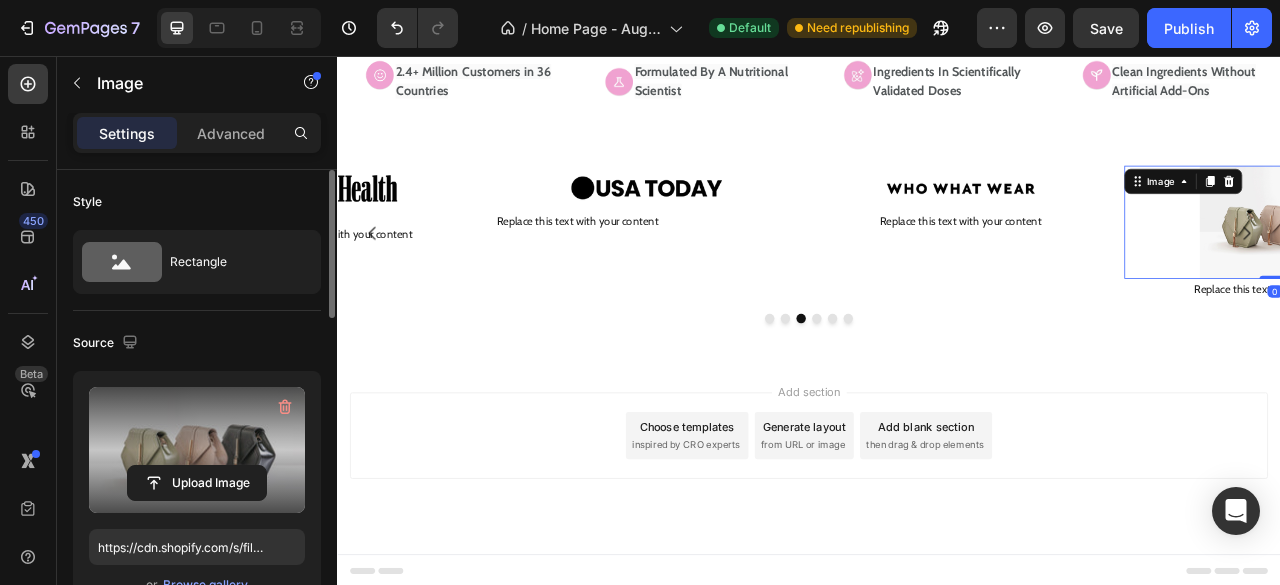 click at bounding box center (197, 450) 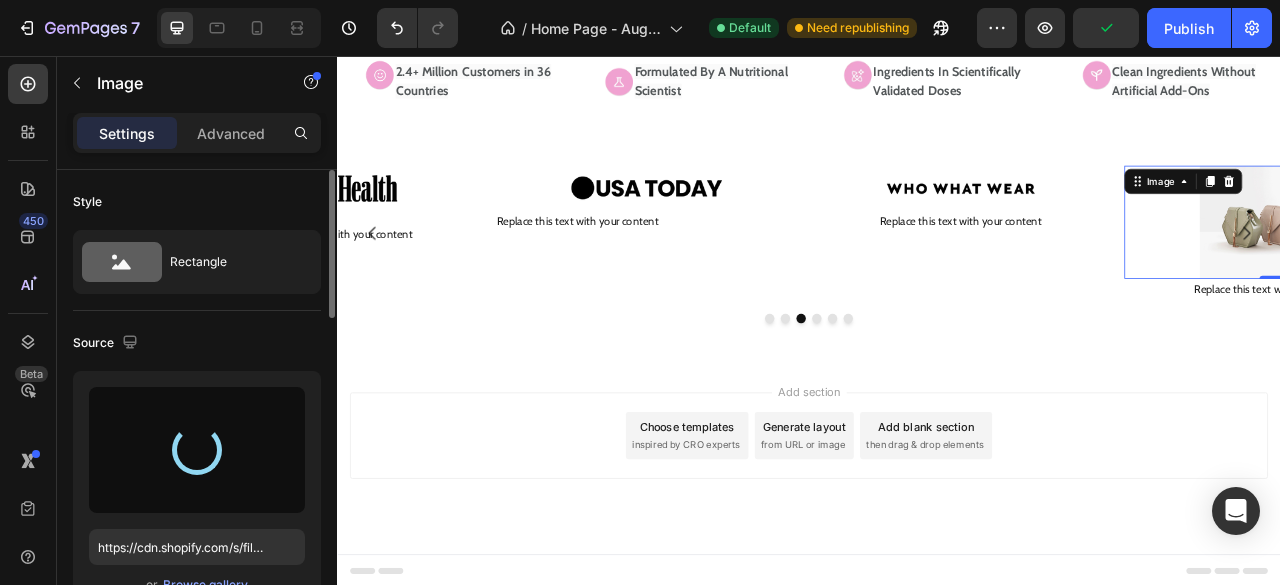 type on "https://cdn.shopify.com/s/files/1/0948/5395/5901/files/gempages_577662925980828434-34a7e5fe-8e44-49b5-ac70-1da2114ac629.png" 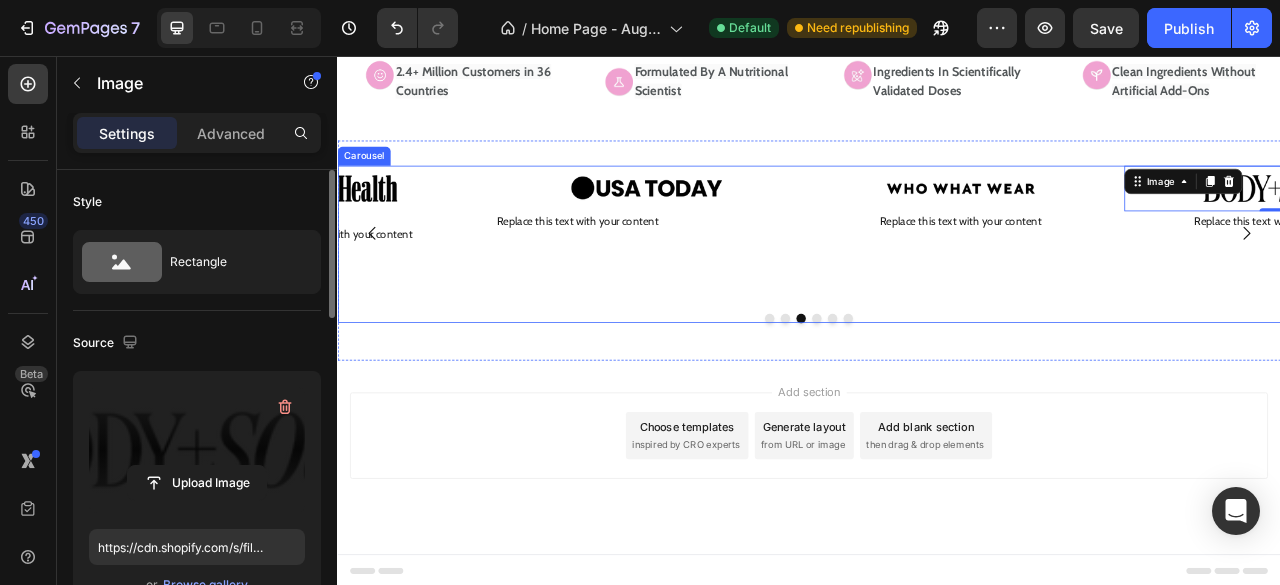 click 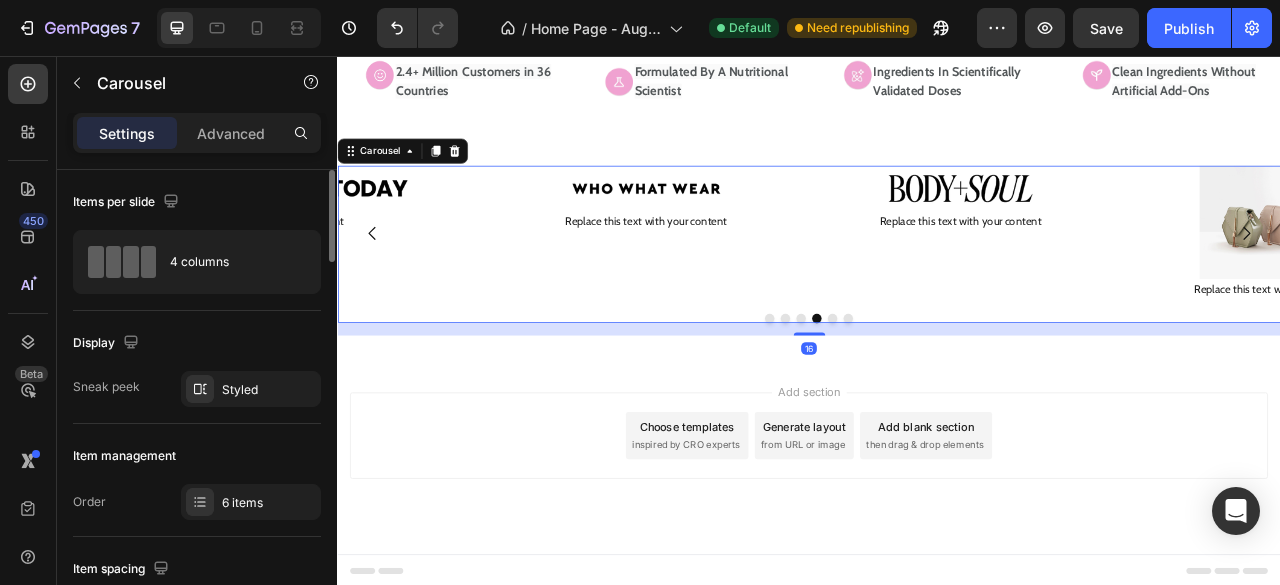 click at bounding box center (1530, 268) 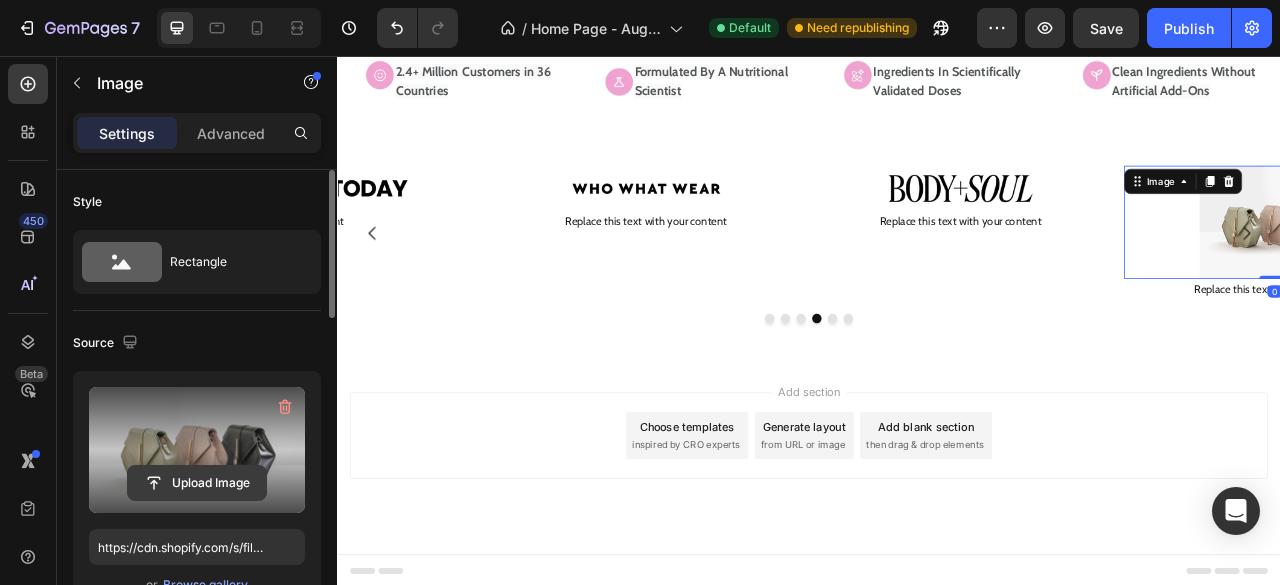 click 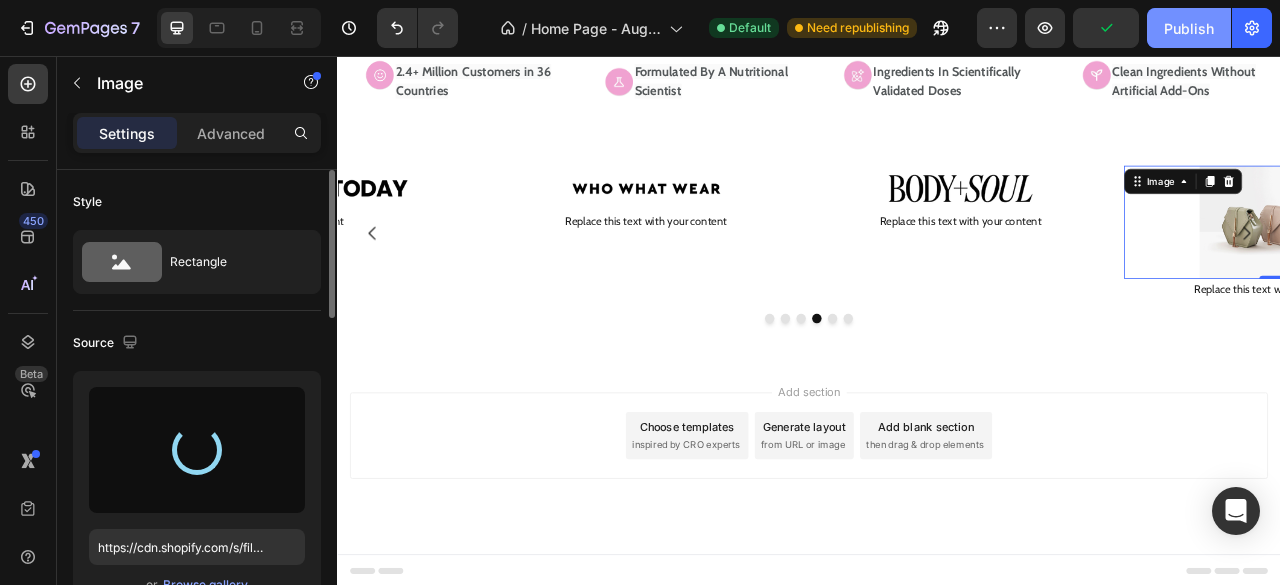 type on "https://cdn.shopify.com/s/files/1/0948/5395/5901/files/gempages_577662925980828434-b3fa3f55-8d59-44b9-a317-1ad5ae84dfdd.png" 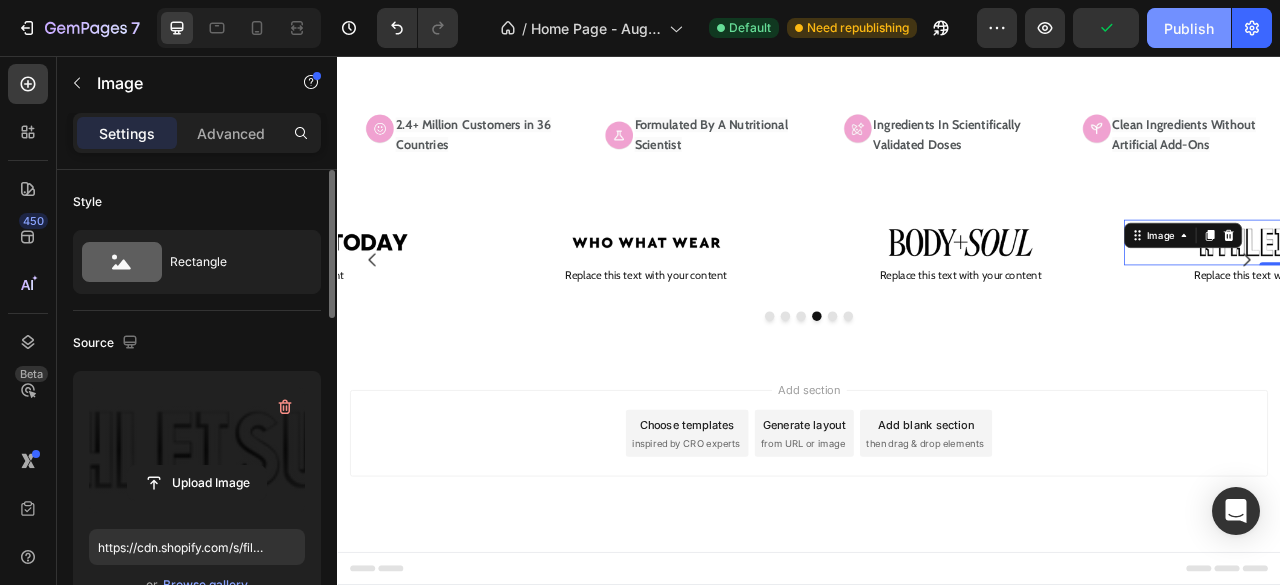 scroll, scrollTop: 514, scrollLeft: 0, axis: vertical 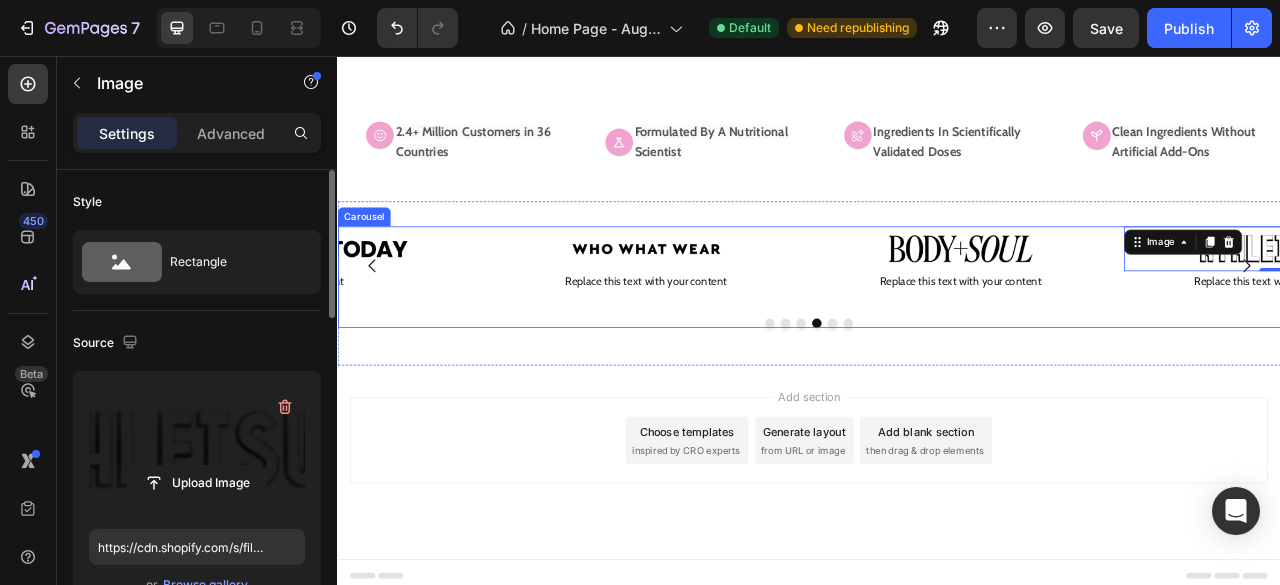 click 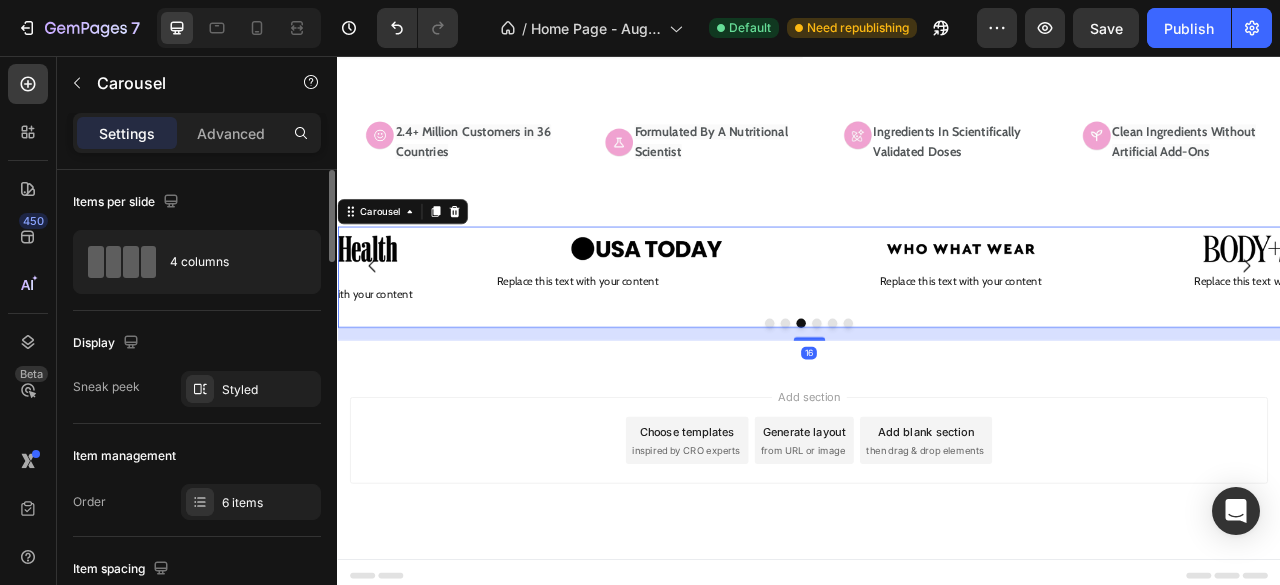click 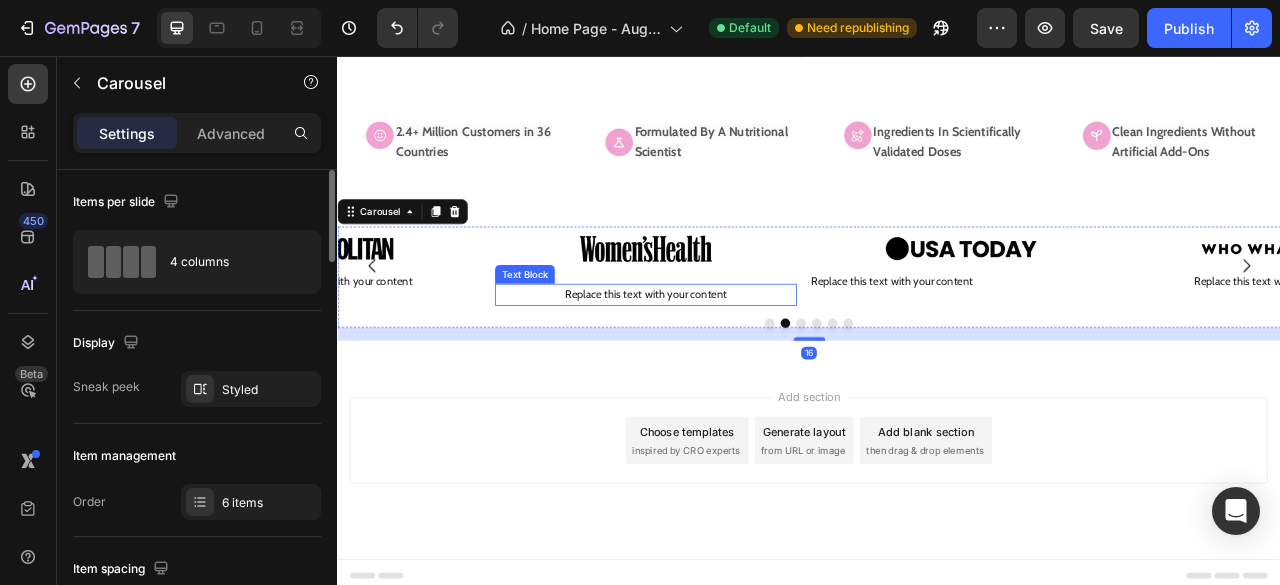 click on "Replace this text with your content" at bounding box center (729, 360) 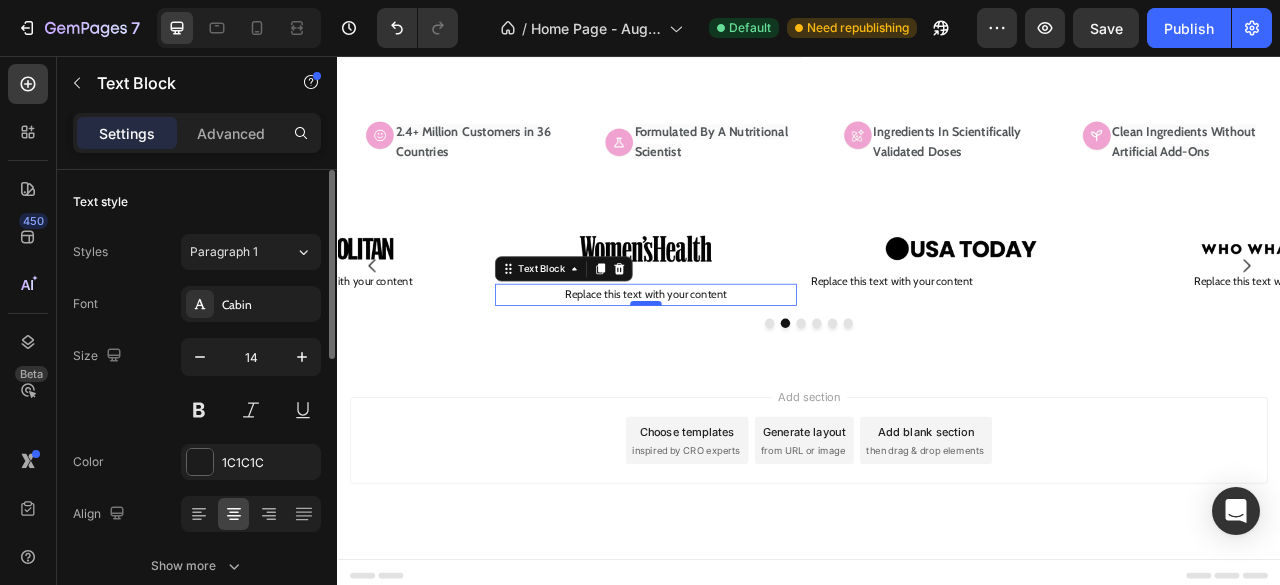 click at bounding box center [729, 371] 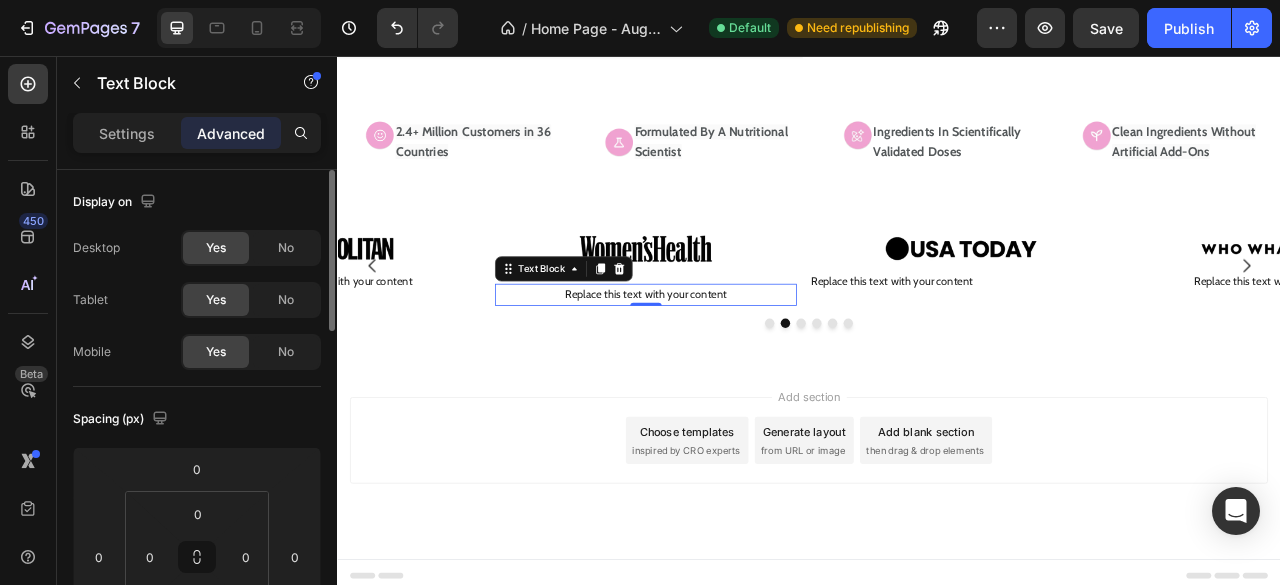 click on "Replace this text with your content" at bounding box center (729, 360) 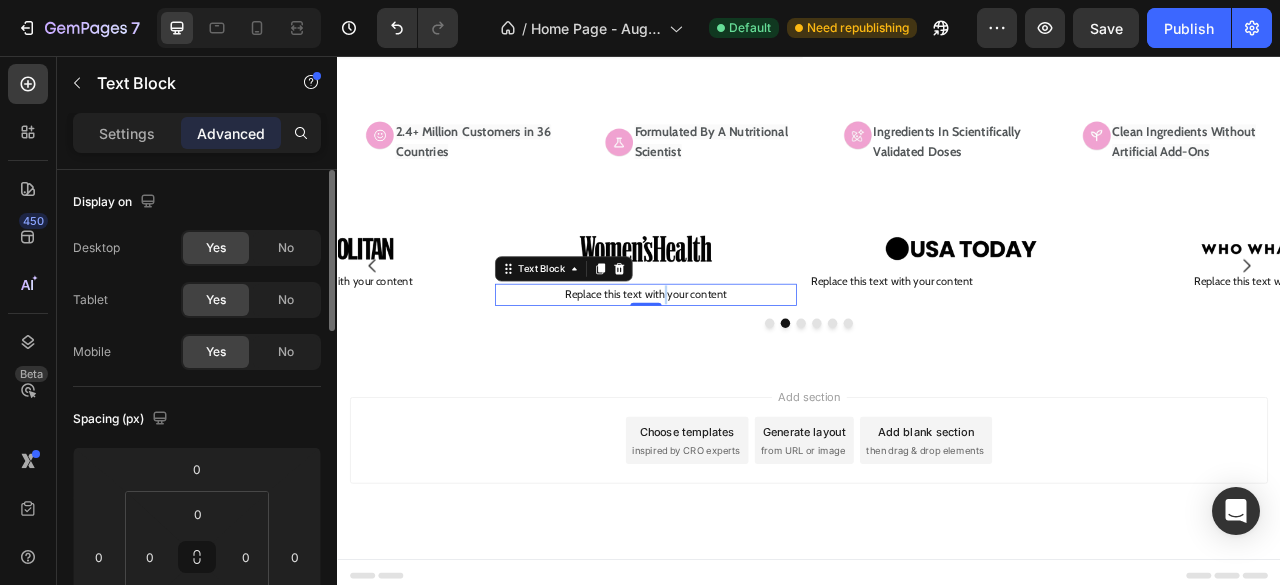 click on "Replace this text with your content" at bounding box center (729, 360) 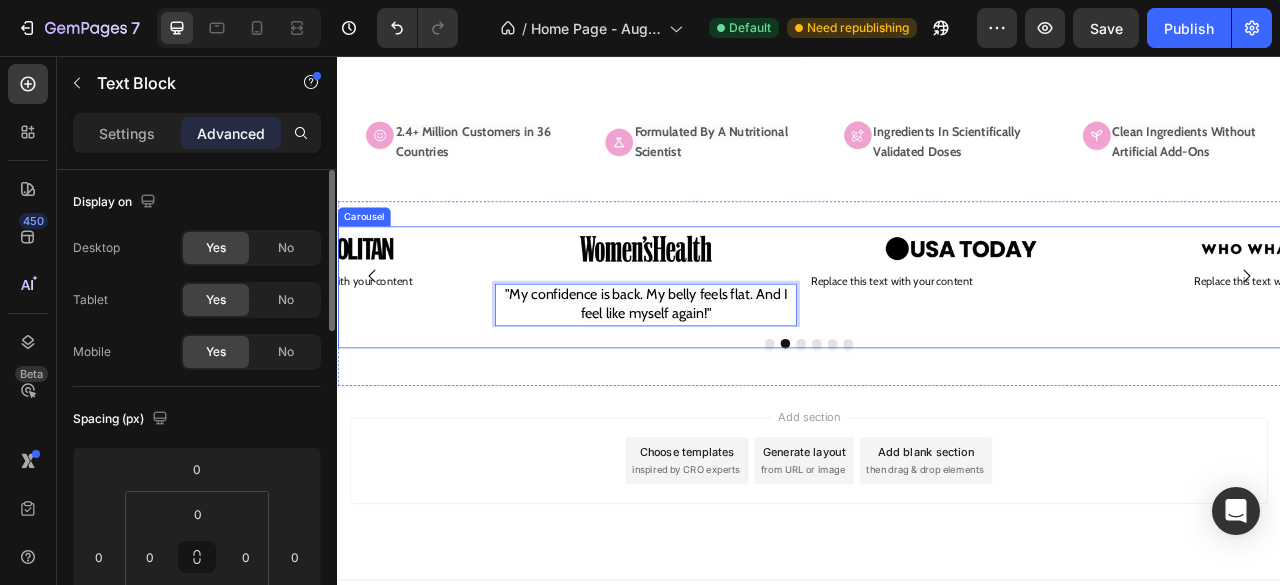 click 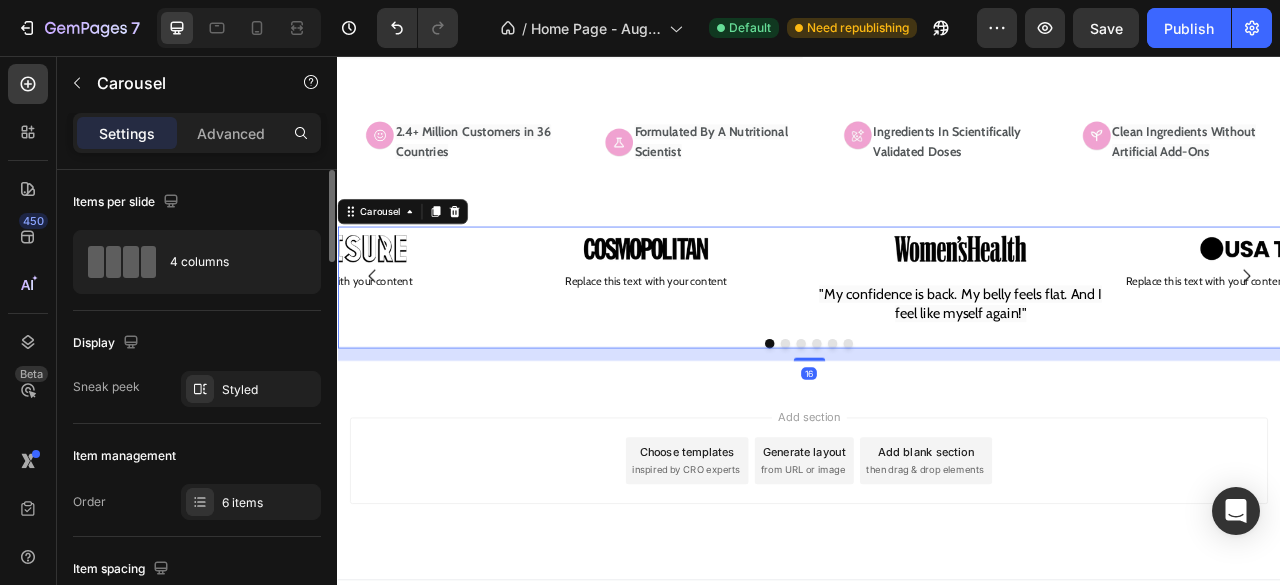 click 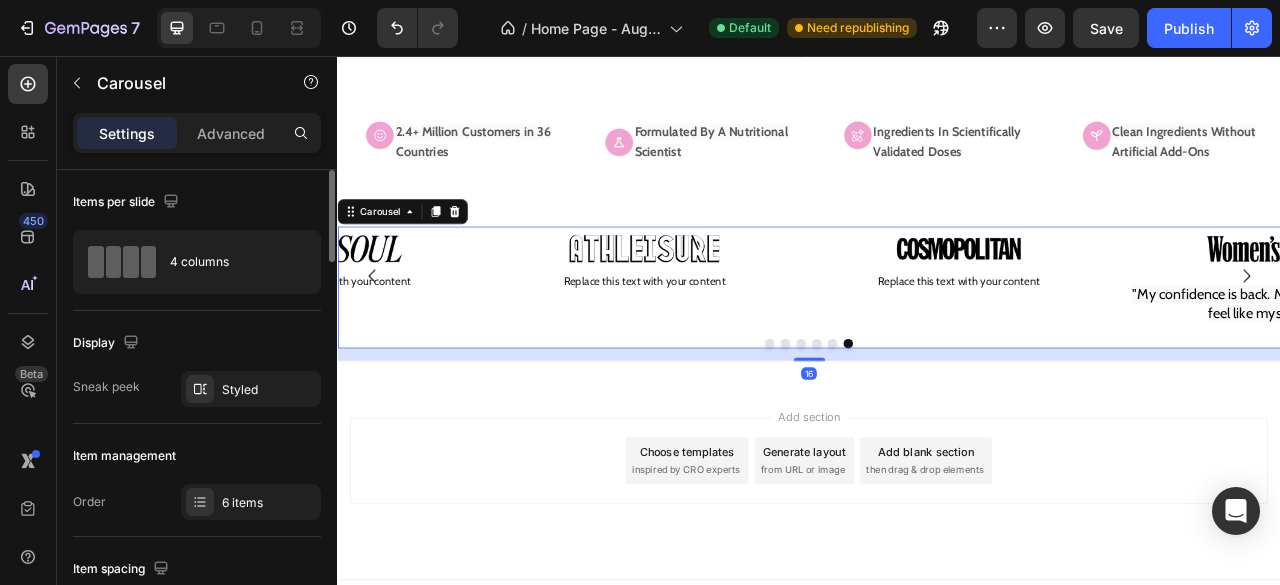 click 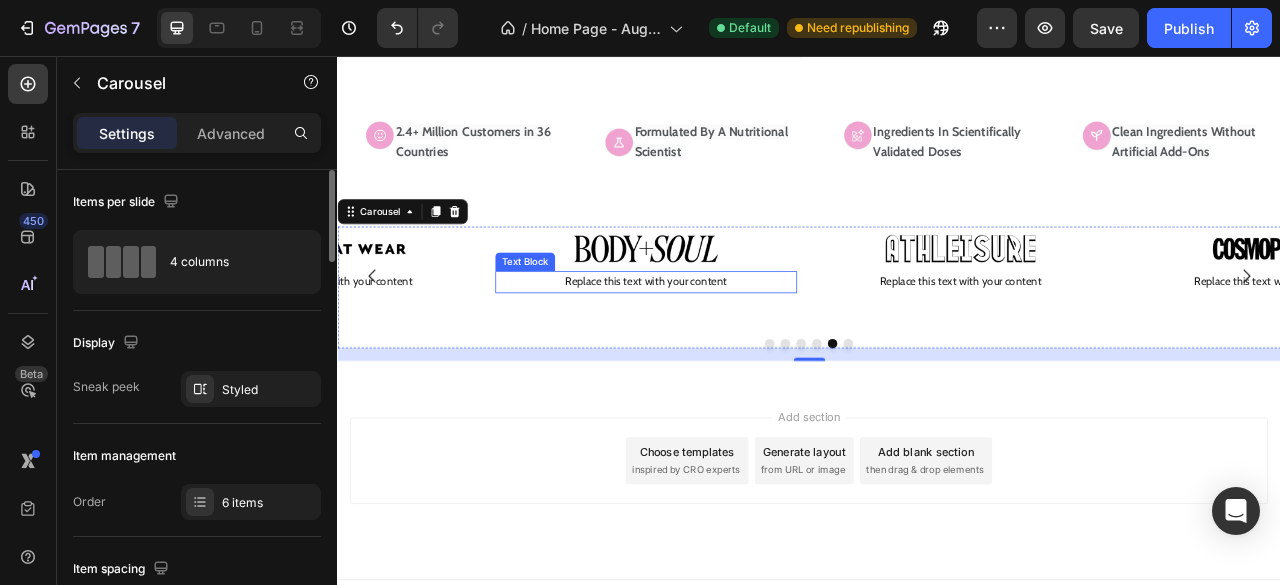 click on "Replace this text with your content" at bounding box center [729, 344] 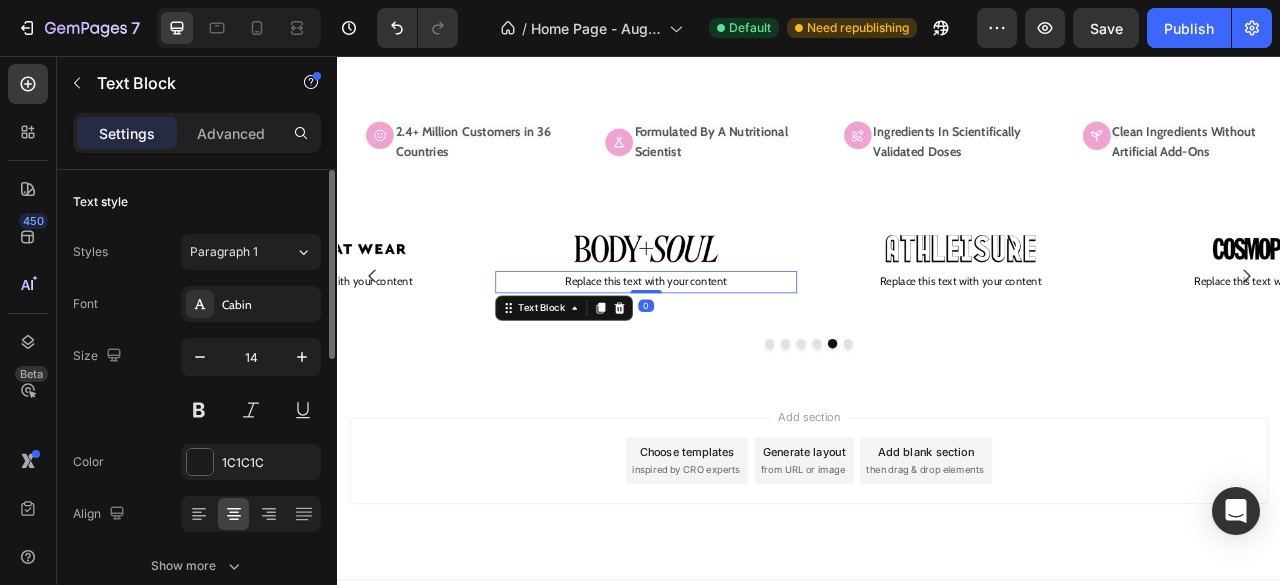 click on "Replace this text with your content" at bounding box center (729, 344) 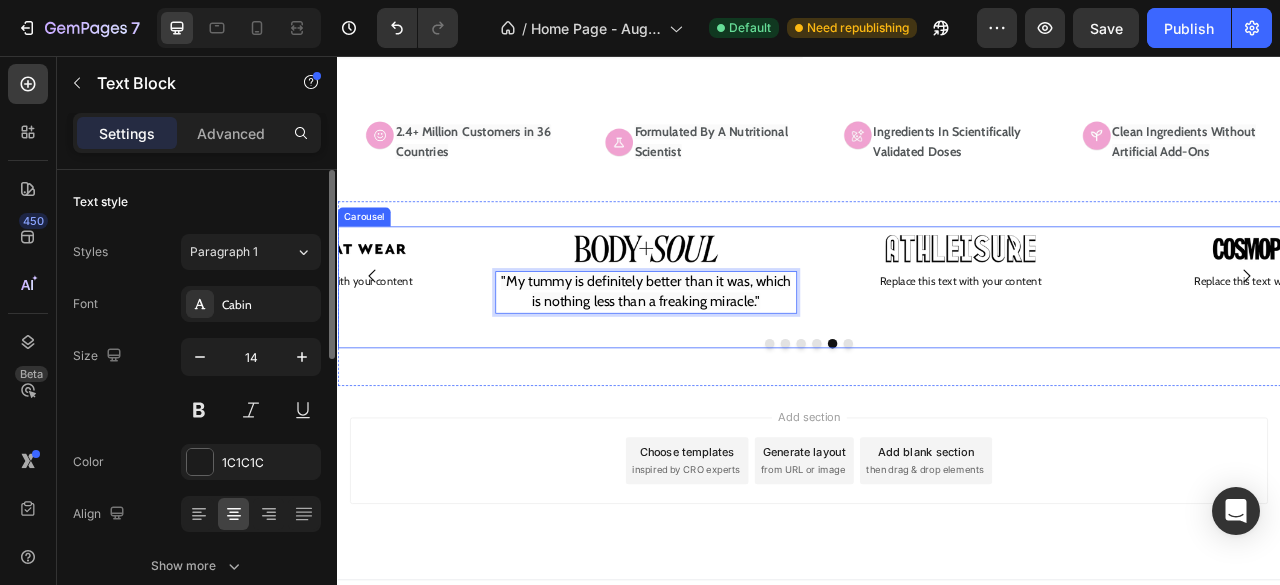 click at bounding box center (1493, 336) 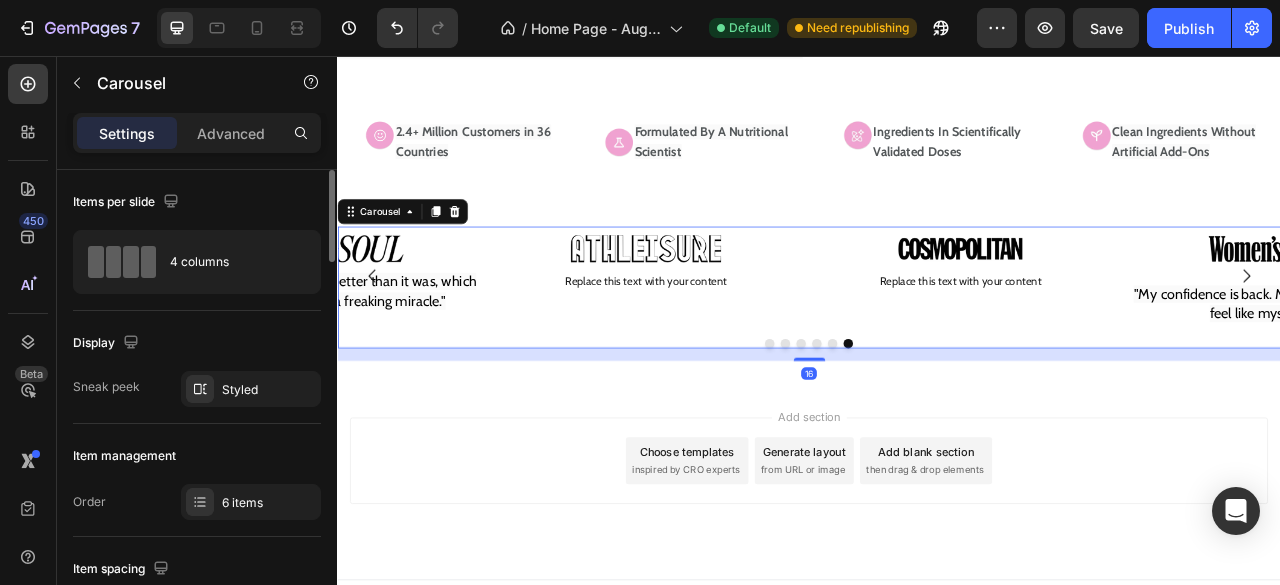 click on "Replace this text with your content" at bounding box center (1129, 344) 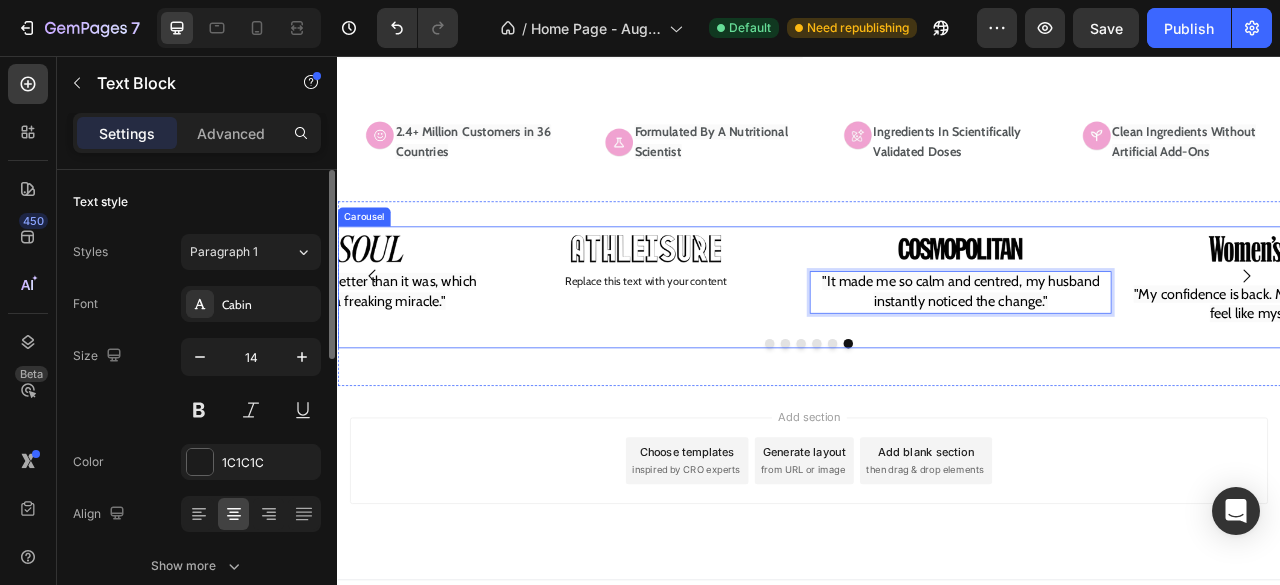 click 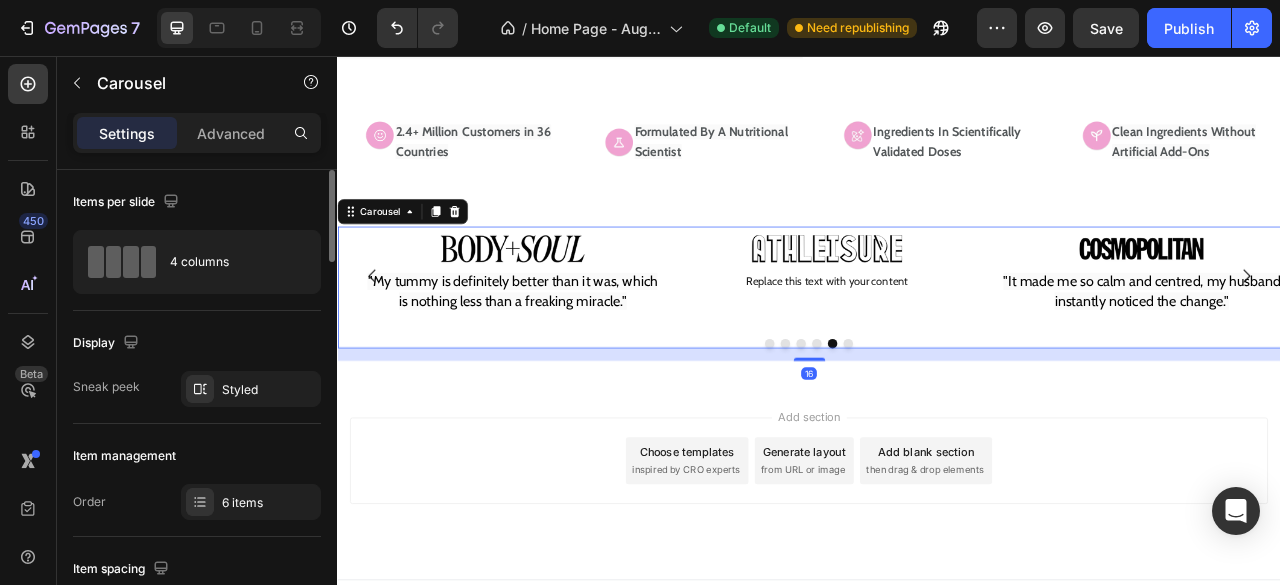 click 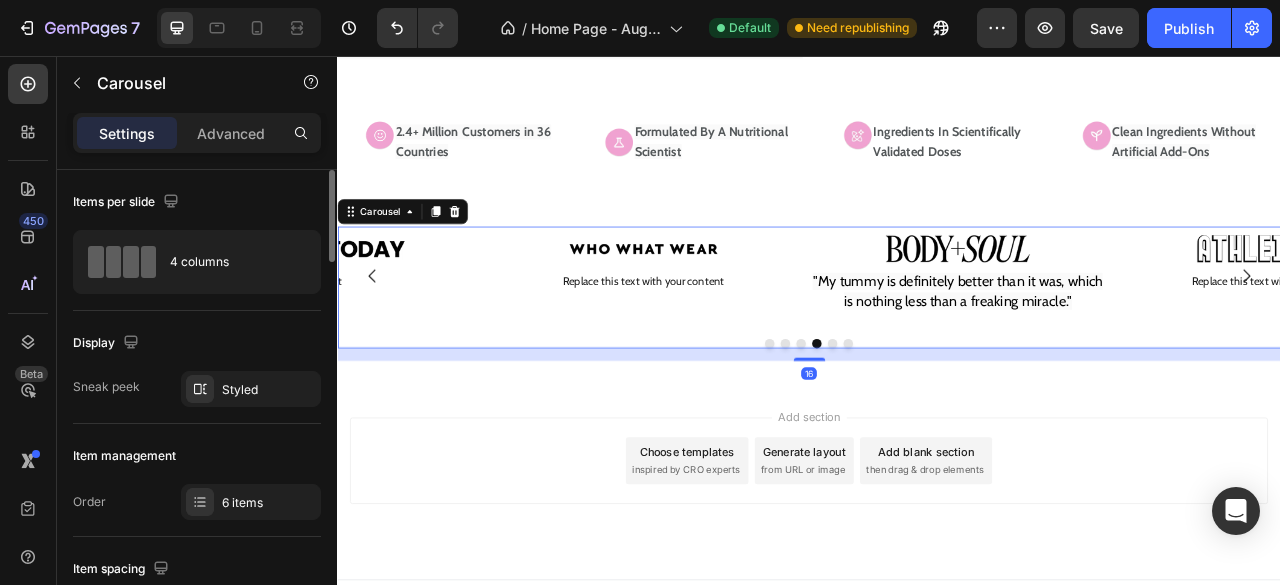 click 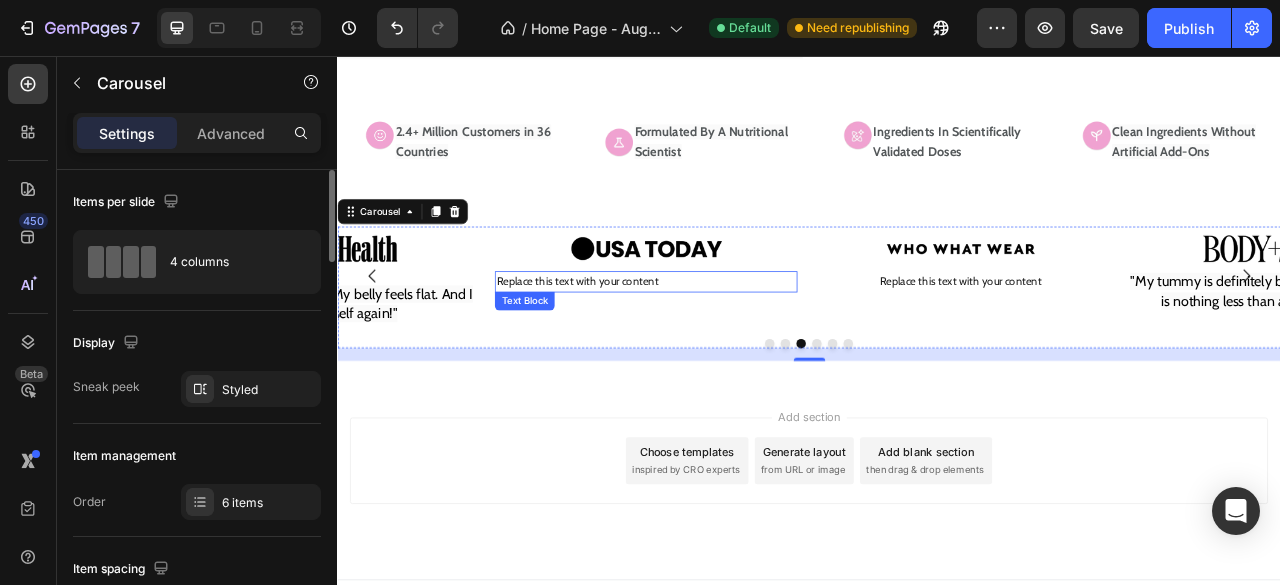 click on "Replace this text with your content" at bounding box center [729, 344] 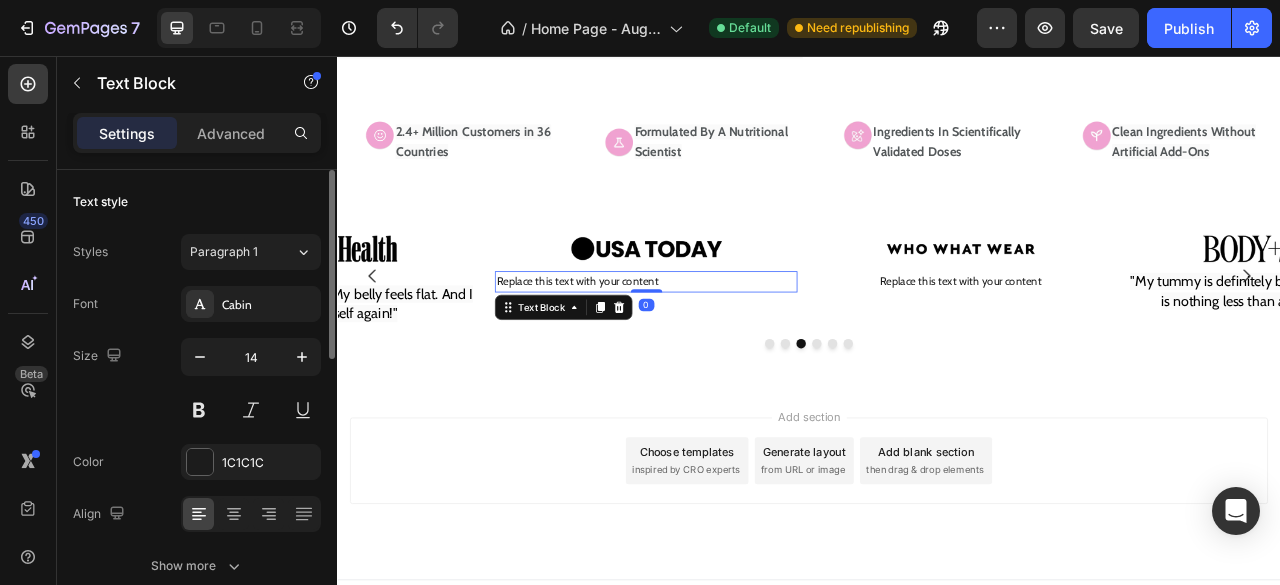 click on "Replace this text with your content" at bounding box center [729, 344] 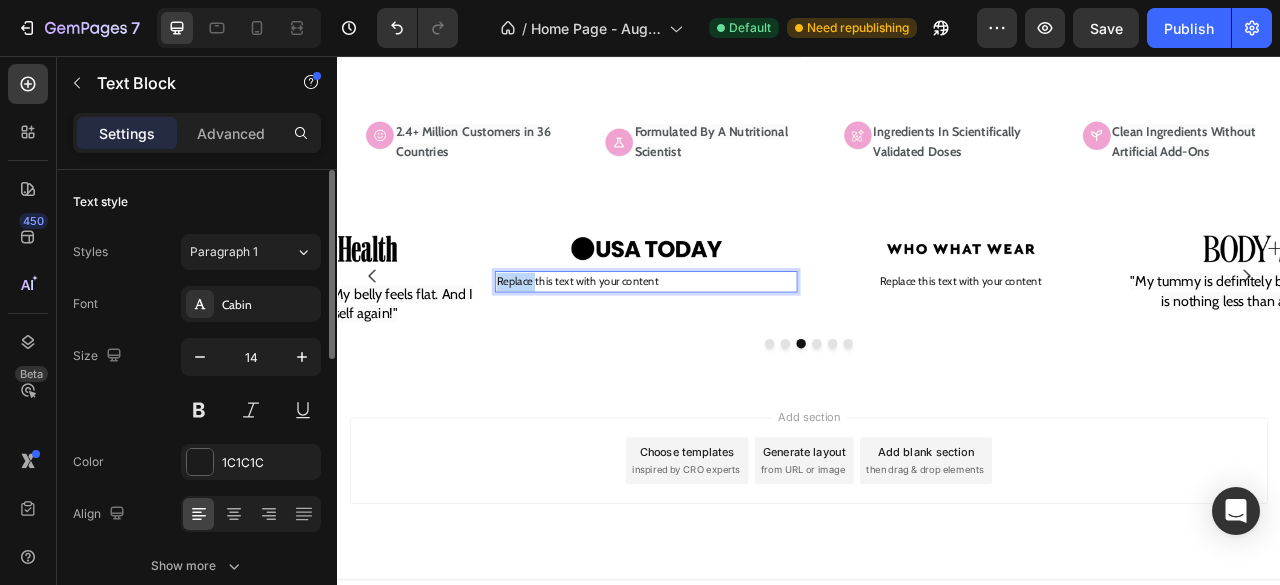 click on "Replace this text with your content" at bounding box center [729, 344] 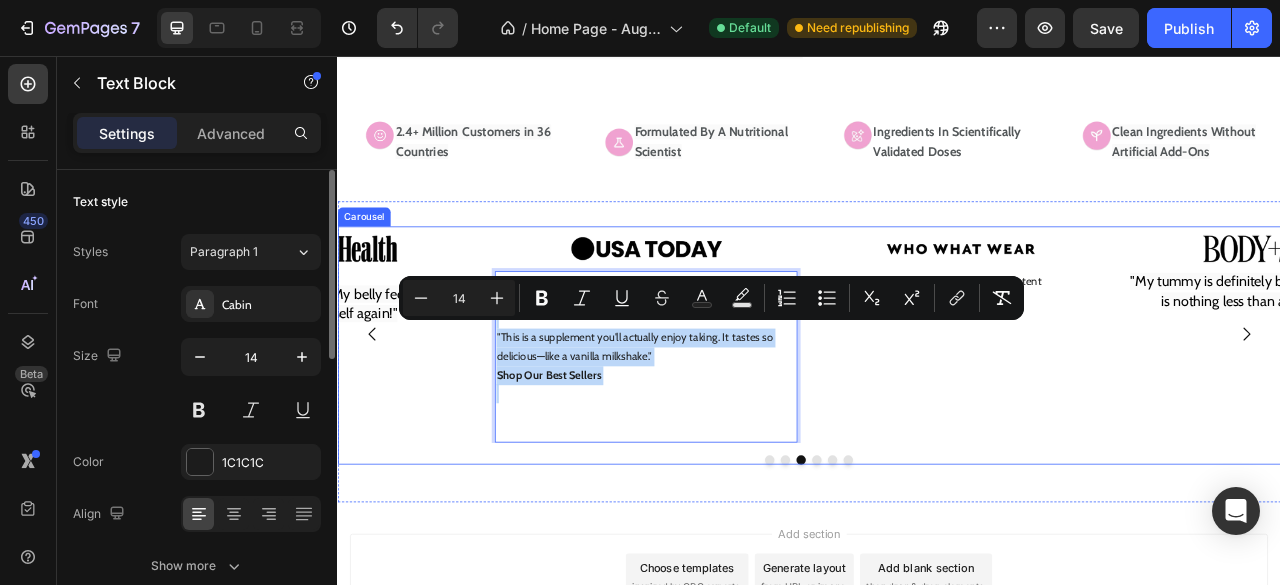 drag, startPoint x: 557, startPoint y: 470, endPoint x: 531, endPoint y: 394, distance: 80.32434 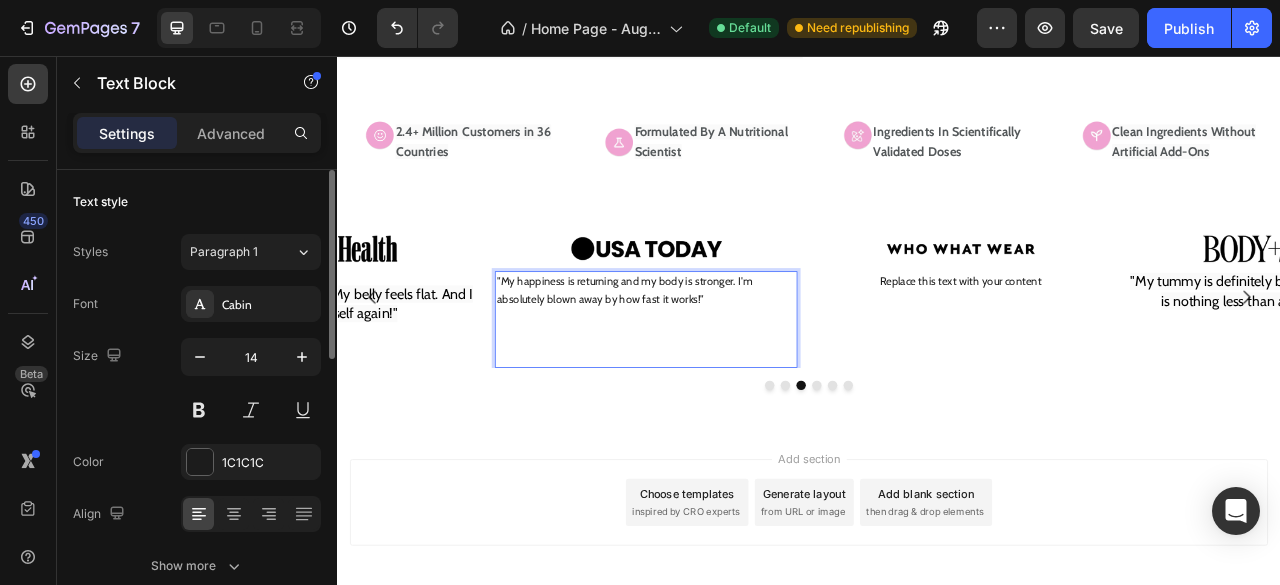 click at bounding box center (729, 427) 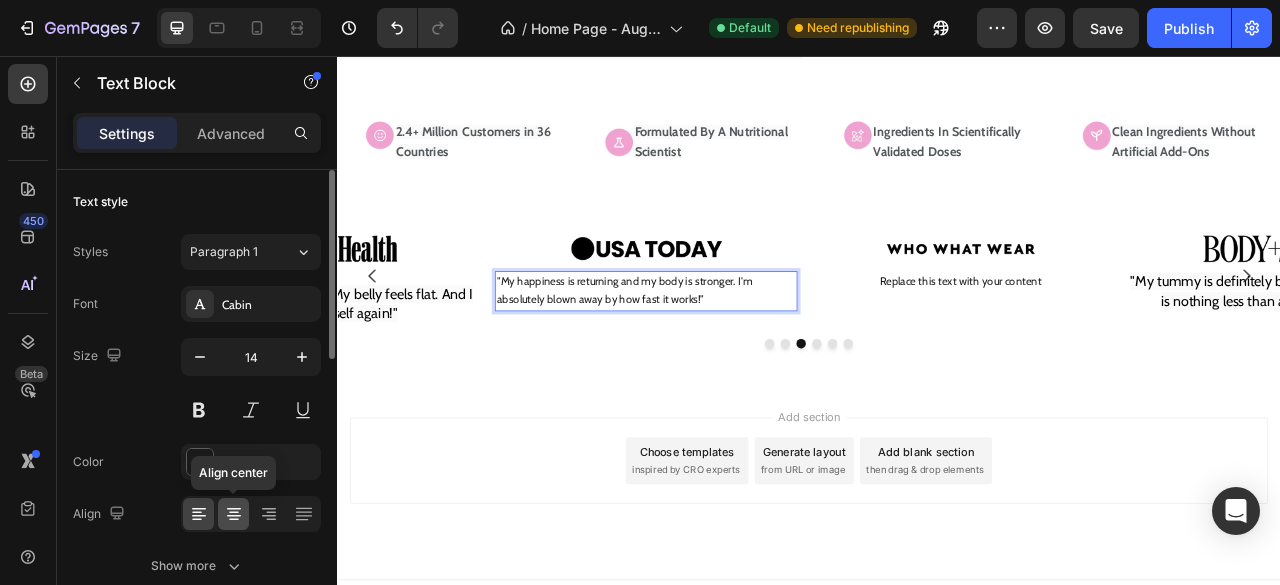 click 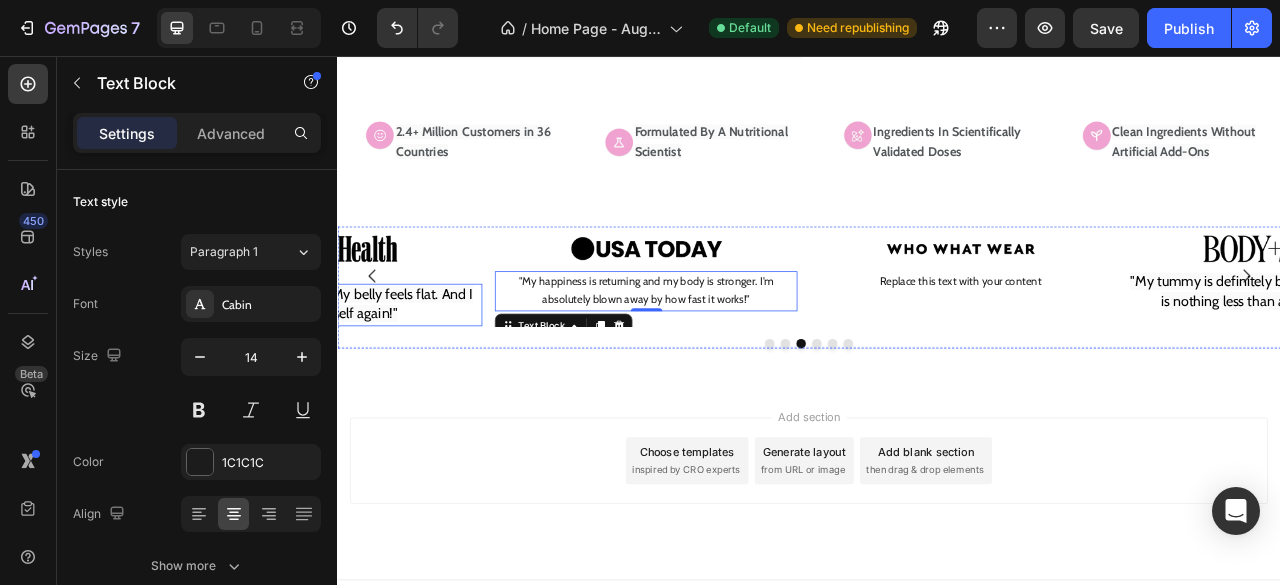 click on ""My confidence is back. My belly feels flat. And I feel like myself again!"" at bounding box center [329, 373] 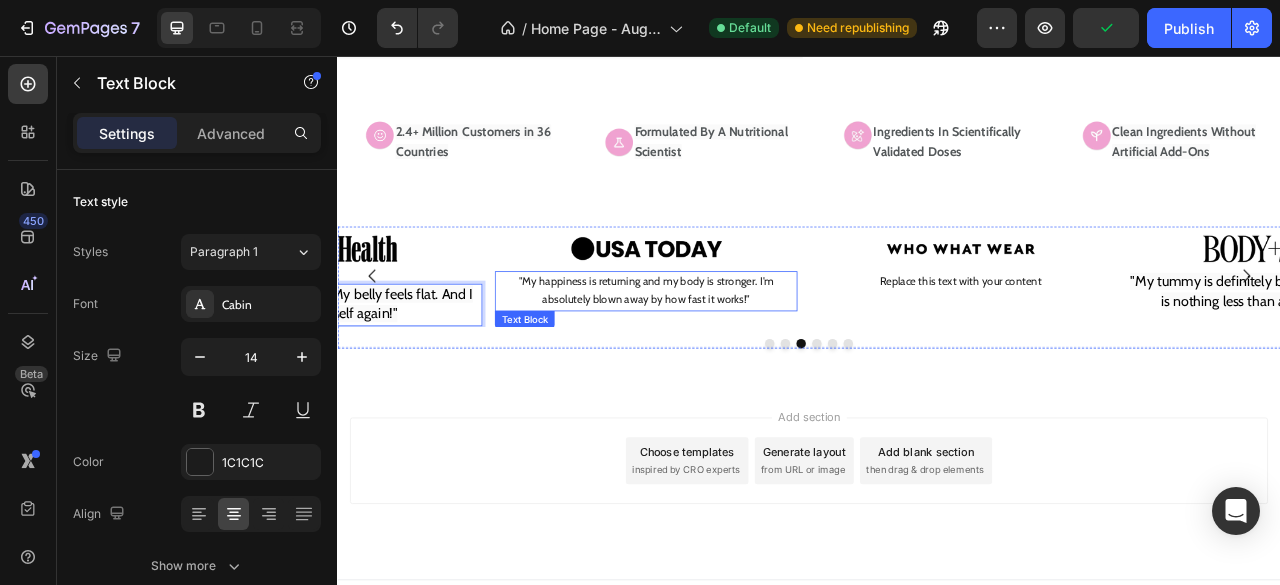 click on ""My happiness is returning and my body is stronger. I'm absolutely blown away by how fast it works!"" at bounding box center (729, 356) 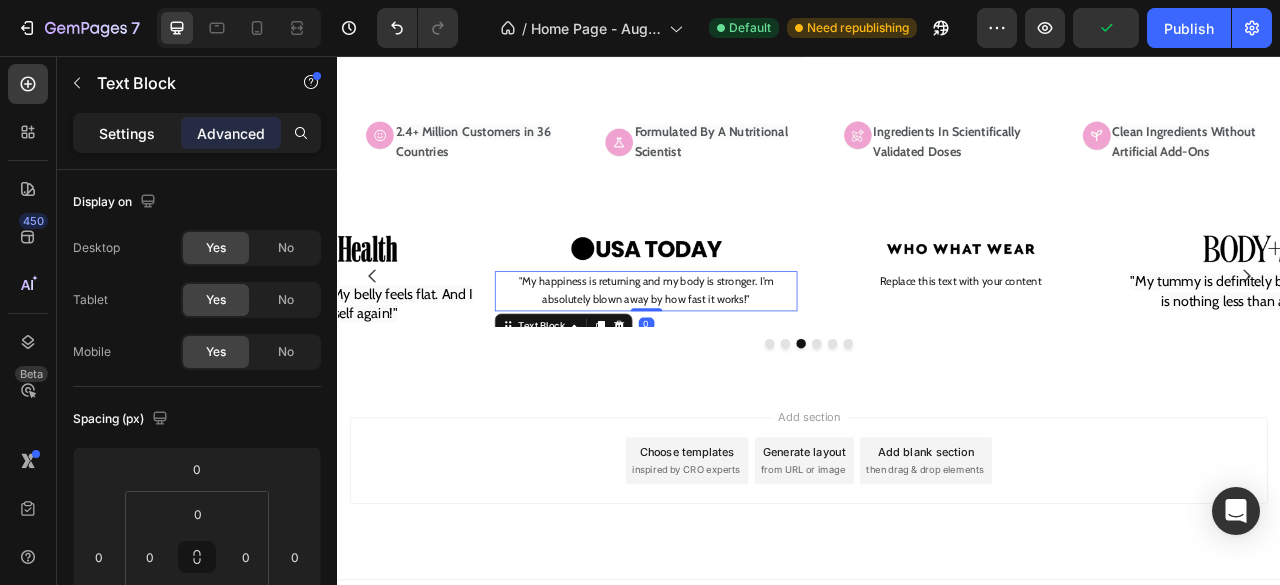 click on "Settings" at bounding box center (127, 133) 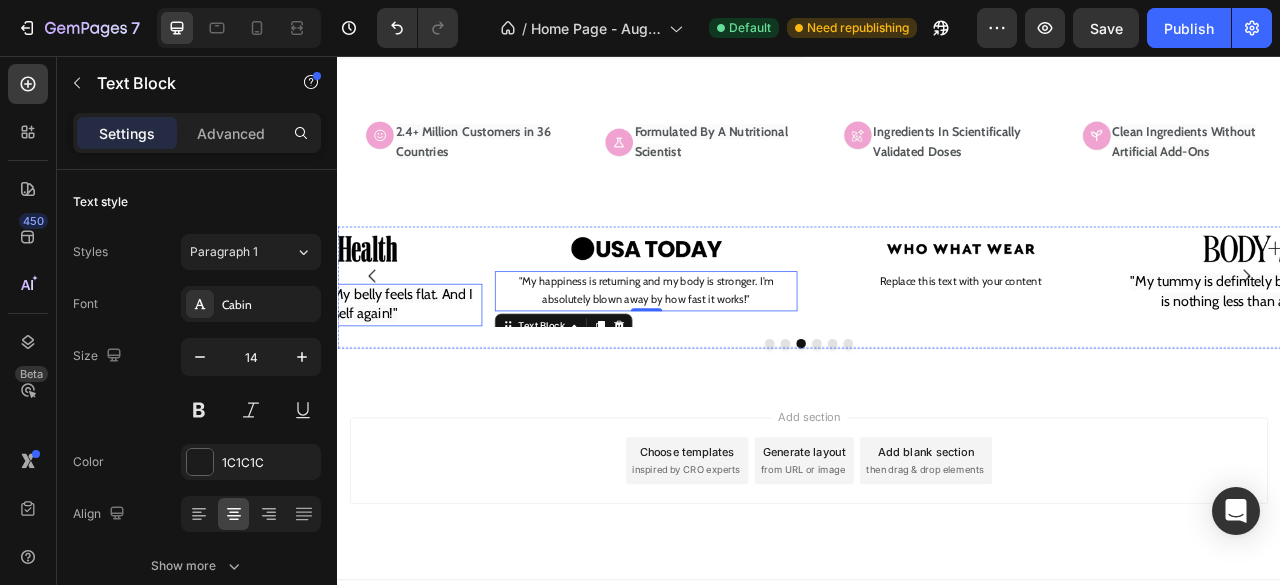 click on ""My confidence is back. My belly feels flat. And I feel like myself again!"" at bounding box center (329, 371) 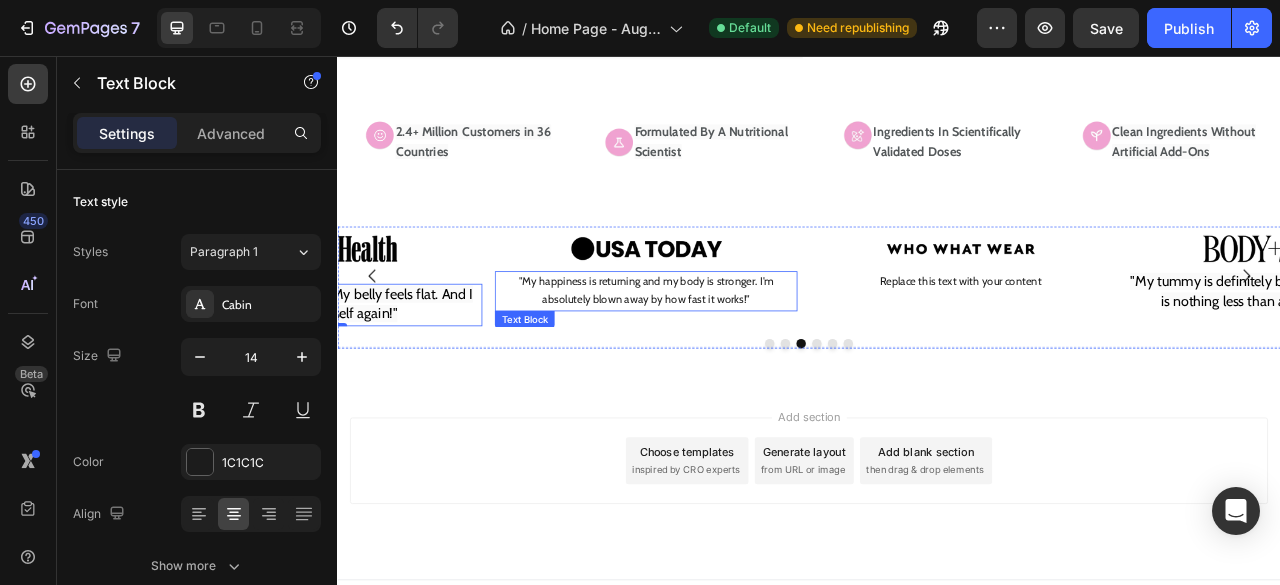 click on ""My happiness is returning and my body is stronger. I'm absolutely blown away by how fast it works!"" at bounding box center [729, 356] 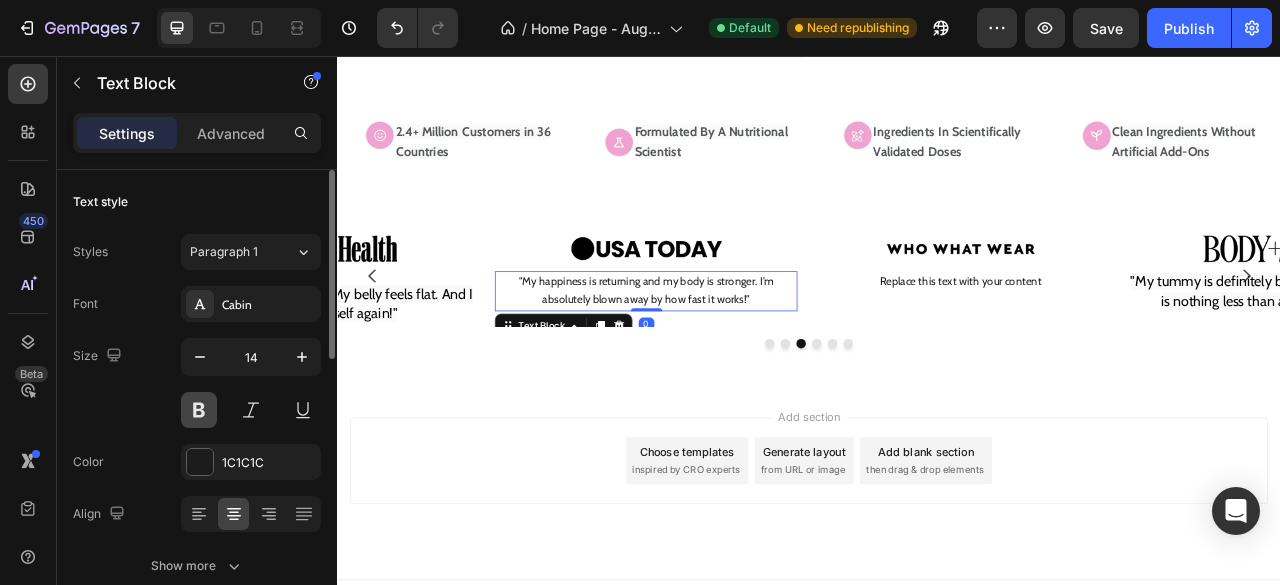 click at bounding box center [199, 410] 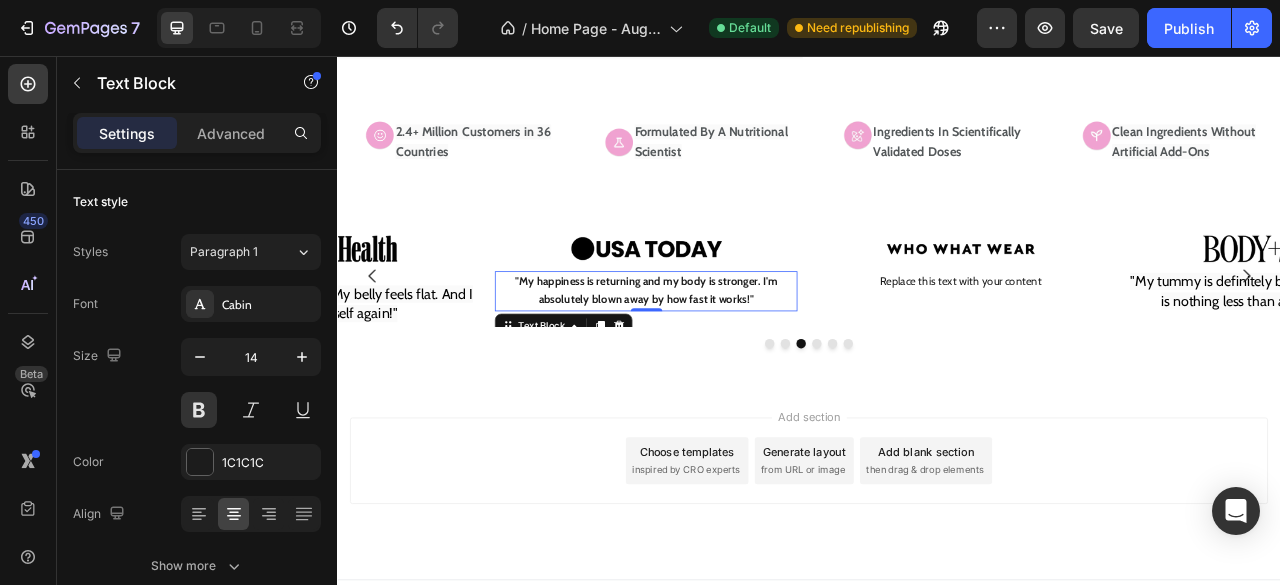 type 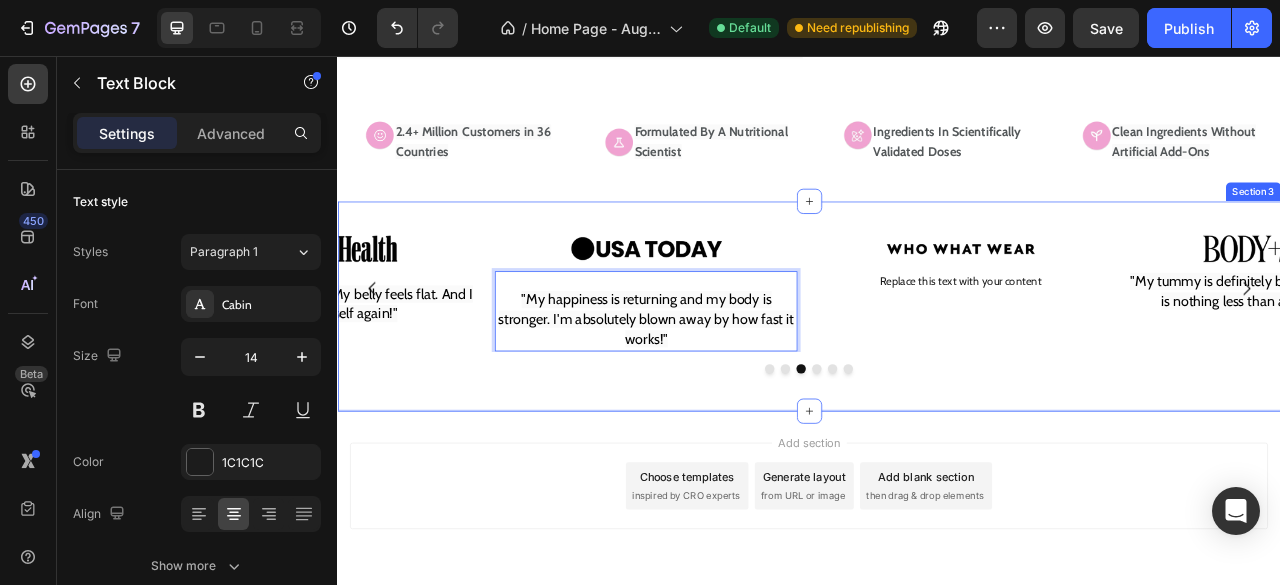 click on "Image "It made me so calm and centred, my husband instantly noticed the change." Text Block Image "My confidence is back. My belly feels flat. And I feel like myself again!" Text Block Image "My happiness is returning and my body is stronger. I'm absolutely blown away by how fast it works!" Text Block   0 Image Replace this text with your content Text Block Image "My tummy is definitely better than it was, which is nothing less than a freaking miracle." Text Block Image Replace this text with your content Text Block
Carousel Section 3" at bounding box center [937, 374] 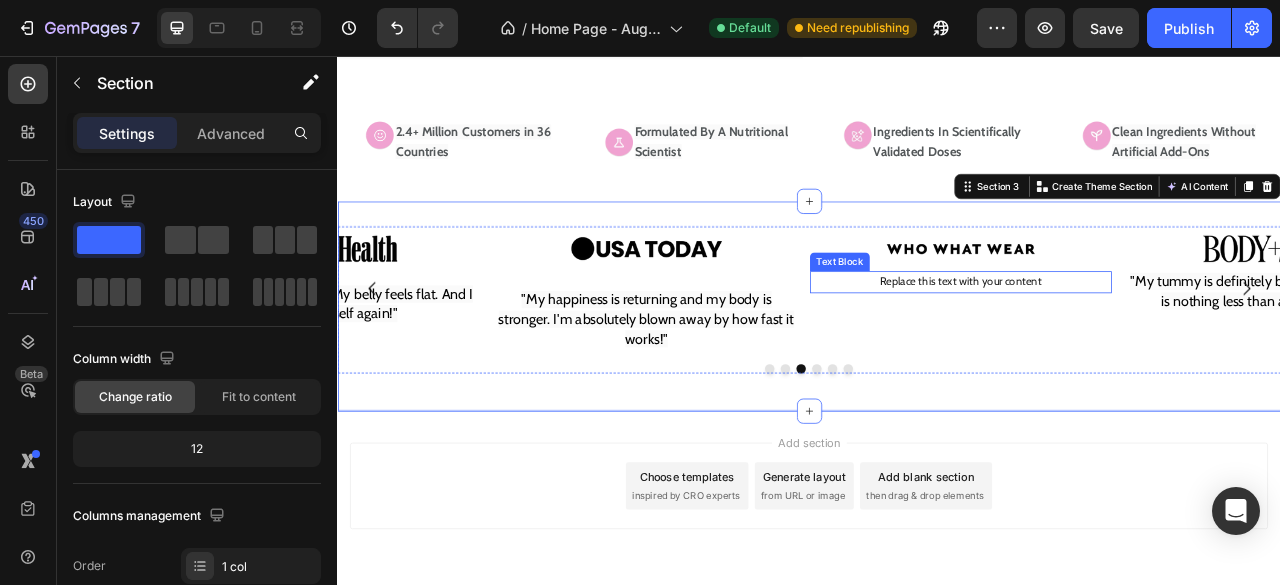 click on "Replace this text with your content" at bounding box center [1129, 344] 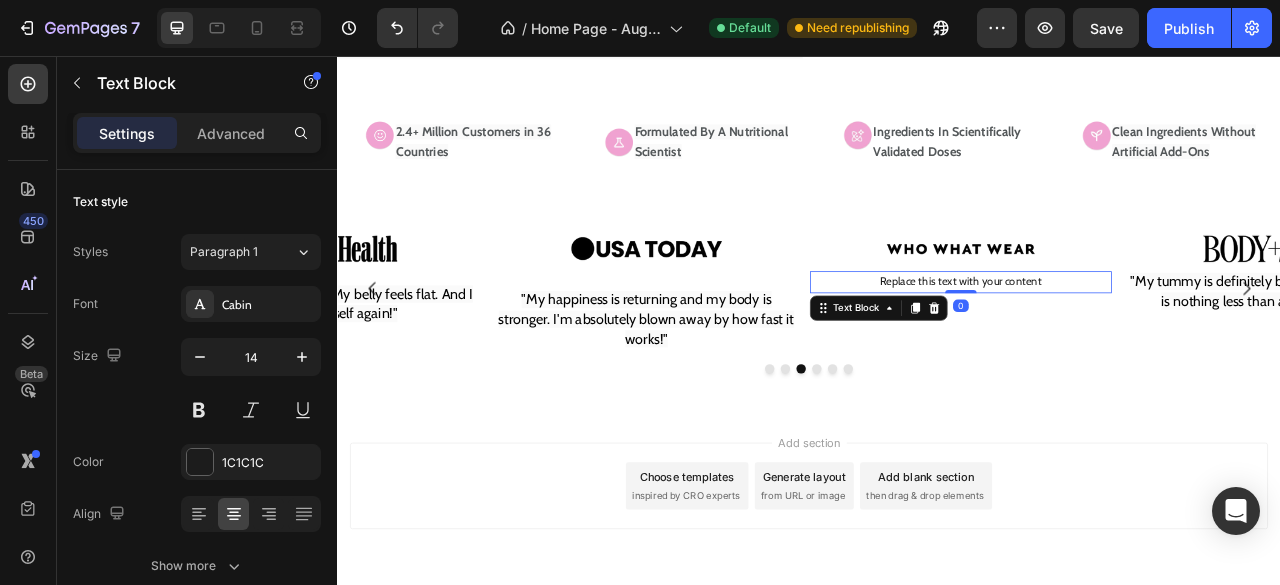 click on "Replace this text with your content" at bounding box center [1129, 344] 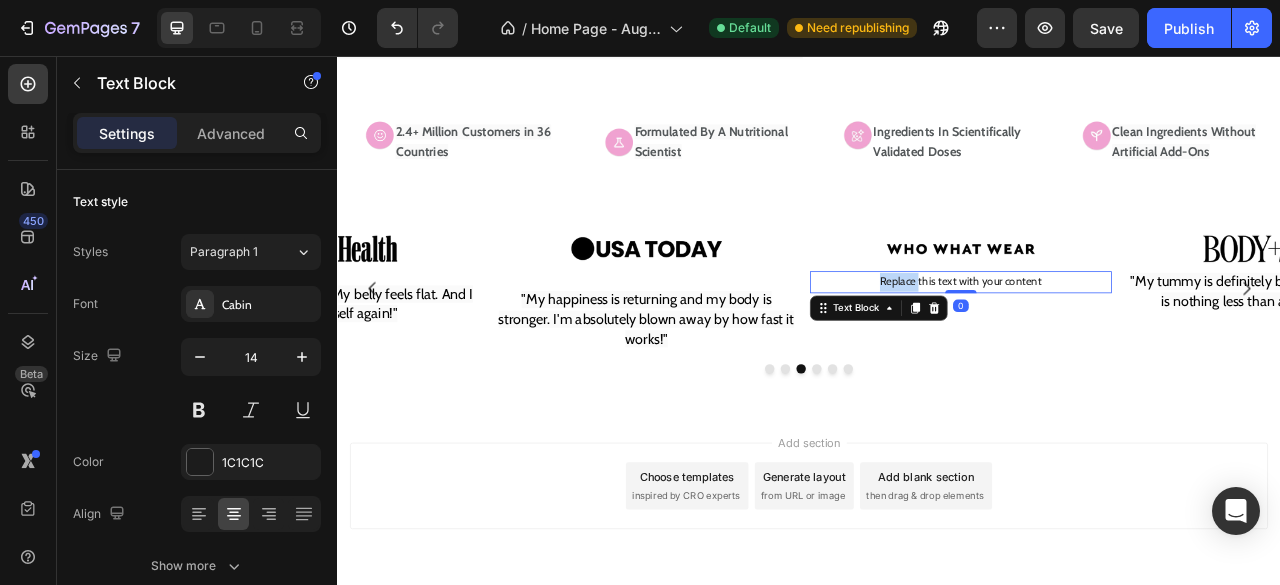 click on "Replace this text with your content" at bounding box center [1129, 344] 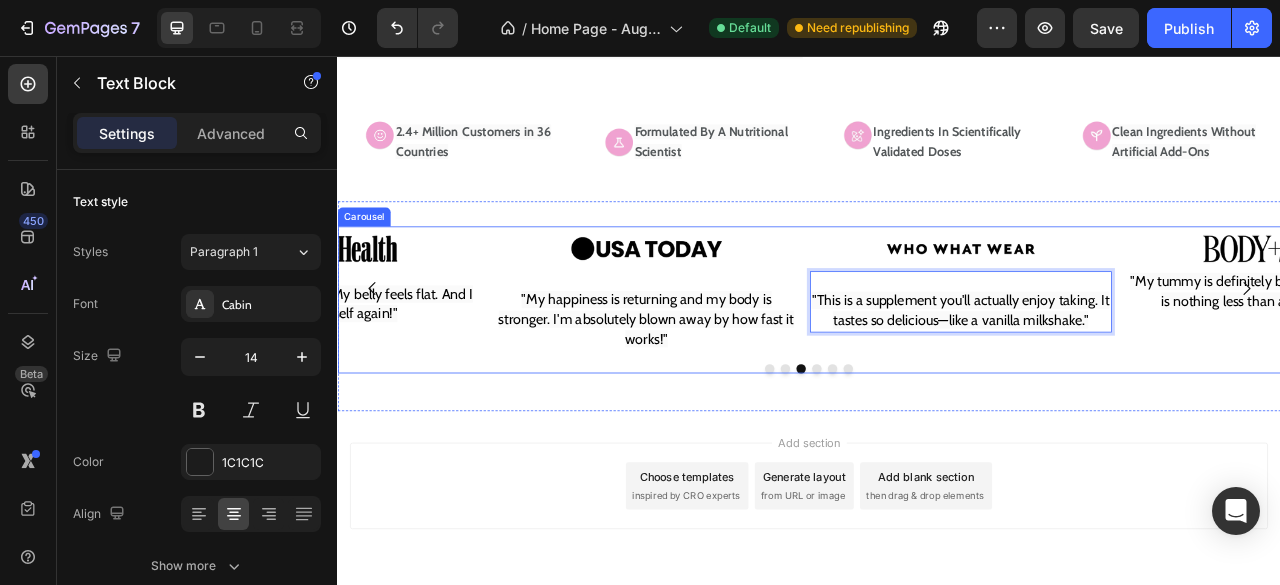 click 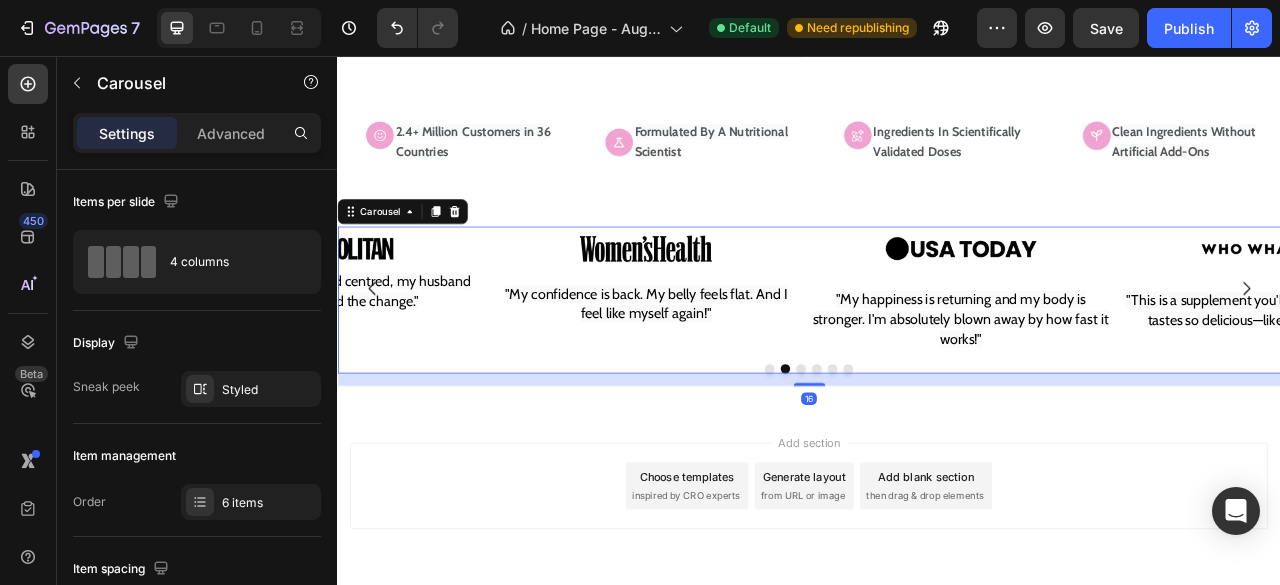 click 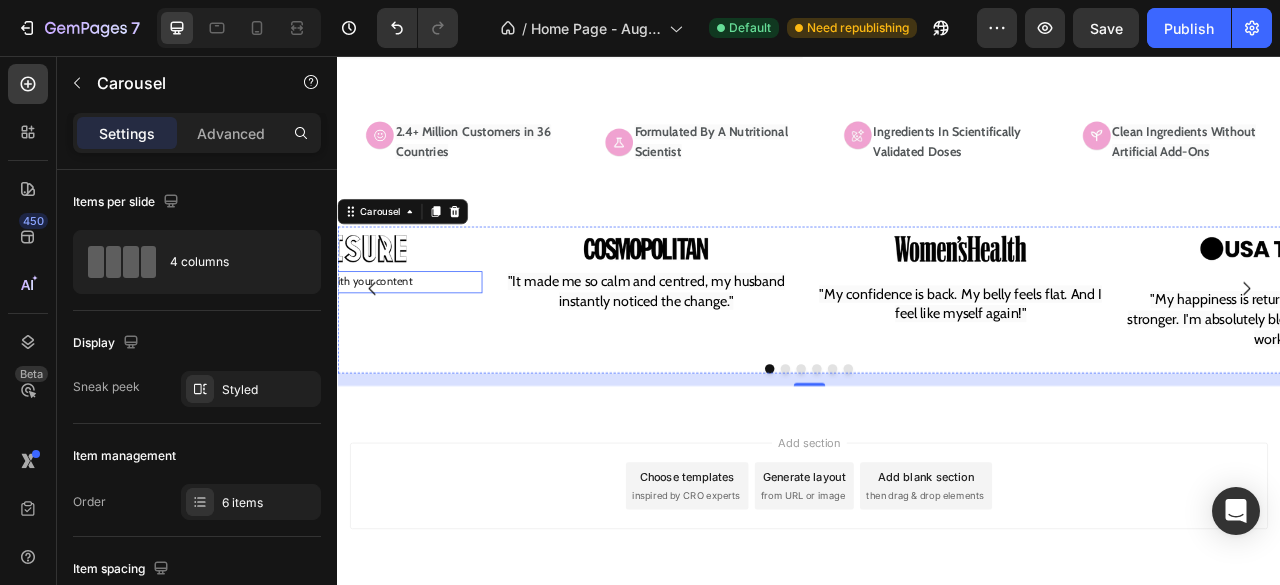 click on "Replace this text with your content" at bounding box center [329, 344] 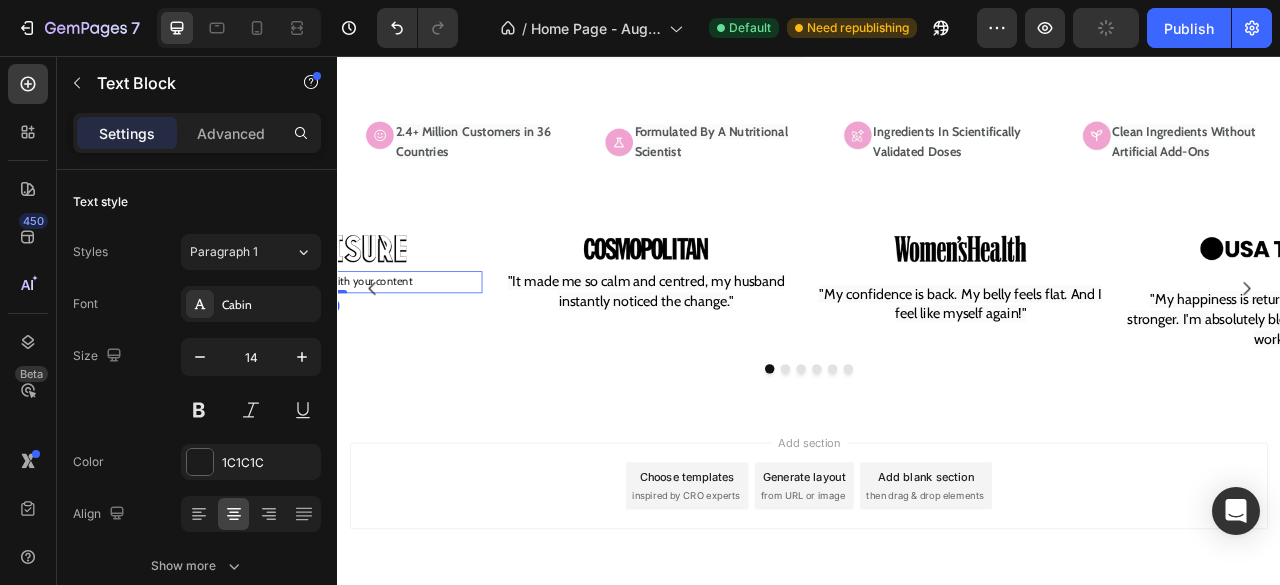 click on "Replace this text with your content" at bounding box center (329, 344) 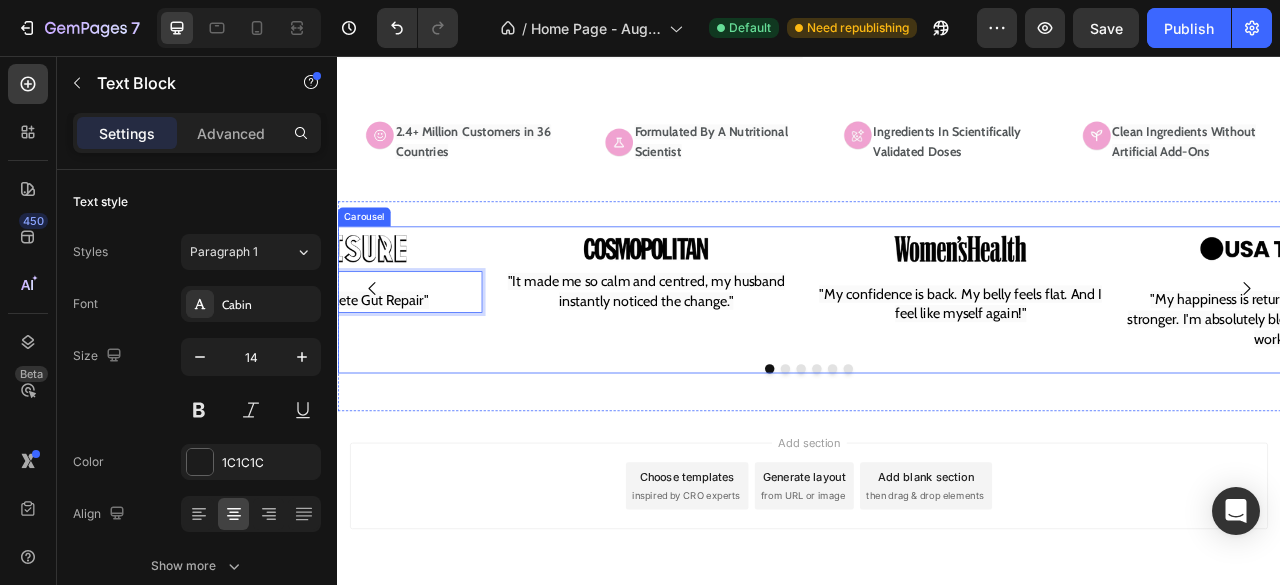 click 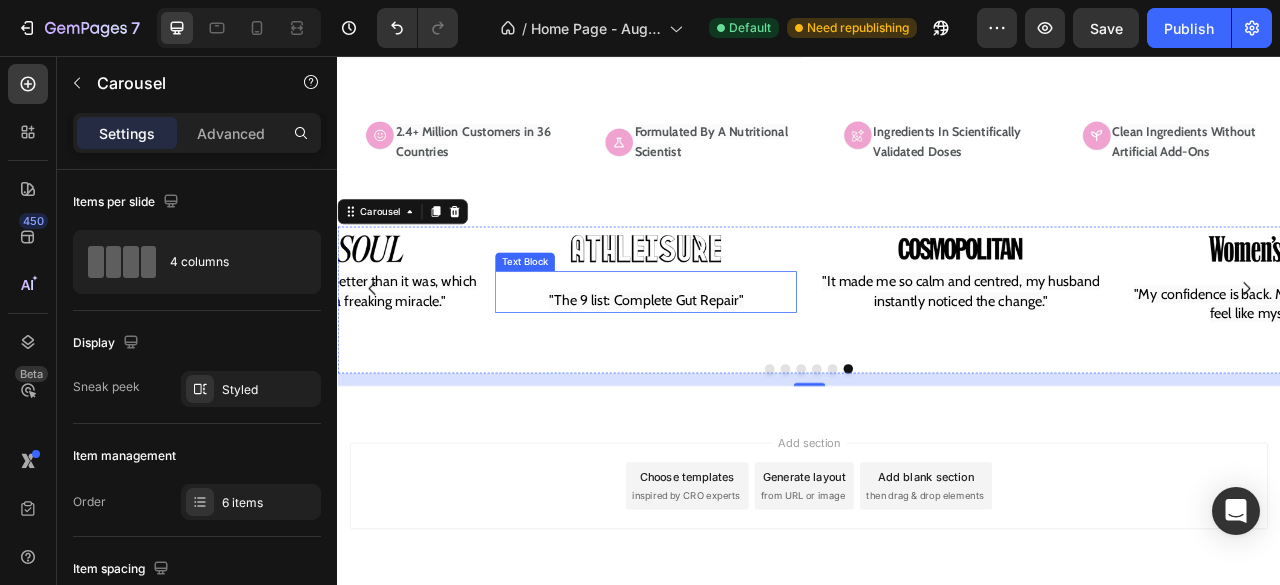 click on ""The 9 list: Complete Gut Repair"" at bounding box center [729, 356] 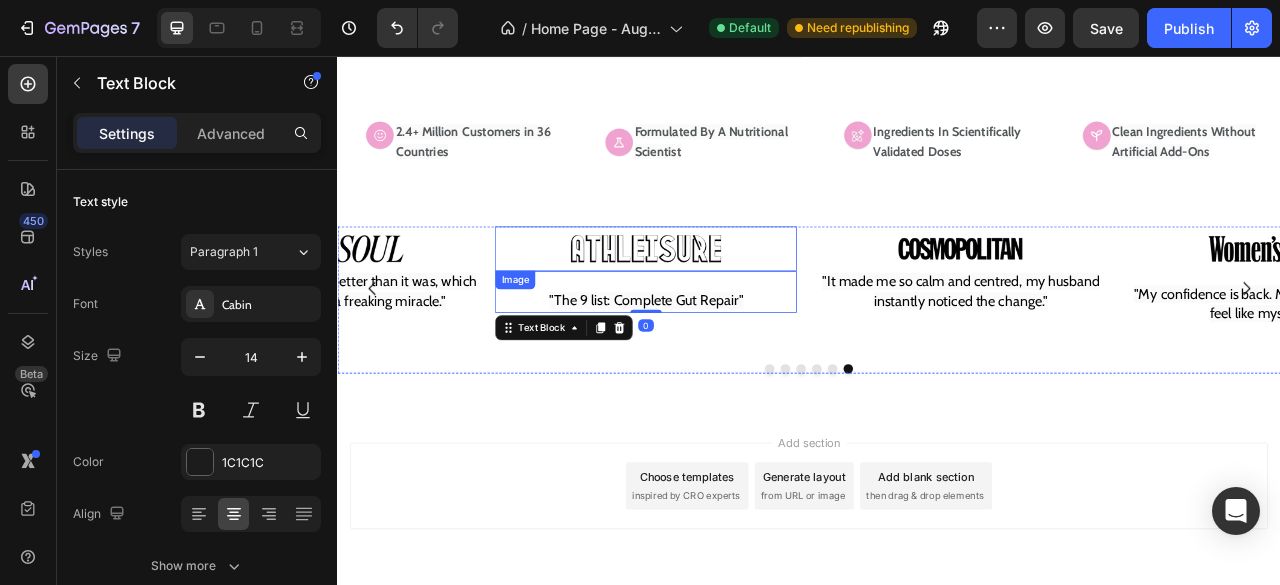 click at bounding box center (729, 302) 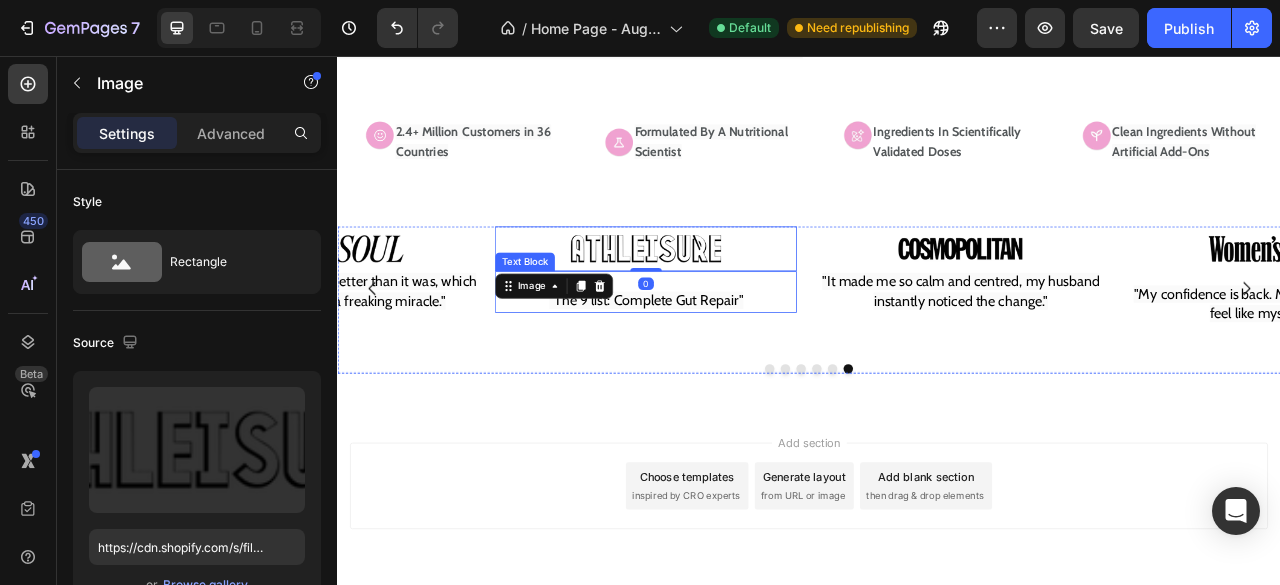 click on ""The 9 list: Complete Gut Repair"" at bounding box center (729, 356) 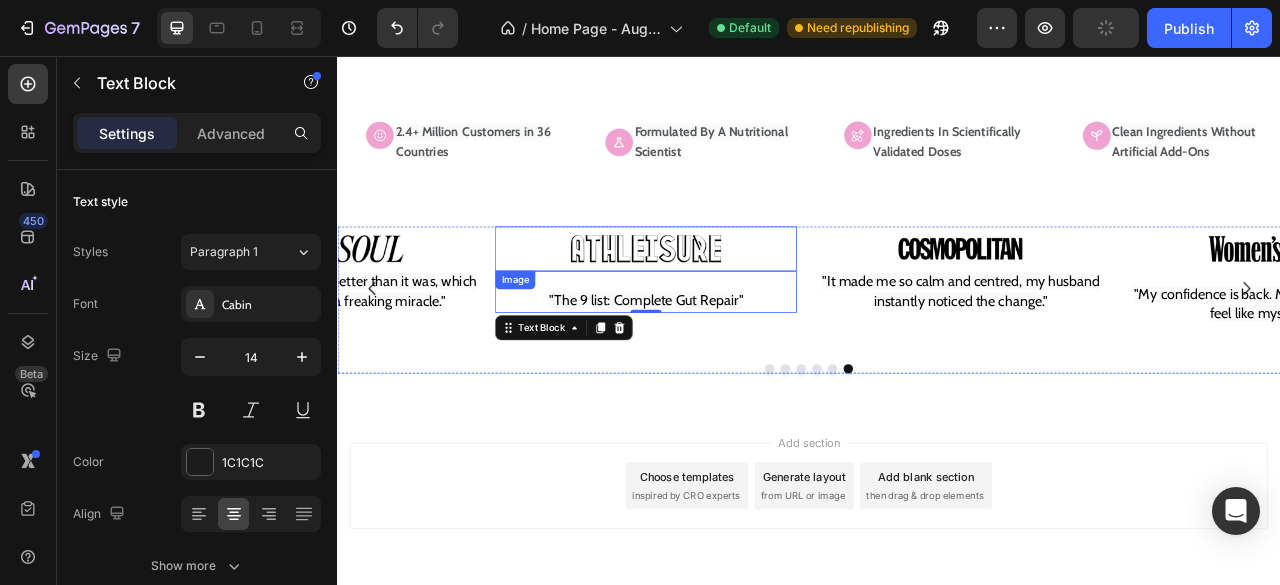 click at bounding box center [729, 302] 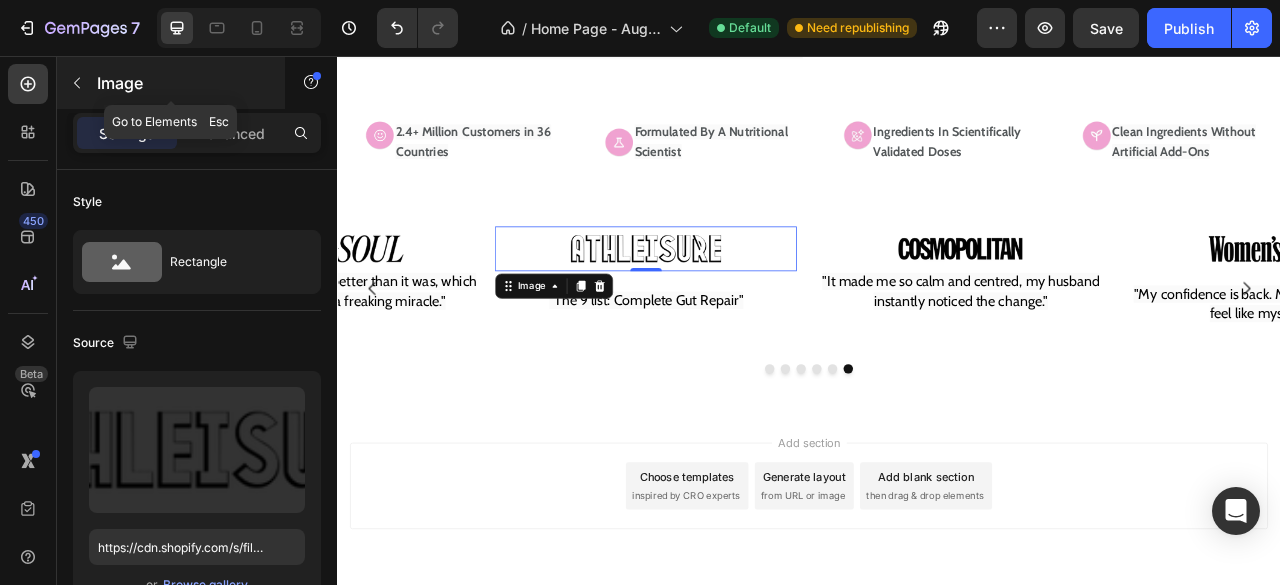 click 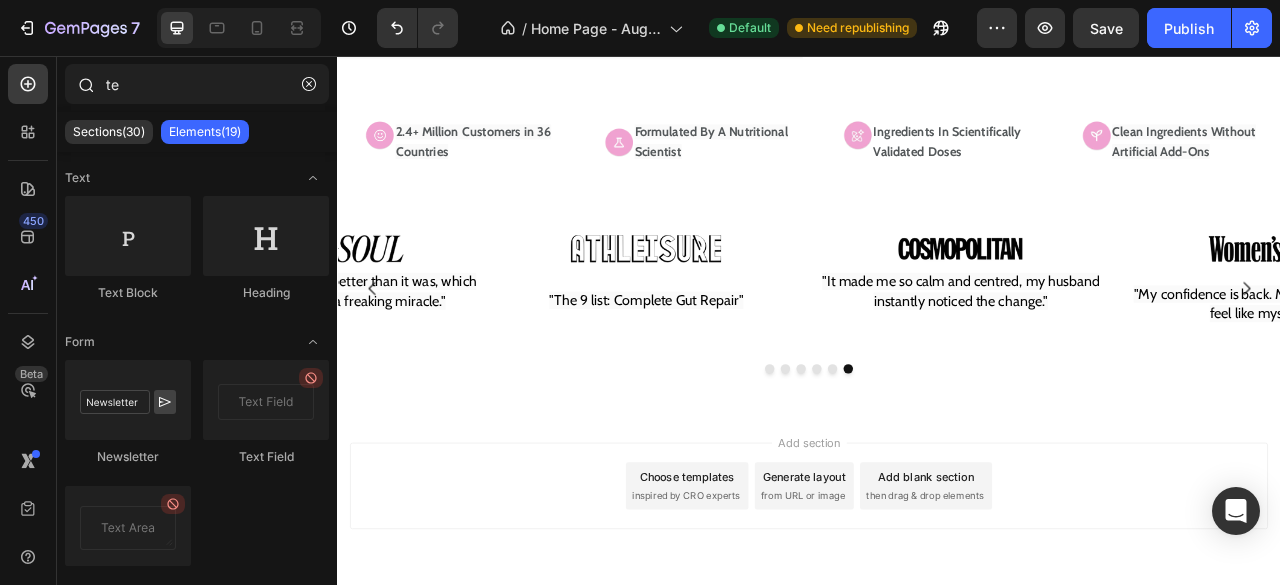 click on "te" 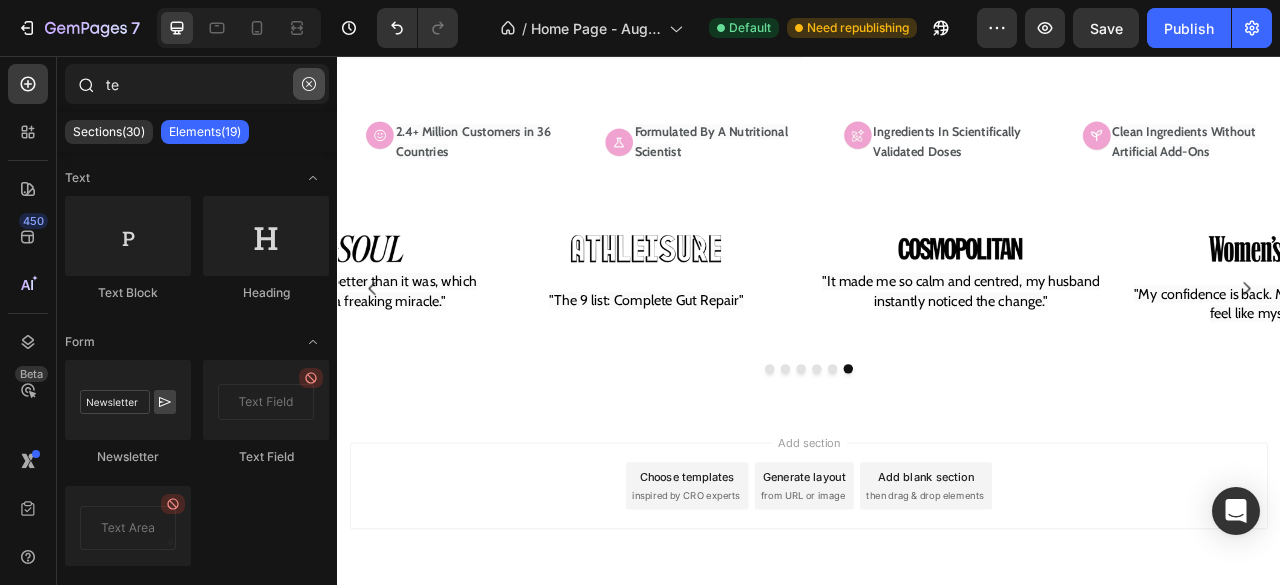 click 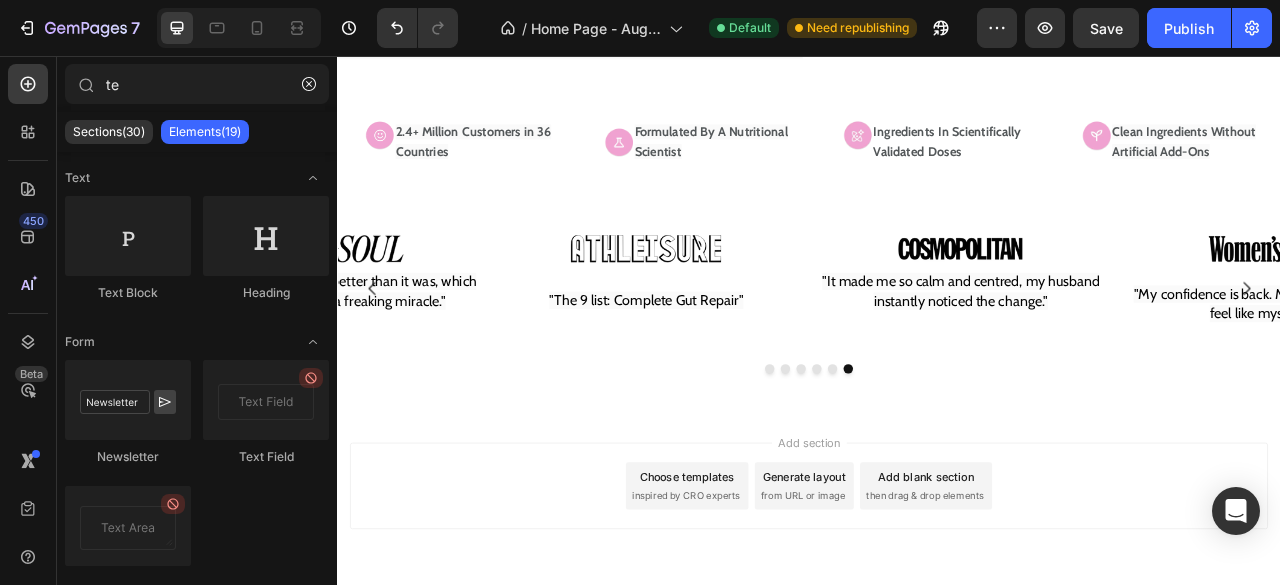 type 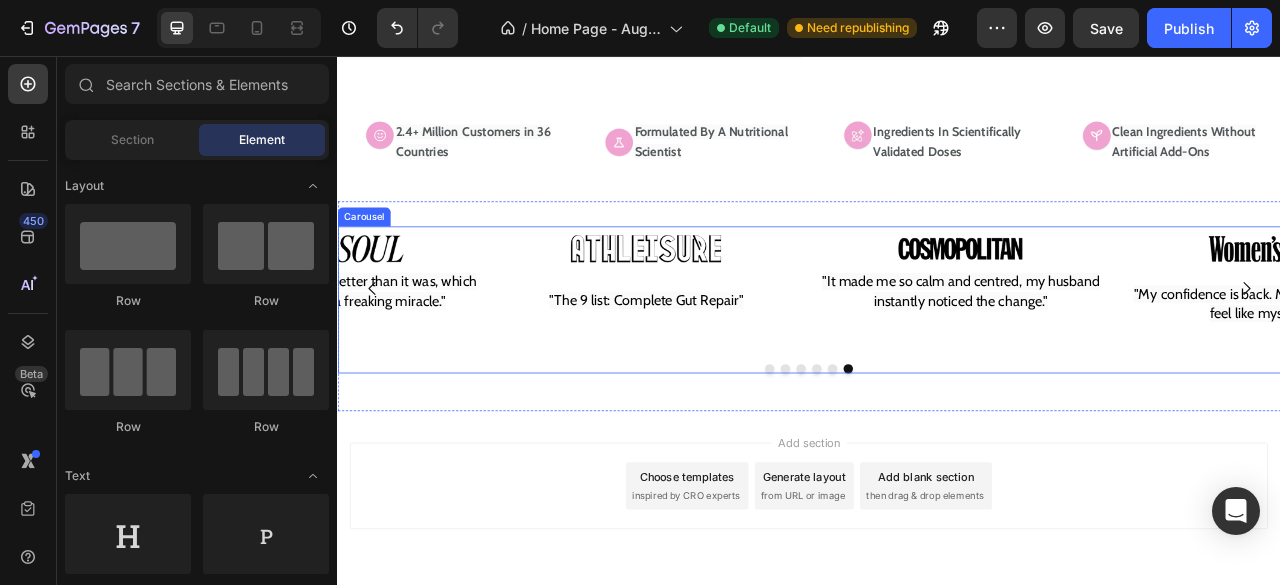 click on "Image "The 9 list: Complete Gut Repair" Text Block" at bounding box center [729, 352] 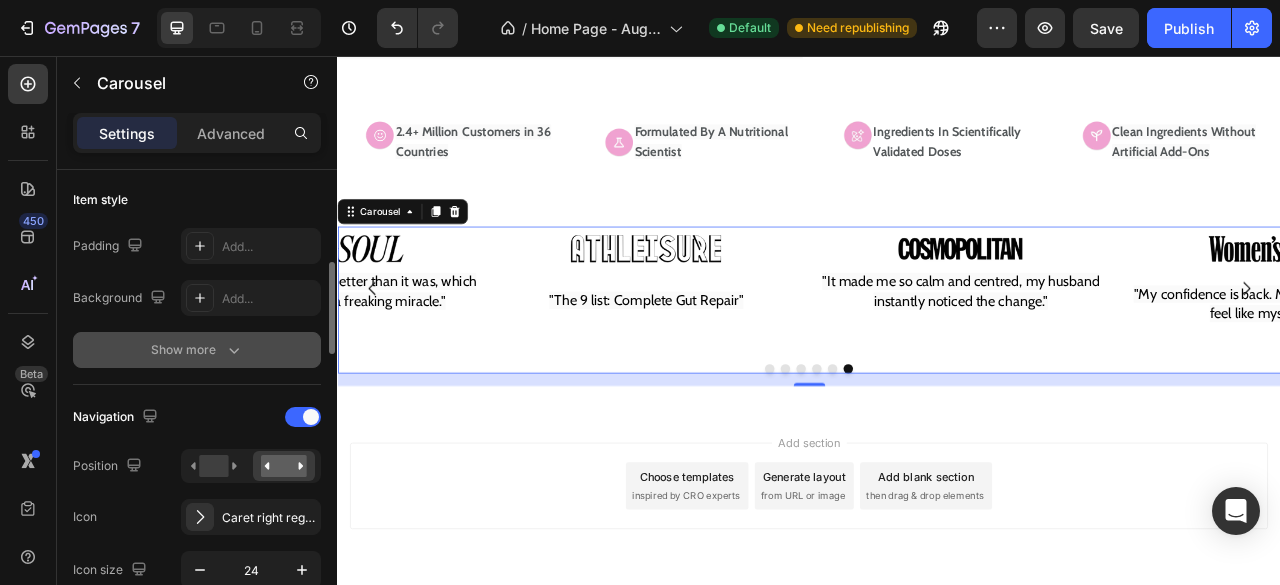 scroll, scrollTop: 486, scrollLeft: 0, axis: vertical 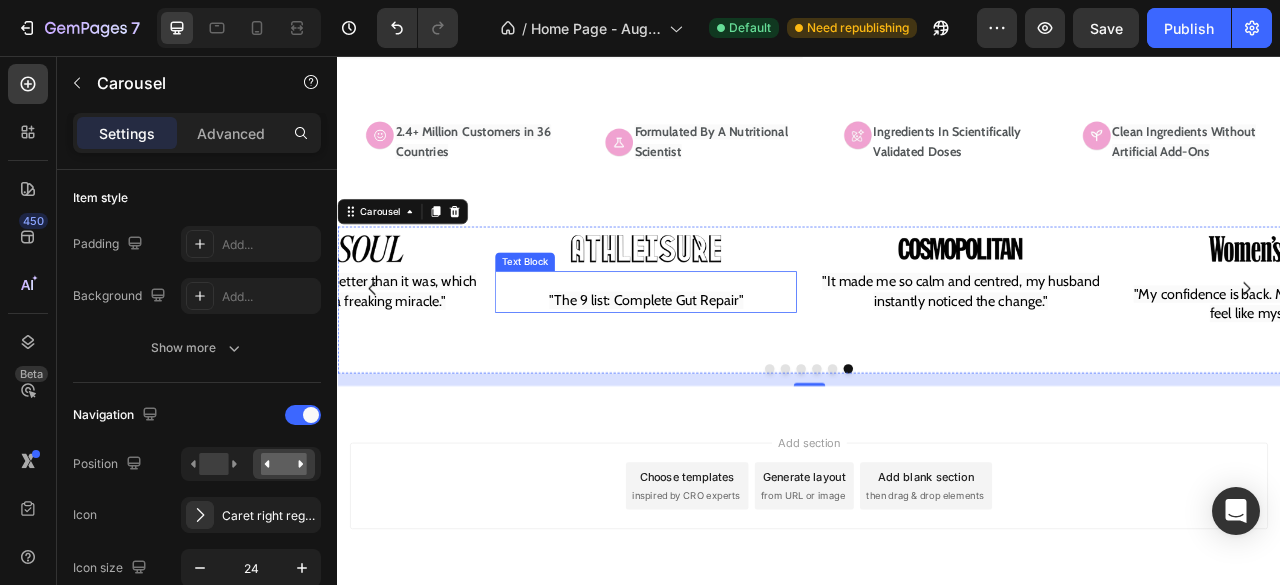 click on ""The 9 list: Complete Gut Repair"" at bounding box center [729, 356] 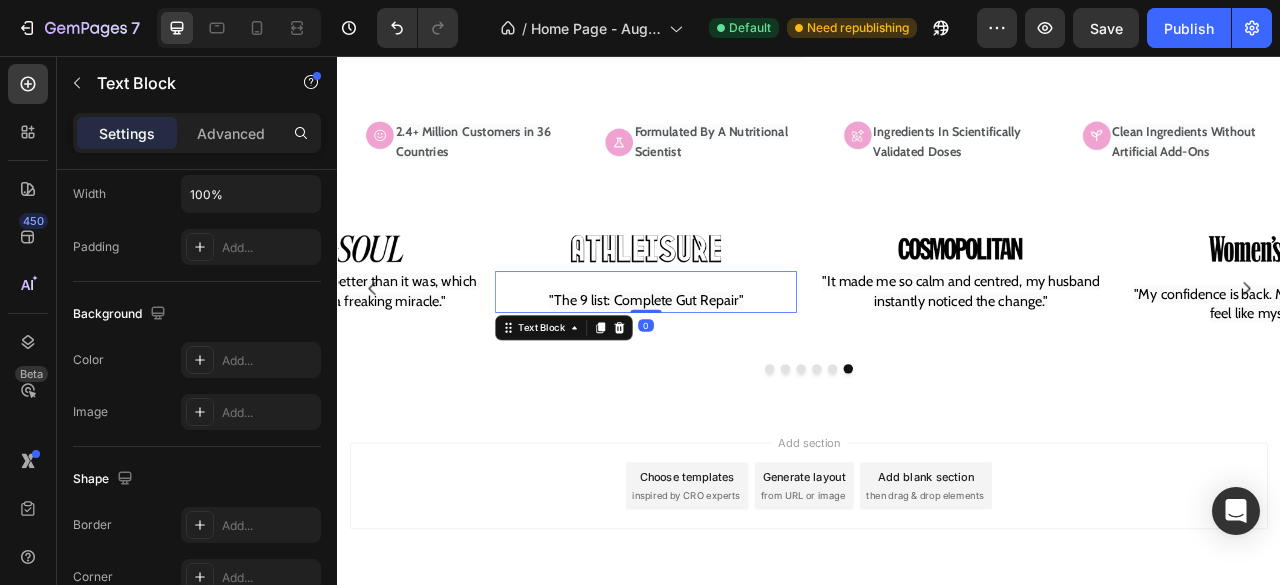 scroll, scrollTop: 0, scrollLeft: 0, axis: both 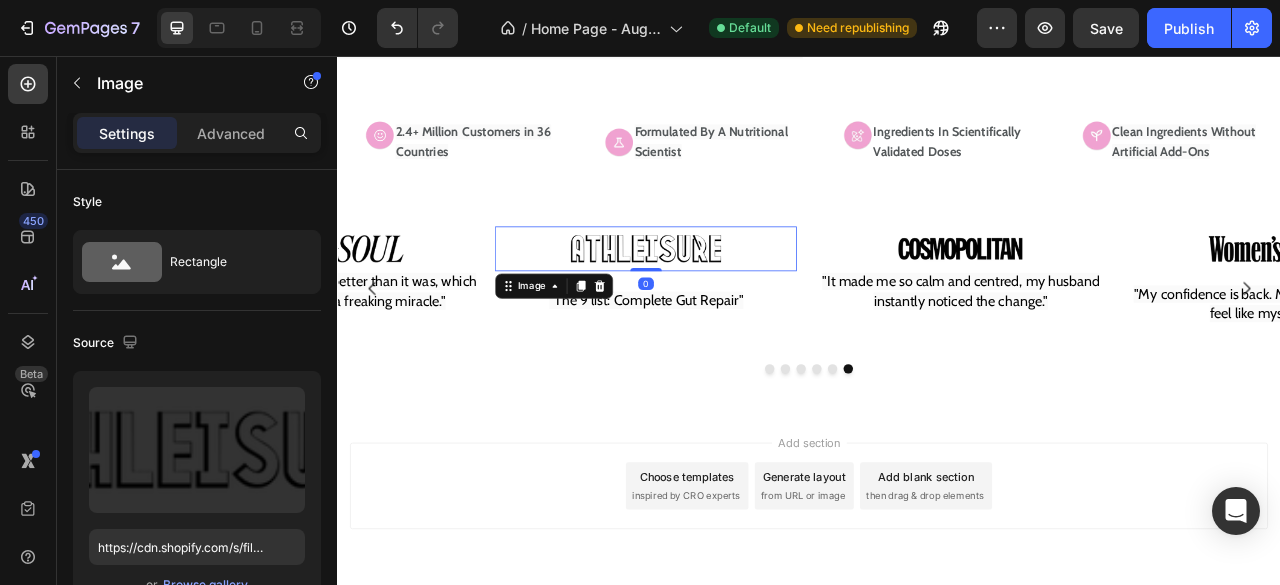 click at bounding box center [729, 302] 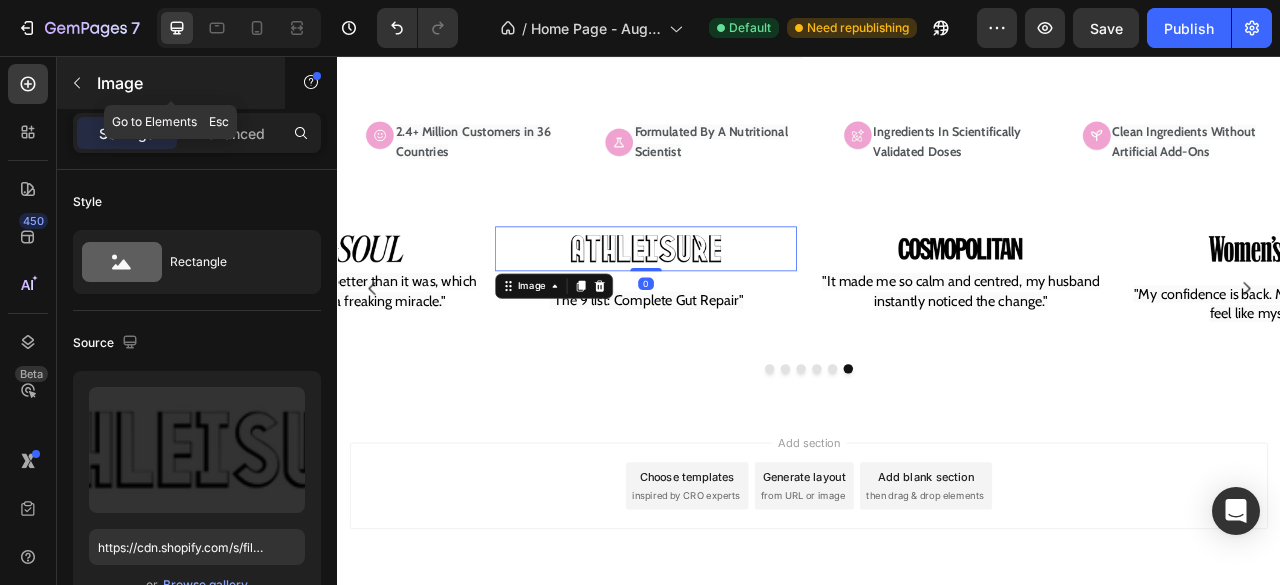 click 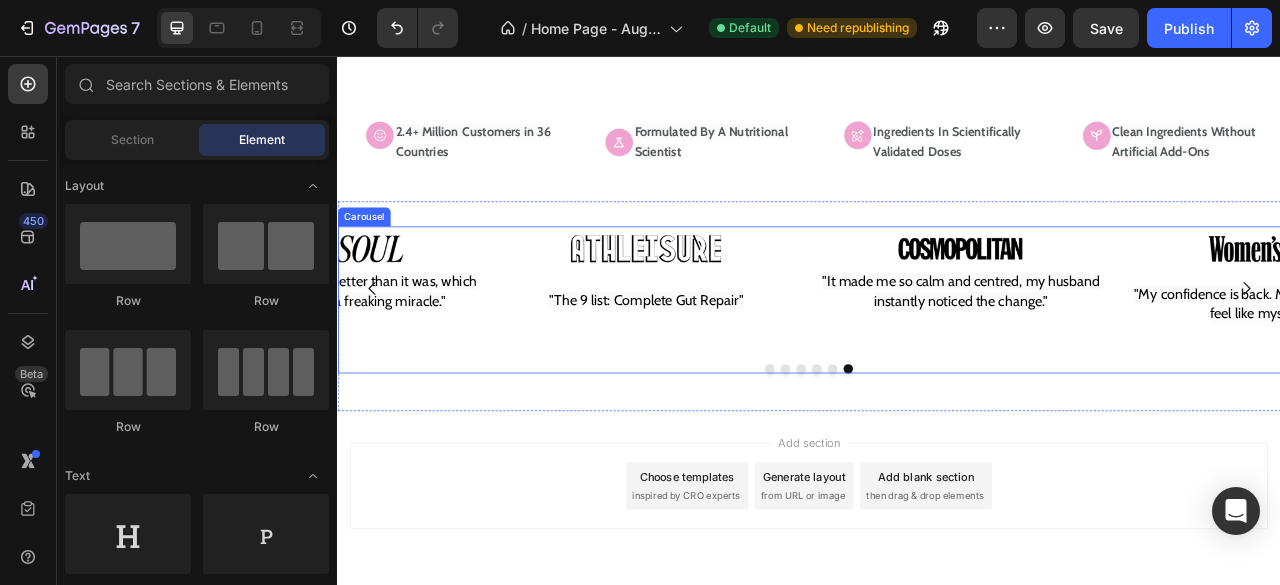 click on "Image "It made me so calm and centred, my husband instantly noticed the change." Text Block Image "My confidence is back. My belly feels flat. And I feel like myself again!" Text Block Image "My happiness is returning and my body is stronger. I'm absolutely blown away by how fast it works!" Text Block Image "This is a supplement you'll actually enjoy taking. It tastes so delicious—like a vanilla milkshake." Text Block Image "My tummy is definitely better than it was, which is nothing less than a freaking miracle." Text Block Image "The 9 list: Complete Gut Repair" Text Block" at bounding box center (937, 352) 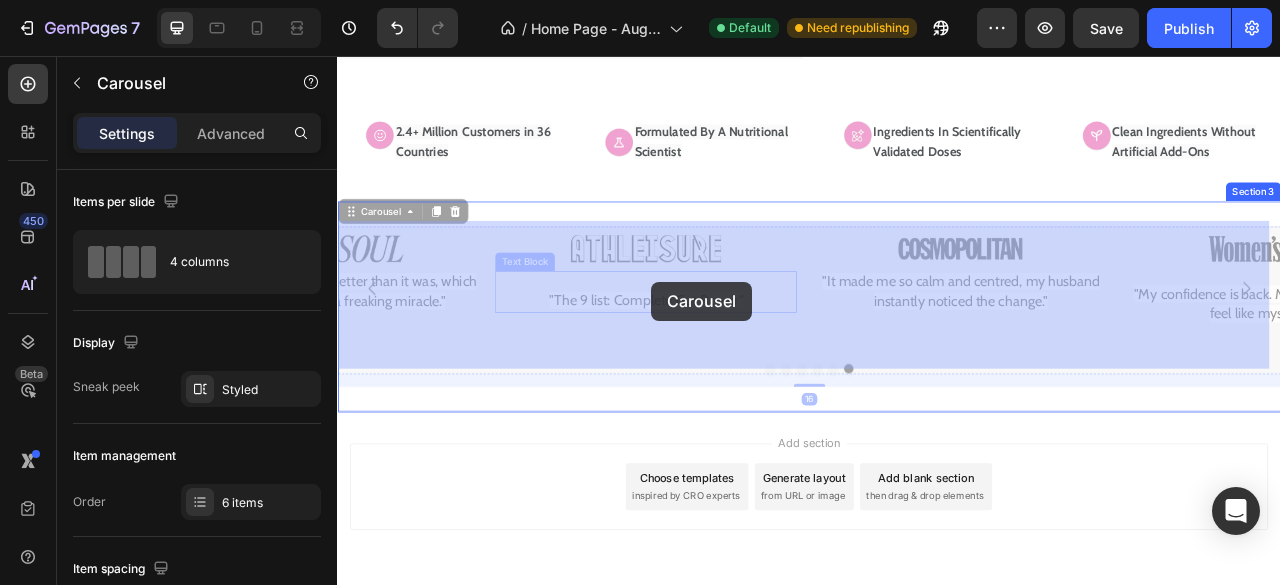 drag, startPoint x: 923, startPoint y: 338, endPoint x: 736, endPoint y: 337, distance: 187.00267 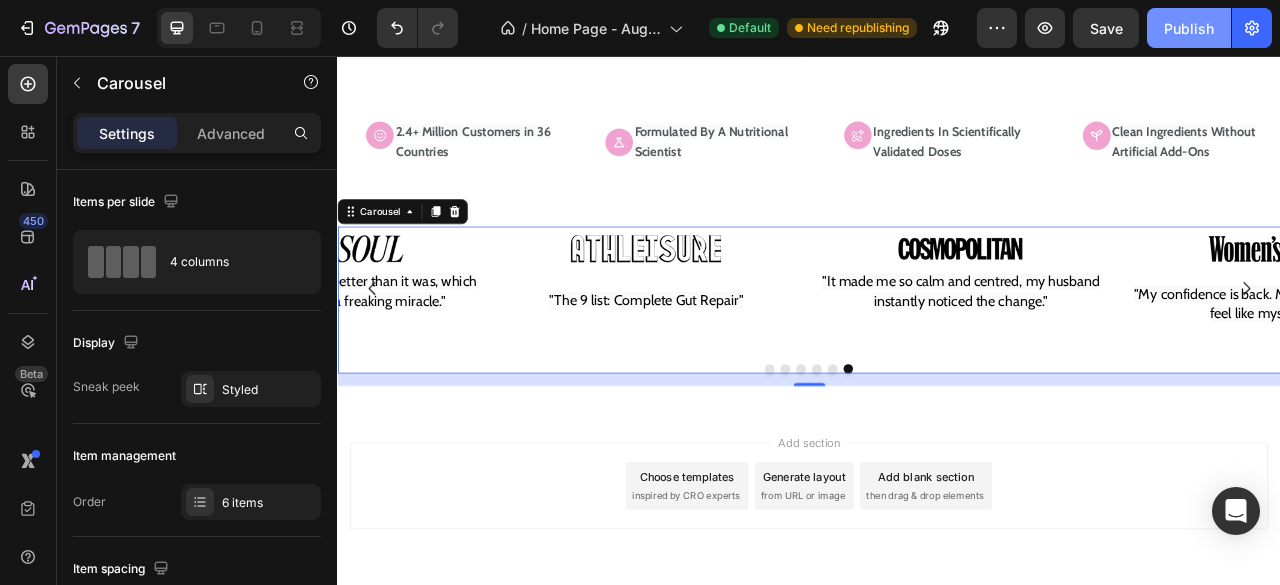 click on "Publish" at bounding box center [1189, 28] 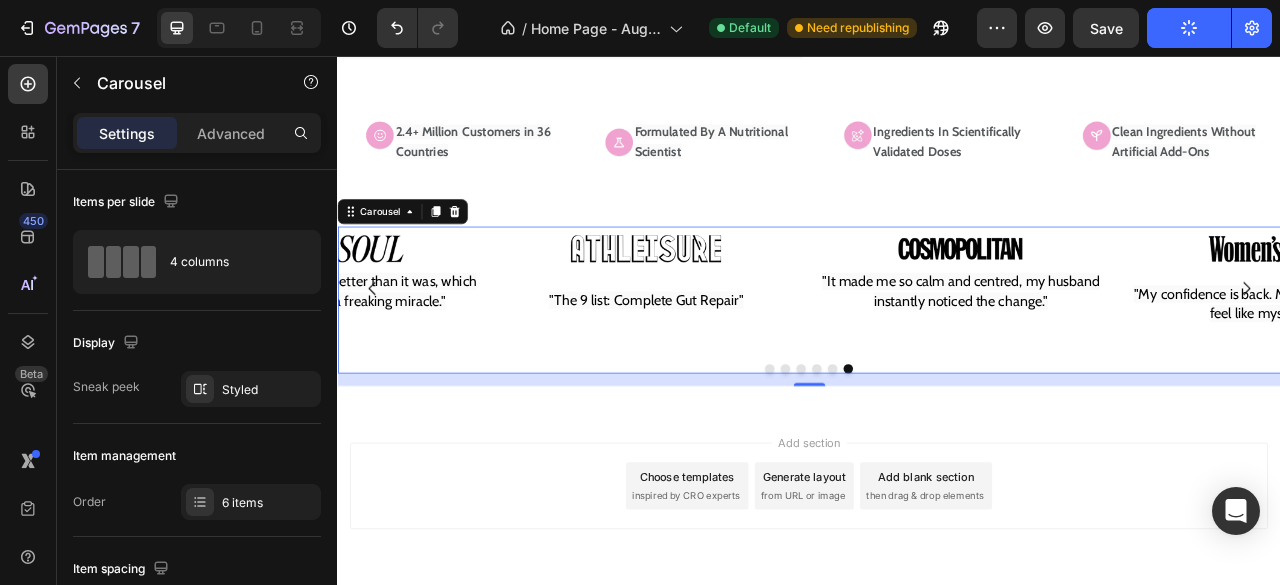 click on "Image "The 9 list: Complete Gut Repair" Text Block" at bounding box center (729, 352) 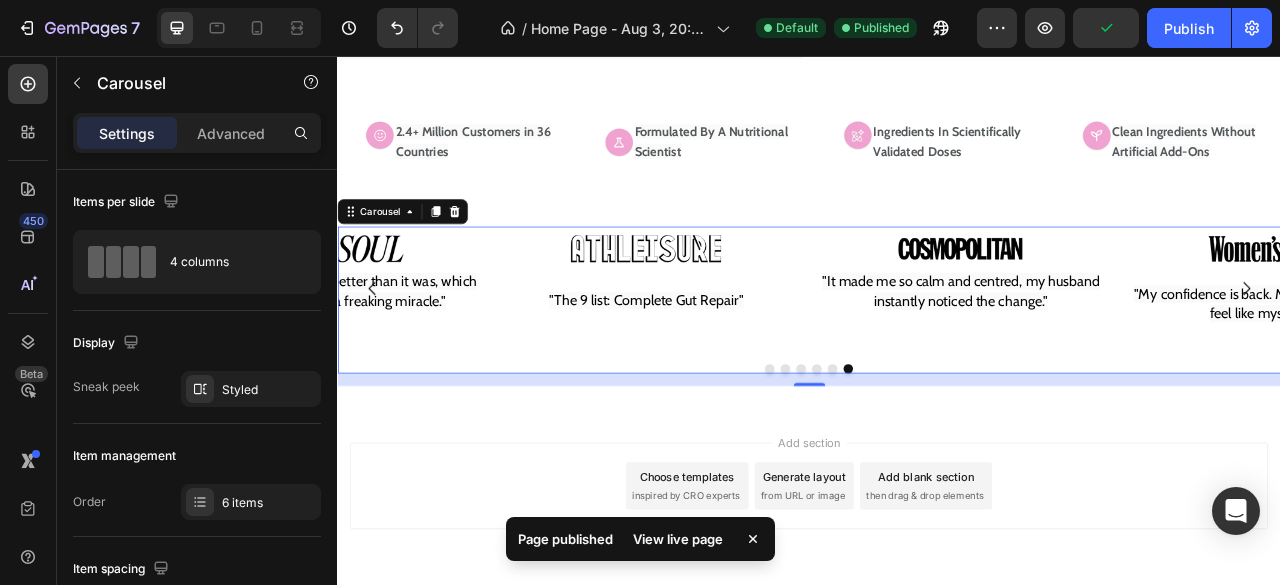 click on "Image "The 9 list: Complete Gut Repair" Text Block" at bounding box center [729, 352] 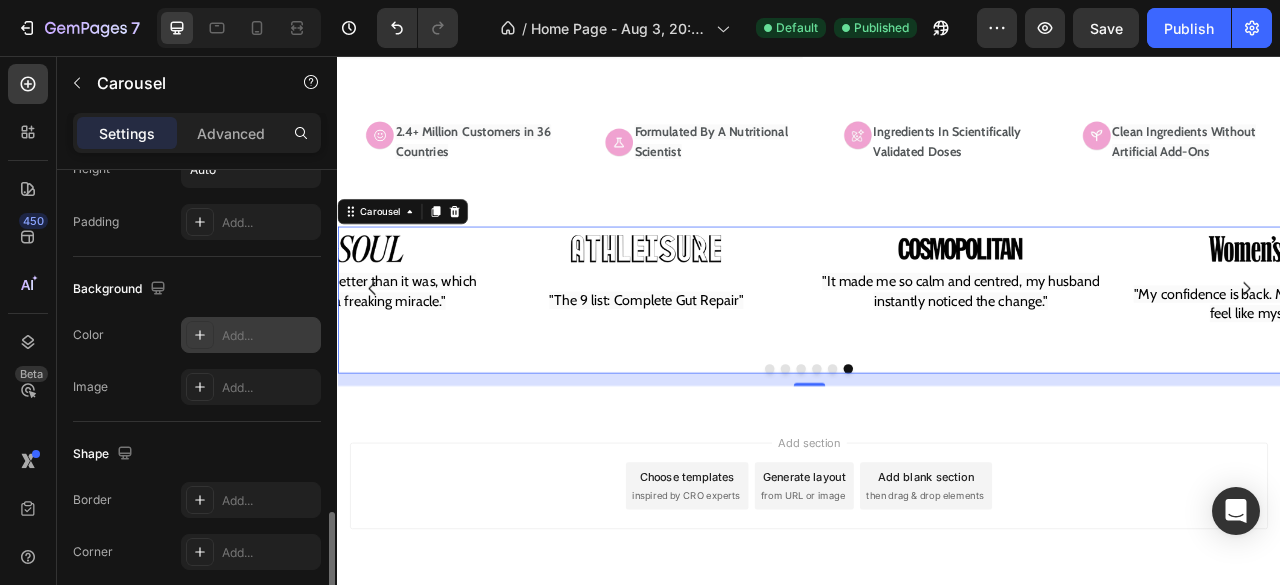 scroll, scrollTop: 1751, scrollLeft: 0, axis: vertical 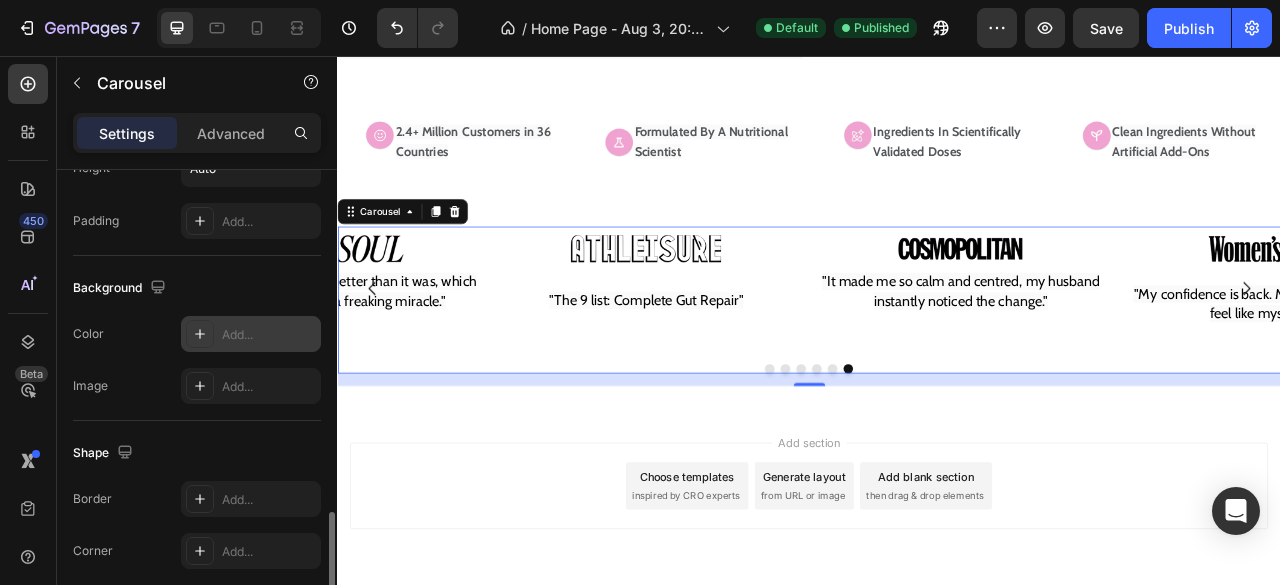 click on "Add..." at bounding box center (269, 335) 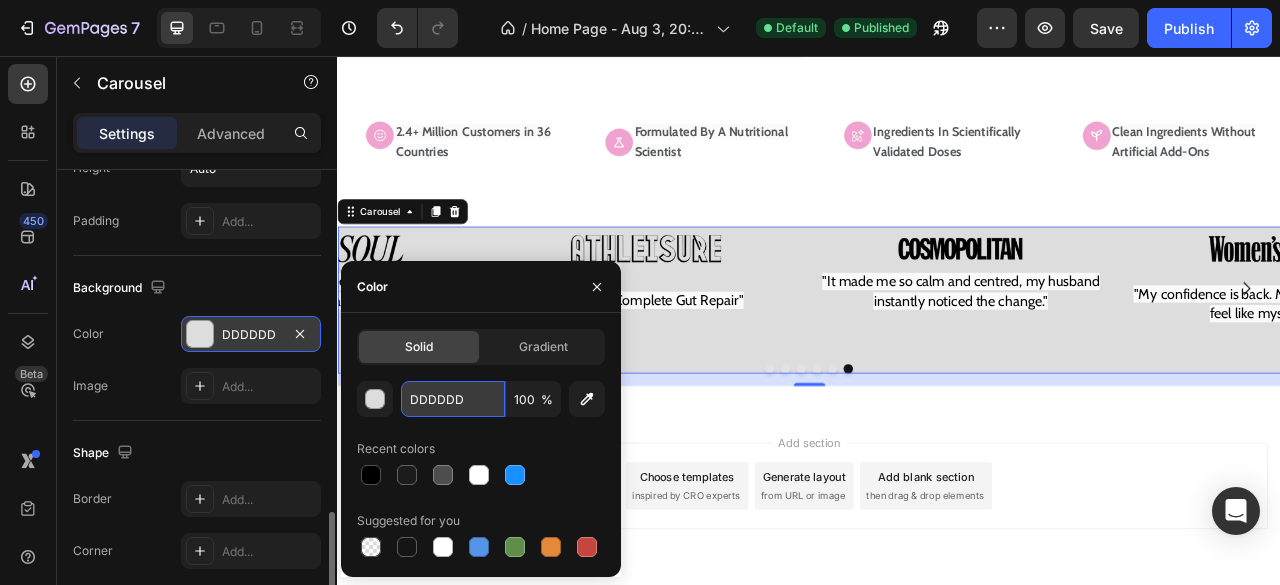 paste on "#FAFAFA" 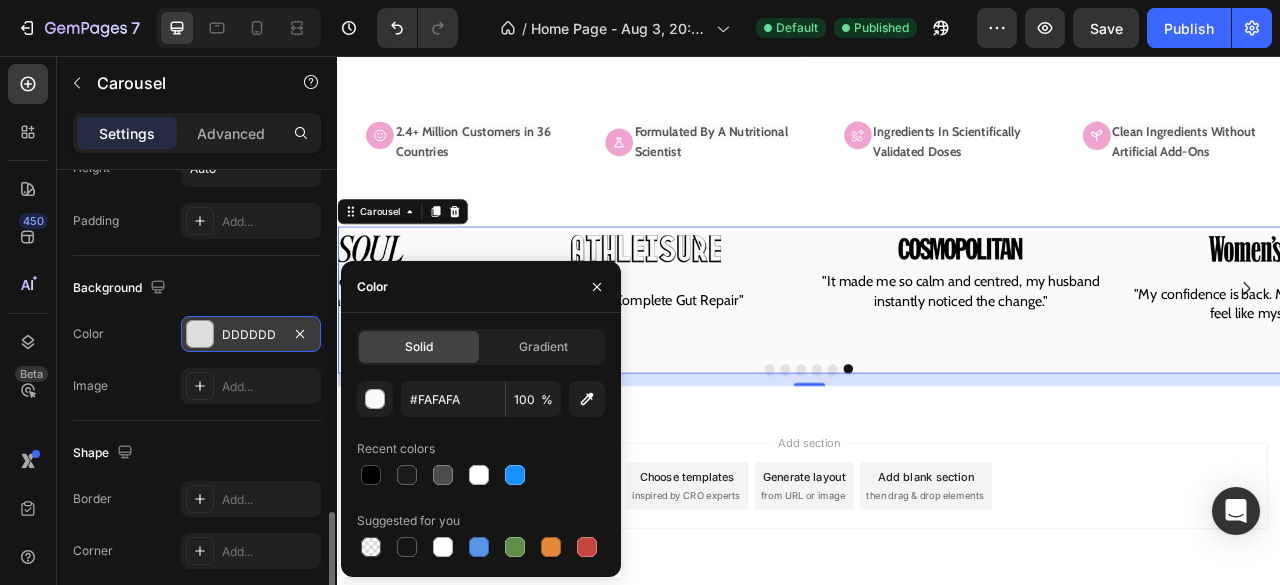 click on "Add section Choose templates inspired by CRO experts Generate layout from URL or image Add blank section then drag & drop elements" at bounding box center (937, 631) 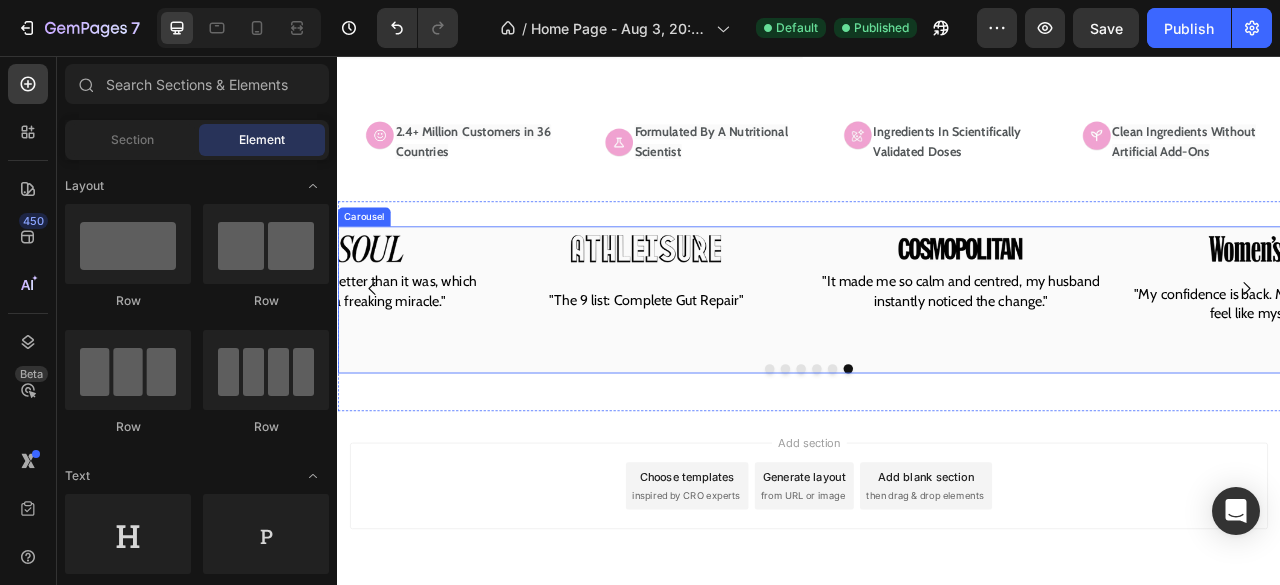 click on "Image "The 9 list: Complete Gut Repair" Text Block" at bounding box center [729, 352] 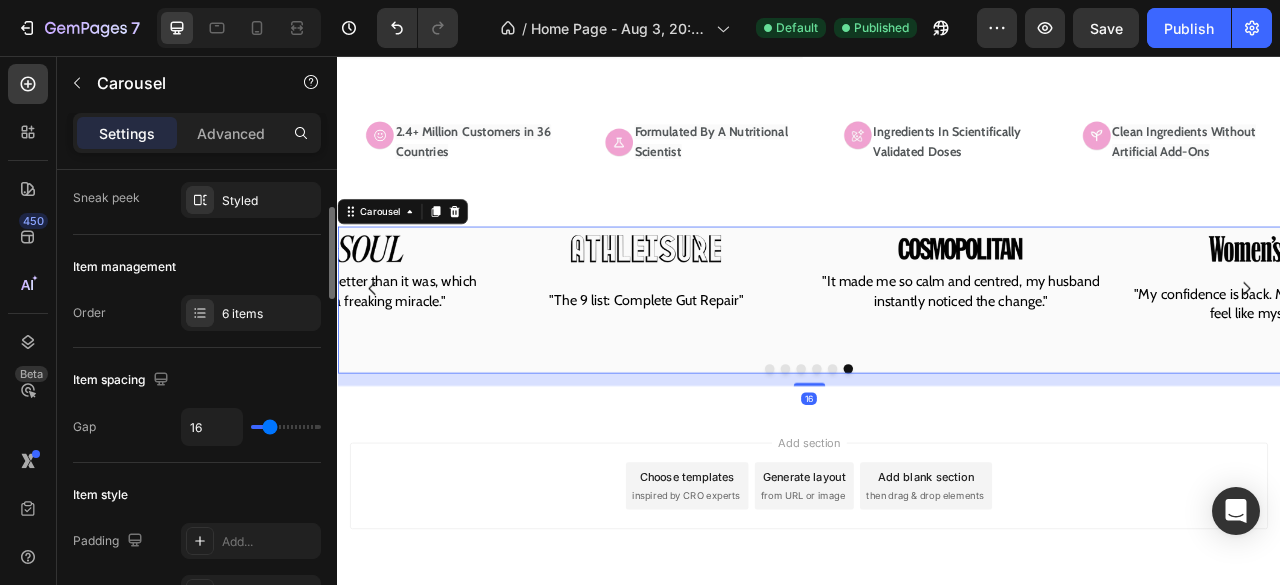 scroll, scrollTop: 377, scrollLeft: 0, axis: vertical 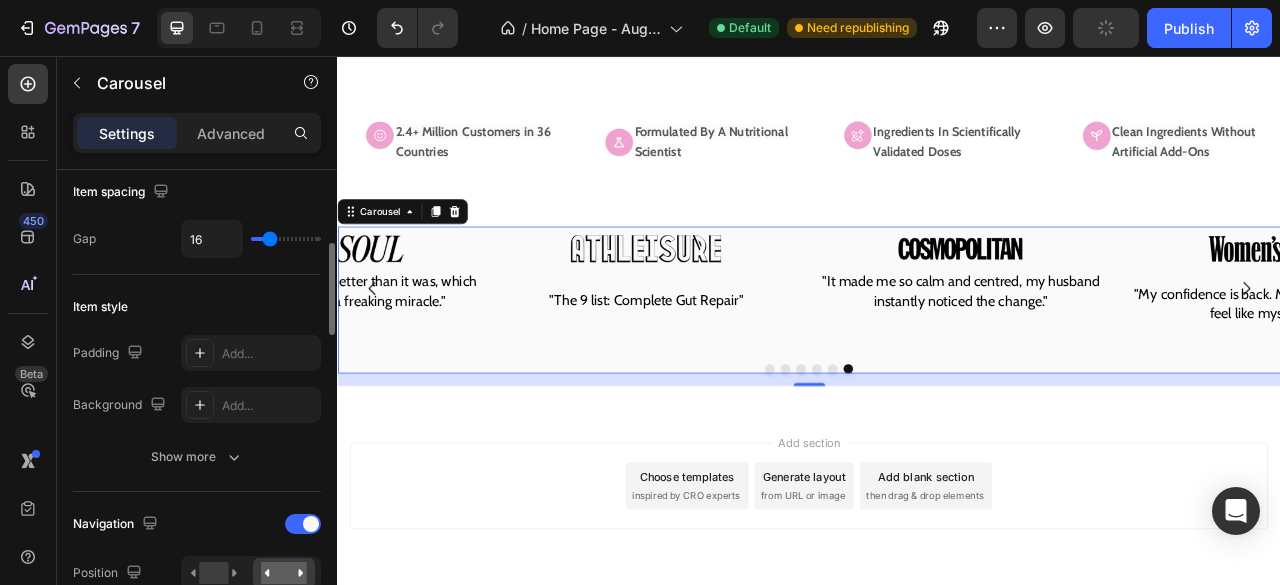 type on "4" 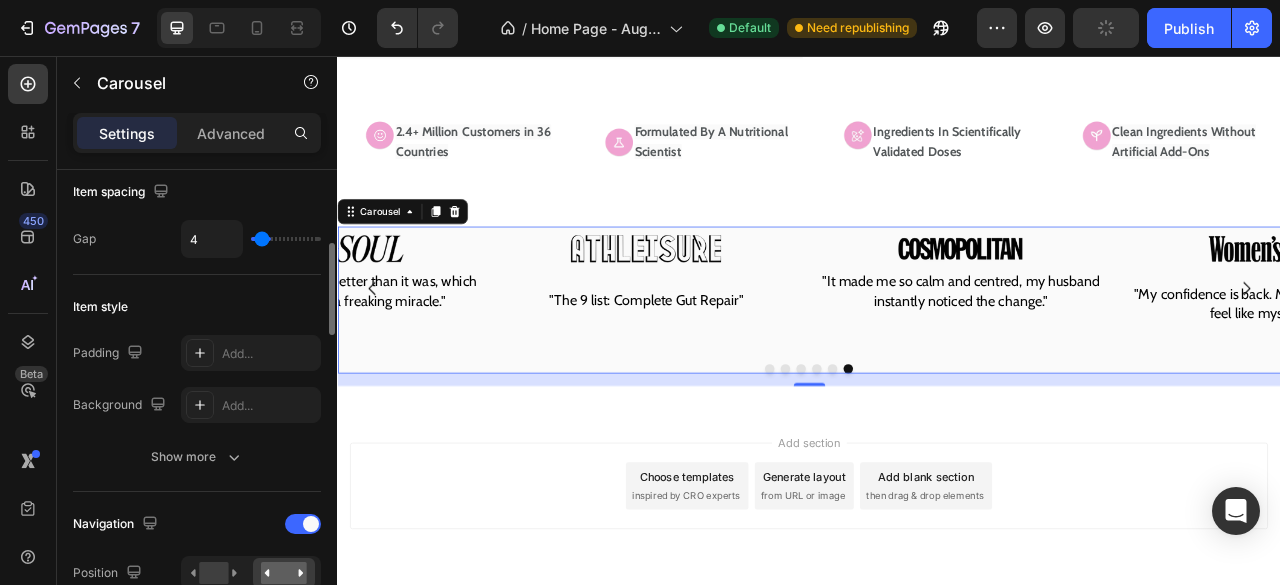 type on "0" 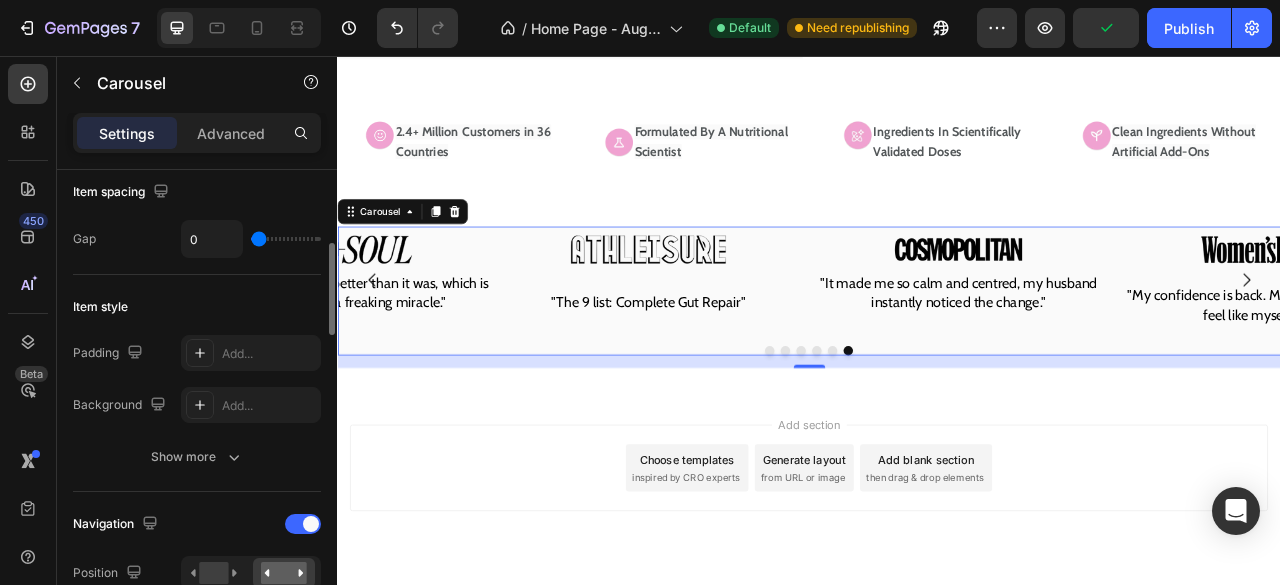 drag, startPoint x: 270, startPoint y: 242, endPoint x: 243, endPoint y: 247, distance: 27.45906 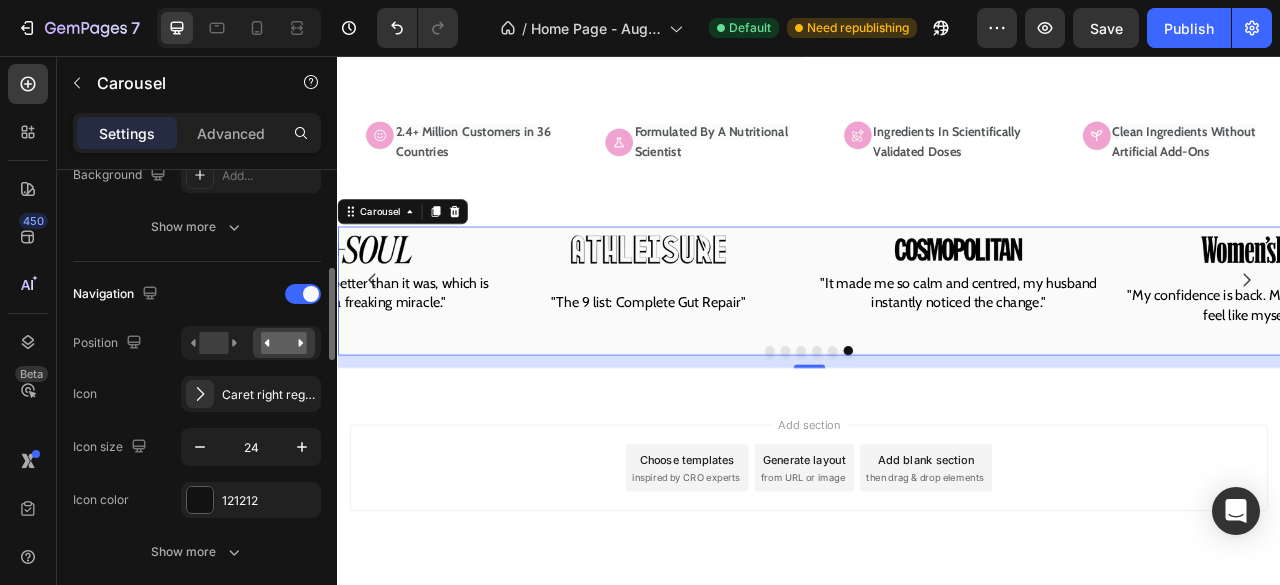 scroll, scrollTop: 610, scrollLeft: 0, axis: vertical 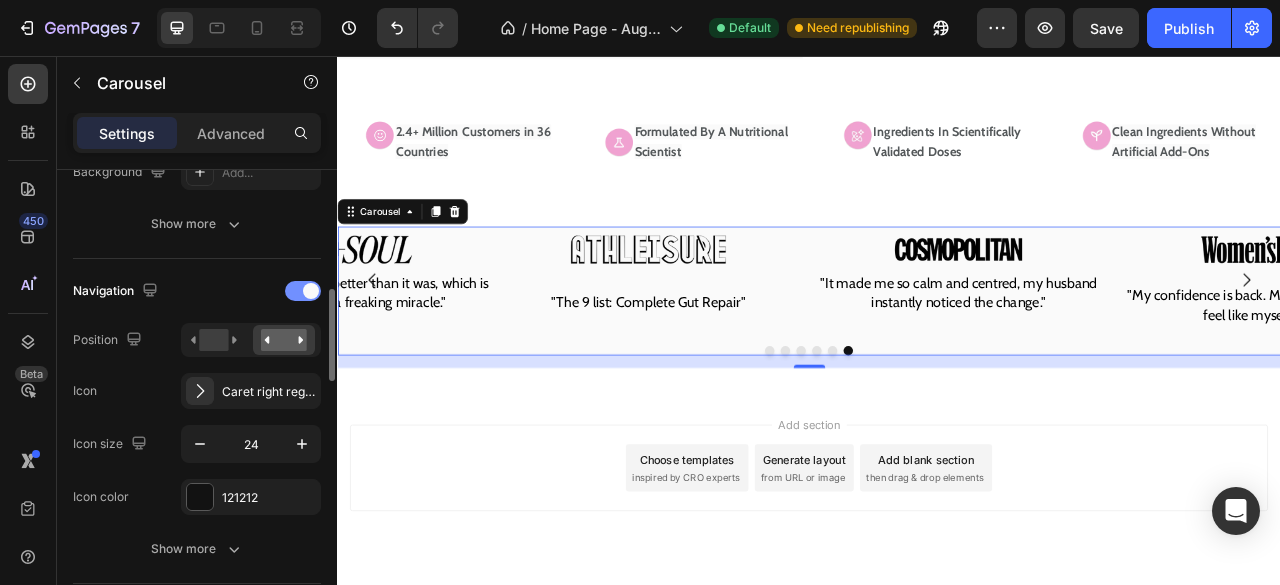 click at bounding box center [311, 291] 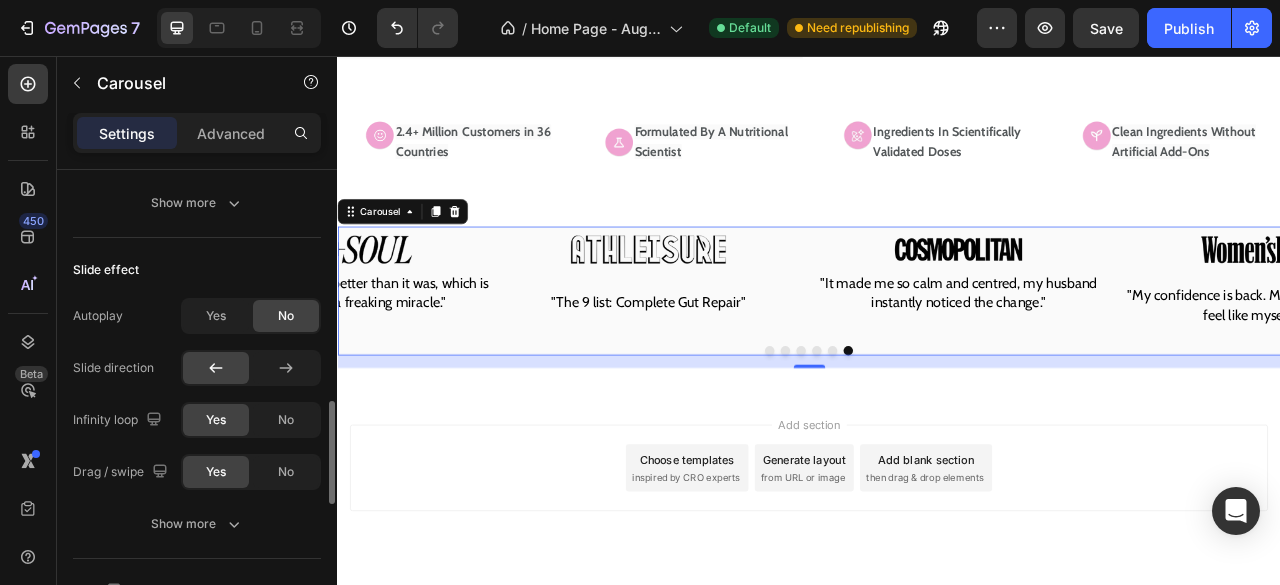 scroll, scrollTop: 950, scrollLeft: 0, axis: vertical 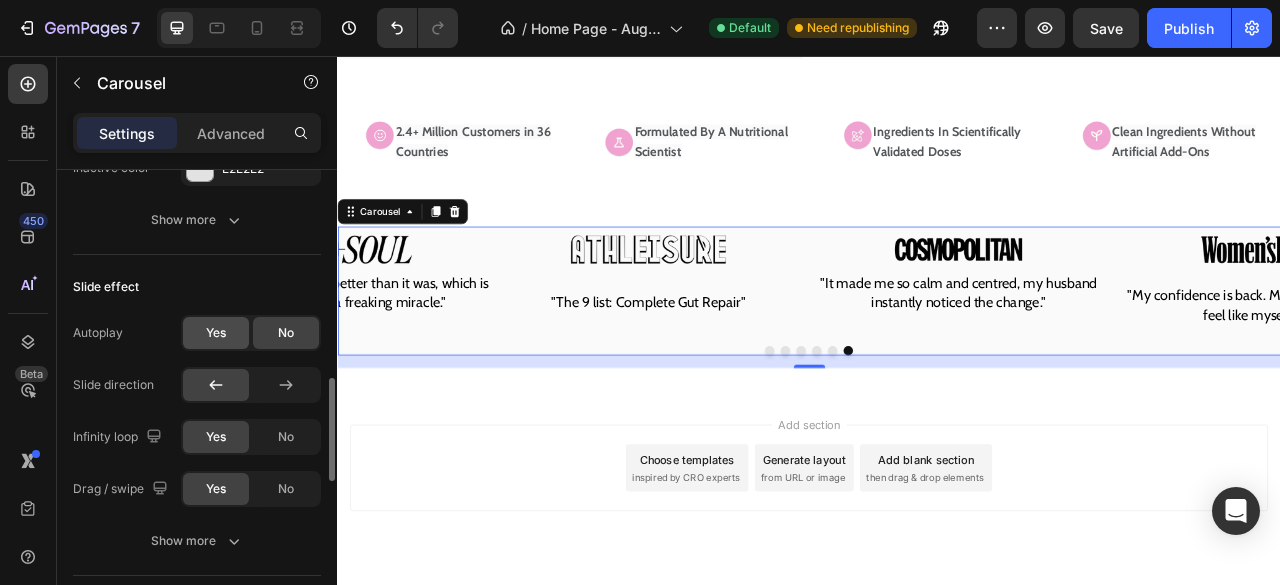 click on "Yes" 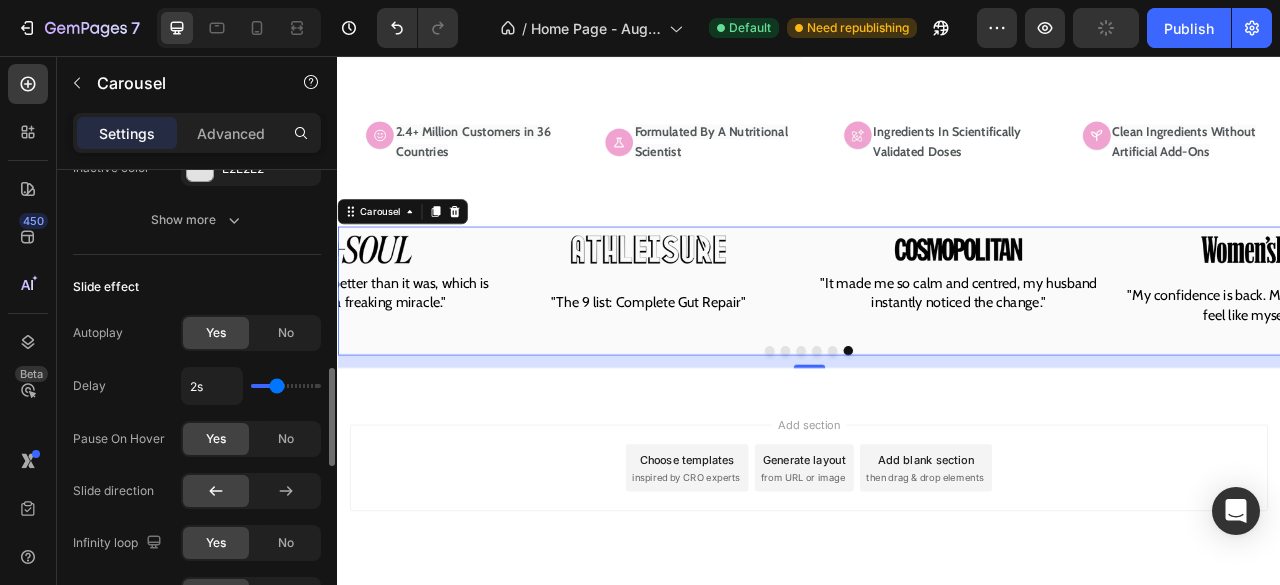type on "1s" 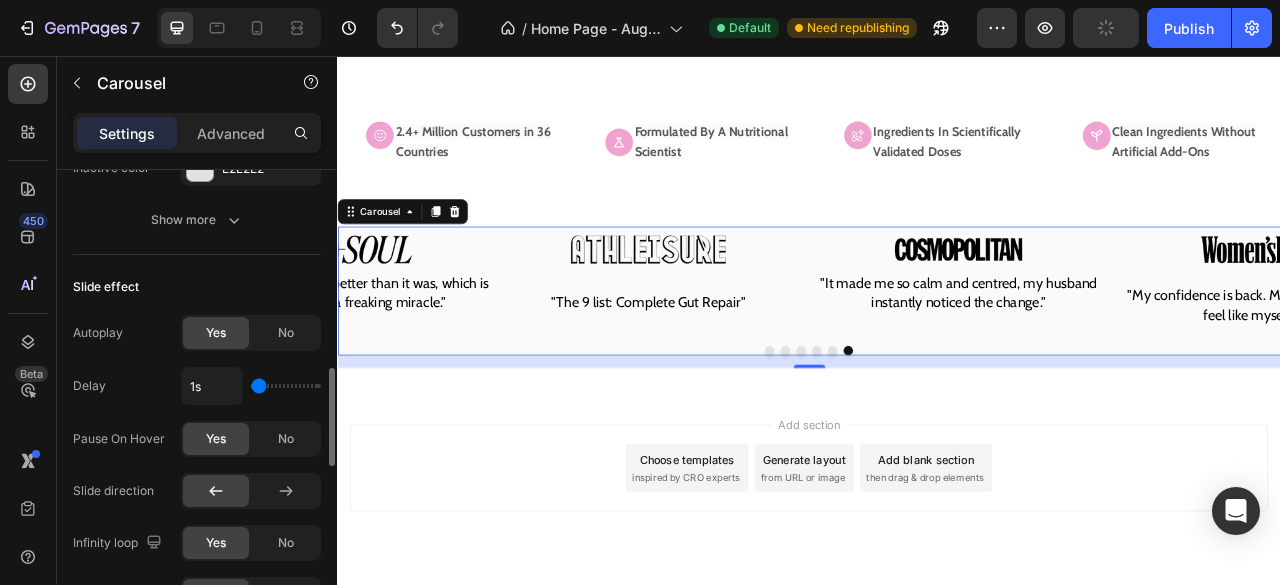 drag, startPoint x: 272, startPoint y: 382, endPoint x: 225, endPoint y: 382, distance: 47 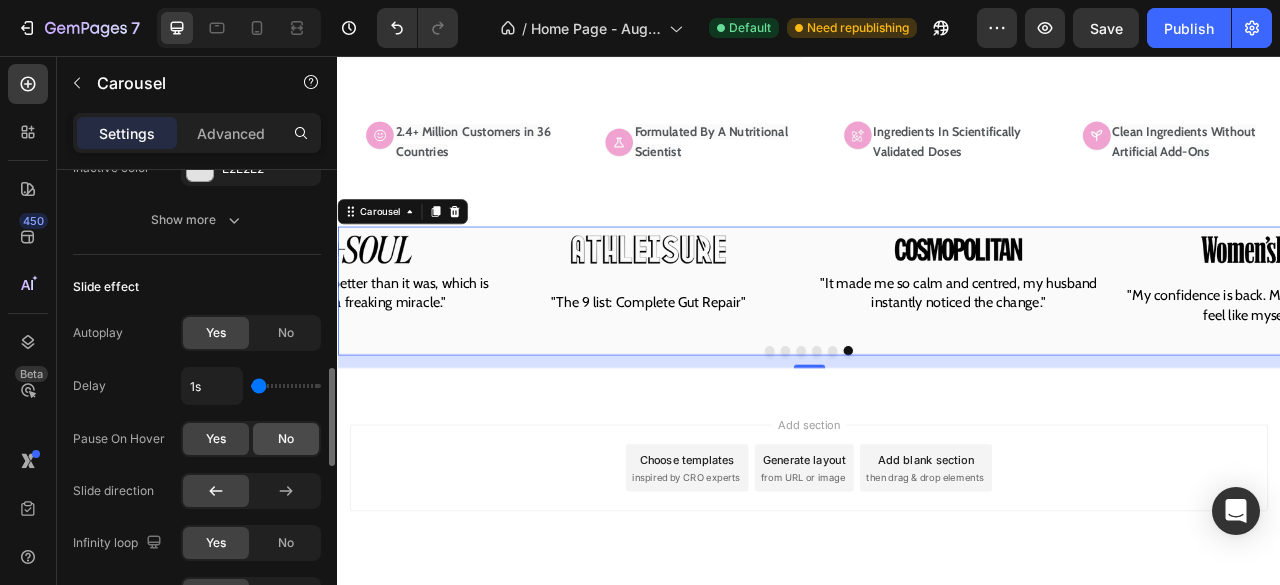 click on "No" 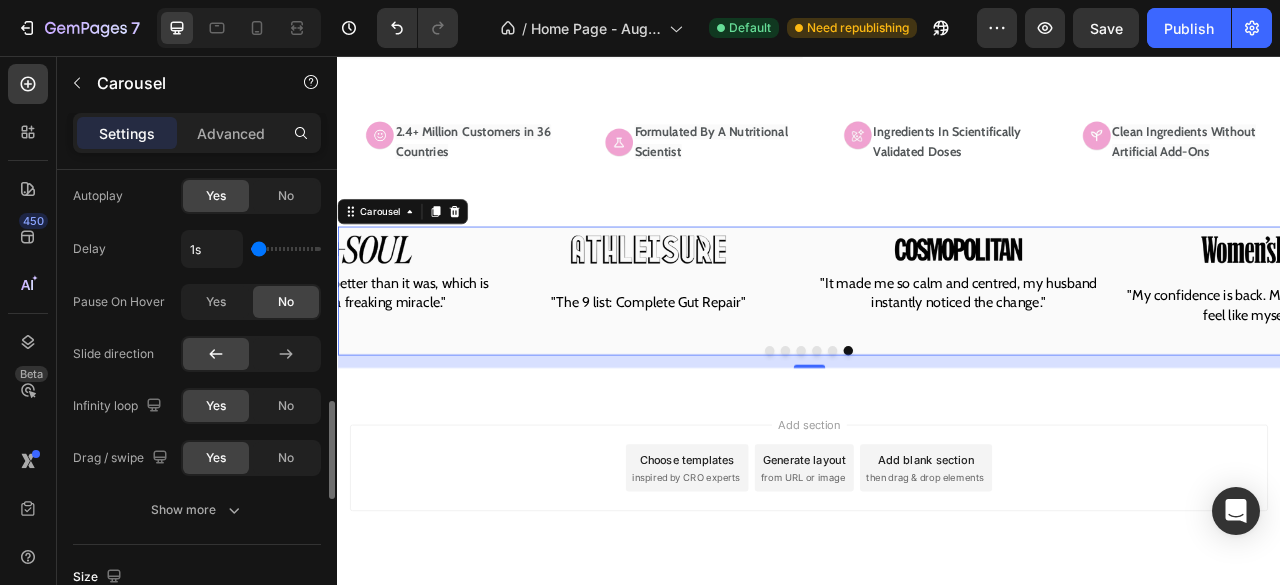 scroll, scrollTop: 1091, scrollLeft: 0, axis: vertical 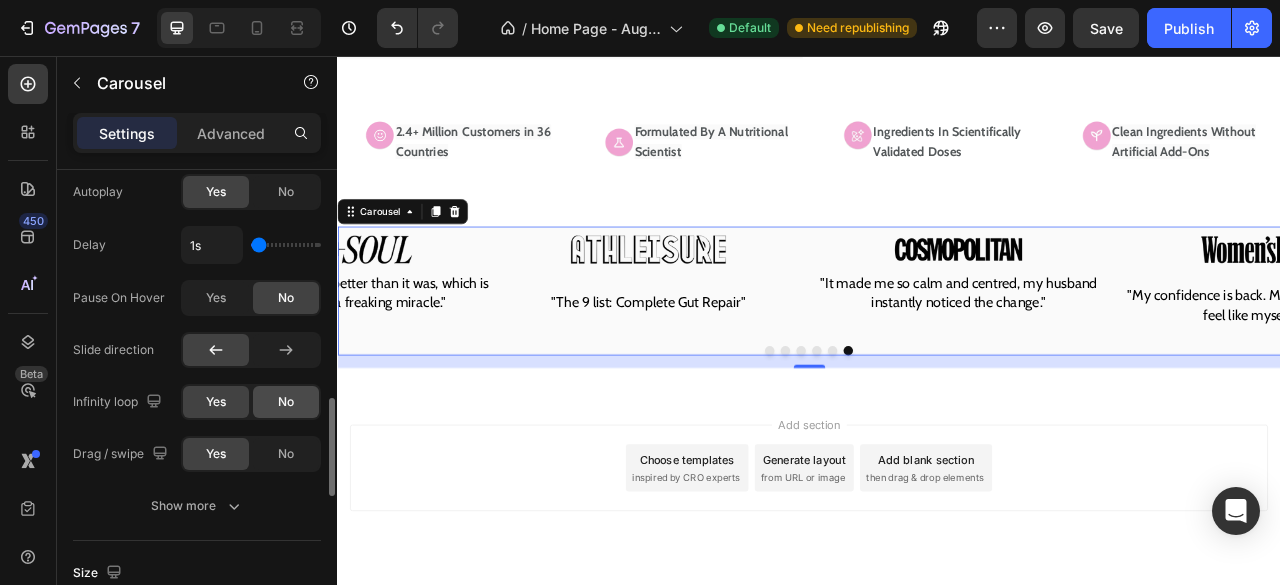 click on "No" 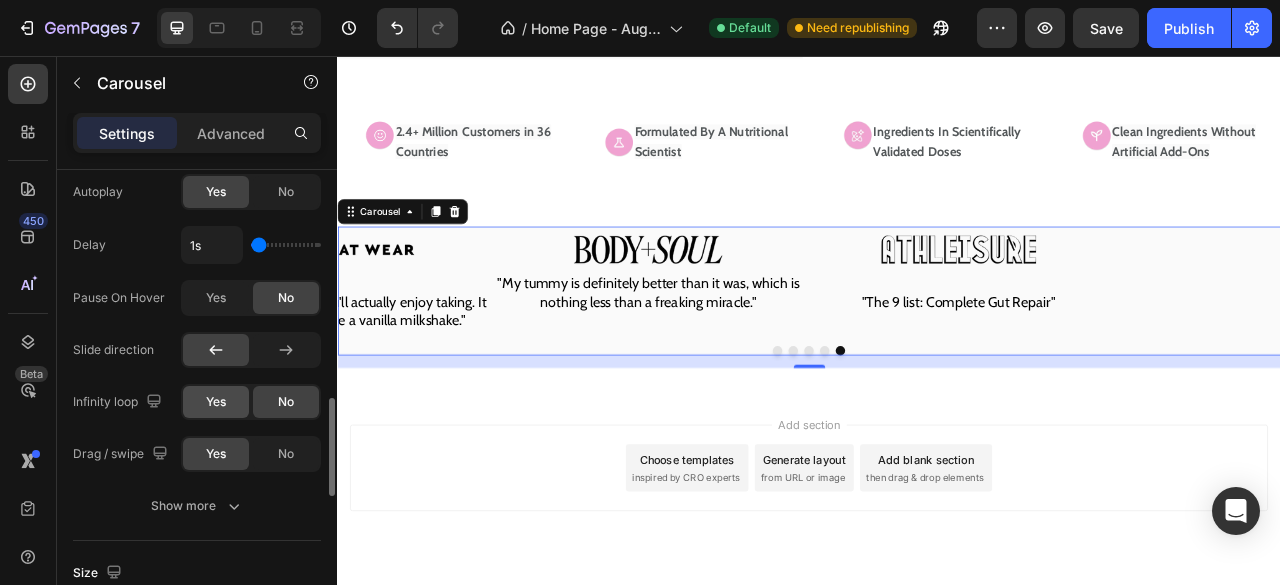 click on "Yes" 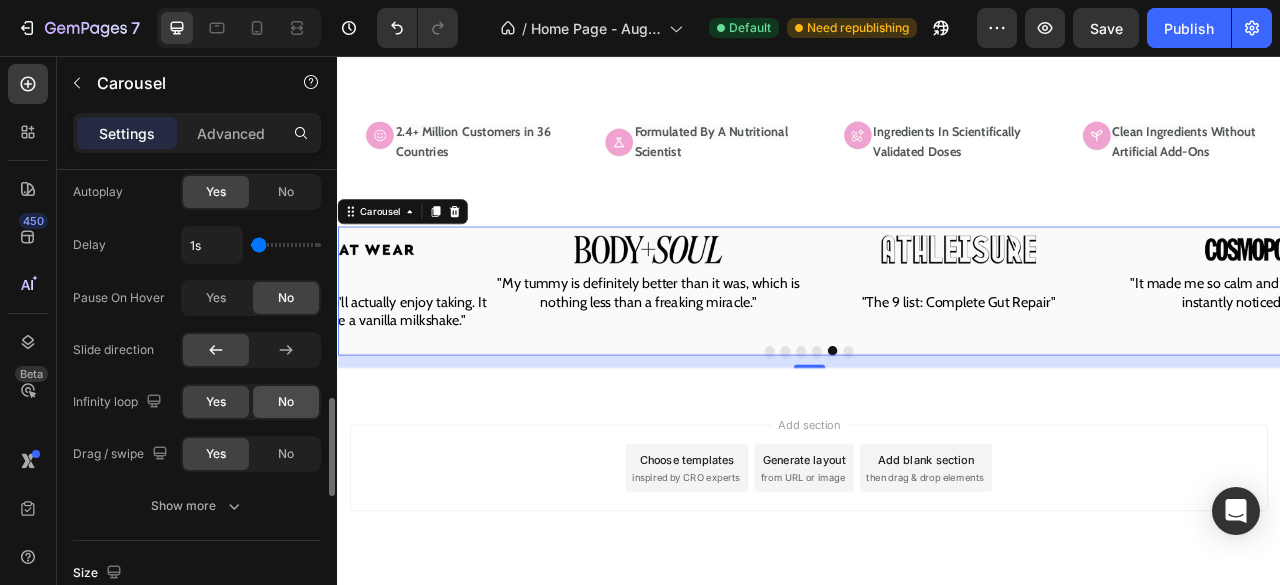 click on "No" 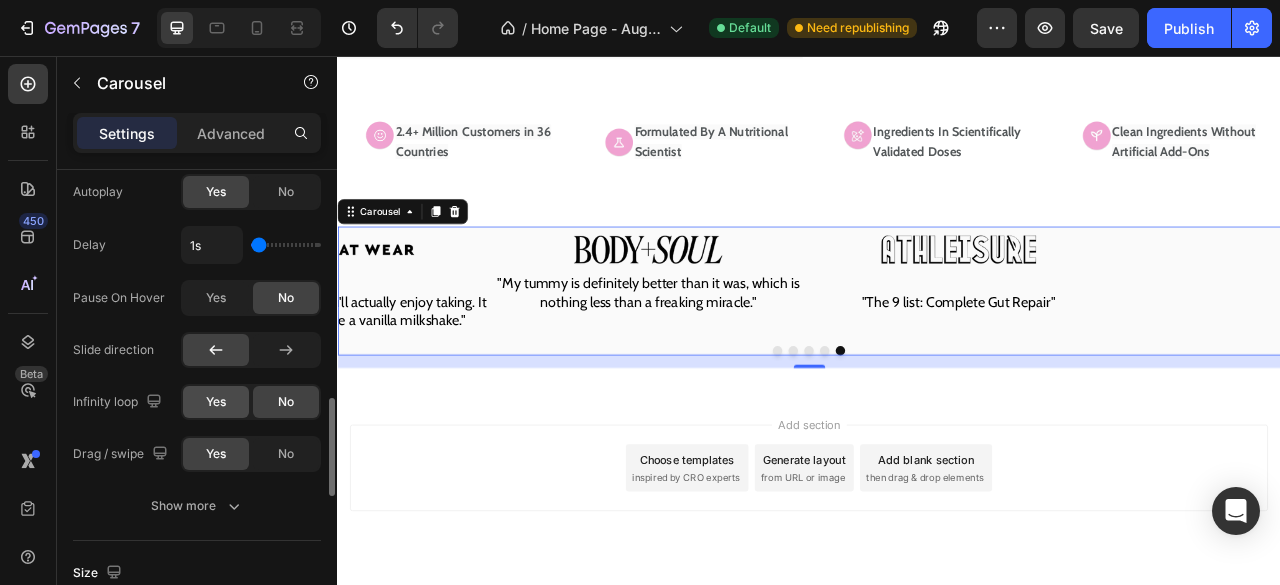click on "Yes" 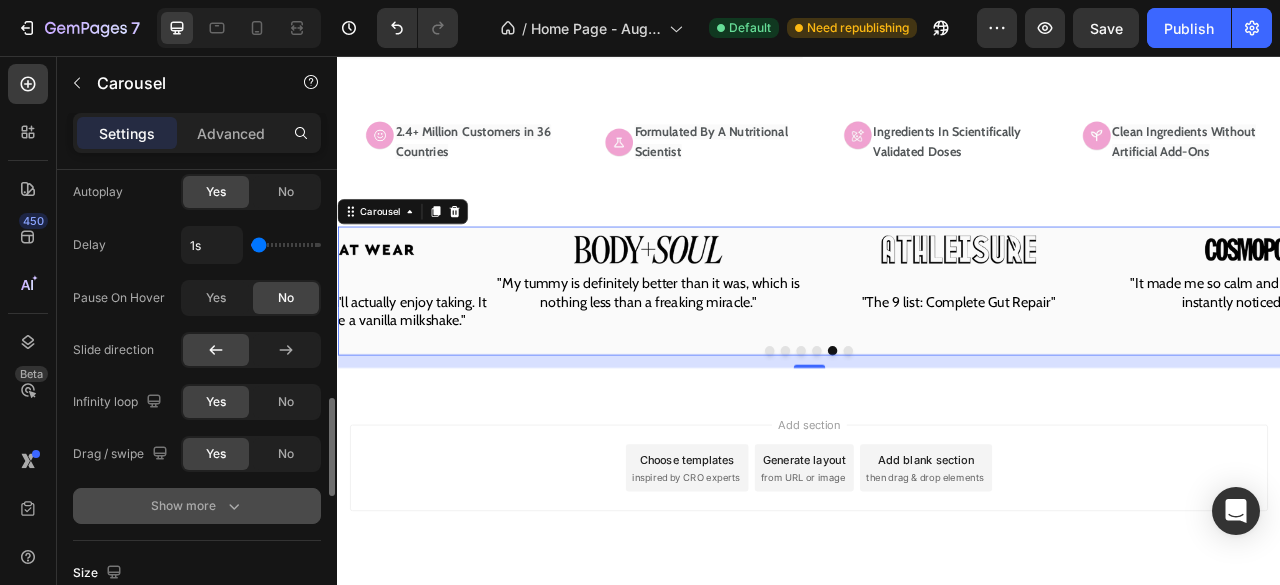 click 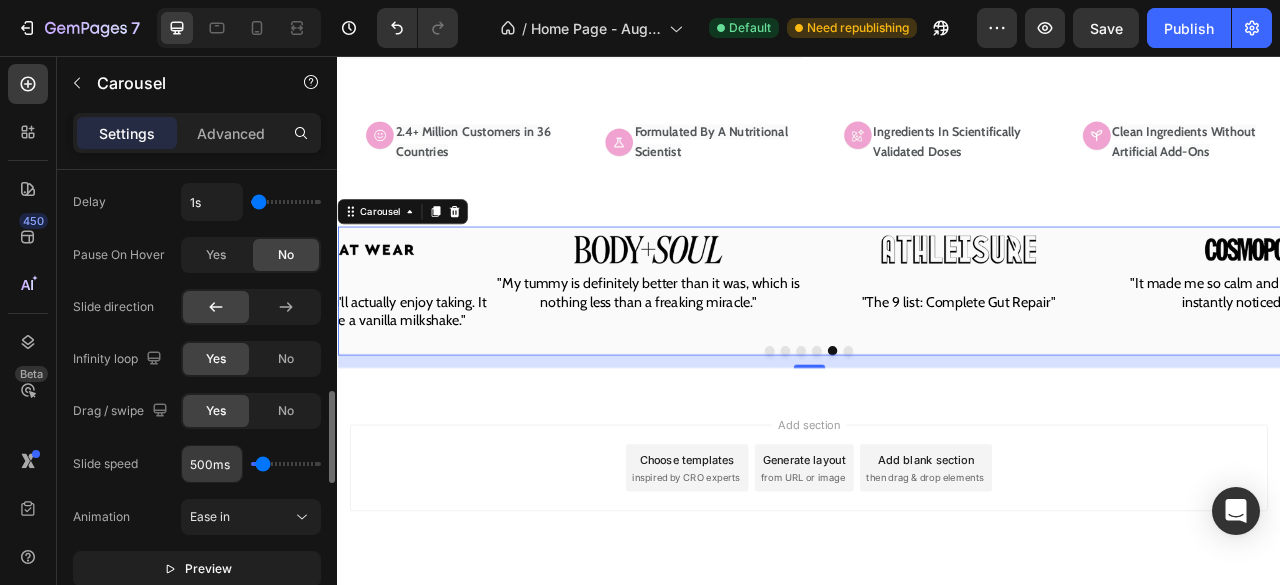scroll, scrollTop: 1136, scrollLeft: 0, axis: vertical 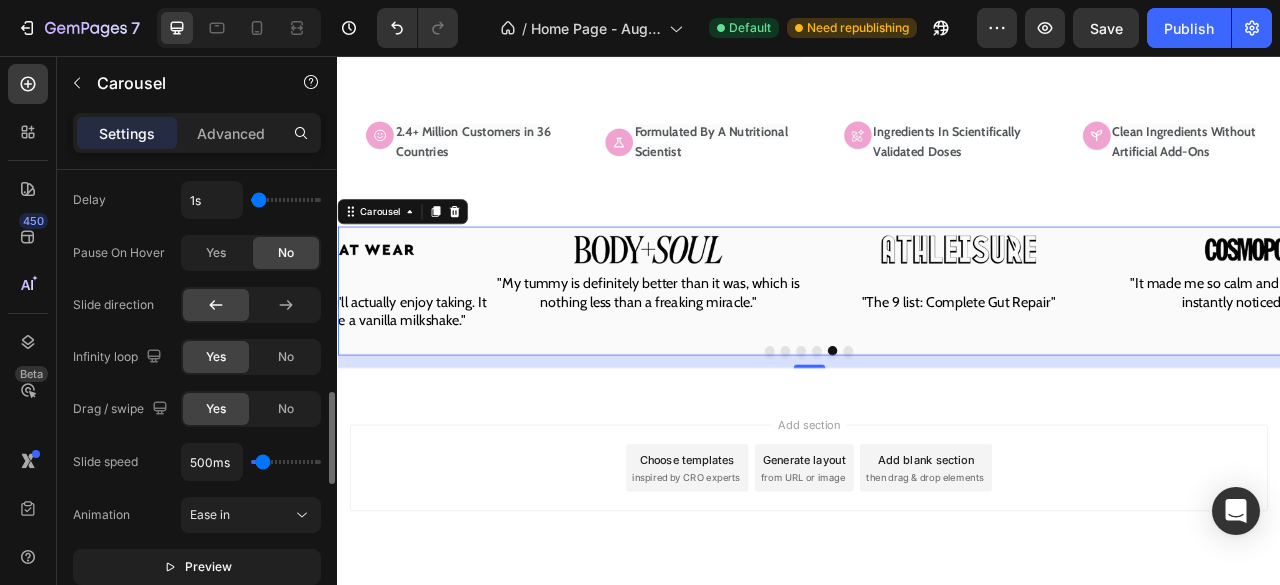 type on "1050ms" 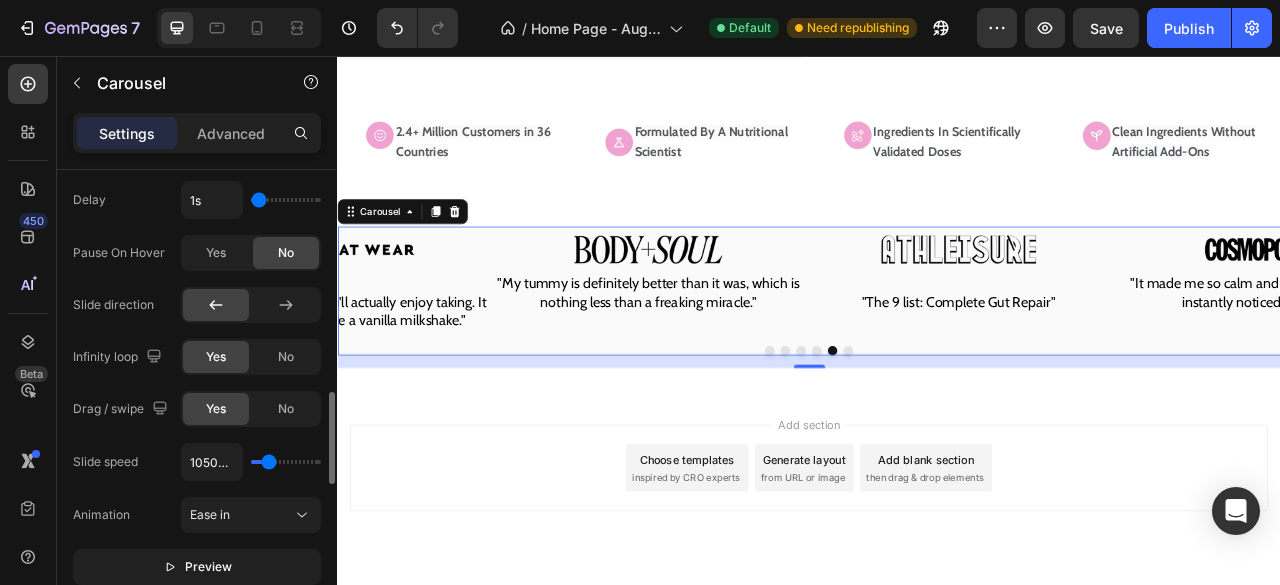 type on "1300ms" 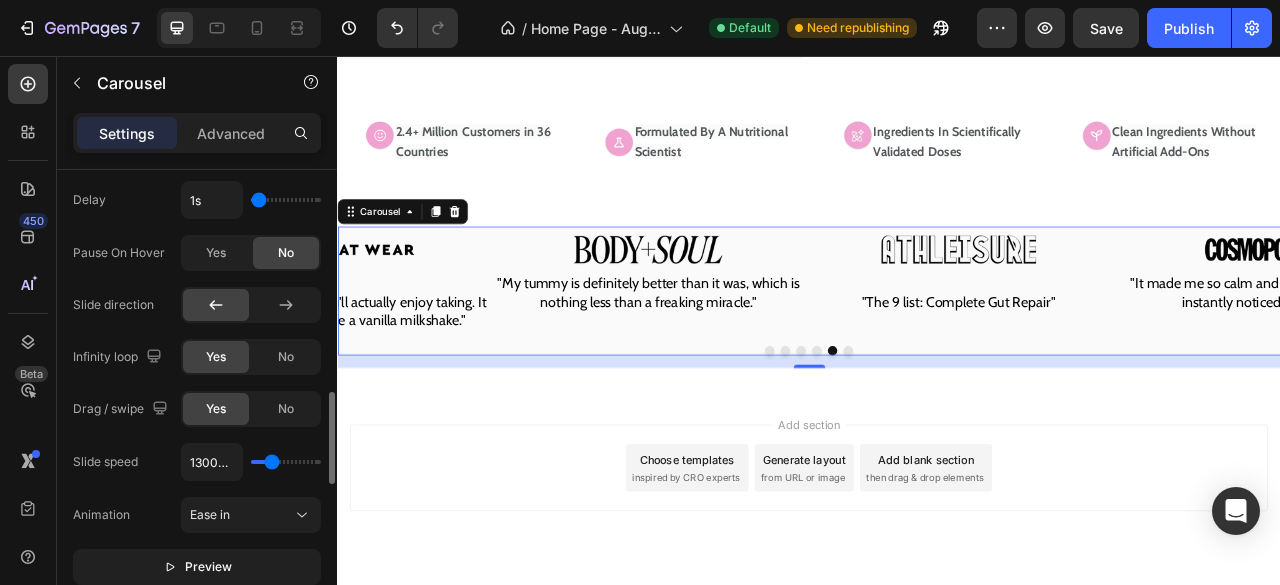 type on "1100ms" 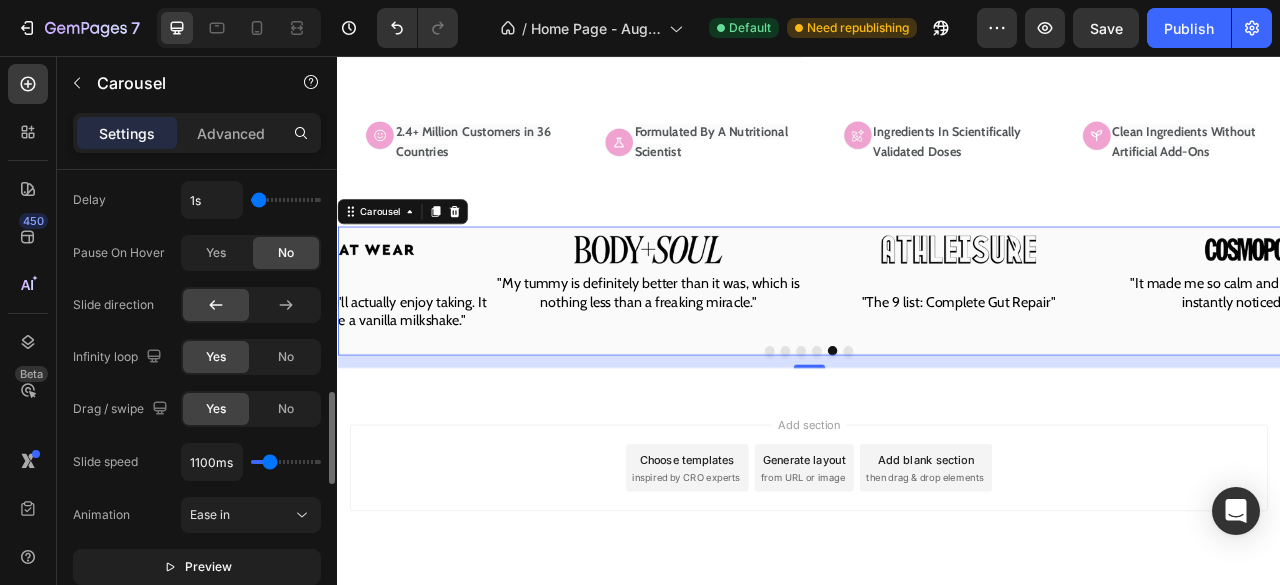 type on "900ms" 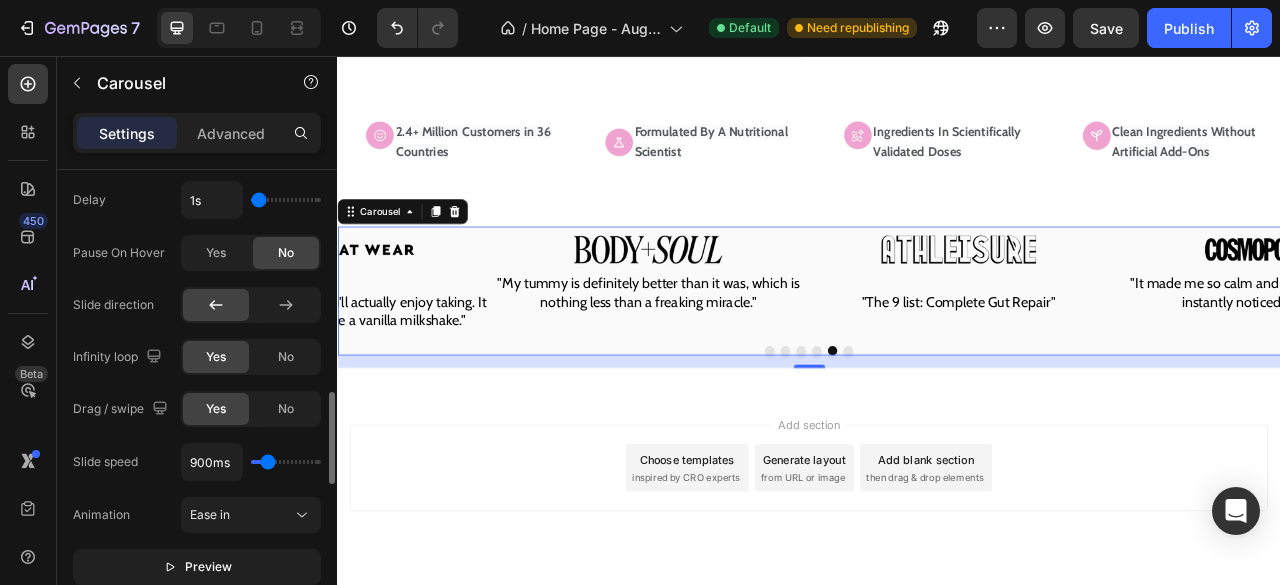 type on "650ms" 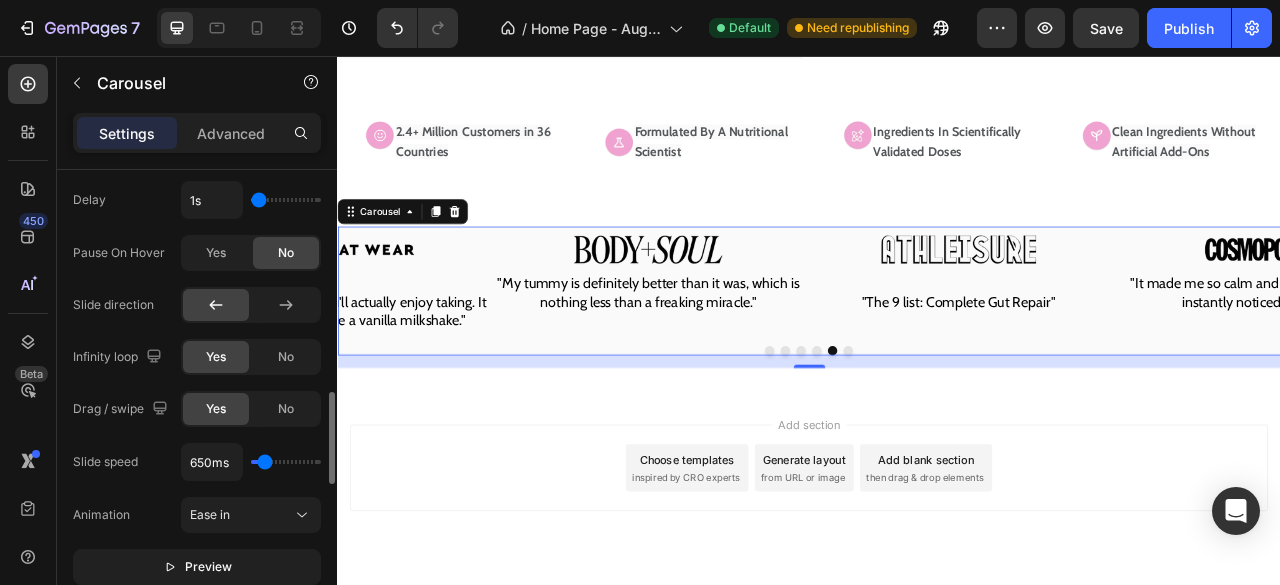 type on "450ms" 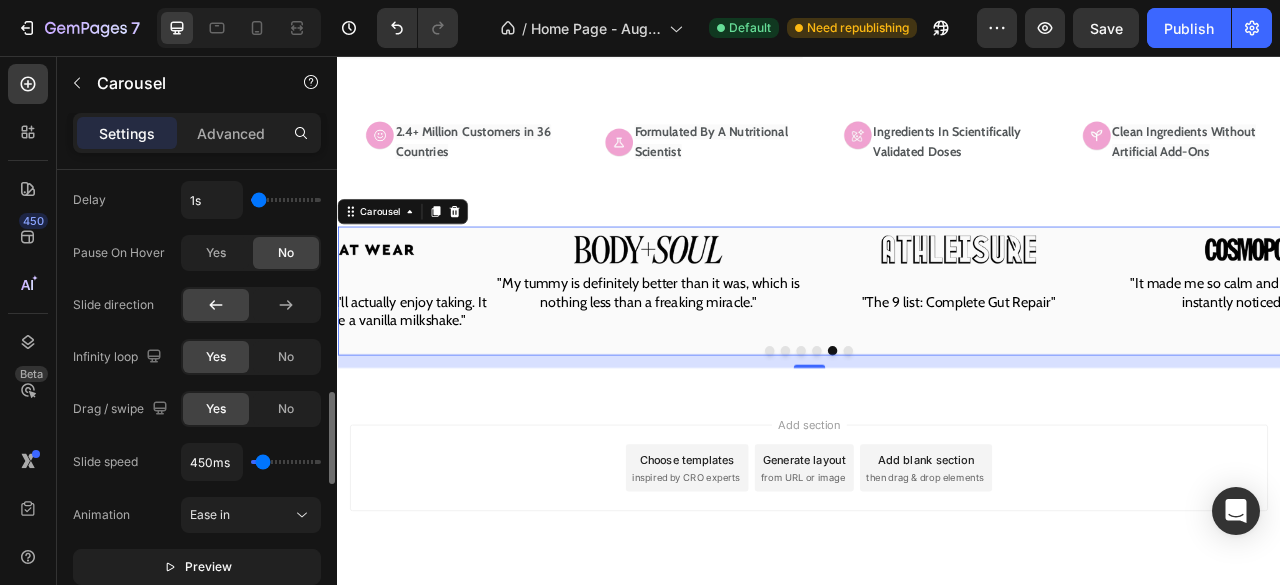 type on "450" 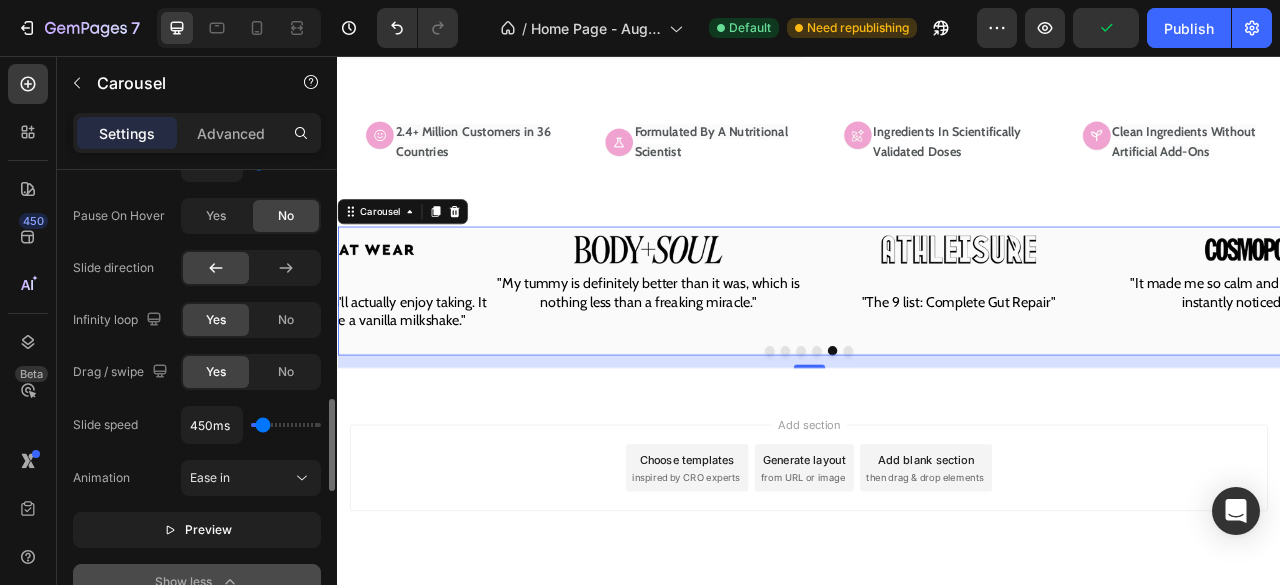 scroll, scrollTop: 1174, scrollLeft: 0, axis: vertical 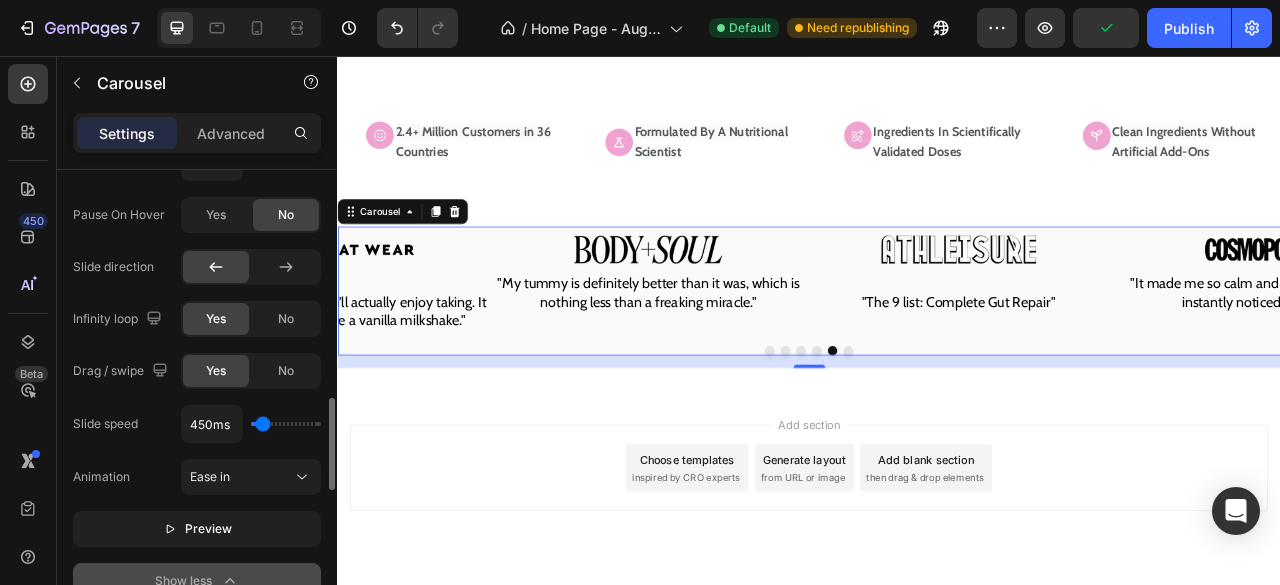 click on "Ease in" at bounding box center (241, 477) 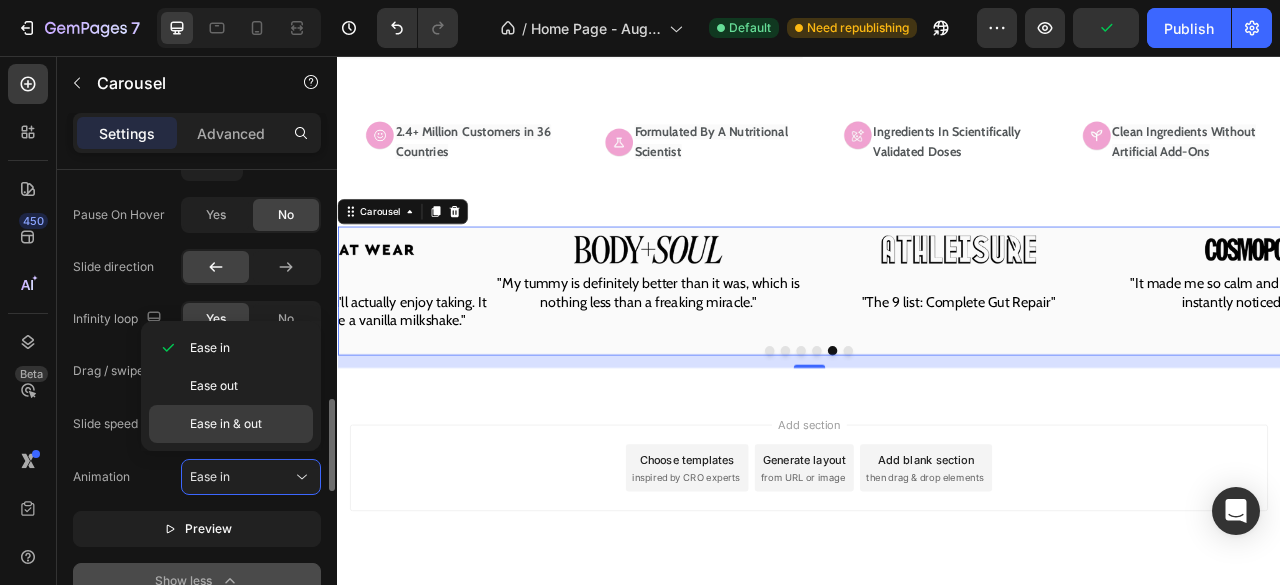 click on "Ease in & out" at bounding box center [247, 424] 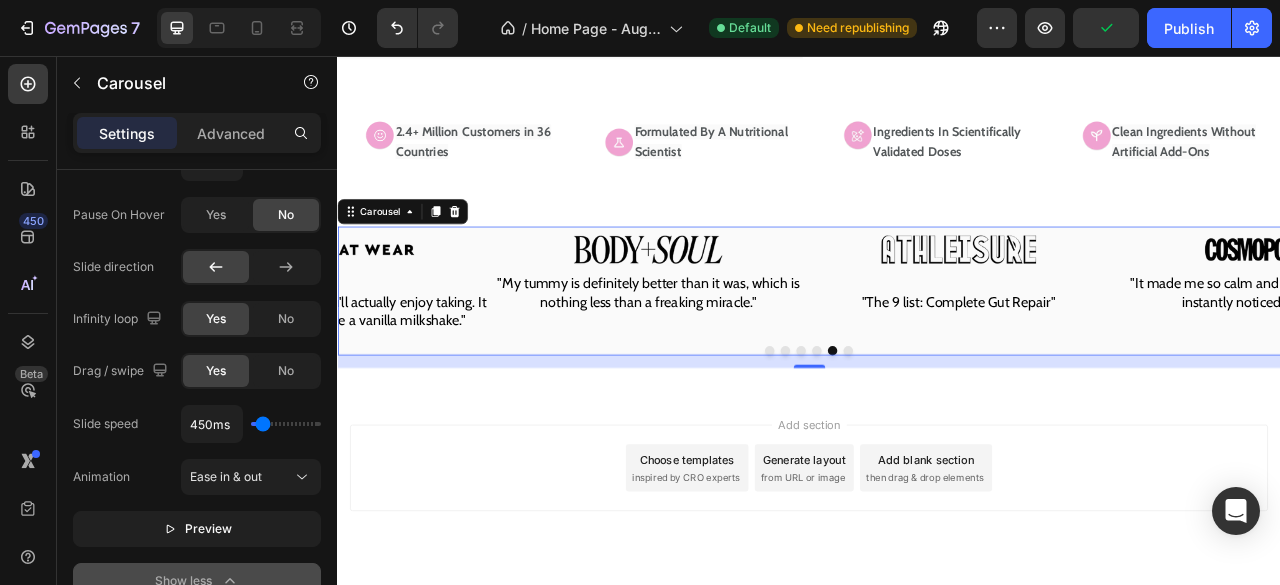 scroll, scrollTop: 1284, scrollLeft: 0, axis: vertical 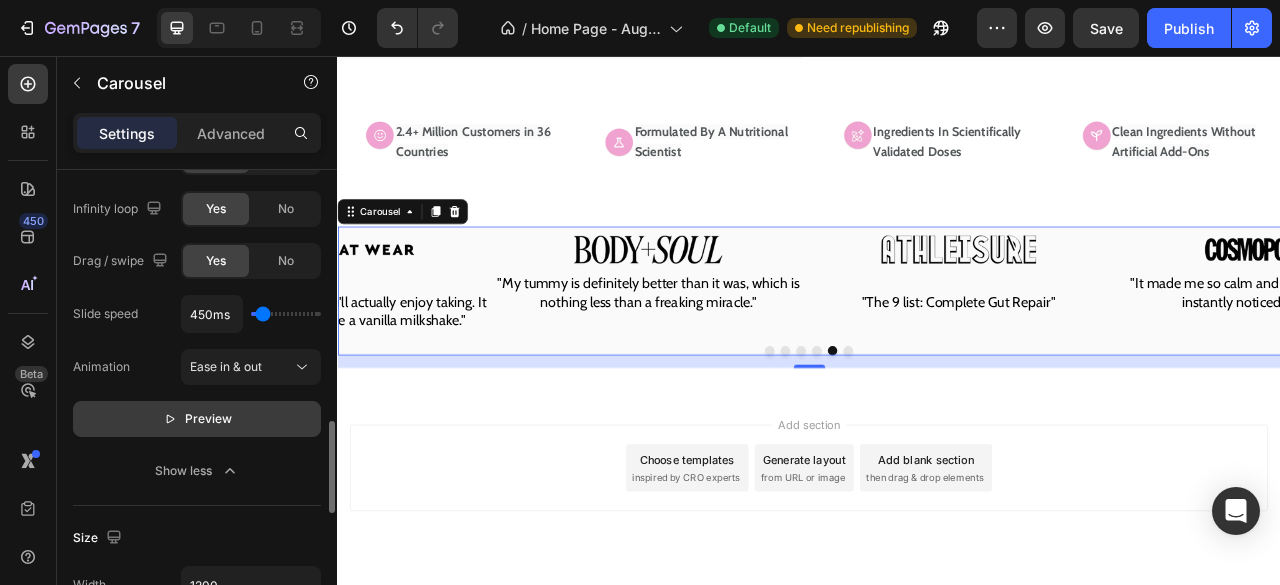 click on "Preview" at bounding box center [197, 419] 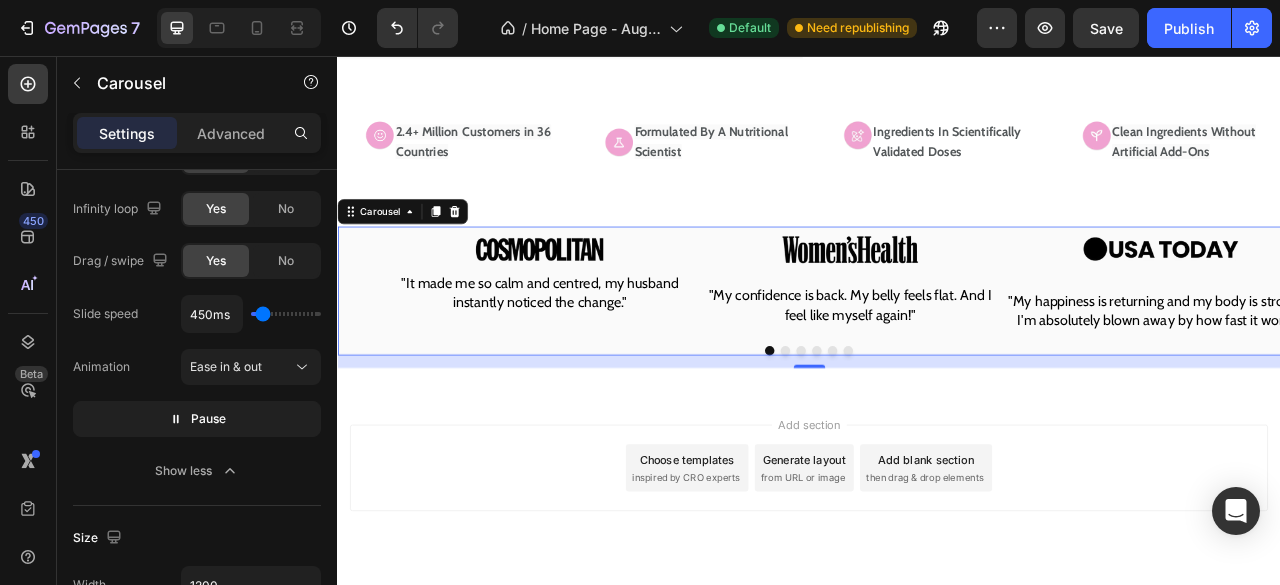 drag, startPoint x: 254, startPoint y: 316, endPoint x: 279, endPoint y: 311, distance: 25.495098 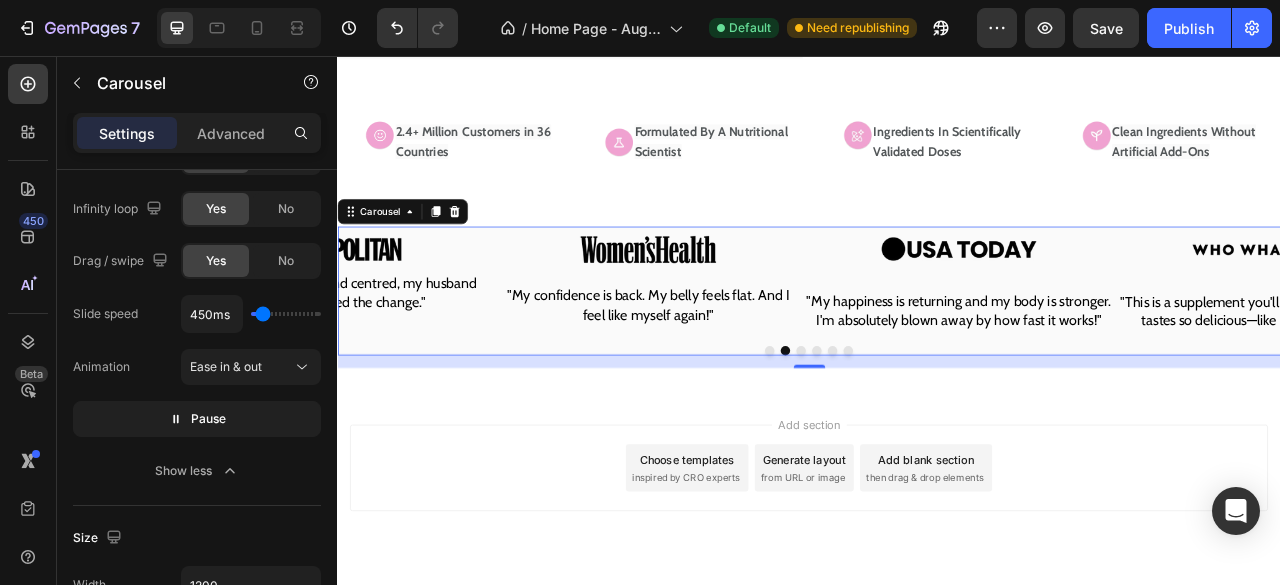 type on "1950ms" 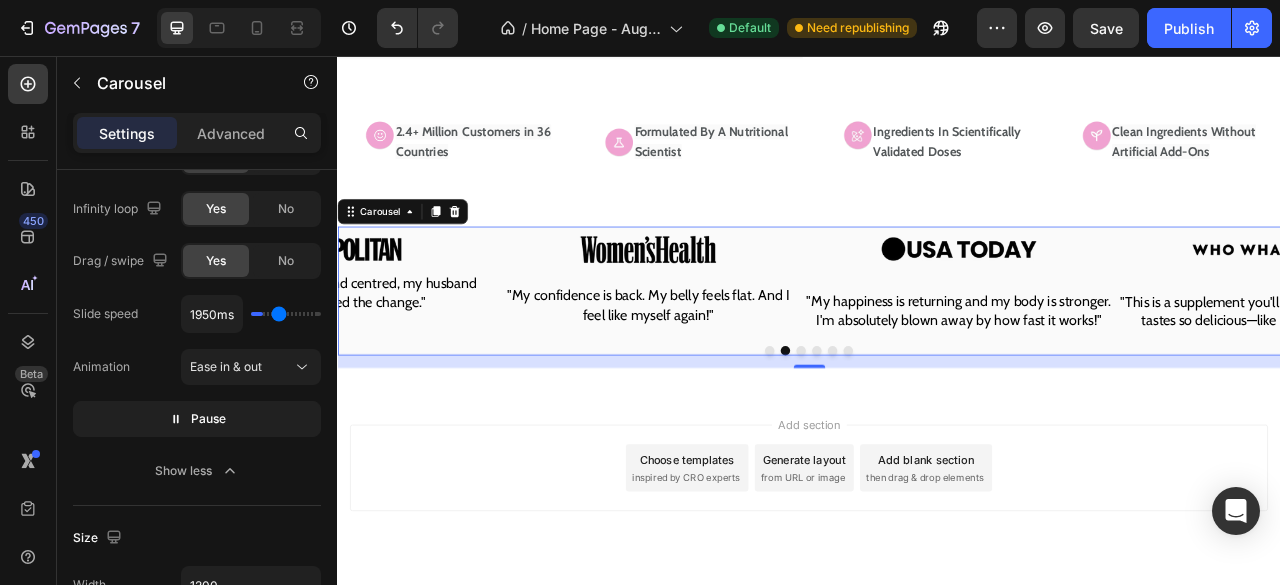 type on "1950" 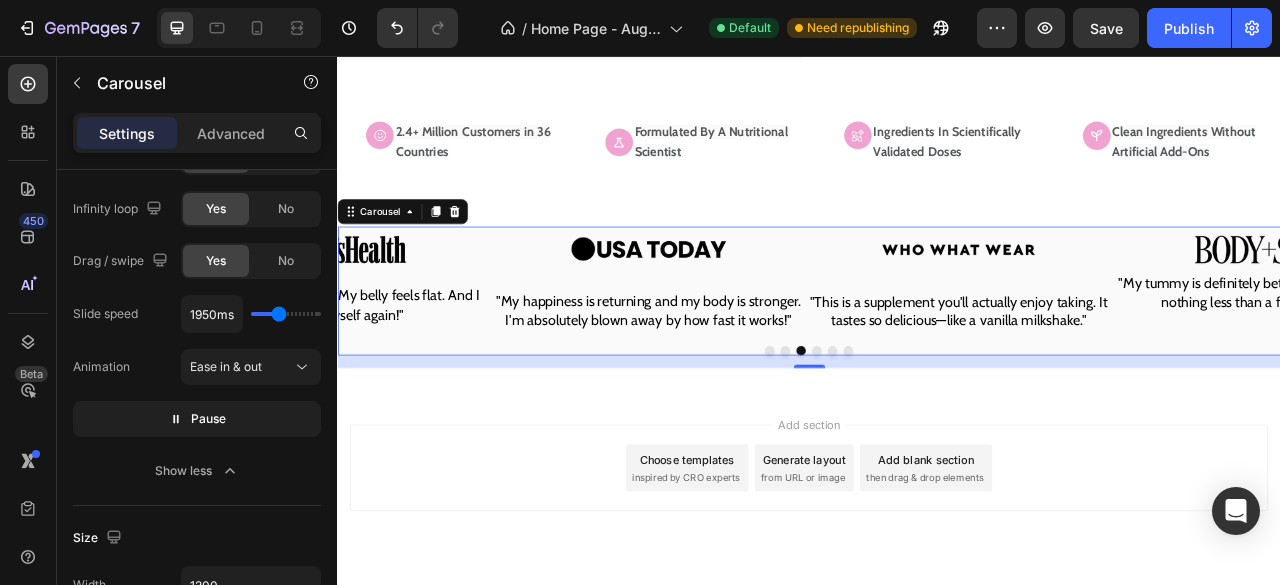 drag, startPoint x: 292, startPoint y: 303, endPoint x: 319, endPoint y: 305, distance: 27.073973 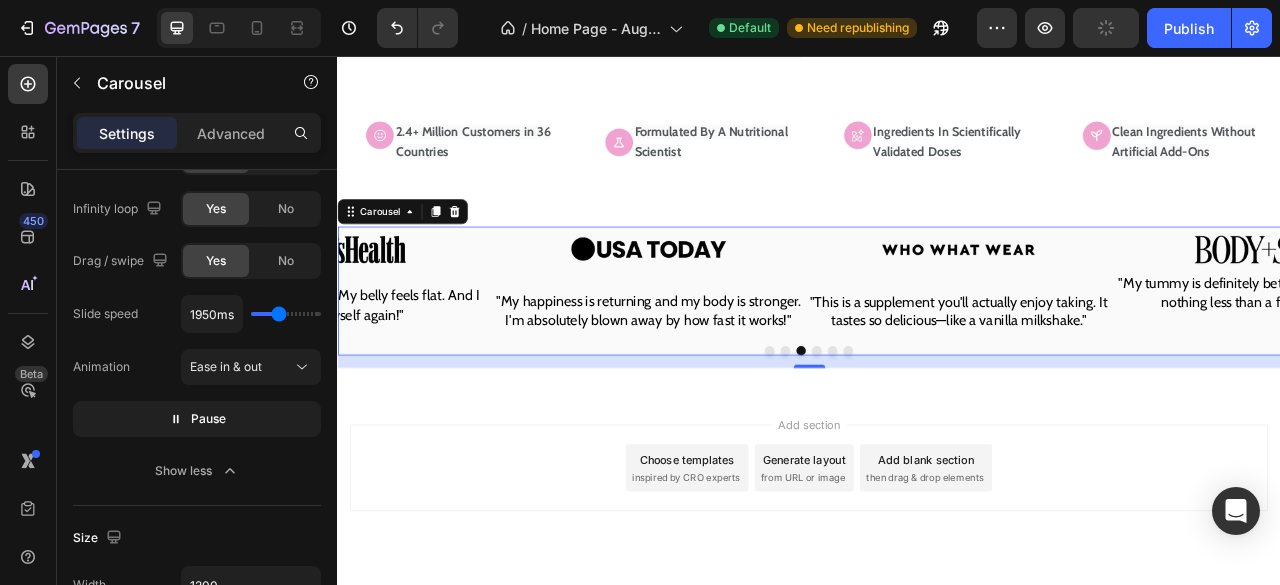 type on "3350ms" 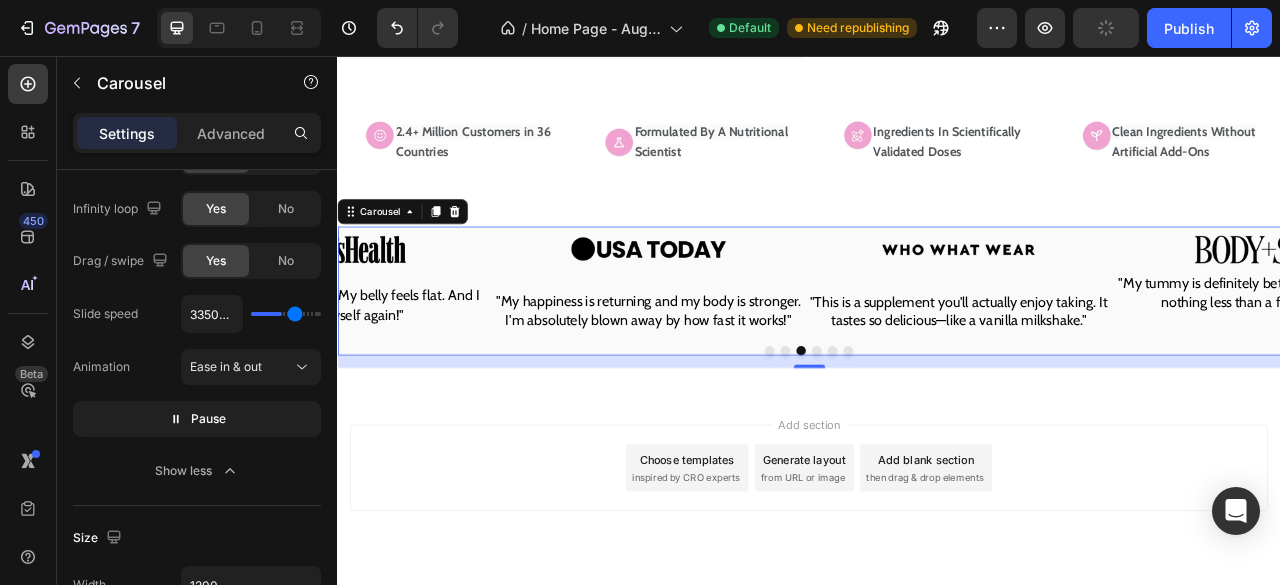 type on "3350" 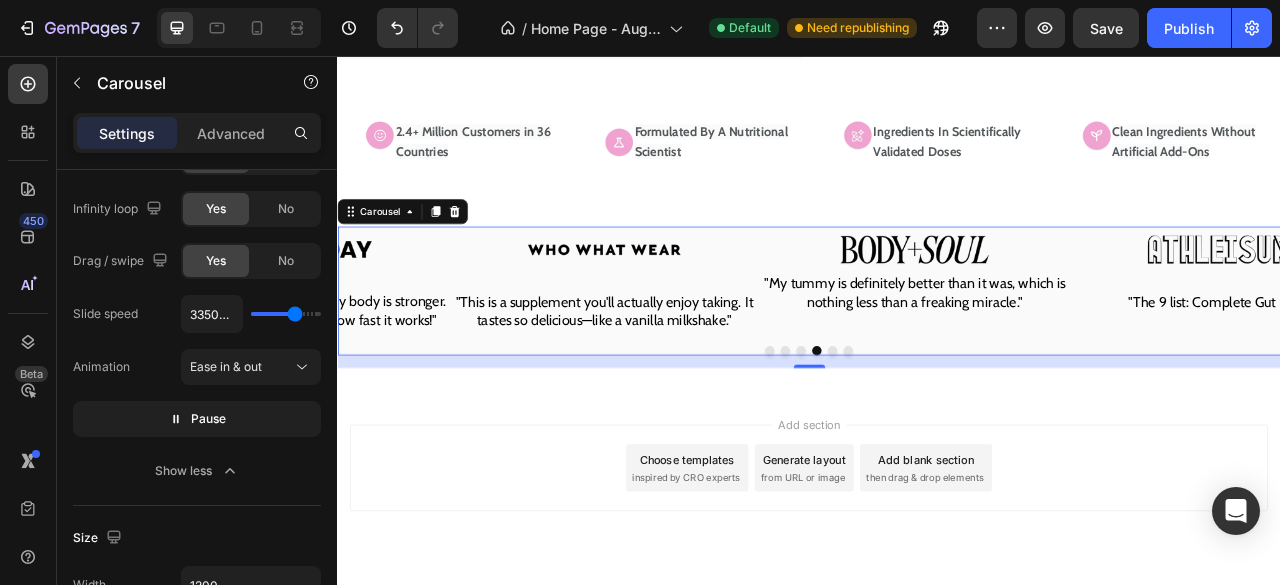 type on "3300ms" 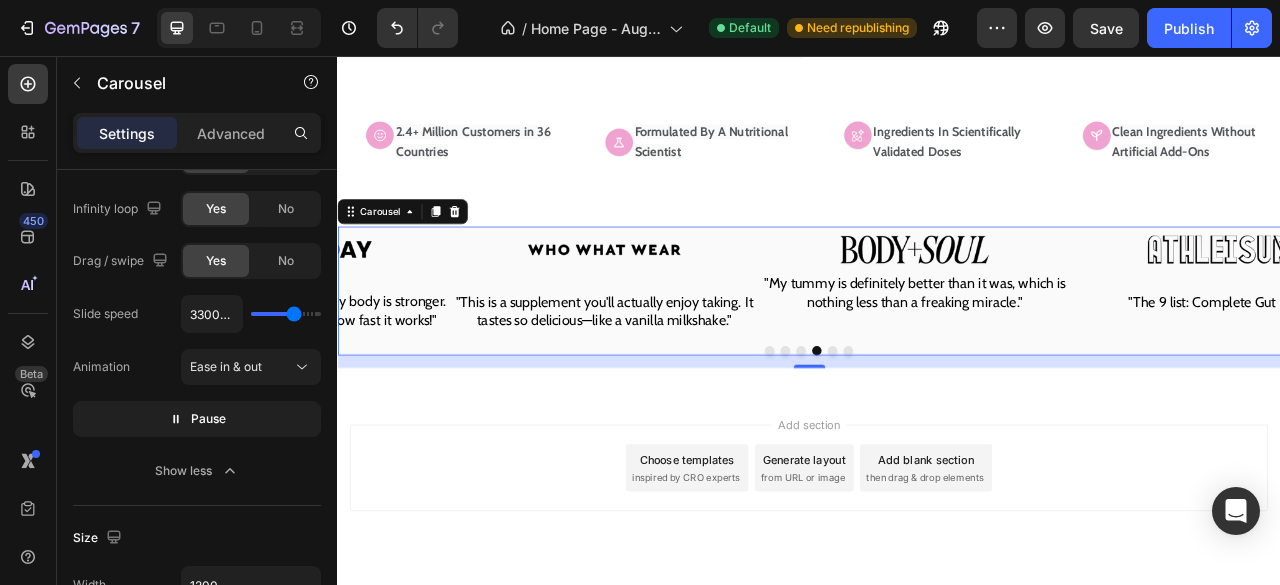 type on "3050ms" 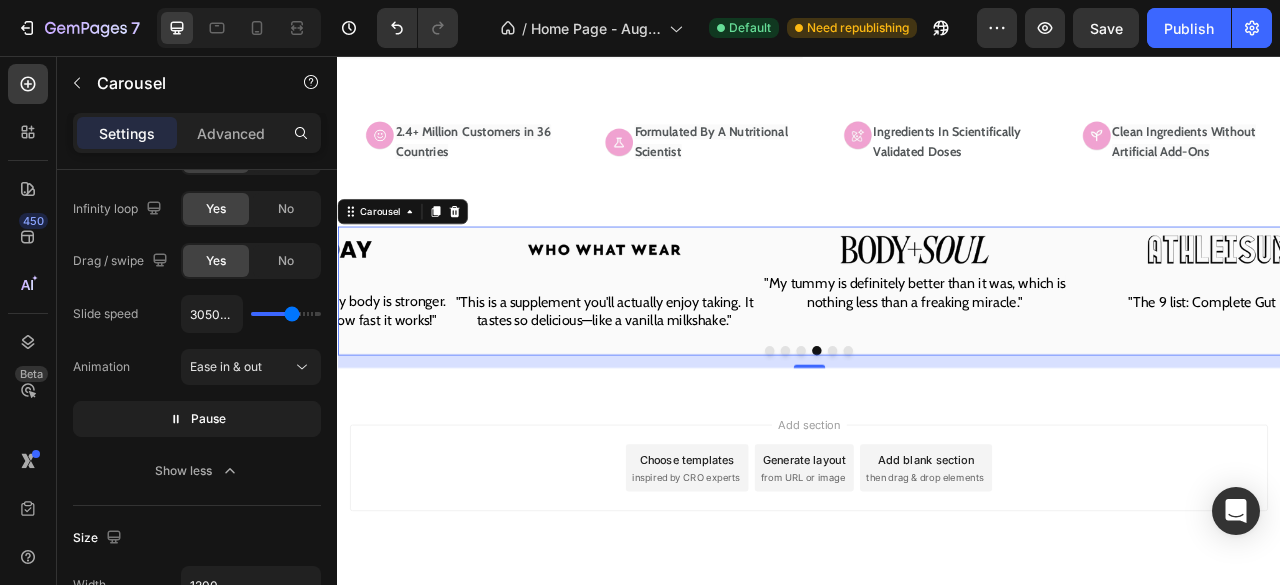 type on "2800ms" 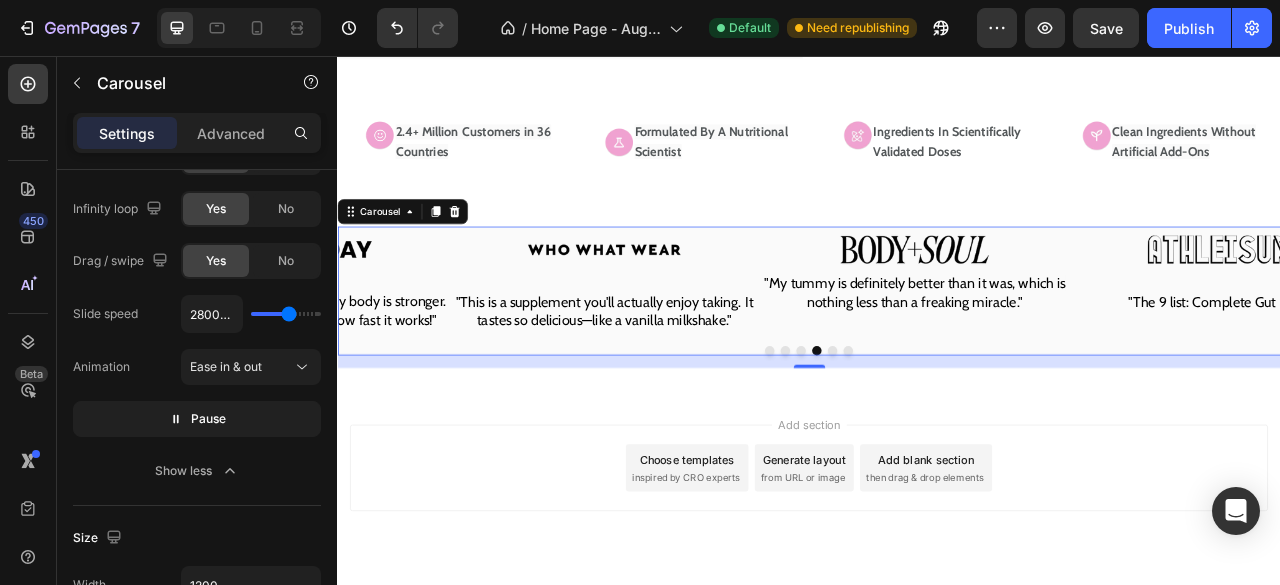 type on "2550ms" 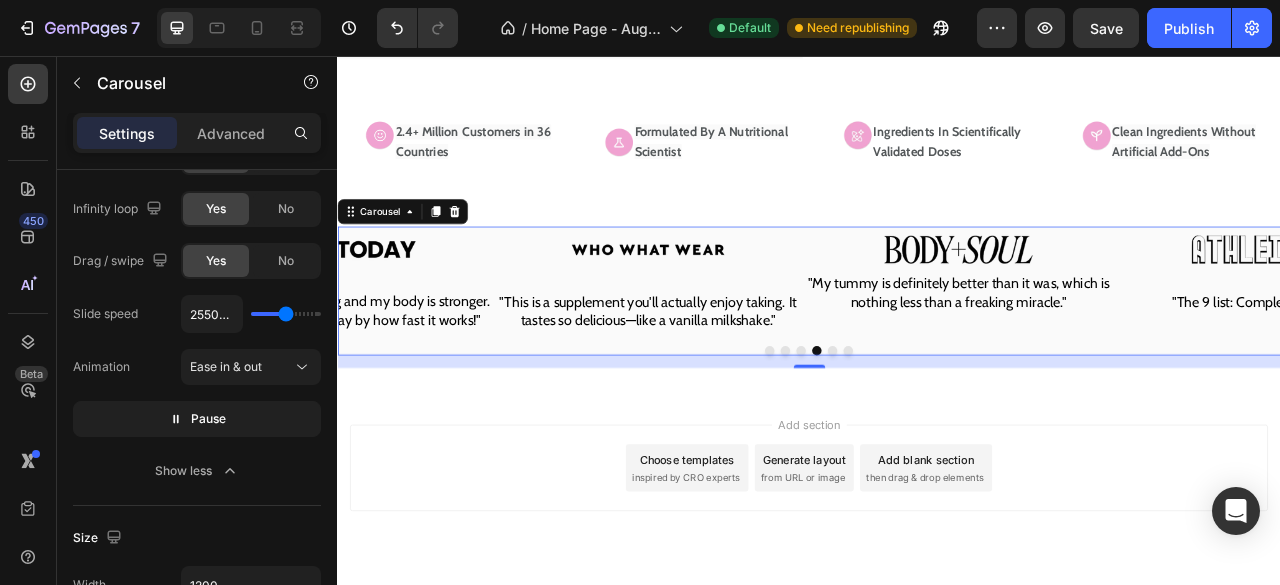 type on "2300ms" 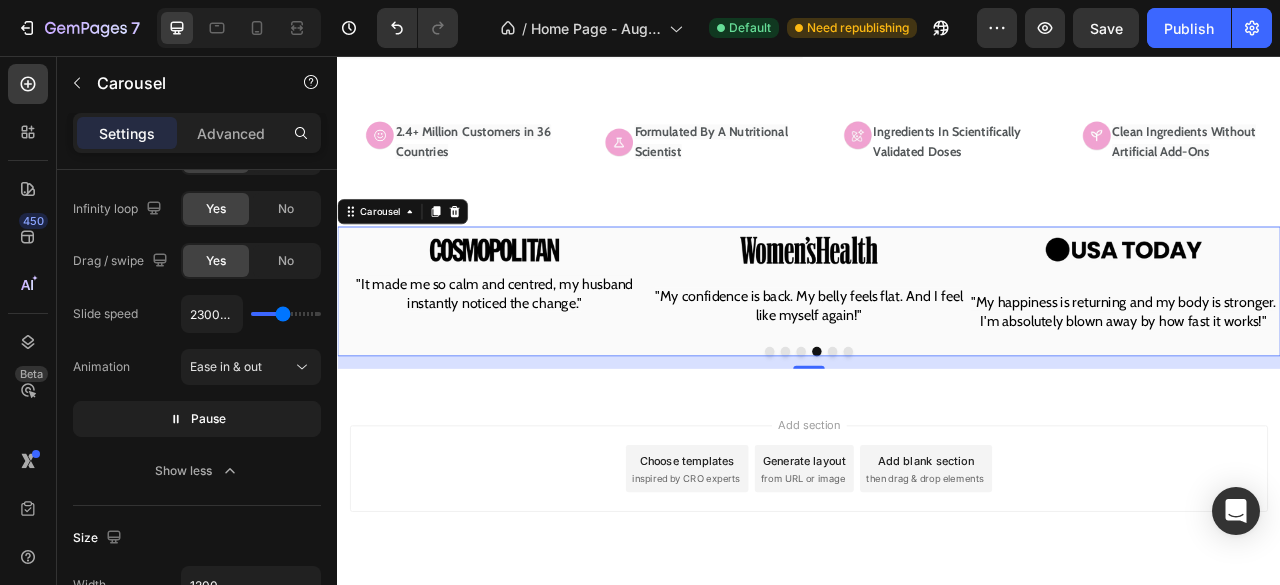 drag, startPoint x: 295, startPoint y: 311, endPoint x: 283, endPoint y: 311, distance: 12 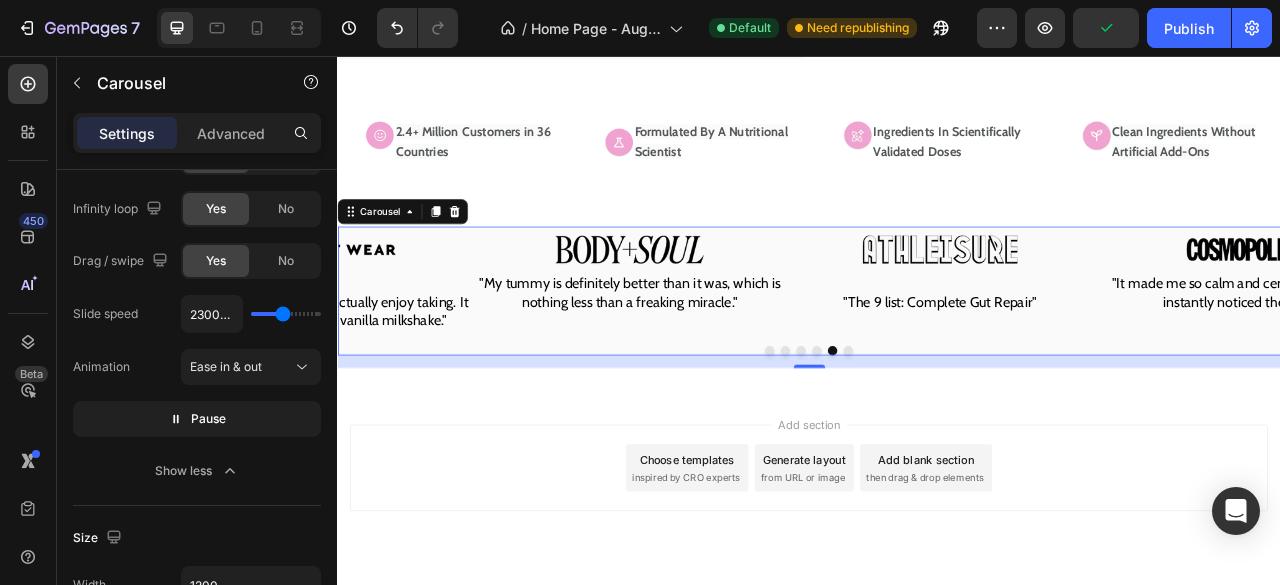 type on "1800ms" 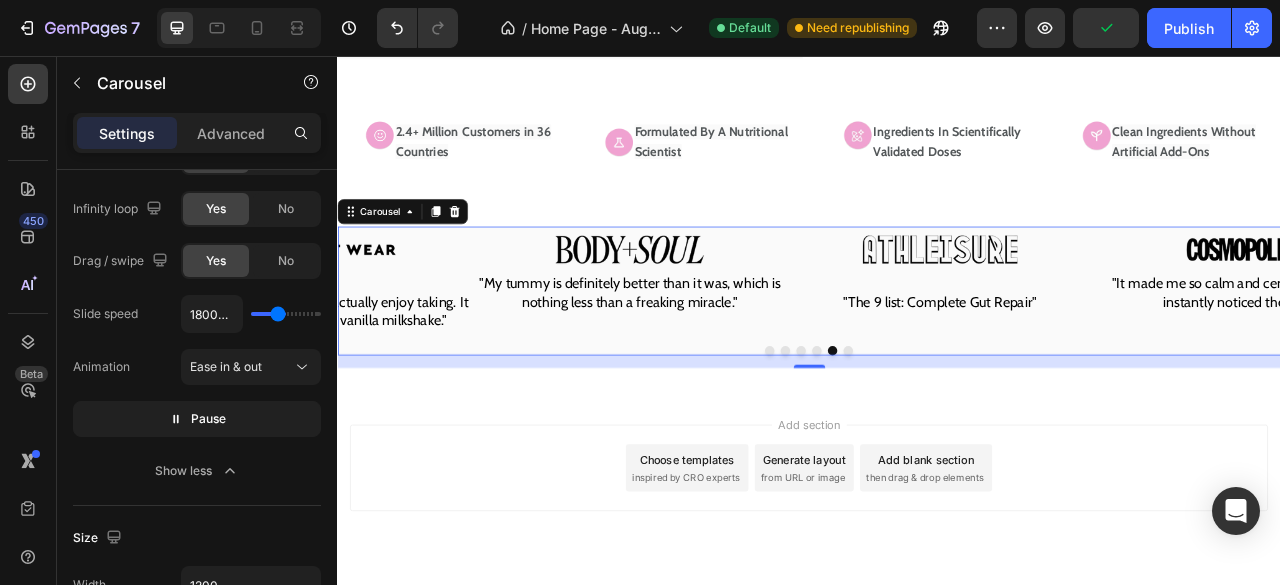 type on "1600ms" 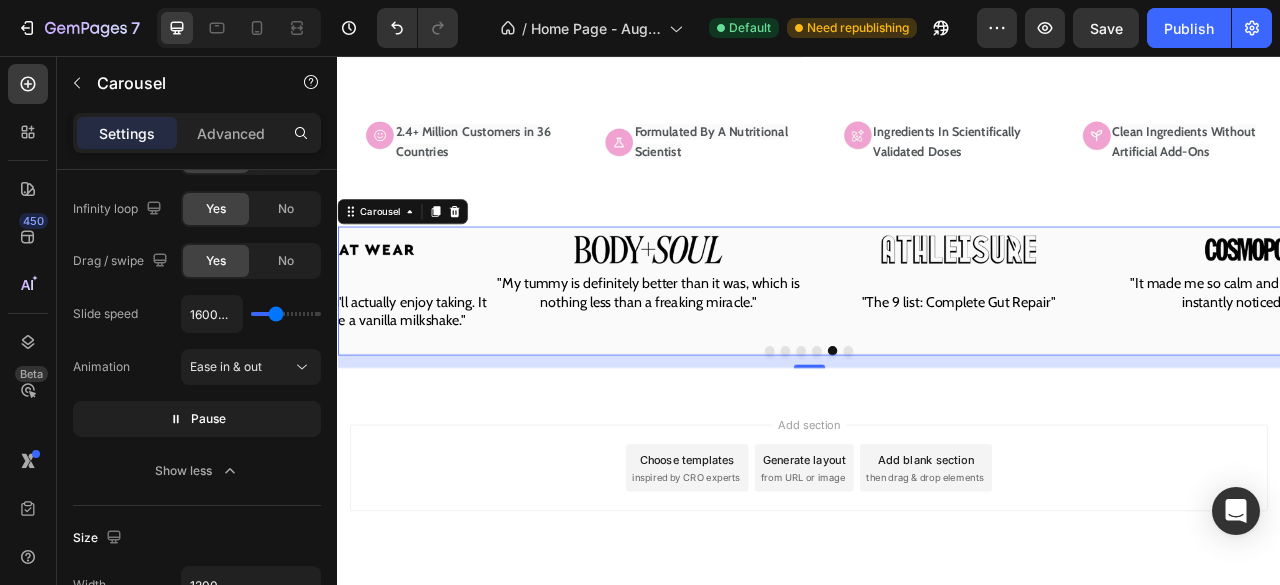 type on "1600" 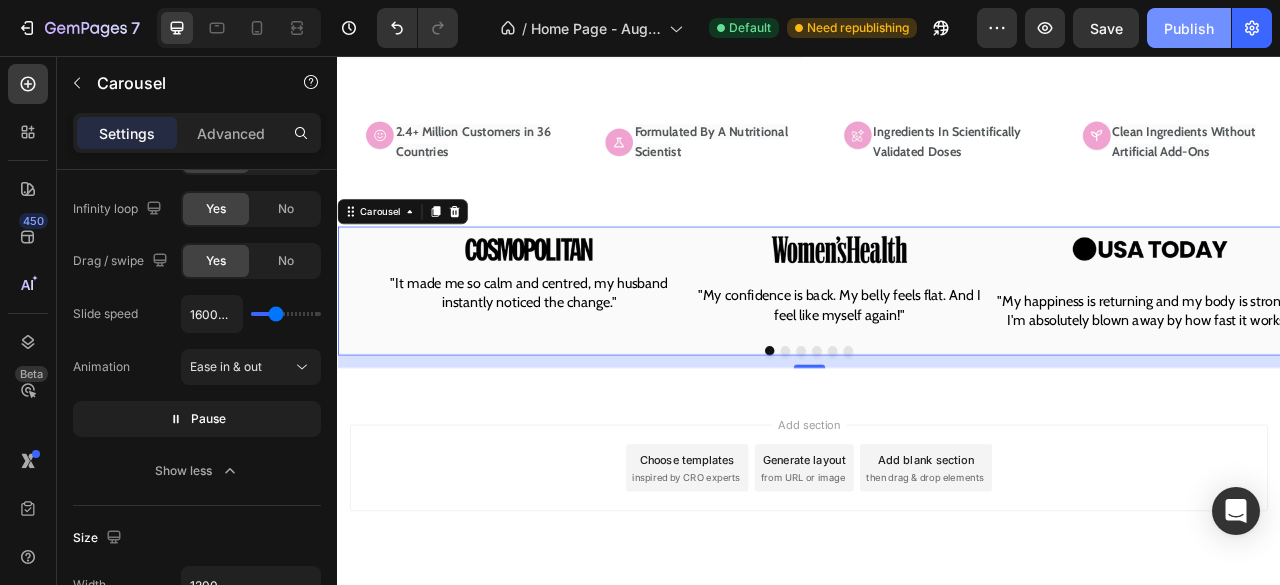 click on "Publish" at bounding box center [1189, 28] 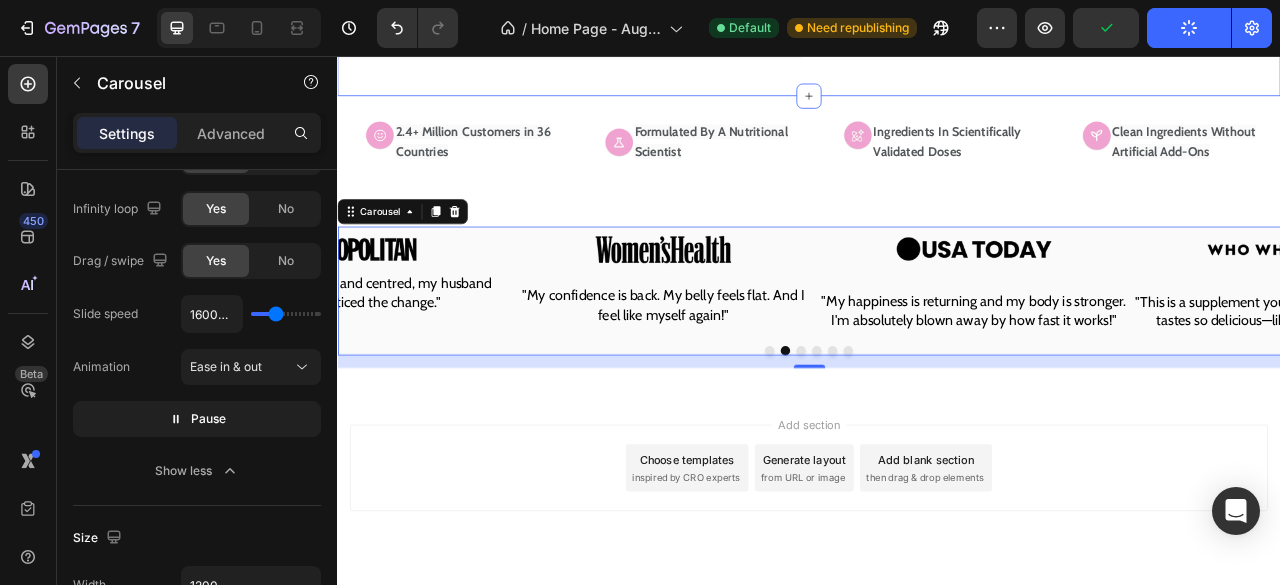 type 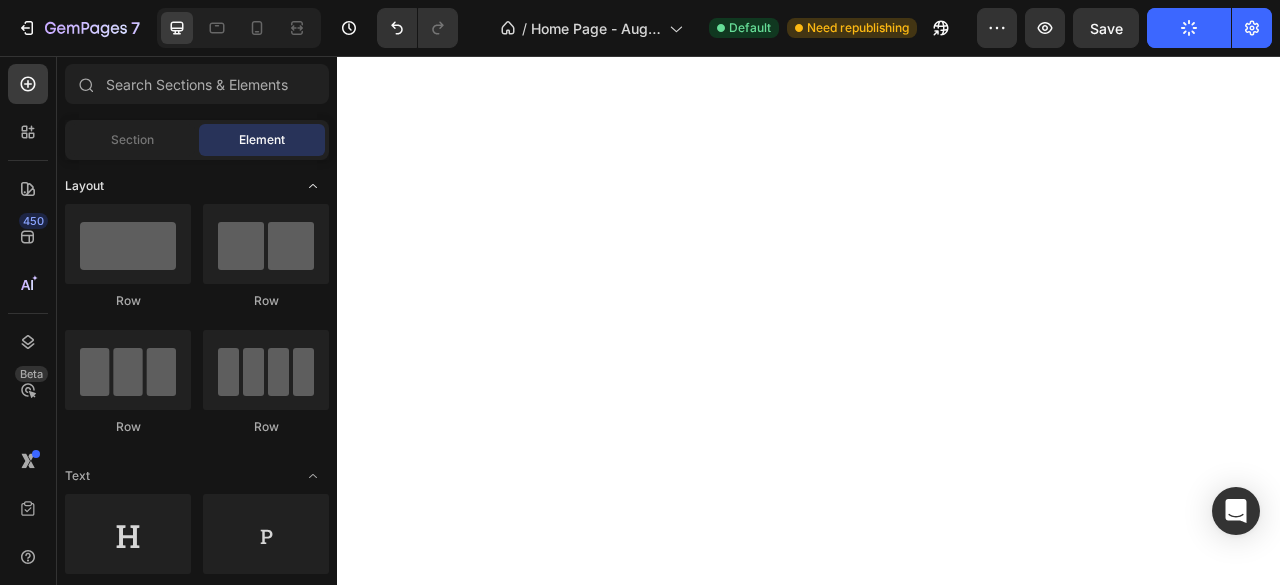 scroll, scrollTop: 0, scrollLeft: 0, axis: both 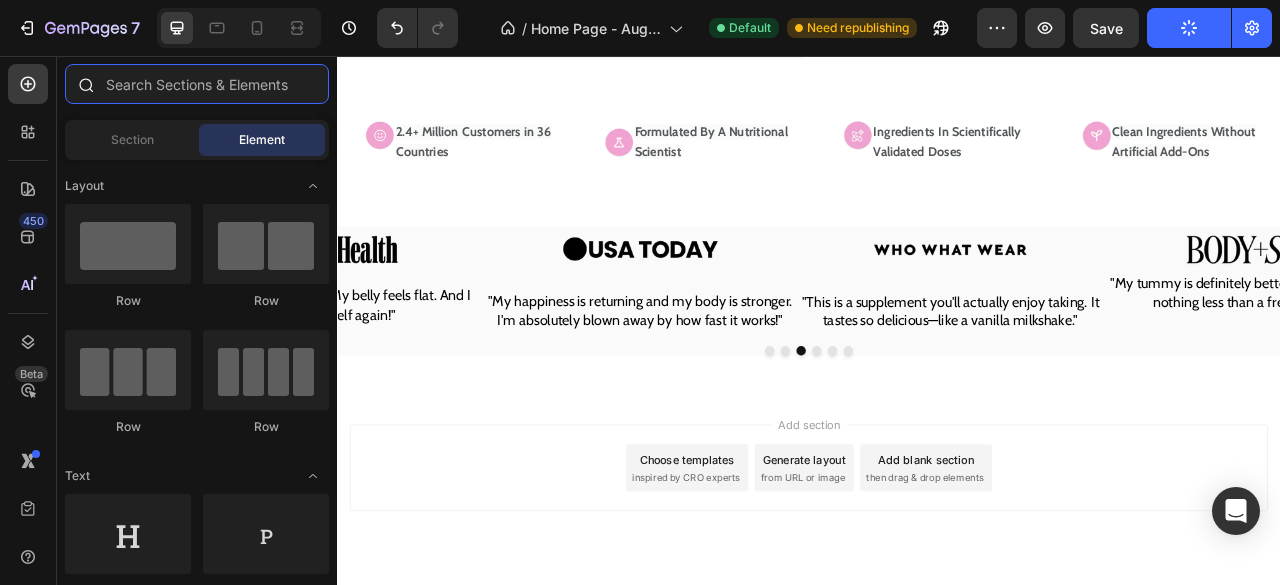 click at bounding box center [197, 84] 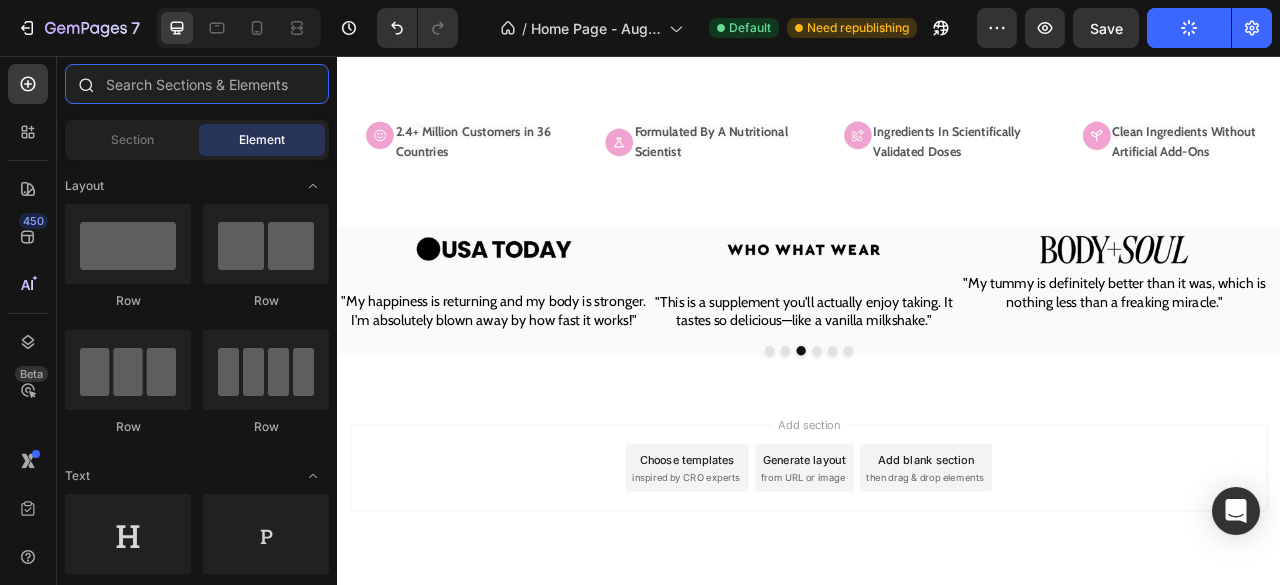 type on "g" 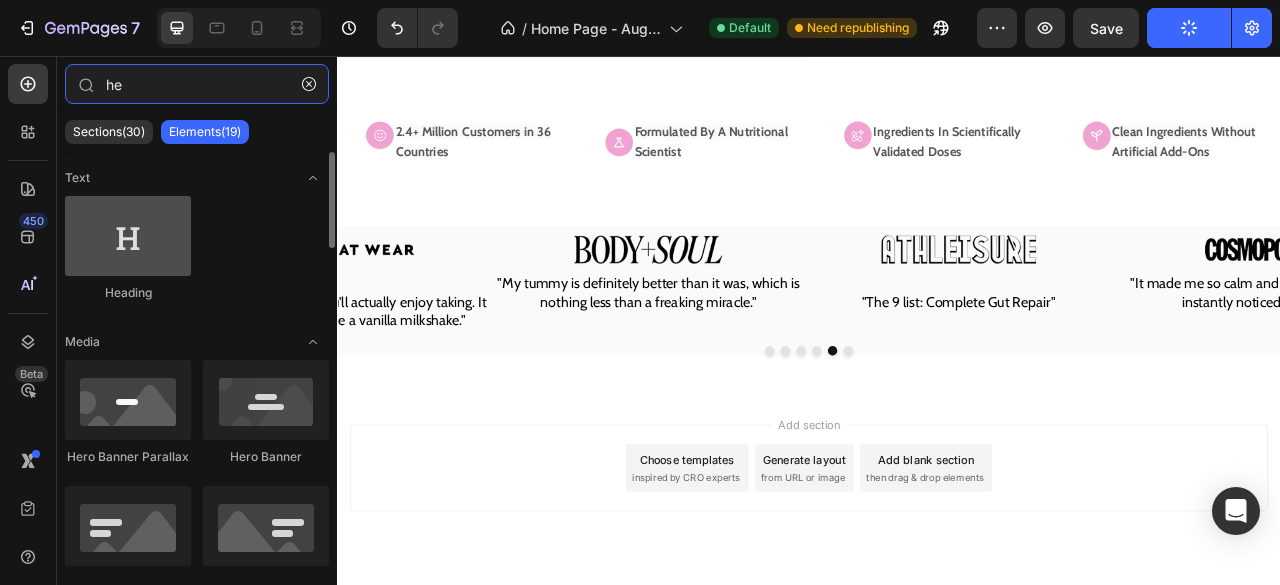 type on "he" 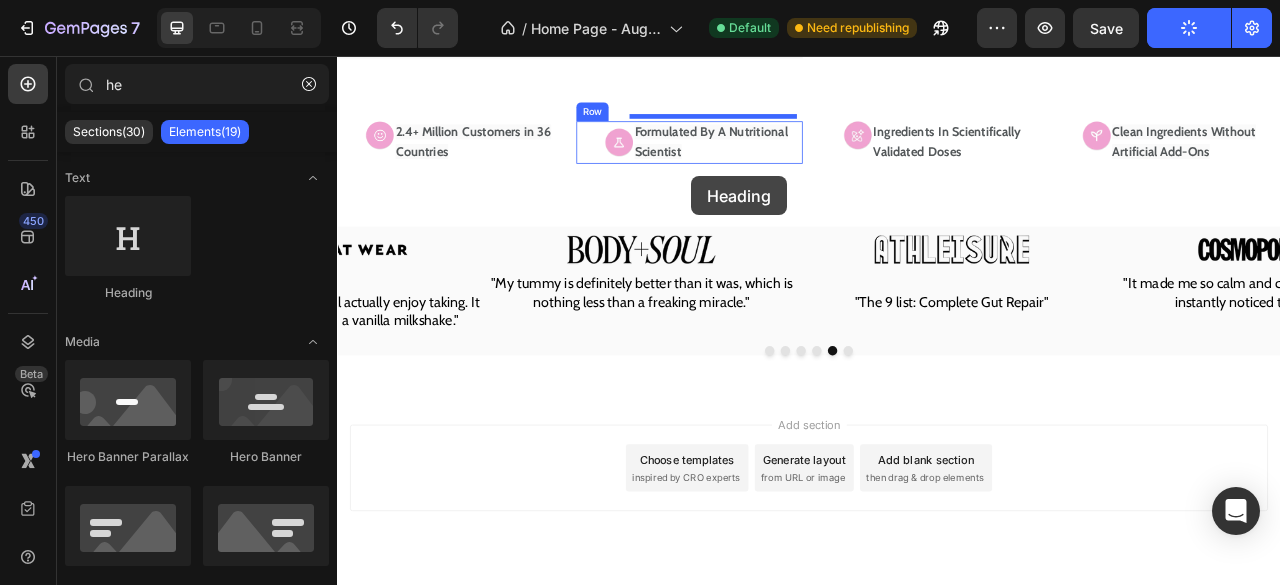 scroll, scrollTop: 494, scrollLeft: 0, axis: vertical 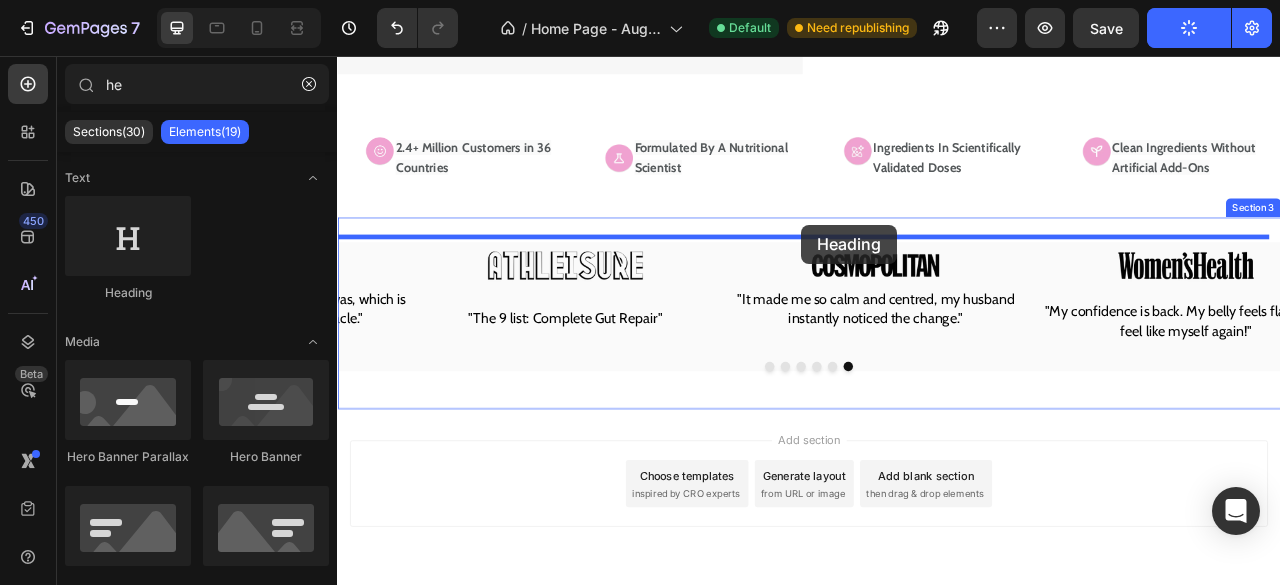 drag, startPoint x: 423, startPoint y: 298, endPoint x: 927, endPoint y: 271, distance: 504.7227 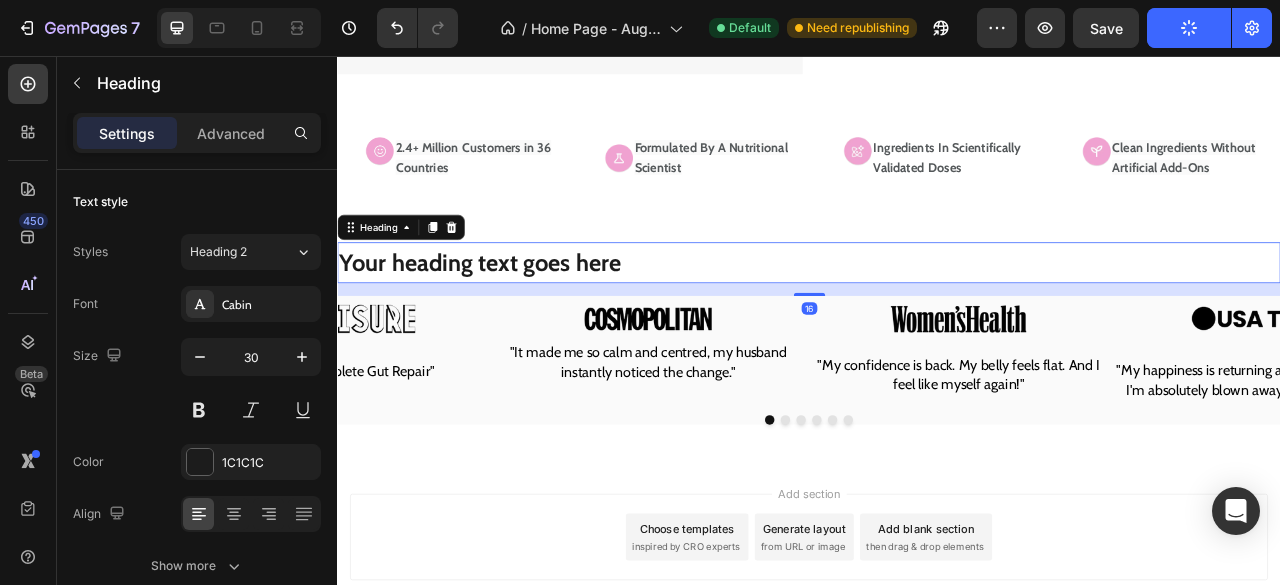 click on "Your heading text goes here" at bounding box center (937, 319) 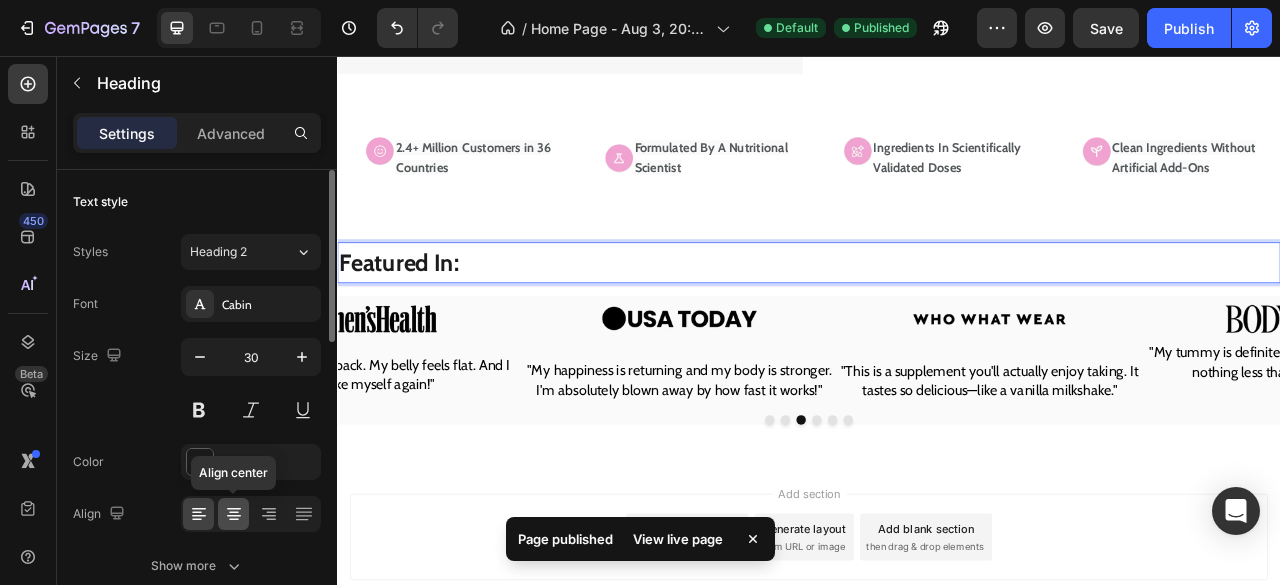 click 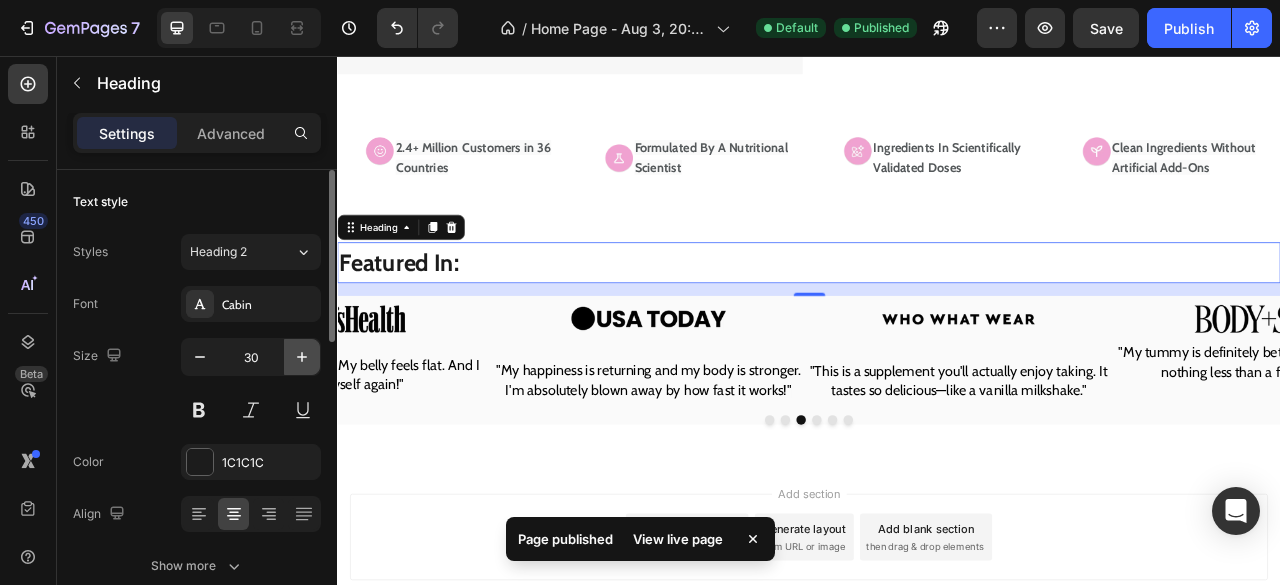 click at bounding box center [302, 357] 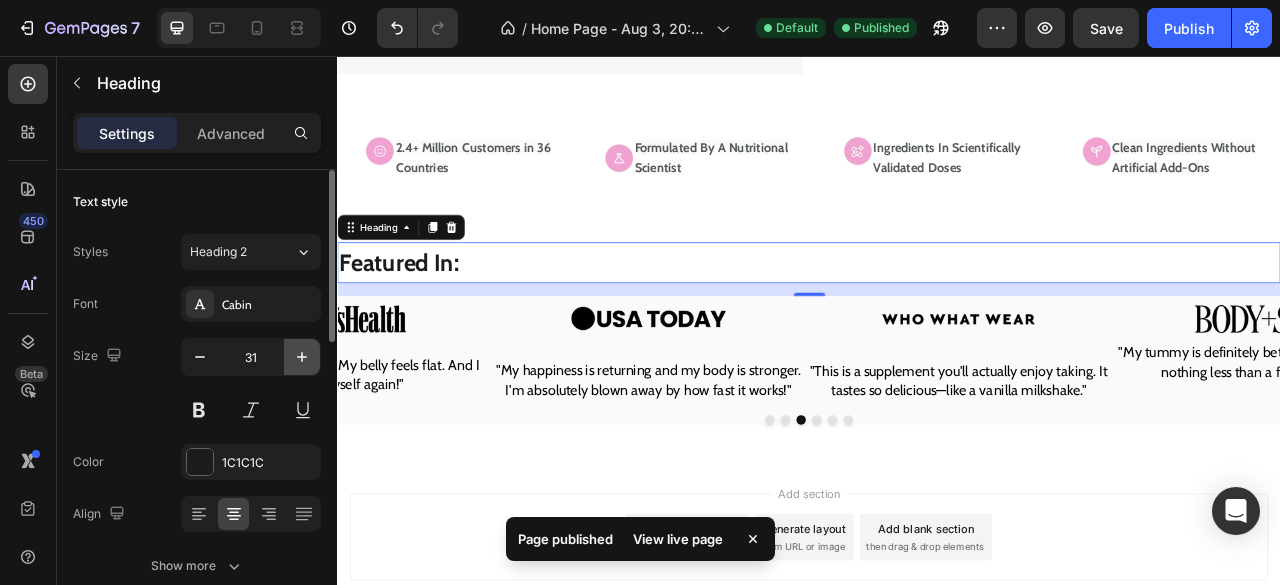 click at bounding box center (302, 357) 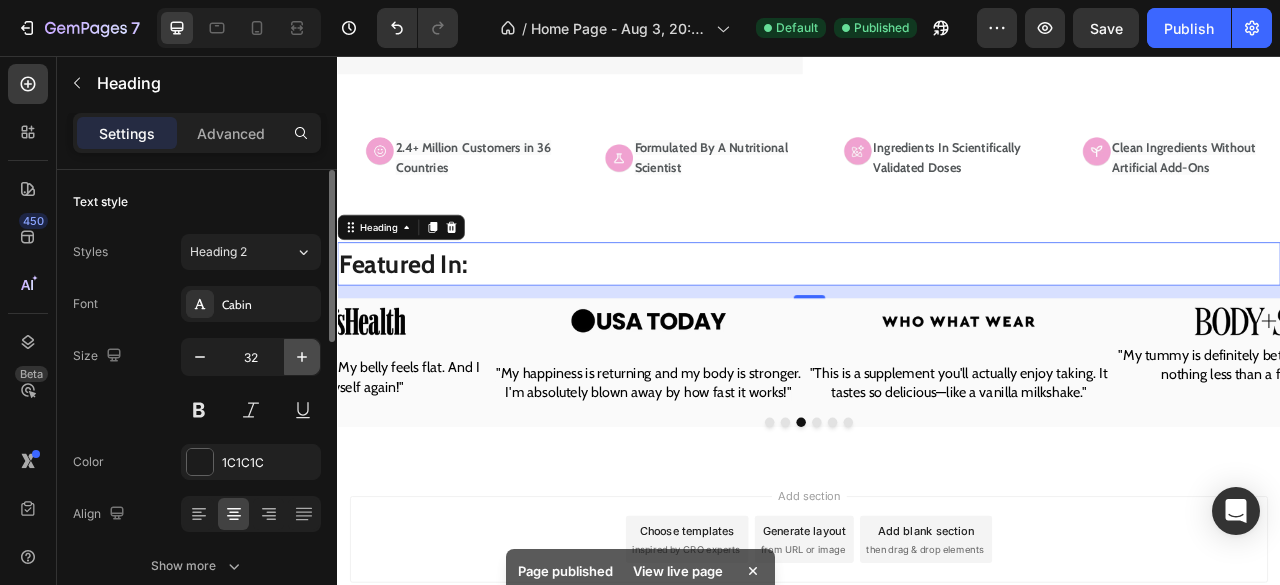 click at bounding box center [302, 357] 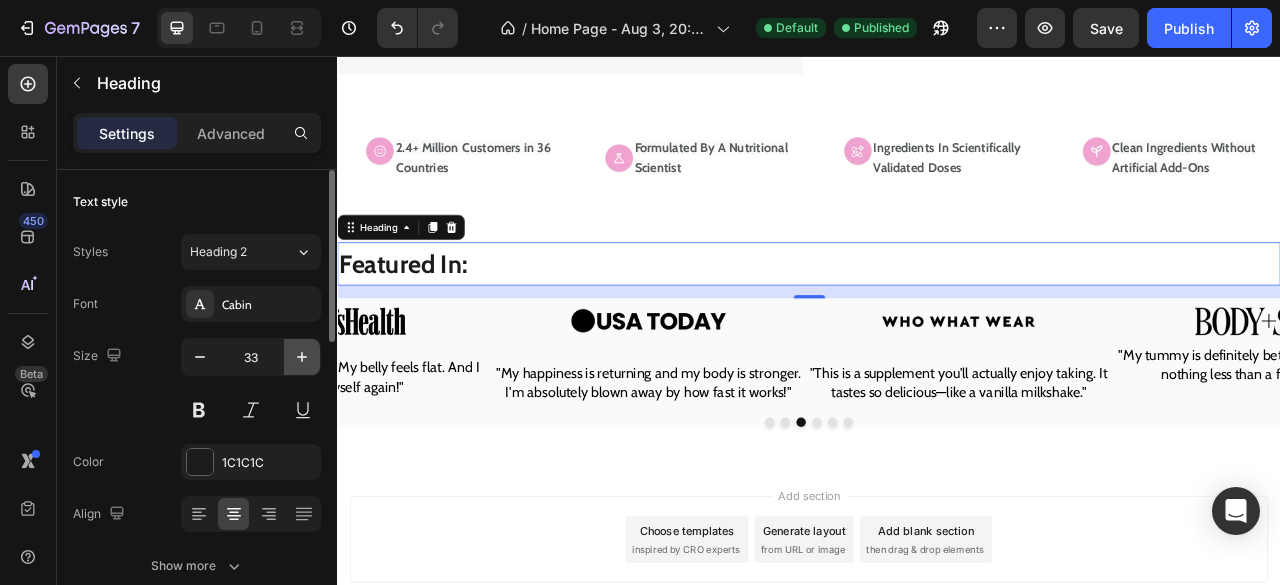 click at bounding box center (302, 357) 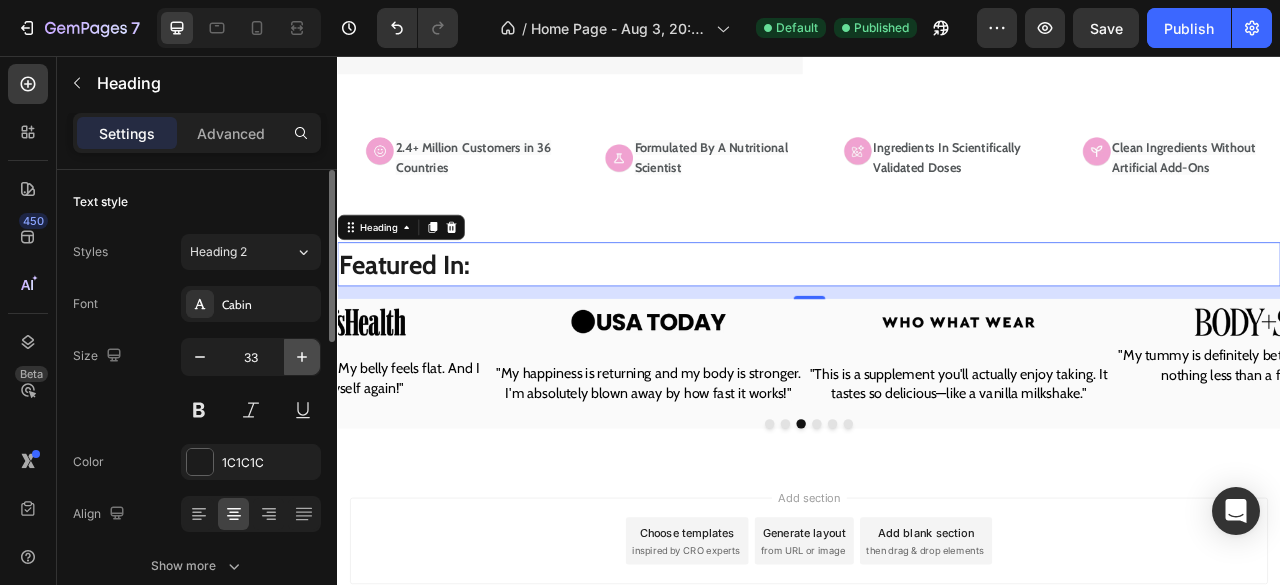 click at bounding box center [302, 357] 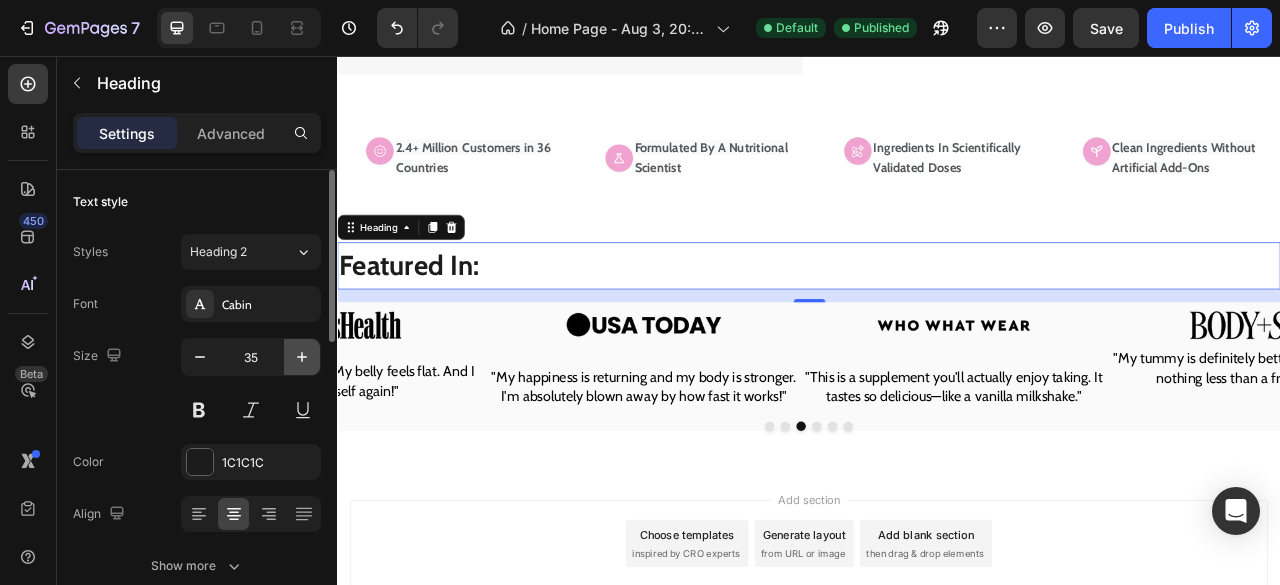 click at bounding box center (302, 357) 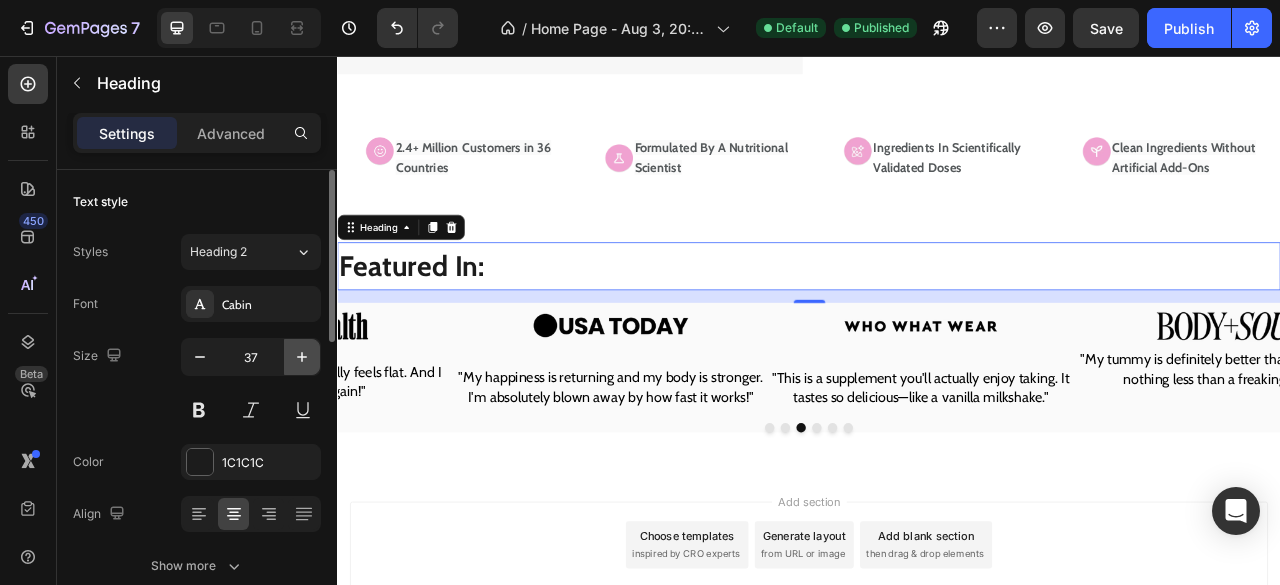 click at bounding box center [302, 357] 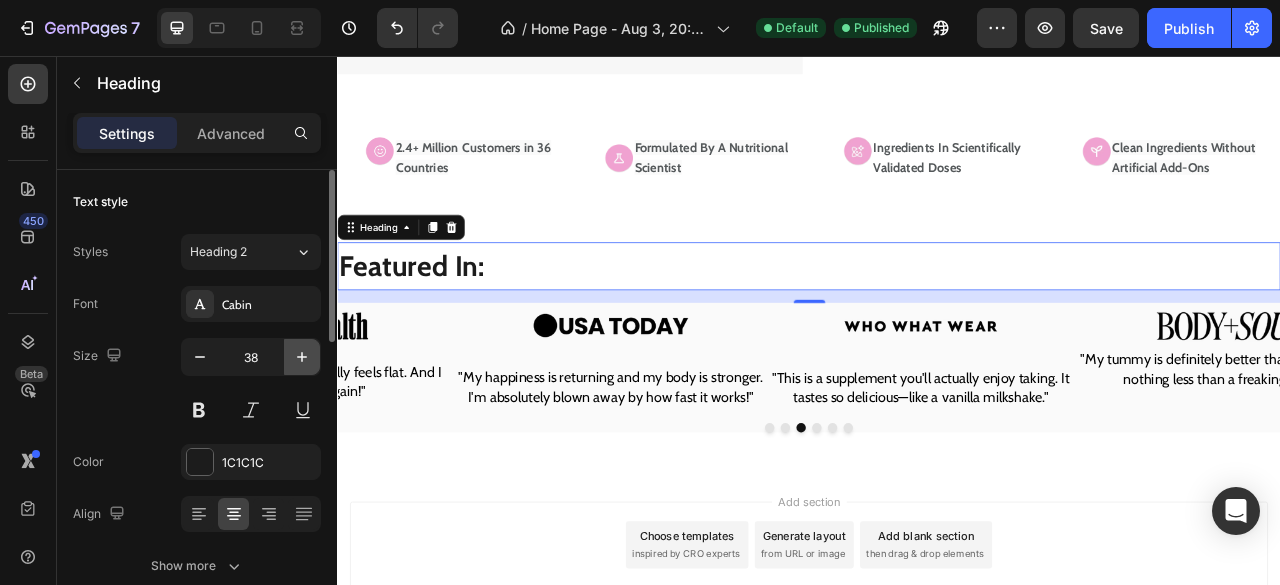 click at bounding box center (302, 357) 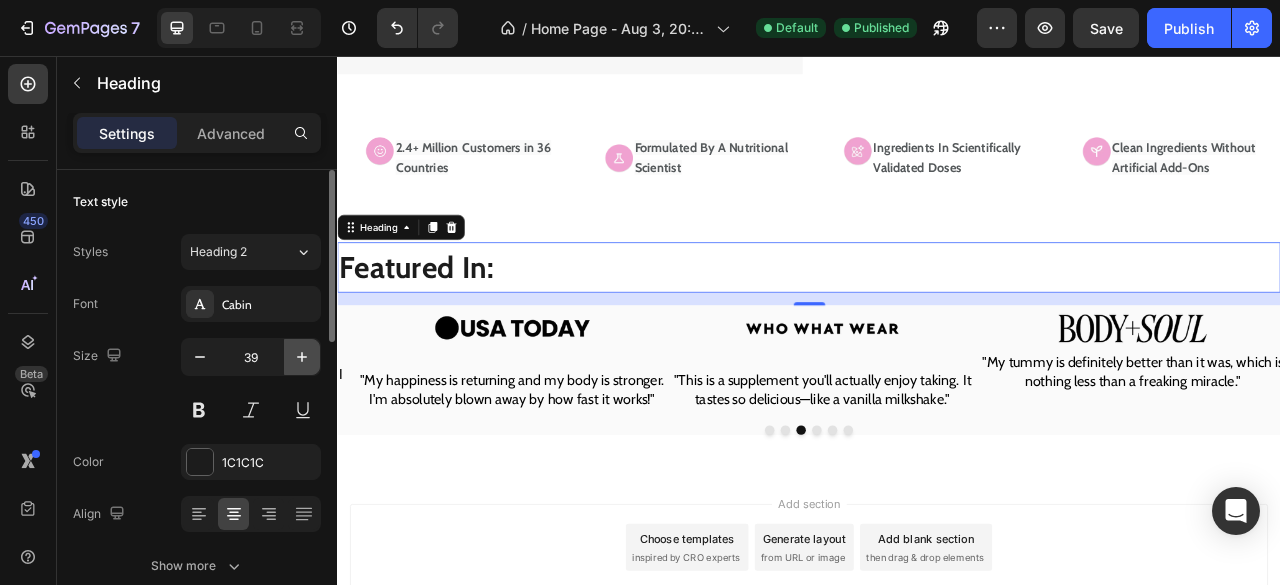 click at bounding box center (302, 357) 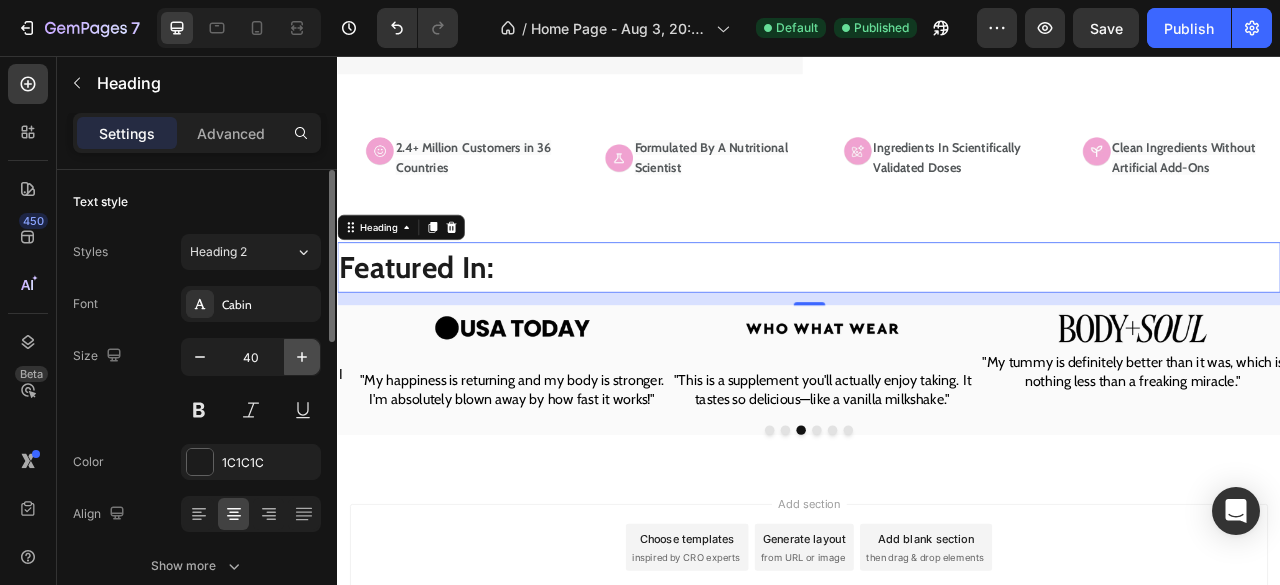 click at bounding box center (302, 357) 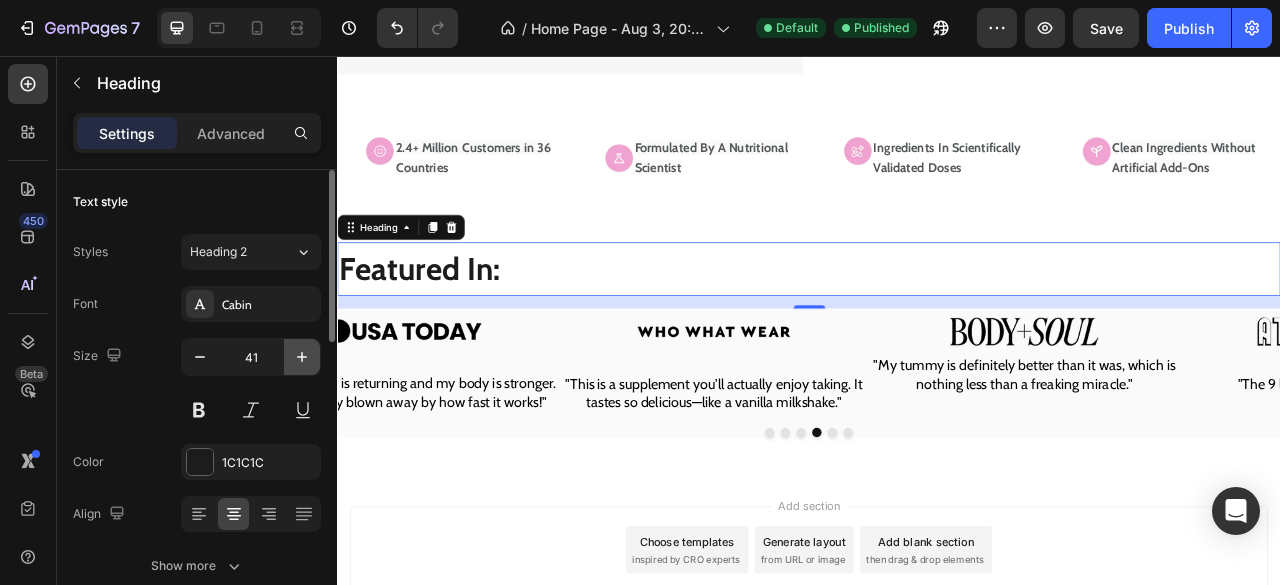 click at bounding box center (302, 357) 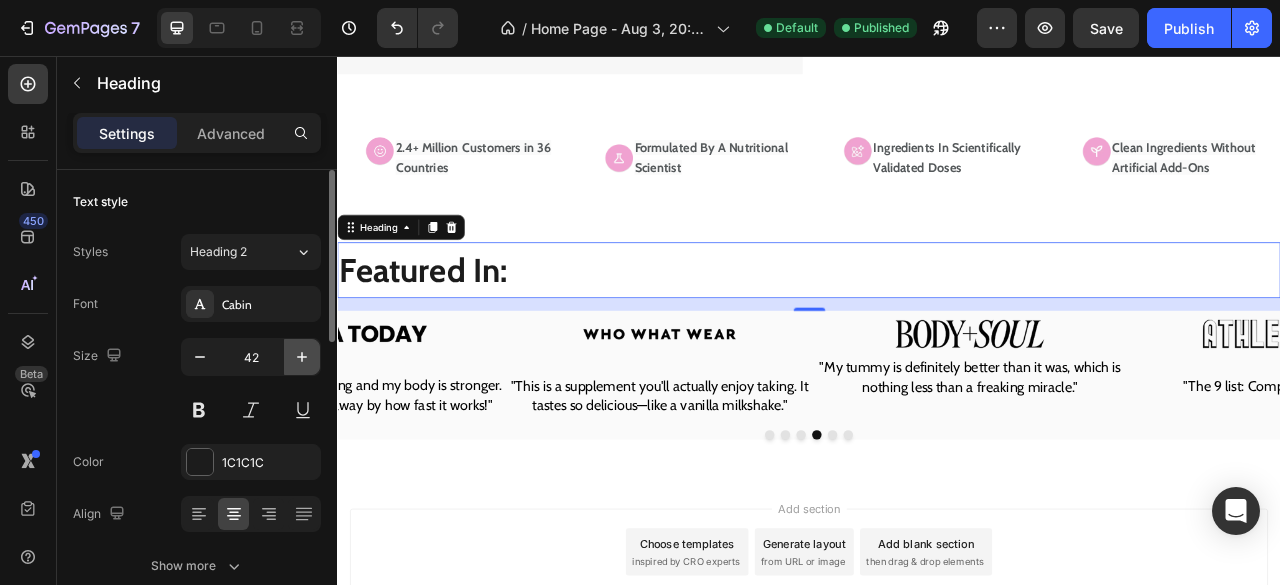 click at bounding box center (302, 357) 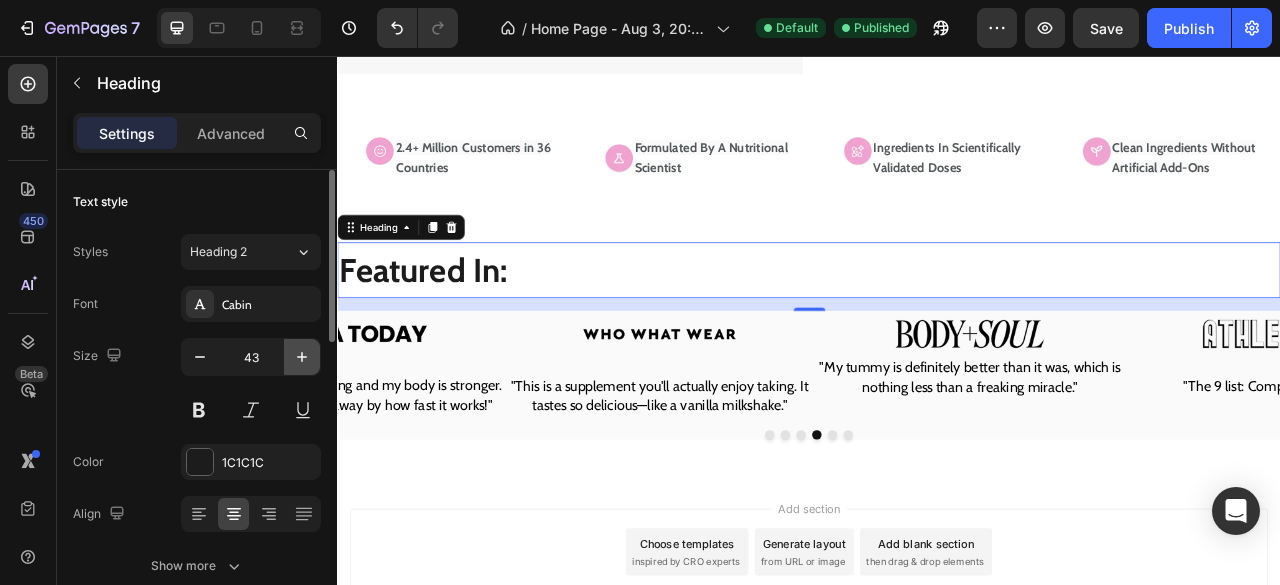 click at bounding box center [302, 357] 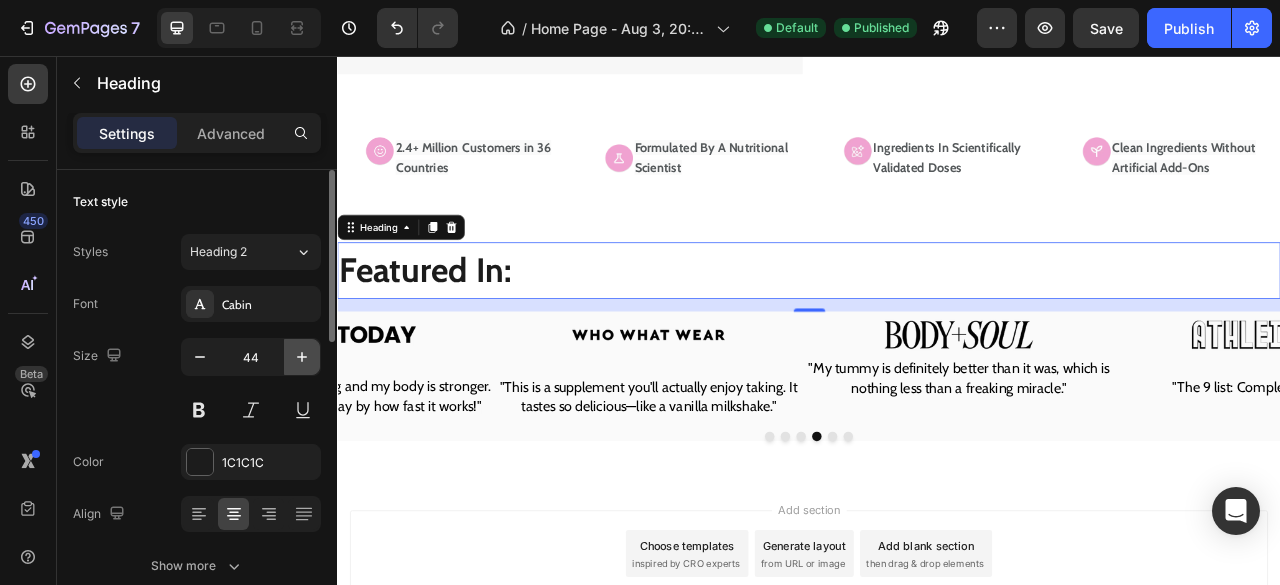 click at bounding box center (302, 357) 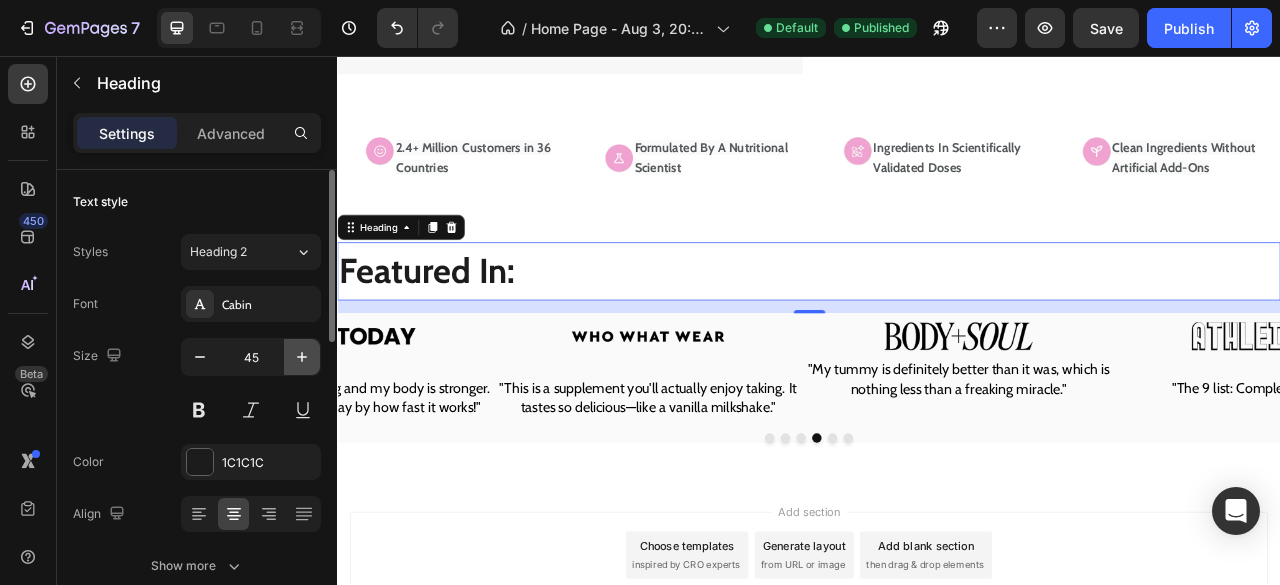 click at bounding box center (302, 357) 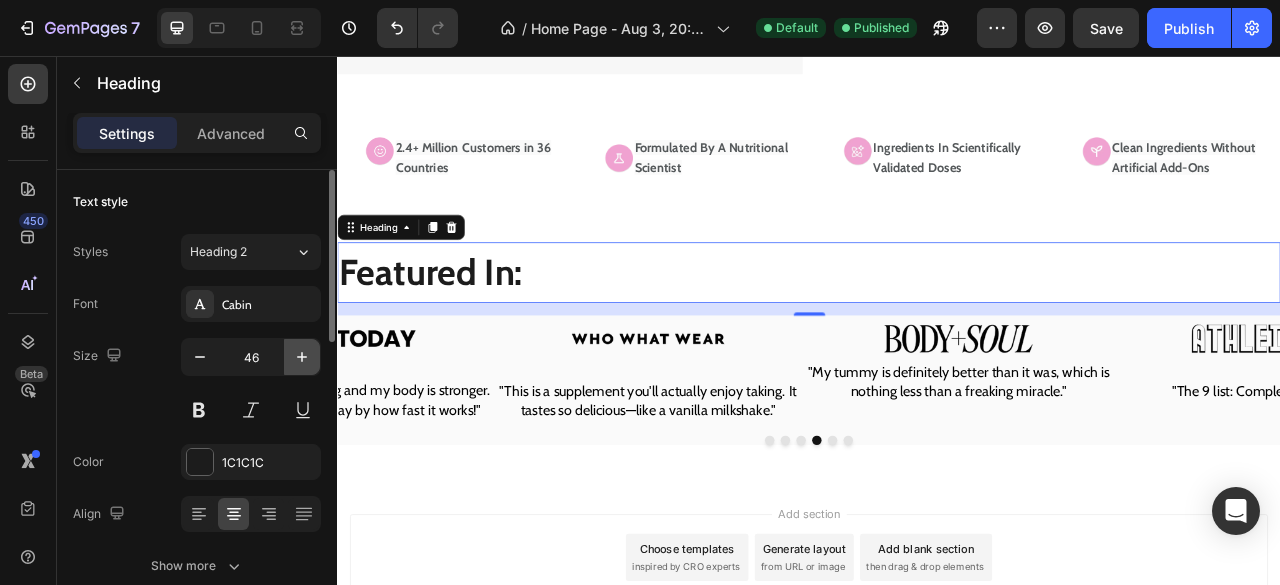 click at bounding box center [302, 357] 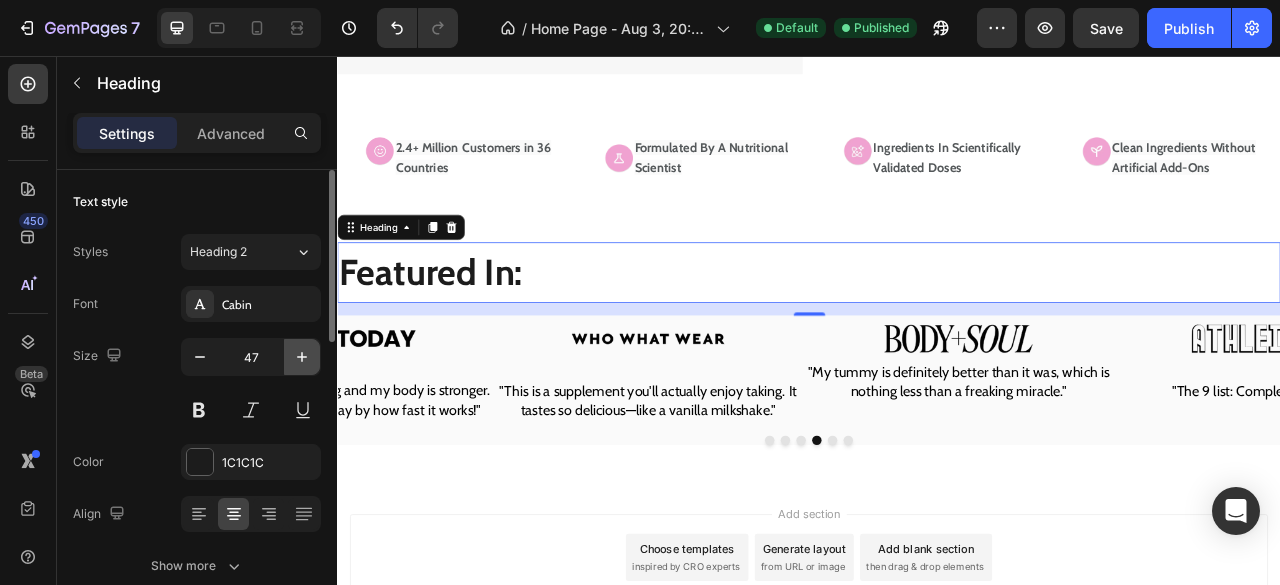 click at bounding box center [302, 357] 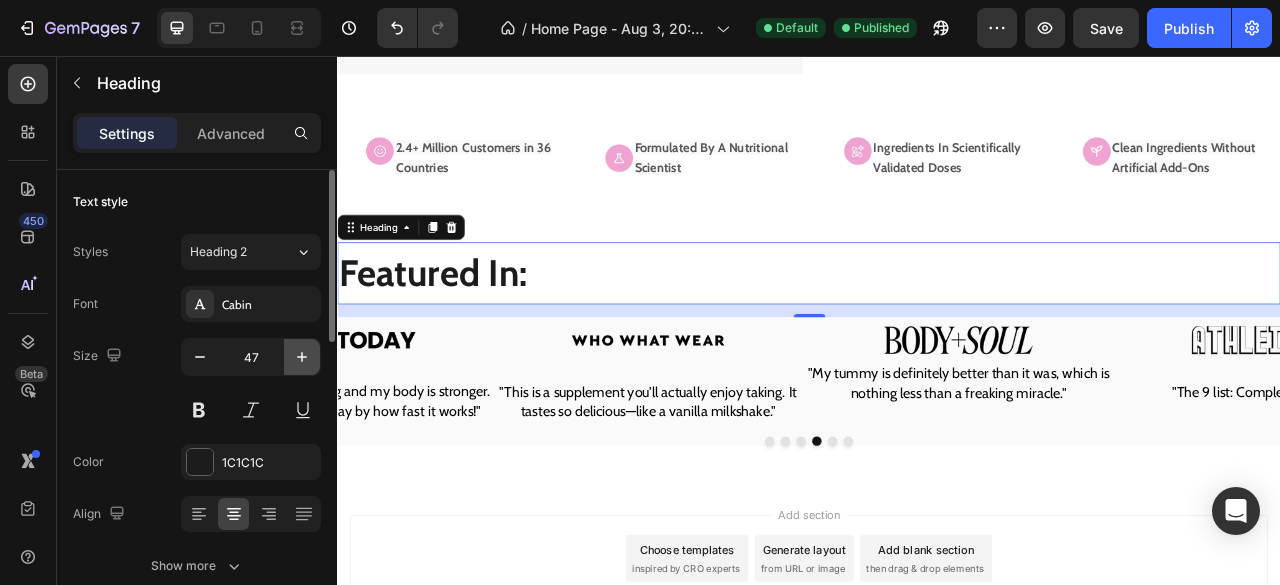 type on "48" 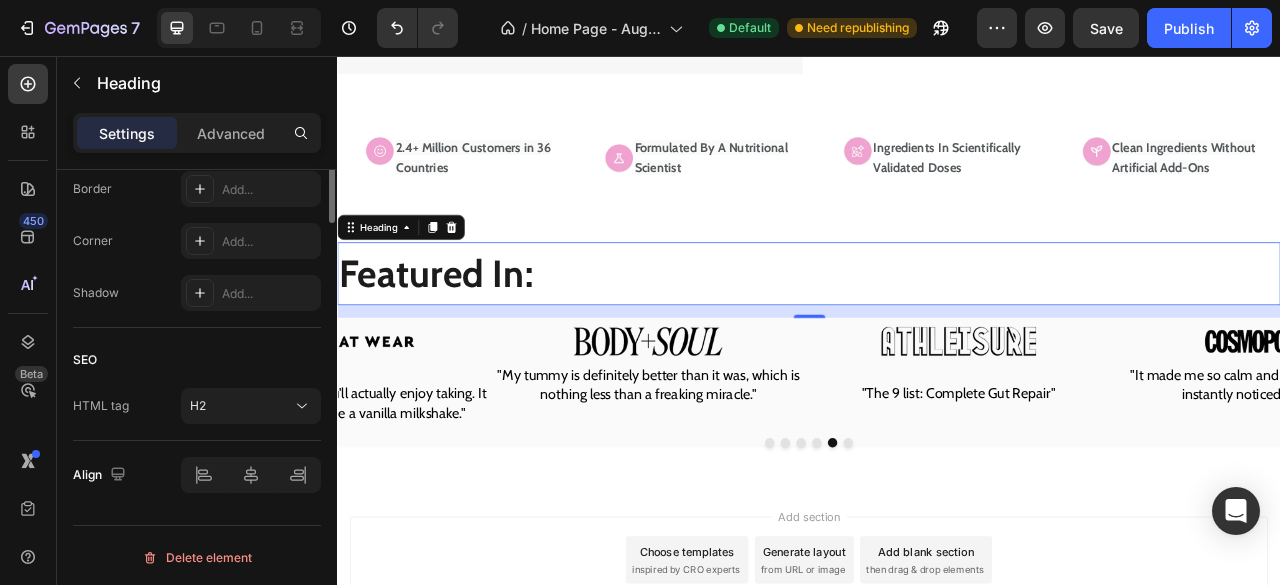 scroll, scrollTop: 822, scrollLeft: 0, axis: vertical 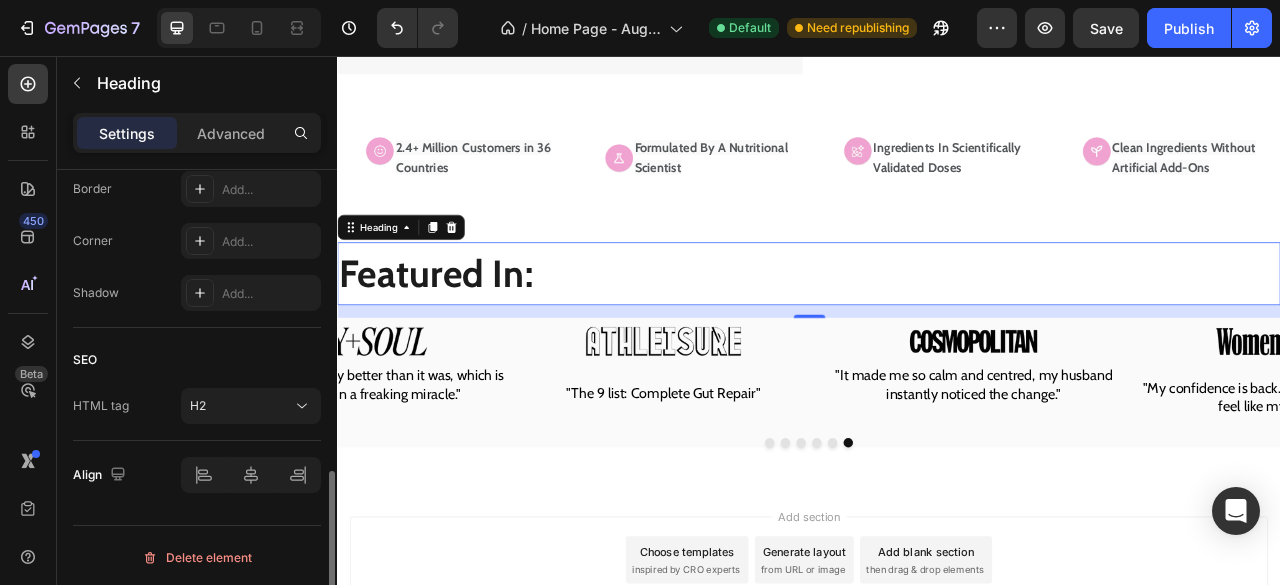 click on "SEO HTML tag H2" 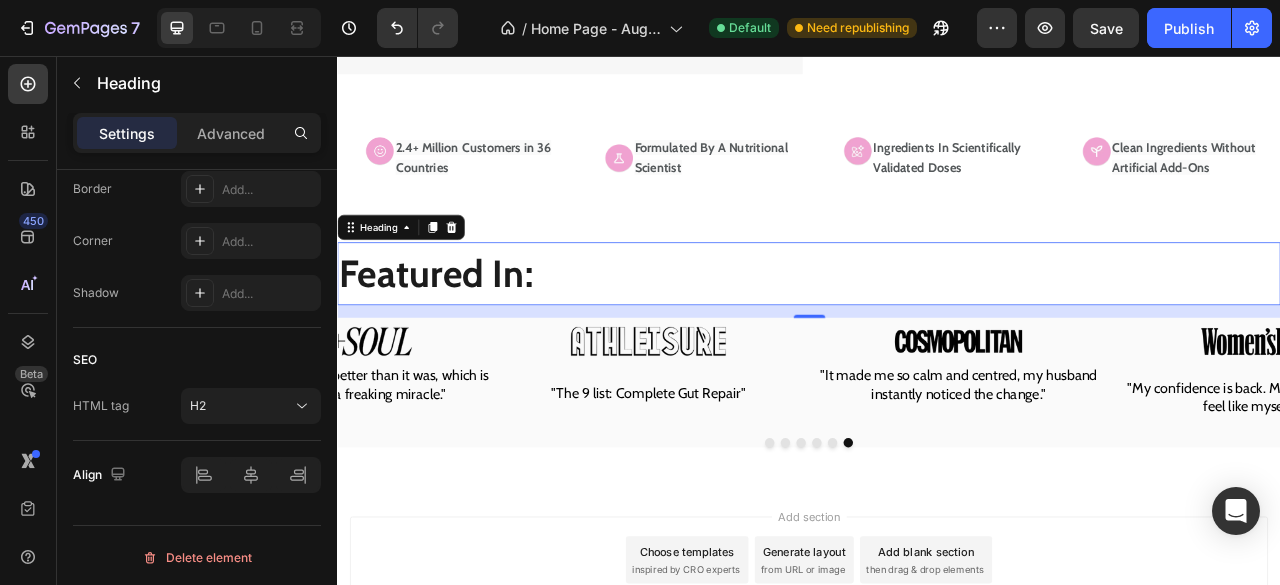 click on ""The 9 list: Complete Gut Repair"" at bounding box center (731, 475) 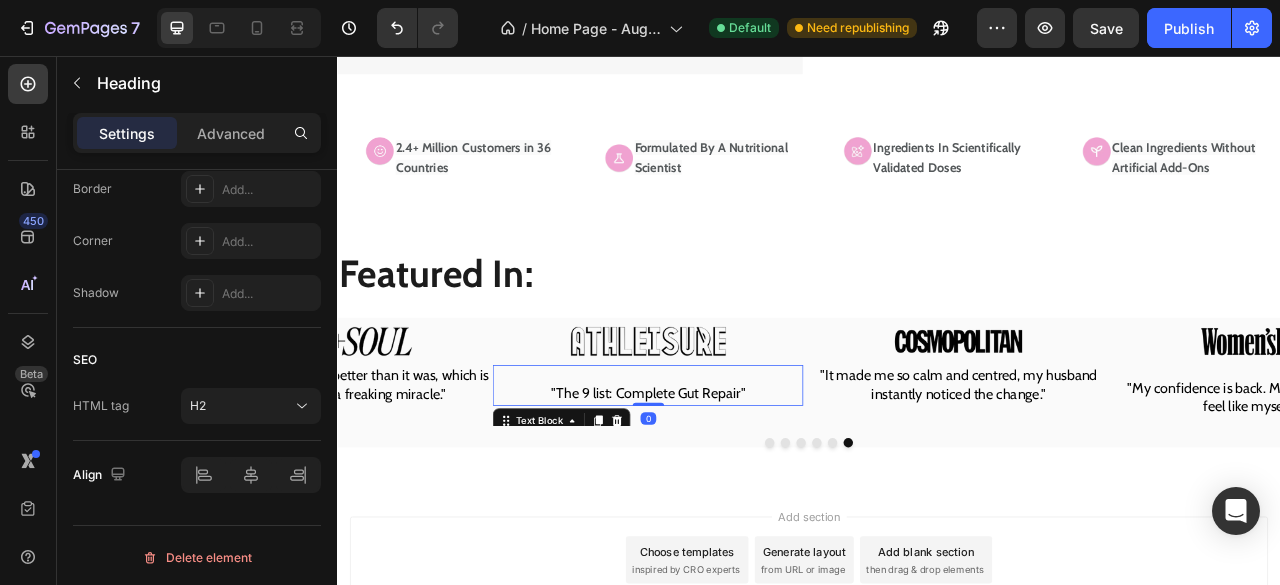 scroll, scrollTop: 0, scrollLeft: 0, axis: both 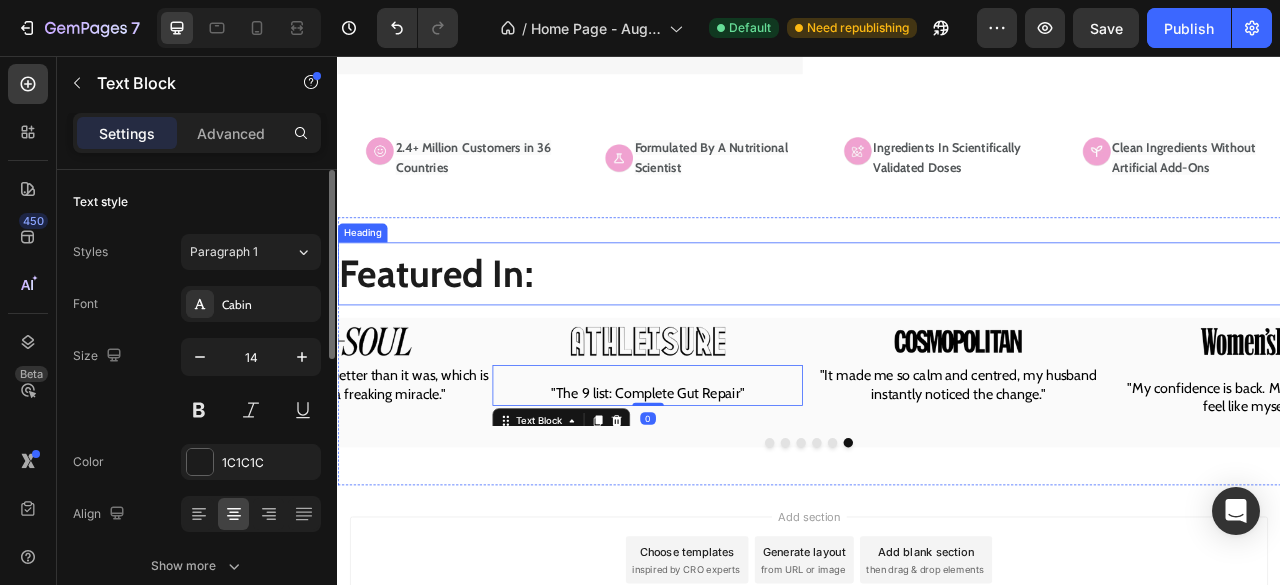 click on "Featured In:" at bounding box center [937, 333] 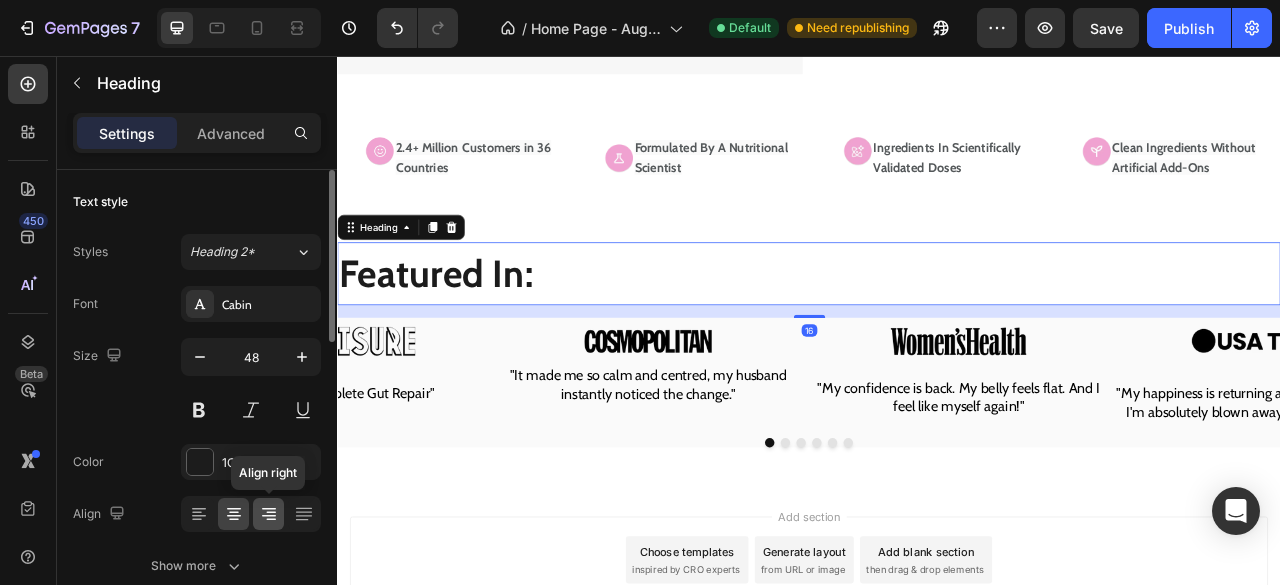 click 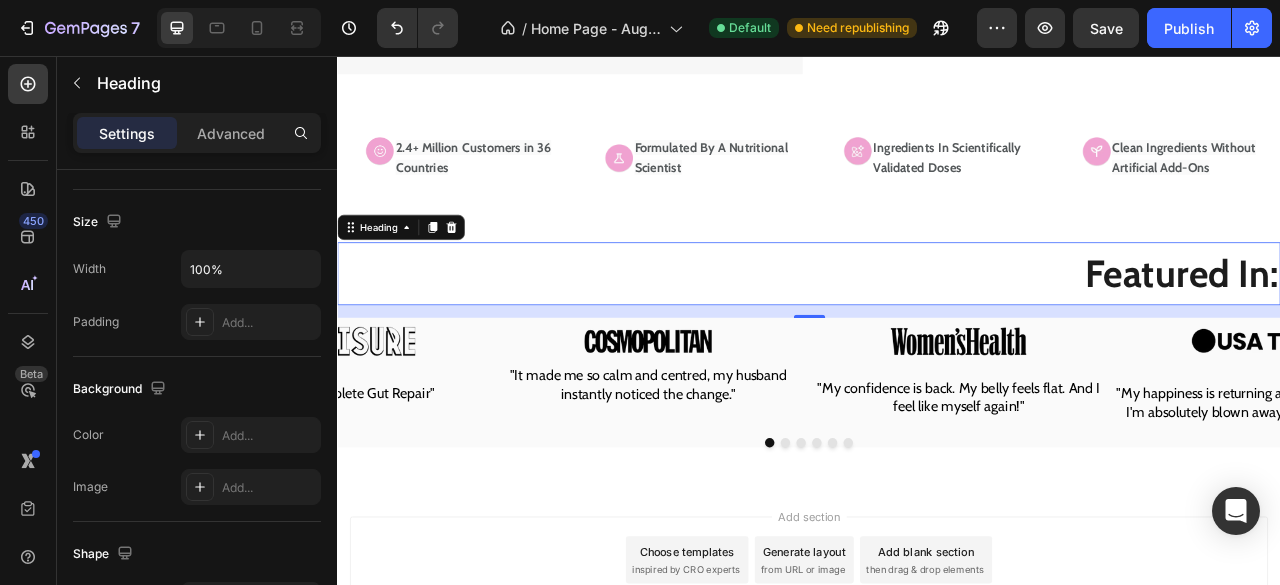 scroll, scrollTop: 822, scrollLeft: 0, axis: vertical 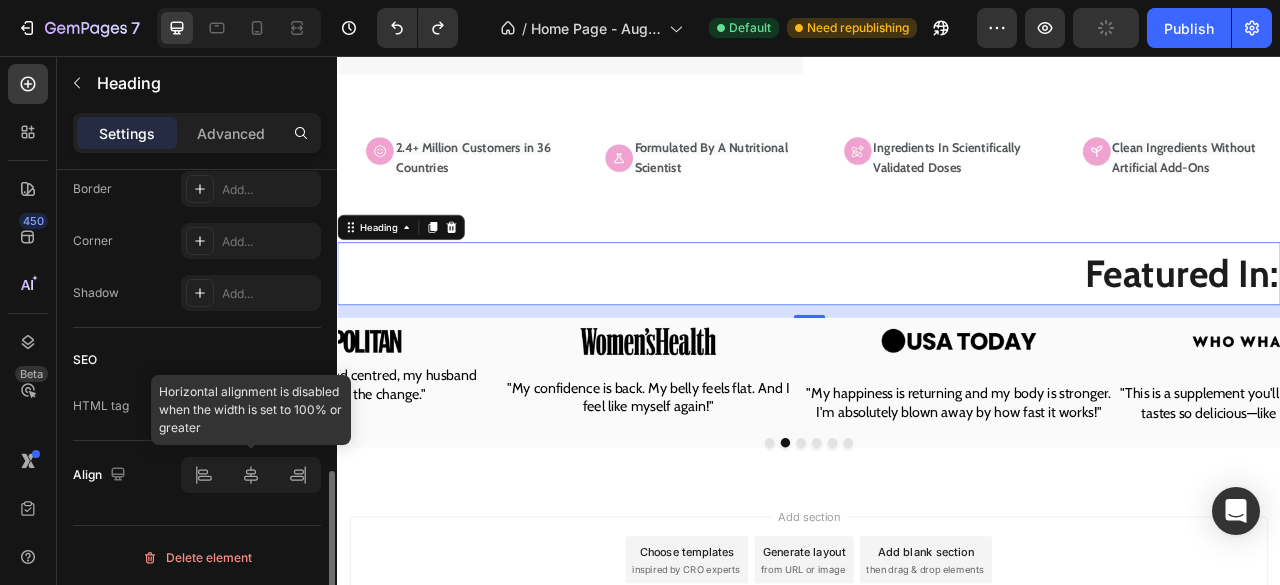 click 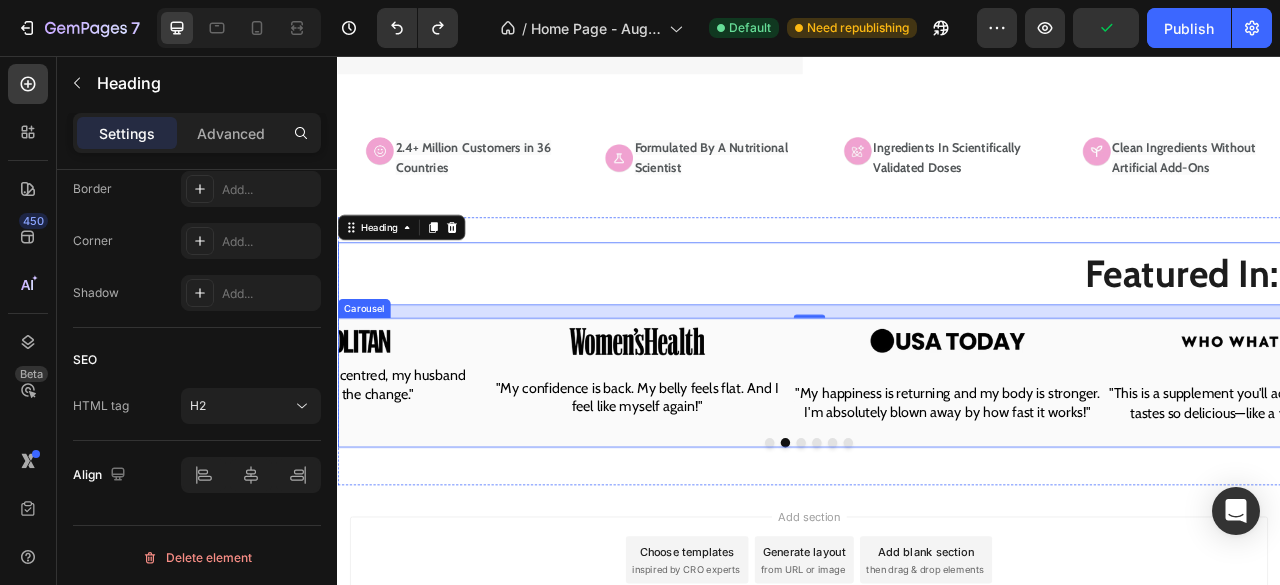 click on ""My confidence is back. My belly feels flat. And I feel like myself again!"" at bounding box center [717, 492] 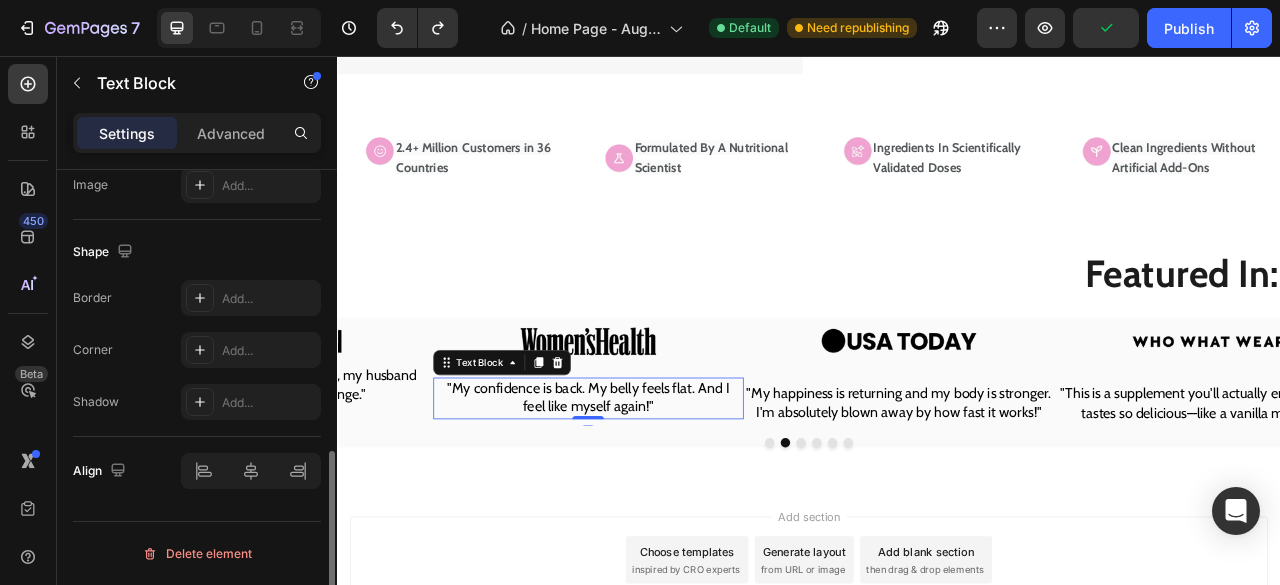 scroll, scrollTop: 0, scrollLeft: 0, axis: both 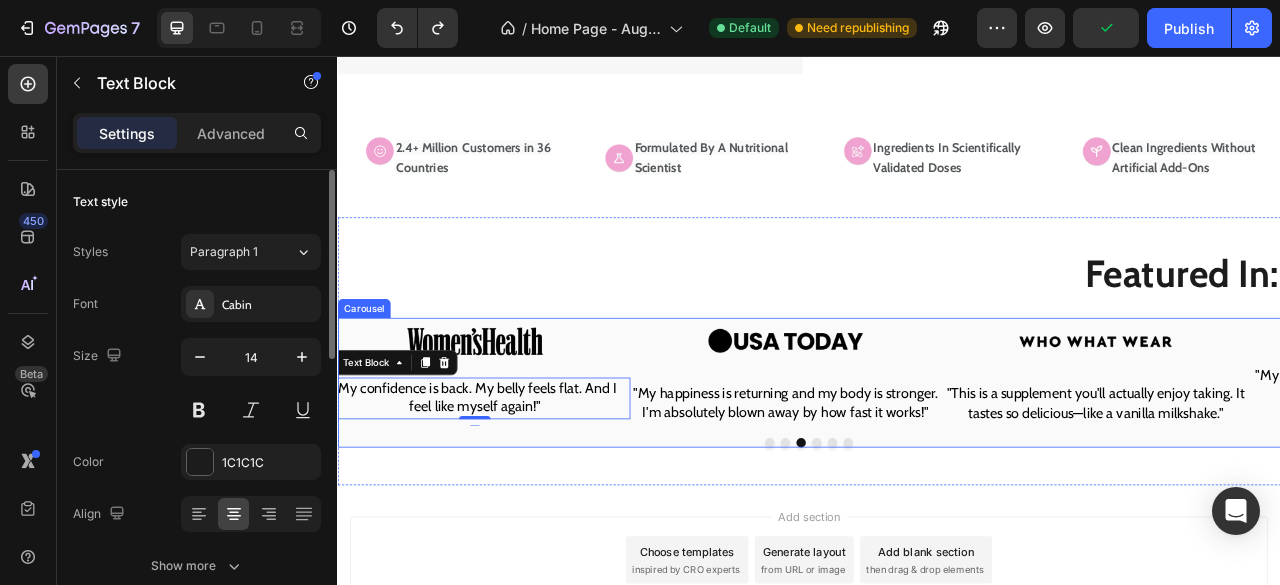 click on "Featured In: Heading Image "It made me so calm and centred, my husband instantly noticed the change." Text Block Image "My confidence is back. My belly feels flat. And I feel like myself again!" Text Block   0 Image "My happiness is returning and my body is stronger. I'm absolutely blown away by how fast it works!" Text Block Image "This is a supplement you'll actually enjoy taking. It tastes so delicious—like a vanilla milkshake." Text Block Image "My tummy is definitely better than it was, which is nothing less than a freaking miracle." Text Block Image "The 9 list: Complete Gut Repair" Text Block Carousel" at bounding box center [937, 431] 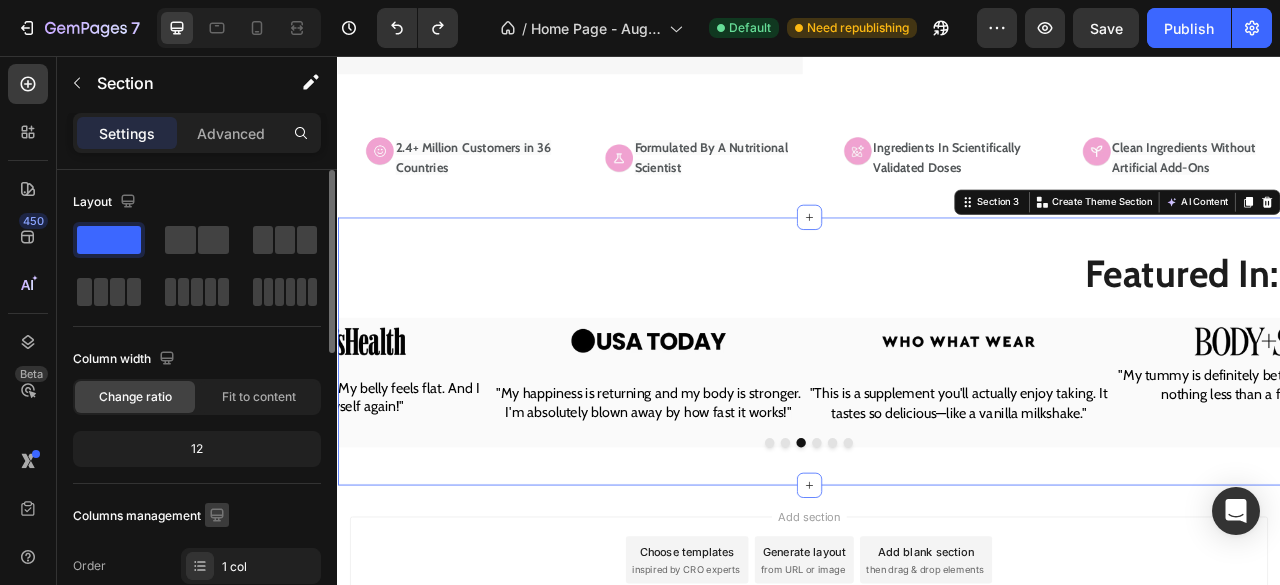 drag, startPoint x: 201, startPoint y: 537, endPoint x: 208, endPoint y: 521, distance: 17.464249 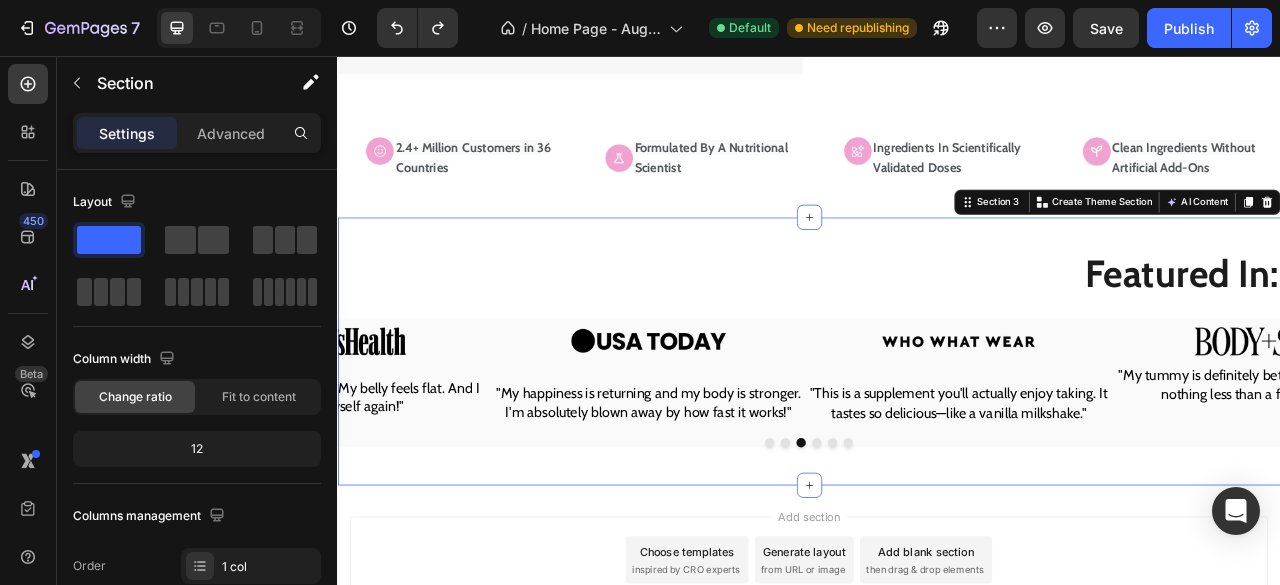 scroll, scrollTop: 745, scrollLeft: 0, axis: vertical 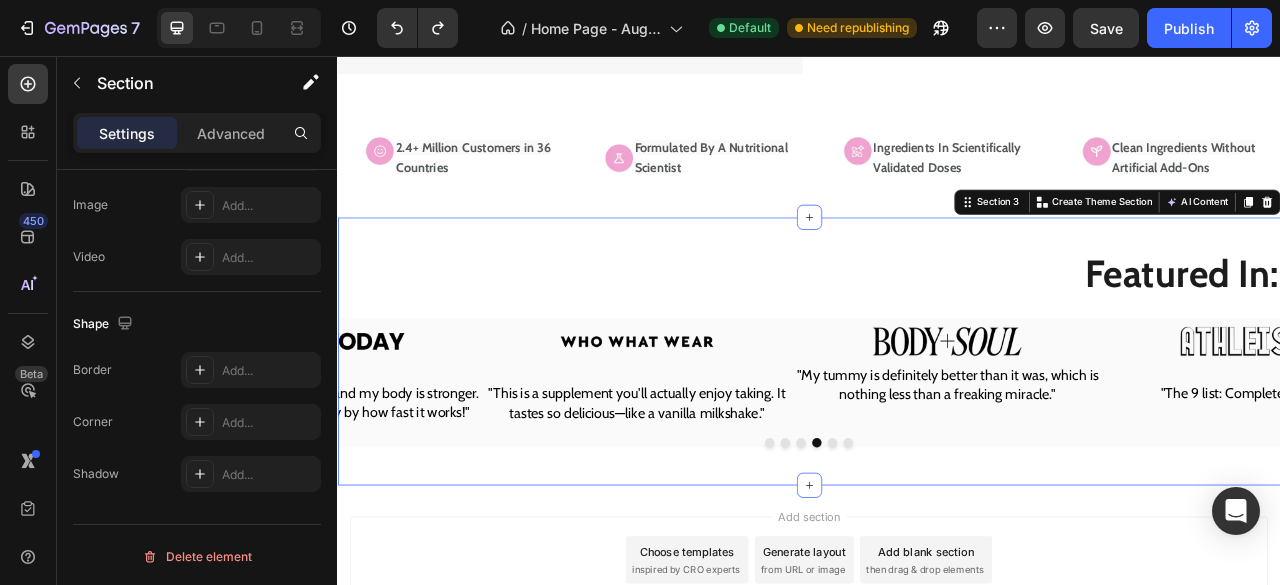 click on "Featured In: Heading Image "It made me so calm and centred, my husband instantly noticed the change." Text Block Image "My confidence is back. My belly feels flat. And I feel like myself again!" Text Block Image "My happiness is returning and my body is stronger. I'm absolutely blown away by how fast it works!" Text Block Image "This is a supplement you'll actually enjoy taking. It tastes so delicious—like a vanilla milkshake." Text Block Image "My tummy is definitely better than it was, which is nothing less than a freaking miracle." Text Block Image "The 9 list: Complete Gut Repair" Text Block Carousel" at bounding box center [937, 431] 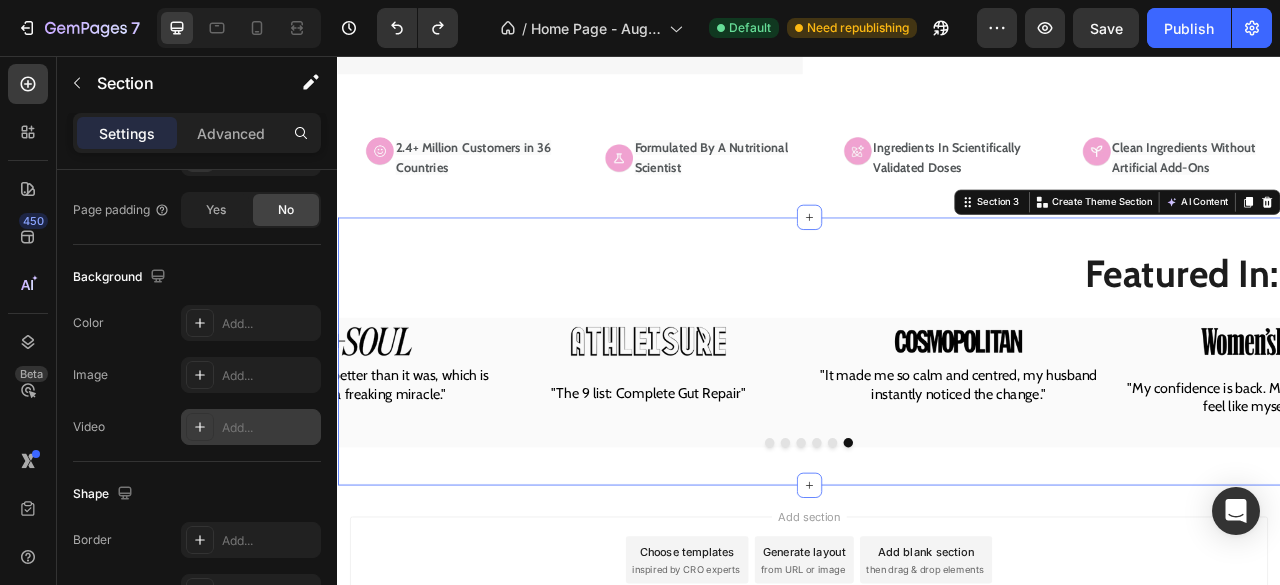 scroll, scrollTop: 745, scrollLeft: 0, axis: vertical 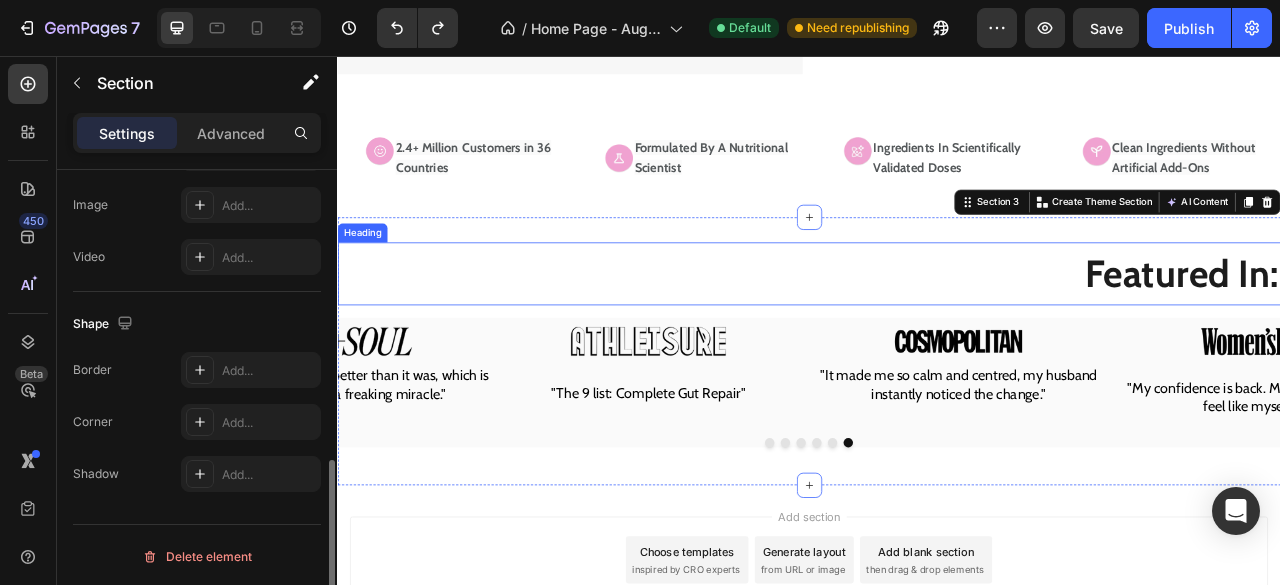 click on "Featured In:" at bounding box center [937, 333] 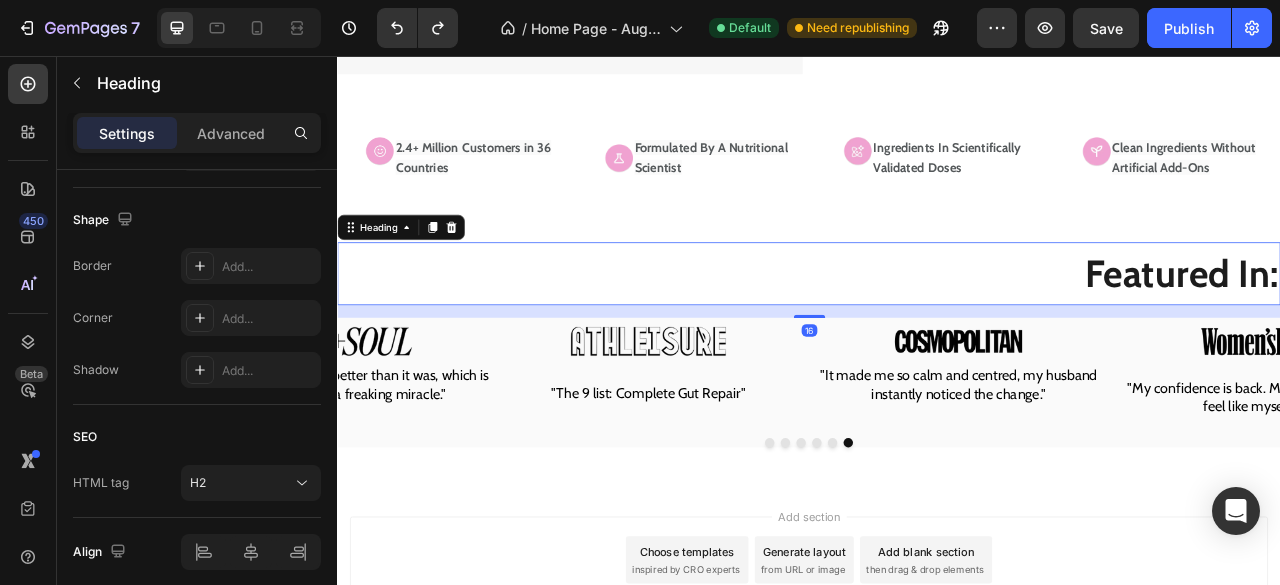 scroll, scrollTop: 0, scrollLeft: 0, axis: both 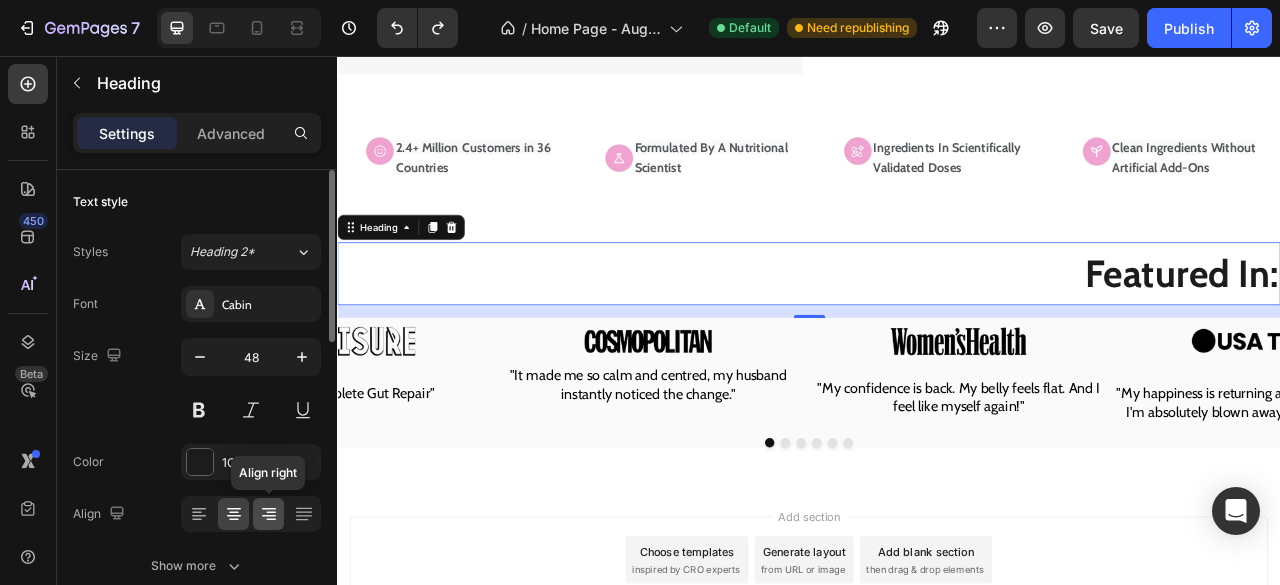 click 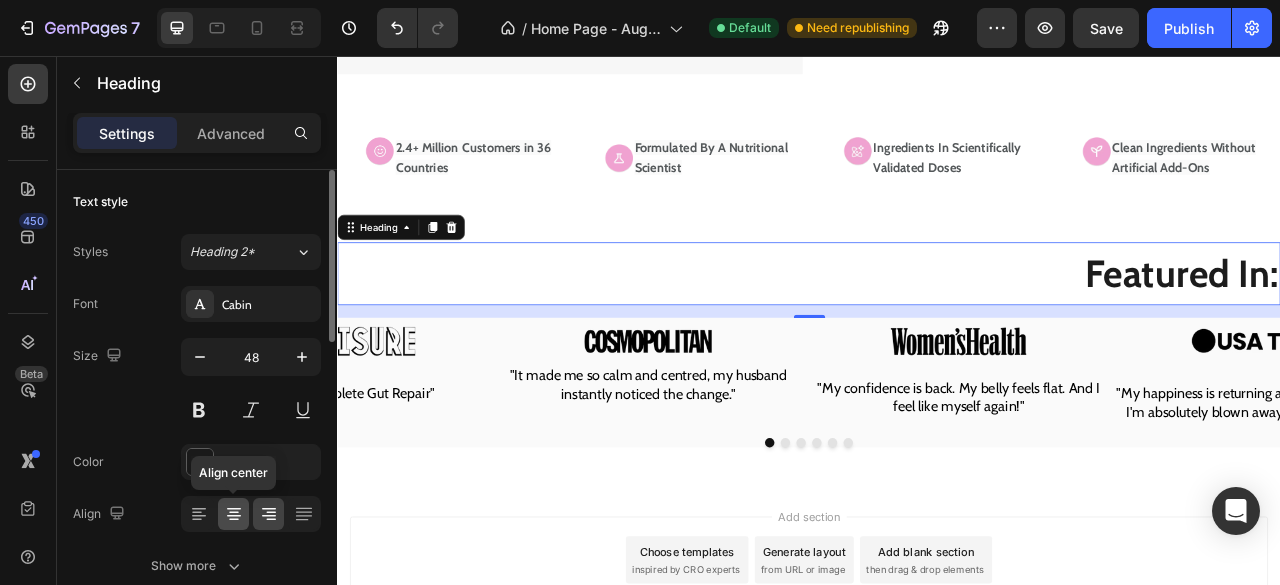click 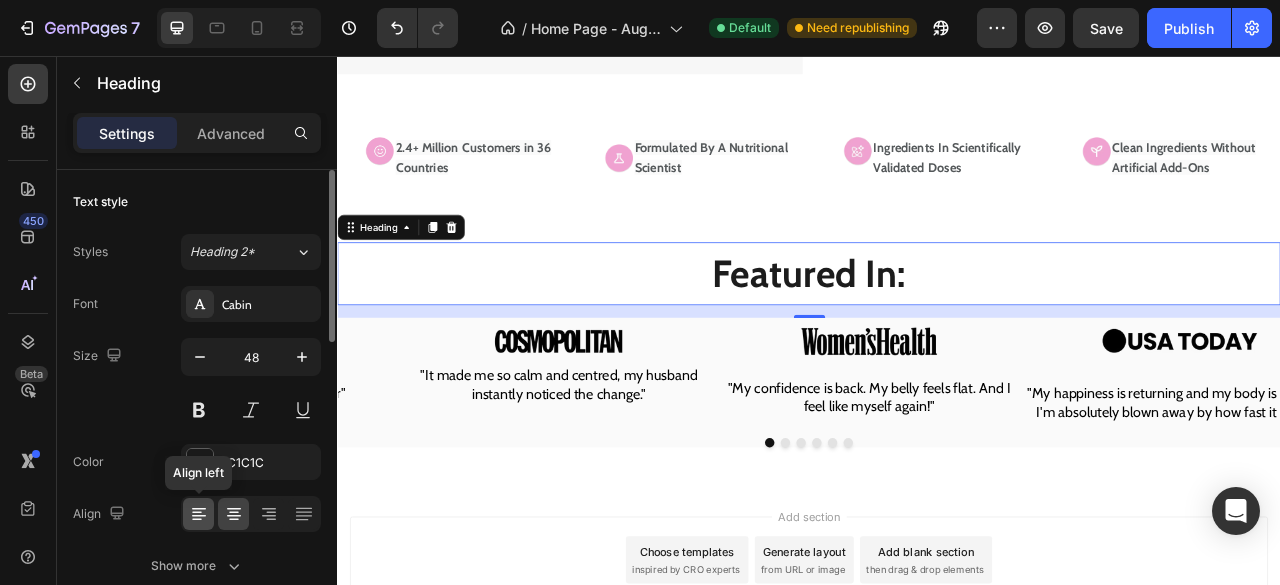 click 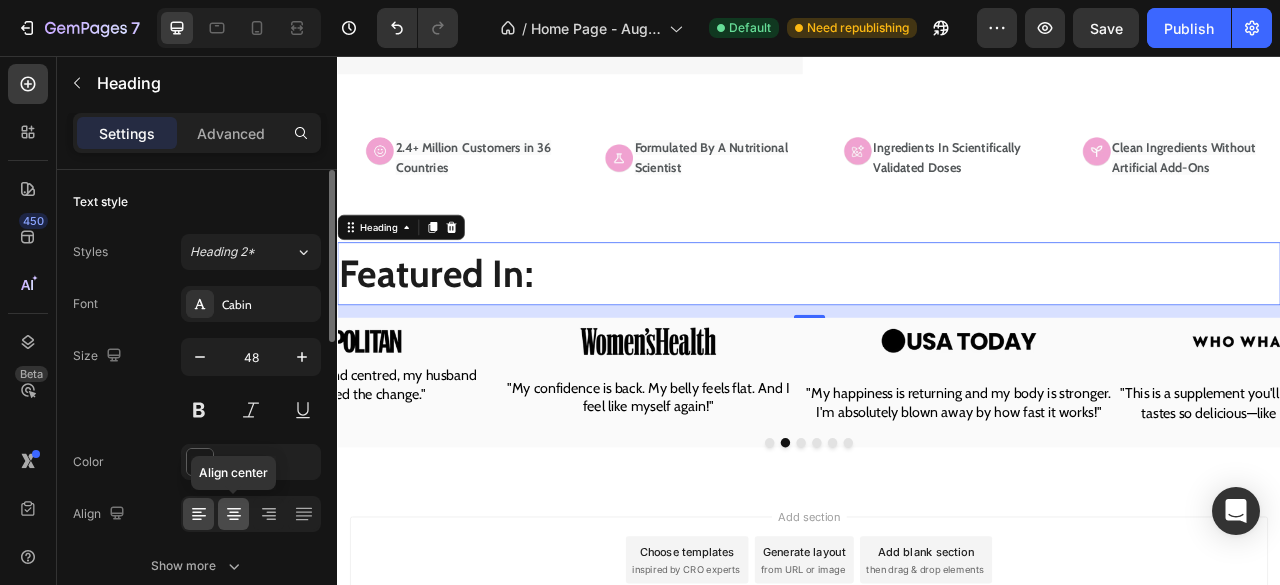 click 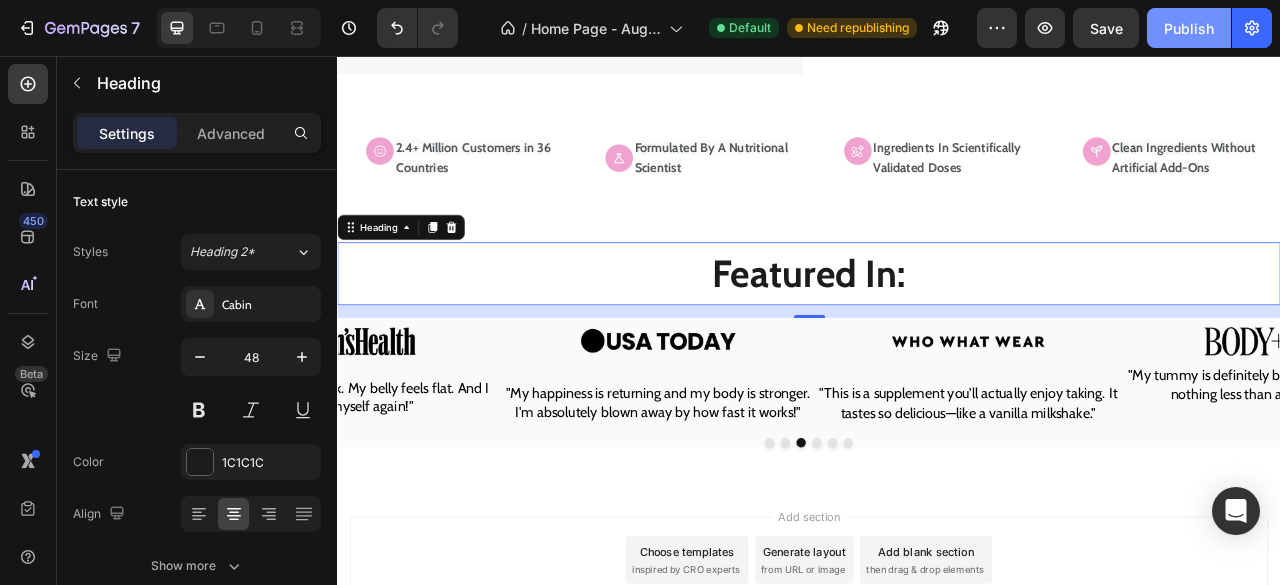 click on "Publish" at bounding box center (1189, 28) 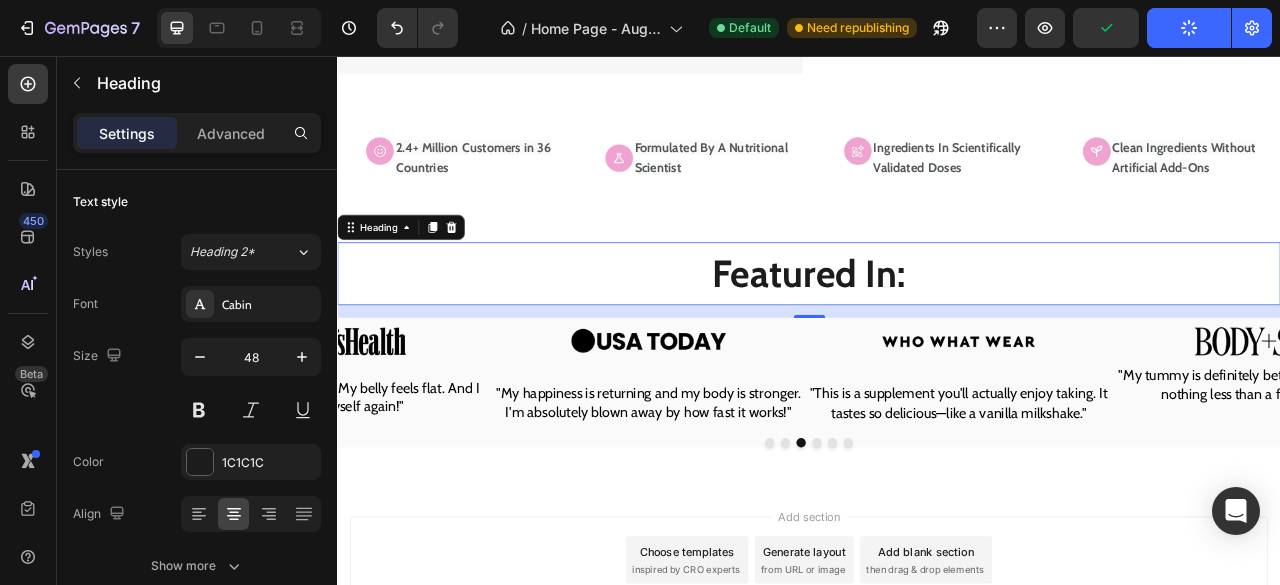 drag, startPoint x: 1501, startPoint y: 108, endPoint x: 1359, endPoint y: 90, distance: 143.13629 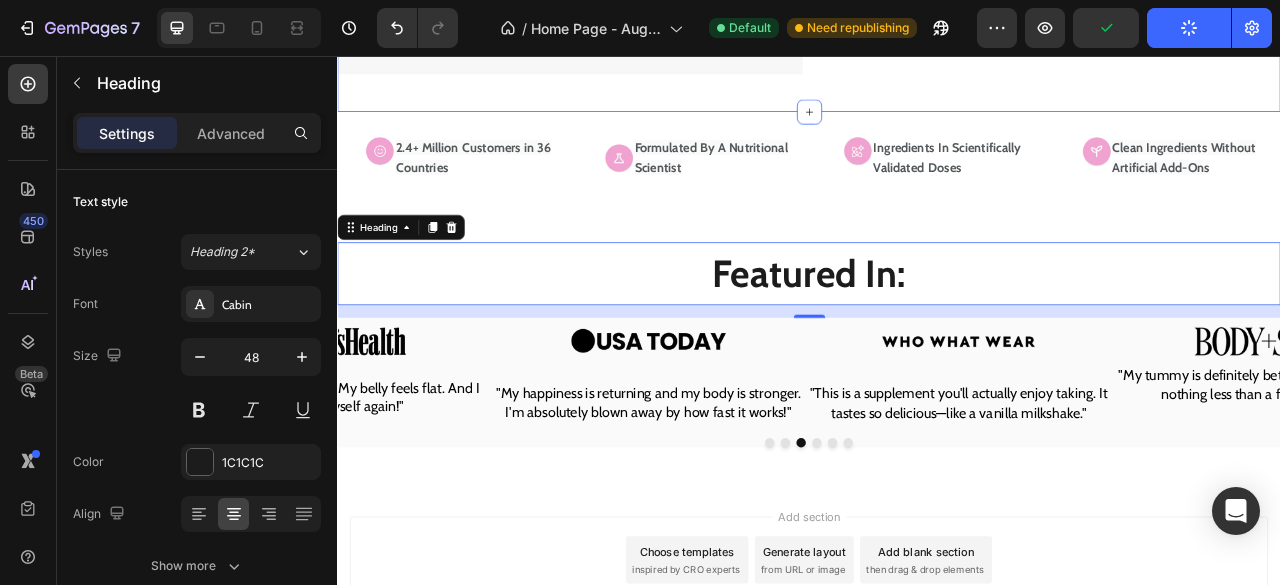 type 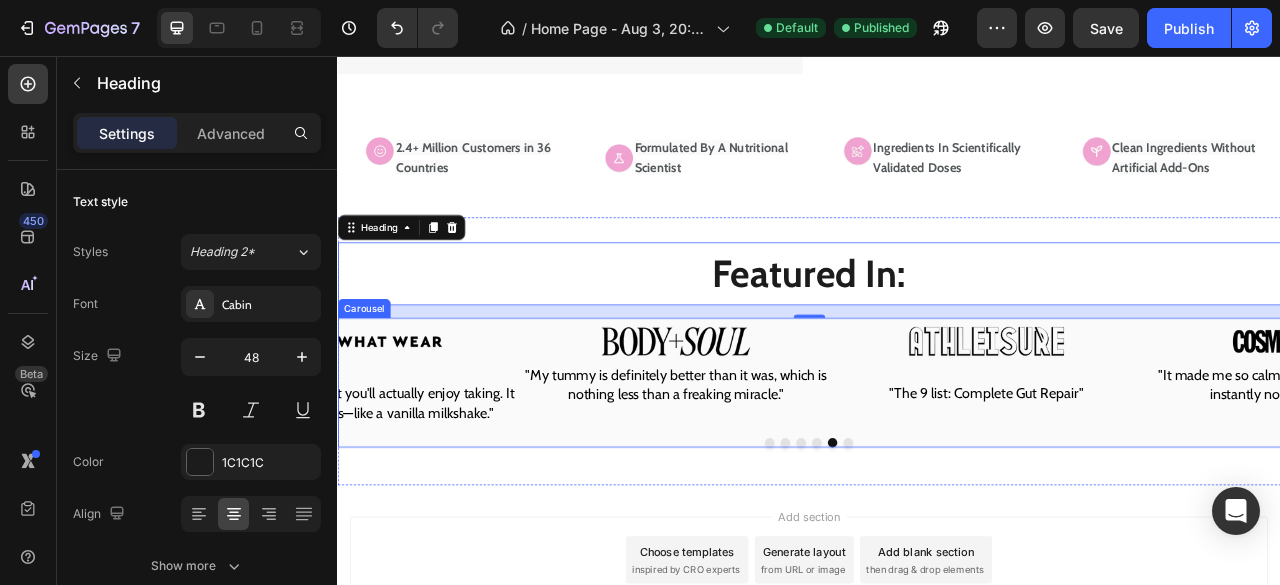 click on "Image "It made me so calm and centred, my husband instantly noticed the change." Text Block Image "My confidence is back. My belly feels flat. And I feel like myself again!" Text Block Image "My happiness is returning and my body is stronger. I'm absolutely blown away by how fast it works!" Text Block Image "This is a supplement you'll actually enjoy taking. It tastes so delicious—like a vanilla milkshake." Text Block Image "My tummy is definitely better than it was, which is nothing less than a freaking miracle." Text Block Image "The 9 list: Complete Gut Repair" Text Block Carousel" at bounding box center (937, 471) 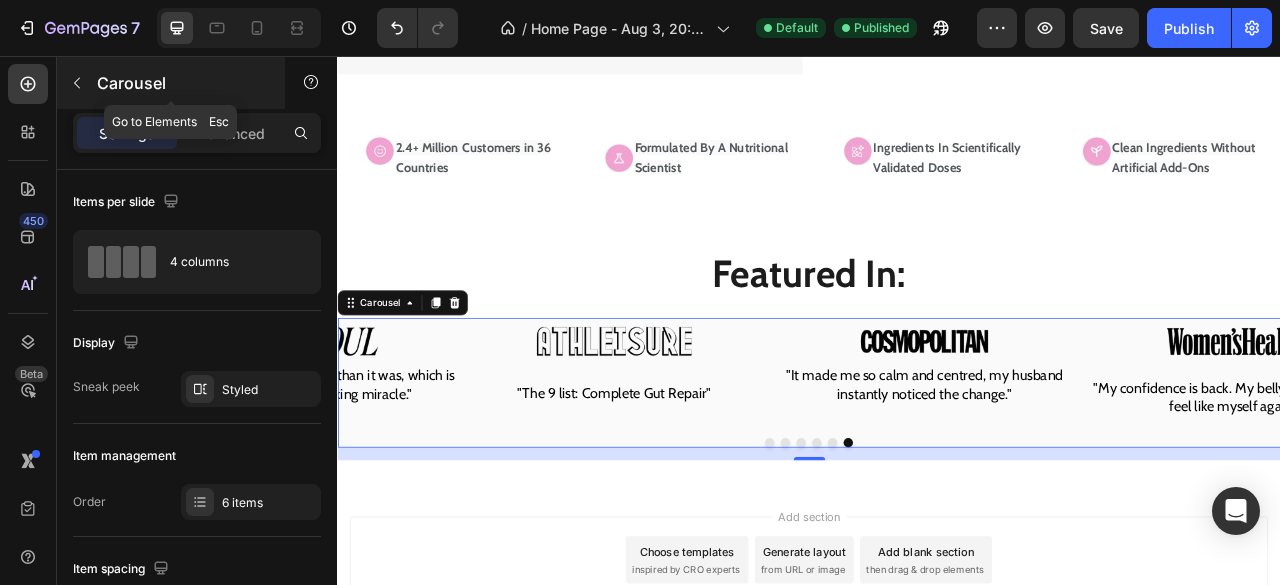 click at bounding box center (77, 83) 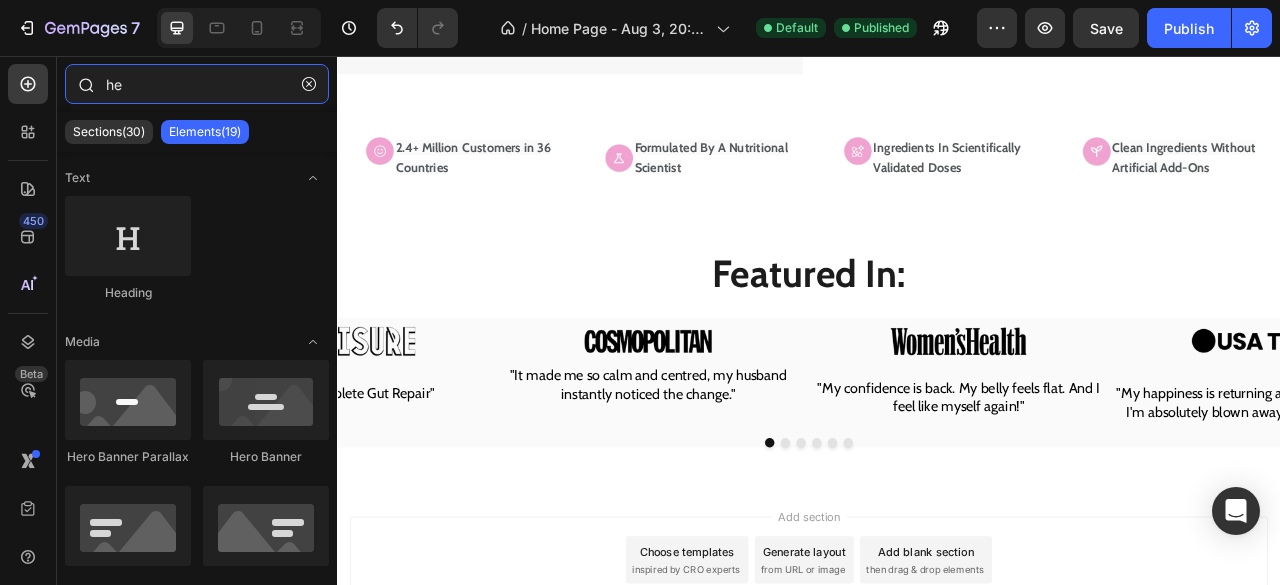 drag, startPoint x: 159, startPoint y: 90, endPoint x: 62, endPoint y: 66, distance: 99.92497 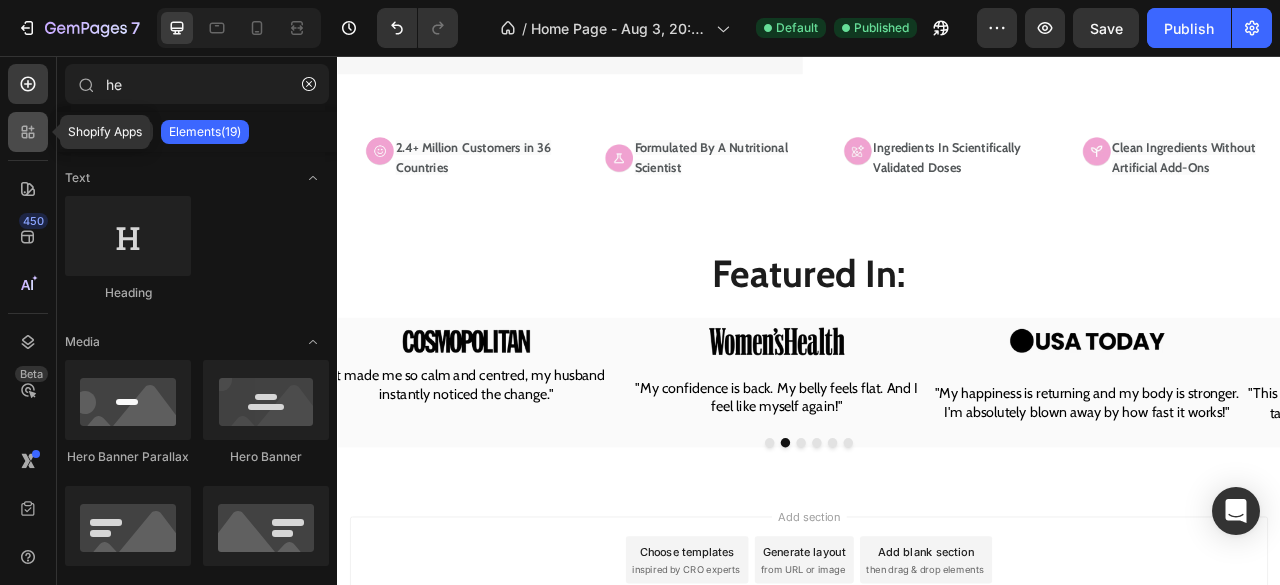 click 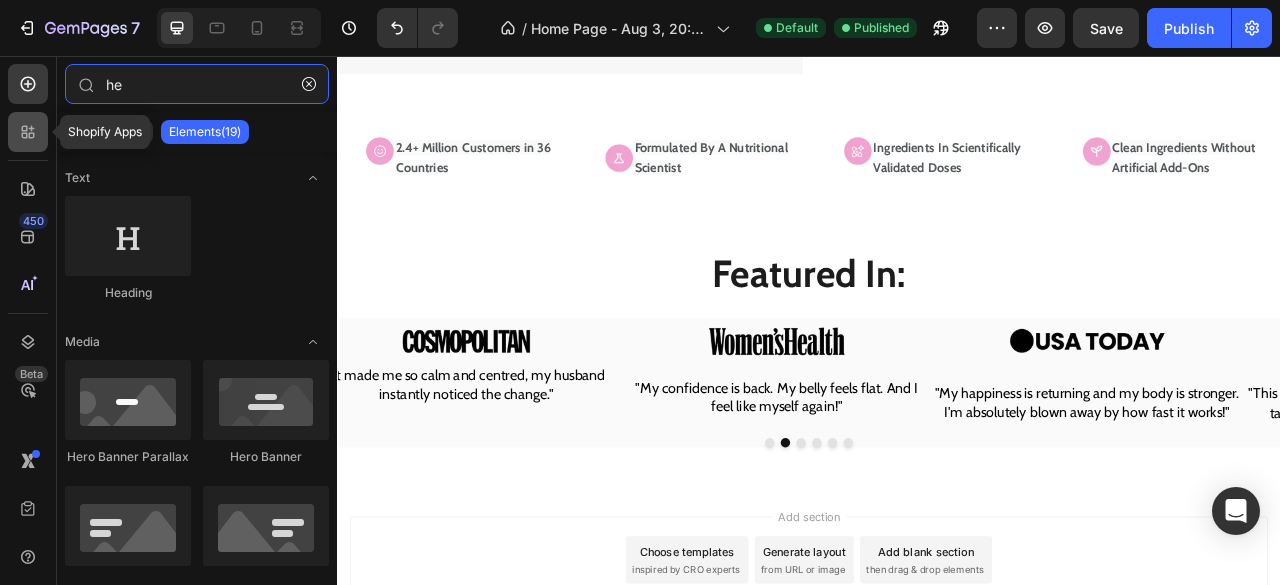 type 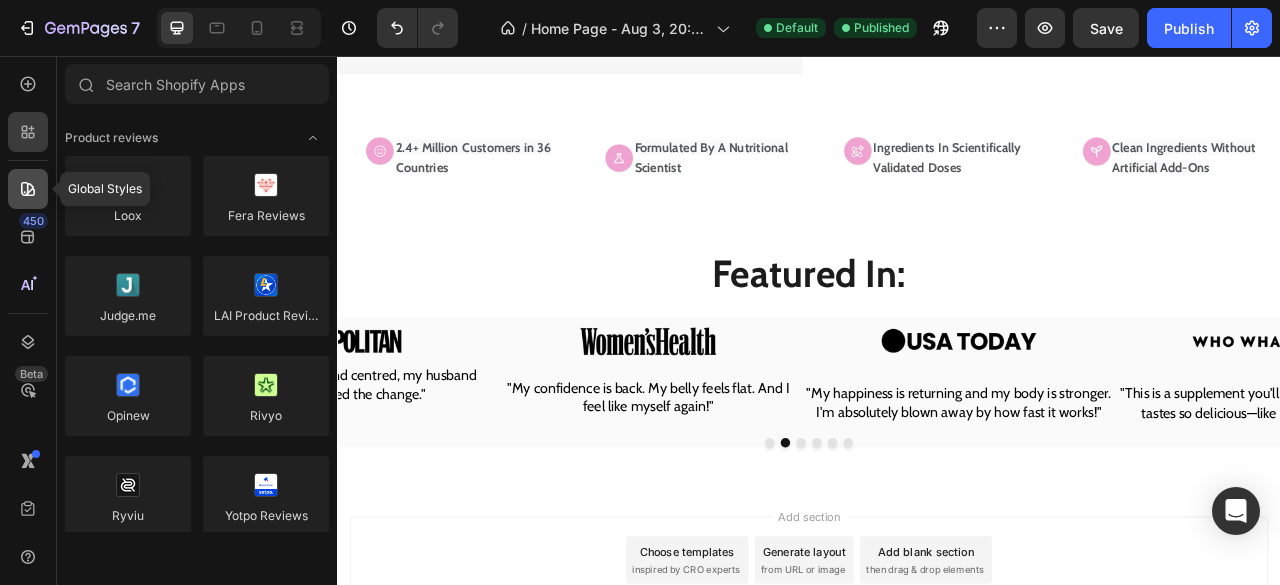 click 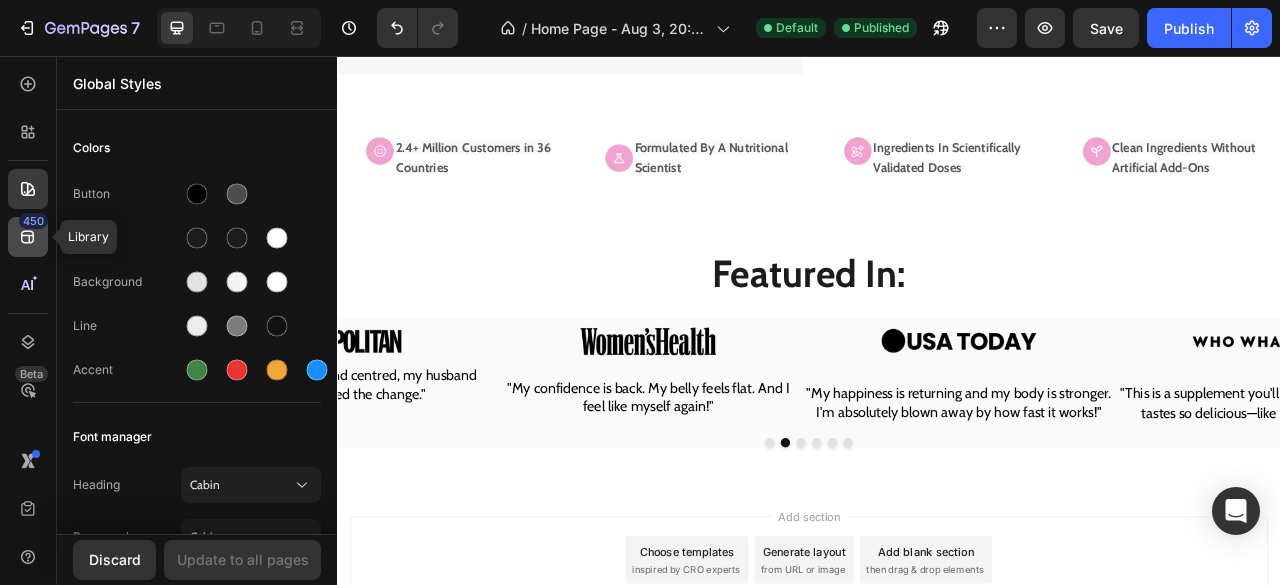 click 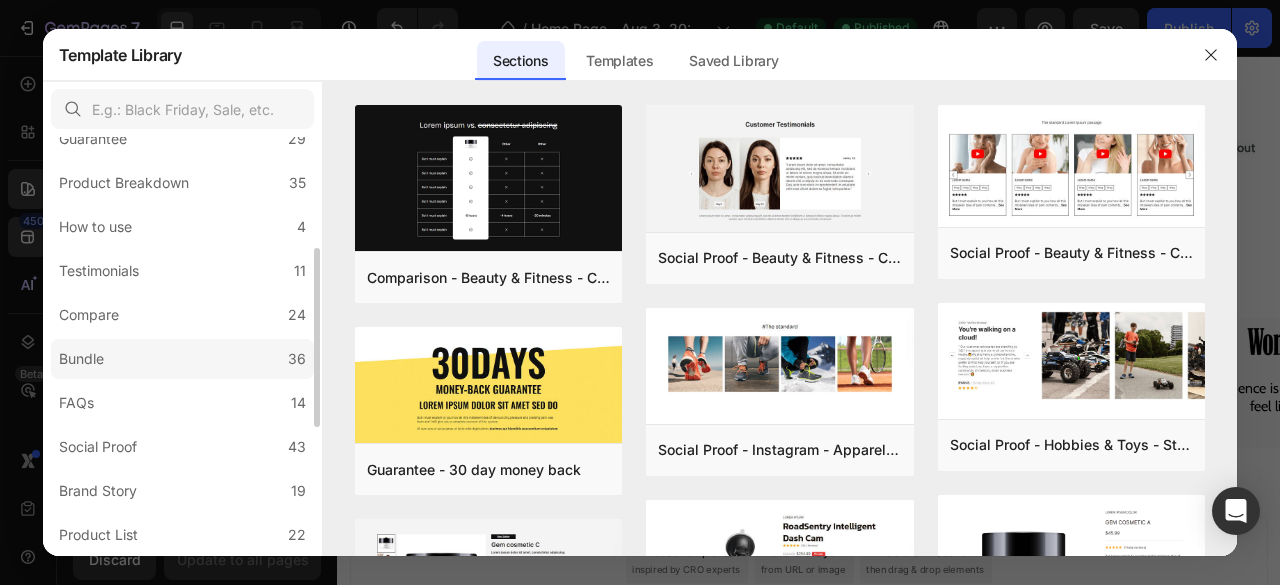 scroll, scrollTop: 256, scrollLeft: 0, axis: vertical 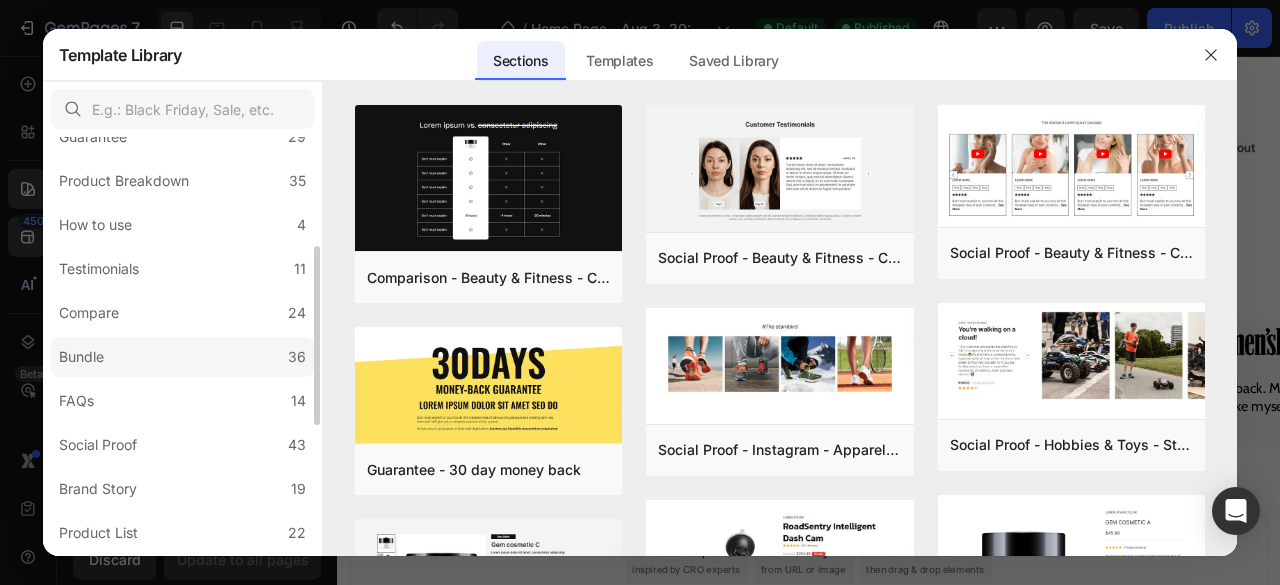 click on "Bundle 36" 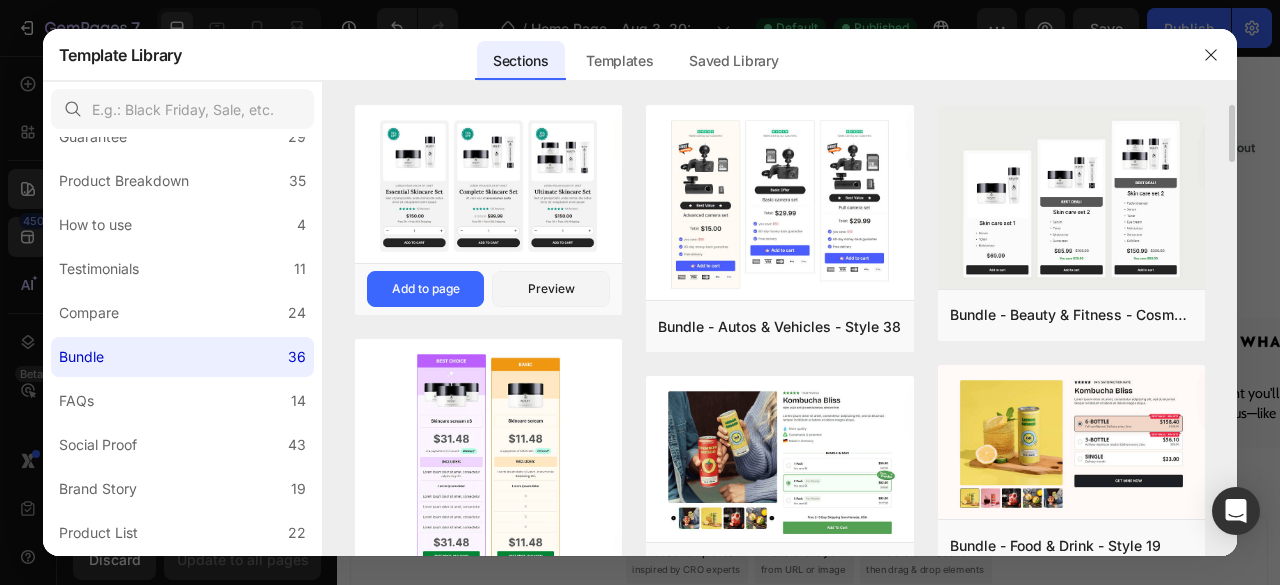 scroll, scrollTop: 1, scrollLeft: 0, axis: vertical 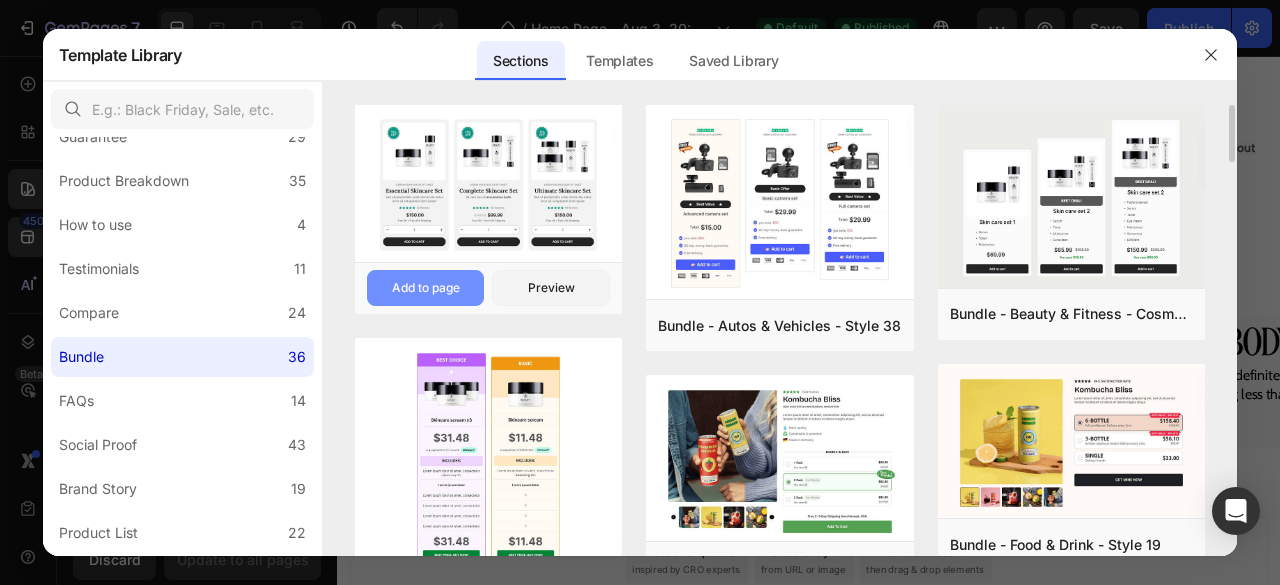 click on "Add to page" at bounding box center [426, 288] 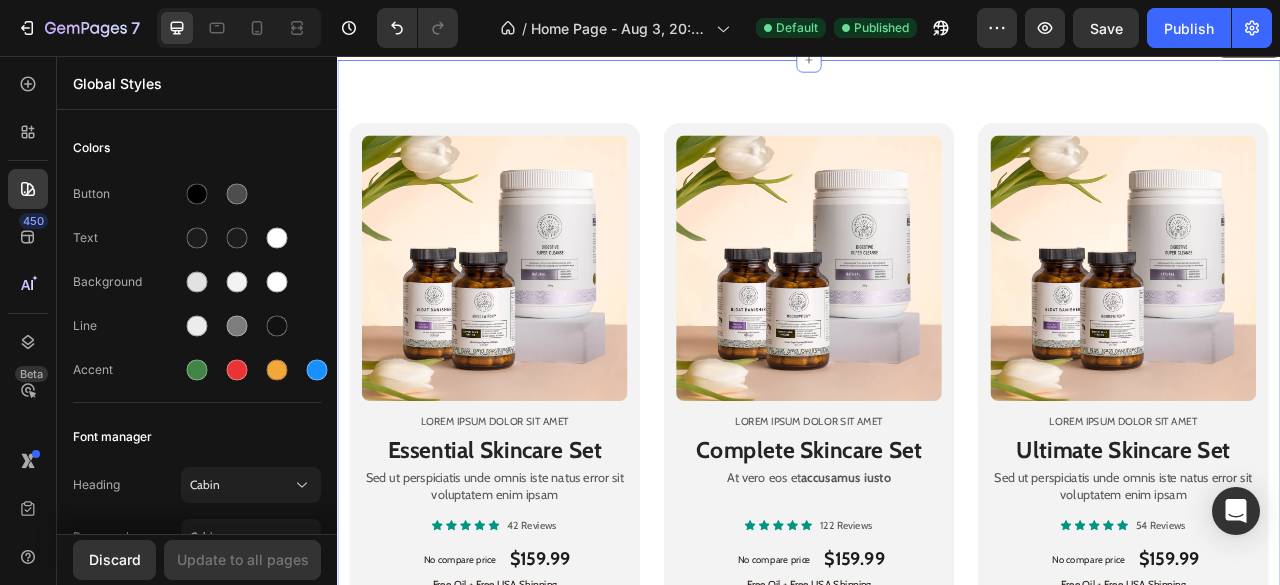 scroll, scrollTop: 1100, scrollLeft: 0, axis: vertical 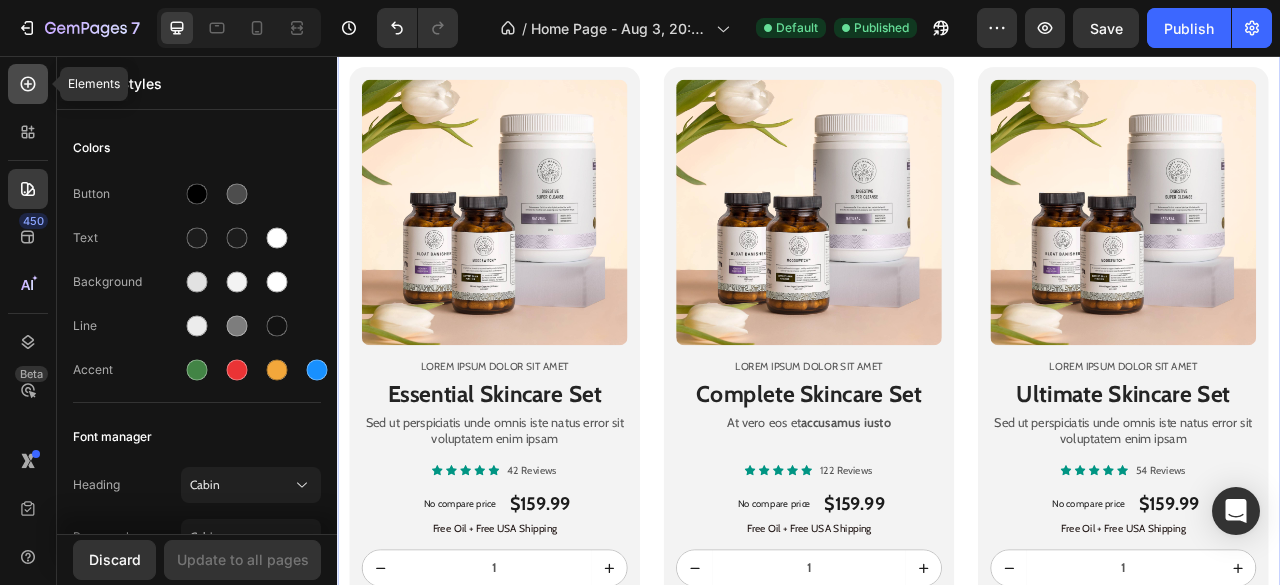 click 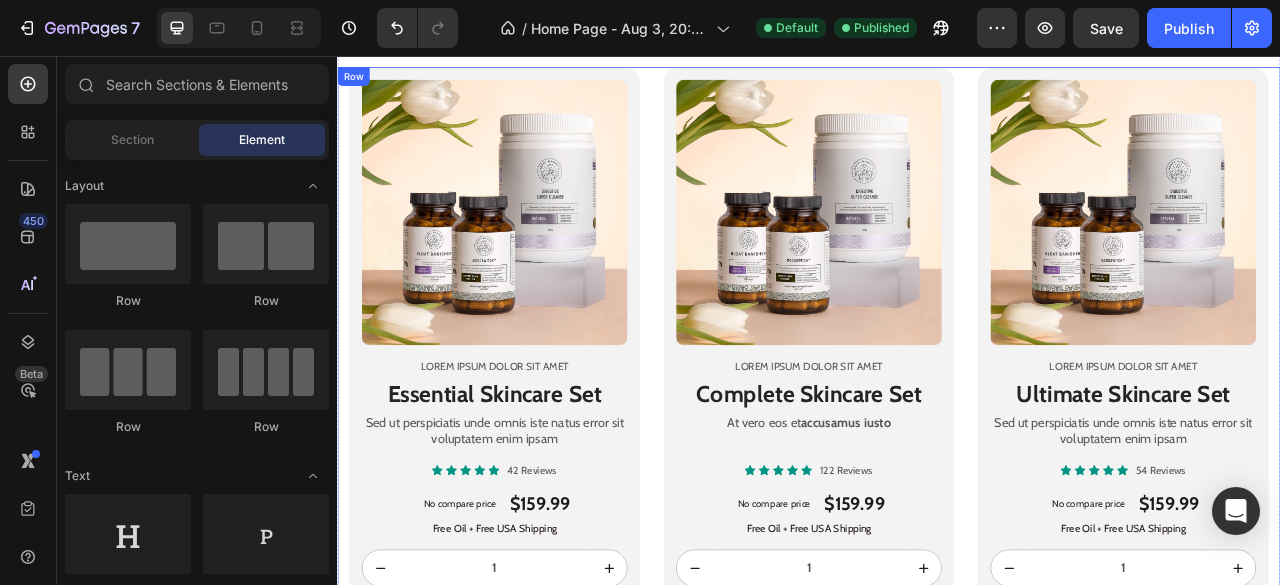 click on "Product Images Lorem ipsum dolor sit amet Text Block Essential Skincare Set Heading Sed ut perspiciatis unde omnis iste natus error sit voluptatem enim ipsam Text Block Icon Icon Icon Icon Icon Icon List 42 Reviews Text Block Row No compare price Product Price $159.99 Product Price Product Price Row Free Oil + Free USA Shipping Text Block
1
Product Quantity Add to cart Add to Cart Row Product Row Product Images Lorem ipsum dolor sit amet Text Block Complete Skincare Set Heading At vero eos et  accusamus iusto   Text Block Icon Icon Icon Icon Icon Icon List 122 Reviews Text Block Row No compare price Product Price $159.99 Product Price Product Price Row Free Oil + Free USA Shipping Text Block
1
Product Quantity Add to cart Add to Cart Row Product Row Product Images Lorem ipsum dolor sit amet Text Block Ultimate Skincare Set Heading Sed ut perspiciatis unde omnis iste natus error sit voluptatem enim ipsam Text Block Icon Icon Icon Icon Icon Icon List" at bounding box center [937, 443] 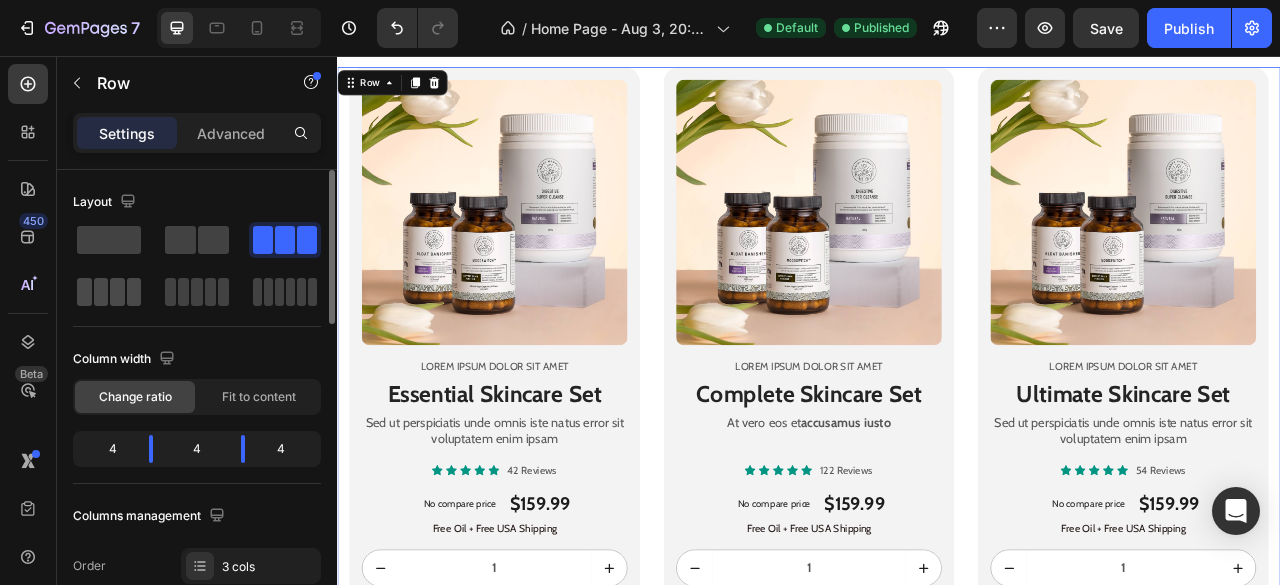 click 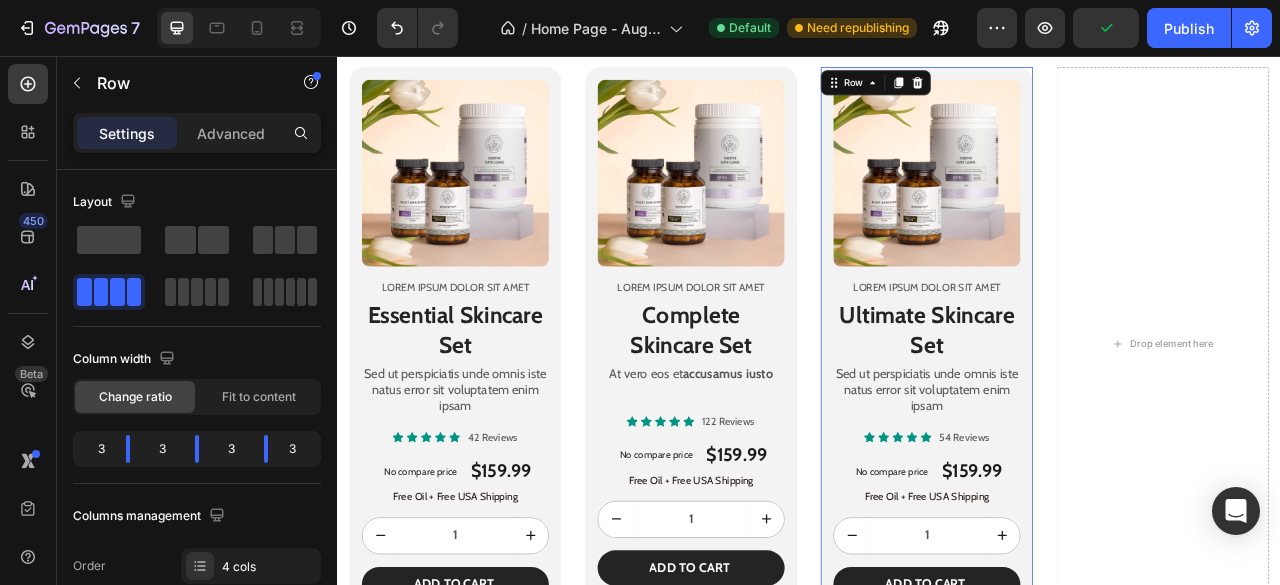 click on "Product Images Lorem ipsum dolor sit amet Text Block Ultimate Skincare Set Heading Sed ut perspiciatis unde omnis iste natus error sit voluptatem enim ipsam Text Block Icon Icon Icon Icon Icon Icon List 54 Reviews Text Block Row No compare price Product Price $159.99 Product Price Product Price Row Free Oil + Free USA Shipping Text Block
1
Product Quantity Add to cart Add to Cart Row Product Row   0" at bounding box center (1087, 422) 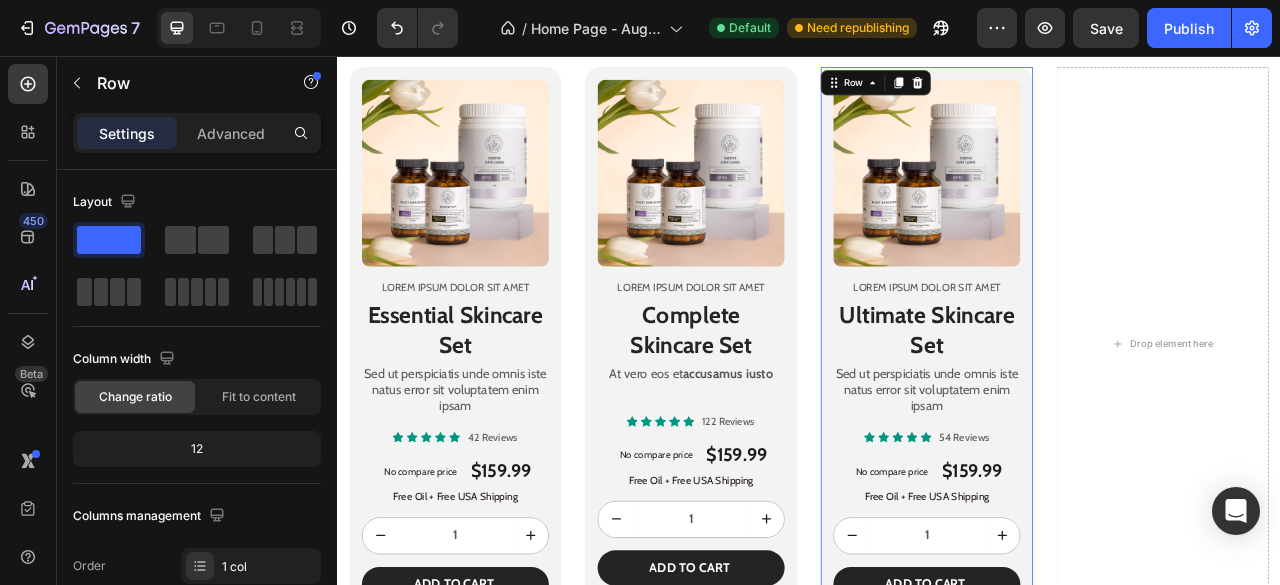 click on "Product Images Lorem ipsum dolor sit amet Text Block Ultimate Skincare Set Heading Sed ut perspiciatis unde omnis iste natus error sit voluptatem enim ipsam Text Block Icon Icon Icon Icon Icon Icon List 54 Reviews Text Block Row No compare price Product Price $159.99 Product Price Product Price Row Free Oil + Free USA Shipping Text Block
1
Product Quantity Add to cart Add to Cart Row Product Row   0" at bounding box center [1087, 422] 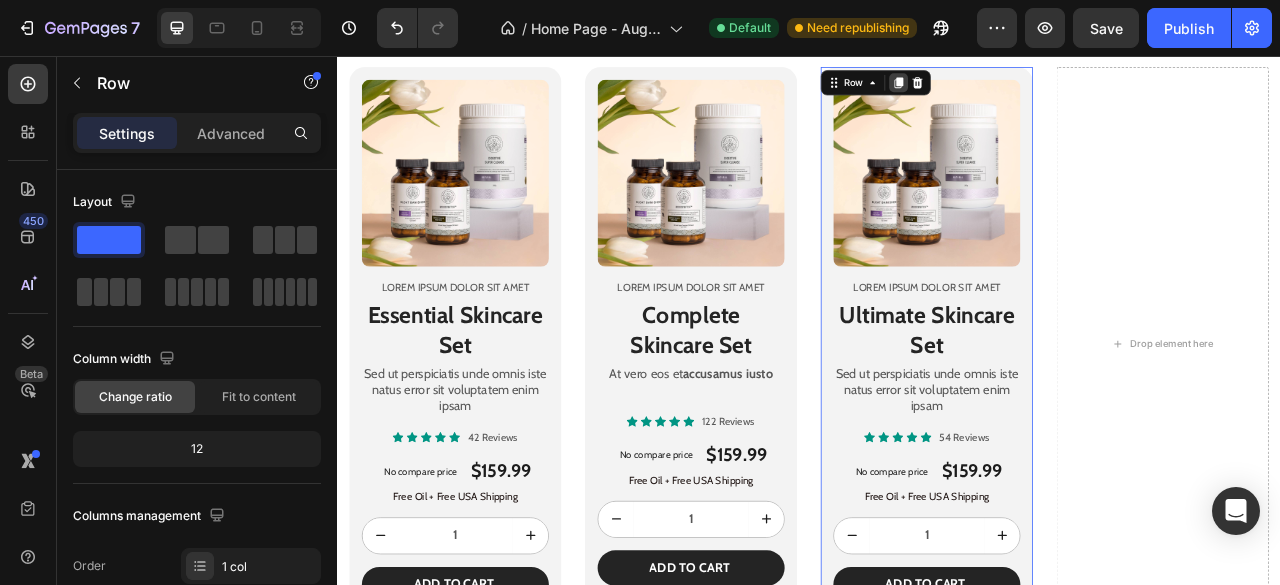 click at bounding box center (1051, 90) 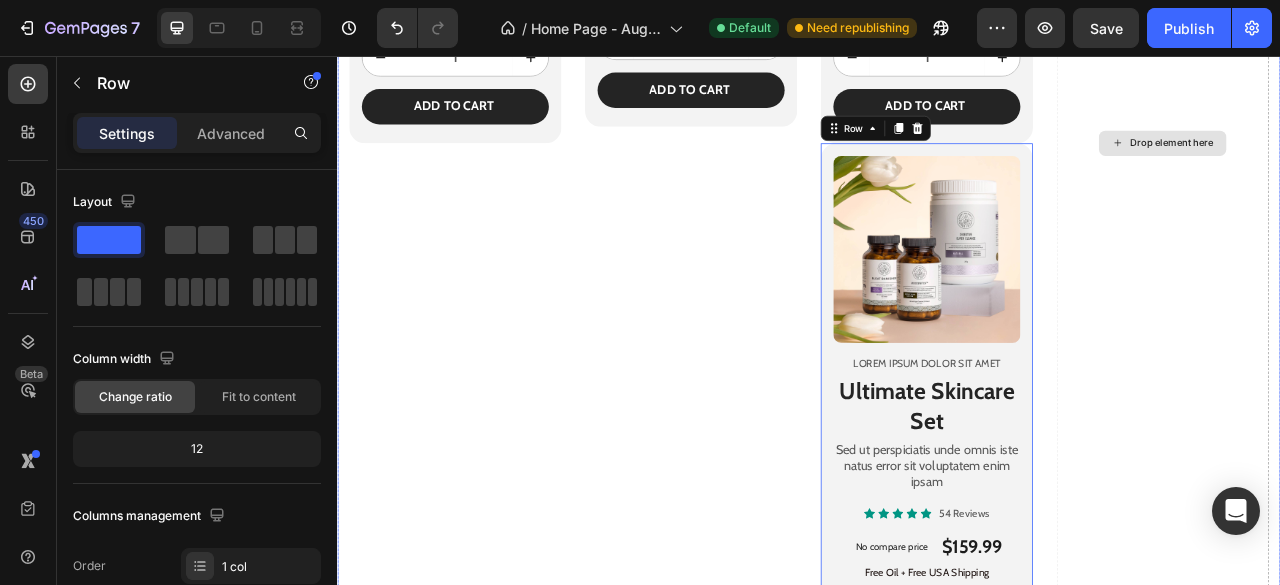scroll, scrollTop: 1744, scrollLeft: 0, axis: vertical 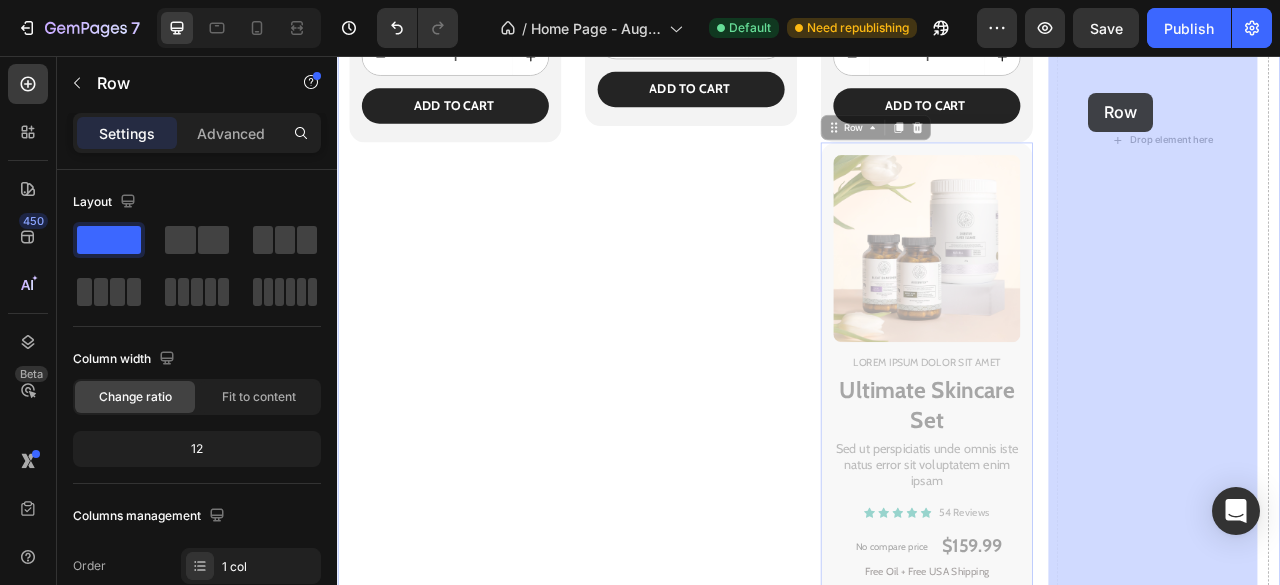 drag, startPoint x: 959, startPoint y: 103, endPoint x: 1293, endPoint y: 103, distance: 334 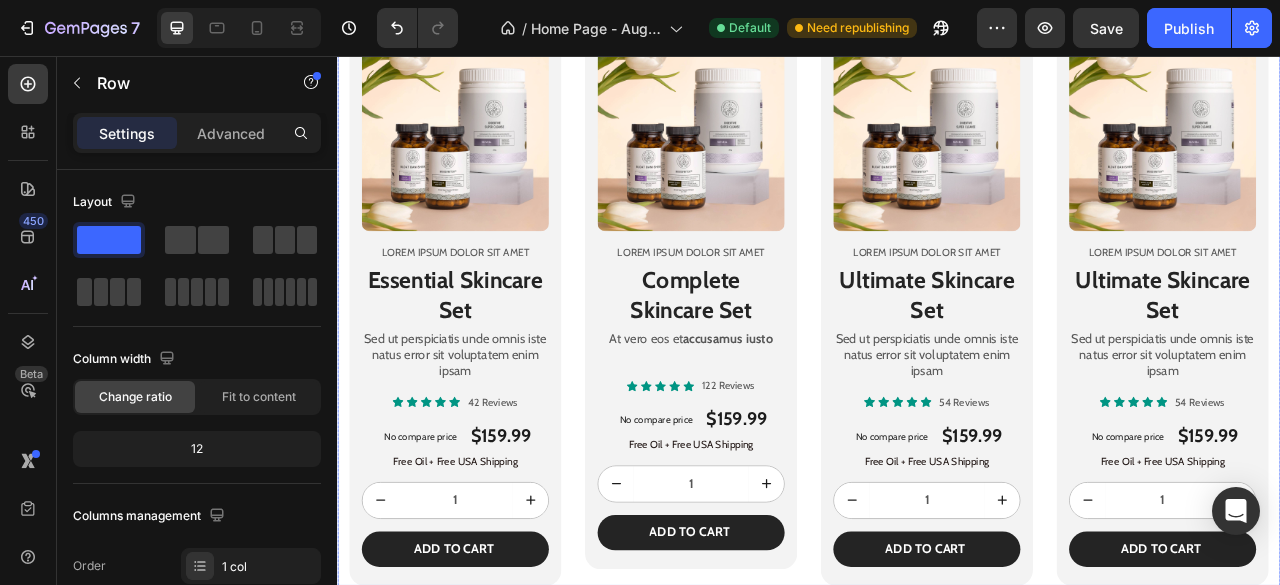 scroll, scrollTop: 1146, scrollLeft: 0, axis: vertical 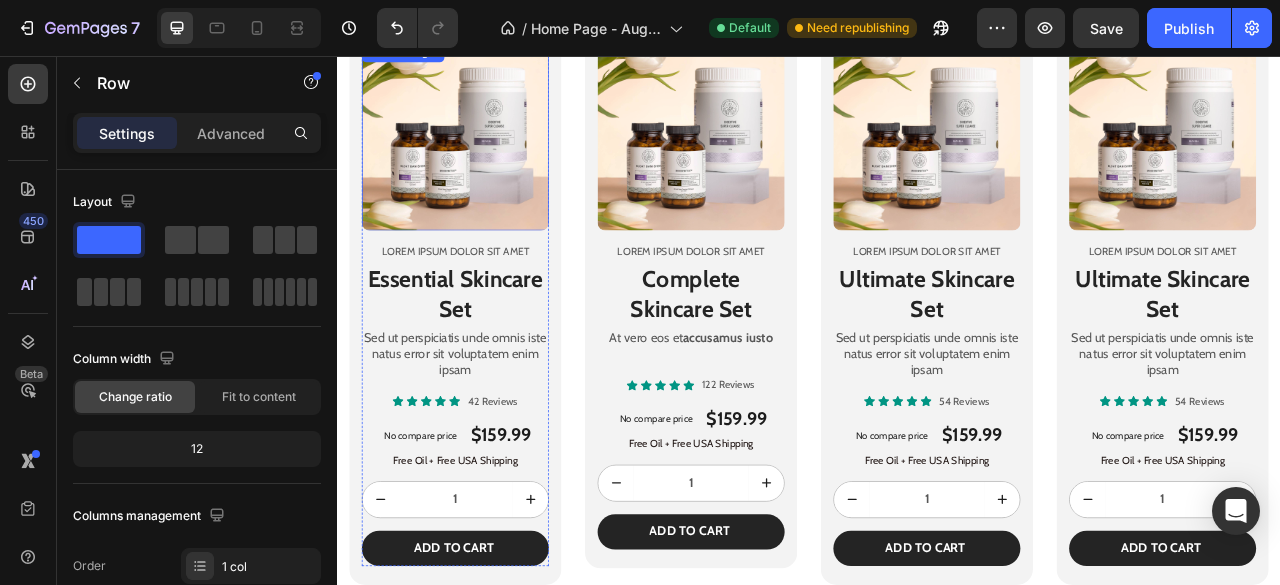 click at bounding box center (487, 159) 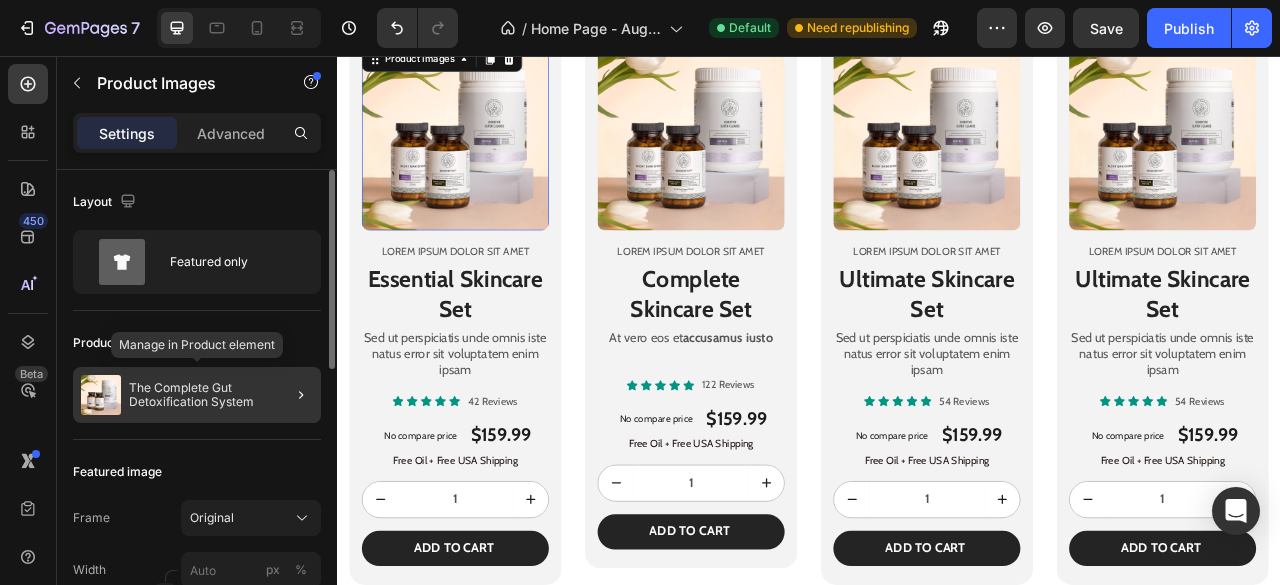 click on "The Complete Gut Detoxification System" at bounding box center (221, 395) 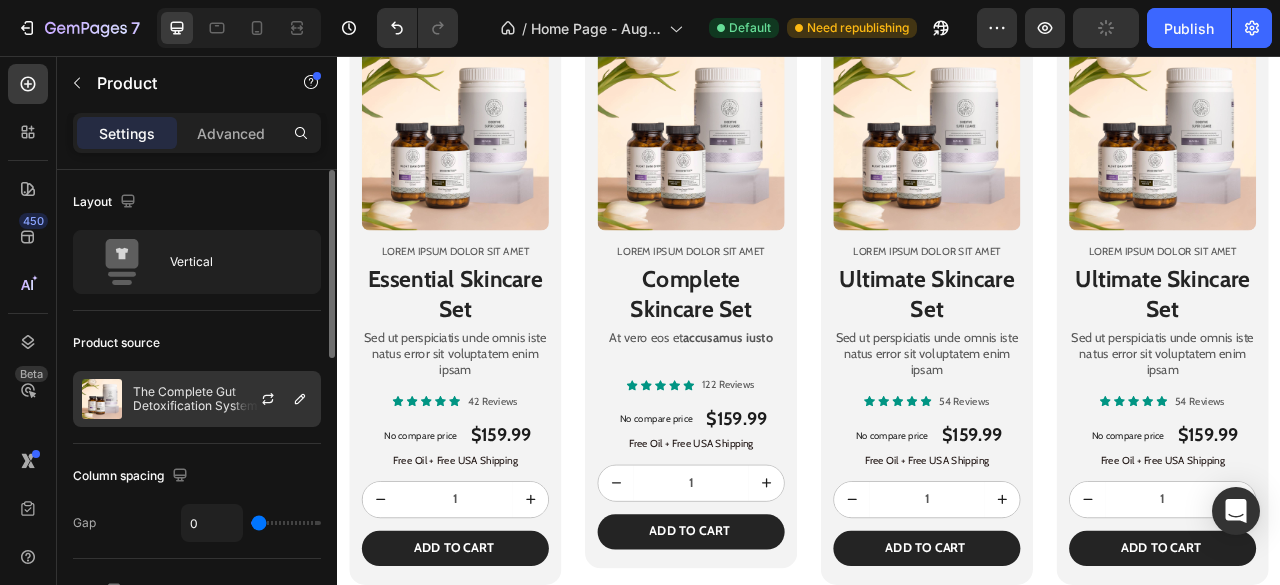 click at bounding box center [276, 399] 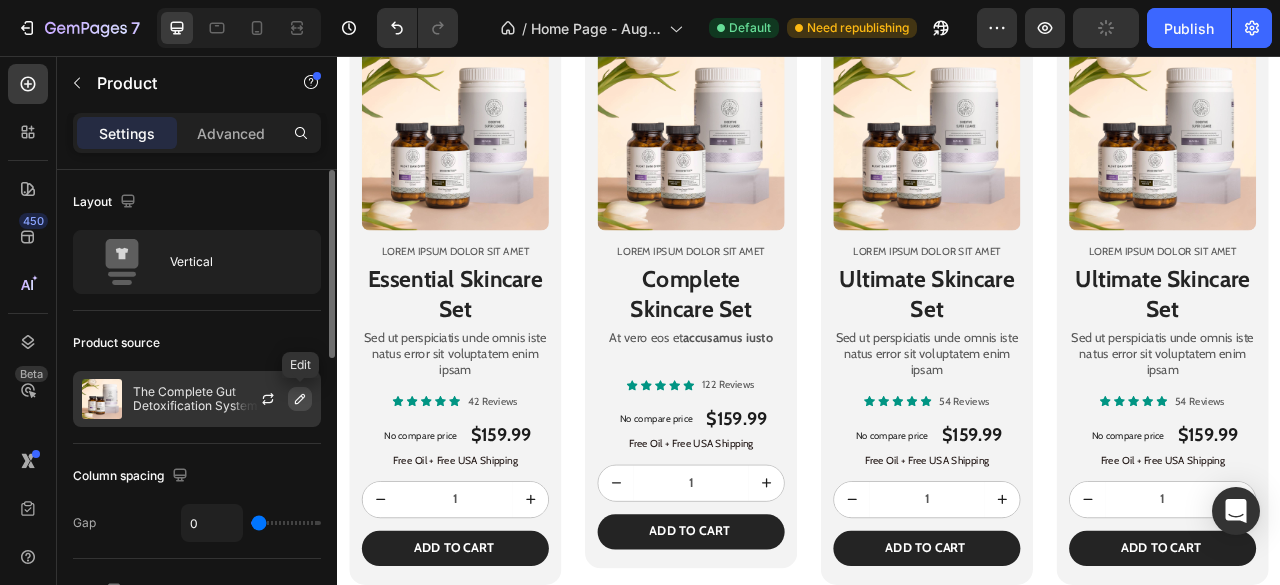 click 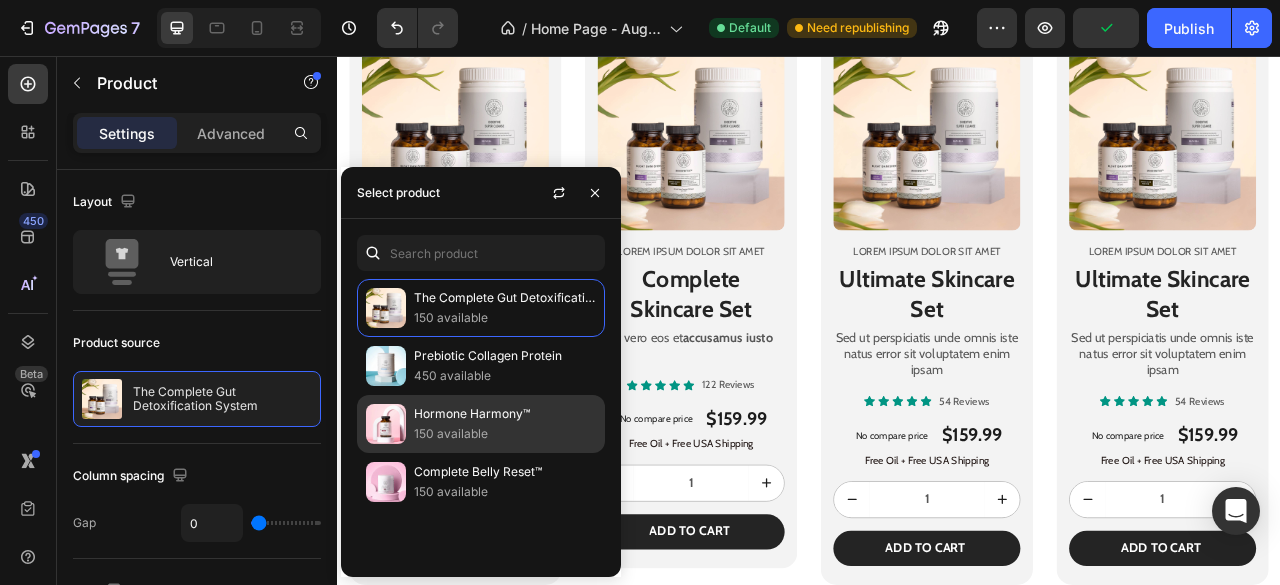 click on "Hormone Harmony™" at bounding box center (505, 414) 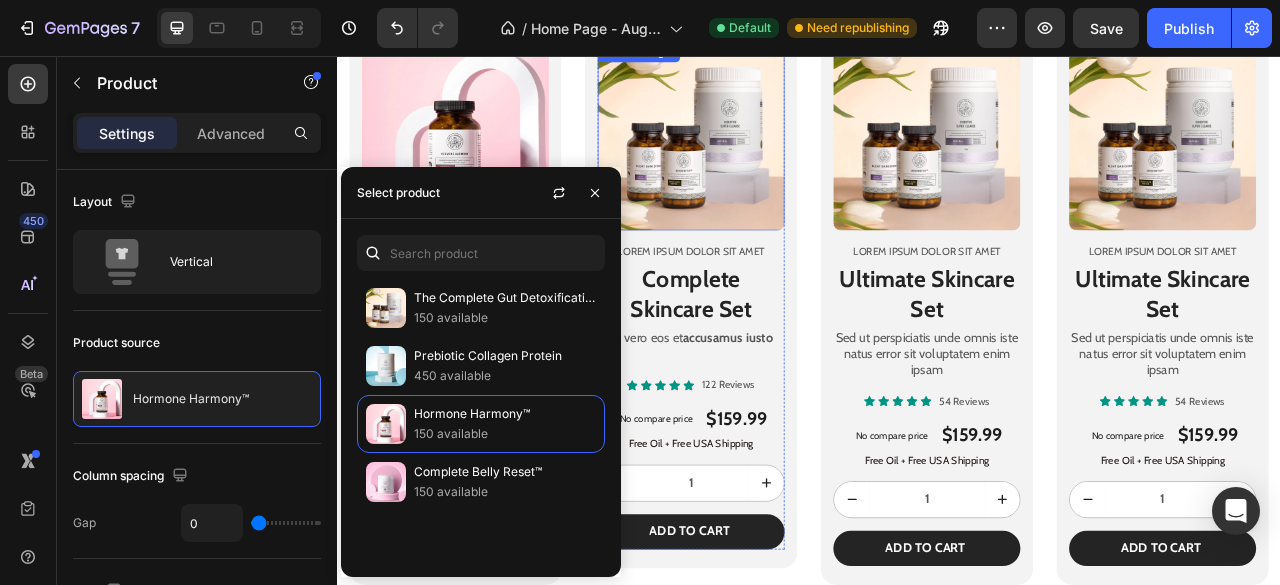 click at bounding box center (787, 159) 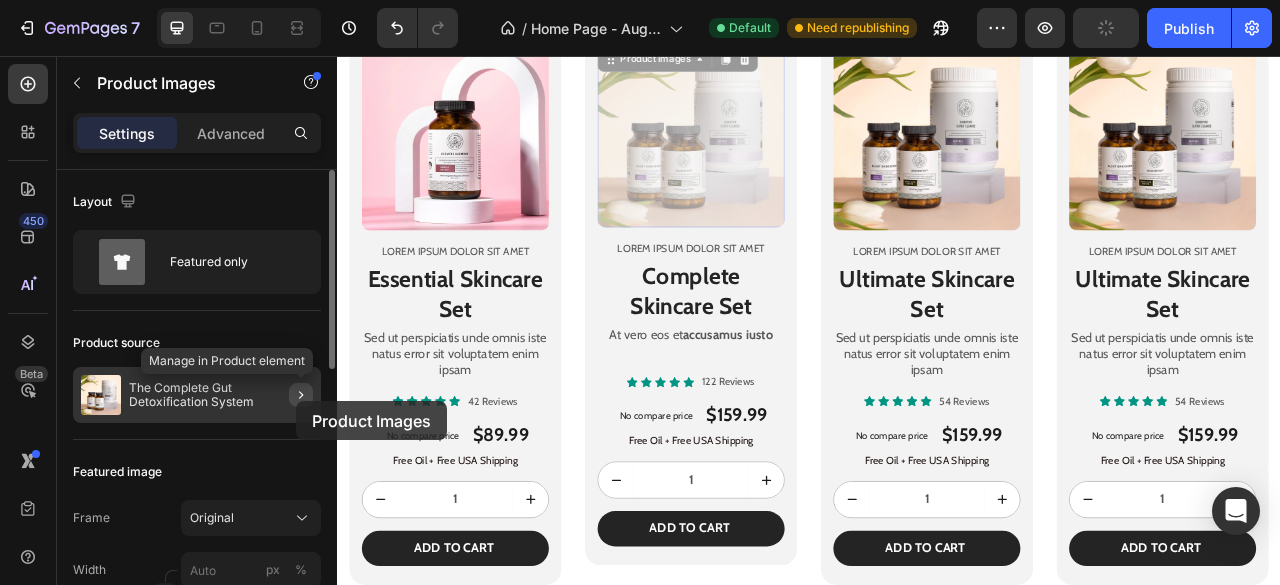 click 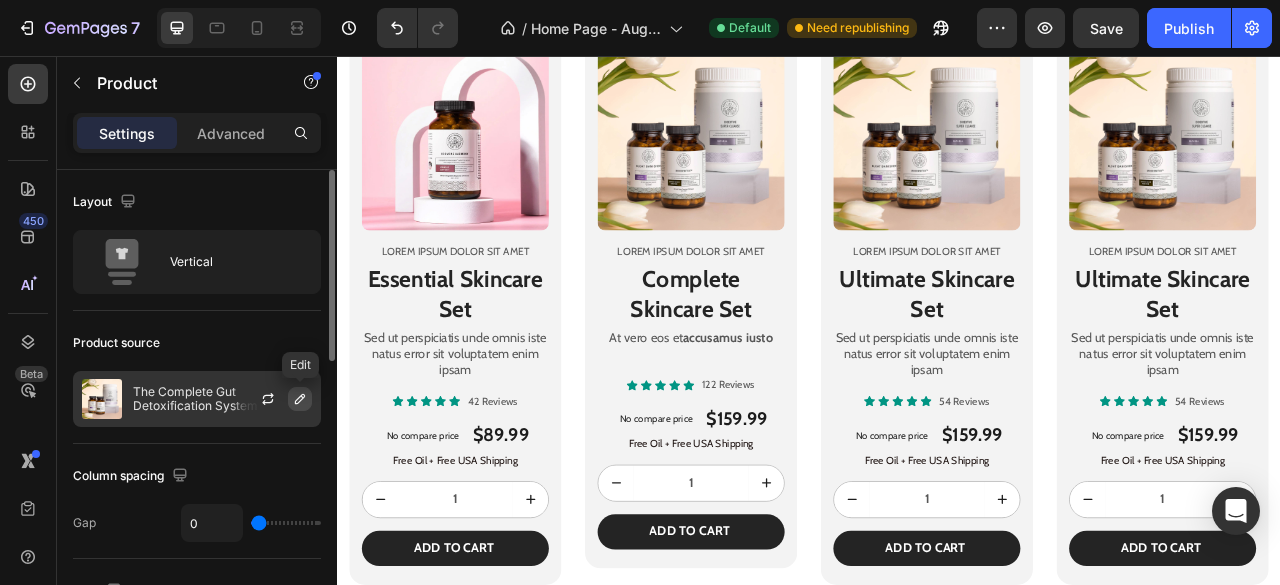 click 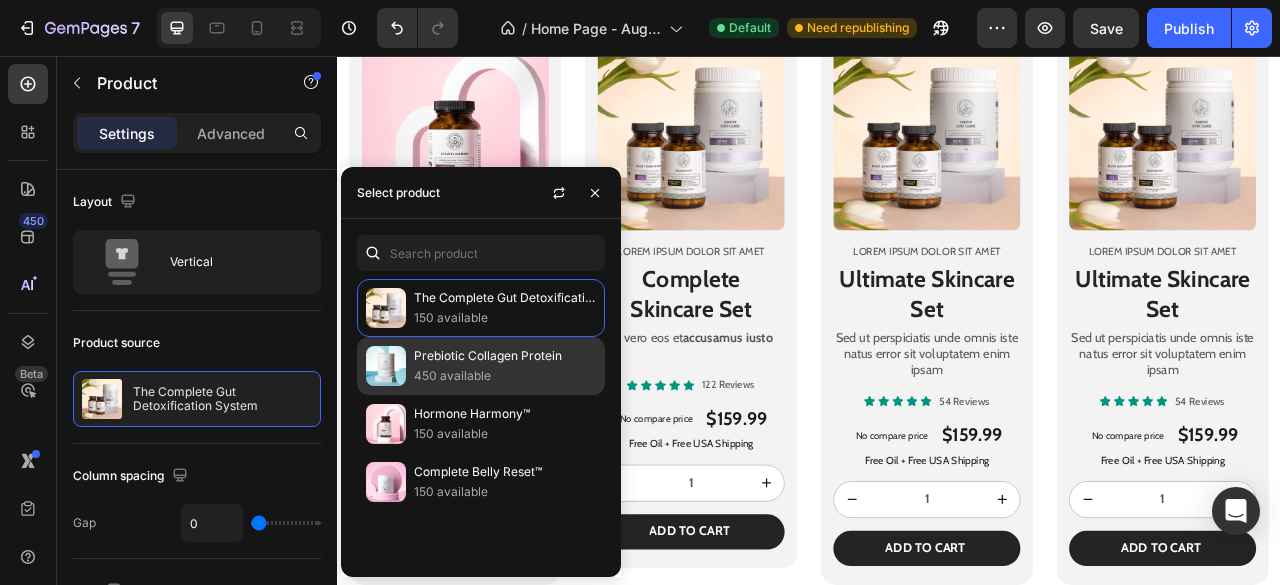 click on "Prebiotic Collagen Protein 450 available" 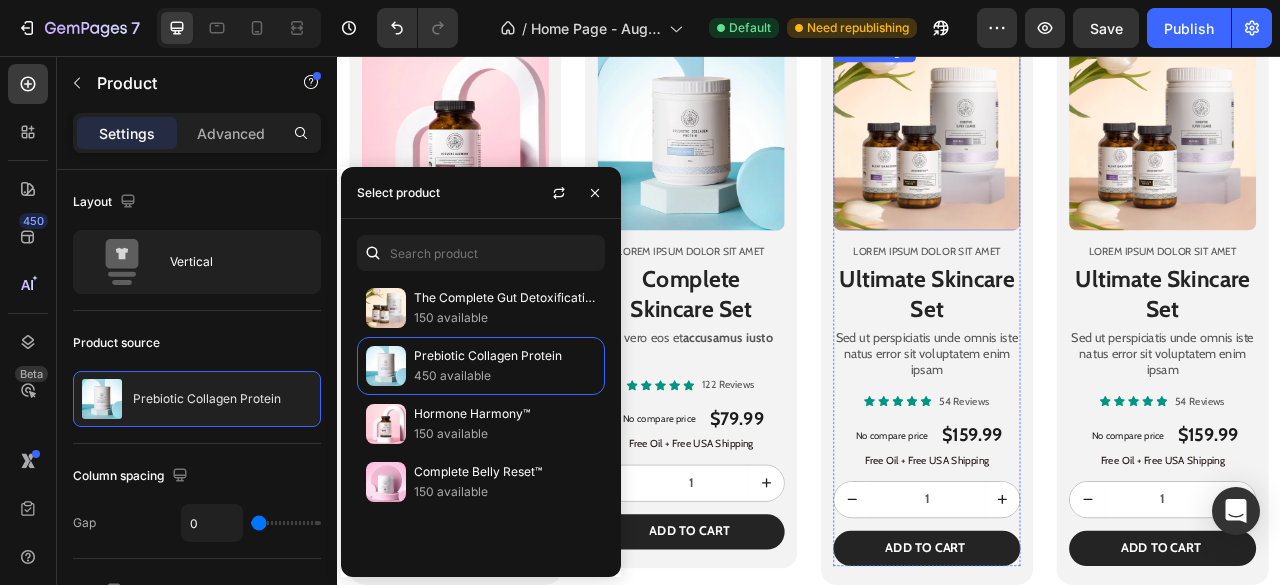 click at bounding box center (1087, 159) 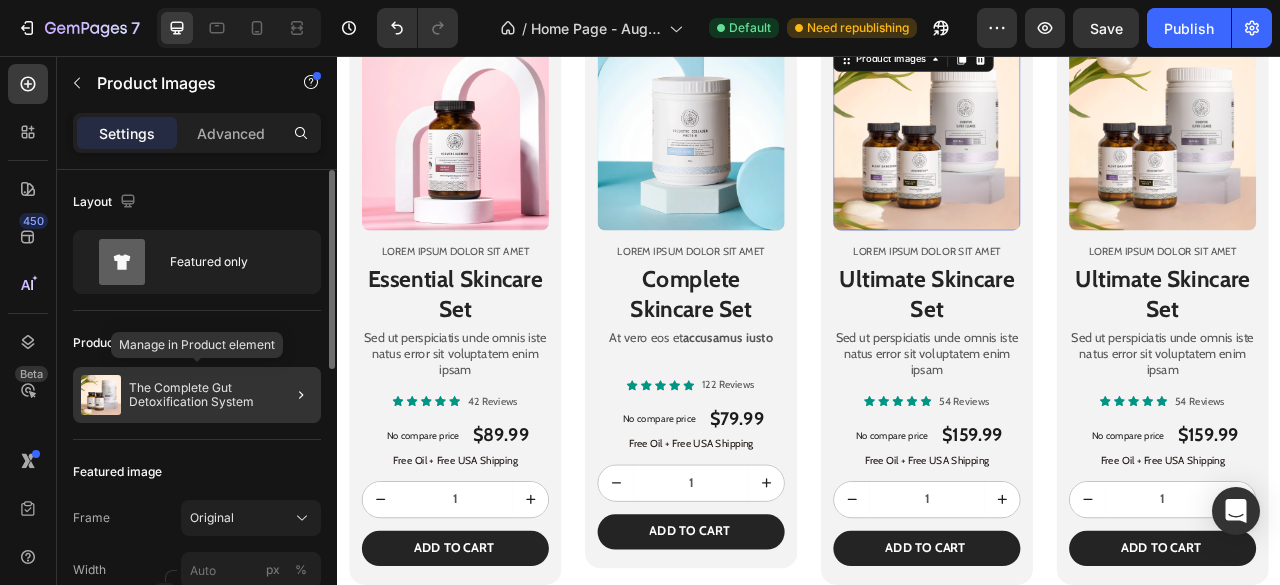 click on "The Complete Gut Detoxification System" at bounding box center [221, 395] 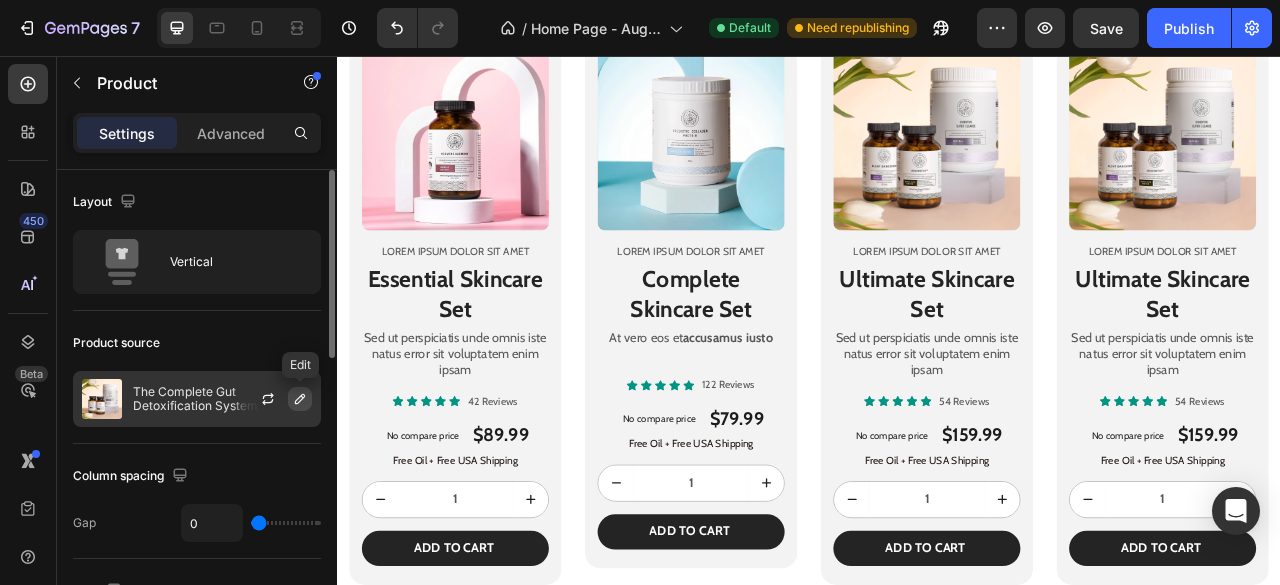 click 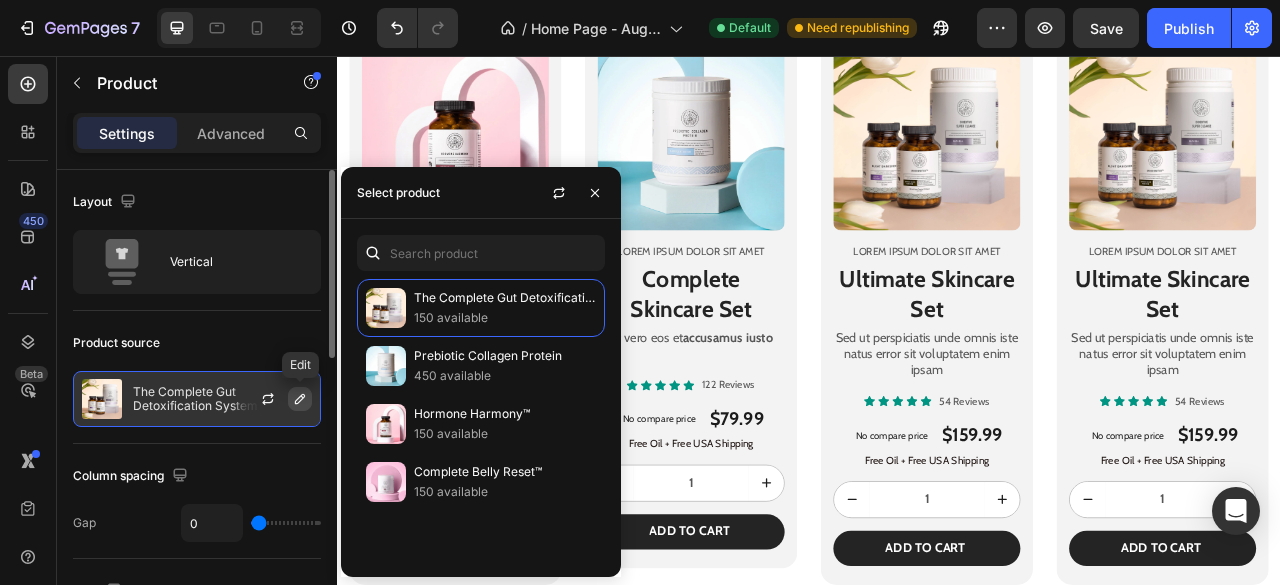 type 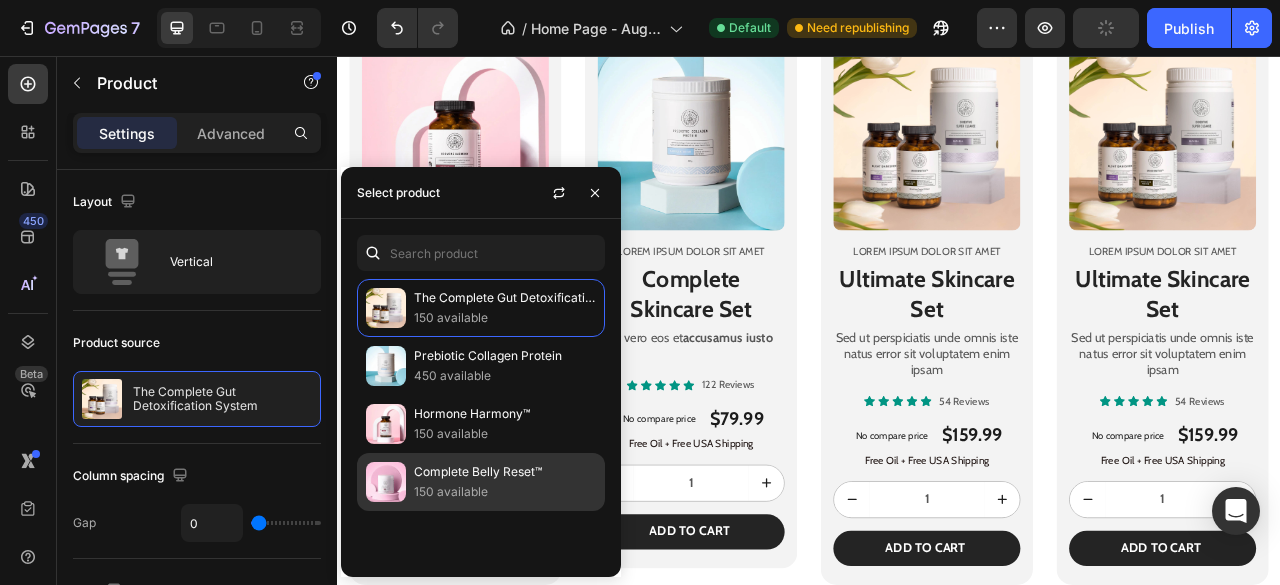 click on "Complete Belly Reset™" at bounding box center (505, 472) 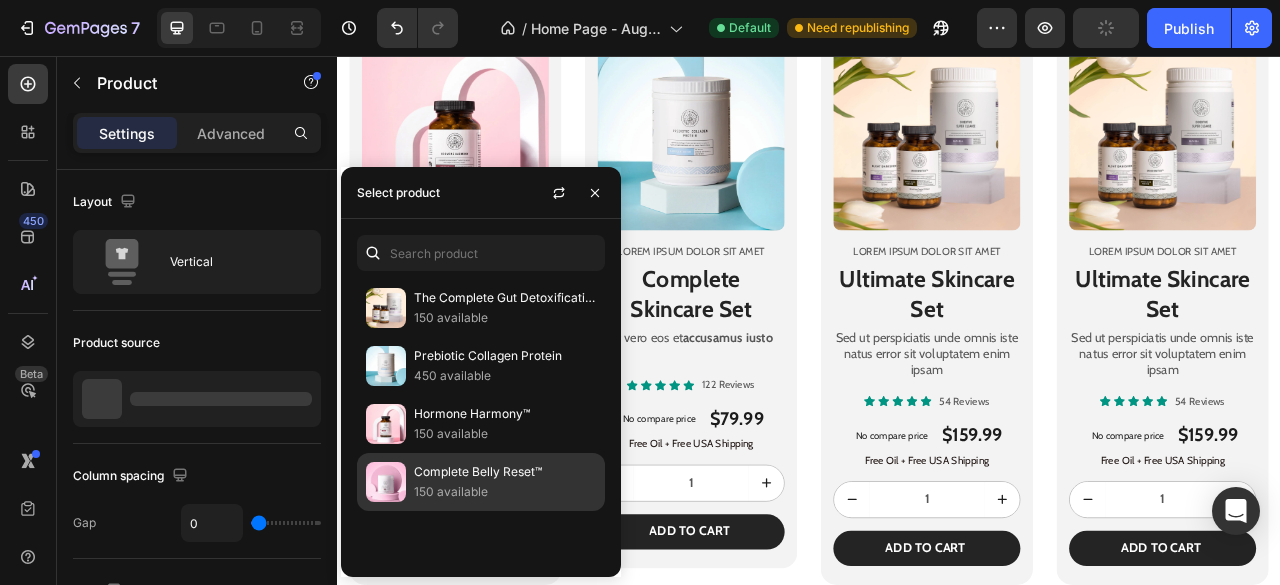 click on "150 available" at bounding box center (505, 492) 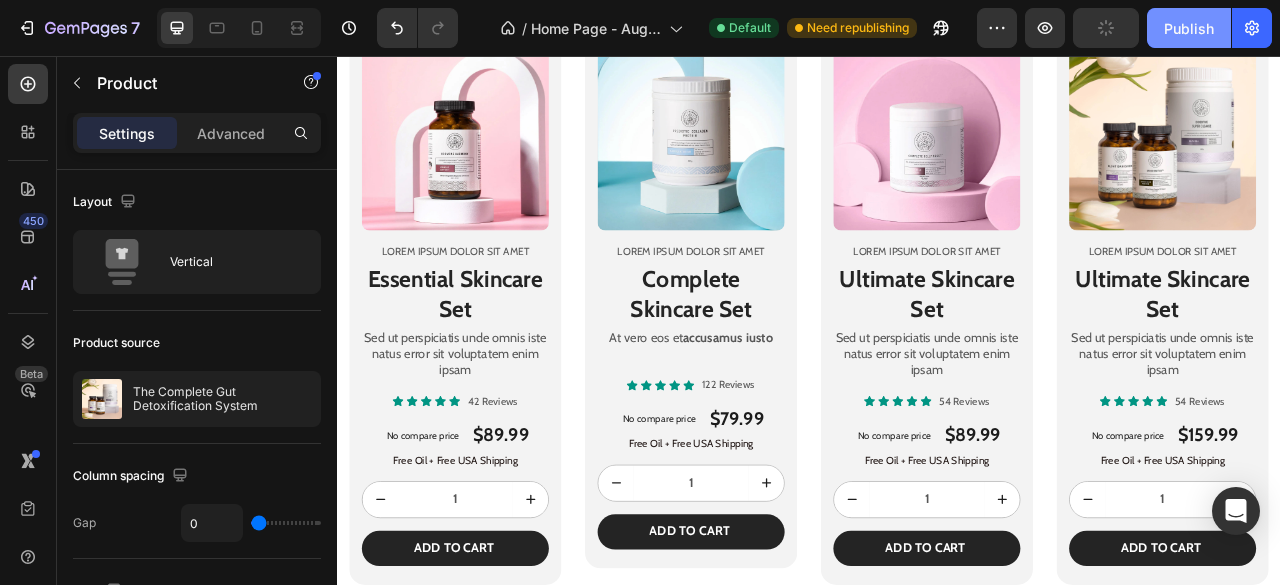 click on "Publish" at bounding box center (1189, 28) 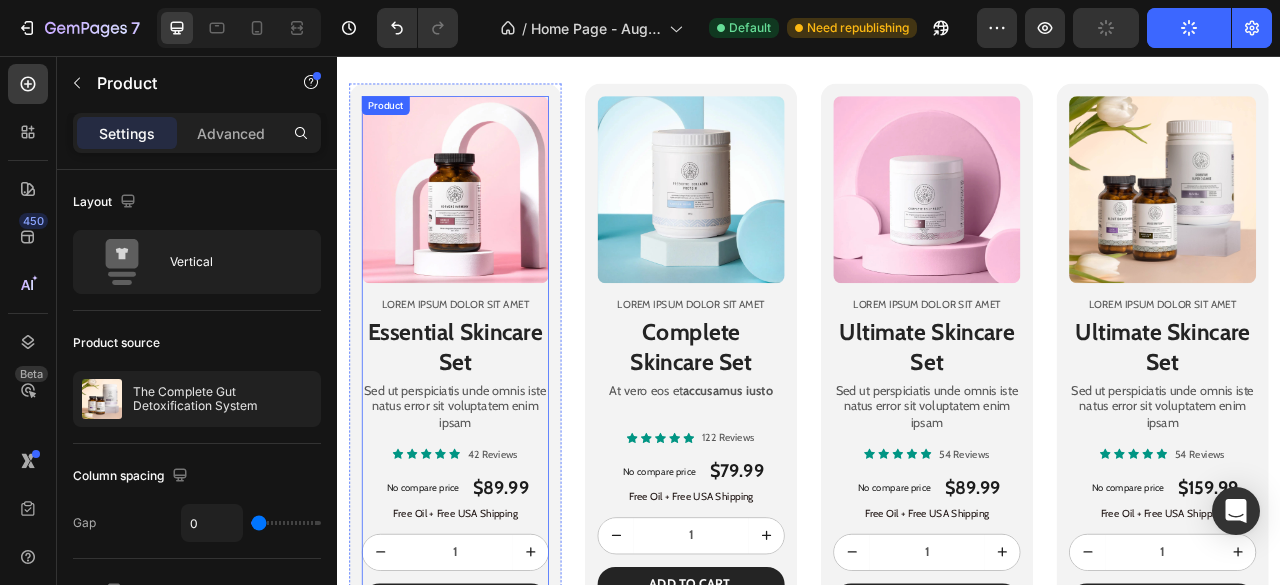 scroll, scrollTop: 1052, scrollLeft: 0, axis: vertical 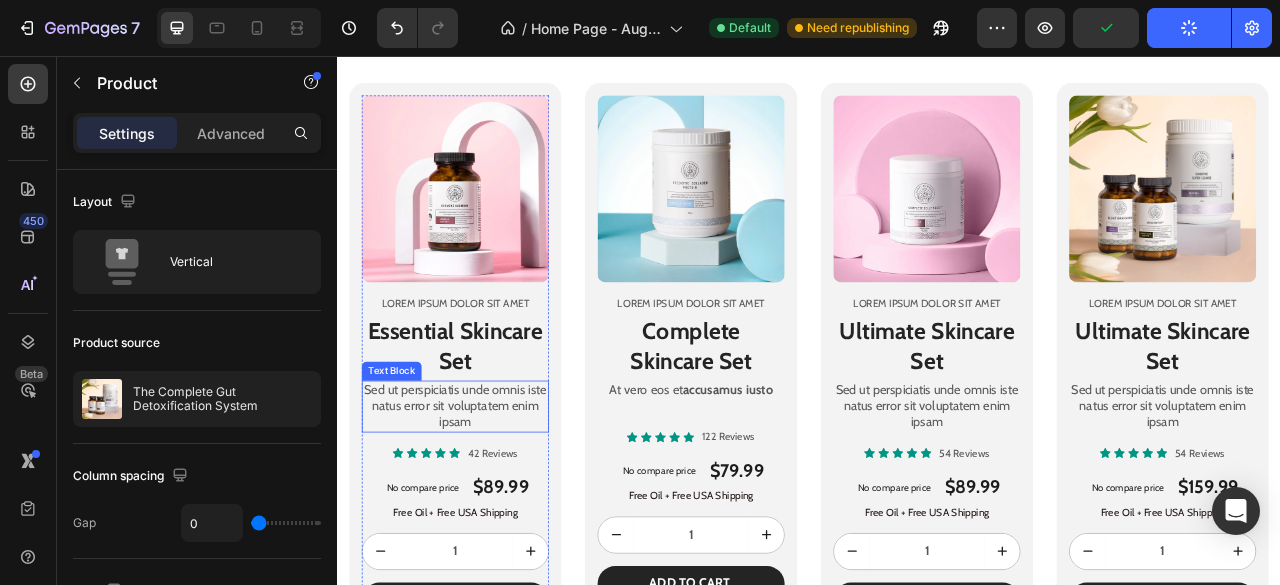 type 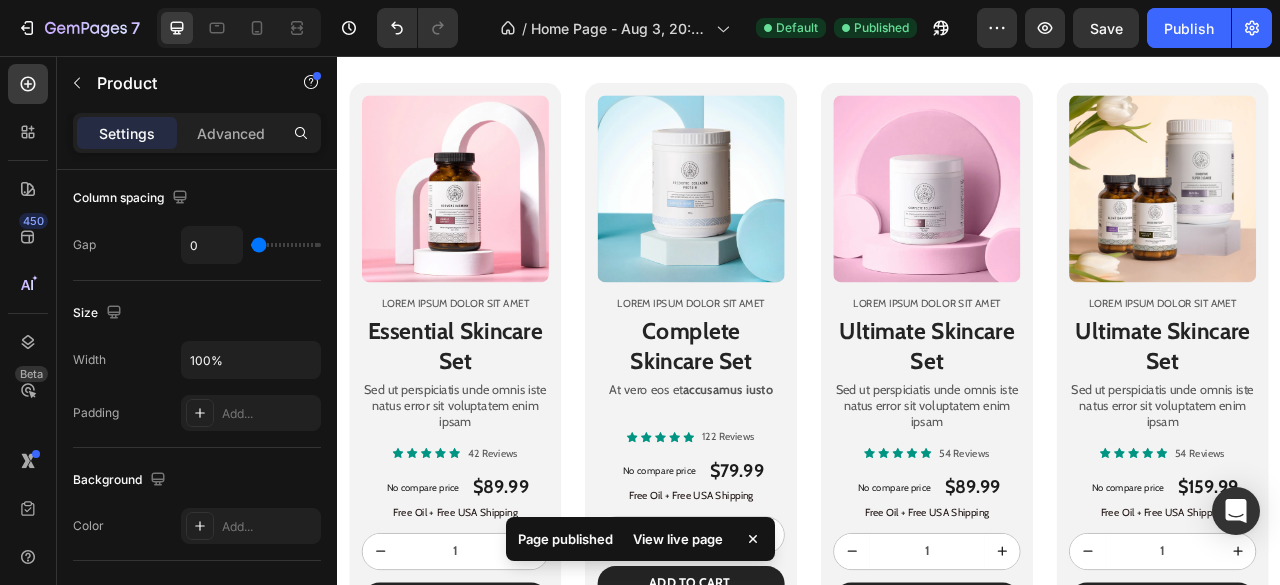 scroll, scrollTop: 0, scrollLeft: 0, axis: both 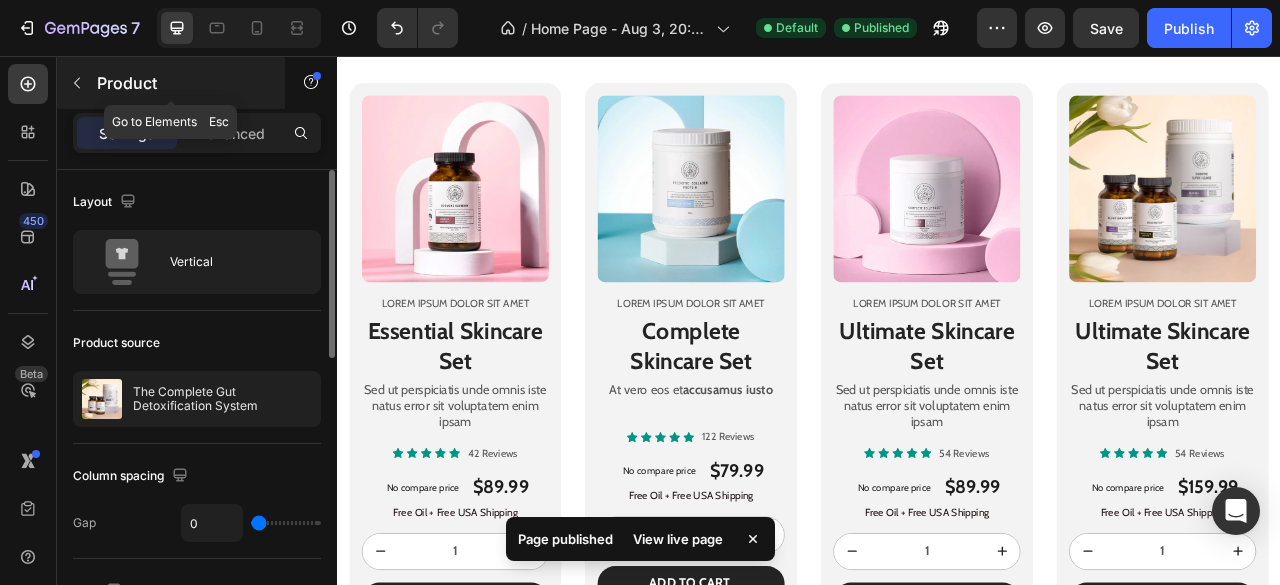 click 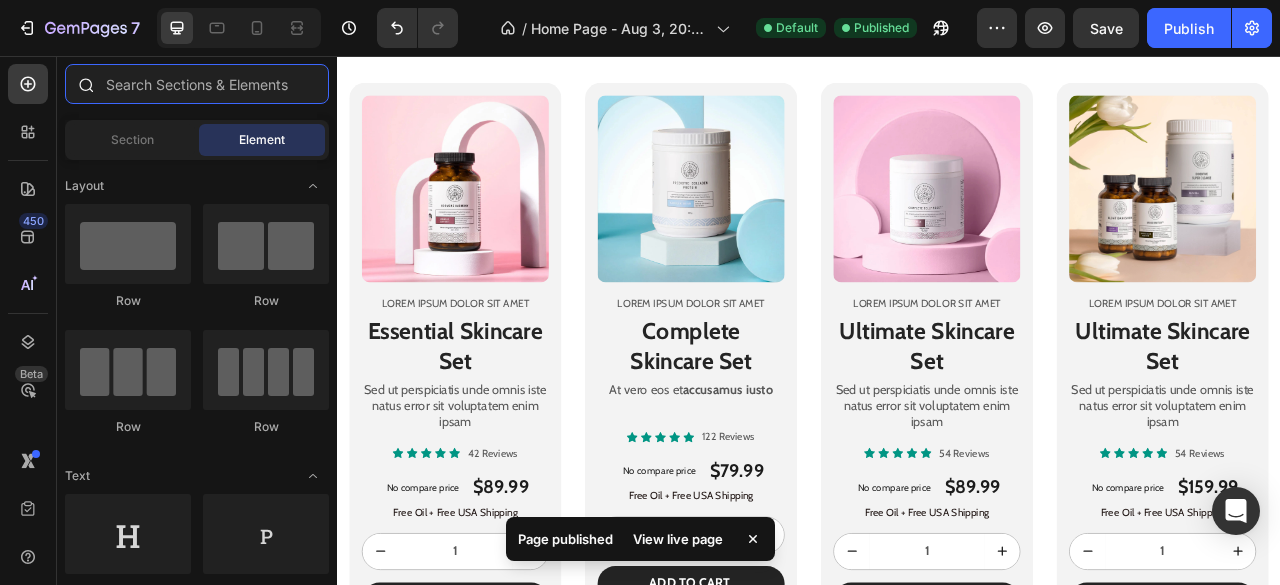 click at bounding box center (197, 84) 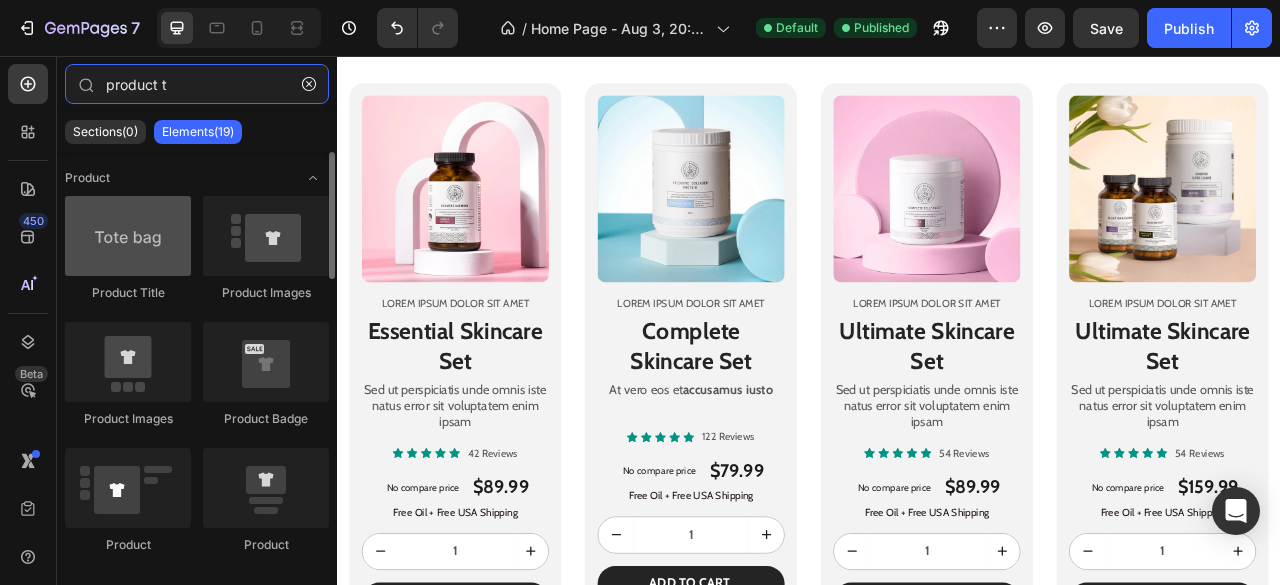 type on "product t" 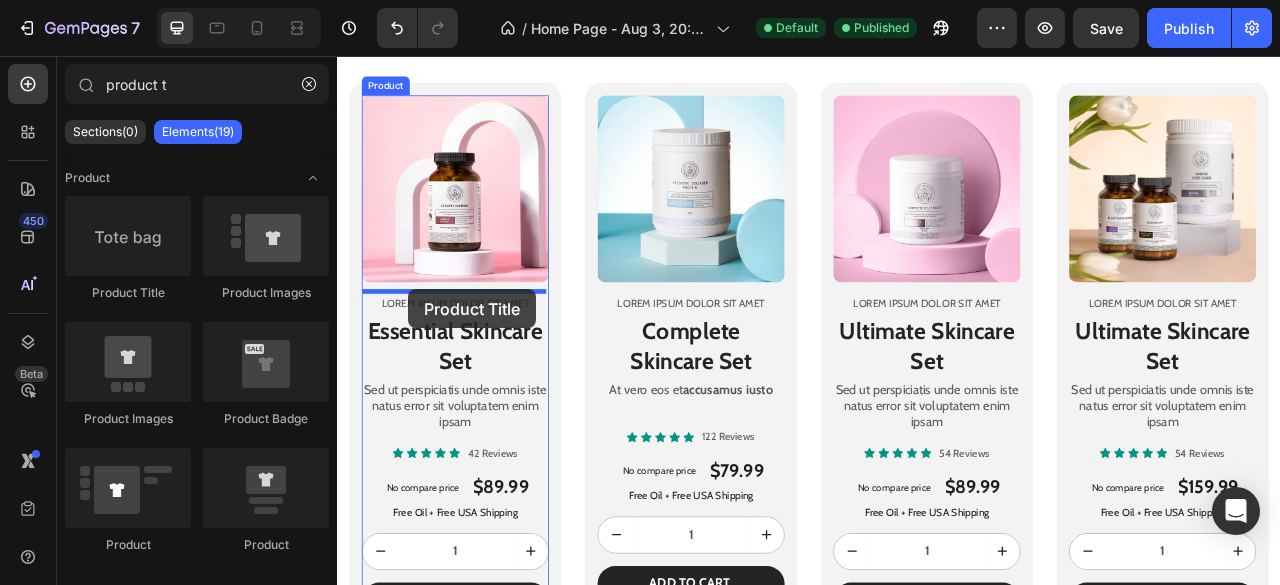 drag, startPoint x: 490, startPoint y: 308, endPoint x: 427, endPoint y: 353, distance: 77.42093 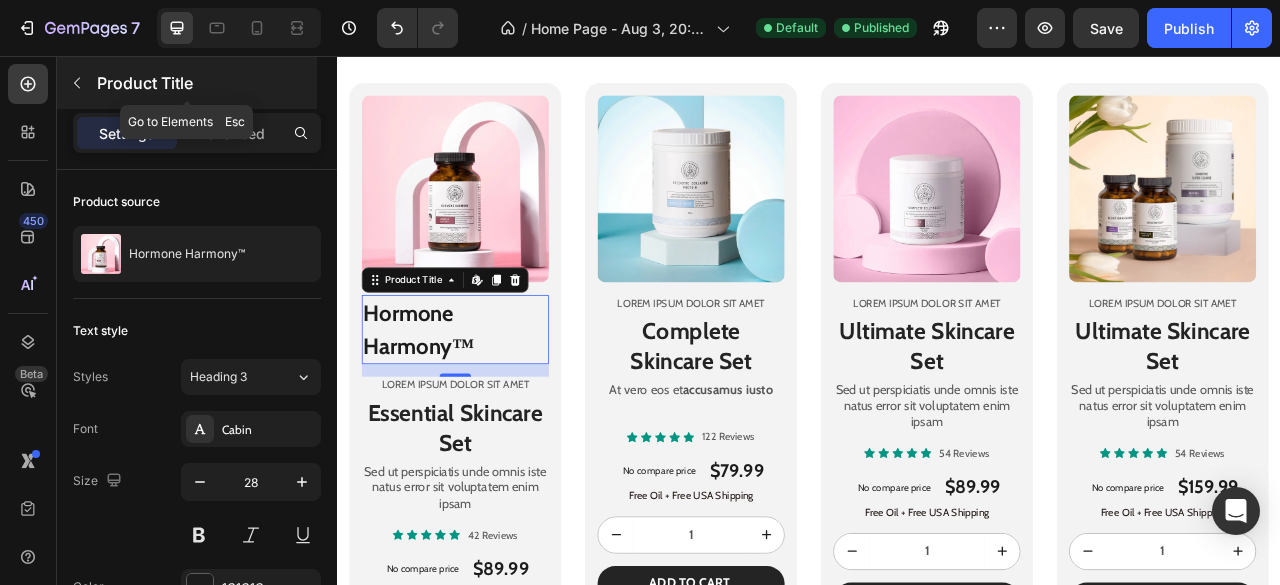 click at bounding box center [77, 83] 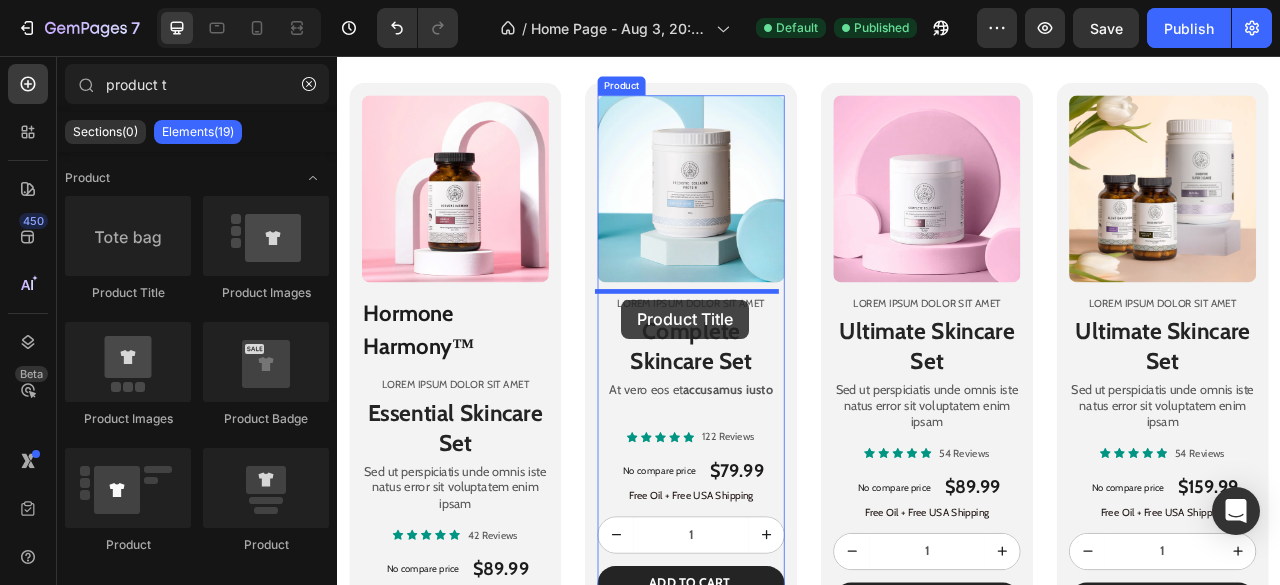 drag, startPoint x: 466, startPoint y: 292, endPoint x: 698, endPoint y: 366, distance: 243.51591 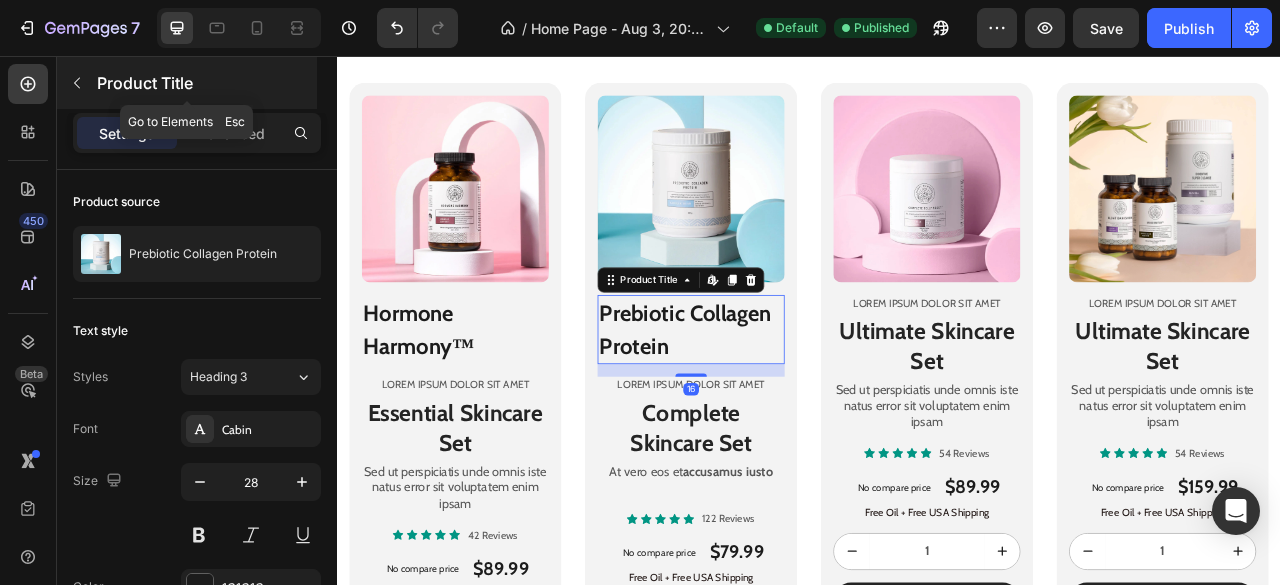 click 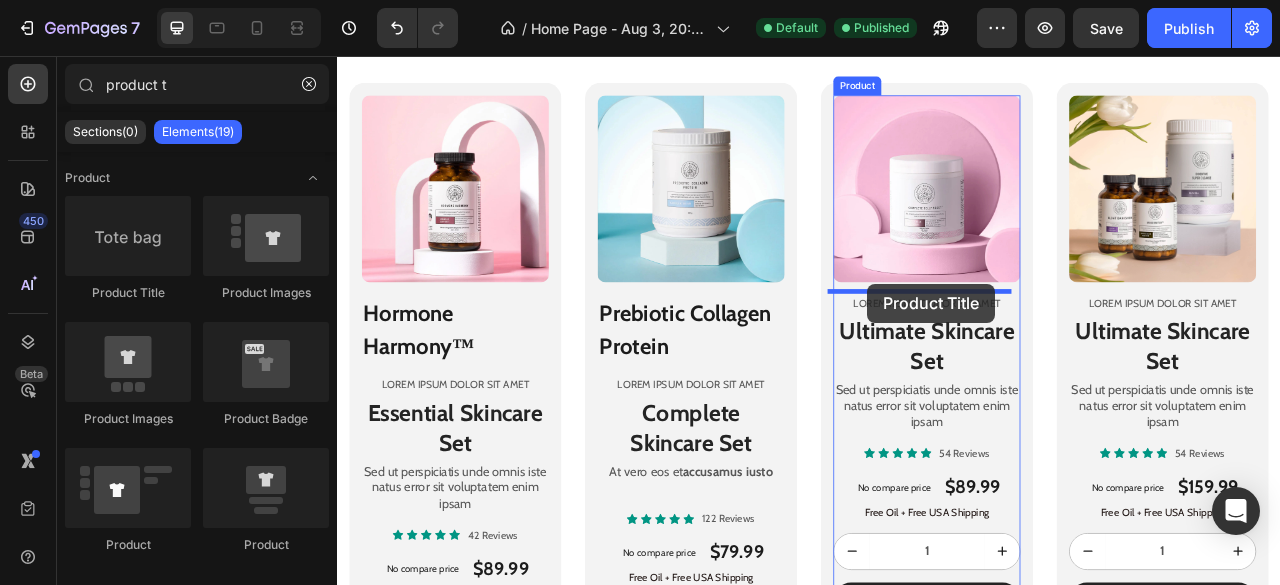 drag, startPoint x: 485, startPoint y: 318, endPoint x: 337, endPoint y: 228, distance: 173.21663 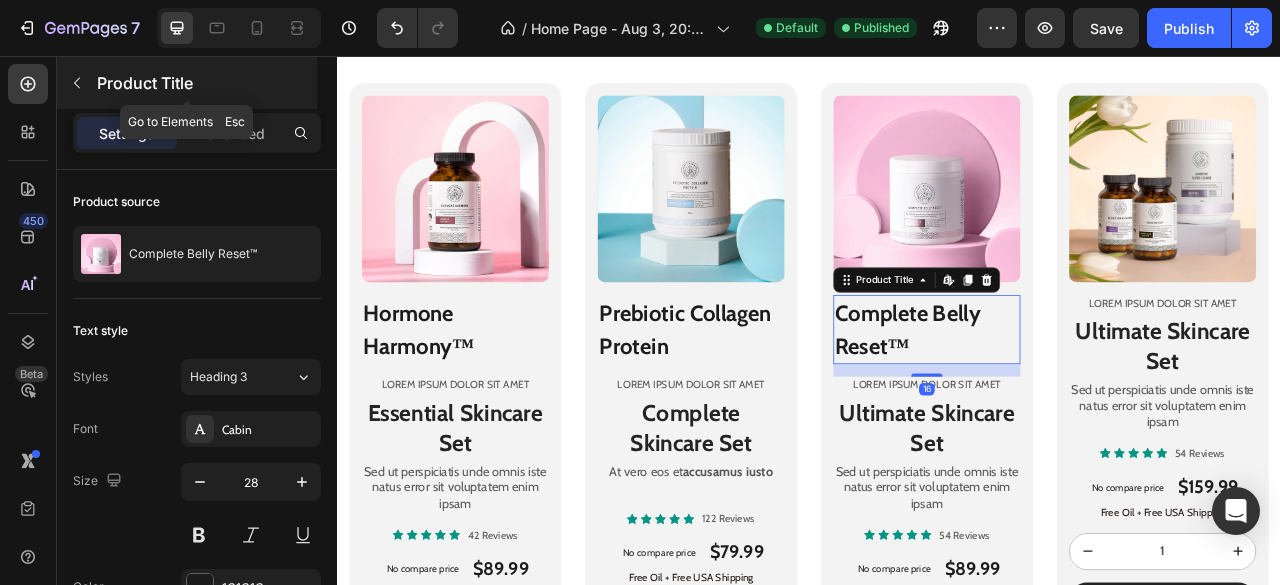 click 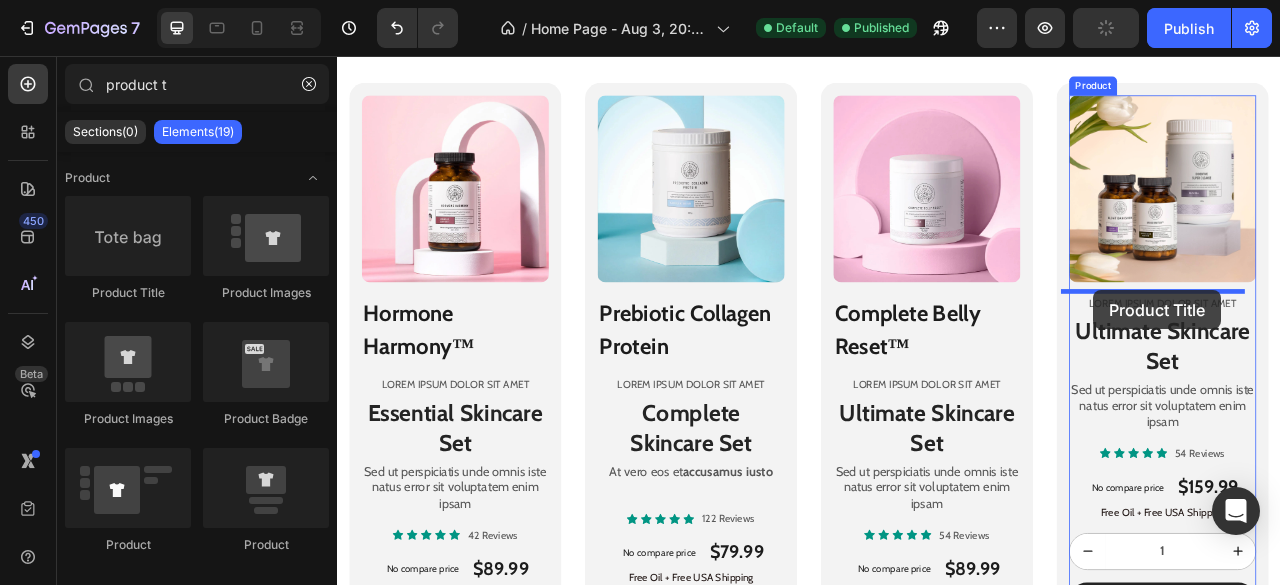drag, startPoint x: 485, startPoint y: 324, endPoint x: 1299, endPoint y: 354, distance: 814.5526 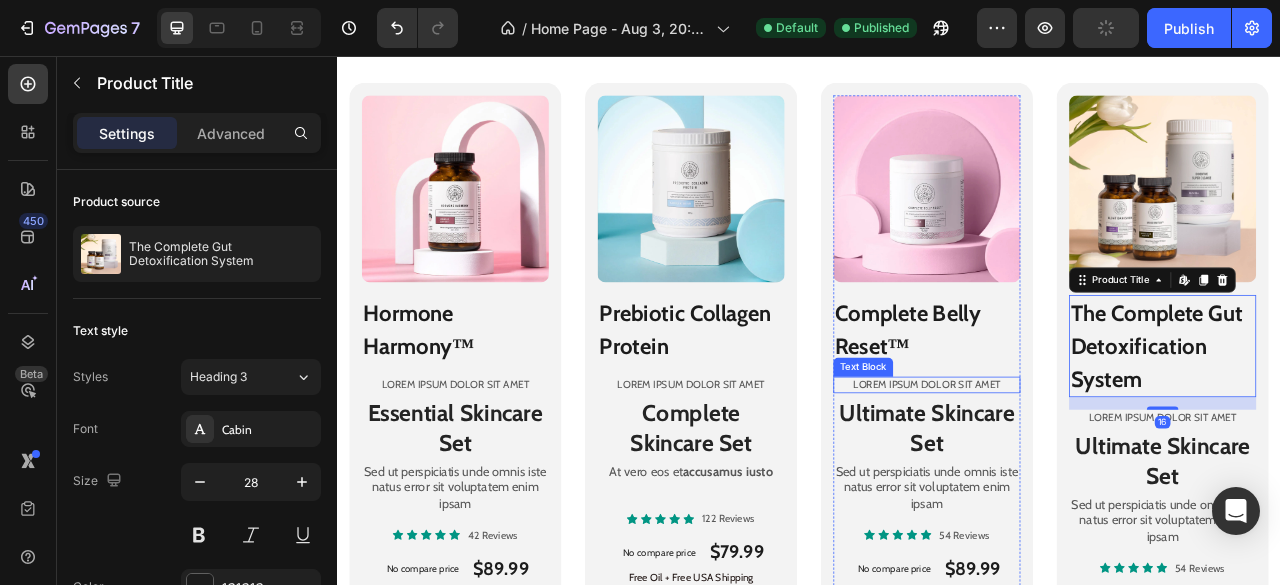 click on "Lorem ipsum dolor sit amet" at bounding box center [1087, 474] 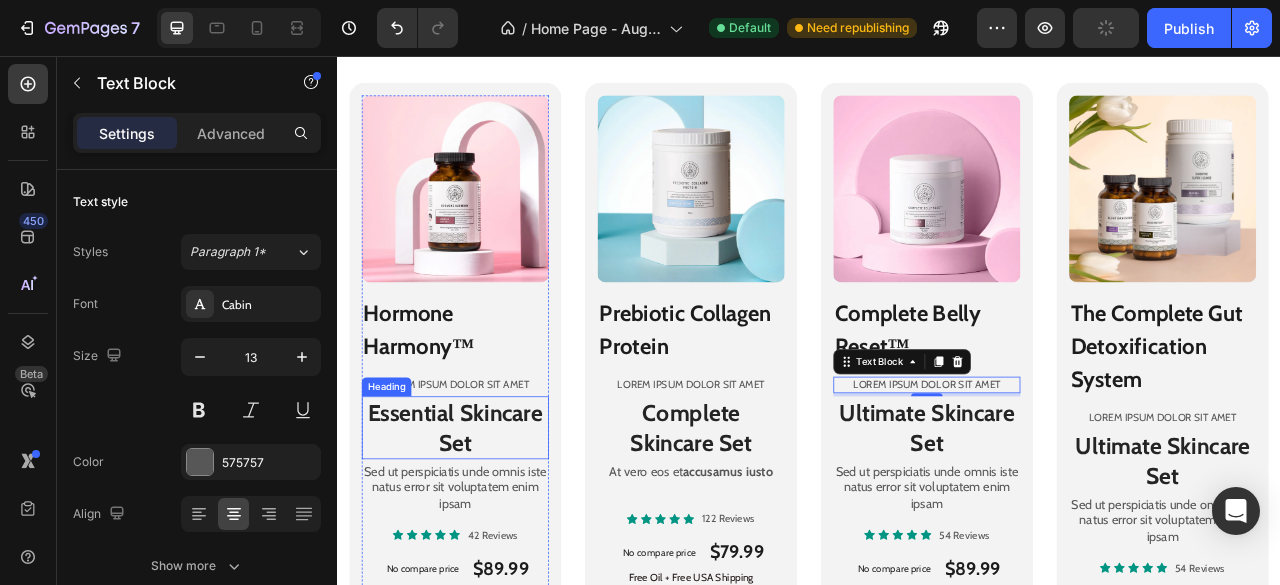 click on "Essential Skincare Set" at bounding box center (487, 528) 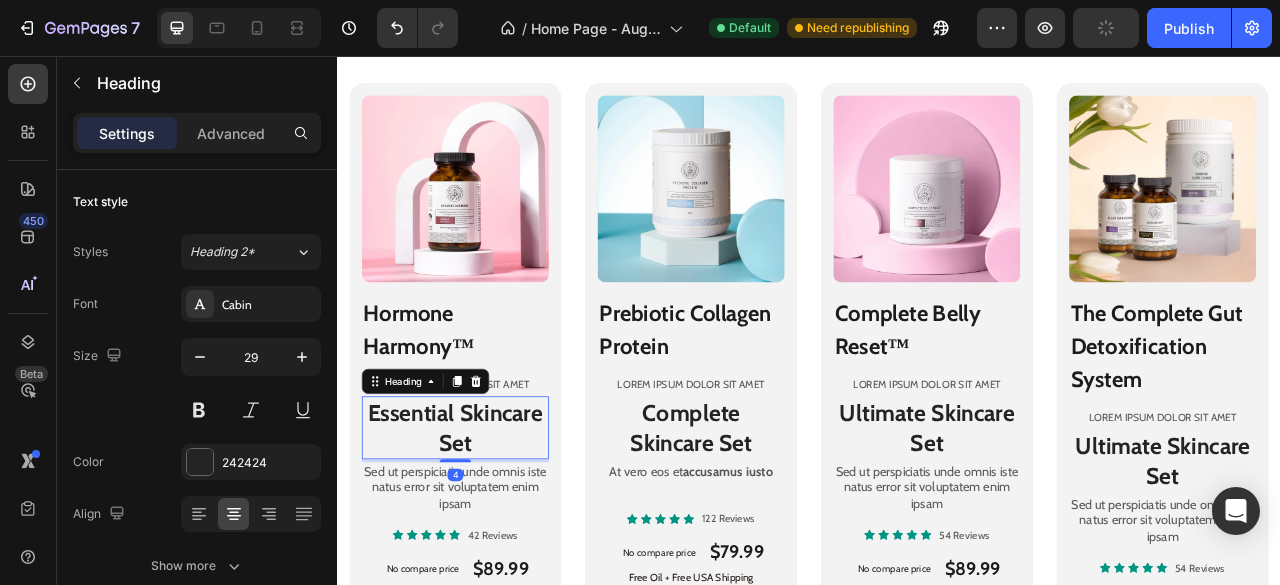 click on "Essential Skincare Set" at bounding box center (487, 528) 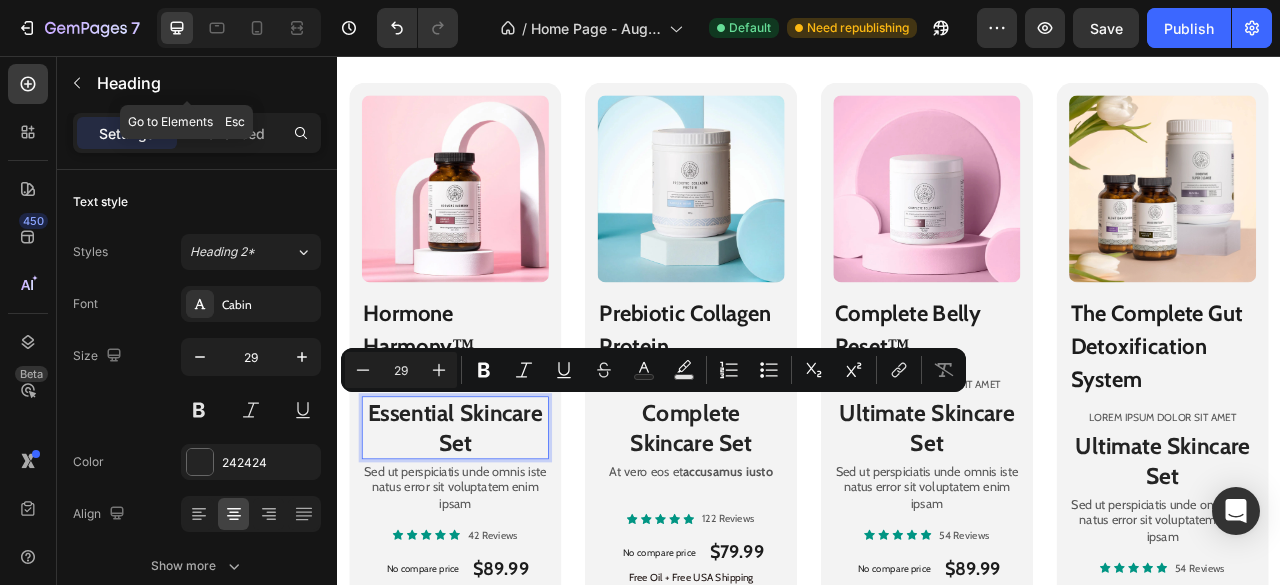 click at bounding box center (77, 83) 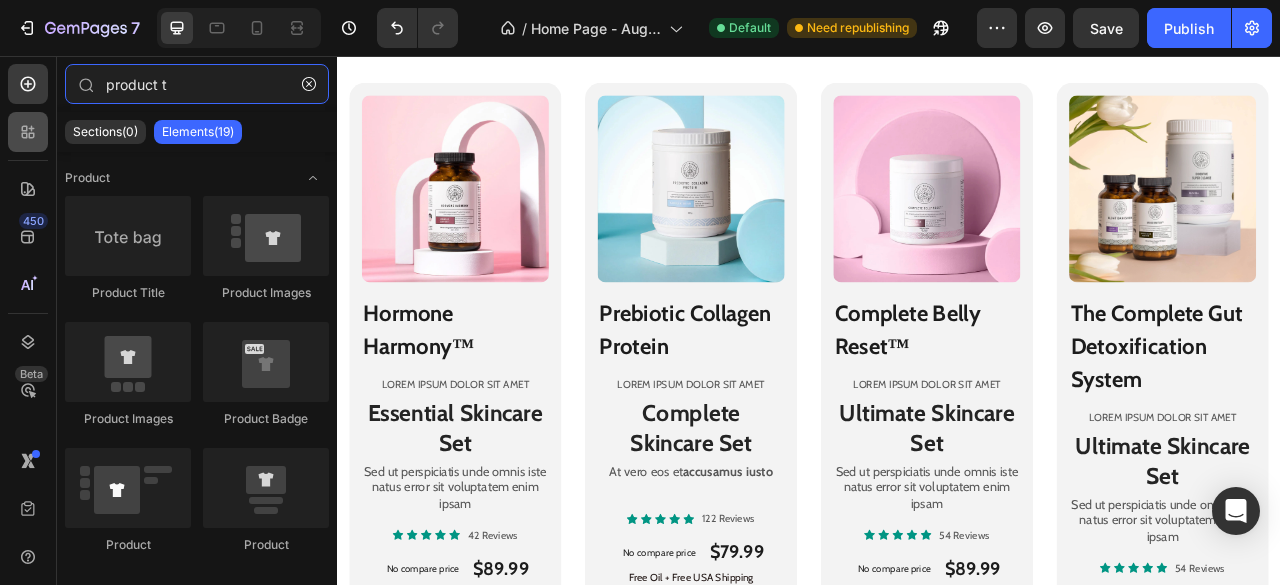 drag, startPoint x: 174, startPoint y: 87, endPoint x: 34, endPoint y: 125, distance: 145.0655 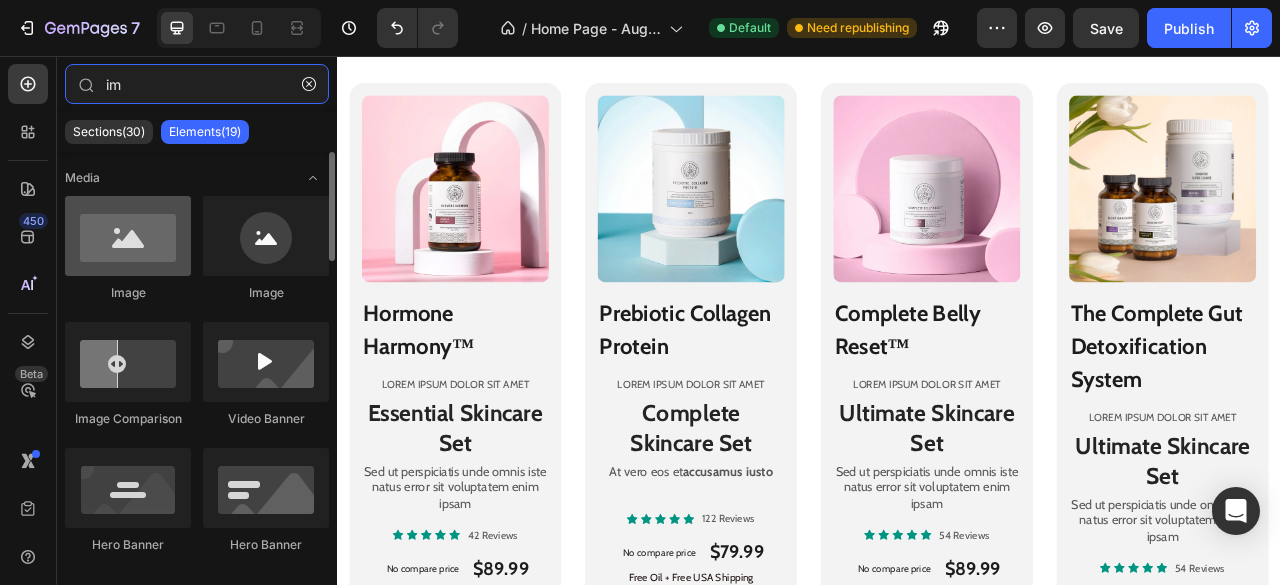 type on "im" 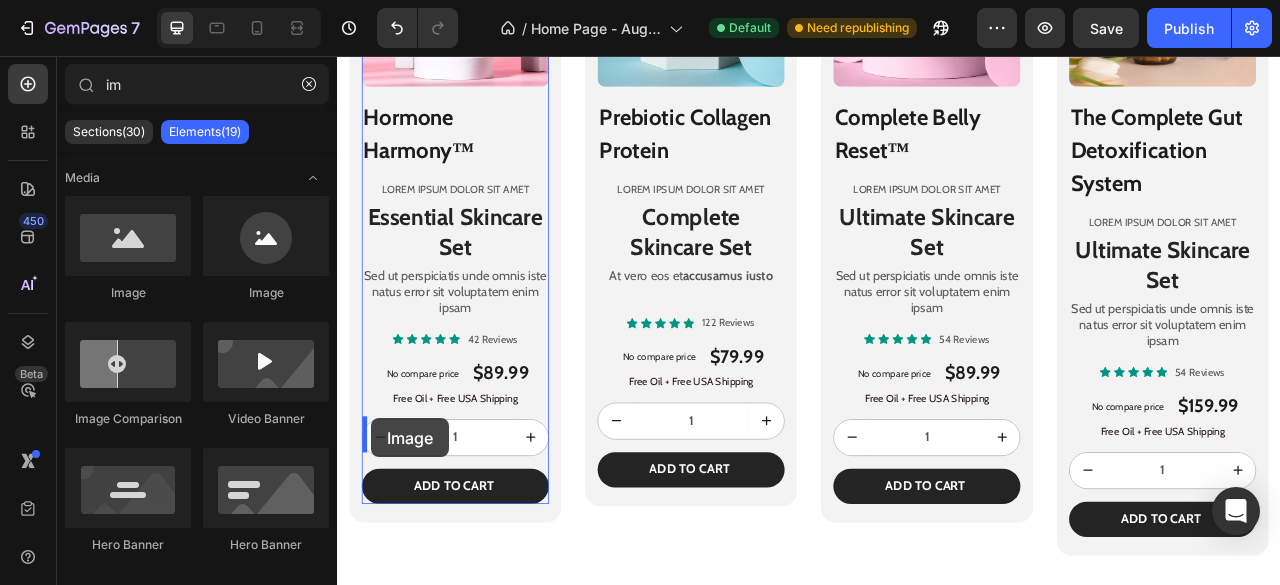 scroll, scrollTop: 1328, scrollLeft: 0, axis: vertical 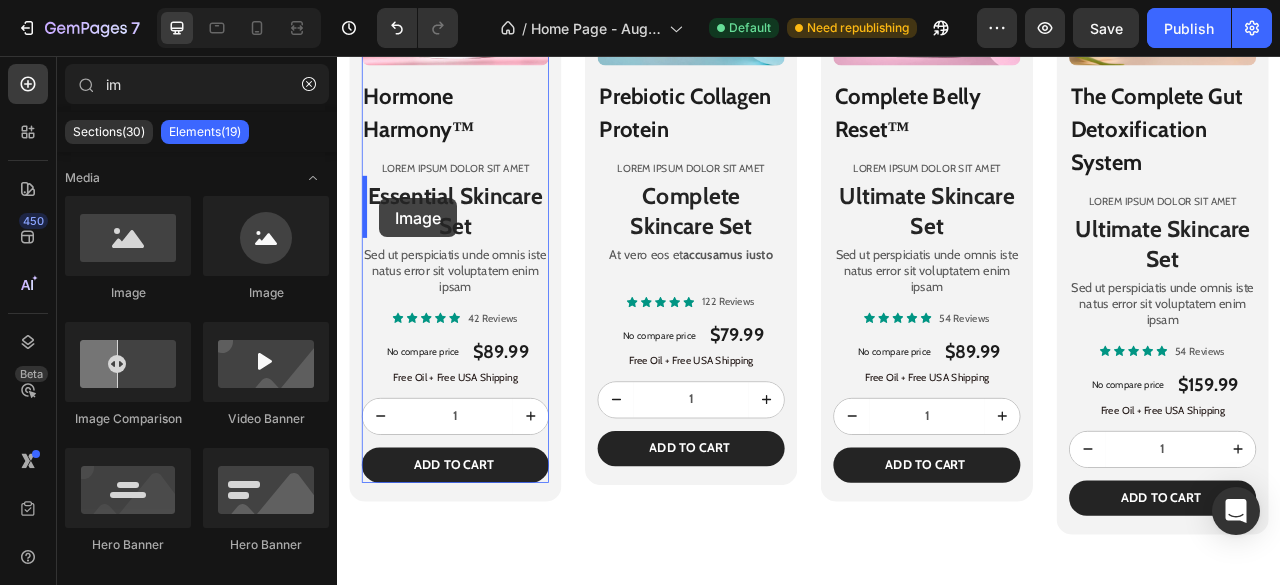 drag, startPoint x: 503, startPoint y: 282, endPoint x: 390, endPoint y: 237, distance: 121.630585 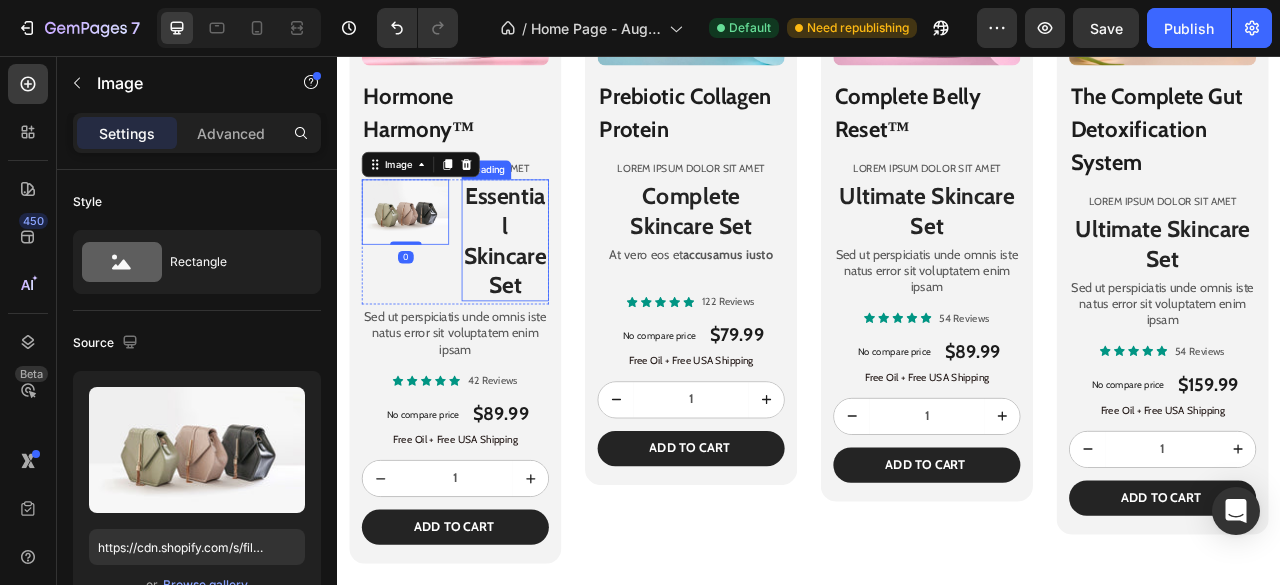 click on "Essential Skincare Set" at bounding box center (550, 290) 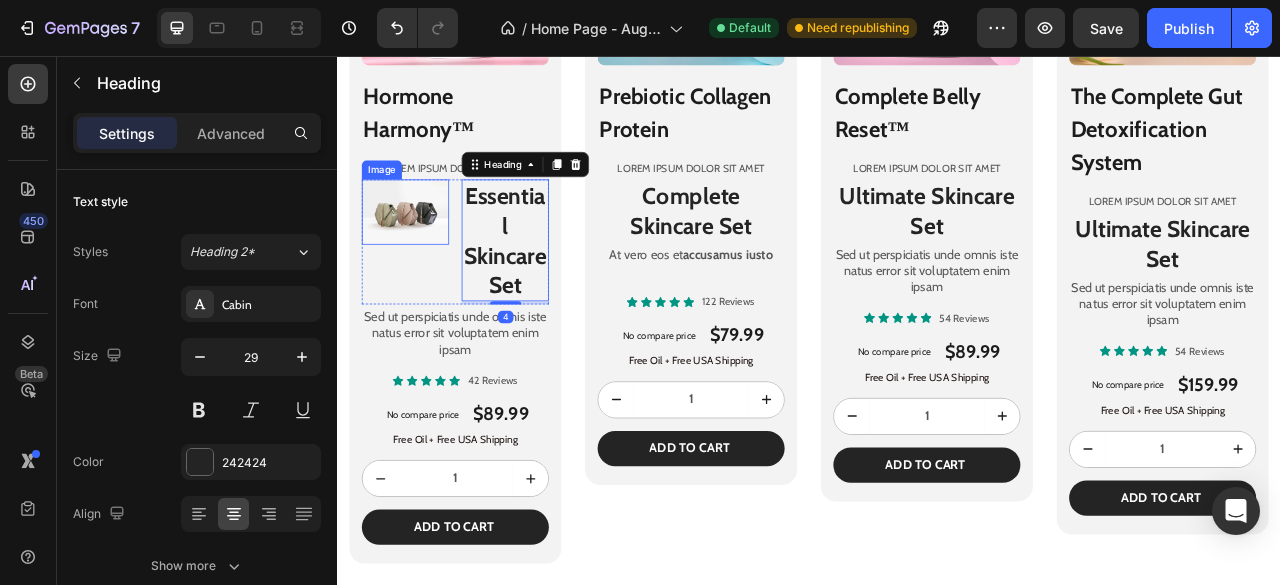 click at bounding box center [423, 254] 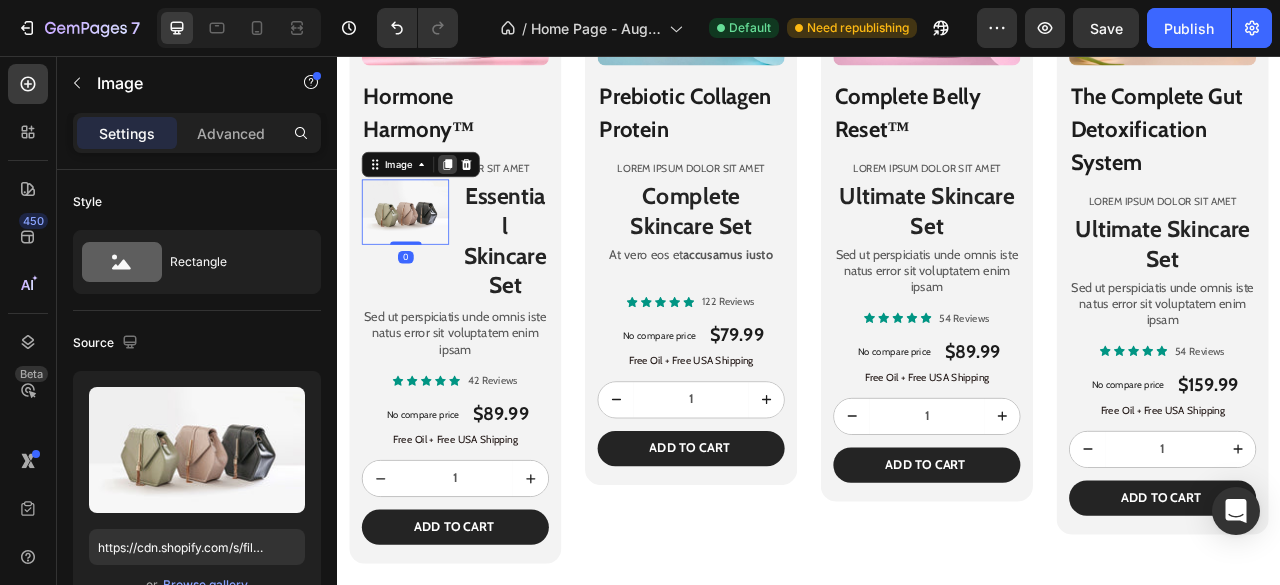 click 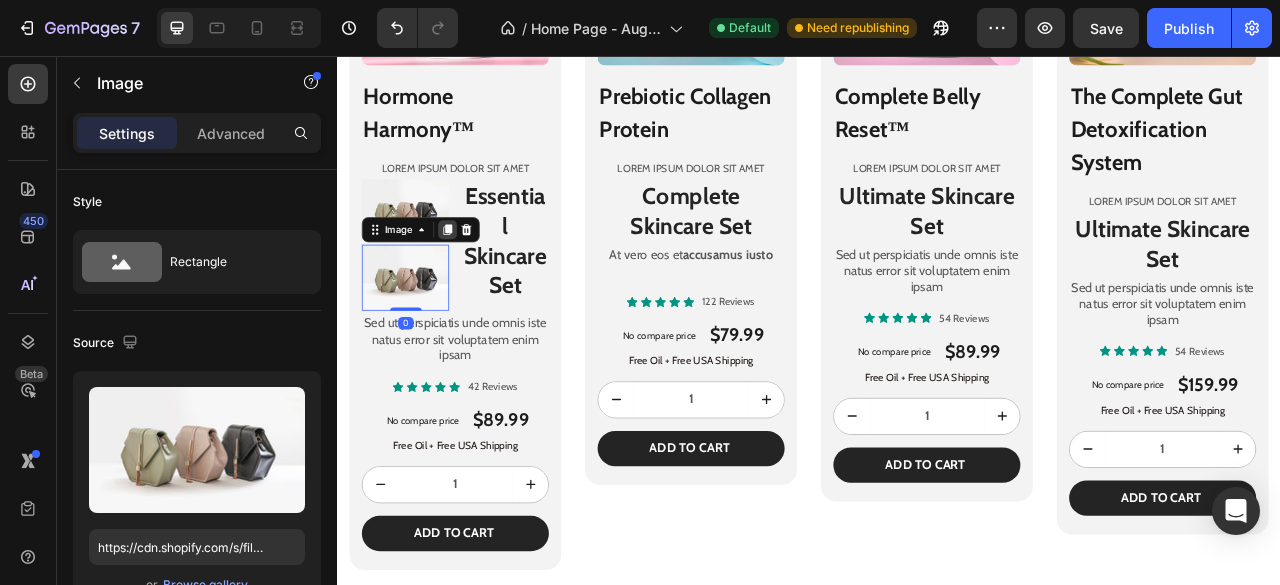 click at bounding box center [477, 277] 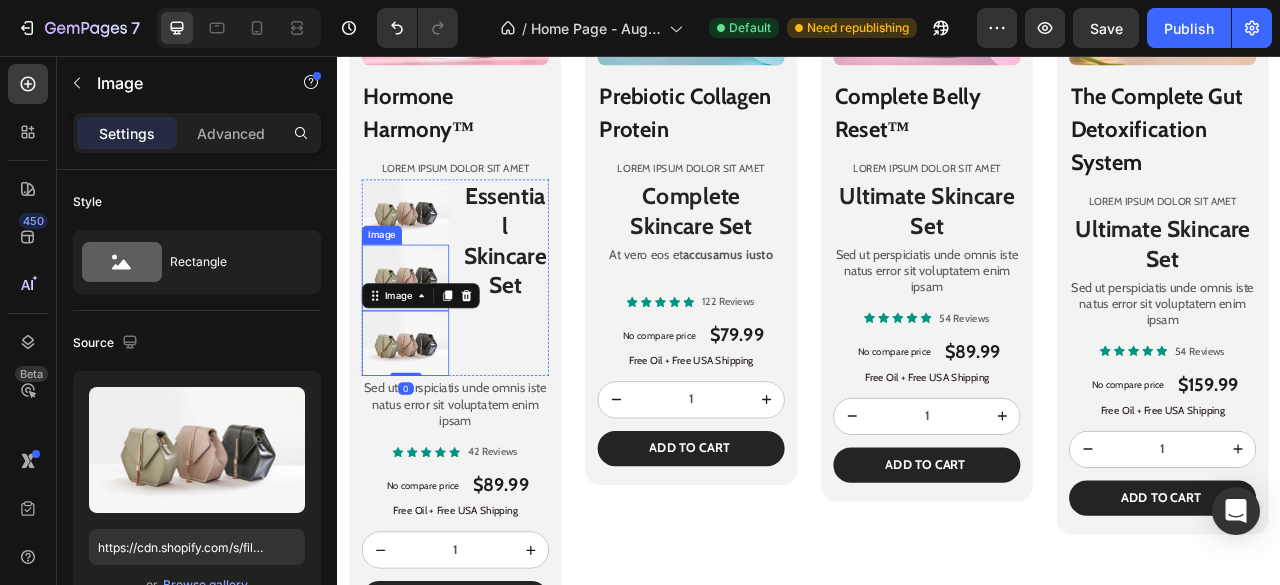 click at bounding box center (423, 337) 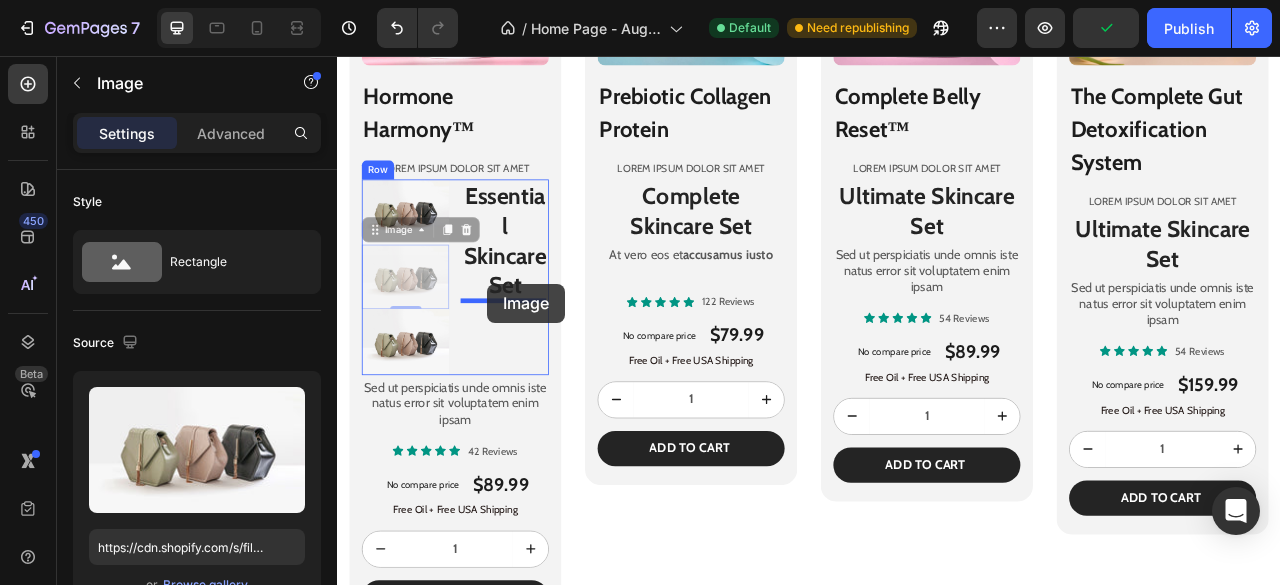 drag, startPoint x: 408, startPoint y: 277, endPoint x: 528, endPoint y: 346, distance: 138.42326 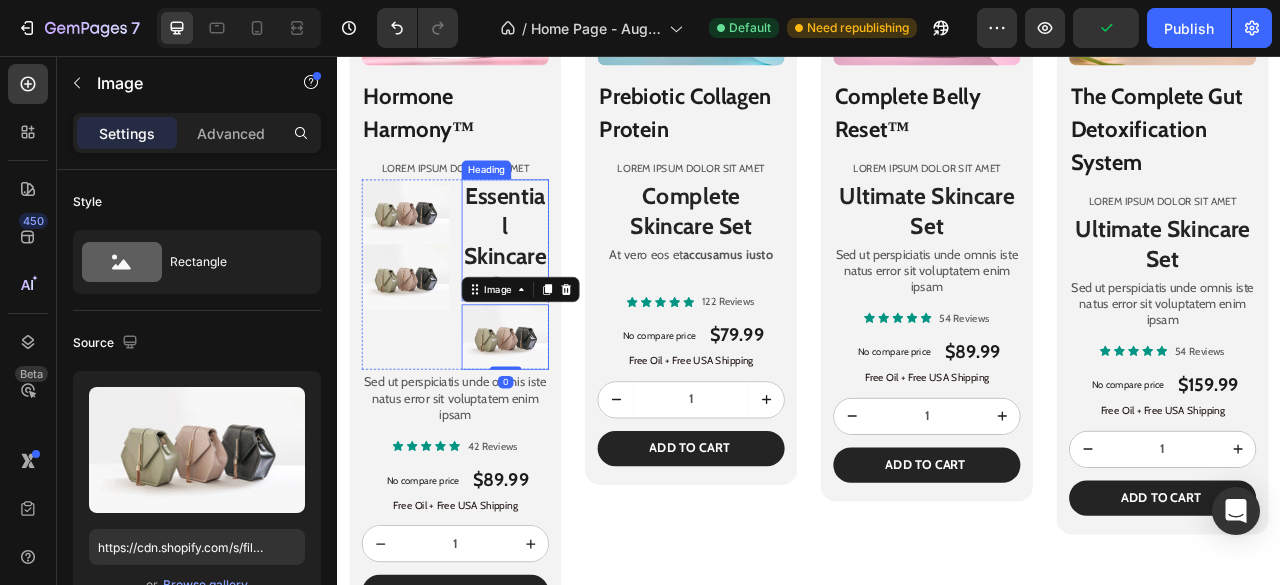click on "Essential Skincare Set" at bounding box center [550, 290] 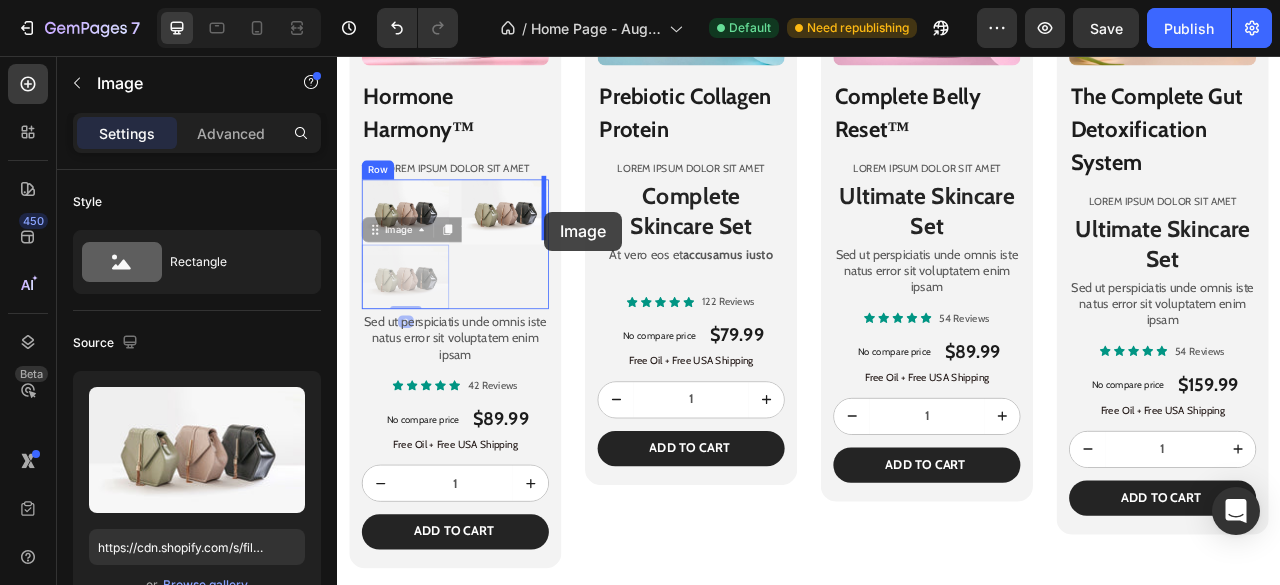 drag, startPoint x: 398, startPoint y: 345, endPoint x: 601, endPoint y: 254, distance: 222.46349 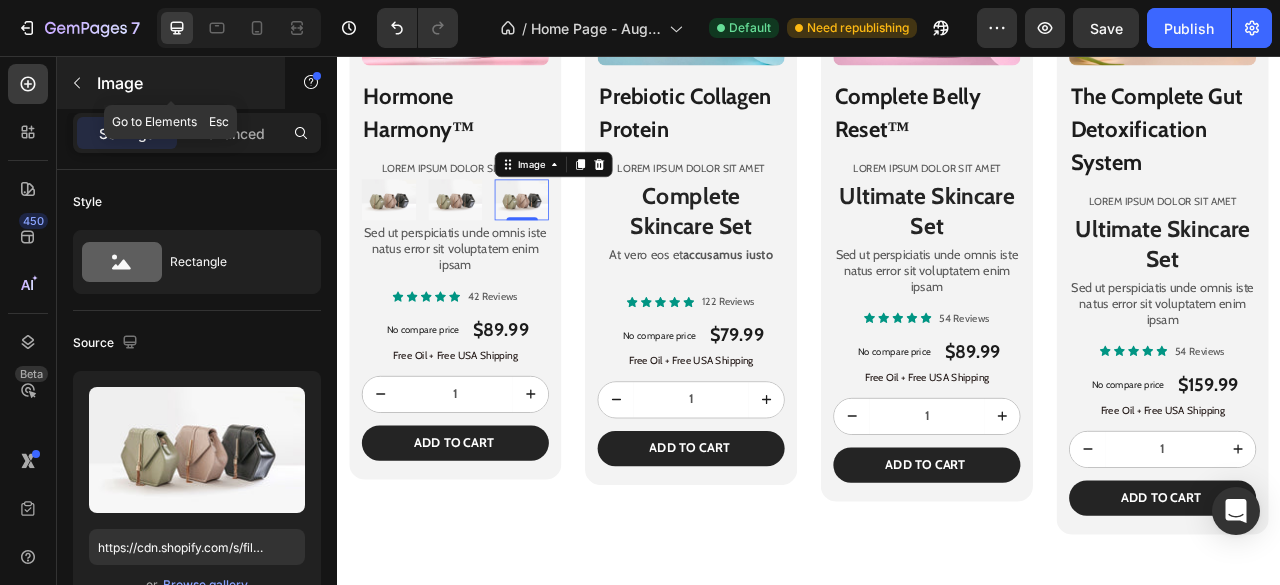 click on "Image" at bounding box center [171, 83] 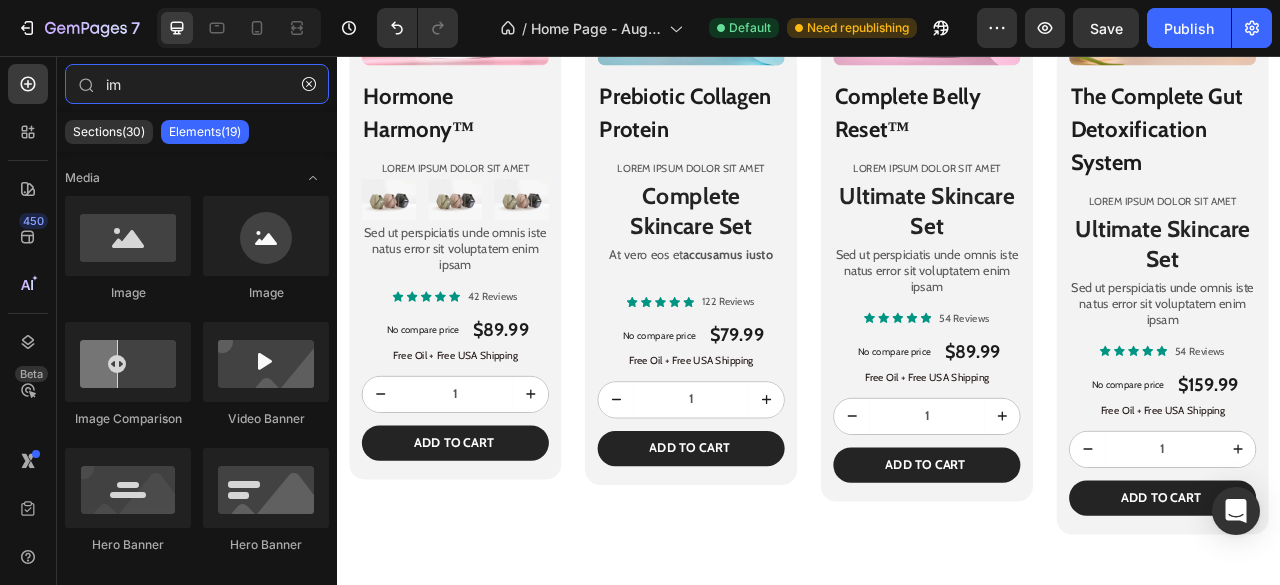drag, startPoint x: 206, startPoint y: 81, endPoint x: 0, endPoint y: 129, distance: 211.51833 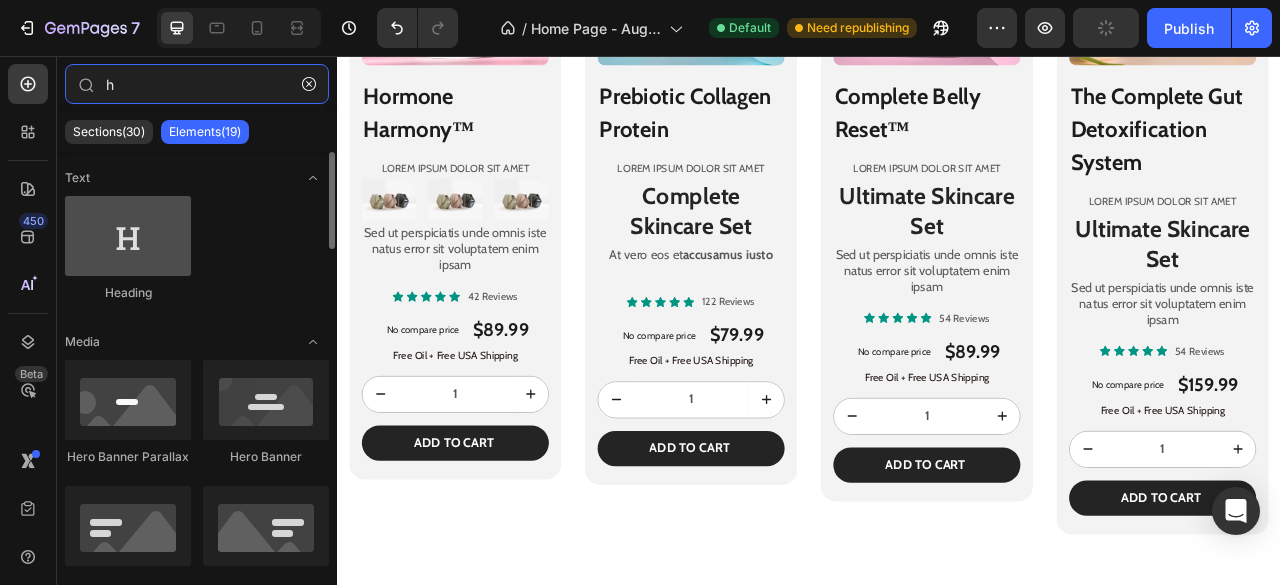 type on "h" 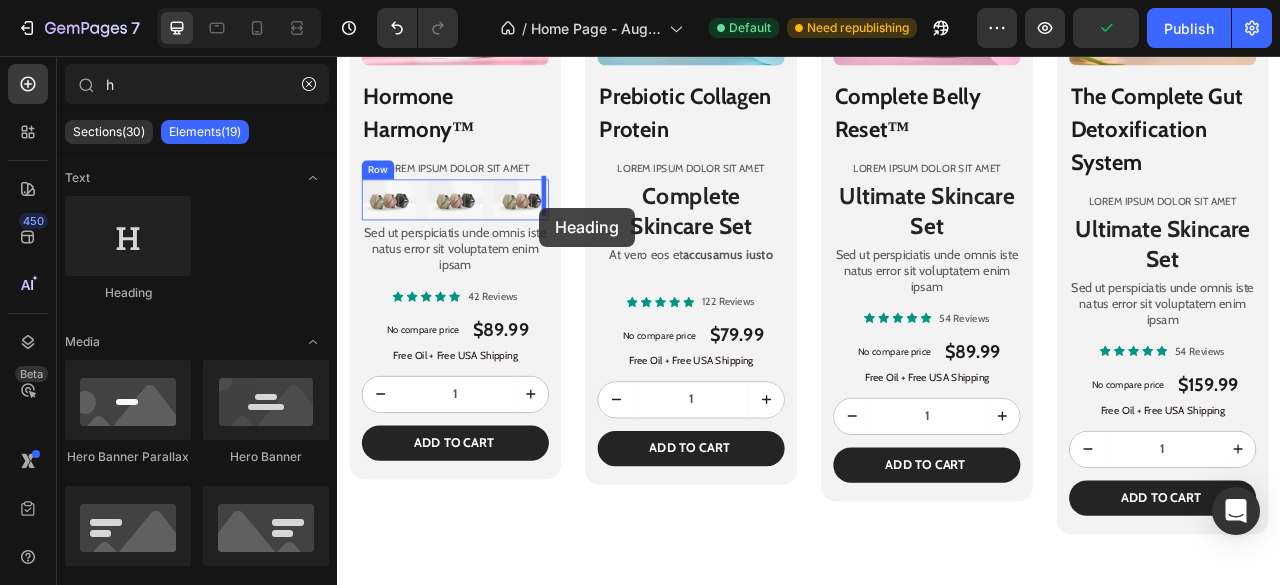 drag, startPoint x: 452, startPoint y: 277, endPoint x: 594, endPoint y: 249, distance: 144.73424 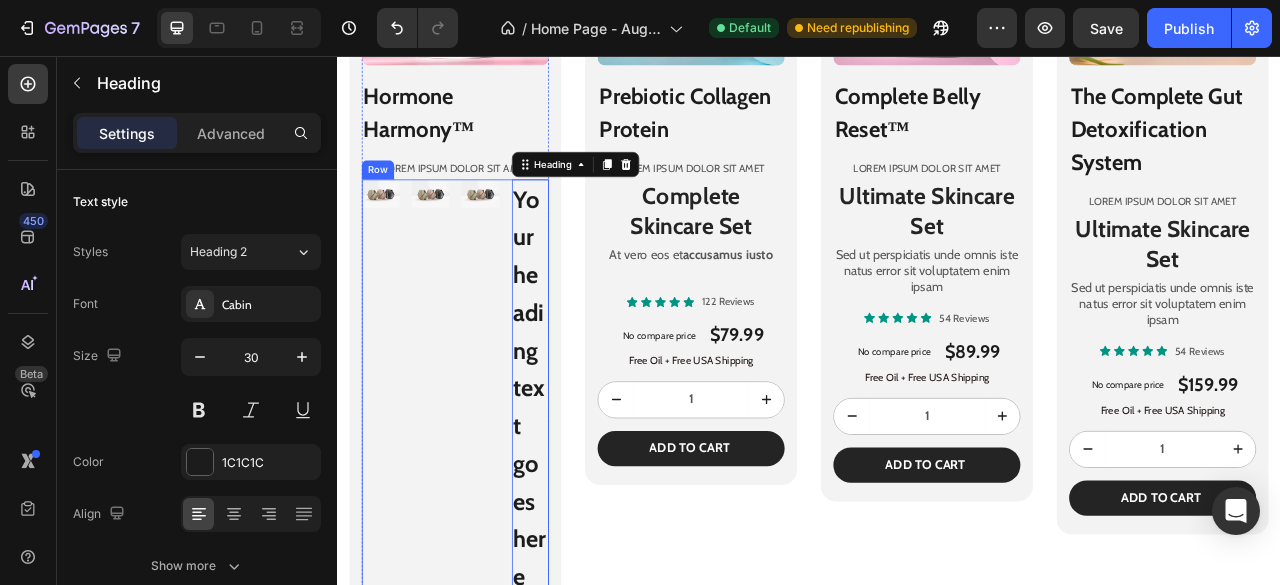 click on "Image" at bounding box center [456, 479] 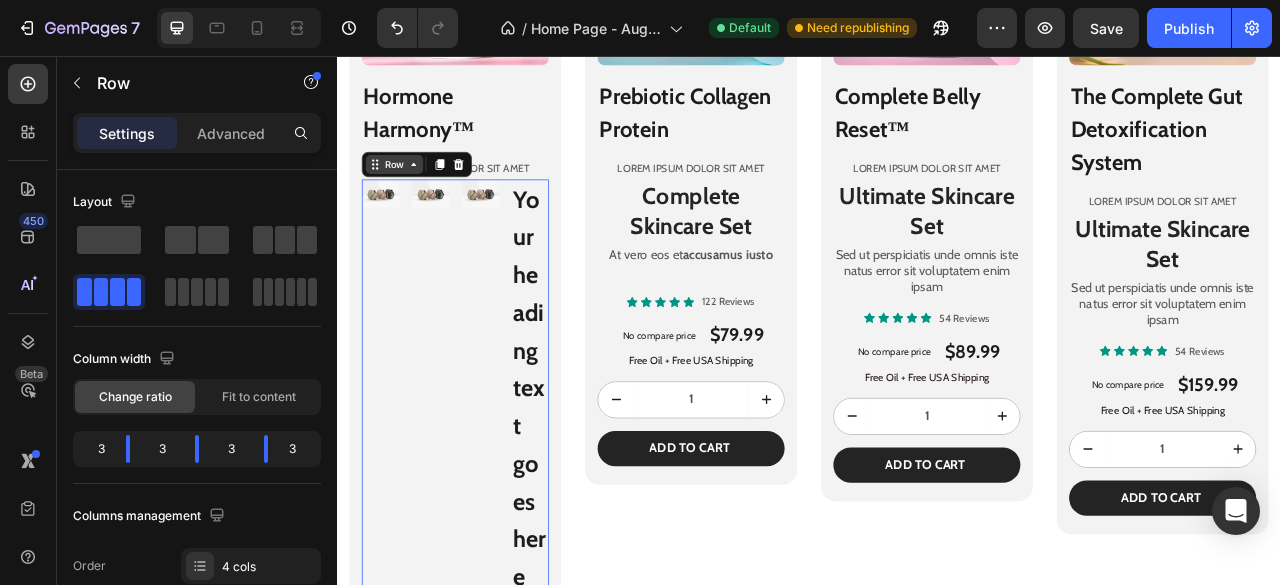 click on "Row" at bounding box center (409, 194) 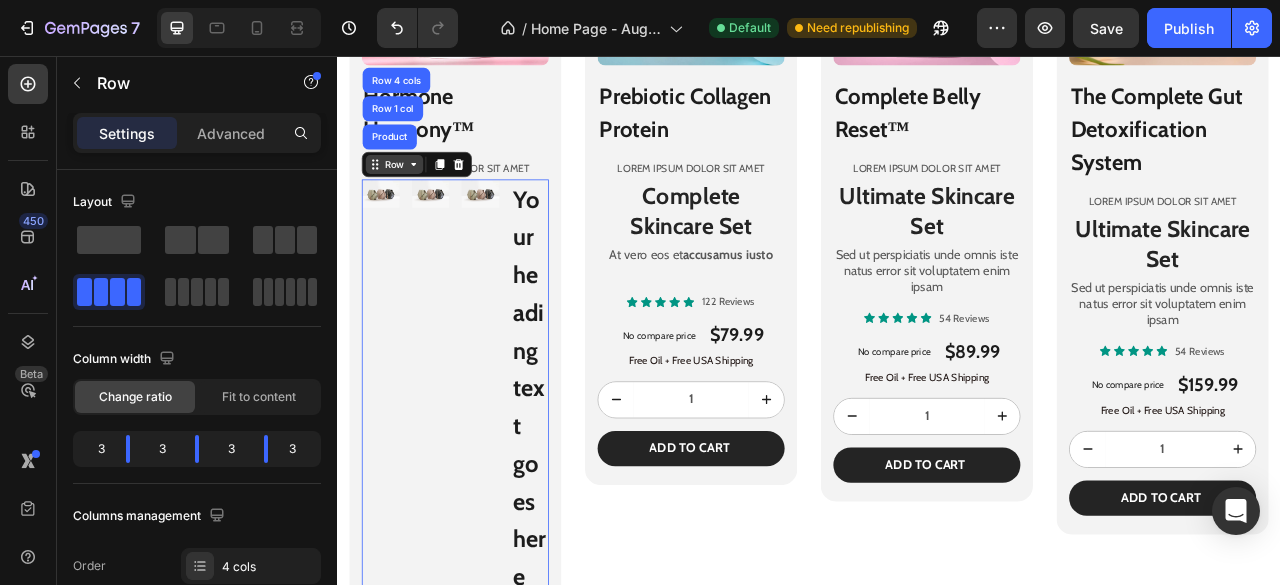click on "Row" at bounding box center [409, 194] 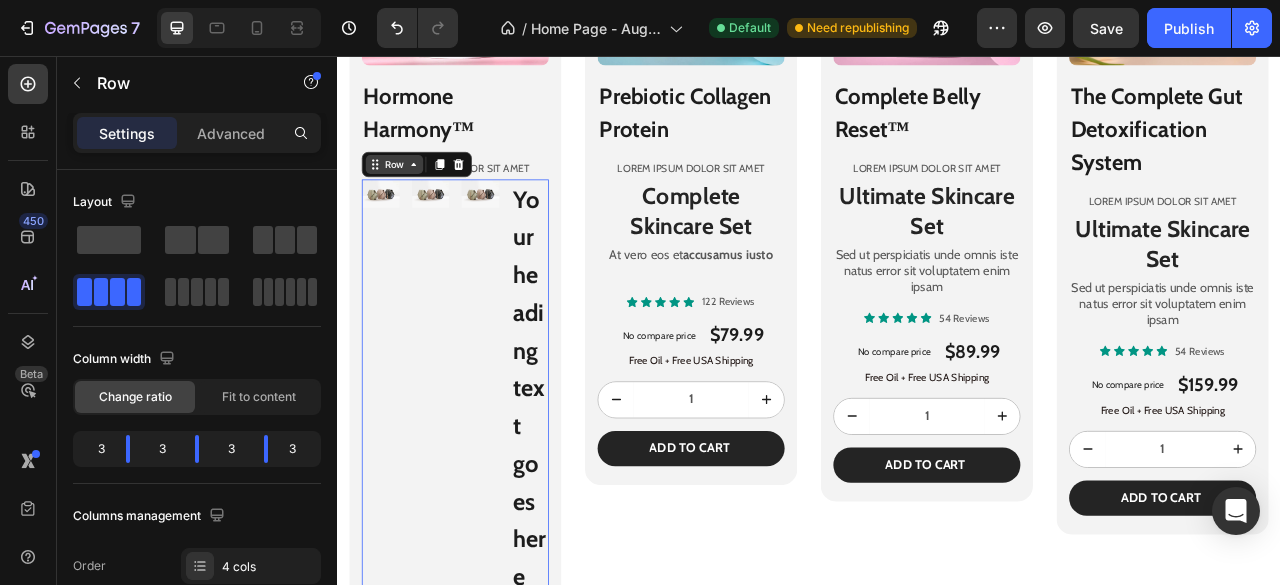 click on "Row" at bounding box center [409, 194] 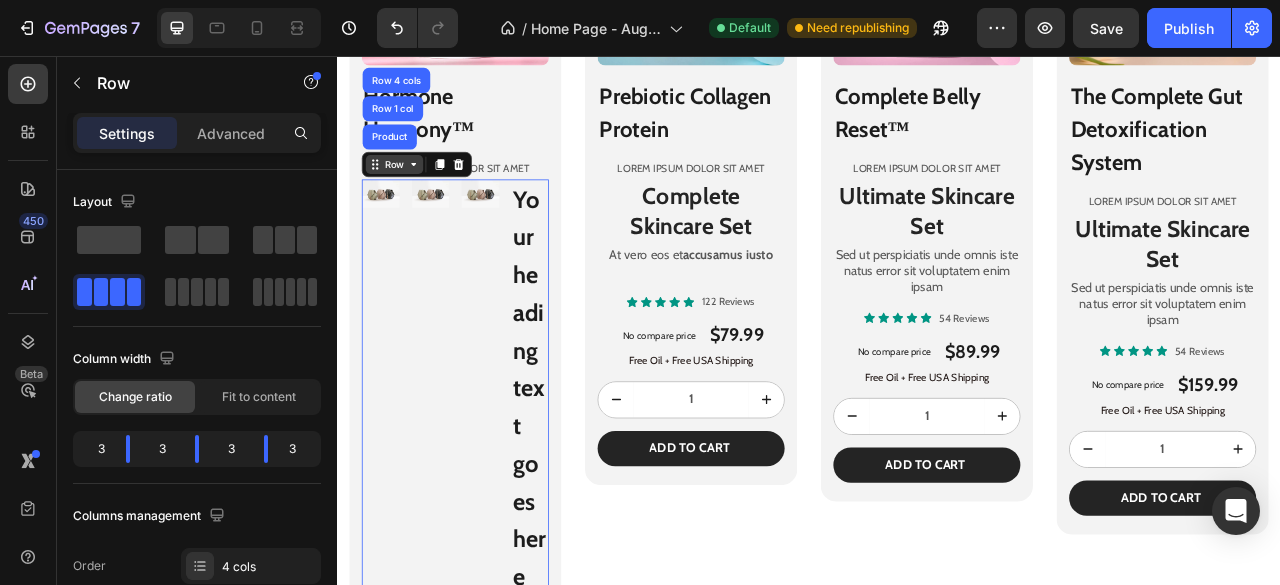 click on "Row" at bounding box center [409, 194] 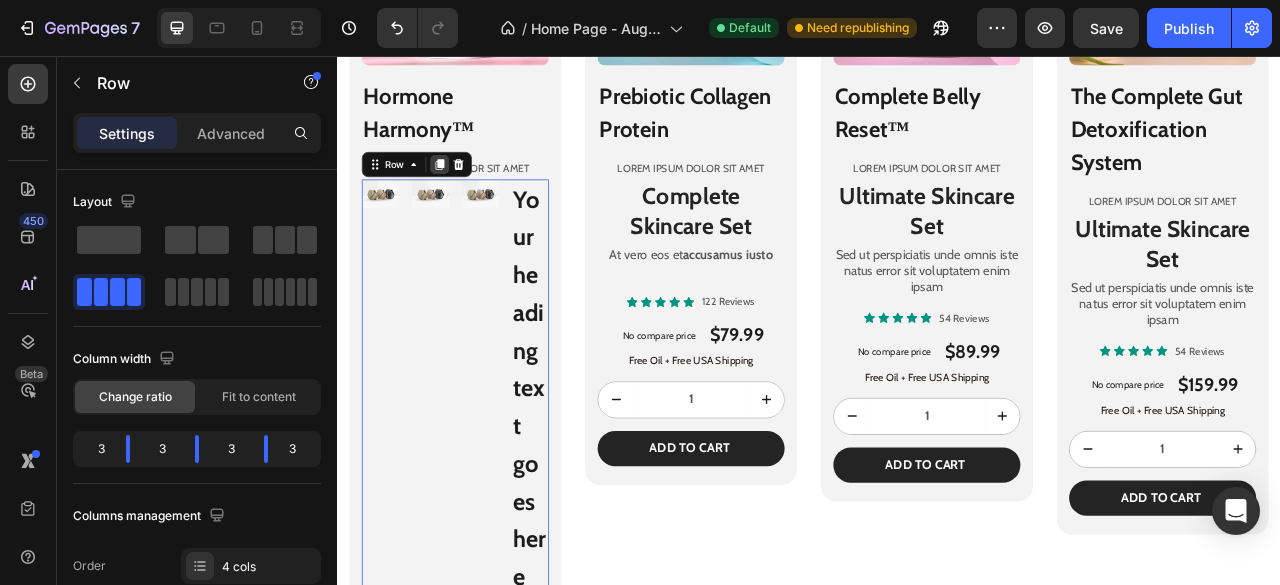 click 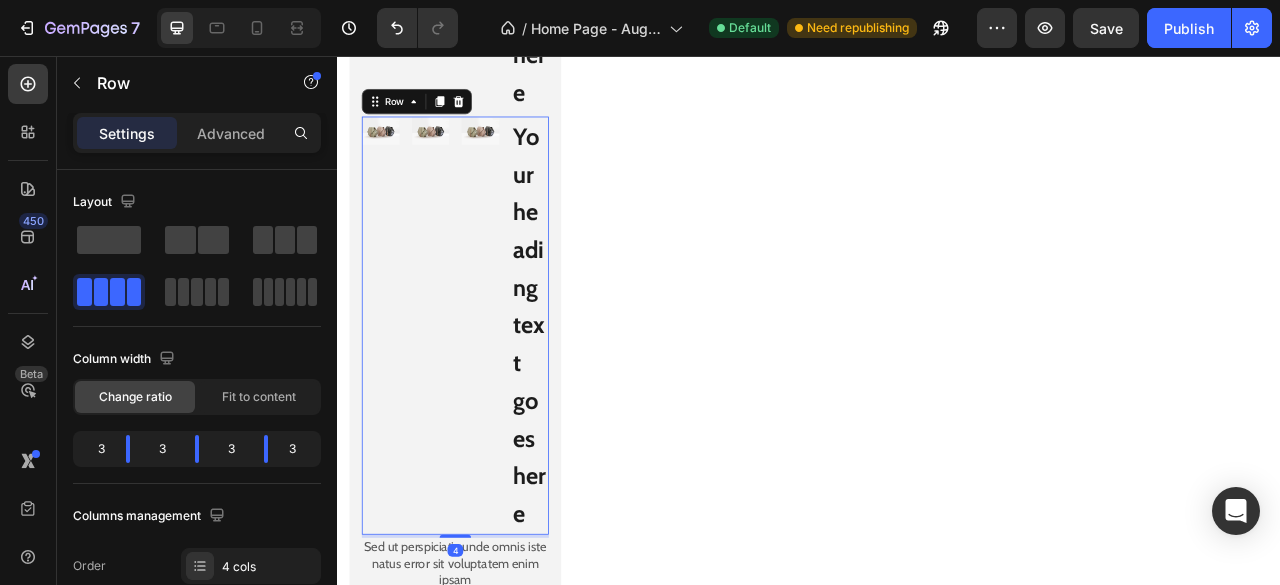 scroll, scrollTop: 1947, scrollLeft: 0, axis: vertical 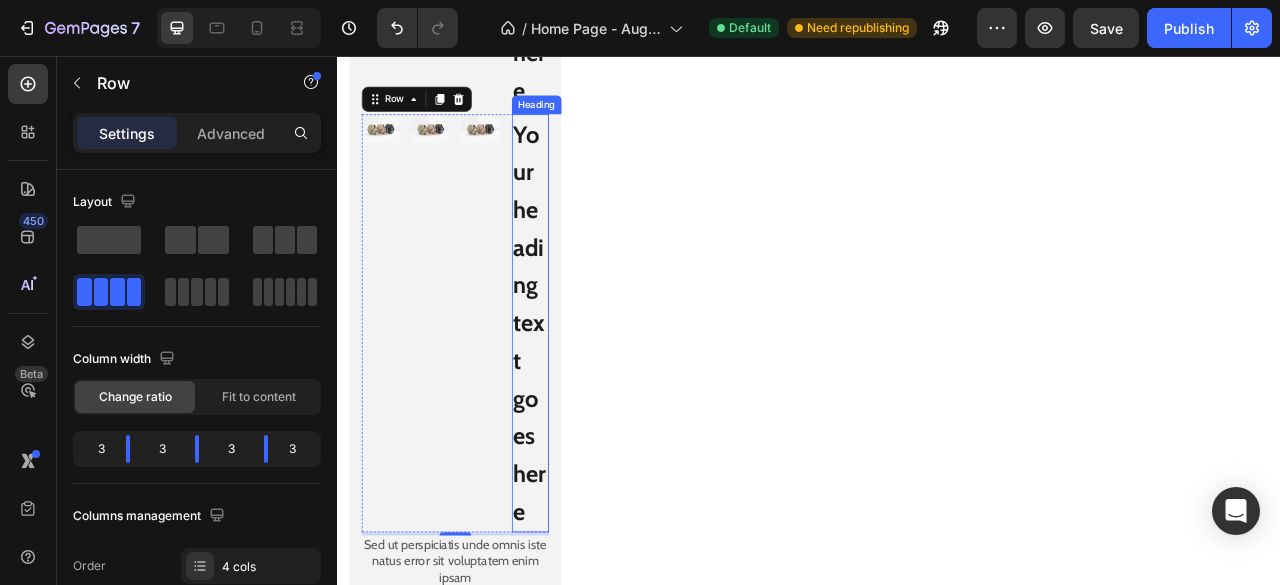 click on "Your heading text goes here" at bounding box center (583, 396) 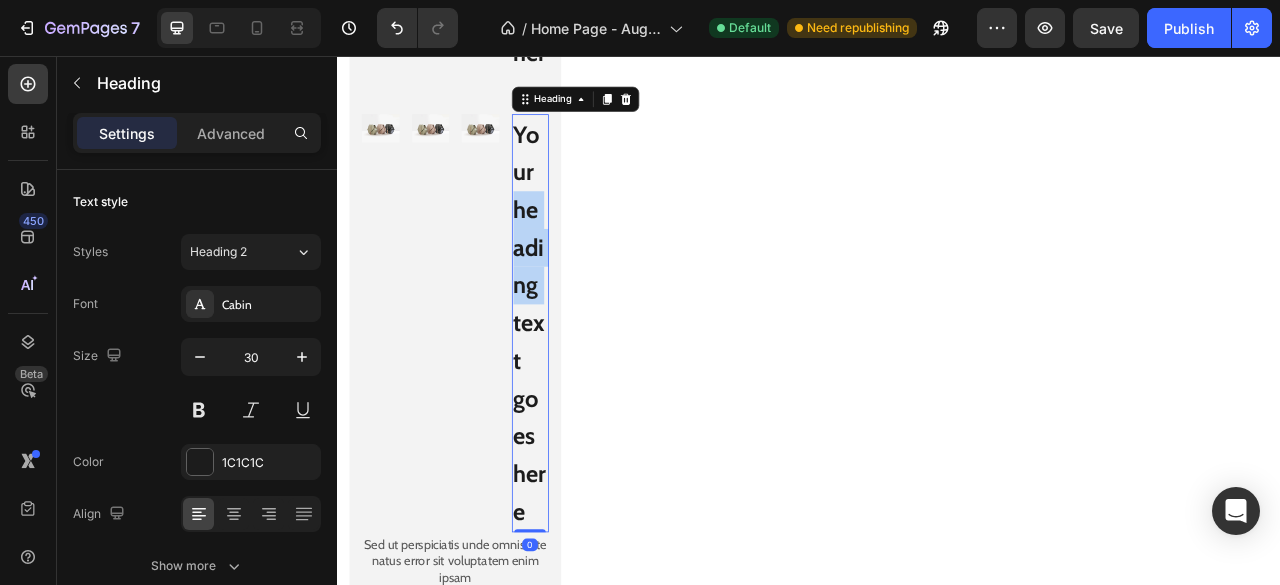 click on "Your heading text goes here" at bounding box center (583, 396) 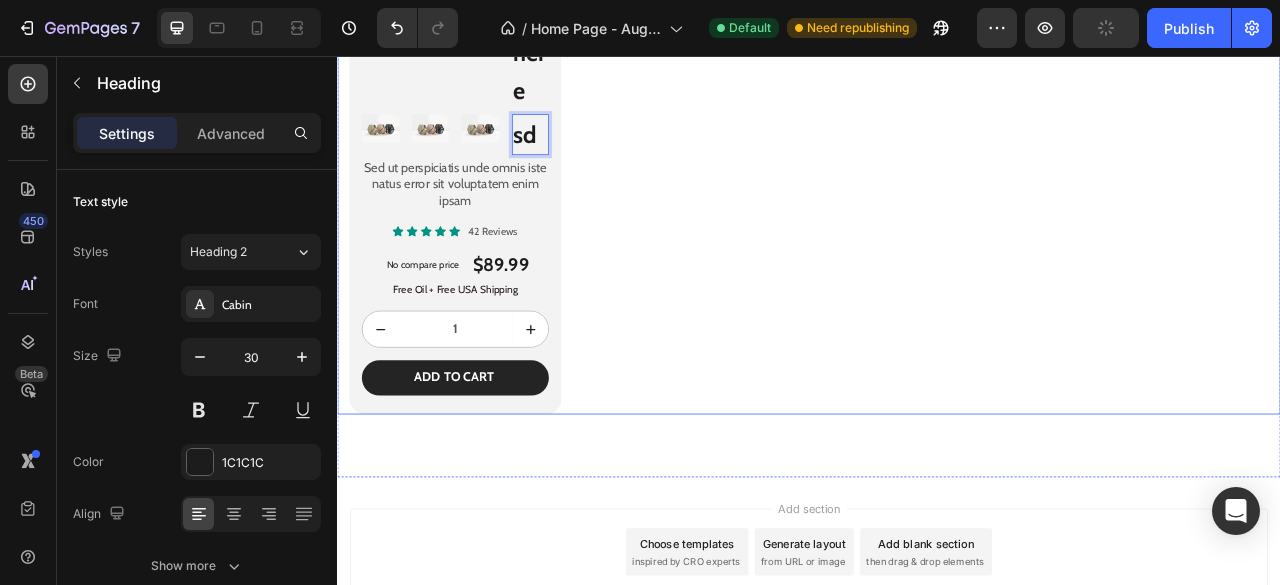 click on "Product Images Prebiotic Collagen Protein Product Title Lorem ipsum dolor sit amet Text Block Complete Skincare Set Heading At vero eos et  accusamus iusto   Text Block Icon Icon Icon Icon Icon Icon List 122 Reviews Text Block Row No compare price Product Price $79.99 Product Price Product Price Row Free Oil + Free USA Shipping Text Block
1
Product Quantity Add to cart Add to Cart Row Product Row" at bounding box center (787, -147) 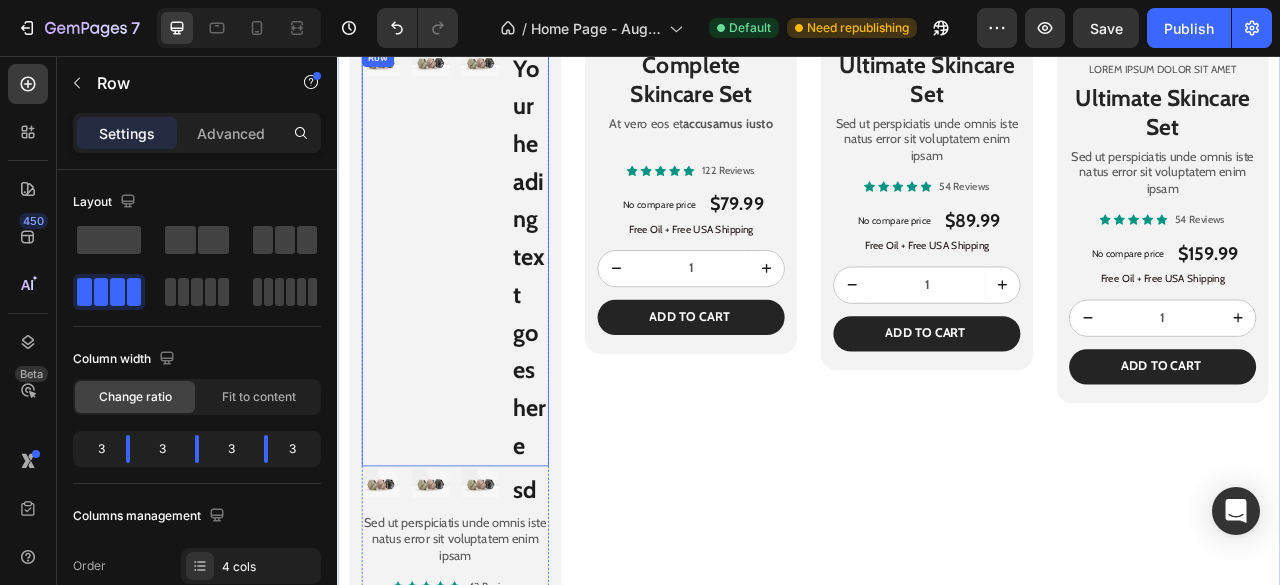 scroll, scrollTop: 1256, scrollLeft: 0, axis: vertical 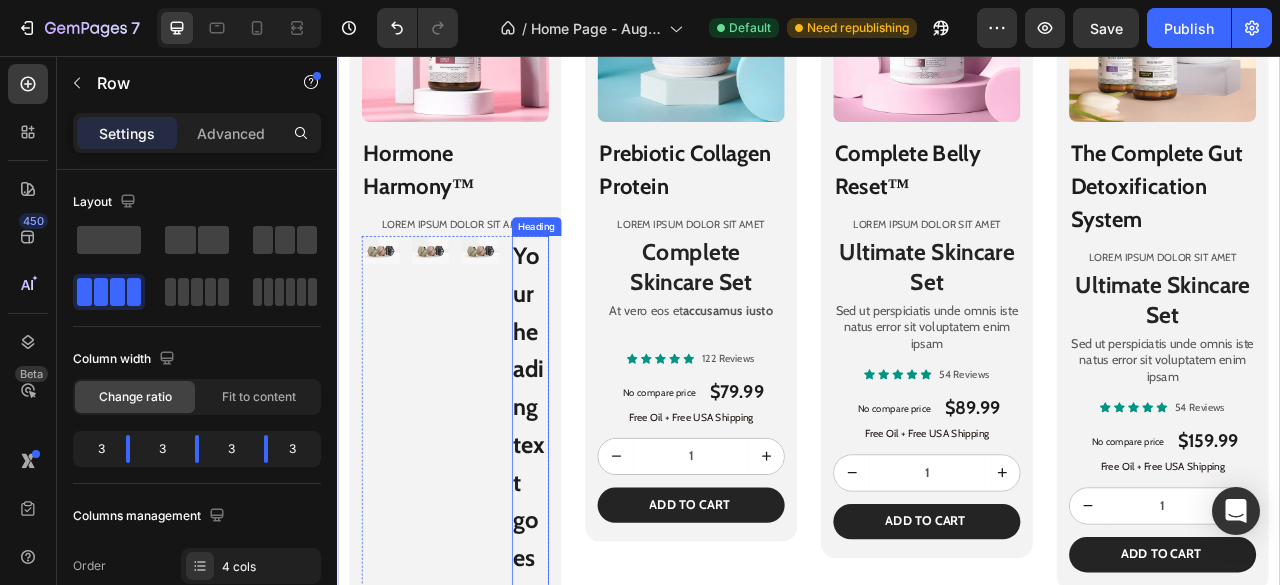 click on "Your heading text goes here" at bounding box center (583, 551) 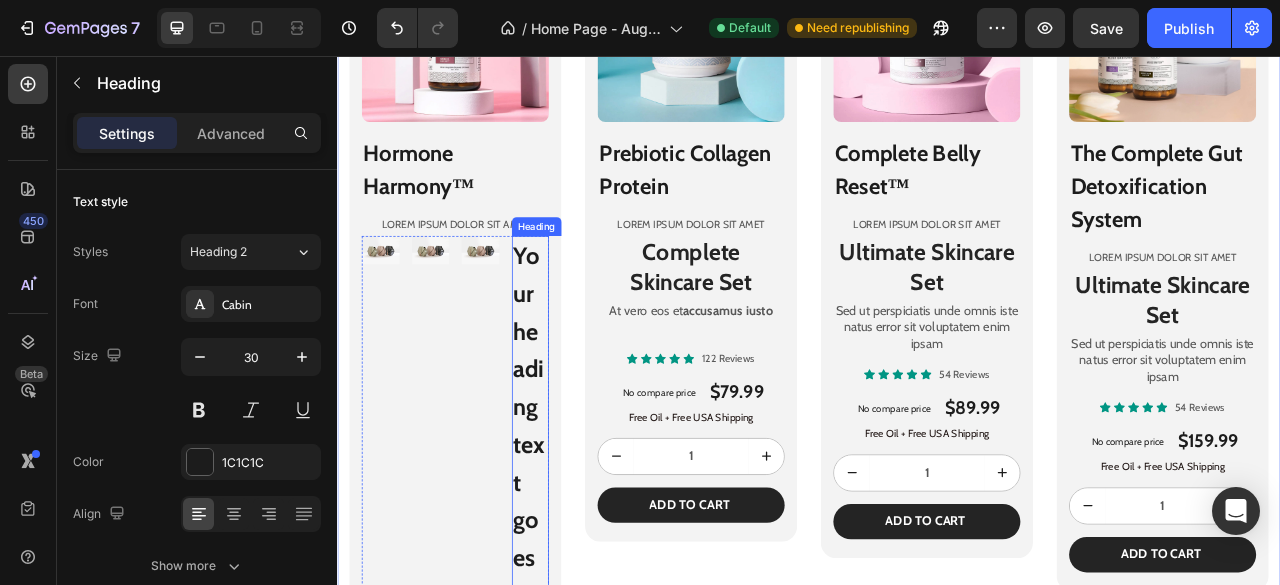 click on "Your heading text goes here" at bounding box center [583, 551] 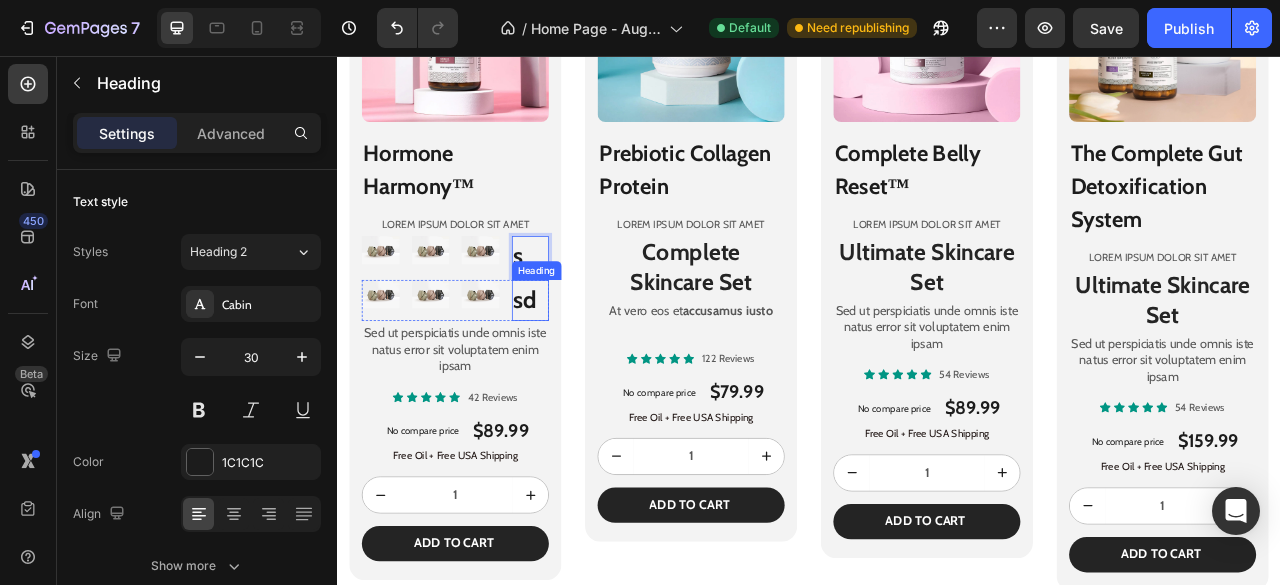 click on "Product Images Hormone Harmony™ Product Title Lorem ipsum dolor sit amet Text Block Image Image Image s Heading   0 Row Image Image Image sd Heading Row Sed ut perspiciatis unde omnis iste natus error sit voluptatem enim ipsam Text Block Icon Icon Icon Icon Icon Icon List 42 Reviews Text Block Row No compare price Product Price $89.99 Product Price Product Price Row Free Oil + Free USA Shipping Text Block
1
Product Quantity Add to cart Add to Cart Row Product Row" at bounding box center [487, 304] 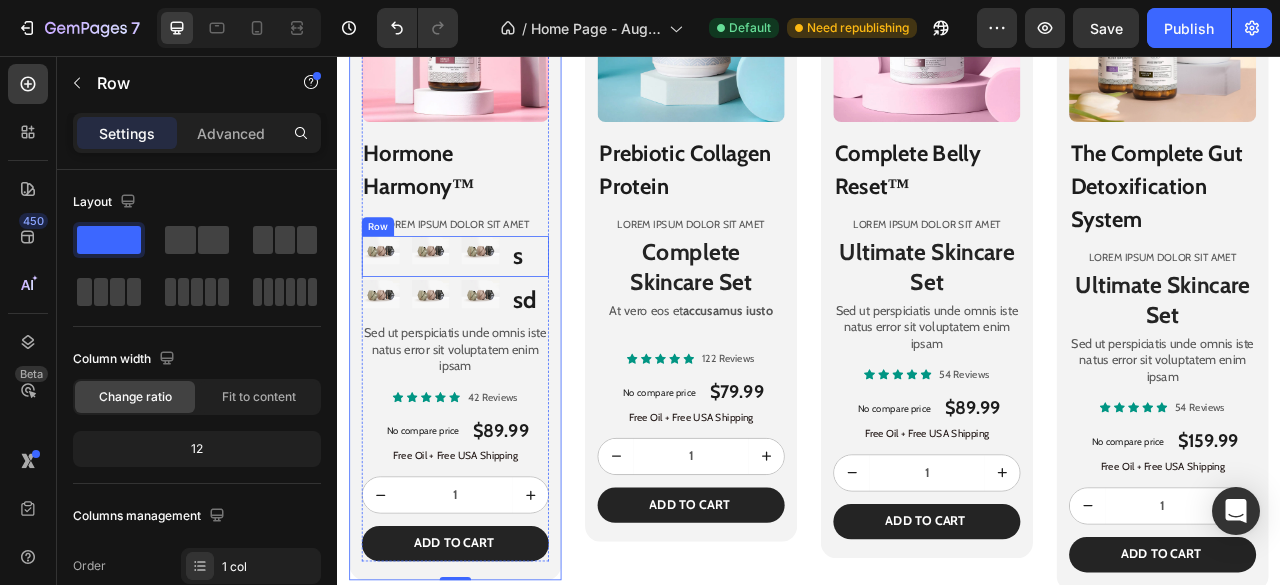 click at bounding box center [456, 303] 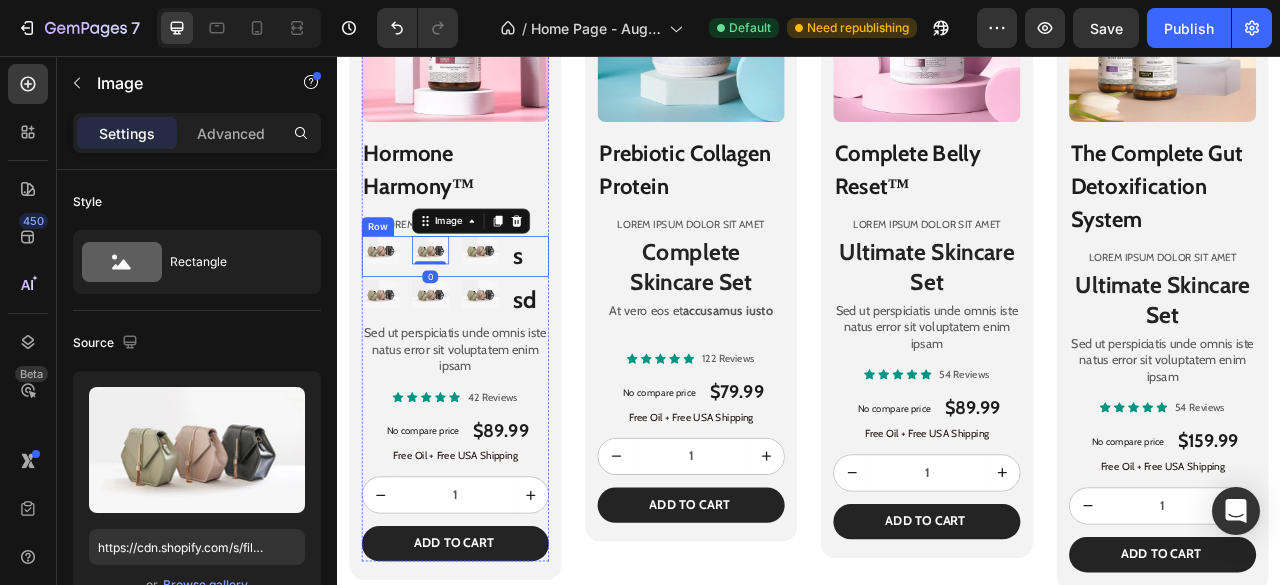click on "Image" at bounding box center (392, 311) 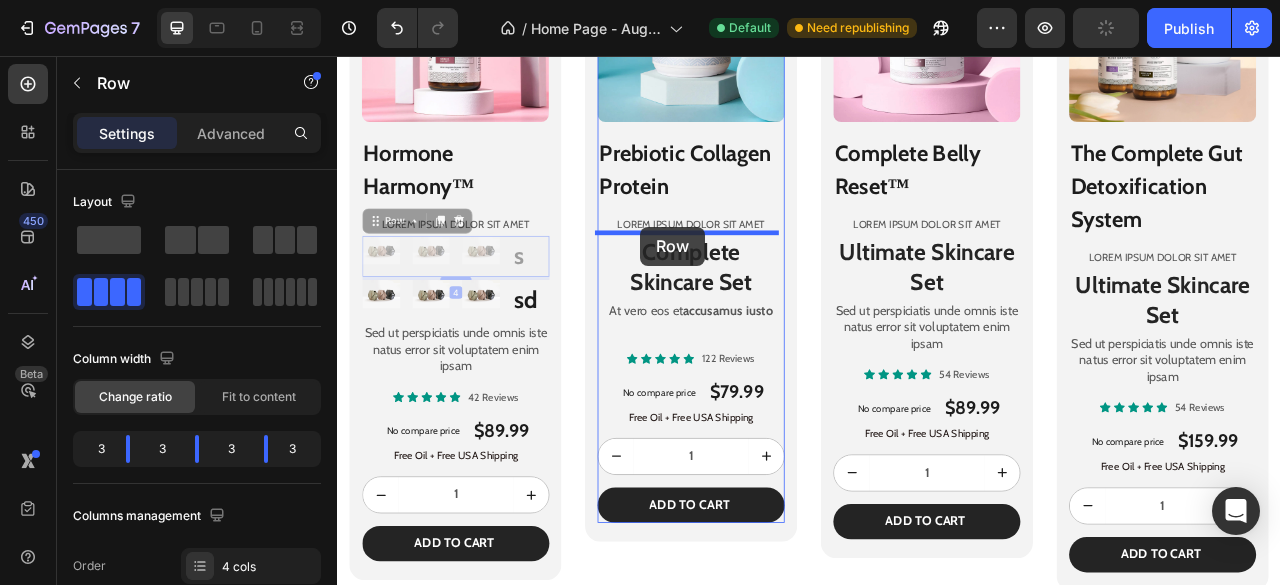drag, startPoint x: 392, startPoint y: 261, endPoint x: 722, endPoint y: 273, distance: 330.2181 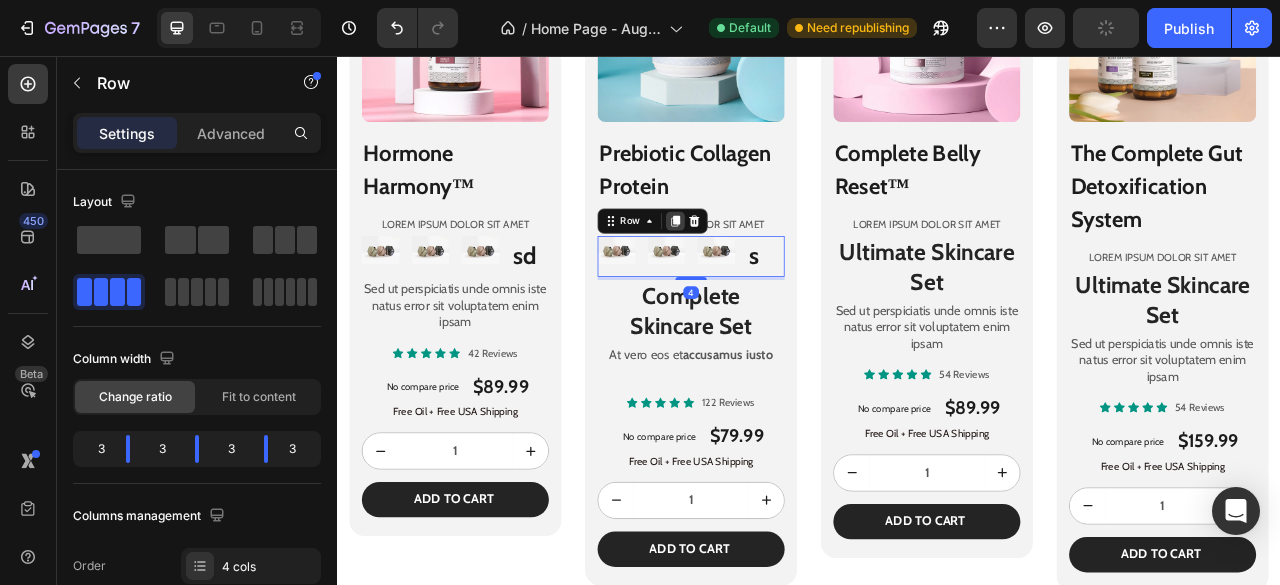 click 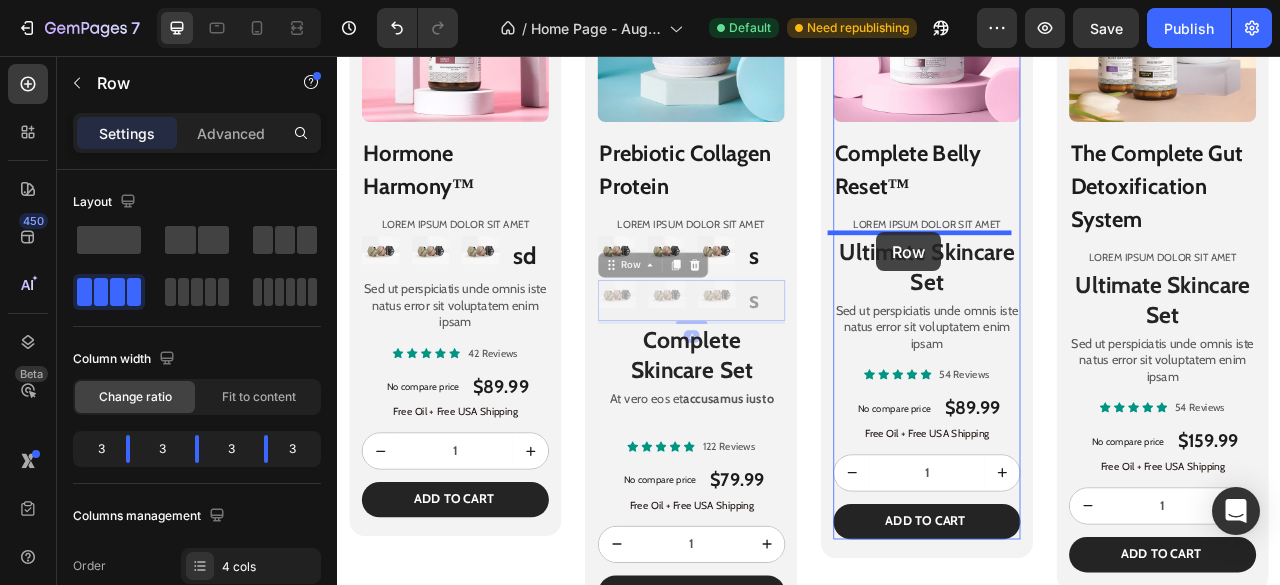 drag, startPoint x: 686, startPoint y: 323, endPoint x: 1023, endPoint y: 280, distance: 339.73224 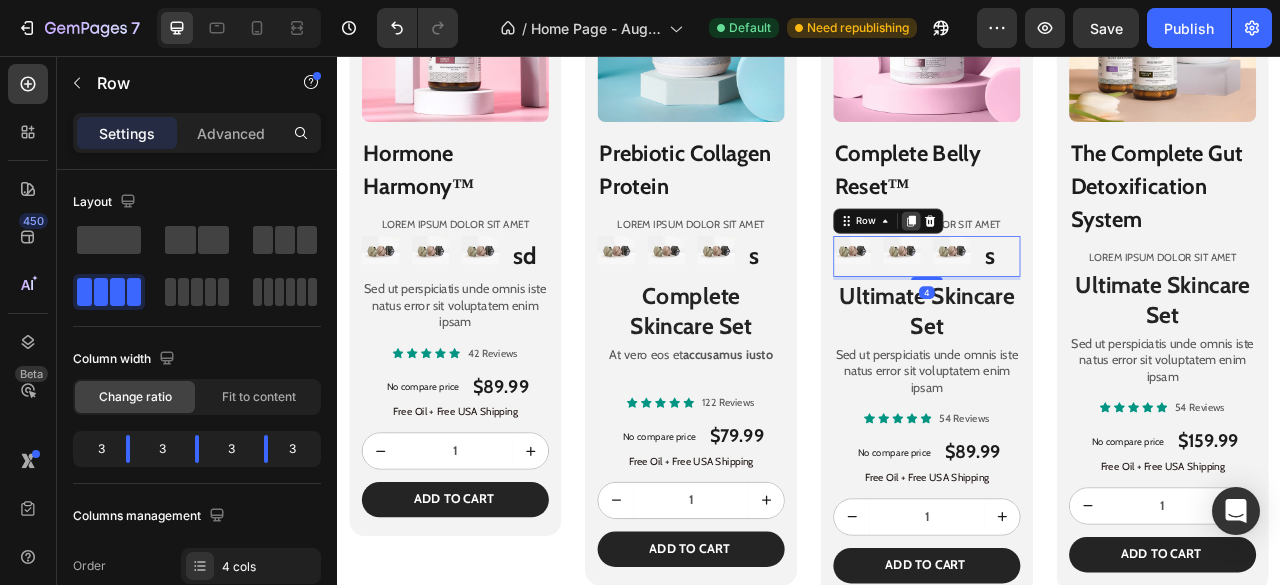 click at bounding box center [1067, 266] 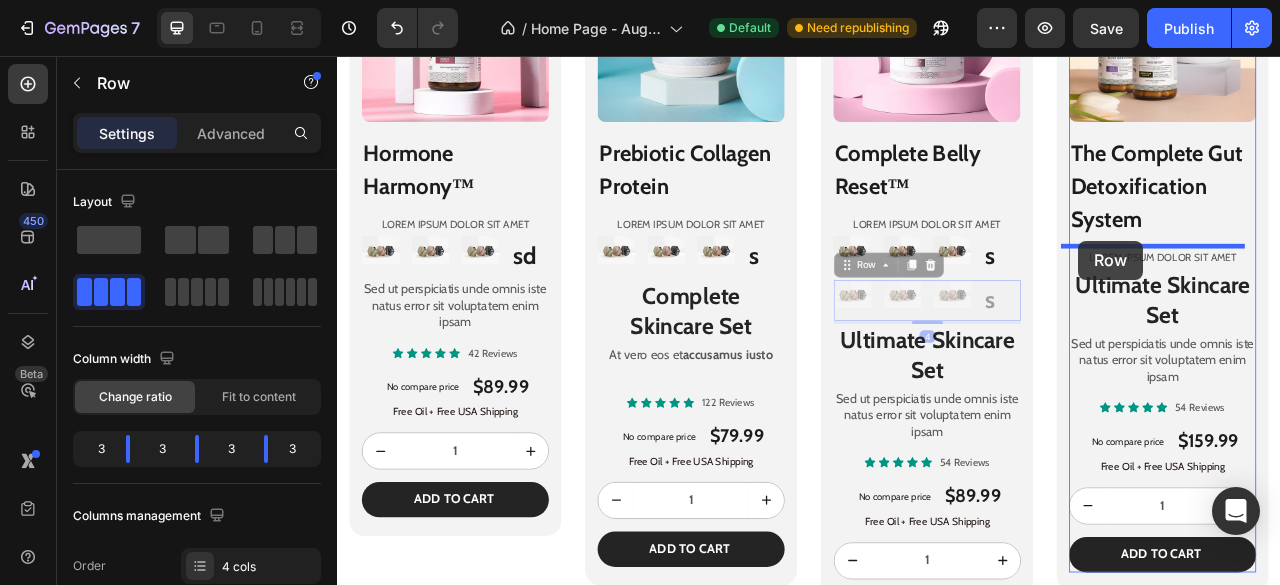 drag, startPoint x: 967, startPoint y: 321, endPoint x: 1280, endPoint y: 291, distance: 314.43442 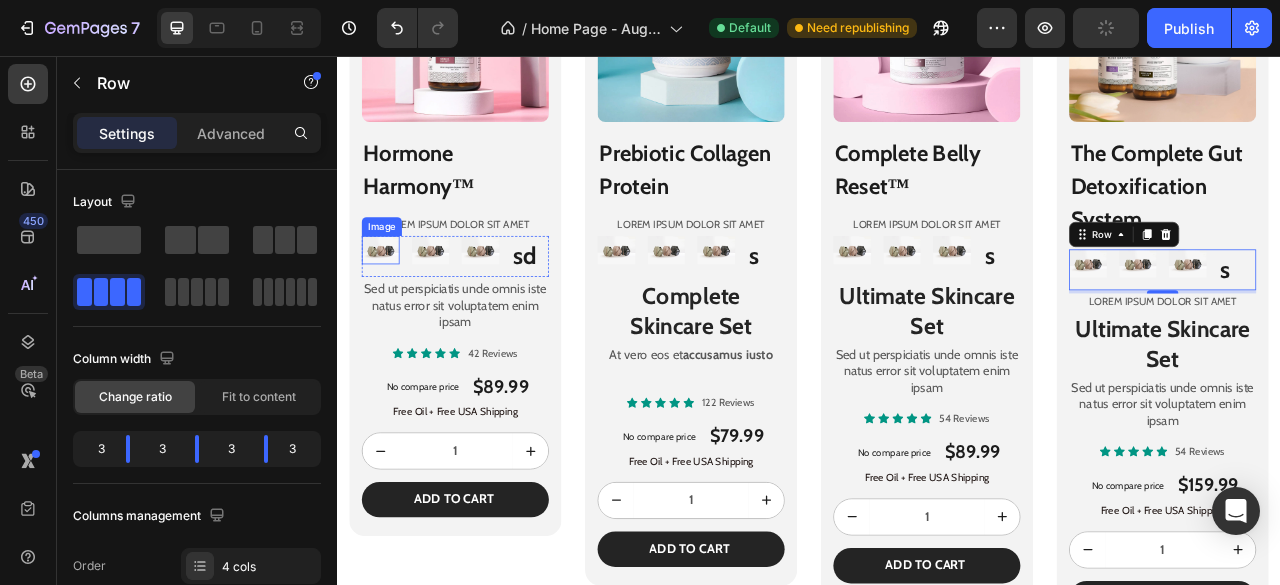 click at bounding box center [392, 303] 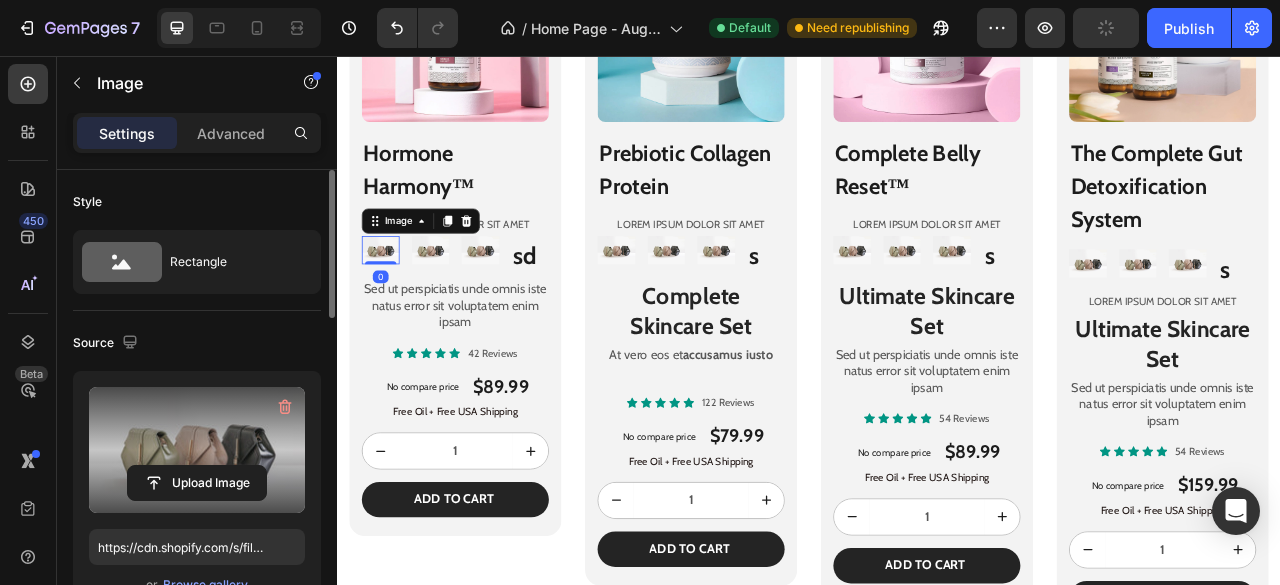 click at bounding box center (197, 450) 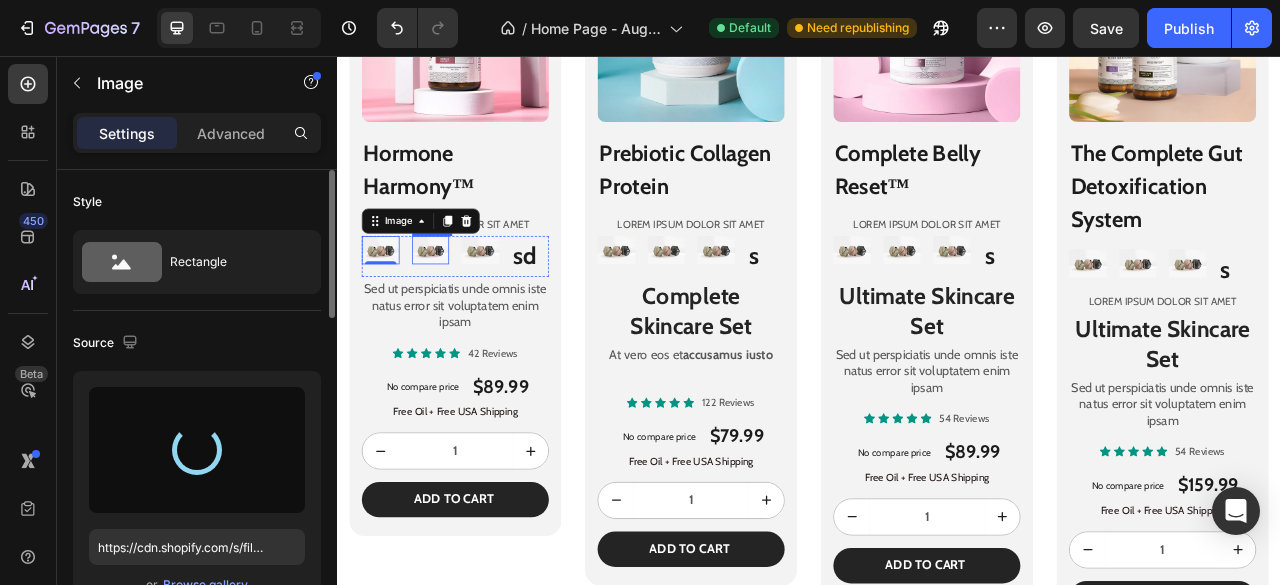 type on "https://cdn.shopify.com/s/files/1/0948/5395/5901/files/gempages_577662925980828434-da4dffe8-7ed1-423d-998d-30babb9e8ea6.jpg" 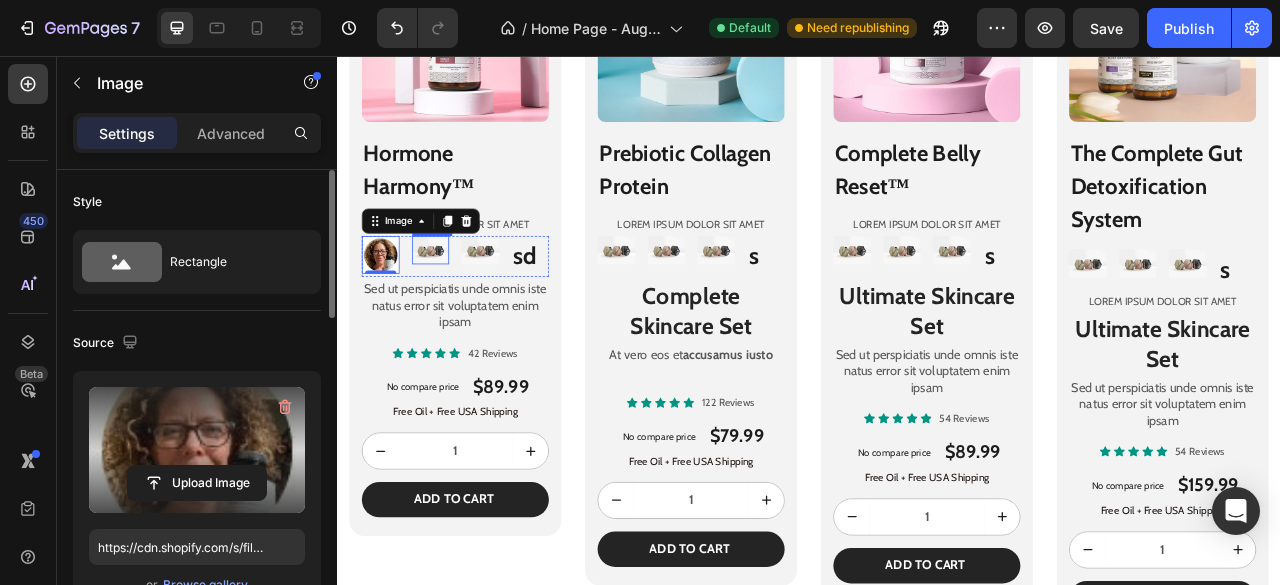 click at bounding box center [456, 303] 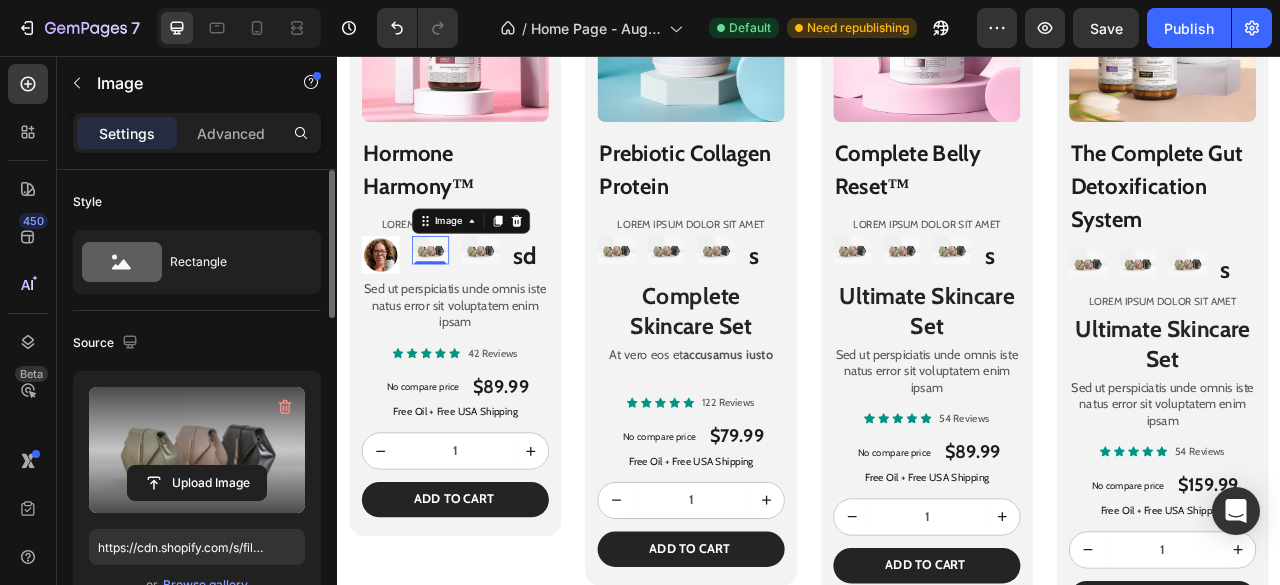 click at bounding box center (197, 450) 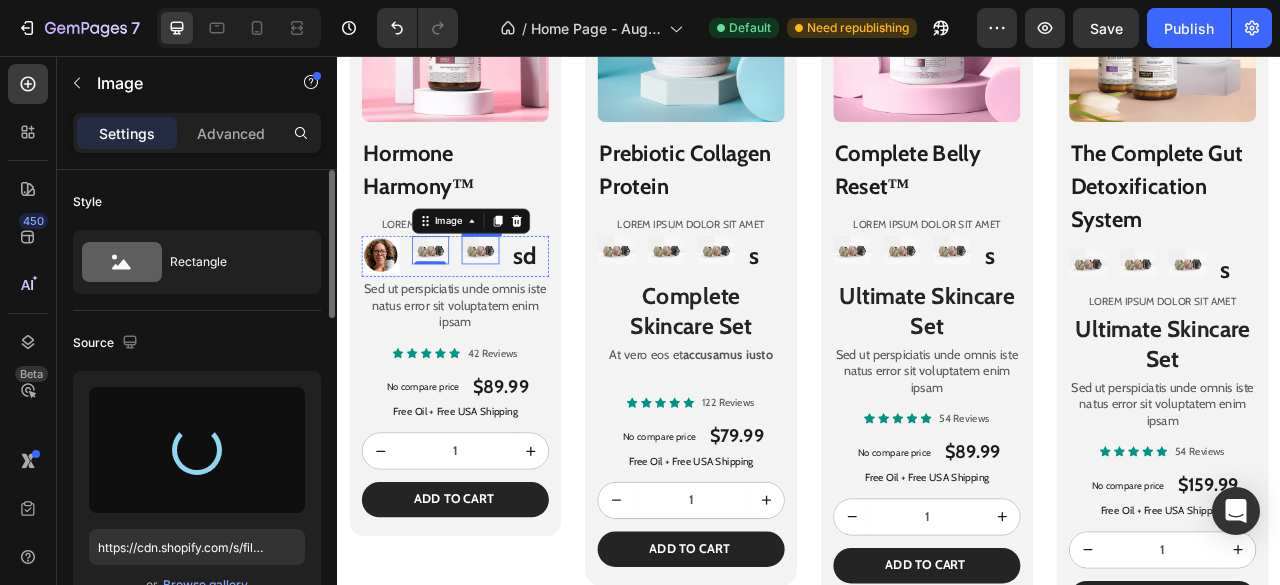 type on "https://cdn.shopify.com/s/files/1/0948/5395/5901/files/gempages_577662925980828434-1dff5d62-0b28-4373-8297-a4a8303b5c1f.jpg" 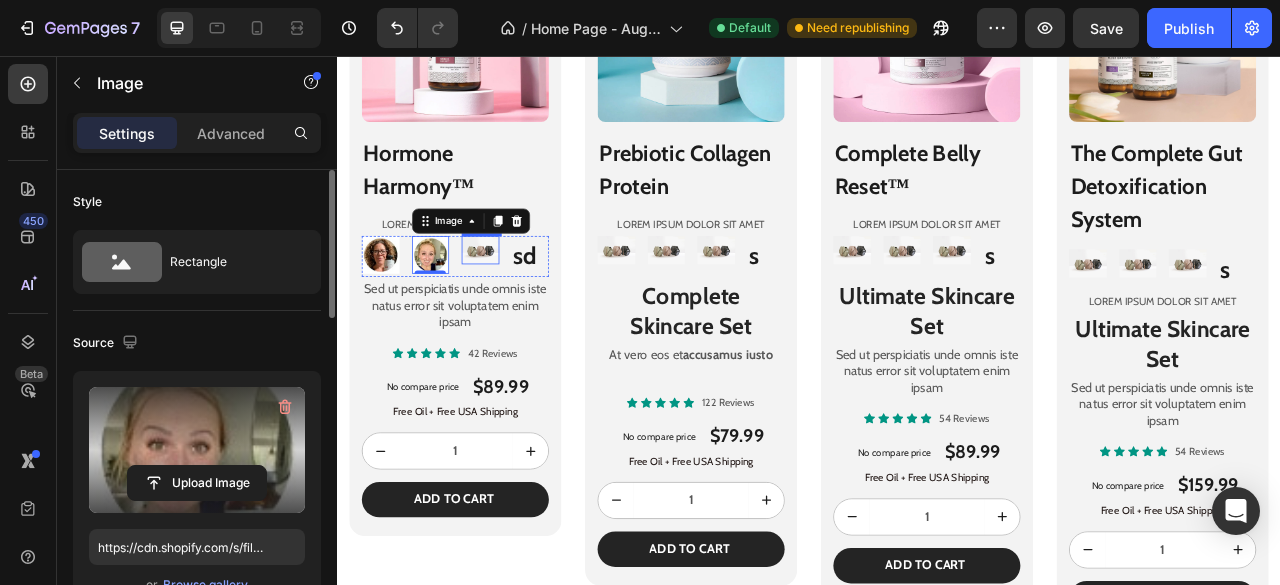 click at bounding box center [519, 303] 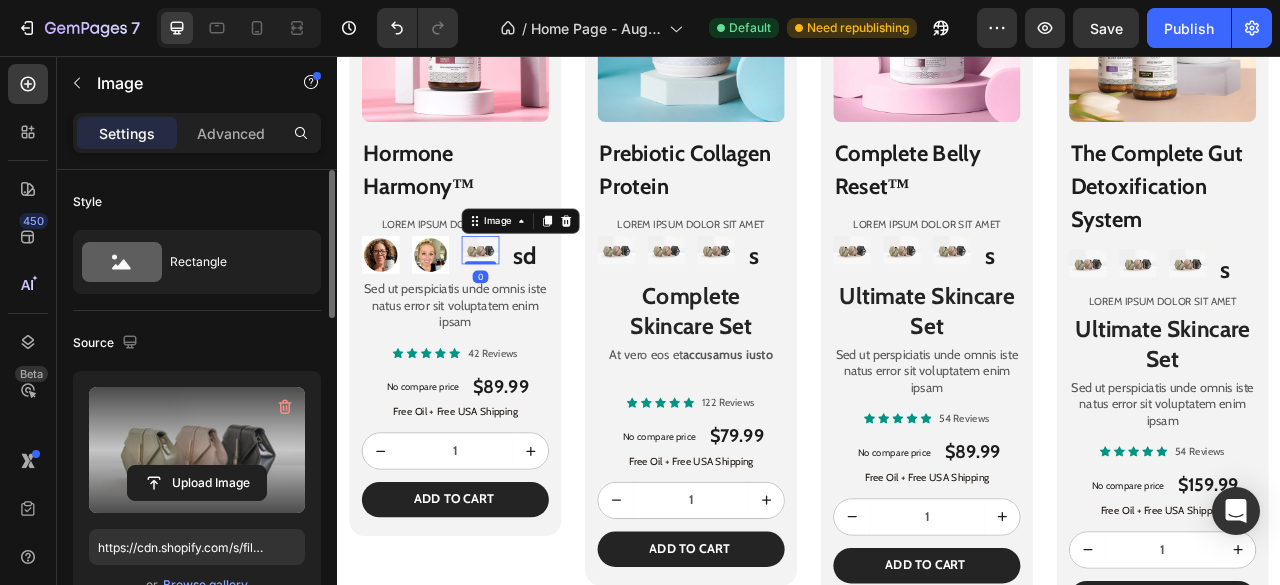 click at bounding box center (197, 450) 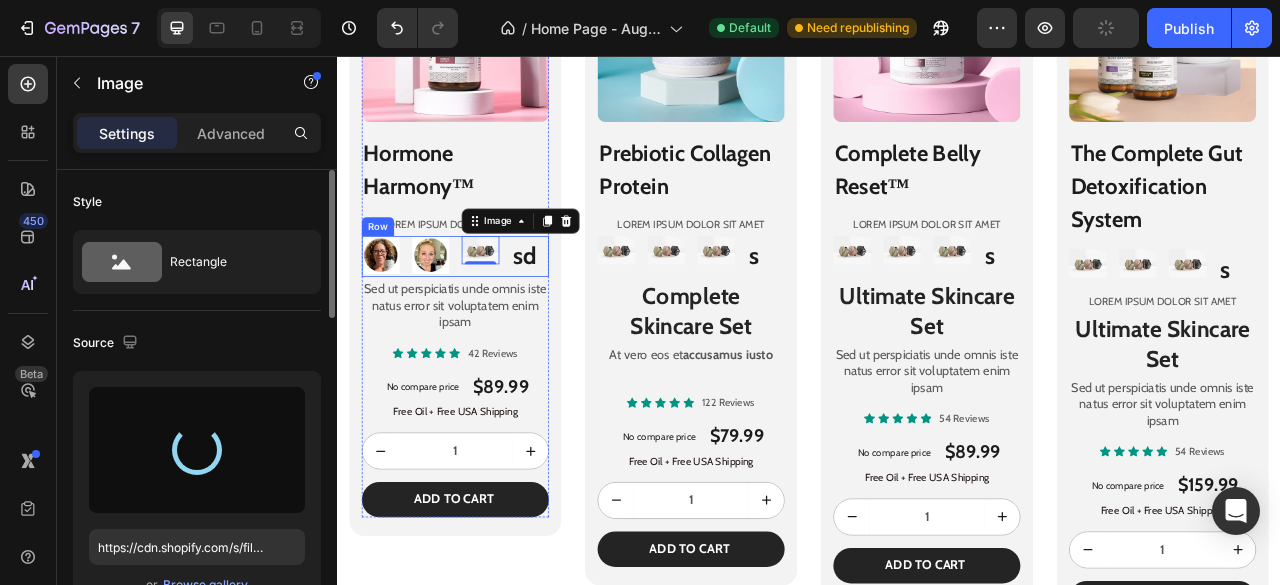 type on "https://cdn.shopify.com/s/files/1/0948/5395/5901/files/gempages_577662925980828434-8c44bf25-b56b-4974-b212-fb3767c5fa01.jpg" 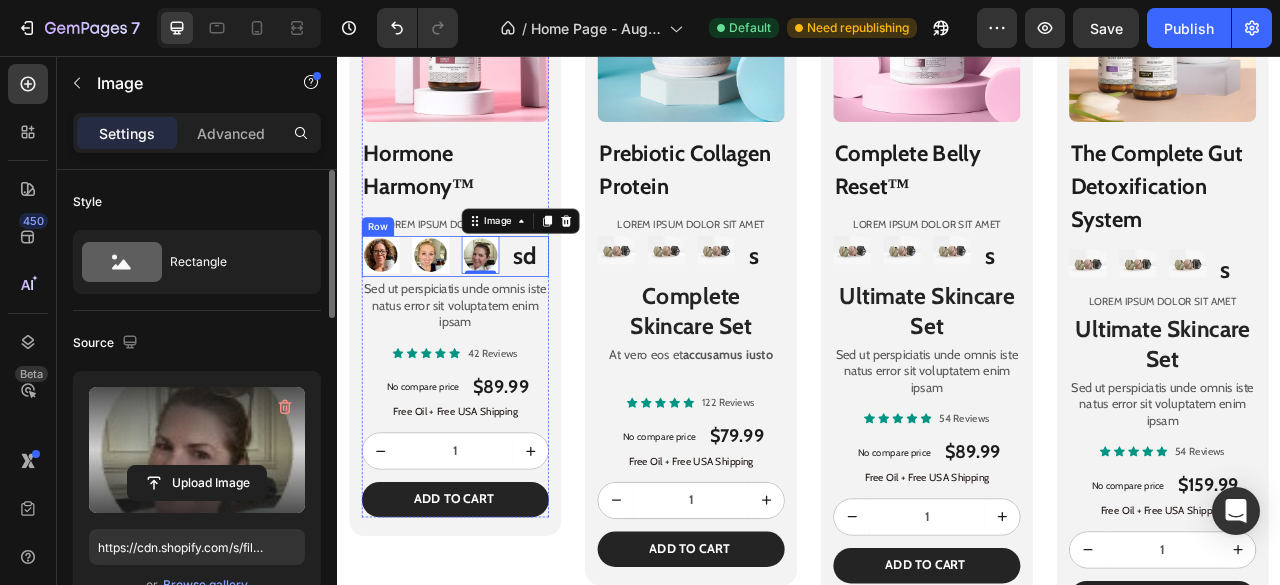 click on "Image Image Image   0 sd Heading Row" at bounding box center (487, 311) 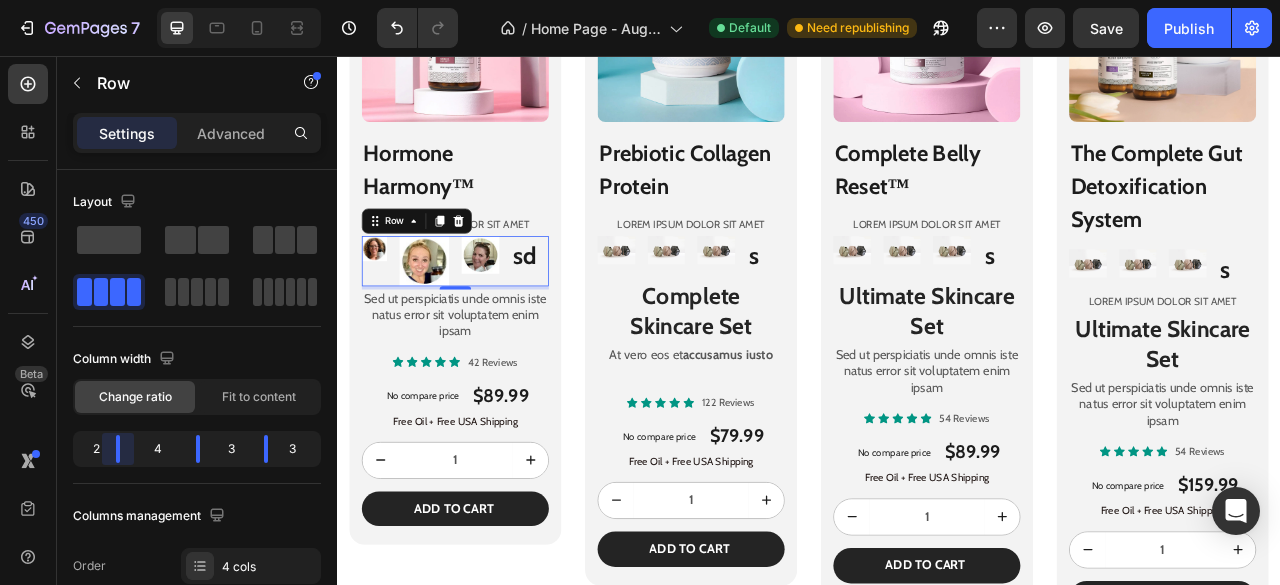 click on "7   /  Home Page - Aug 3, 20:08:58 Default Need republishing Preview  Save   Publish  450 Beta h Sections(30) Elements(19) Text
Heading Media
Hero Banner Parallax
Hero Banner
Hero Banner
Hero Banner
Video Banner
Image
Image Interactive
Carousel" at bounding box center [640, 0] 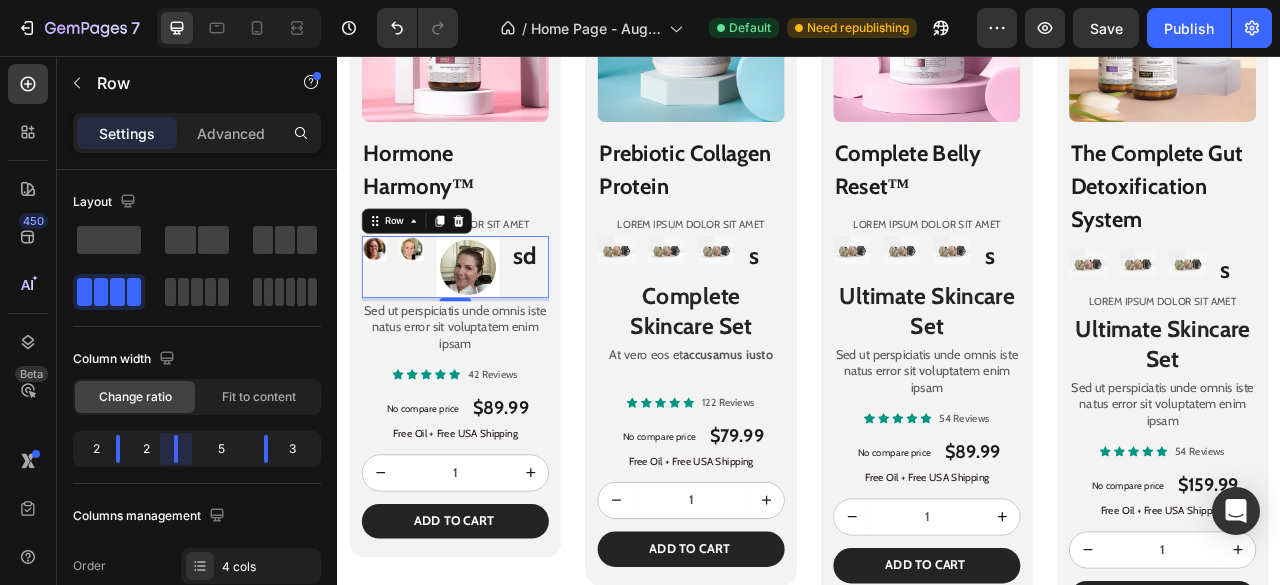 drag, startPoint x: 192, startPoint y: 446, endPoint x: 156, endPoint y: 451, distance: 36.345562 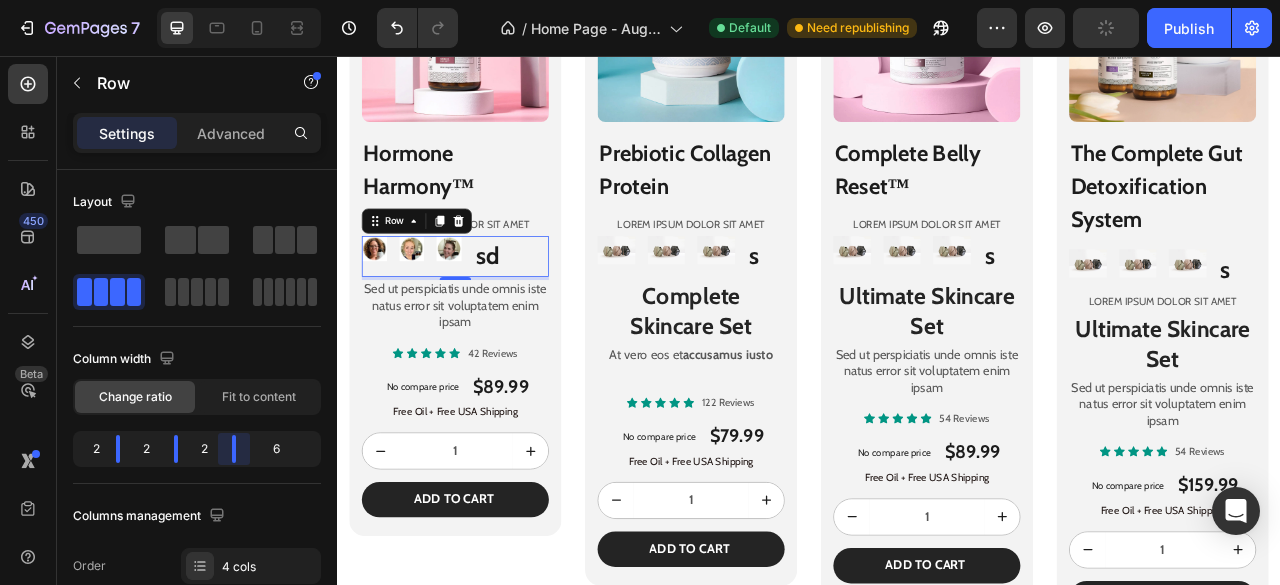 drag, startPoint x: 261, startPoint y: 442, endPoint x: 194, endPoint y: 467, distance: 71.51224 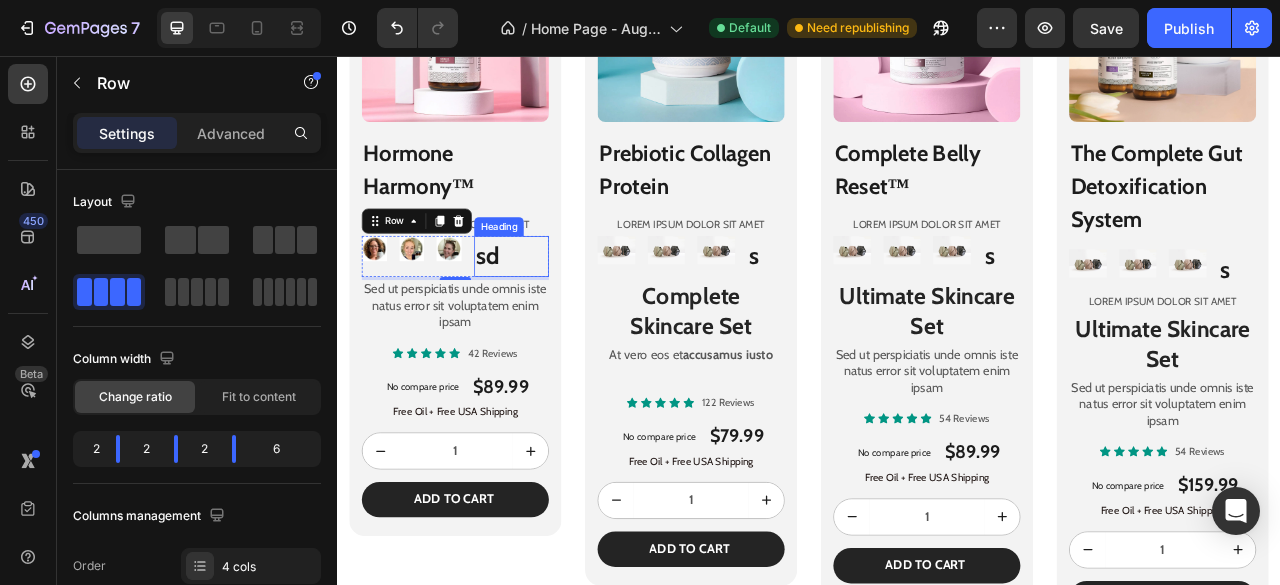 click on "sd" at bounding box center (558, 311) 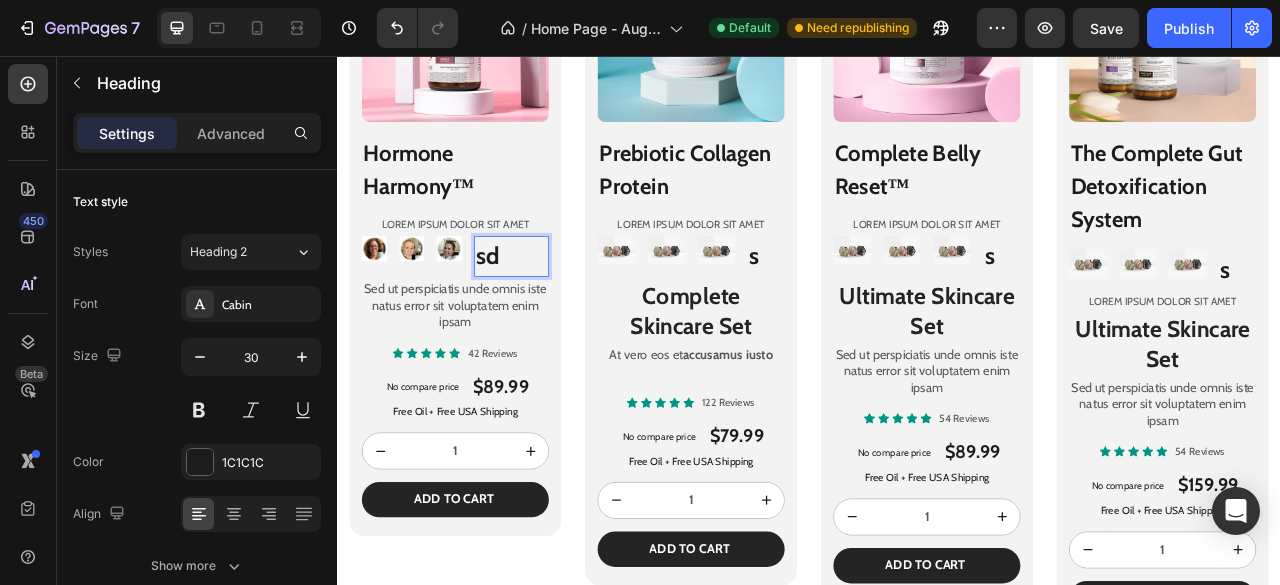 click on "sd" at bounding box center (558, 311) 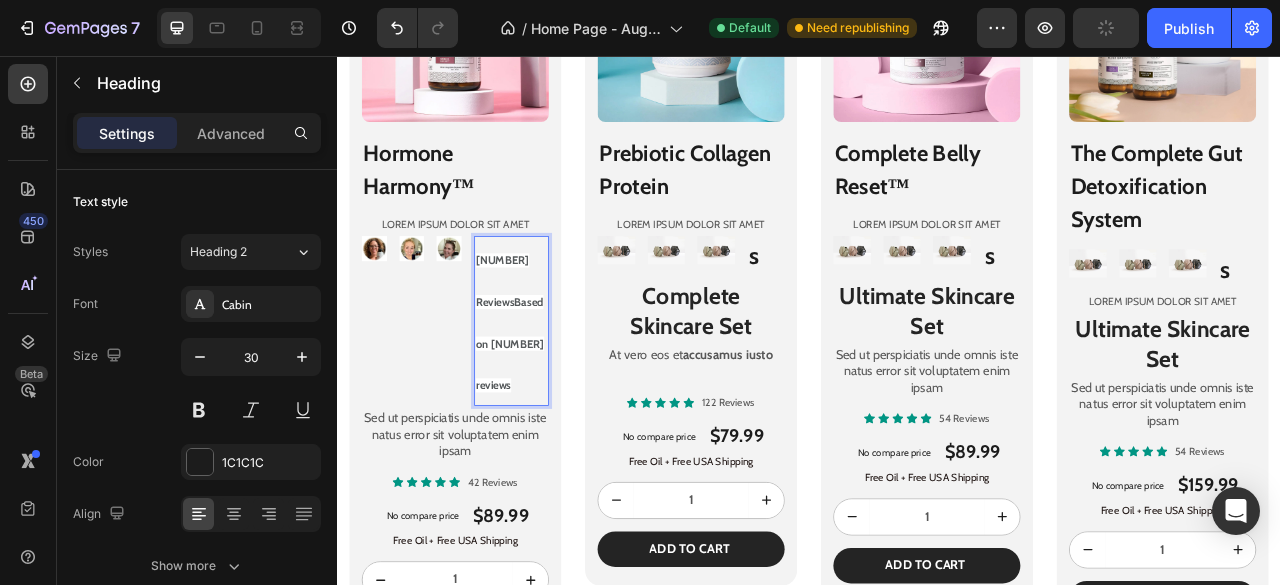 click on "49641 ReviewsBased on 49641 reviews" at bounding box center [558, 393] 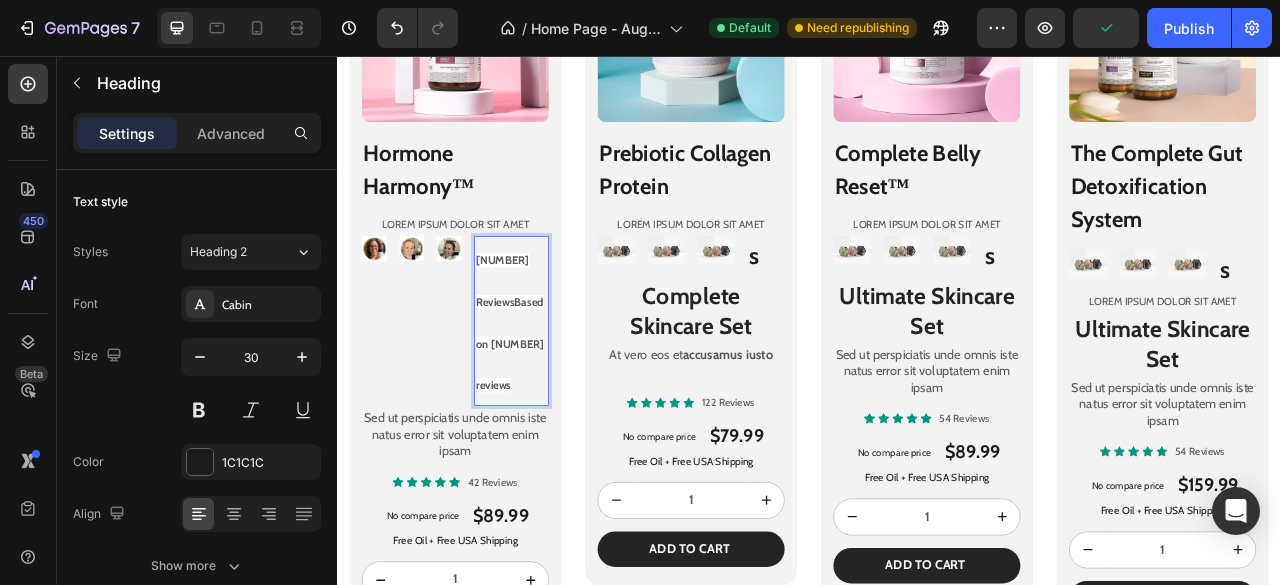 click on "49641 ReviewsBased on 49641 reviews" at bounding box center [556, 395] 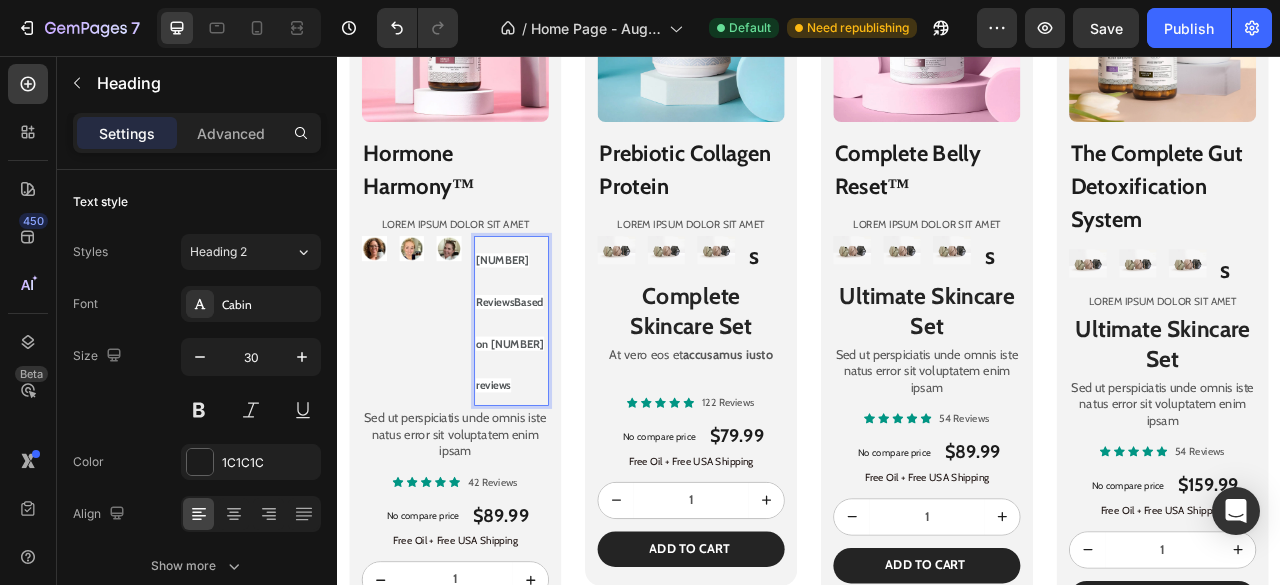click on "49641 ReviewsBased on 49641 reviews" at bounding box center (556, 395) 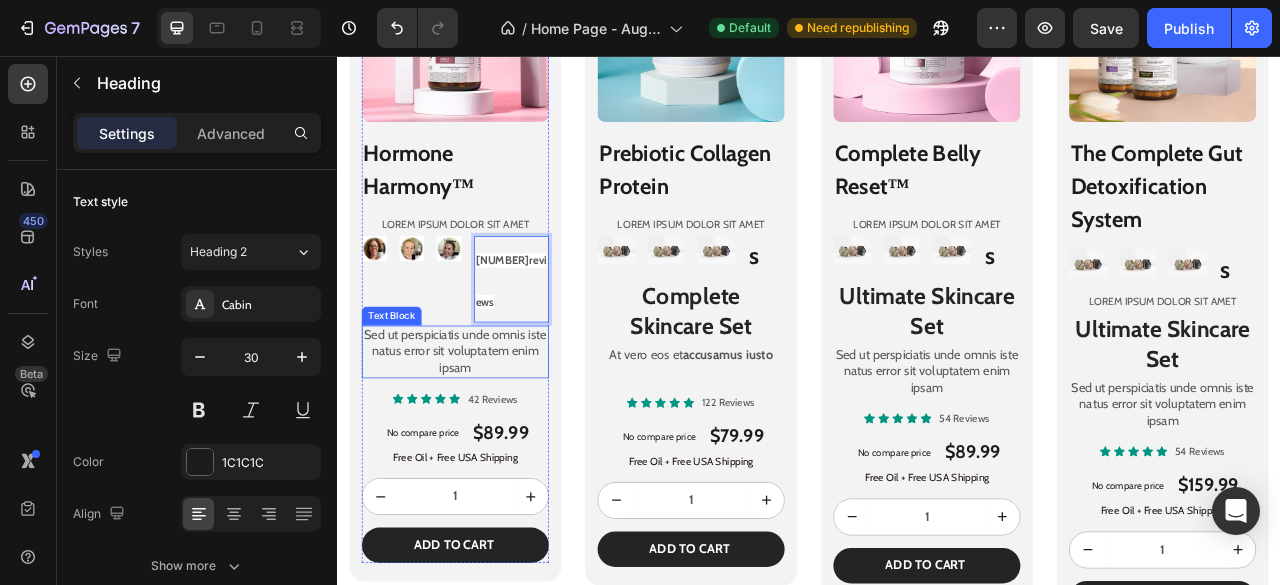 click on "Sed ut perspiciatis unde omnis iste natus error sit voluptatem enim ipsam" at bounding box center [487, 432] 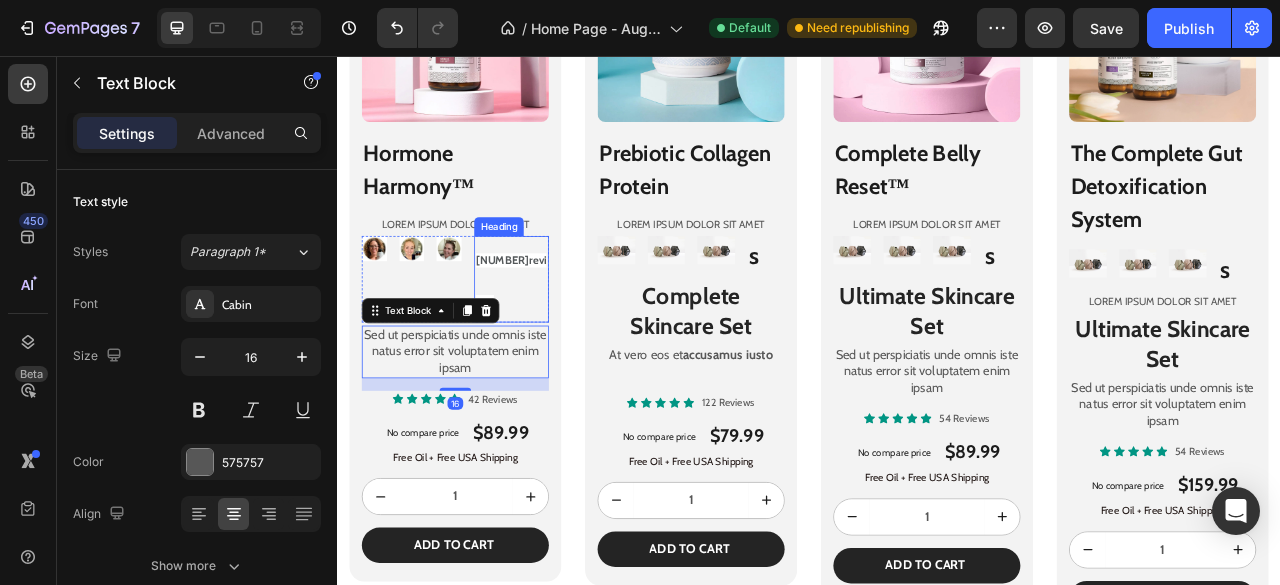 click on "49641reviews" at bounding box center [558, 342] 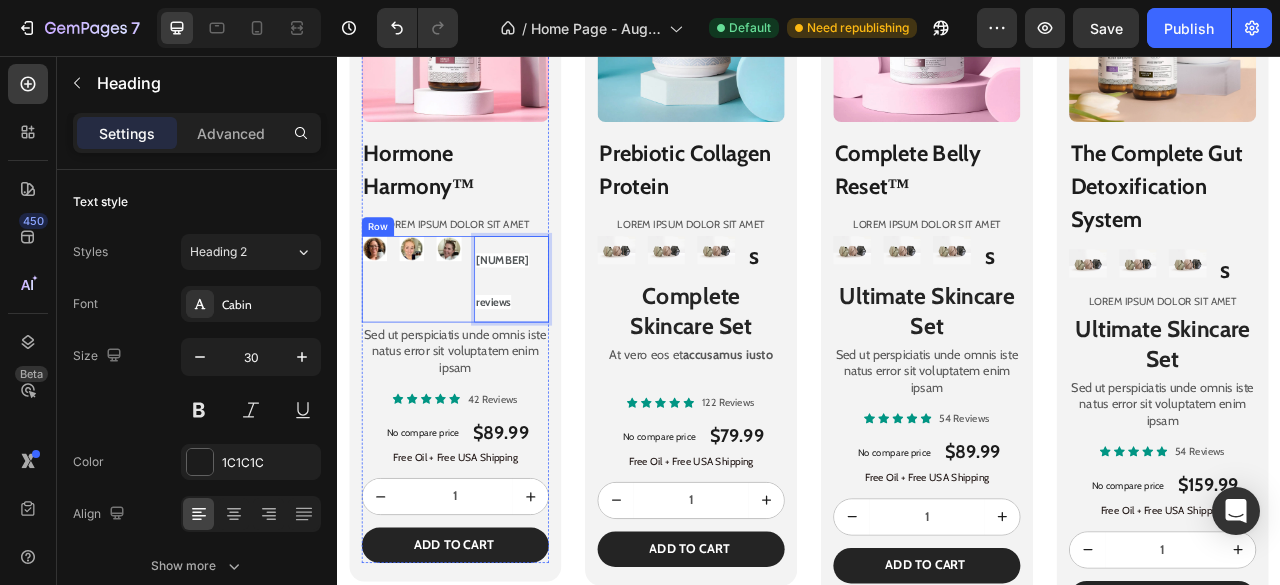 click on "Image" at bounding box center [479, 340] 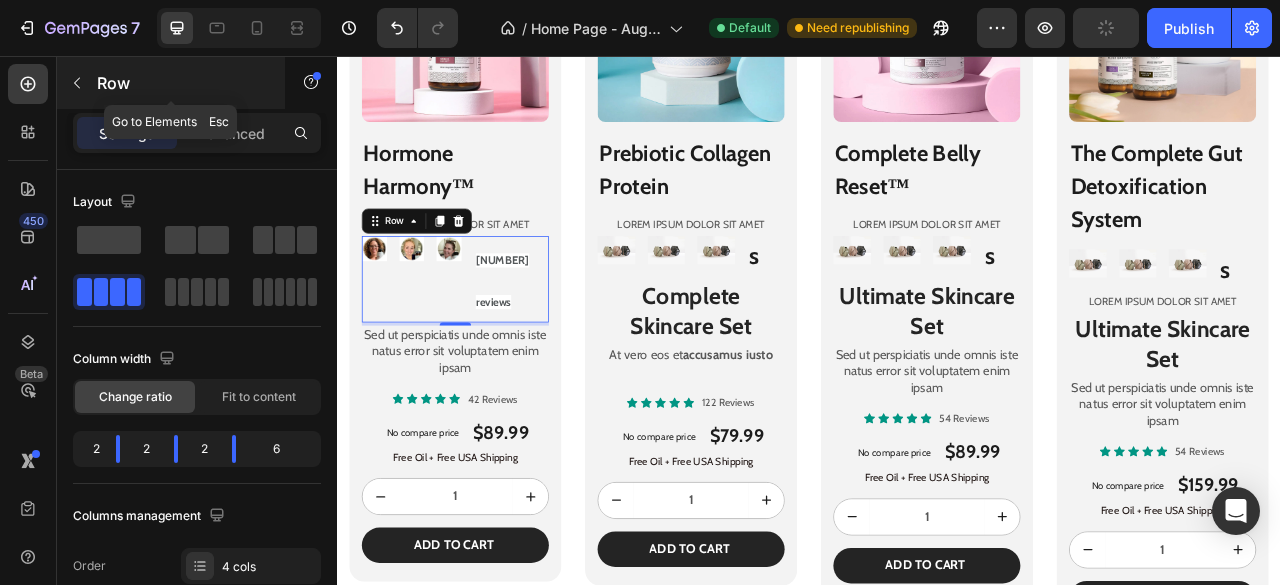 click at bounding box center [77, 83] 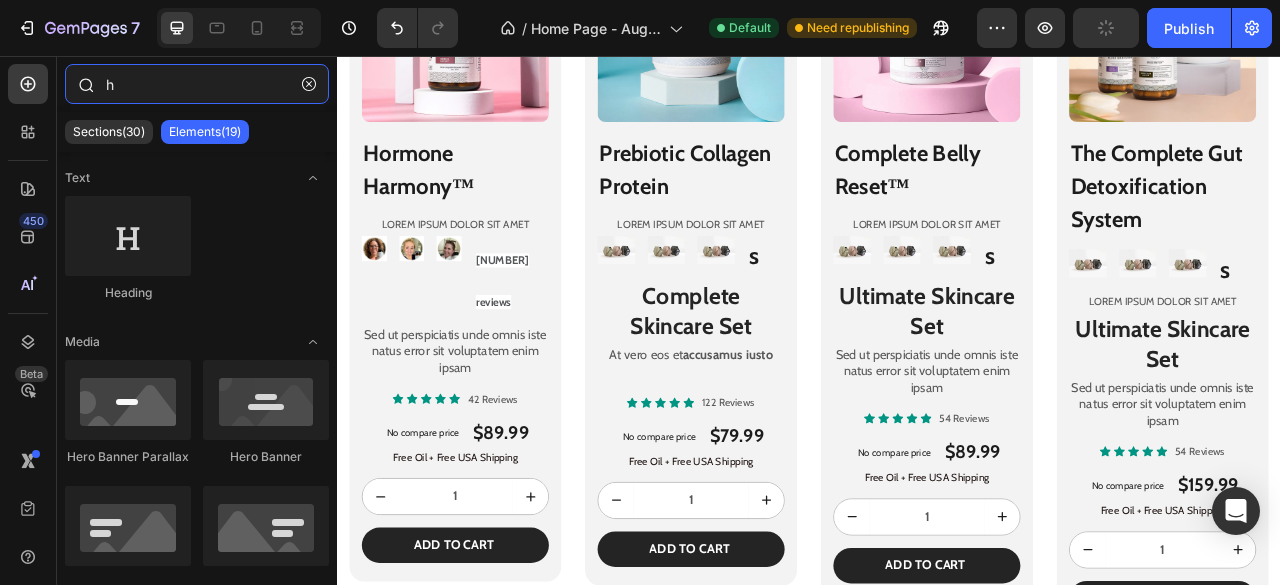 click on "h" at bounding box center [197, 84] 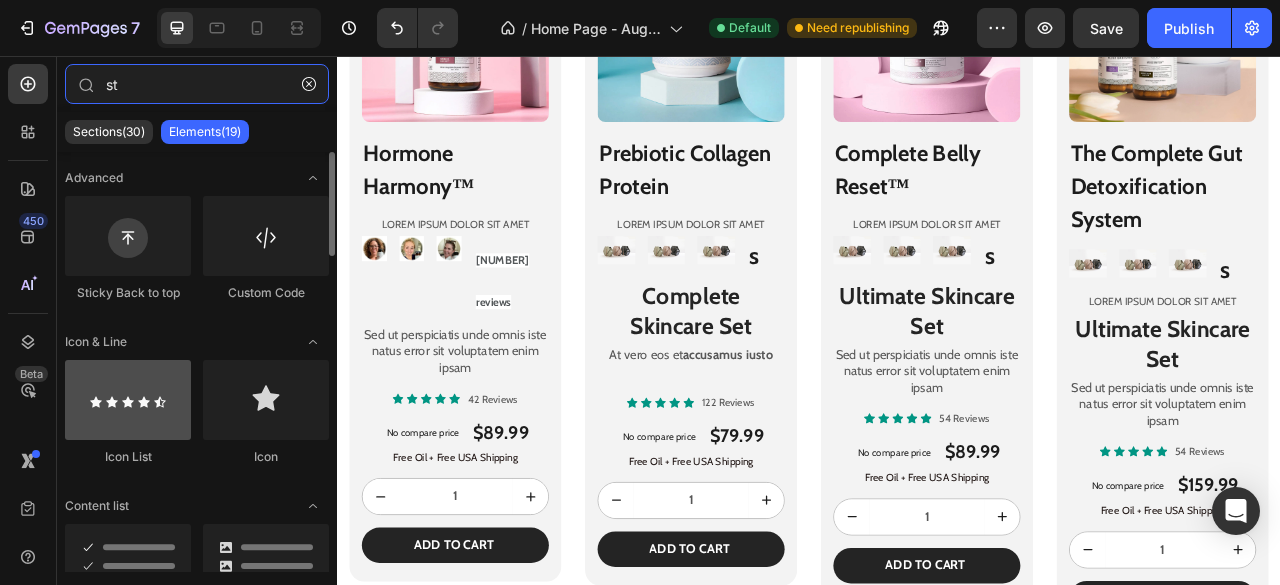 type on "st" 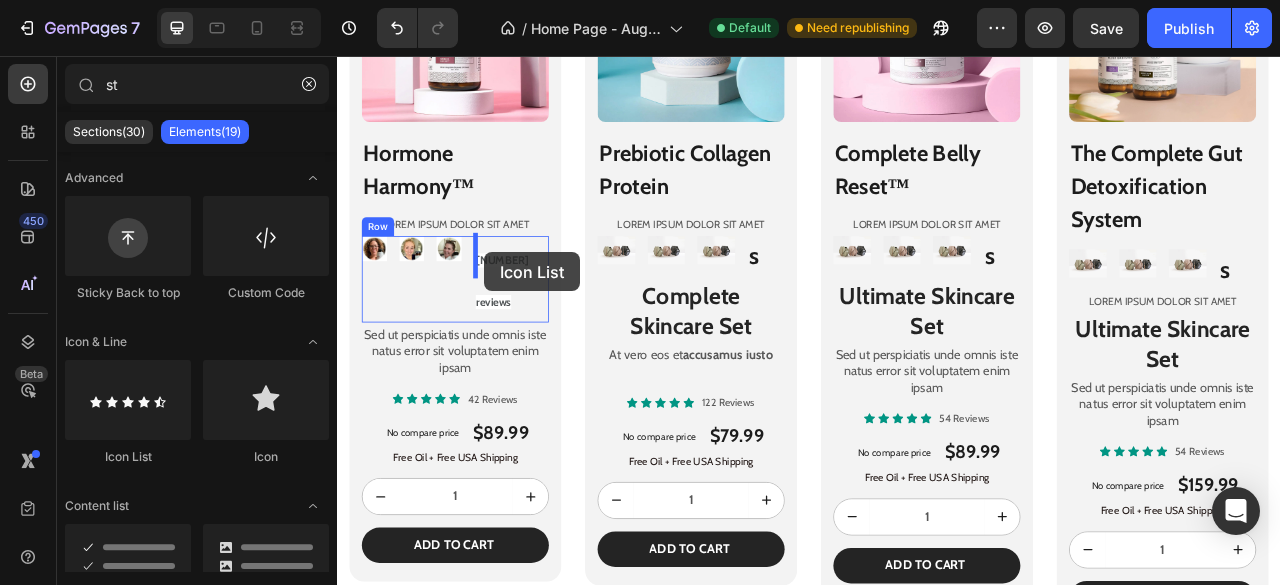 drag, startPoint x: 463, startPoint y: 447, endPoint x: 337, endPoint y: 523, distance: 147.14618 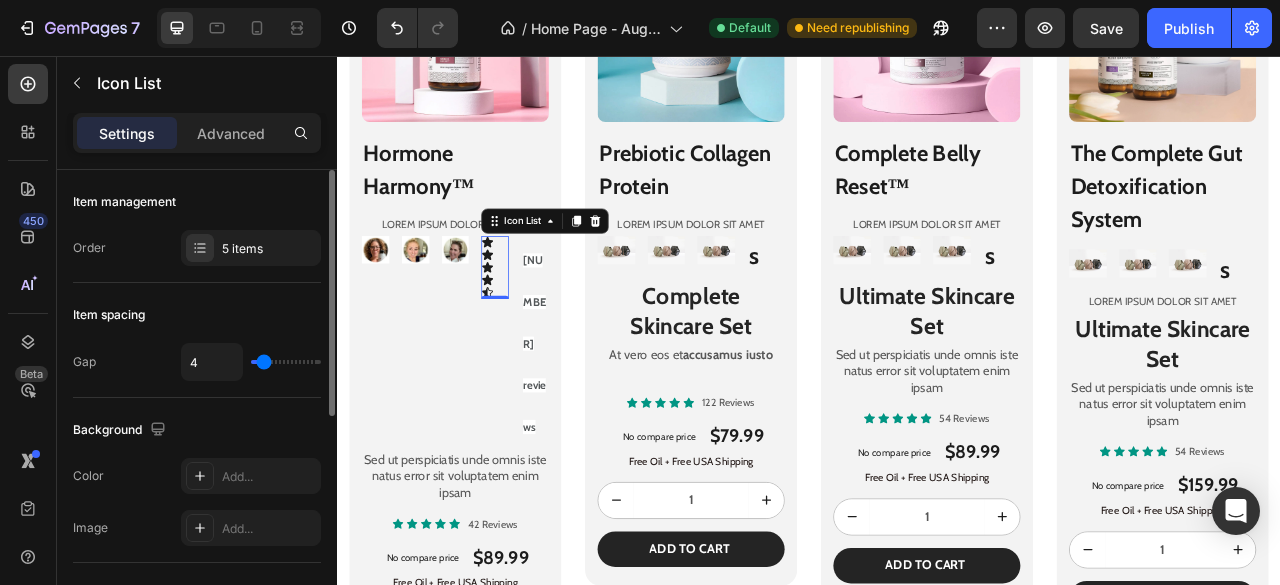 type on "6" 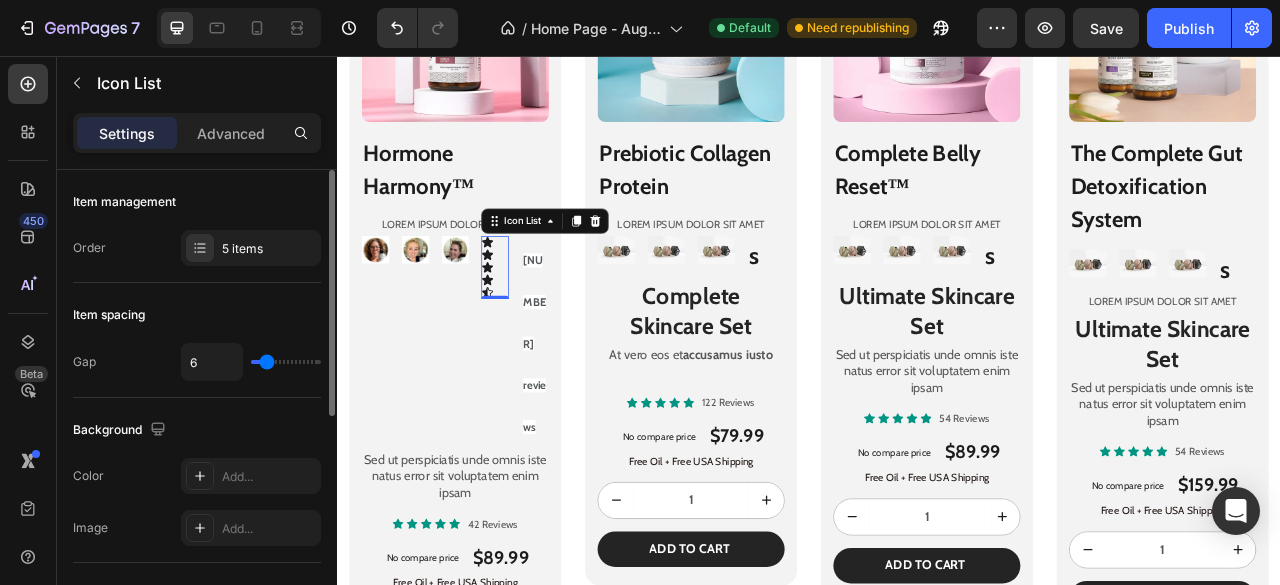 type on "8" 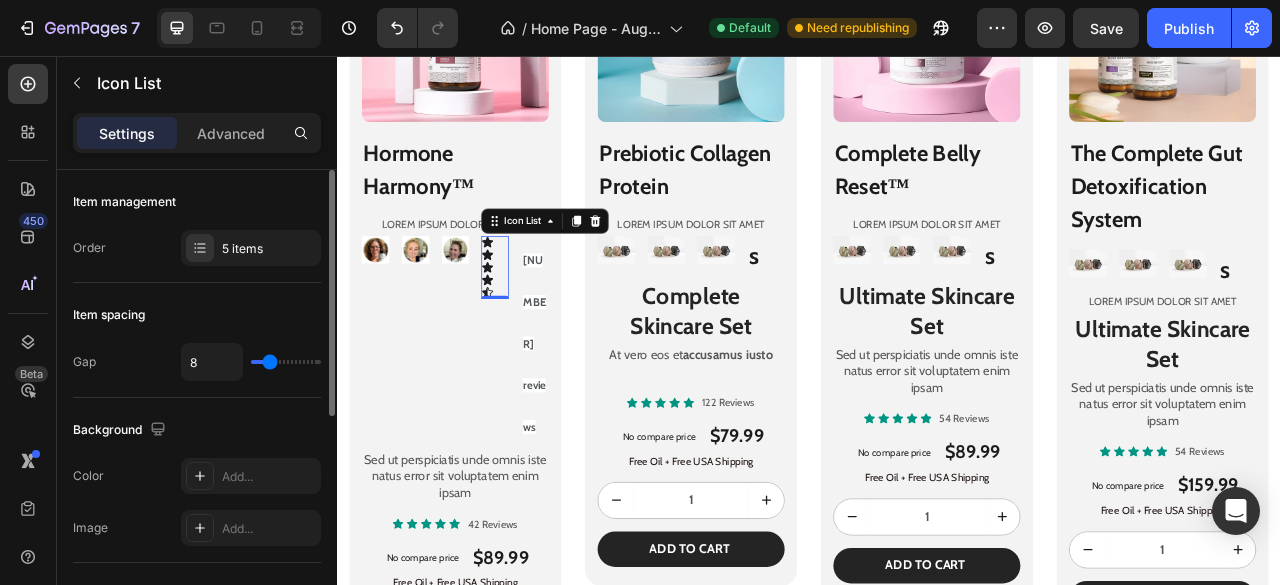 type on "12" 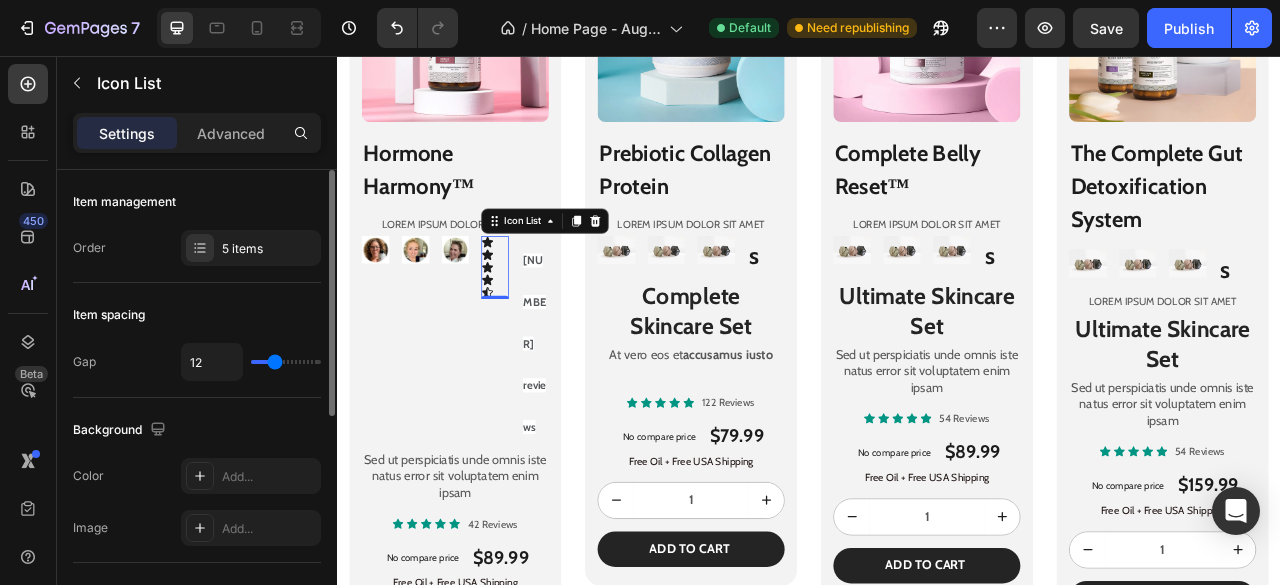 type on "21" 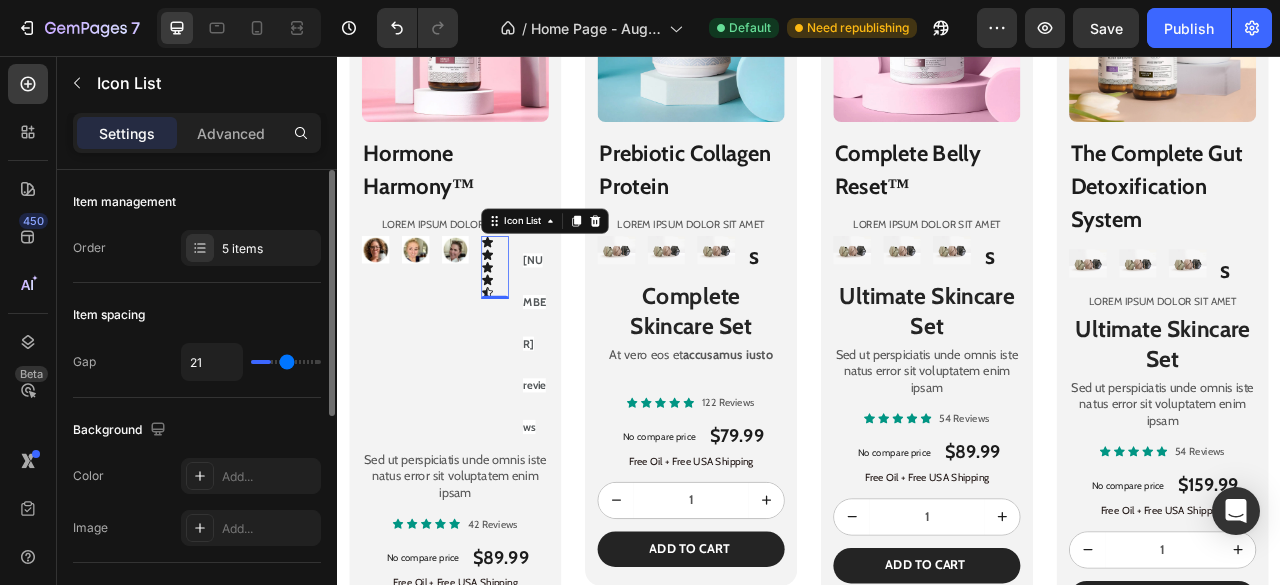type on "23" 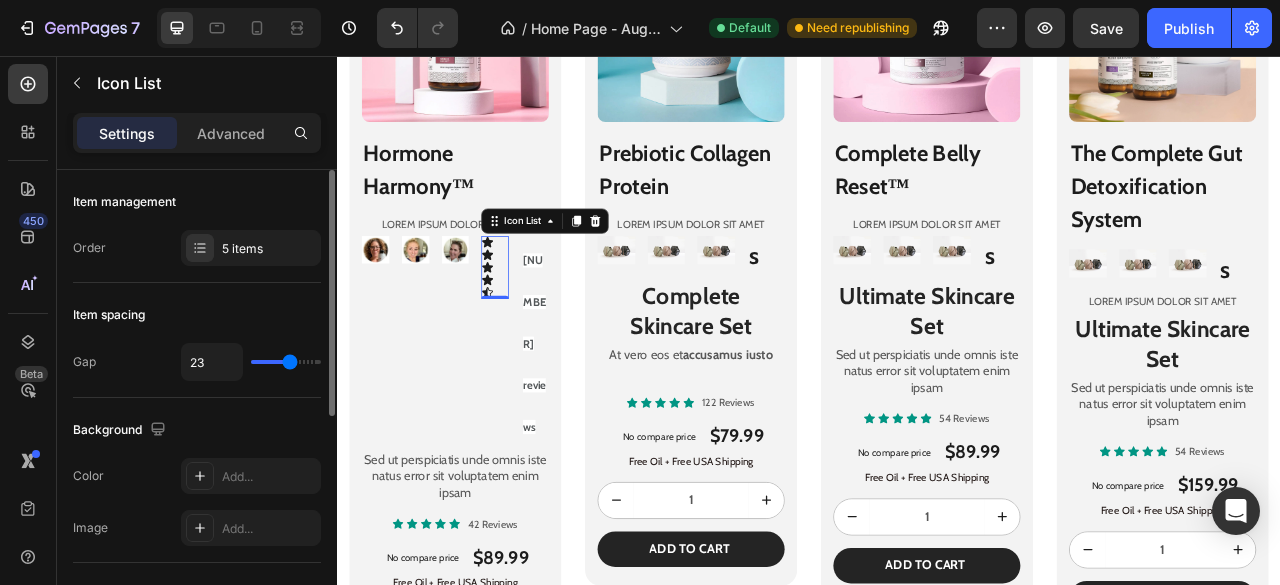 type on "25" 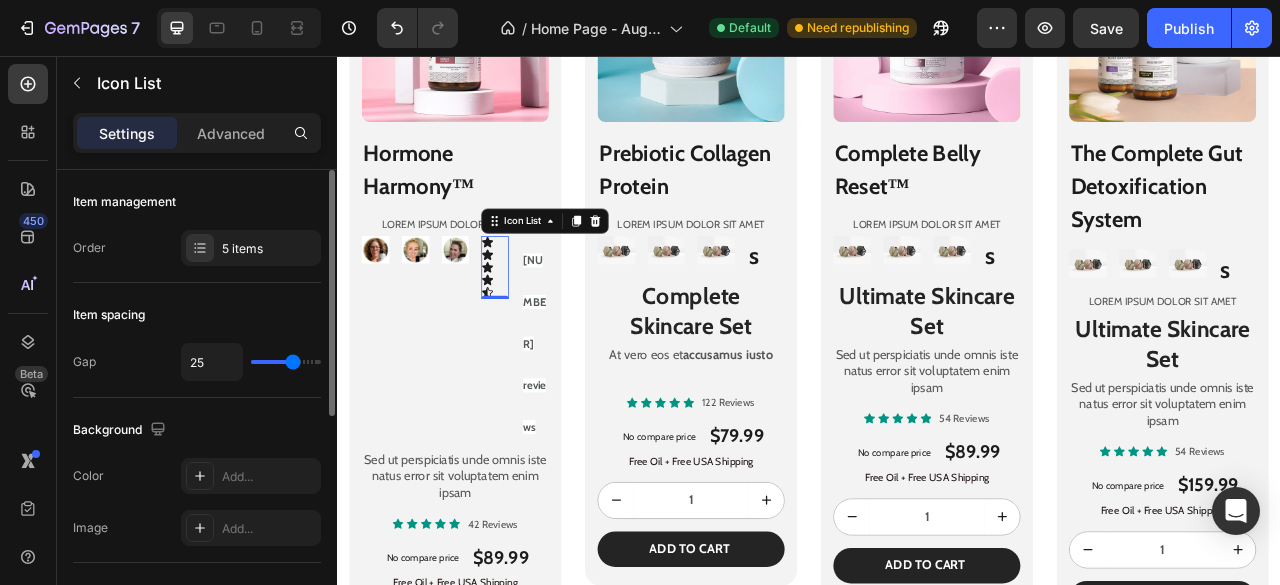 type on "33" 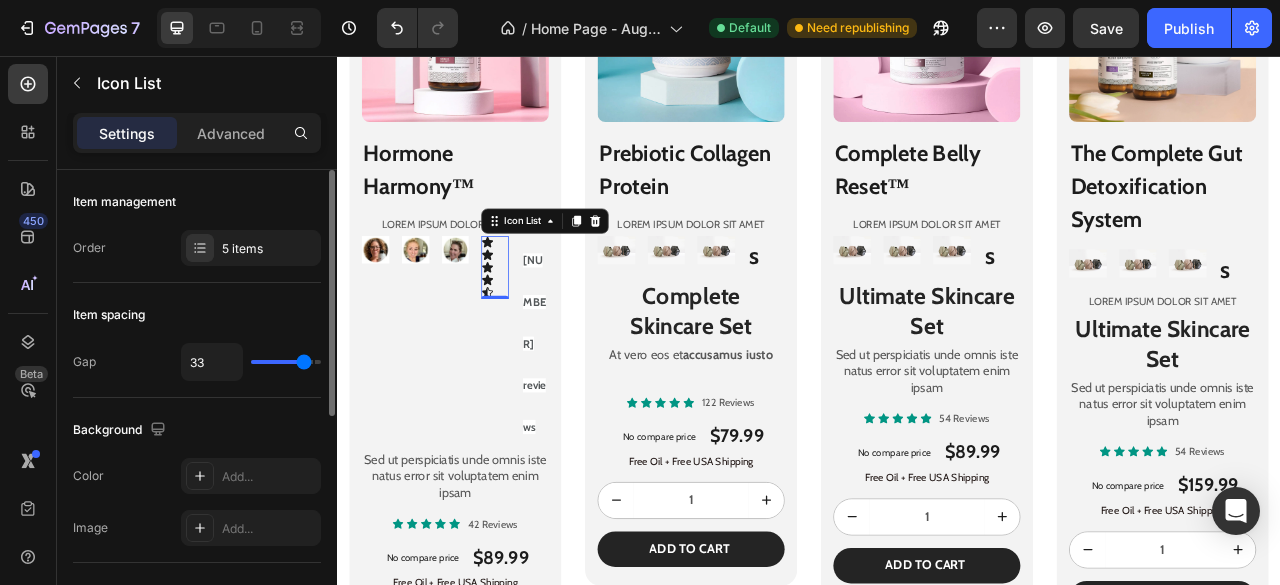 drag, startPoint x: 265, startPoint y: 366, endPoint x: 303, endPoint y: 365, distance: 38.013157 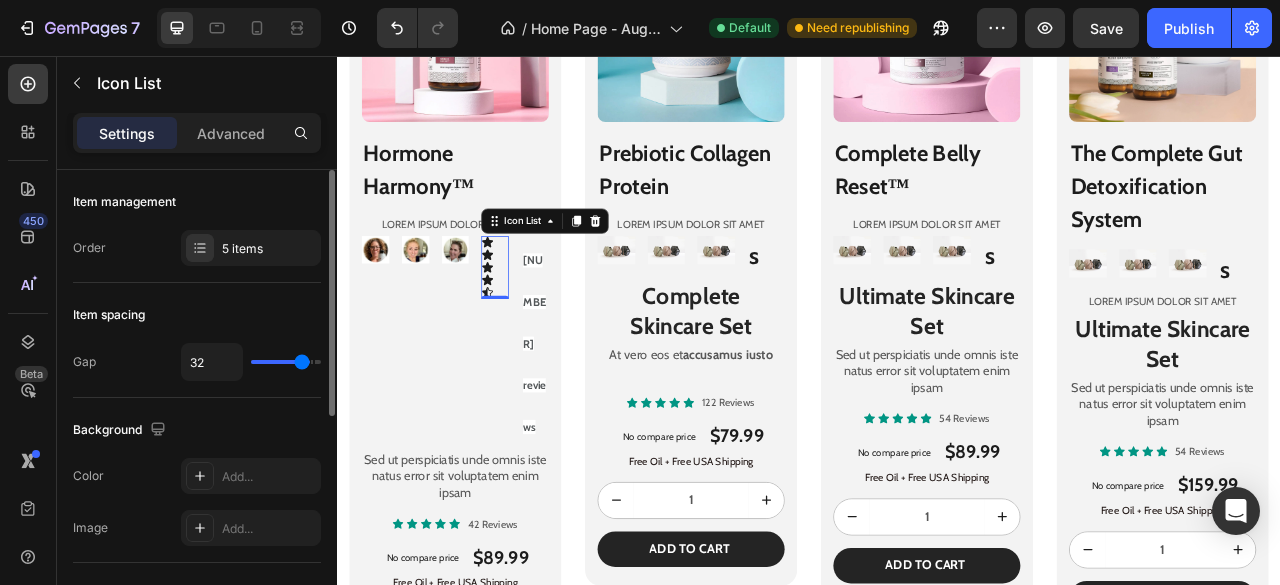 type on "6" 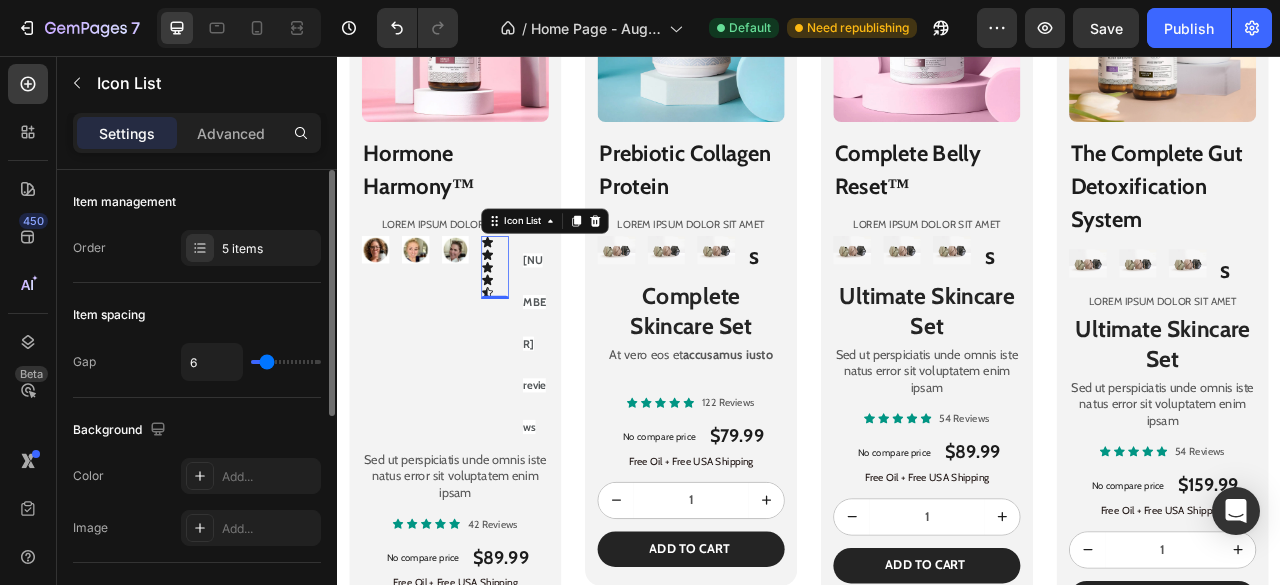 type on "0" 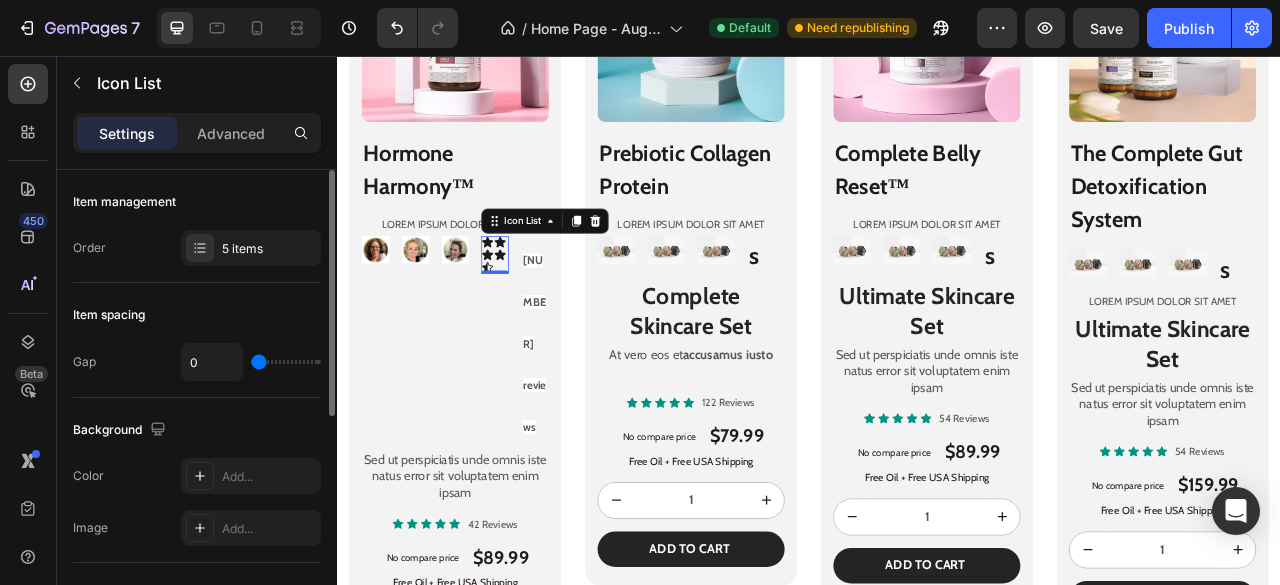 drag, startPoint x: 267, startPoint y: 375, endPoint x: 178, endPoint y: 397, distance: 91.67879 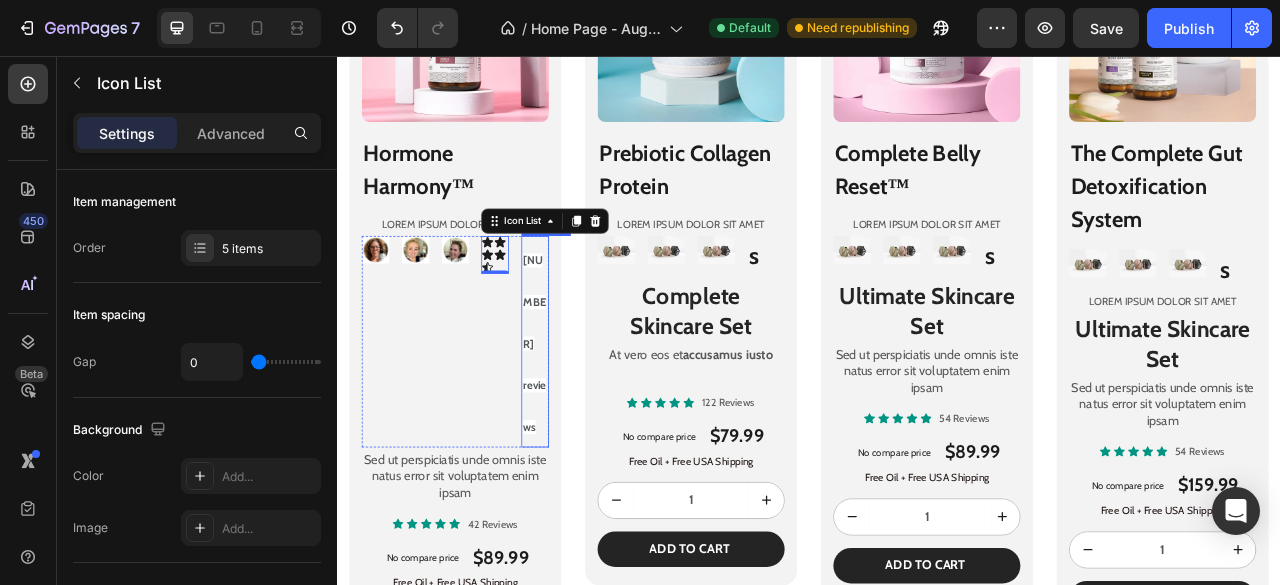 click on "49641 reviews" at bounding box center [587, 422] 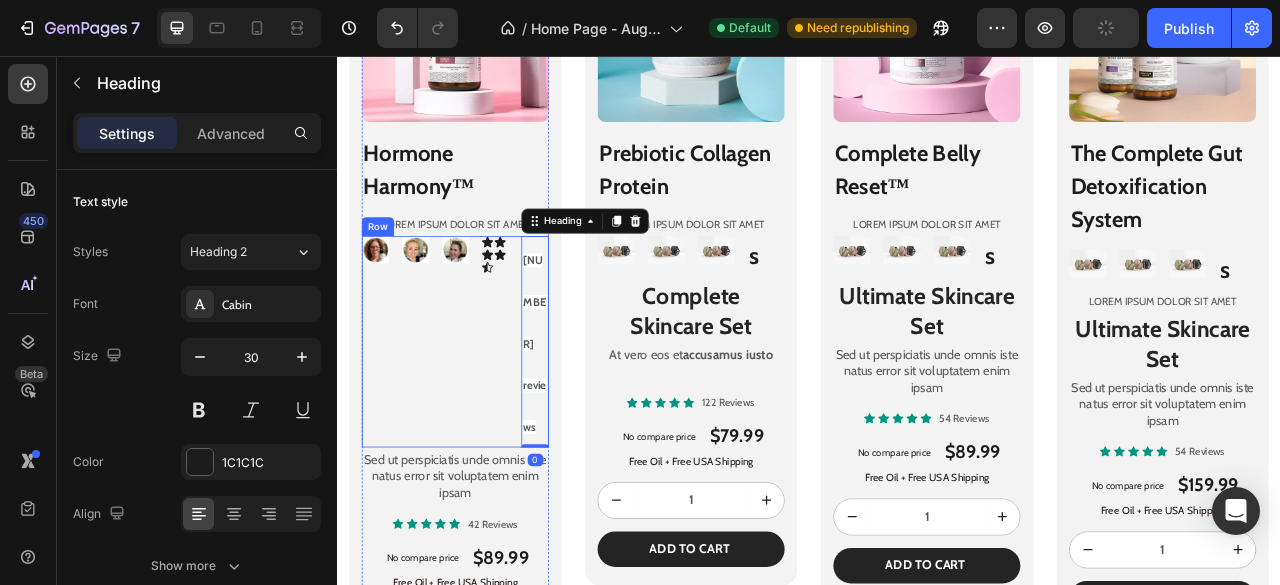 click on "Image Image Image Icon Icon Icon Icon Icon Icon List ⁠⁠⁠⁠⁠⁠⁠ 49641 reviews Heading   0 Row" at bounding box center [487, 419] 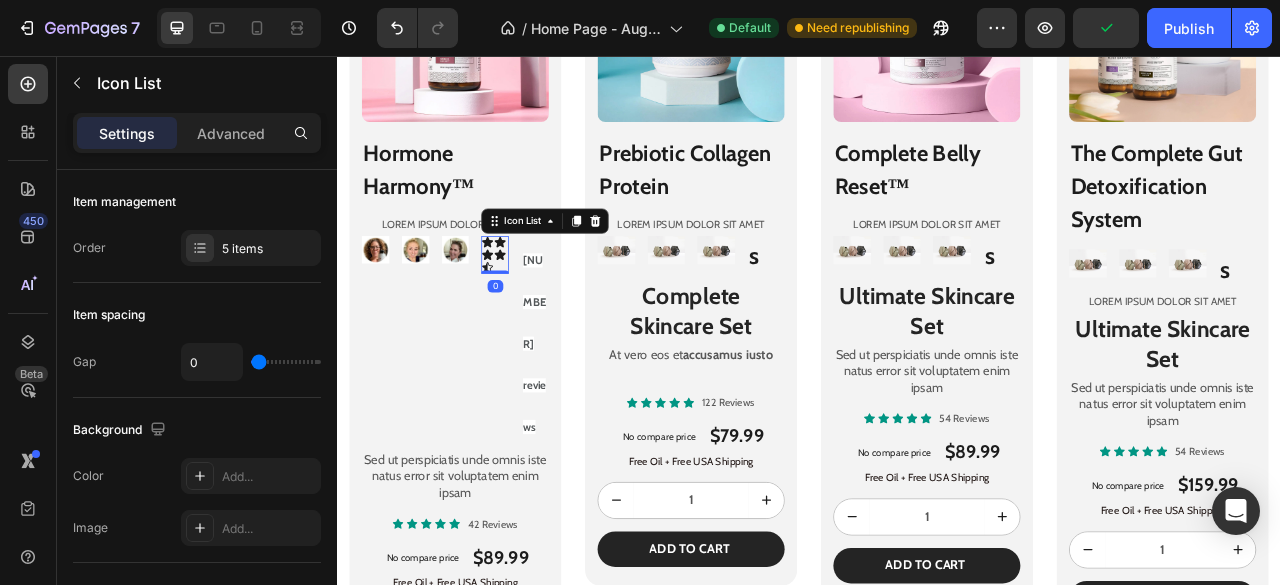click on "Icon Icon Icon Icon Icon Icon List   0" at bounding box center (537, 309) 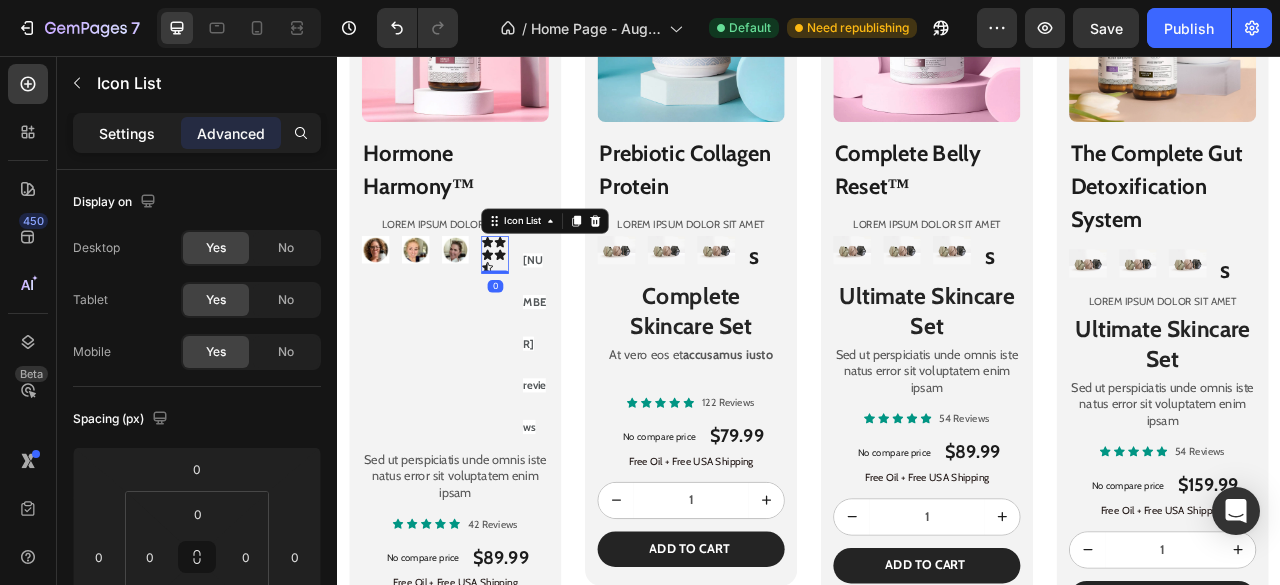 click on "Settings" at bounding box center (127, 133) 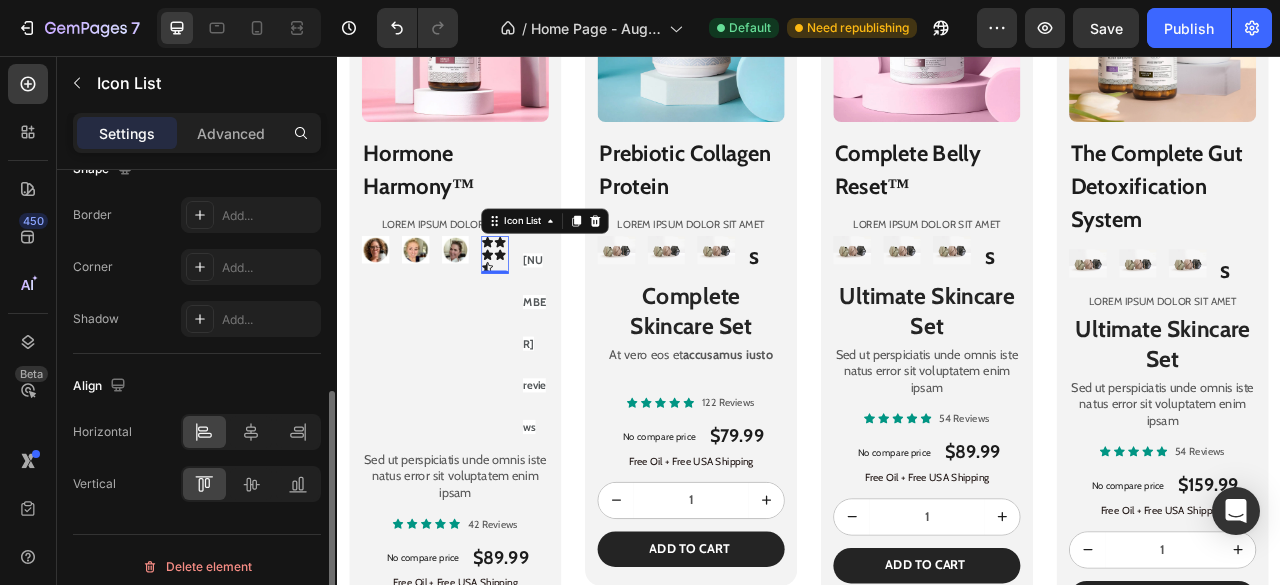 scroll, scrollTop: 436, scrollLeft: 0, axis: vertical 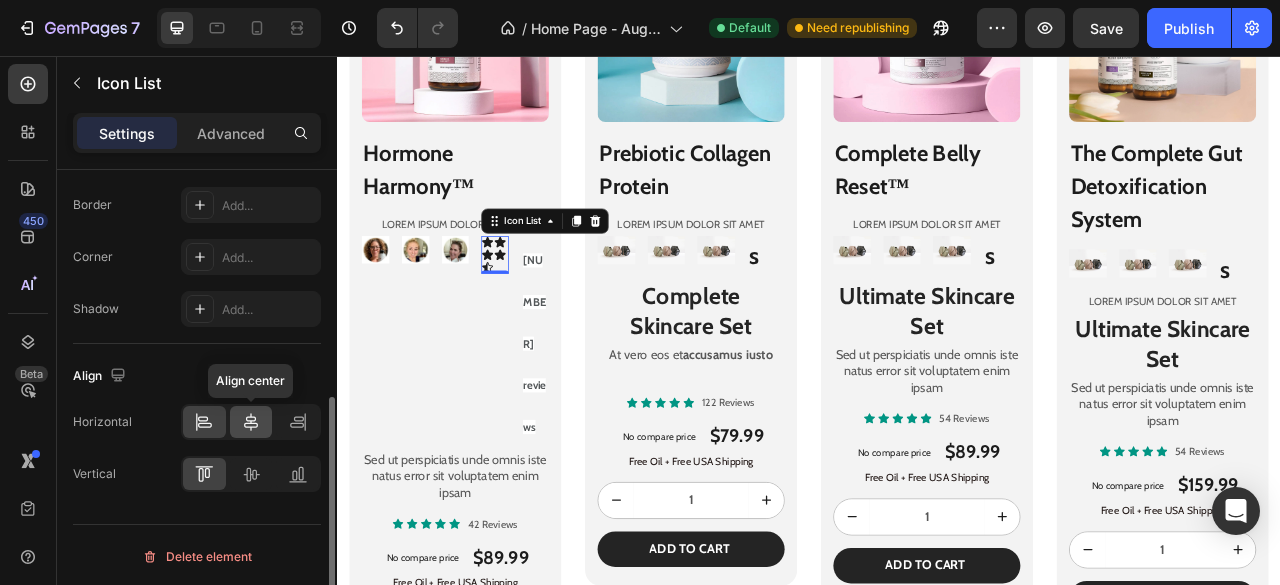 click 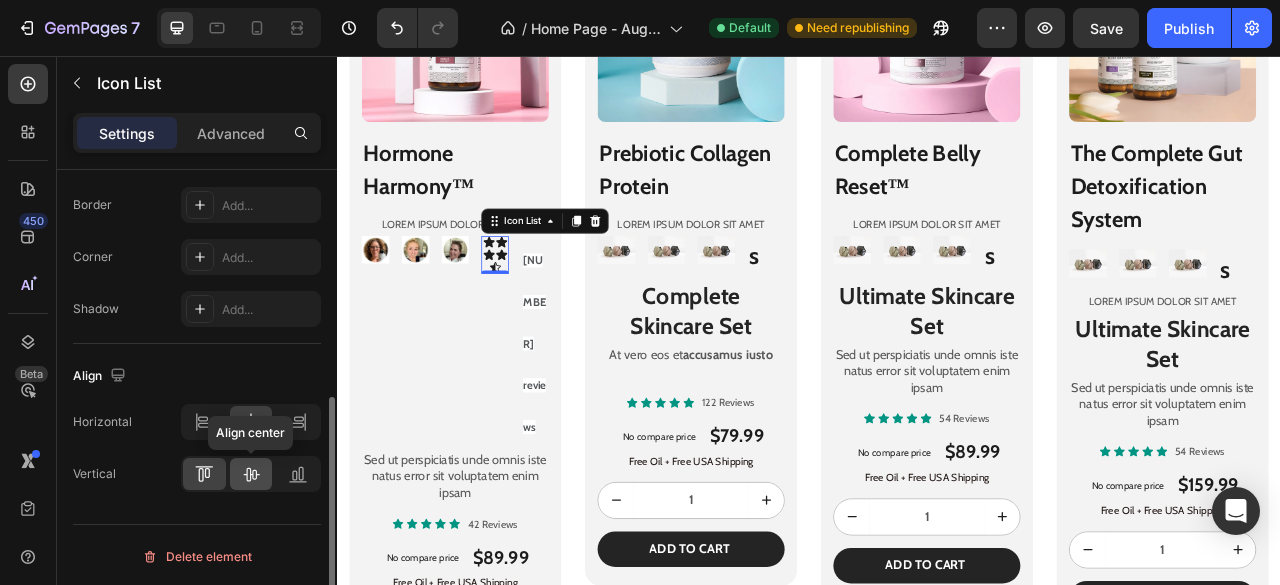 click 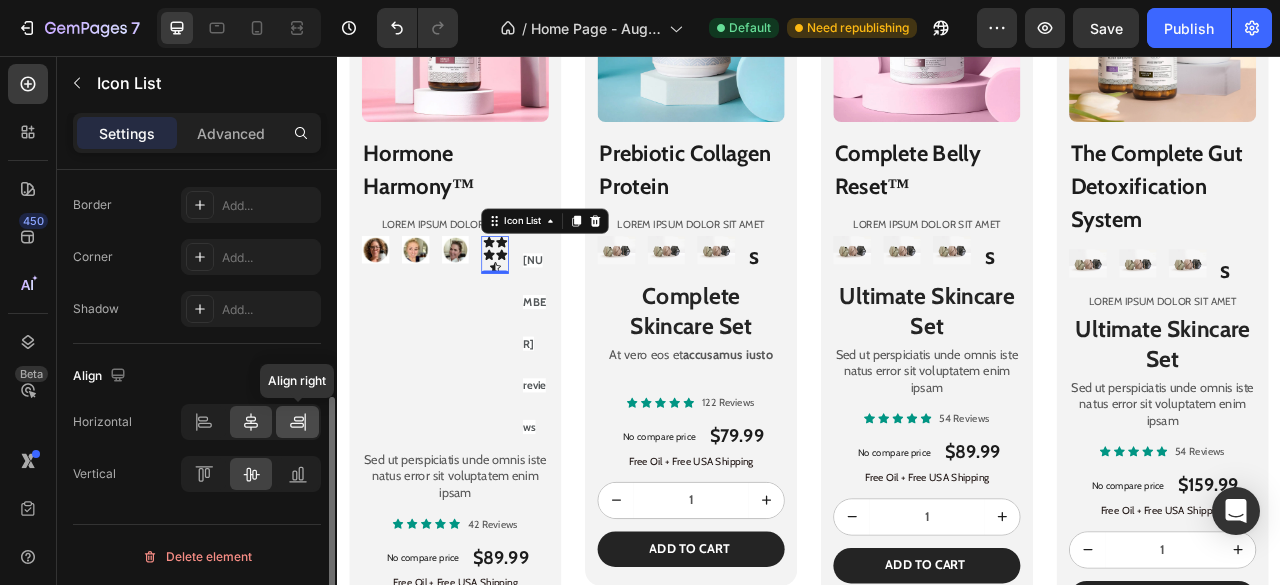 click 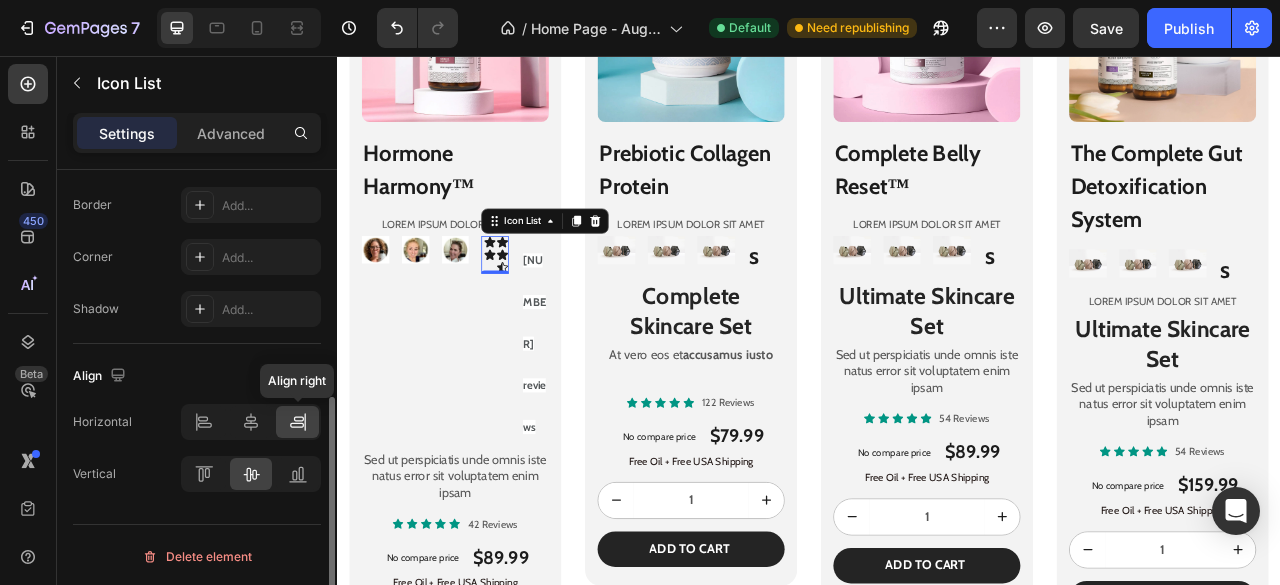 click 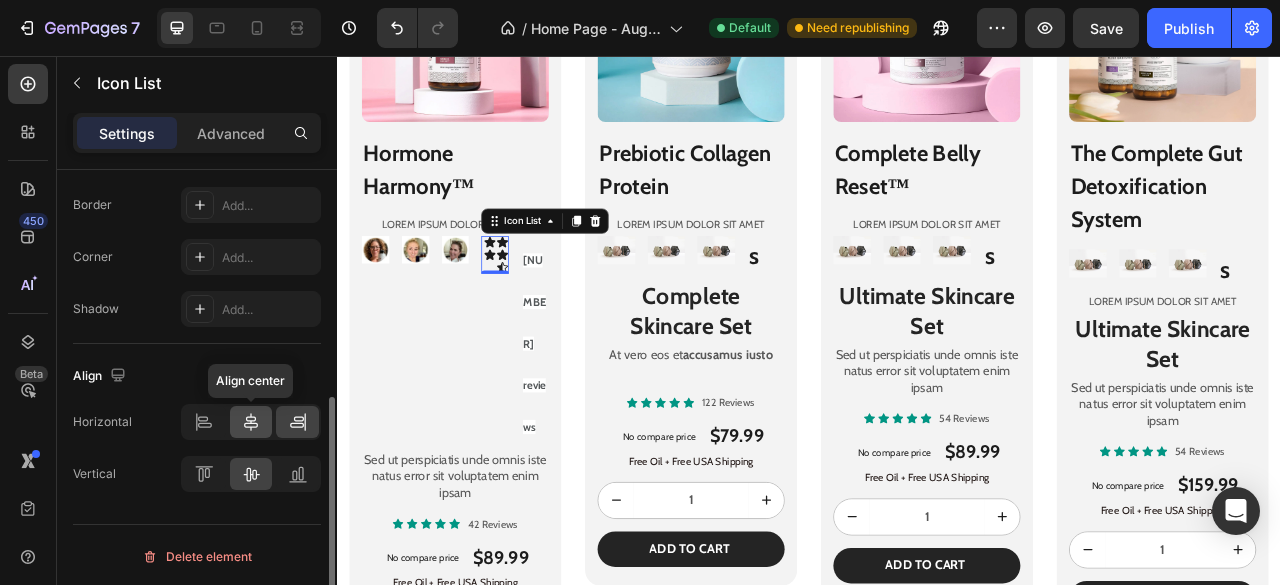 click 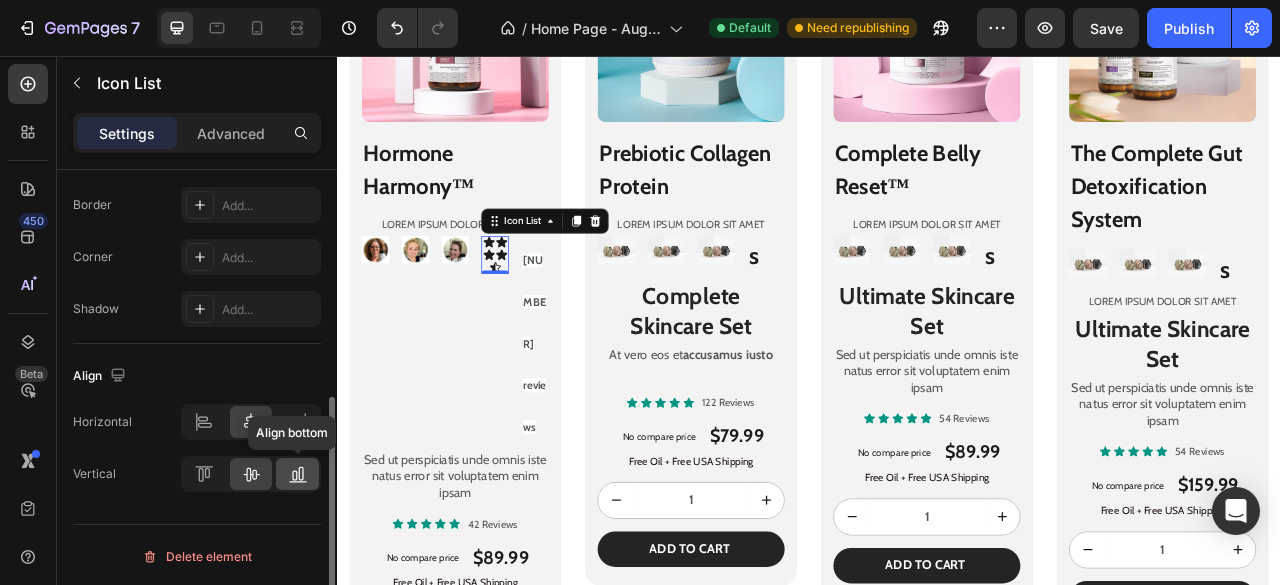 click 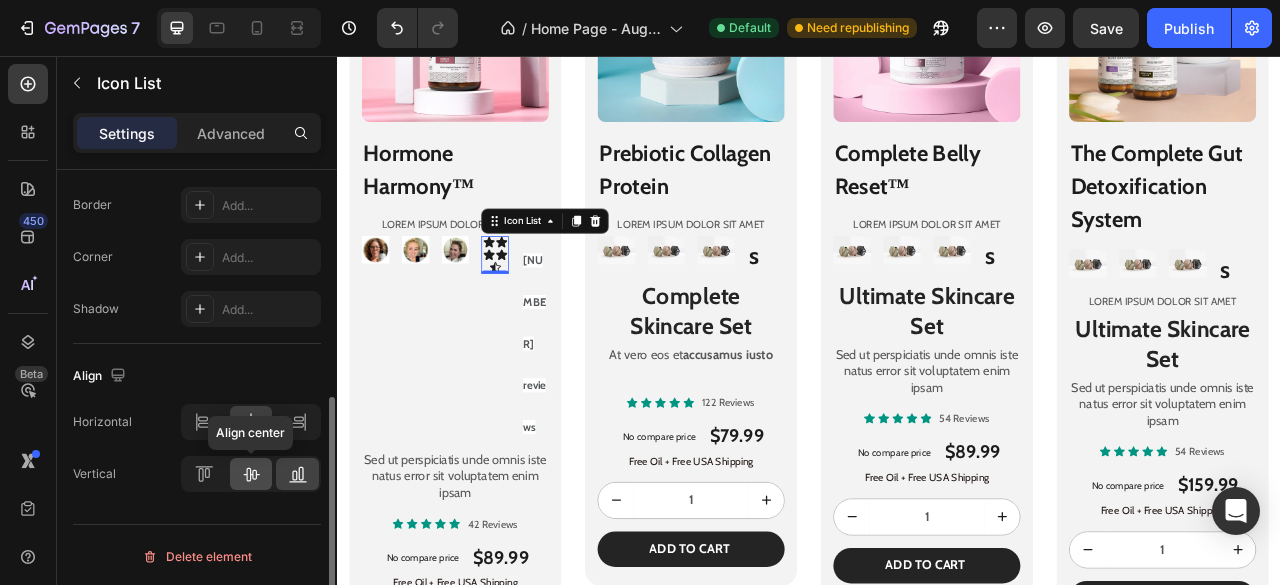 click 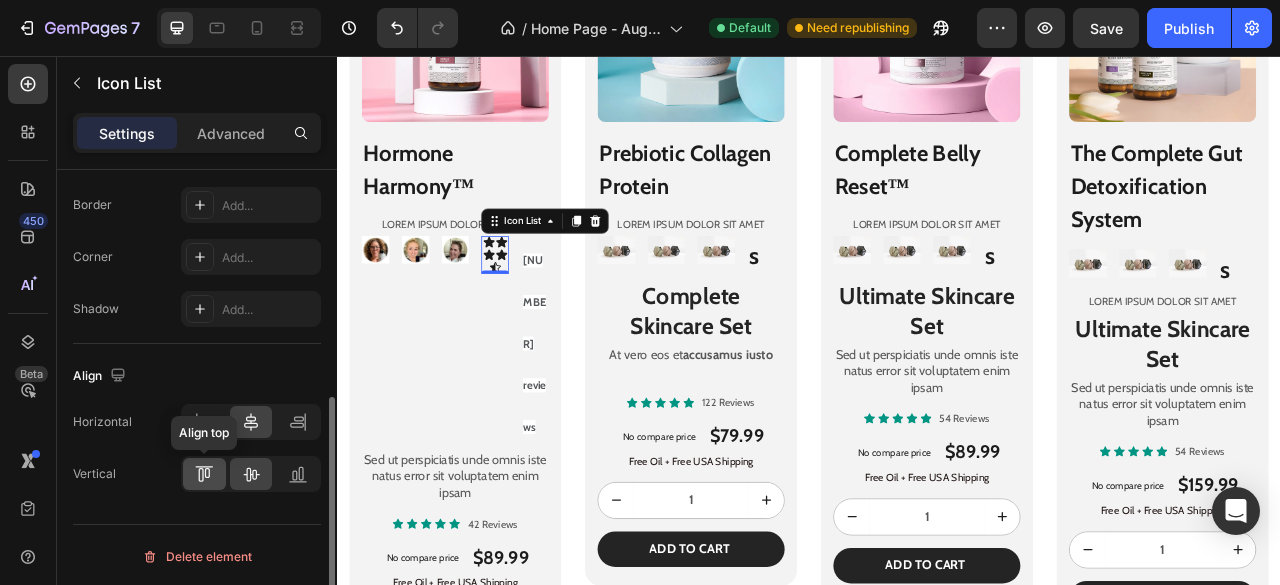 click 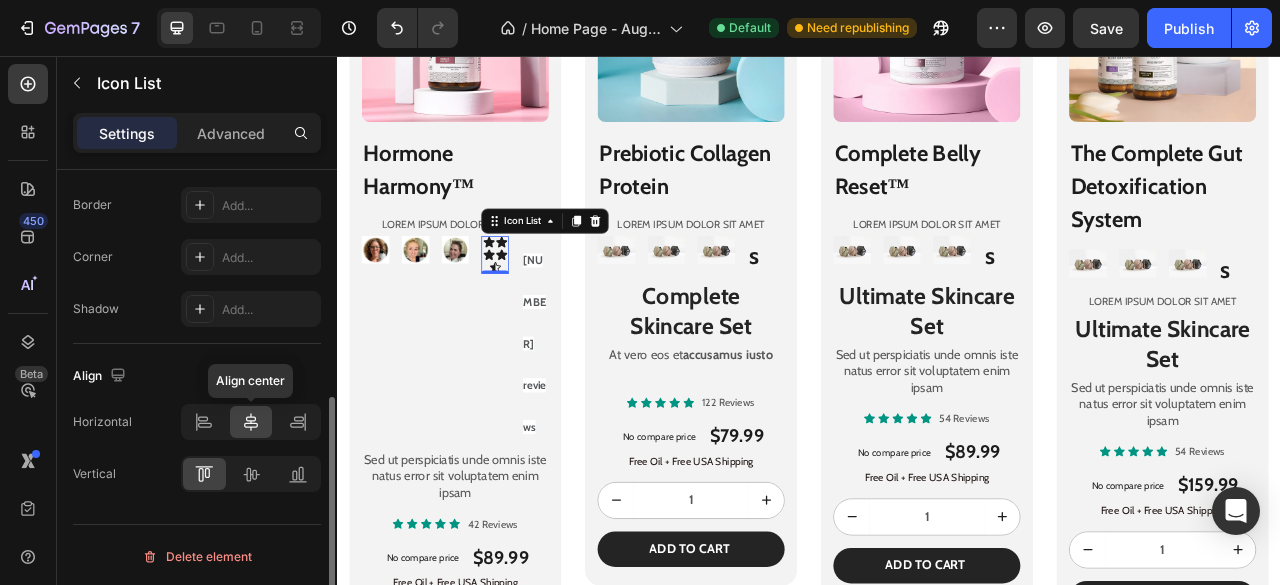 click 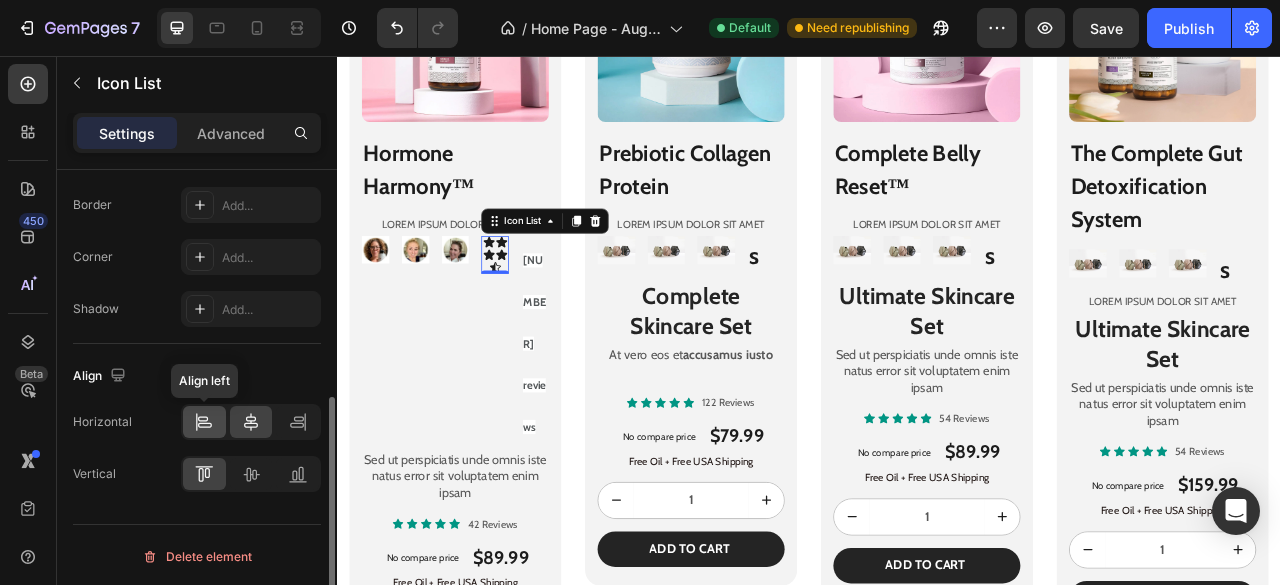 click 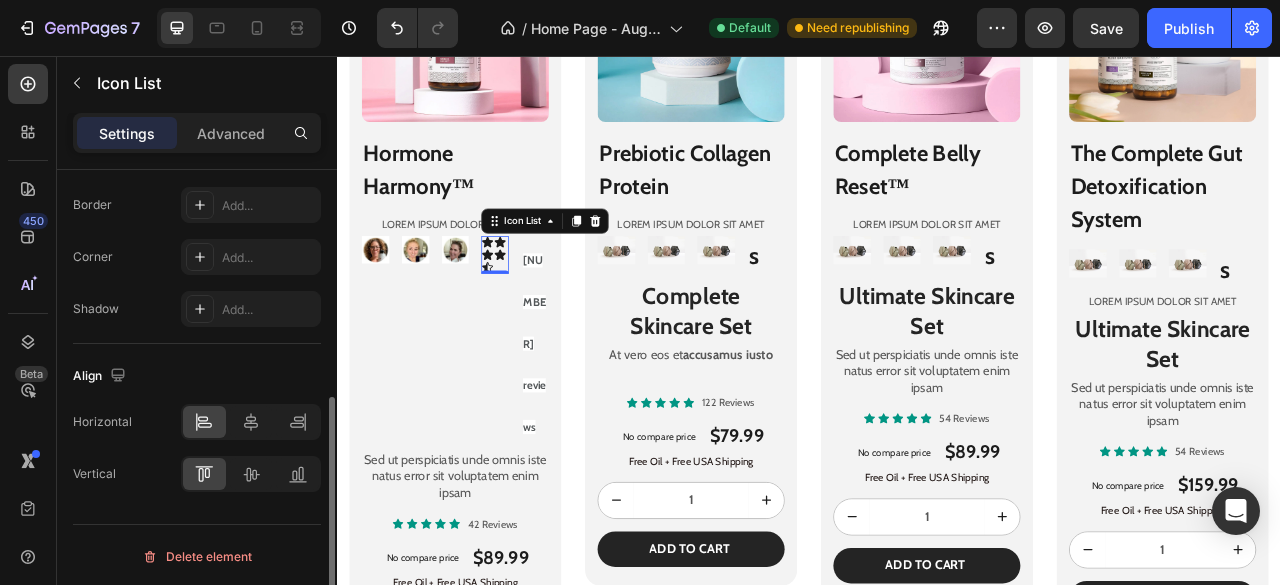 click at bounding box center [251, 422] 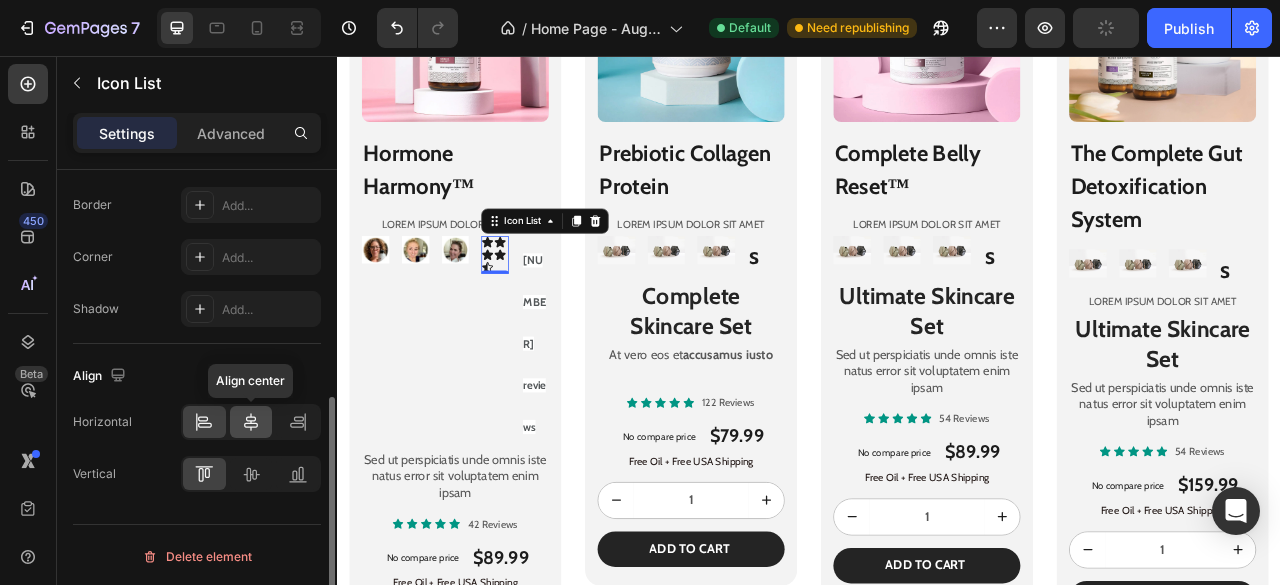 click 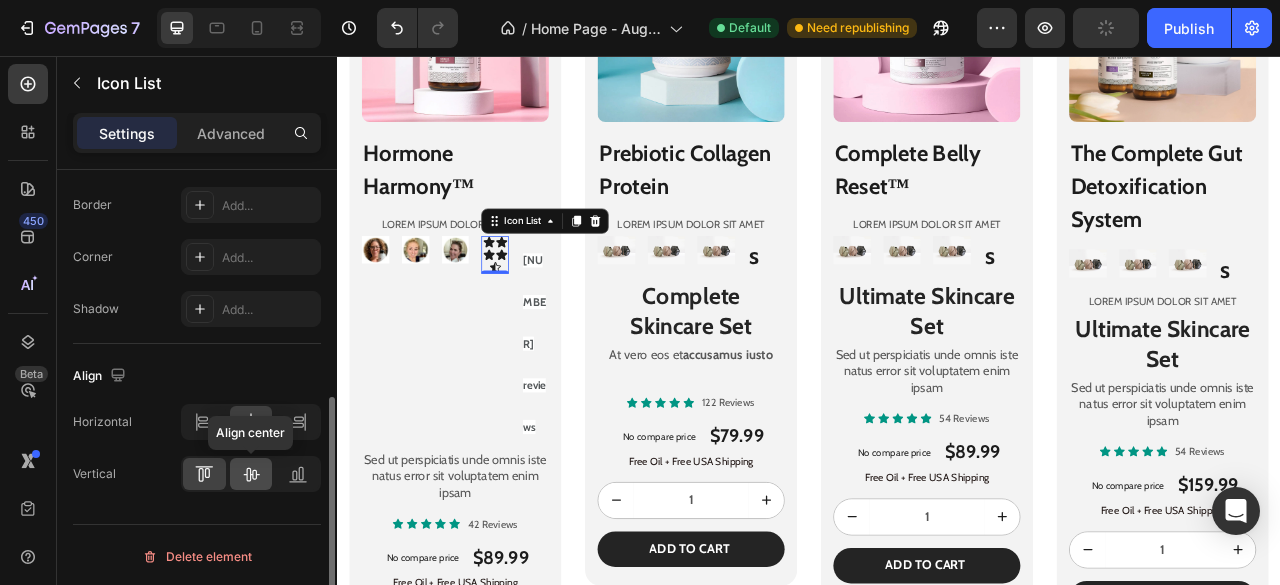 click 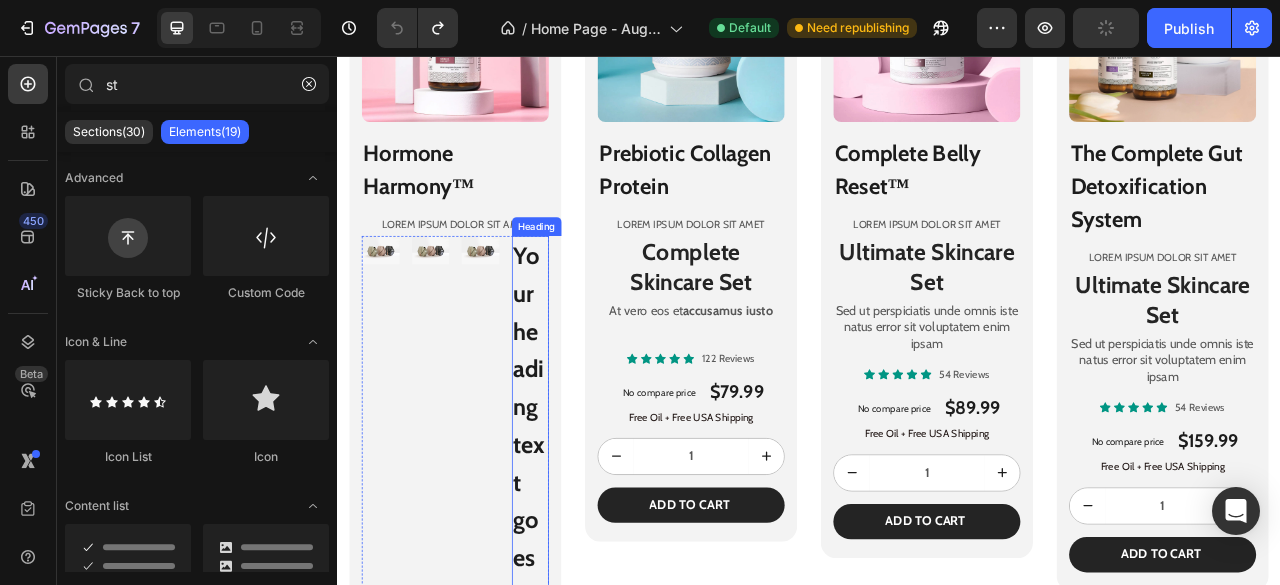 click on "Your heading text goes here" at bounding box center [583, 551] 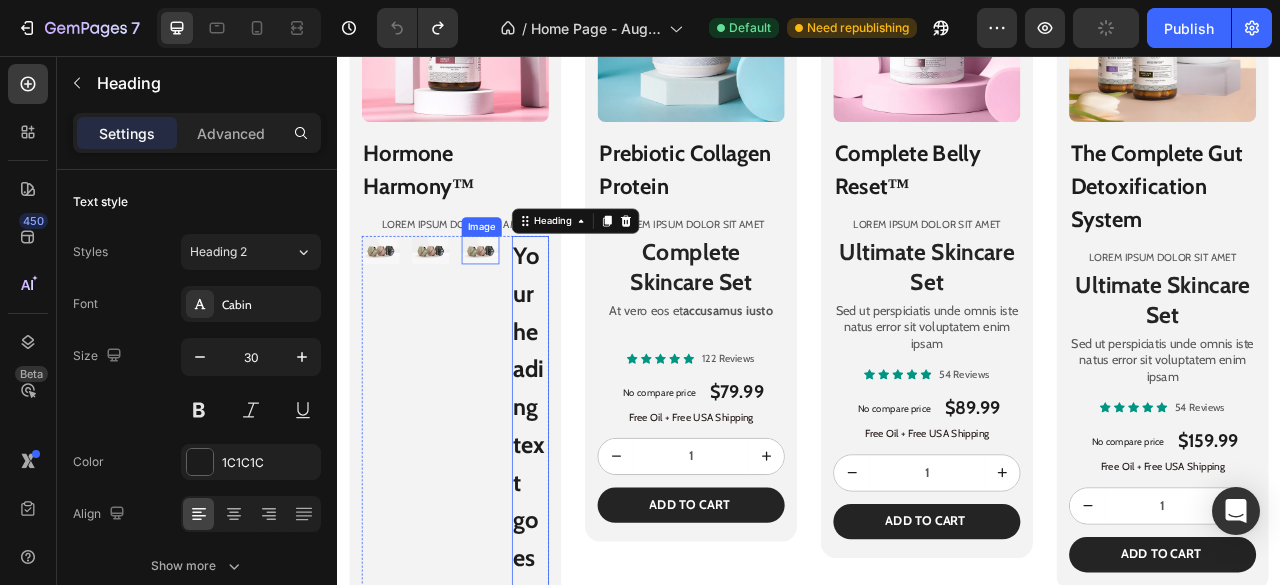 click at bounding box center (519, 303) 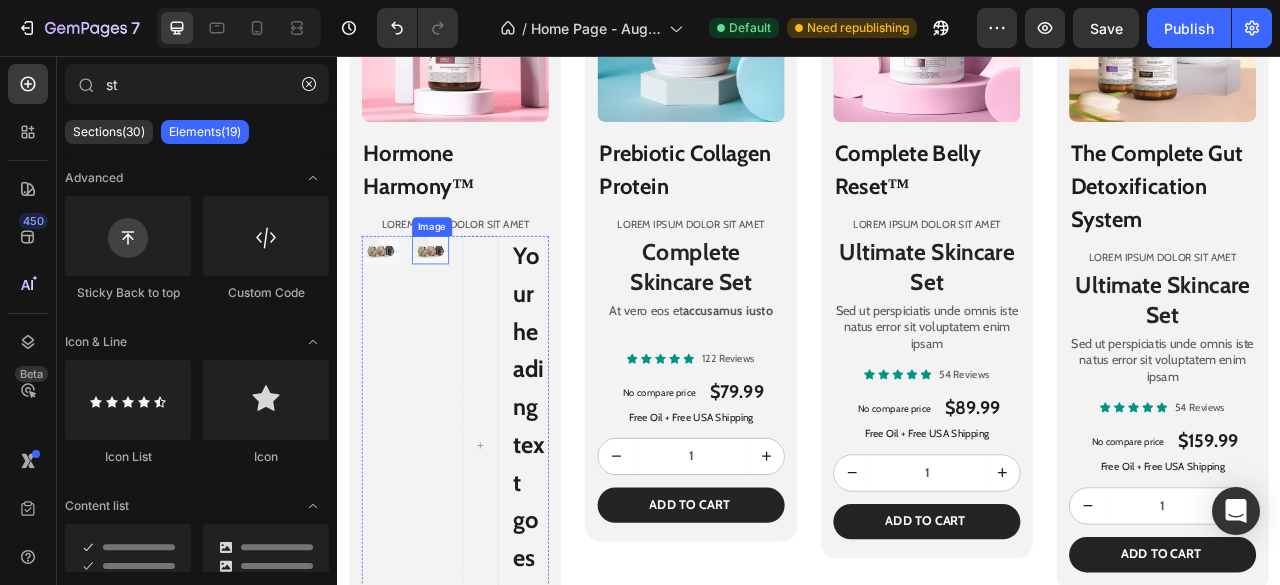 click at bounding box center [456, 303] 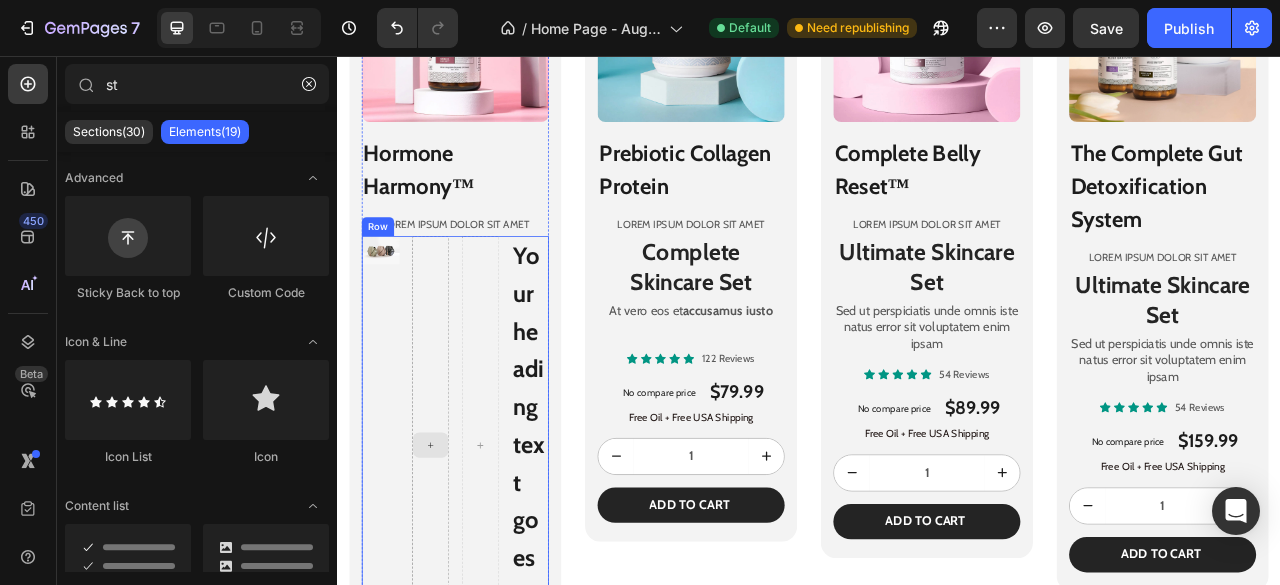 click at bounding box center [456, 551] 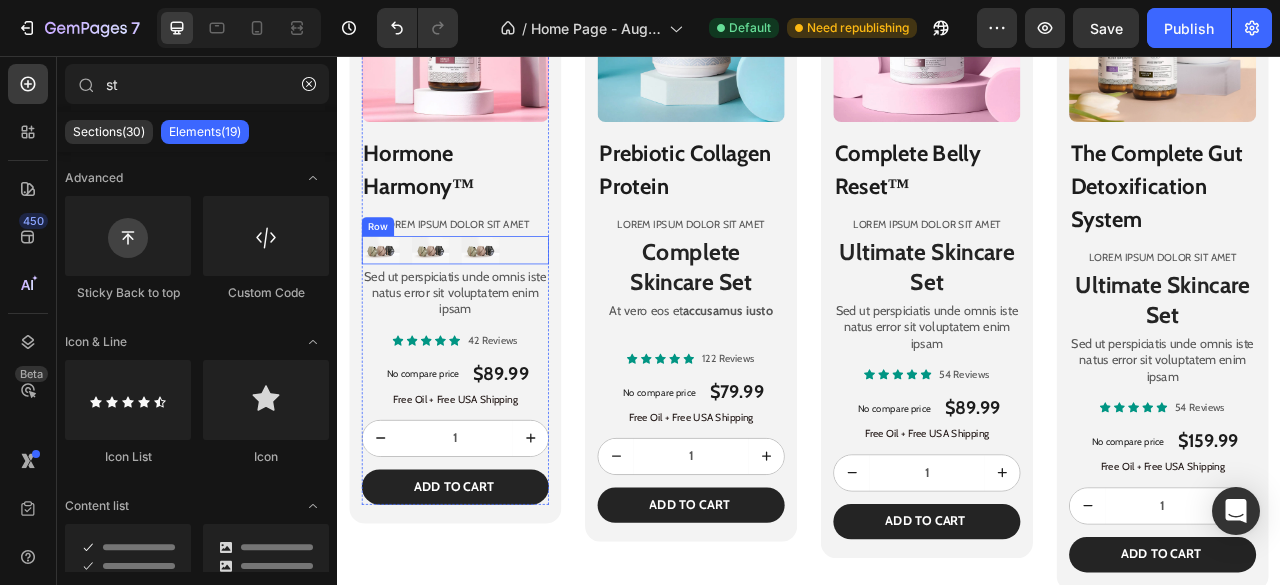 click at bounding box center (456, 303) 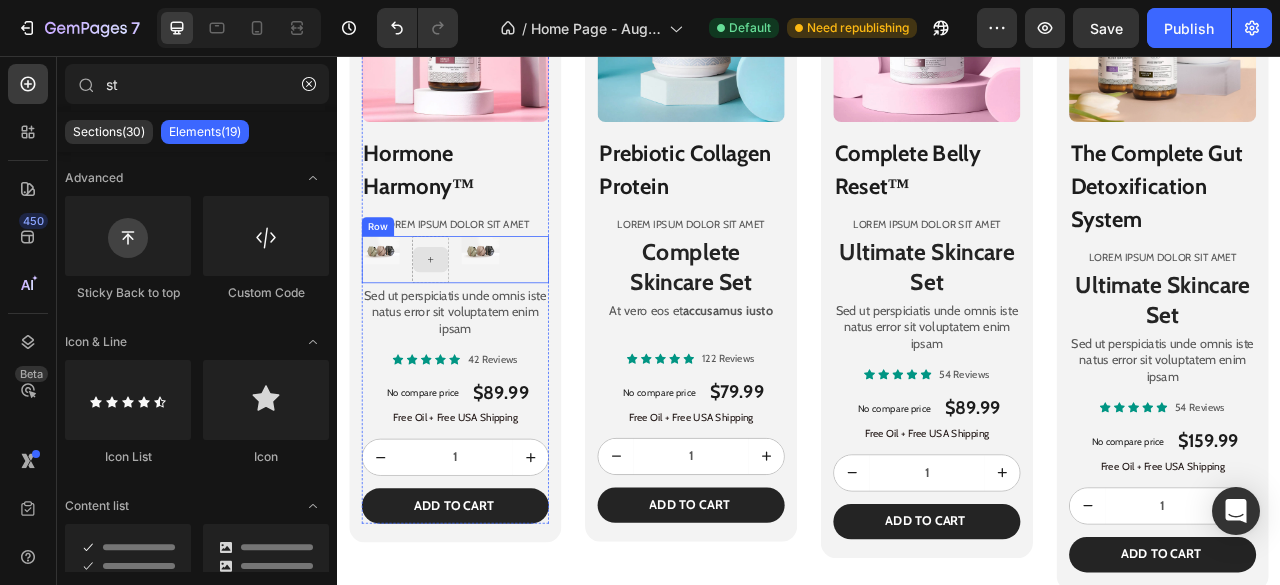 click at bounding box center (456, 315) 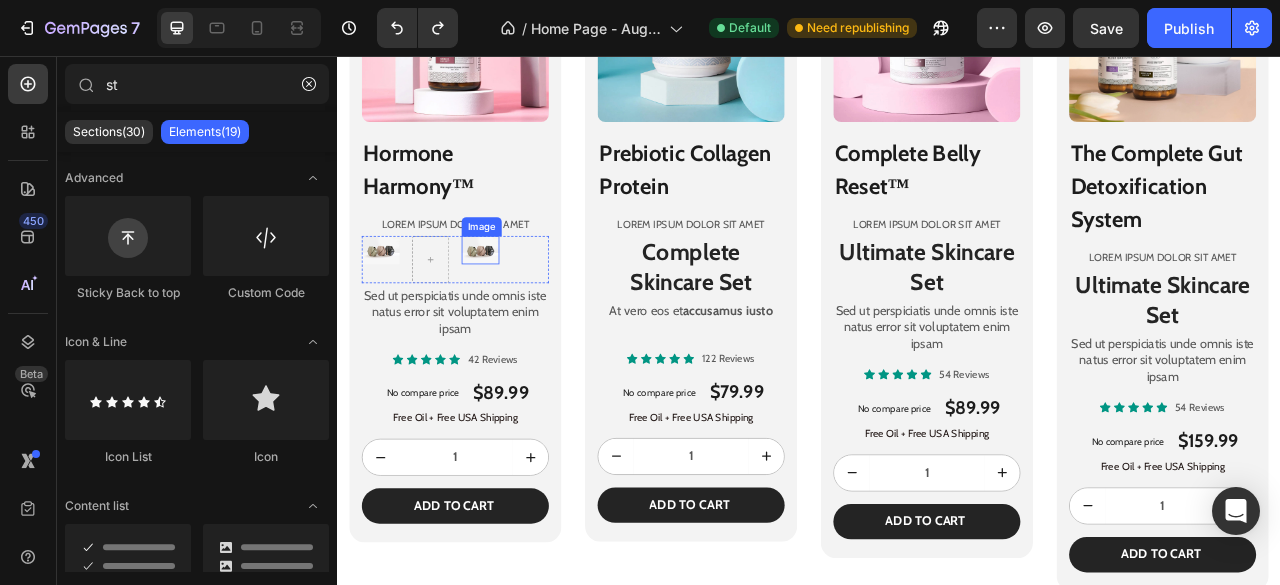 click at bounding box center (519, 303) 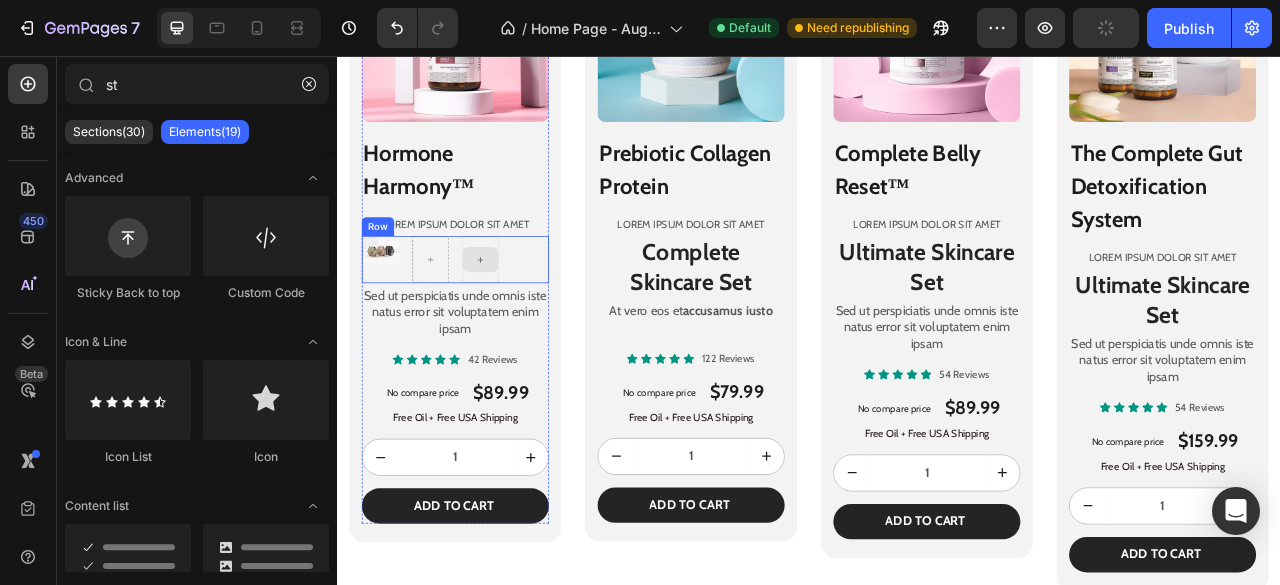 click at bounding box center [519, 315] 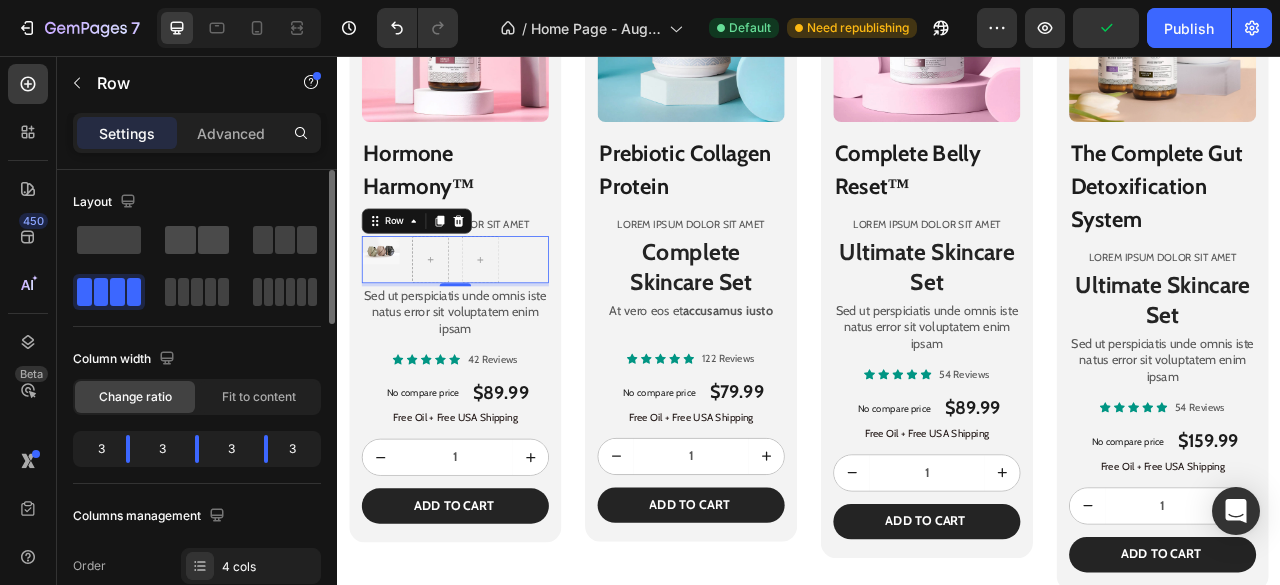 click 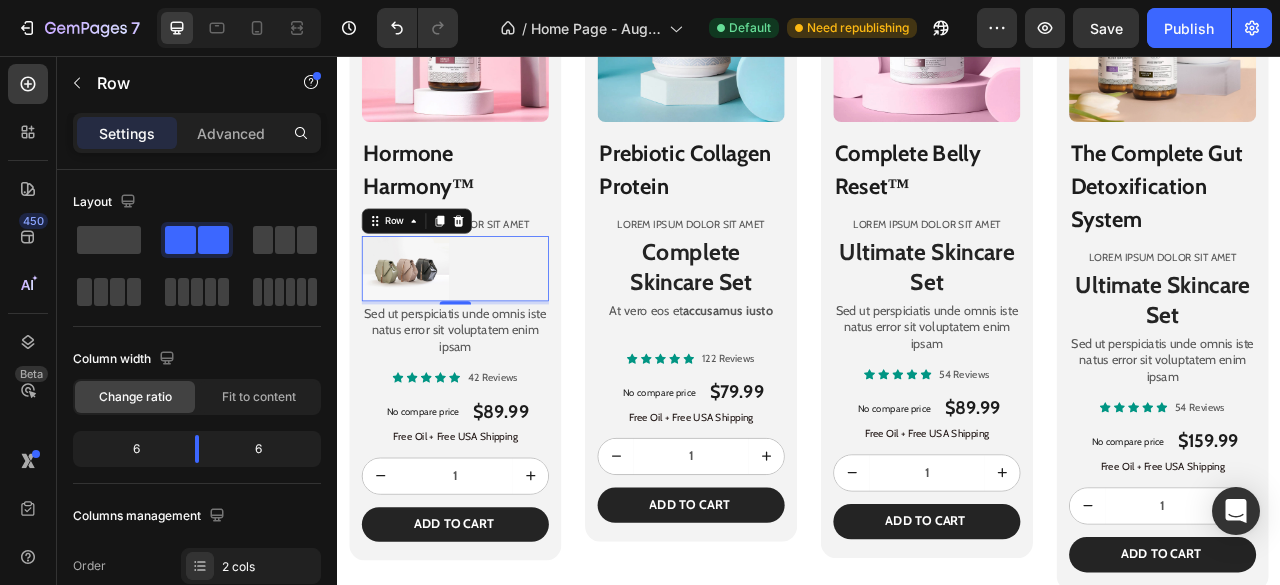 click at bounding box center (423, 326) 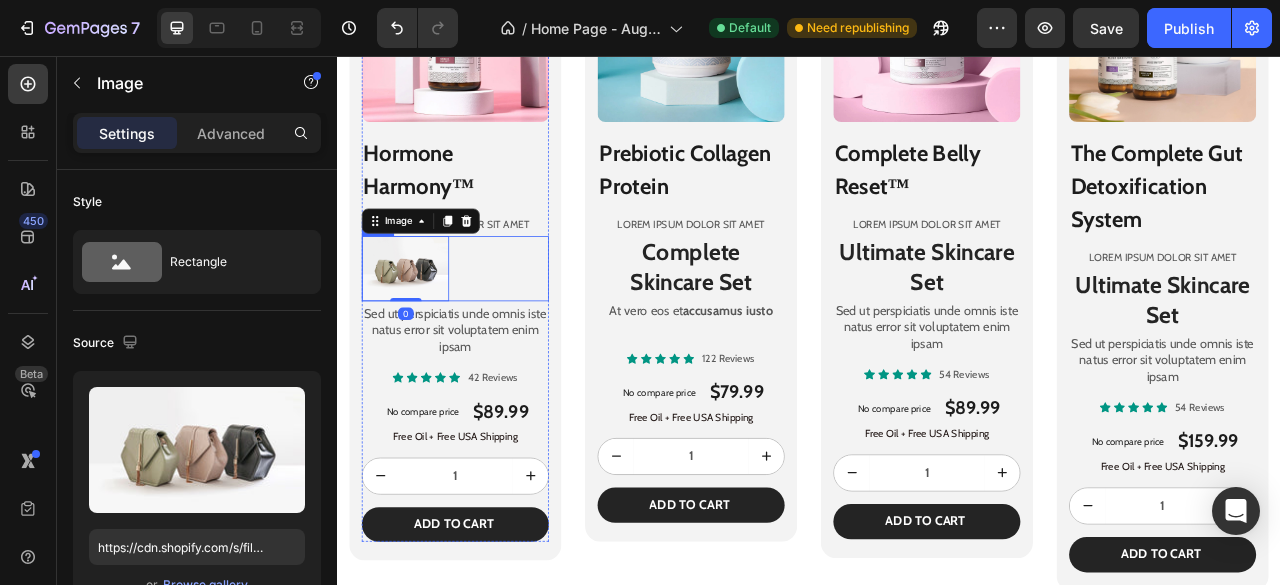 click on "Image   0 Heading Row" at bounding box center [487, 326] 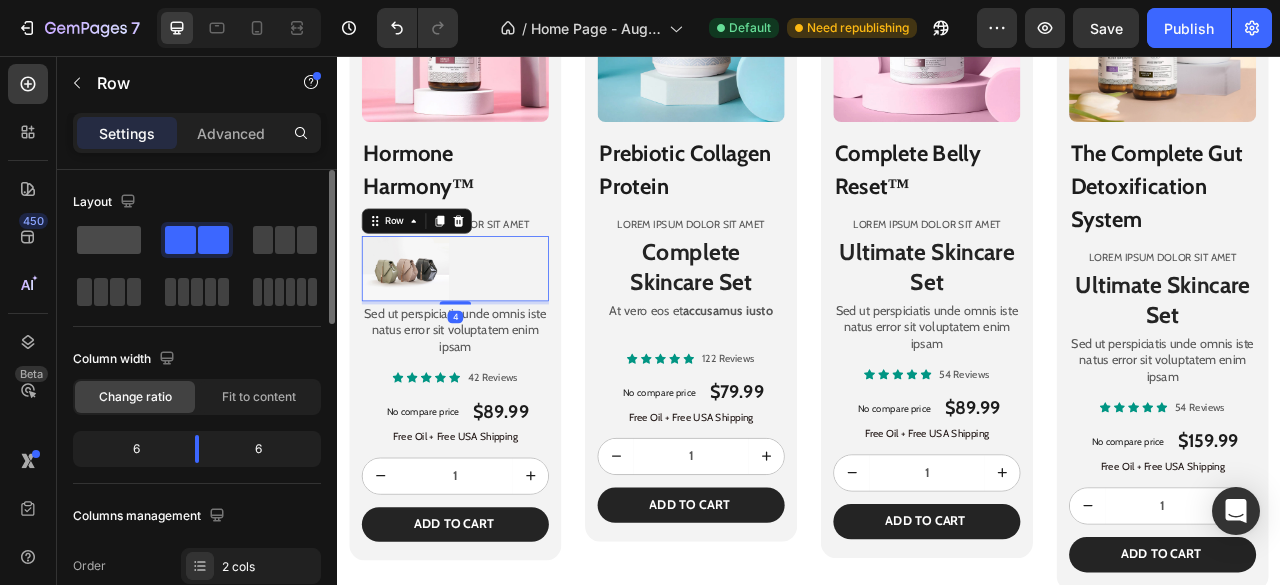 click 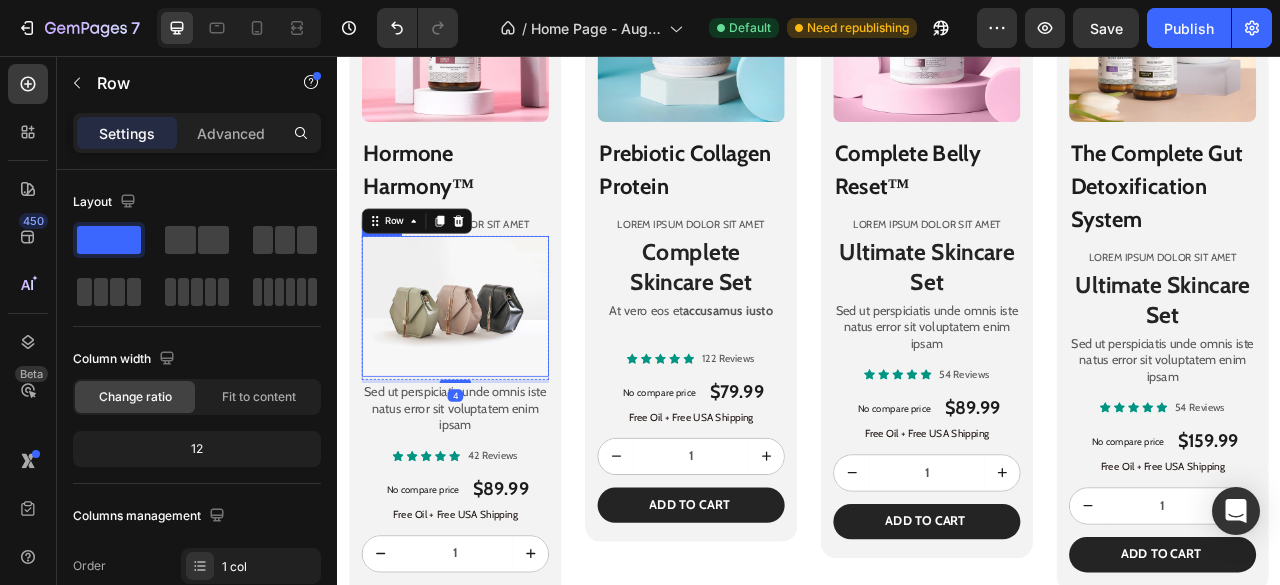 click at bounding box center (487, 374) 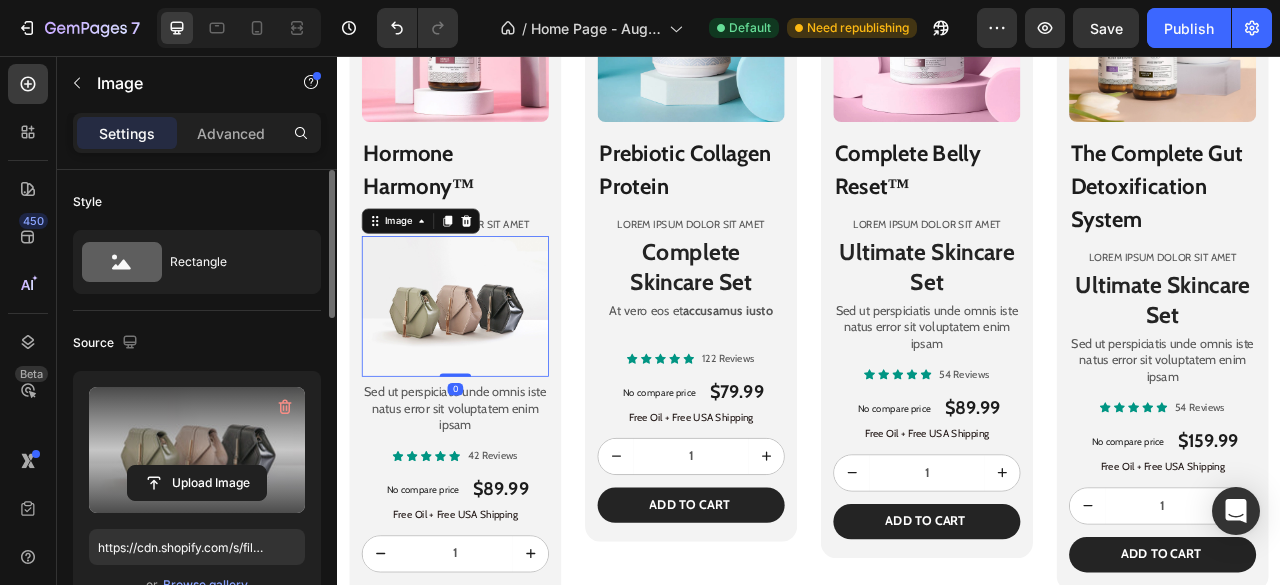 click at bounding box center [197, 450] 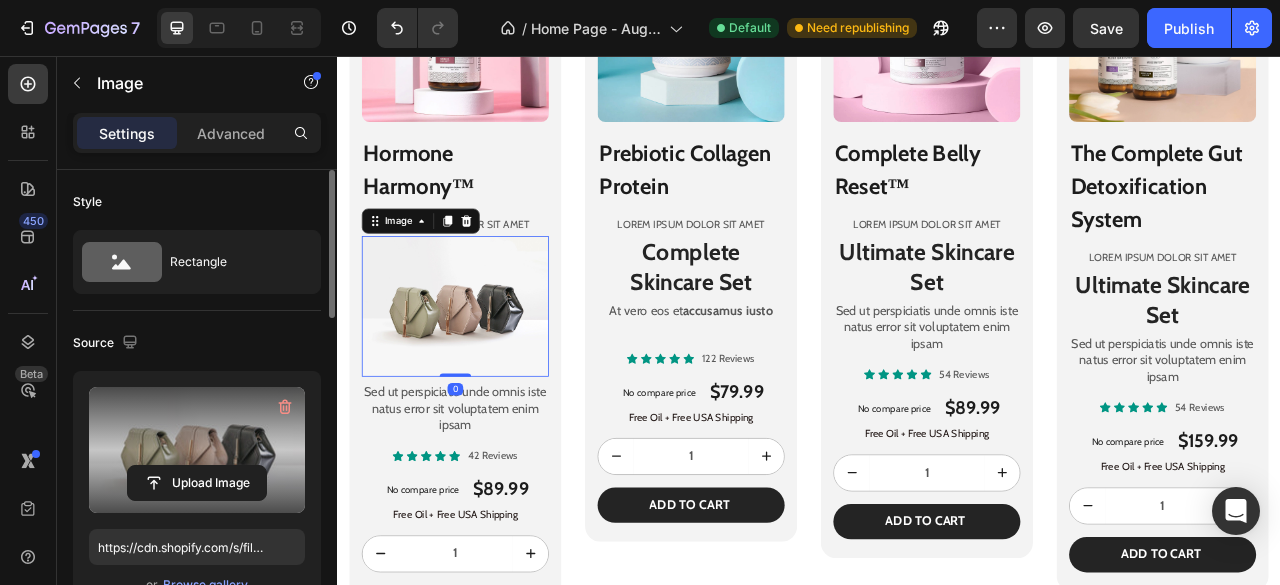 click 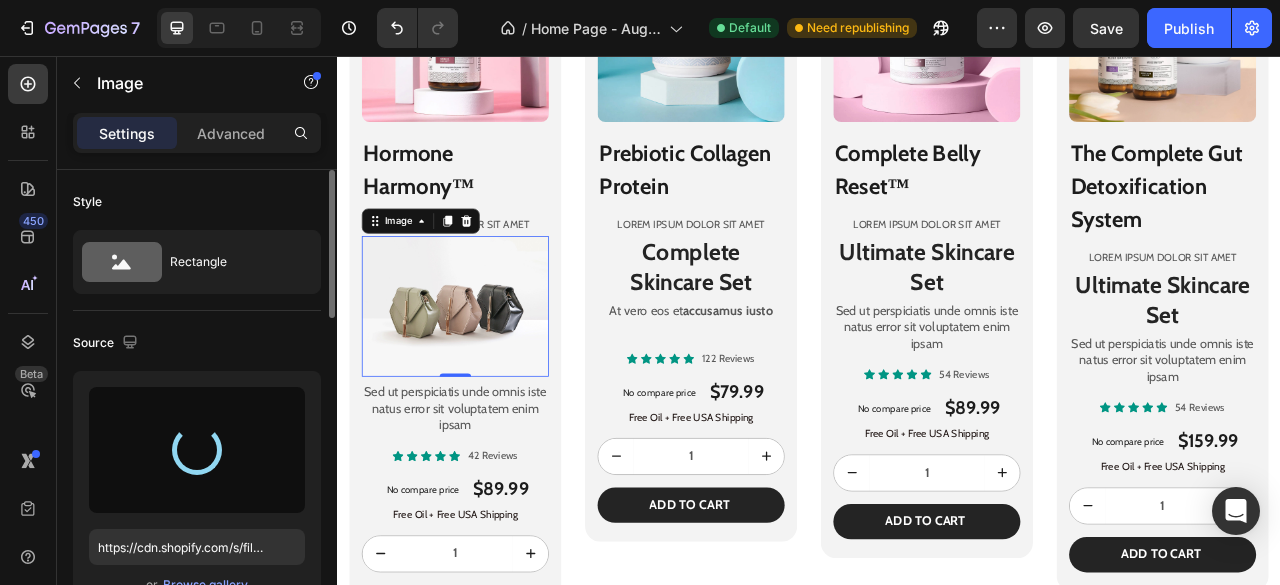 type on "https://cdn.shopify.com/s/files/1/0948/5395/5901/files/gempages_577662925980828434-24a6b623-5a6d-44df-8a0f-d45e4c30b547.png" 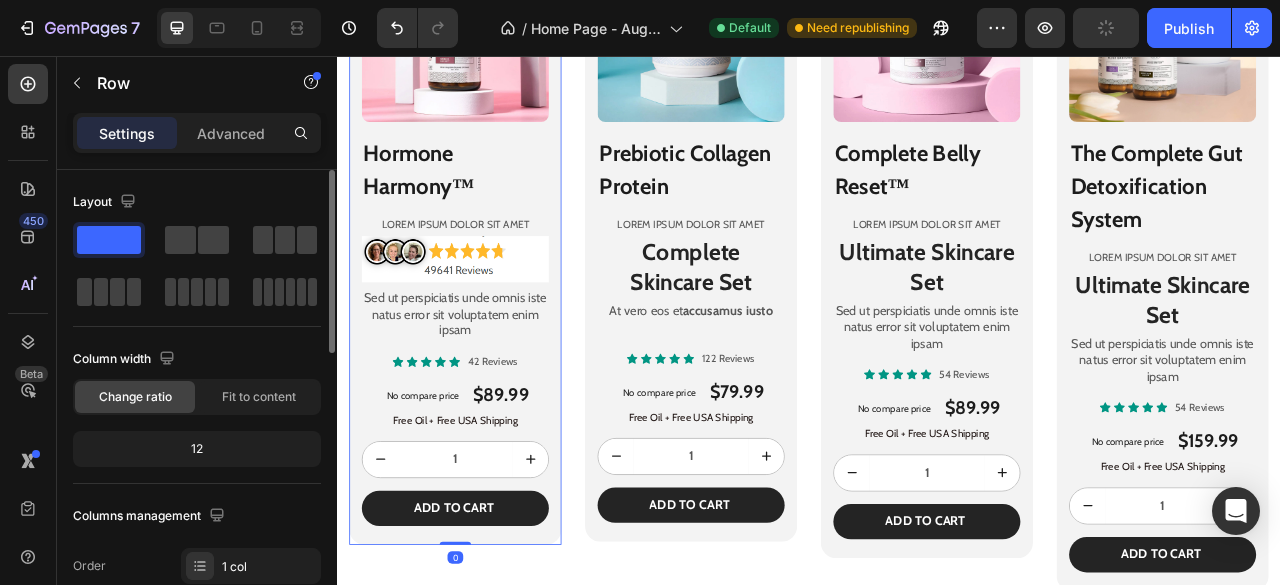 click on "Product Images Hormone Harmony™ Product Title Lorem ipsum dolor sit amet Text Block Image Heading Row Sed ut perspiciatis unde omnis iste natus error sit voluptatem enim ipsam Text Block Icon Icon Icon Icon Icon Icon List 42 Reviews Text Block Row No compare price Product Price $89.99 Product Price Product Price Row Free Oil + Free USA Shipping Text Block
1
Product Quantity Add to cart Add to Cart Row Product Row   0" at bounding box center [487, 281] 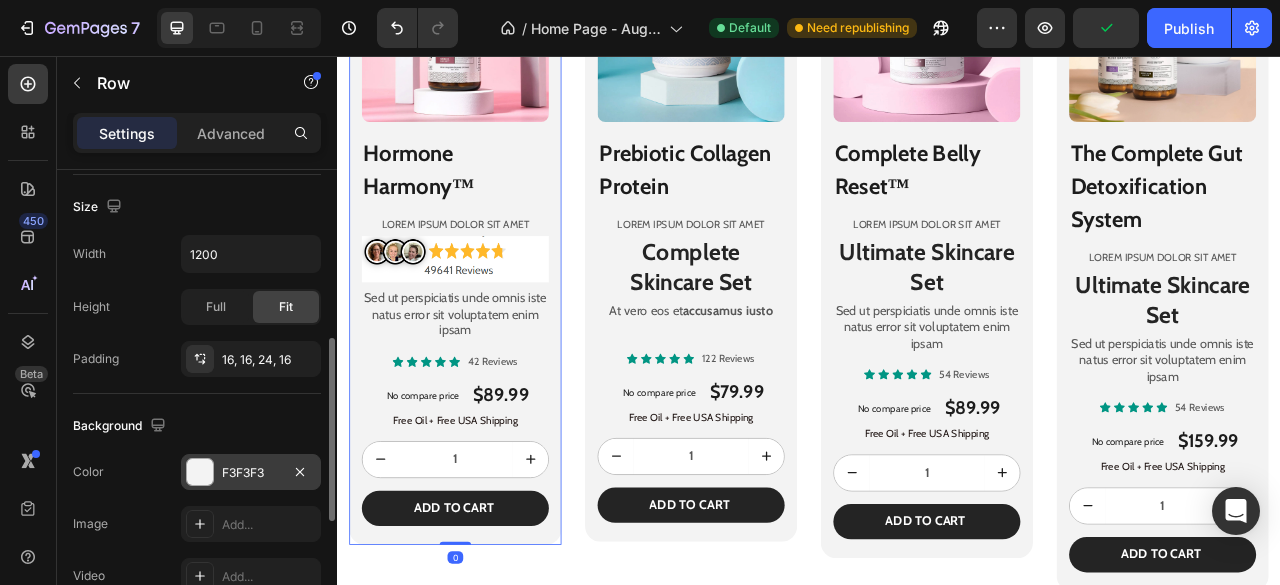 scroll, scrollTop: 428, scrollLeft: 0, axis: vertical 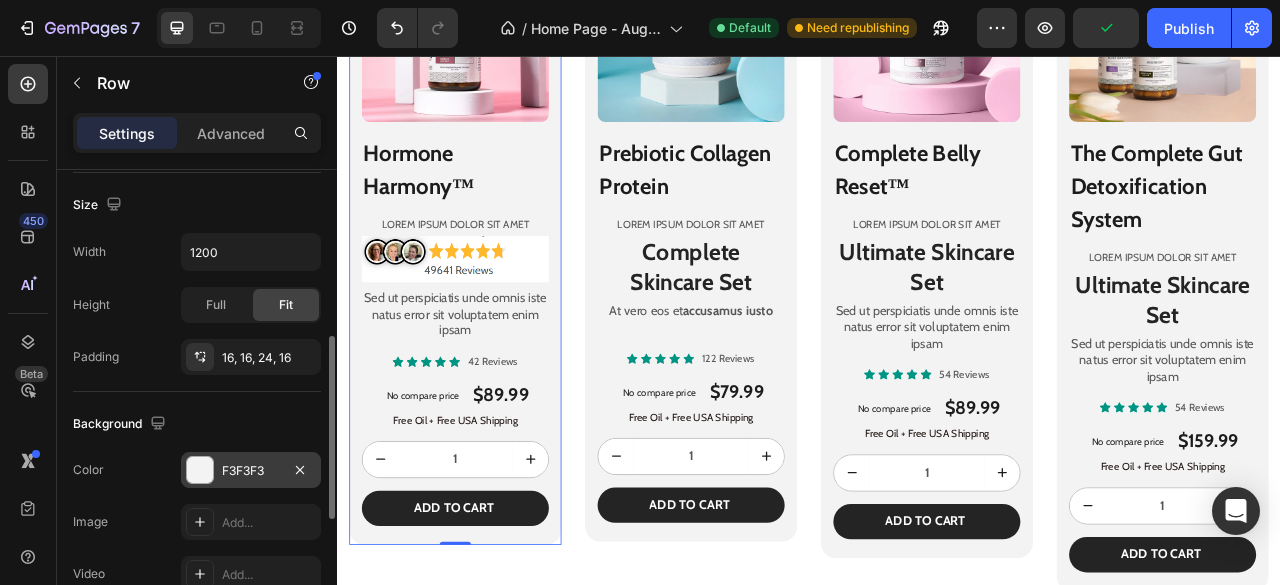 click on "F3F3F3" at bounding box center (251, 471) 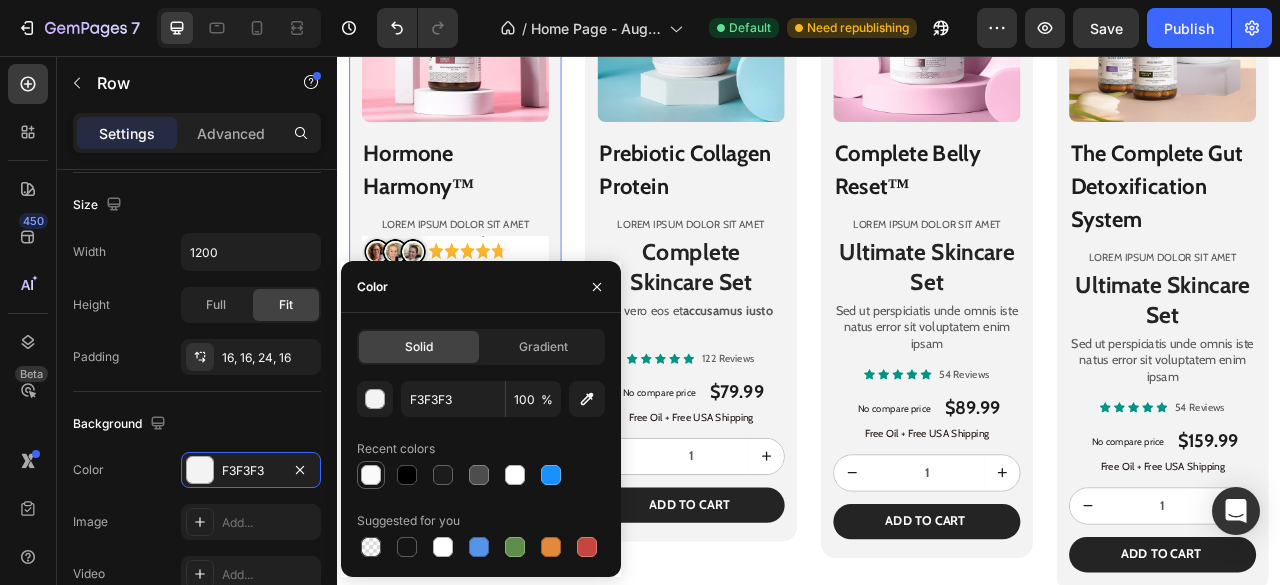 click at bounding box center [371, 475] 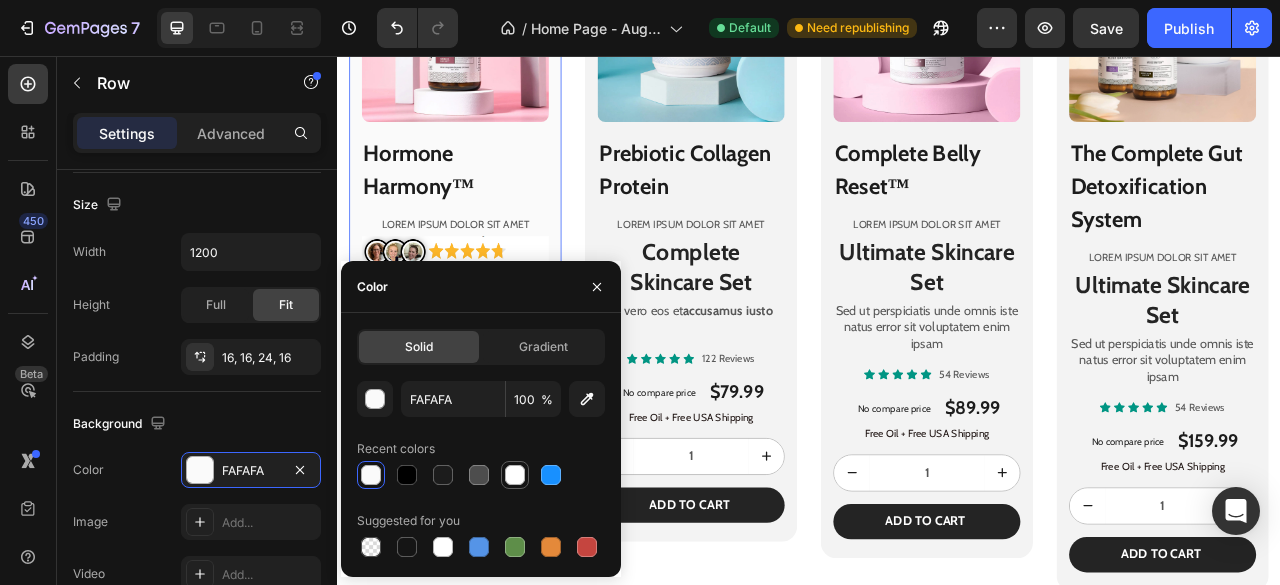 click at bounding box center (515, 475) 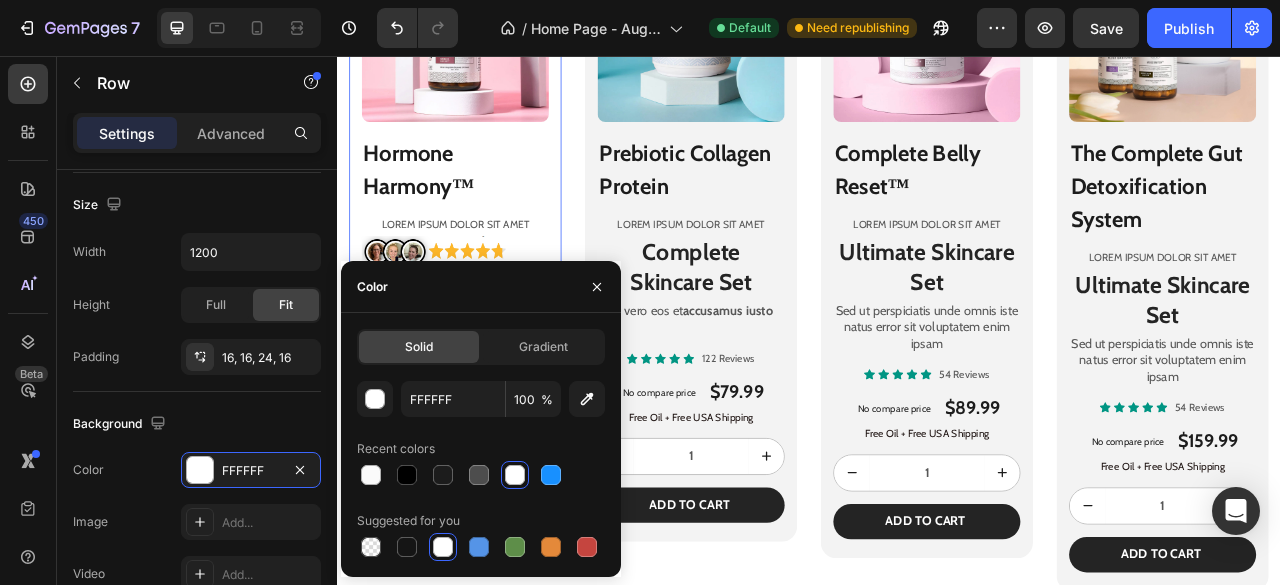 click on "Size Width 1200 Height Full Fit Padding 16, 16, 24, 16" 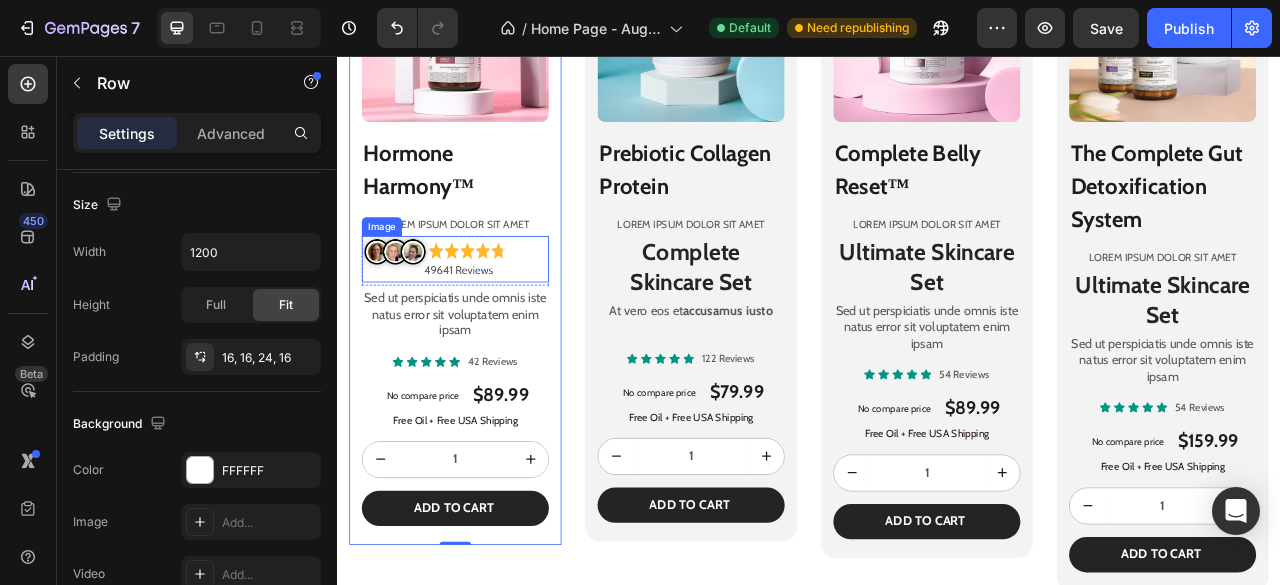 click at bounding box center (487, 314) 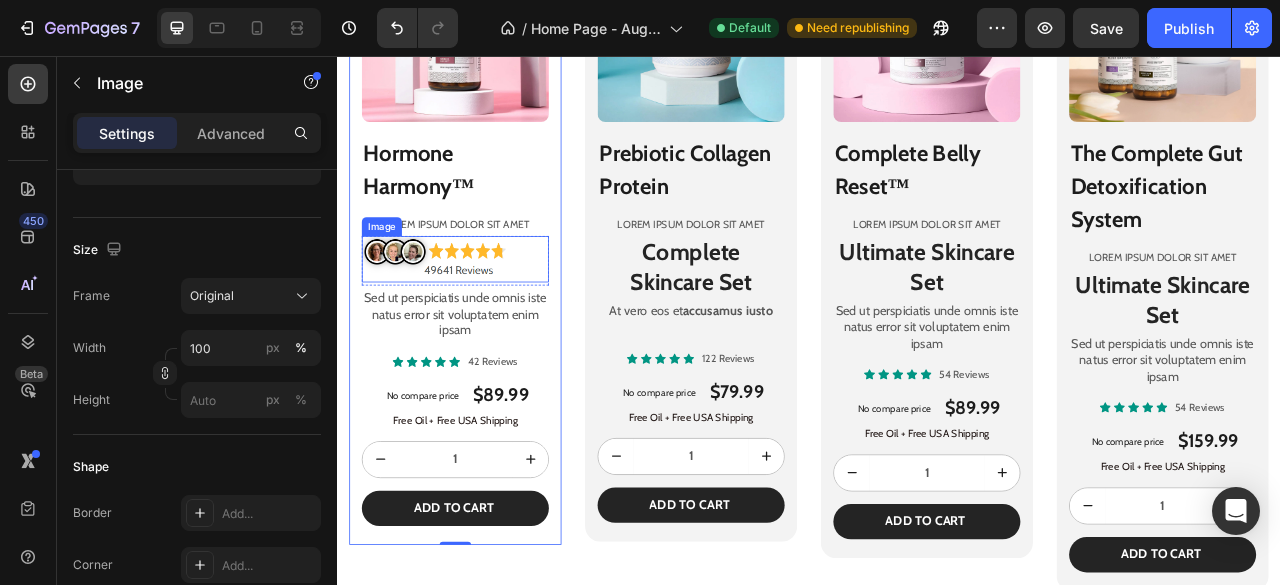 scroll, scrollTop: 0, scrollLeft: 0, axis: both 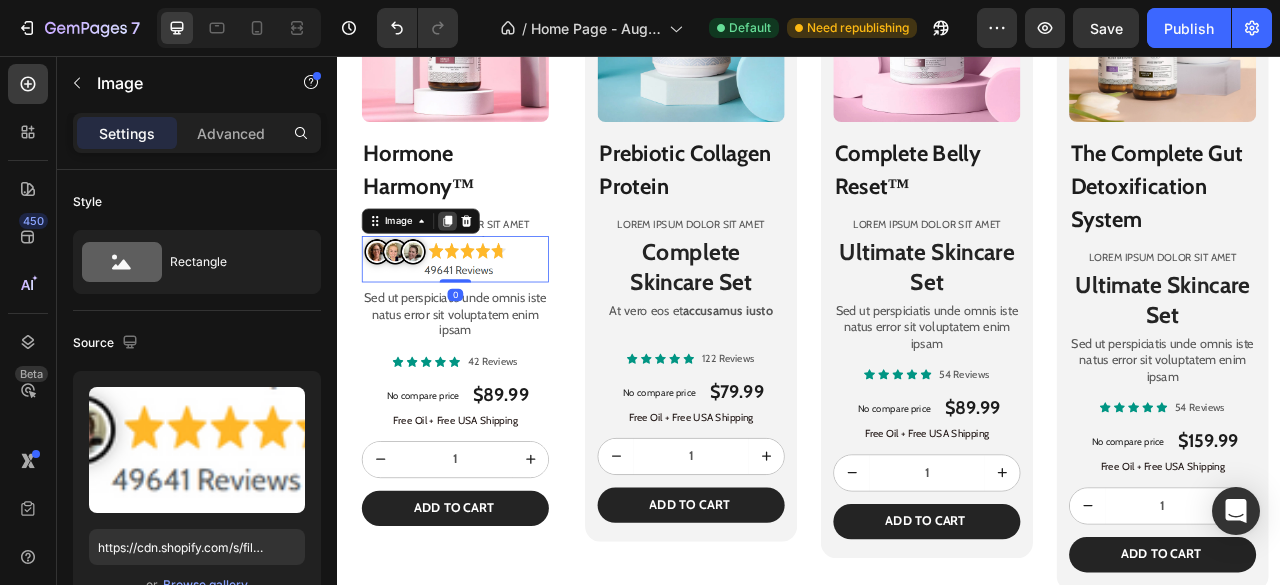 click 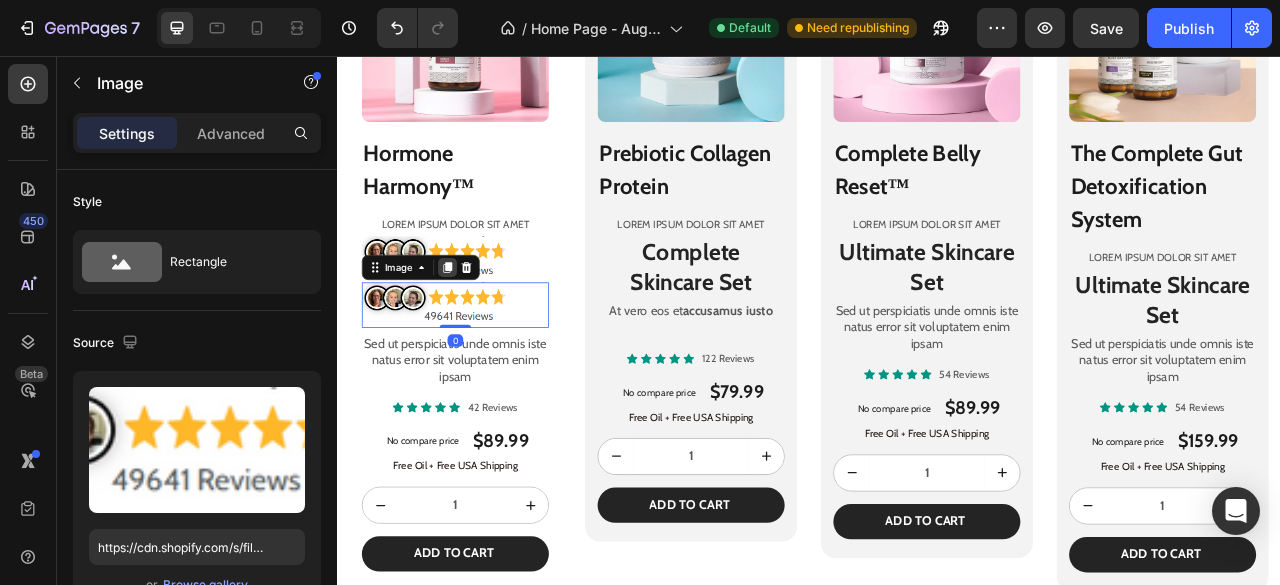 click 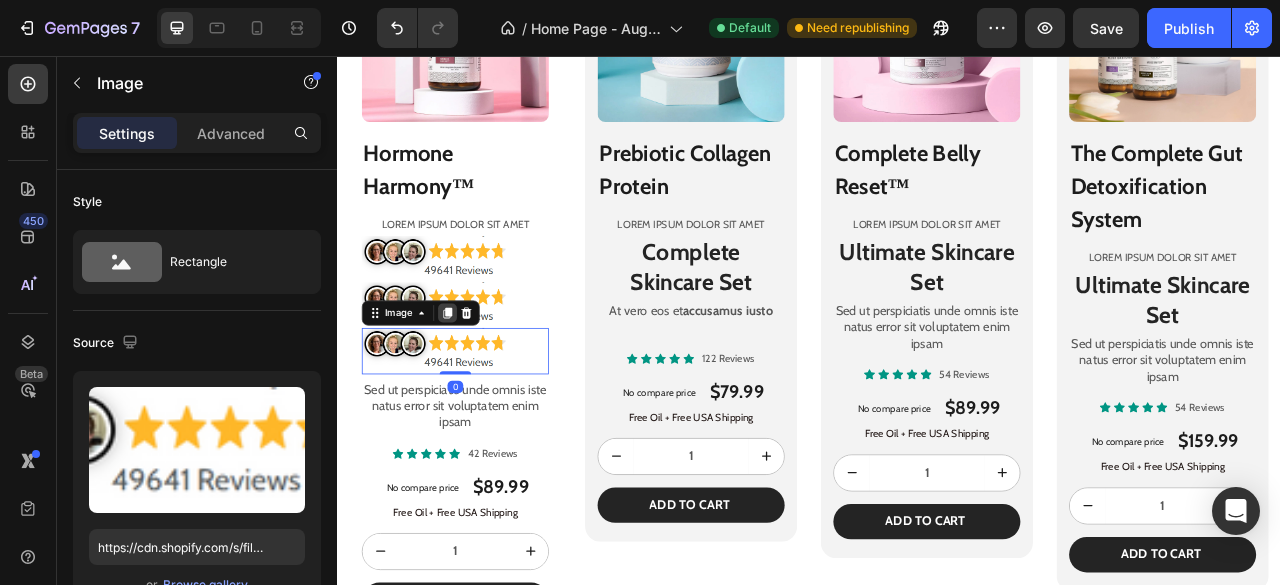 click at bounding box center (477, 383) 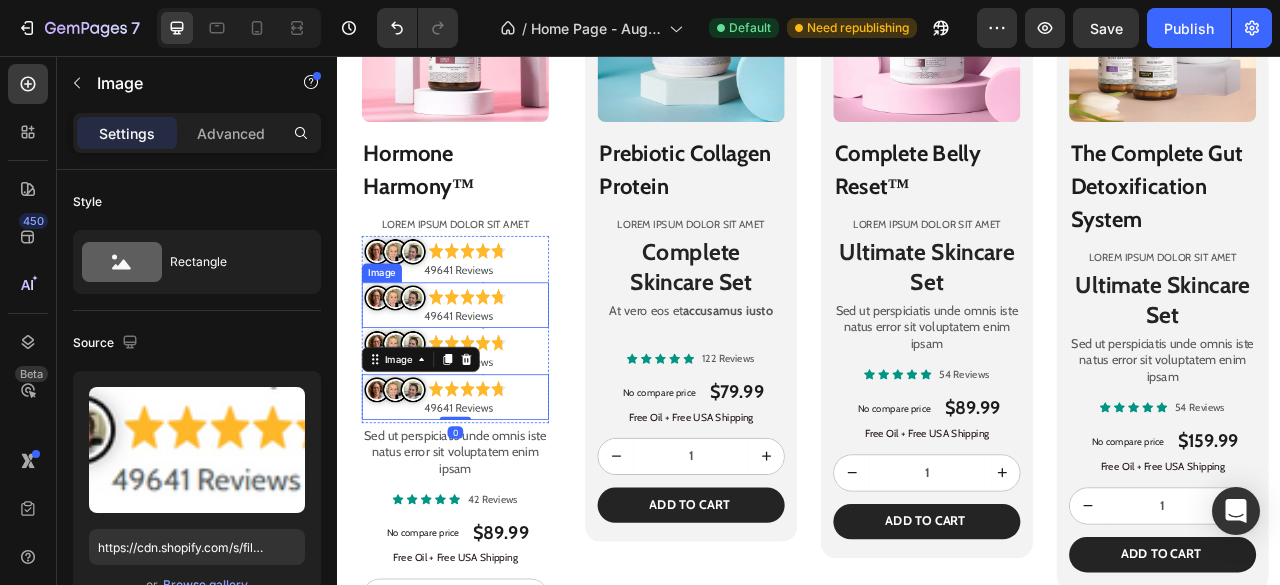 click at bounding box center [487, 373] 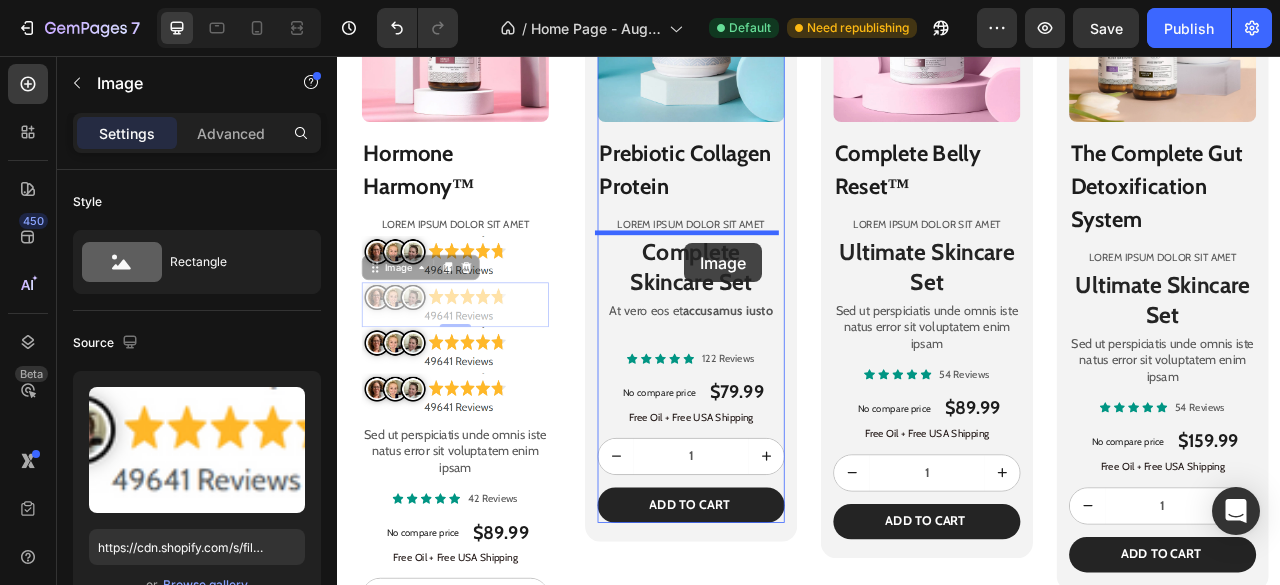 drag, startPoint x: 378, startPoint y: 320, endPoint x: 779, endPoint y: 294, distance: 401.842 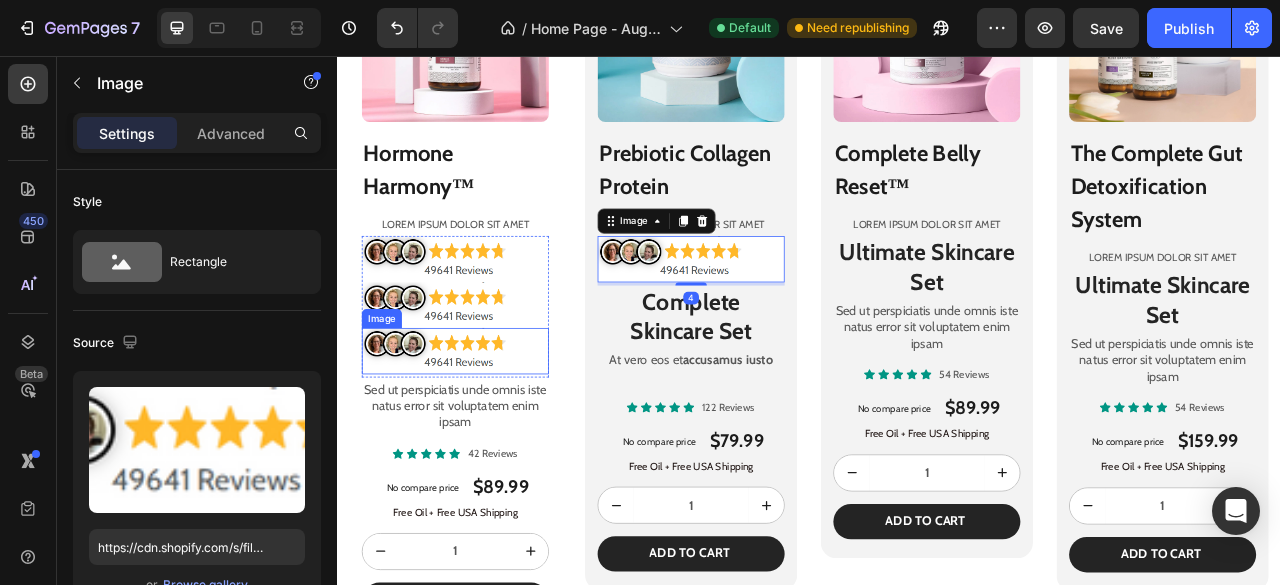 click at bounding box center [487, 431] 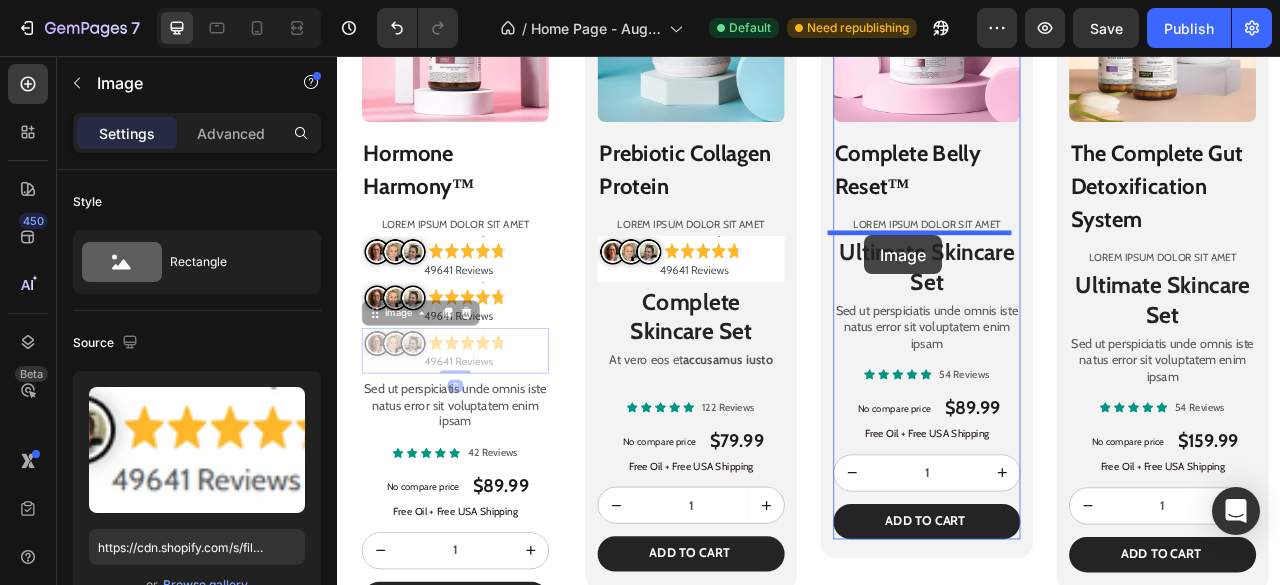 drag, startPoint x: 390, startPoint y: 383, endPoint x: 1011, endPoint y: 284, distance: 628.8418 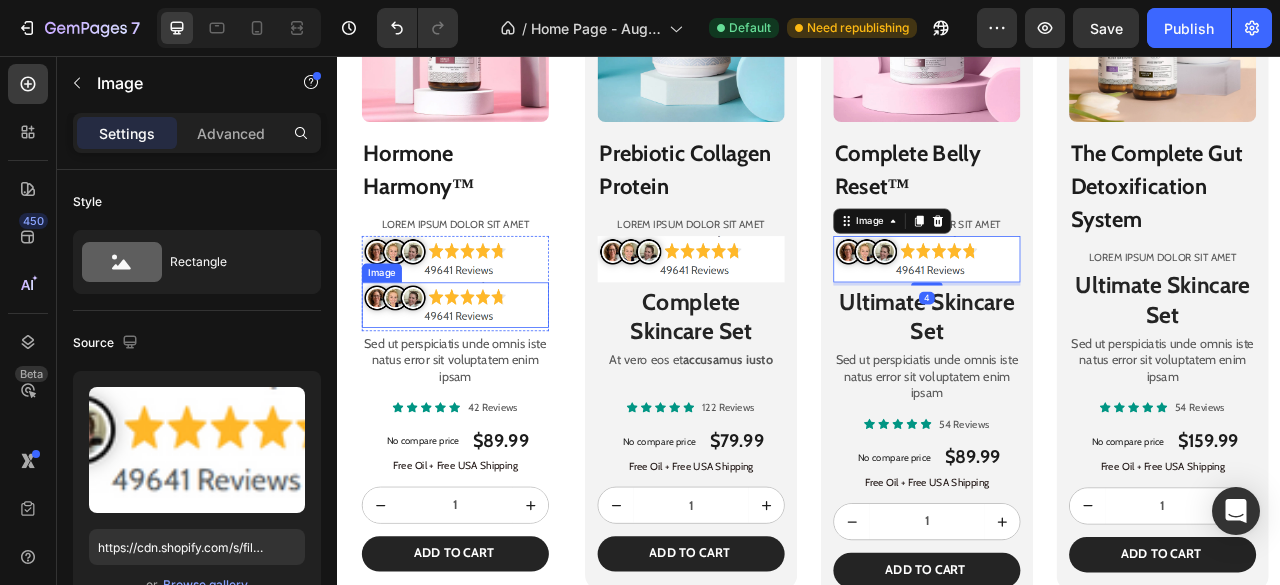 click at bounding box center [487, 373] 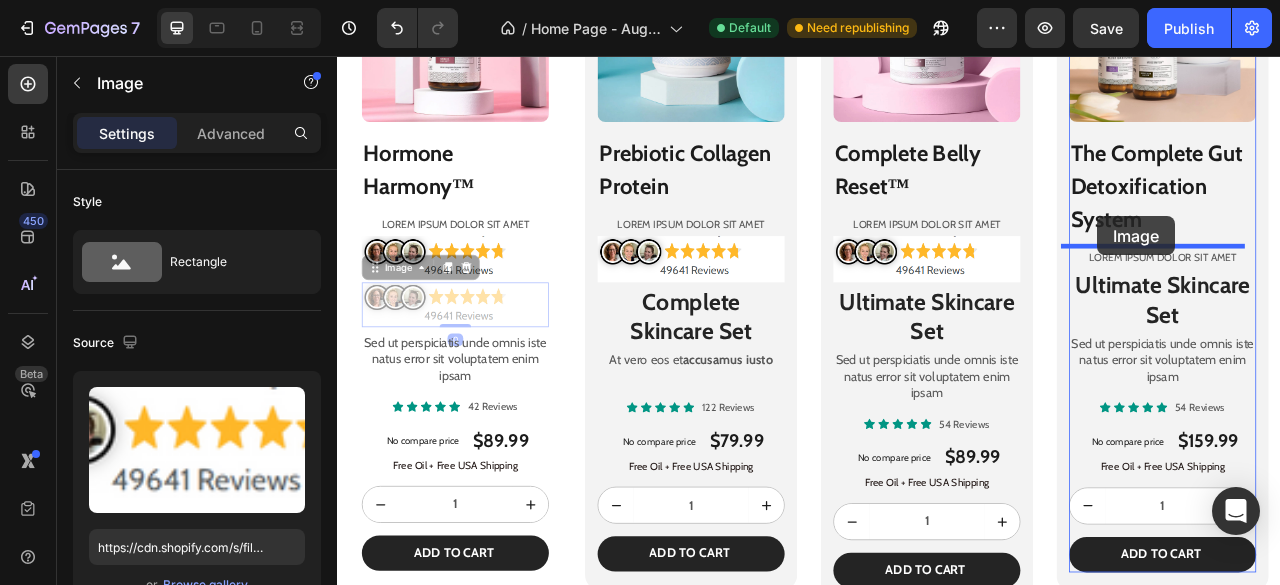 drag, startPoint x: 385, startPoint y: 324, endPoint x: 1304, endPoint y: 260, distance: 921.2258 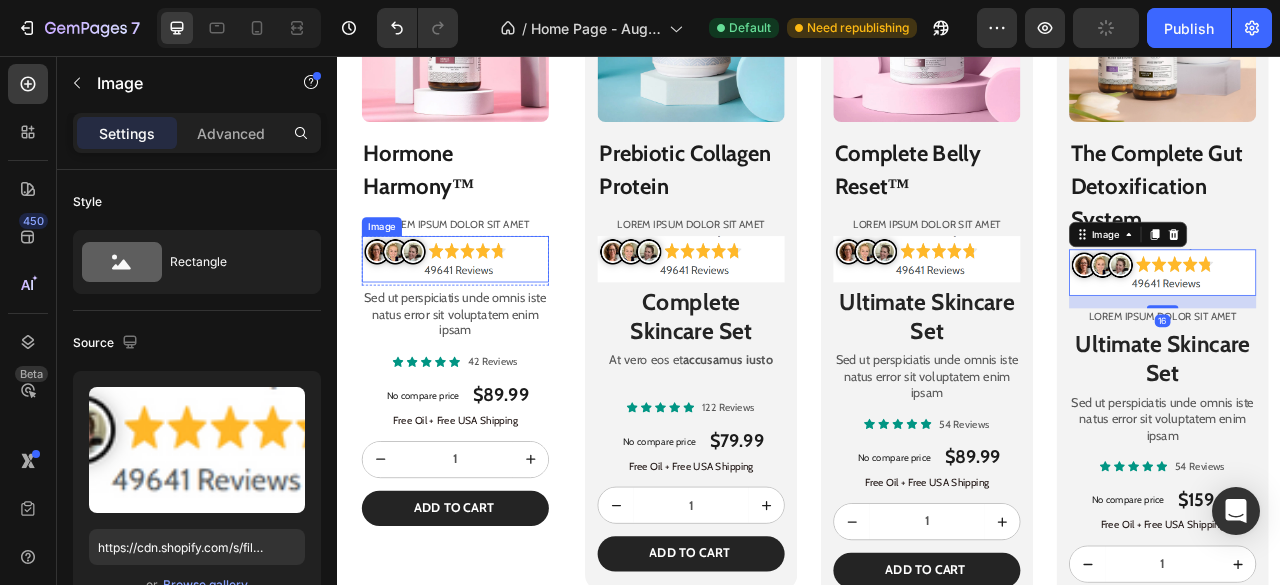 click at bounding box center (487, 314) 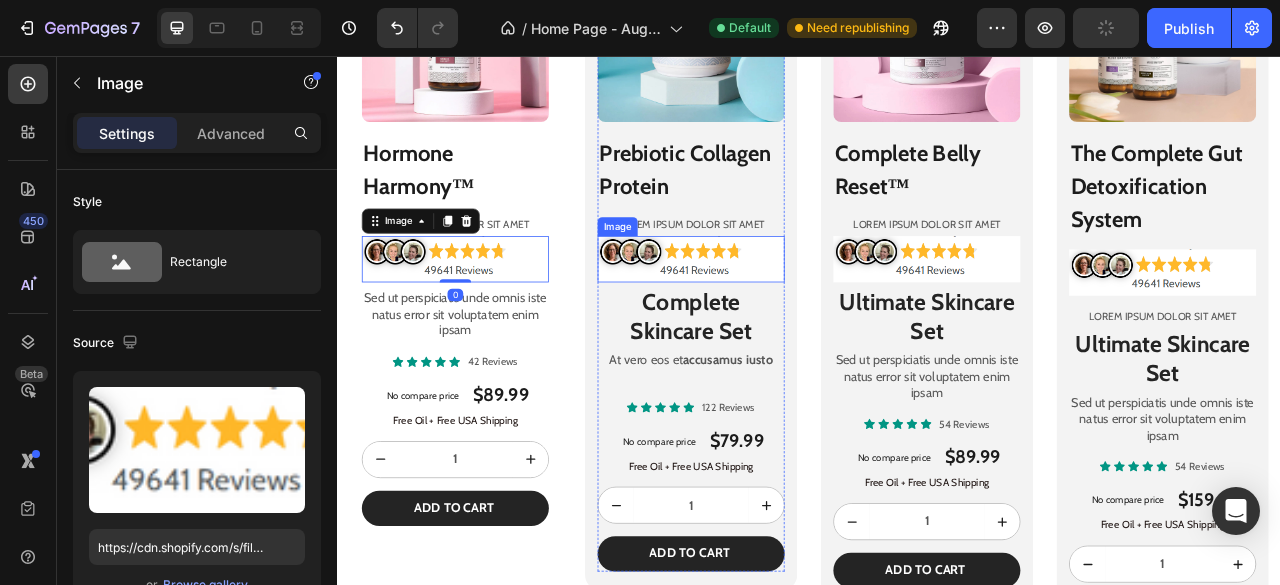 click at bounding box center (787, 314) 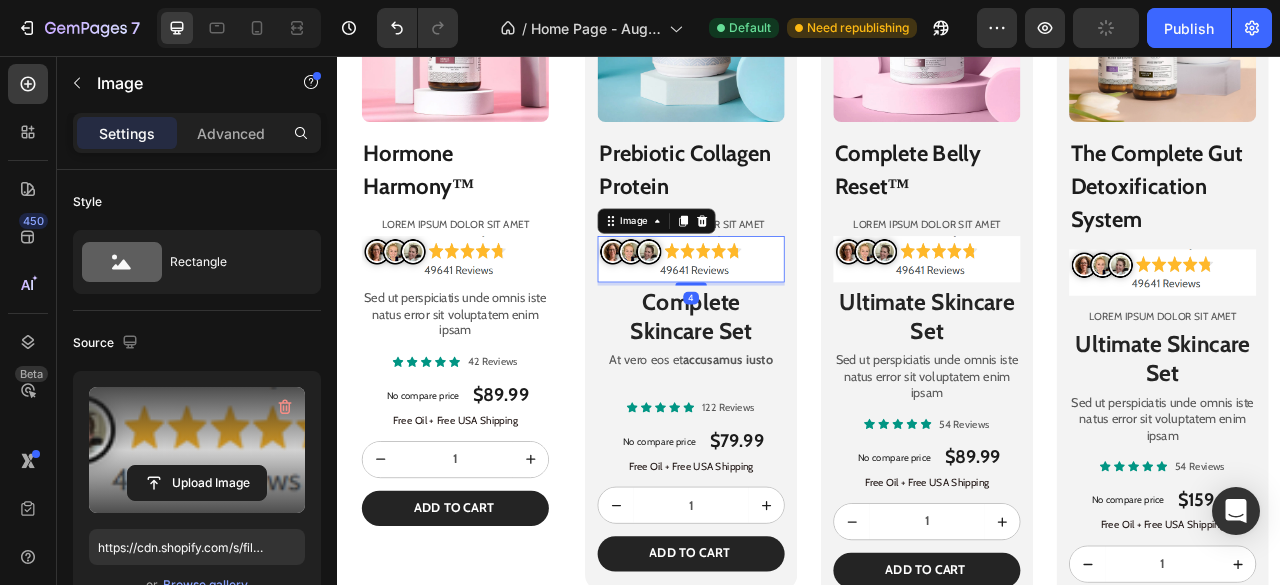 click at bounding box center [197, 450] 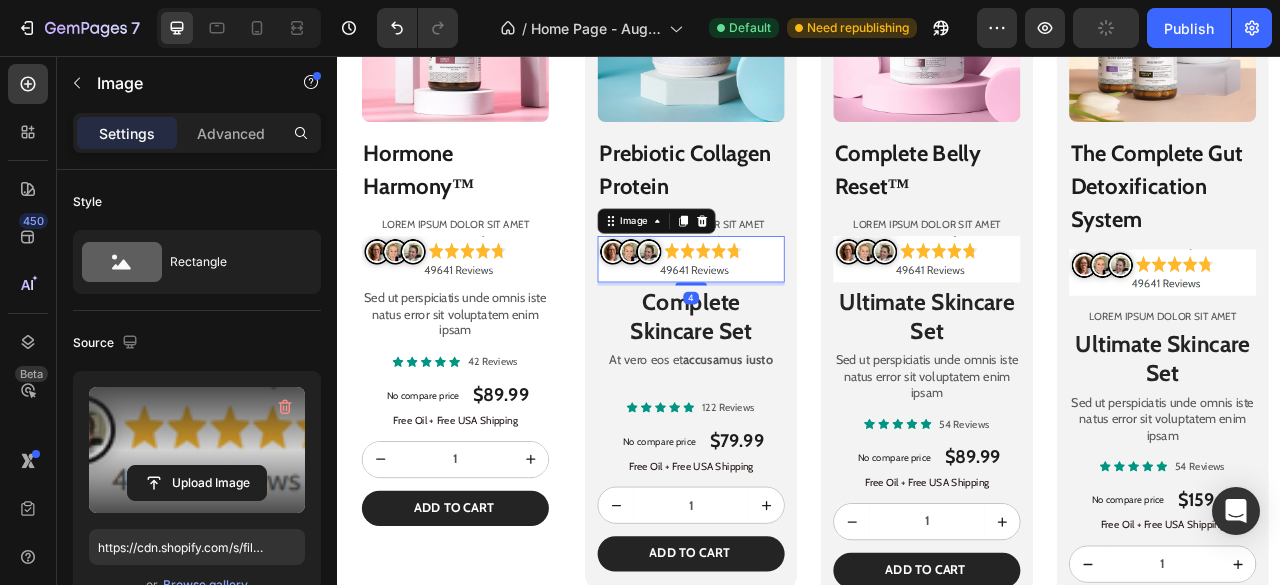 click 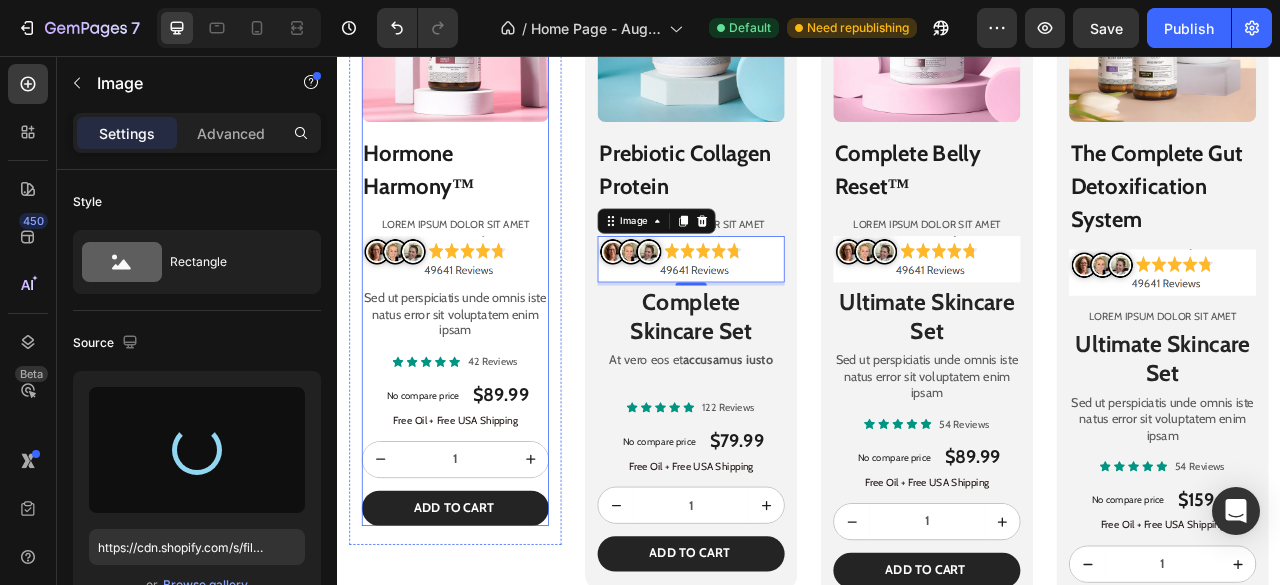 type on "https://cdn.shopify.com/s/files/1/0948/5395/5901/files/gempages_577662925980828434-d5b6a6af-5455-4e4a-a150-25a26ed0d653.png" 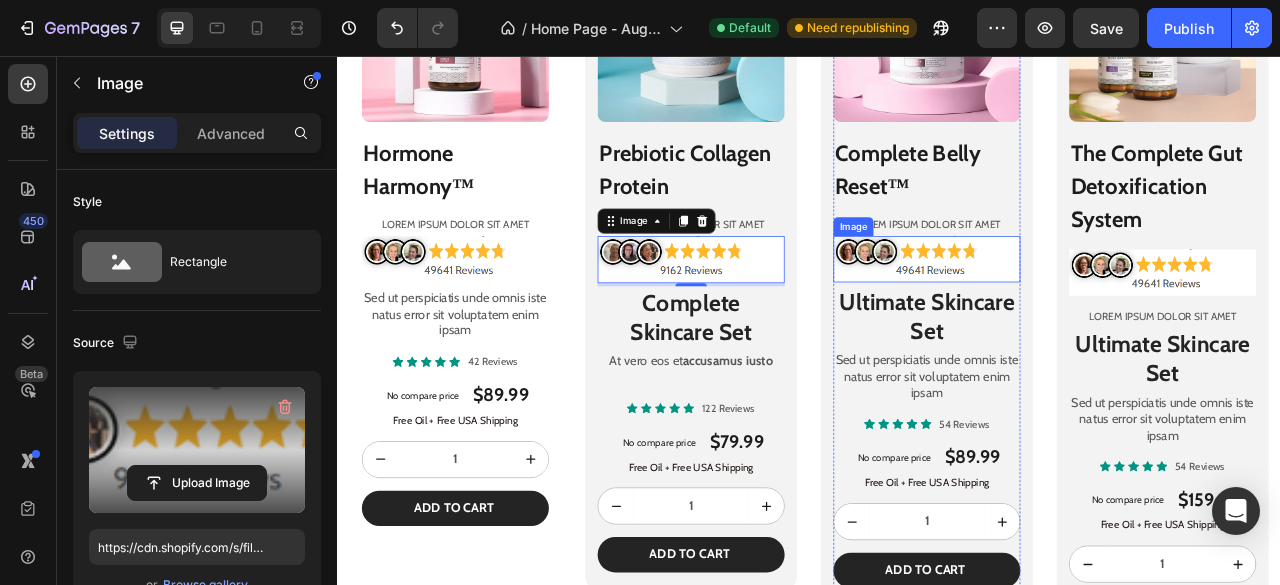 click at bounding box center [1087, 314] 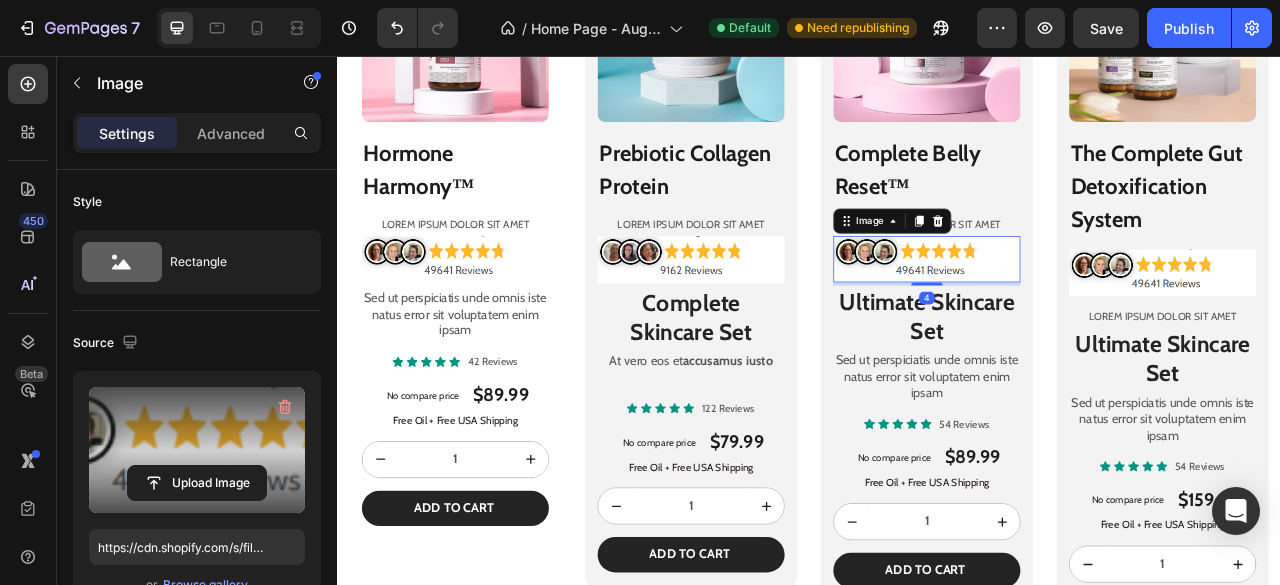click at bounding box center [197, 450] 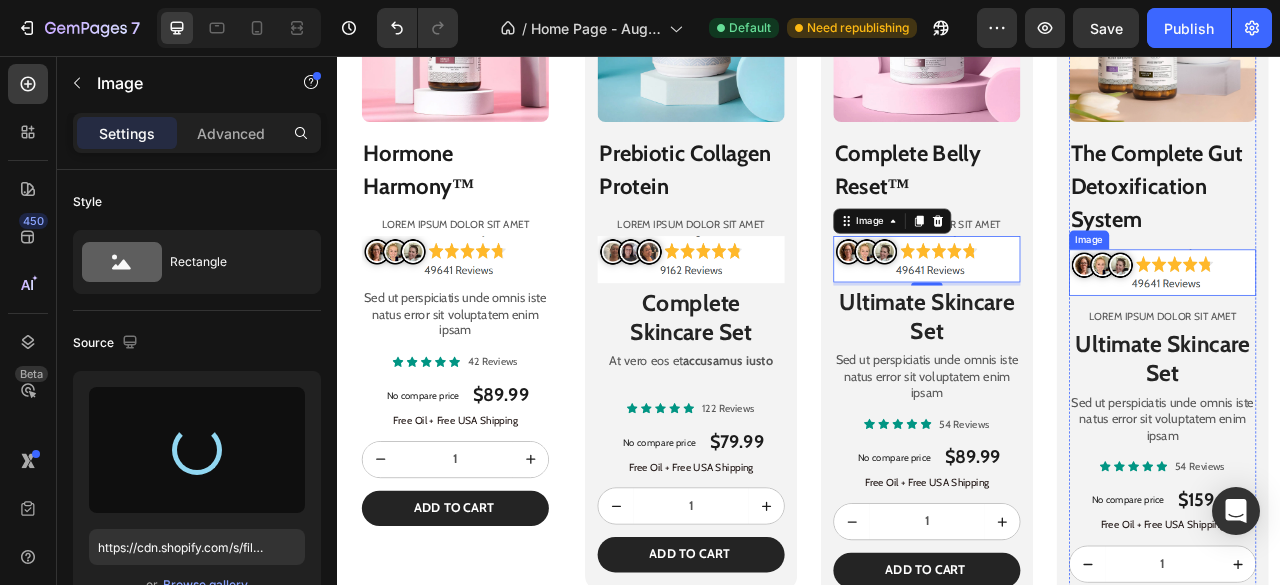 type on "https://cdn.shopify.com/s/files/1/0948/5395/5901/files/gempages_577662925980828434-0efe95d6-e930-4f9e-bbc7-d8f36f3dd2ac.png" 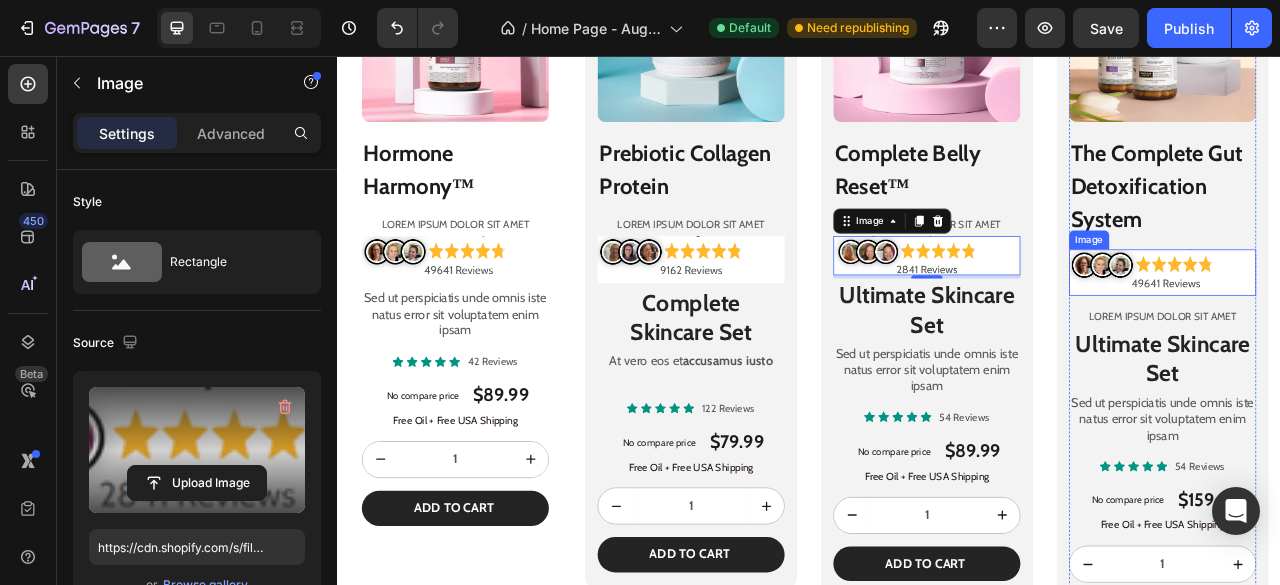 click at bounding box center [1387, 331] 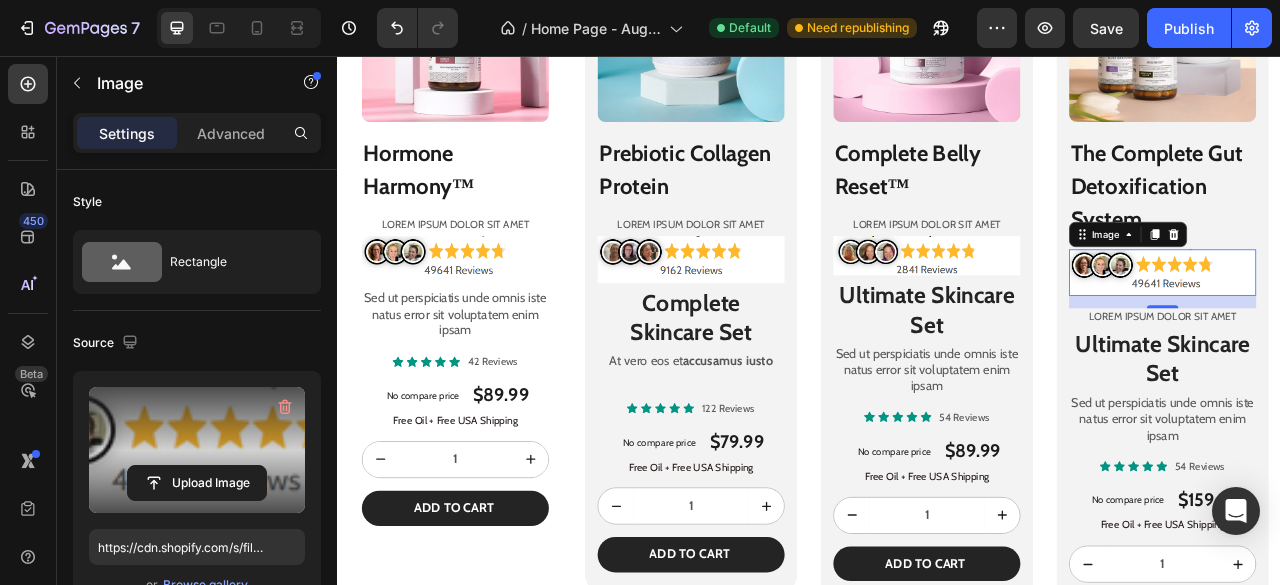 click at bounding box center [197, 450] 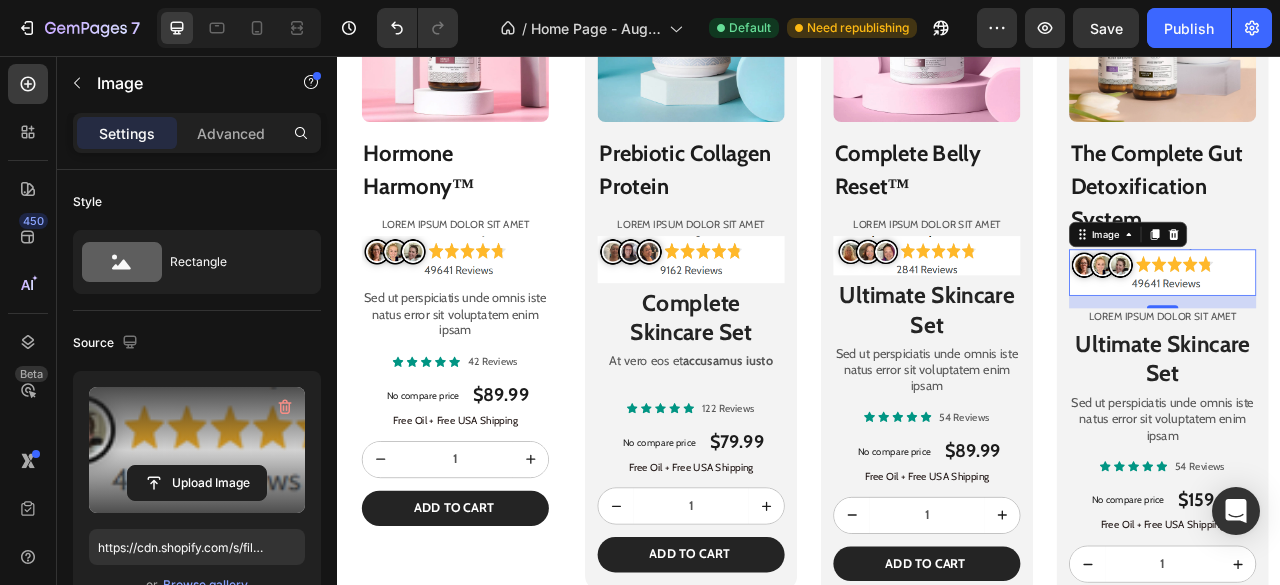 click at bounding box center (197, 450) 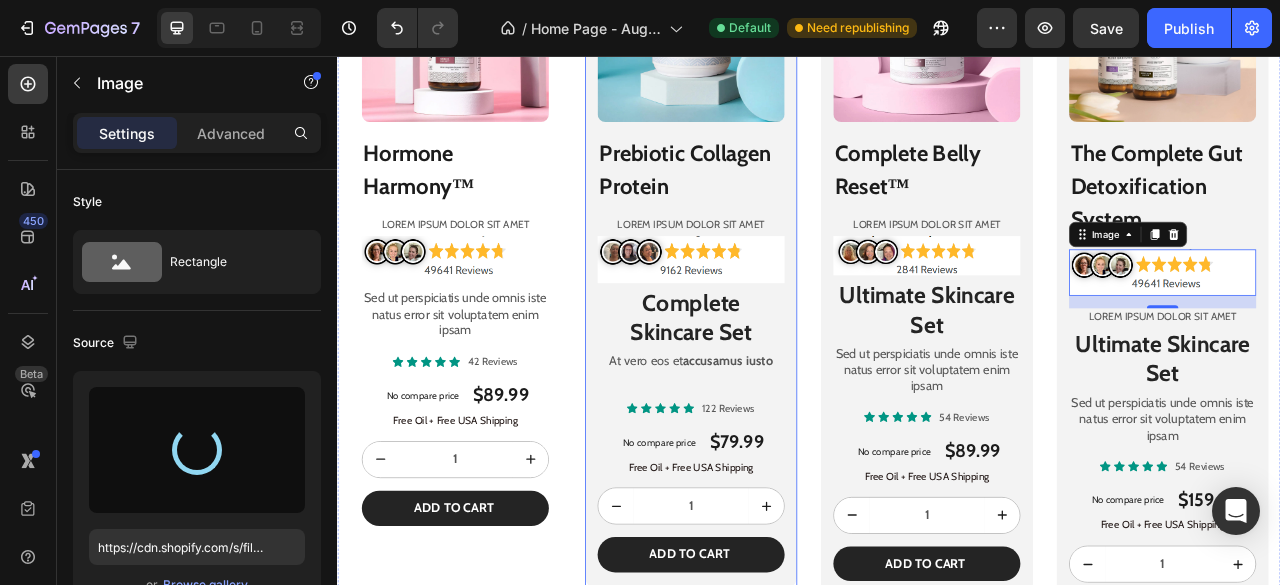 type on "https://cdn.shopify.com/s/files/1/0948/5395/5901/files/gempages_577662925980828434-7578d174-ba52-4369-a327-19f4bac915a3.png" 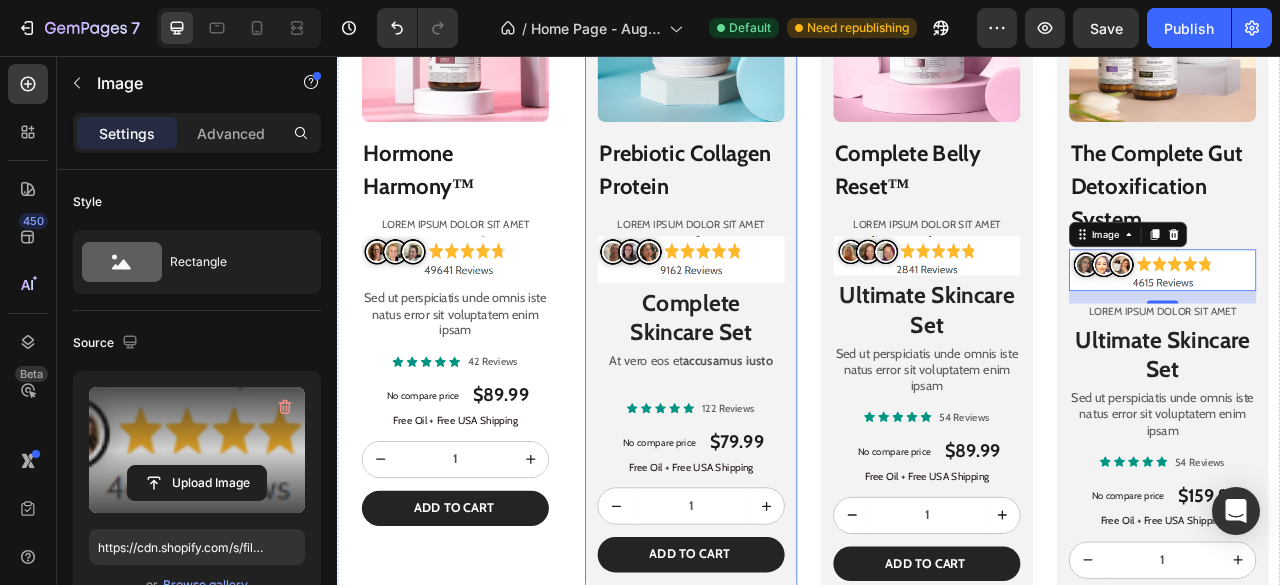 click on "Product Images Prebiotic Collagen Protein Product Title Lorem ipsum dolor sit amet Text Block Image Complete Skincare Set Heading At vero eos et  accusamus iusto   Text Block Icon Icon Icon Icon Icon Icon List 122 Reviews Text Block Row No compare price Product Price $79.99 Product Price Product Price Row Free Oil + Free USA Shipping Text Block
1
Product Quantity Add to cart Add to Cart Row Product Row" at bounding box center [787, 311] 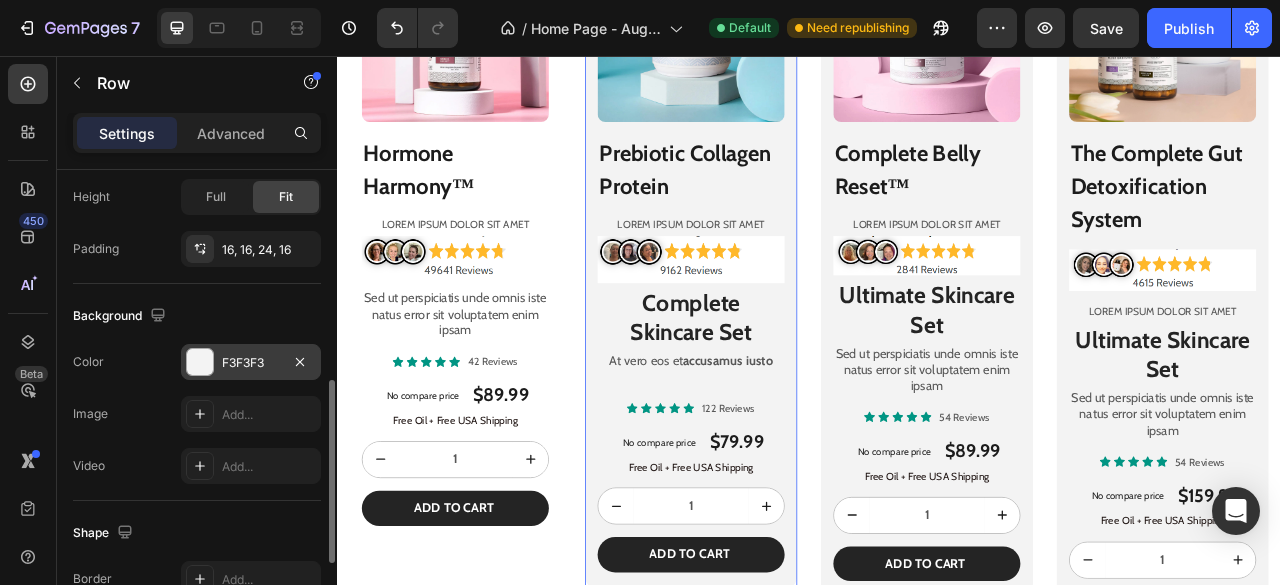 scroll, scrollTop: 537, scrollLeft: 0, axis: vertical 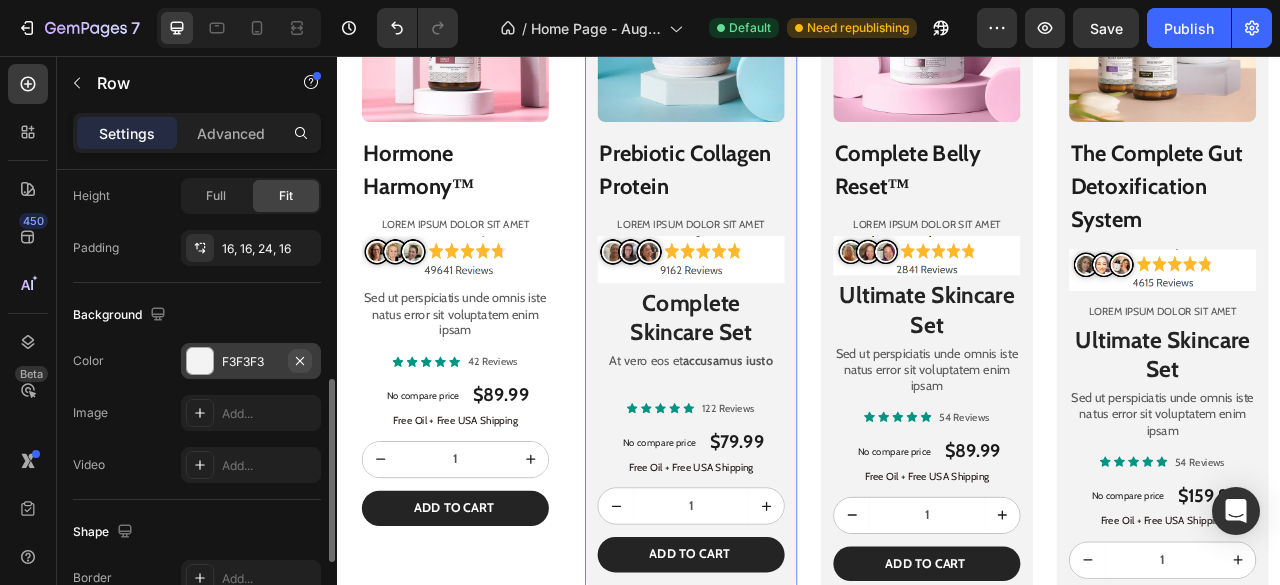 click 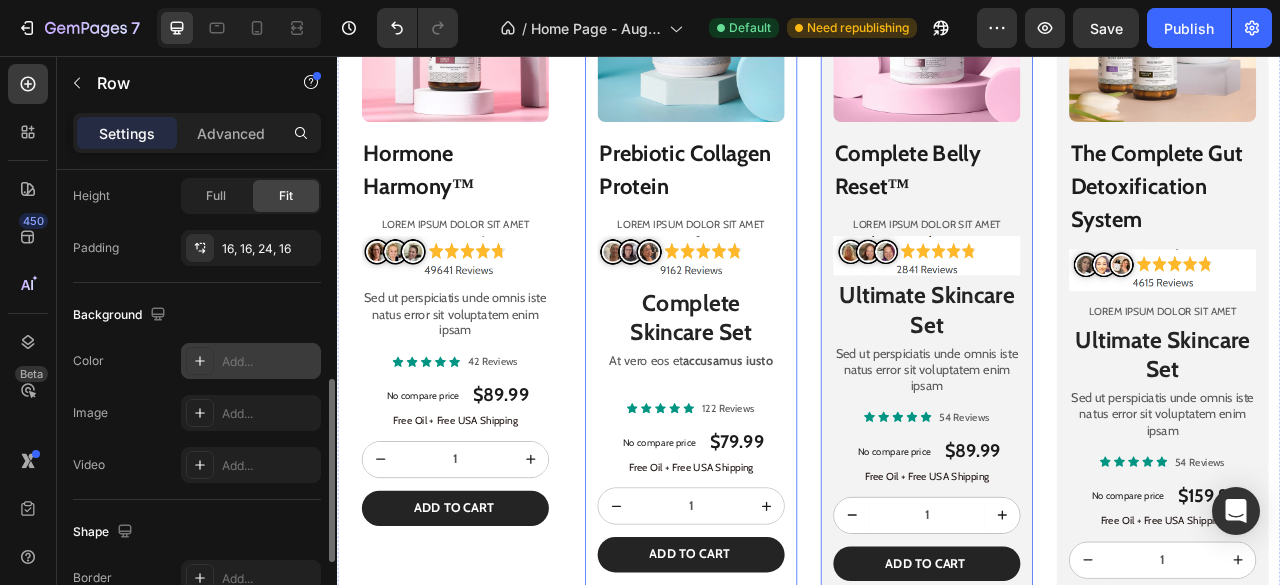 click on "Product Images Complete Belly Reset™ Product Title Lorem ipsum dolor sit amet Text Block Image Ultimate Skincare Set Heading Sed ut perspiciatis unde omnis iste natus error sit voluptatem enim ipsam Text Block Icon Icon Icon Icon Icon Icon List 54 Reviews Text Block Row No compare price Product Price $89.99 Product Price Product Price Row Free Oil + Free USA Shipping Text Block
1
Product Quantity Add to cart Add to Cart Row Product Row" at bounding box center [1087, 317] 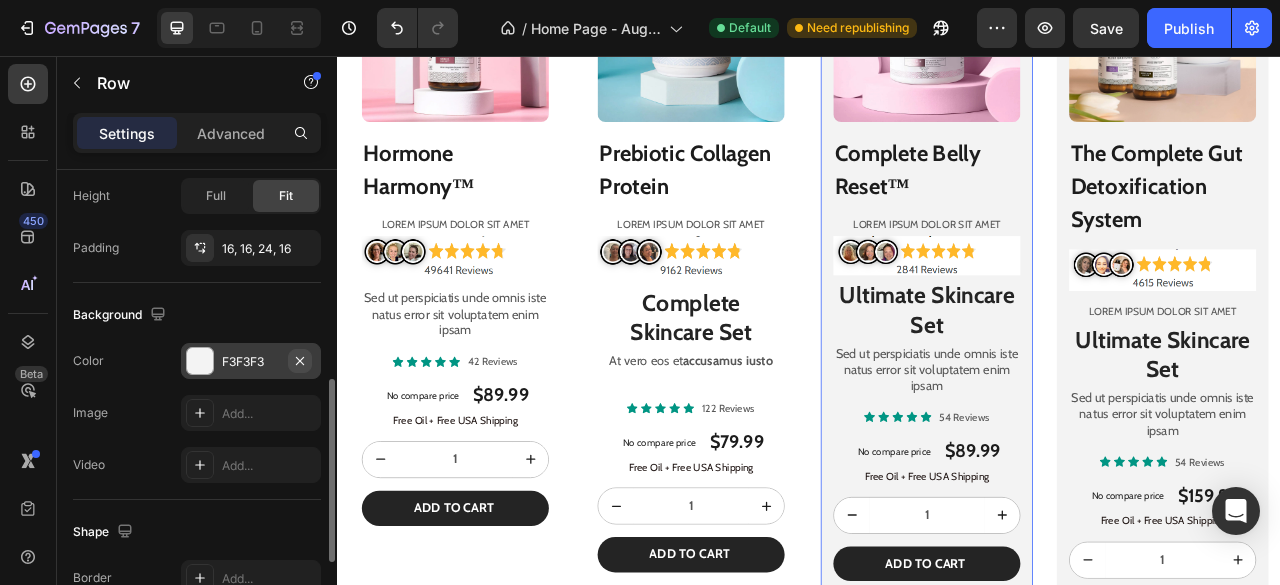 click 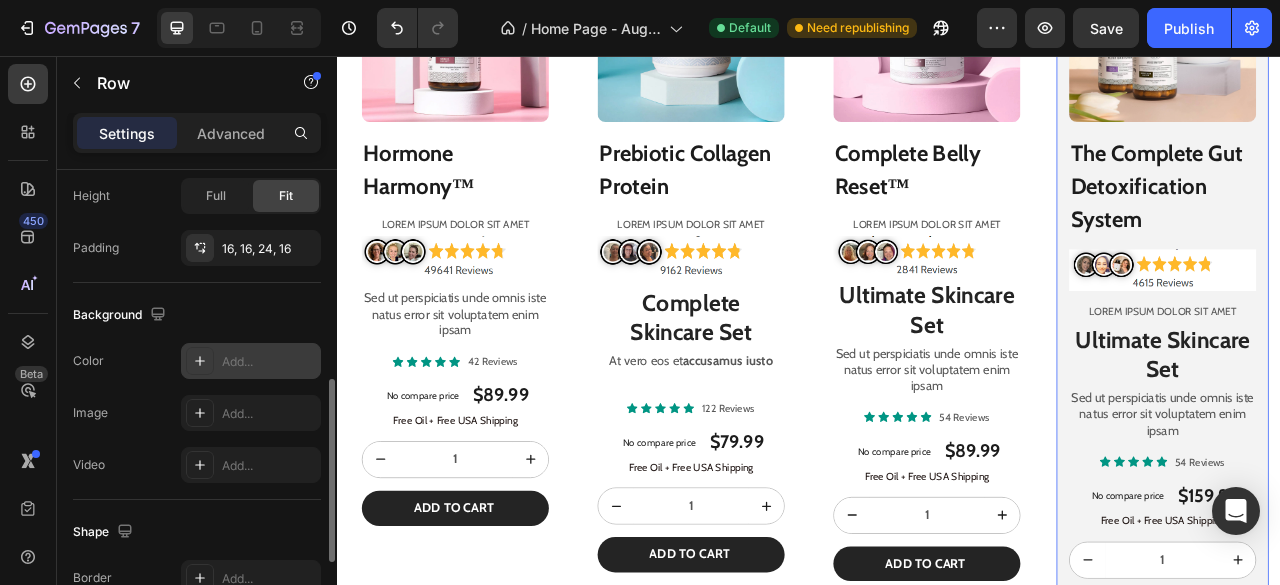 click on "Product Images The Complete Gut Detoxification System Product Title Image Lorem ipsum dolor sit amet Text Block Ultimate Skincare Set Heading Sed ut perspiciatis unde omnis iste natus error sit voluptatem enim ipsam Text Block Icon Icon Icon Icon Icon Icon List 54 Reviews Text Block Row No compare price Product Price $159.99 Product Price Product Price Row Free Oil + Free USA Shipping Text Block
1
Product Quantity Add to cart Add to Cart Row Product Row   0" at bounding box center [1387, 345] 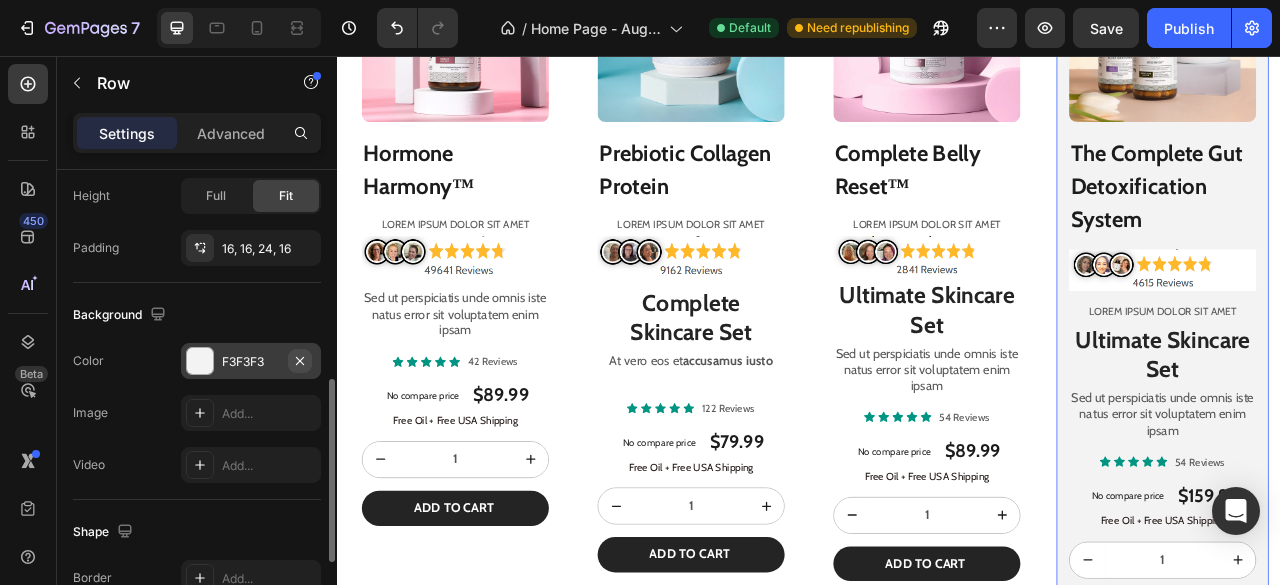 click 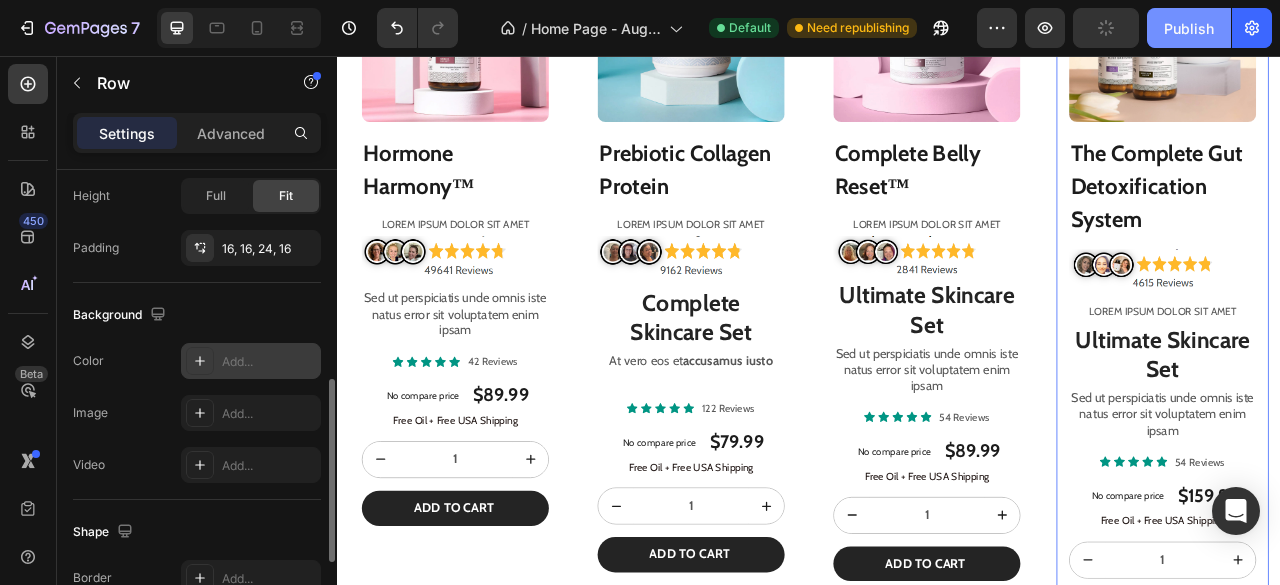 click on "Publish" at bounding box center (1189, 28) 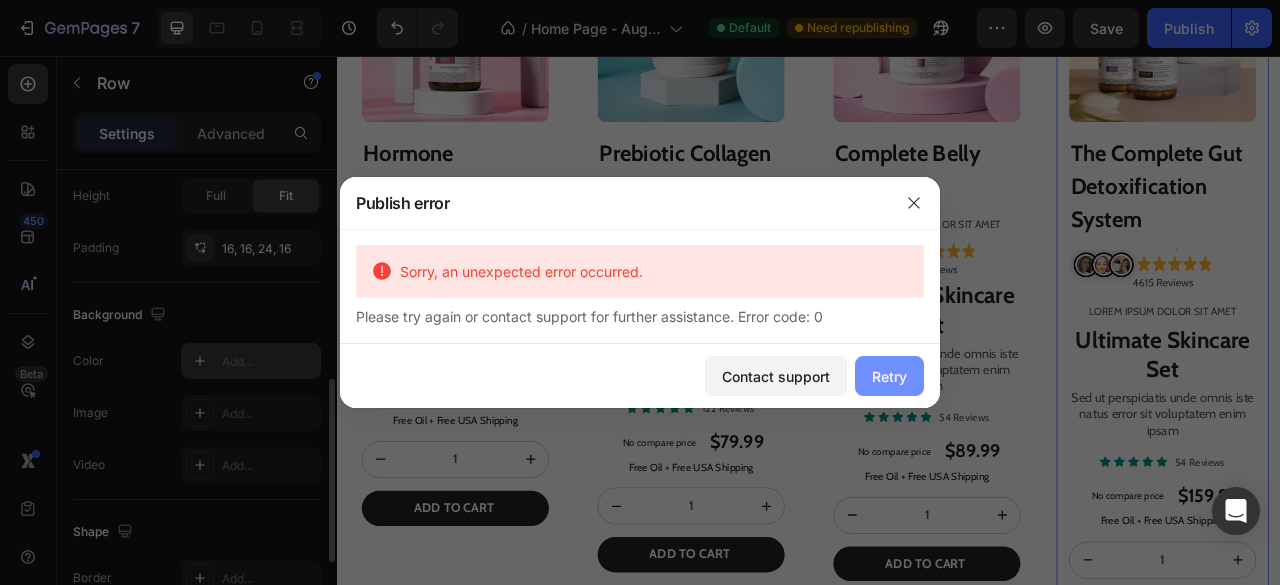 click on "Retry" at bounding box center [889, 376] 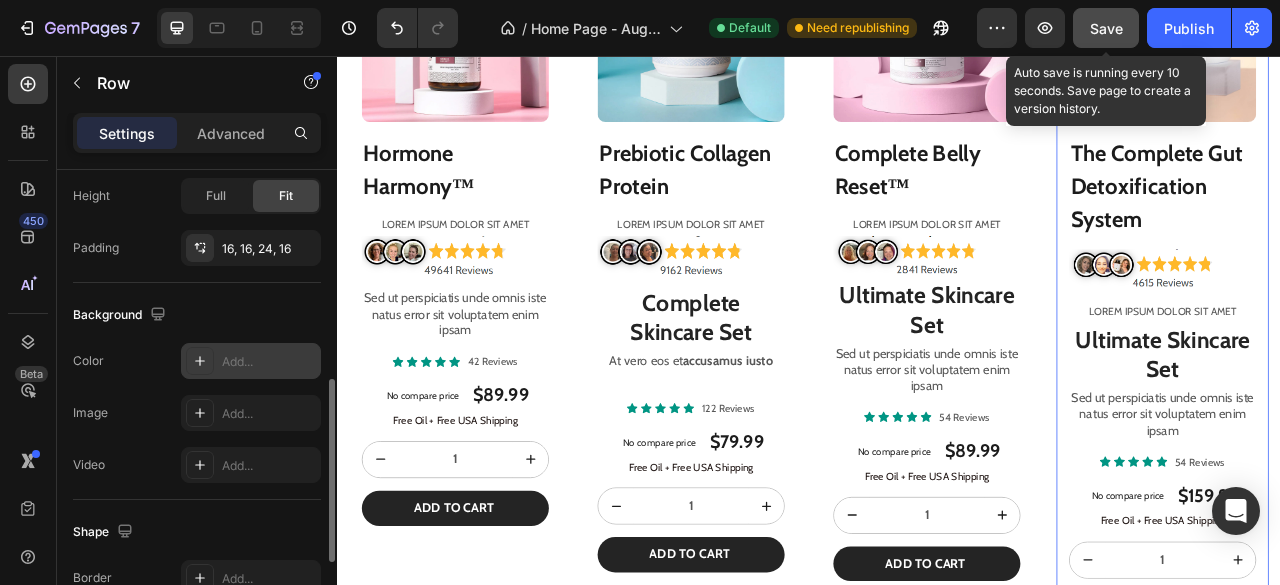 click on "Save" at bounding box center (1106, 28) 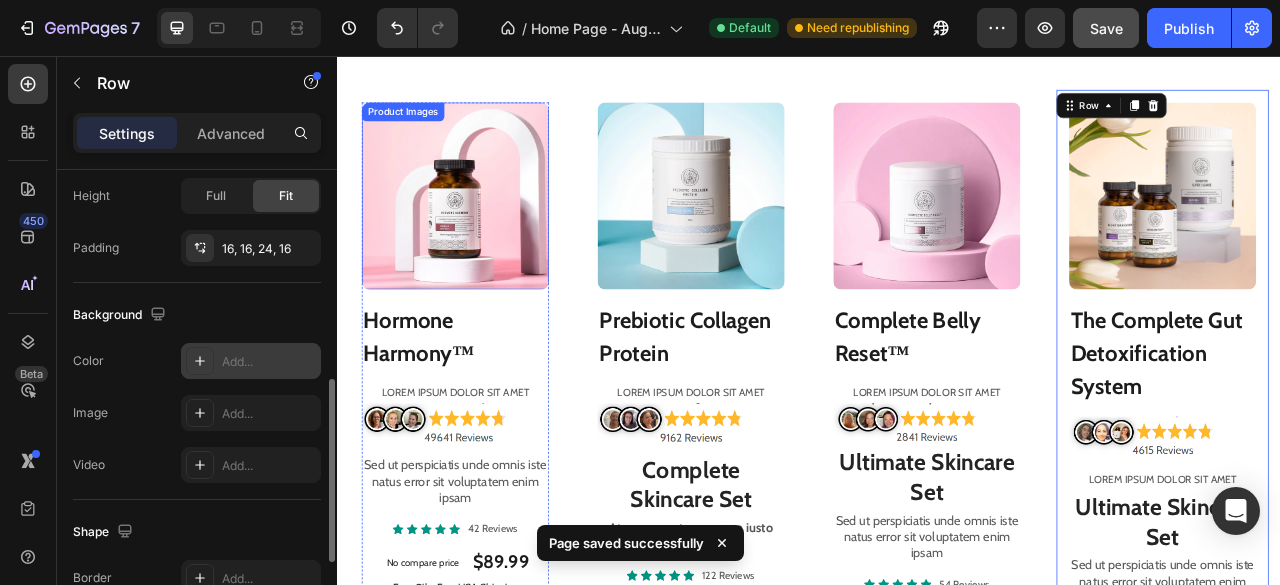 scroll, scrollTop: 1041, scrollLeft: 0, axis: vertical 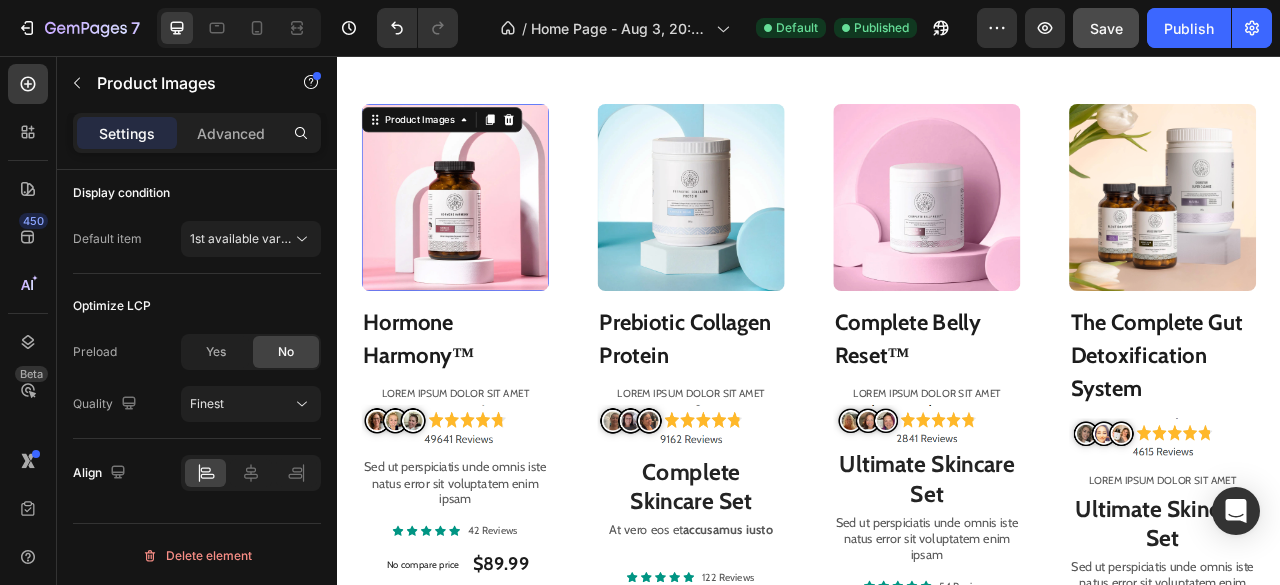 click at bounding box center (487, 236) 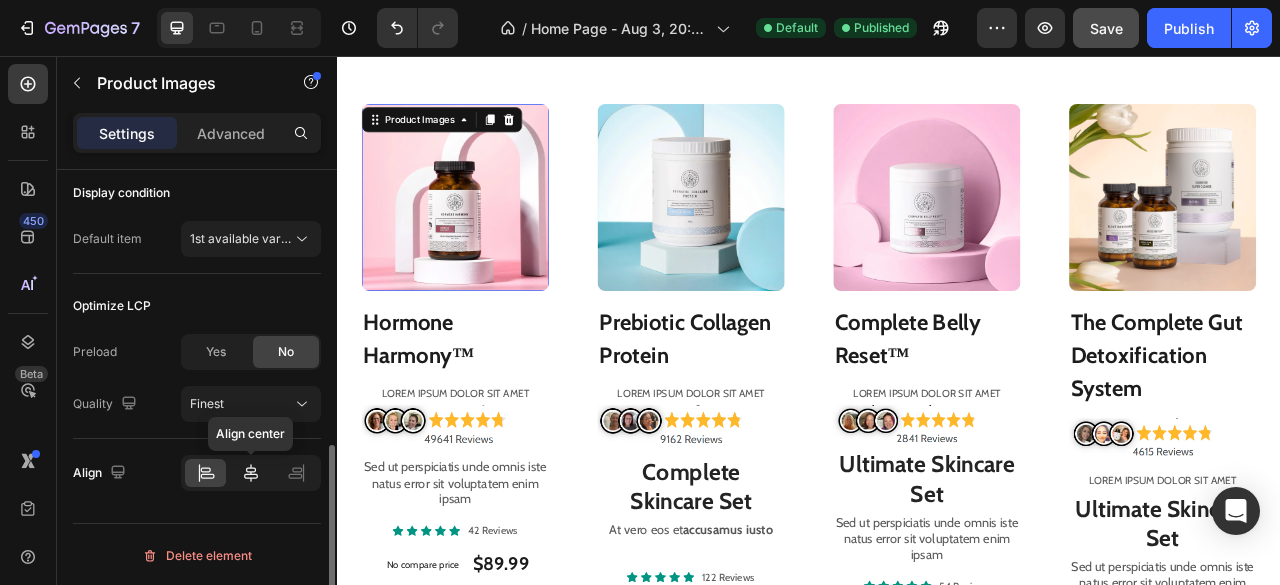 click 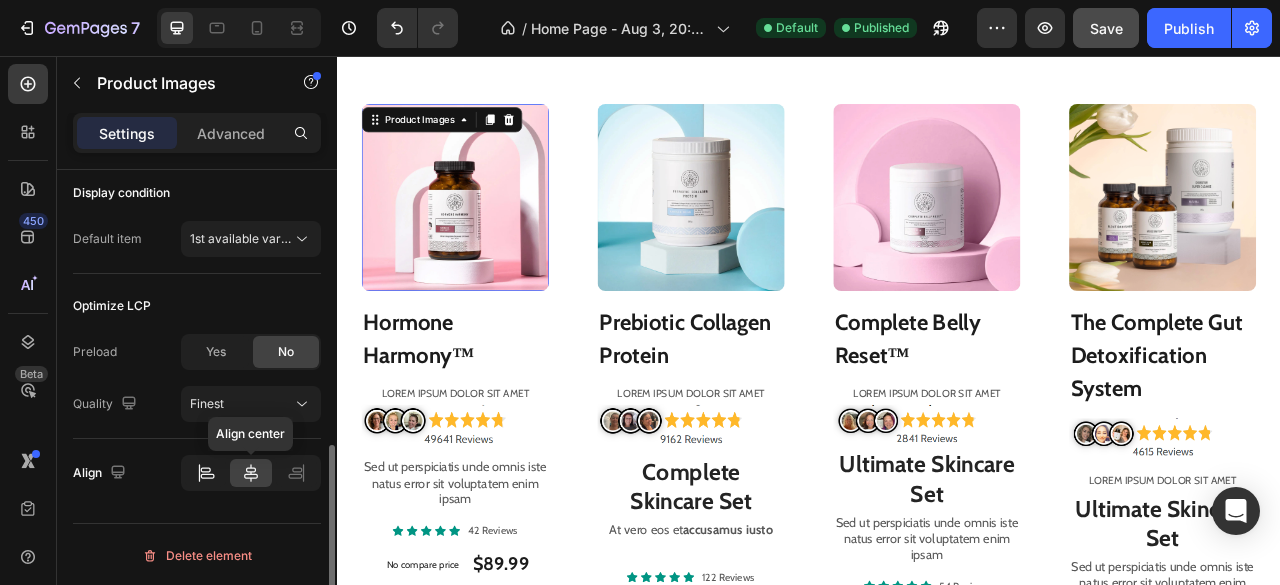 scroll, scrollTop: 652, scrollLeft: 0, axis: vertical 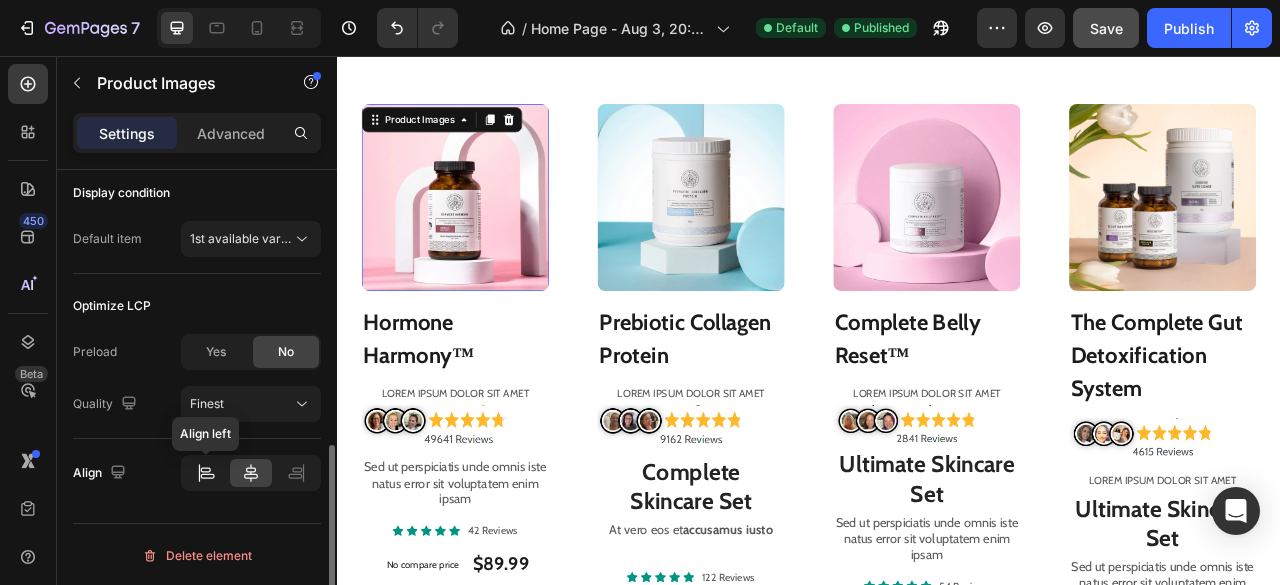 click 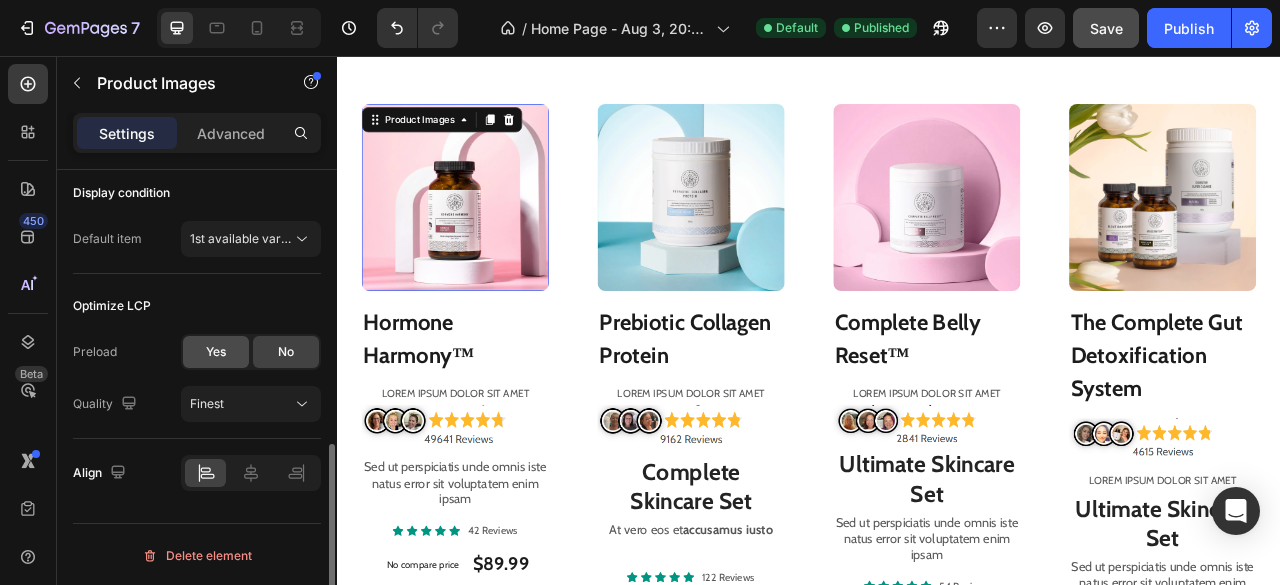 click on "Yes" 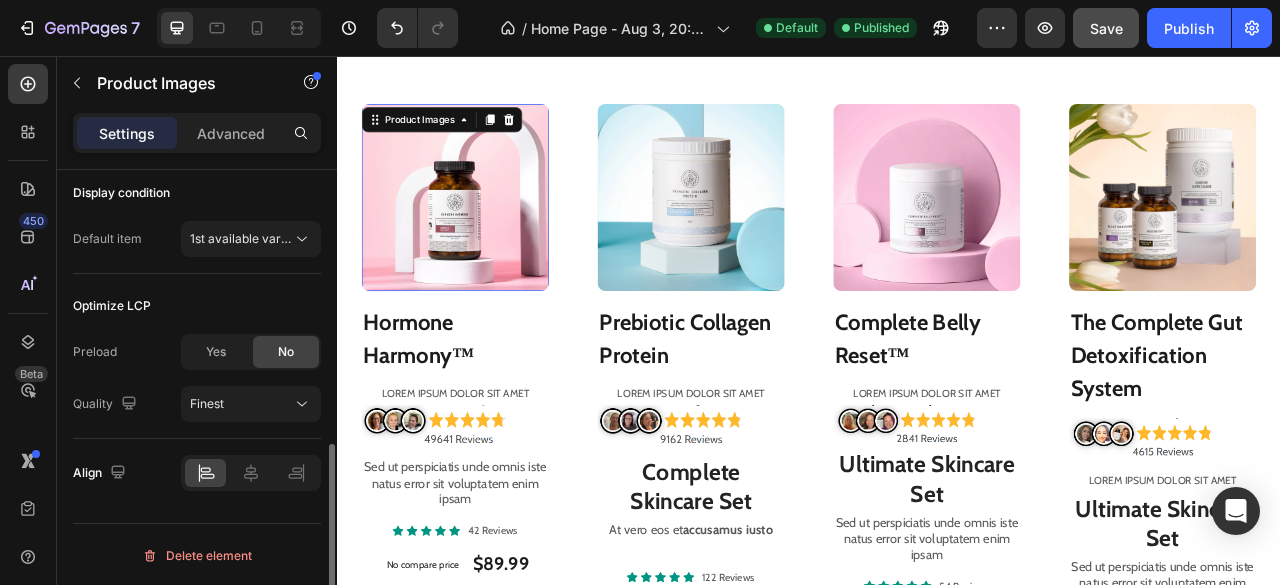 scroll, scrollTop: 600, scrollLeft: 0, axis: vertical 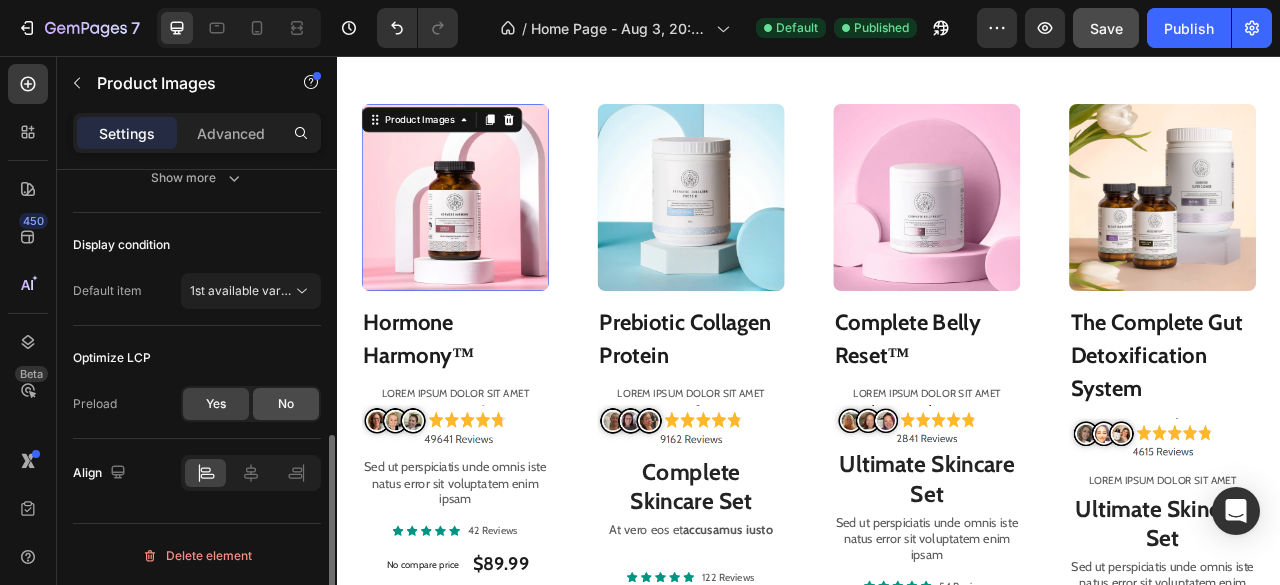 drag, startPoint x: 280, startPoint y: 402, endPoint x: 264, endPoint y: 372, distance: 34 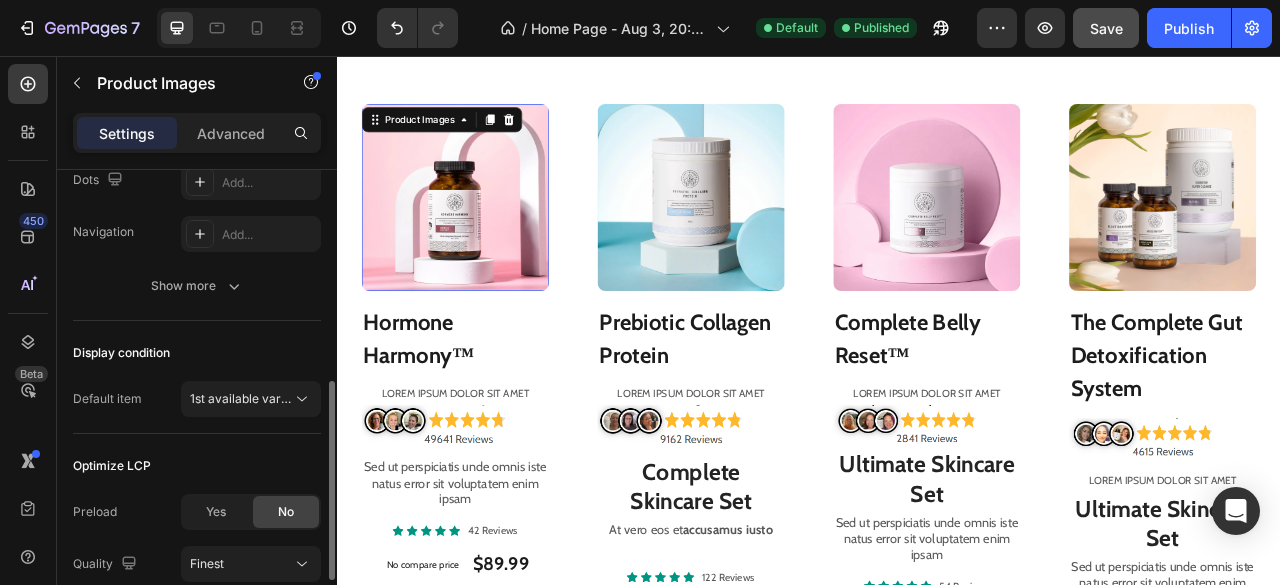 scroll, scrollTop: 492, scrollLeft: 0, axis: vertical 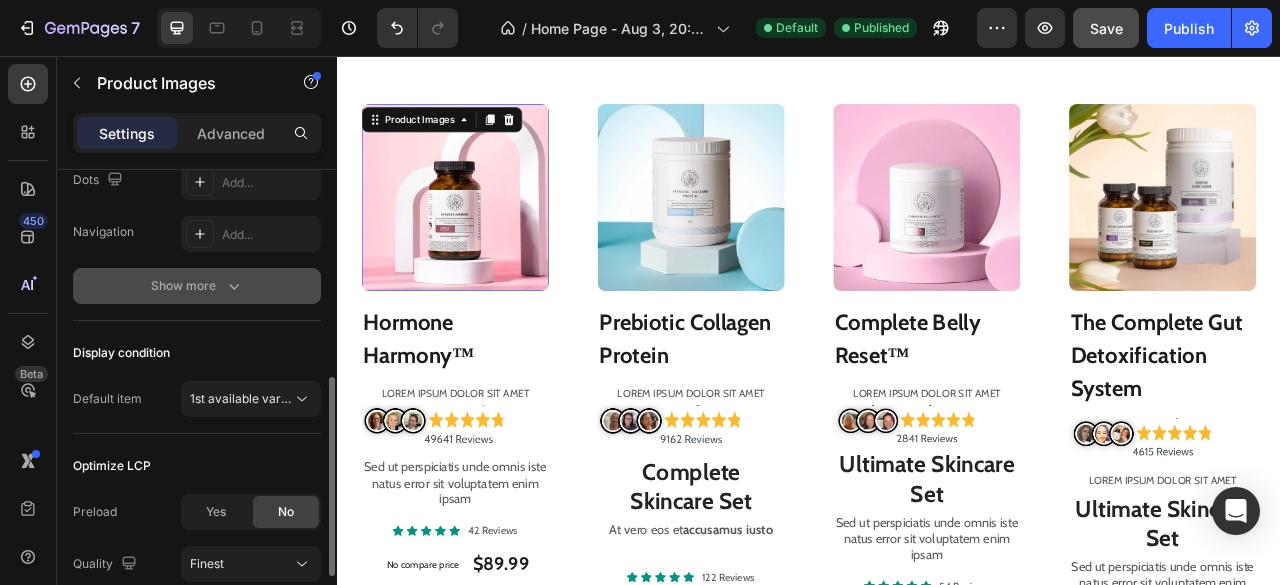 click 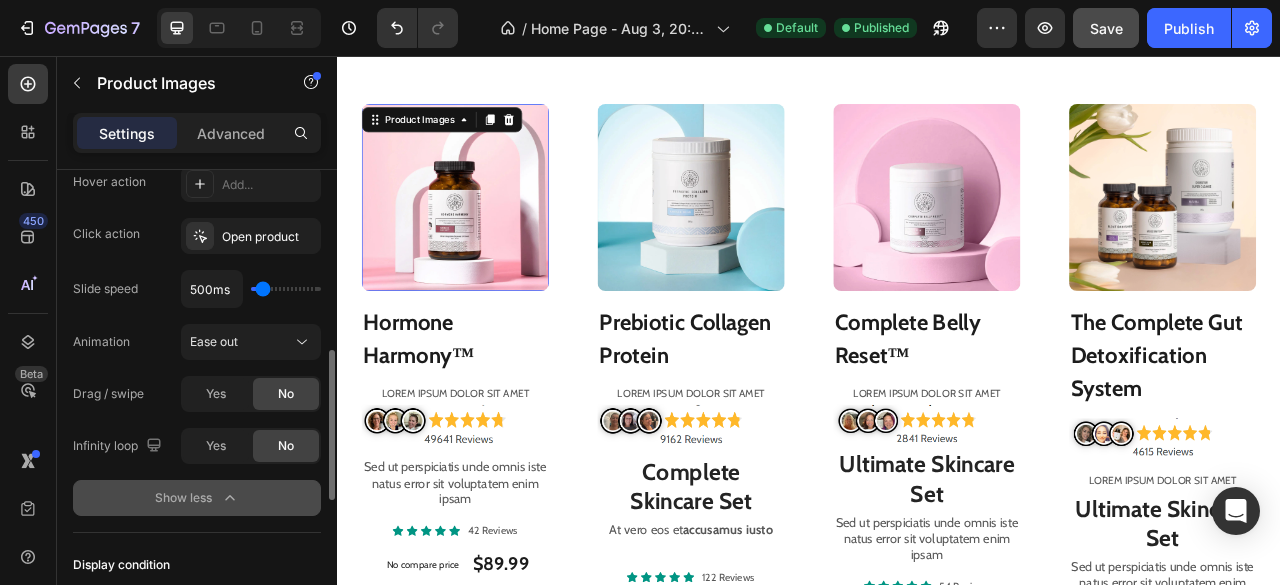 scroll, scrollTop: 717, scrollLeft: 0, axis: vertical 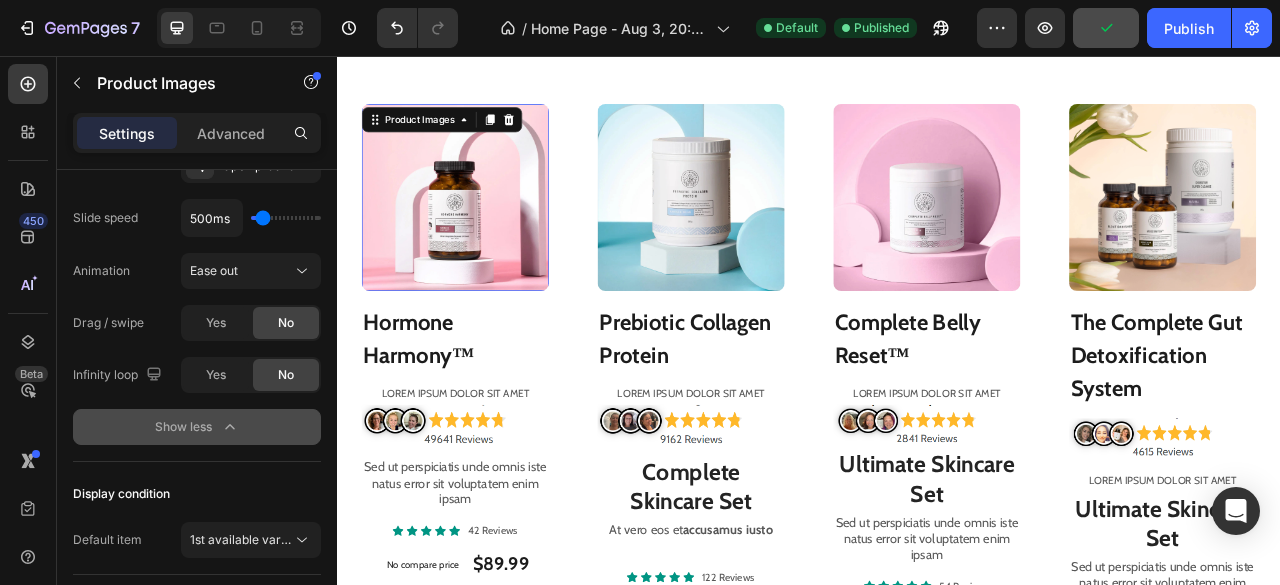 click on "Show less" 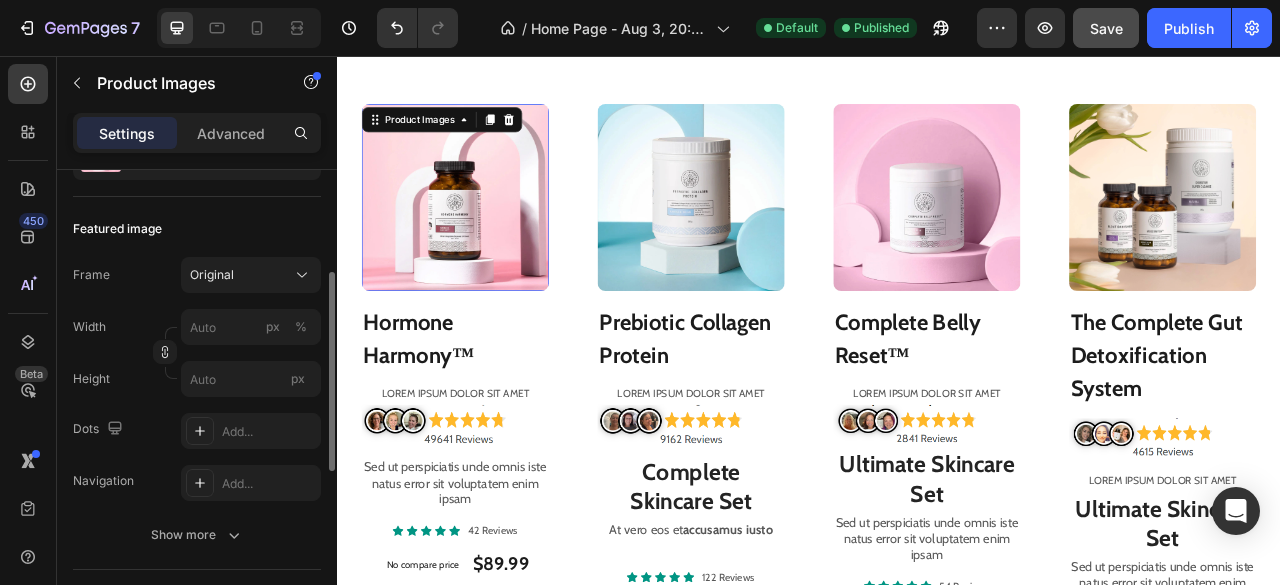 scroll, scrollTop: 0, scrollLeft: 0, axis: both 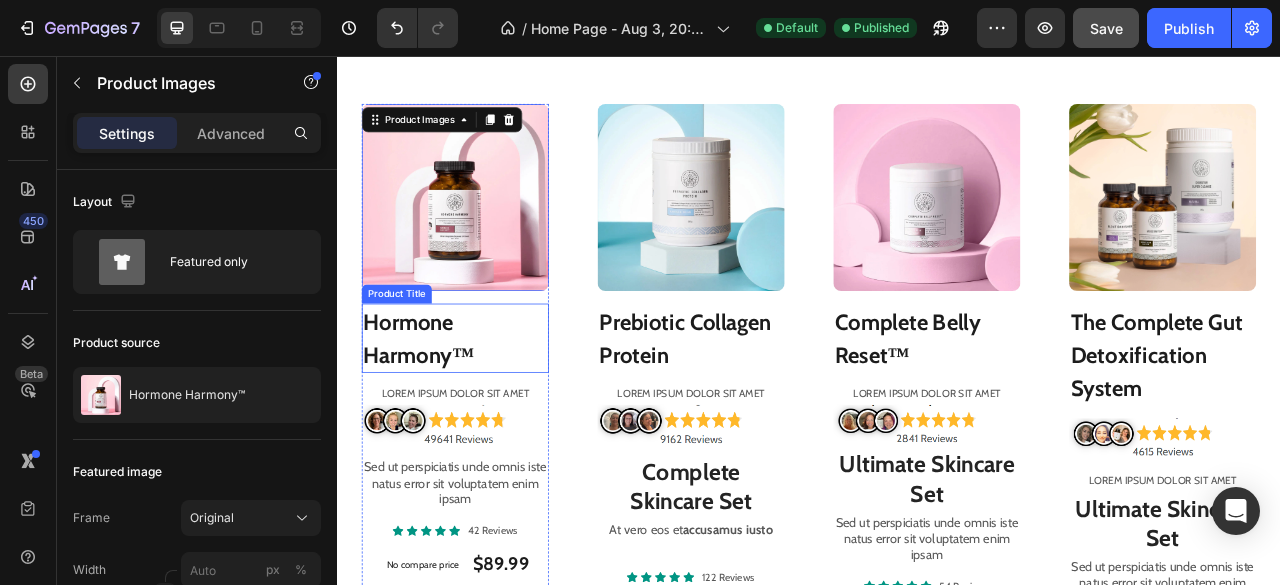 click on "Hormone Harmony™" at bounding box center (487, 415) 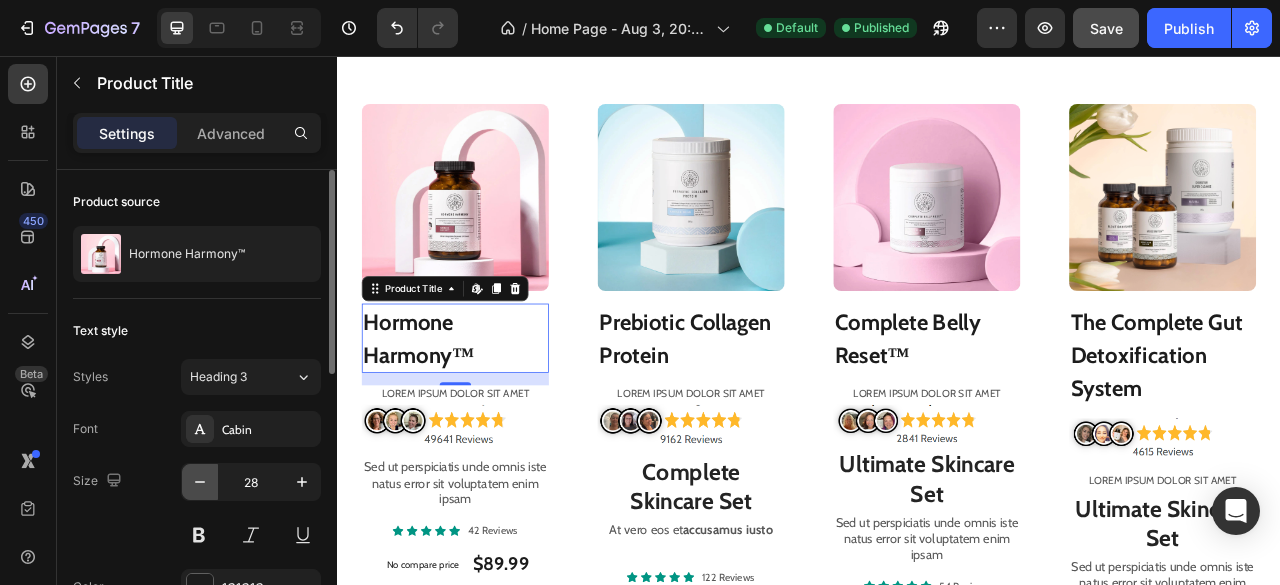 click 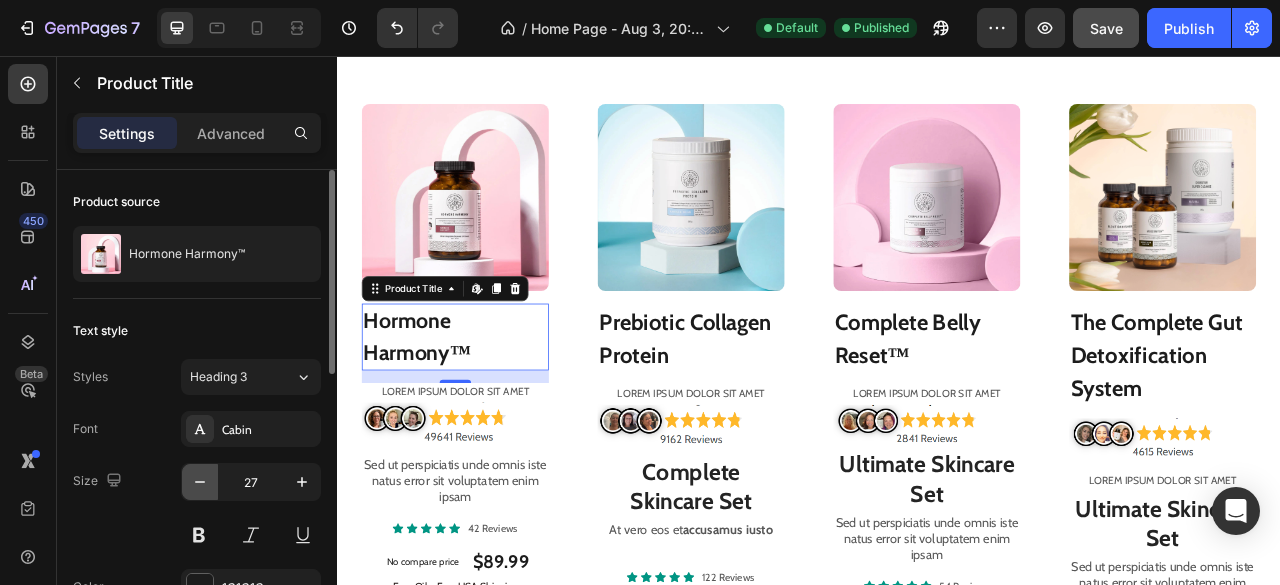 click 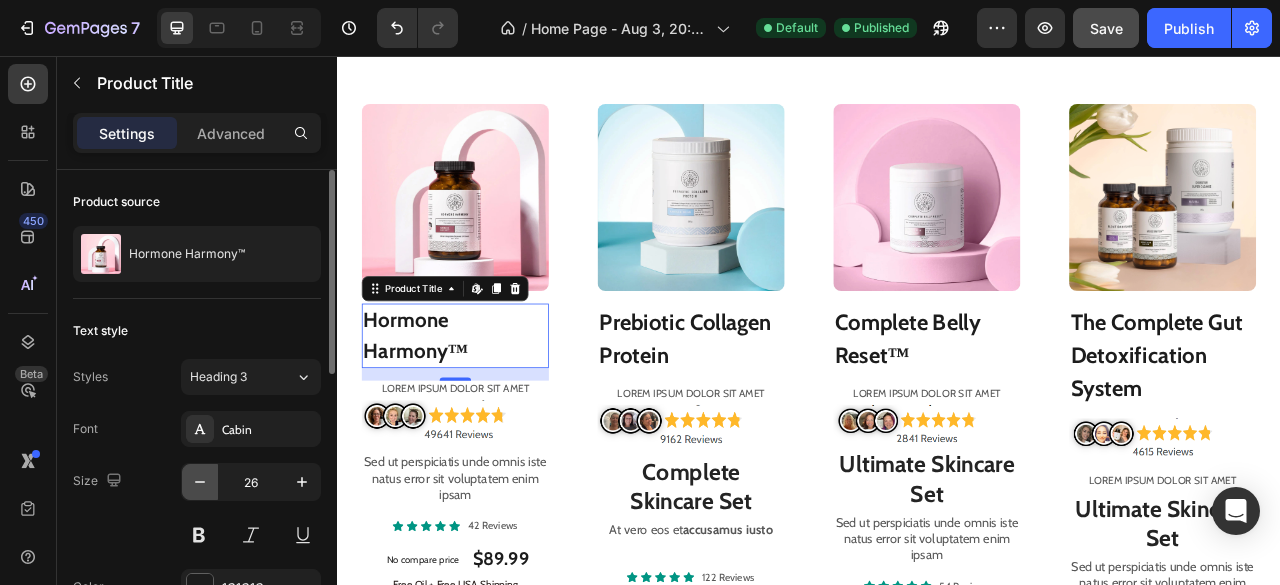click 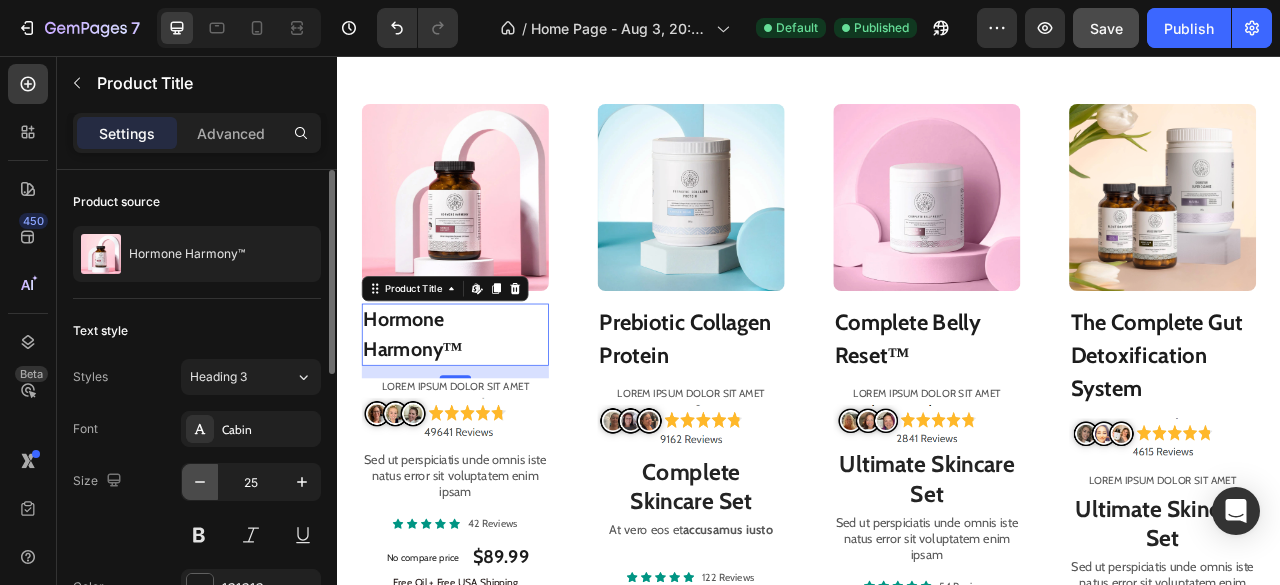 click 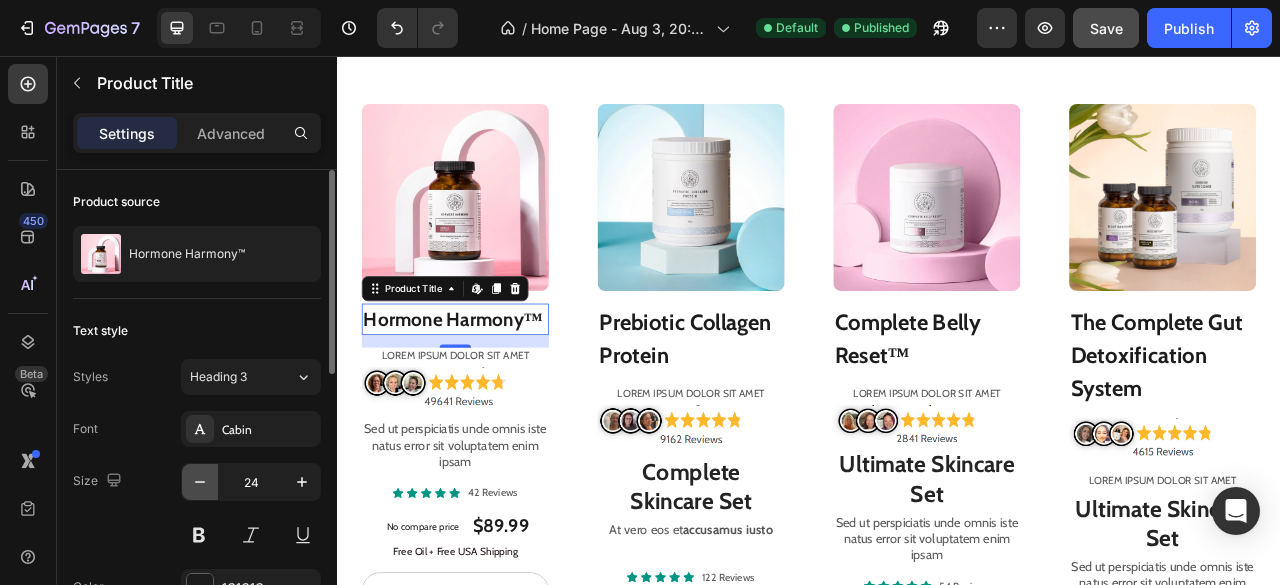 click 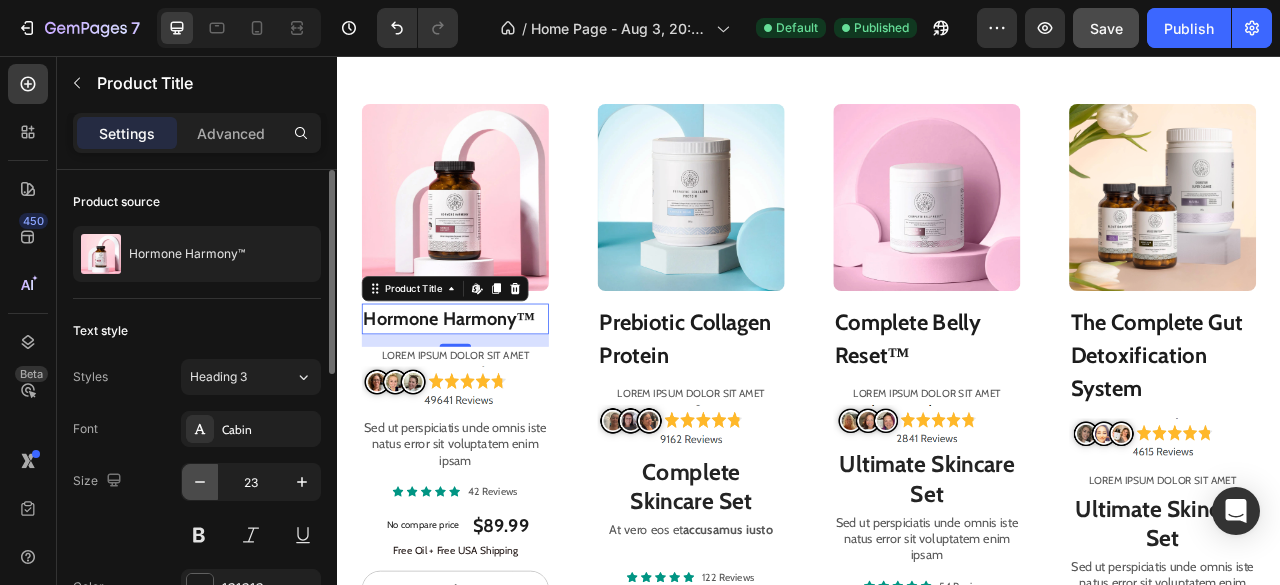 type 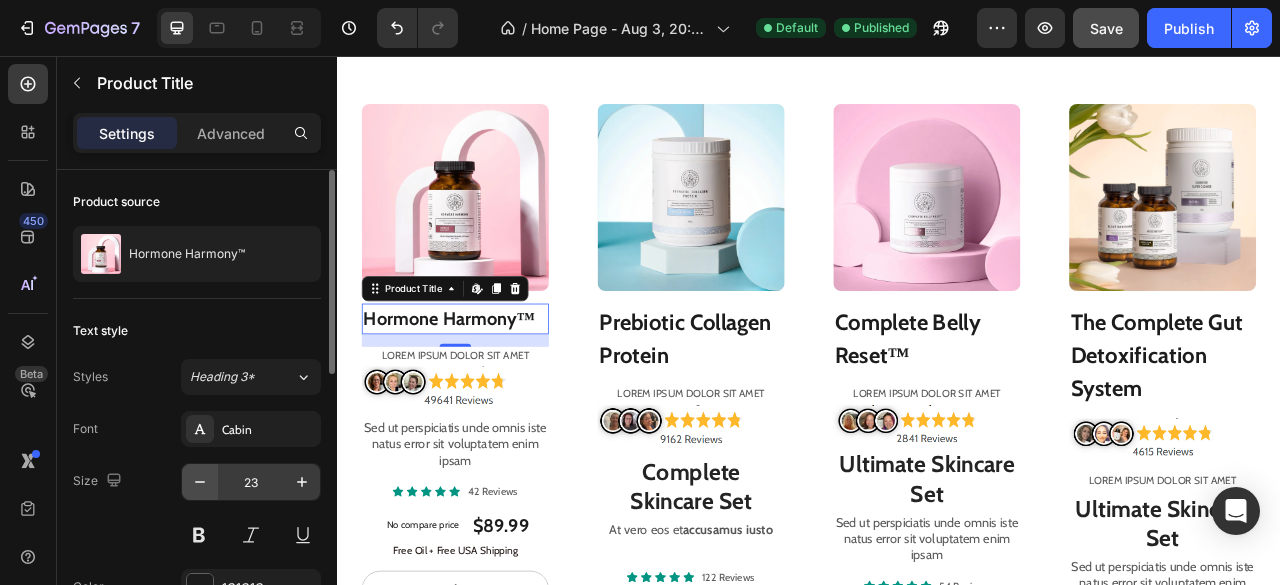 click 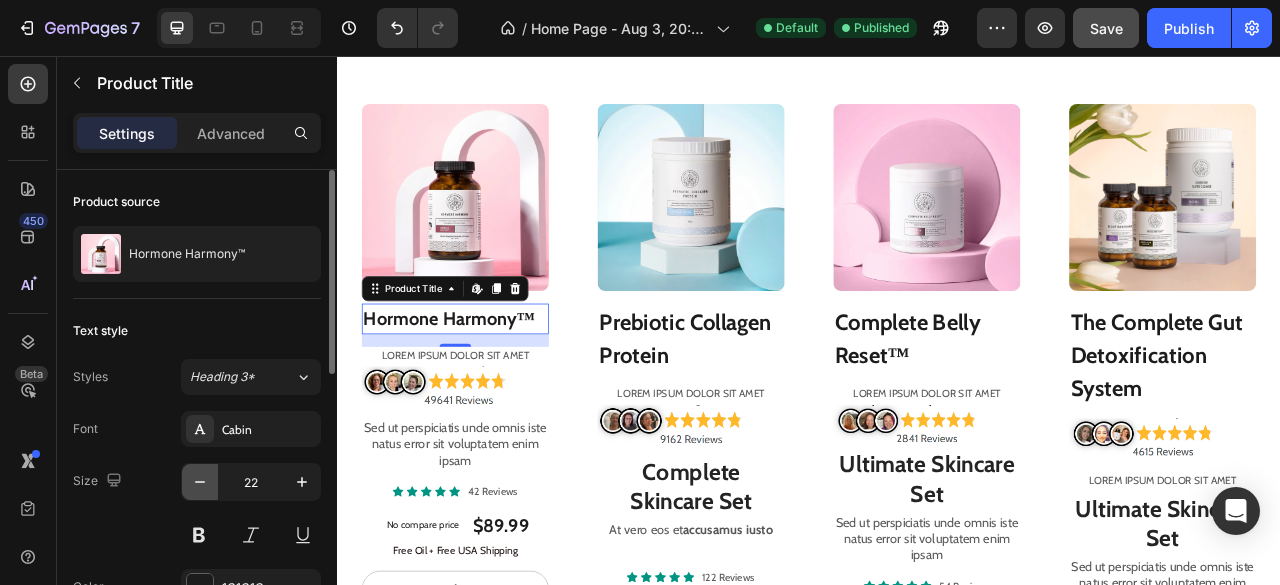 click 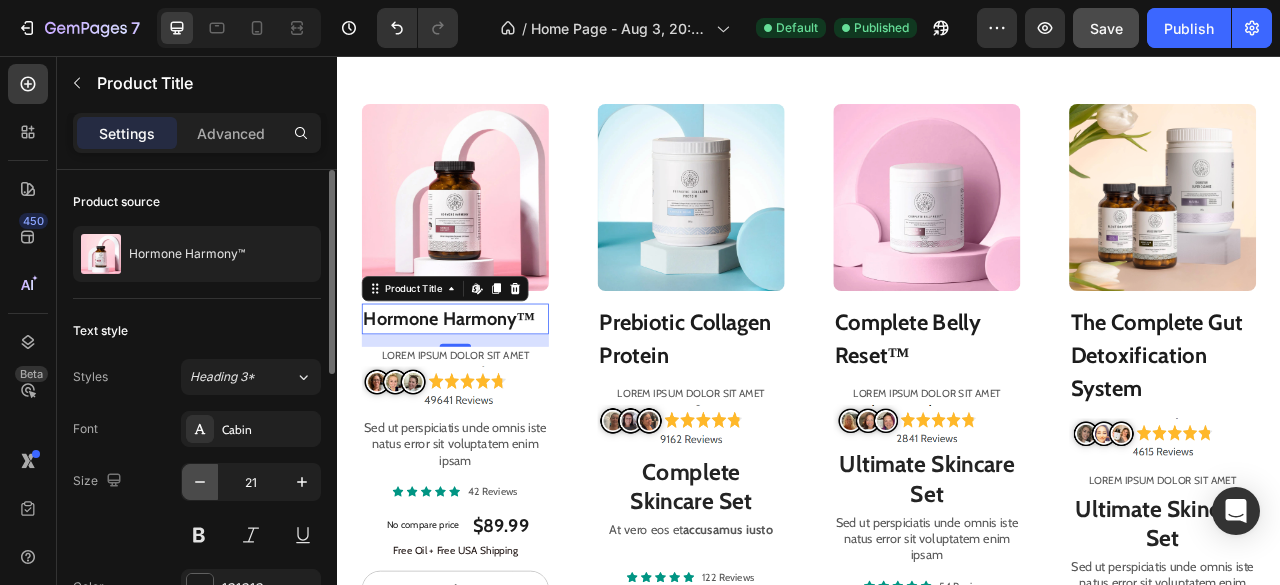 click 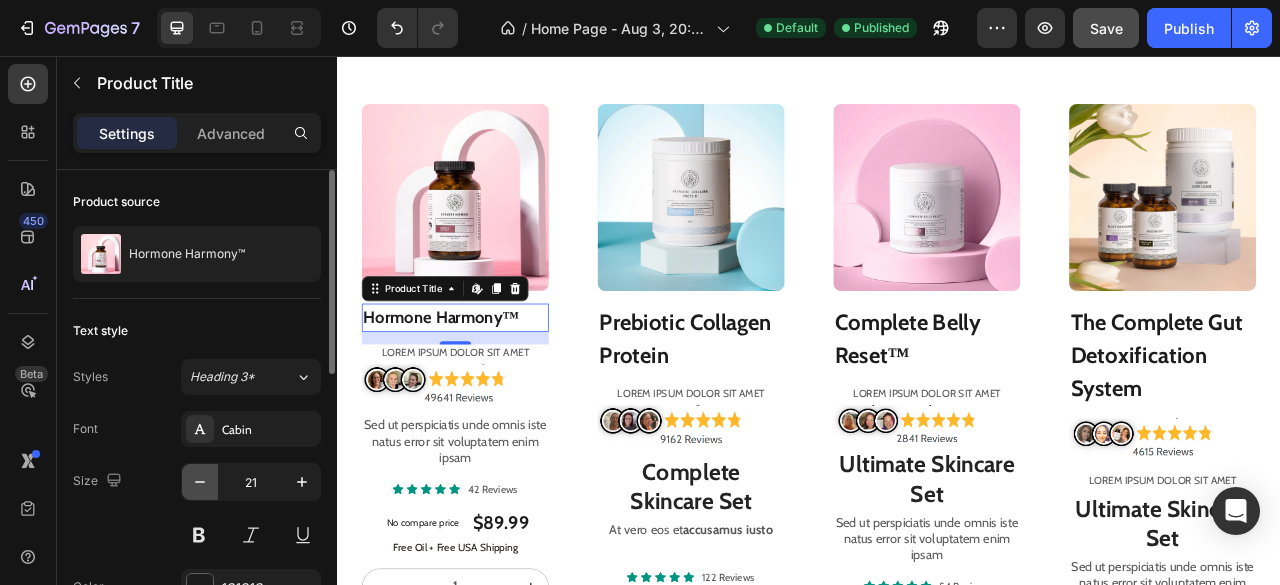 type on "20" 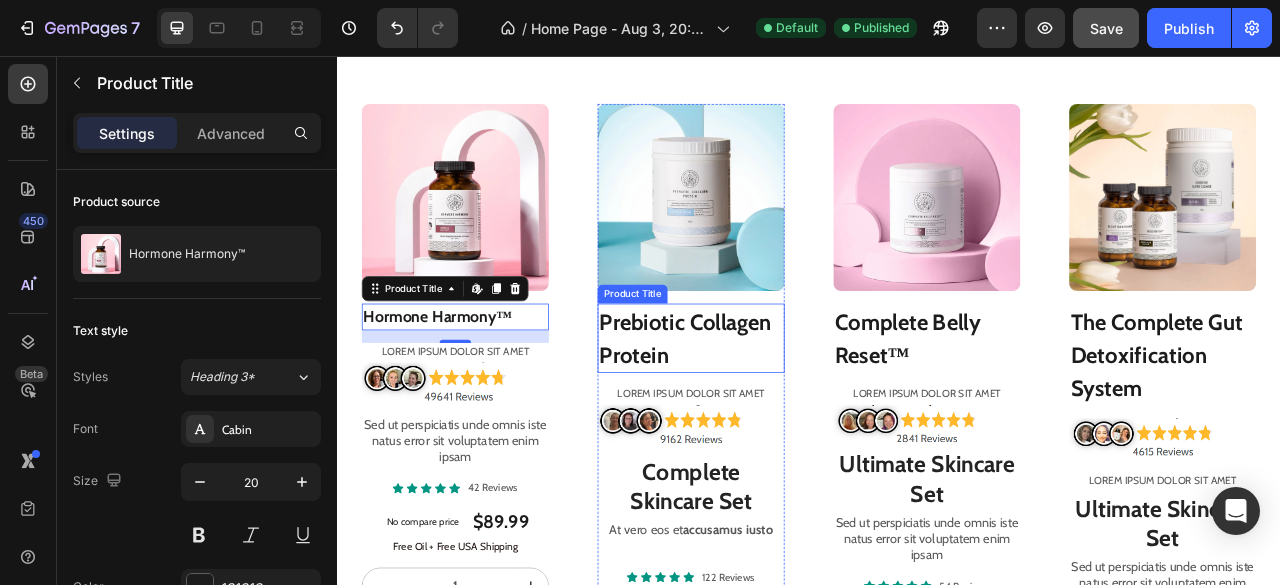 click on "Prebiotic Collagen Protein" at bounding box center [787, 415] 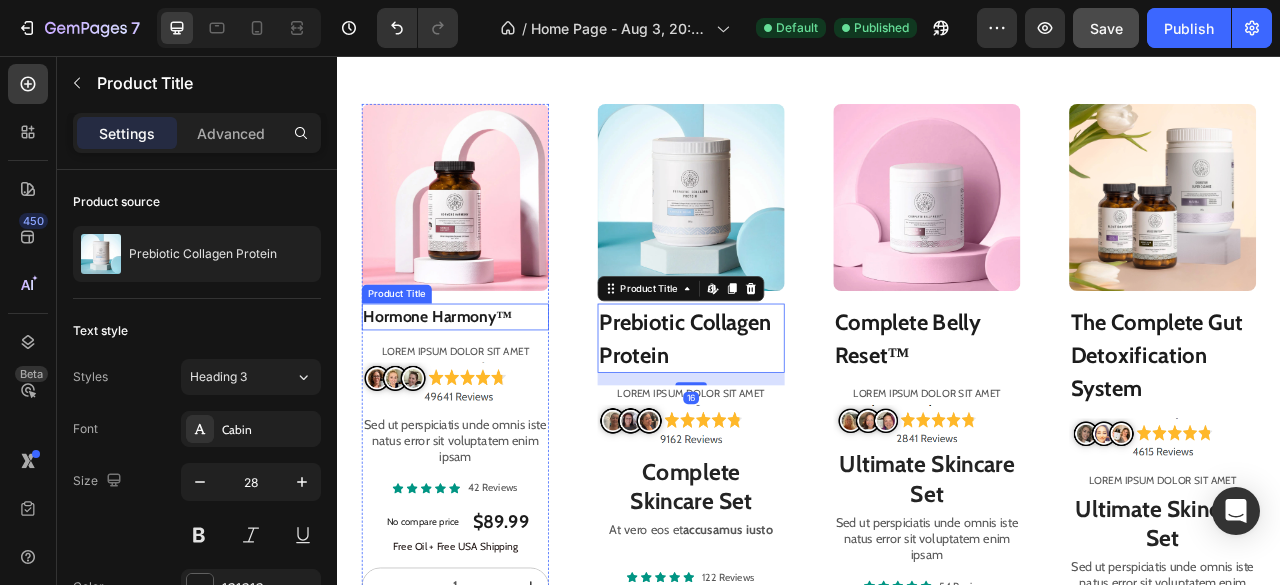 click on "Hormone Harmony™" at bounding box center (487, 388) 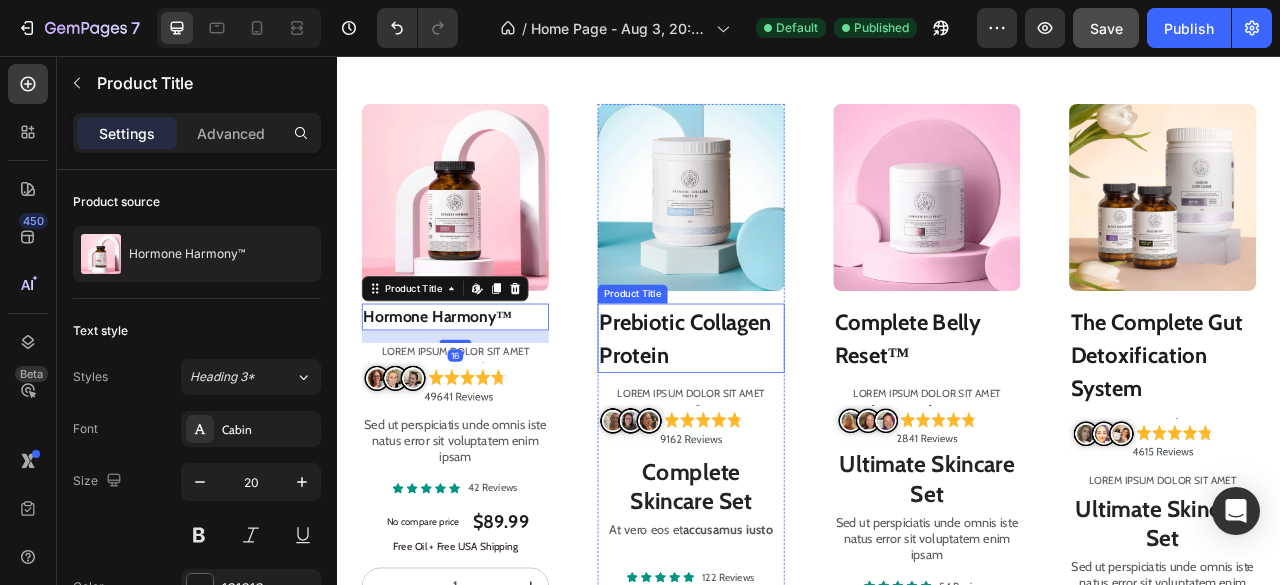 click on "Prebiotic Collagen Protein" at bounding box center (787, 415) 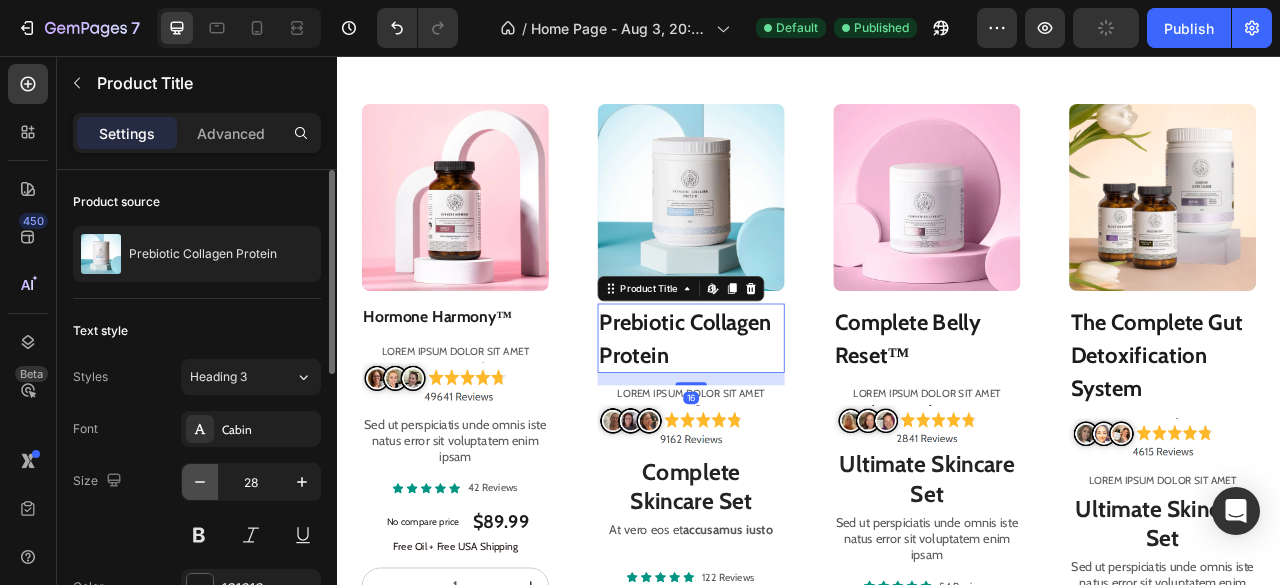 click 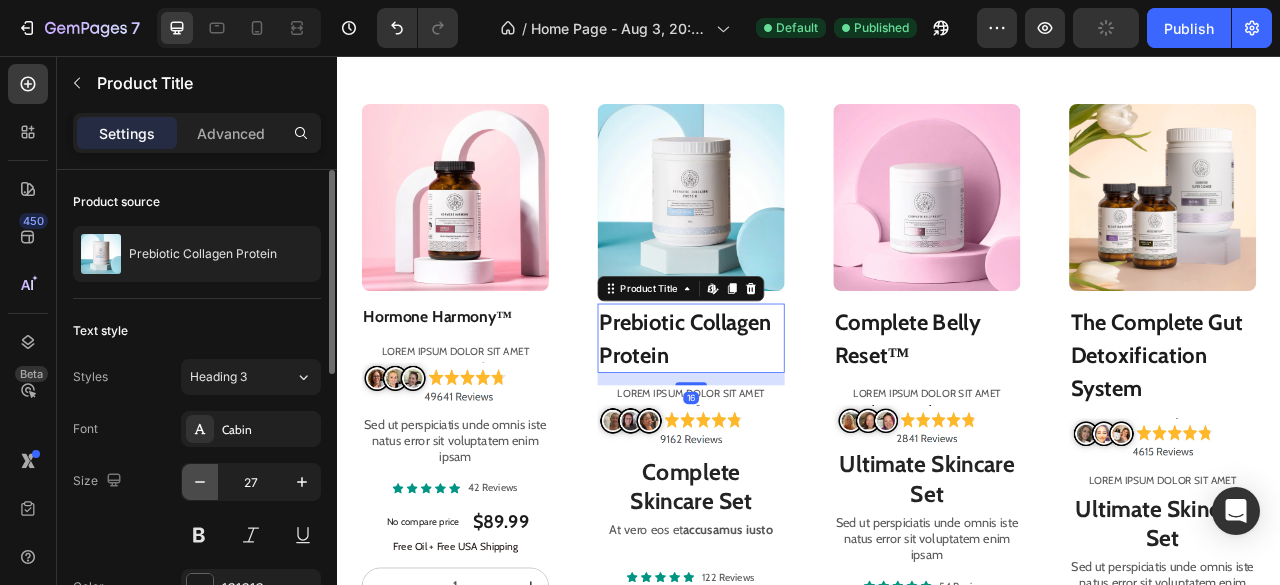 click 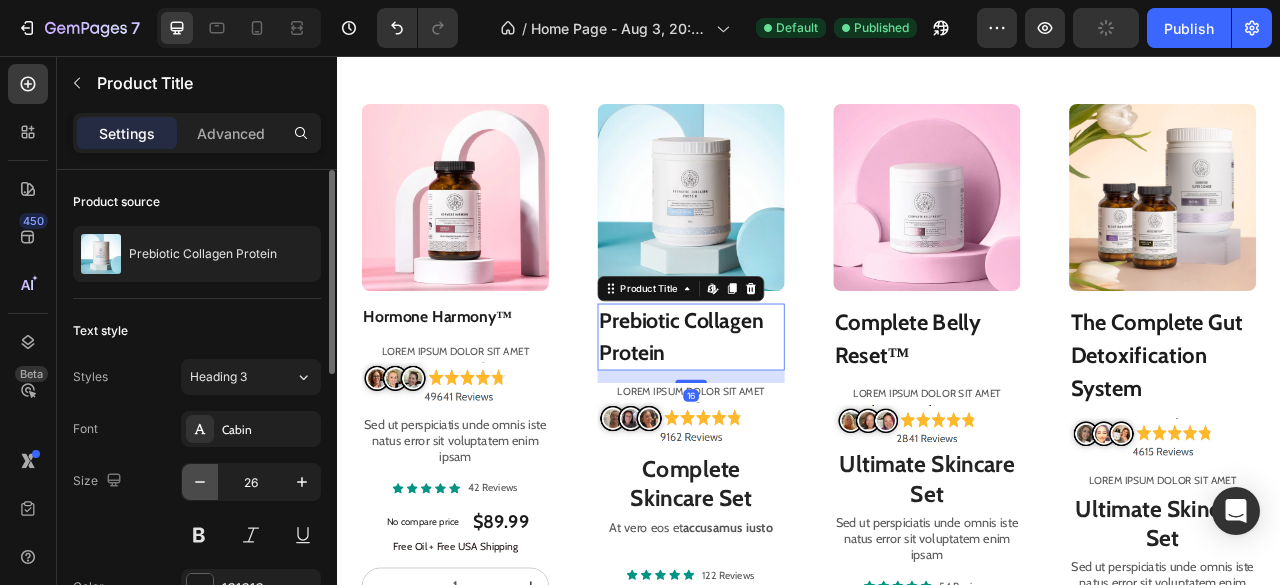 click 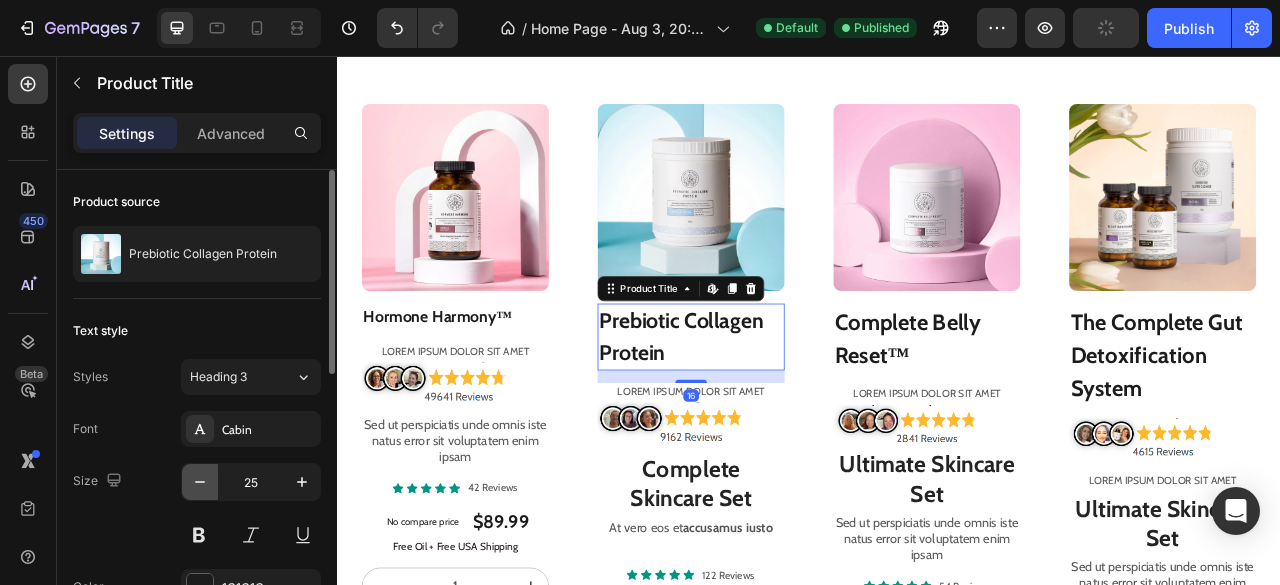 click 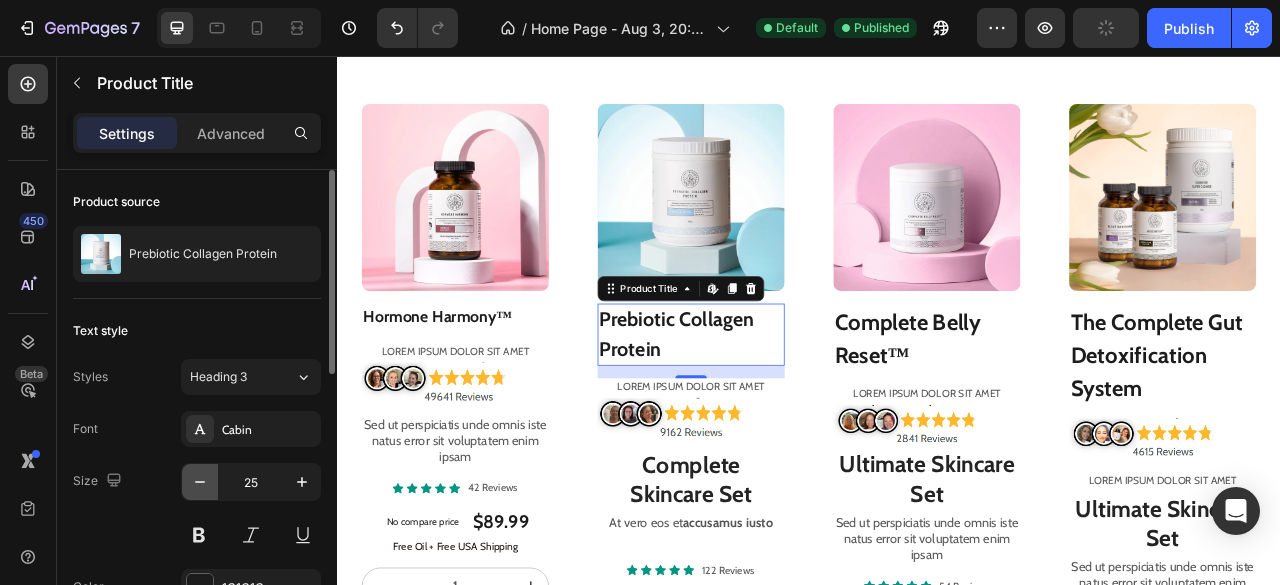click 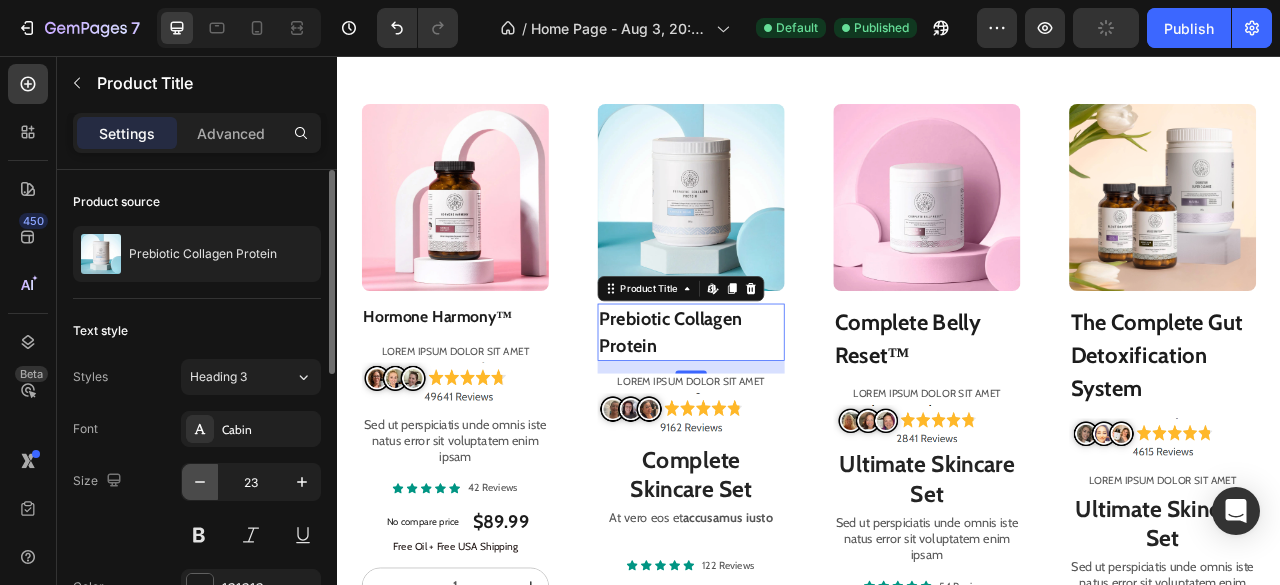 click 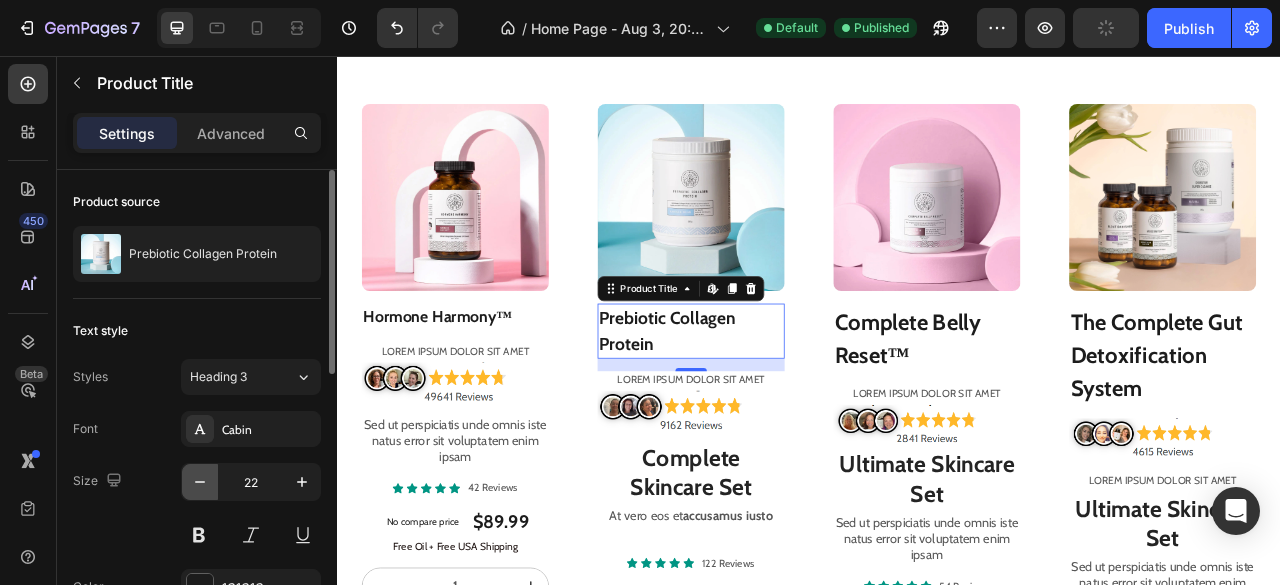 click 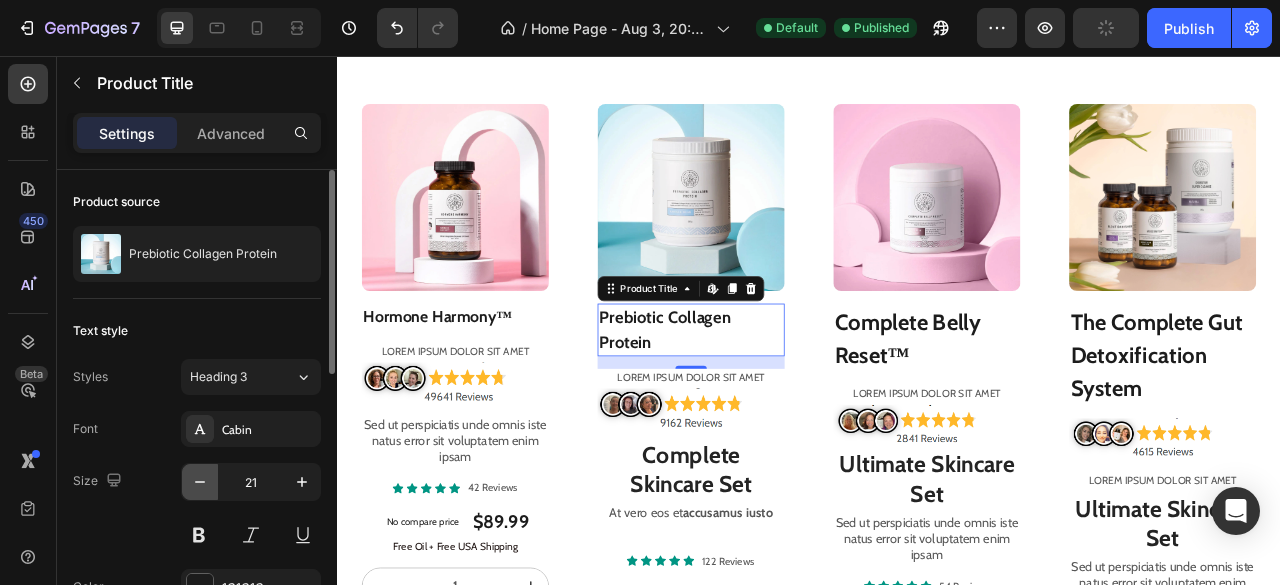 click 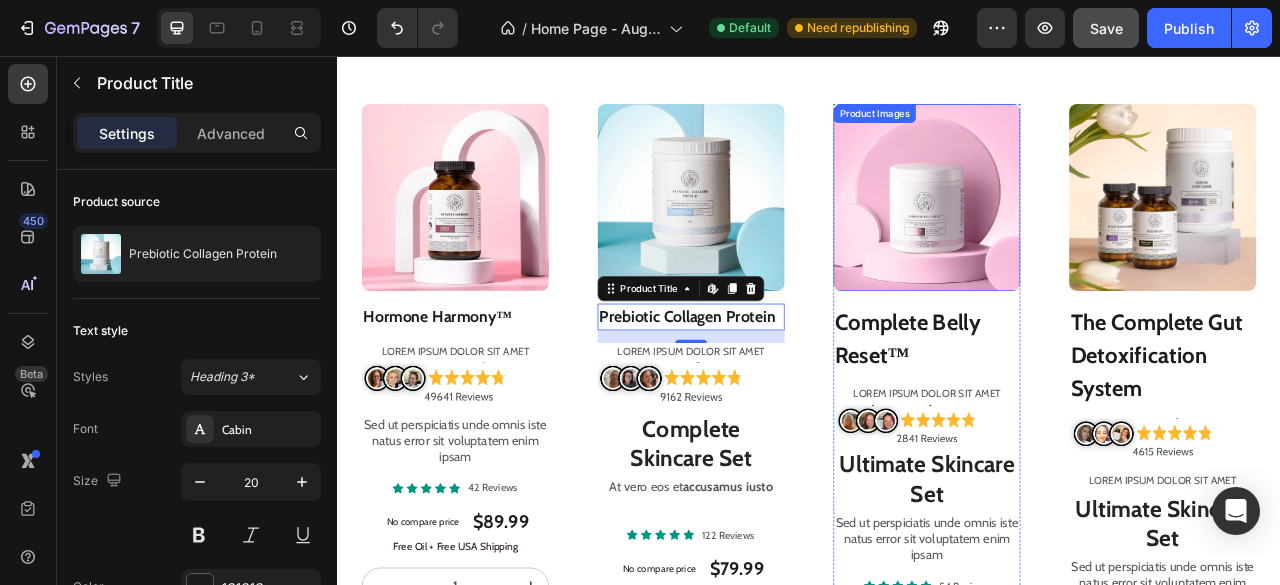 click on "Complete Belly Reset™" at bounding box center (1087, 415) 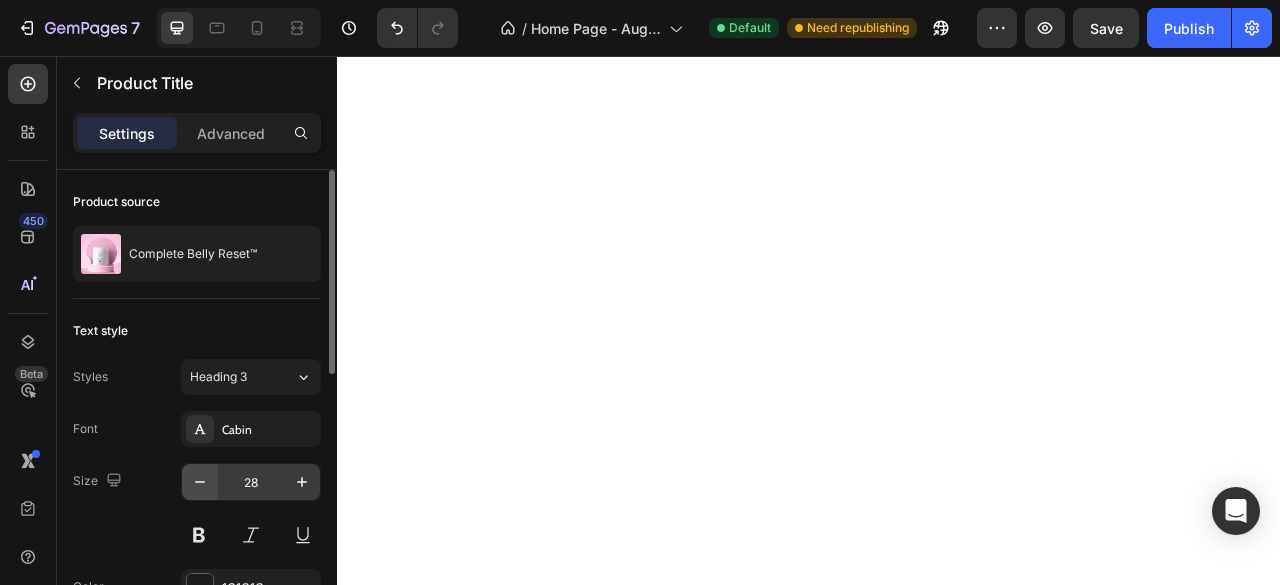 scroll, scrollTop: 0, scrollLeft: 0, axis: both 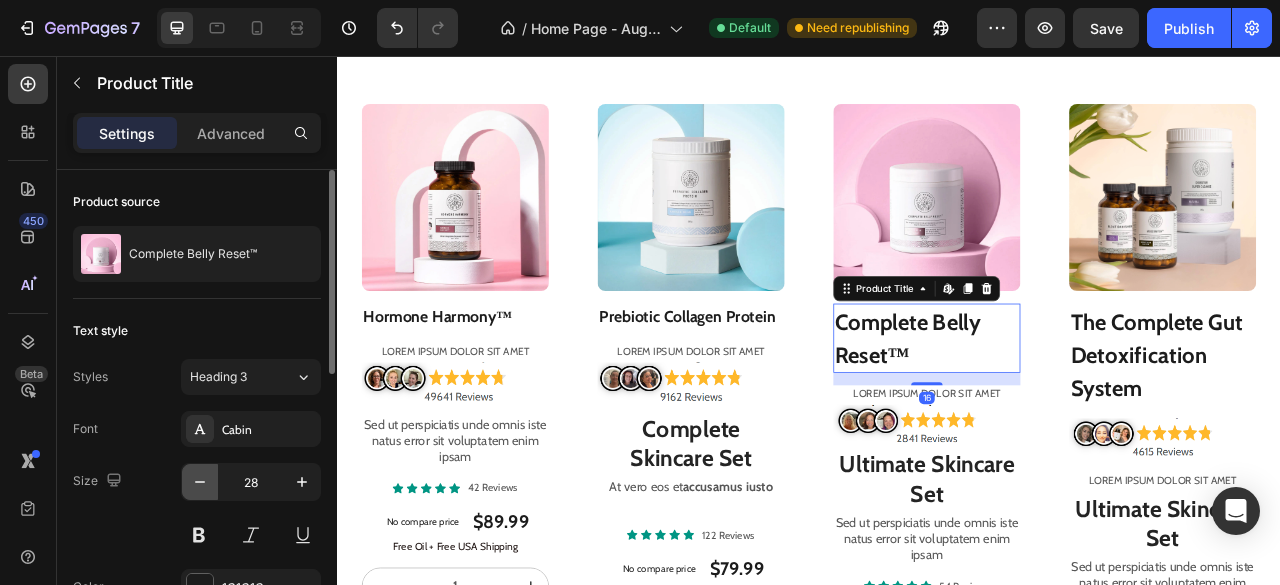 click 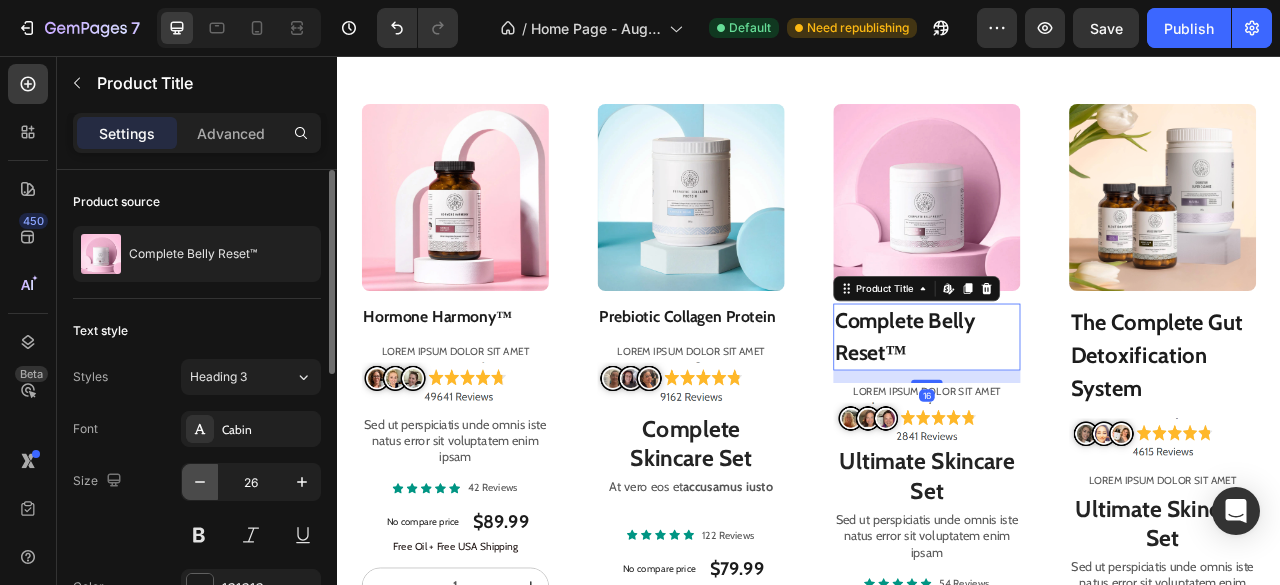 click 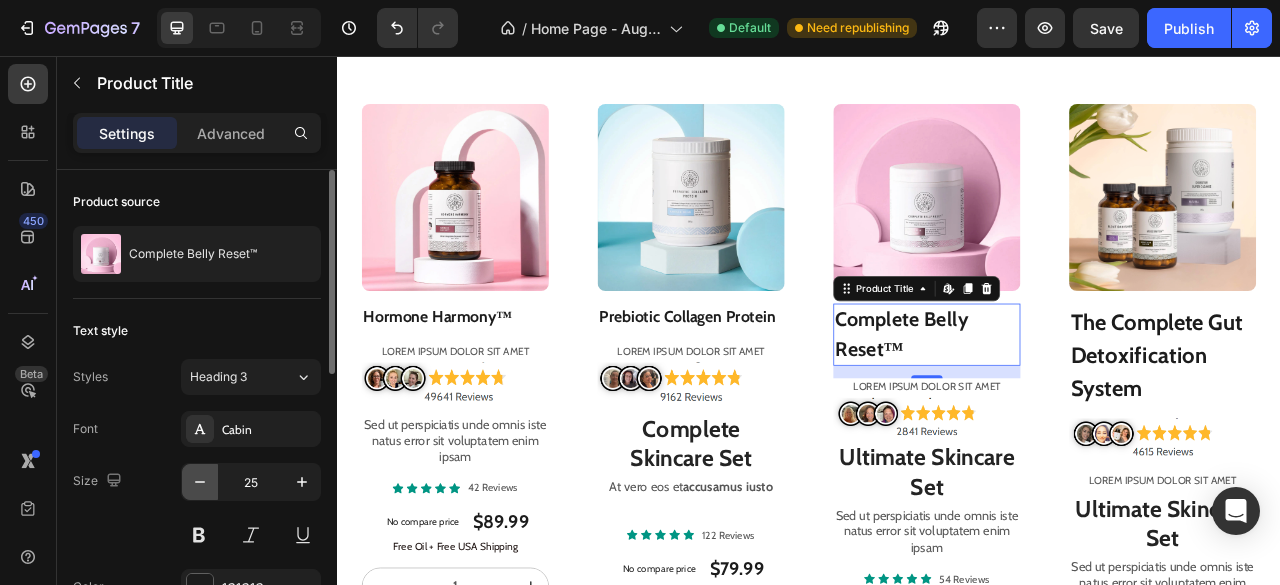 click 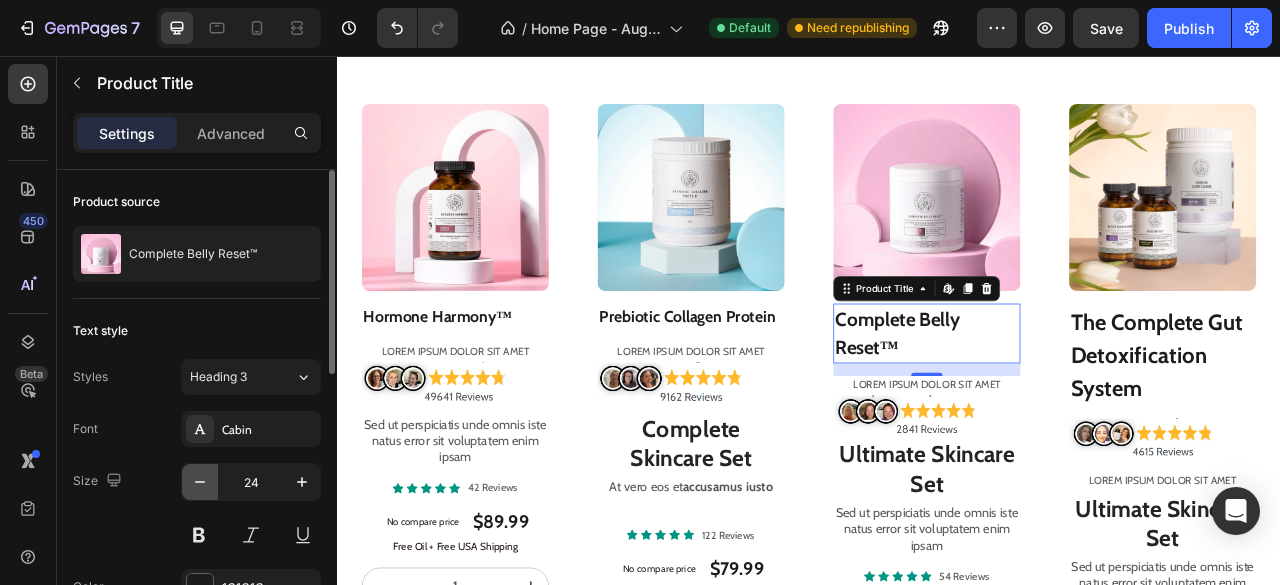 click 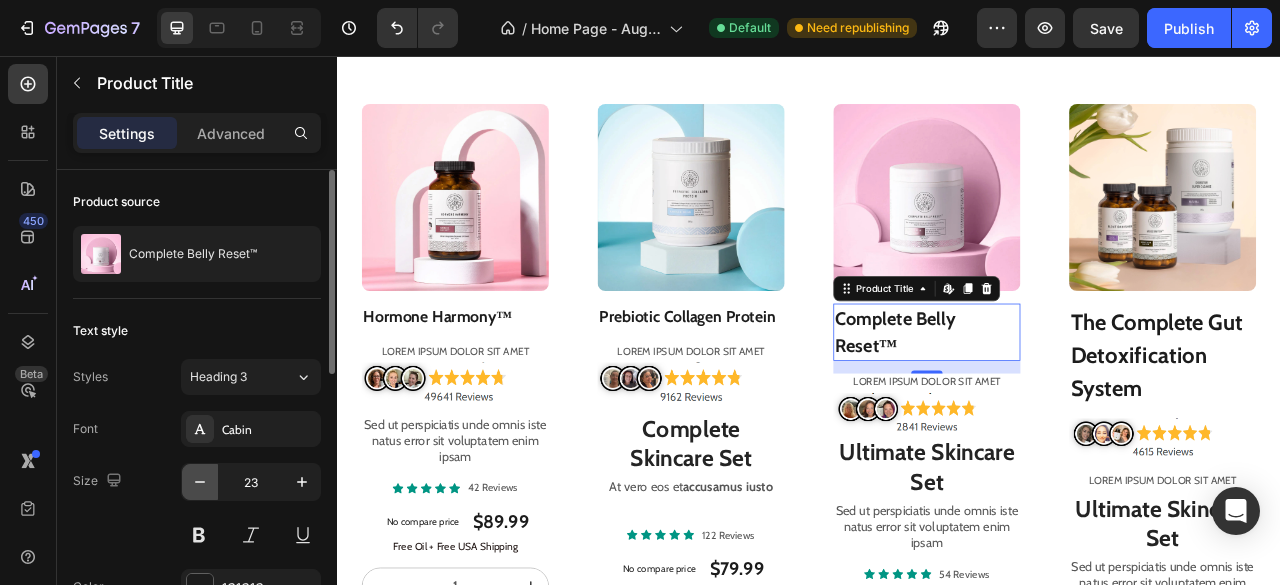 click 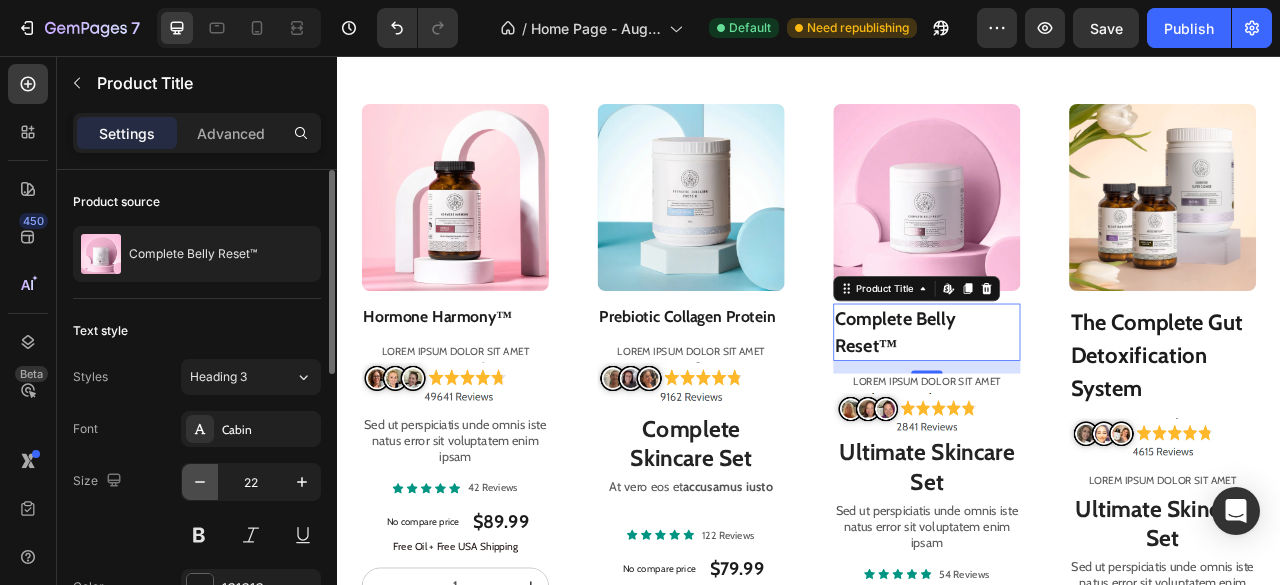click 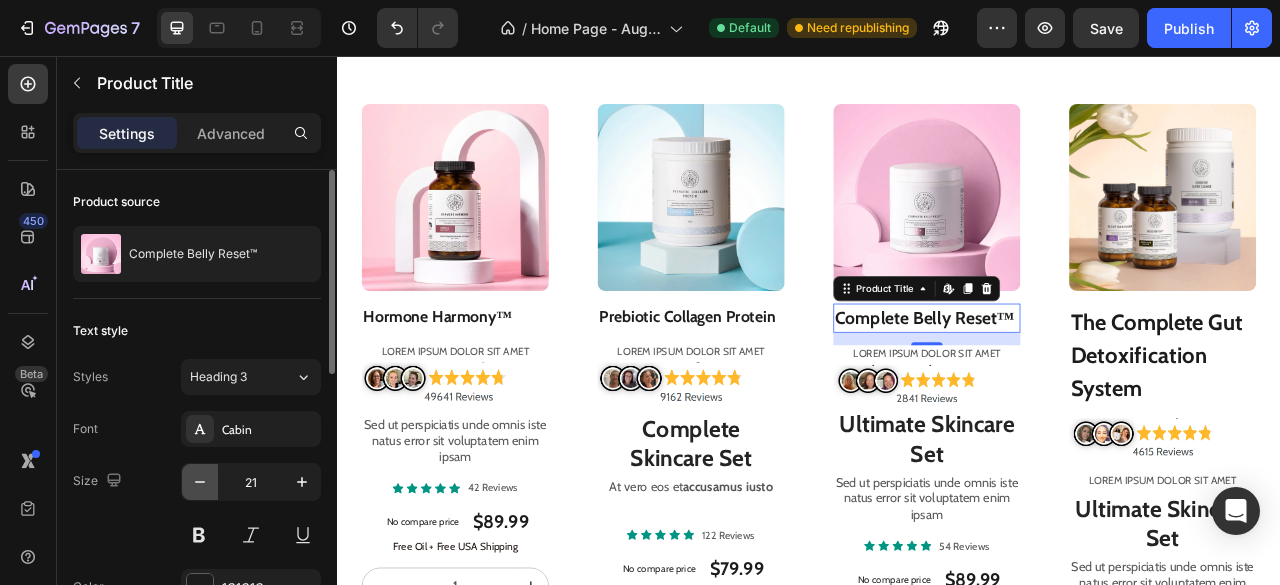 click 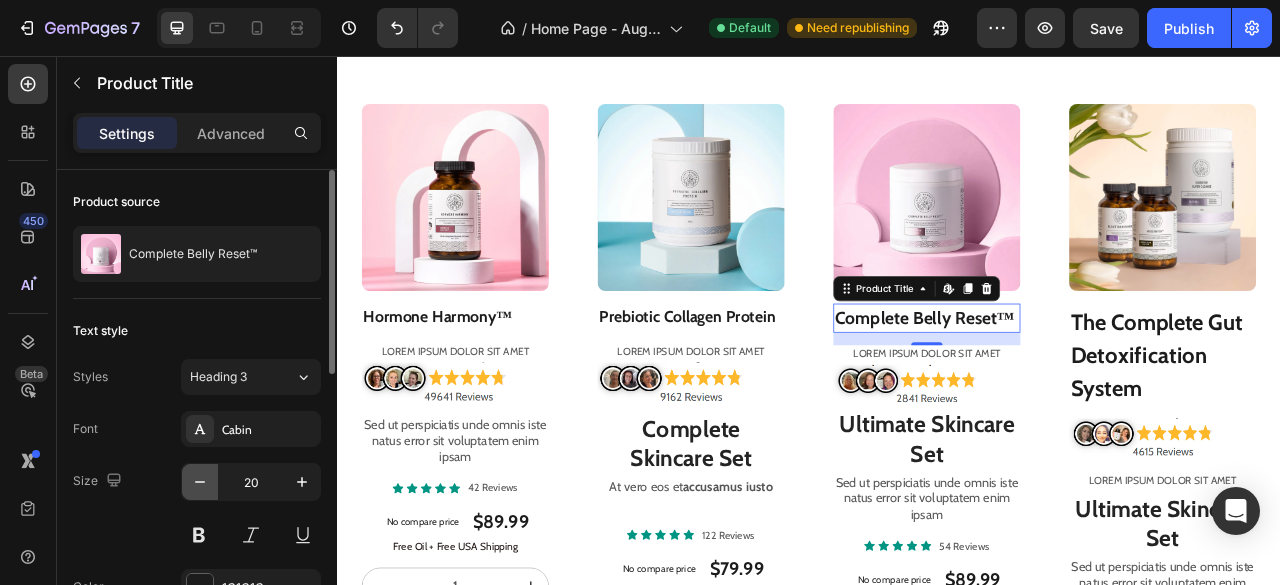 click 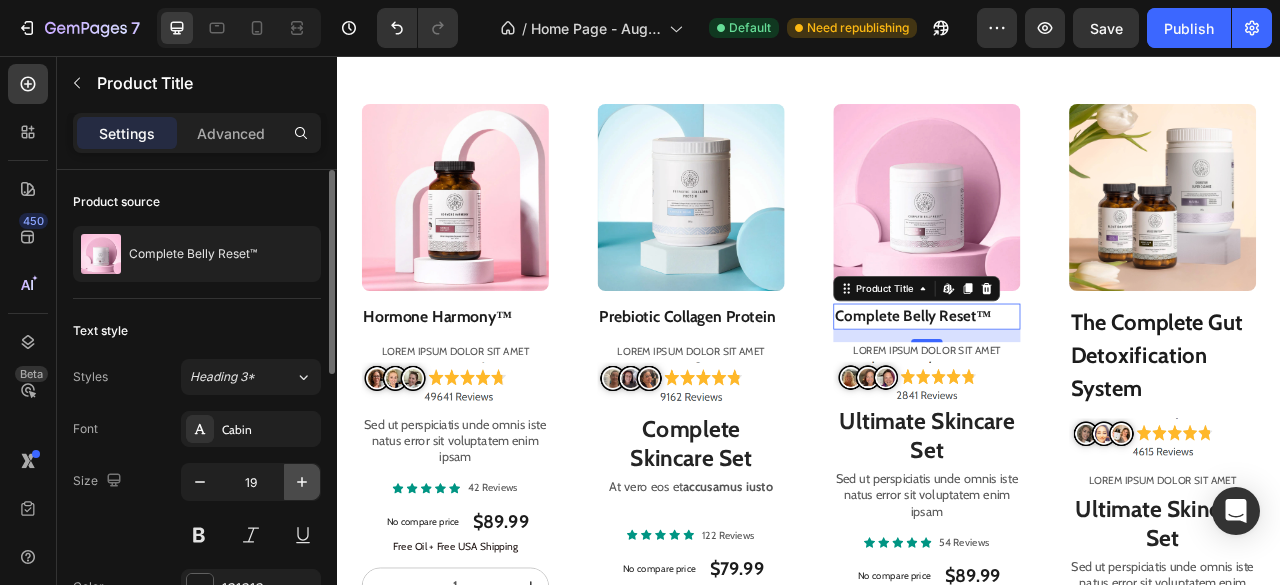 click 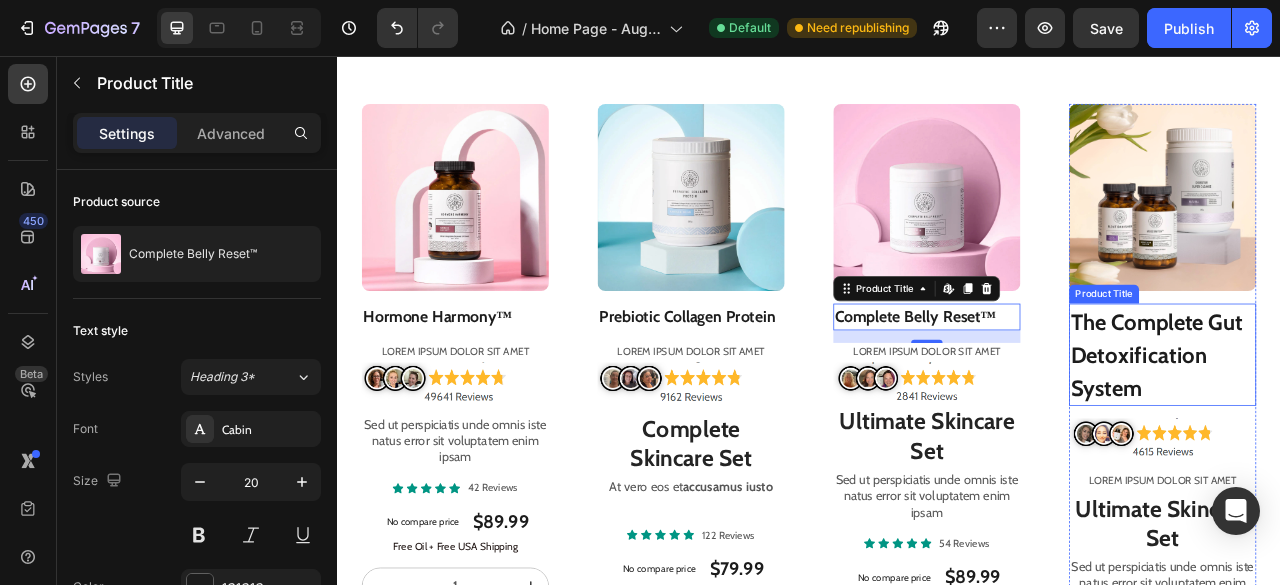 click on "The Complete Gut Detoxification System" at bounding box center [1387, 436] 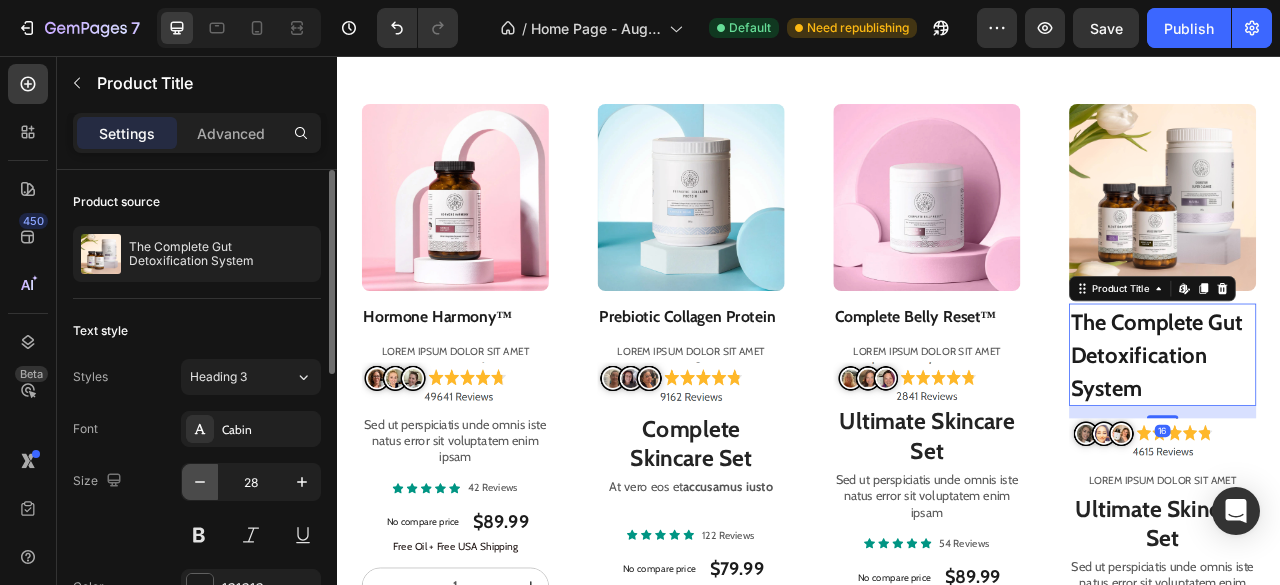 click 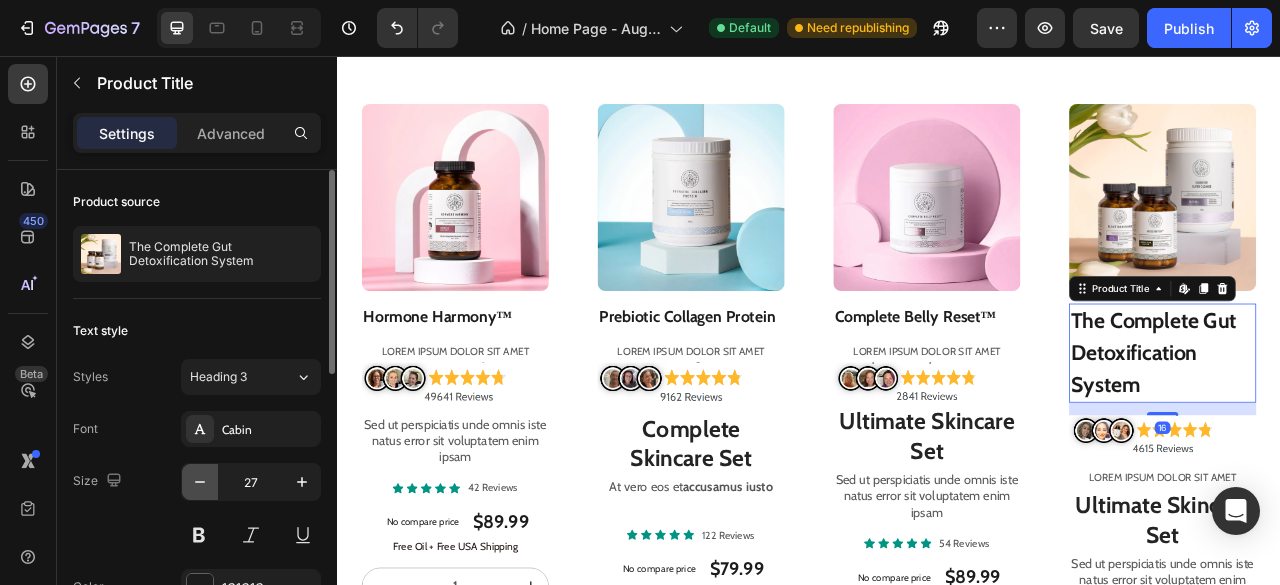 click 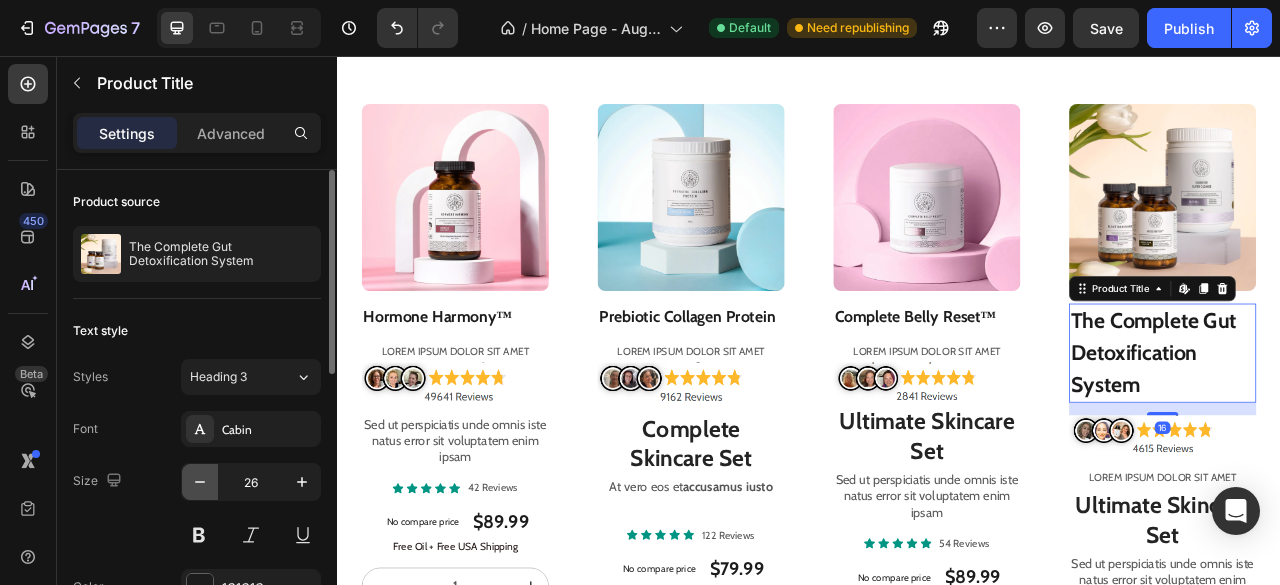 click 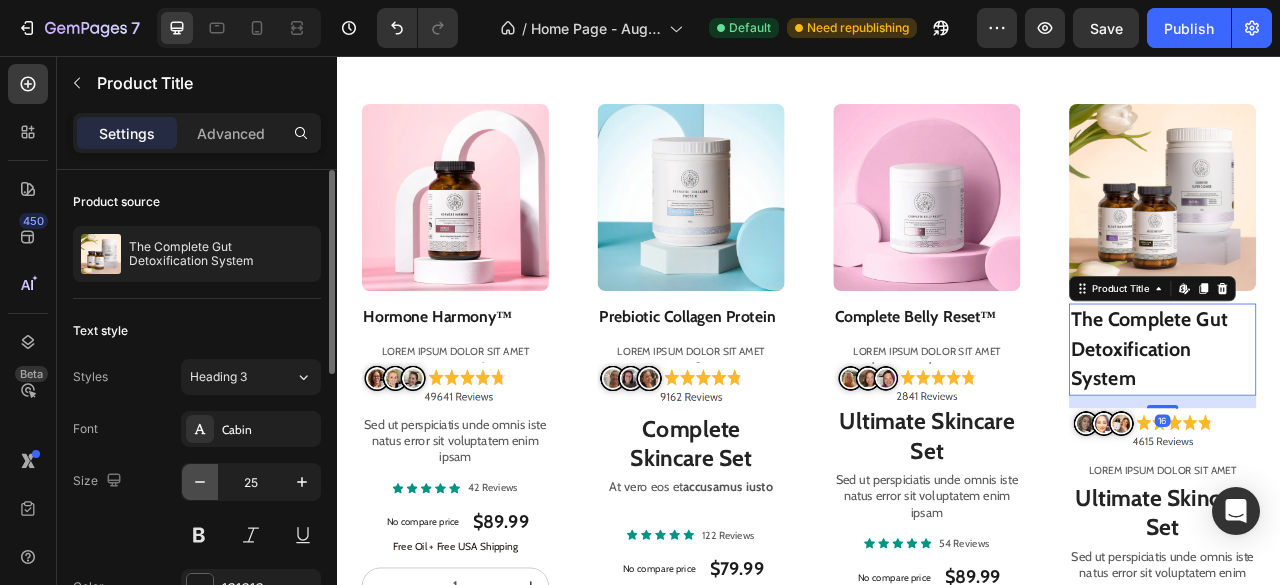 click 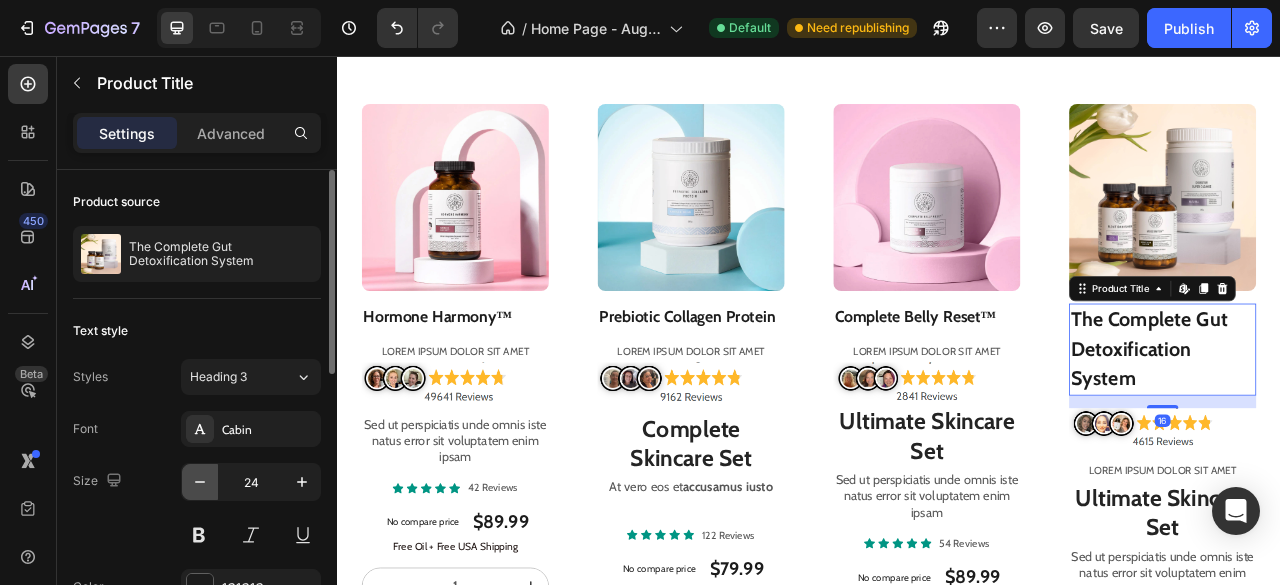 click 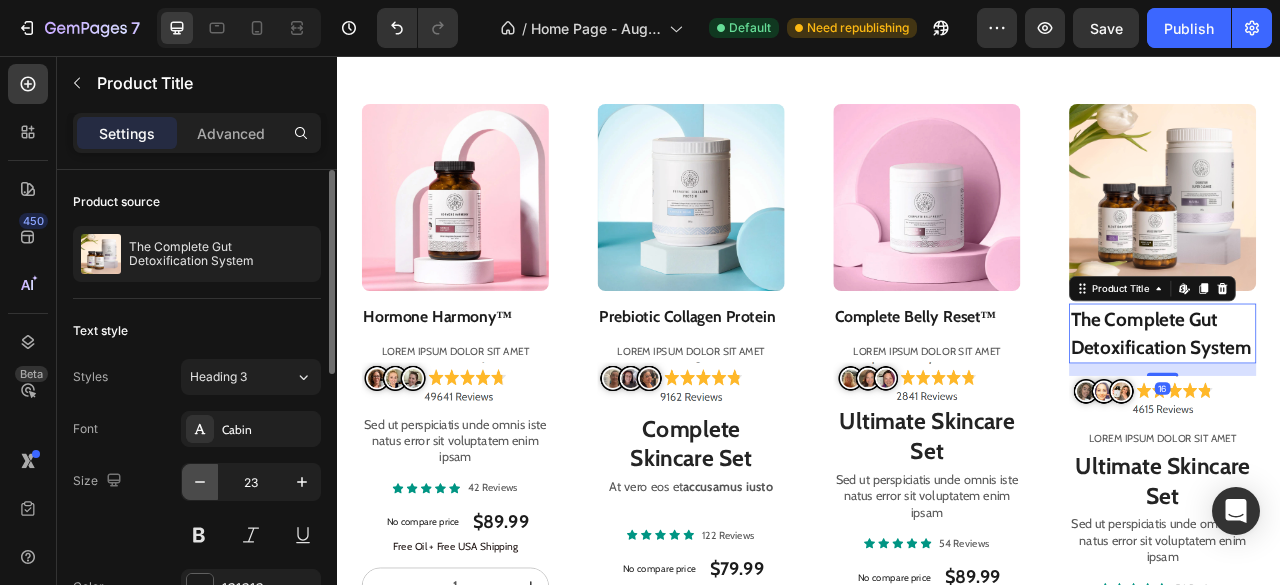 click 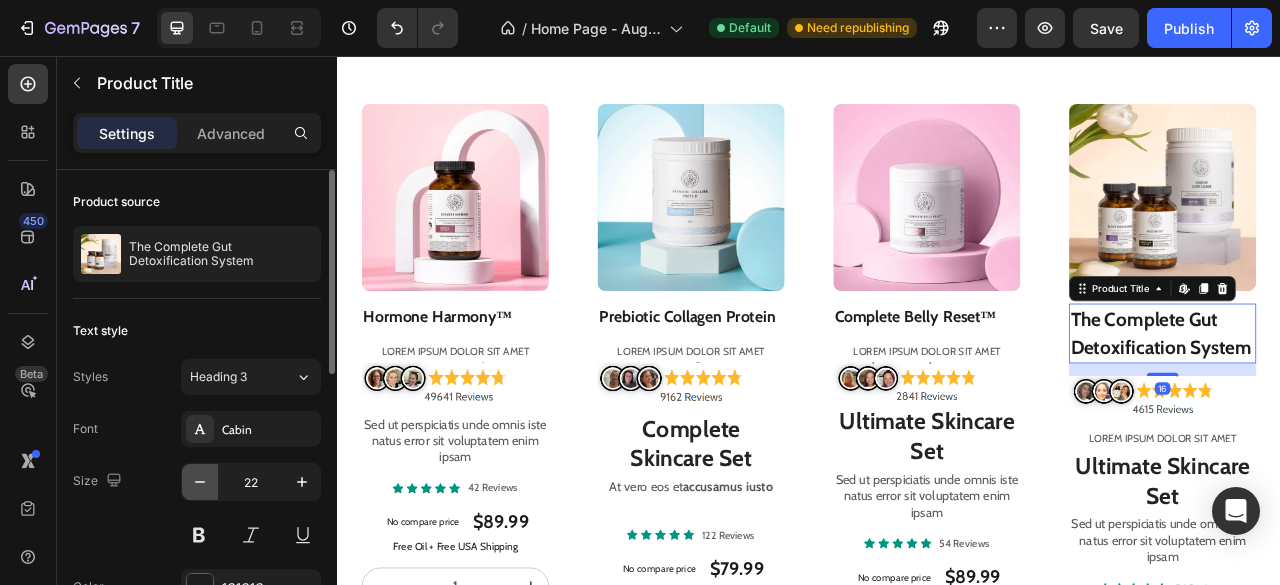 click 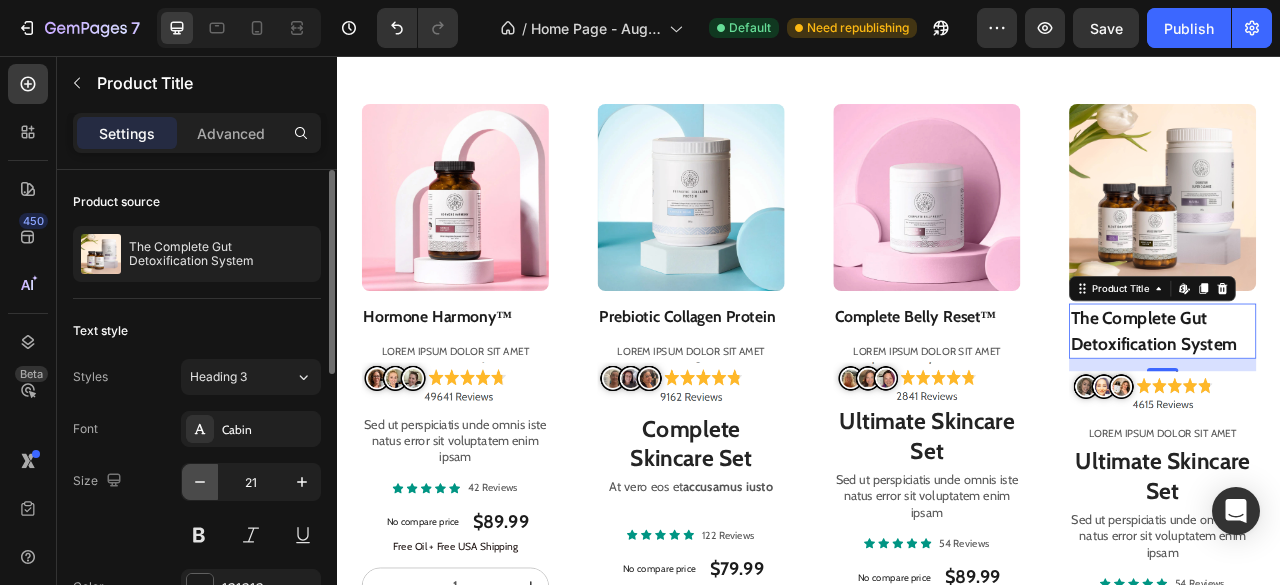 click 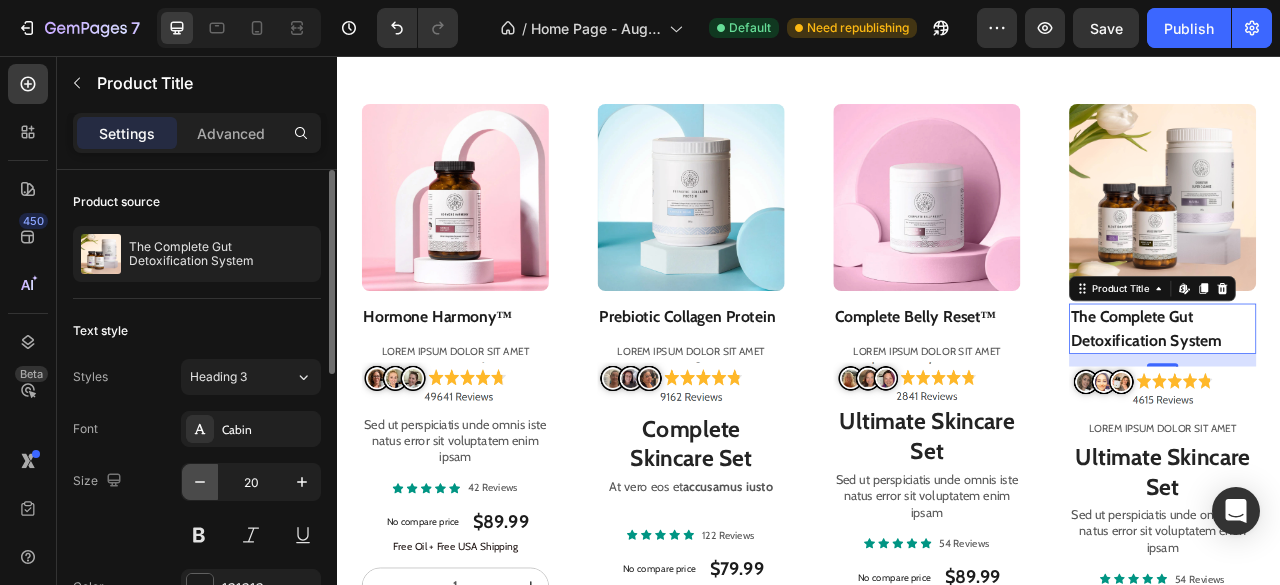 type 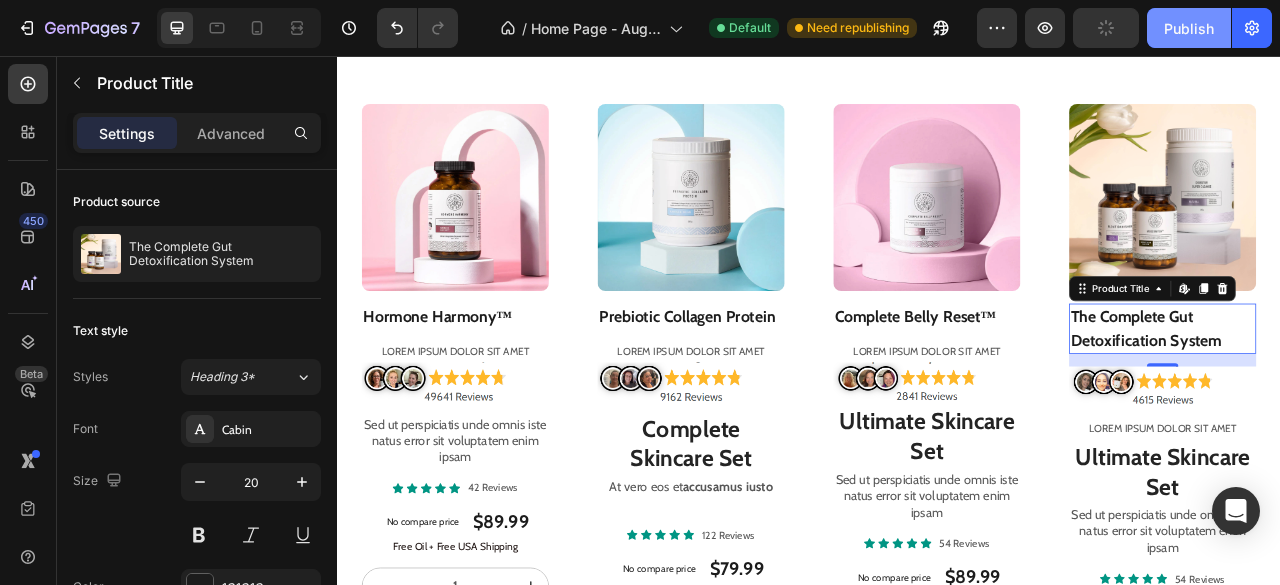 click on "Publish" 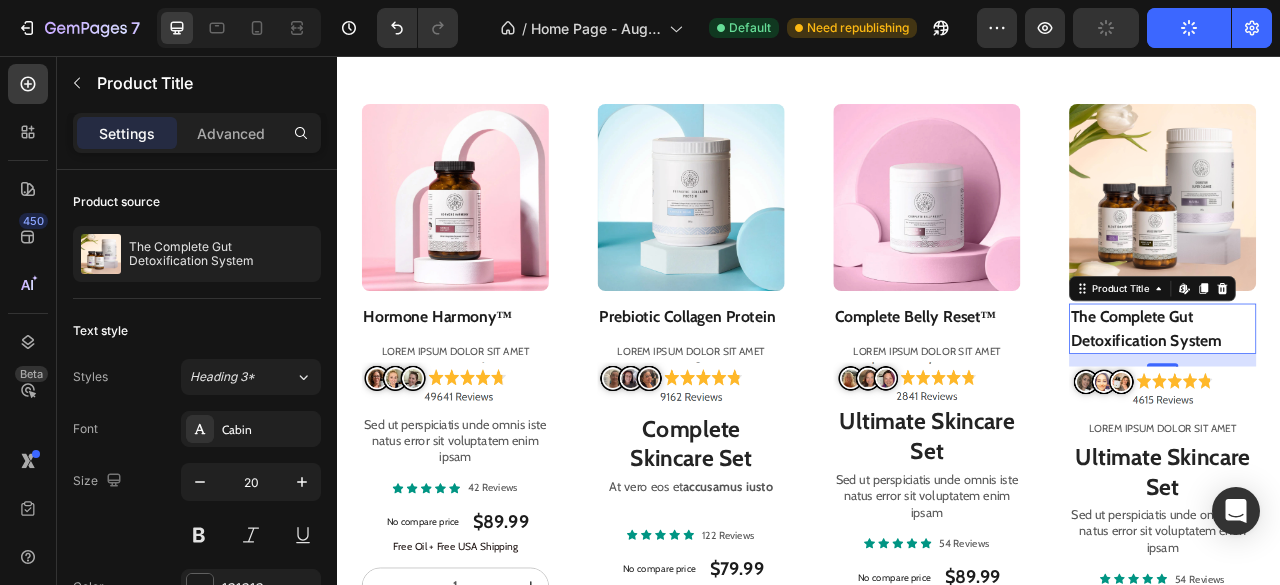 type 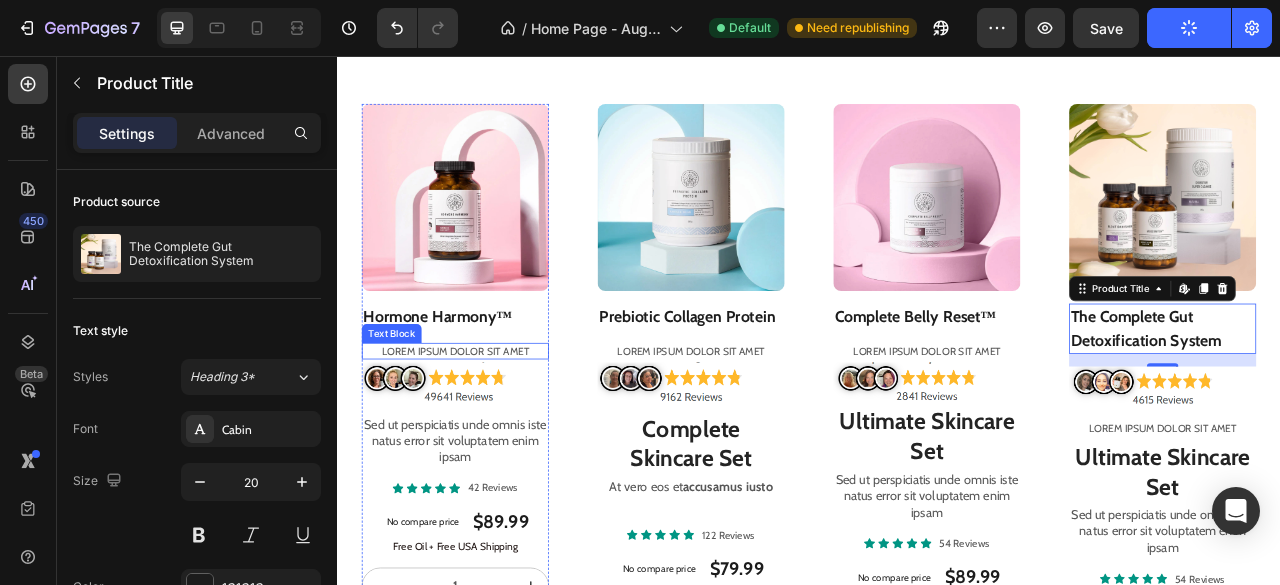 click on "Lorem ipsum dolor sit amet" at bounding box center [487, 431] 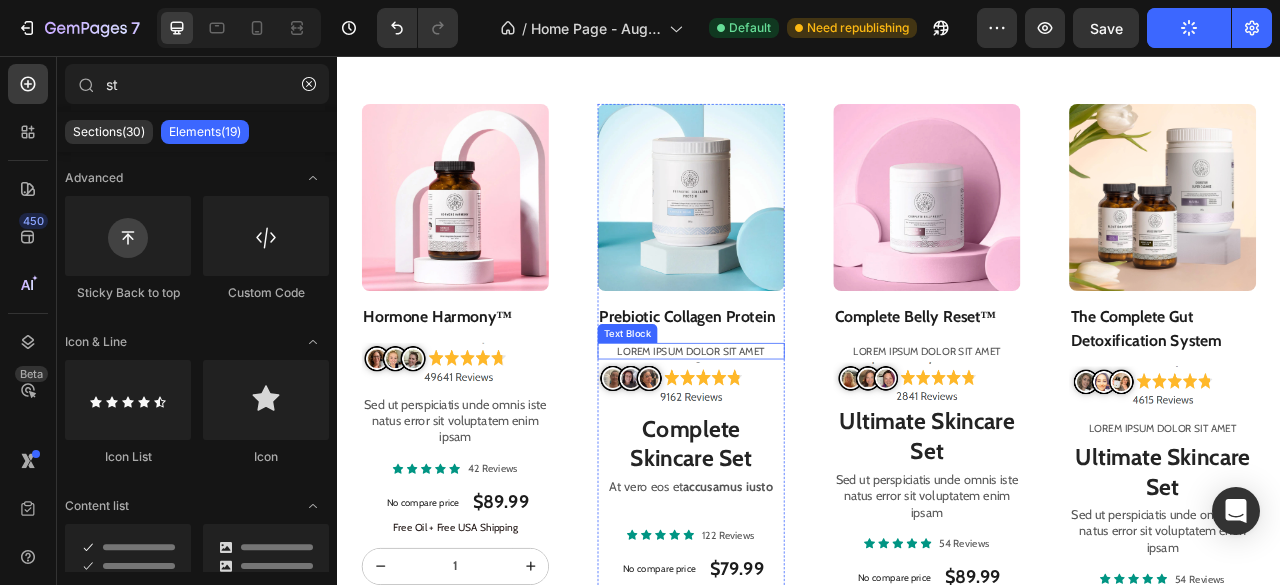 click on "Lorem ipsum dolor sit amet" at bounding box center [787, 431] 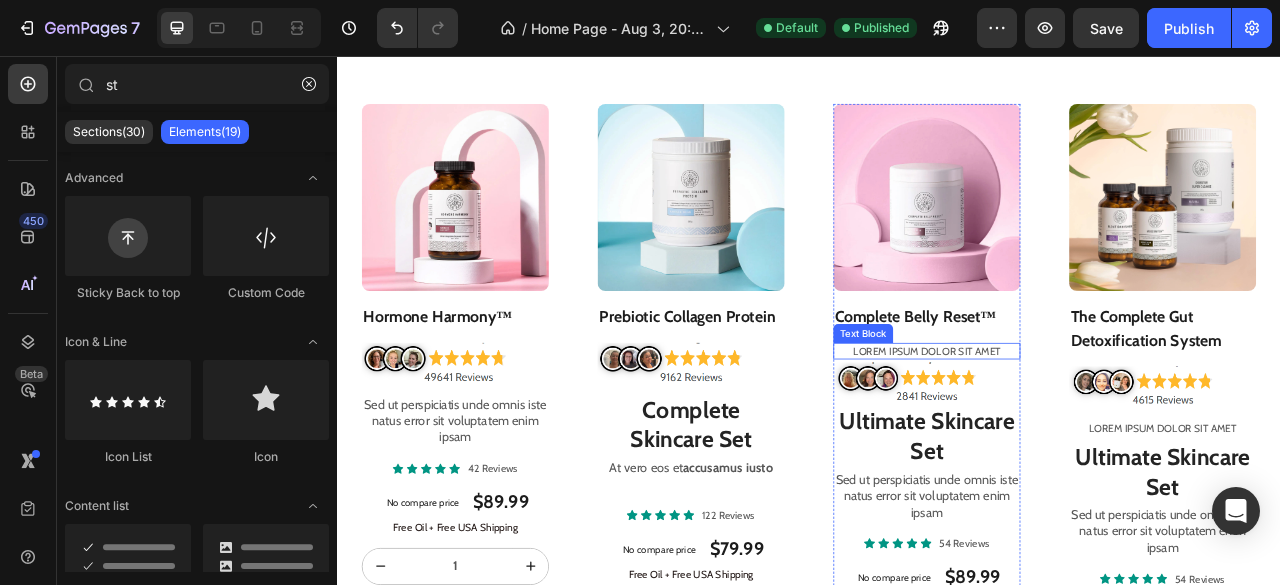 click on "Lorem ipsum dolor sit amet" at bounding box center [1087, 431] 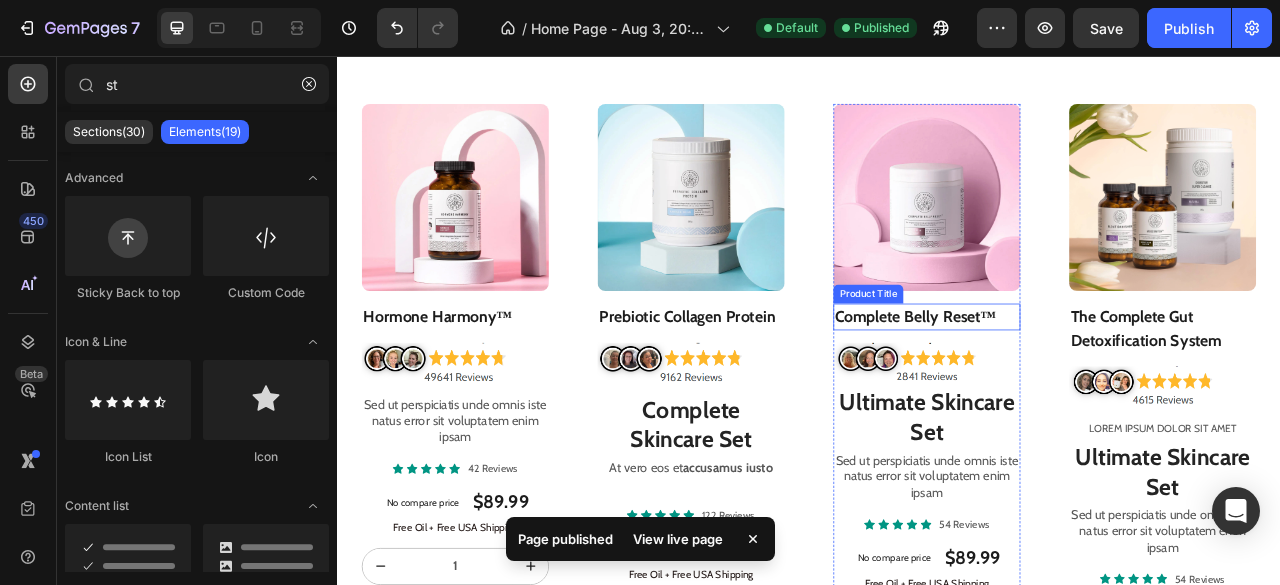 click on "Complete Belly Reset™" at bounding box center (1087, 388) 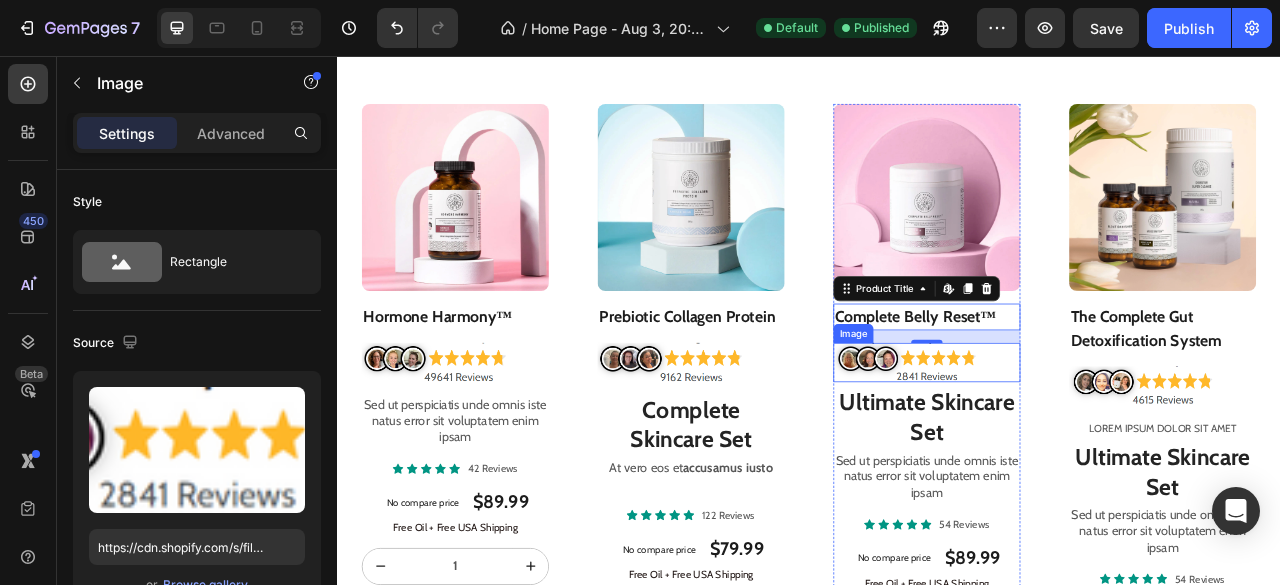 click at bounding box center (1087, 446) 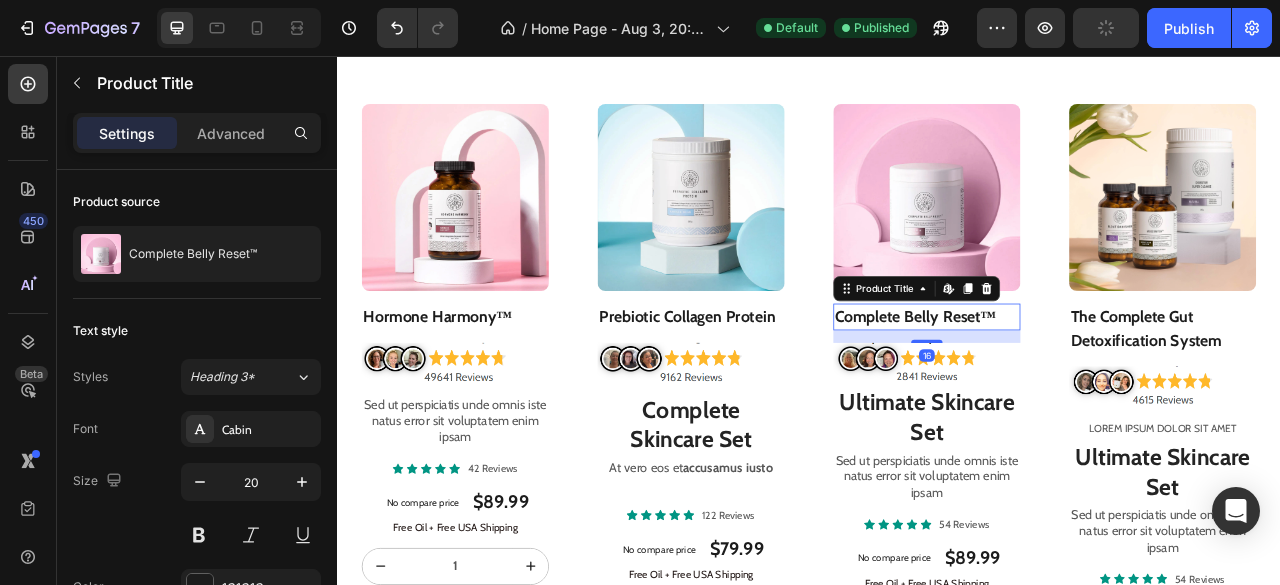 click on "Complete Belly Reset™" at bounding box center [1087, 388] 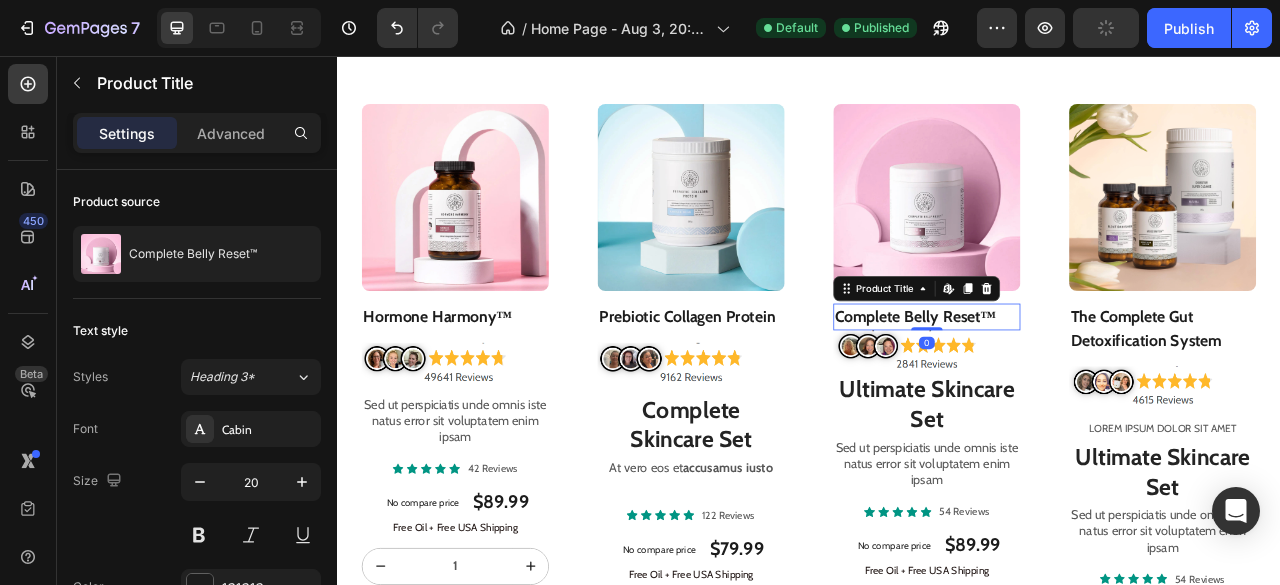 drag, startPoint x: 1072, startPoint y: 413, endPoint x: 1072, endPoint y: 388, distance: 25 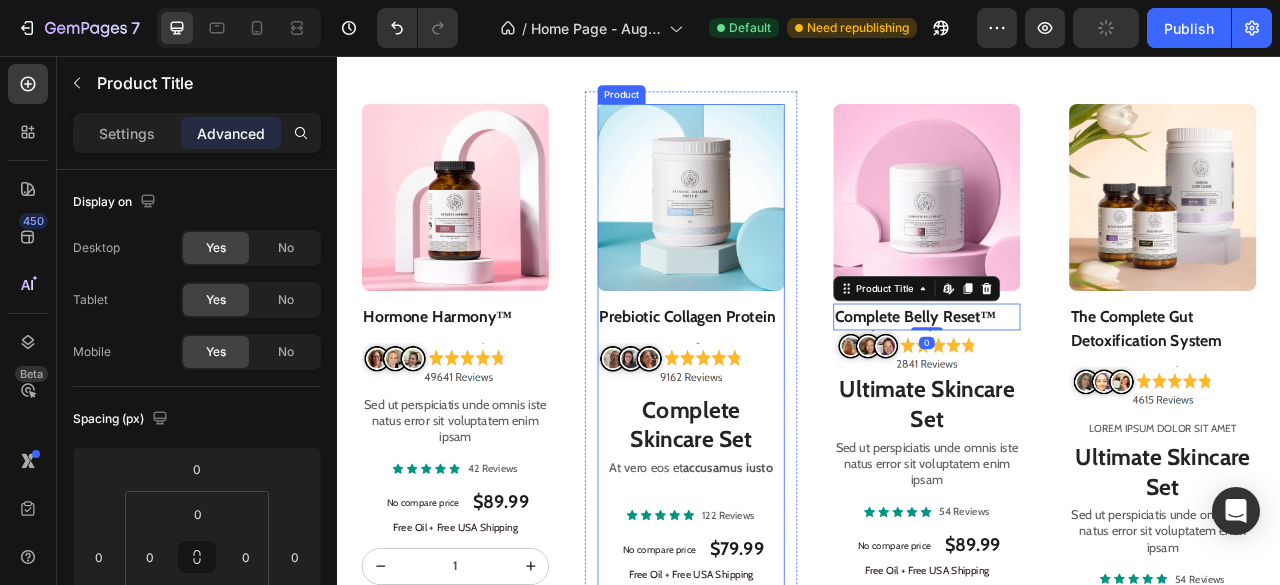 click on "Product Images Prebiotic Collagen Protein Product Title Image Complete Skincare Set Heading At vero eos et  accusamus iusto   Text Block" at bounding box center [787, 373] 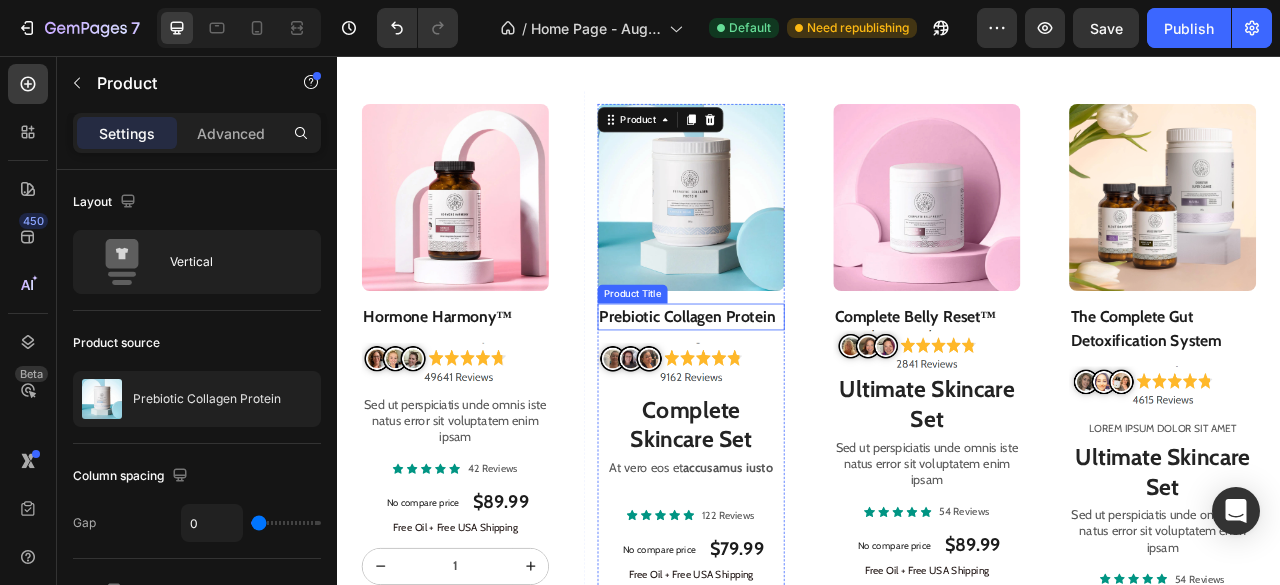 click on "Prebiotic Collagen Protein" at bounding box center (787, 388) 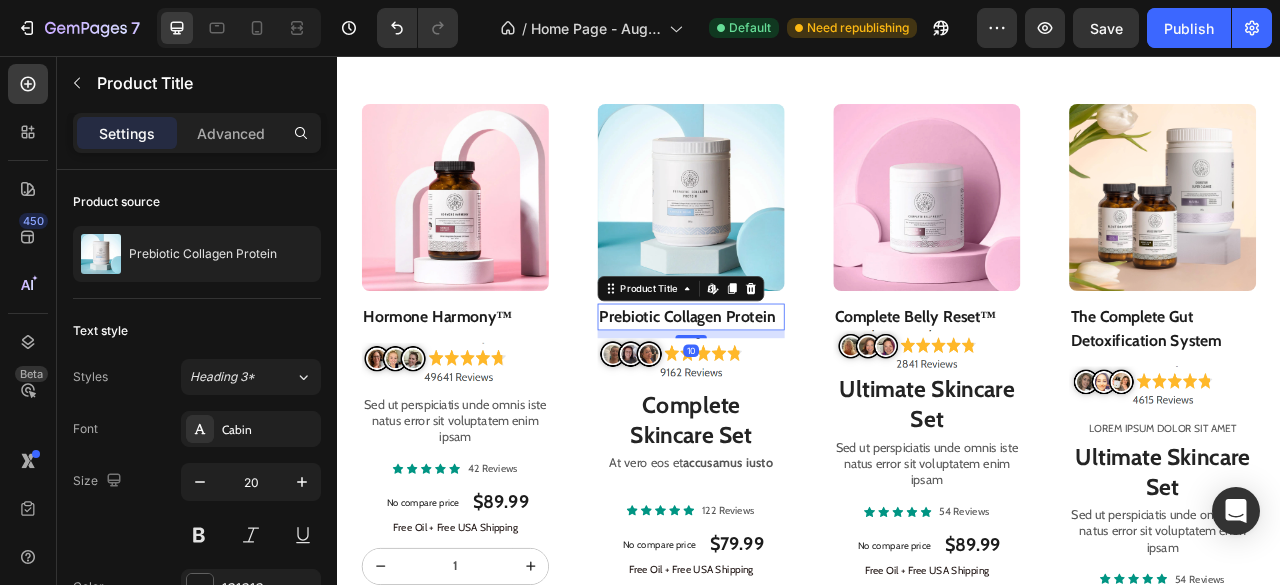 drag, startPoint x: 788, startPoint y: 416, endPoint x: 630, endPoint y: 440, distance: 159.8124 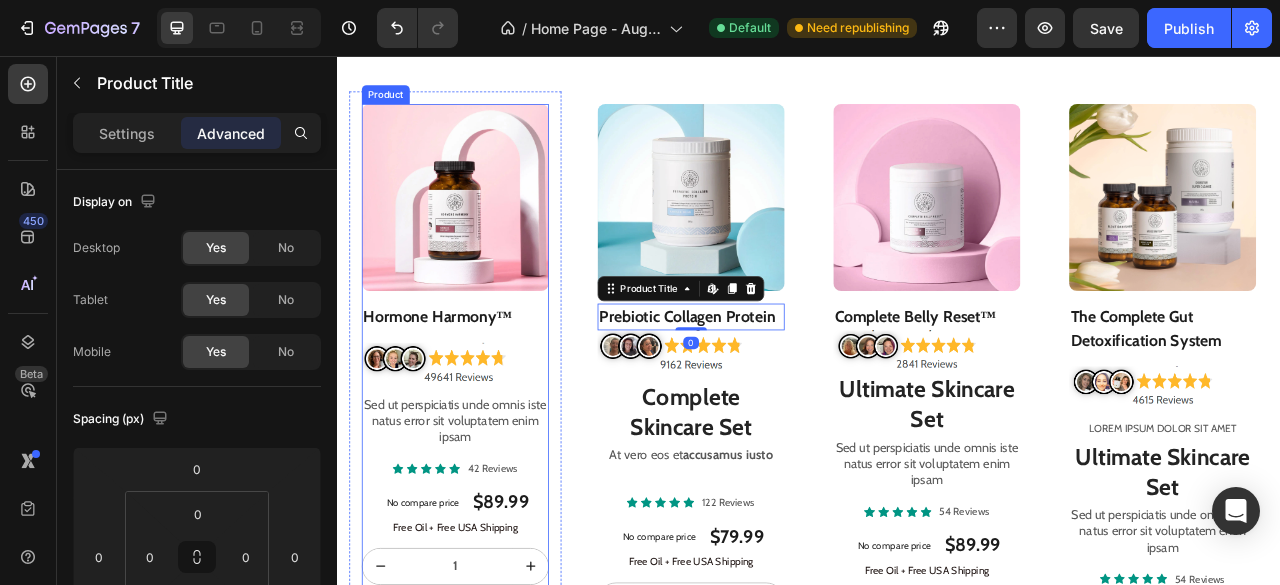 click on "Hormone Harmony™" at bounding box center (487, 388) 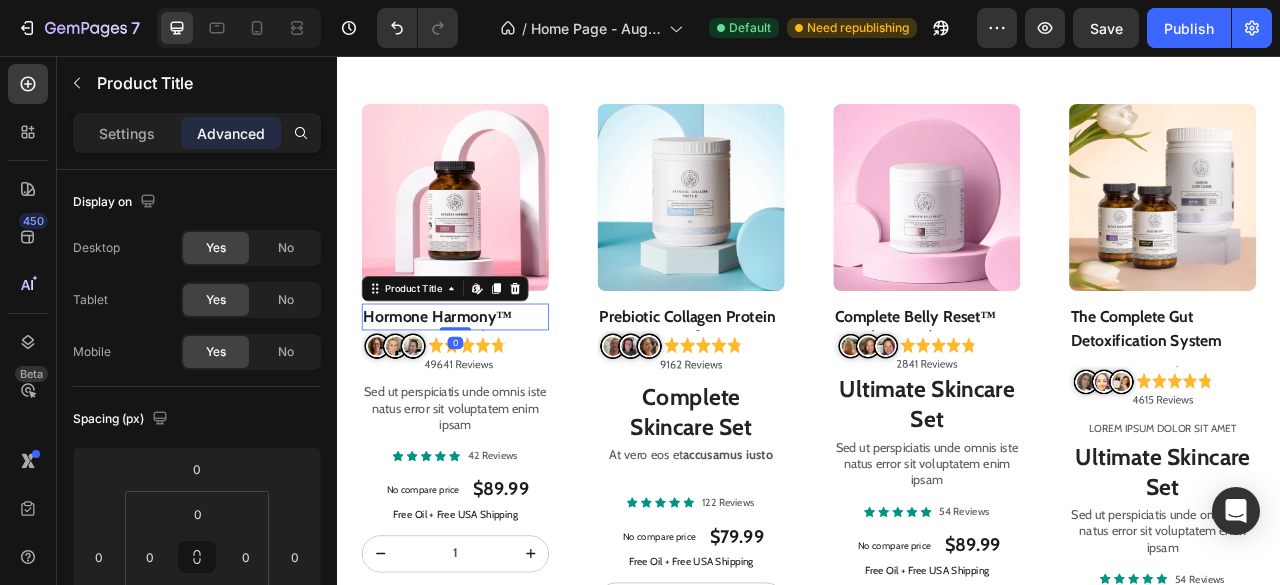drag, startPoint x: 491, startPoint y: 412, endPoint x: 516, endPoint y: 381, distance: 39.824615 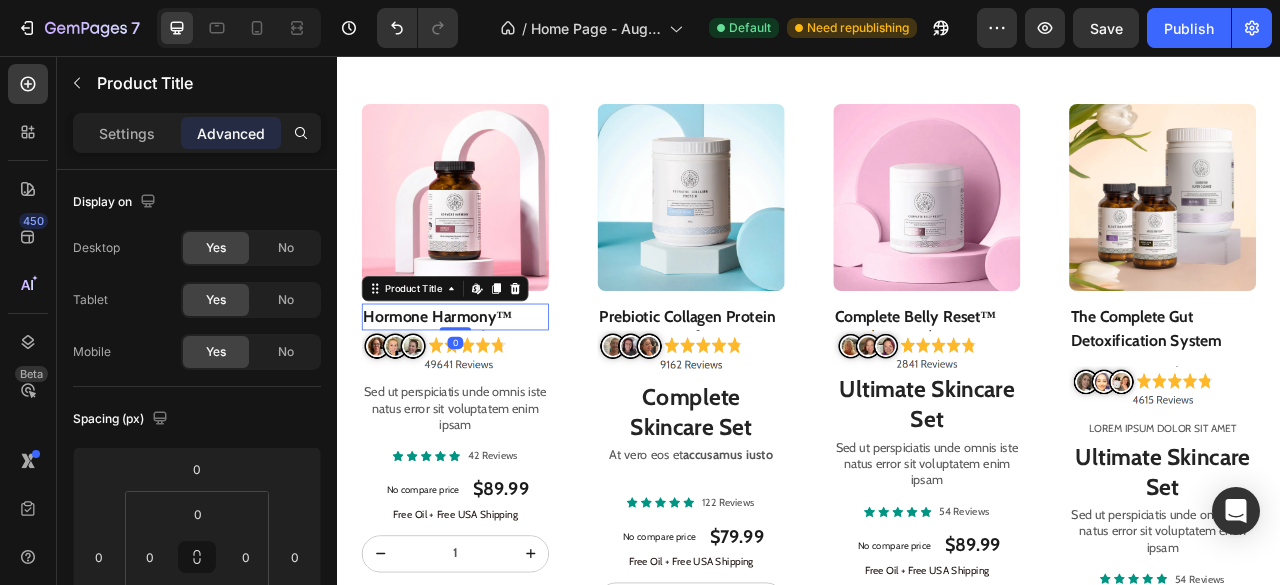 click on "Hormone Harmony™ Product Title   Edit content in Shopify 0" at bounding box center (487, 388) 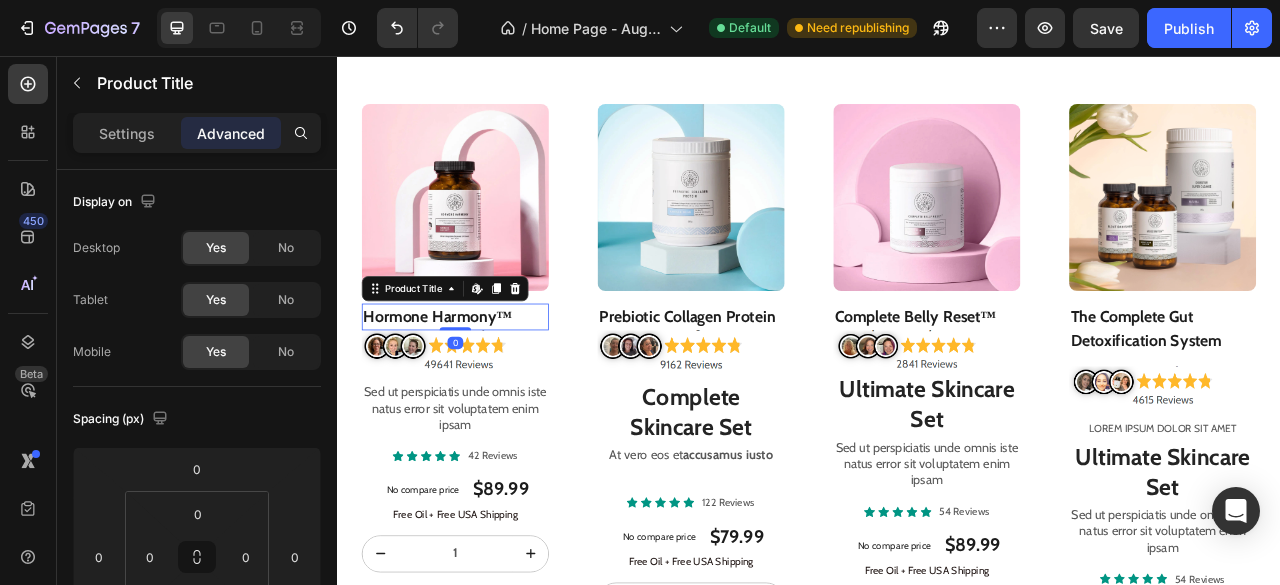 type on "0" 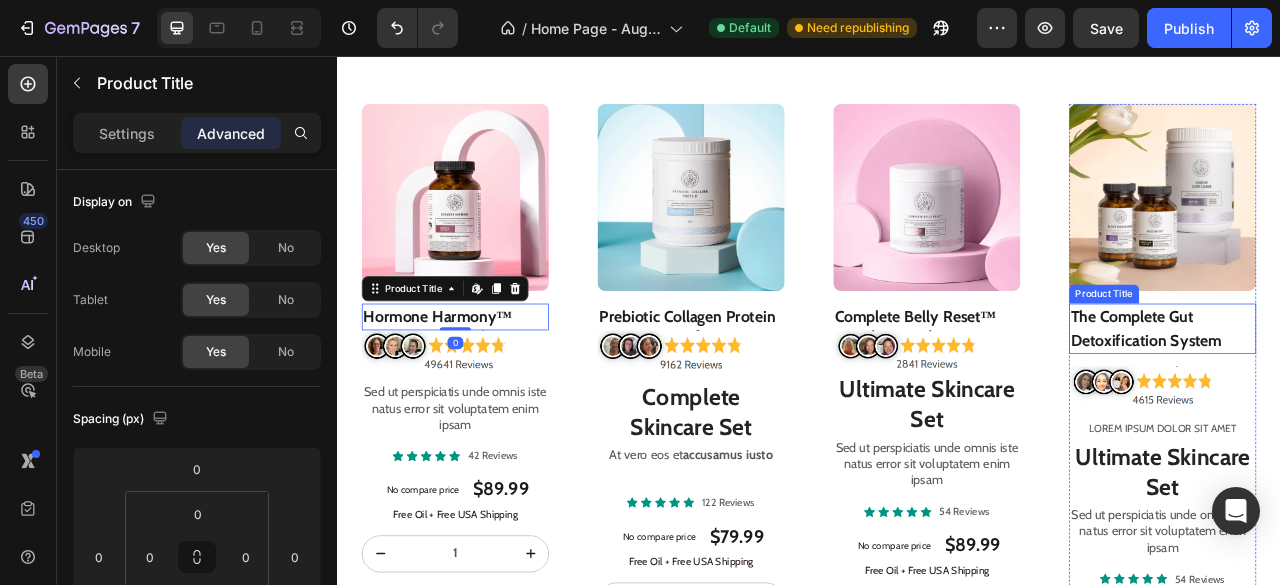 click on "The Complete Gut Detoxification System" at bounding box center (1387, 403) 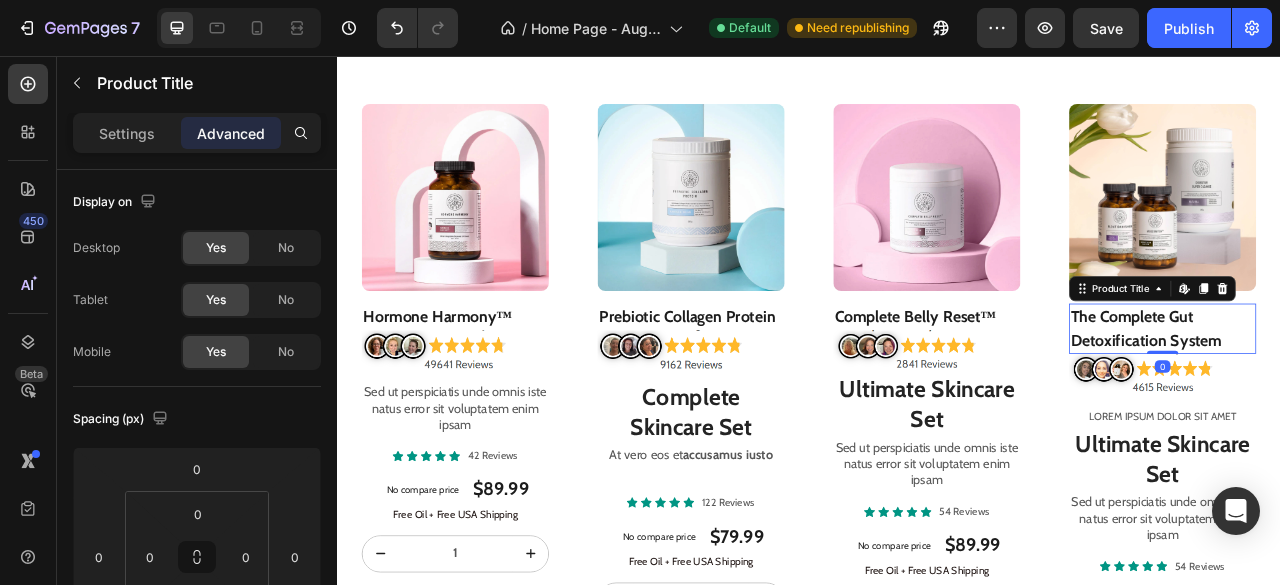 drag, startPoint x: 1369, startPoint y: 443, endPoint x: 1372, endPoint y: 401, distance: 42.107006 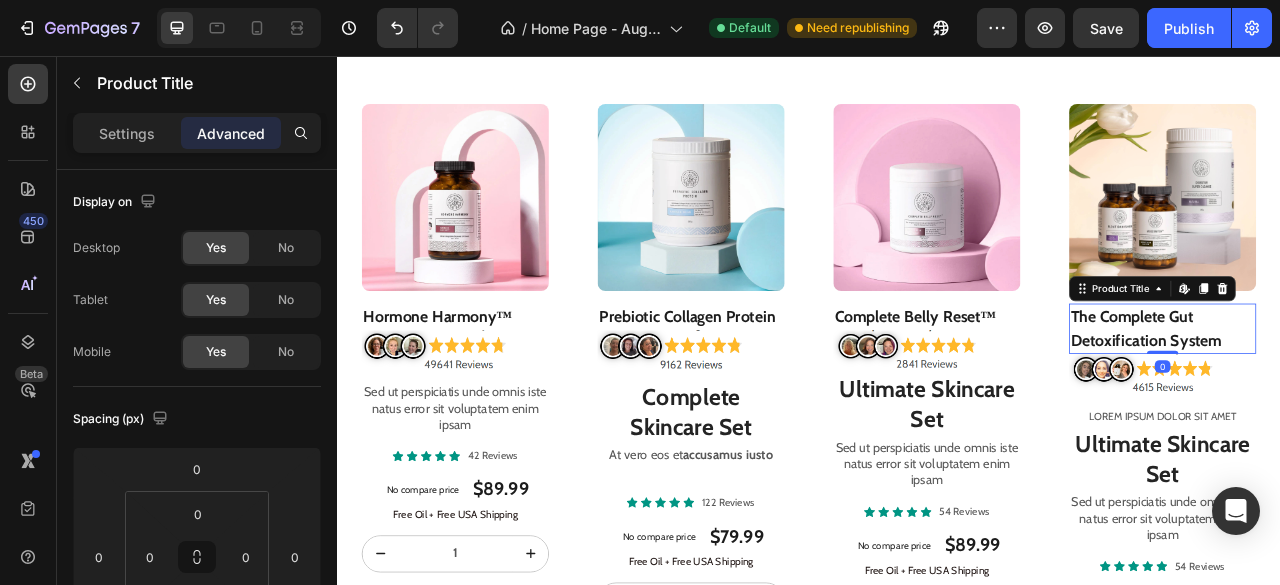 click on "The Complete Gut Detoxification System Product Title   Edit content in Shopify 0" at bounding box center [1387, 403] 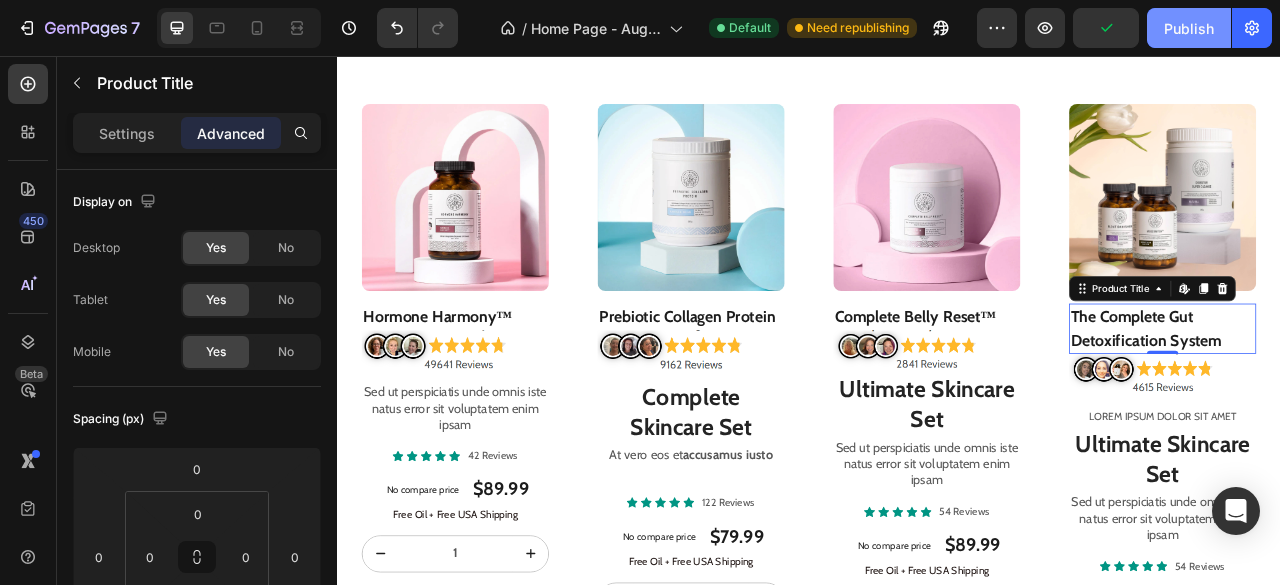 click on "Publish" 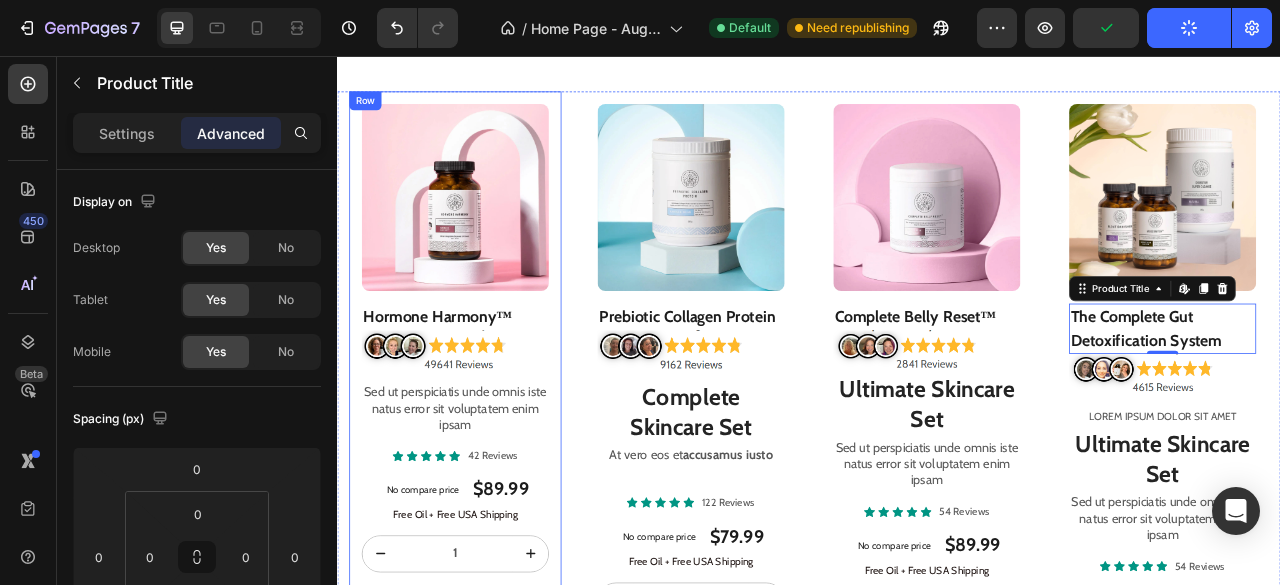 click on "Product Images Hormone Harmony™ Product Title Image Heading Row Sed ut perspiciatis unde omnis iste natus error sit voluptatem enim ipsam Text Block Icon Icon Icon Icon Icon Icon List 42 Reviews Text Block Row No compare price Product Price $89.99 Product Price Product Price Row Free Oil + Free USA Shipping Text Block
1
Product Quantity Add to cart Add to Cart Row Product Row" at bounding box center (487, 449) 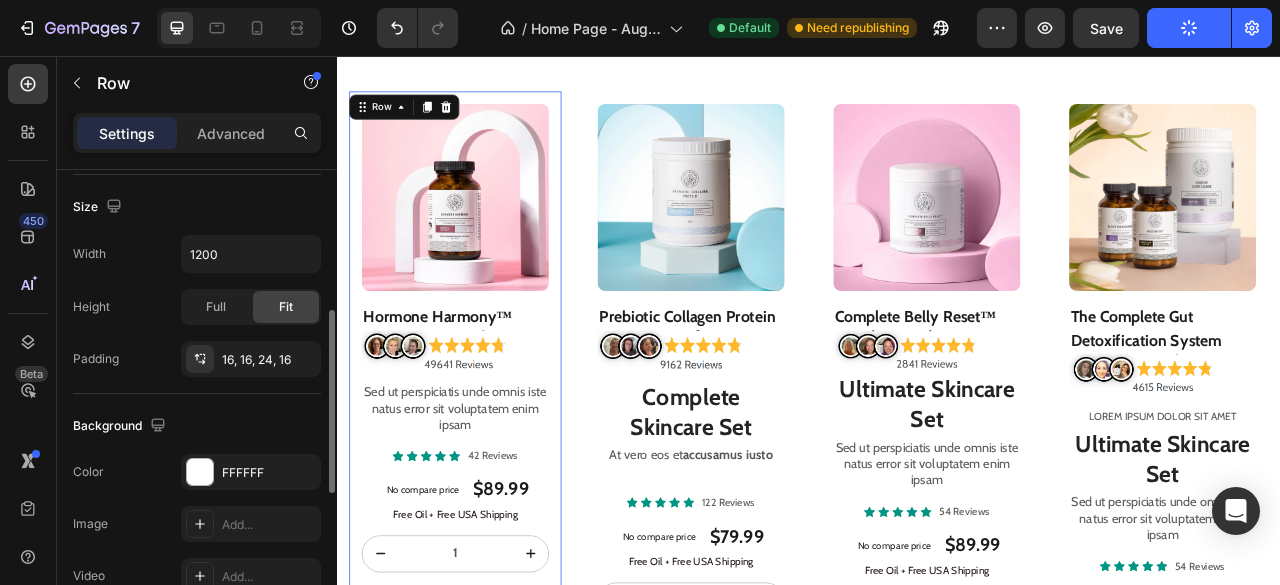 scroll, scrollTop: 432, scrollLeft: 0, axis: vertical 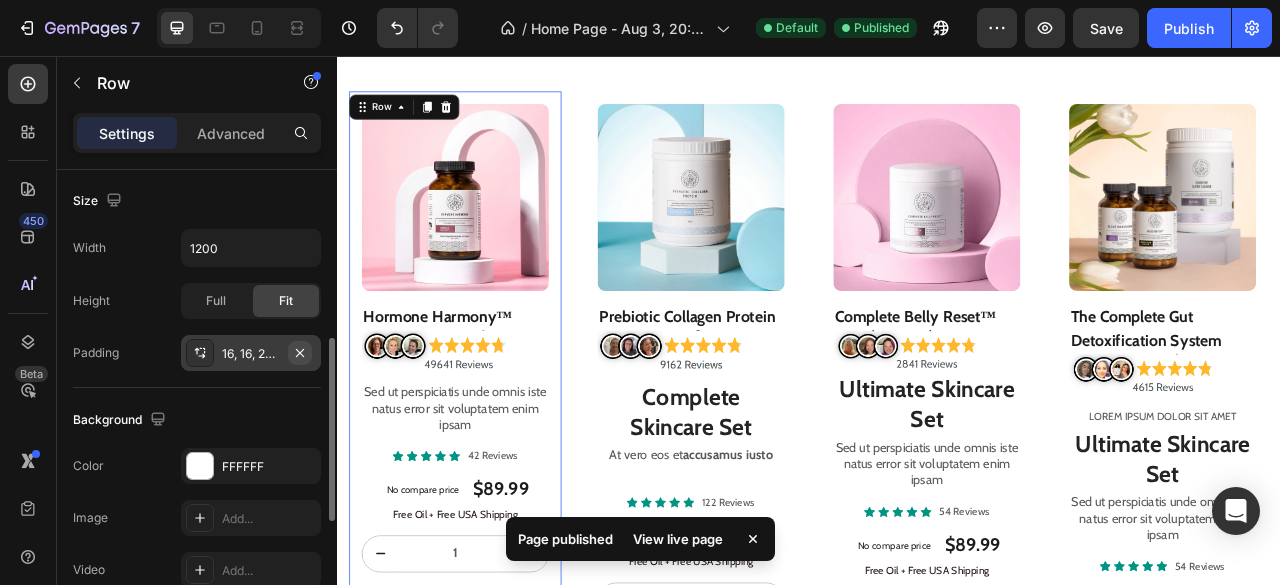 click 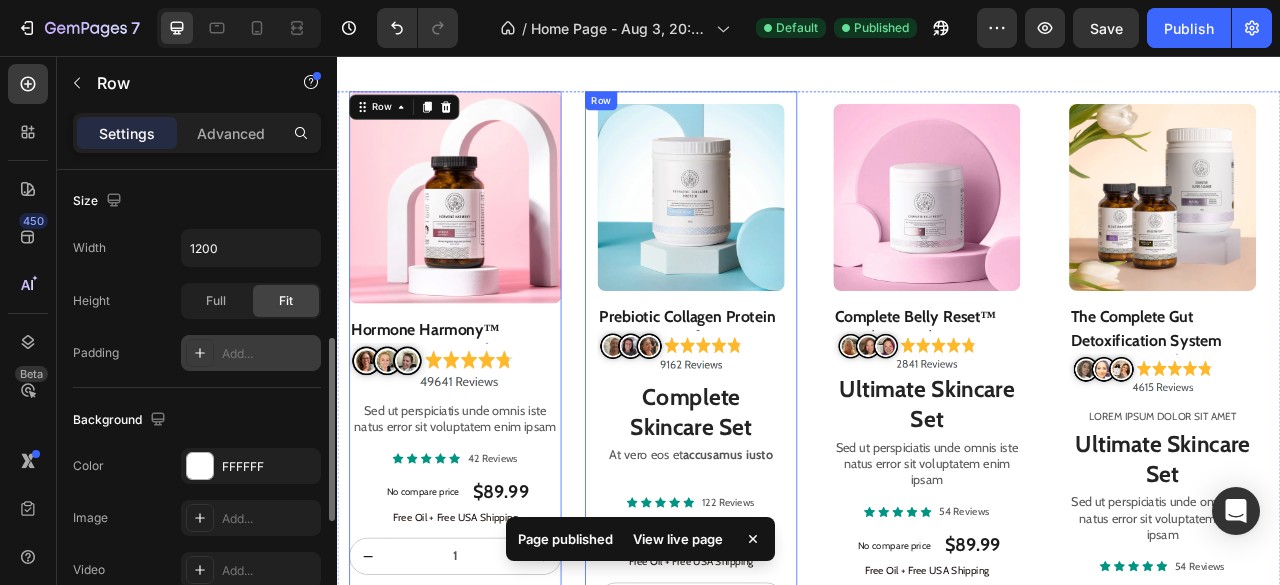 click on "Product Images Prebiotic Collagen Protein Product Title Image Complete Skincare Set Heading At vero eos et  accusamus iusto   Text Block Icon Icon Icon Icon Icon Icon List 122 Reviews Text Block Row No compare price Product Price $79.99 Product Price Product Price Row Free Oil + Free USA Shipping Text Block
1
Product Quantity Add to cart Add to Cart Row Product Row" at bounding box center (787, 479) 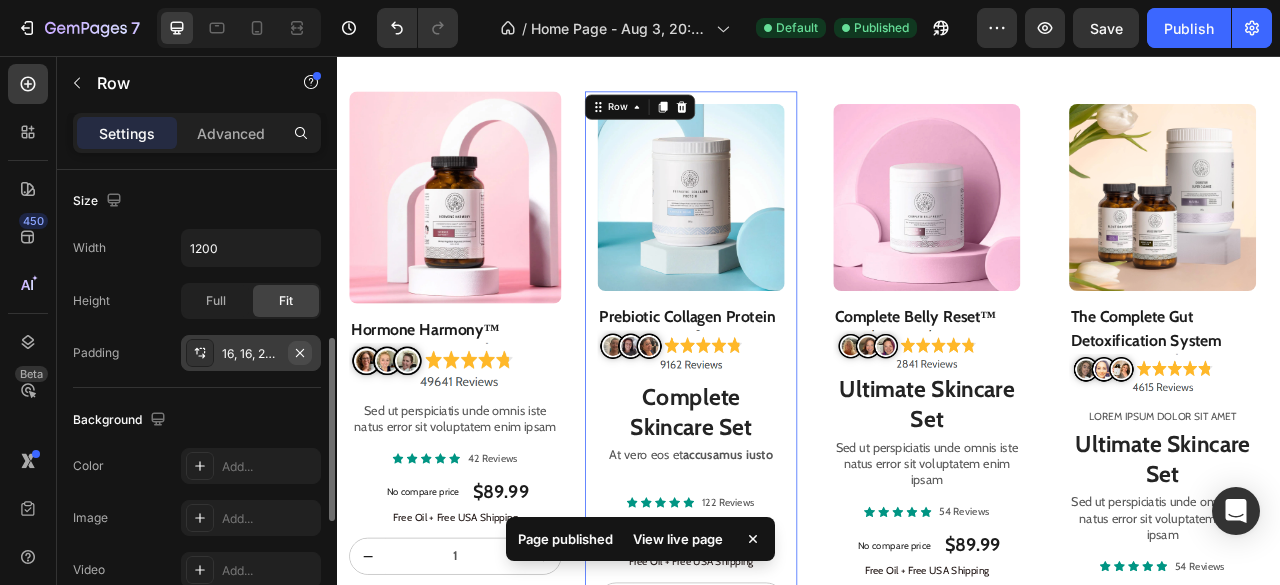 click 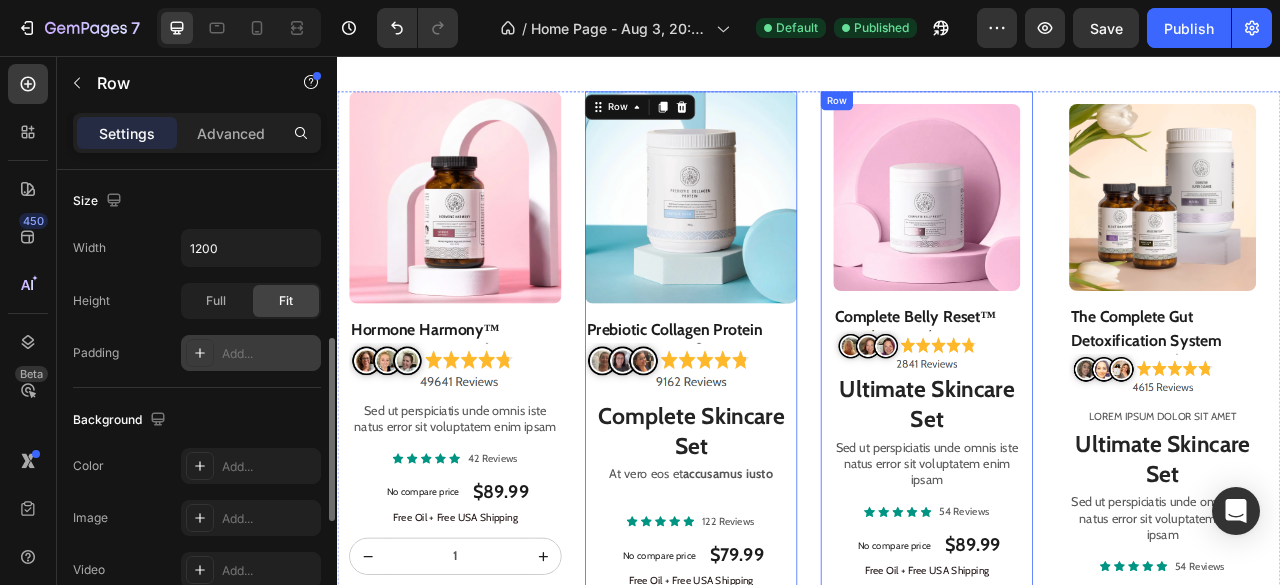 click on "Product Images Complete Belly Reset™ Product Title Image Ultimate Skincare Set Heading Sed ut perspiciatis unde omnis iste natus error sit voluptatem enim ipsam Text Block Icon Icon Icon Icon Icon Icon List 54 Reviews Text Block Row No compare price Product Price $89.99 Product Price Product Price Row Free Oil + Free USA Shipping Text Block
1
Product Quantity Add to cart Add to Cart Row Product Row" at bounding box center [1087, 484] 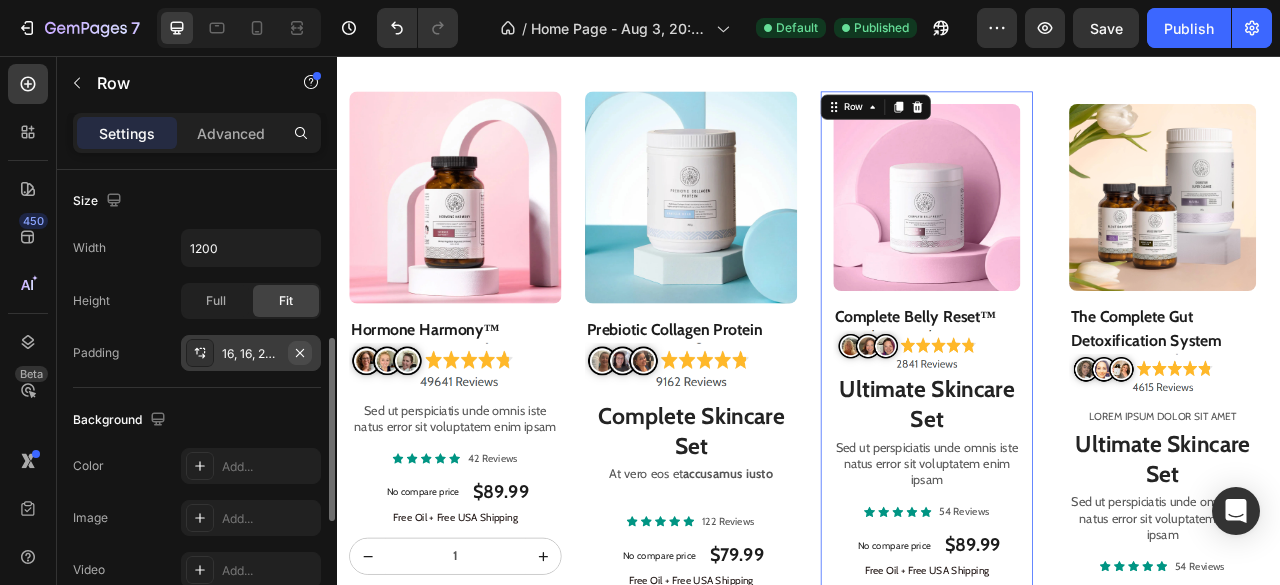 click 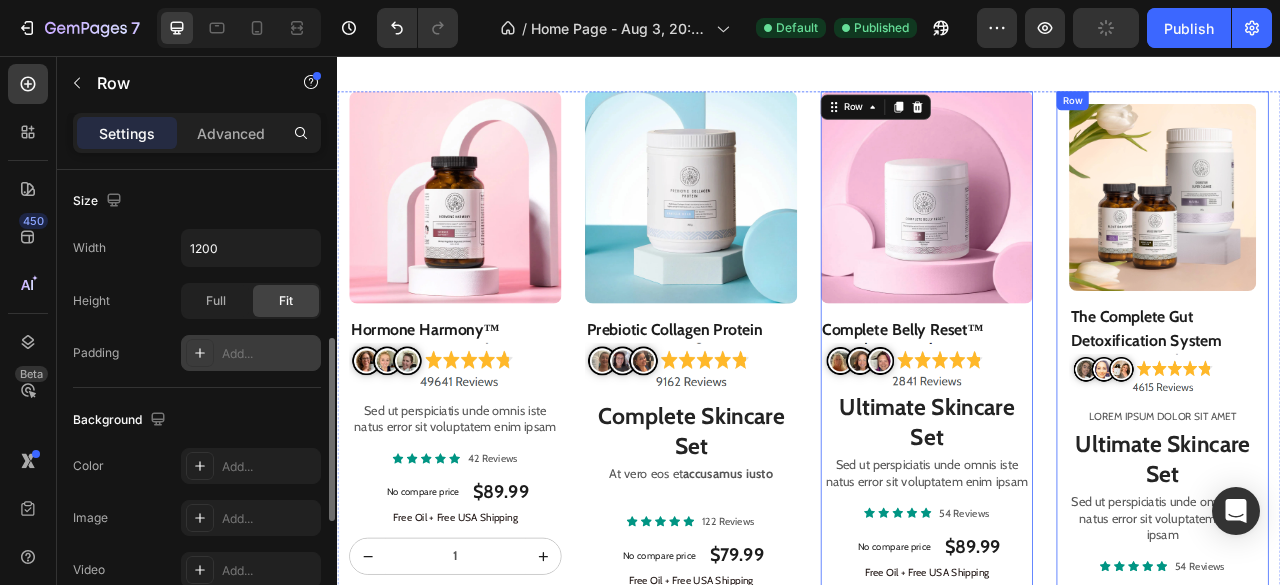 click on "Product Images The Complete Gut Detoxification System Product Title Image Lorem ipsum dolor sit amet Text Block Ultimate Skincare Set Heading Sed ut perspiciatis unde omnis iste natus error sit voluptatem enim ipsam Text Block Icon Icon Icon Icon Icon Icon List 54 Reviews Text Block Row No compare price Product Price $159.99 Product Price Product Price Row Free Oil + Free USA Shipping Text Block
1
Product Quantity Add to cart Add to Cart Row Product Row" at bounding box center (1387, 519) 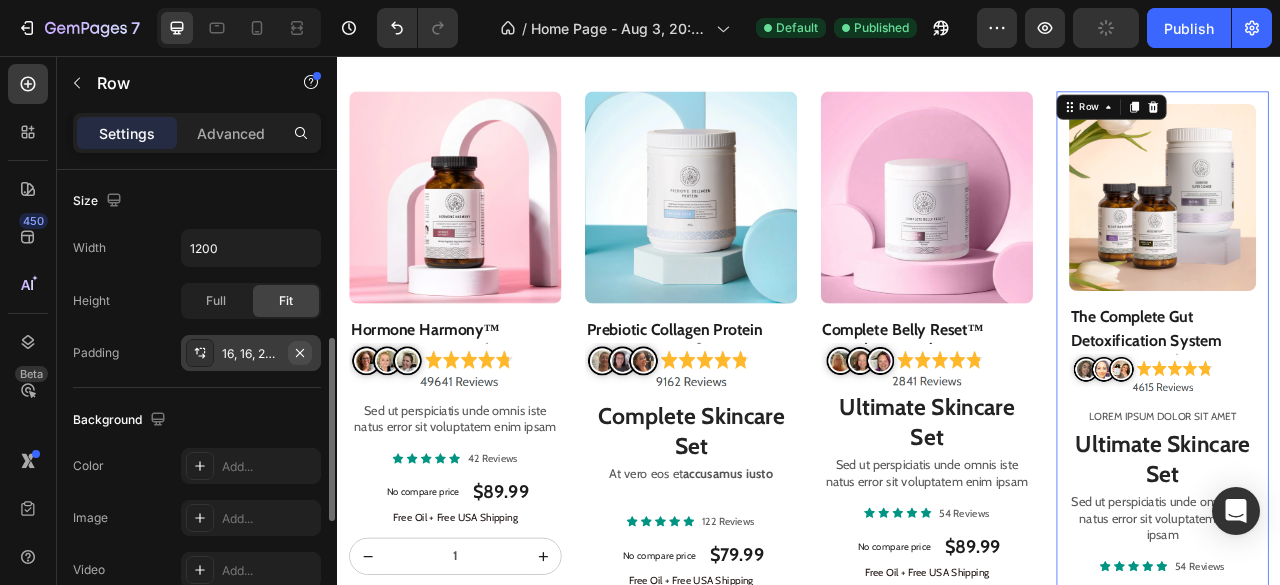 click 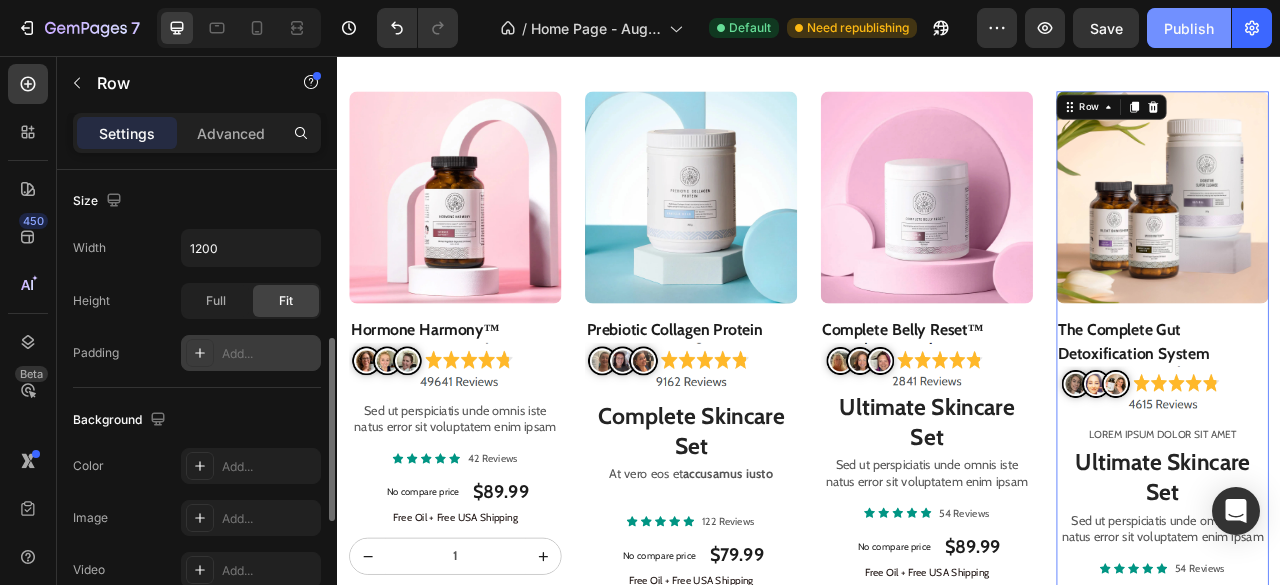 click on "Publish" at bounding box center (1189, 28) 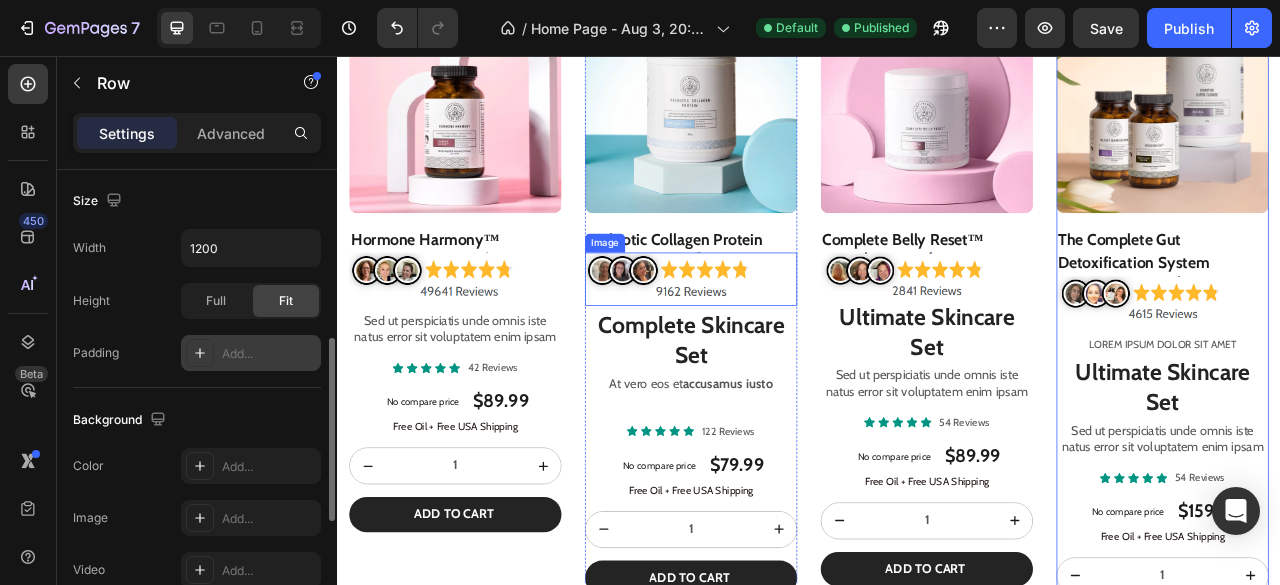scroll, scrollTop: 1157, scrollLeft: 0, axis: vertical 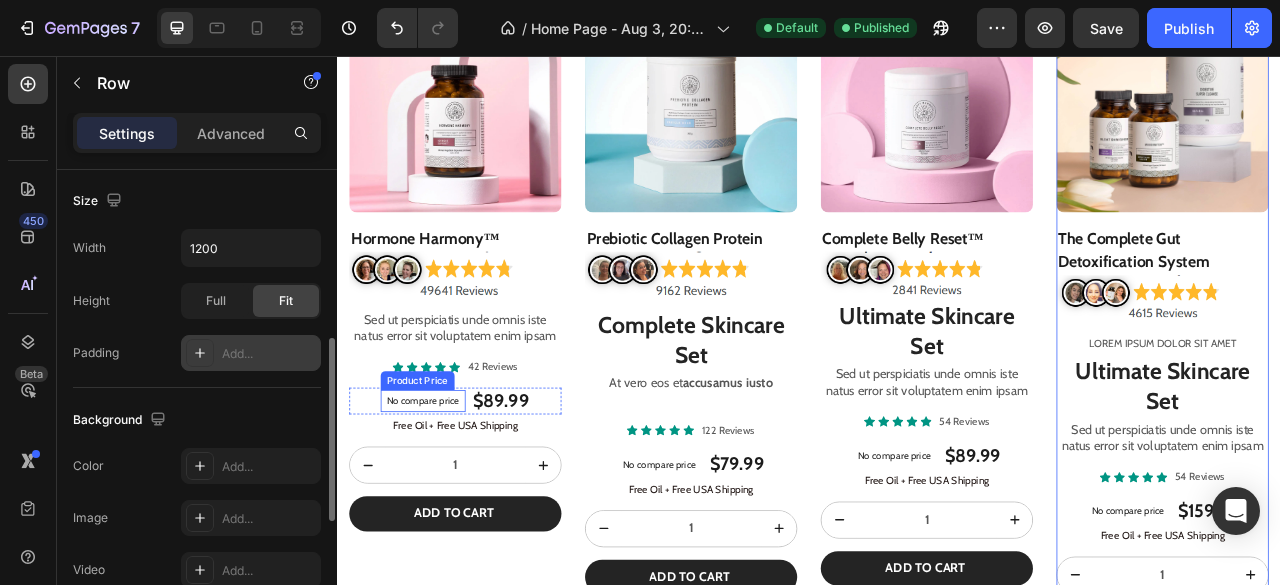 click on "No compare price" at bounding box center (446, 495) 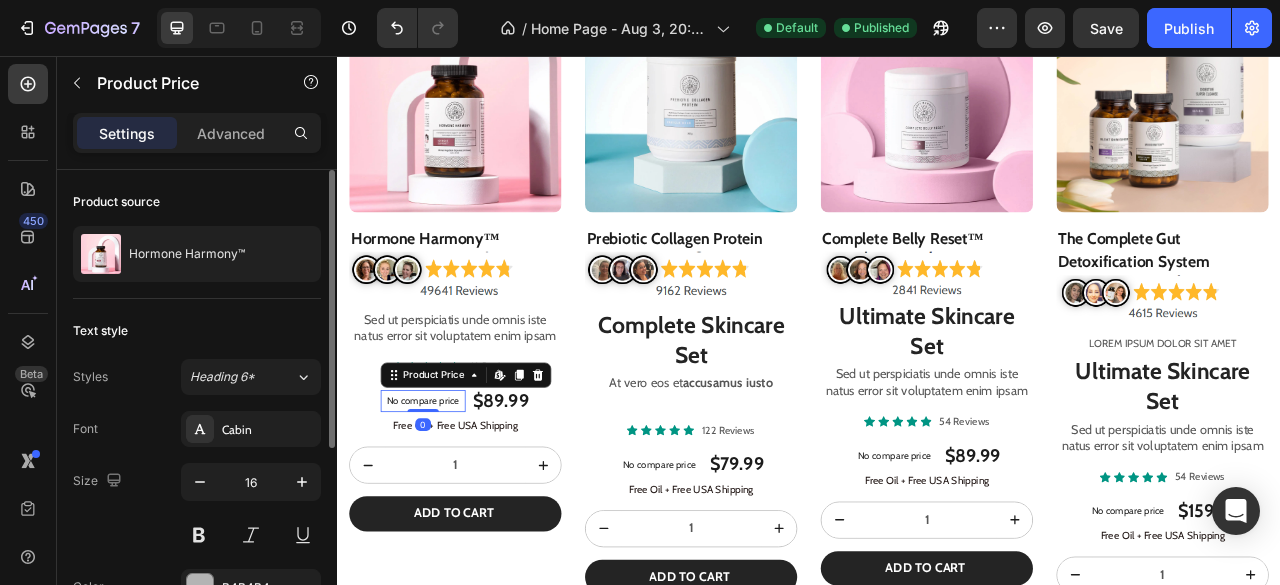 drag, startPoint x: 453, startPoint y: 502, endPoint x: 440, endPoint y: 486, distance: 20.615528 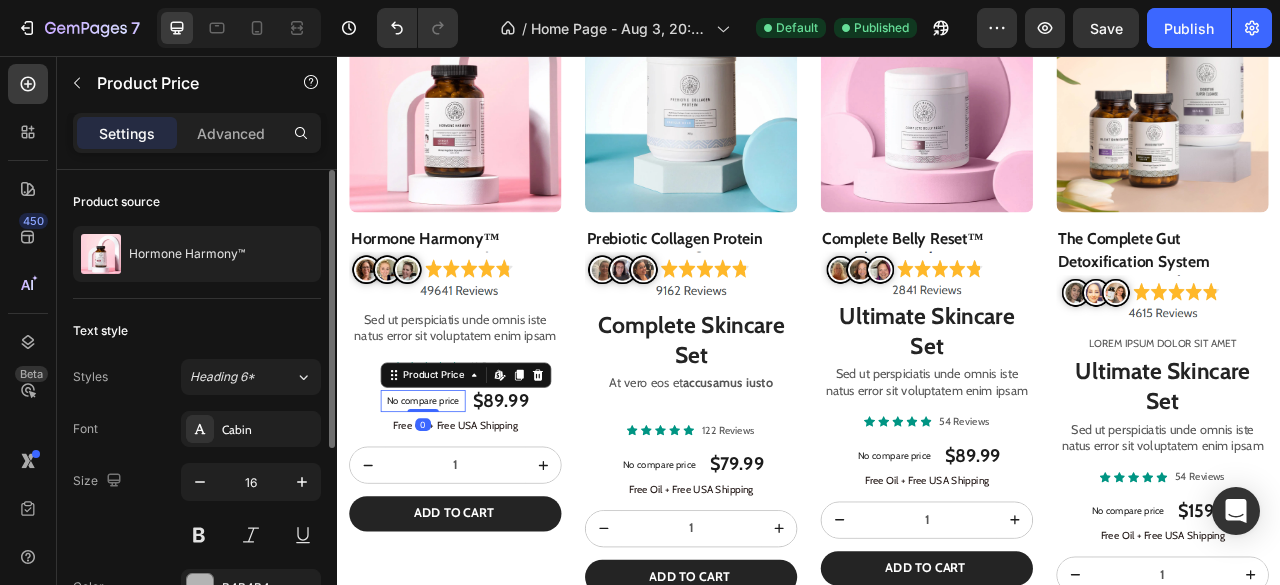 click on "No compare price Product Price   Edit content in Shopify 0" at bounding box center (446, 495) 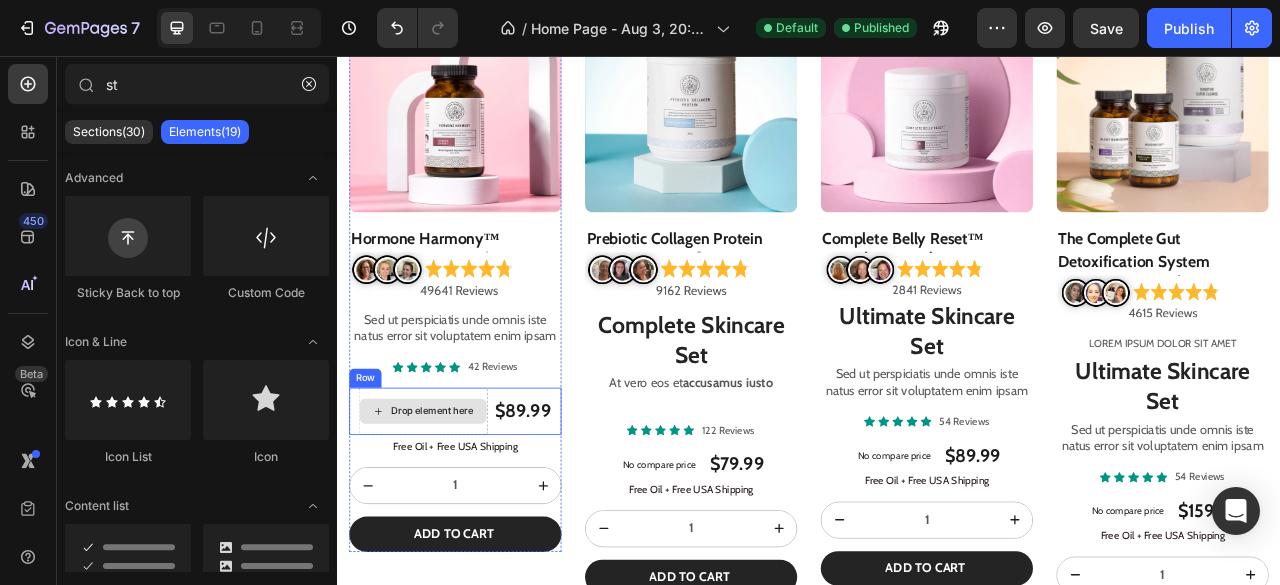 click on "Drop element here" at bounding box center (458, 508) 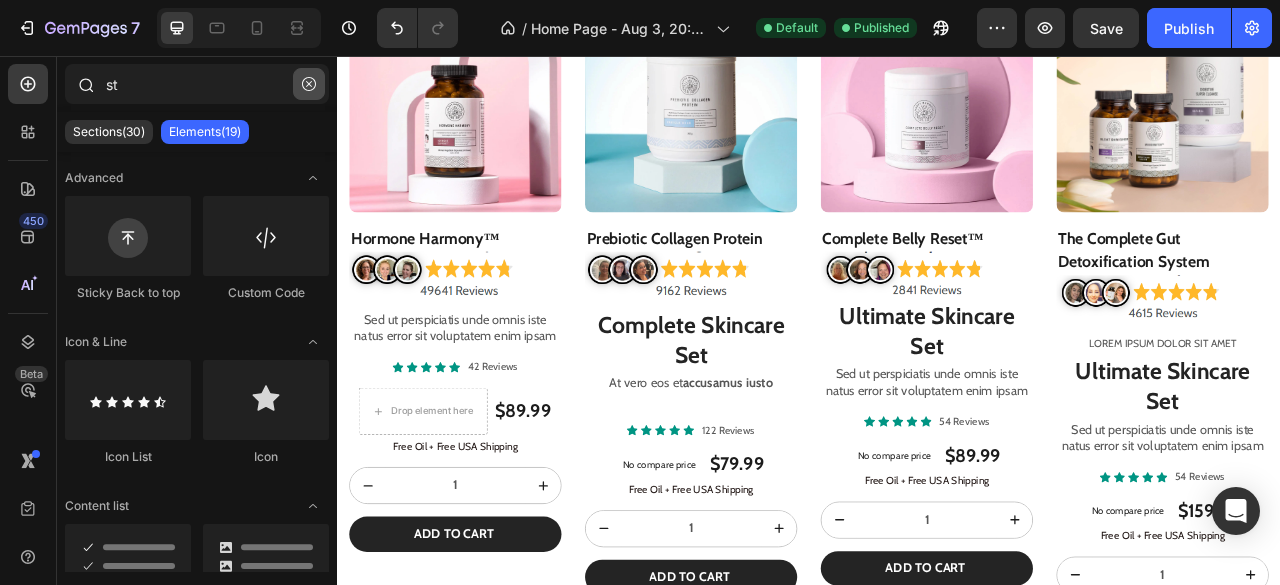 click at bounding box center (309, 84) 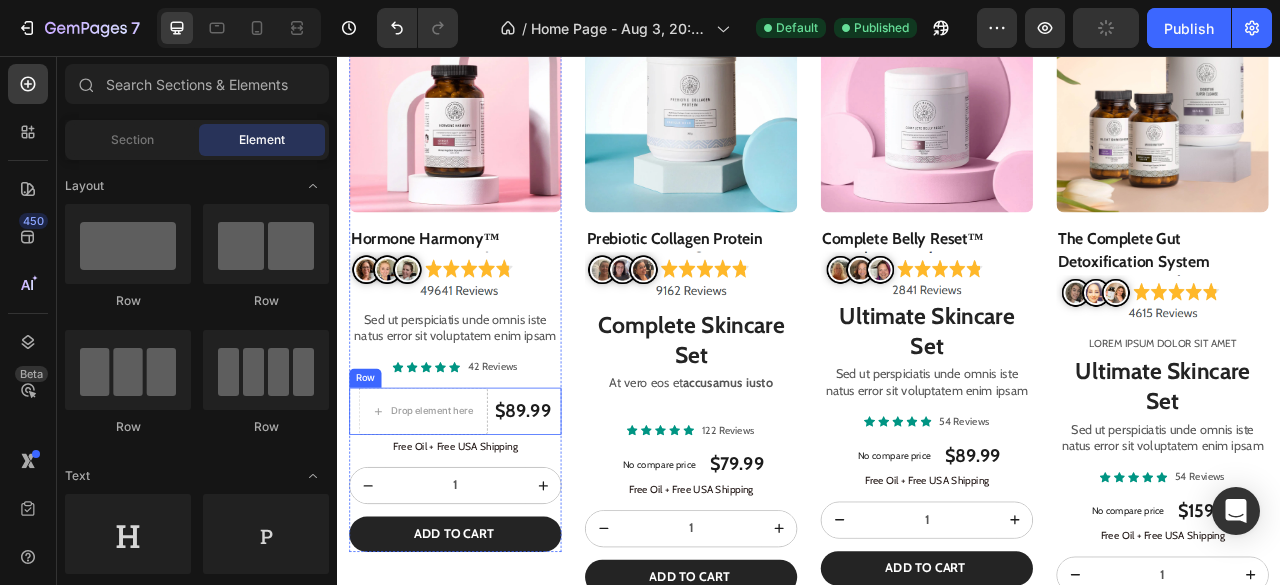 click on "Drop element here $89.99 Product Price Product Price Row" at bounding box center [487, 508] 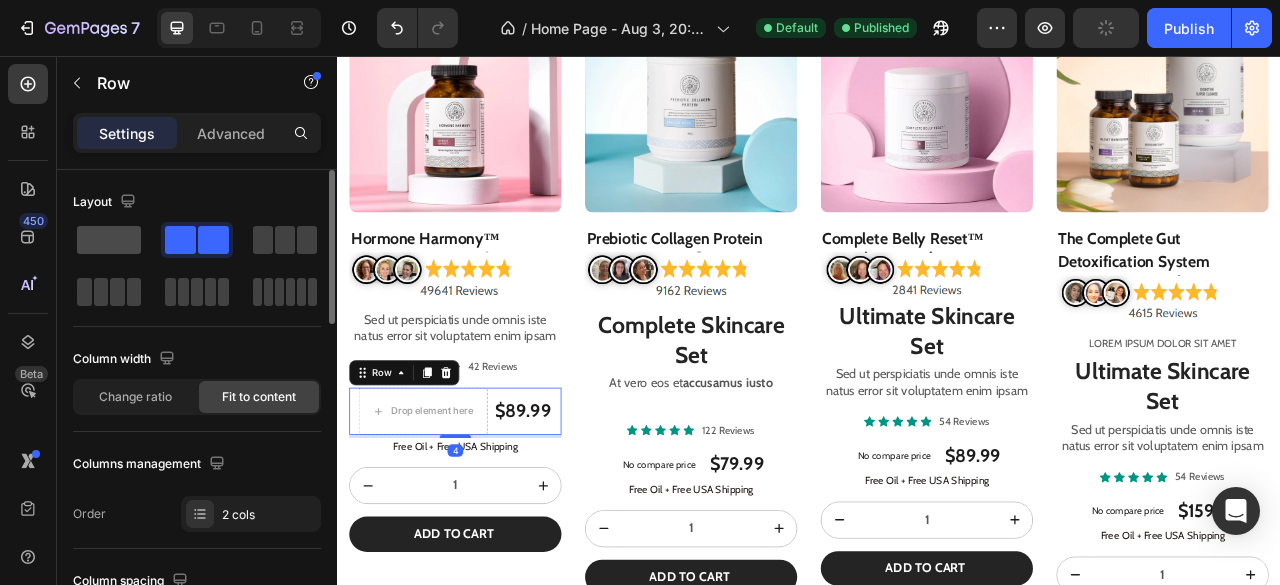 click 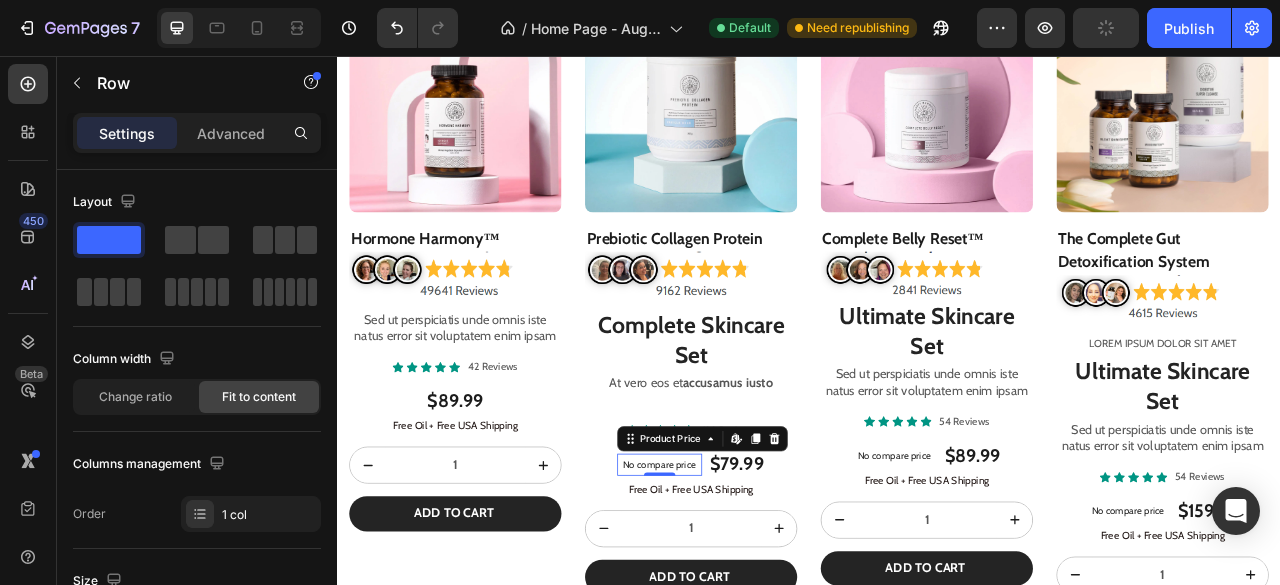 click on "No compare price" at bounding box center [747, 576] 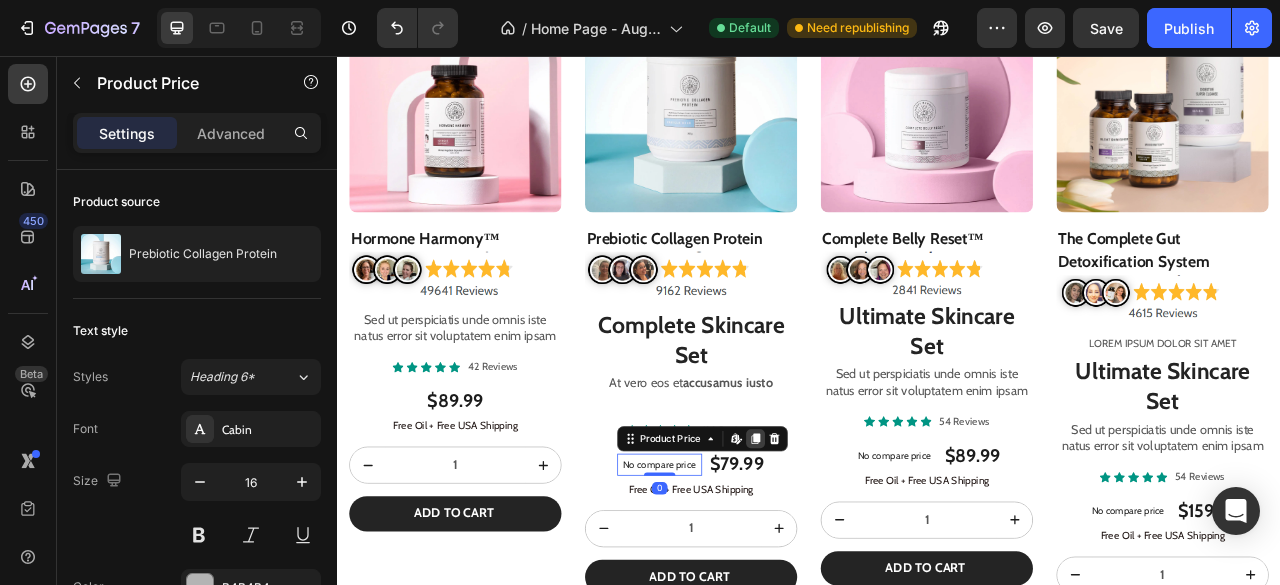click 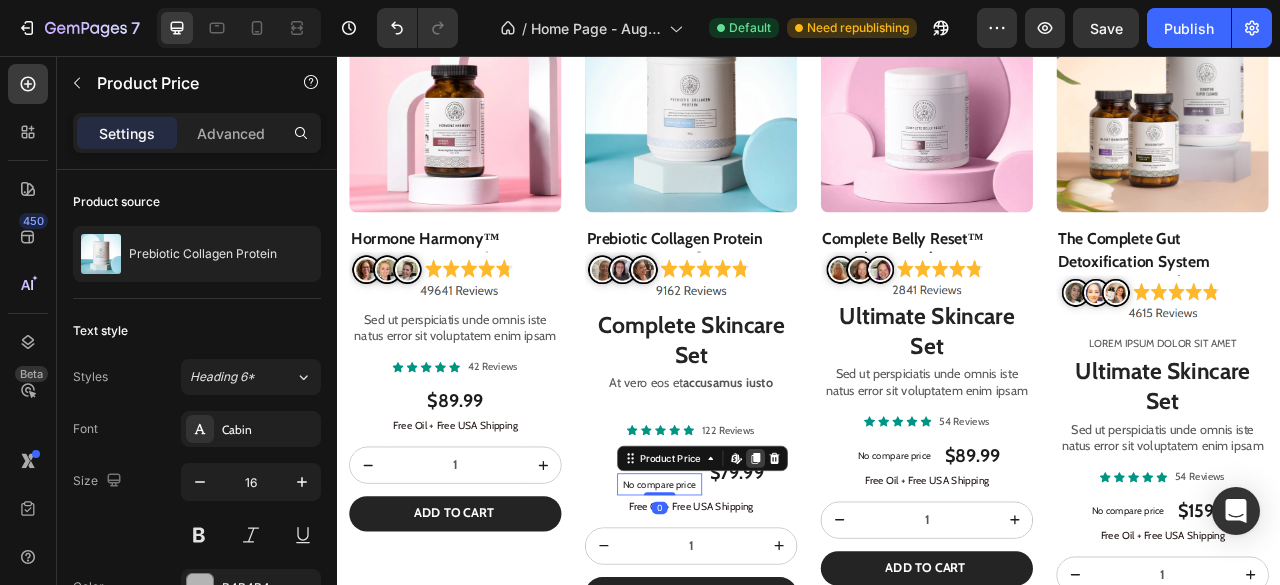 click 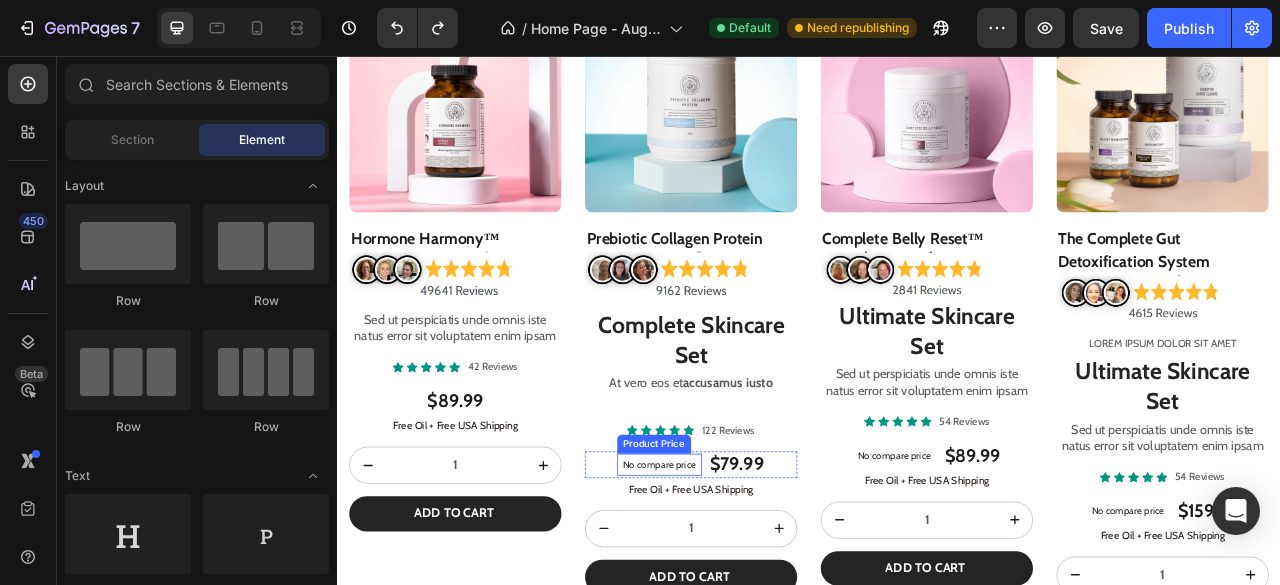 click on "No compare price" at bounding box center (747, 576) 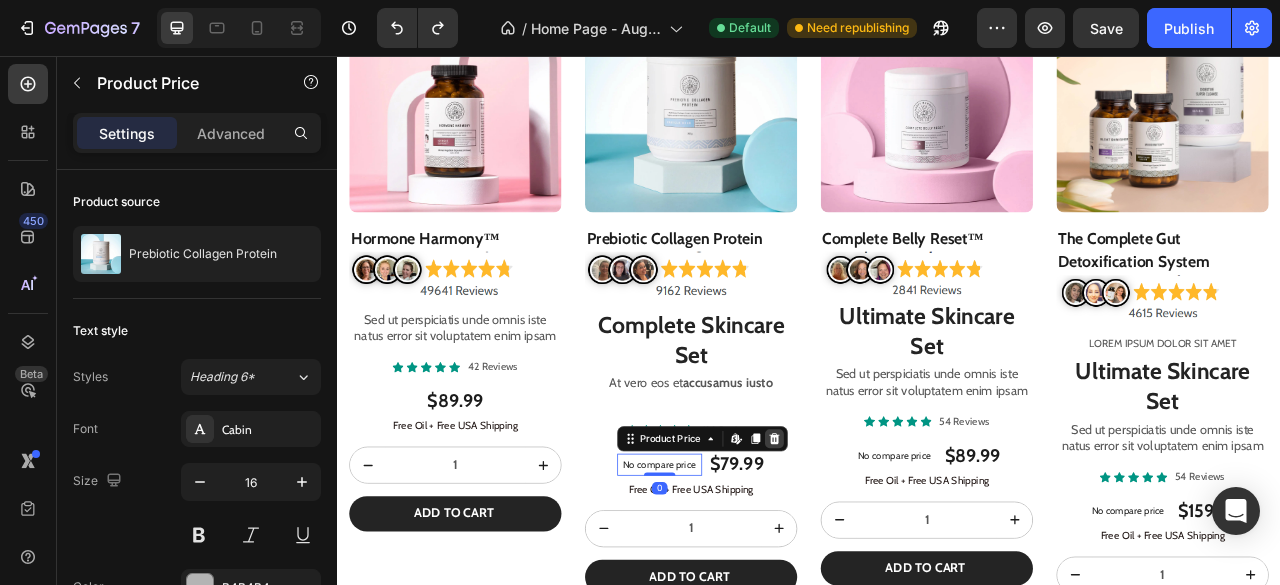 click at bounding box center (893, 543) 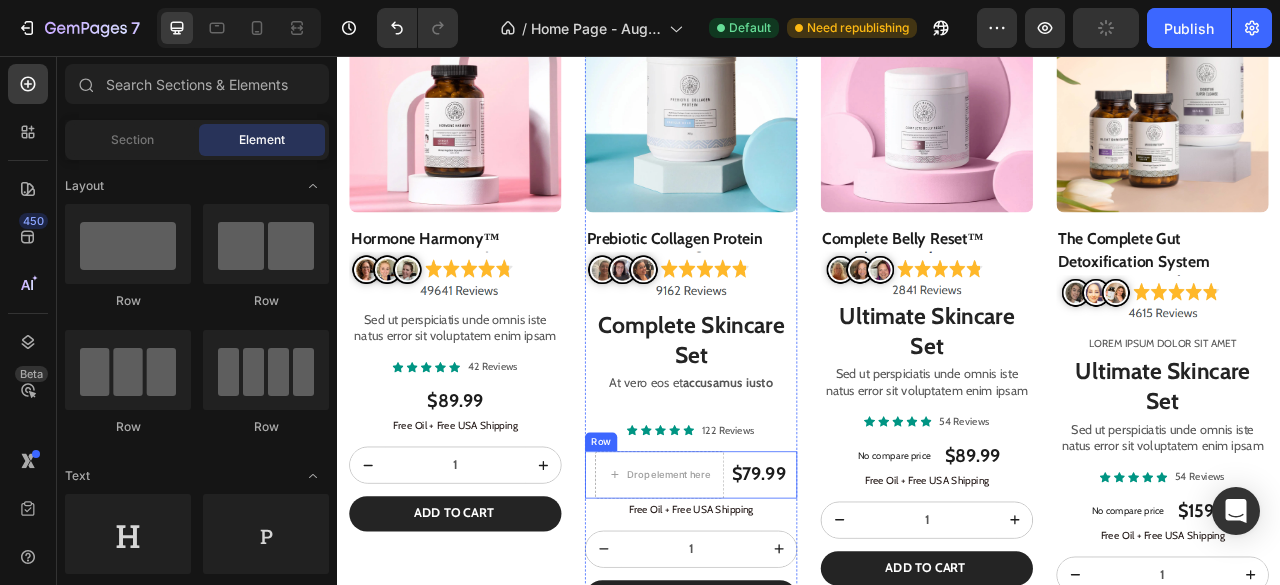 click on "Drop element here $79.99 Product Price Product Price Row" at bounding box center [787, 589] 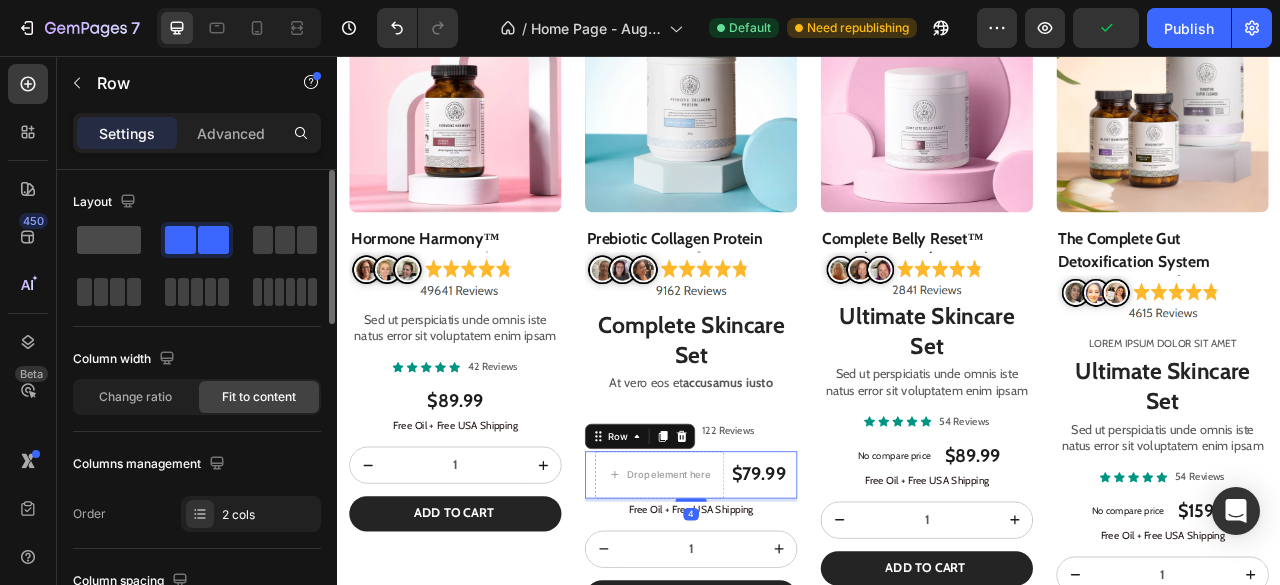 click 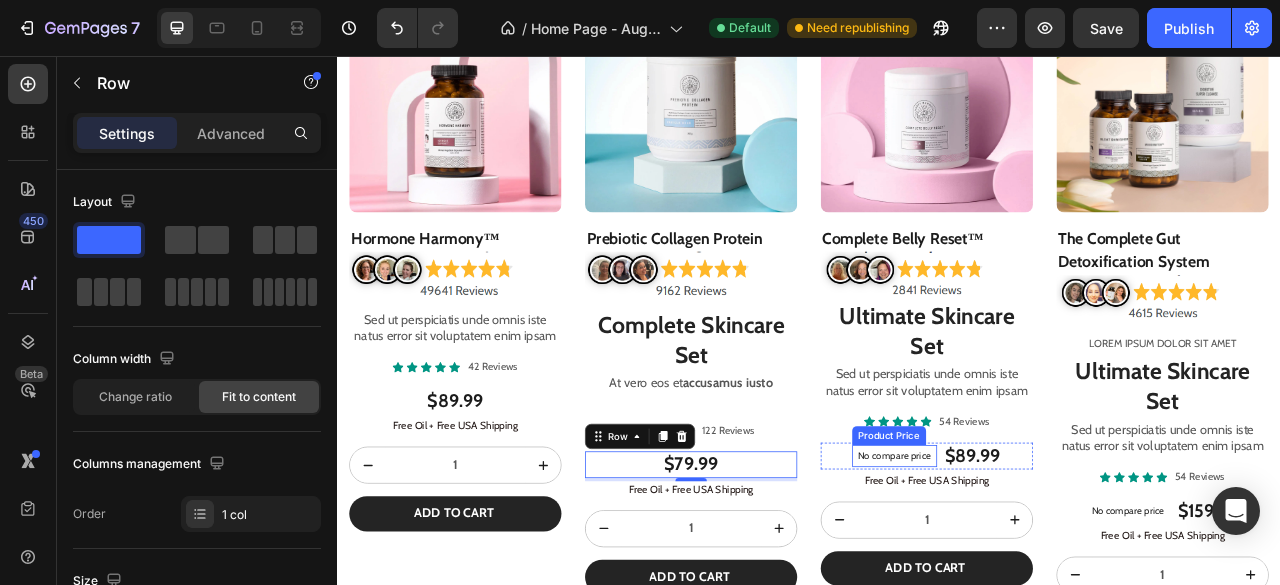 click on "No compare price" at bounding box center (1046, 565) 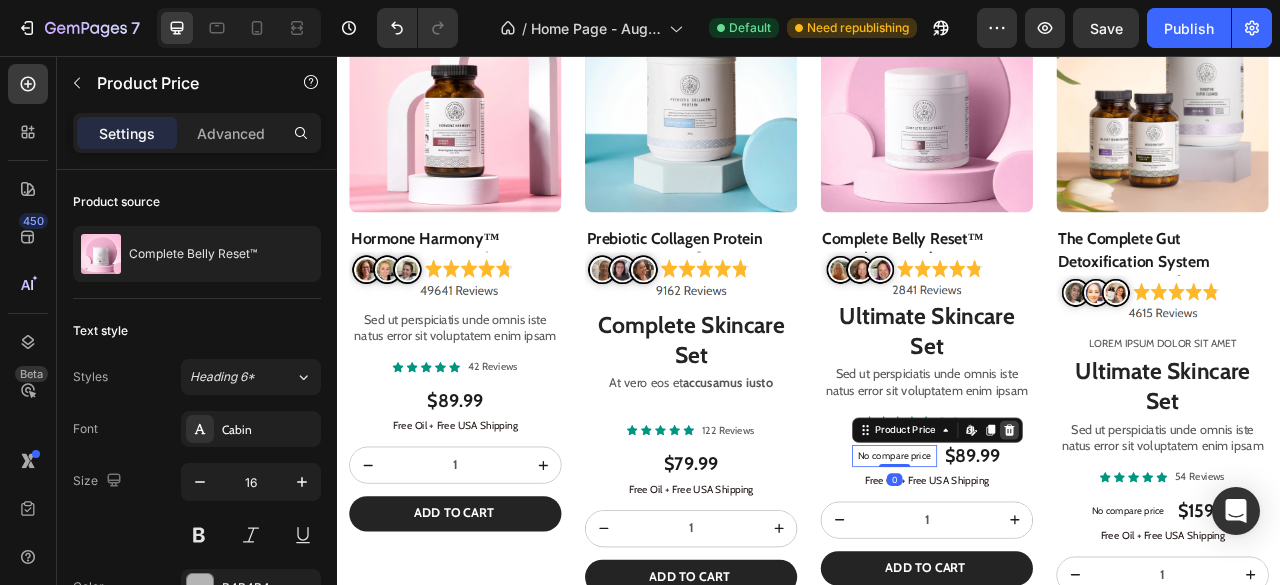 click 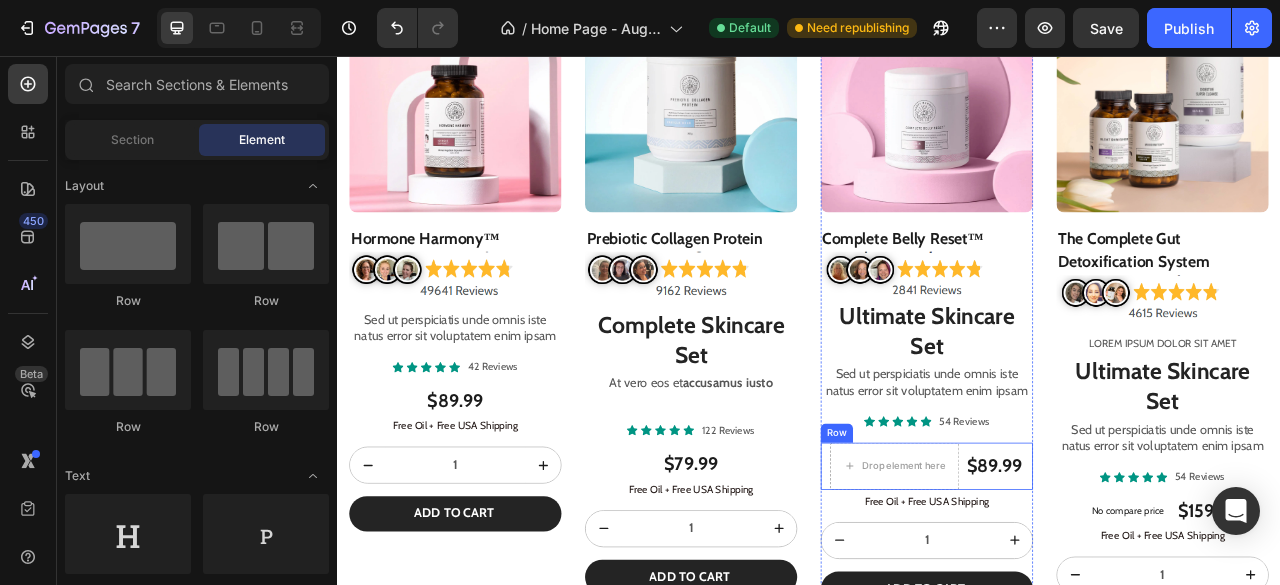 click on "Drop element here $89.99 Product Price Product Price Row" at bounding box center (1087, 578) 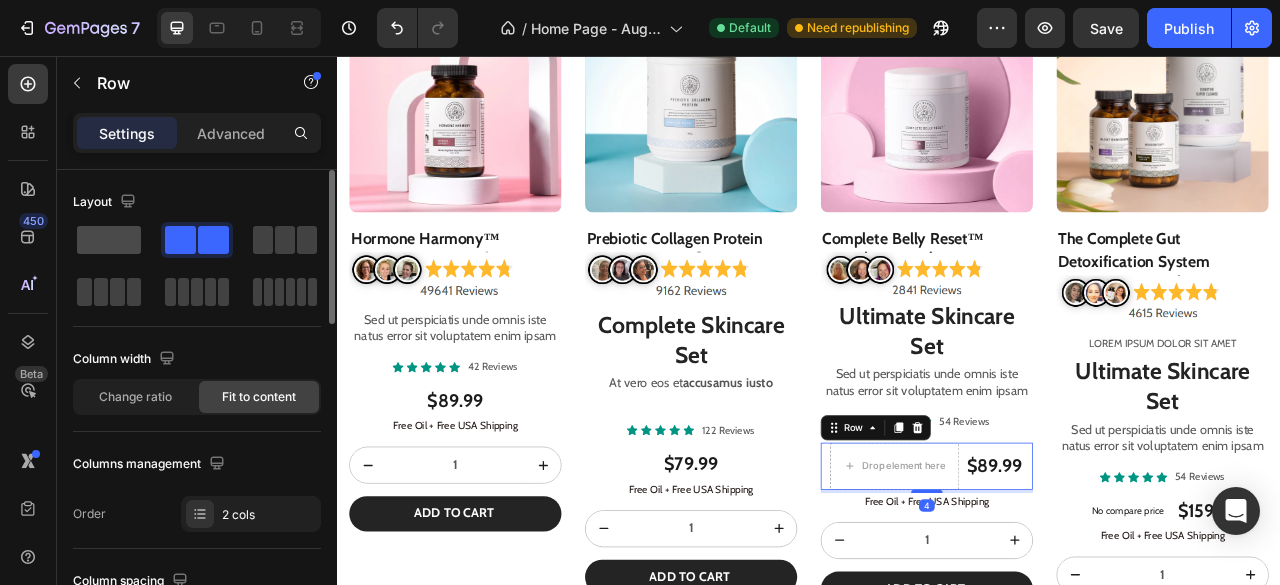 click 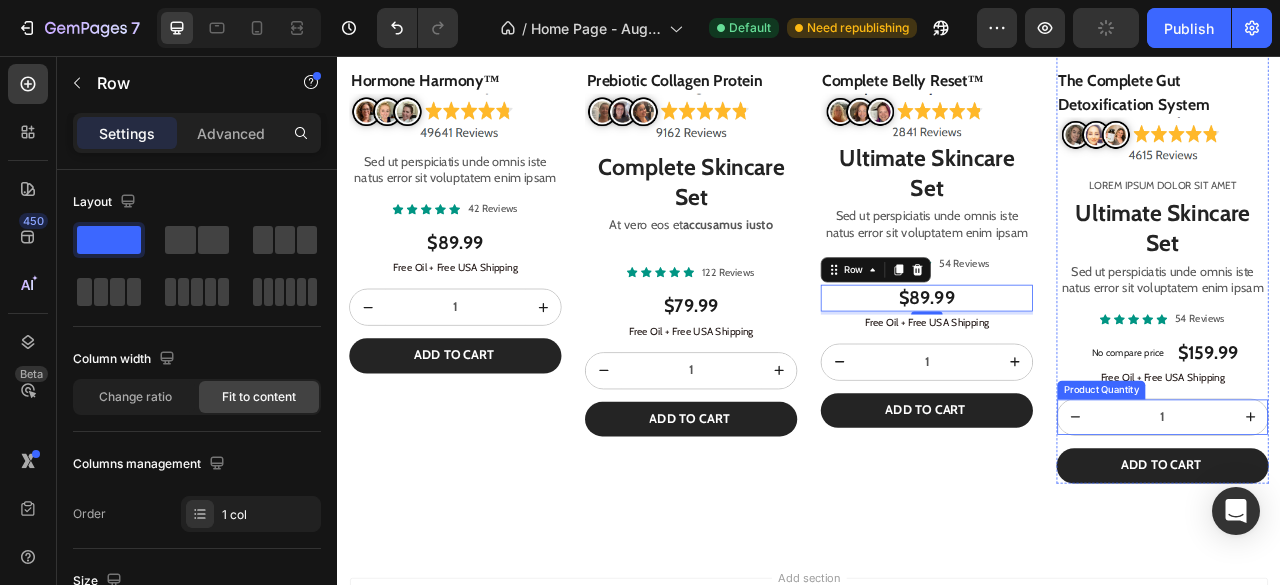 scroll, scrollTop: 1359, scrollLeft: 0, axis: vertical 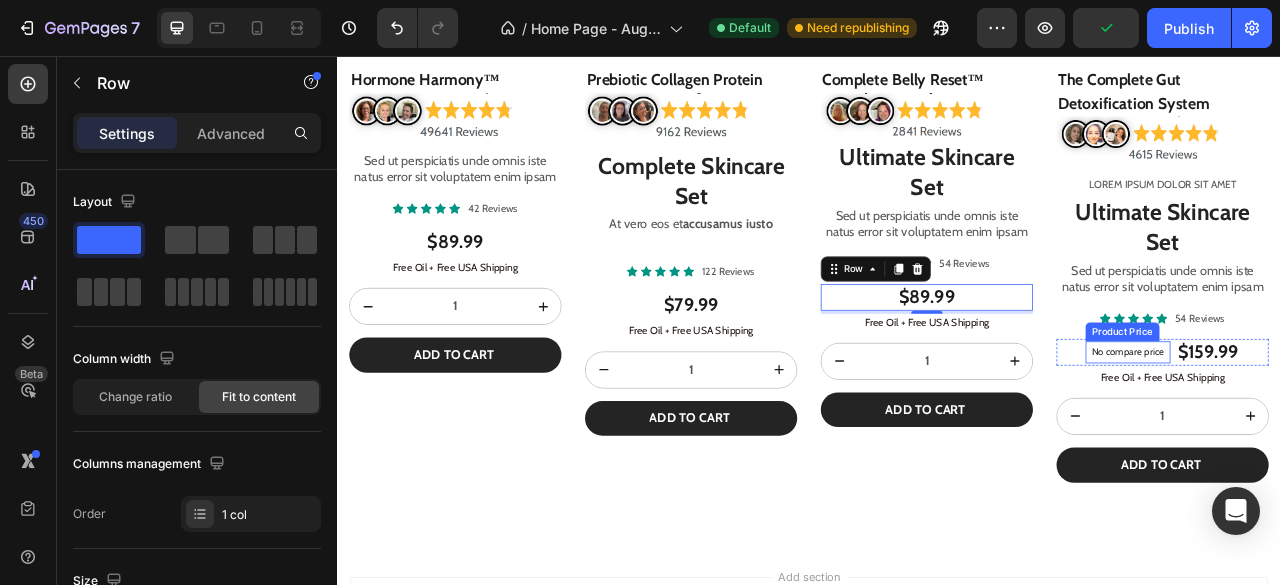 click on "No compare price" at bounding box center [1343, 433] 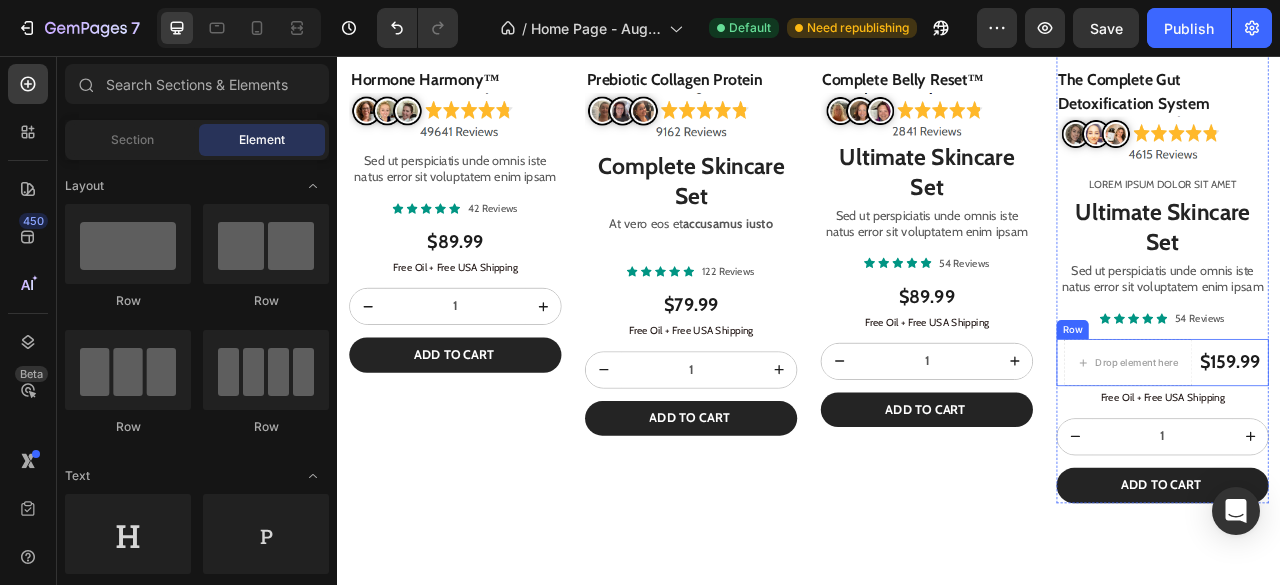 click on "Drop element here $159.99 Product Price Product Price Row" at bounding box center [1387, 446] 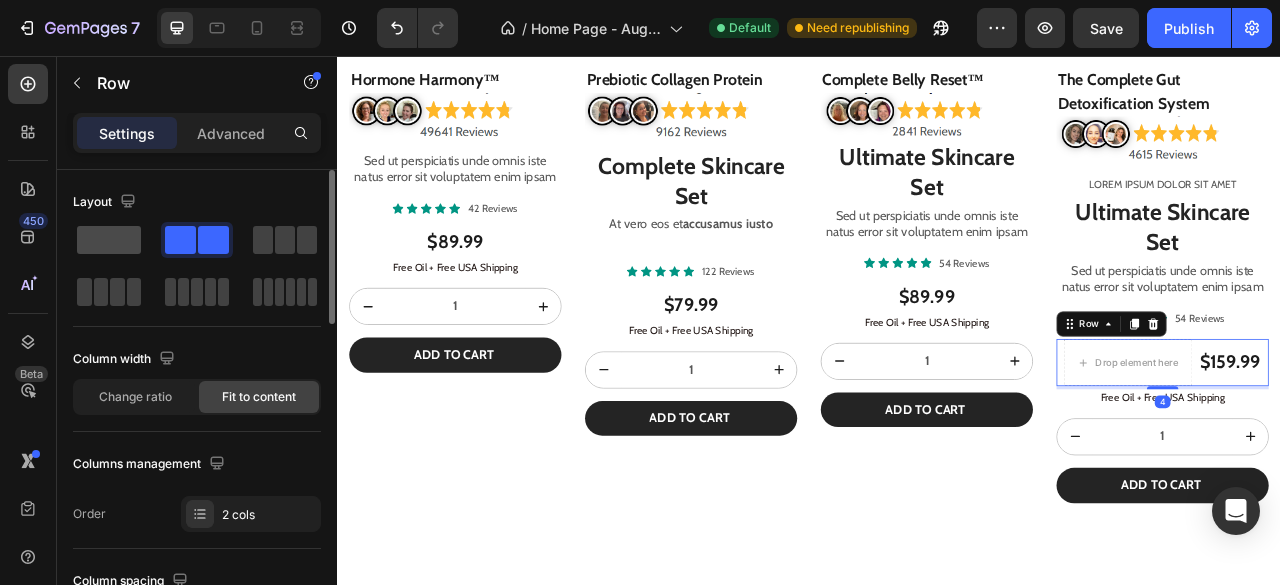 click 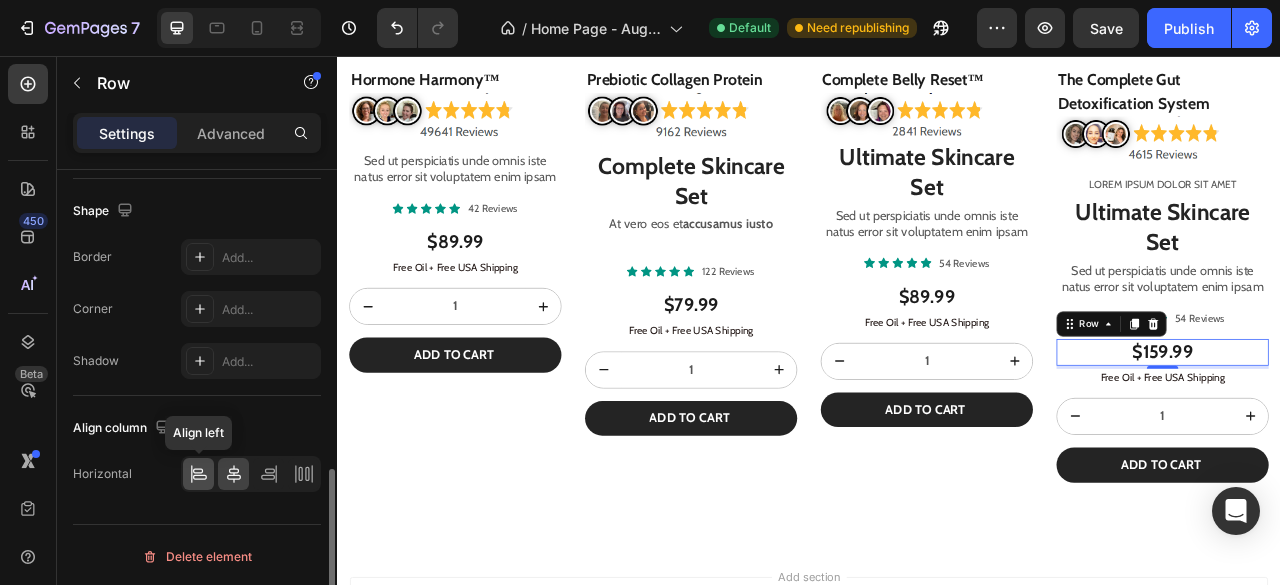 click 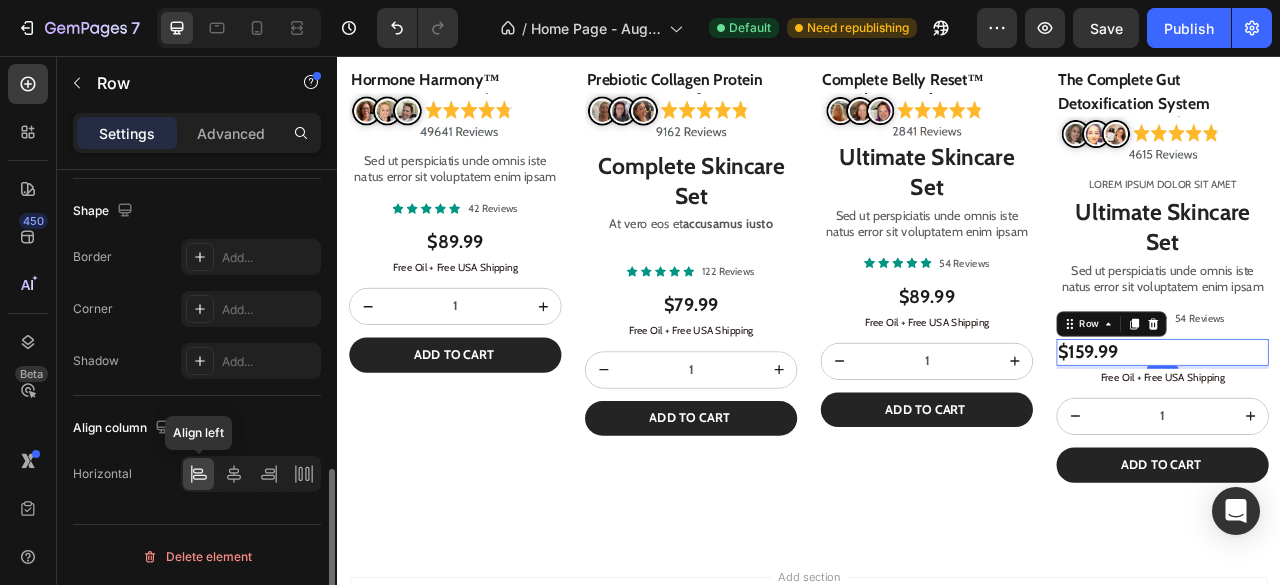 scroll, scrollTop: 806, scrollLeft: 0, axis: vertical 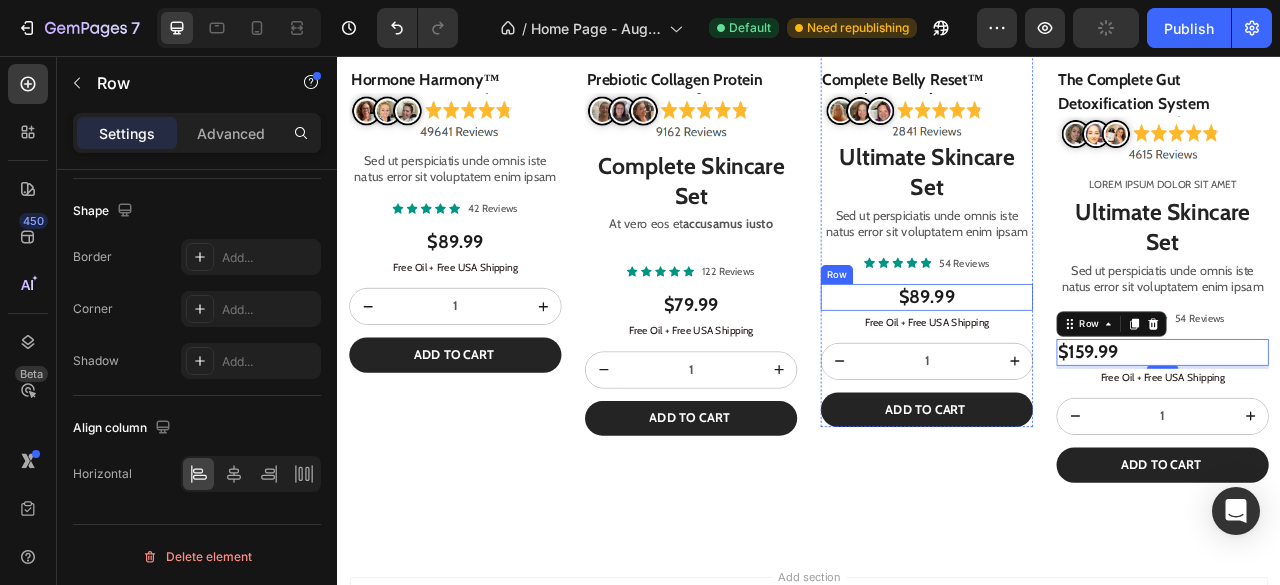 click on "$89.99 Product Price Product Price Row" at bounding box center [1087, 363] 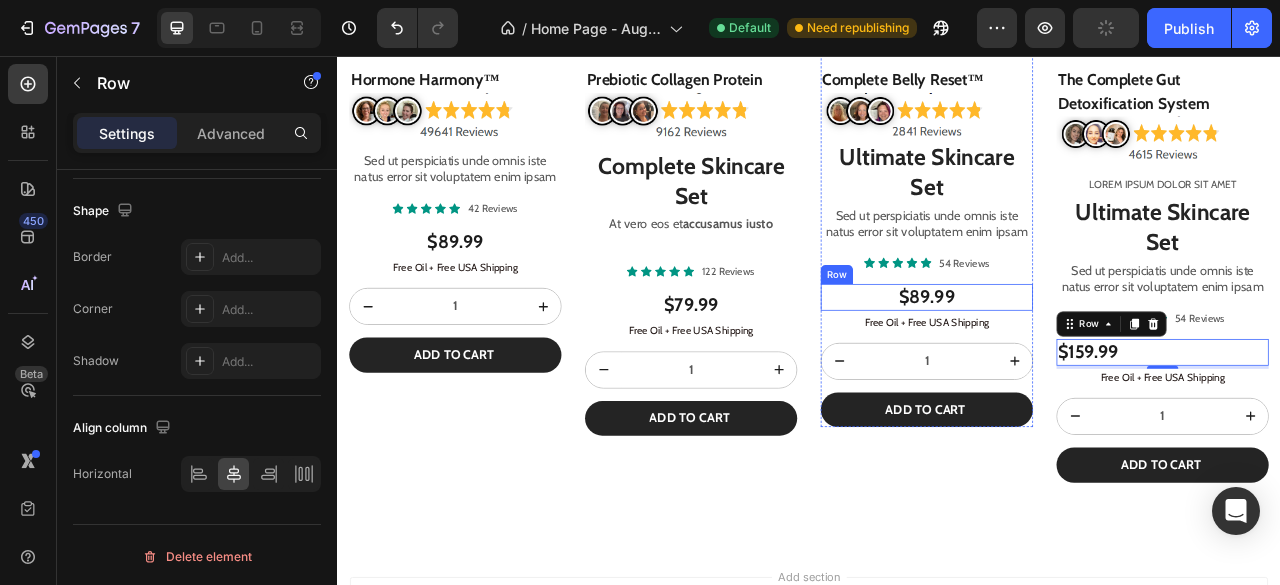 scroll, scrollTop: 806, scrollLeft: 0, axis: vertical 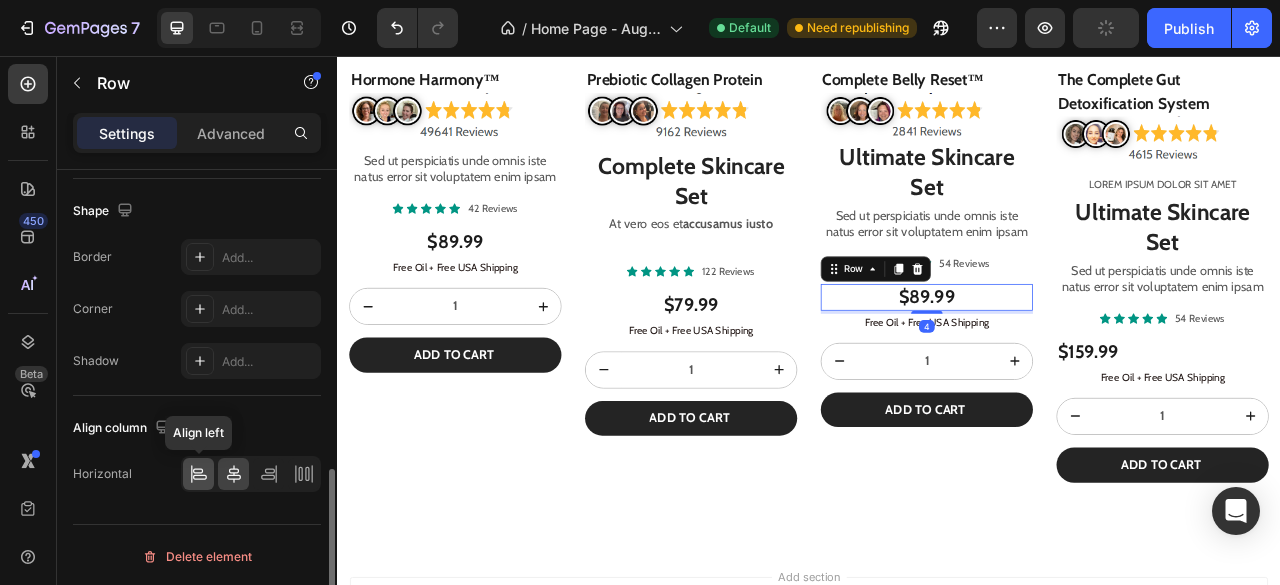 click 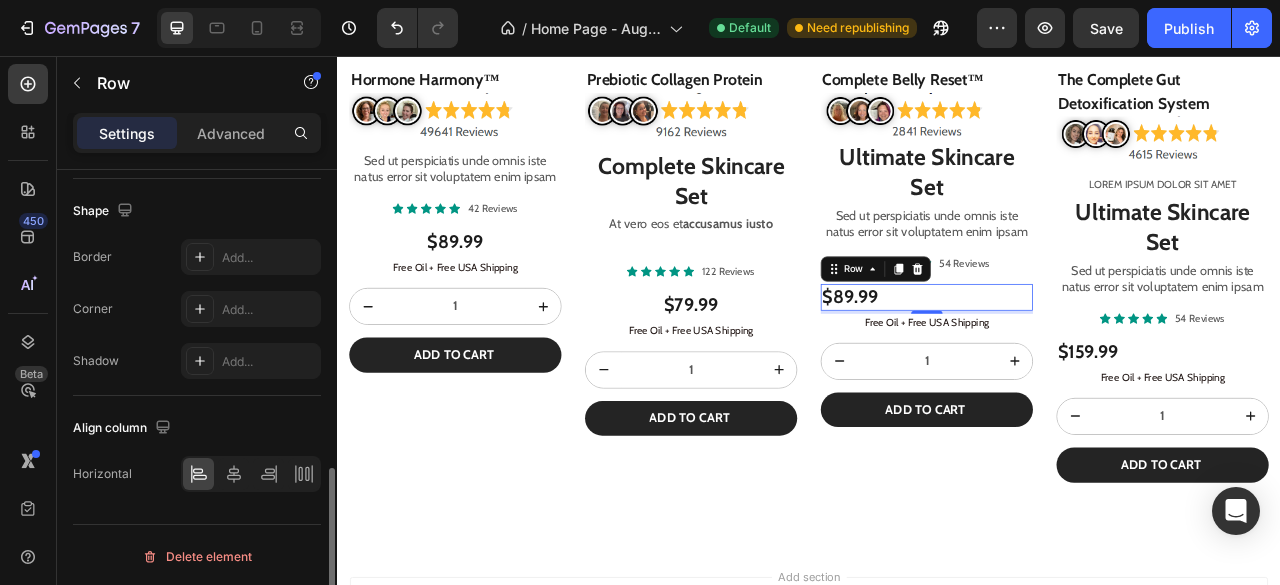 click at bounding box center (251, 474) 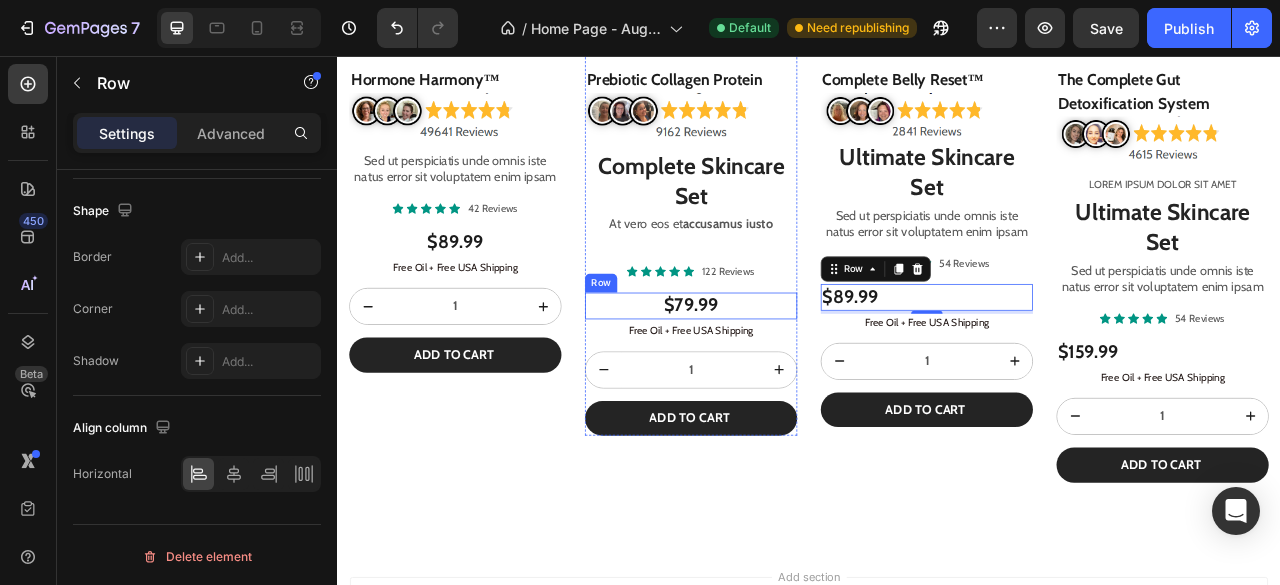 click on "$79.99 Product Price Product Price Row" at bounding box center [787, 374] 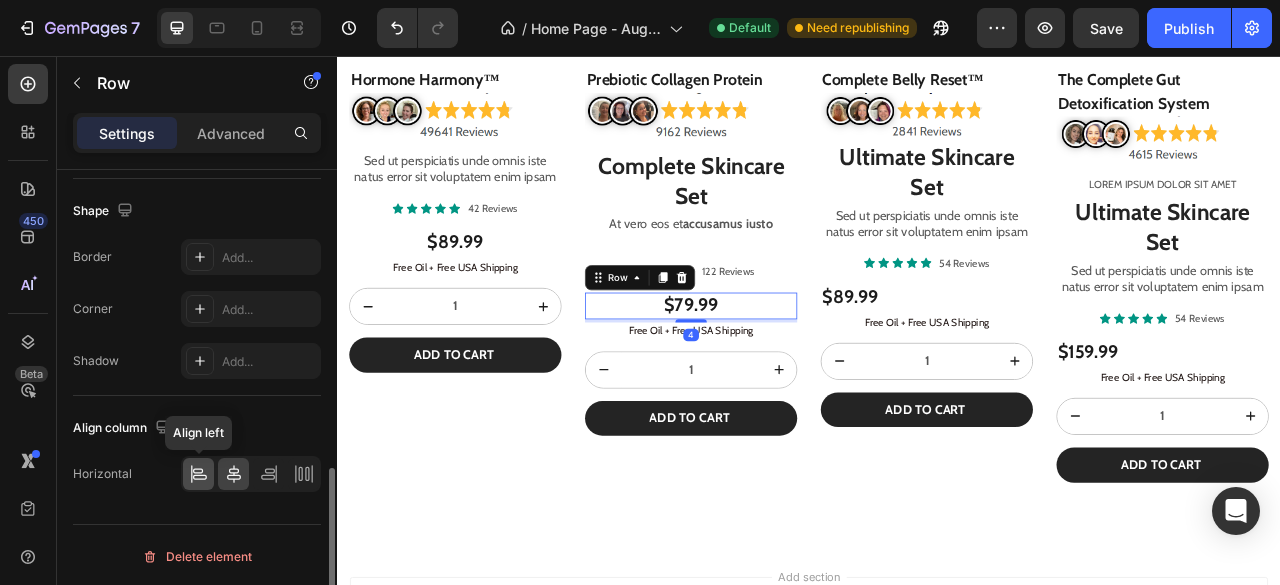 click 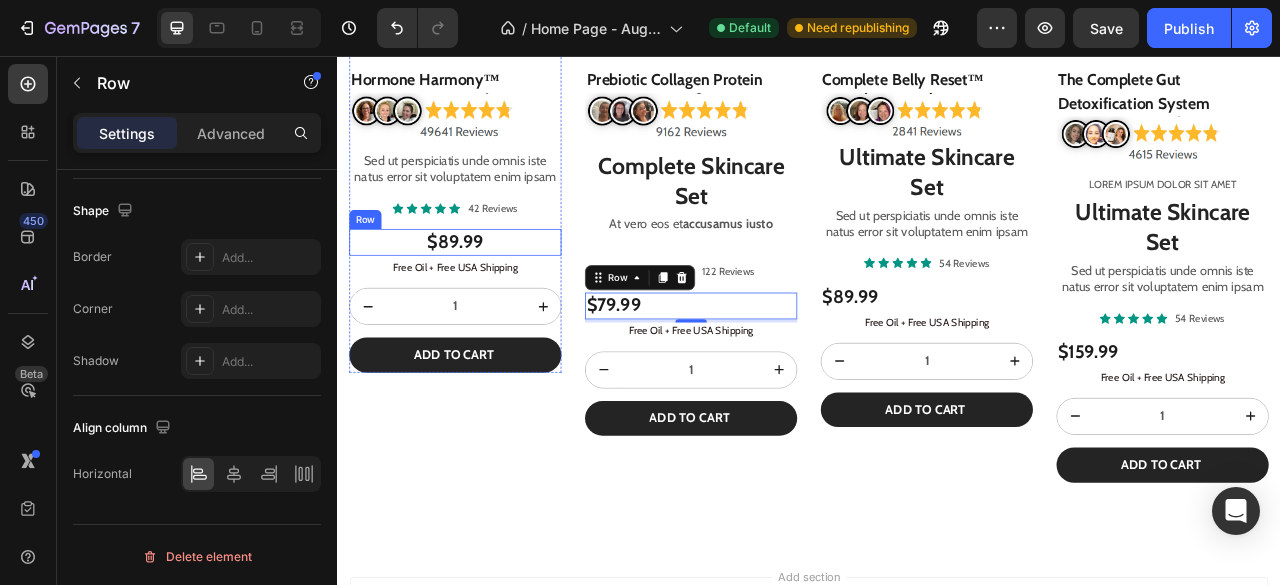 click on "$89.99 Product Price Product Price Row" at bounding box center (487, 293) 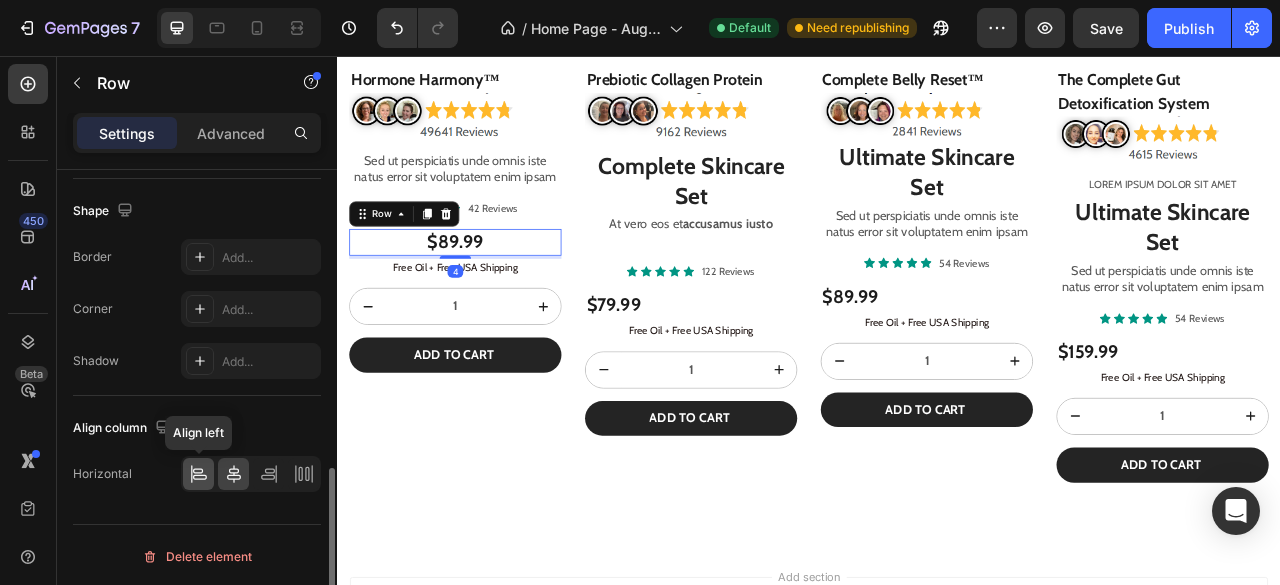 click 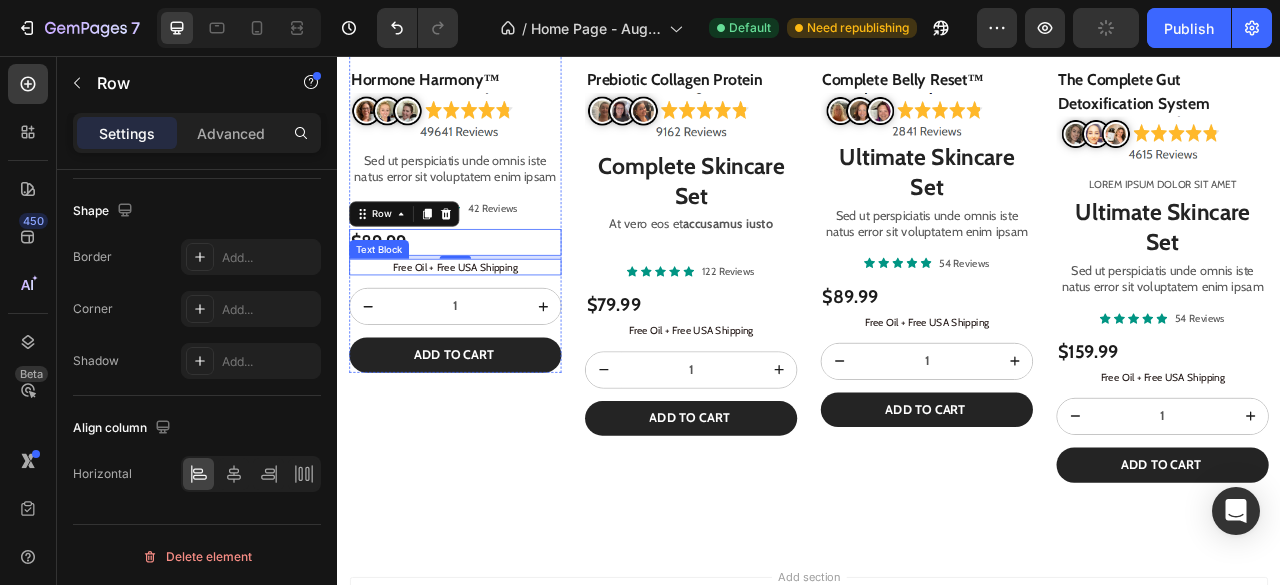 click on "Free Oil + Free USA Shipping" at bounding box center (487, 324) 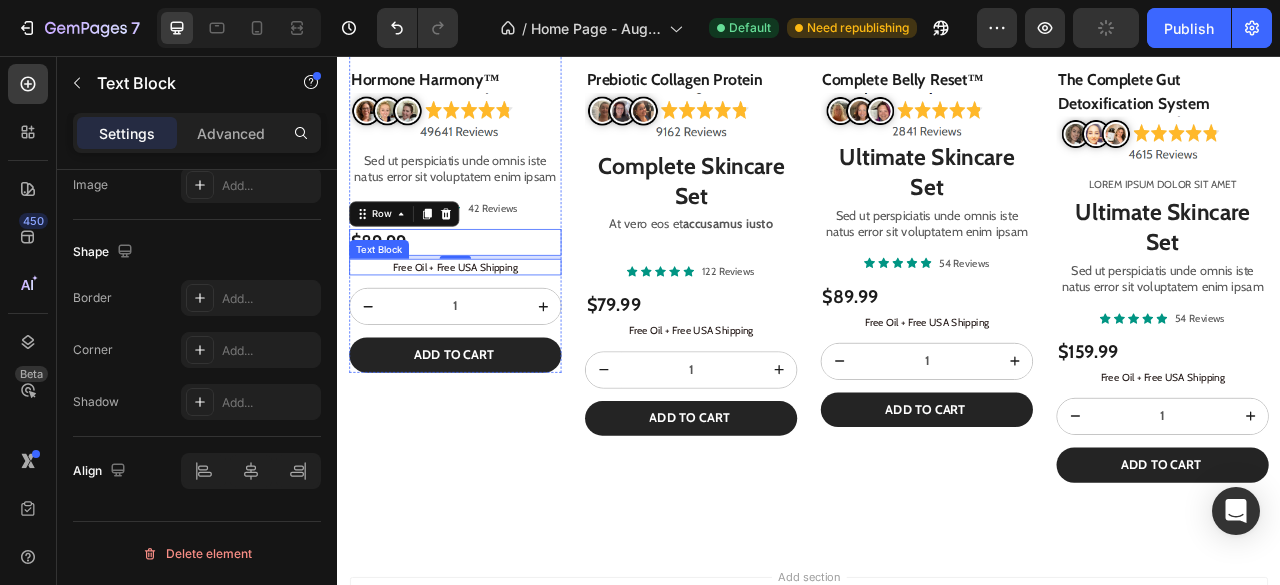 scroll, scrollTop: 0, scrollLeft: 0, axis: both 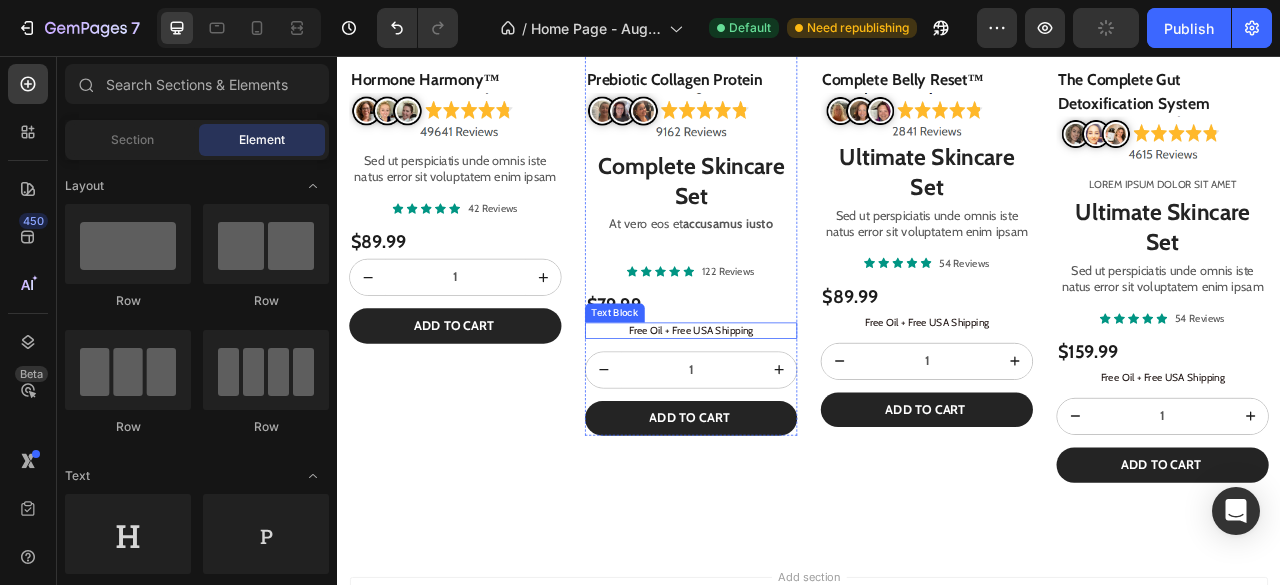 click on "Free Oil + Free USA Shipping" at bounding box center (787, 405) 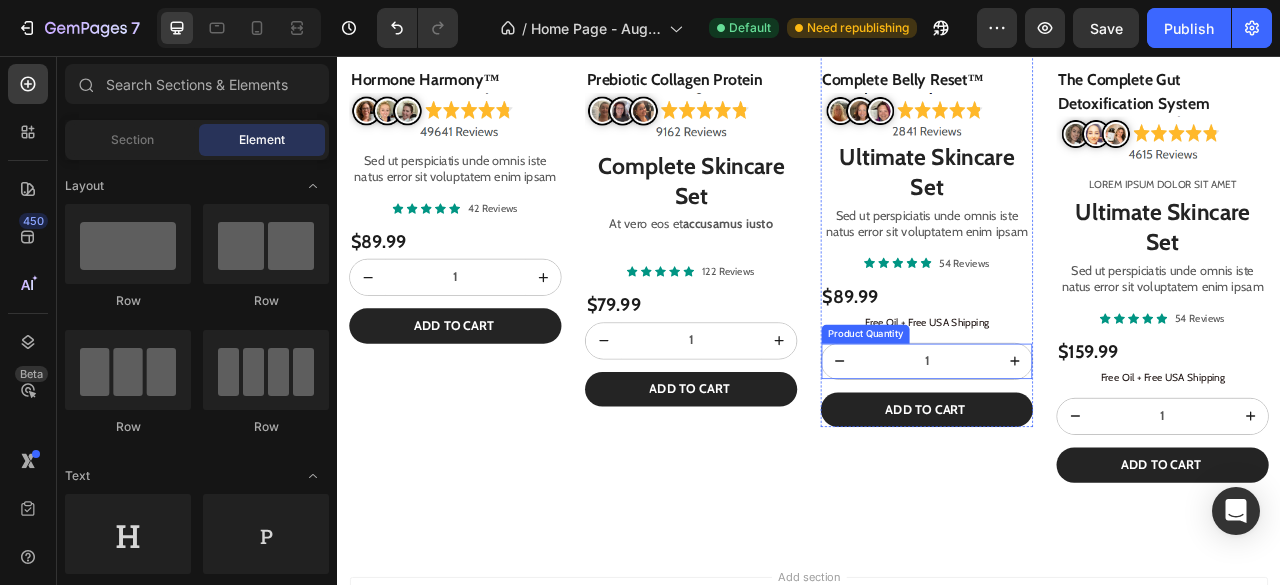 click on "Product Quantity" at bounding box center [1009, 410] 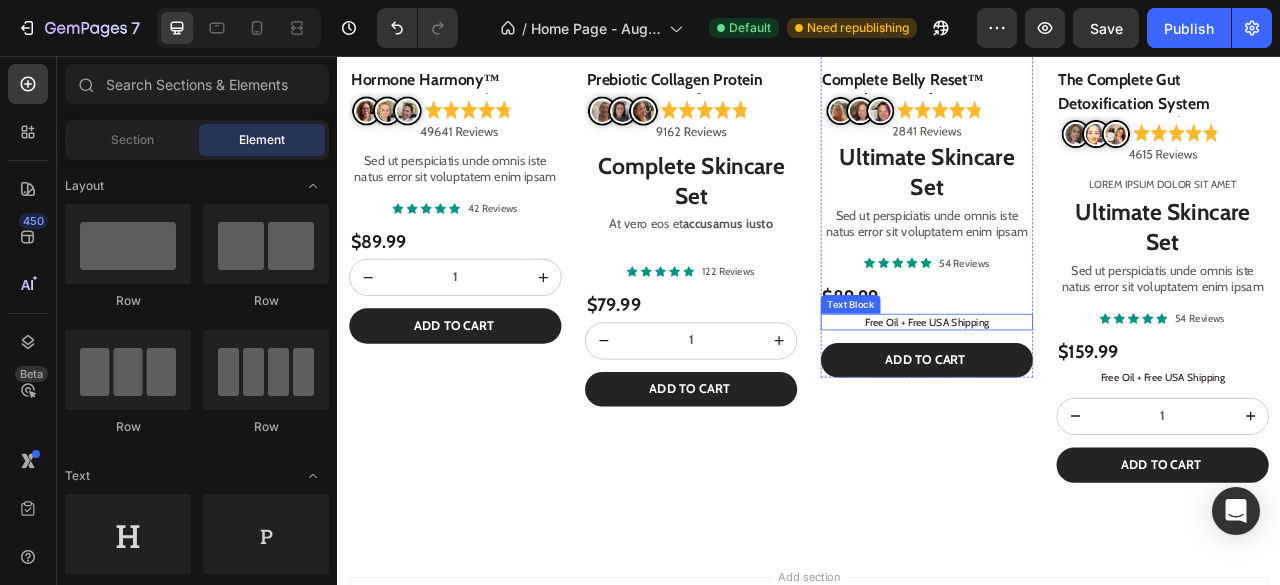 click on "Free Oil + Free USA Shipping" at bounding box center (1087, 394) 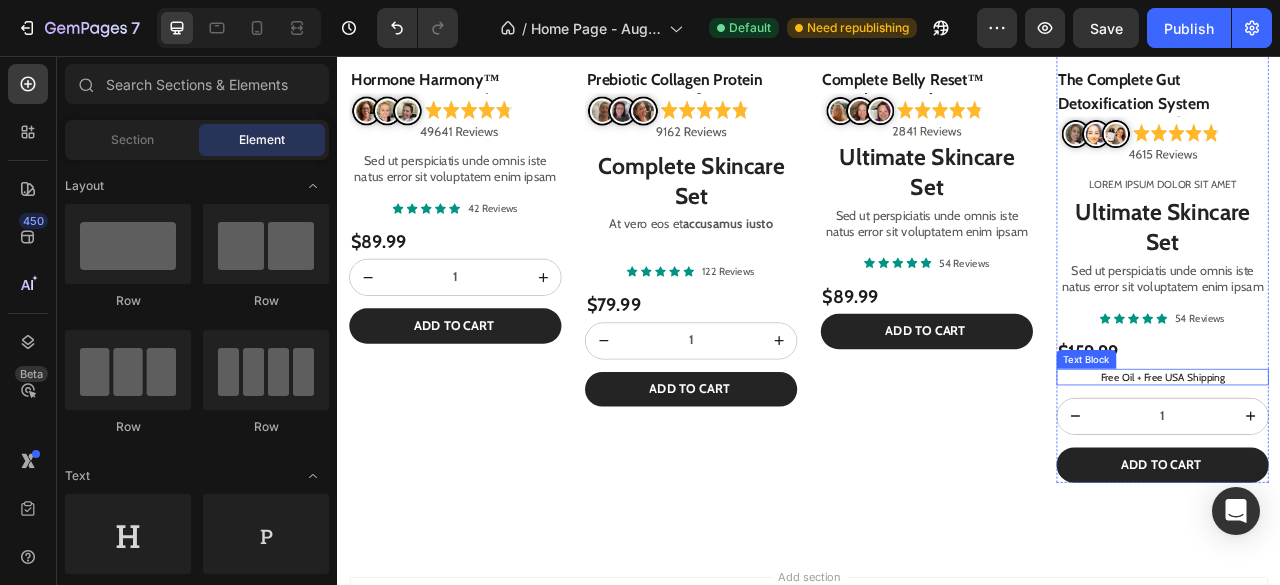 click on "Free Oil + Free USA Shipping" at bounding box center [1387, 464] 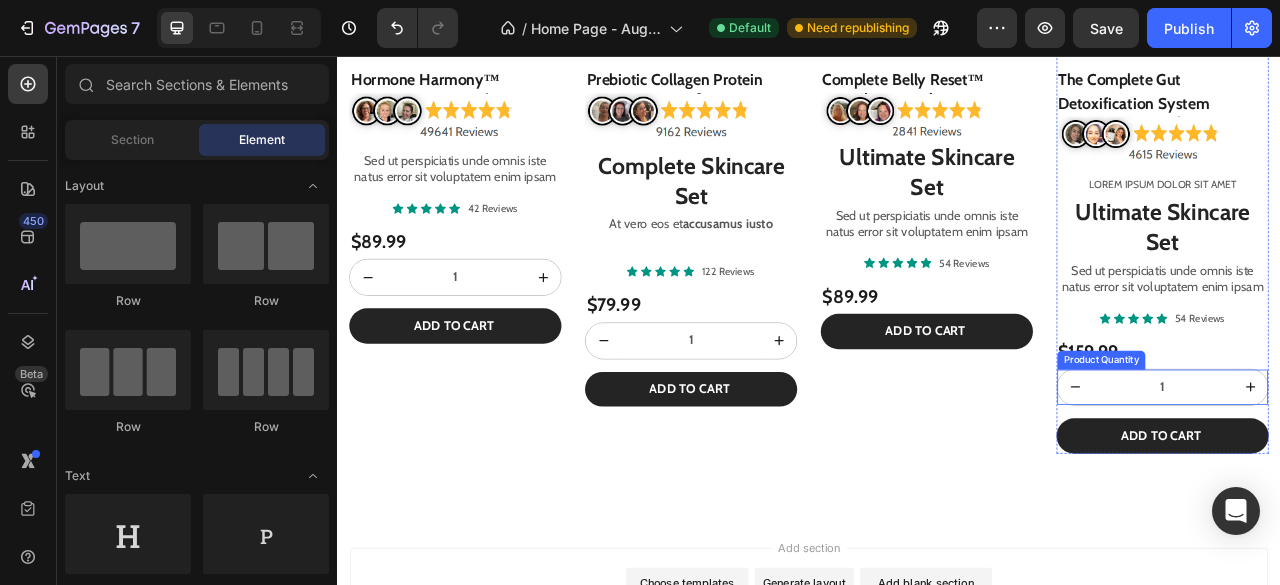 click on "1" at bounding box center (1387, 477) 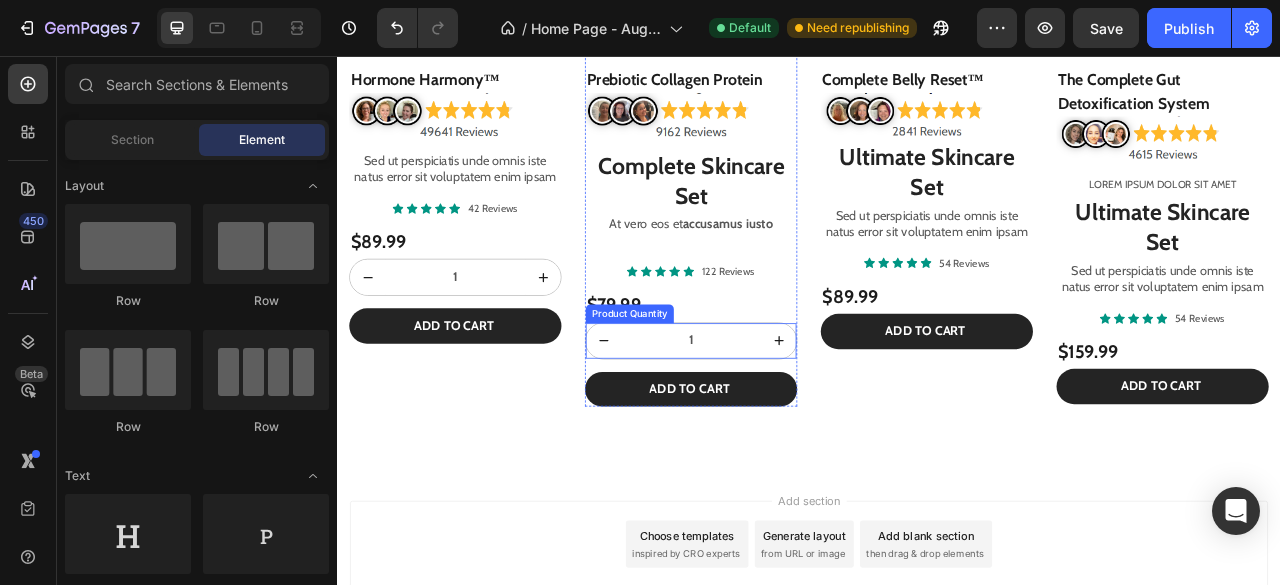 click on "1" at bounding box center [787, 418] 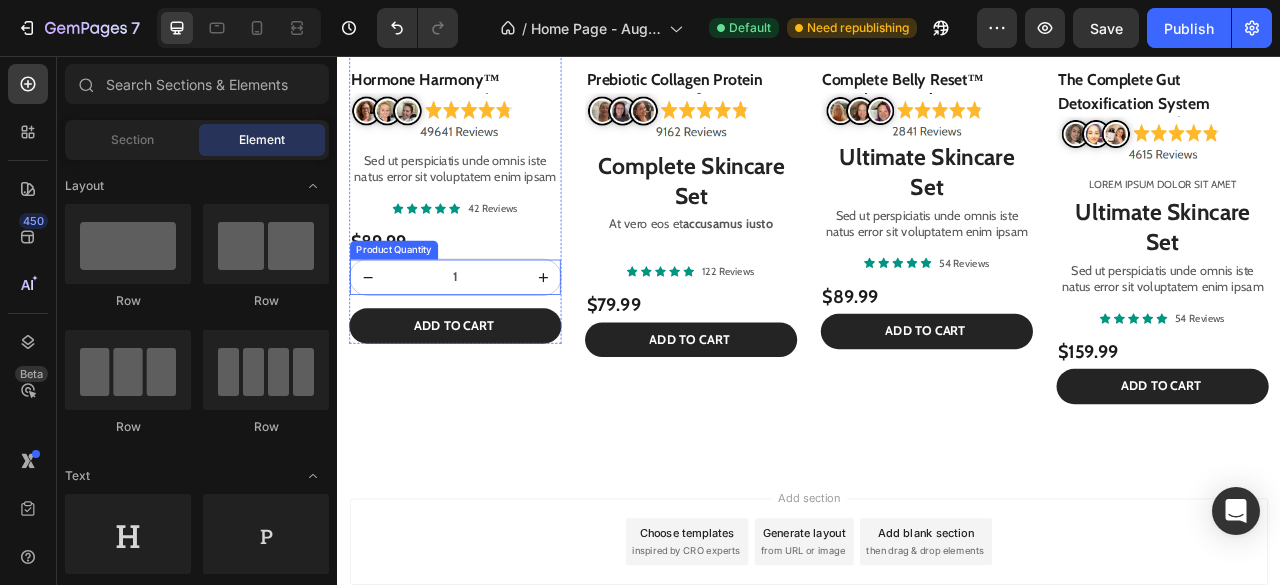 click on "1" at bounding box center (487, 337) 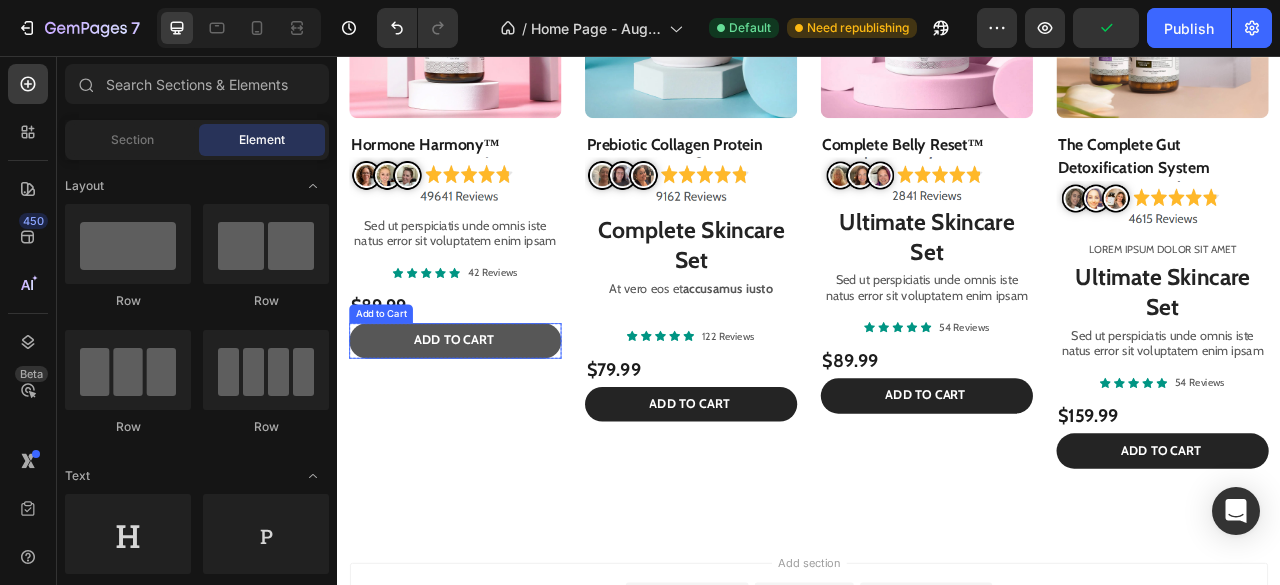scroll, scrollTop: 1269, scrollLeft: 0, axis: vertical 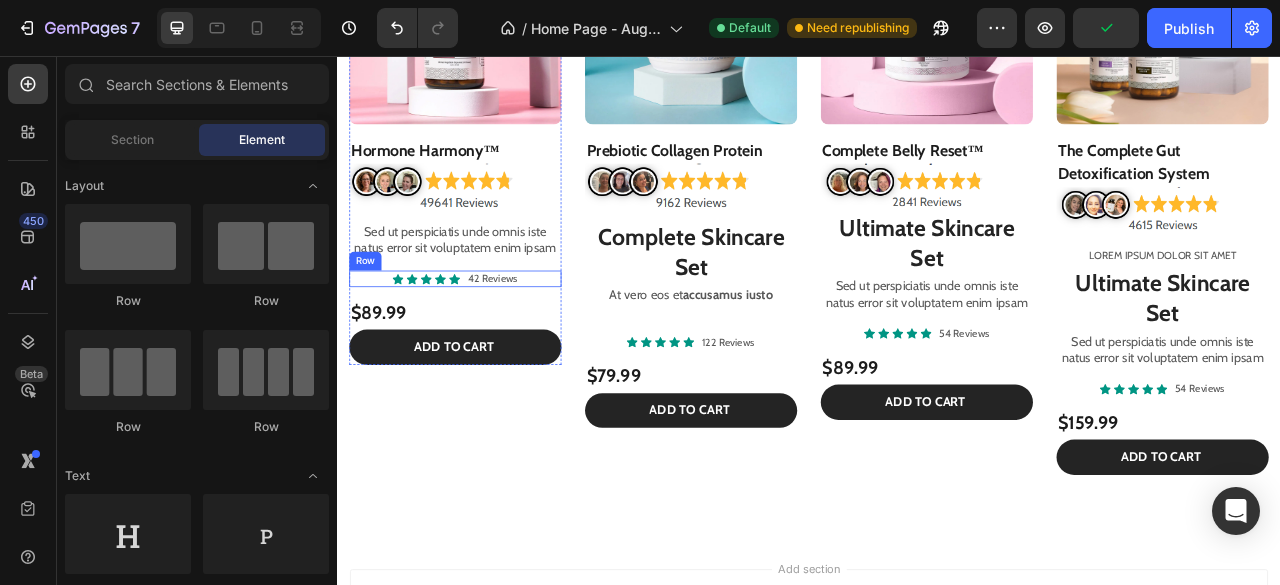 click on "Icon Icon Icon Icon Icon Icon List 42 Reviews Text Block Row" at bounding box center [487, 339] 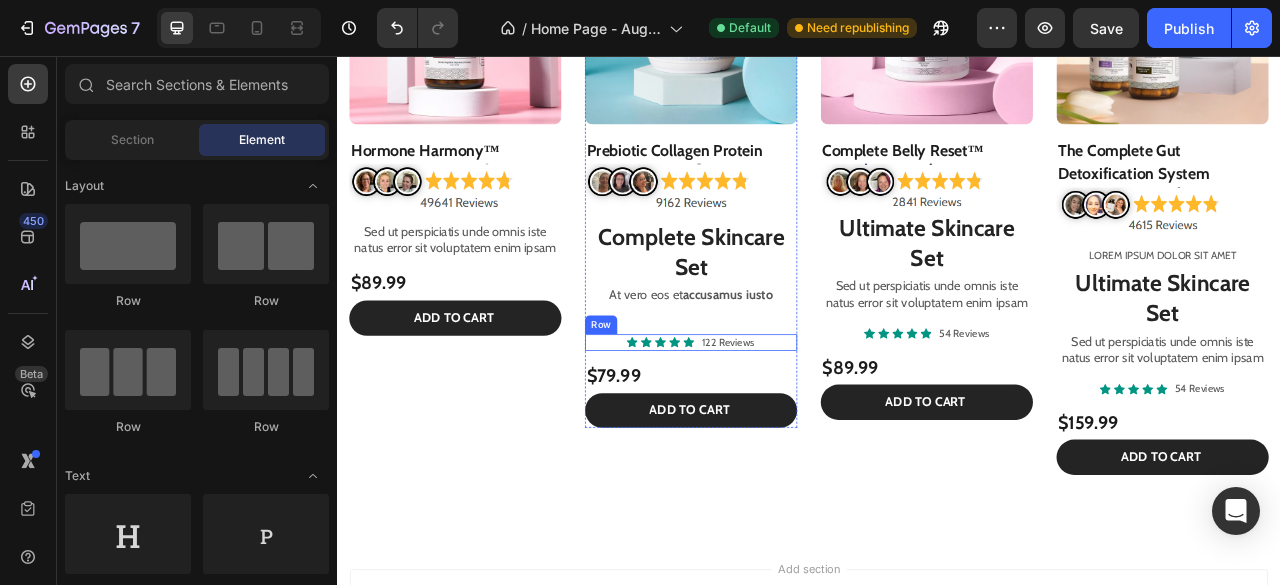 click on "Icon Icon Icon Icon Icon Icon List 122 Reviews Text Block Row" at bounding box center [787, 420] 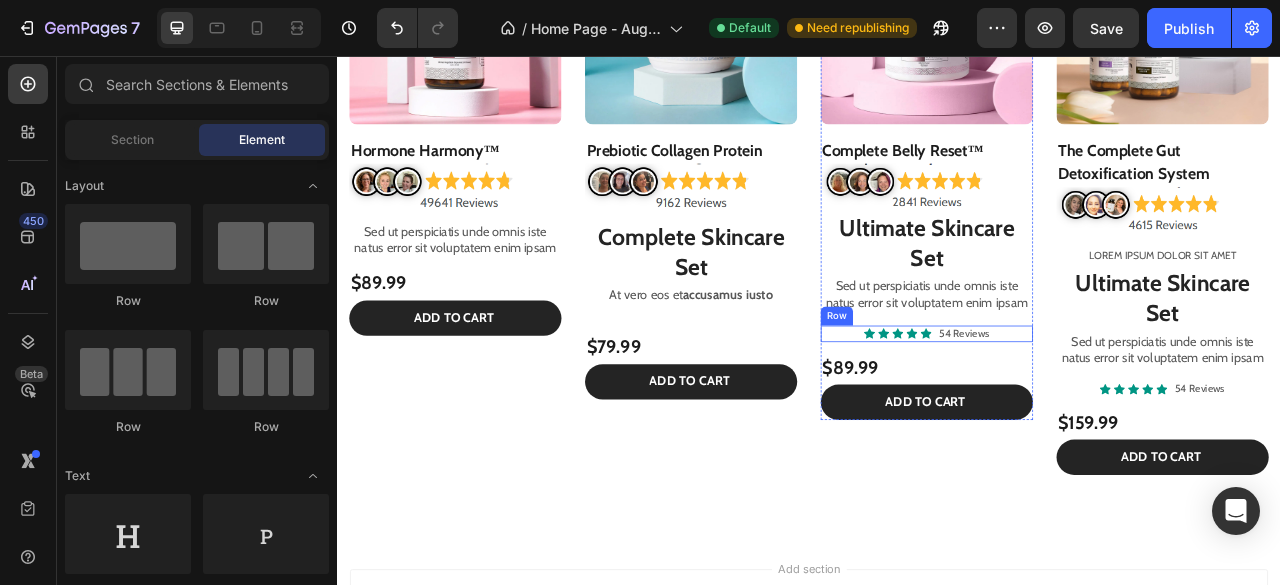 click on "Icon Icon Icon Icon Icon Icon List 54 Reviews Text Block Row" at bounding box center (1087, 409) 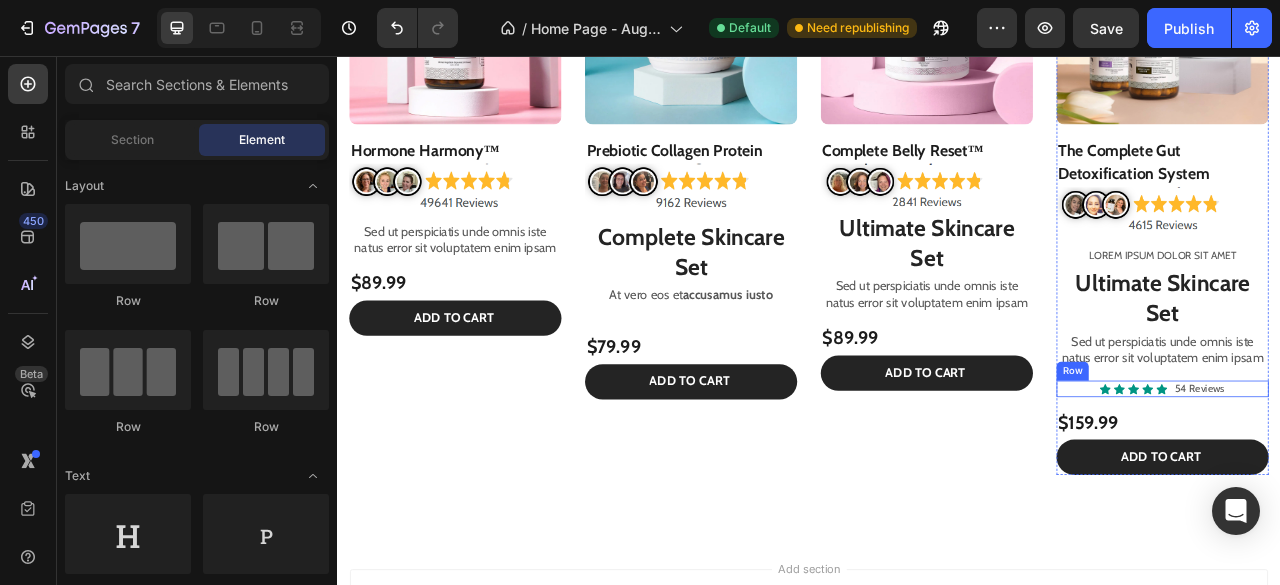 click on "Icon Icon Icon Icon Icon Icon List 54 Reviews Text Block Row" at bounding box center [1387, 479] 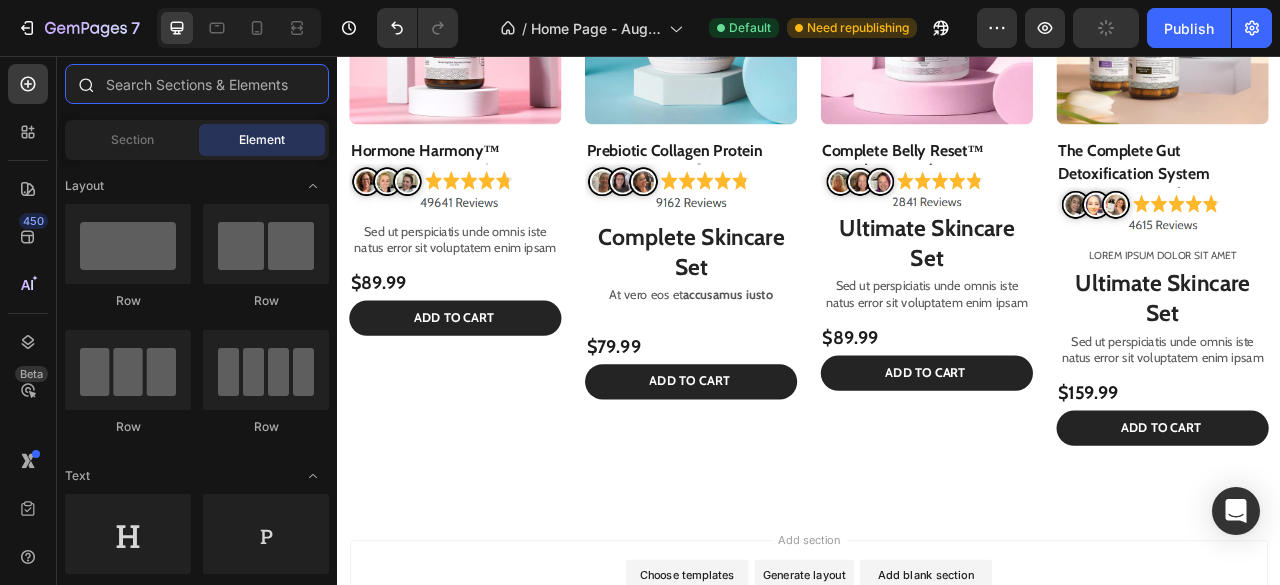 click at bounding box center [197, 84] 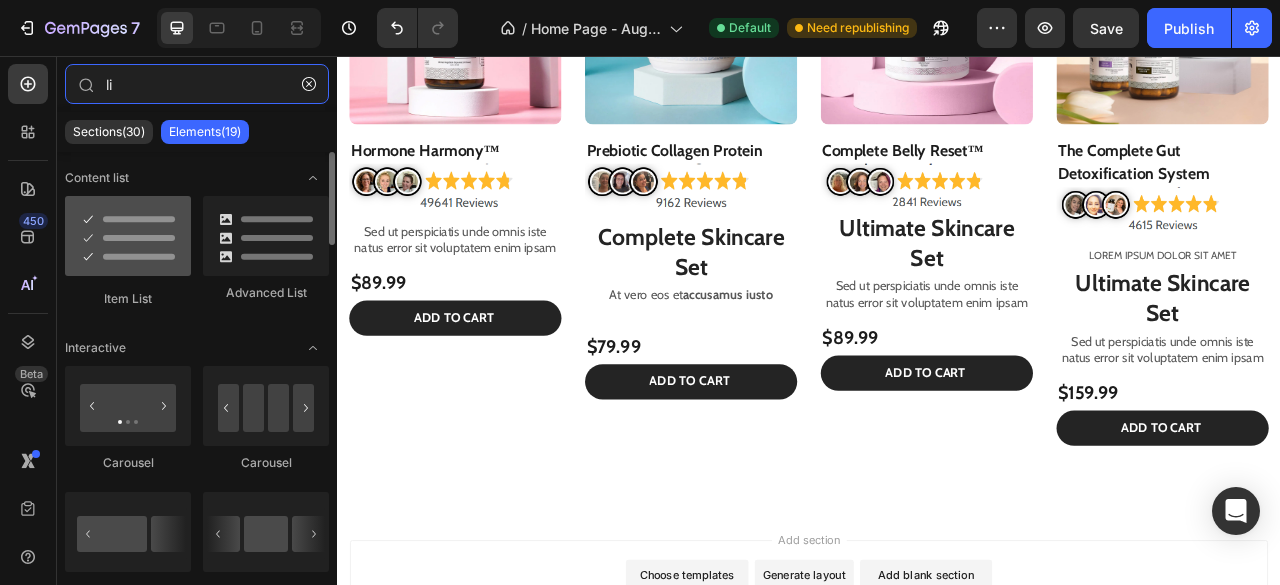 type on "li" 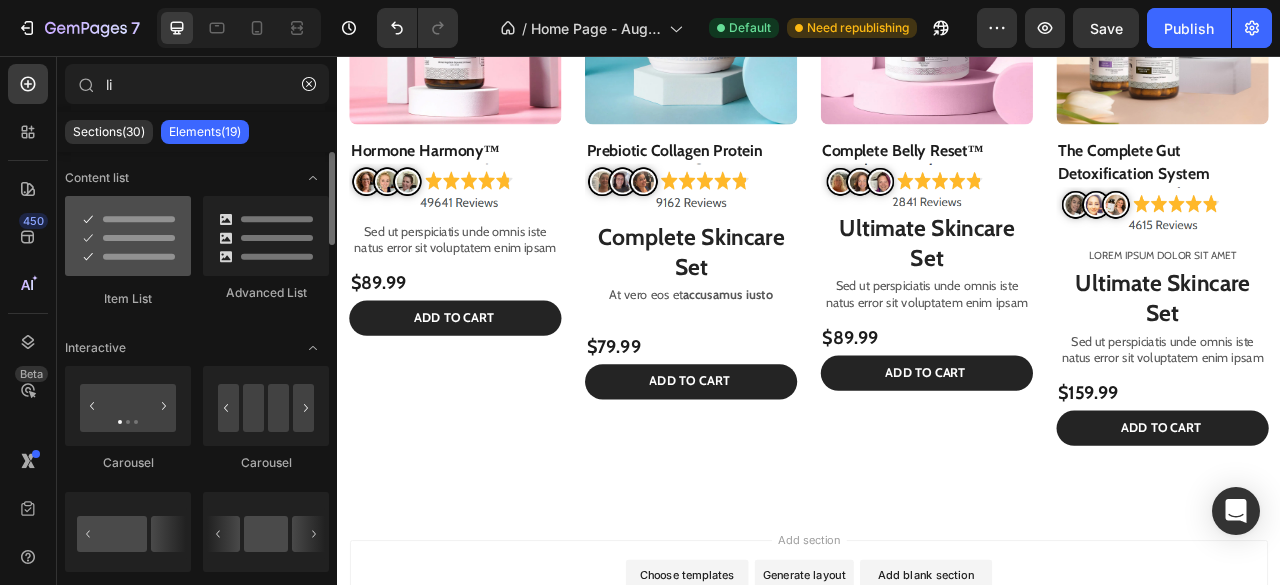 click at bounding box center (128, 236) 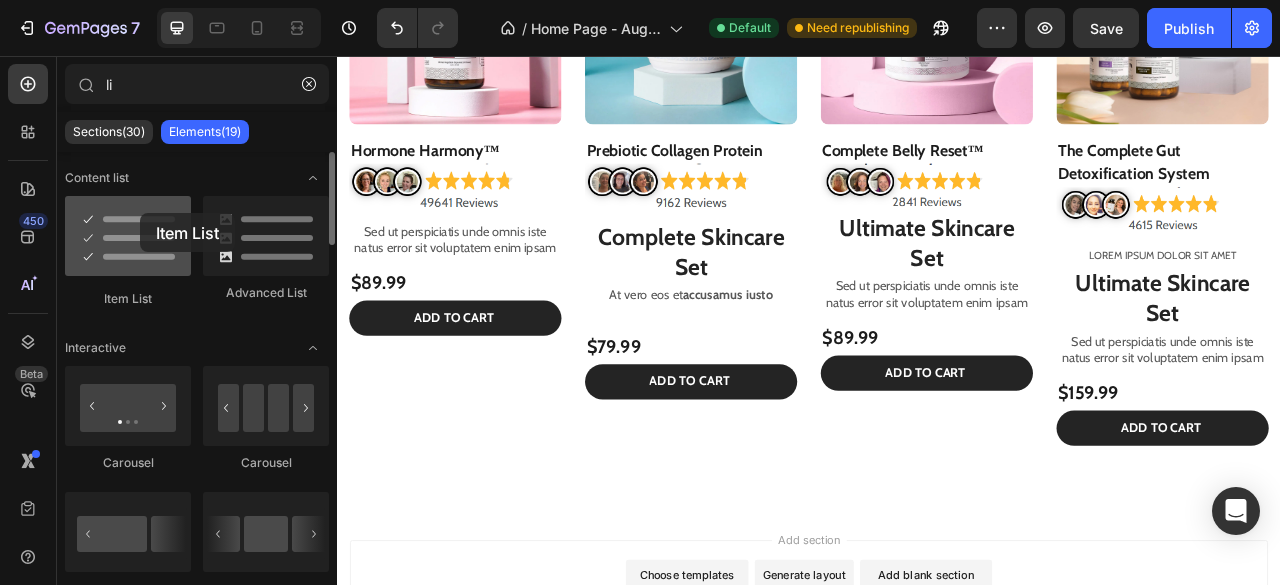 click at bounding box center [128, 236] 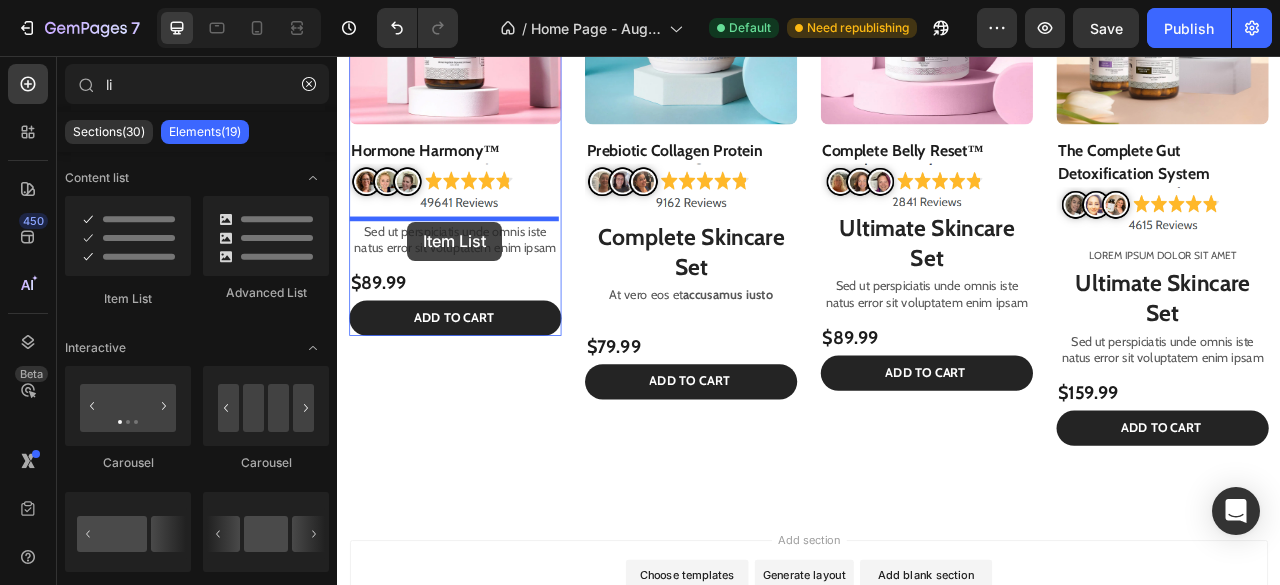 drag, startPoint x: 477, startPoint y: 269, endPoint x: 426, endPoint y: 267, distance: 51.0392 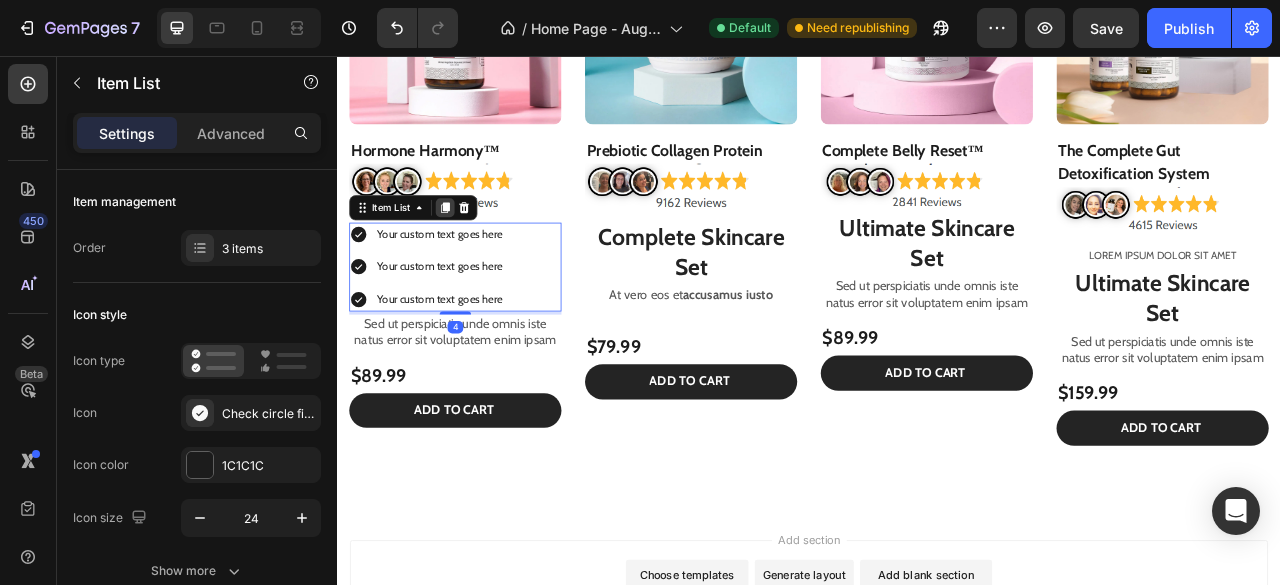 click 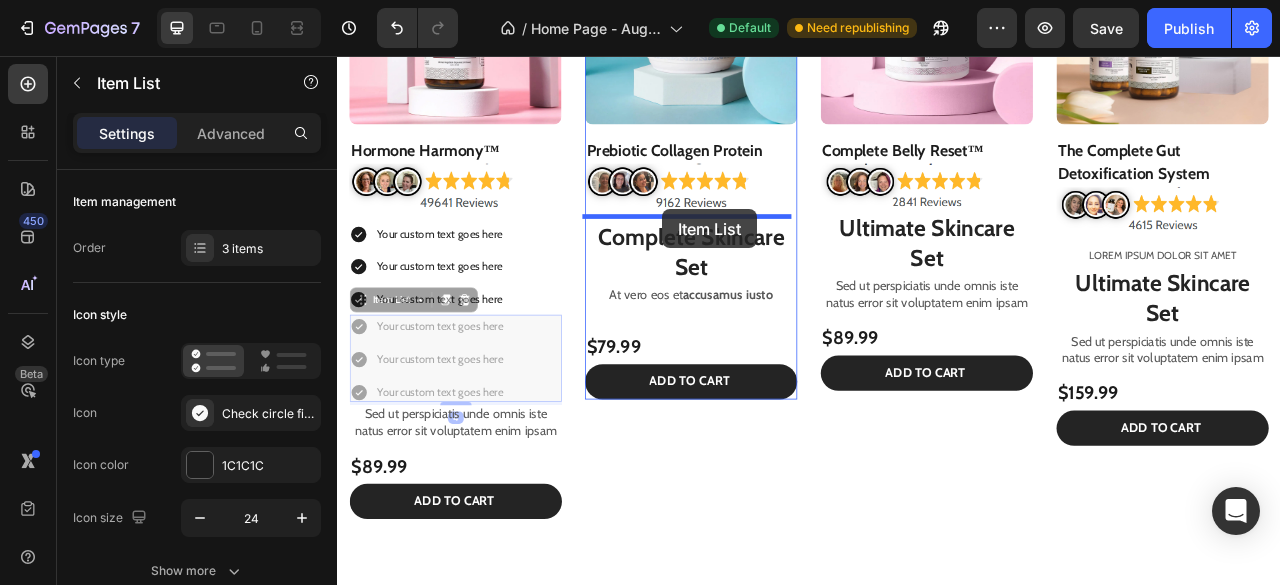 drag, startPoint x: 377, startPoint y: 360, endPoint x: 751, endPoint y: 251, distance: 389.56 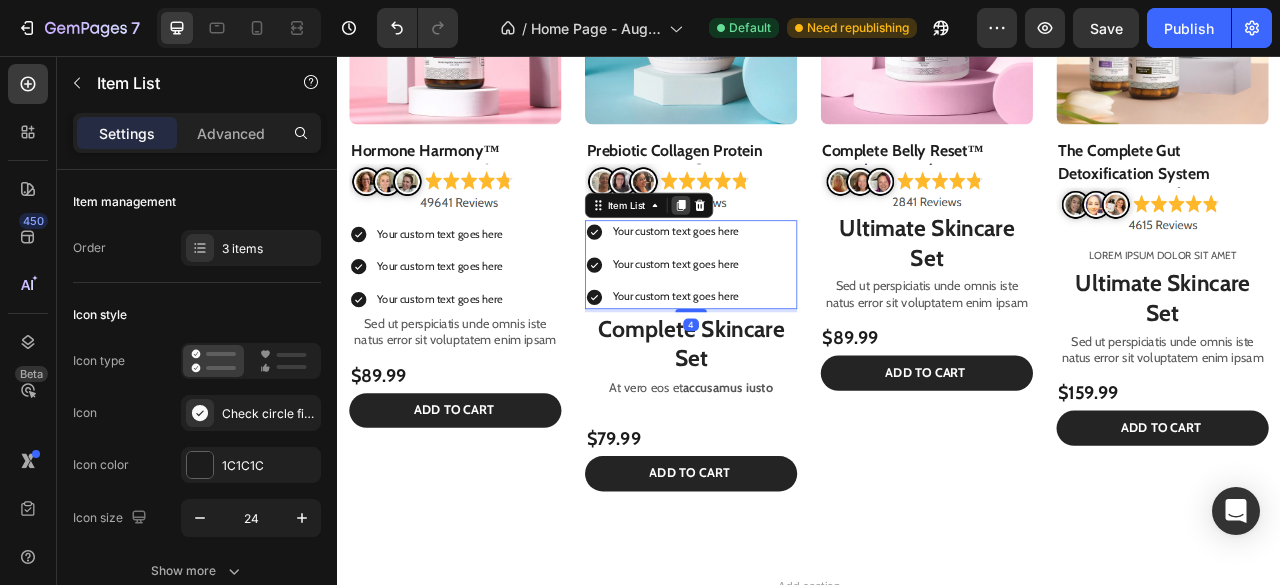 click 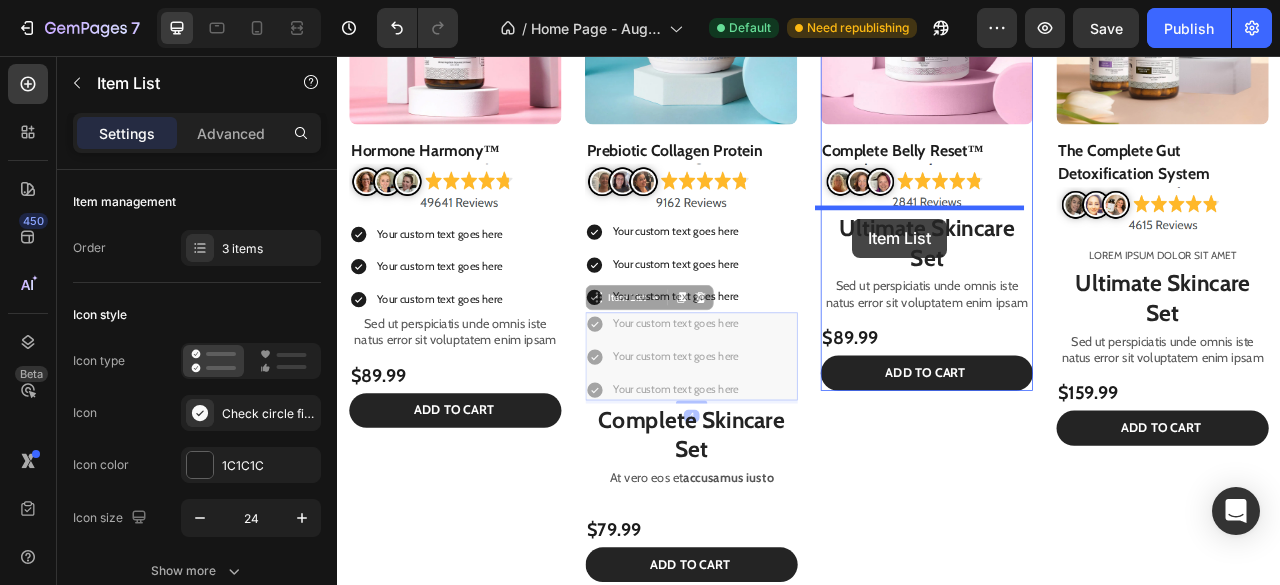 drag, startPoint x: 667, startPoint y: 363, endPoint x: 999, endPoint y: 260, distance: 347.6104 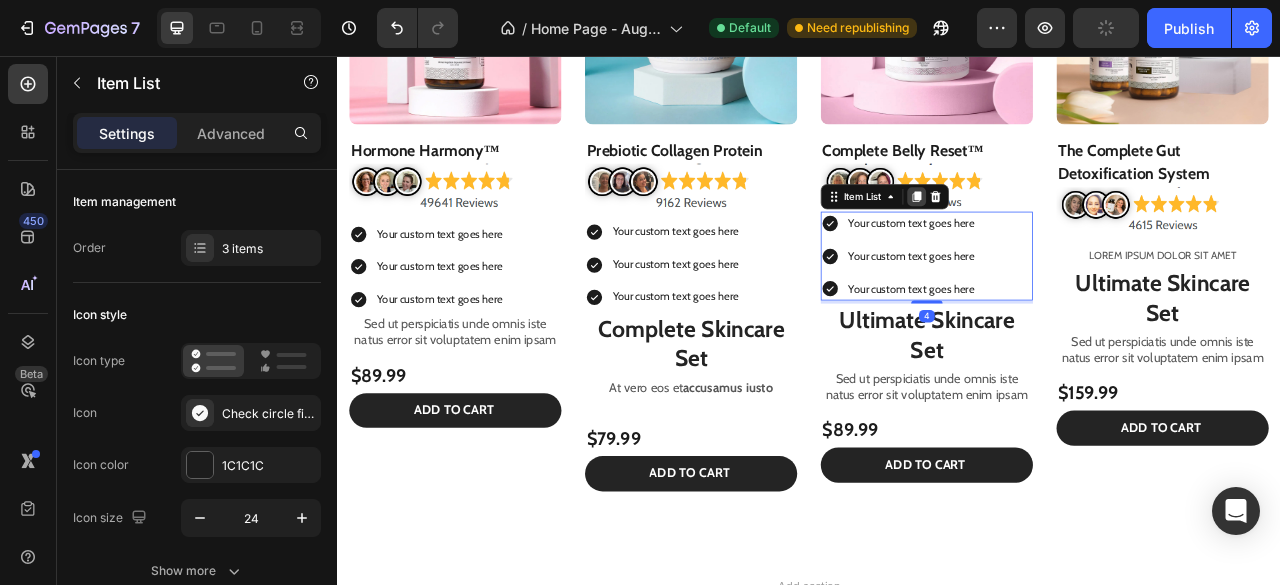 click 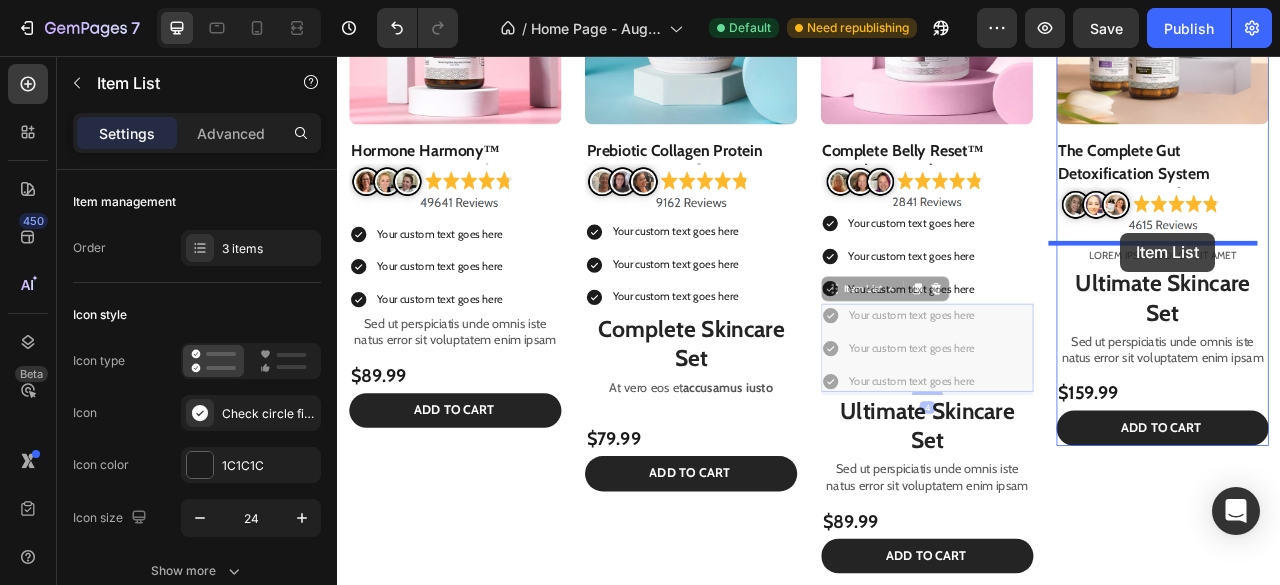 drag, startPoint x: 962, startPoint y: 353, endPoint x: 1334, endPoint y: 281, distance: 378.9037 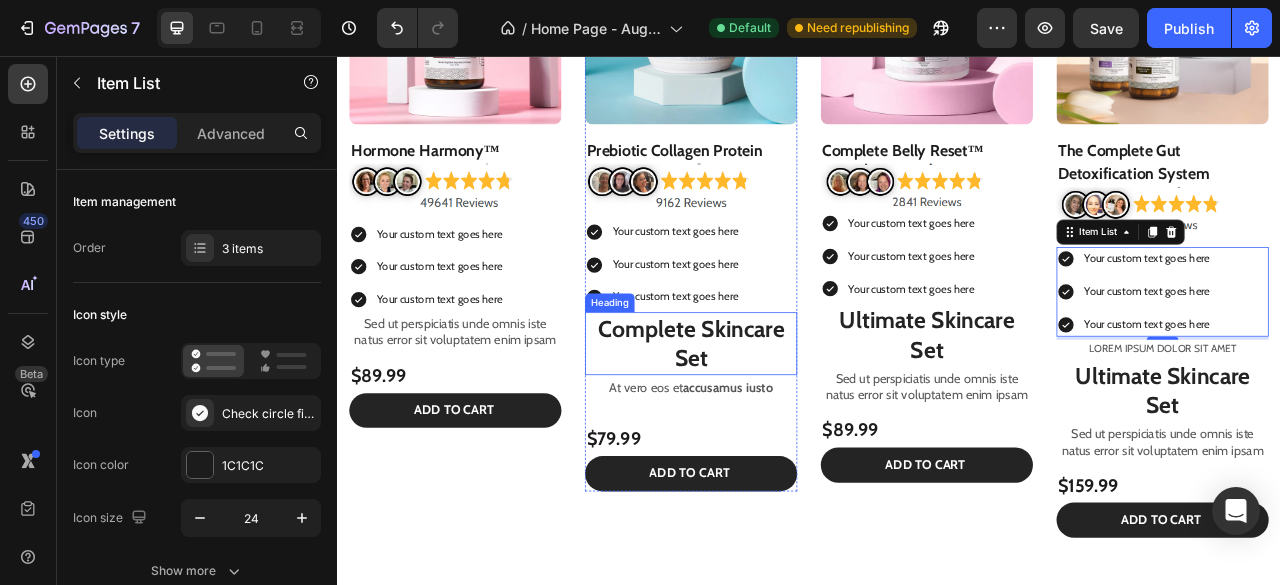 click on "Complete Skincare Set" at bounding box center (787, 421) 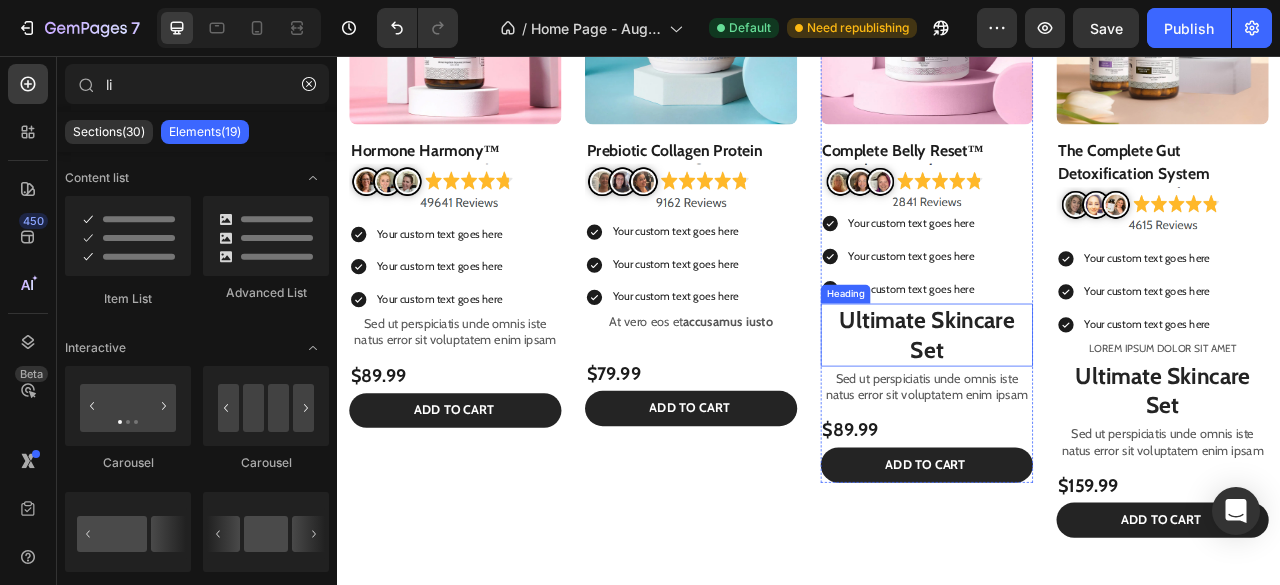 click on "Ultimate Skincare Set" at bounding box center (1087, 410) 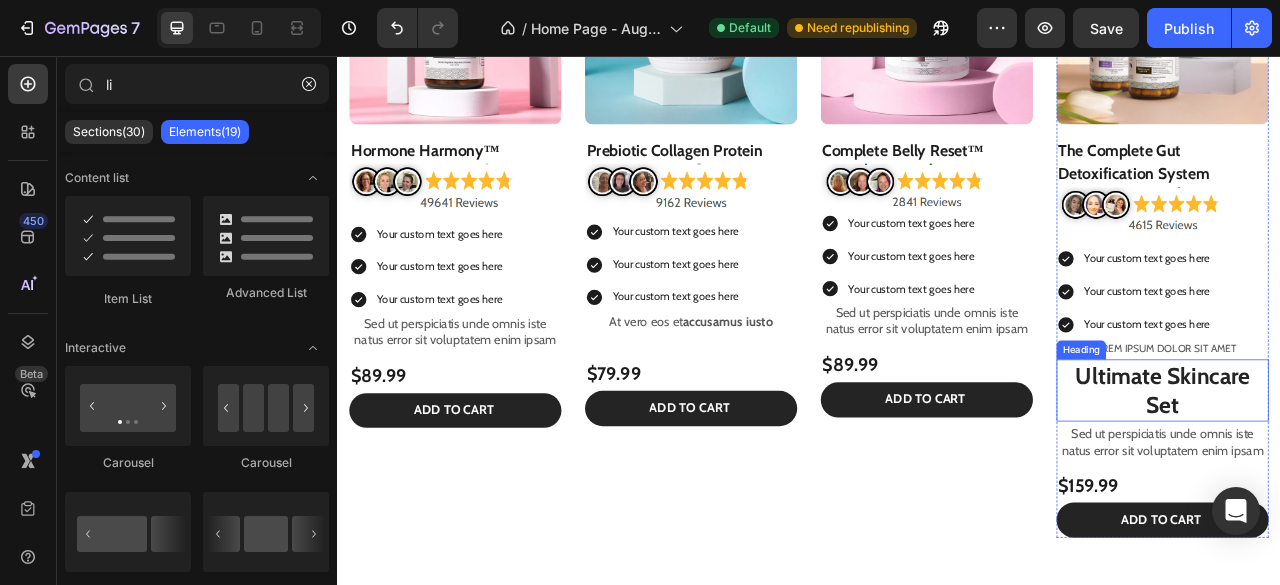 click on "Ultimate Skincare Set" at bounding box center (1387, 481) 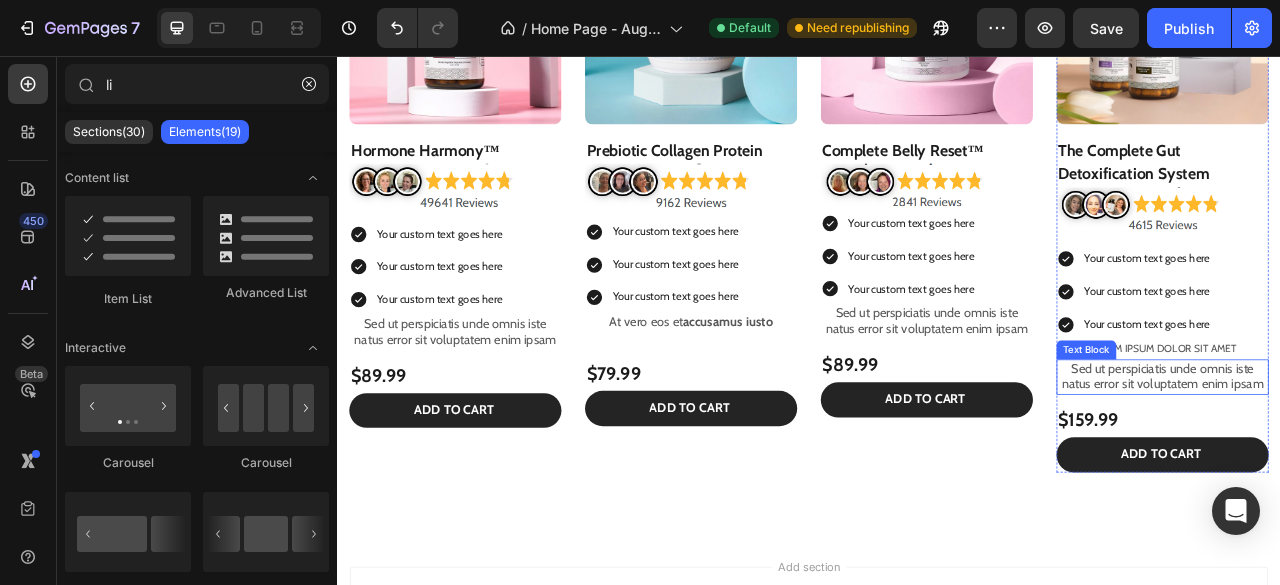 click on "Sed ut perspiciatis unde omnis iste natus error sit voluptatem enim ipsam" at bounding box center (1387, 465) 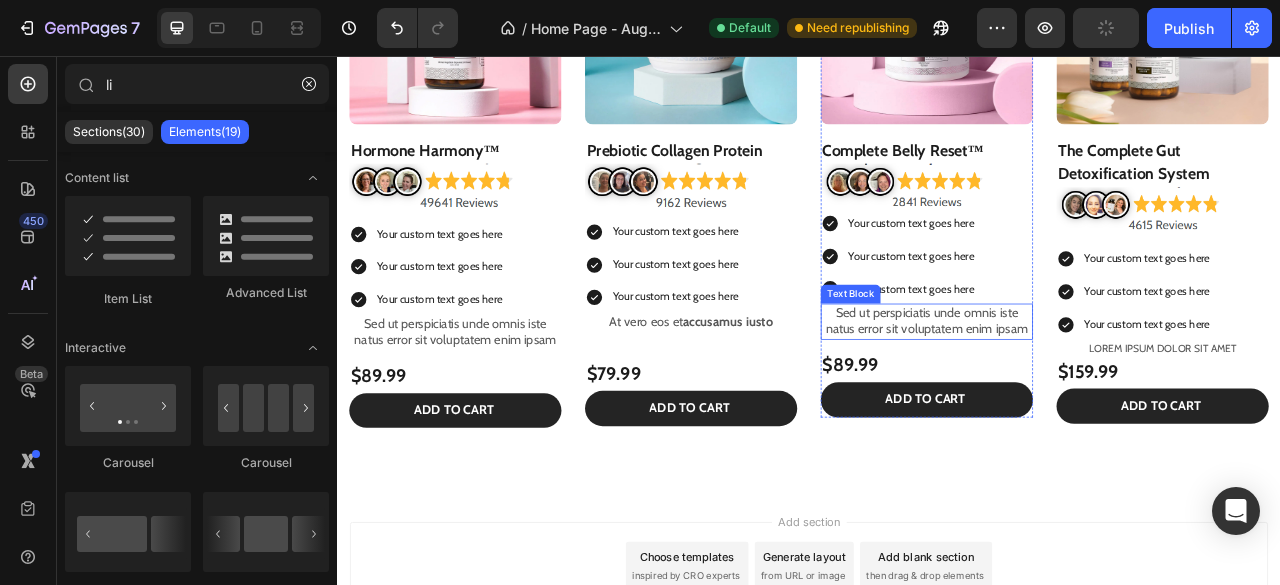 click on "Sed ut perspiciatis unde omnis iste natus error sit voluptatem enim ipsam" at bounding box center [1087, 394] 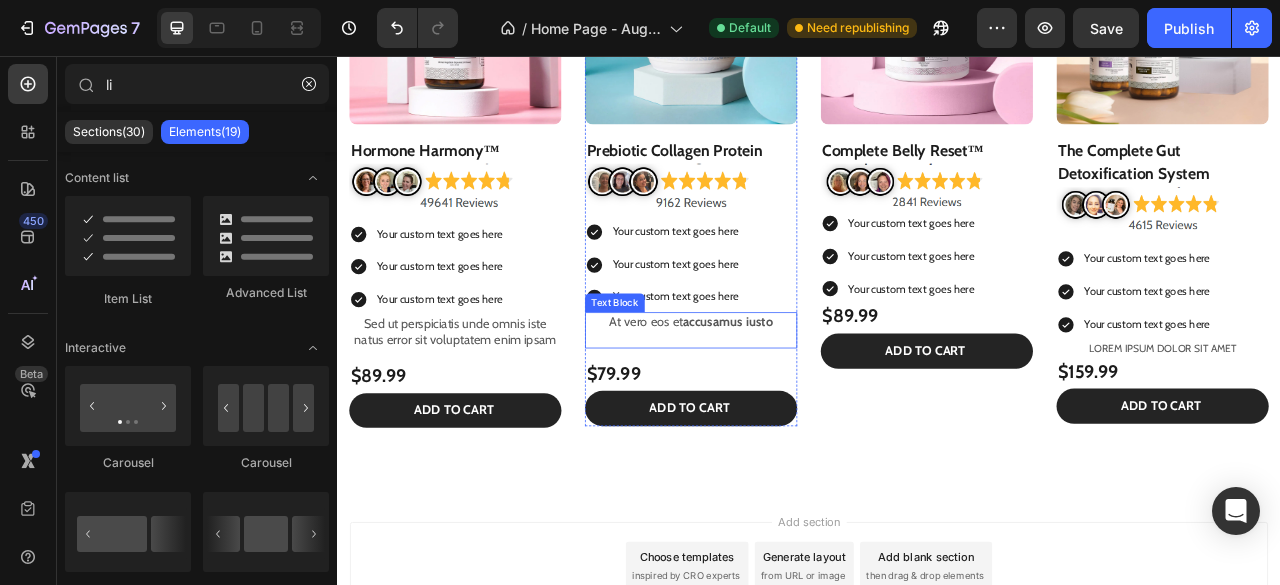 click on "At vero eos et  accusamus iusto" at bounding box center (787, 394) 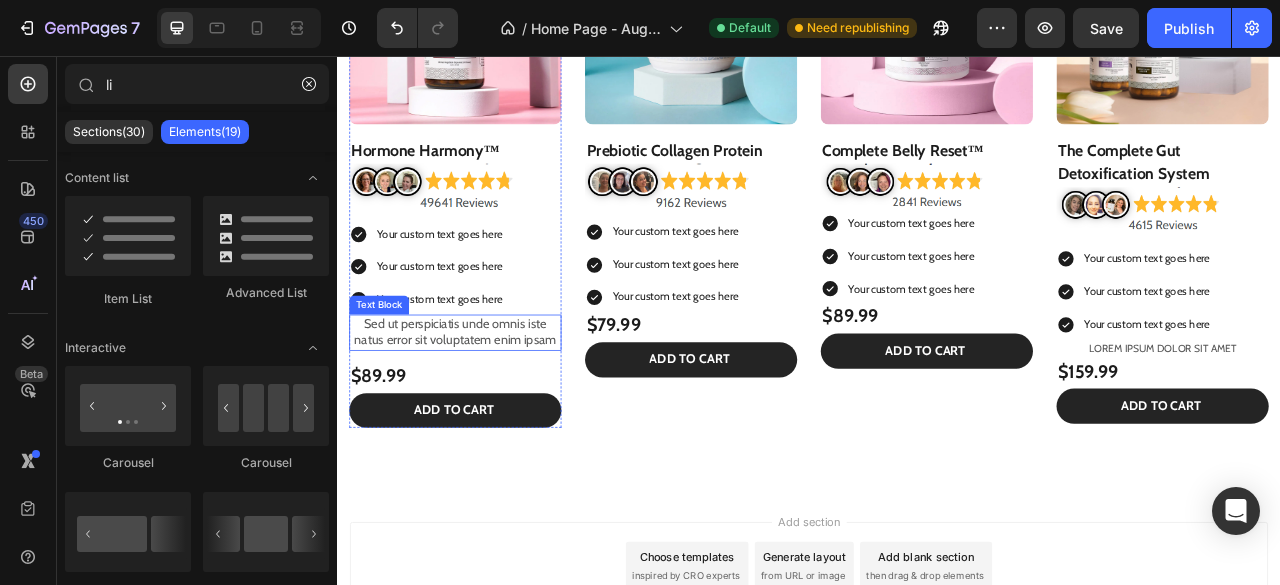 click on "Sed ut perspiciatis unde omnis iste natus error sit voluptatem enim ipsam" at bounding box center [487, 408] 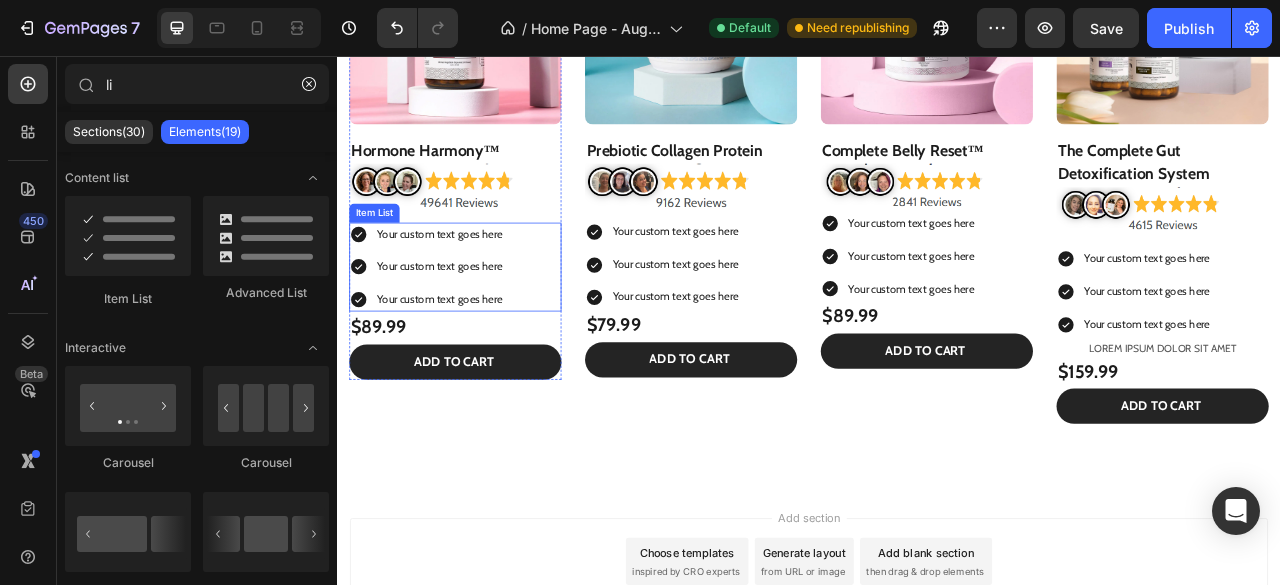 click on "Your custom text goes here" at bounding box center (467, 283) 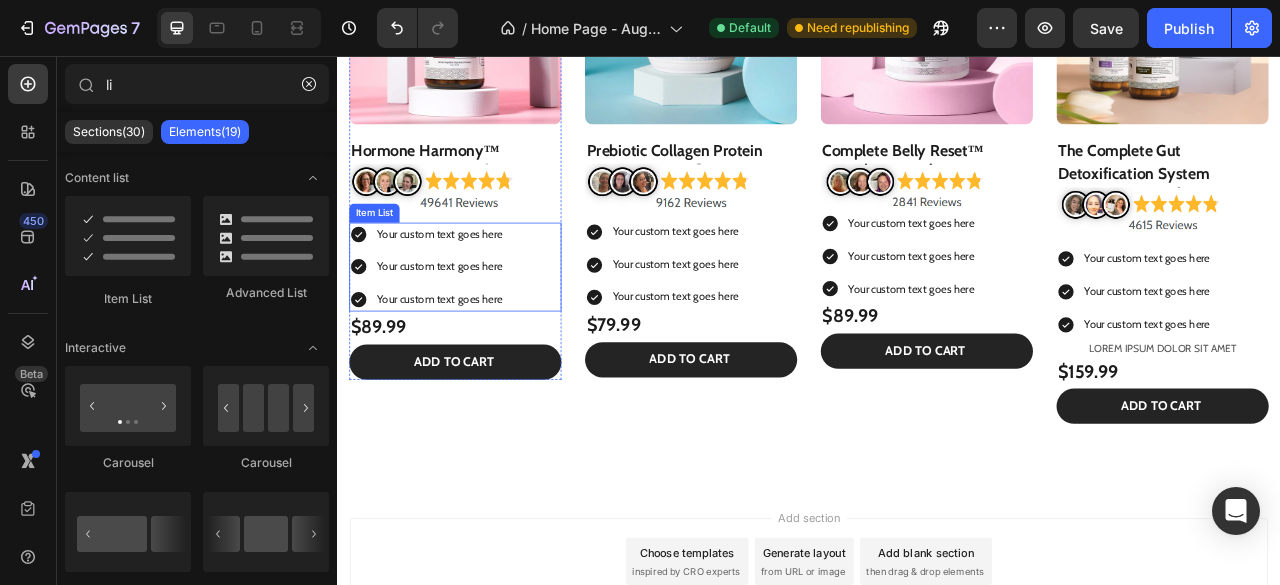 click on "Your custom text goes here" at bounding box center (467, 283) 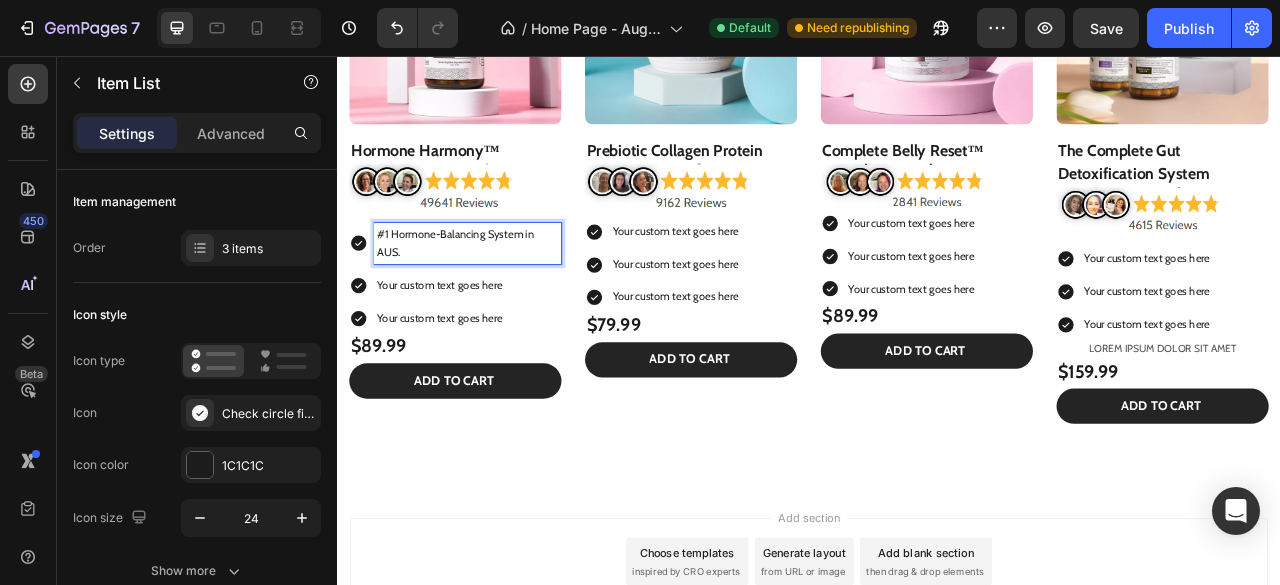 click on "Your custom text goes here" at bounding box center [503, 348] 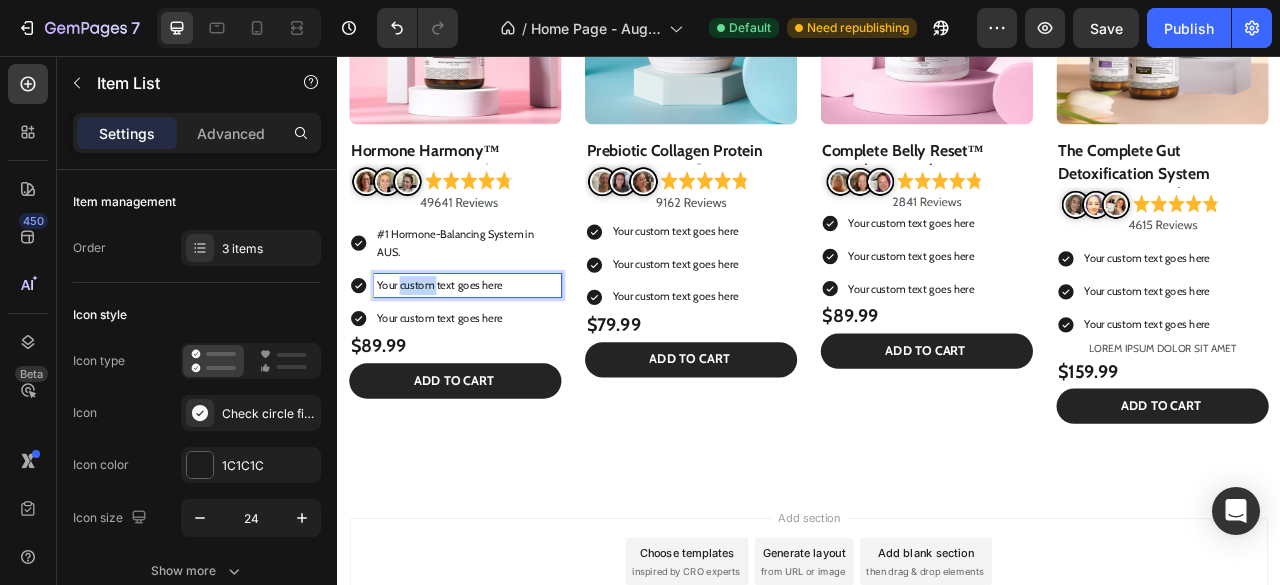 click on "Your custom text goes here" at bounding box center (503, 348) 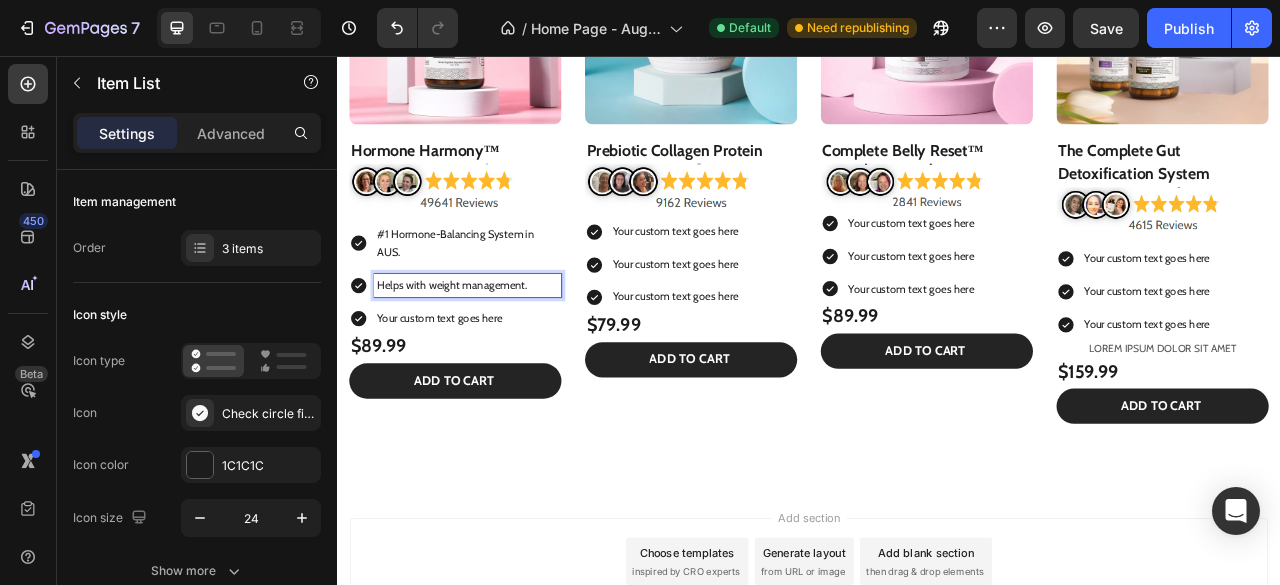 click on "Your custom text goes here" at bounding box center [503, 390] 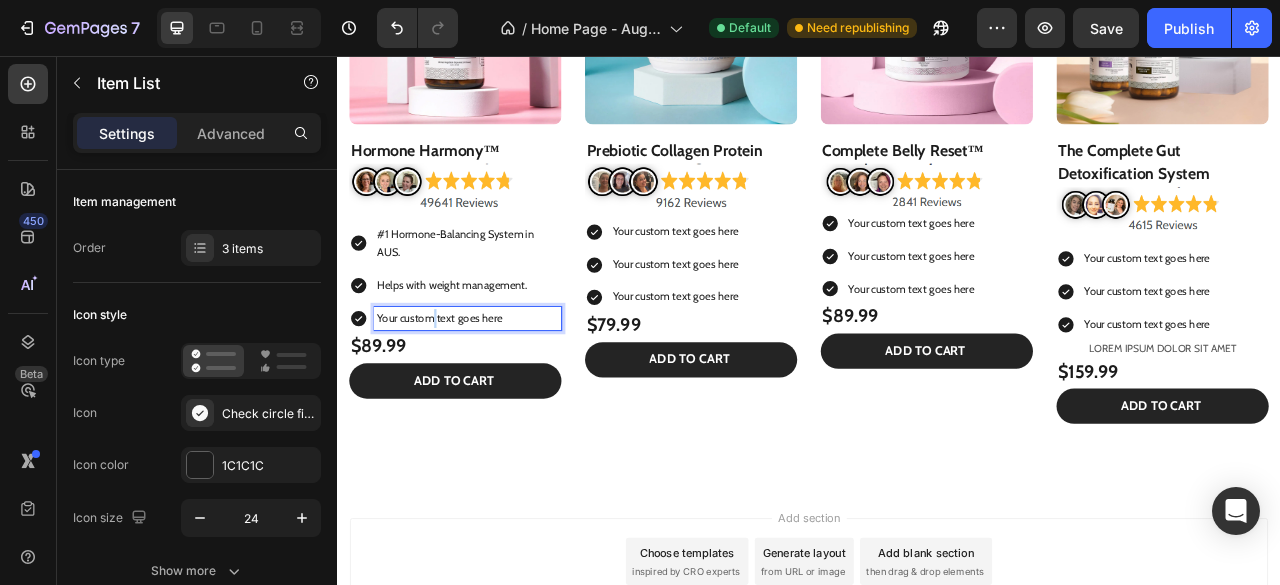 click on "Your custom text goes here" at bounding box center [503, 390] 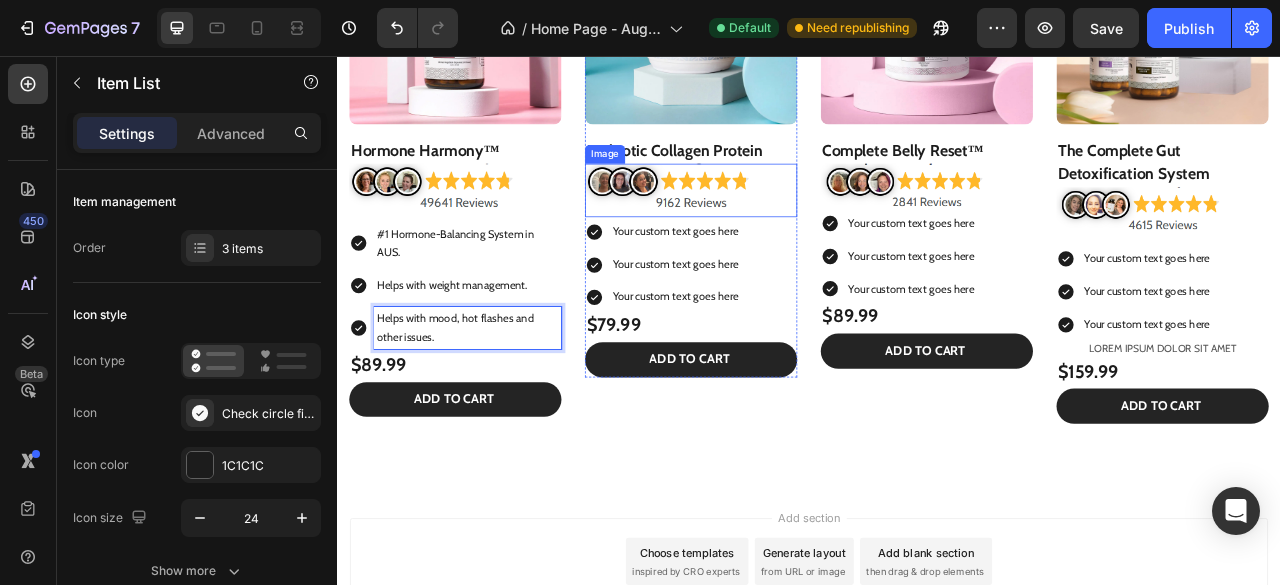 click on "Your custom text goes here" at bounding box center [767, 280] 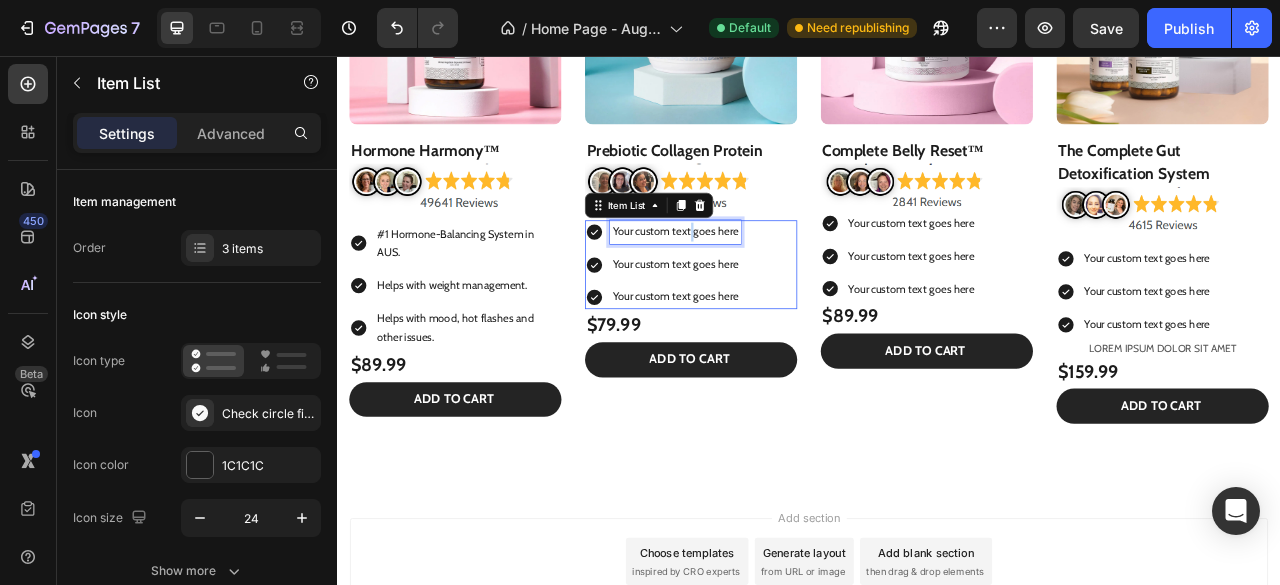 click on "Your custom text goes here" at bounding box center [767, 280] 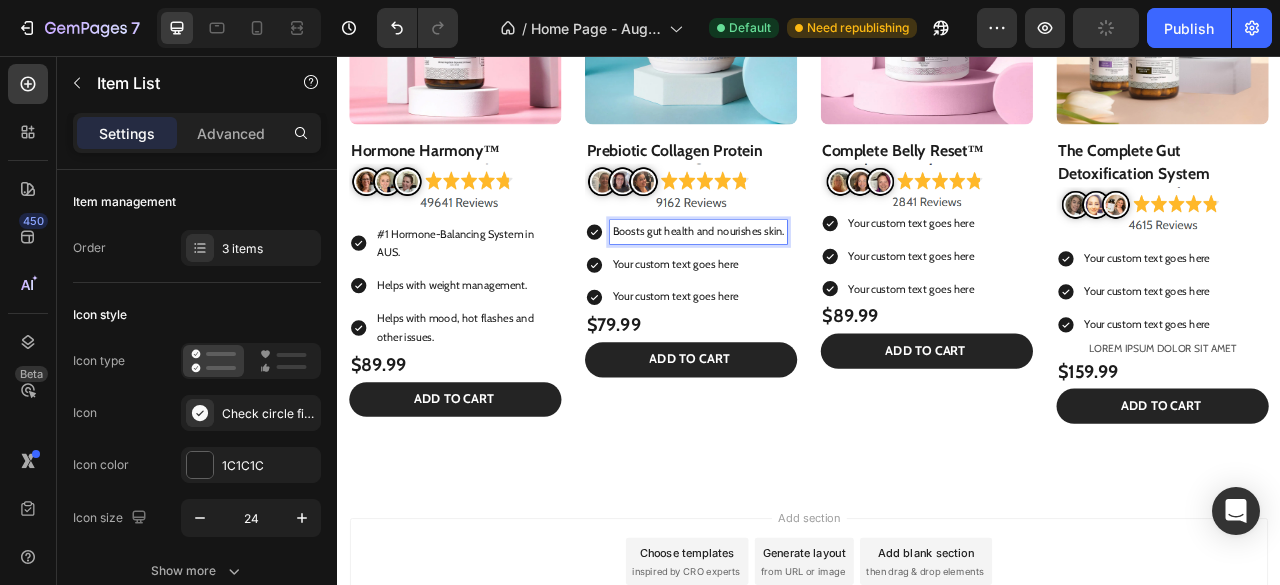 click on "Your custom text goes here" at bounding box center [796, 322] 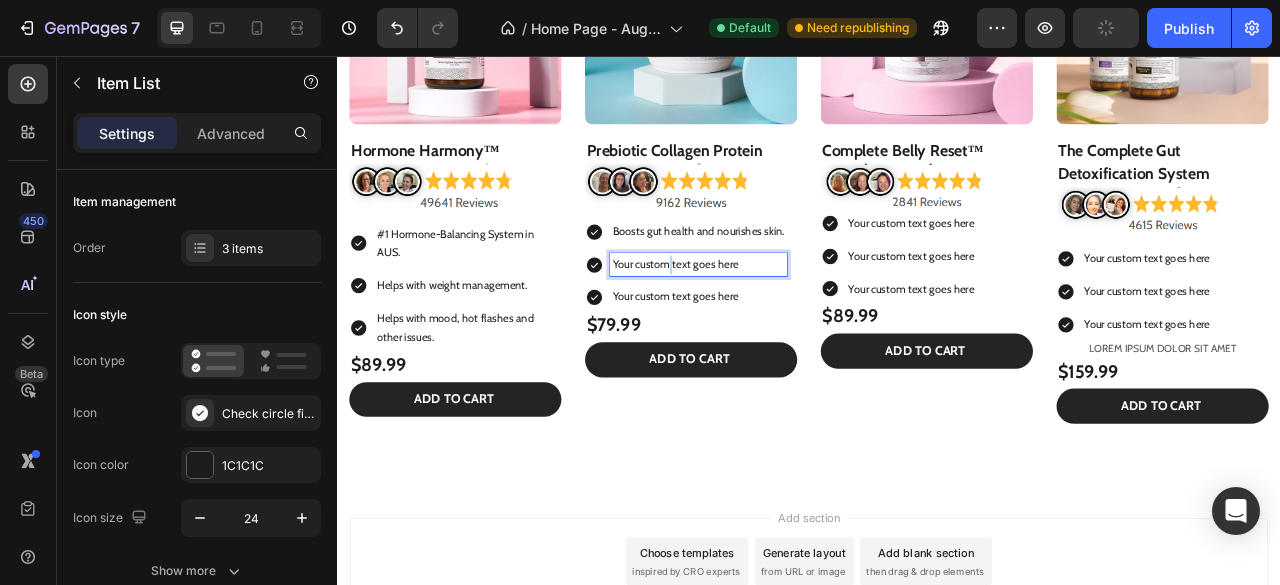 click on "Your custom text goes here" at bounding box center [796, 322] 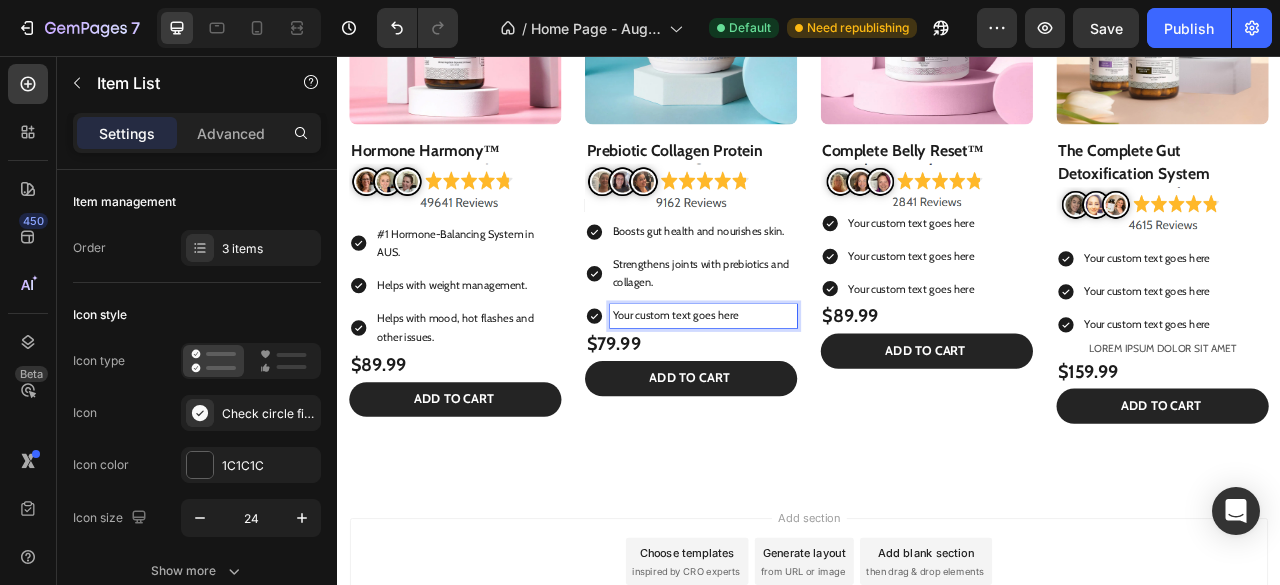click on "Your custom text goes here" at bounding box center (803, 387) 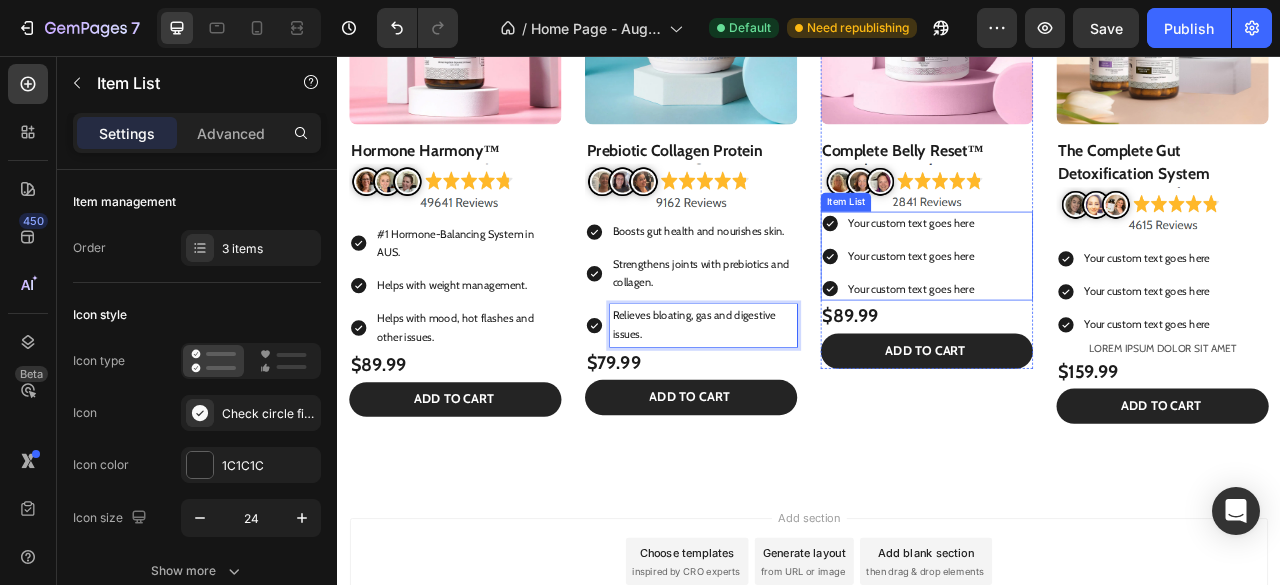 click on "Your custom text goes here" at bounding box center [1067, 269] 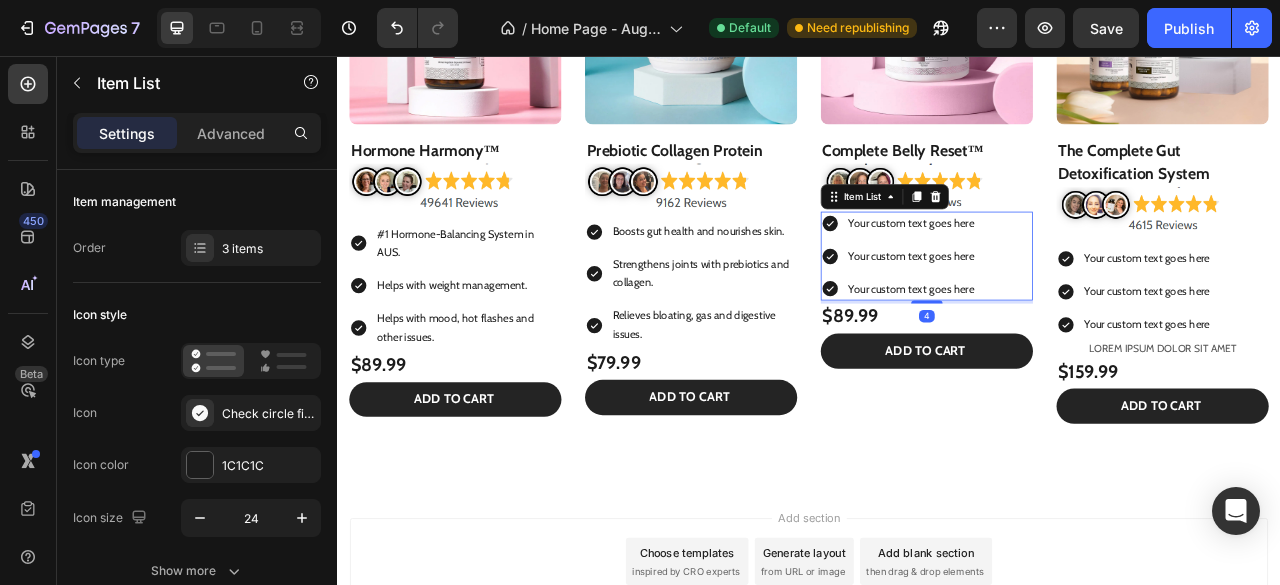 click on "Your custom text goes here" at bounding box center (1067, 269) 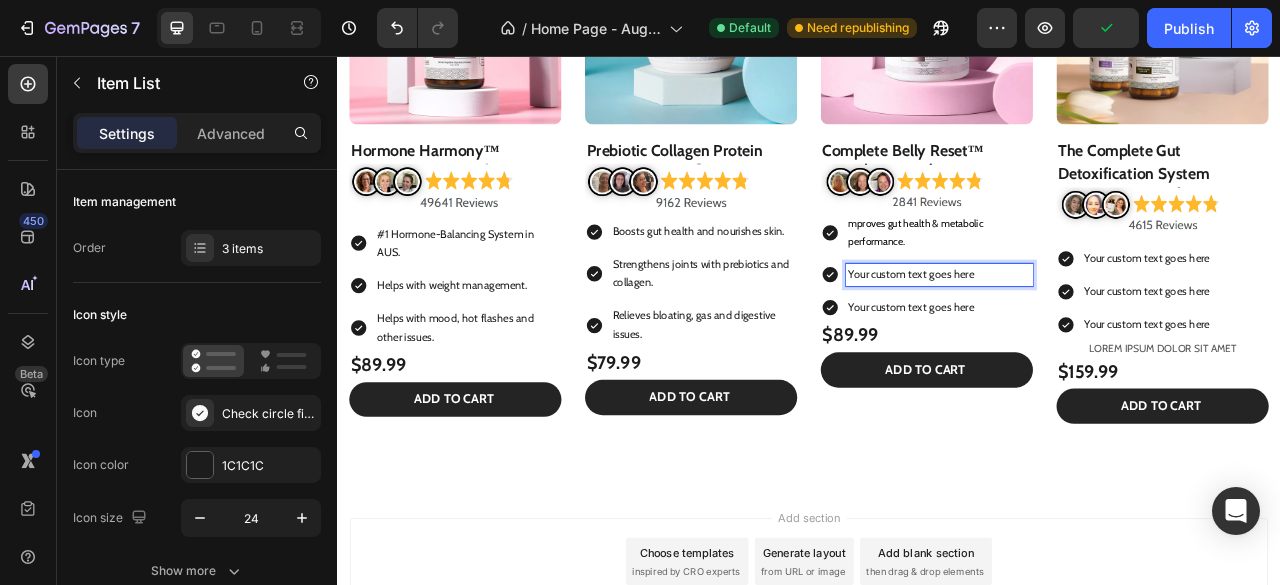 click on "Your custom text goes here" at bounding box center (1103, 335) 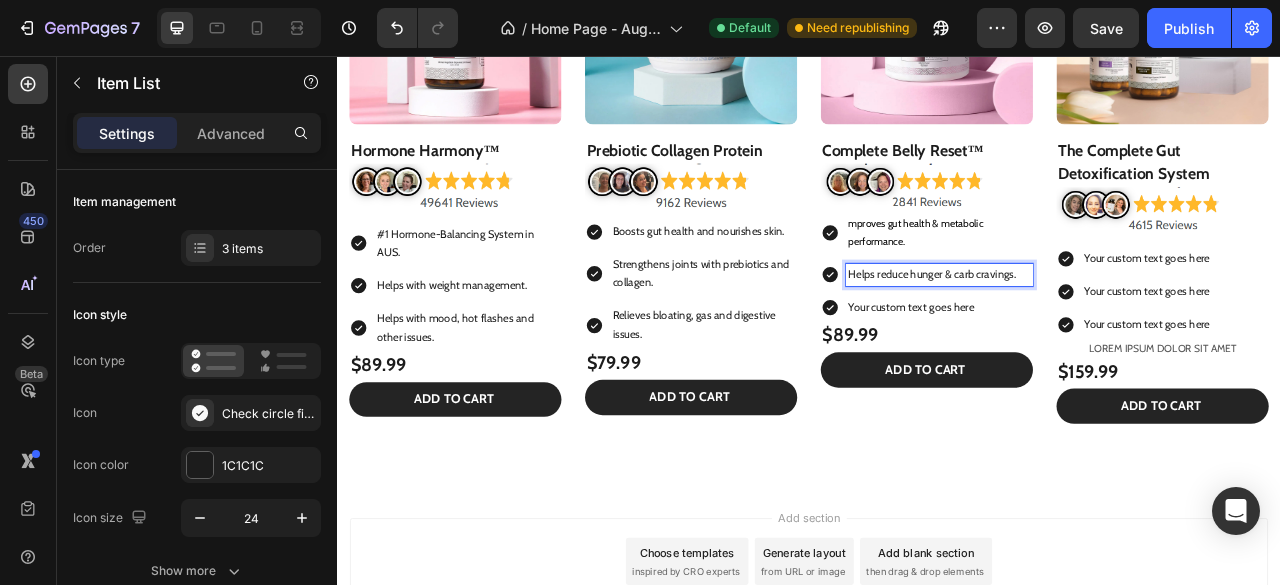 click on "Your custom text goes here" at bounding box center [1103, 376] 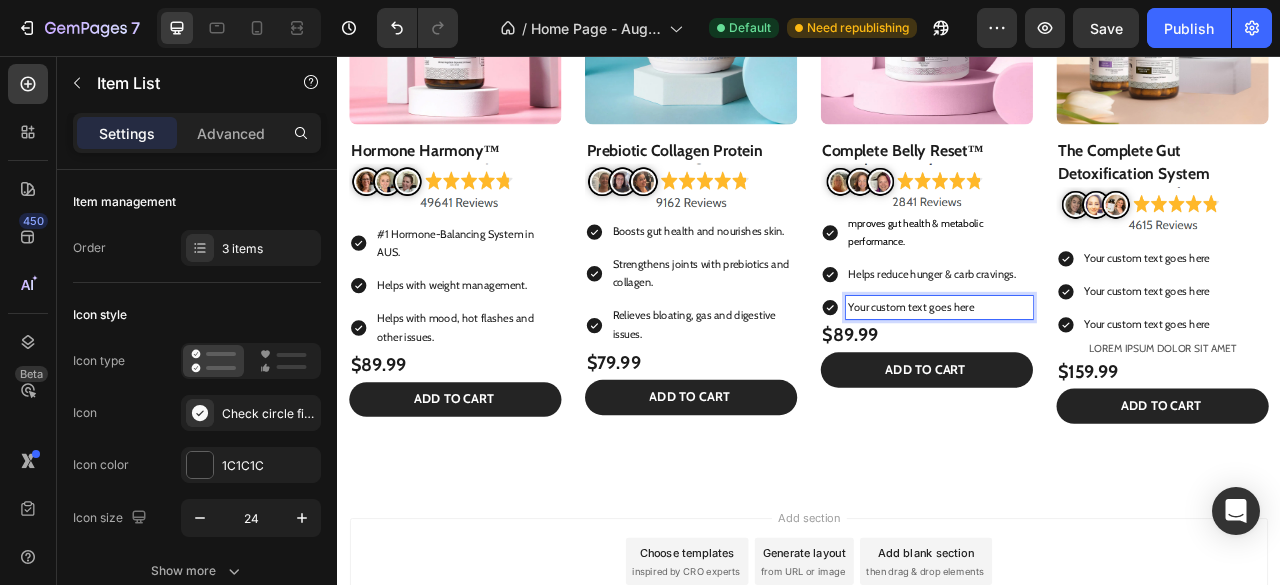 click on "Your custom text goes here" at bounding box center (1103, 376) 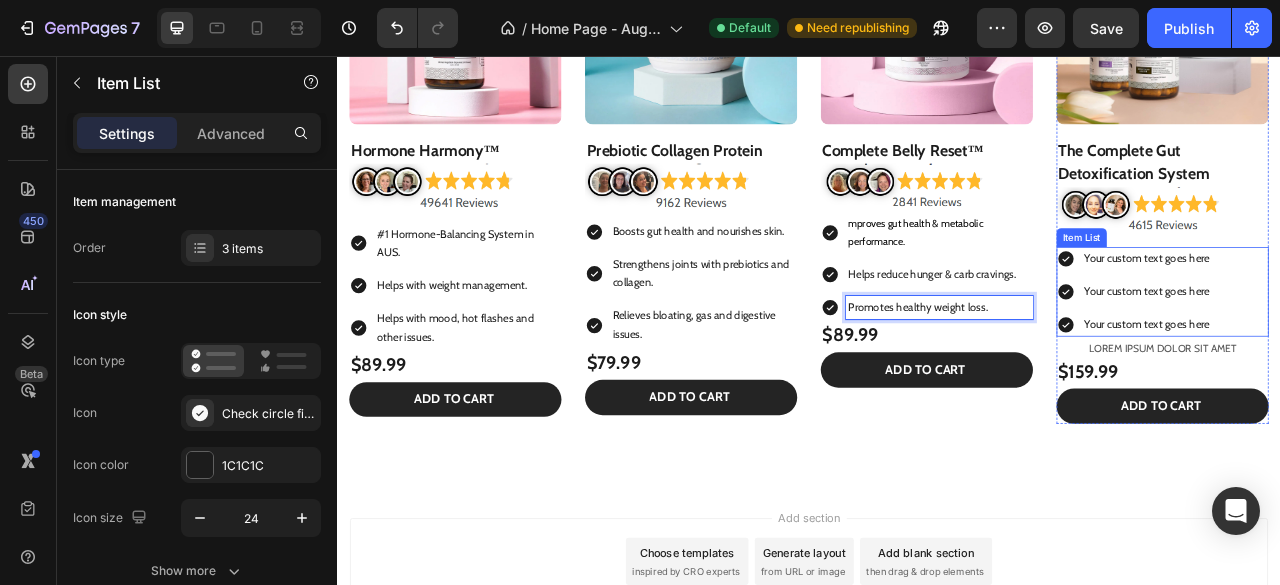 click on "Your custom text goes here" at bounding box center (1367, 314) 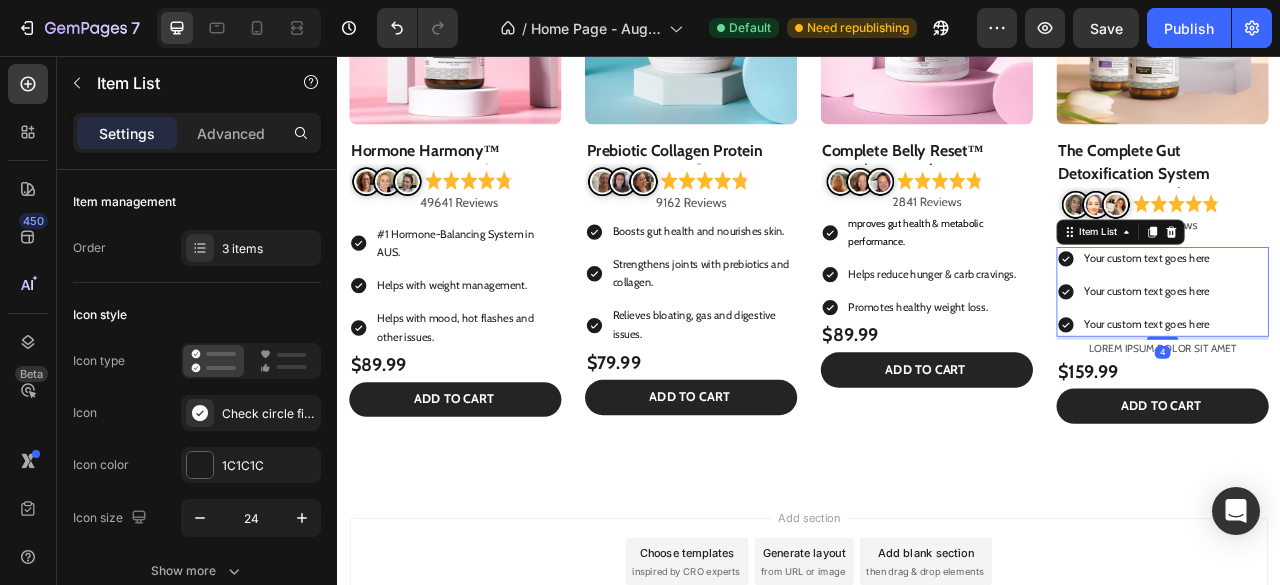 click on "Your custom text goes here" at bounding box center [1367, 314] 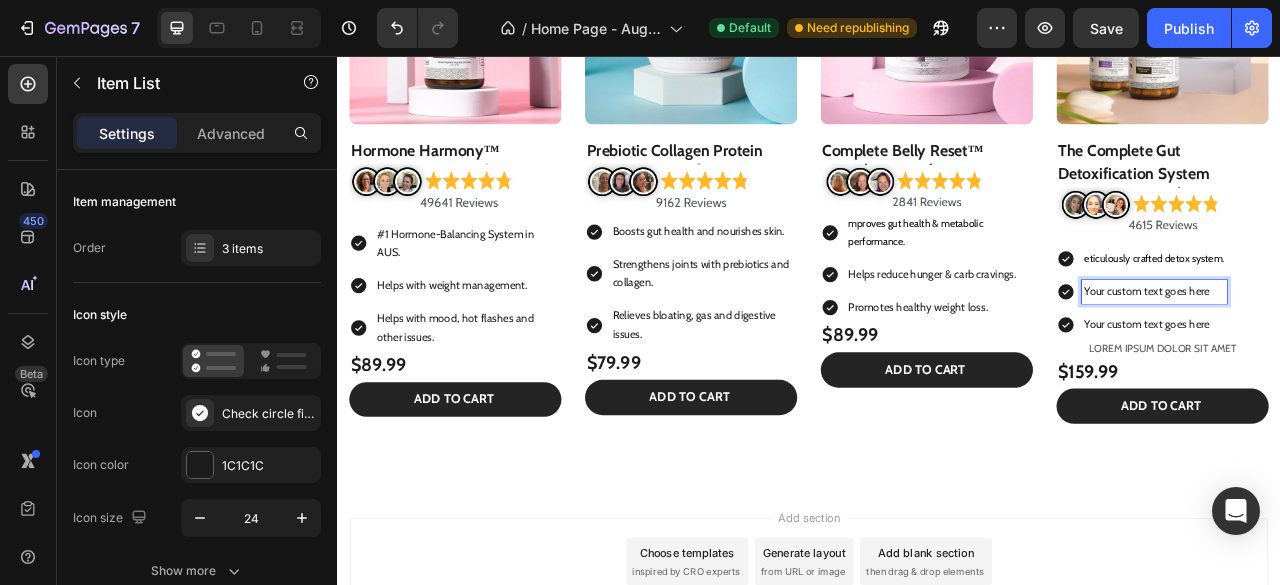 click on "Your custom text goes here" at bounding box center [1376, 356] 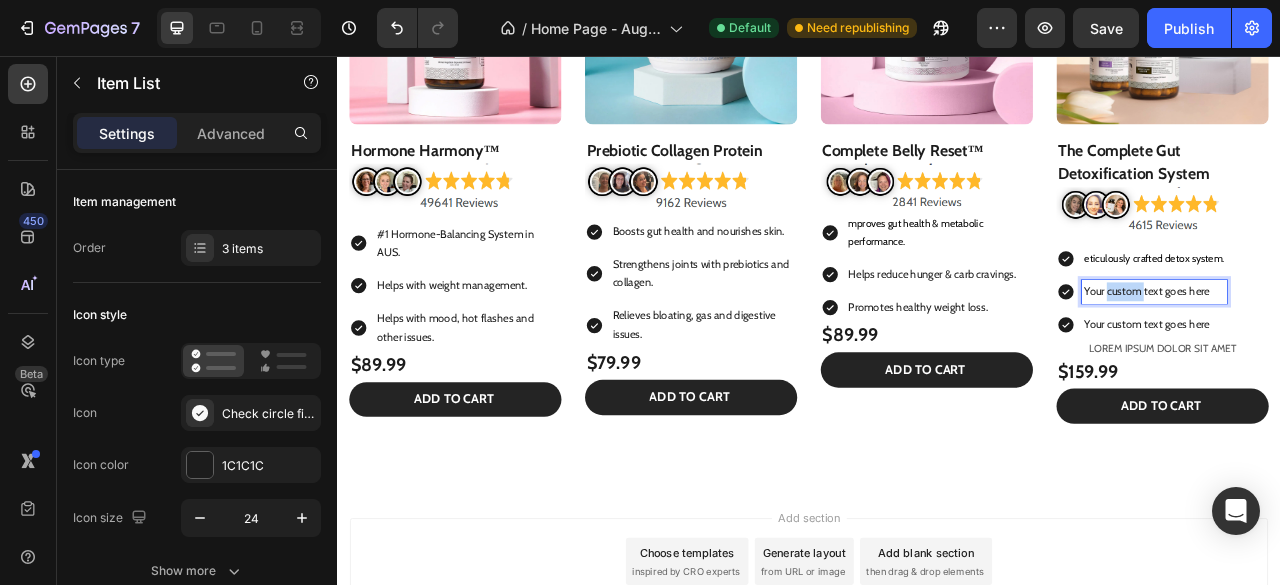 click on "Your custom text goes here" at bounding box center (1376, 356) 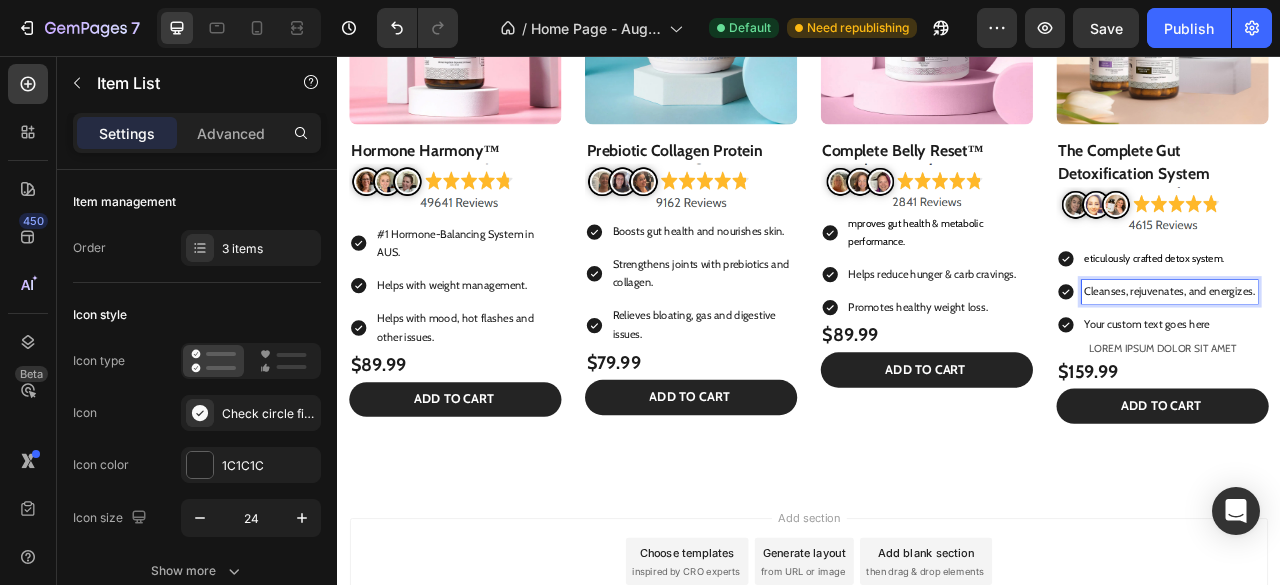 click on "eticulously crafted detox system." at bounding box center (1376, 313) 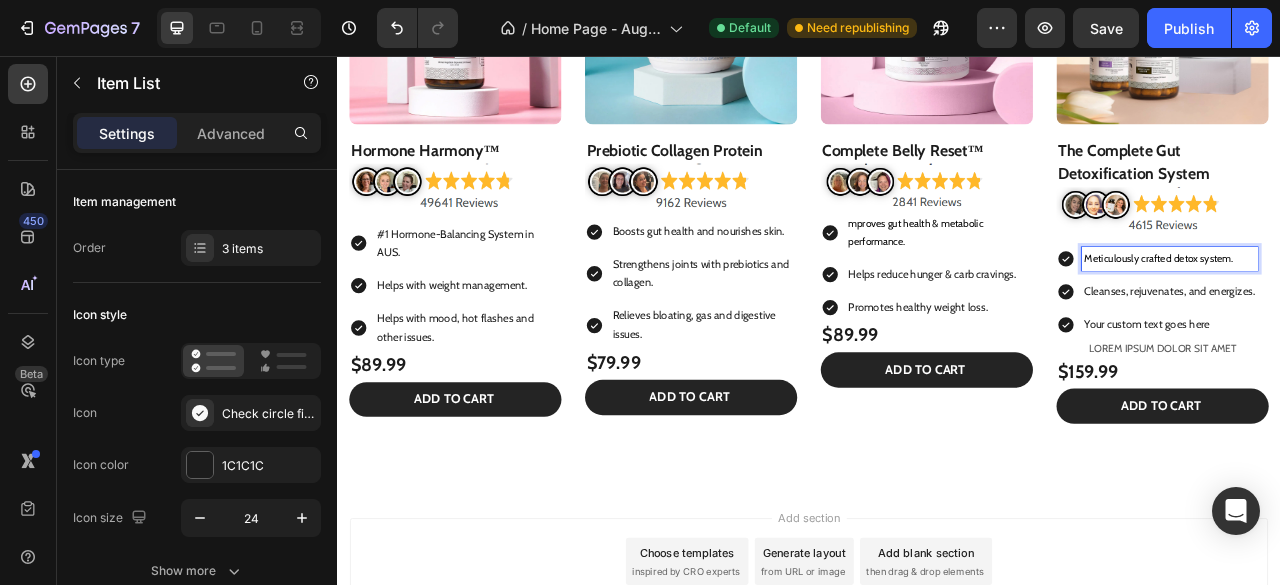click on "Your custom text goes here" at bounding box center (1396, 398) 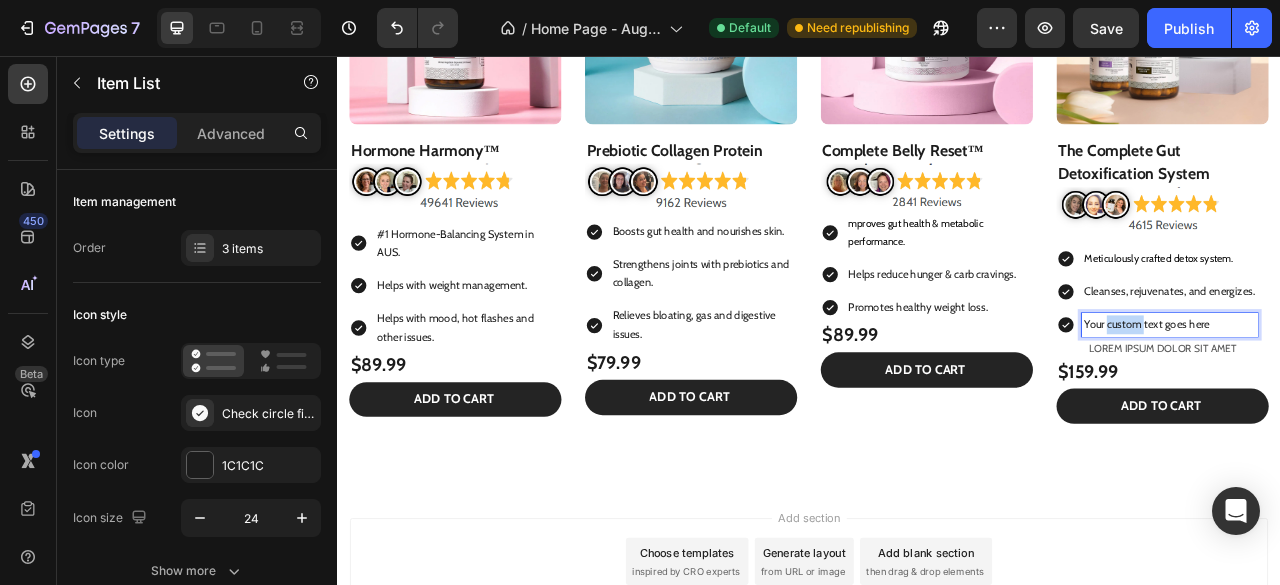 click on "Your custom text goes here" at bounding box center [1396, 398] 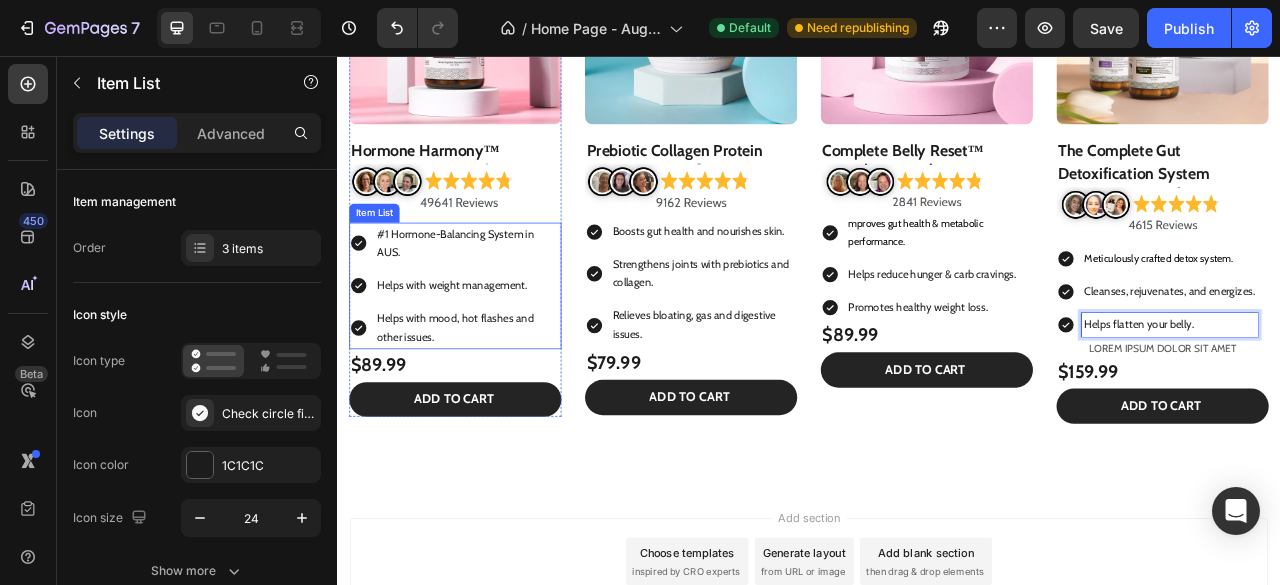 click on "#1 Hormone-Balancing System in AUS. Helps with weight management. Helps with mood, hot flashes and other issues." at bounding box center (487, 348) 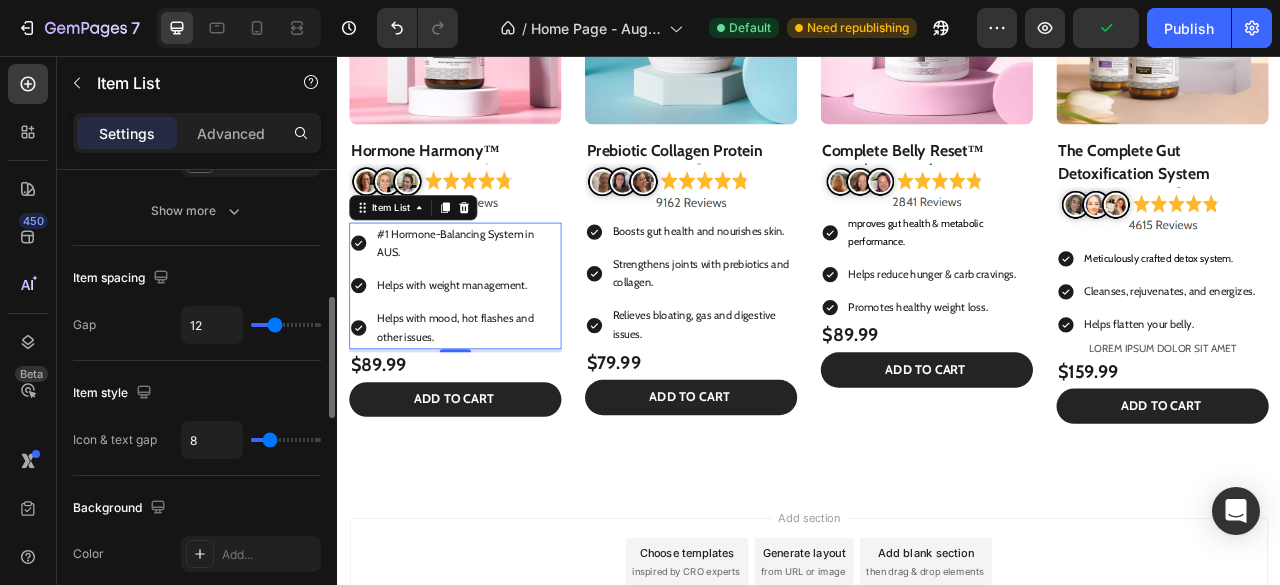 scroll, scrollTop: 738, scrollLeft: 0, axis: vertical 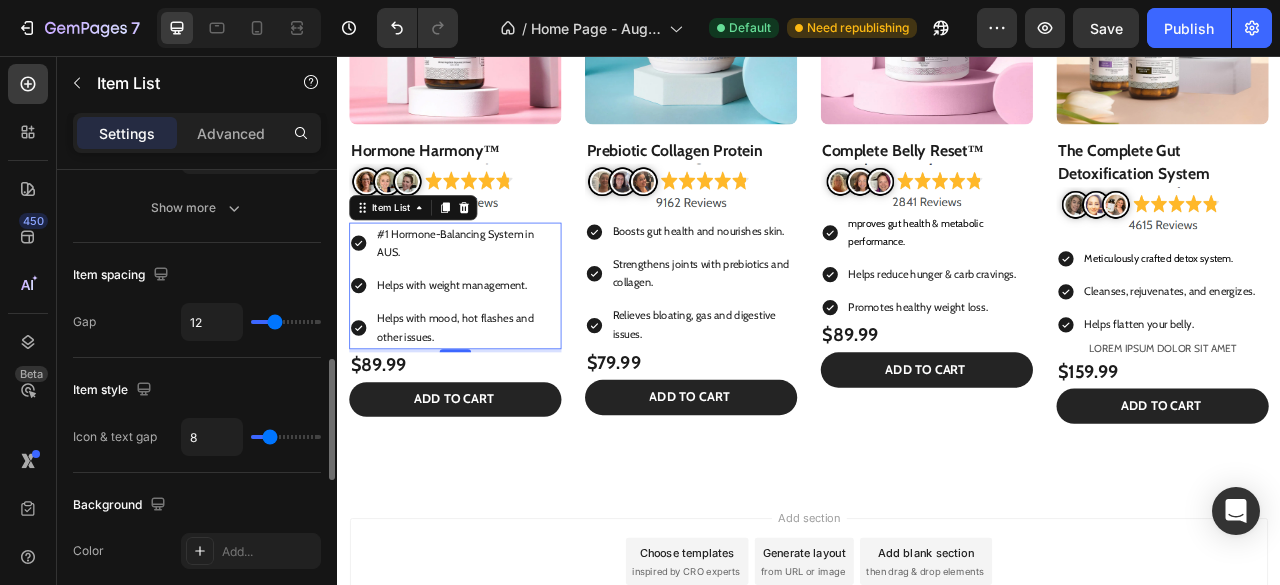 type on "11" 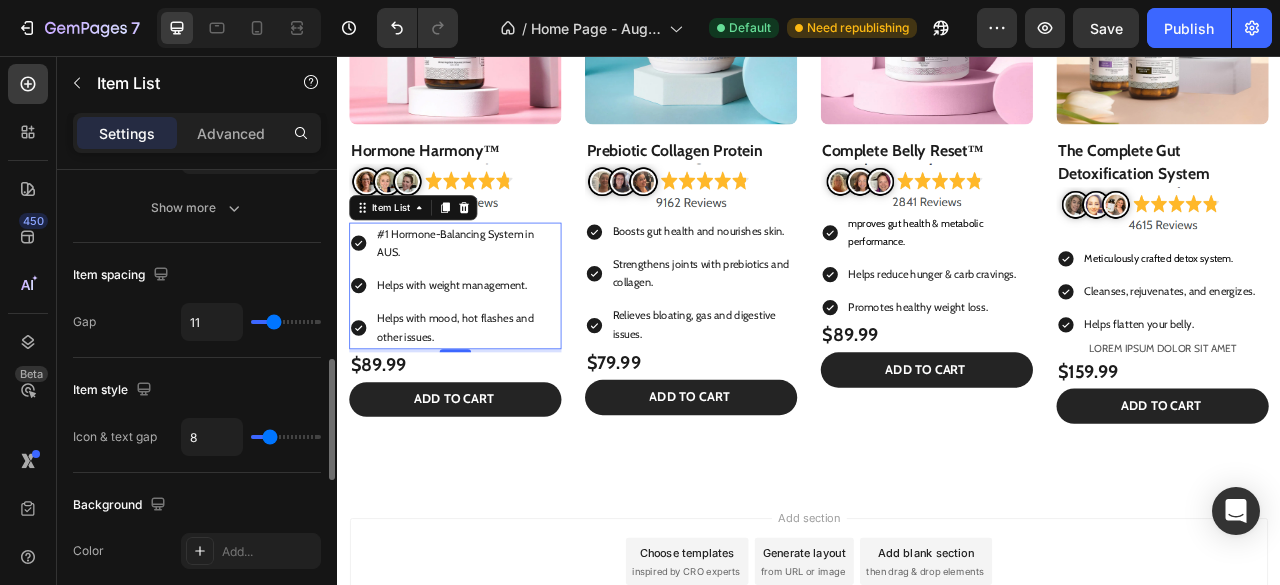 type on "8" 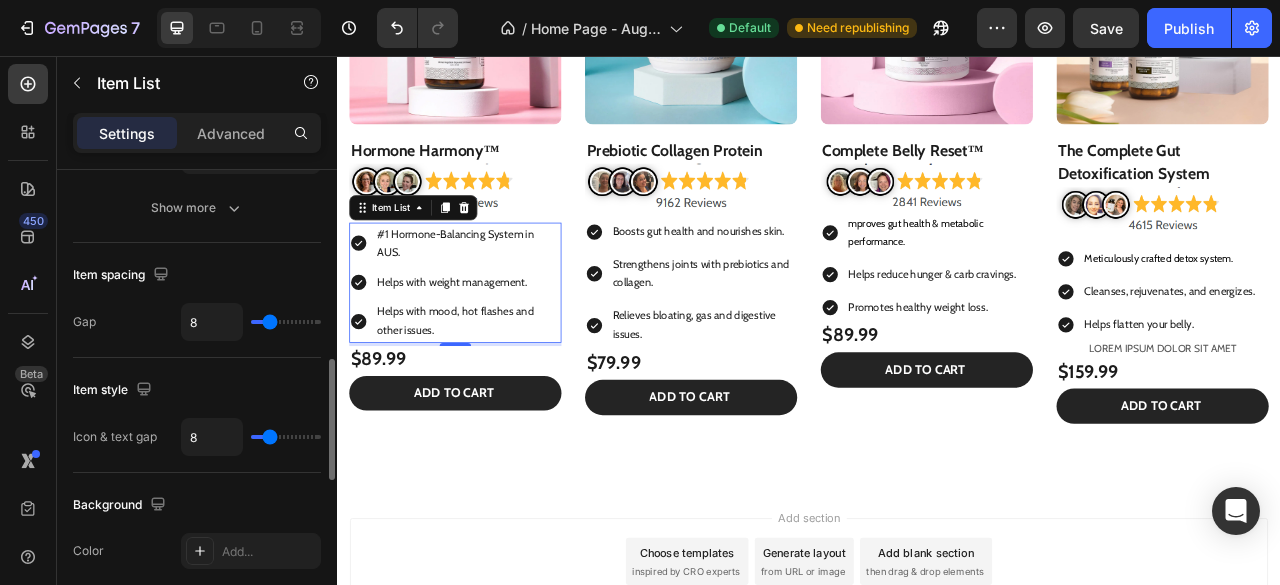 type on "7" 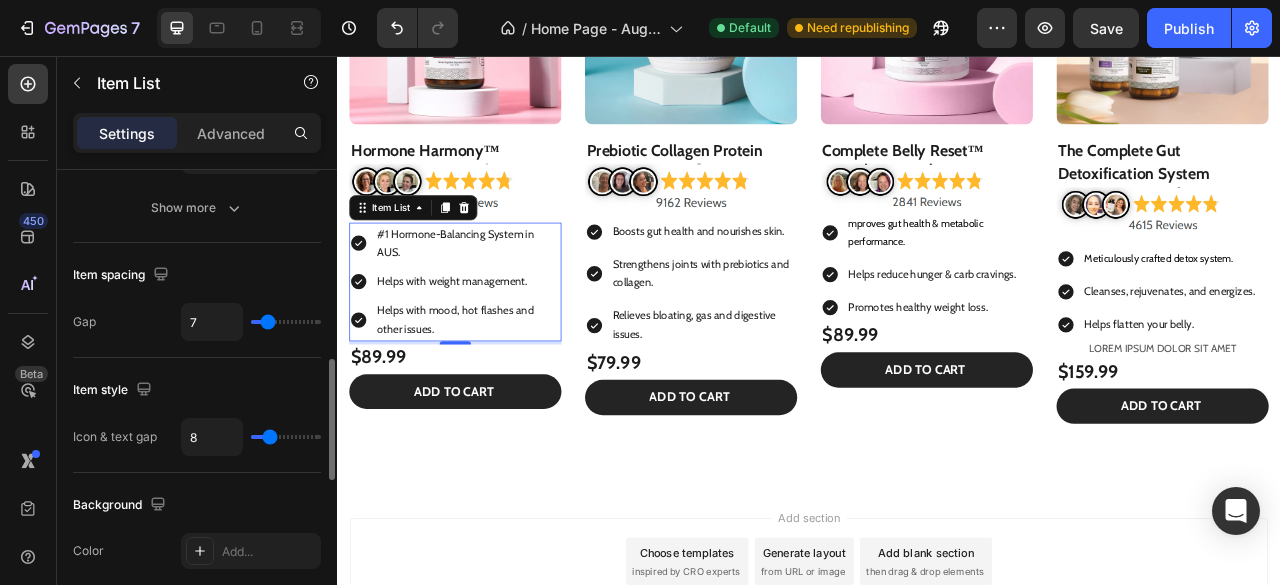 type on "5" 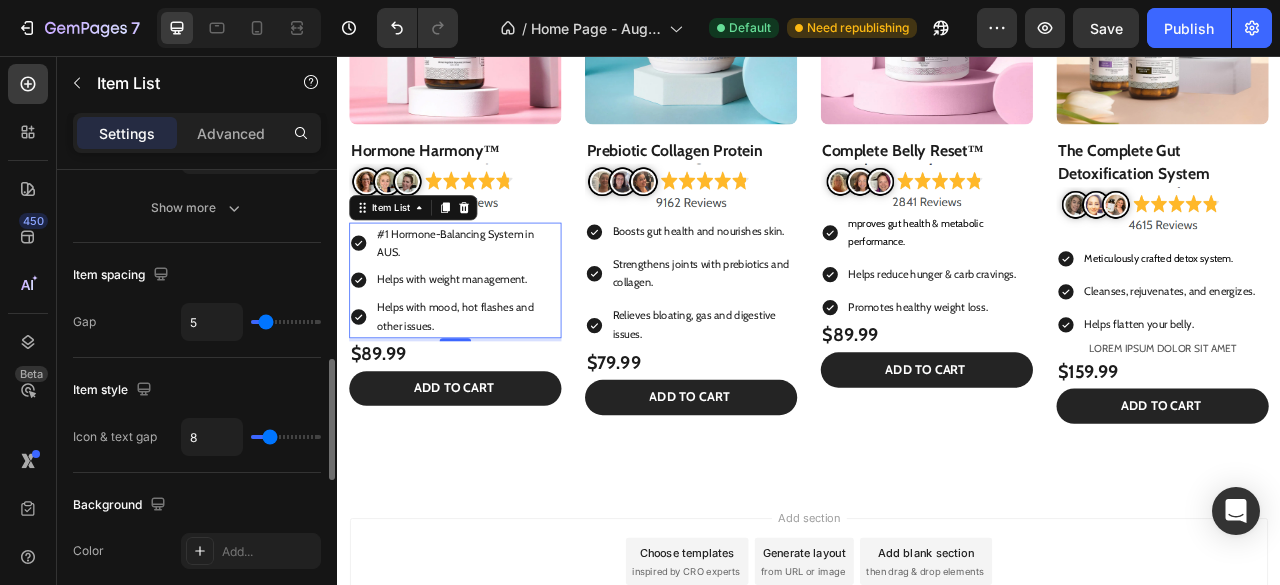 type on "2" 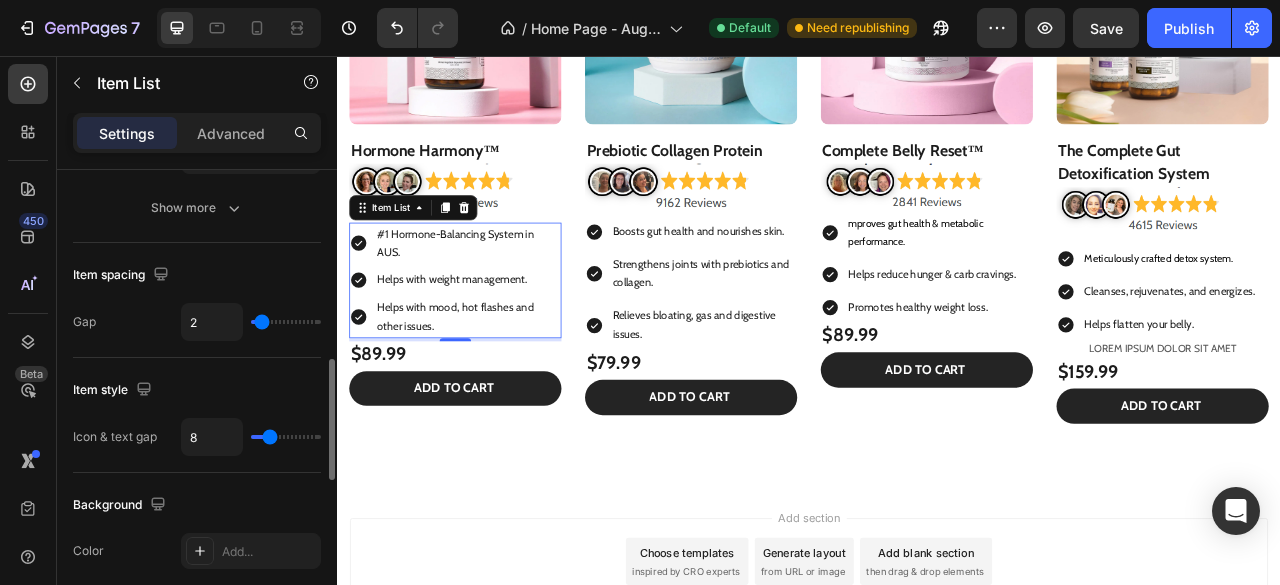 type on "1" 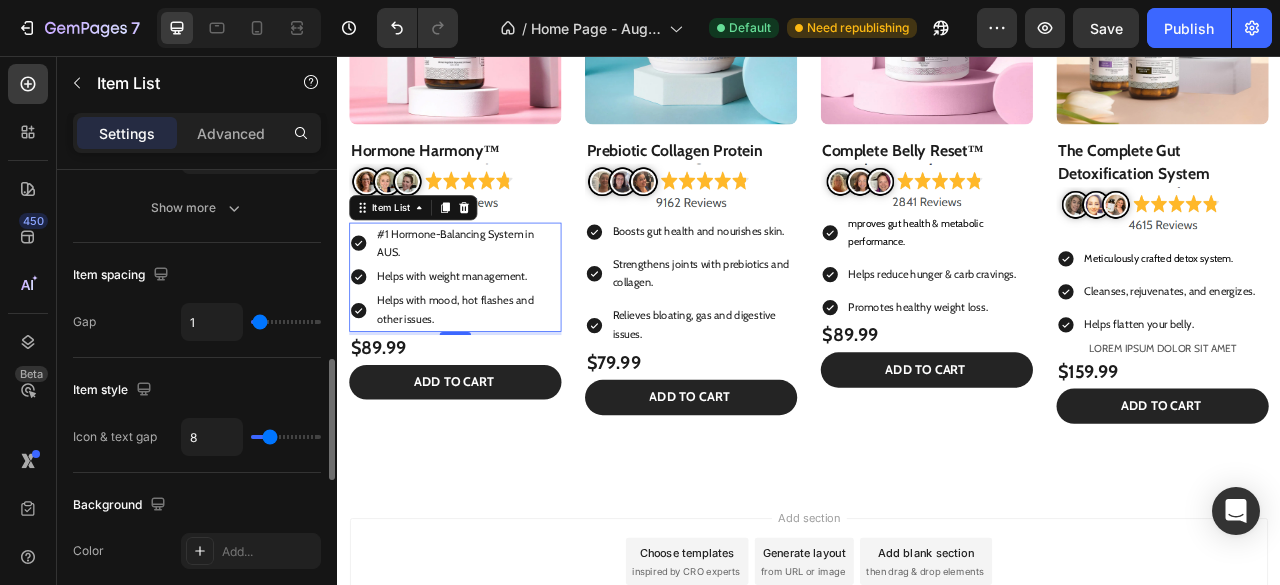 type on "0" 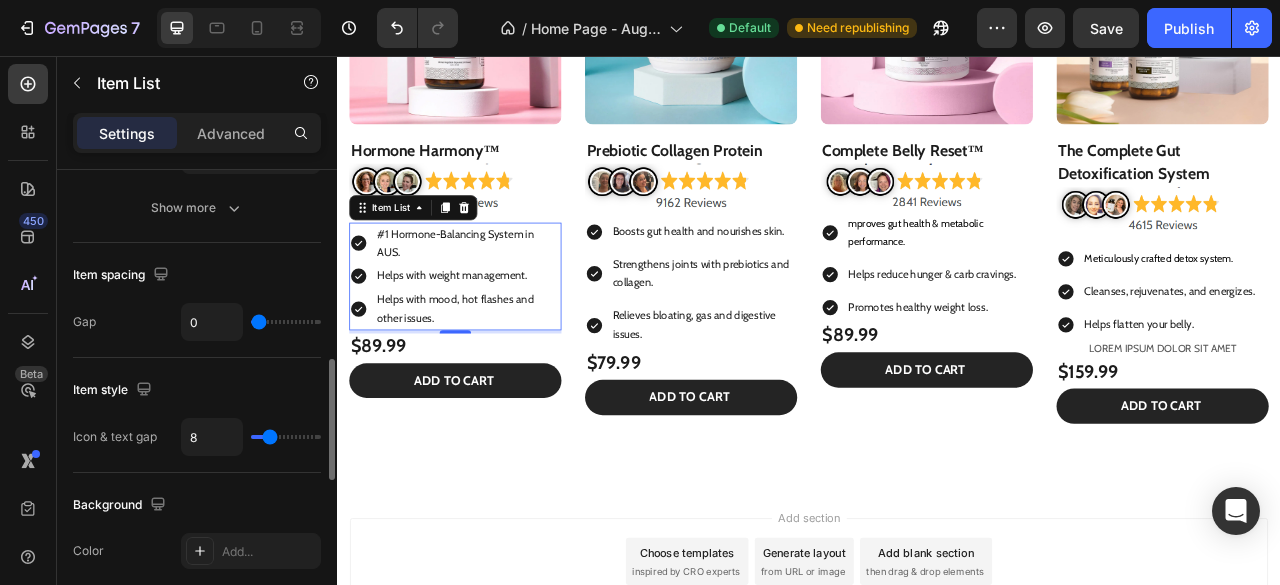 type on "0" 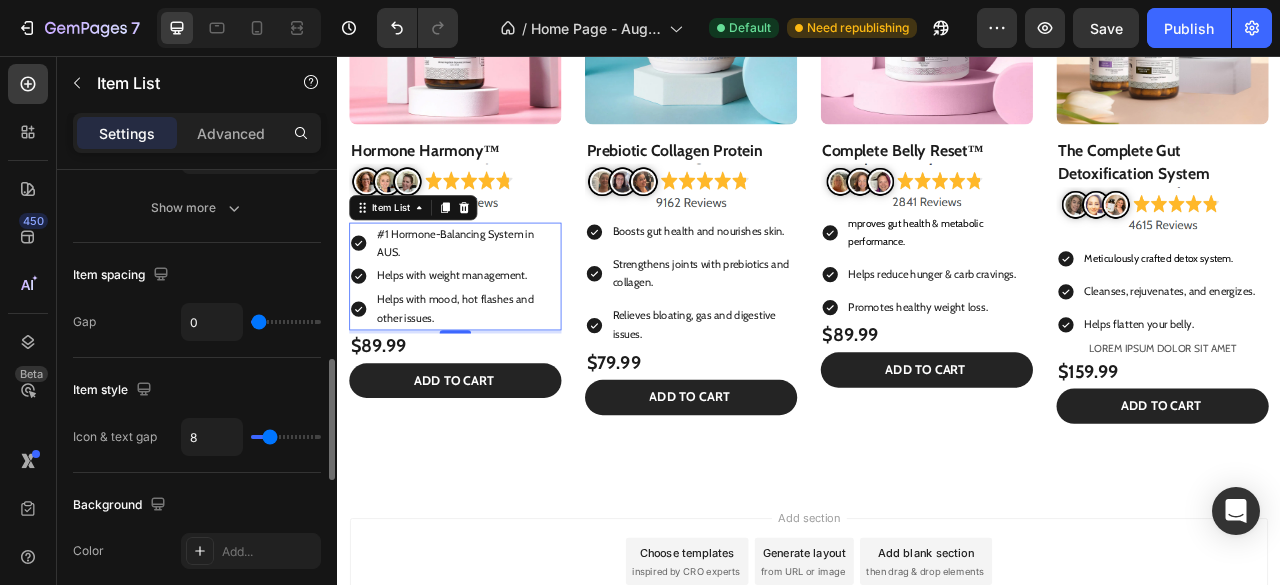 drag, startPoint x: 275, startPoint y: 323, endPoint x: 222, endPoint y: 339, distance: 55.362442 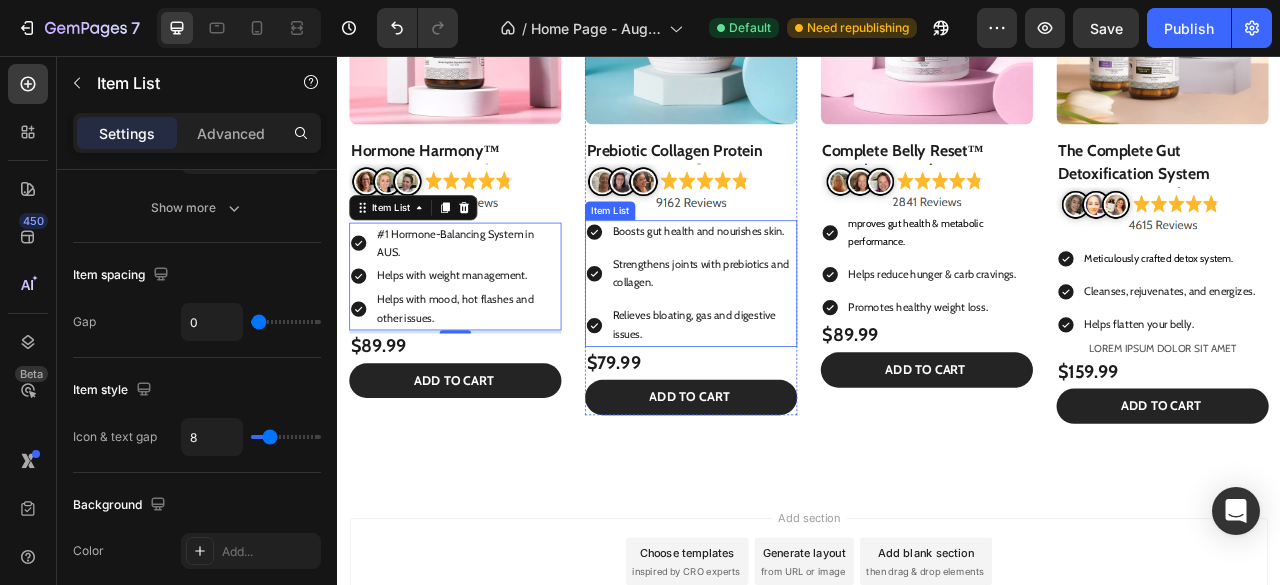 click on "Boosts gut health and nourishes skin. Strengthens joints with prebiotics and collagen. Relieves bloating, gas and digestive issues." at bounding box center [787, 345] 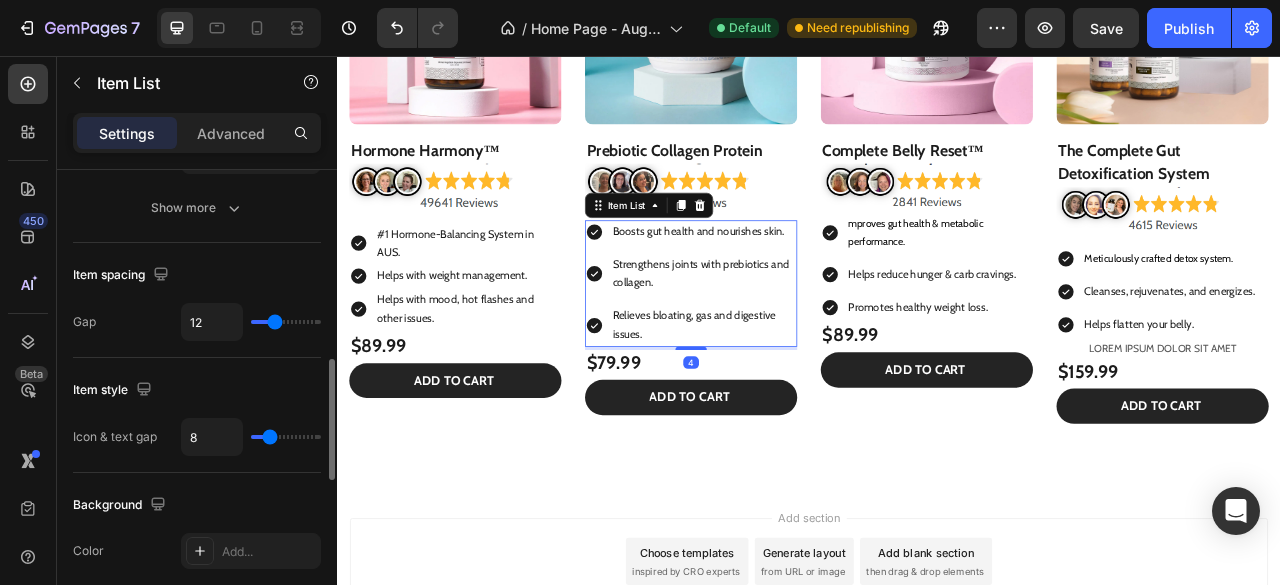 type on "10" 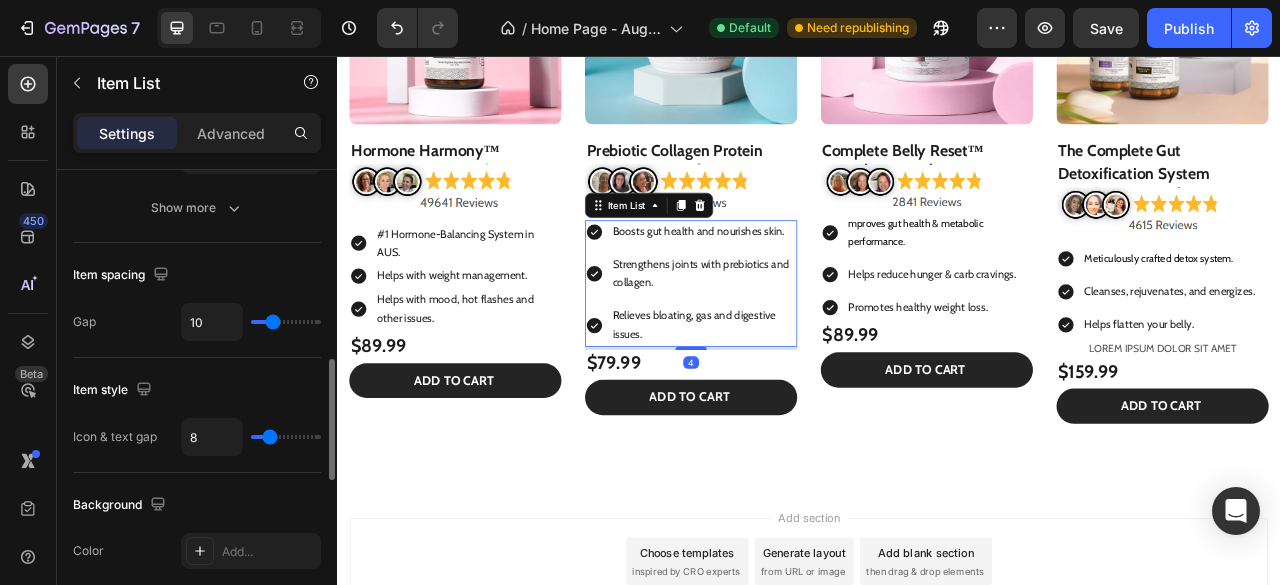 type on "0" 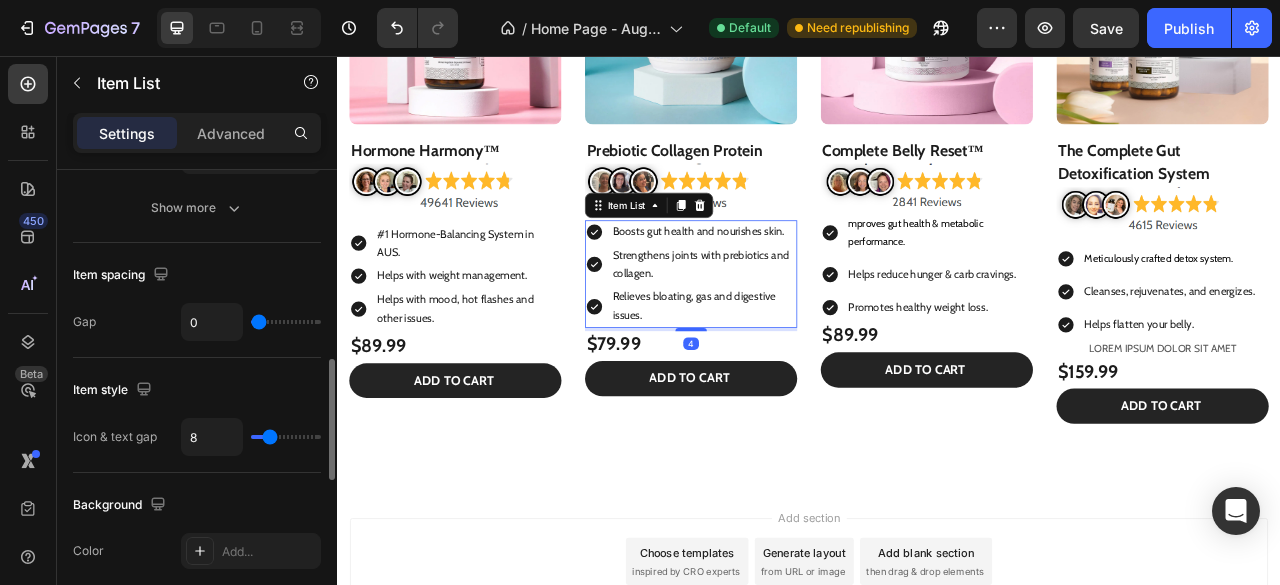 drag, startPoint x: 252, startPoint y: 323, endPoint x: 128, endPoint y: 361, distance: 129.69194 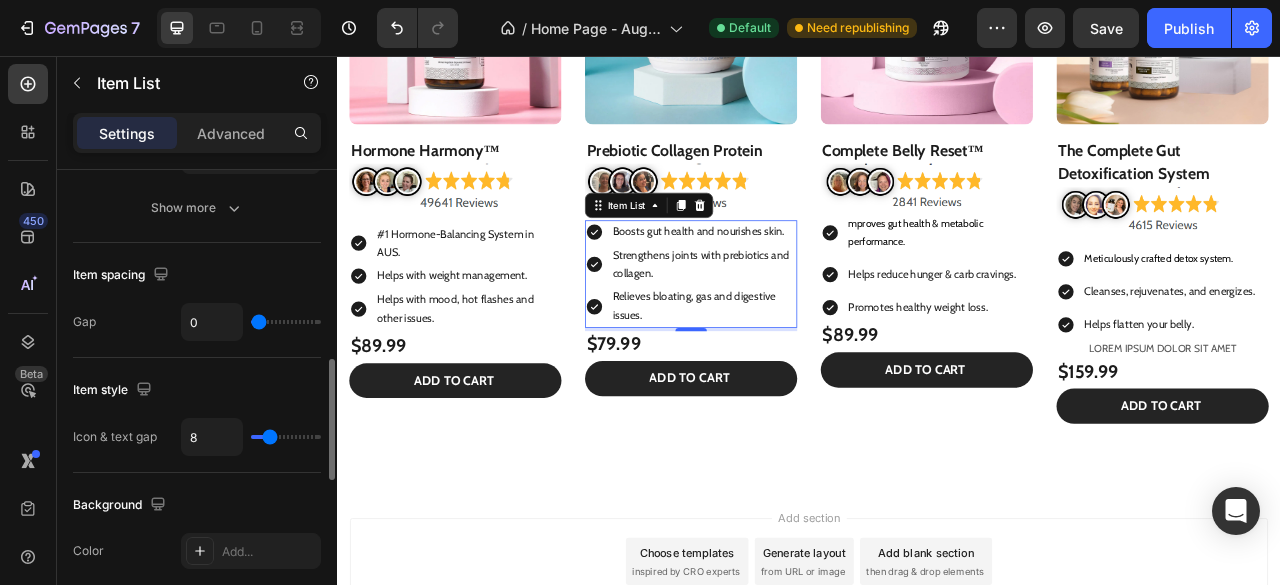 type on "2" 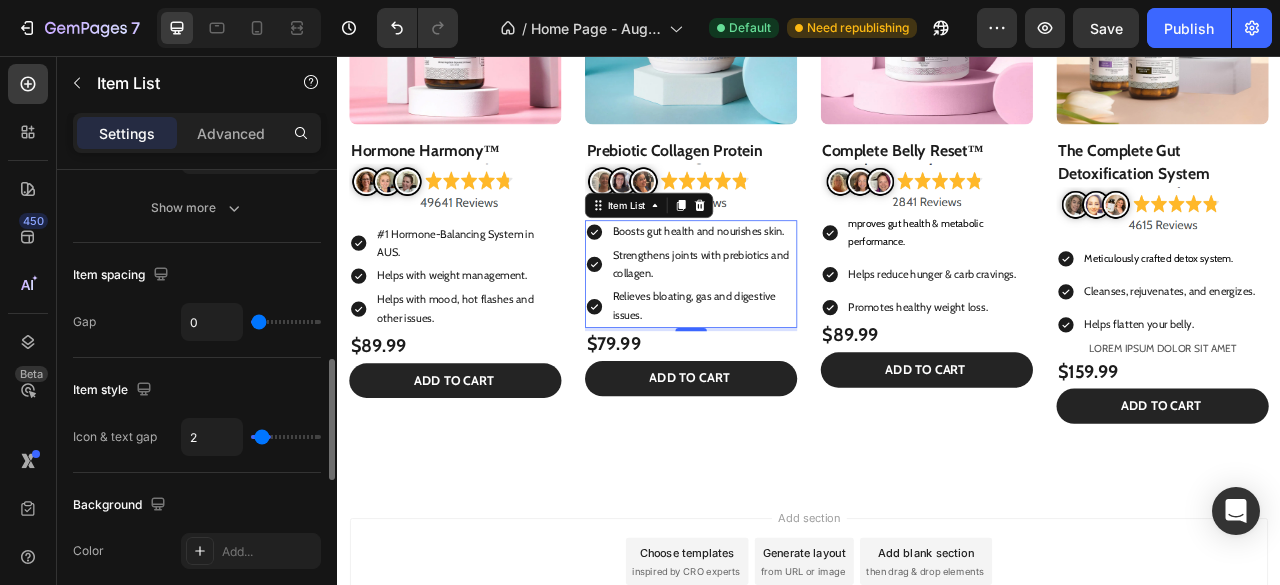 type on "0" 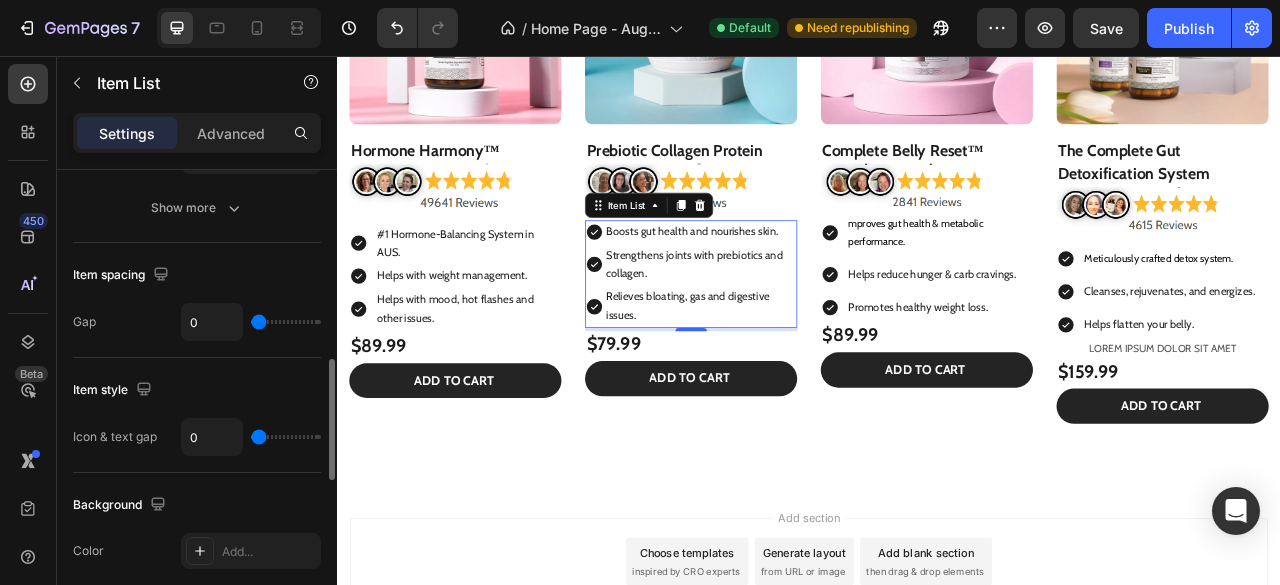 drag, startPoint x: 264, startPoint y: 438, endPoint x: 236, endPoint y: 438, distance: 28 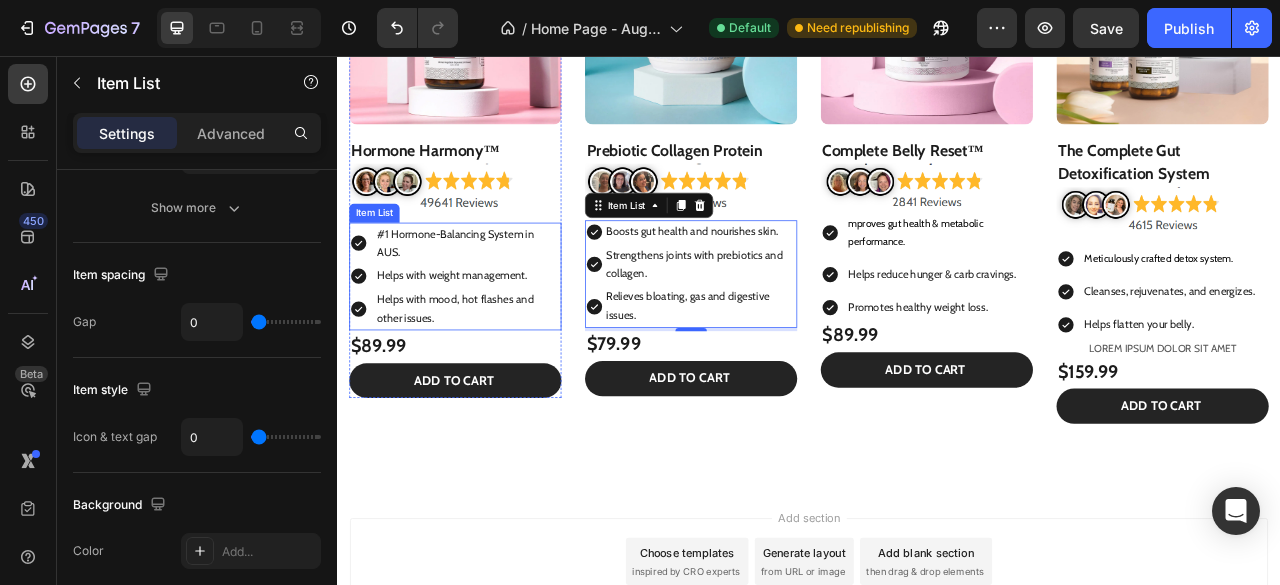 click on "#1 Hormone-Balancing System in AUS." at bounding box center [503, 295] 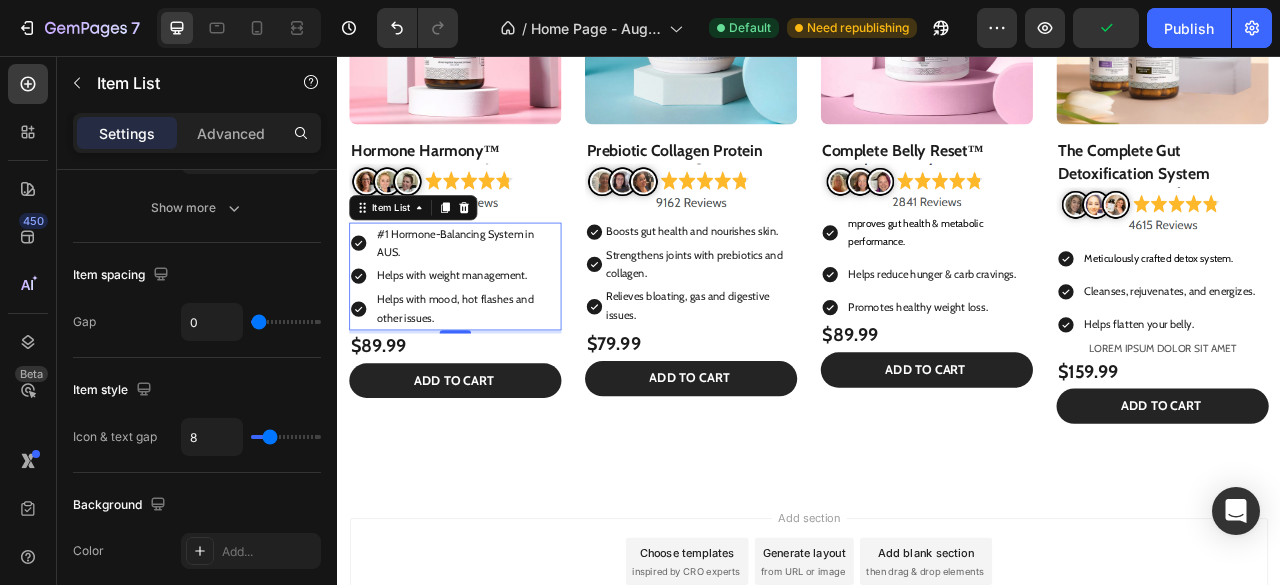drag, startPoint x: 372, startPoint y: 355, endPoint x: 672, endPoint y: 372, distance: 300.4813 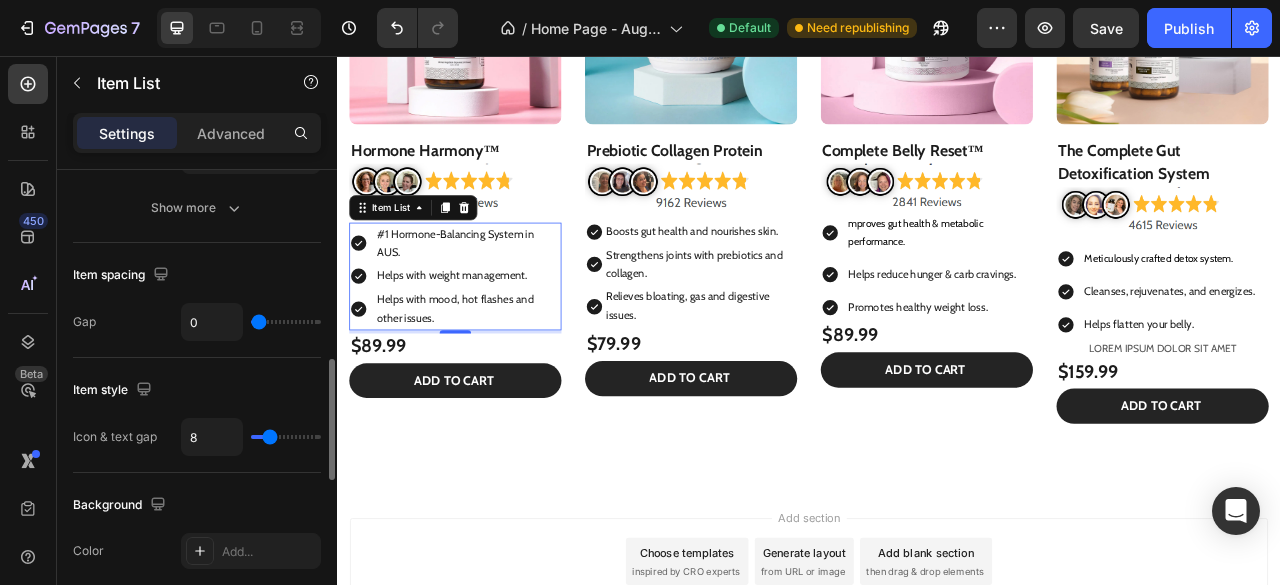type on "7" 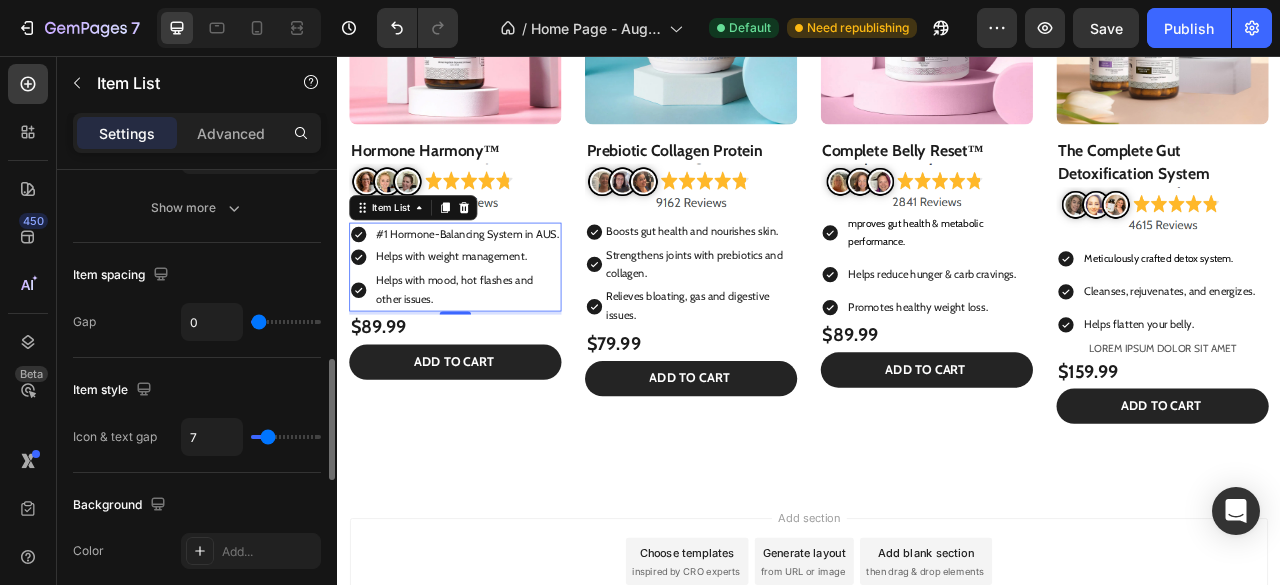 type on "4" 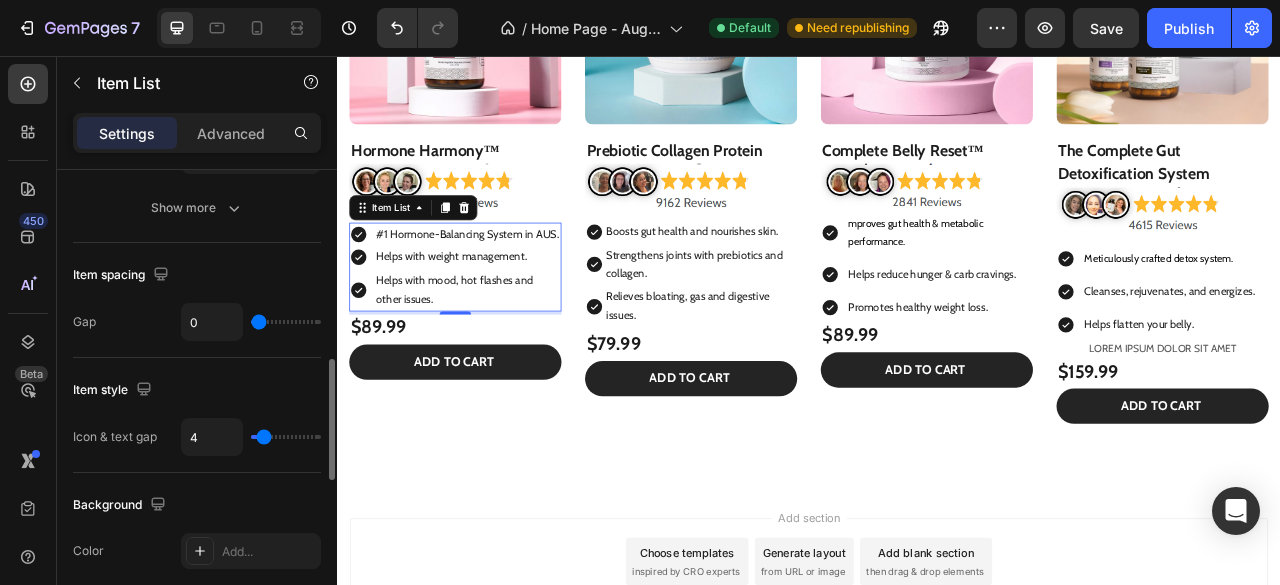 type on "0" 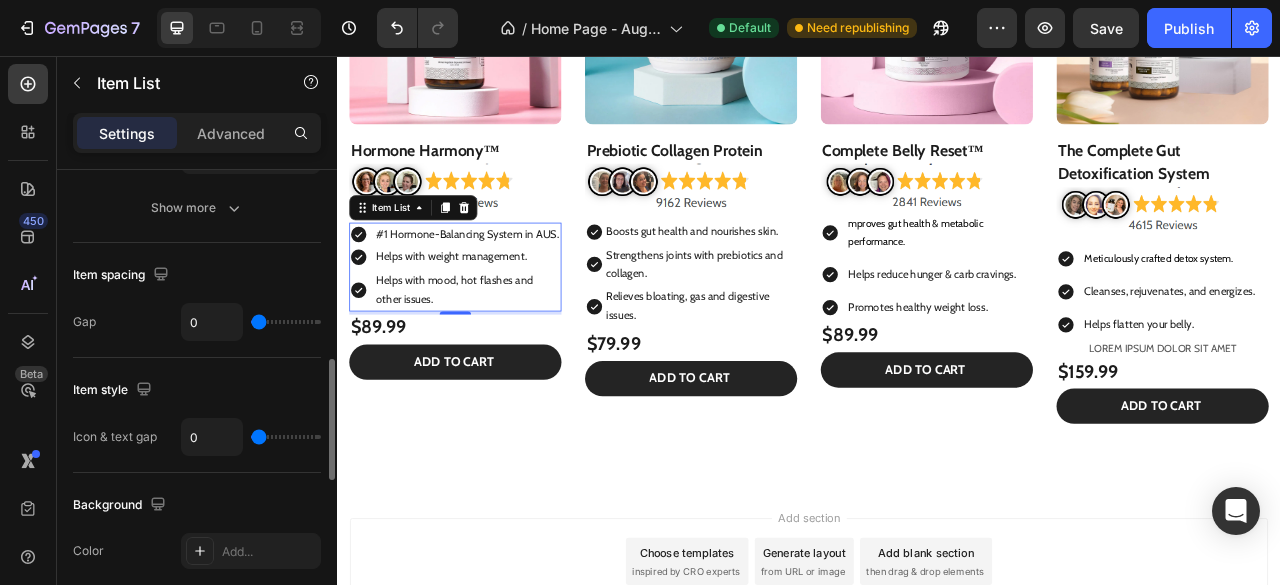 drag, startPoint x: 269, startPoint y: 430, endPoint x: 108, endPoint y: 465, distance: 164.76044 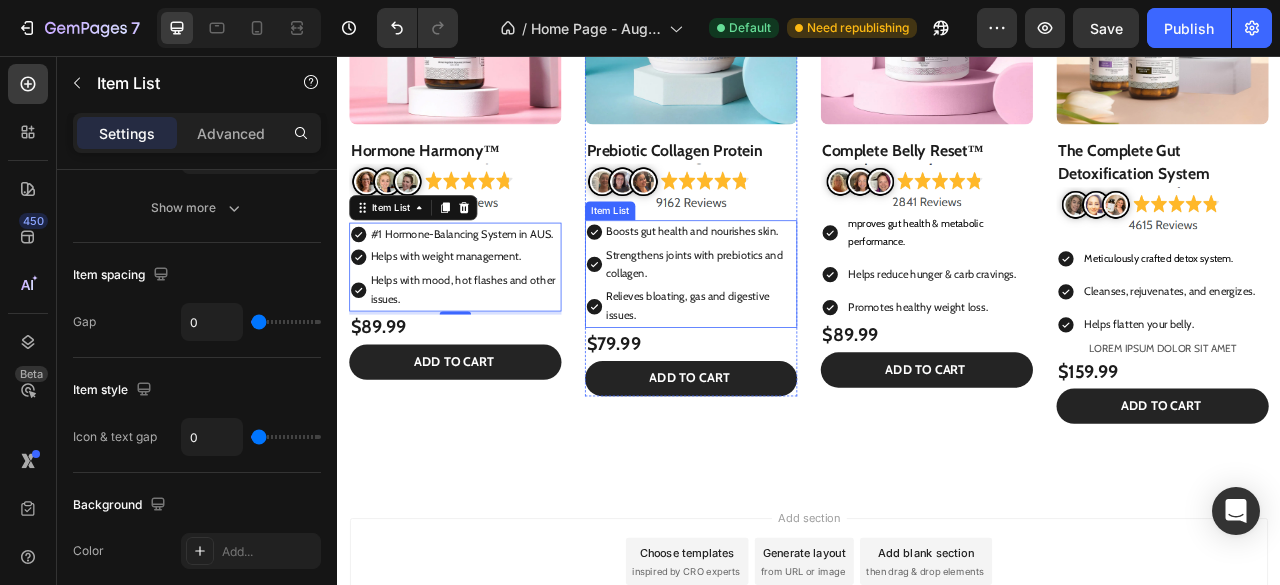 click on "Strengthens joints with prebiotics and collagen." at bounding box center [787, 322] 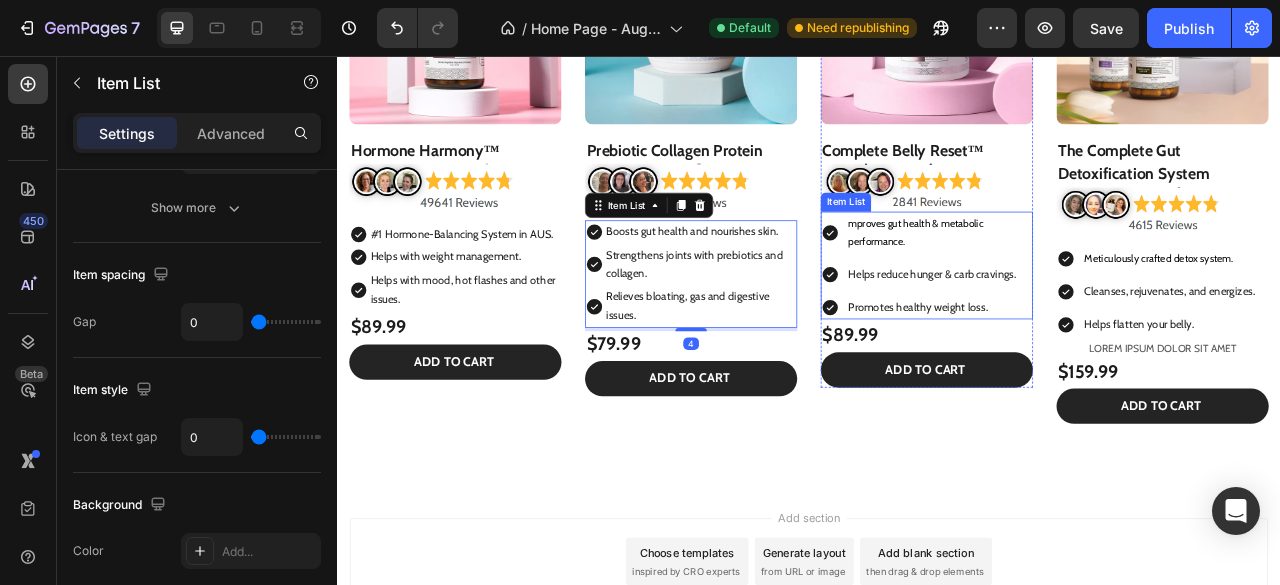 click on "mproves gut health & metabolic performance. Helps reduce hunger & carb cravings. Promotes healthy weight loss." at bounding box center (1087, 322) 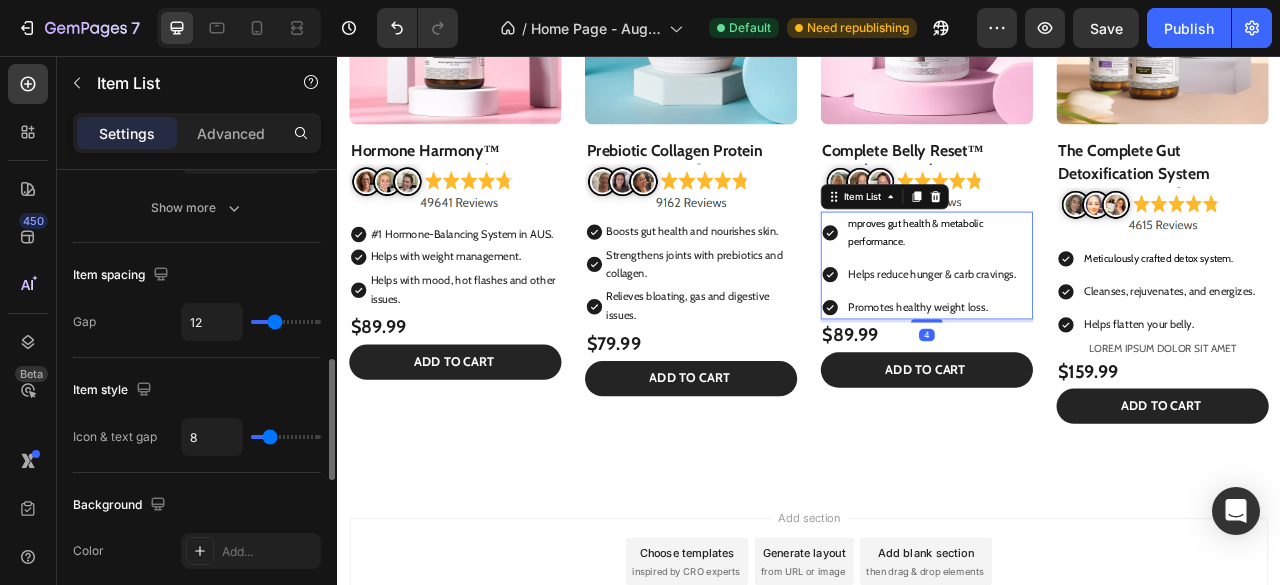 type on "4" 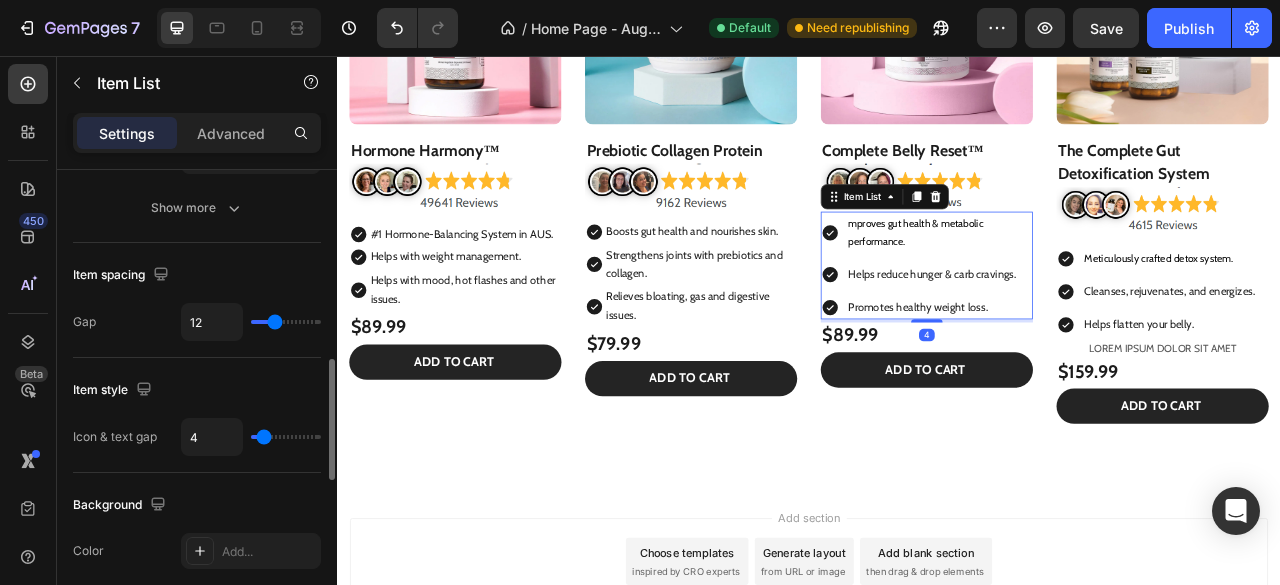type on "0" 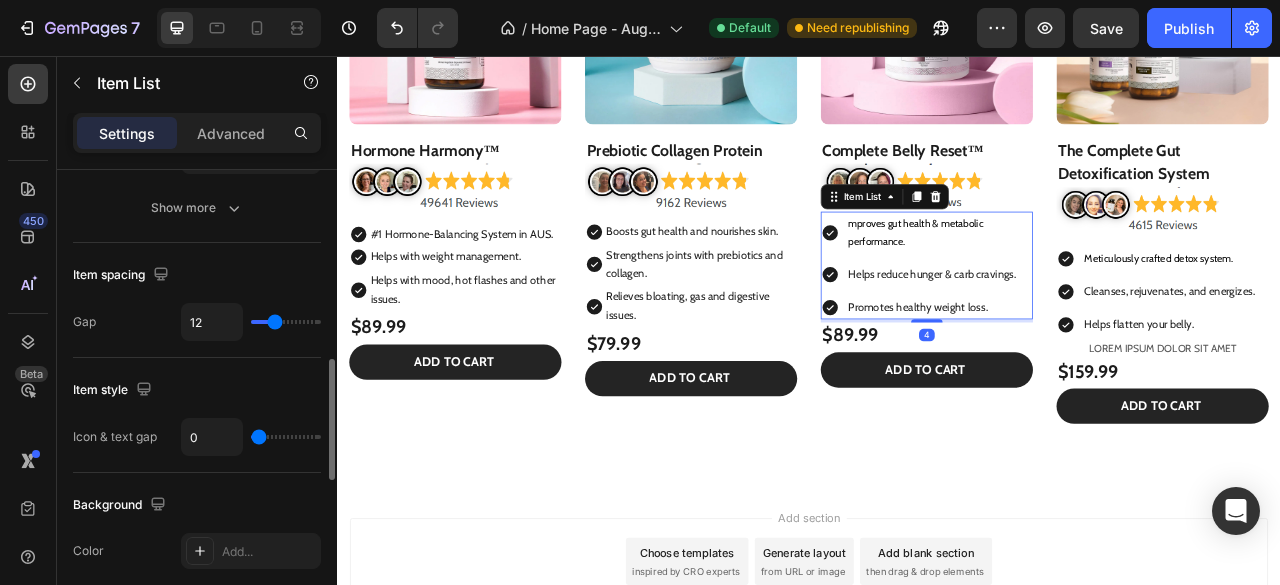 drag, startPoint x: 267, startPoint y: 427, endPoint x: 128, endPoint y: 463, distance: 143.58621 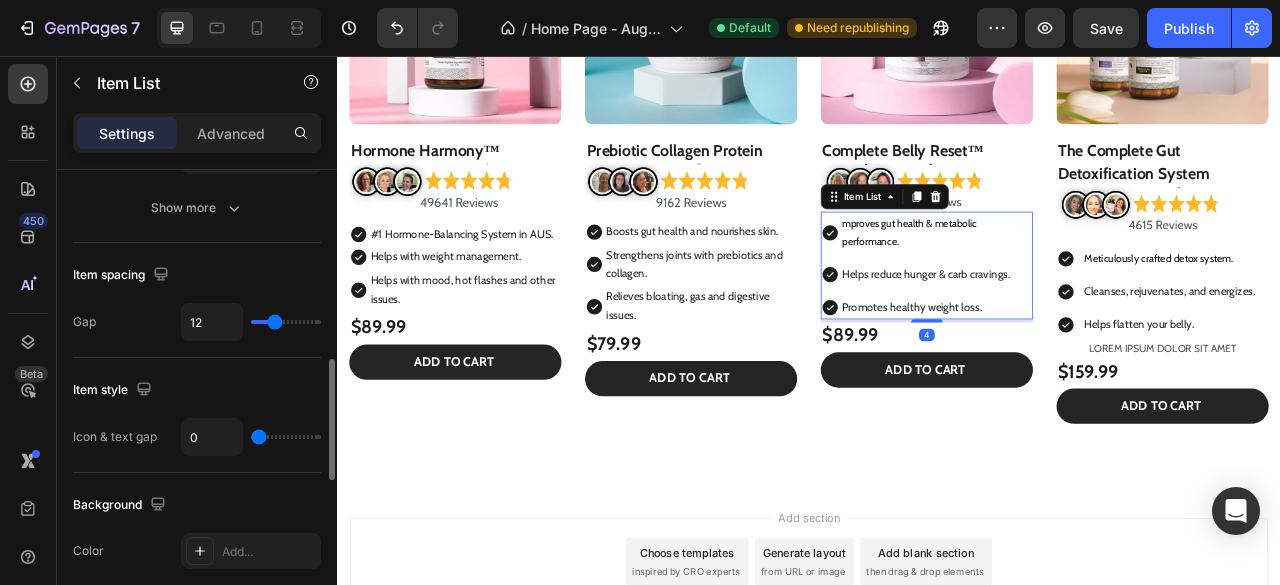 type on "13" 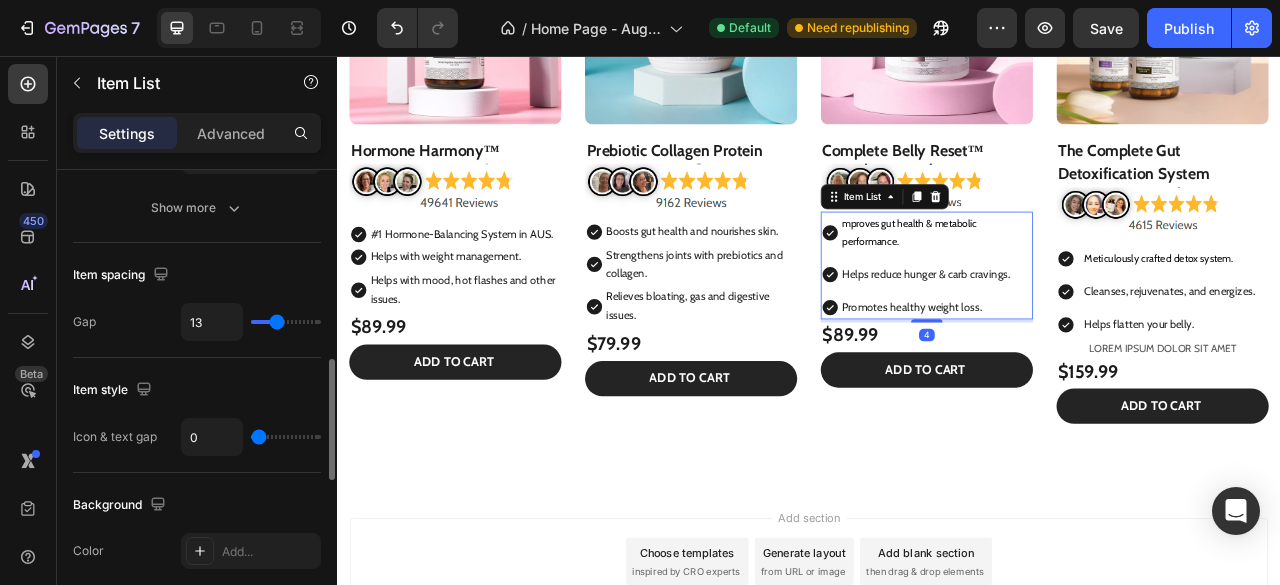 type on "9" 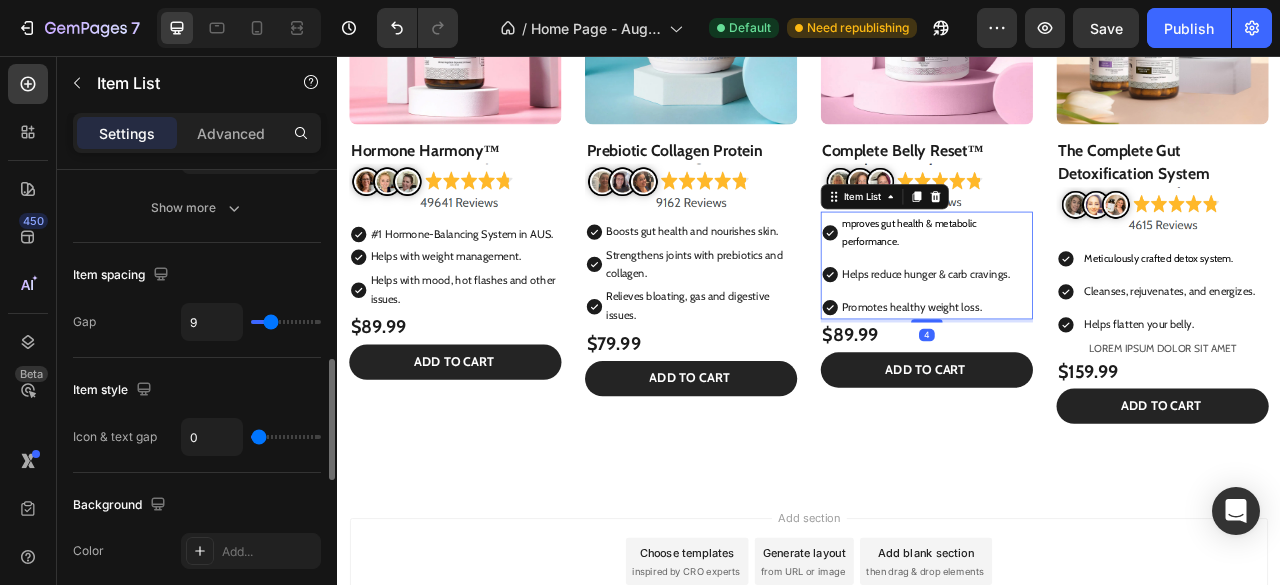 type on "3" 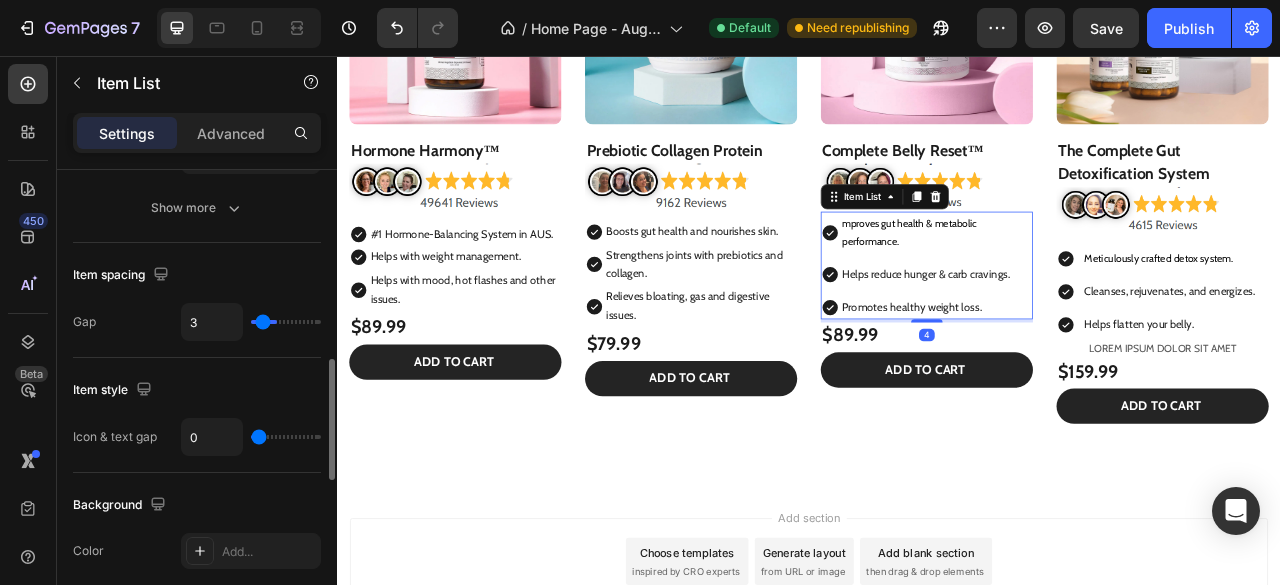 type on "0" 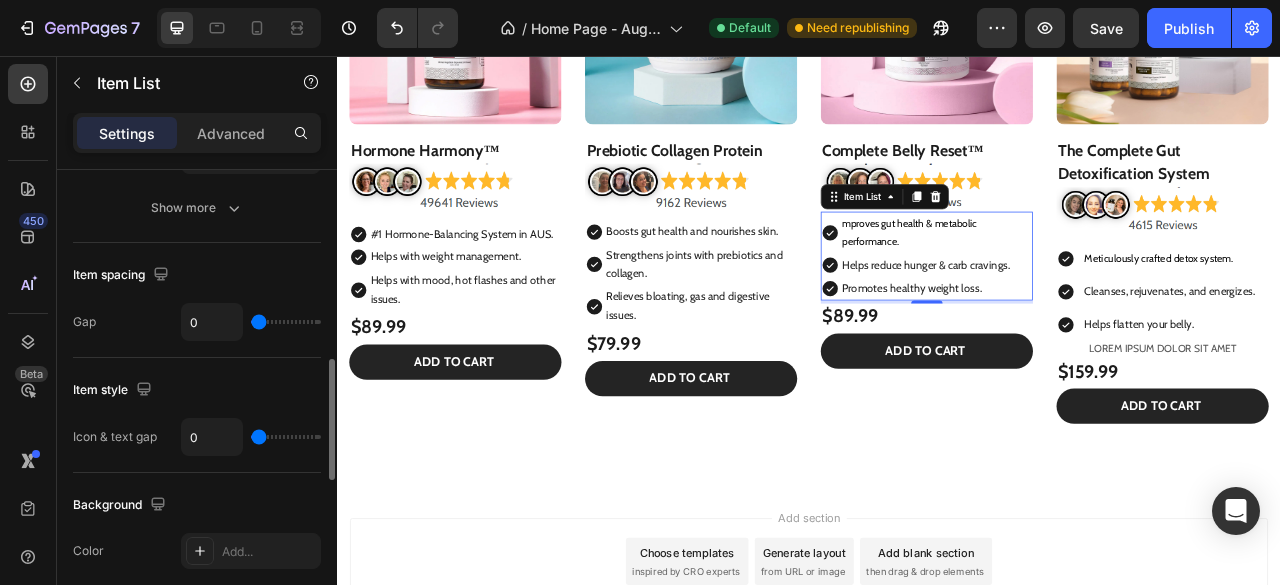 drag, startPoint x: 262, startPoint y: 323, endPoint x: 152, endPoint y: 355, distance: 114.56003 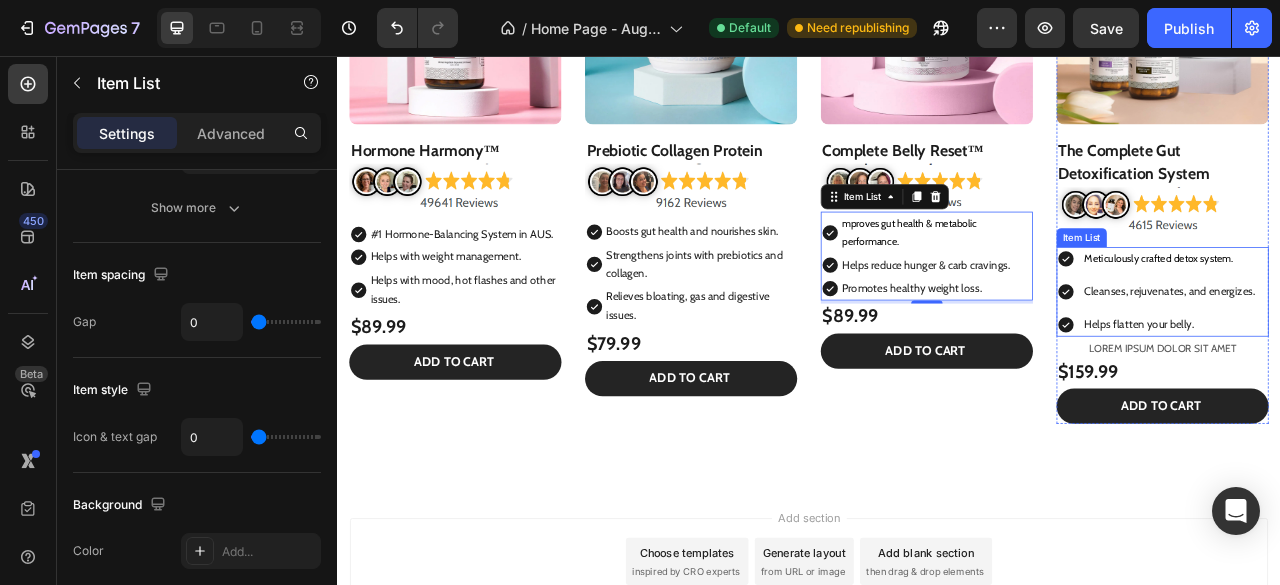 click on "Meticulously crafted detox system. Cleanses, rejuvenates, and energizes. Helps flatten your belly." at bounding box center [1380, 355] 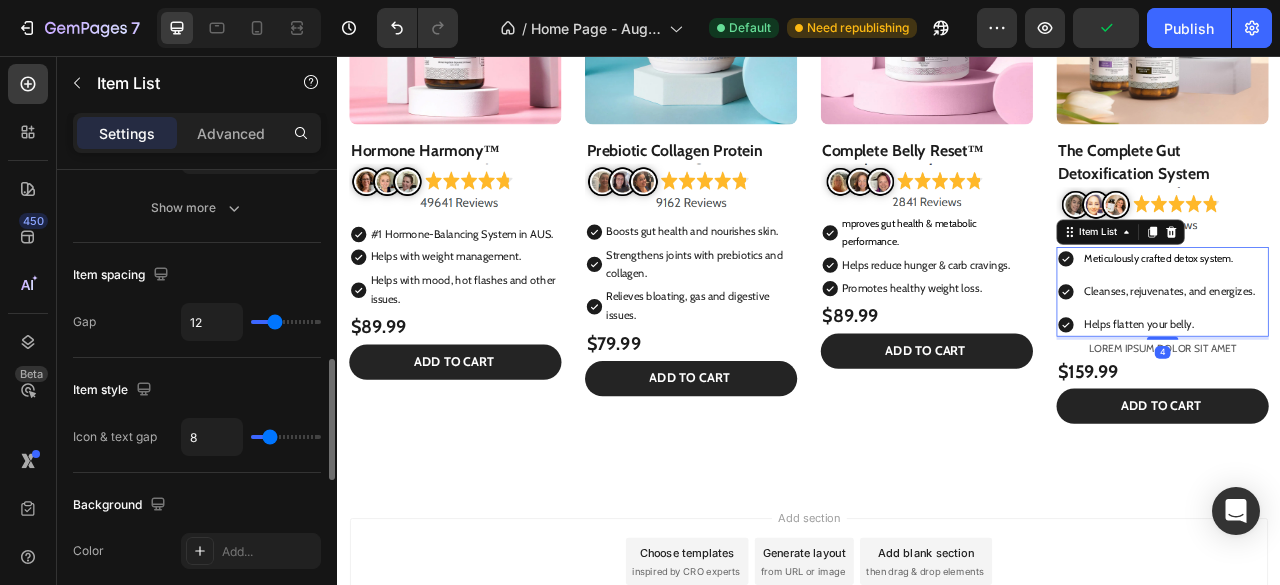 type on "7" 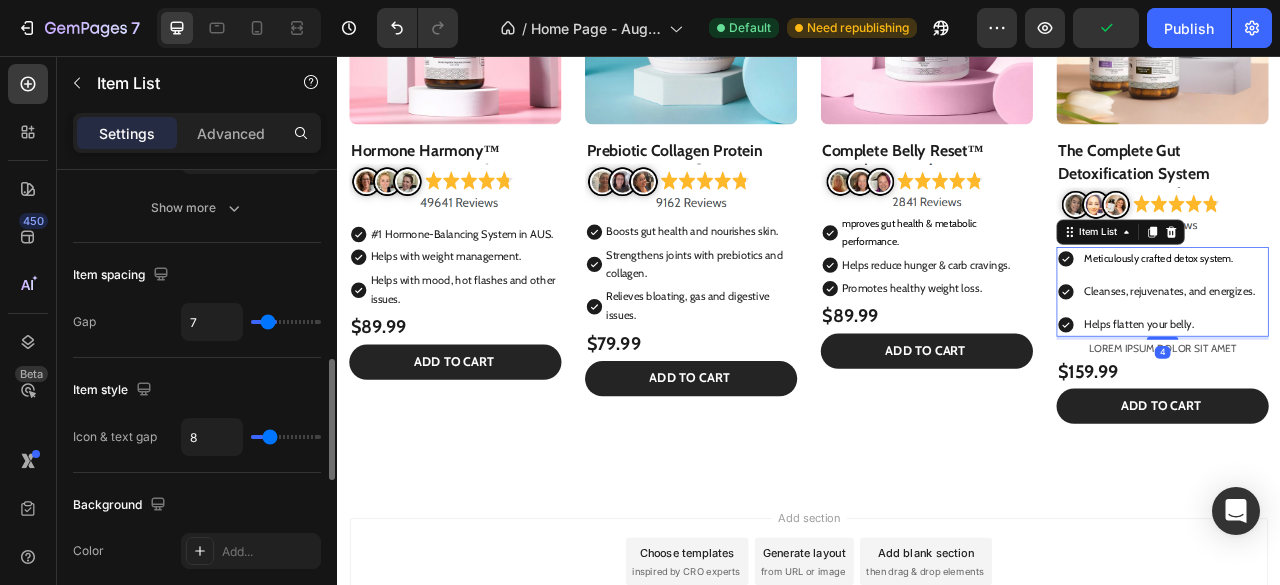 type on "0" 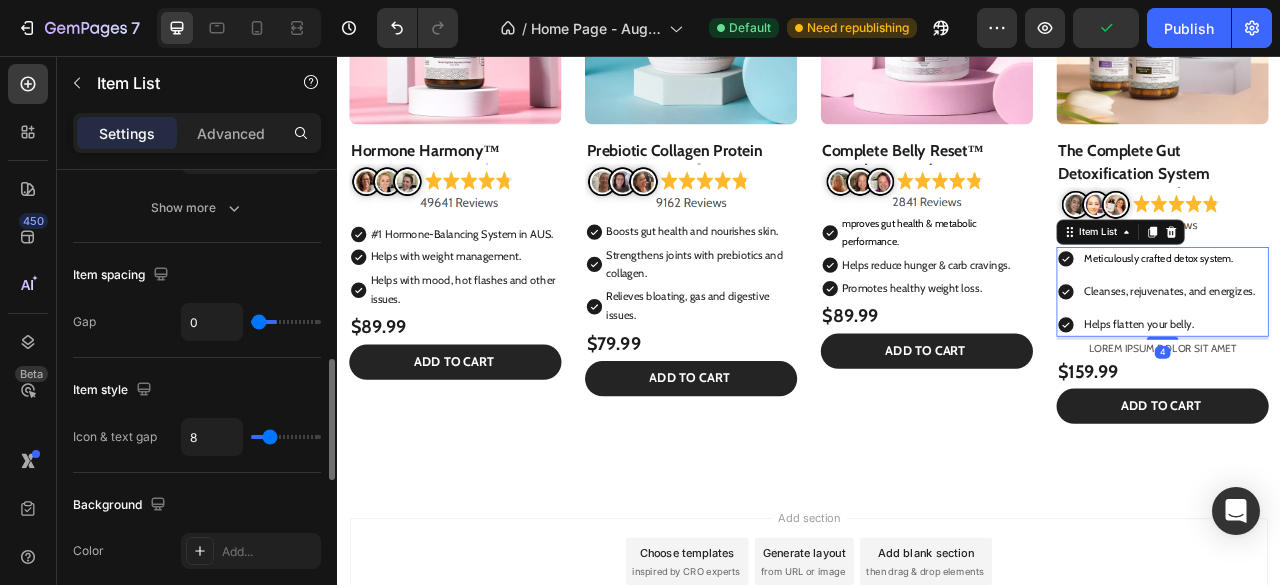 drag, startPoint x: 274, startPoint y: 319, endPoint x: 72, endPoint y: 377, distance: 210.16185 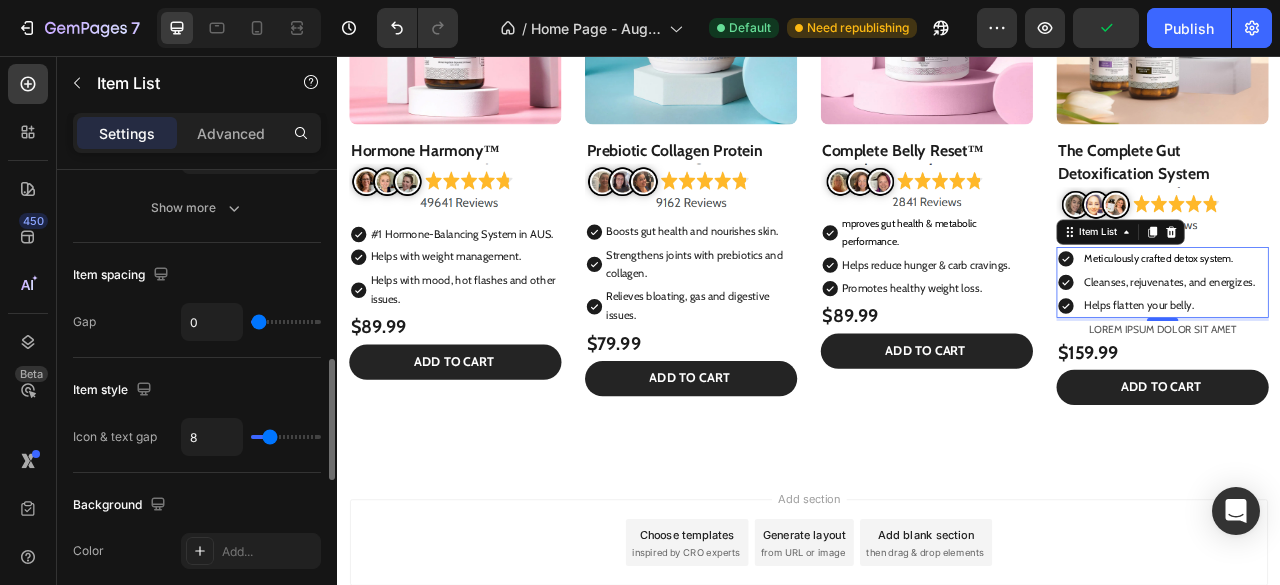 type on "3" 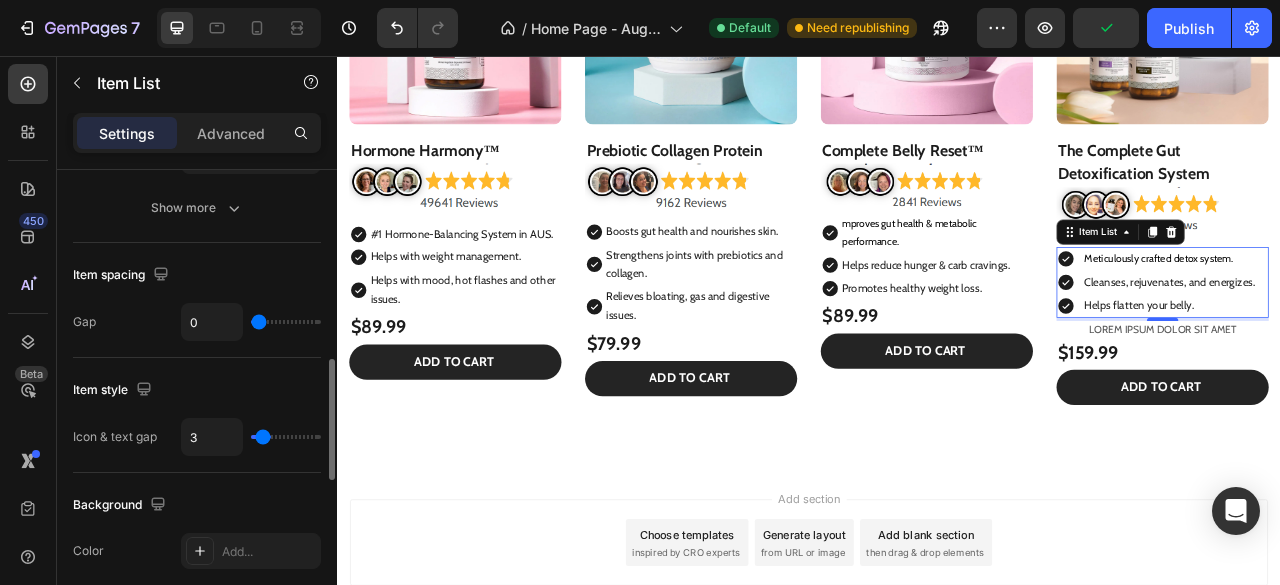 type on "2" 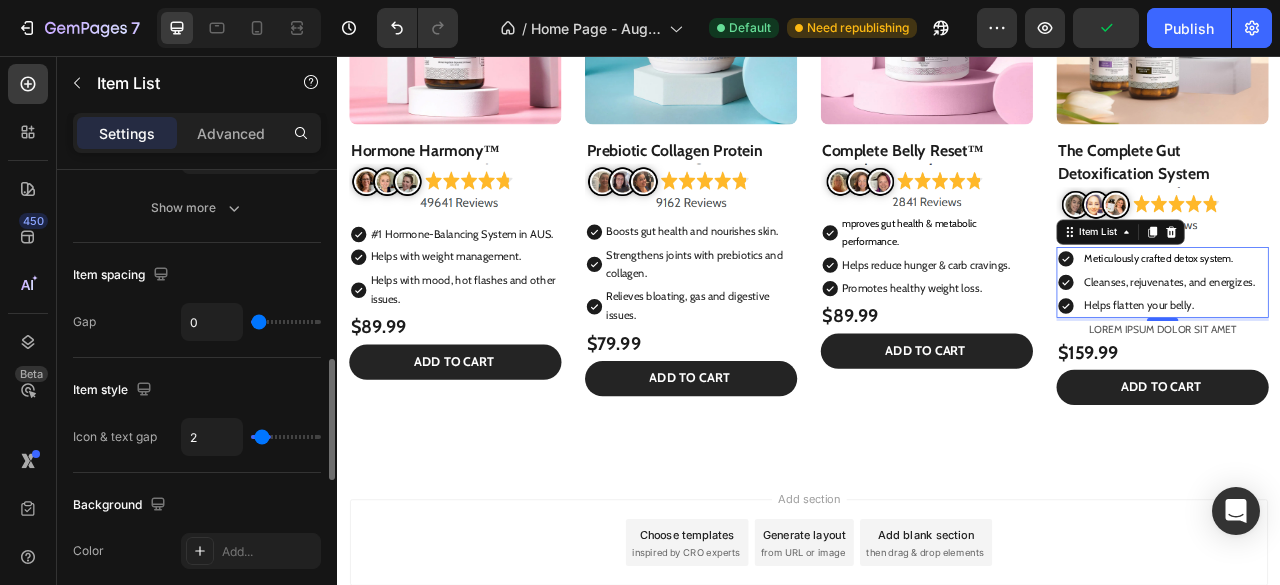 type on "0" 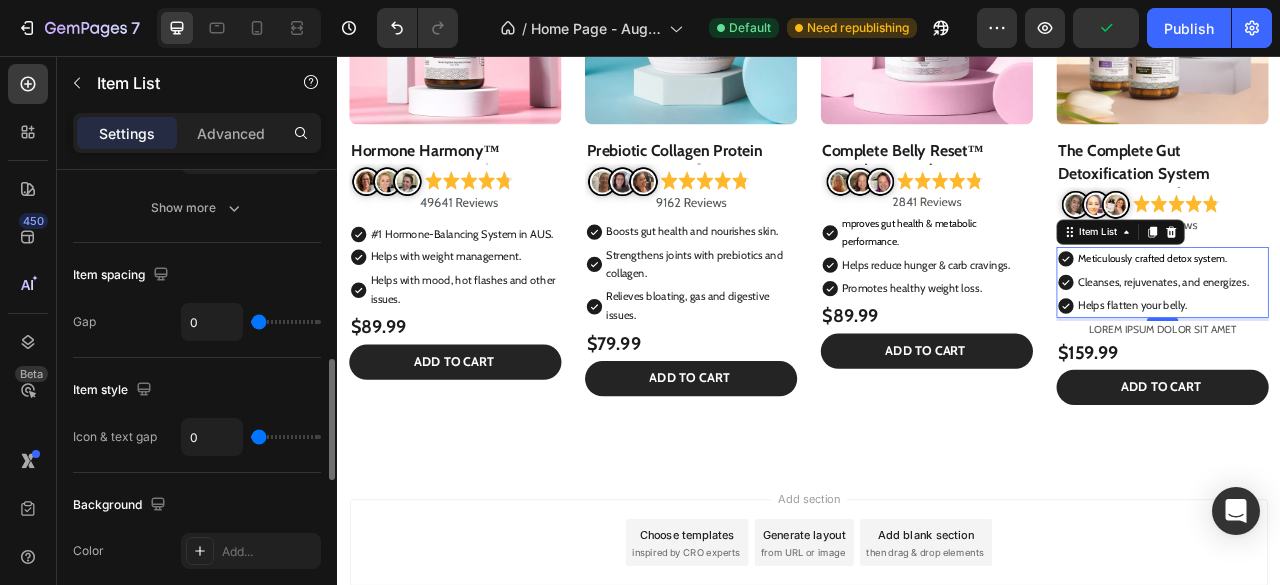 drag, startPoint x: 263, startPoint y: 433, endPoint x: 100, endPoint y: 473, distance: 167.83623 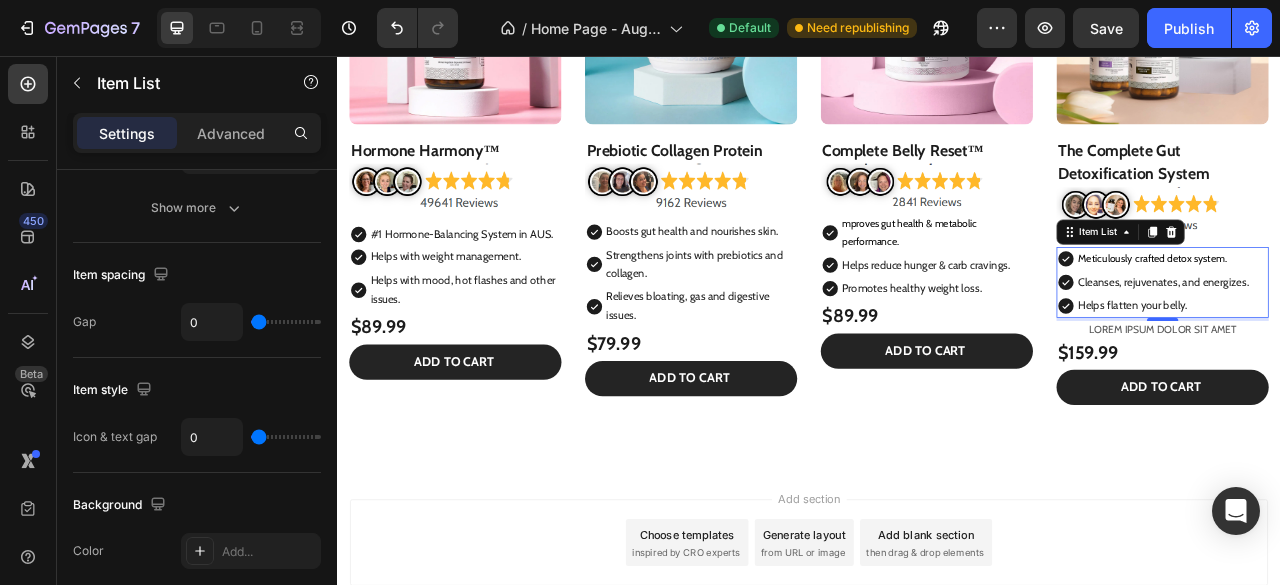 click on "Meticulously crafted detox system." at bounding box center (1388, 314) 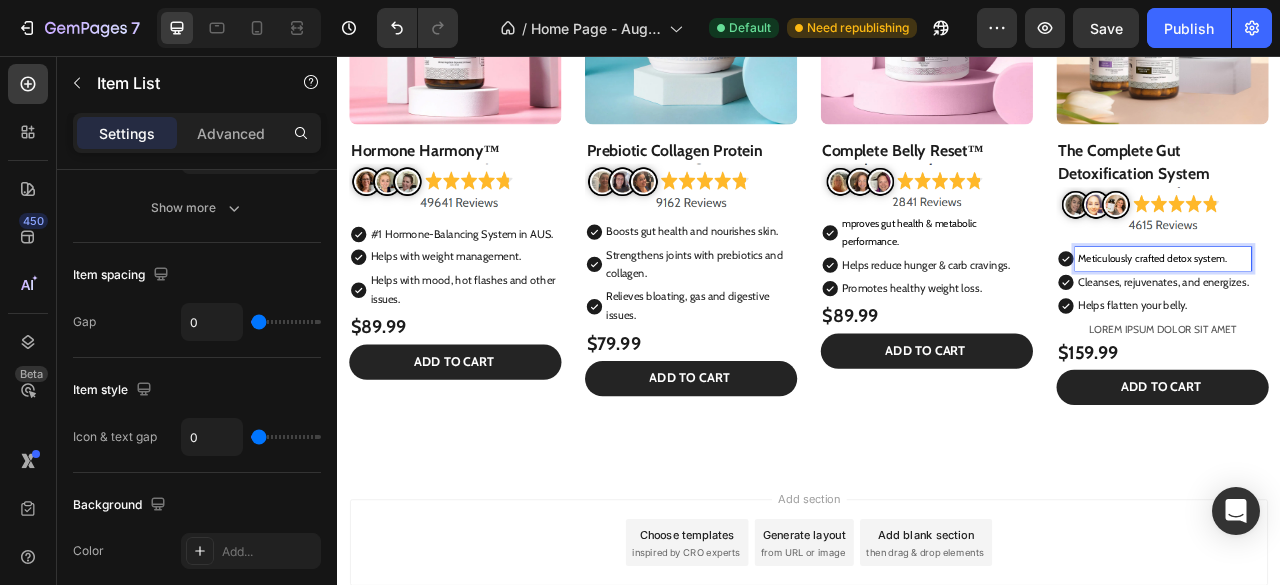 click 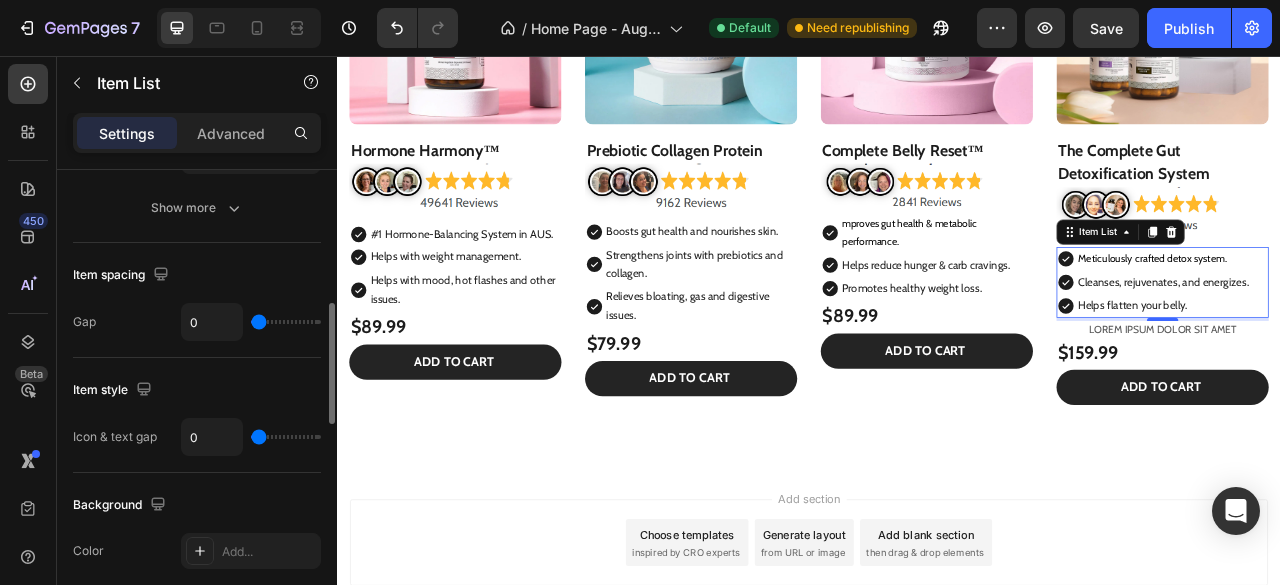 scroll, scrollTop: 0, scrollLeft: 0, axis: both 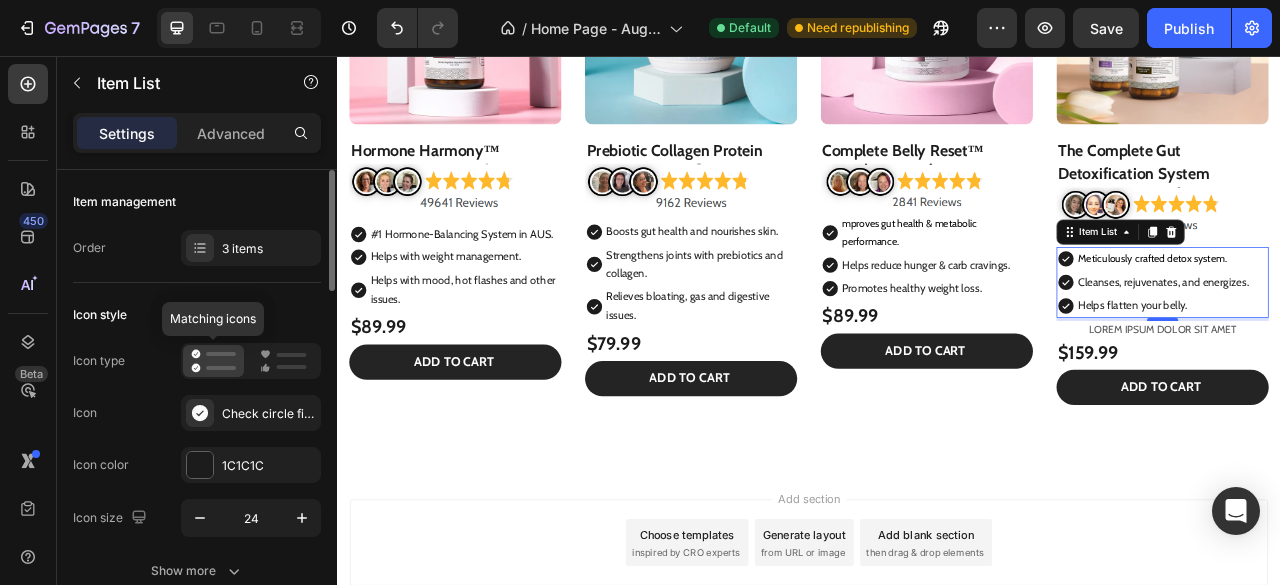 click 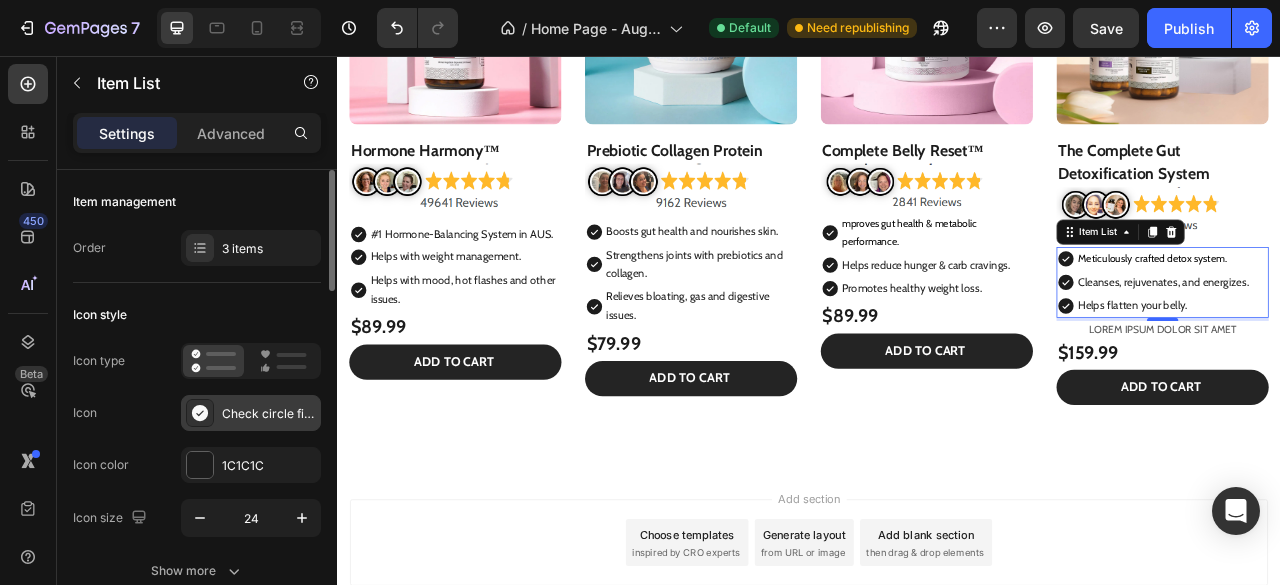 click on "Check circle filled" at bounding box center [269, 414] 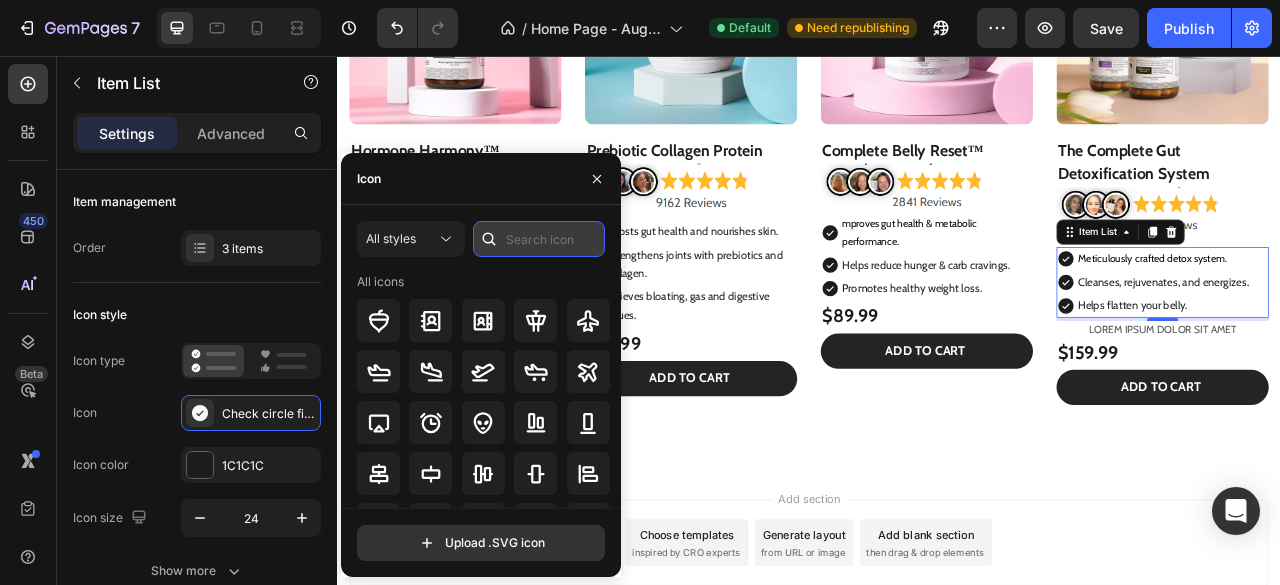 click at bounding box center (539, 239) 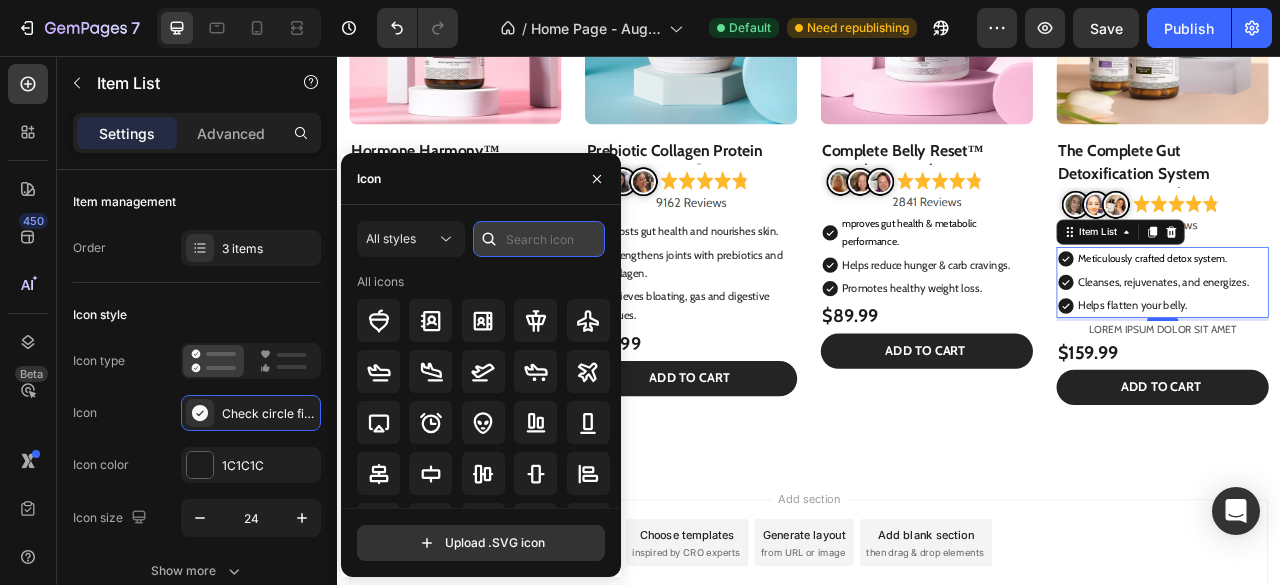 type on "." 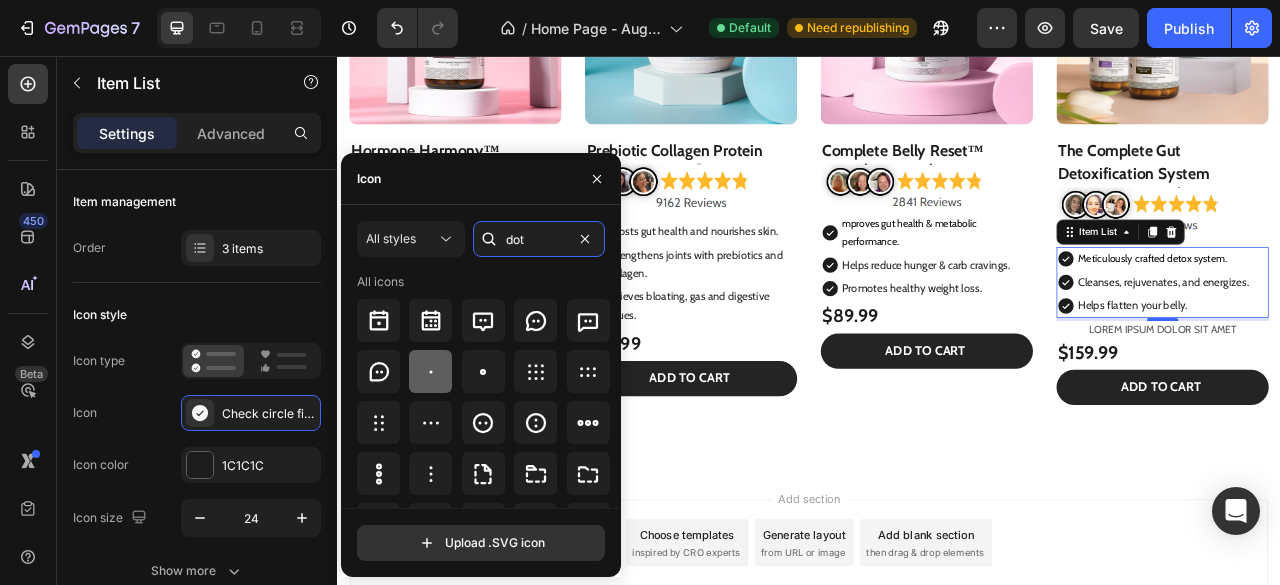 type on "dot" 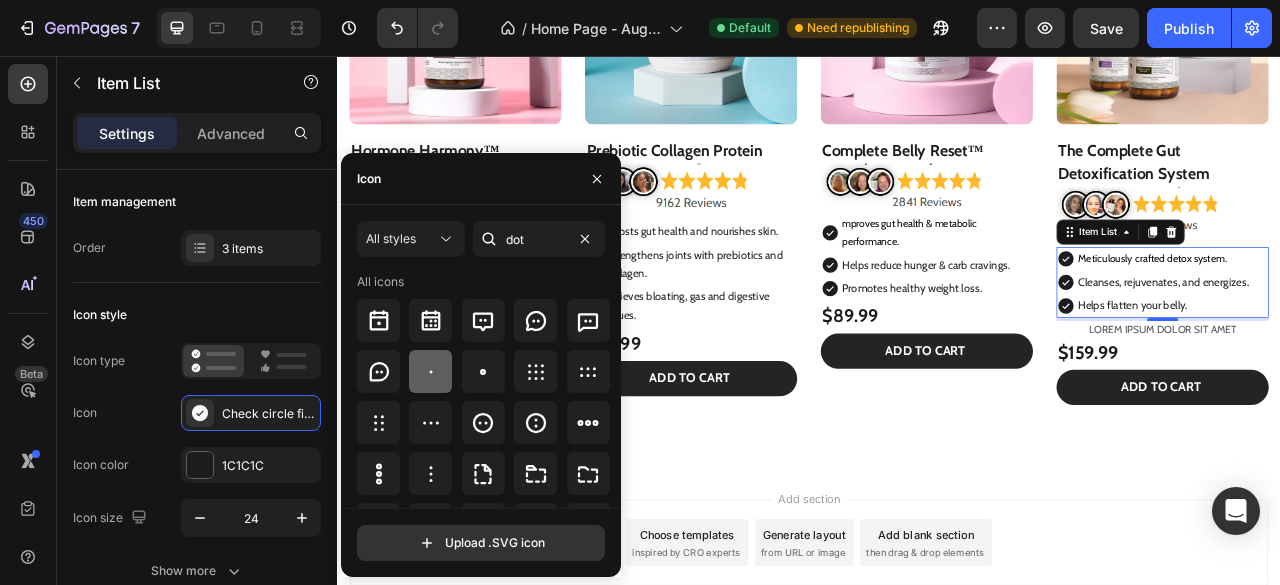 click 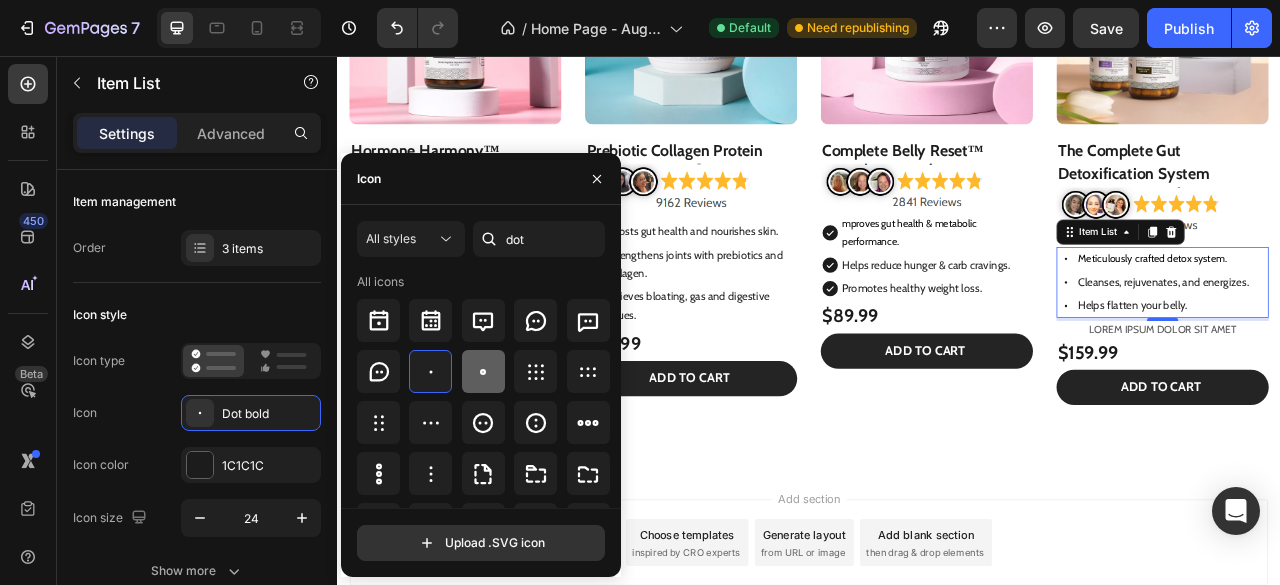 click 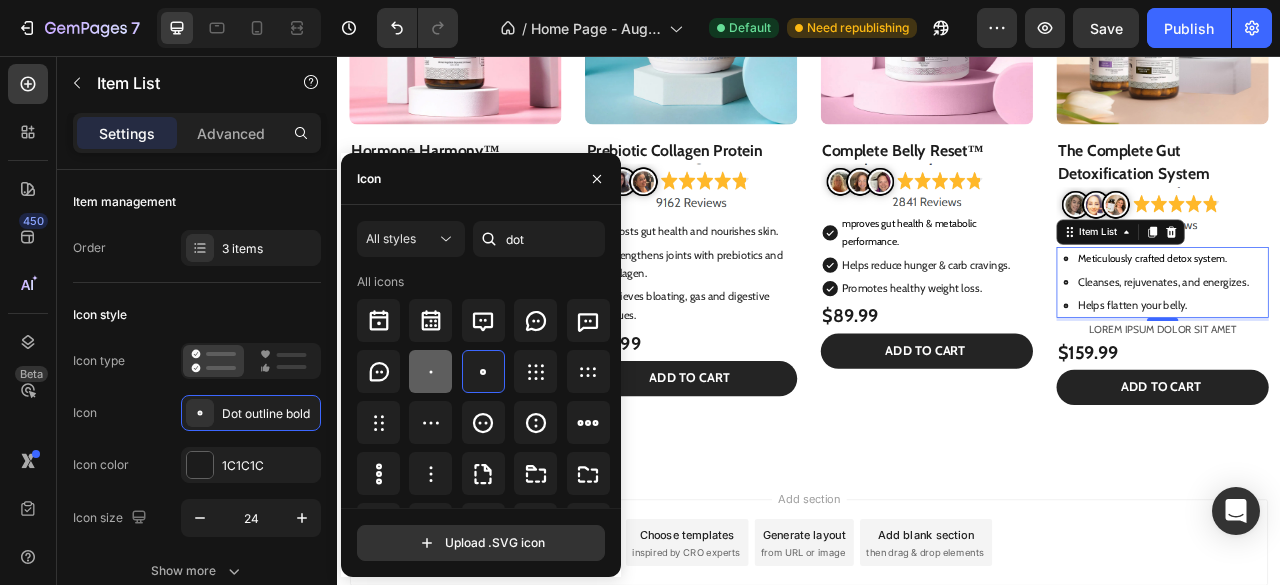 click 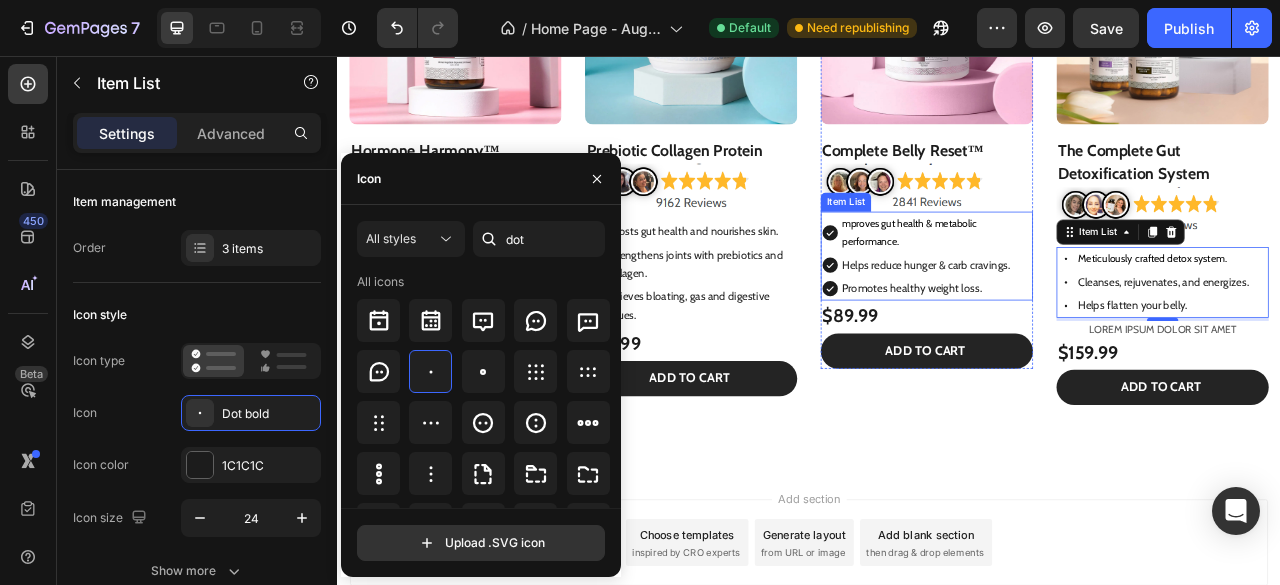 click on "mproves gut health & metabolic performance." at bounding box center (1087, 281) 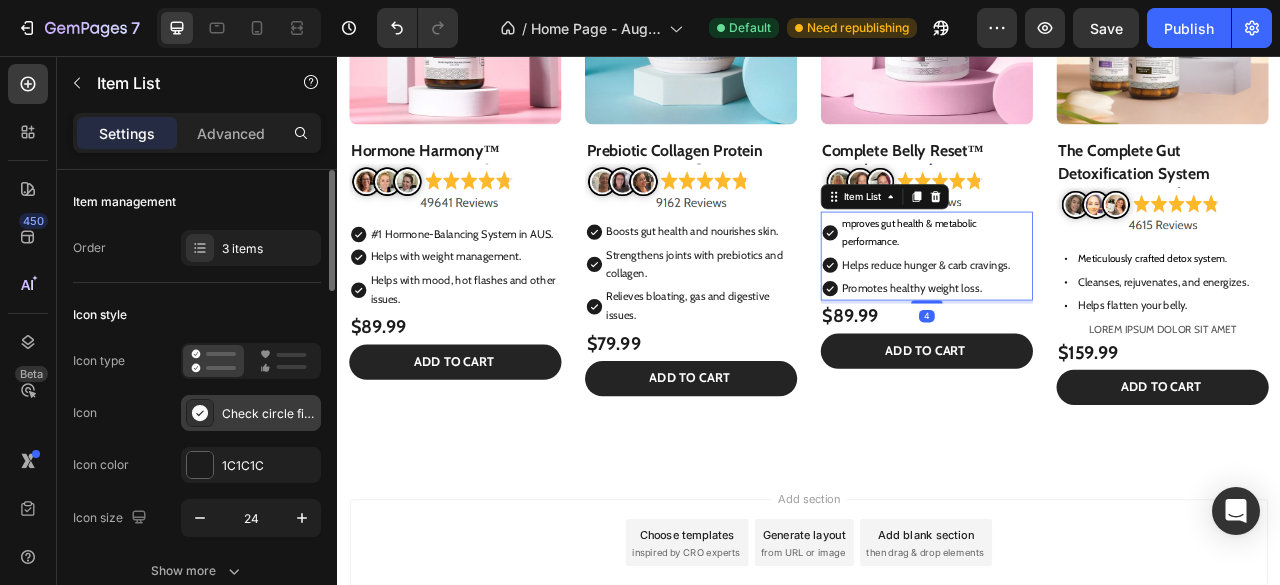 click on "Check circle filled" at bounding box center [251, 413] 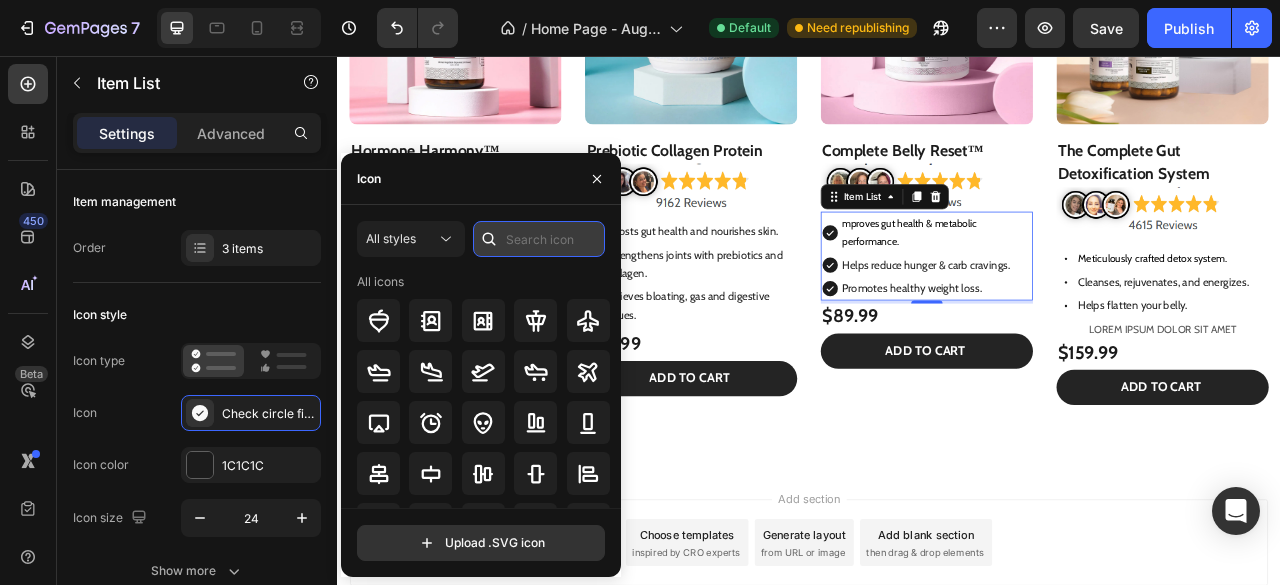 click at bounding box center [539, 239] 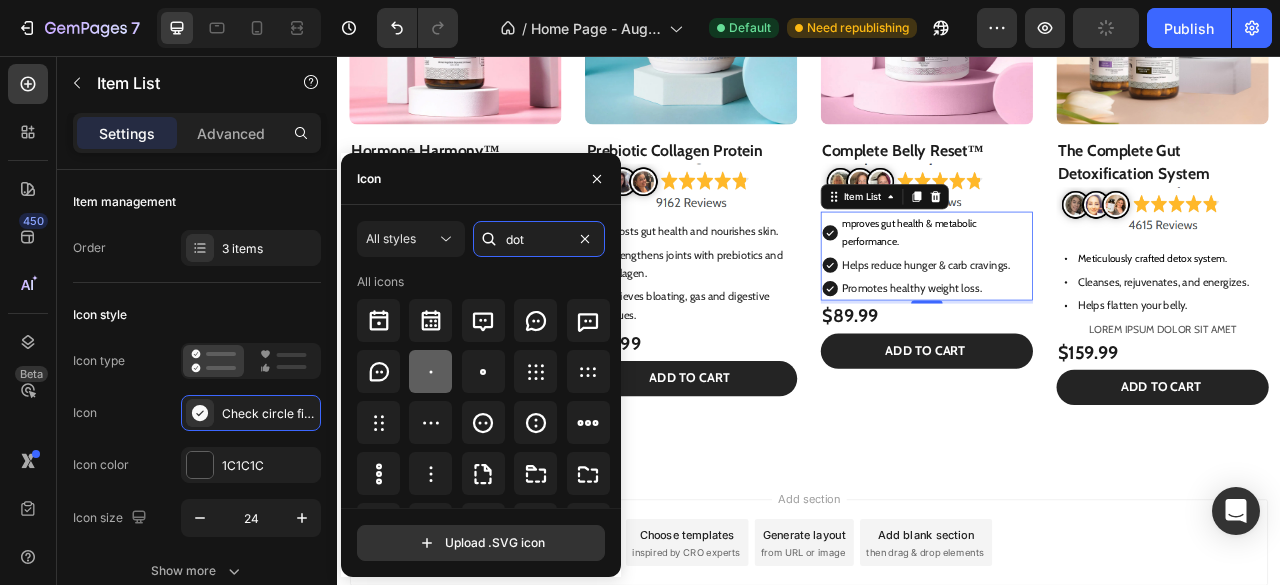 type on "dot" 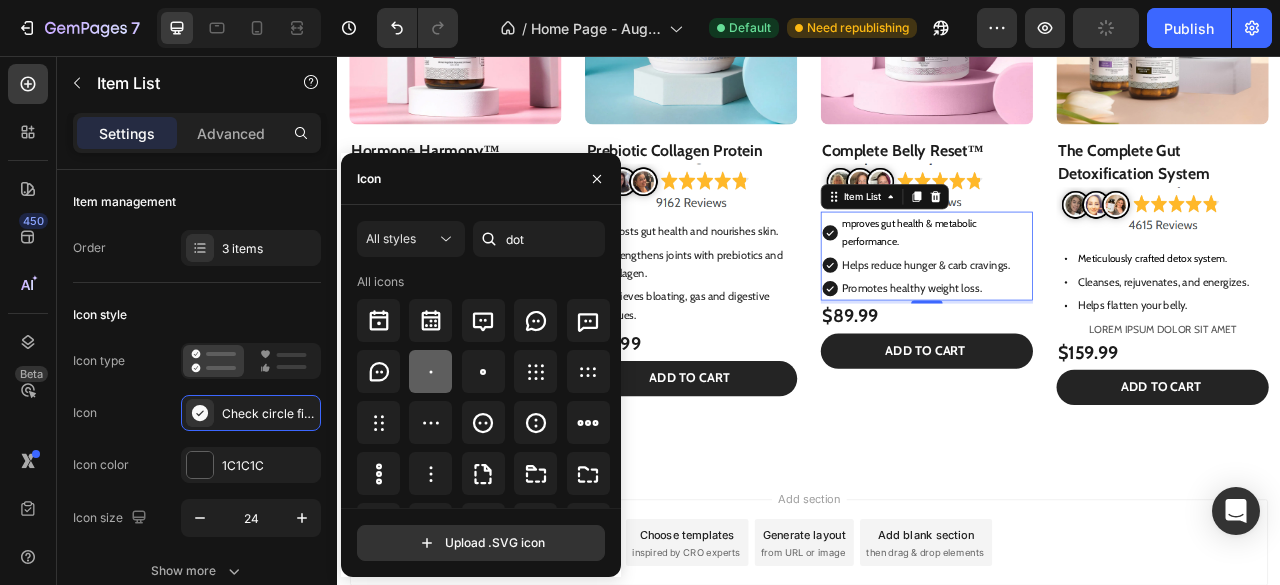 click 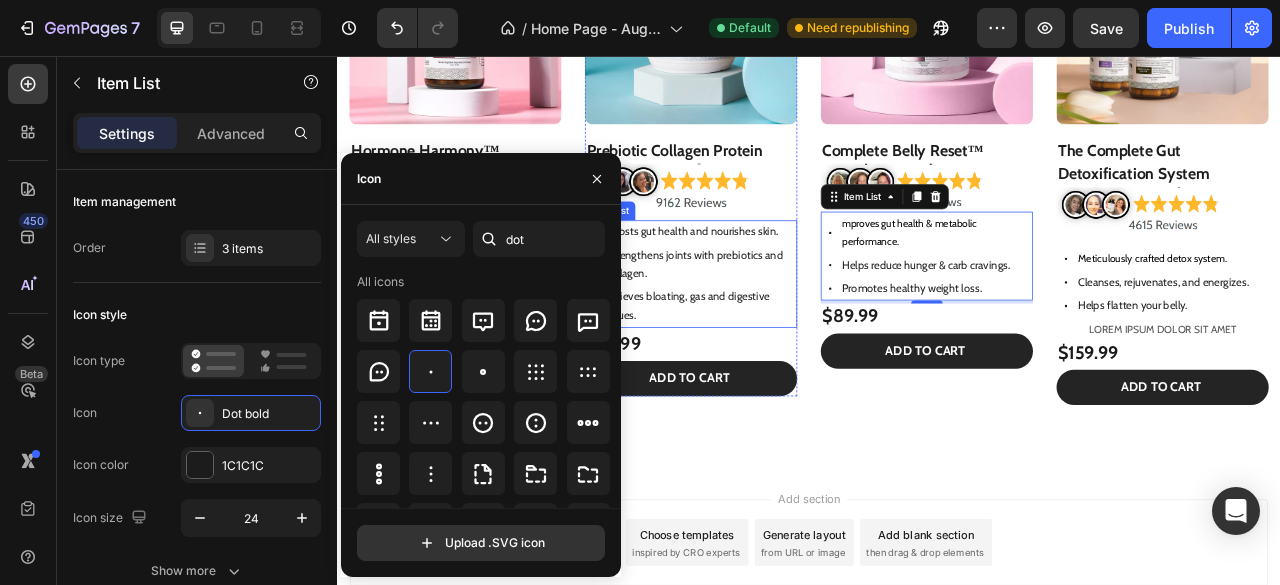 click on "Strengthens joints with prebiotics and collagen." at bounding box center [799, 322] 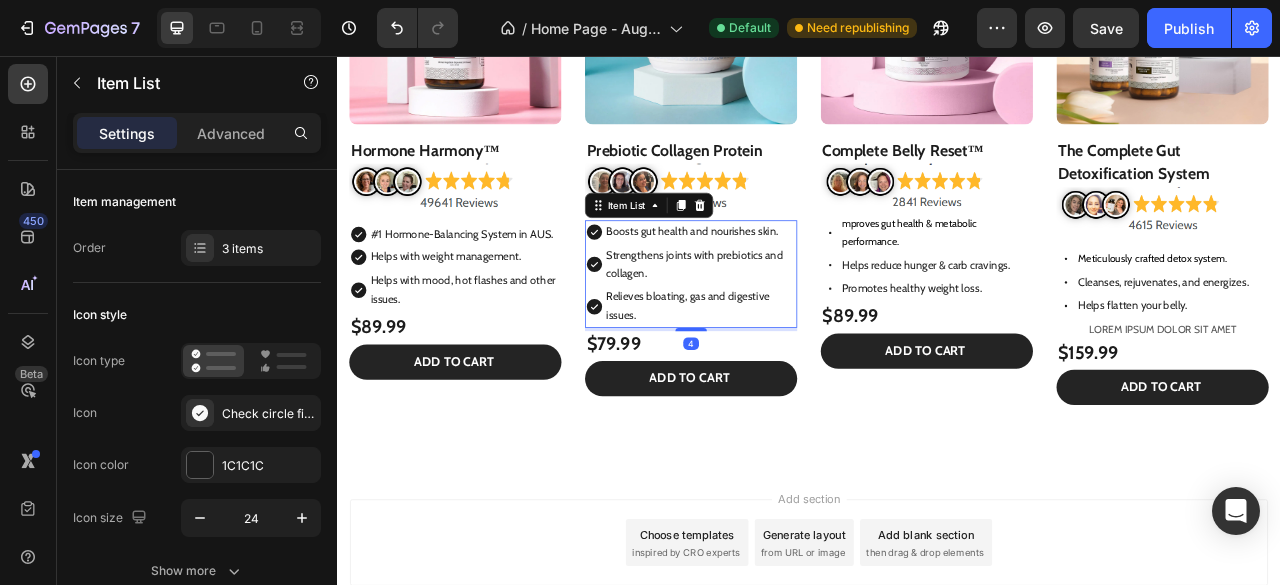click on "Strengthens joints with prebiotics and collagen." at bounding box center (787, 322) 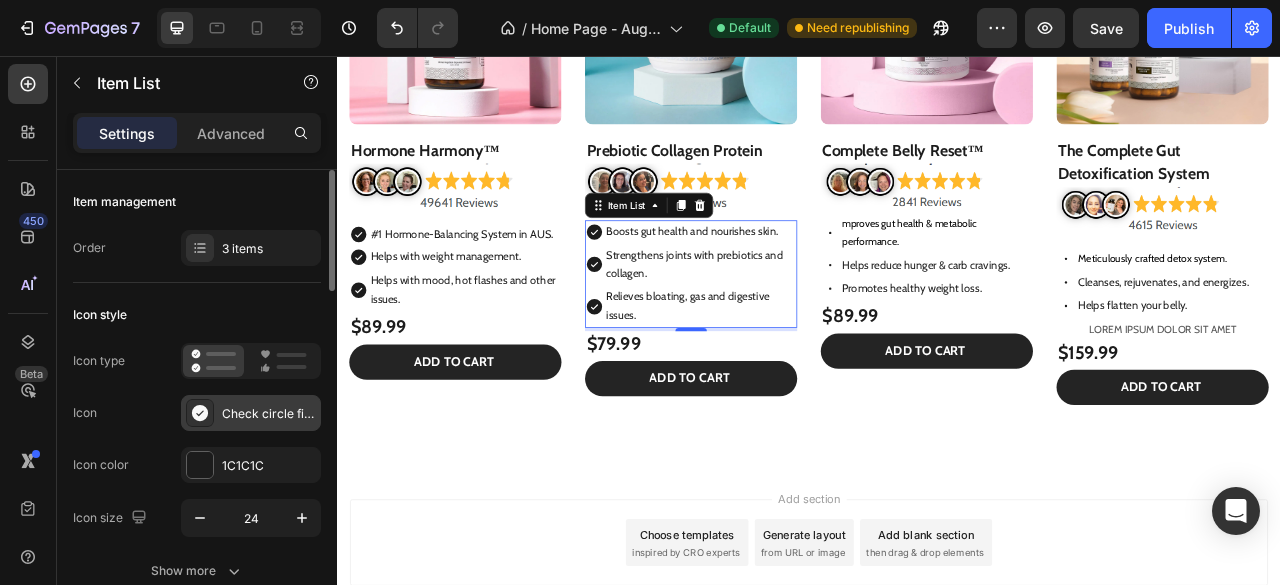 click on "Check circle filled" at bounding box center (269, 414) 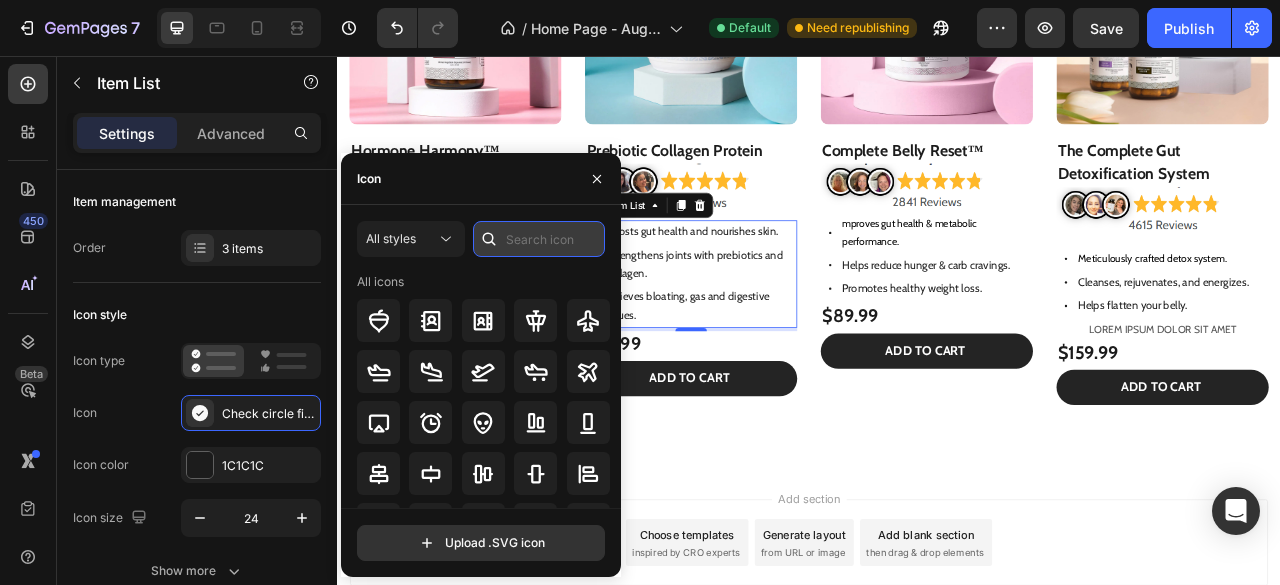 click at bounding box center [539, 239] 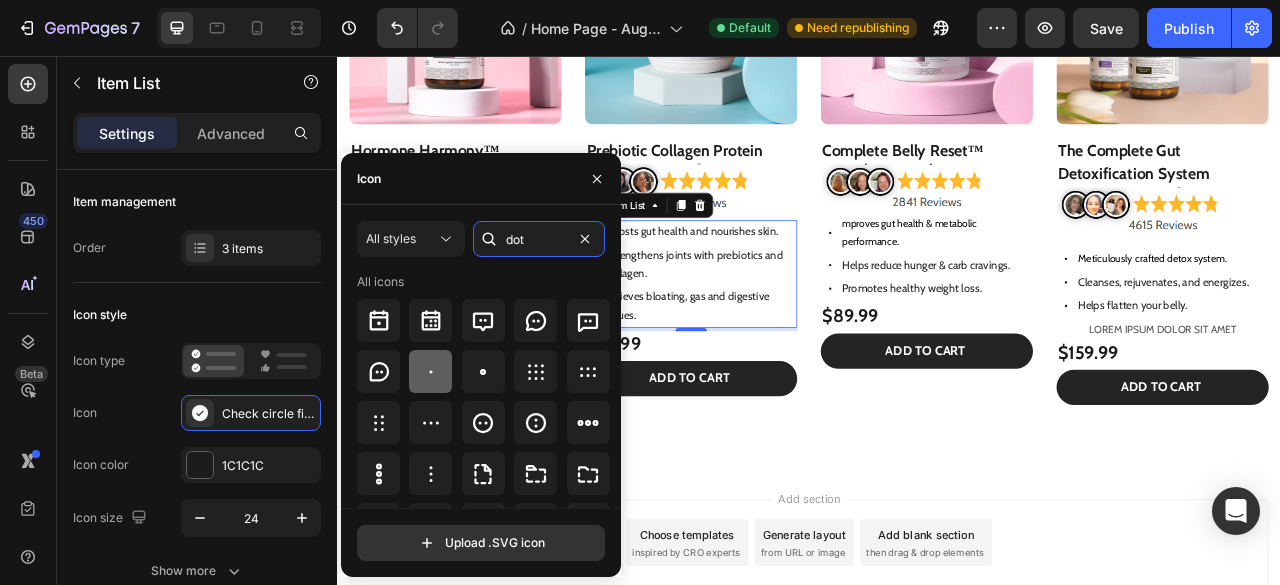 type on "dot" 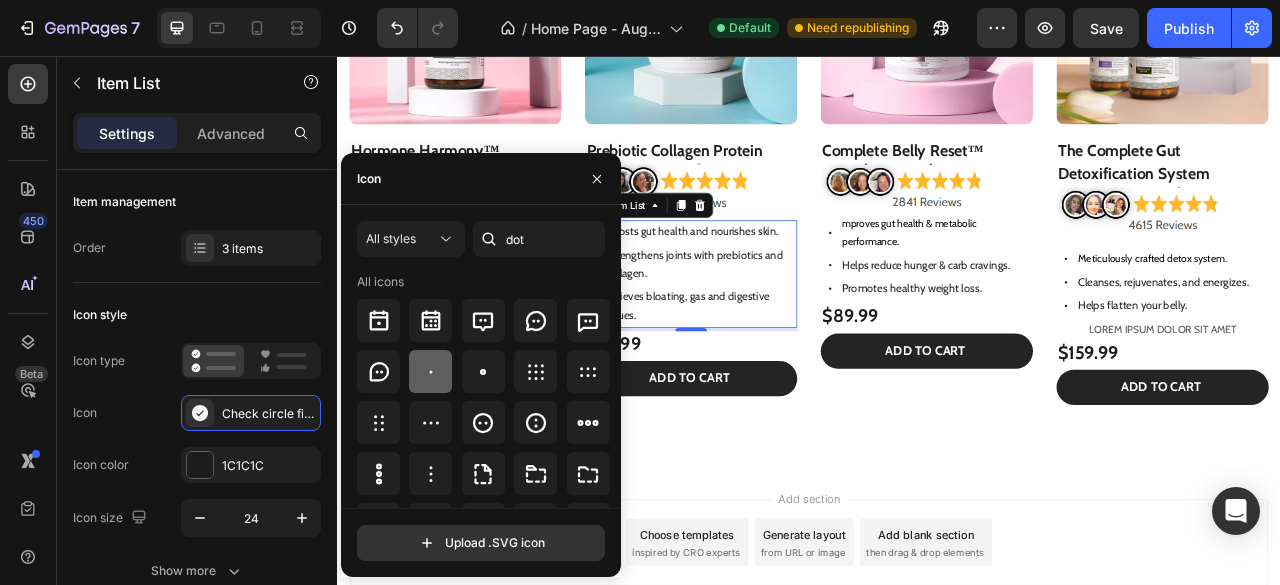 click 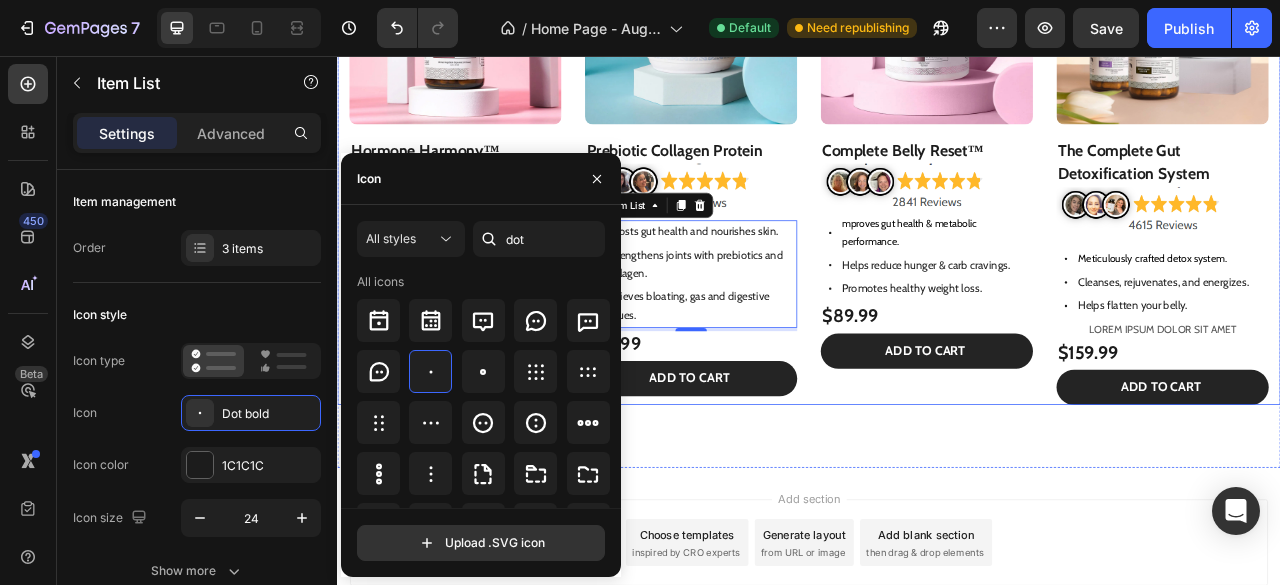 click on "Product Images Hormone Harmony™ Product Title Image Heading Row #1 Hormone-Balancing System in AUS. Helps with weight management. Helps with mood, hot flashes and other issues. Item List $89.99 Product Price Product Price Row Add to cart Add to Cart Row Product Row Product Images Prebiotic Collagen Protein Product Title Image
Boosts gut health and nourishes skin.
Strengthens joints with prebiotics and collagen.
Relieves bloating, gas and digestive issues. Item List   4 $79.99 Product Price Product Price Row Add to cart Add to Cart Row Product Row Product Images Complete Belly Reset™ Product Title Image
mproves gut health & metabolic performance.
Helps reduce hunger & carb cravings.
Promotes healthy weight loss. Item List $89.99 Product Price Product Price Row Add to cart Add to Cart Row Product Row Product Images The Complete Gut Detoxification System Product Title Image
$159.99" at bounding box center [937, 186] 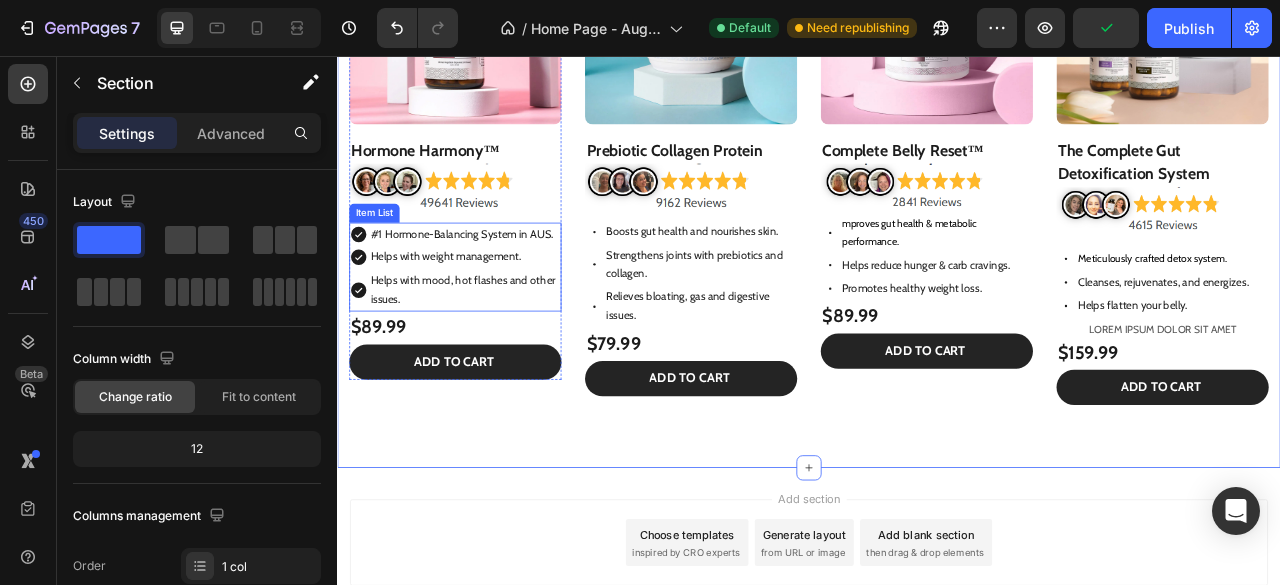 click on "Helps with mood, hot flashes and other issues." at bounding box center [487, 354] 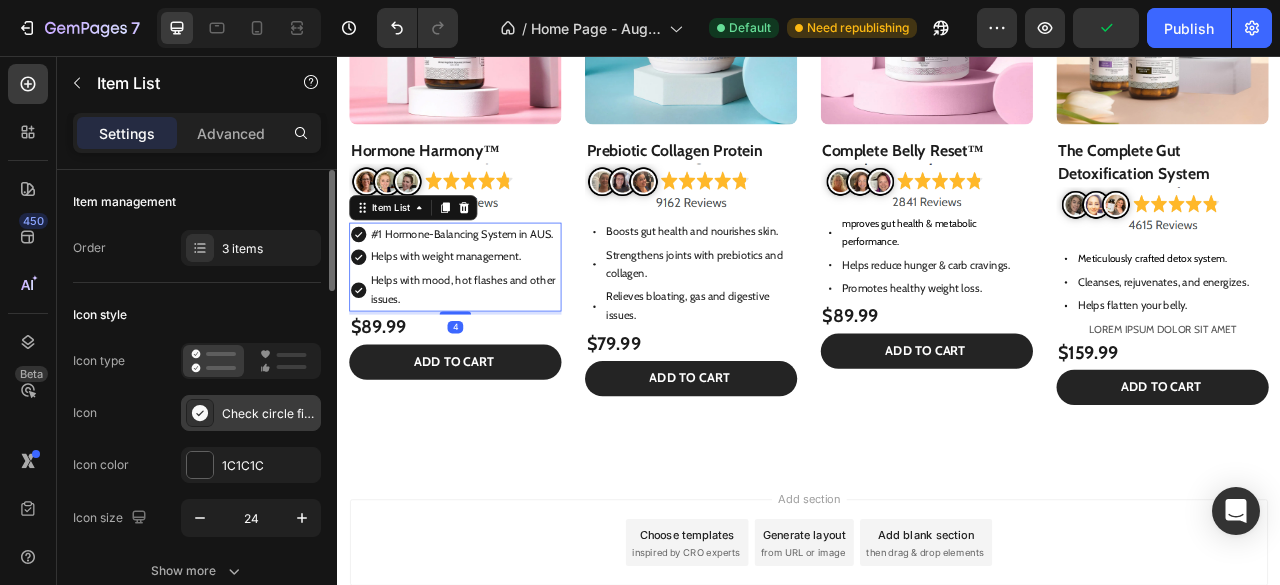 click on "Check circle filled" at bounding box center (269, 414) 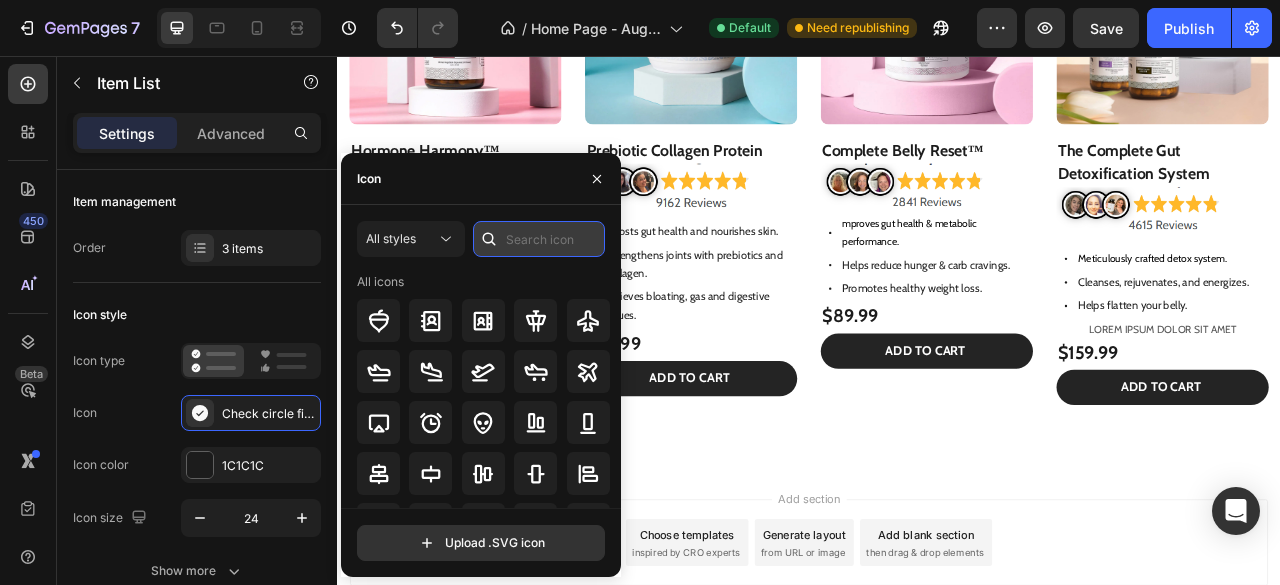 click at bounding box center (539, 239) 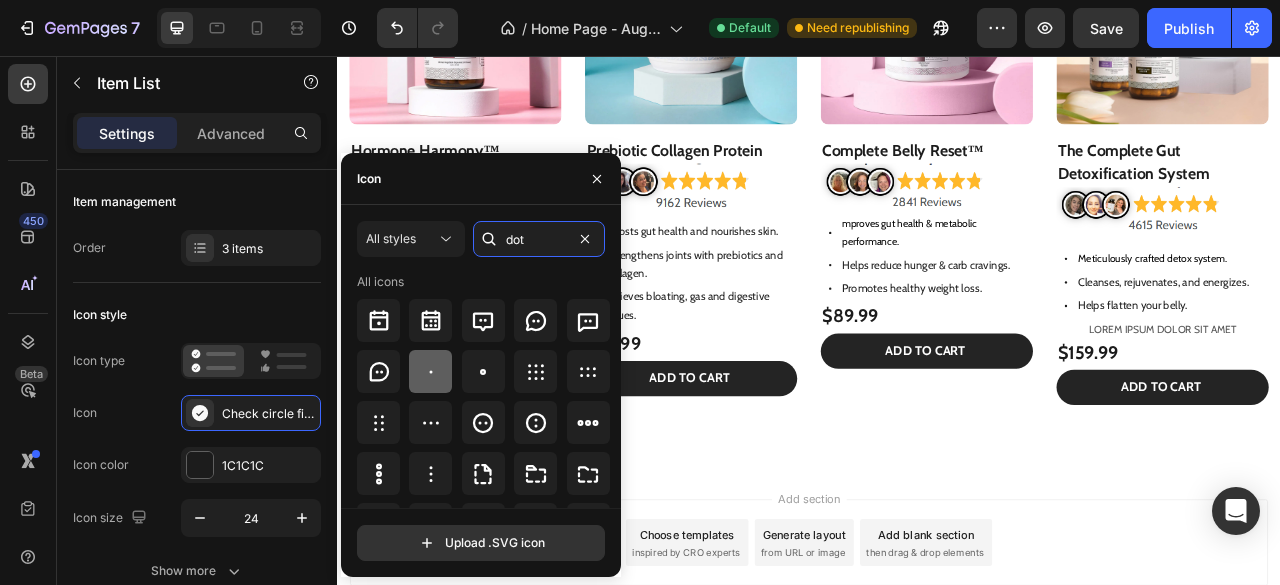type on "dot" 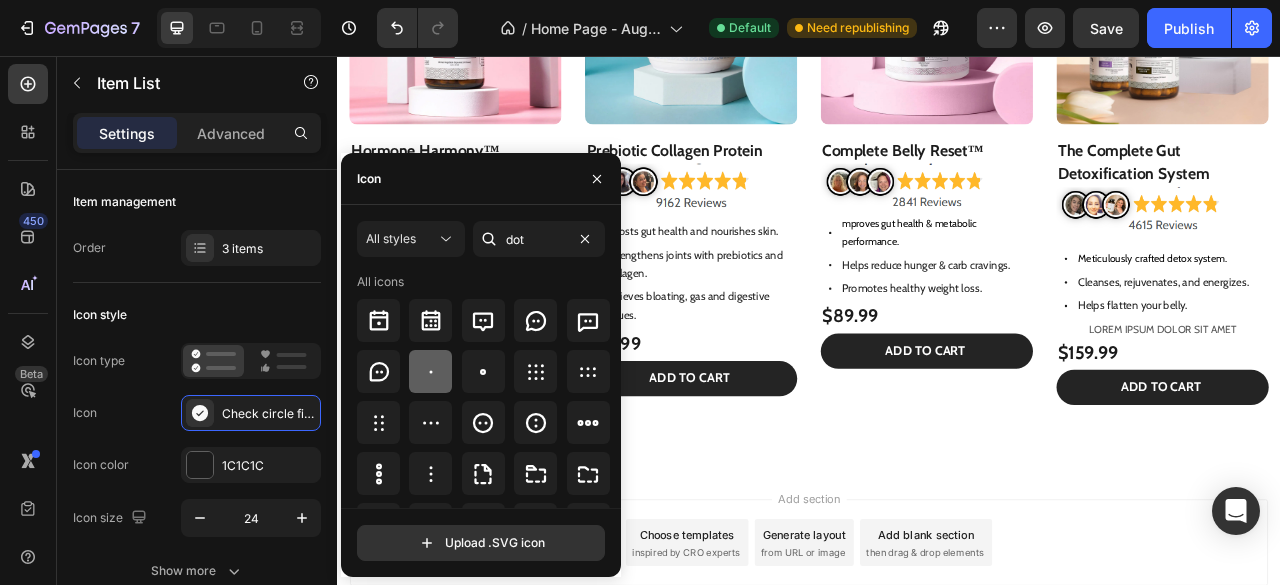 click 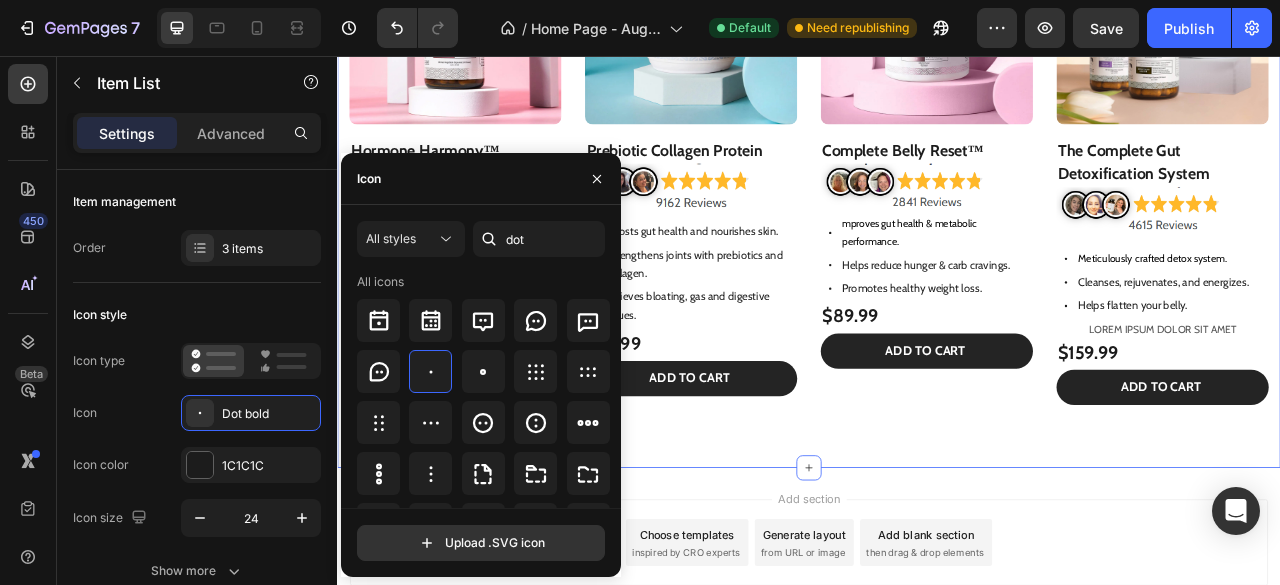 click on "Product Images Hormone Harmony™ Product Title Image Heading Row
#1 Hormone-Balancing System in AUS.
Helps with weight management.
Helps with mood, hot flashes and other issues. Item List   4 $89.99 Product Price Product Price Row Add to cart Add to Cart Row Product Row Product Images Prebiotic Collagen Protein Product Title Image
Boosts gut health and nourishes skin.
Strengthens joints with prebiotics and collagen.
Relieves bloating, gas and digestive issues. Item List $79.99 Product Price Product Price Row Add to cart Add to Cart Row Product Row Product Images Complete Belly Reset™ Product Title Image
mproves gut health & metabolic performance.
Helps reduce hunger & carb cravings.
Promotes healthy weight loss. Item List $89.99 Product Price Product Price Row Add to cart Add to Cart Row Product Row Product Images The Complete Gut Detoxification System Image Row" at bounding box center (937, 186) 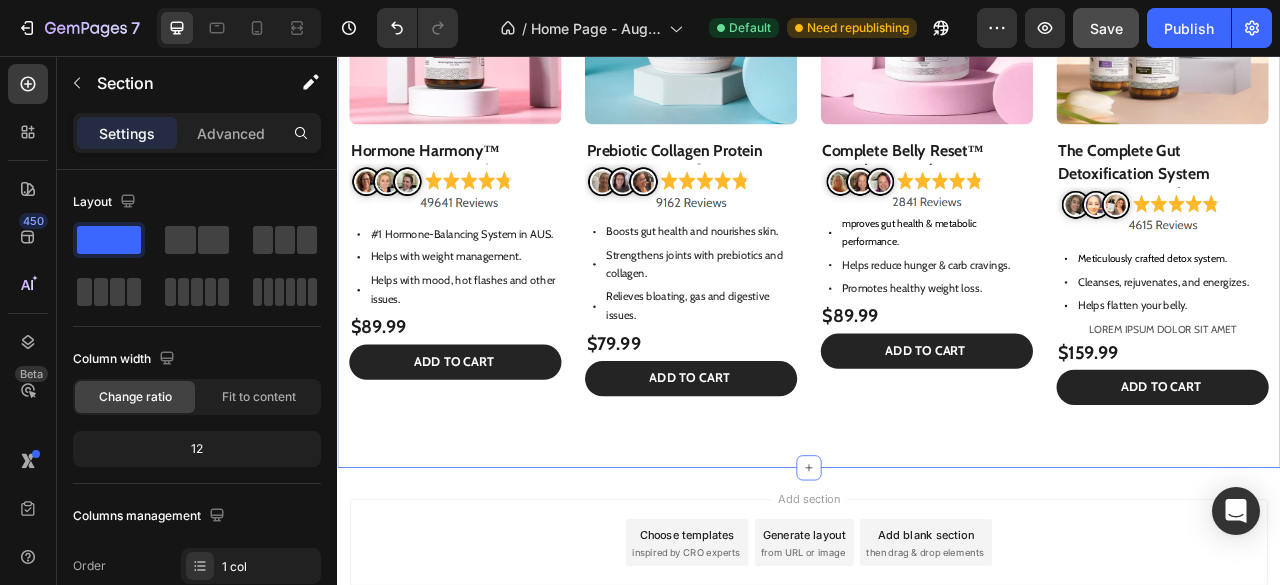 click on "Save" at bounding box center [1106, 28] 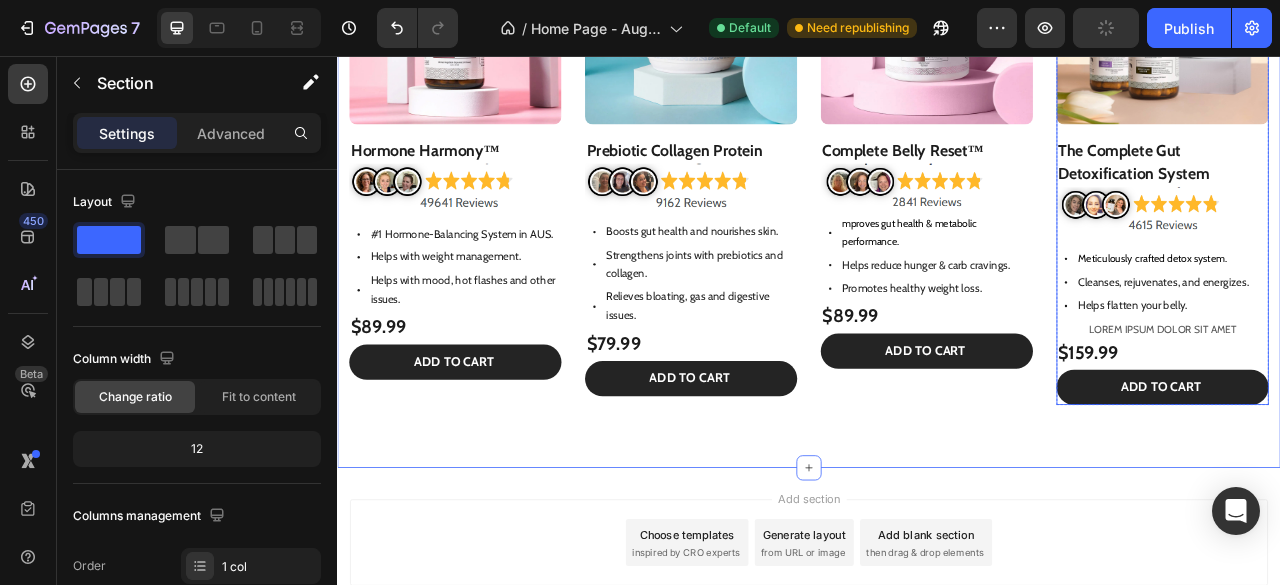 type 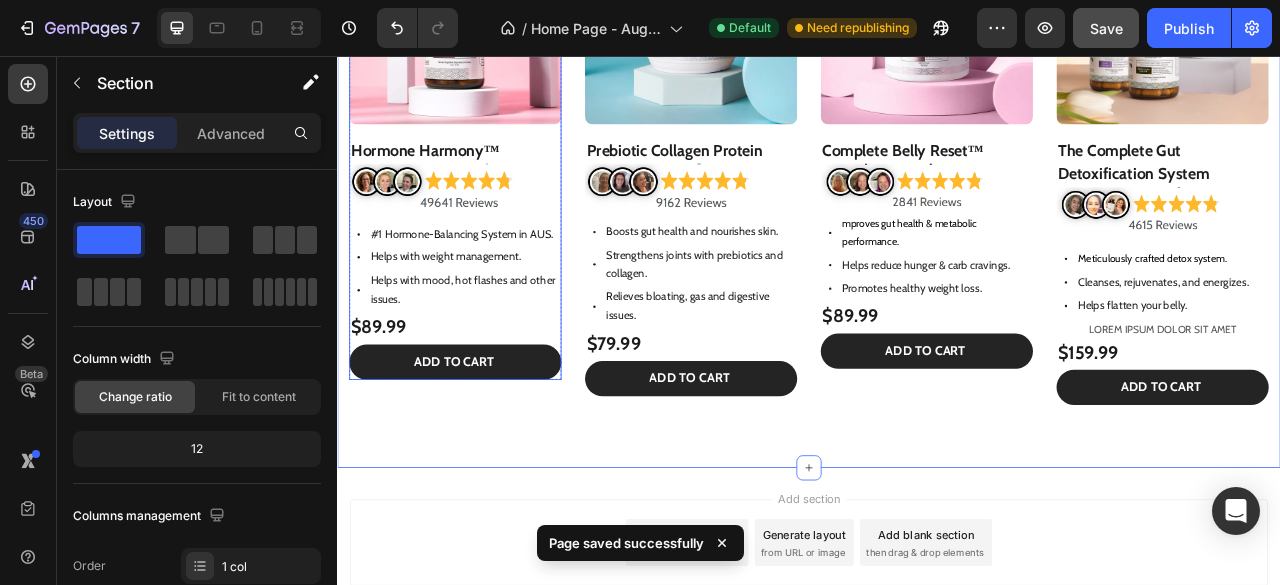 click on "$89.99 Product Price Product Price Row Add to cart Add to Cart Row" at bounding box center [487, 426] 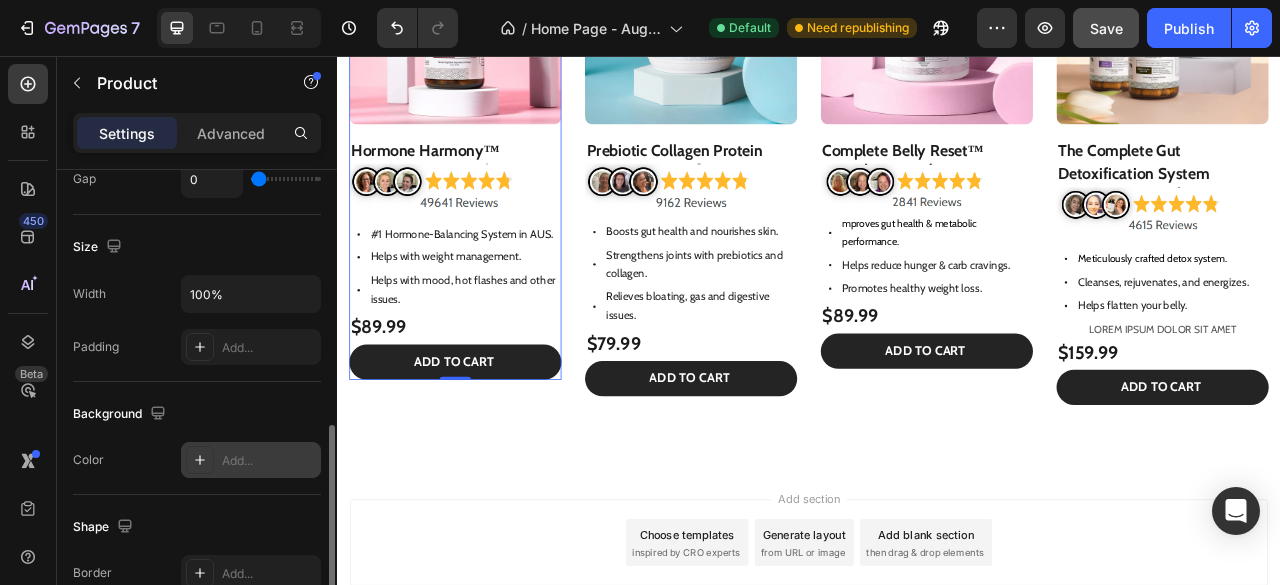 scroll, scrollTop: 711, scrollLeft: 0, axis: vertical 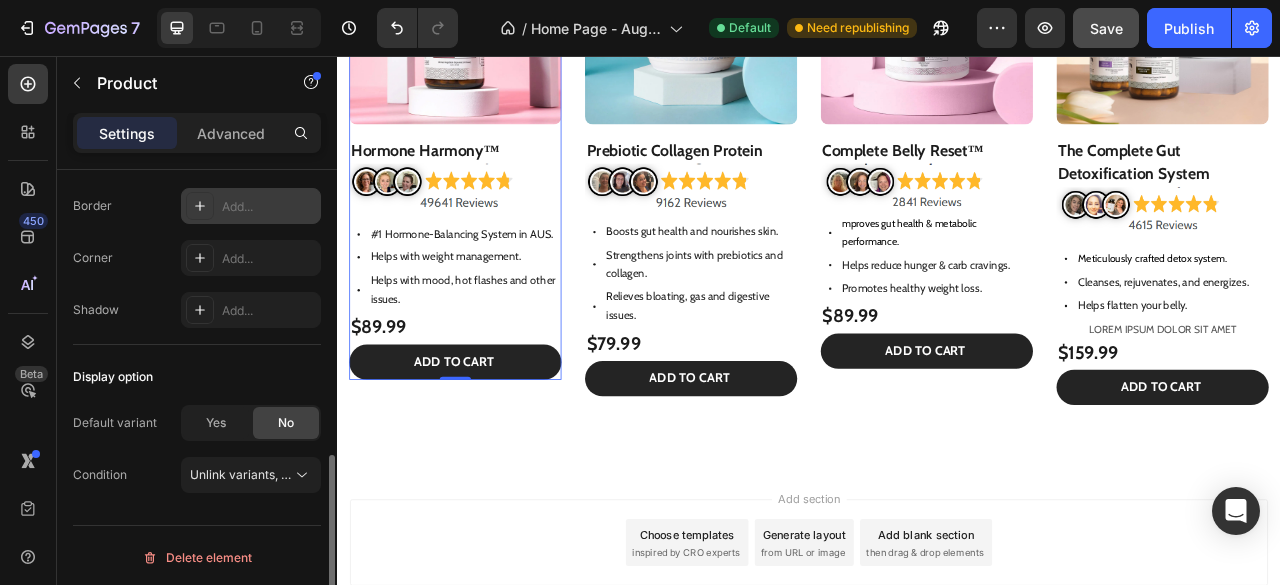 click on "Add..." at bounding box center [269, 207] 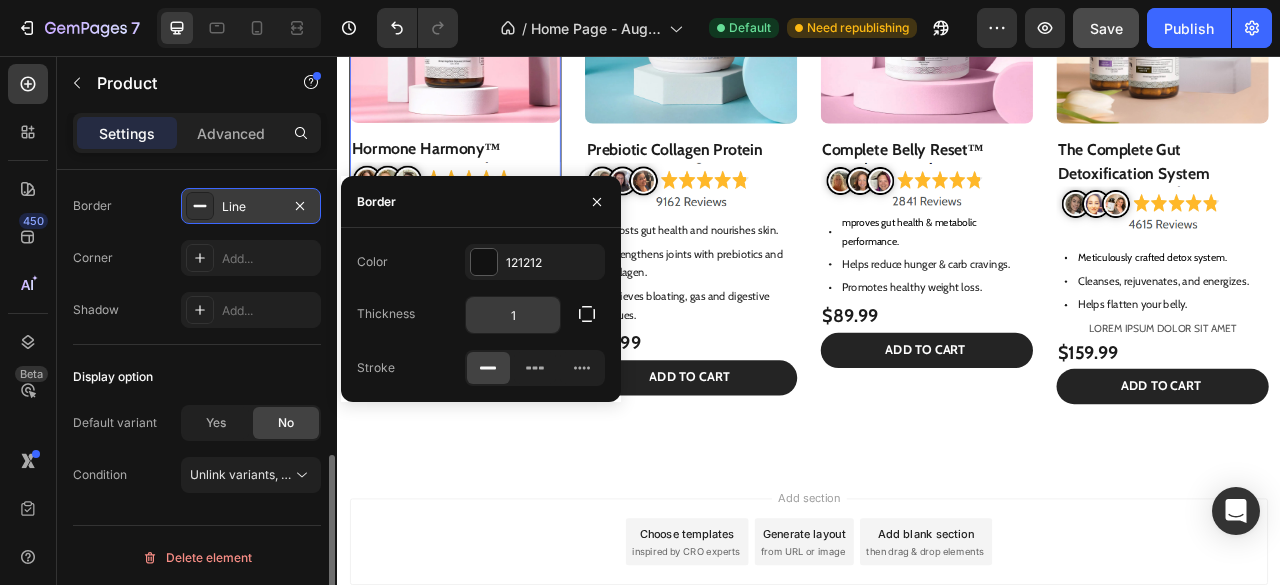click on "1" at bounding box center (513, 315) 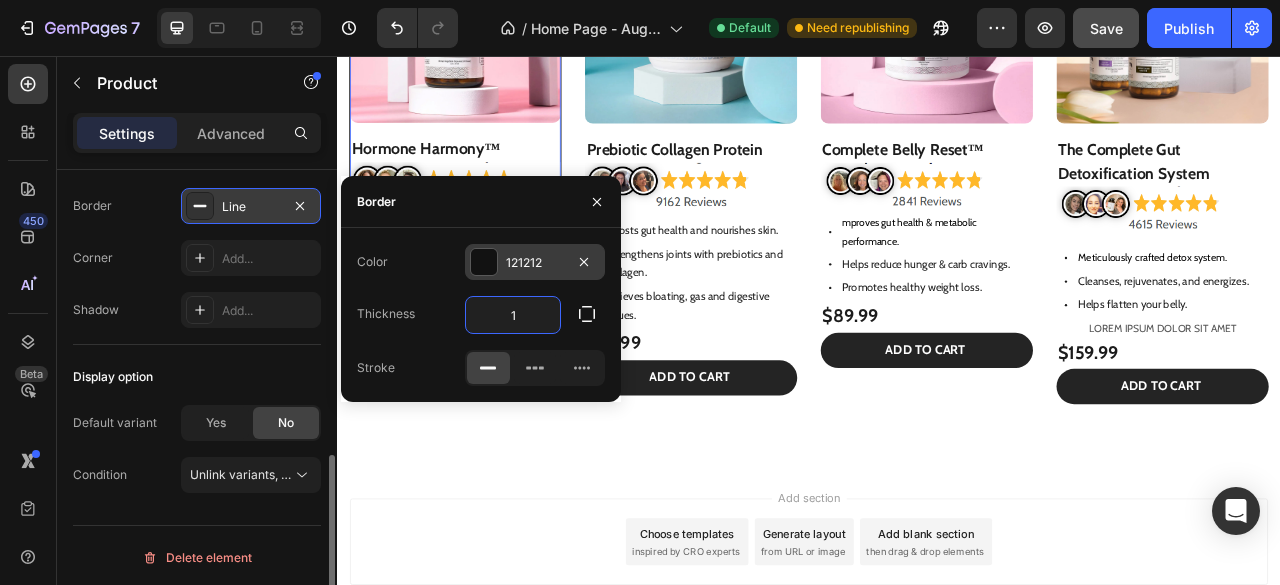 click on "121212" at bounding box center [535, 263] 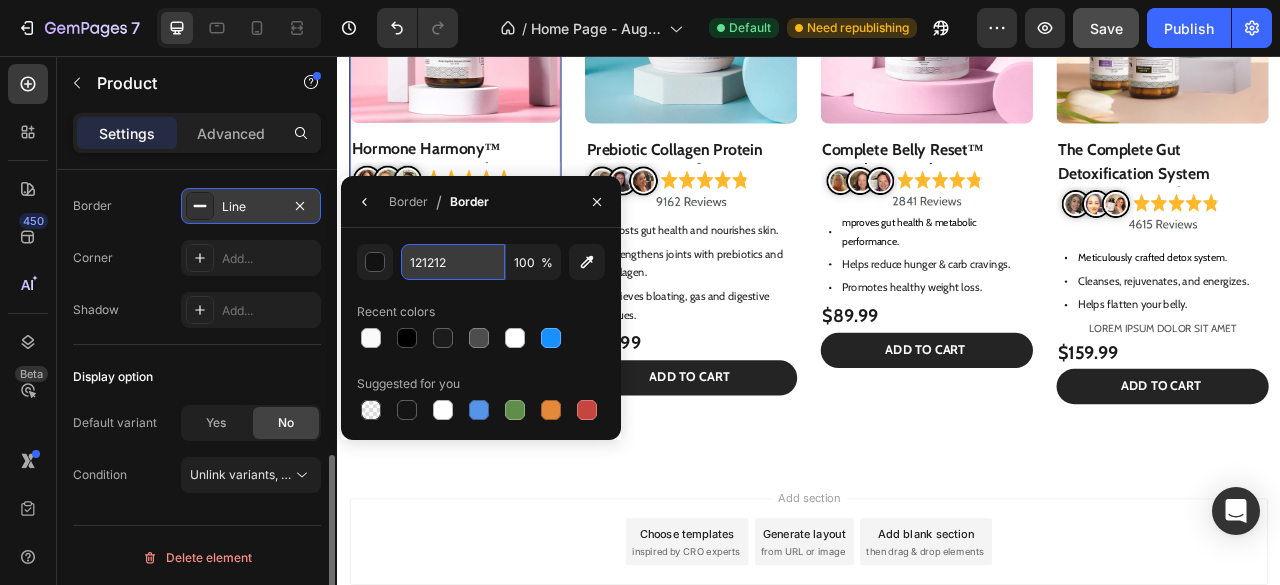 click on "121212" at bounding box center (453, 262) 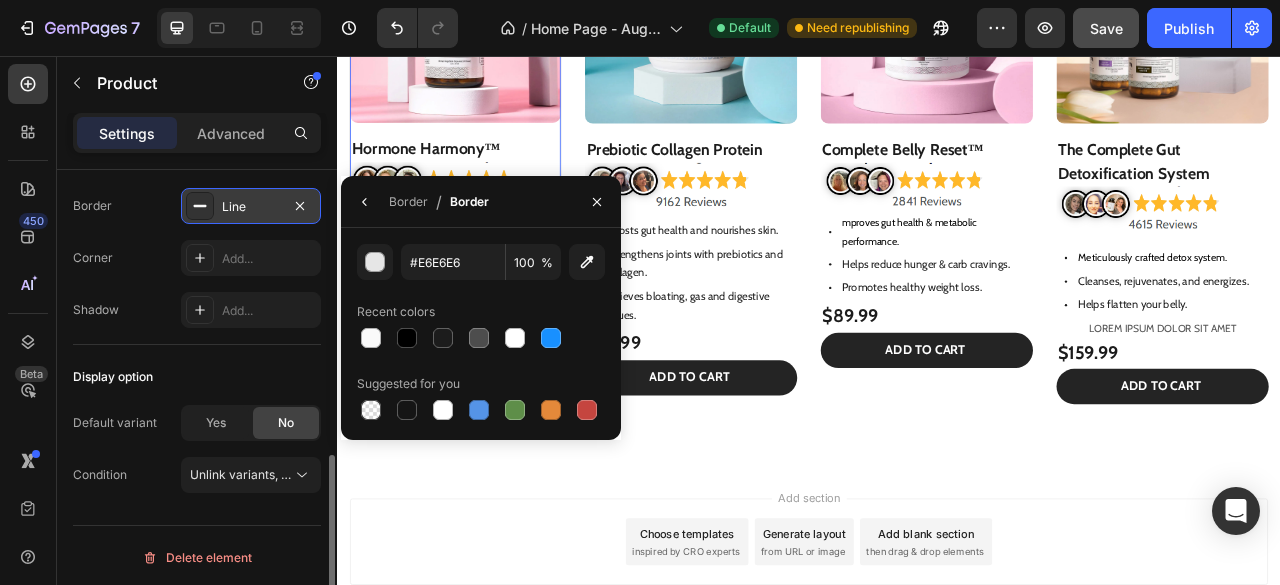 click on "#E6E6E6 100 % Recent colors Suggested for you" at bounding box center (481, 334) 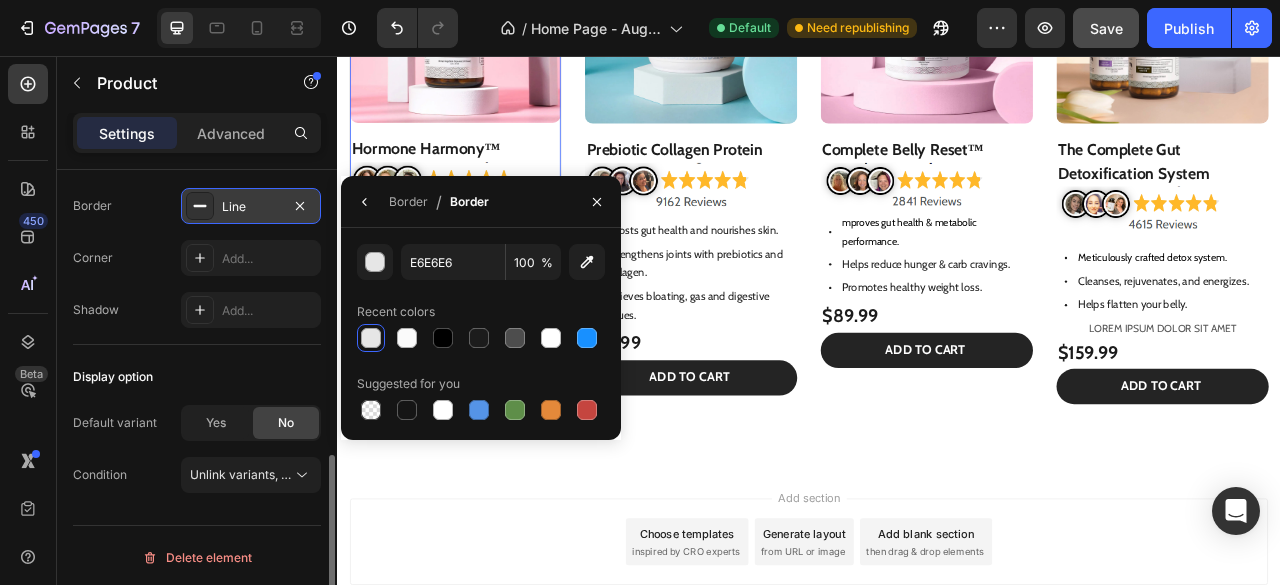 click on "Add section Choose templates inspired by CRO experts Generate layout from URL or image Add blank section then drag & drop elements" at bounding box center (937, 702) 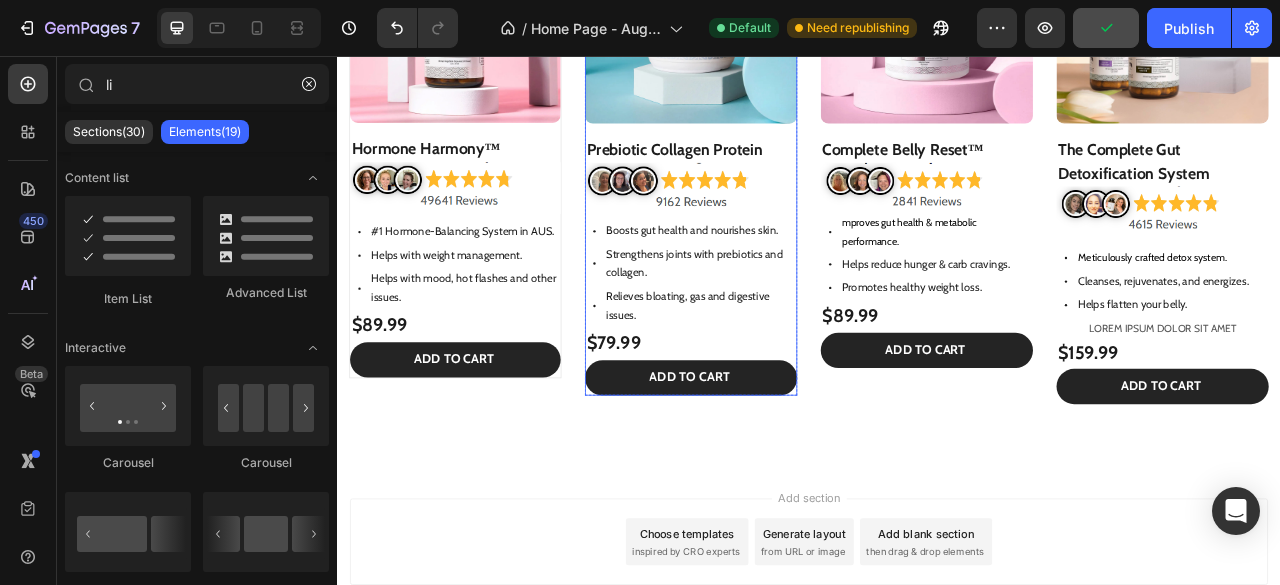 click on "$79.99 Product Price Product Price Row Add to cart Add to Cart Row" at bounding box center (787, 446) 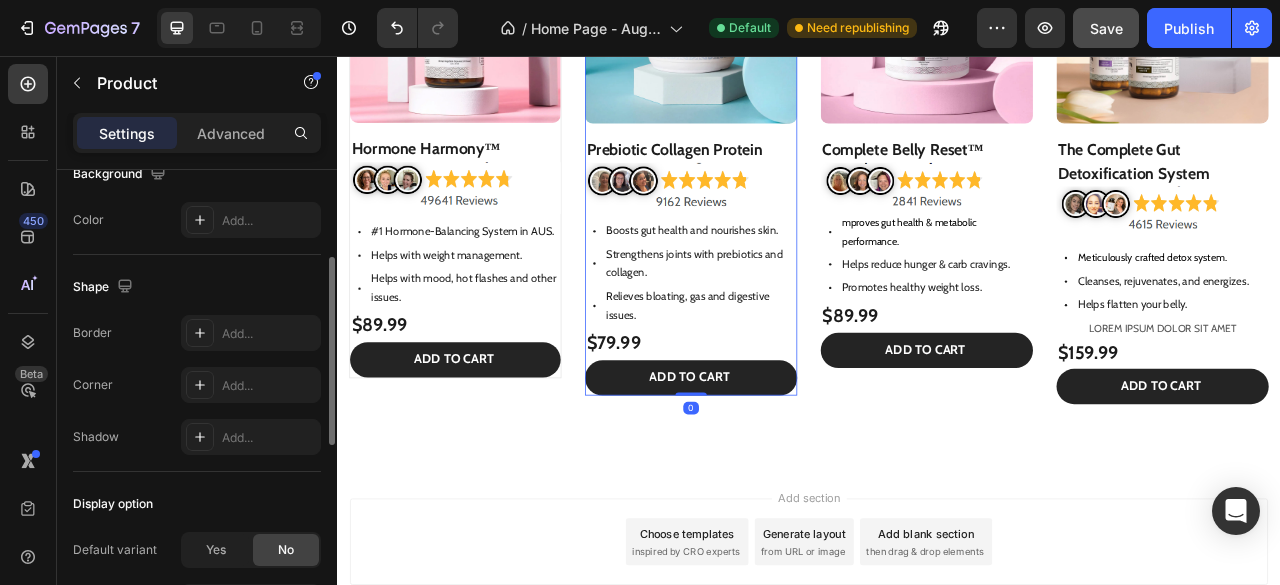 click on "Layout Vertical Product source Prebiotic Collagen Protein Column spacing Gap 0 Size Width 100% Padding Add... Background The changes might be hidden by  the video. Color Add... Shape Border Add... Corner Add... Shadow Add... Display option Default variant Yes No Condition Unlink variants, quantity <br> between same products" at bounding box center [197, 111] 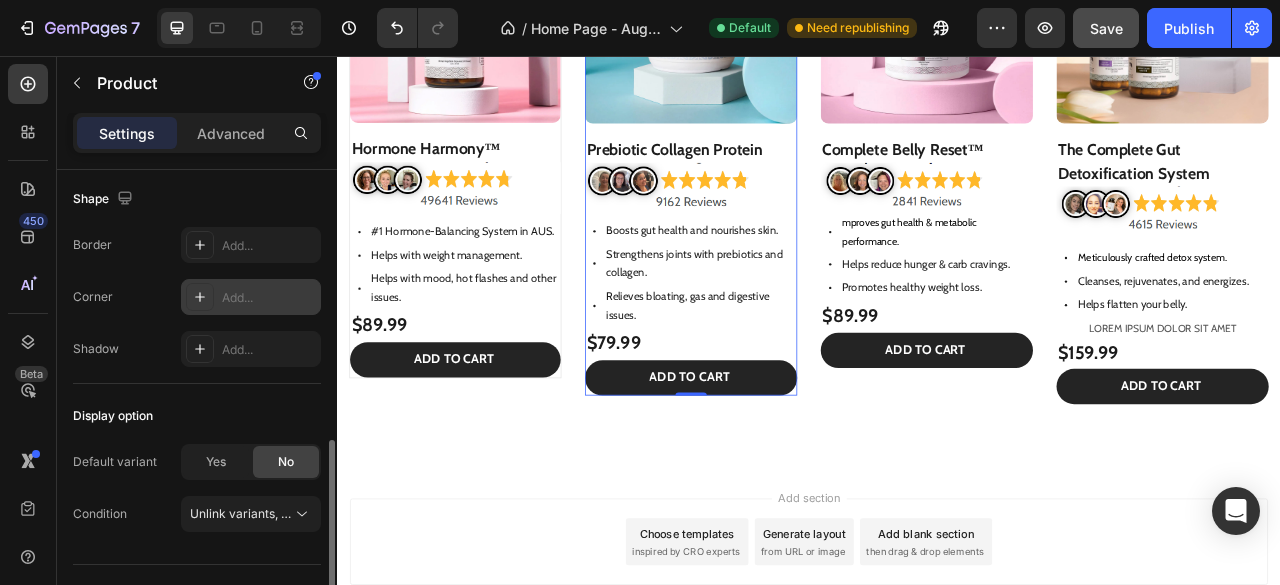 scroll, scrollTop: 671, scrollLeft: 0, axis: vertical 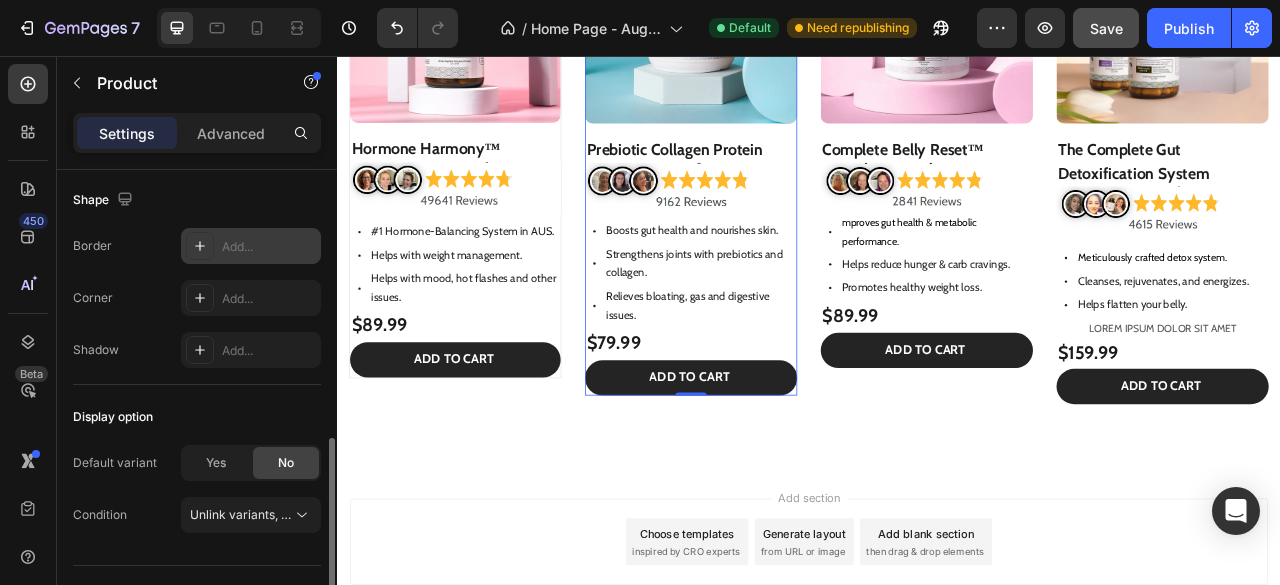 click on "Add..." at bounding box center (269, 247) 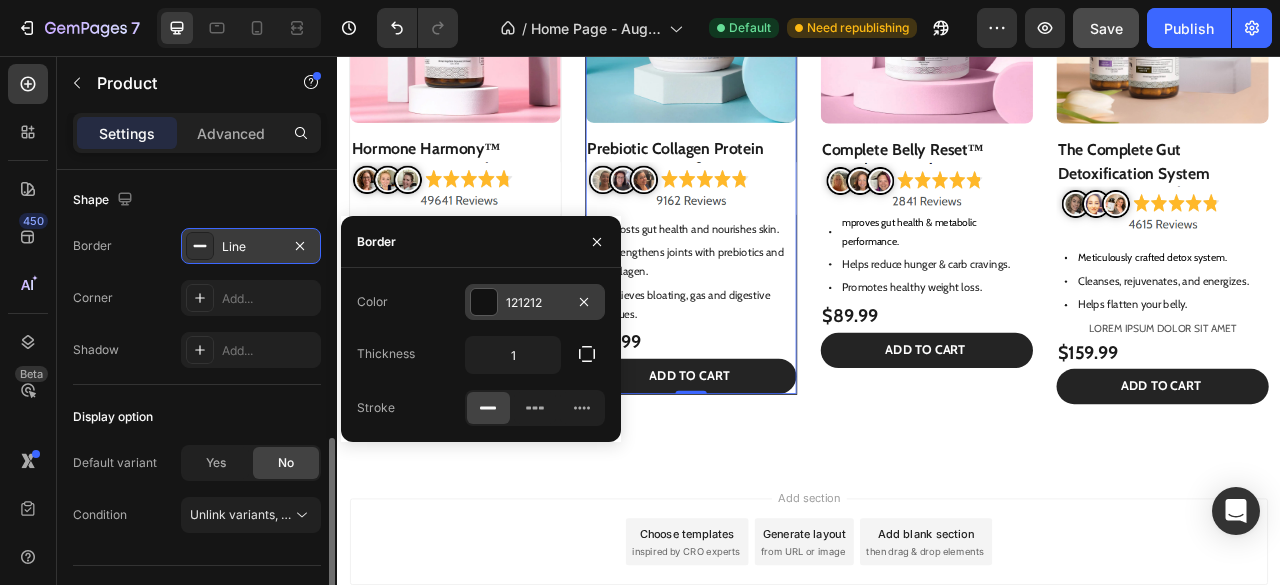click on "121212" at bounding box center (535, 303) 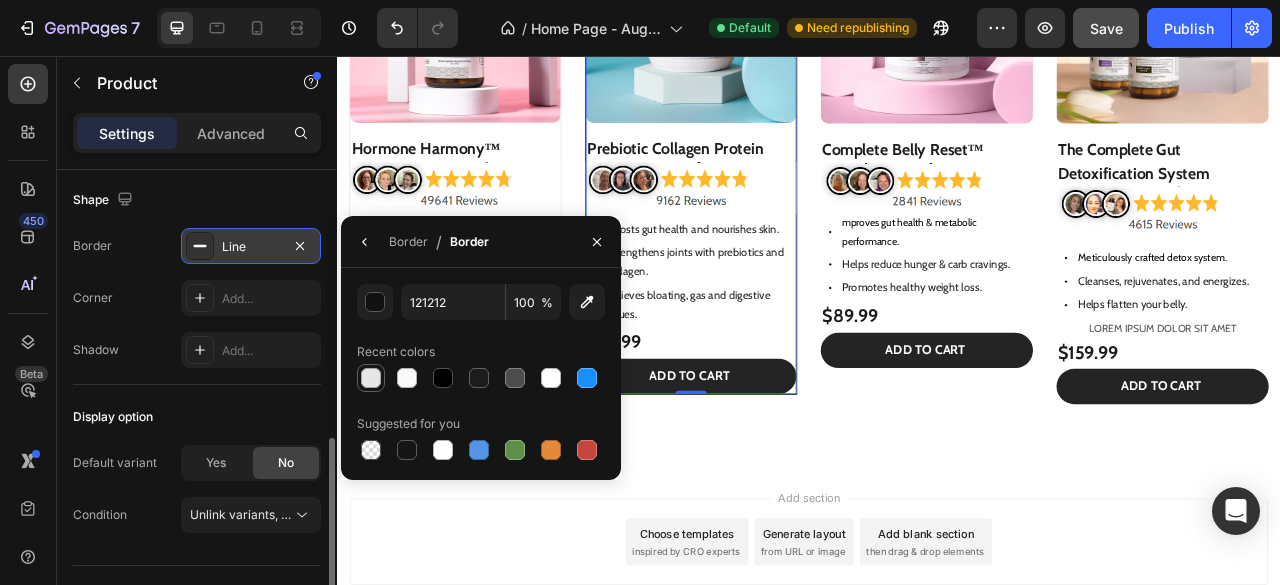 click at bounding box center (371, 378) 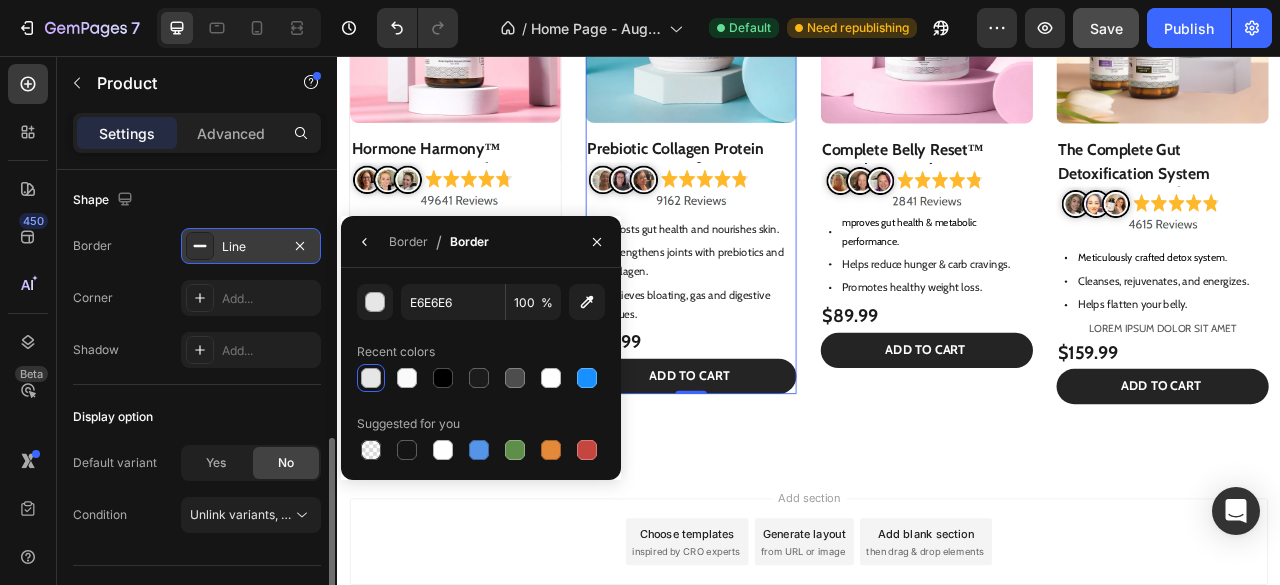 click on "Recent colors" at bounding box center [481, 352] 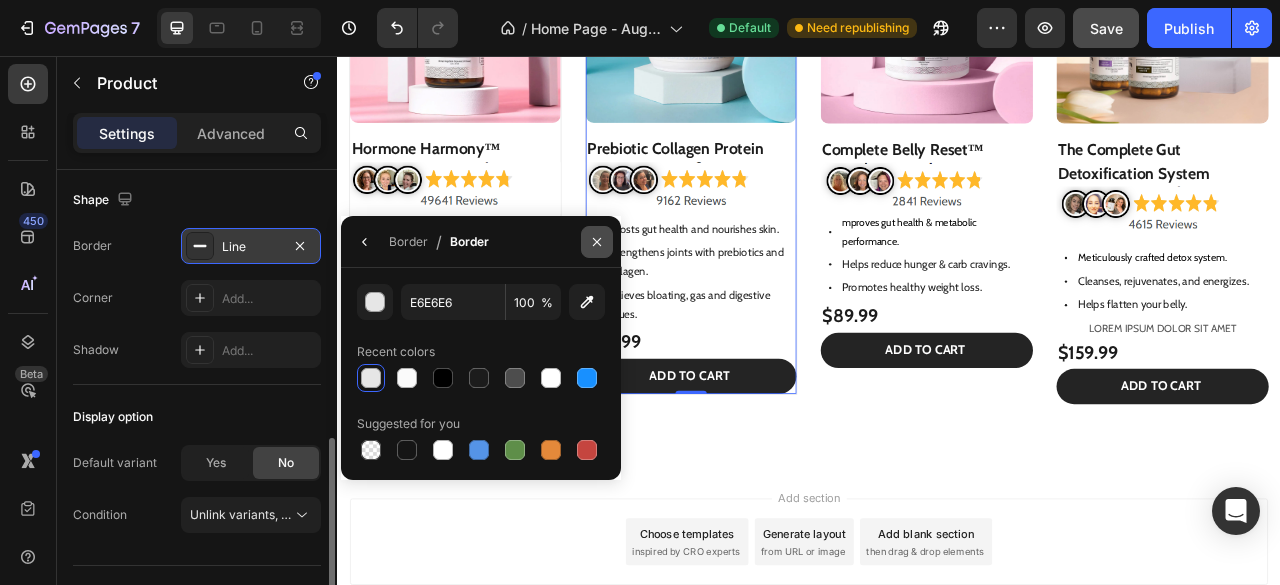 click 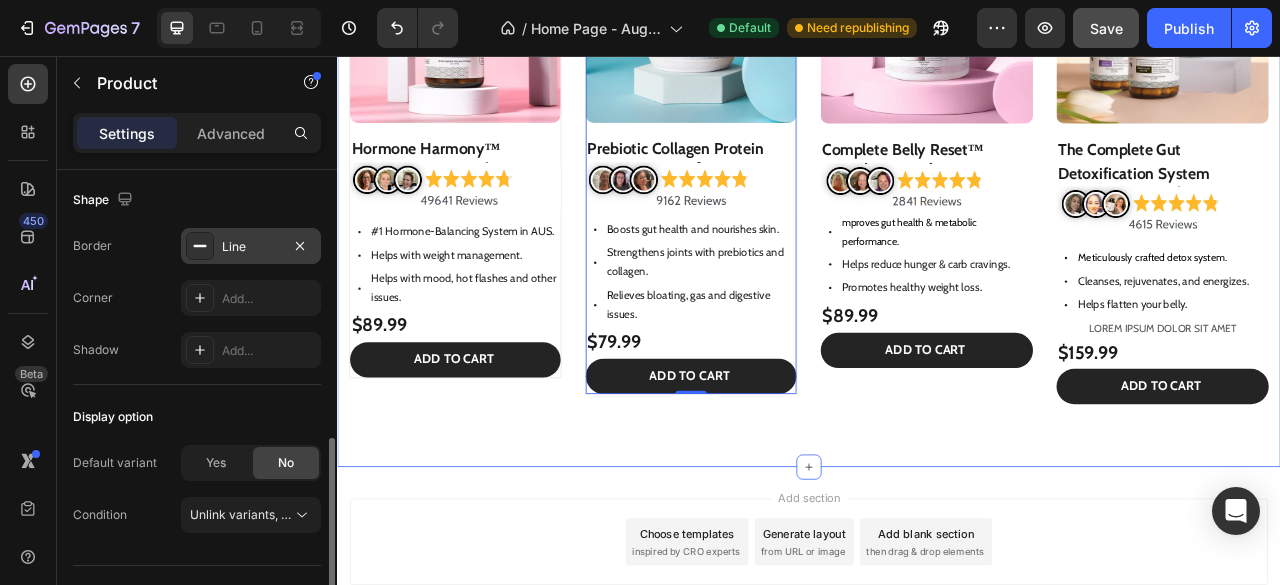 click on "Product Images Hormone Harmony™ Product Title Image Heading Row
#1 Hormone-Balancing System in AUS.
Helps with weight management.
Helps with mood, hot flashes and other issues. Item List $89.99 Product Price Product Price Row Add to cart Add to Cart Row Product Row Product Images Prebiotic Collagen Protein Product Title Image
Boosts gut health and nourishes skin.
Strengthens joints with prebiotics and collagen.
Relieves bloating, gas and digestive issues. Item List $79.99 Product Price Product Price Row Add to cart Add to Cart Row Product   0 Row Product Images Complete Belly Reset™ Product Title Image
mproves gut health & metabolic performance.
Helps reduce hunger & carb cravings.
Promotes healthy weight loss. Item List $89.99 Product Price Product Price Row Add to cart Add to Cart Row Product Row Product Images The Complete Gut Detoxification System Image Row" at bounding box center [937, 185] 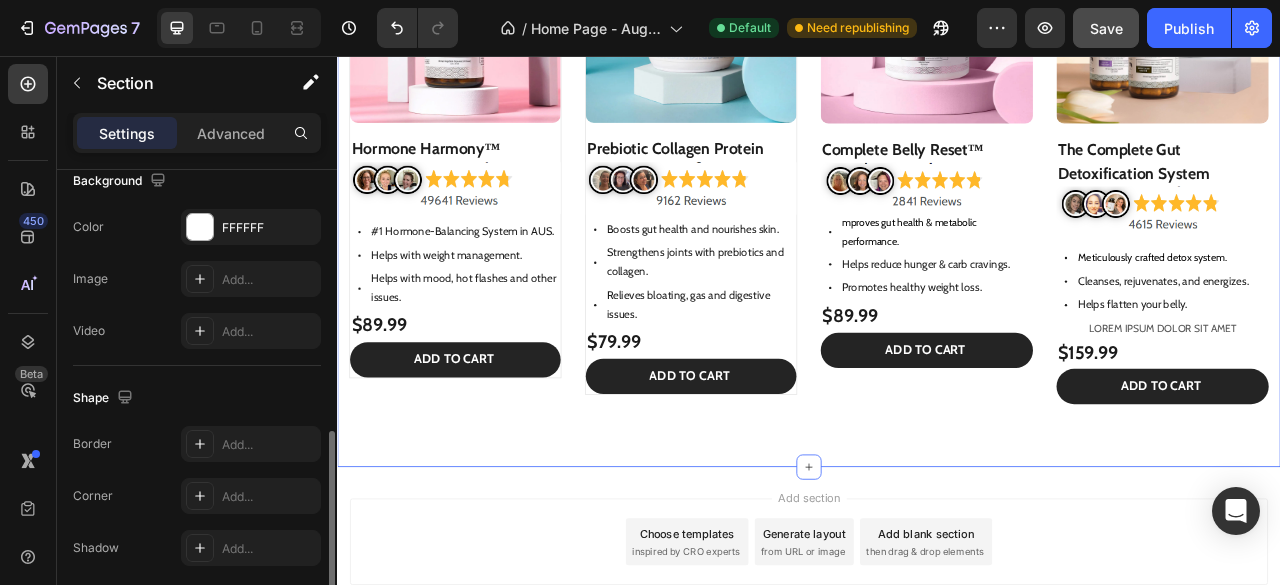 scroll, scrollTop: 0, scrollLeft: 0, axis: both 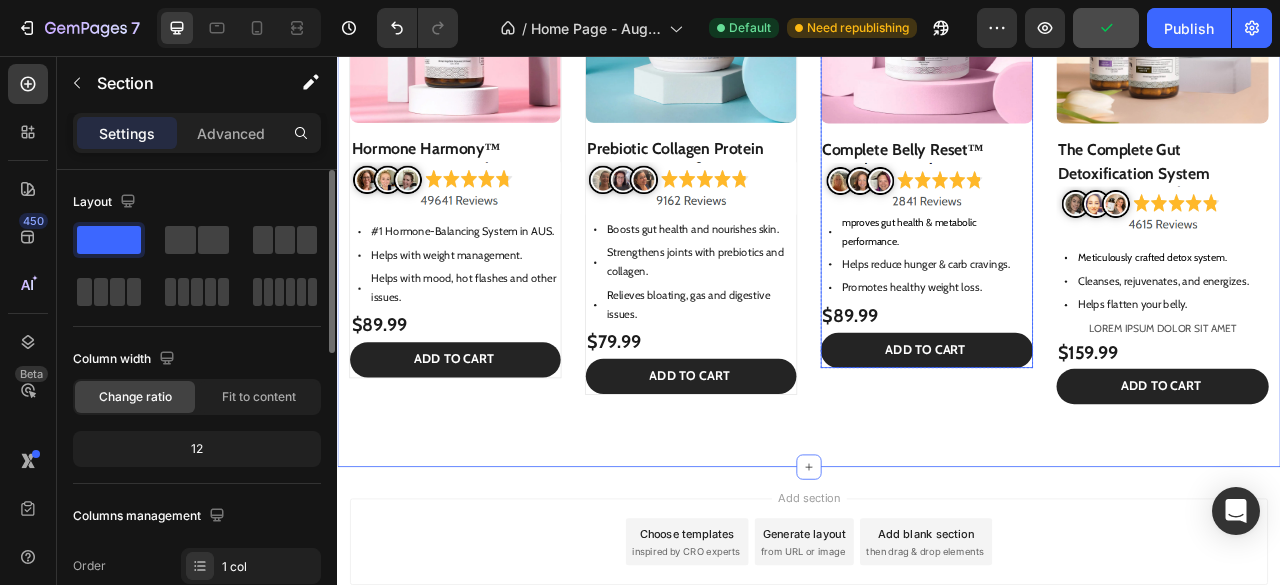 click on "$89.99 Product Price Product Price Row Add to cart Add to Cart Row" at bounding box center (1087, 411) 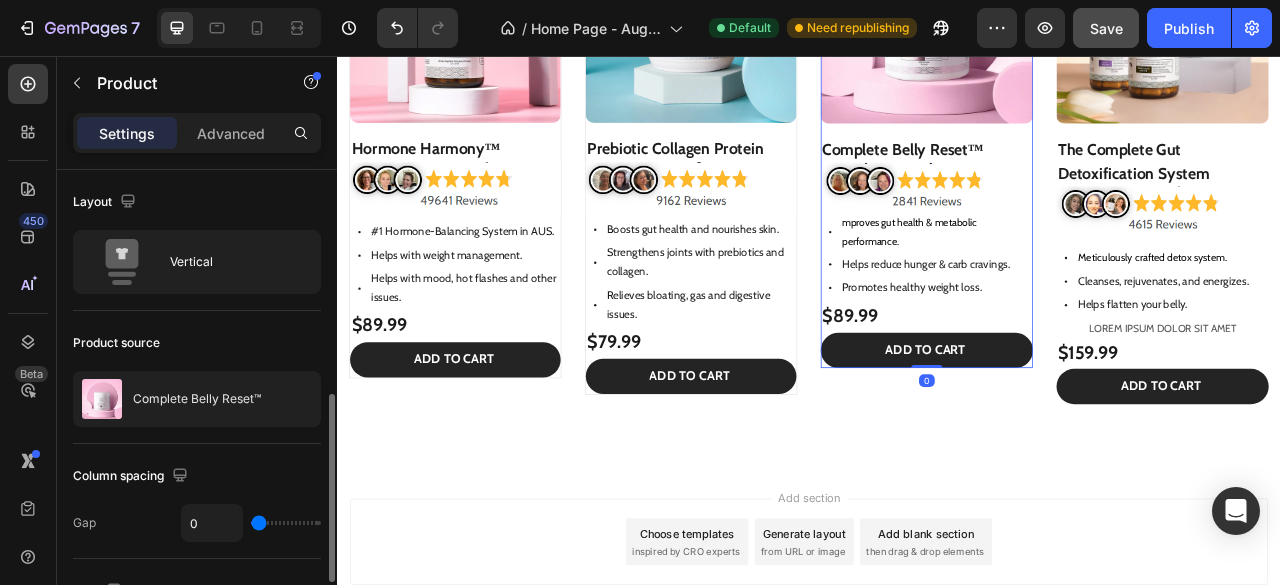 scroll, scrollTop: 711, scrollLeft: 0, axis: vertical 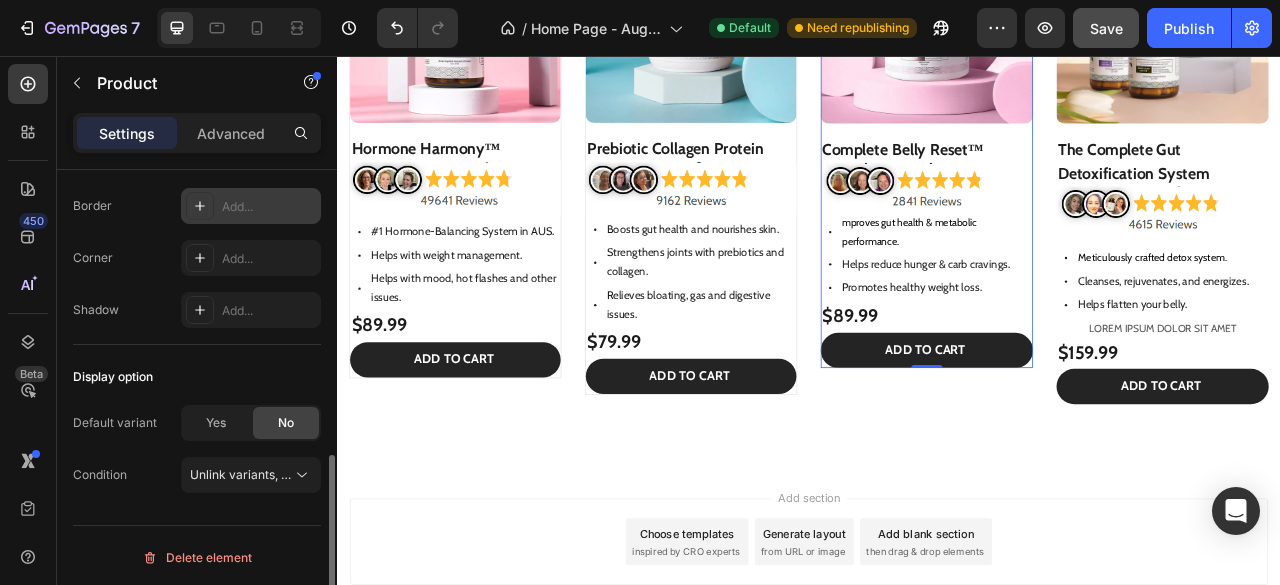 click 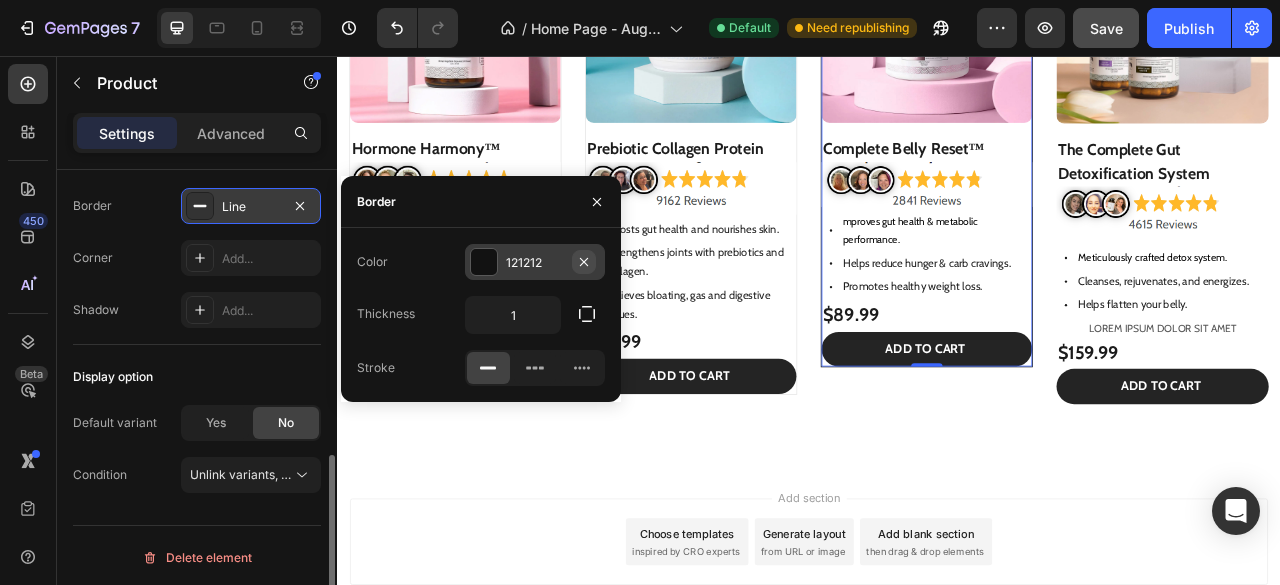 click 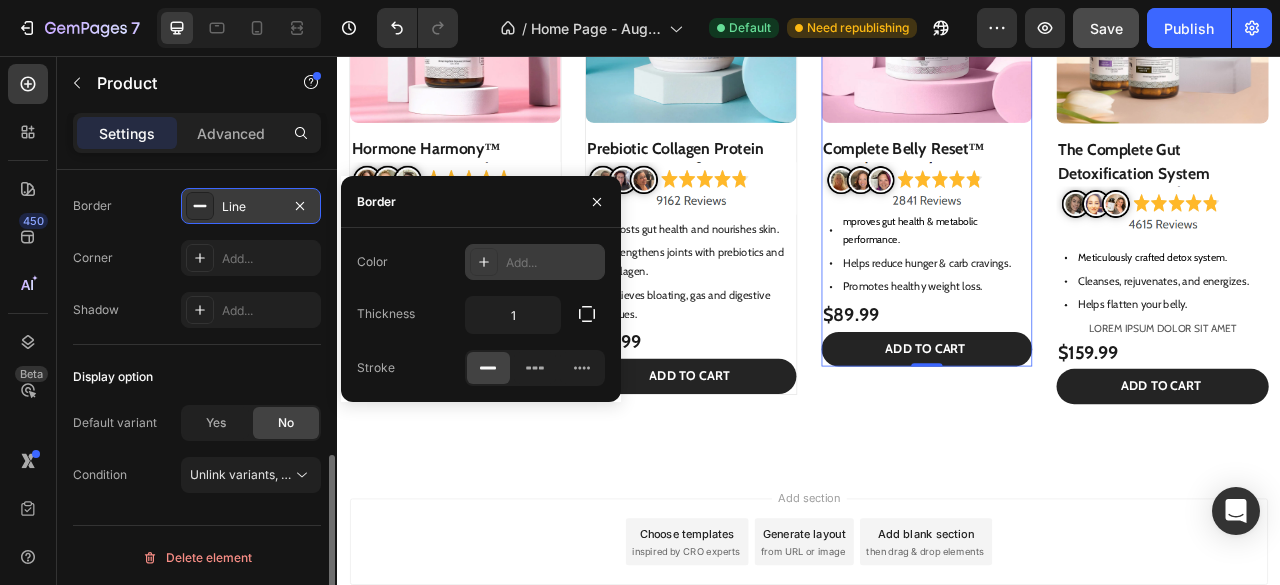 click on "Add..." at bounding box center [535, 262] 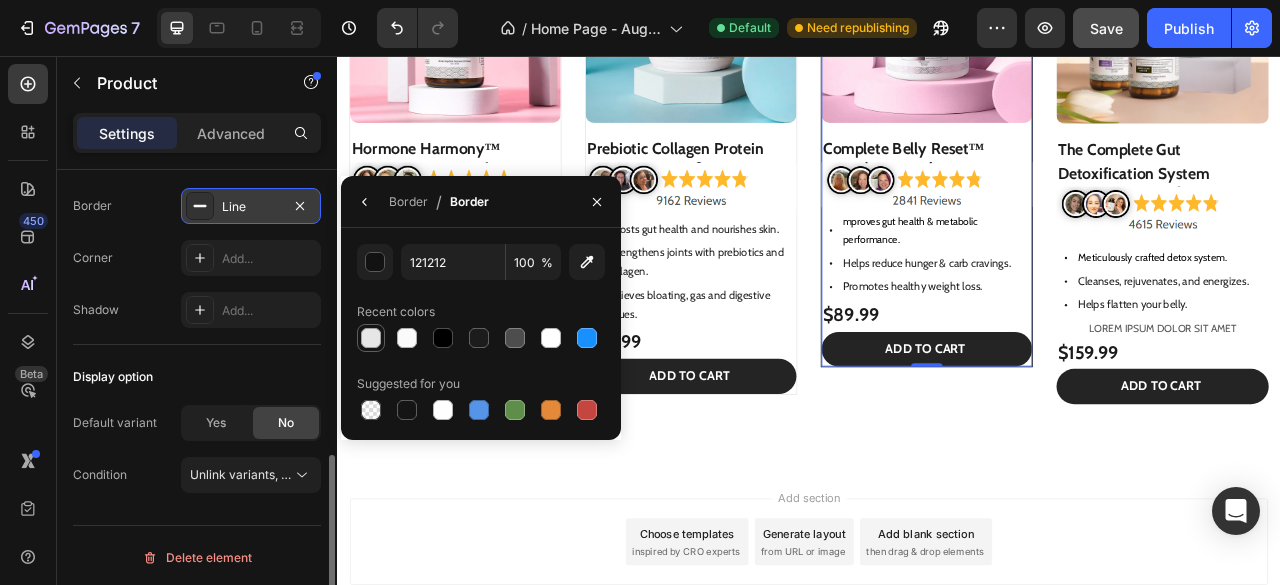 click at bounding box center [371, 338] 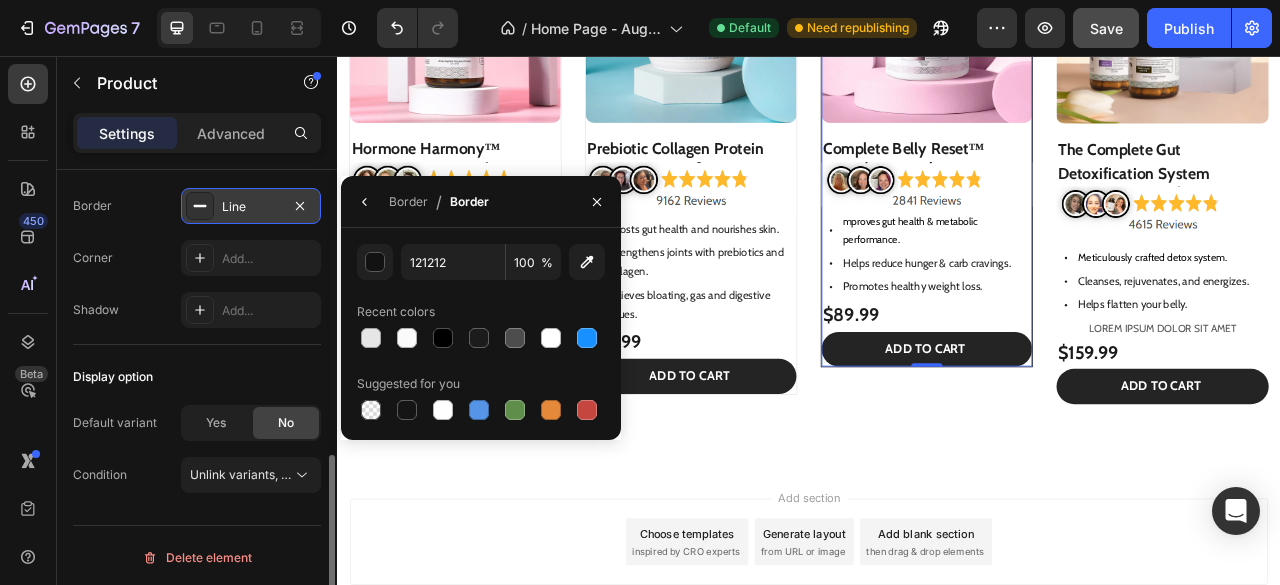 type on "E6E6E6" 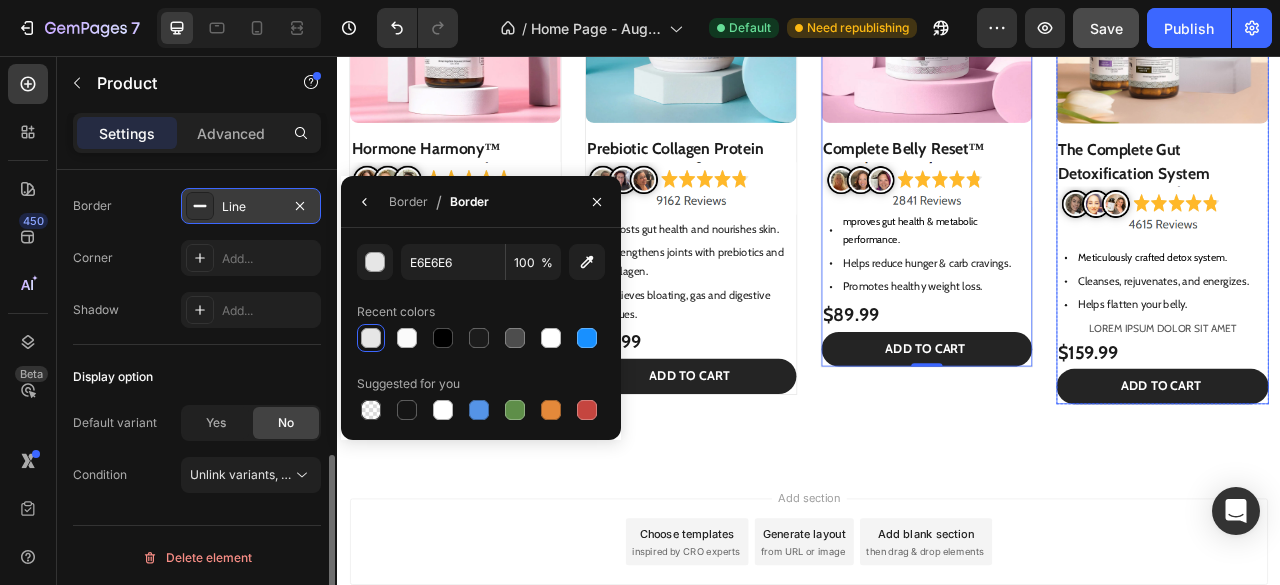 click on "Product Images The Complete Gut Detoxification System Product Title Image
Meticulously crafted detox system.
Cleanses, rejuvenates, and energizes.
Helps flatten your belly. Item List Lorem ipsum dolor sit amet Text Block" at bounding box center (1387, 144) 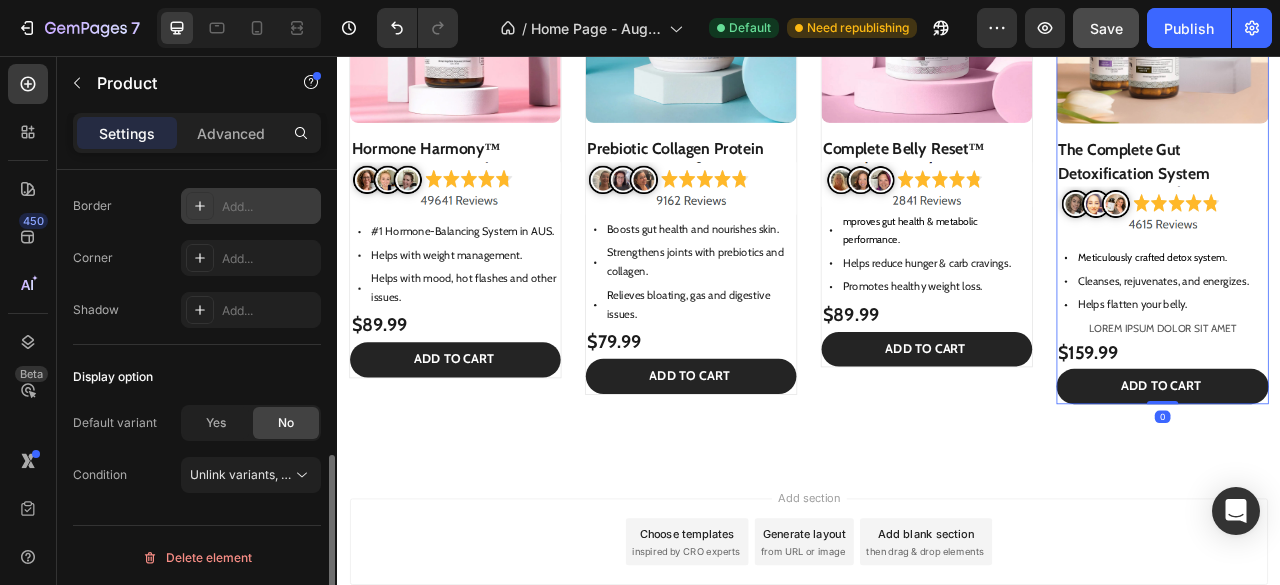 drag, startPoint x: 263, startPoint y: 189, endPoint x: 276, endPoint y: 189, distance: 13 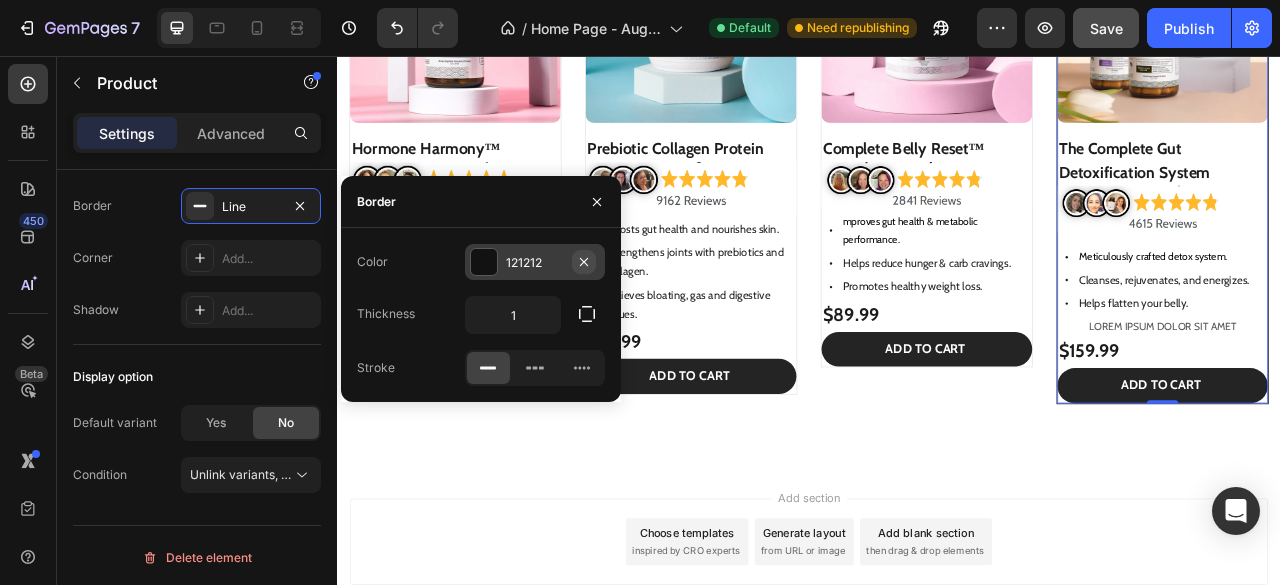 click 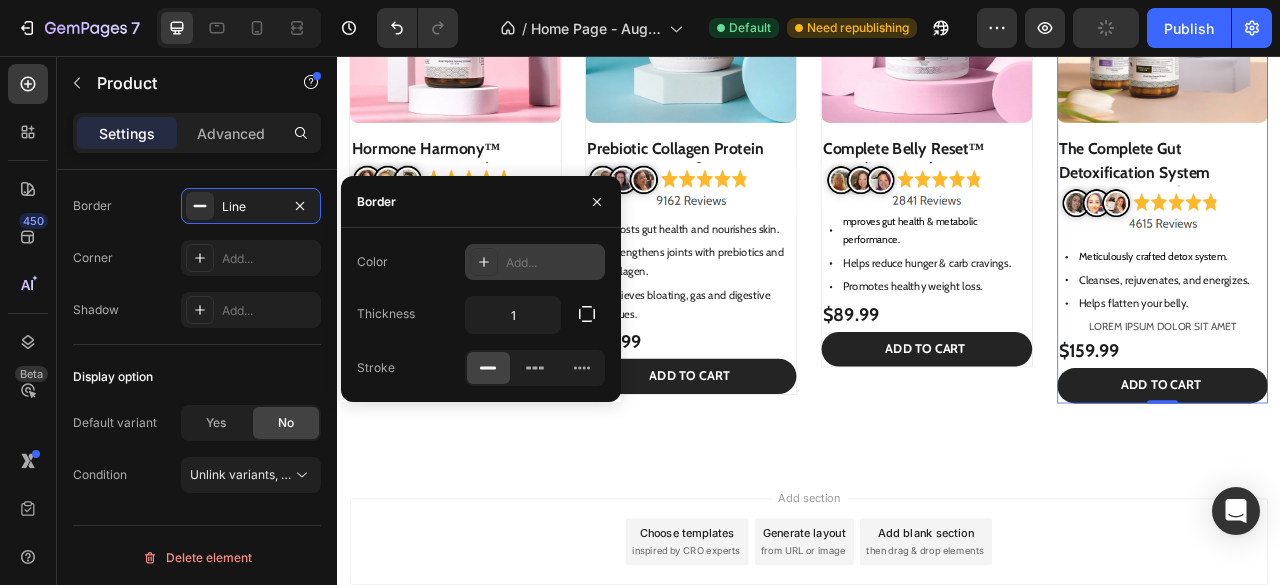 click on "Add..." at bounding box center [535, 262] 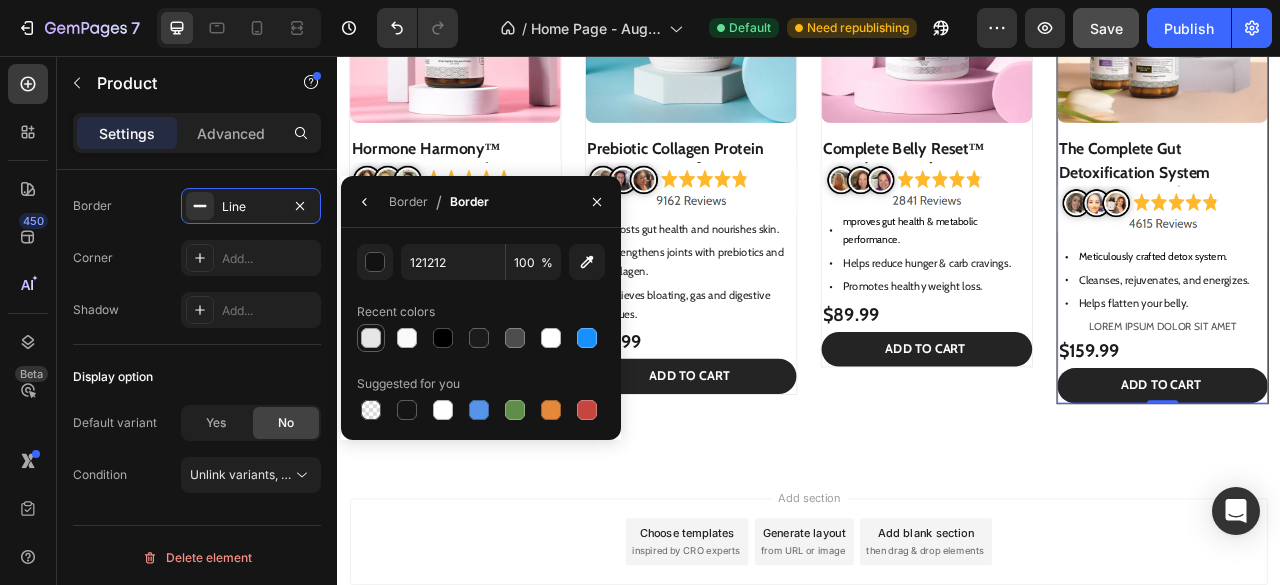 click at bounding box center (371, 338) 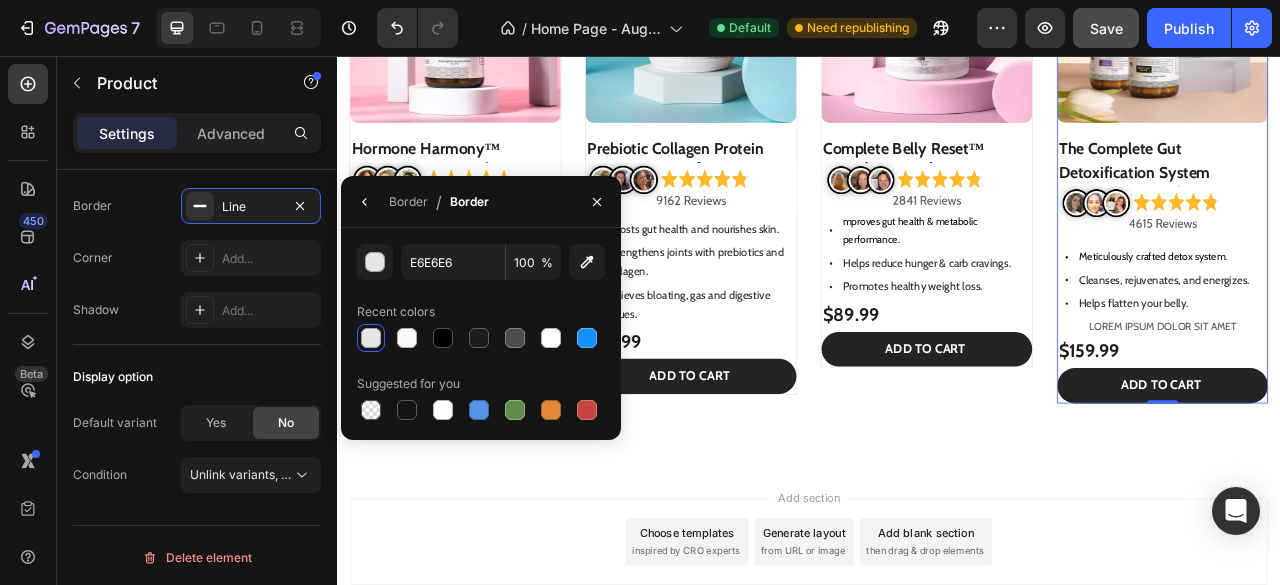 click on "Product Images Hormone Harmony™ Product Title Image Heading Row
#1 Hormone-Balancing System in AUS.
Helps with weight management.
Helps with mood, hot flashes and other issues. Item List $89.99 Product Price Product Price Row Add to cart Add to Cart Row Product Row Product Images Prebiotic Collagen Protein Product Title Image
Boosts gut health and nourishes skin.
Strengthens joints with prebiotics and collagen.
Relieves bloating, gas and digestive issues. Item List $79.99 Product Price Product Price Row Add to cart Add to Cart Row Product Row Product Images Complete Belly Reset™ Product Title Image
mproves gut health & metabolic performance.
Helps reduce hunger & carb cravings.
Promotes healthy weight loss. Item List $89.99 Product Price Product Price Row Add to cart Add to Cart Row Product Row Product Images The Complete Gut Detoxification System Product Title" at bounding box center [937, 185] 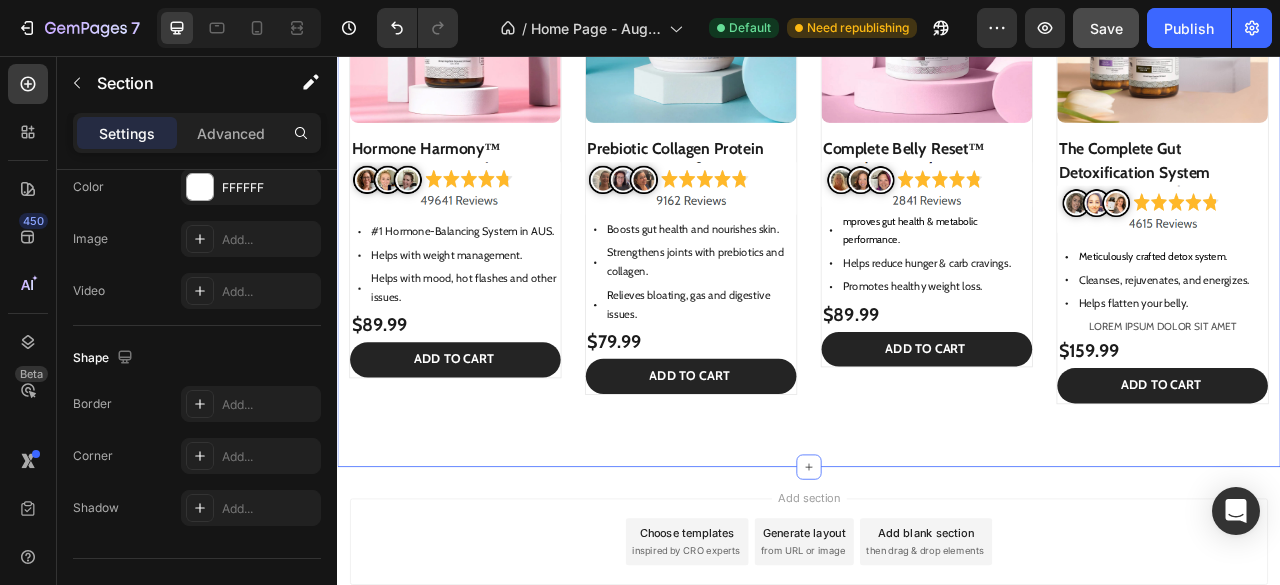 scroll, scrollTop: 0, scrollLeft: 0, axis: both 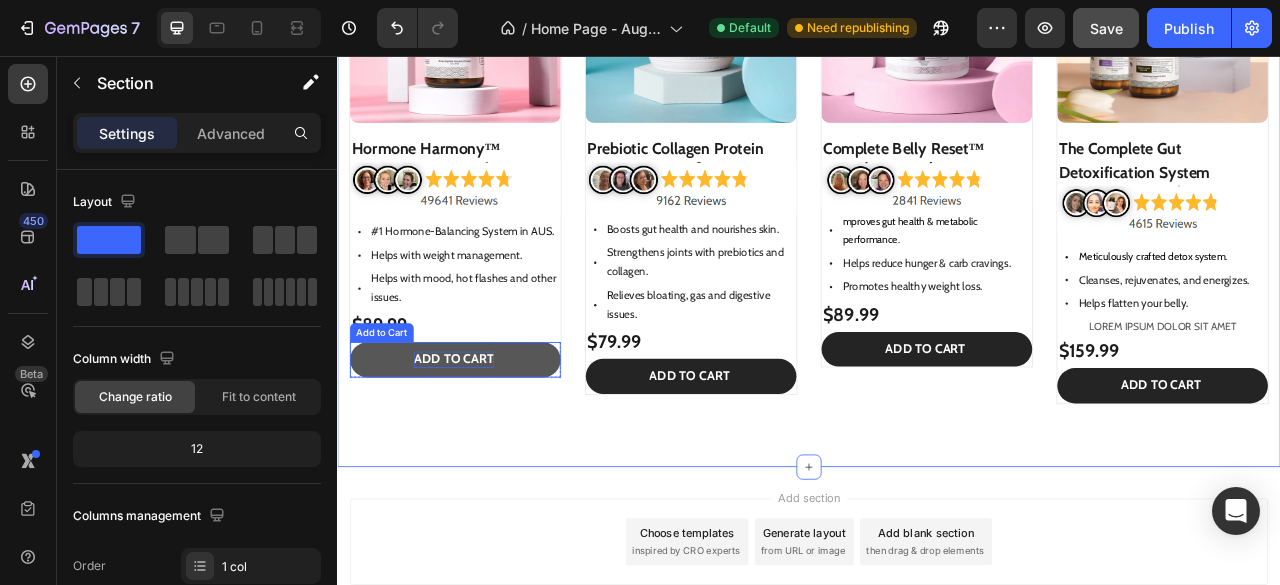 click on "Add to cart" at bounding box center (485, 442) 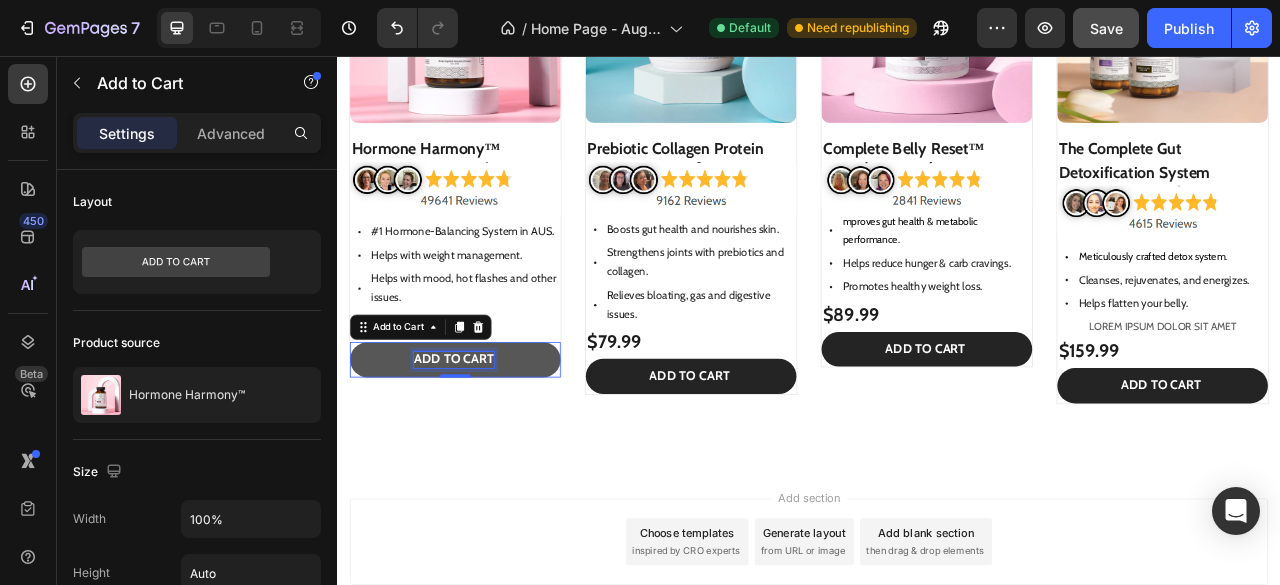 click on "Add to cart" at bounding box center [485, 442] 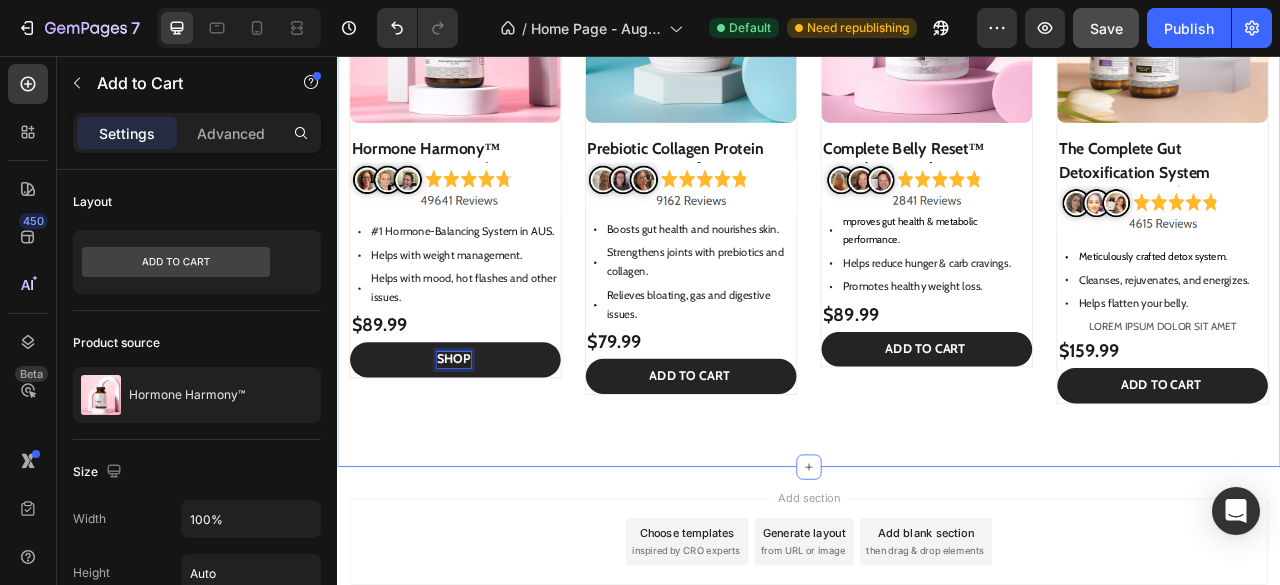 click on "SHop" at bounding box center [487, 442] 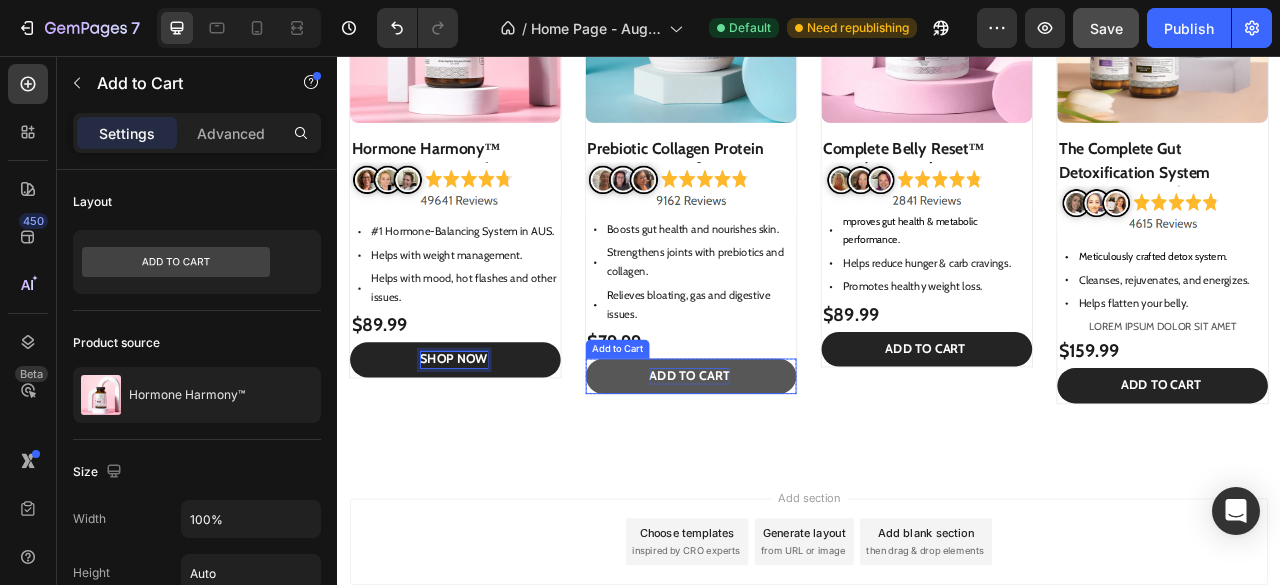 click on "Add to cart" at bounding box center (785, 463) 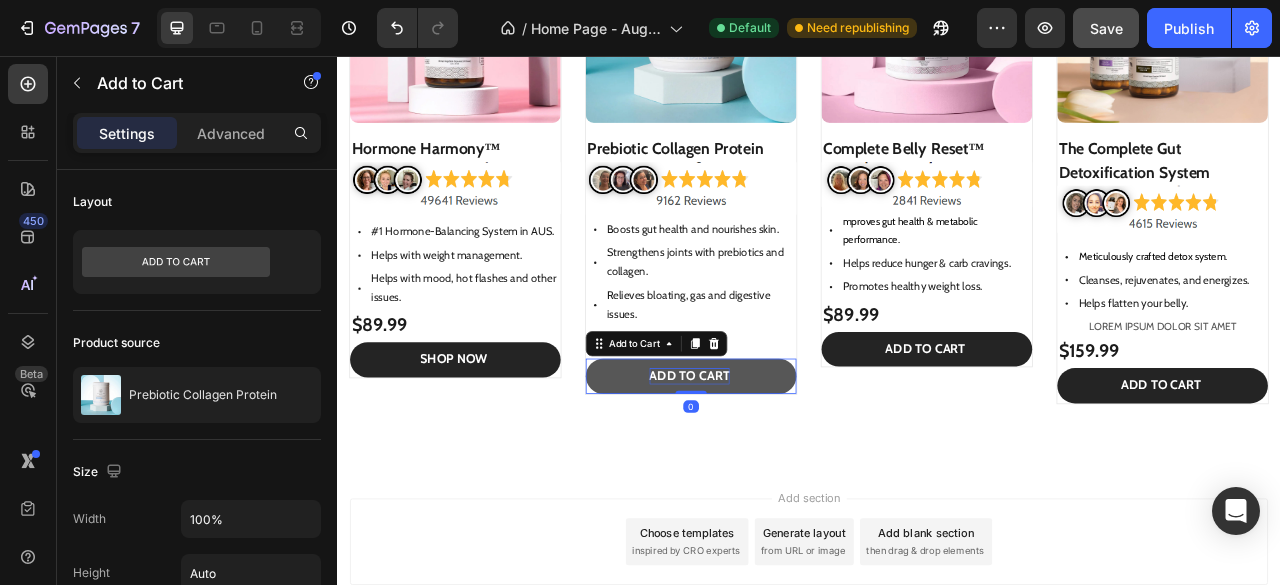 type 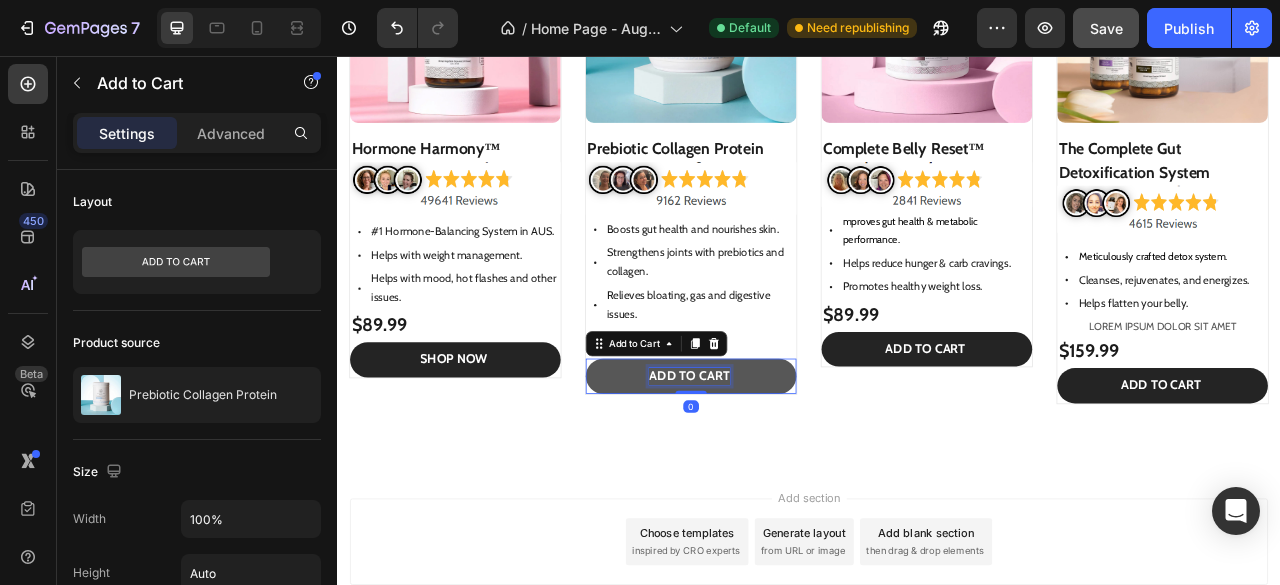 click on "Add to cart" at bounding box center [785, 463] 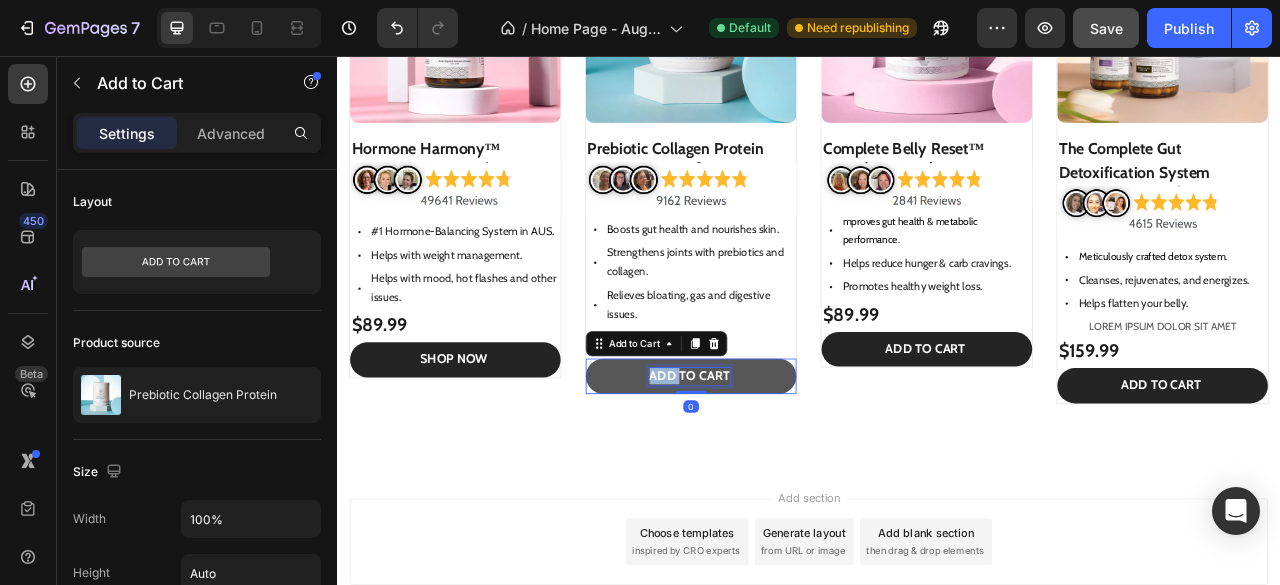 click on "Add to cart" at bounding box center [785, 463] 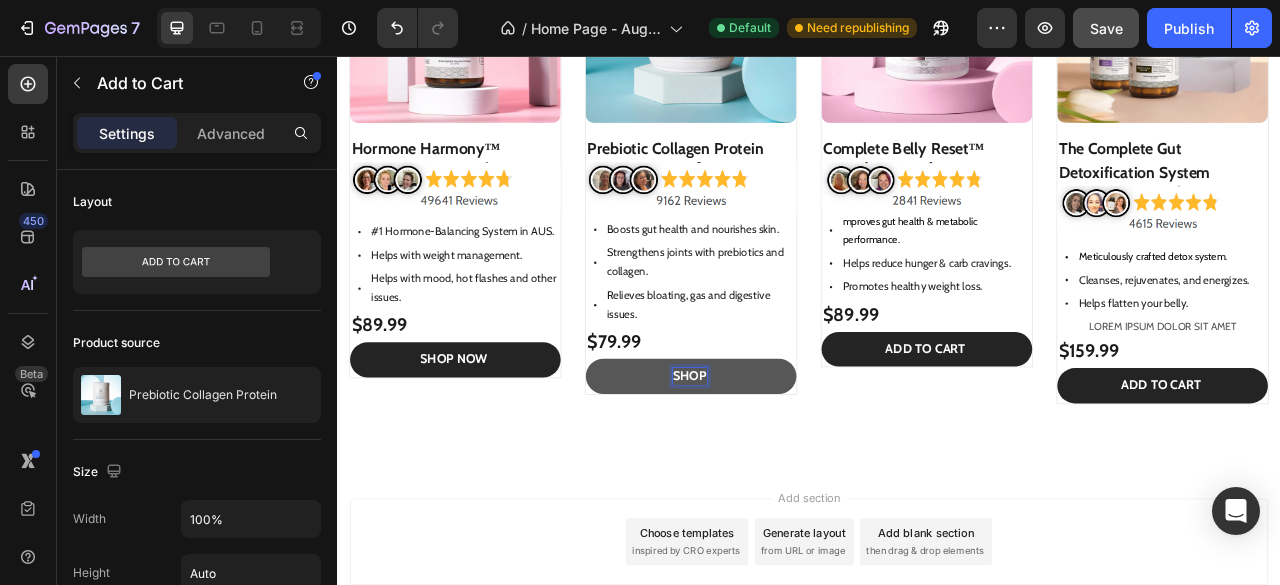 click on "SHOP" at bounding box center [787, 463] 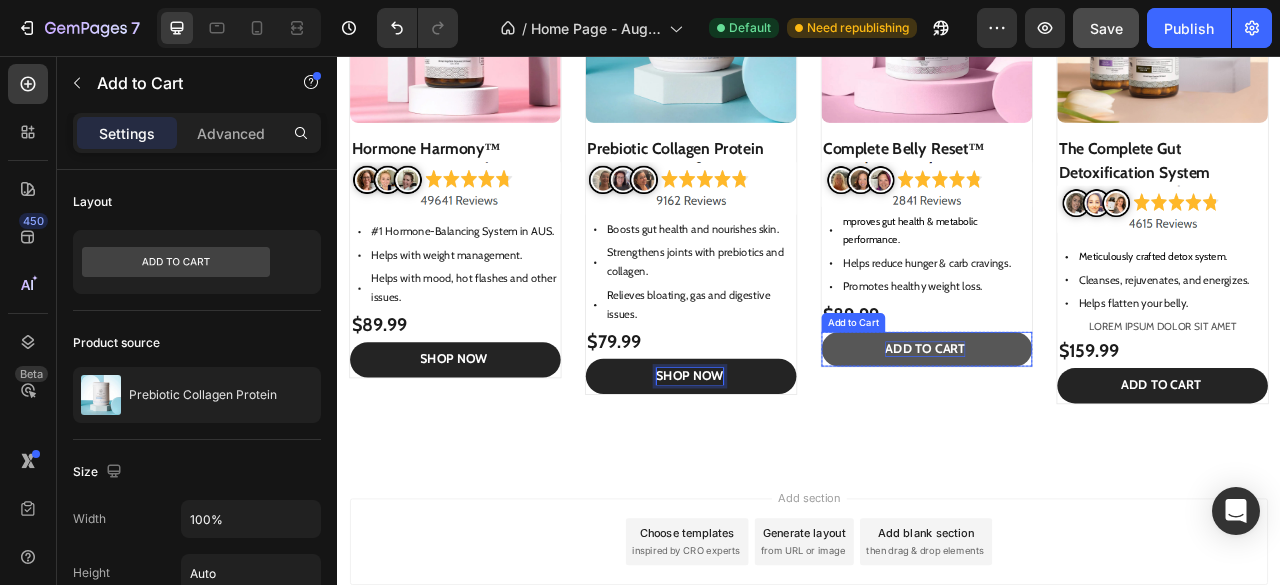 click on "Add to cart" at bounding box center [1085, 429] 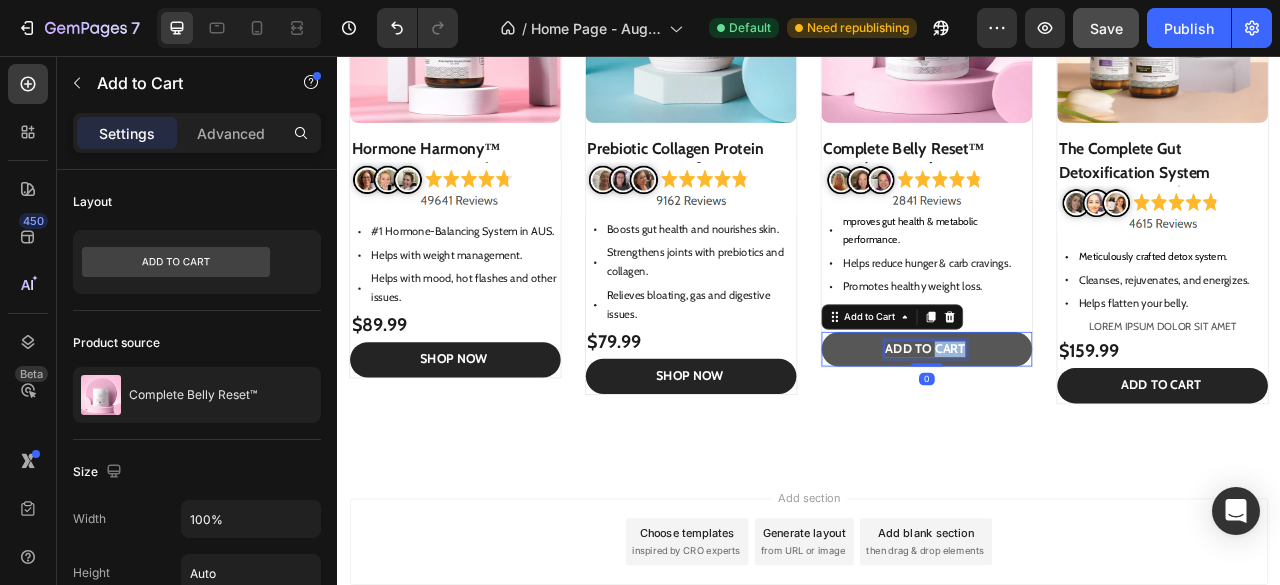 click on "Add to cart" at bounding box center [1085, 429] 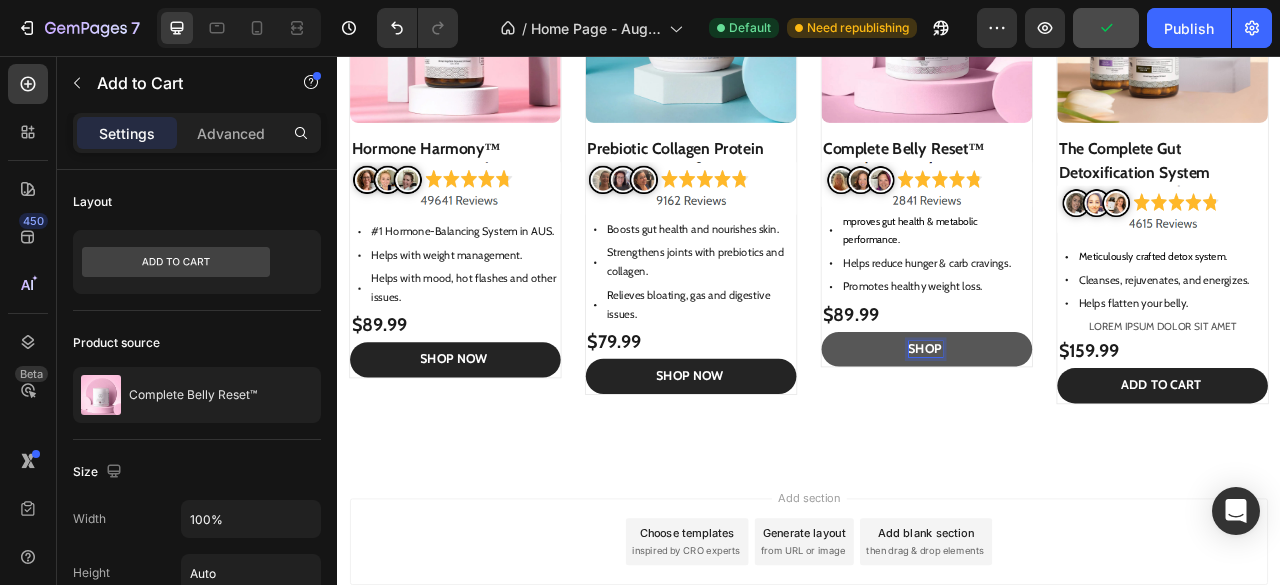 click on "SHOP" at bounding box center (1087, 429) 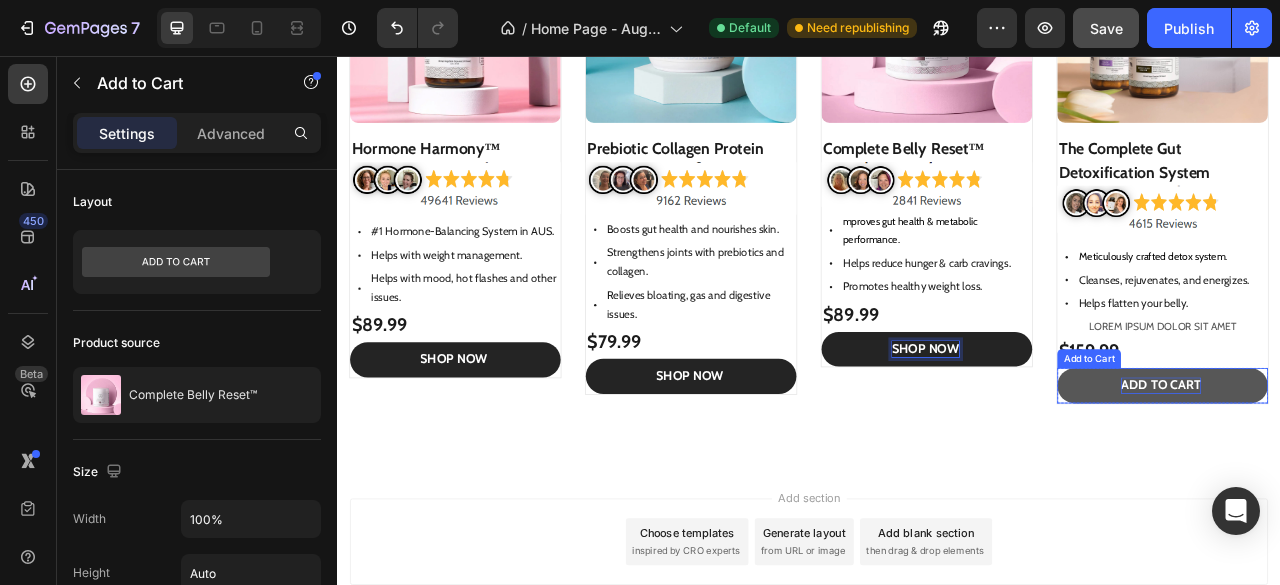 click on "Add to cart" at bounding box center (1385, 475) 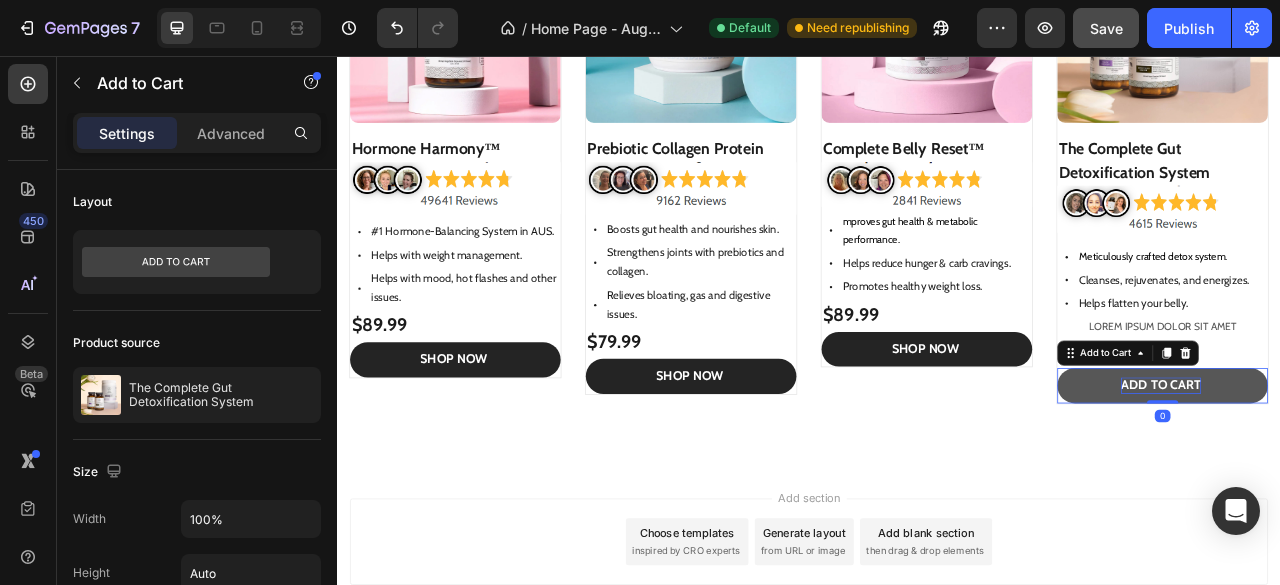 click on "Add to cart" at bounding box center [1385, 475] 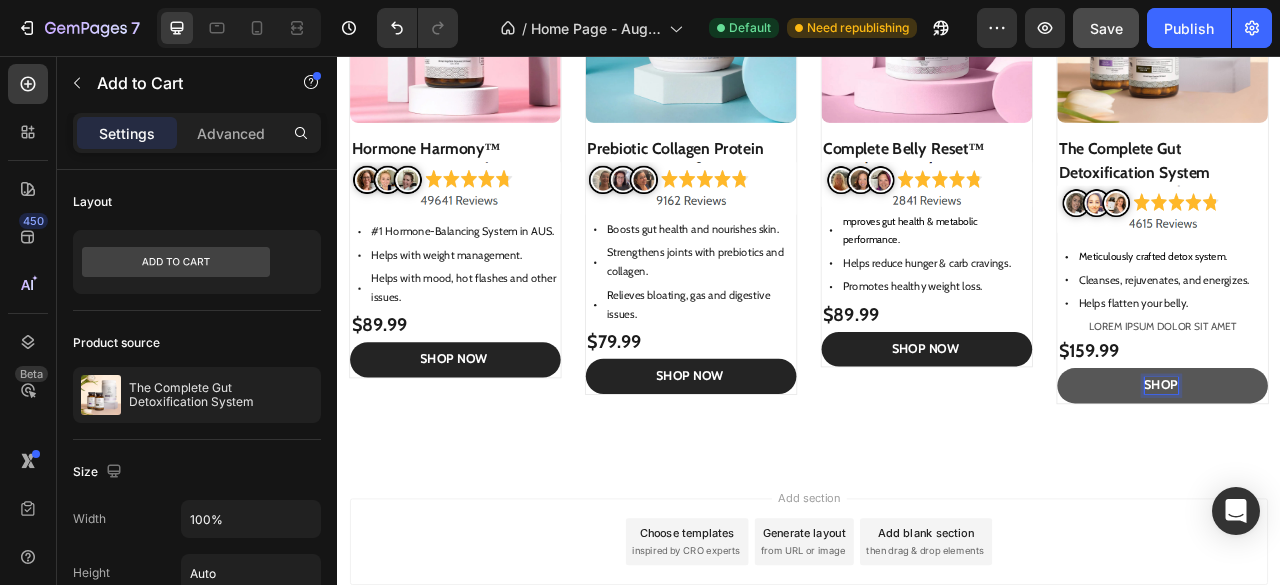 click on "SHOP" at bounding box center (1387, 475) 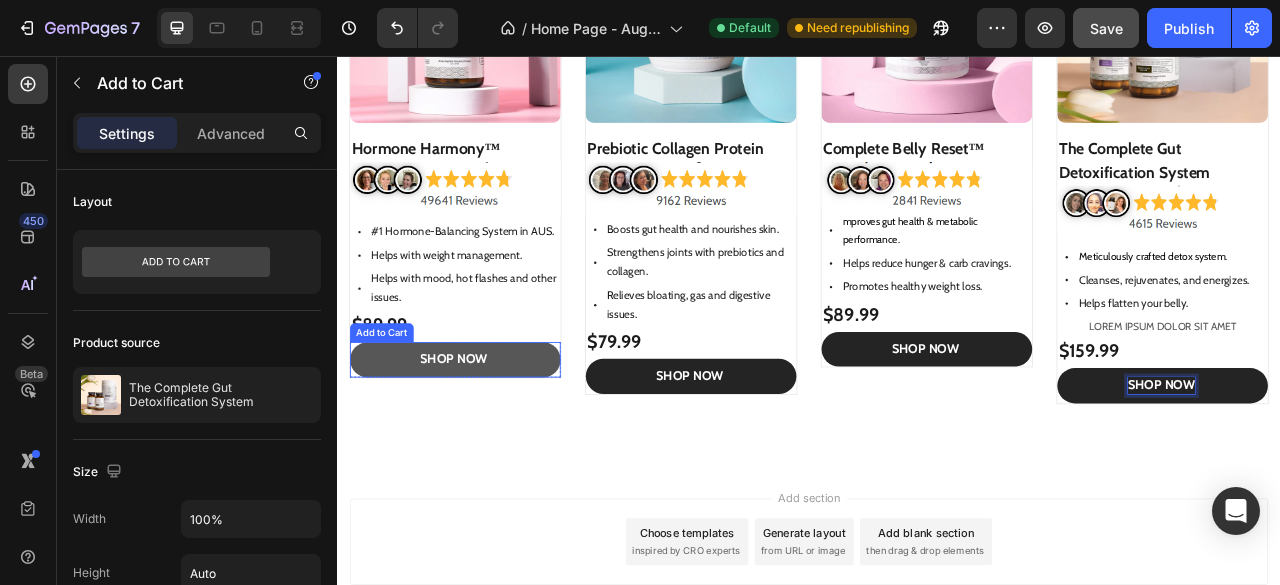click on "SHop Now" at bounding box center [487, 442] 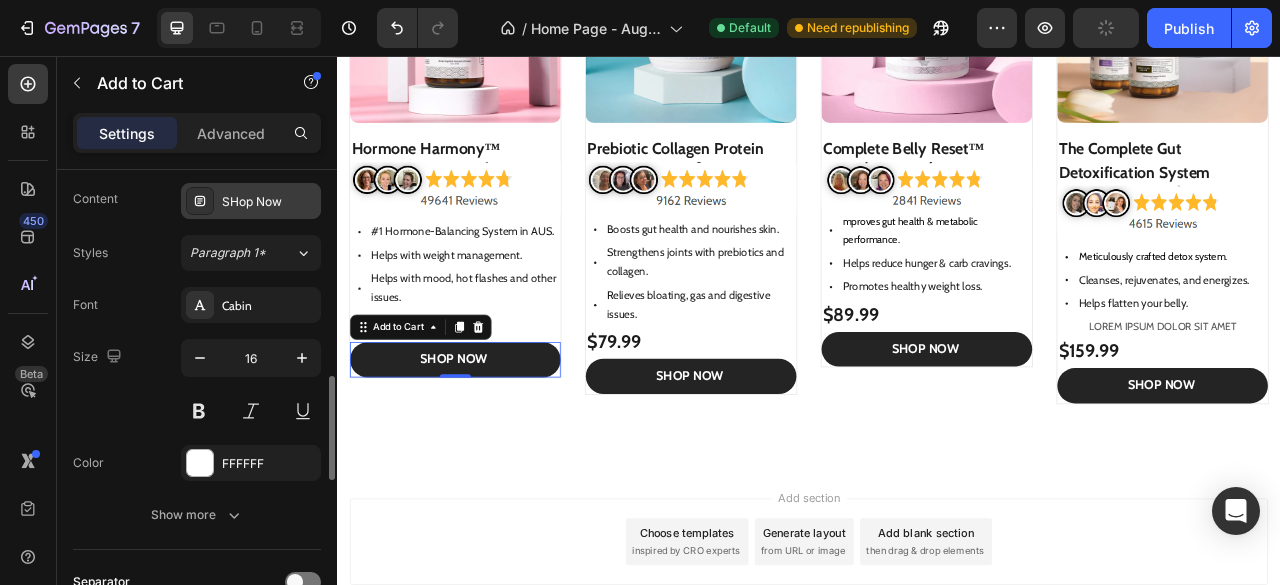 scroll, scrollTop: 934, scrollLeft: 0, axis: vertical 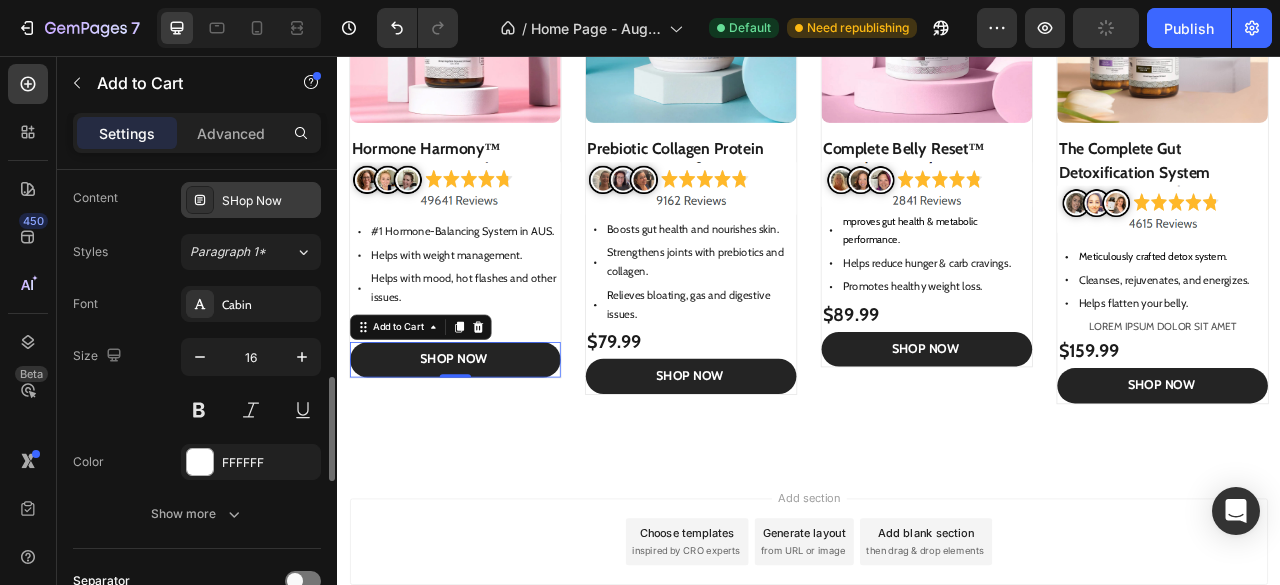 click on "SHop Now" at bounding box center [269, 201] 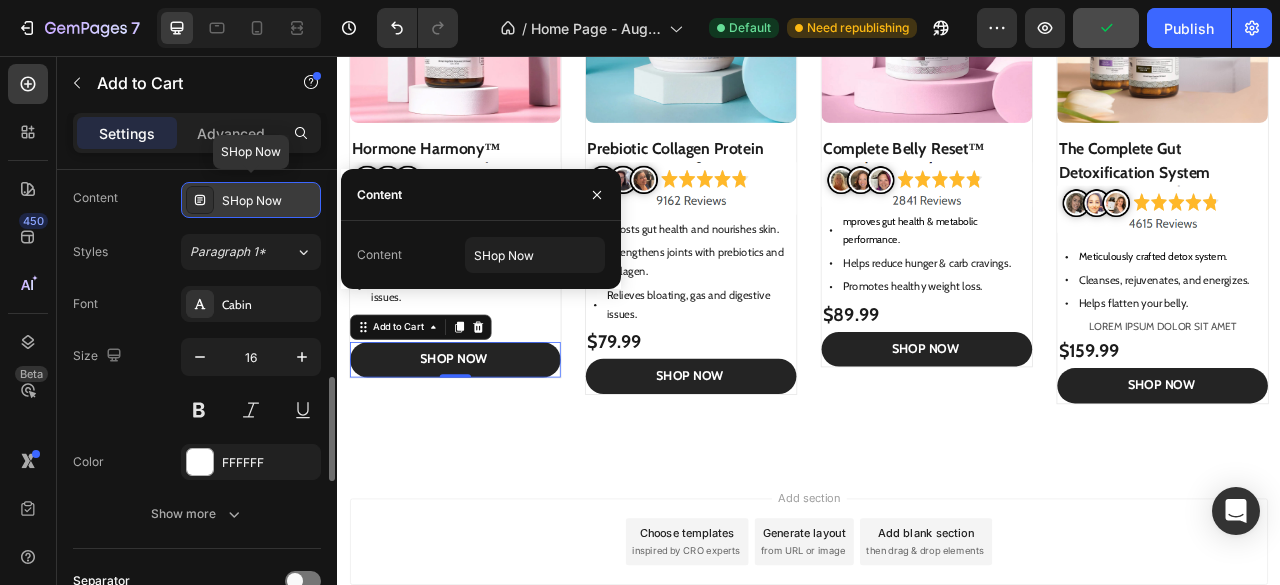 click on "SHop Now" at bounding box center [269, 201] 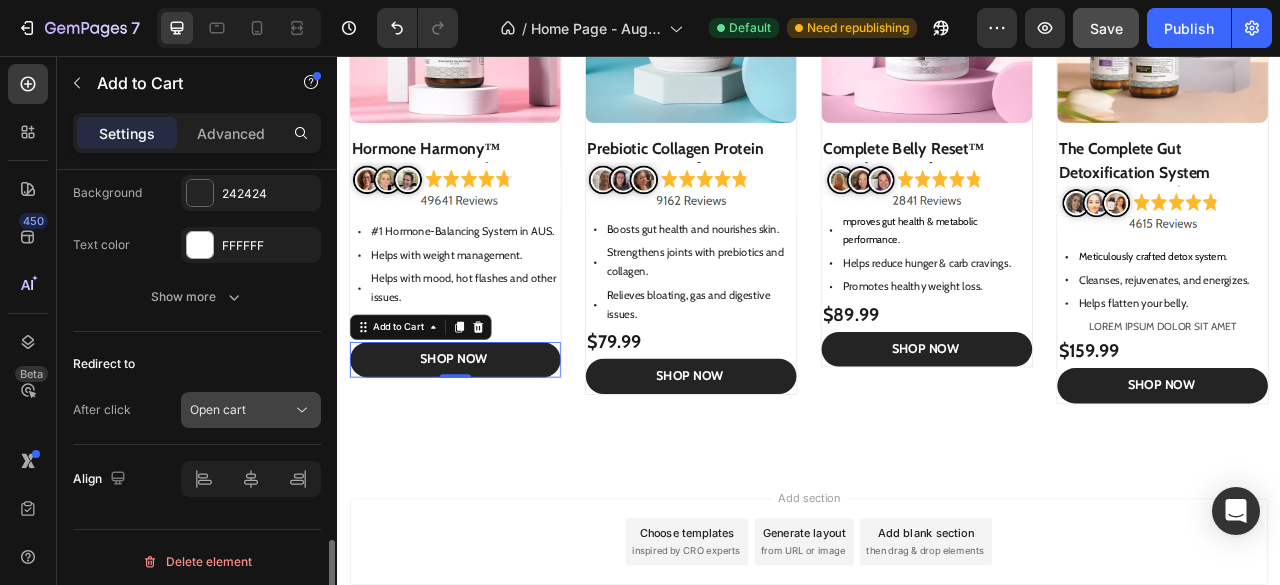 scroll, scrollTop: 1664, scrollLeft: 0, axis: vertical 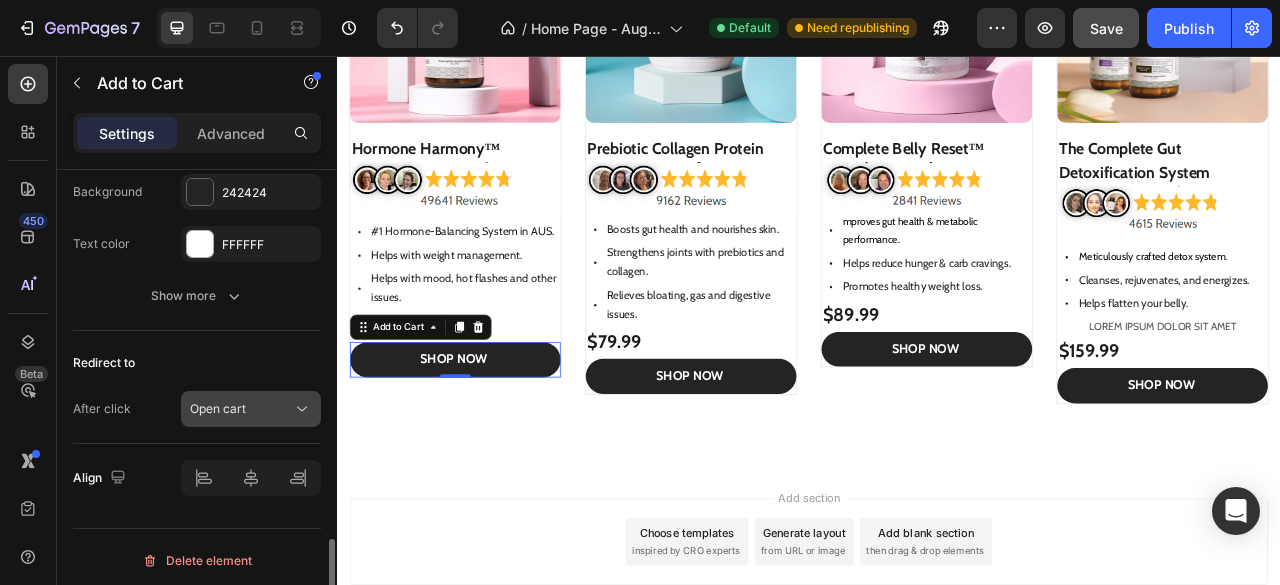 click on "Open cart" at bounding box center [218, 408] 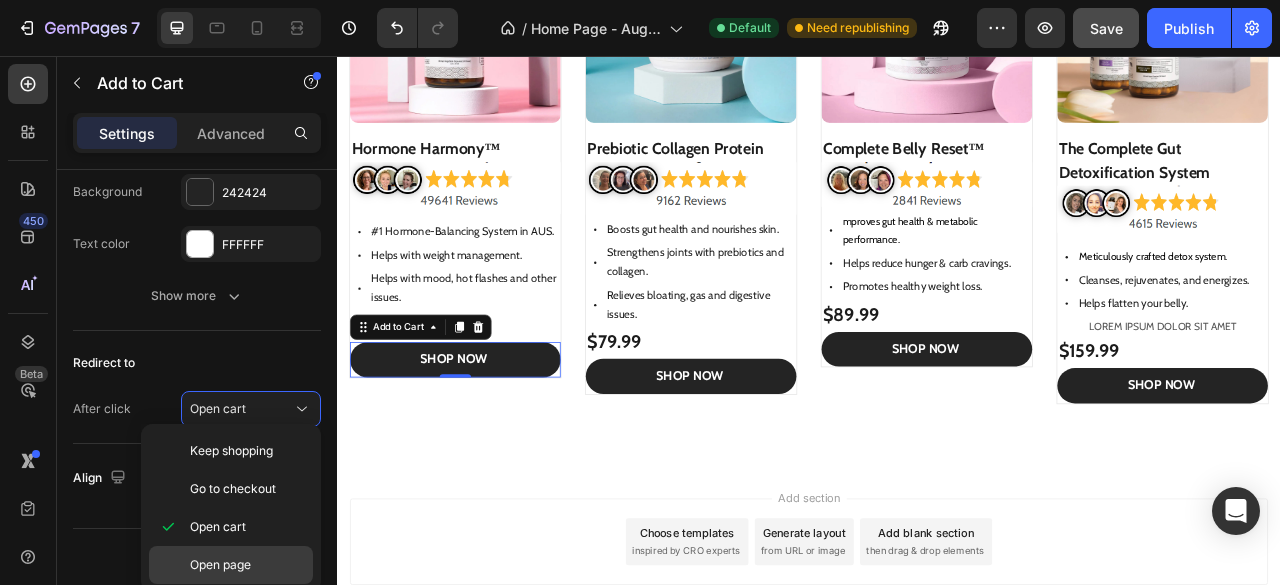 click on "Open page" at bounding box center [220, 565] 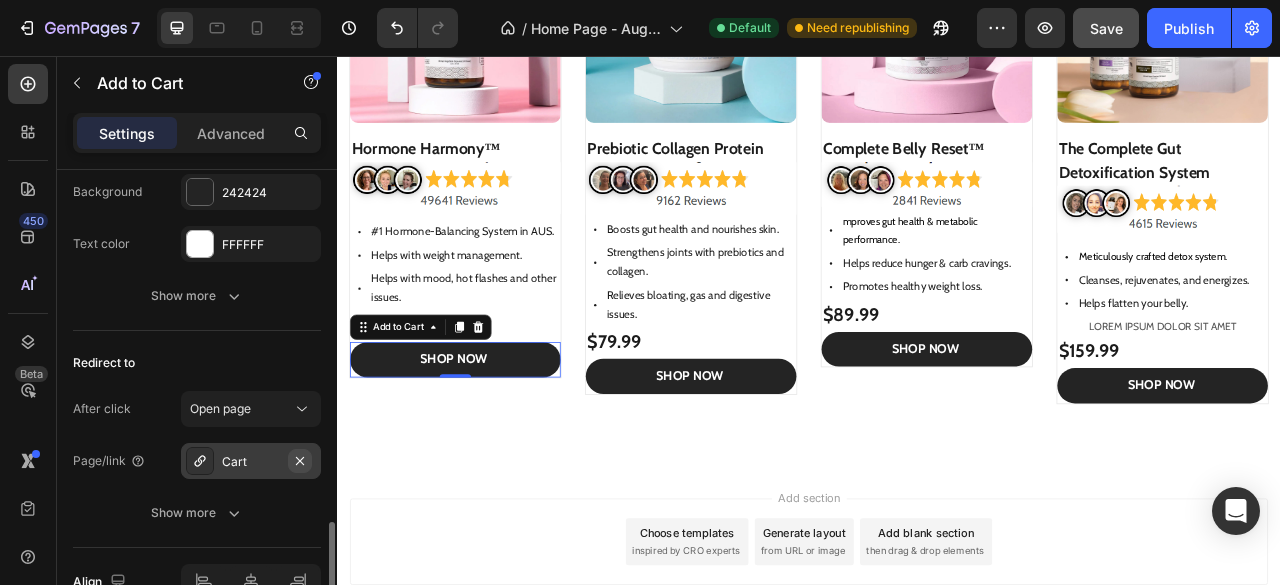 click 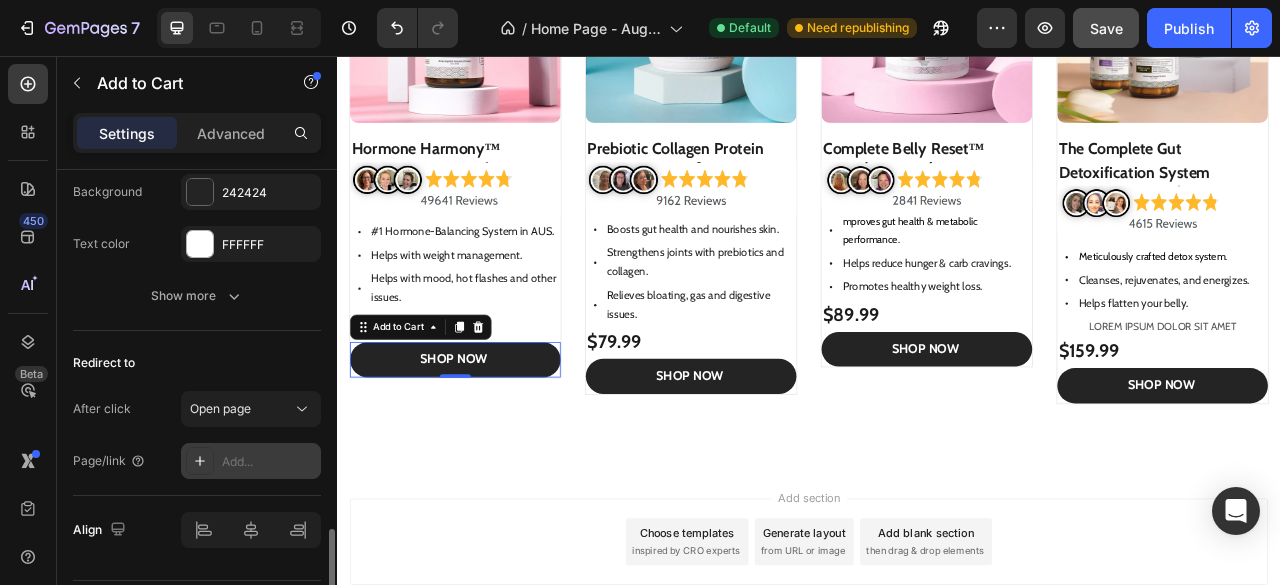 click on "Add..." at bounding box center [269, 462] 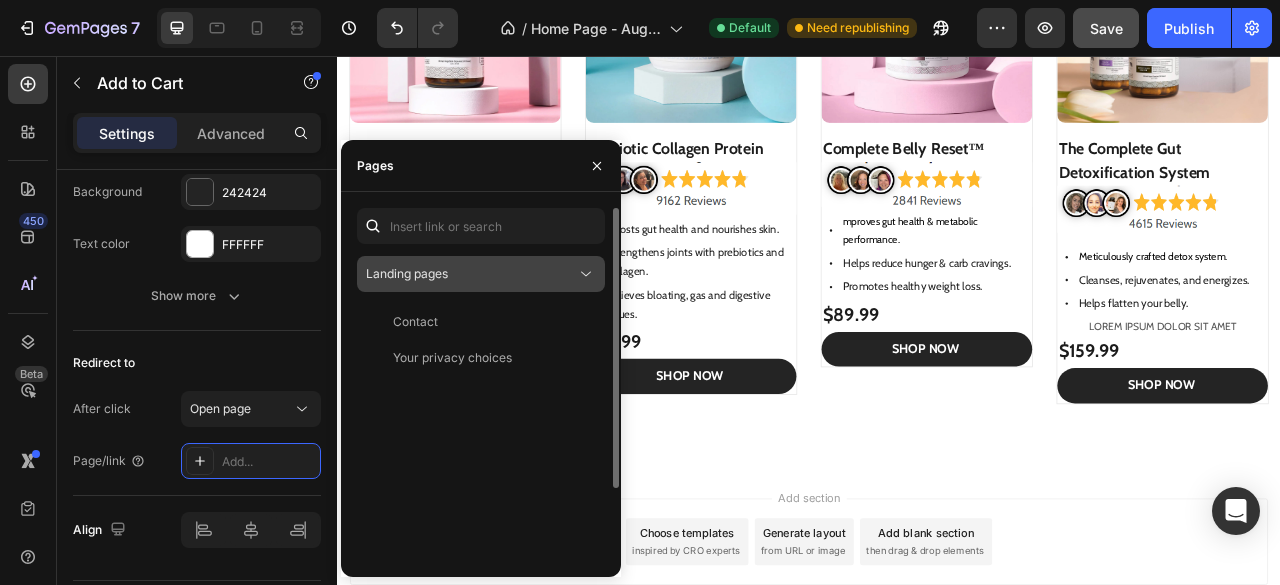 click on "Landing pages" 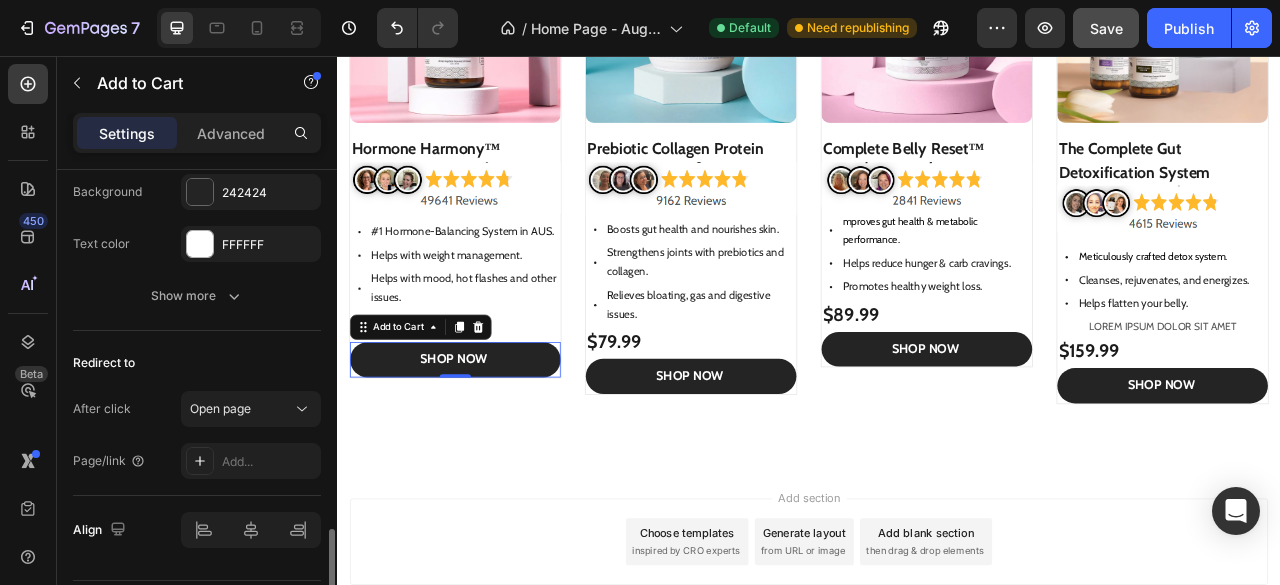click on "Out of stock state Content Out of stock Background 242424 Text color FFFFFF Show more" 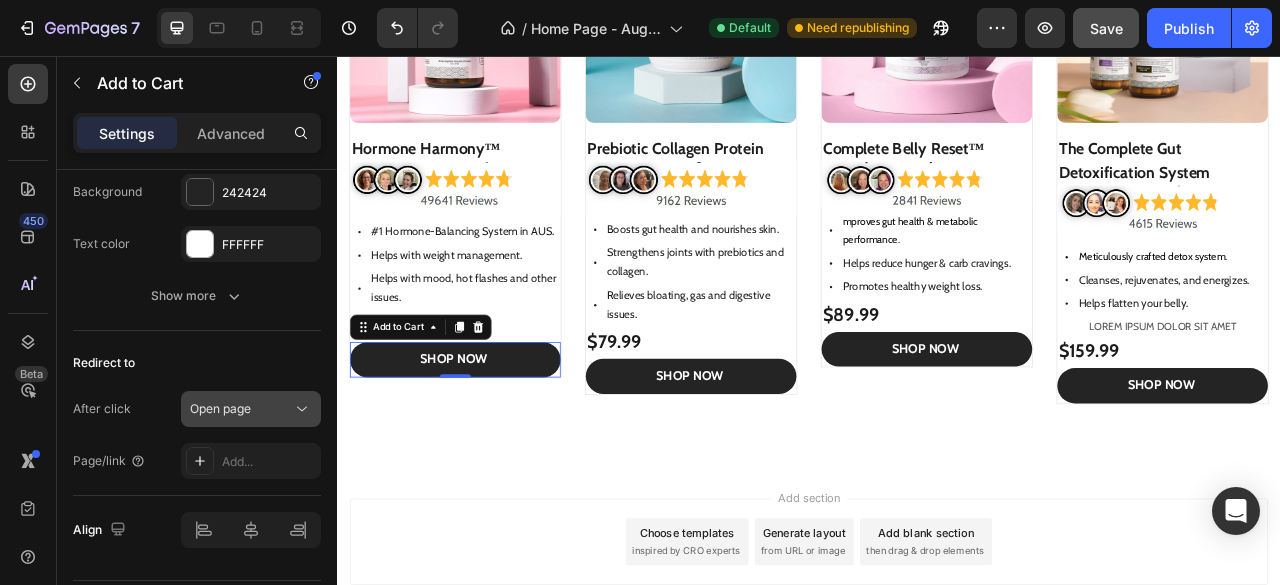 scroll, scrollTop: 1716, scrollLeft: 0, axis: vertical 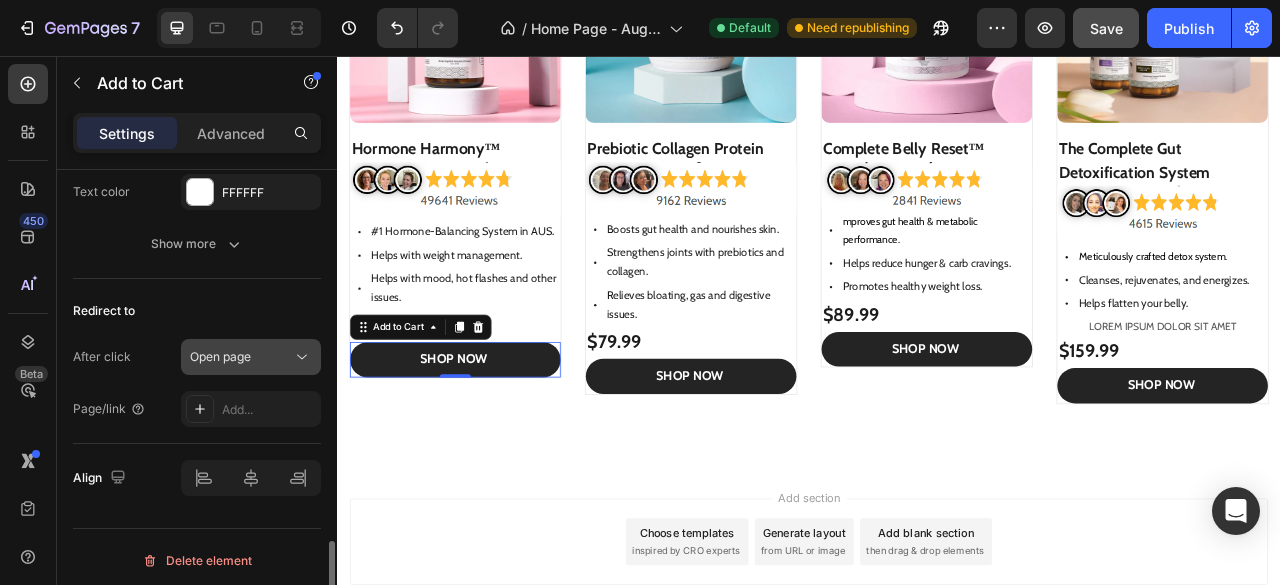 click on "Open page" at bounding box center [220, 356] 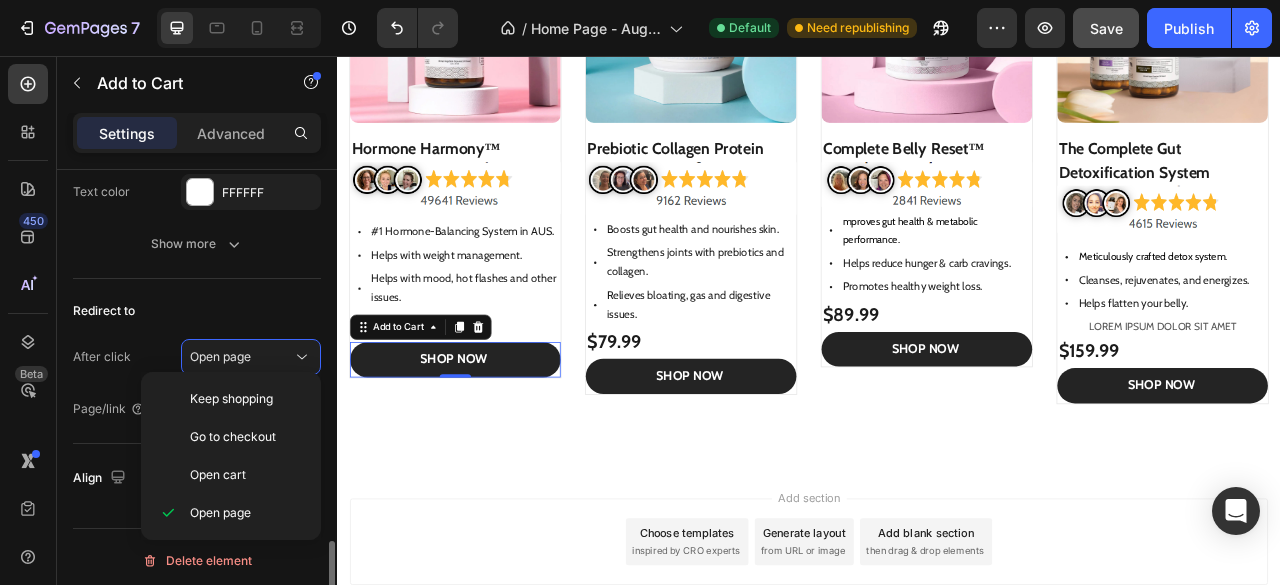 click on "Redirect to" at bounding box center [197, 311] 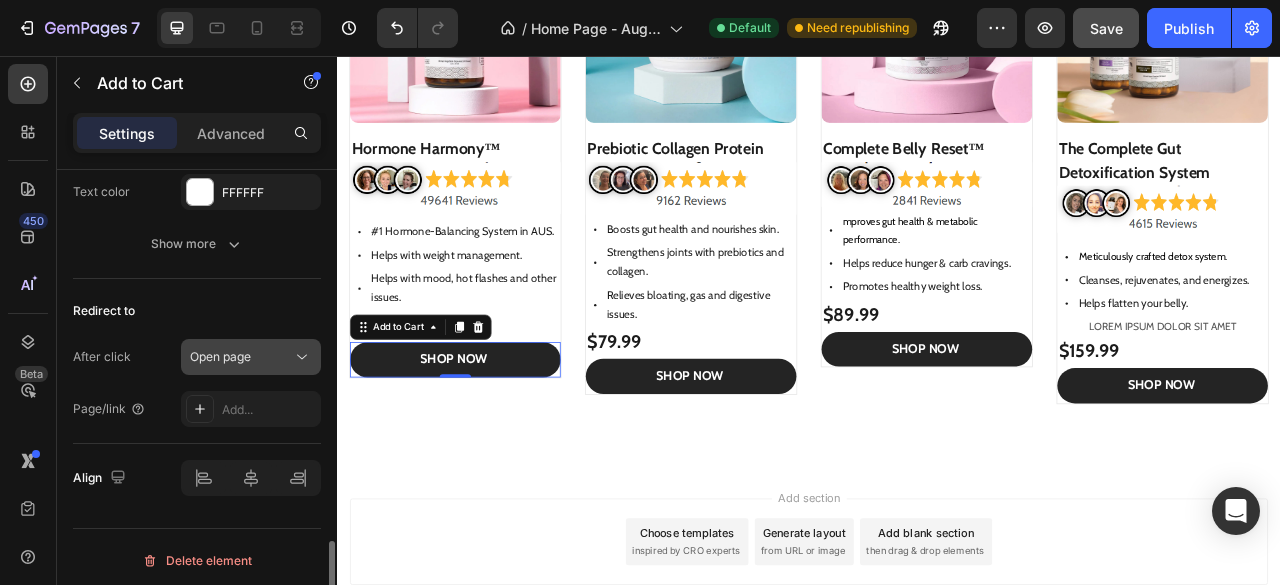 click on "Open page" 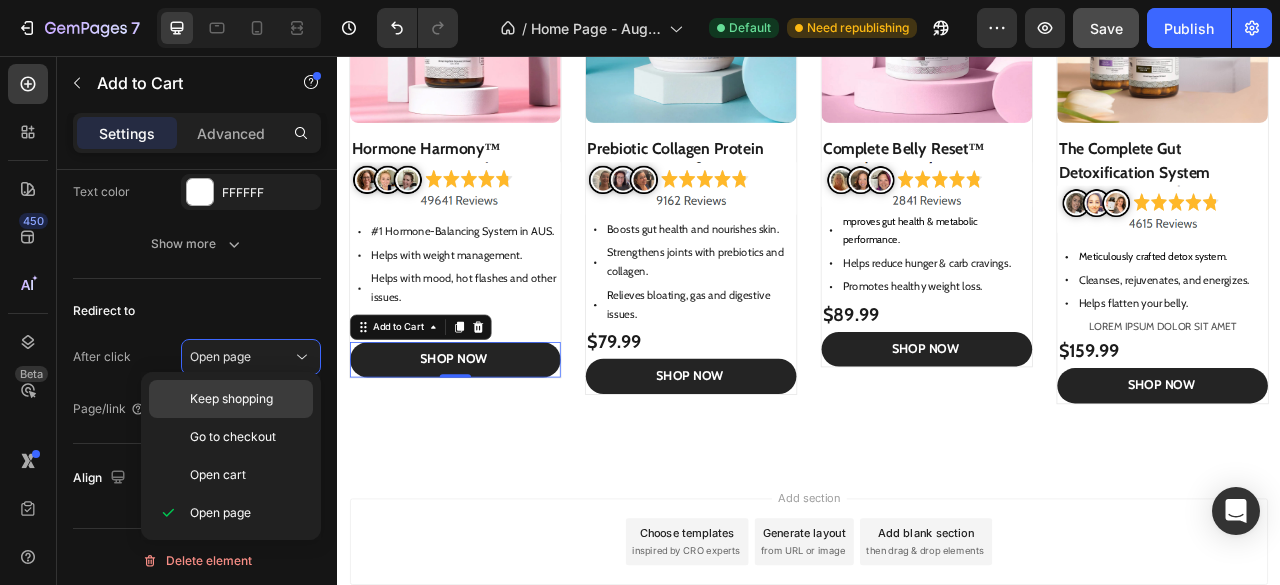 click on "Keep shopping" 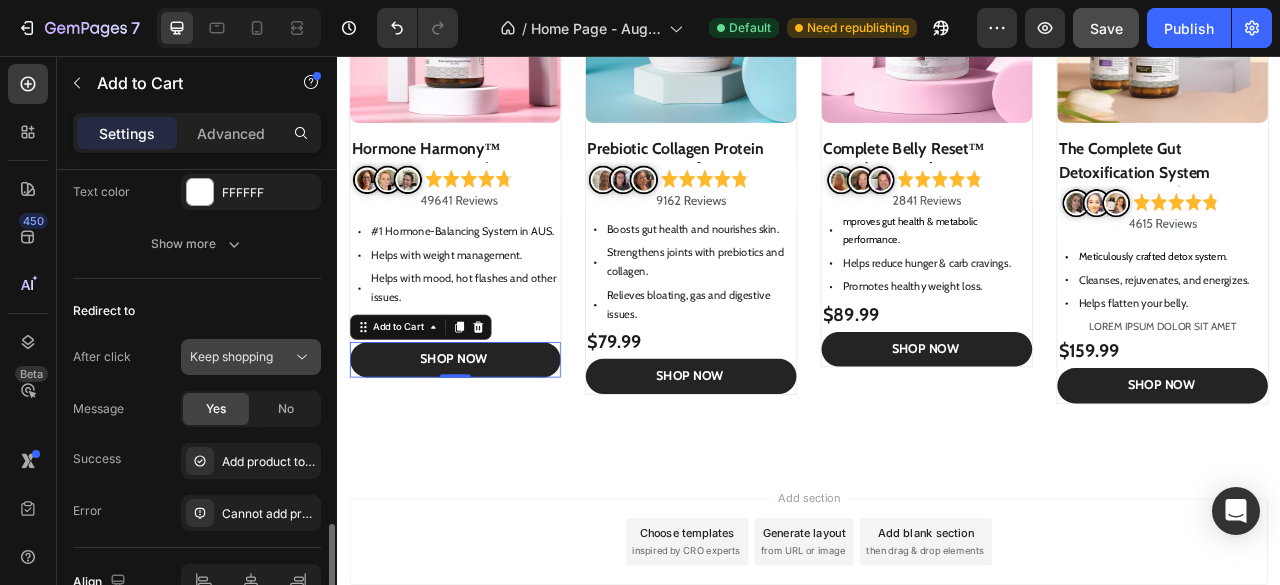 click on "Keep shopping" 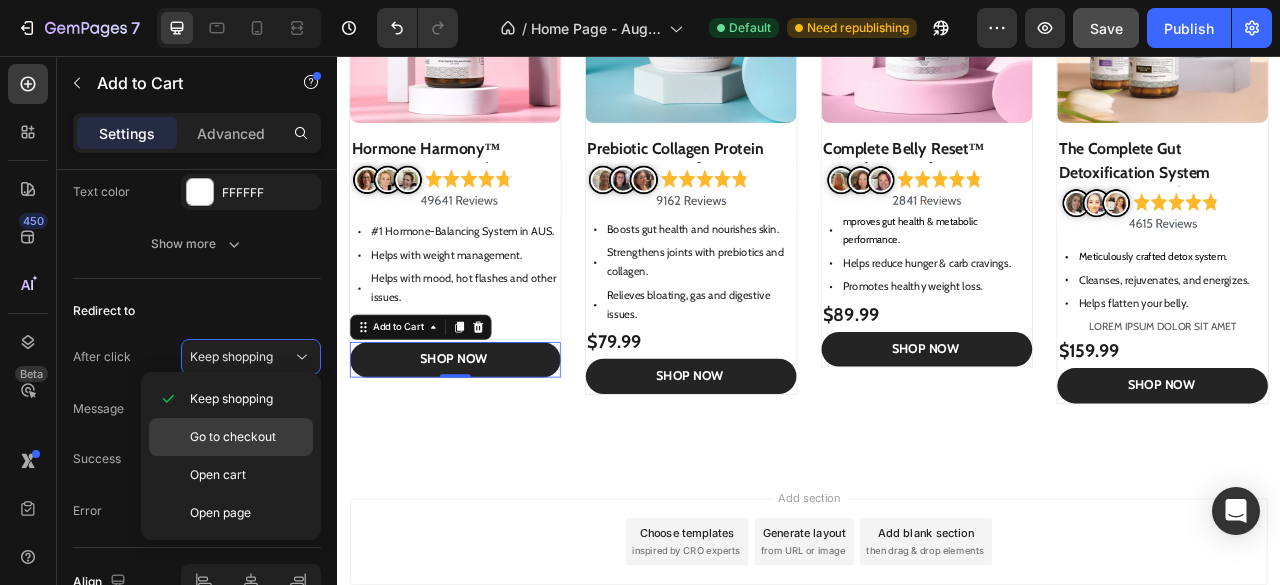 click on "Go to checkout" at bounding box center [233, 437] 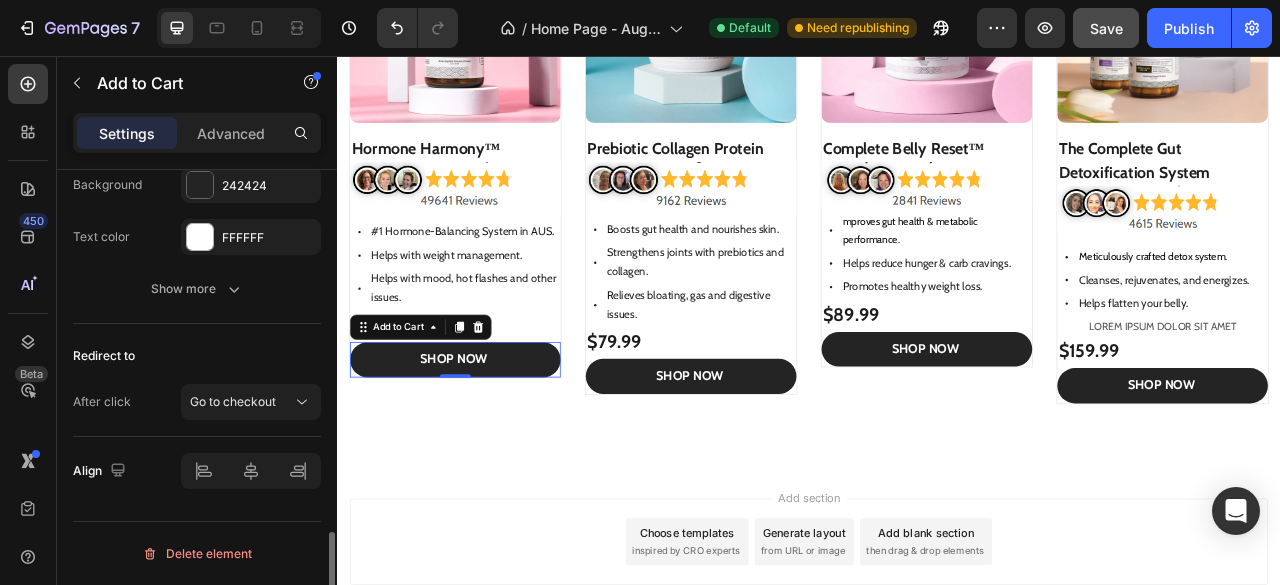 scroll, scrollTop: 1664, scrollLeft: 0, axis: vertical 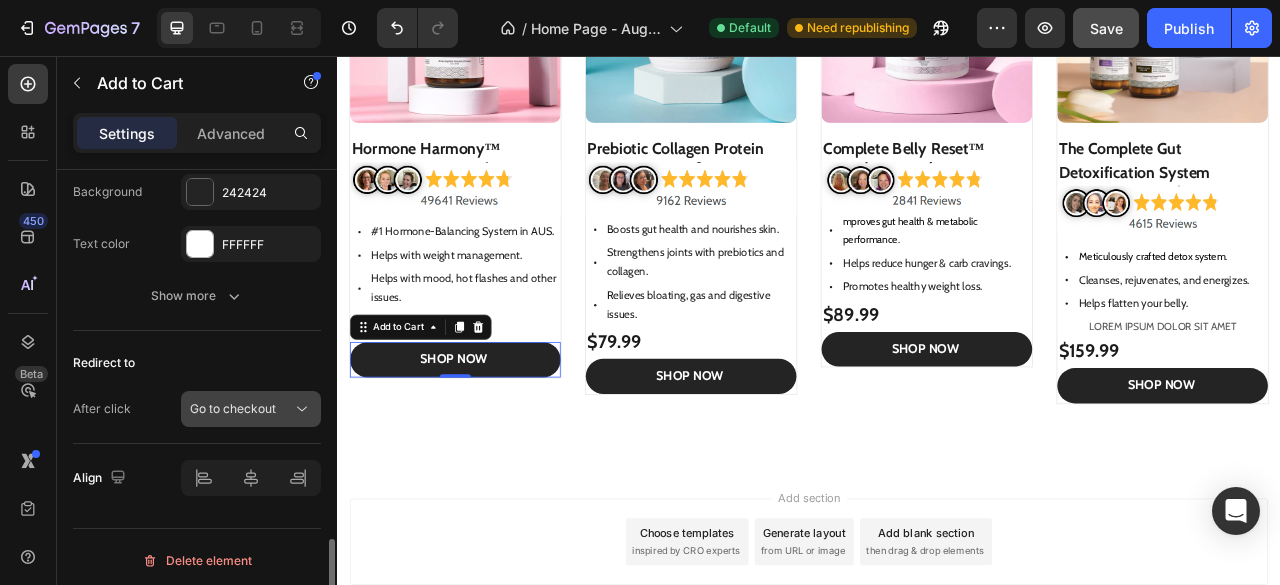 click on "Go to checkout" 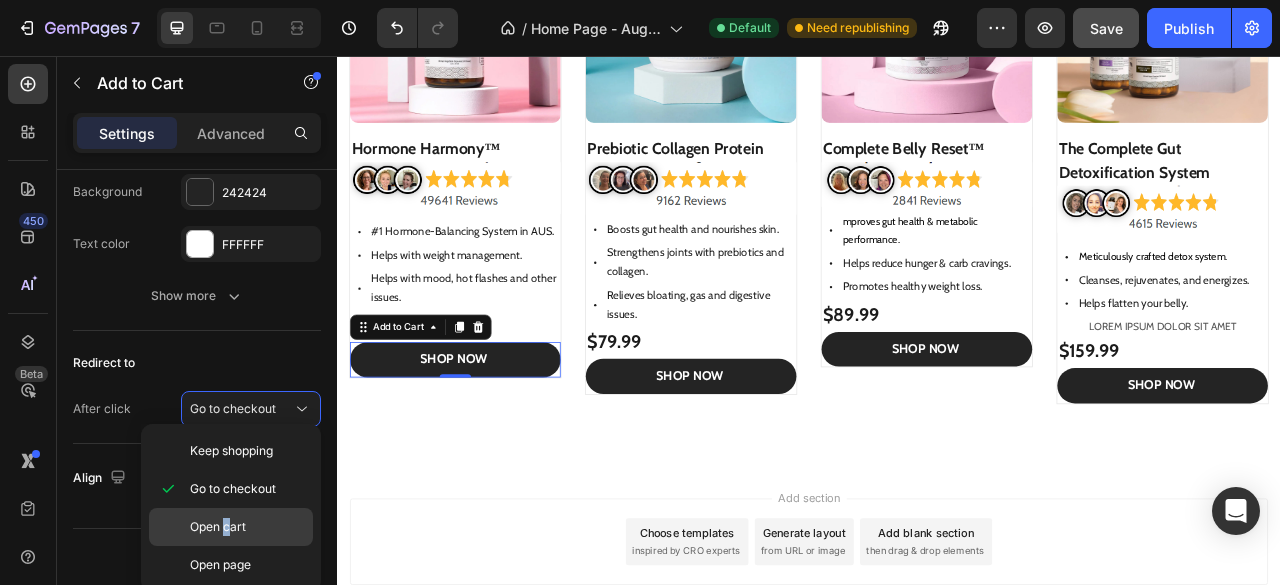 click on "Open cart" at bounding box center [218, 527] 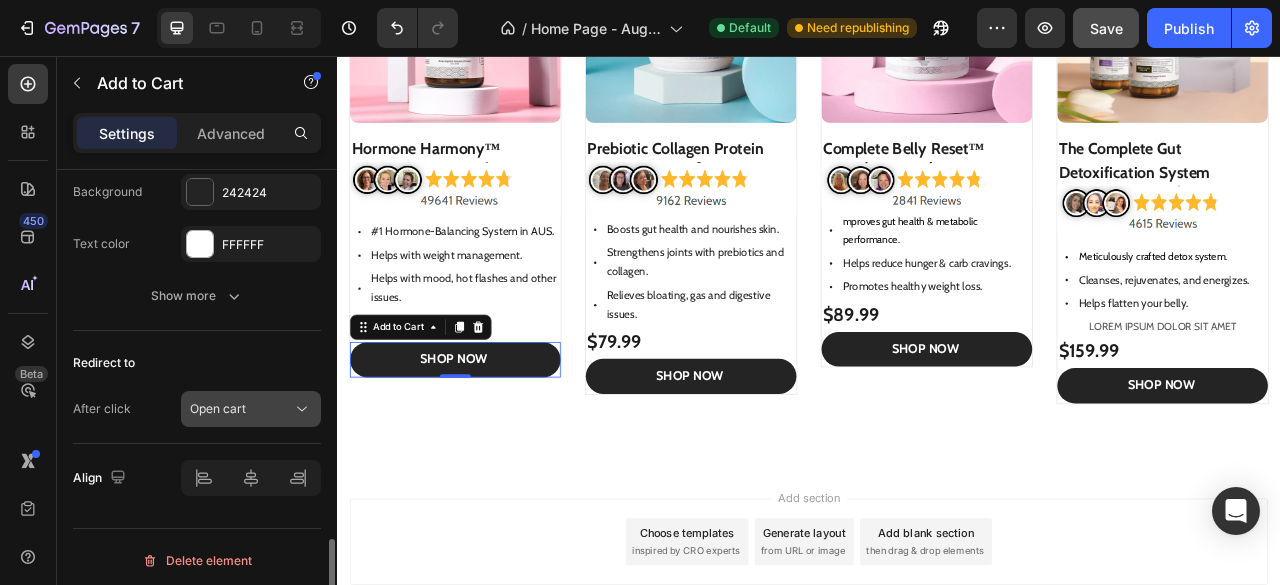 click on "Open cart" at bounding box center [241, 409] 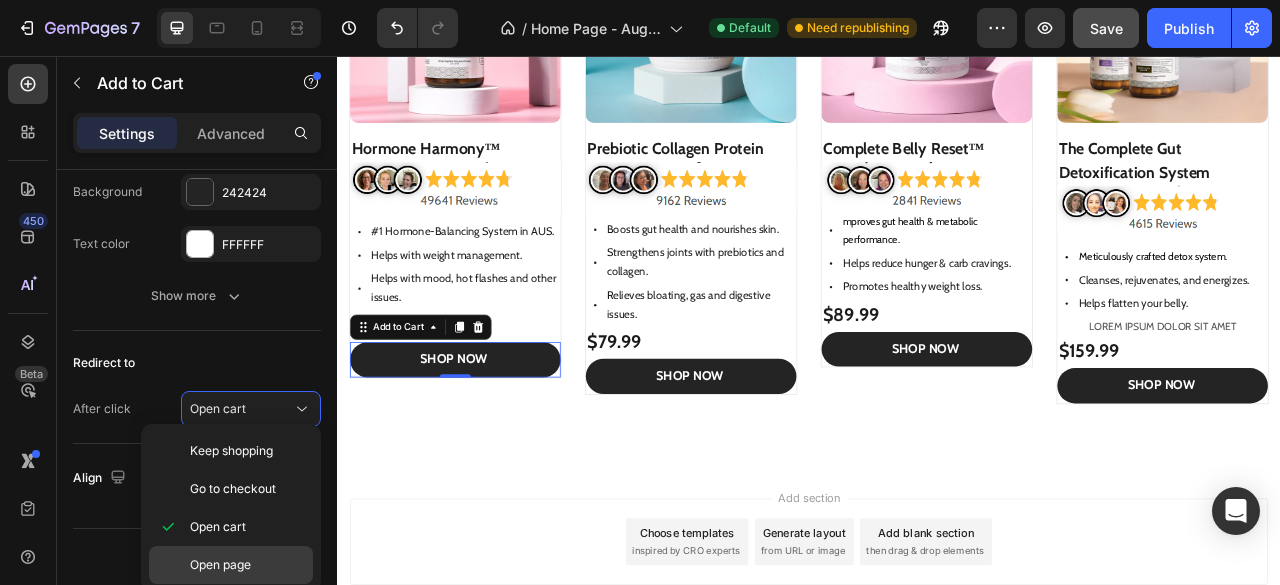 click on "Open page" at bounding box center (220, 565) 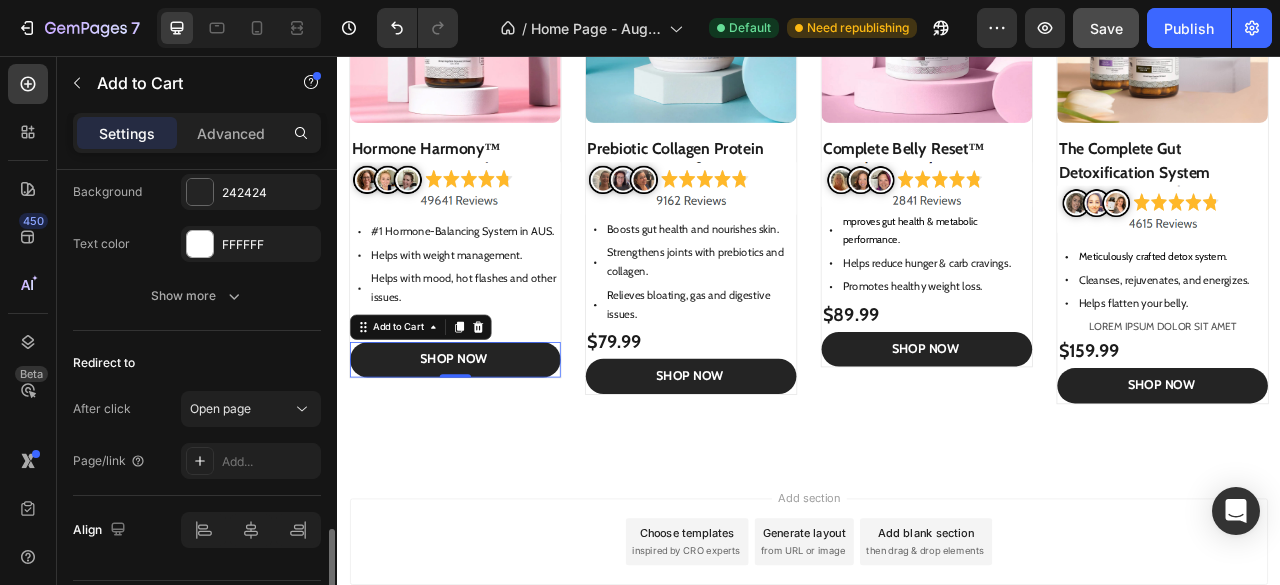 scroll, scrollTop: 1716, scrollLeft: 0, axis: vertical 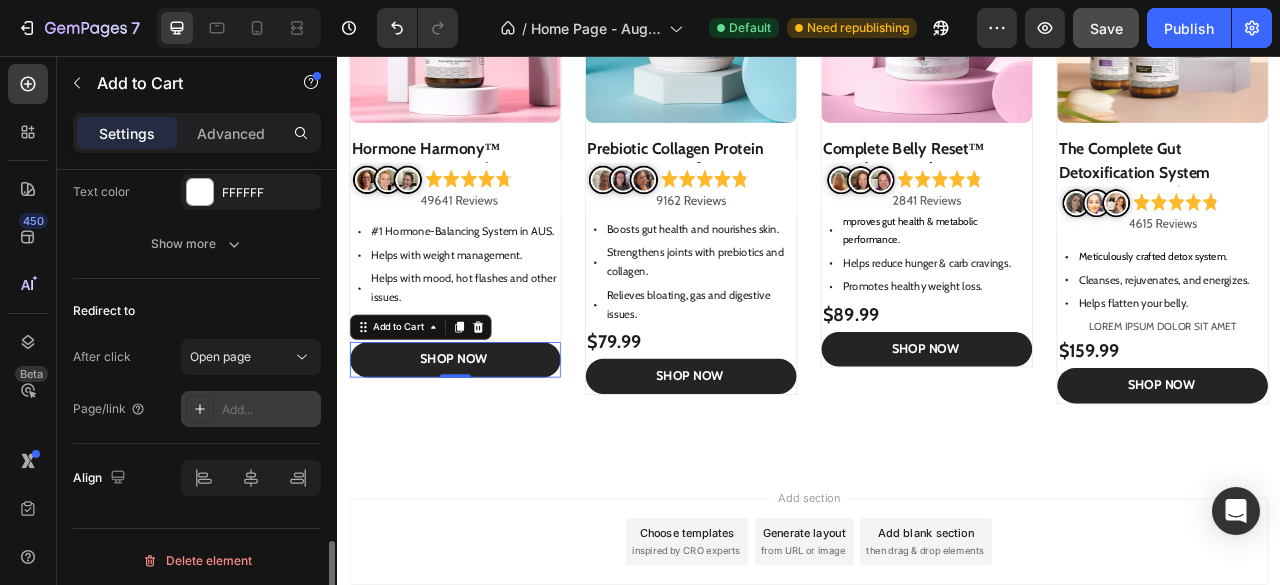 click on "Add..." at bounding box center (269, 410) 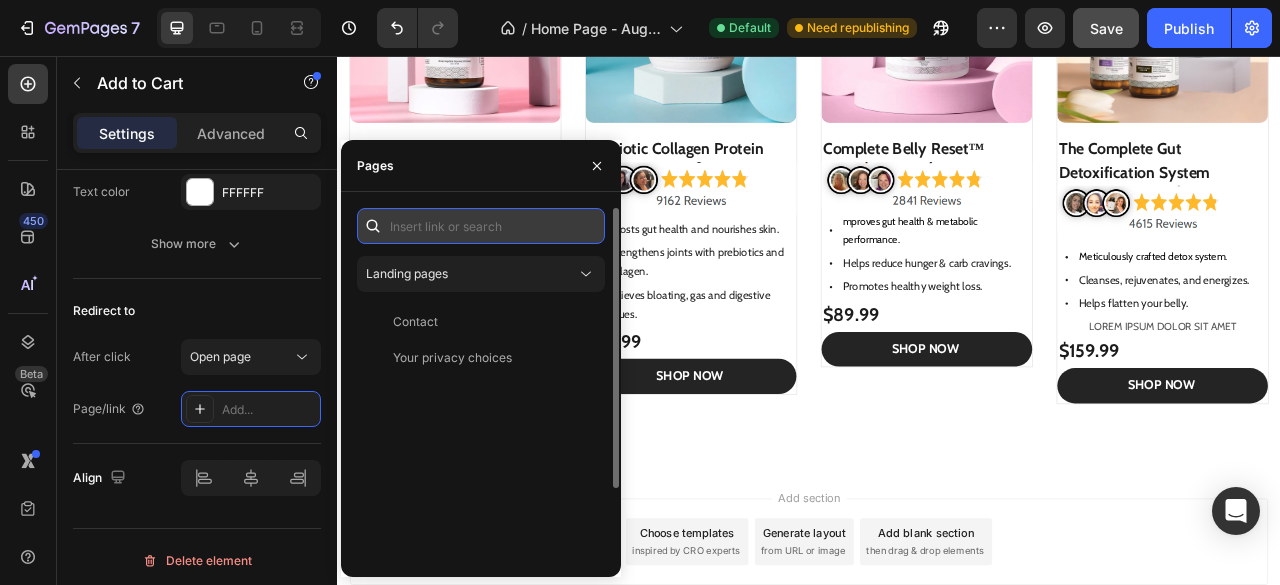 click at bounding box center [481, 226] 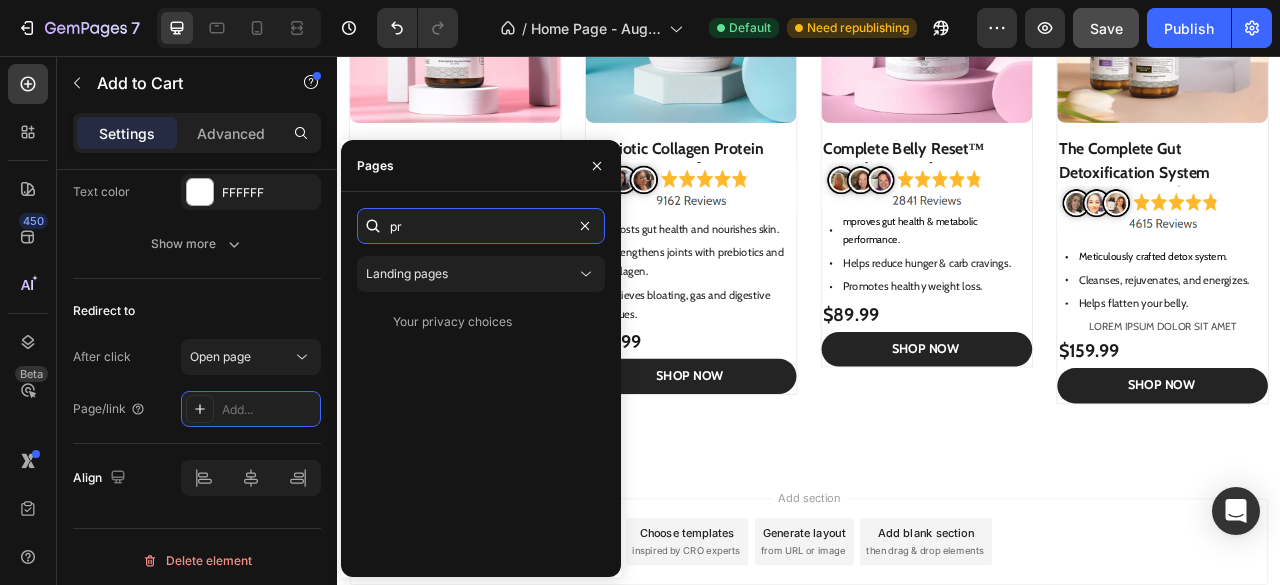 type on "p" 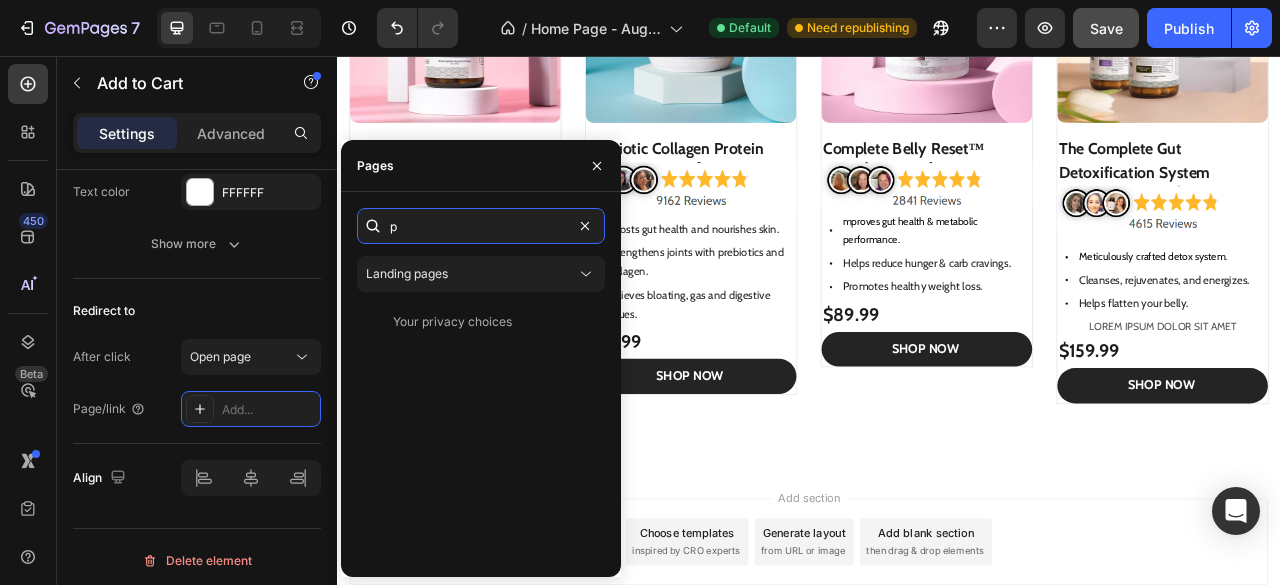type 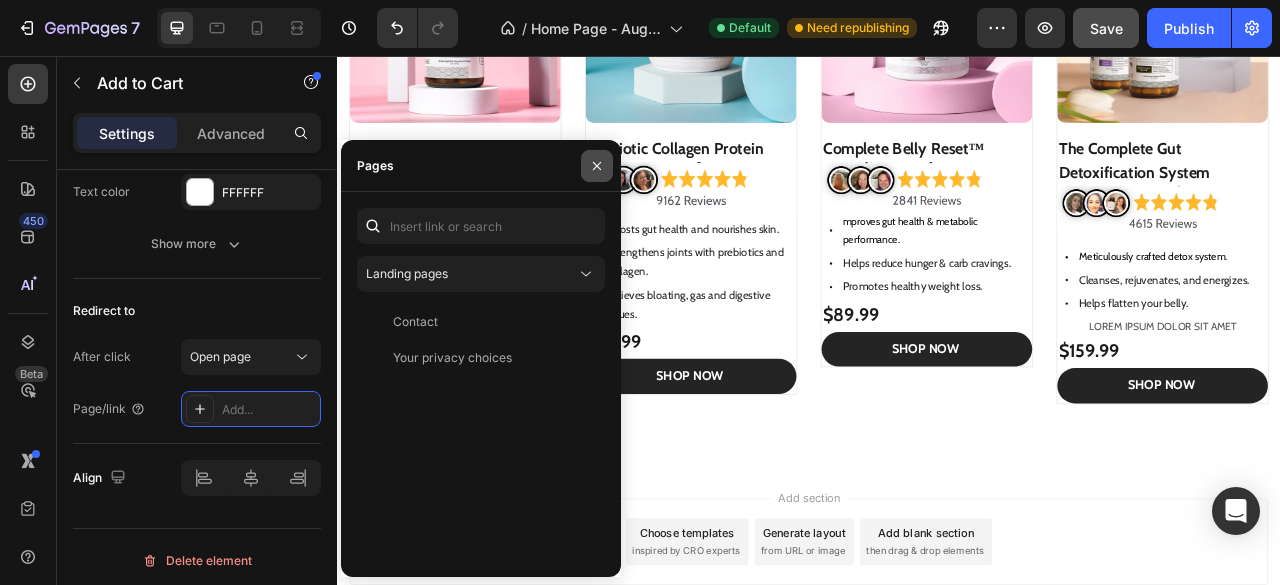 drag, startPoint x: 596, startPoint y: 177, endPoint x: 332, endPoint y: 148, distance: 265.588 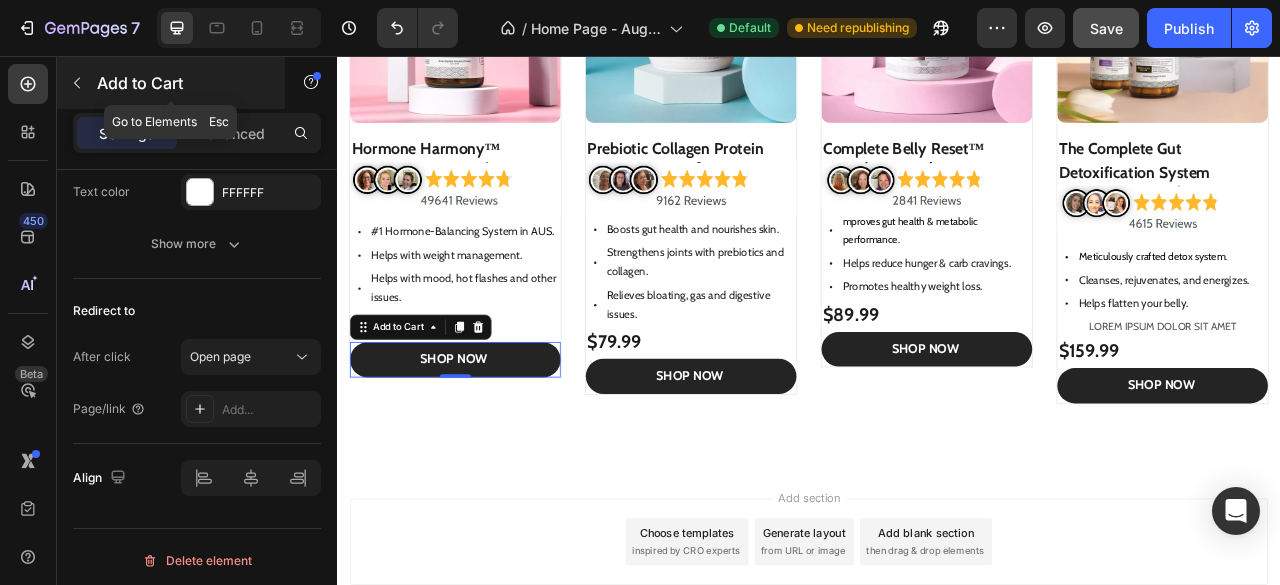click 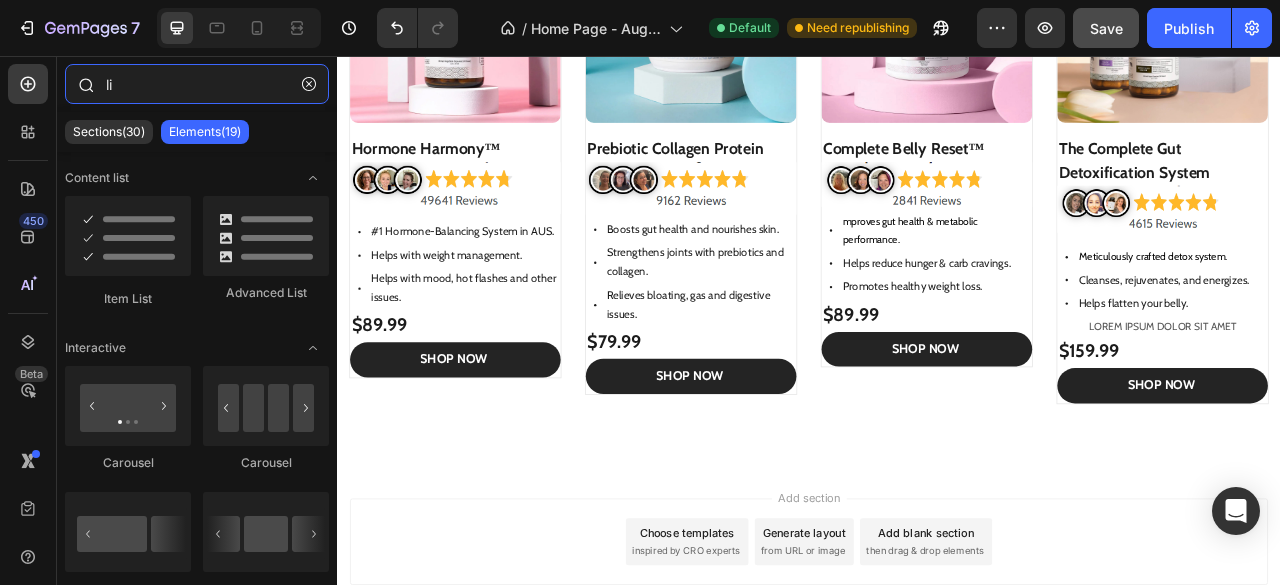 click on "li" at bounding box center [197, 84] 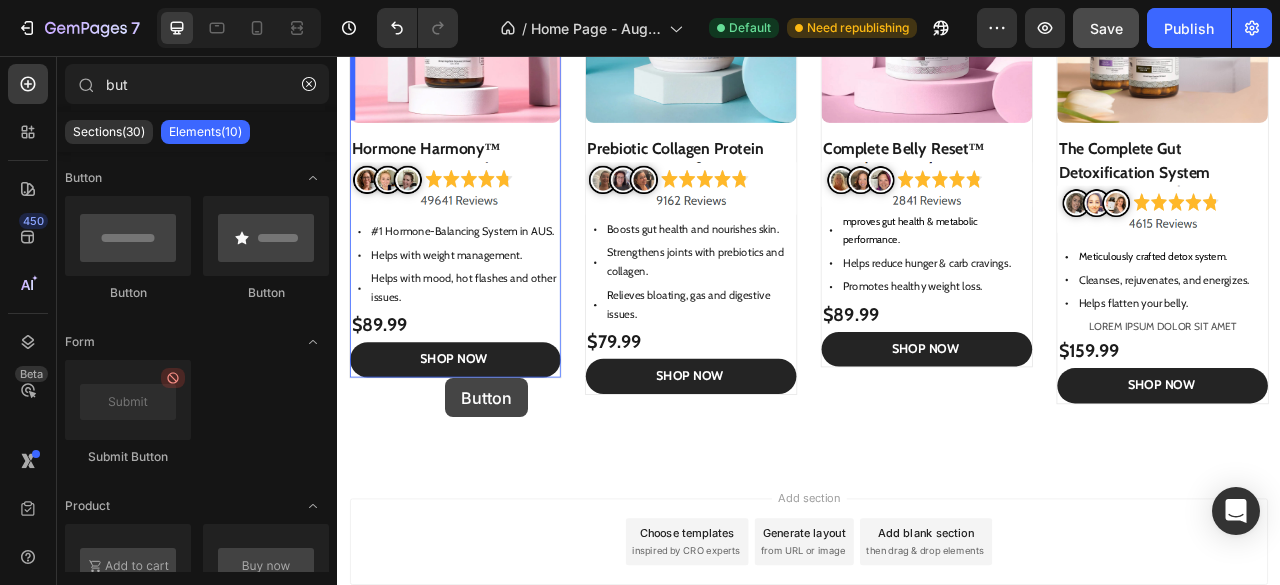 drag, startPoint x: 447, startPoint y: 338, endPoint x: 474, endPoint y: 466, distance: 130.81667 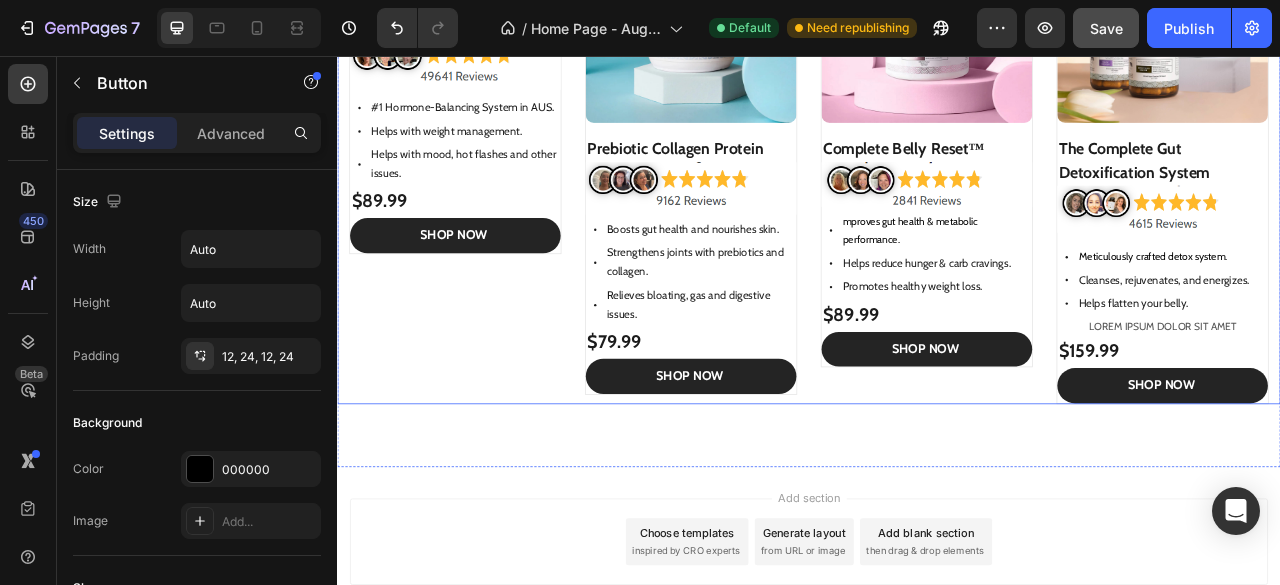 scroll, scrollTop: 1114, scrollLeft: 0, axis: vertical 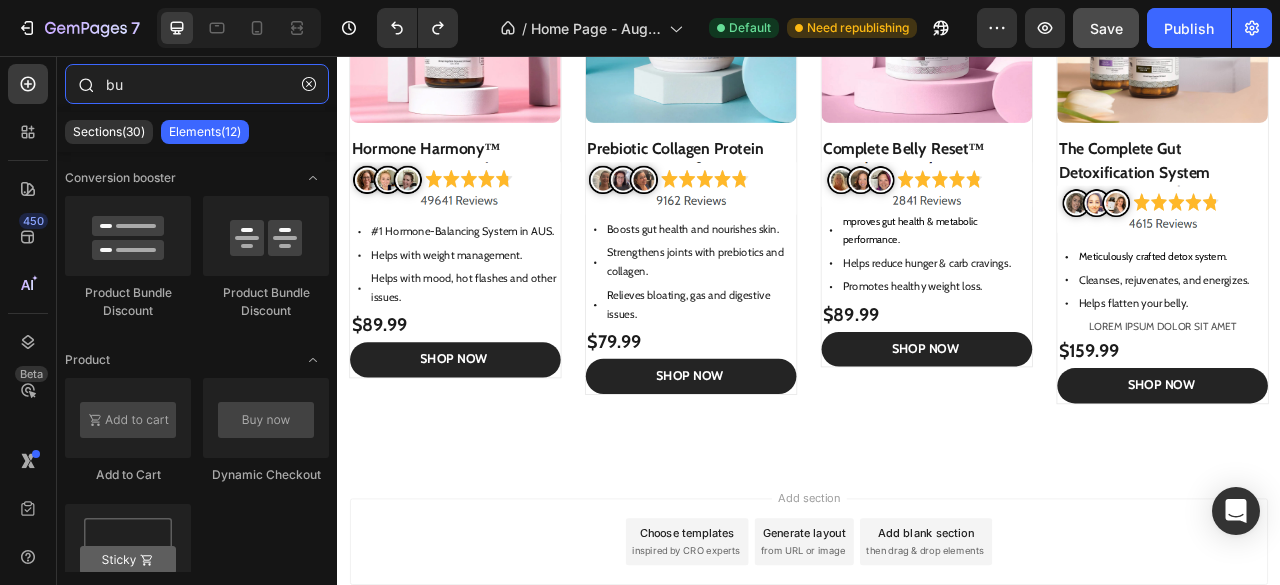click on "bu" at bounding box center (197, 84) 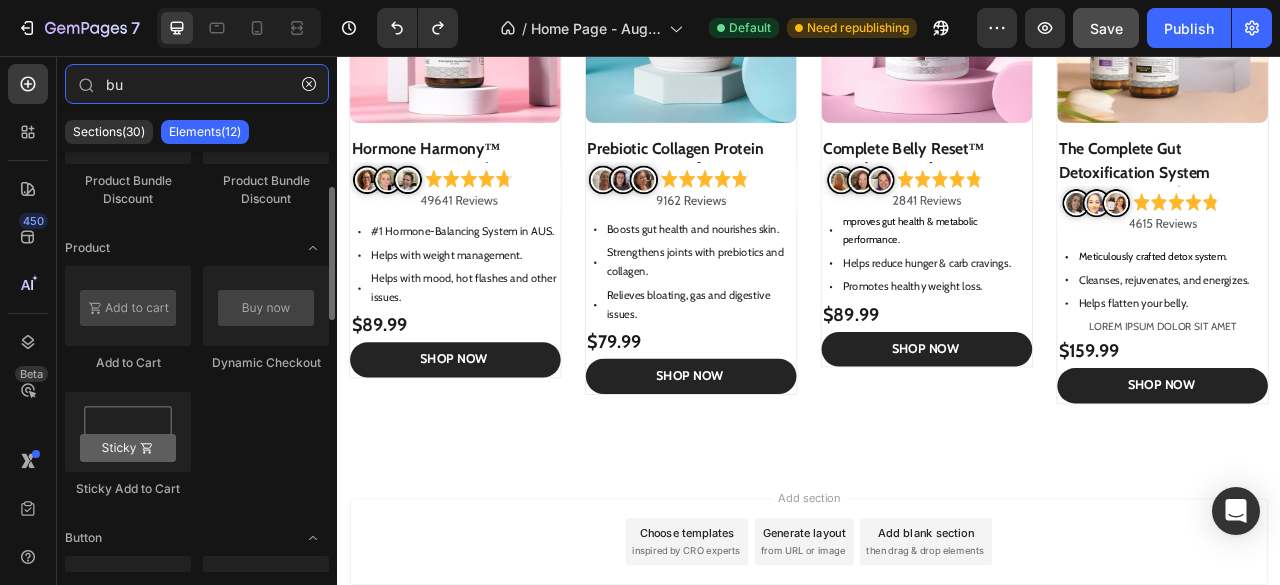 scroll, scrollTop: 120, scrollLeft: 0, axis: vertical 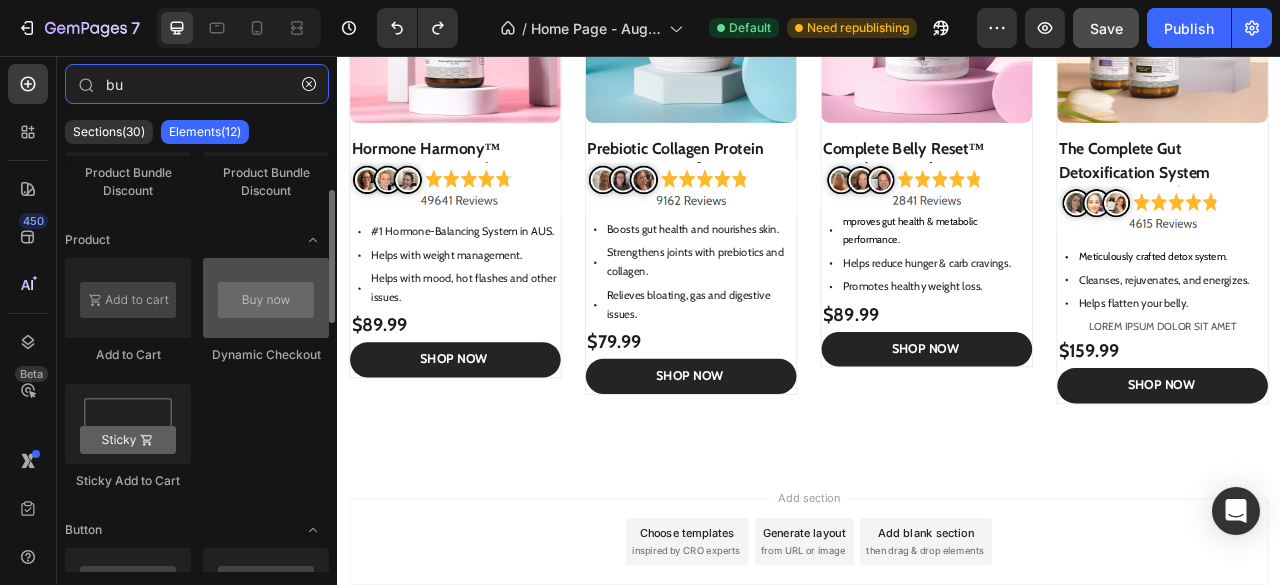 type on "bu" 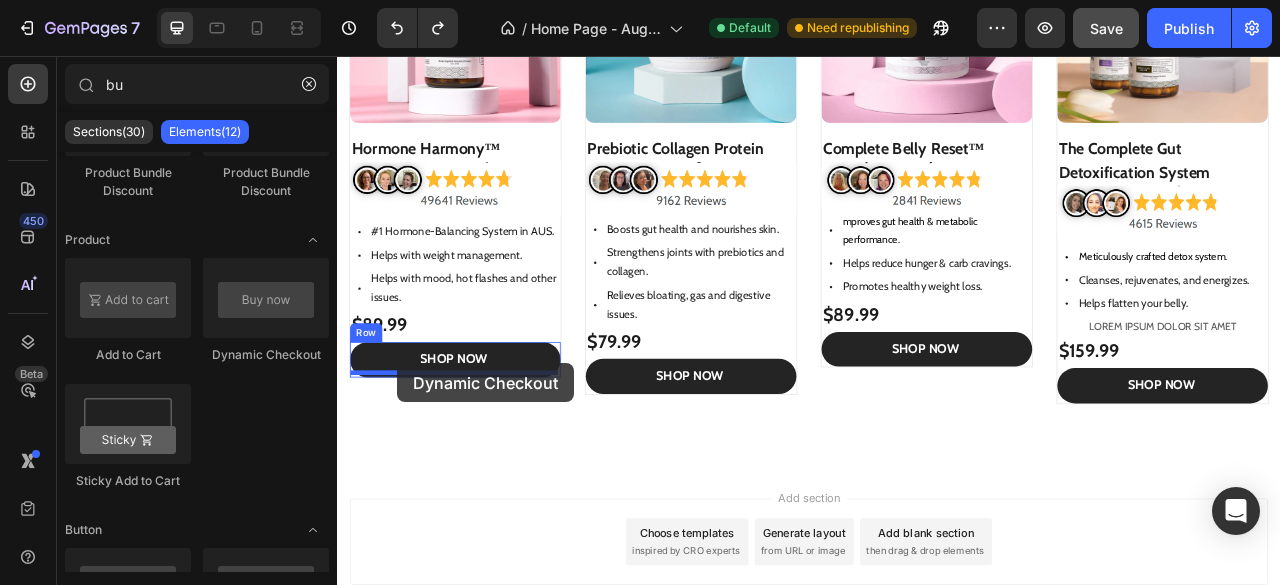 drag, startPoint x: 619, startPoint y: 364, endPoint x: 413, endPoint y: 447, distance: 222.09232 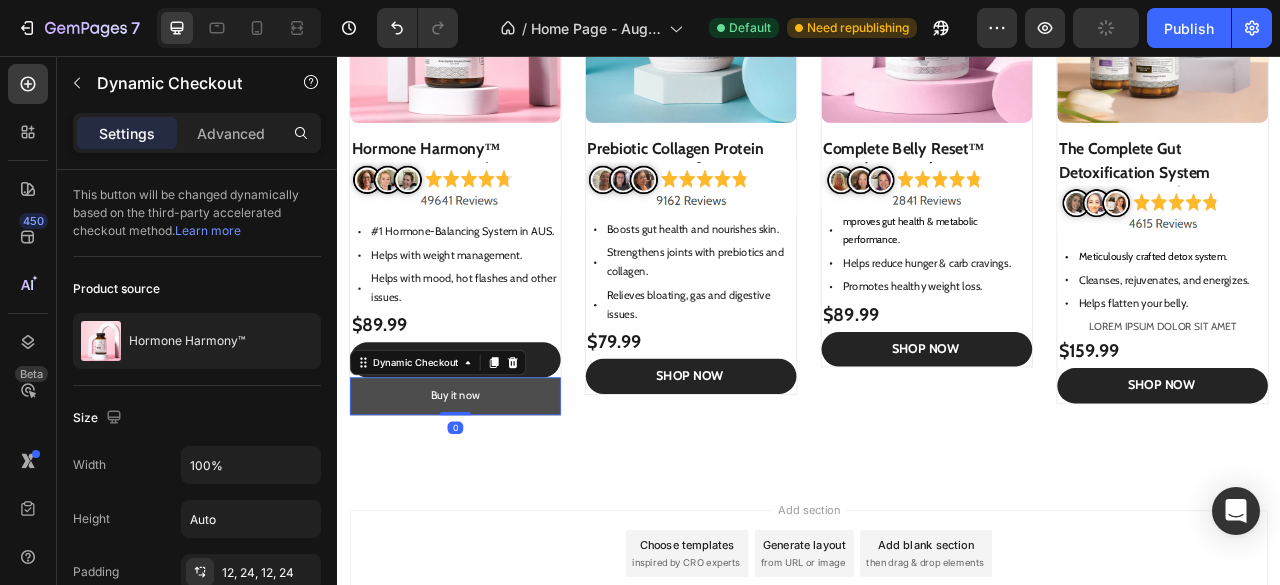 click on "Buy it now" at bounding box center (487, 489) 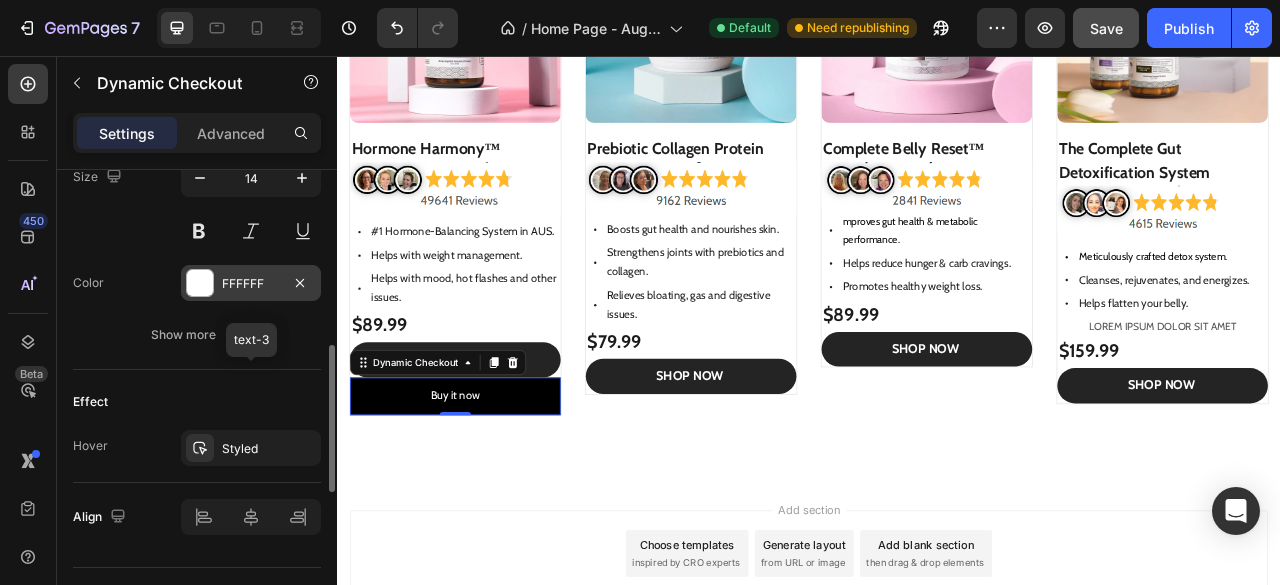 scroll, scrollTop: 1039, scrollLeft: 0, axis: vertical 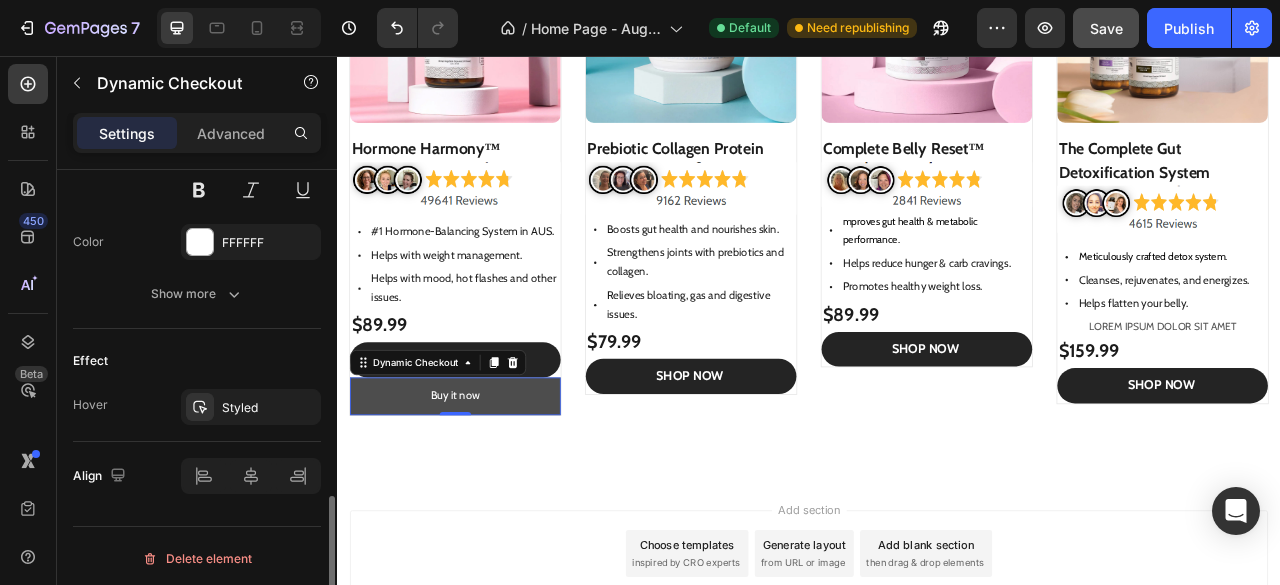 click on "Buy it now" at bounding box center (487, 489) 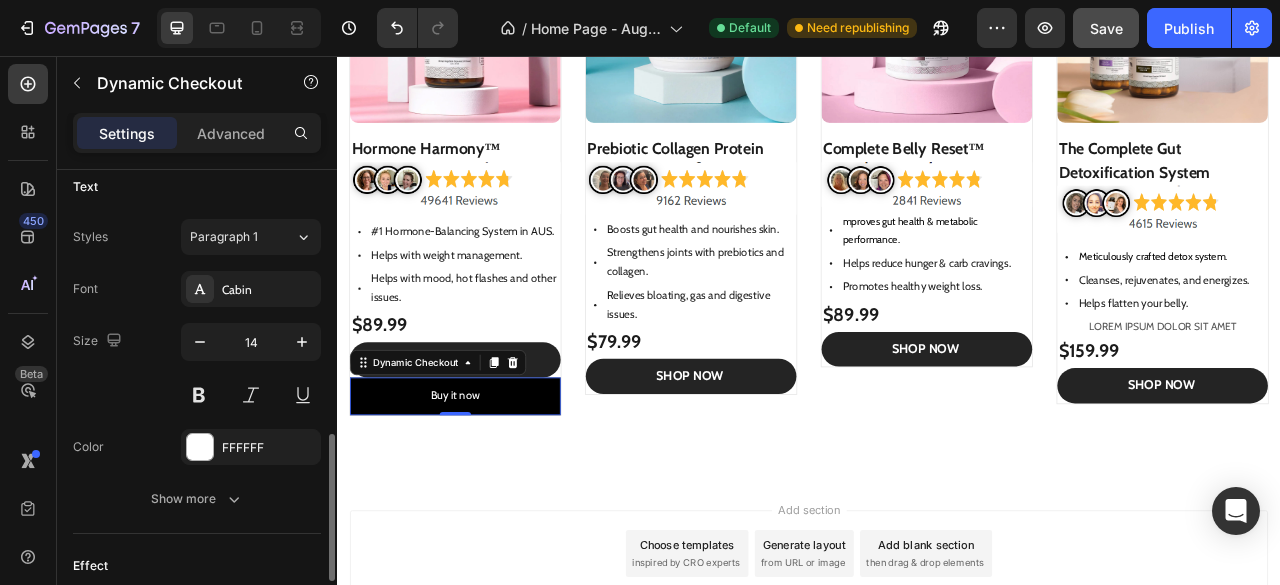 scroll, scrollTop: 836, scrollLeft: 0, axis: vertical 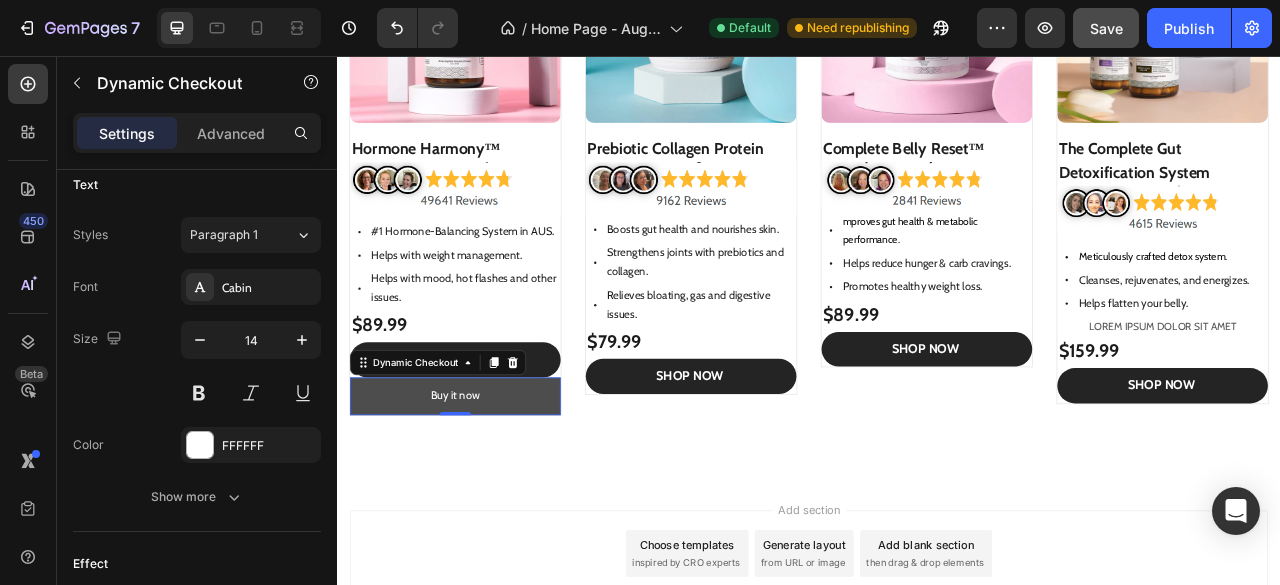click on "Buy it now" at bounding box center [487, 489] 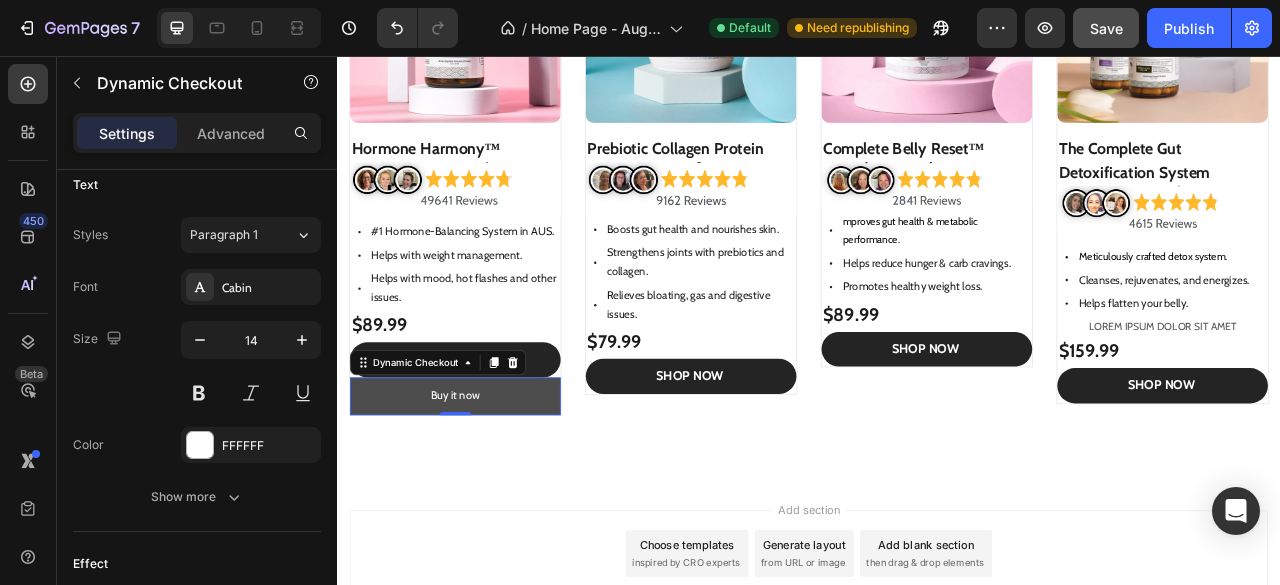 click on "Buy it now" at bounding box center [487, 489] 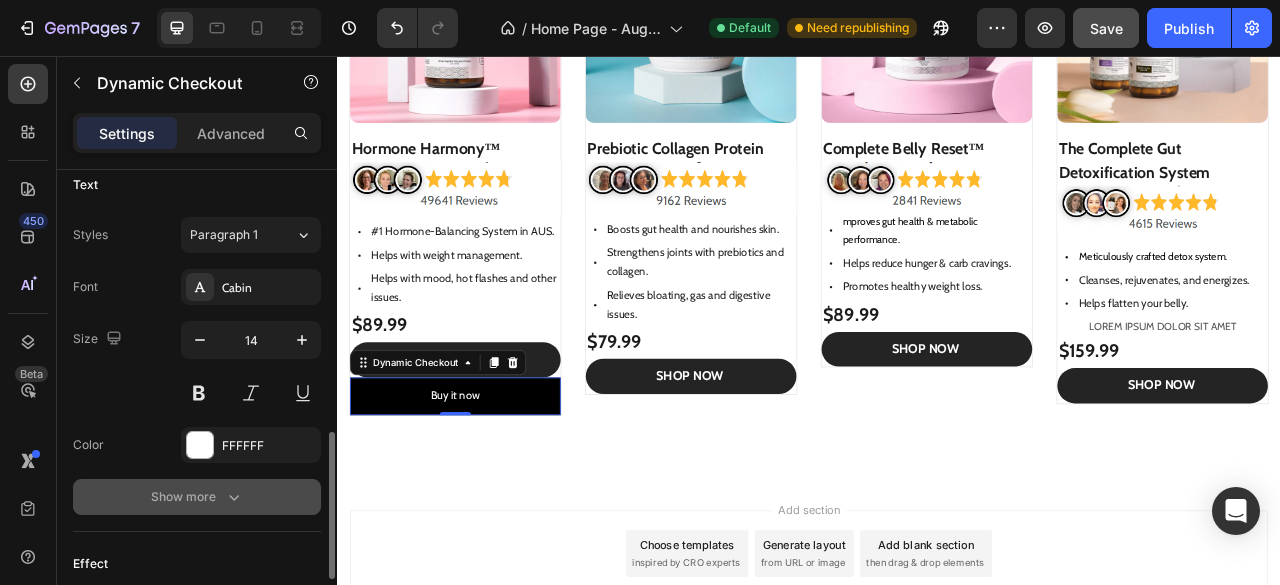 click on "Show more" at bounding box center (197, 497) 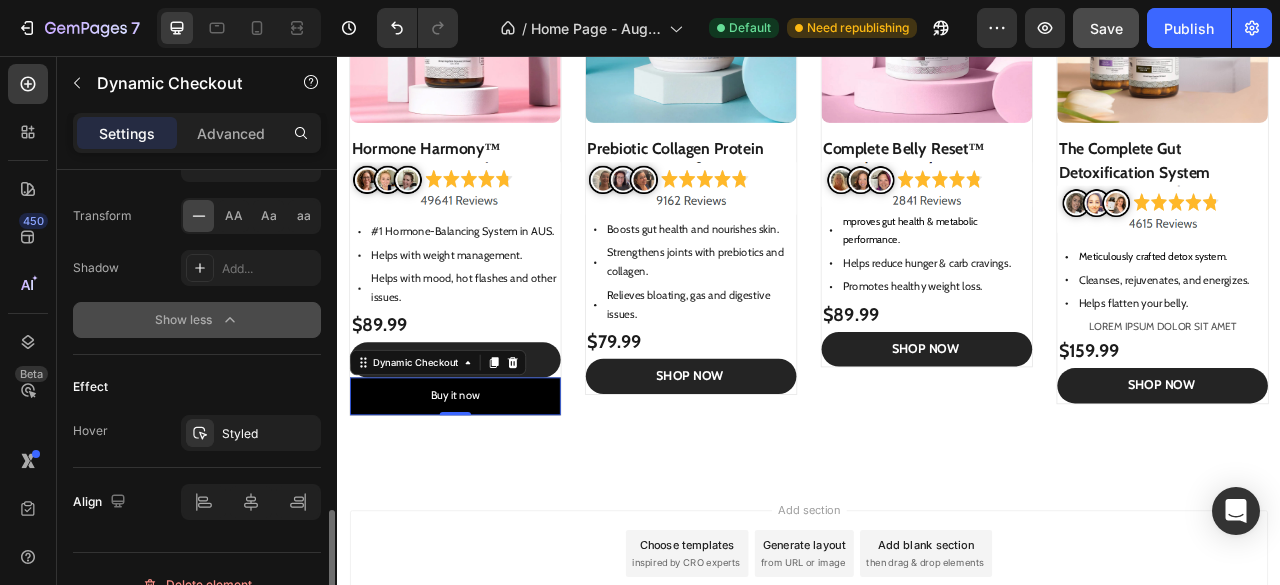 scroll, scrollTop: 1302, scrollLeft: 0, axis: vertical 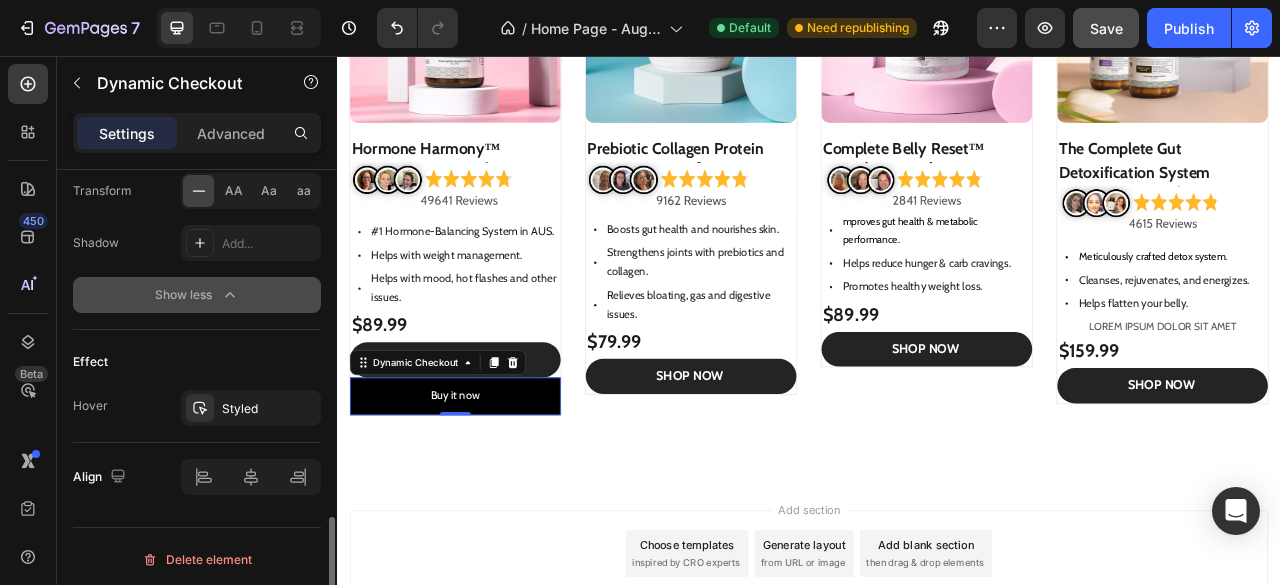 click on "Show less" 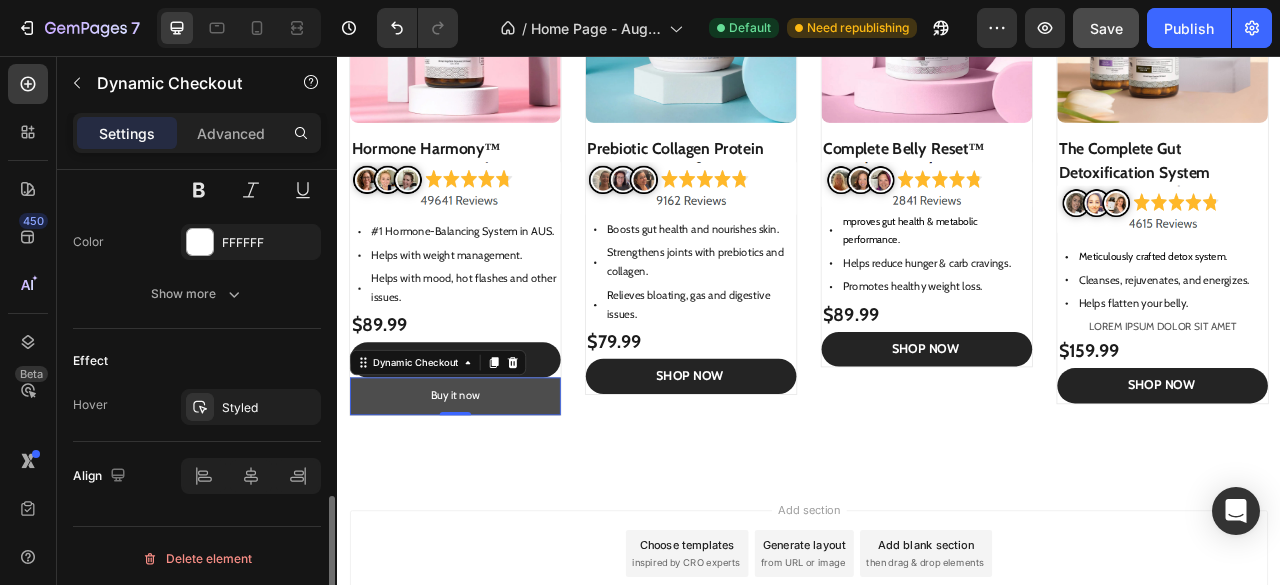 type 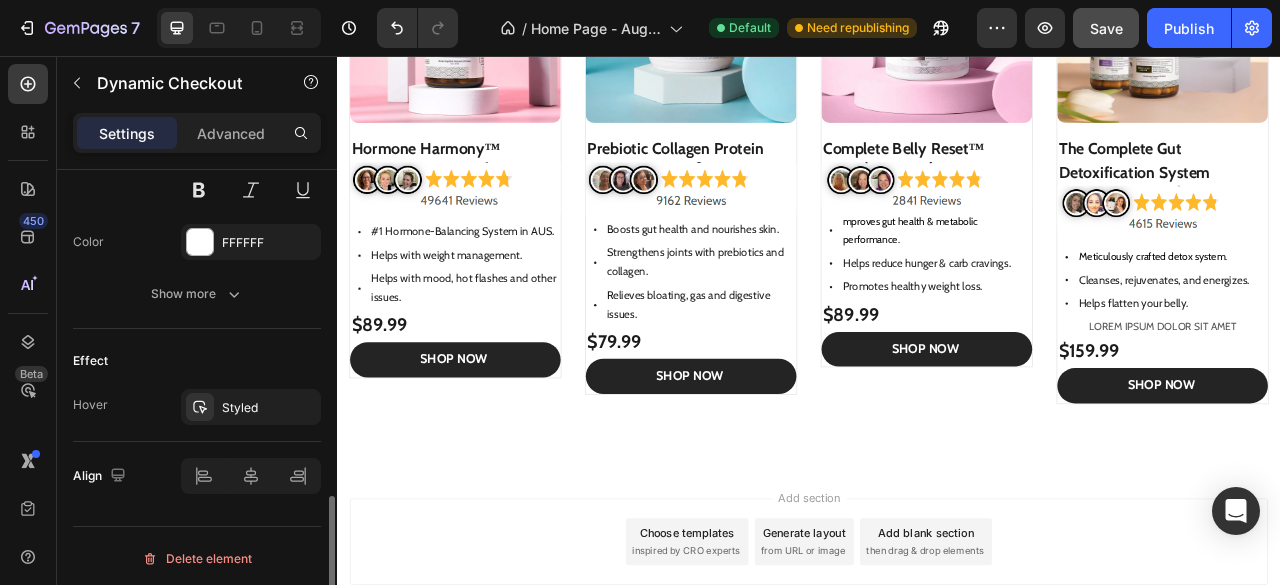 scroll, scrollTop: 0, scrollLeft: 0, axis: both 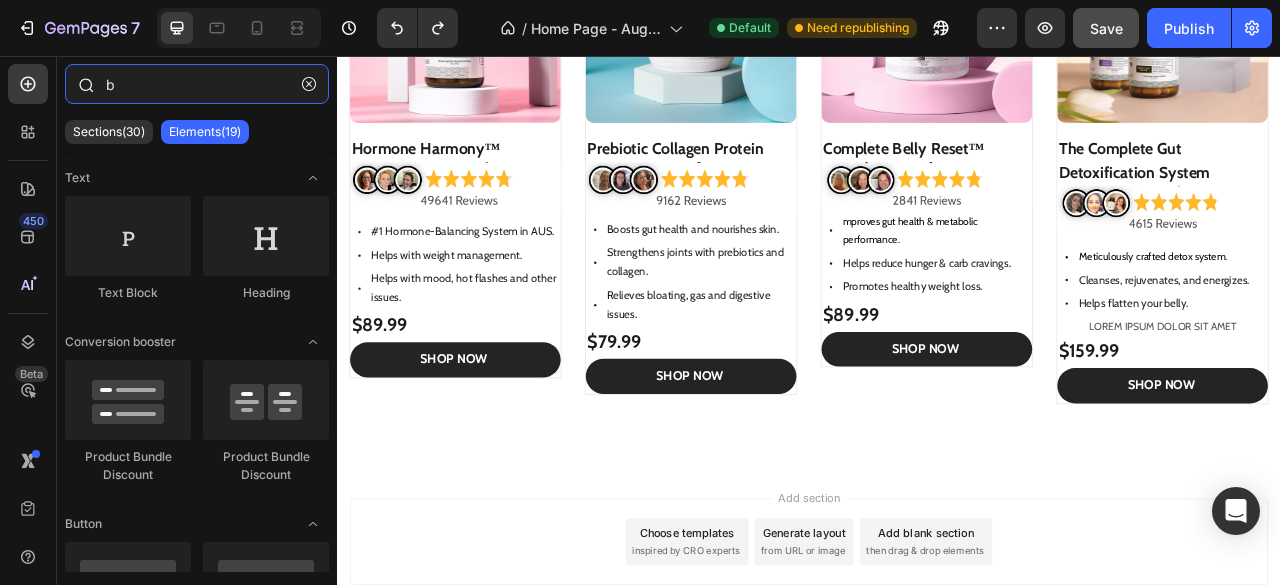click on "b" at bounding box center (197, 84) 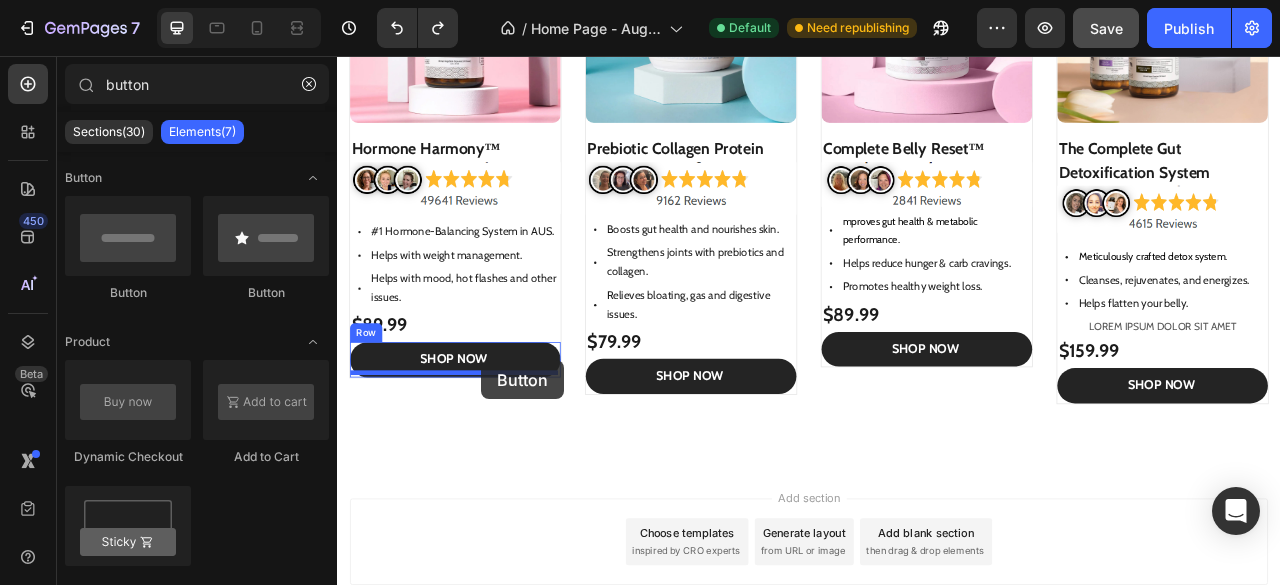 drag, startPoint x: 465, startPoint y: 281, endPoint x: 512, endPoint y: 455, distance: 180.23596 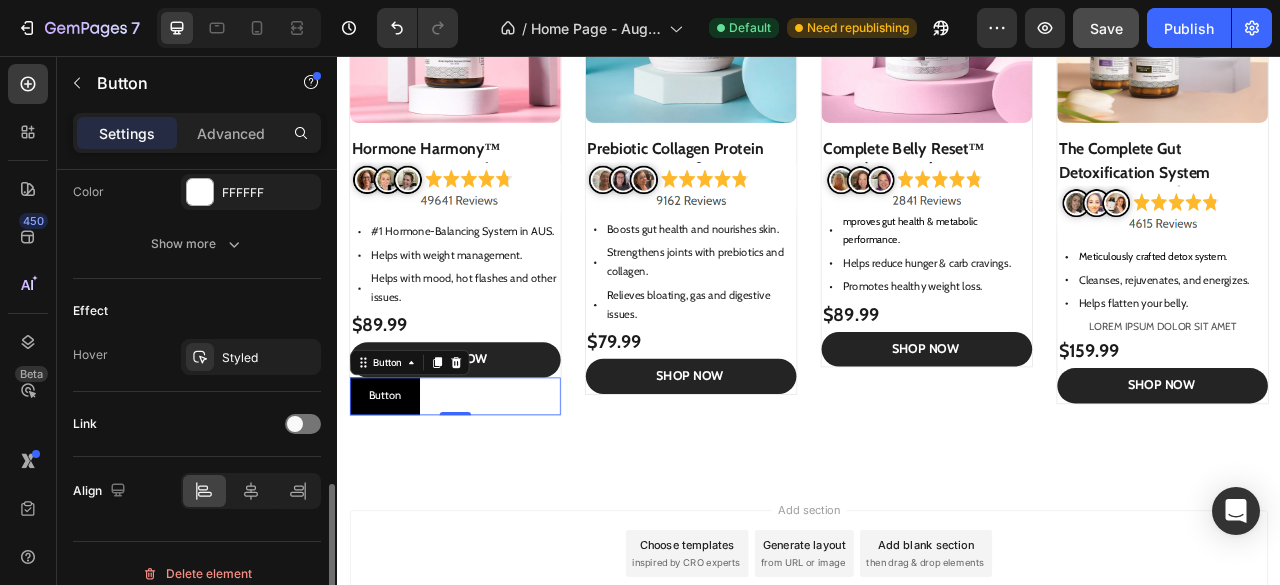scroll, scrollTop: 928, scrollLeft: 0, axis: vertical 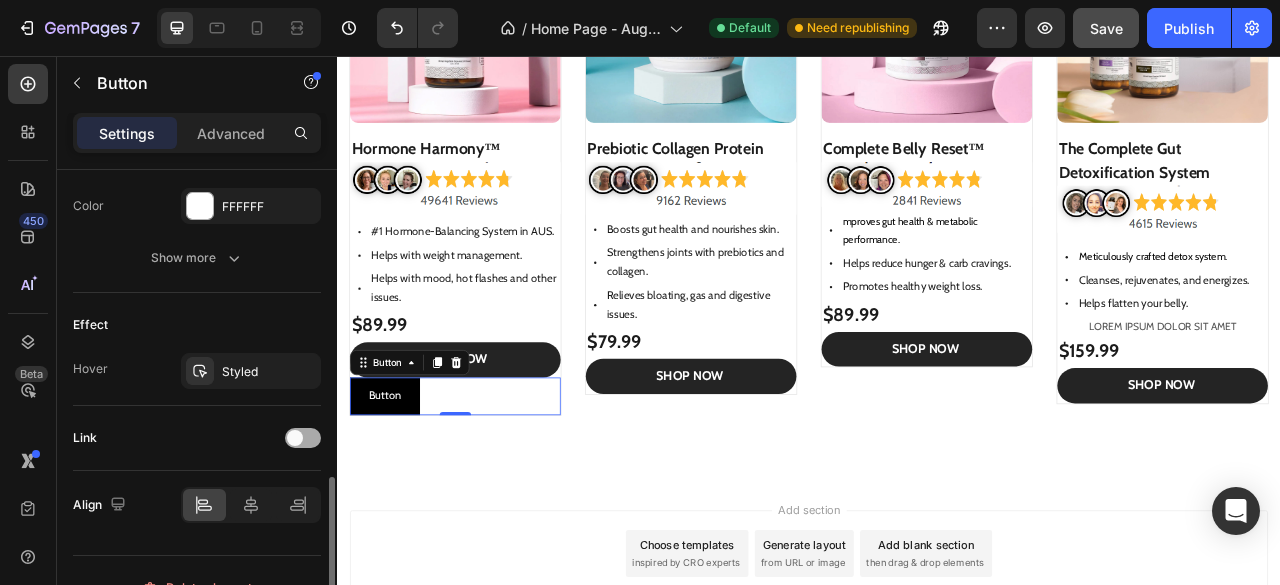 click at bounding box center [303, 438] 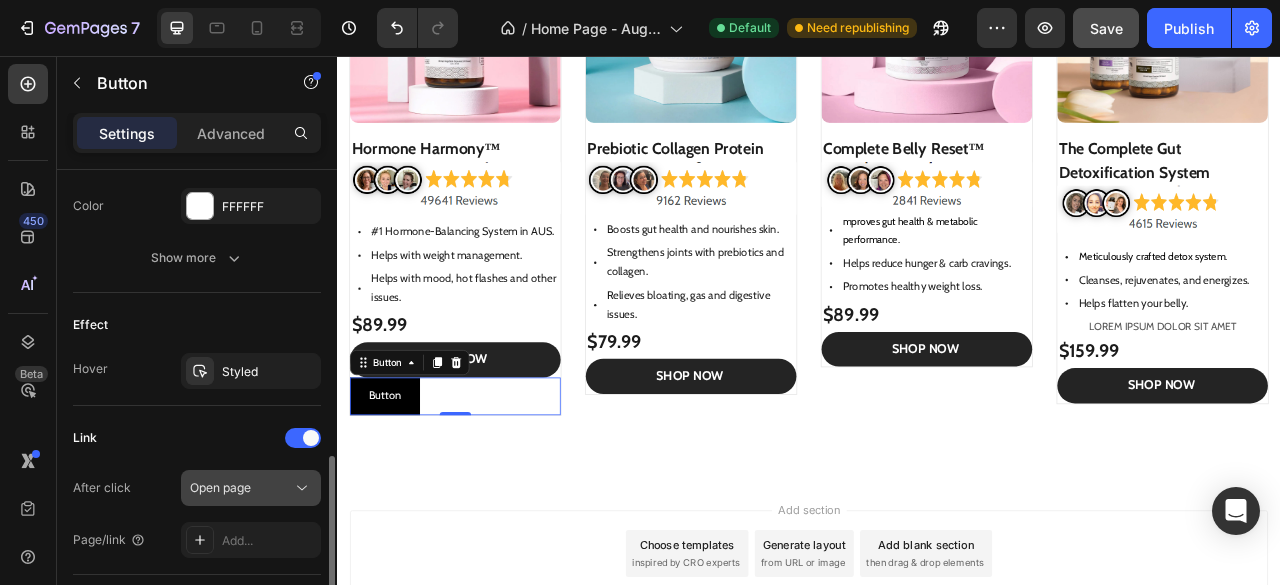 click on "Open page" at bounding box center (241, 488) 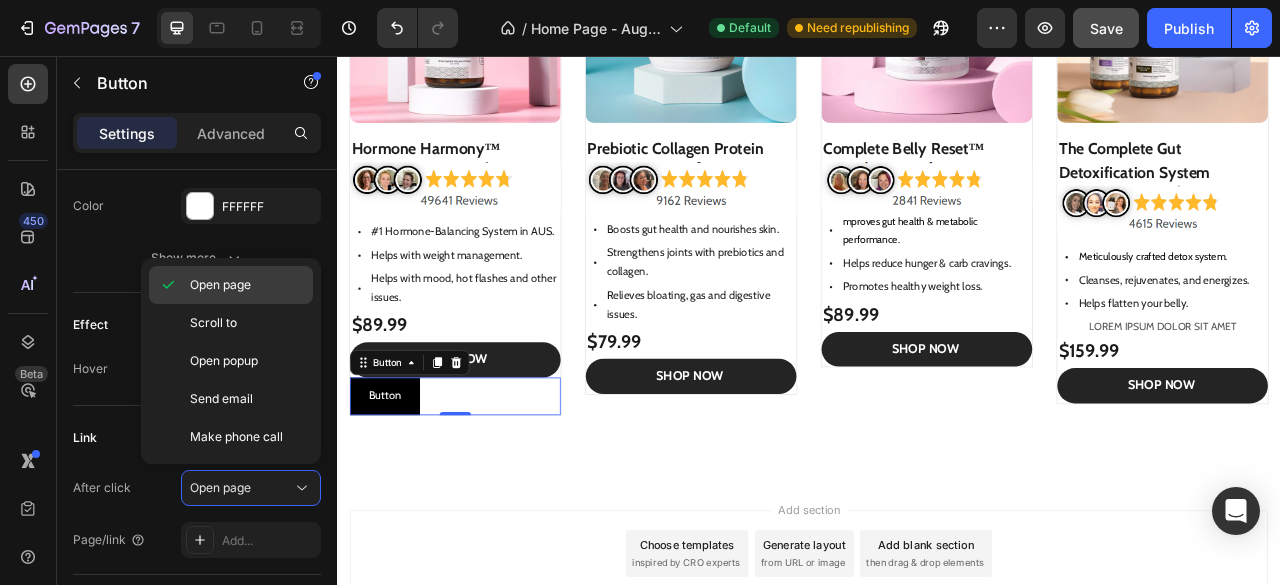 click on "Open page" at bounding box center [247, 285] 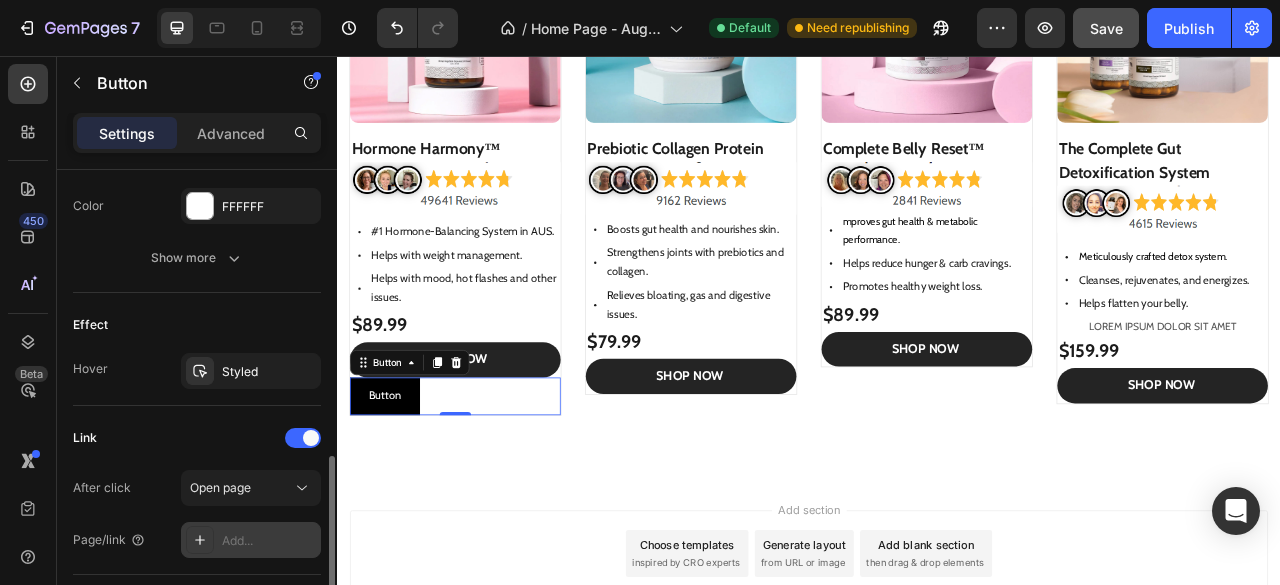 click on "Add..." at bounding box center [251, 540] 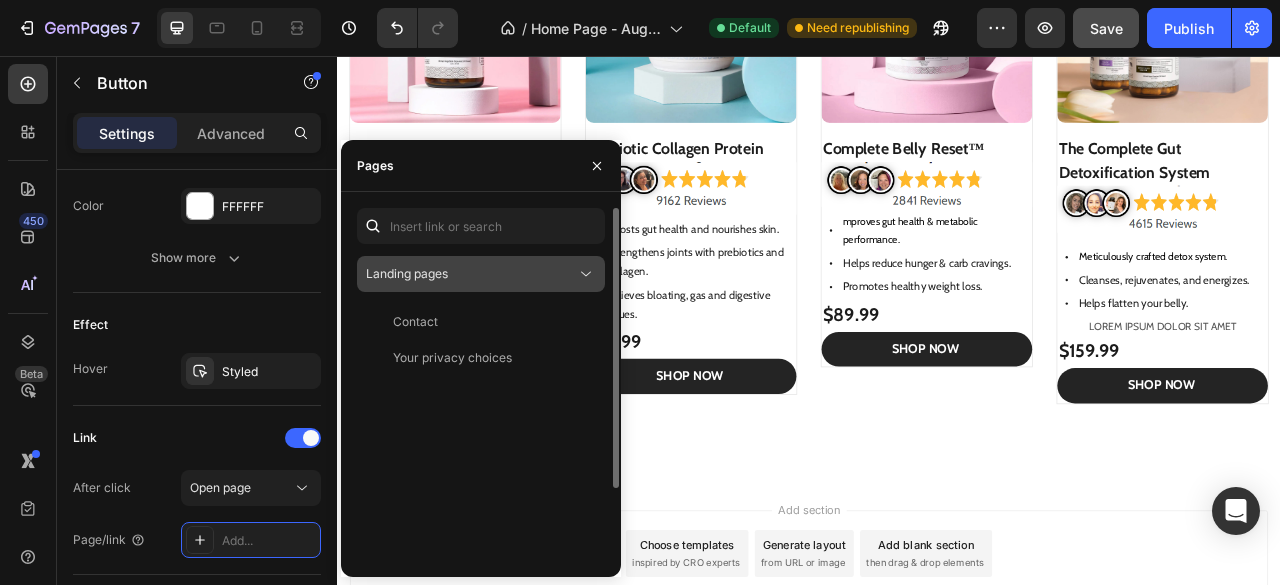click on "Landing pages" at bounding box center (407, 273) 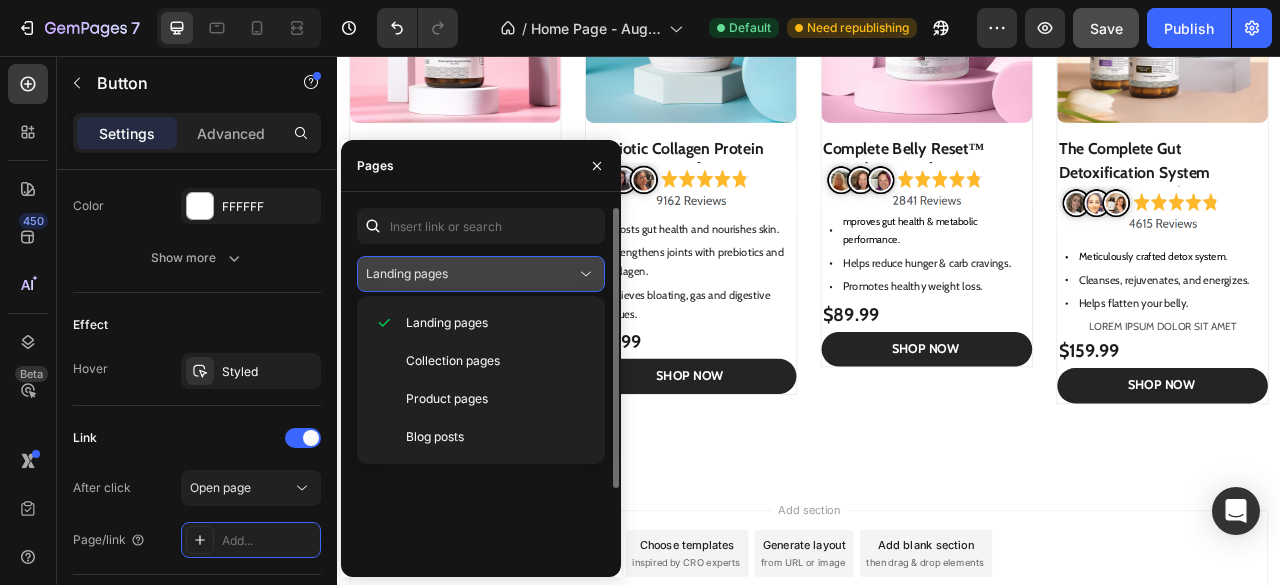 click on "Landing pages" at bounding box center (407, 273) 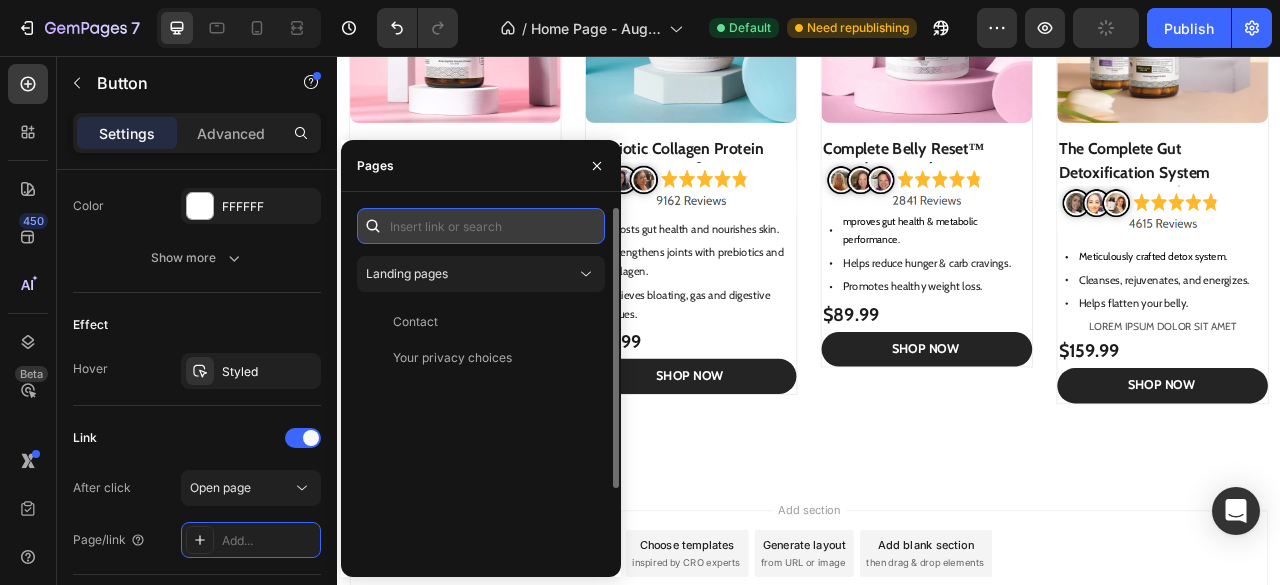 click at bounding box center [481, 226] 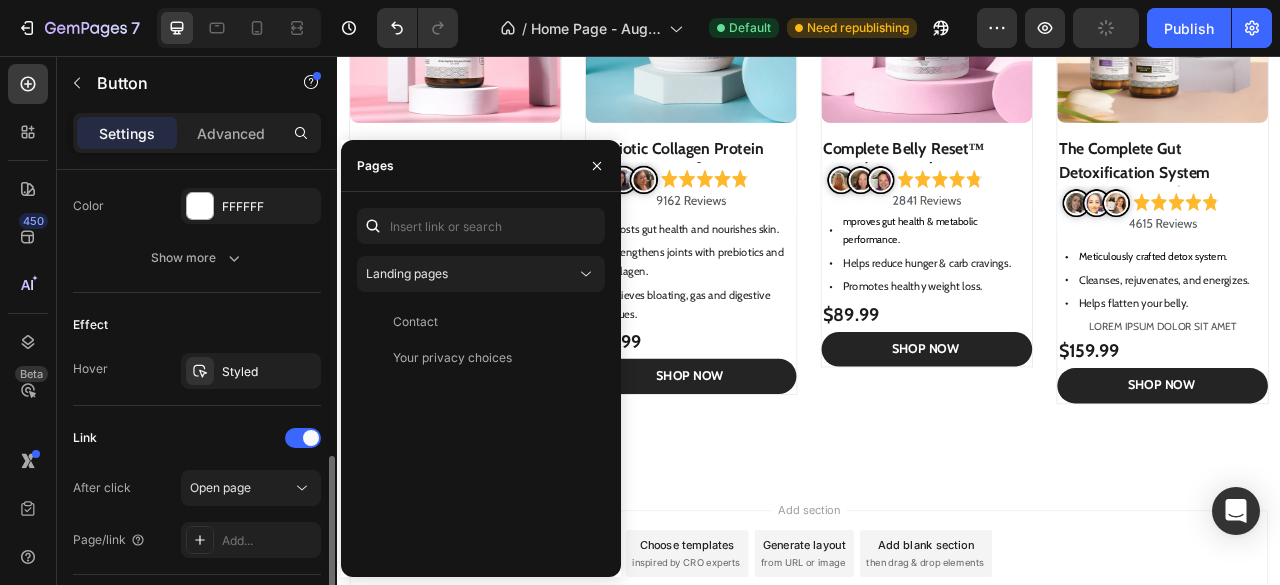 click on "Effect" at bounding box center (197, 325) 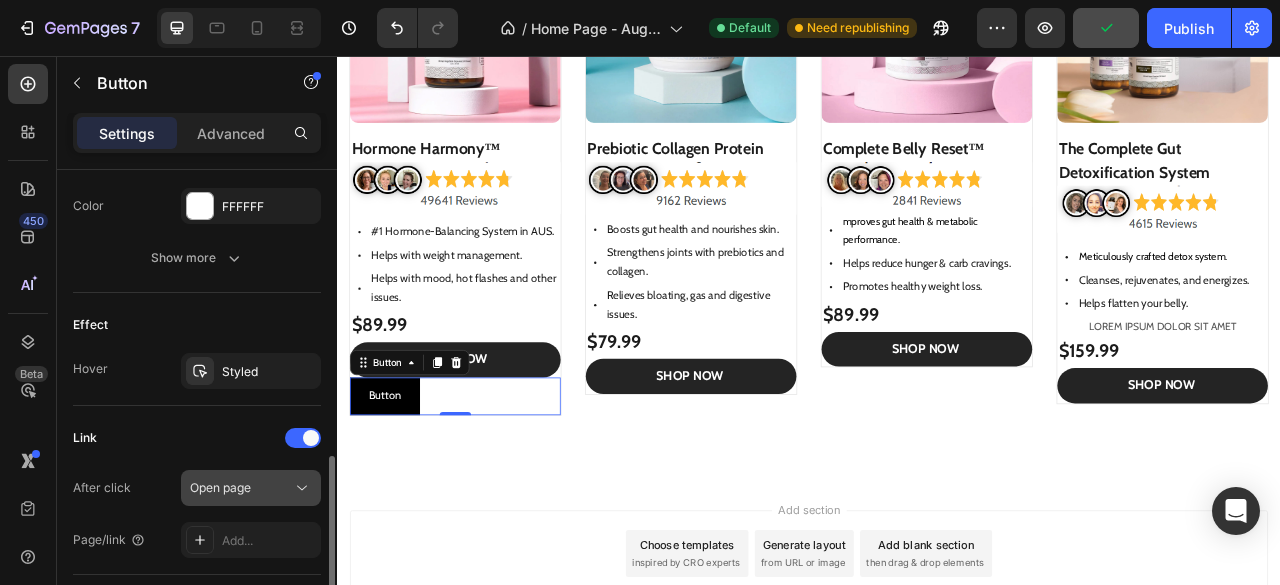 scroll, scrollTop: 1061, scrollLeft: 0, axis: vertical 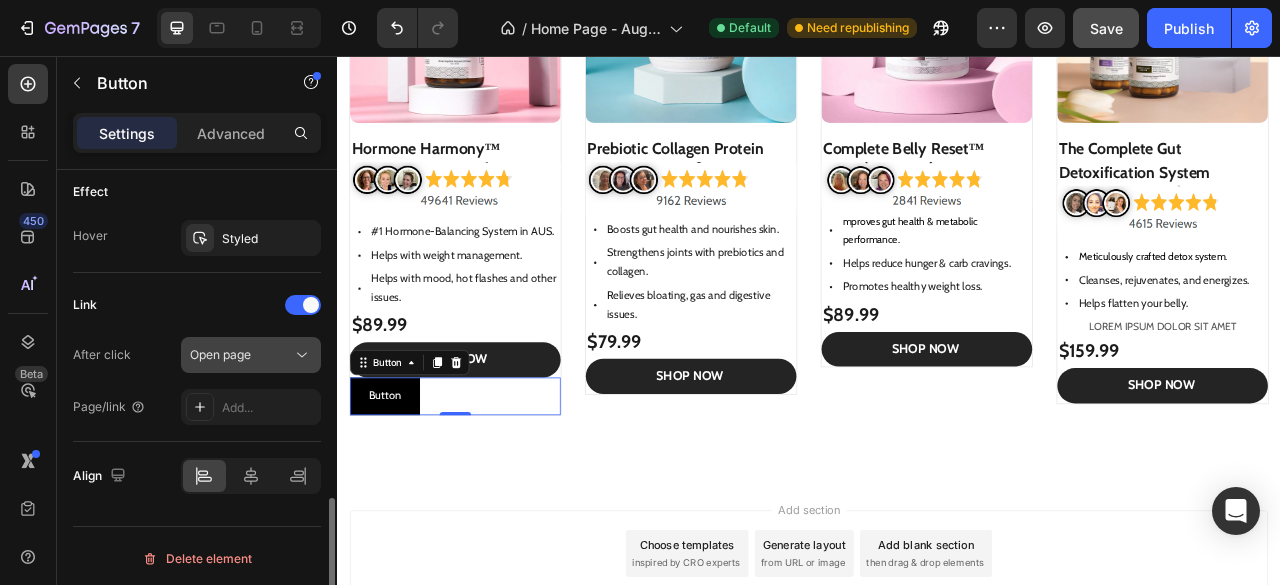 click on "Open page" 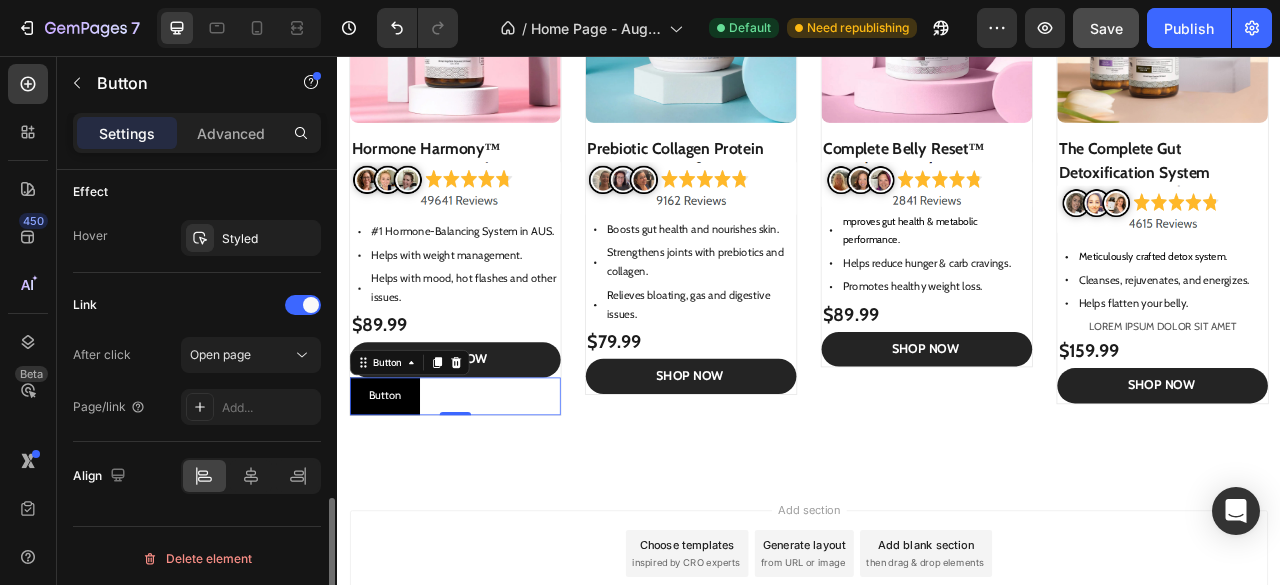 click on "Link After click Open page Page/link Add..." at bounding box center (197, 357) 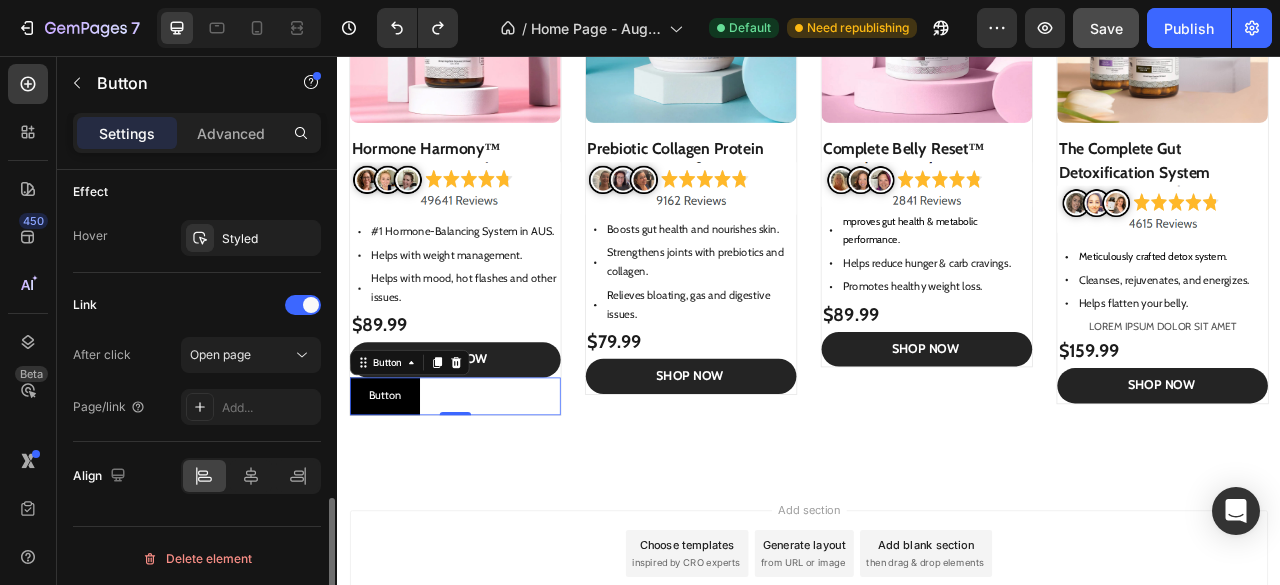 scroll, scrollTop: 957, scrollLeft: 0, axis: vertical 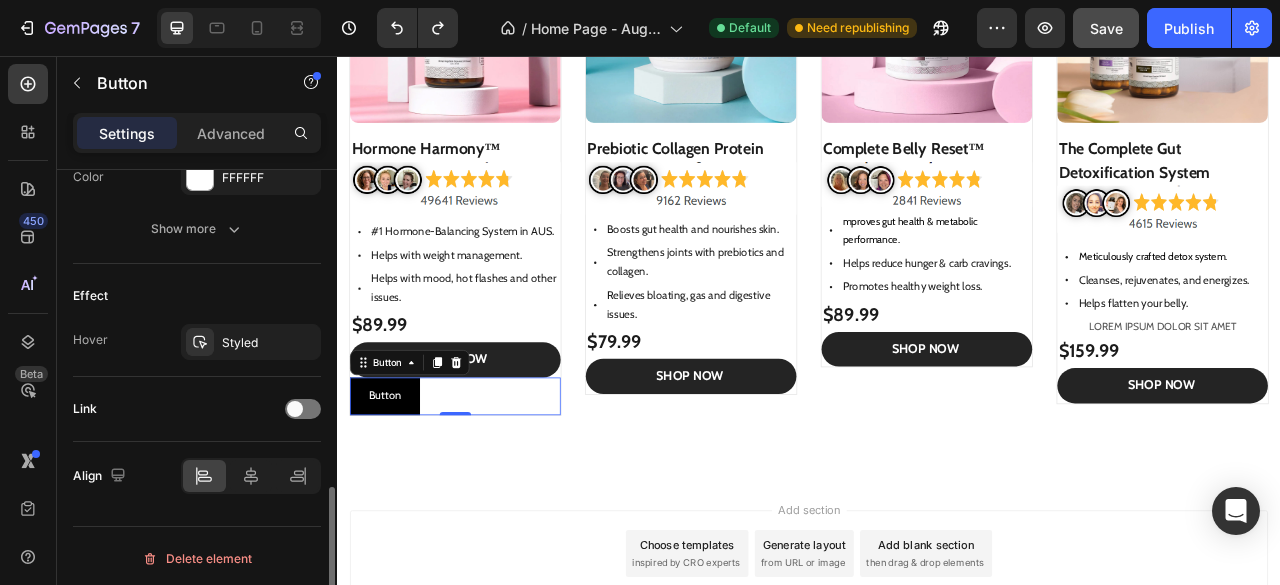 type on "buton" 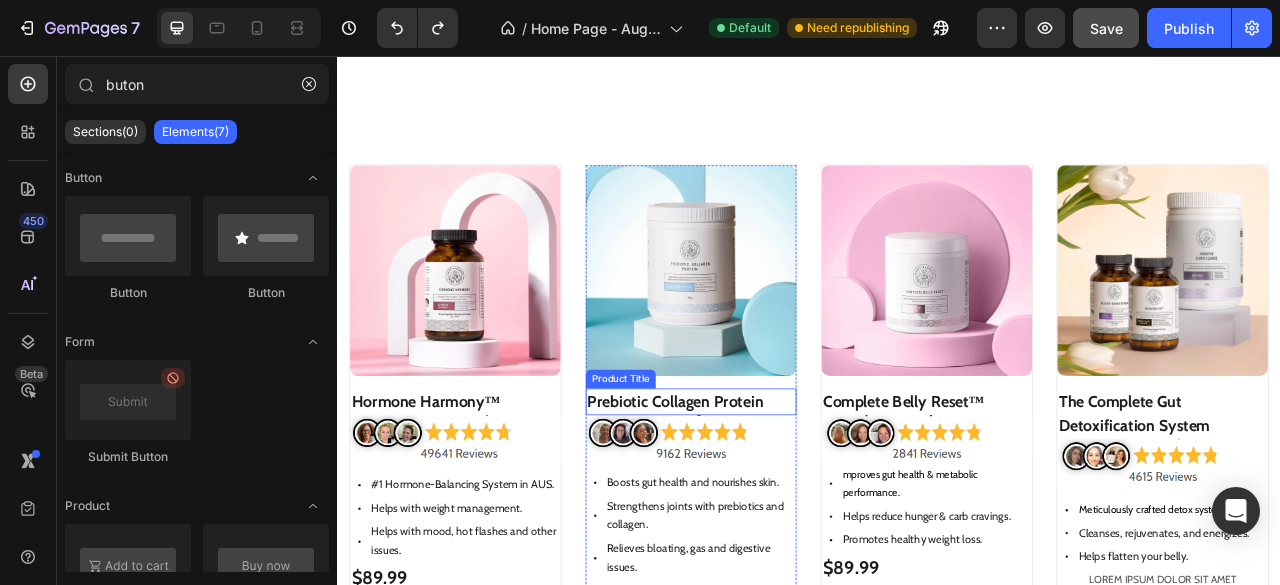 scroll, scrollTop: 1080, scrollLeft: 0, axis: vertical 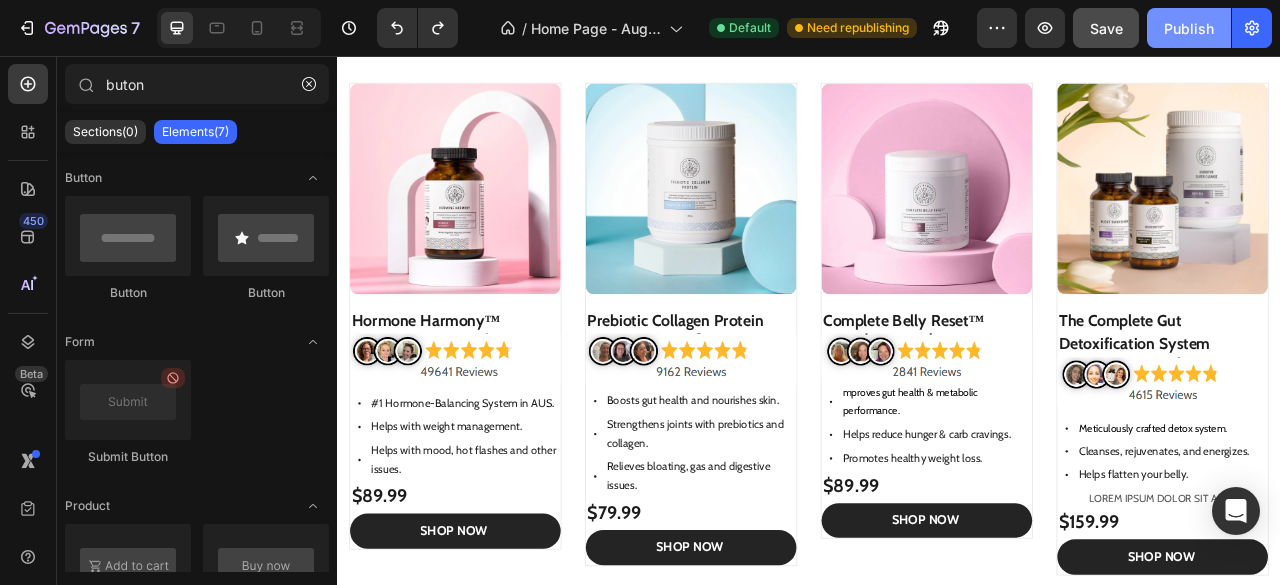 click on "Publish" at bounding box center (1189, 28) 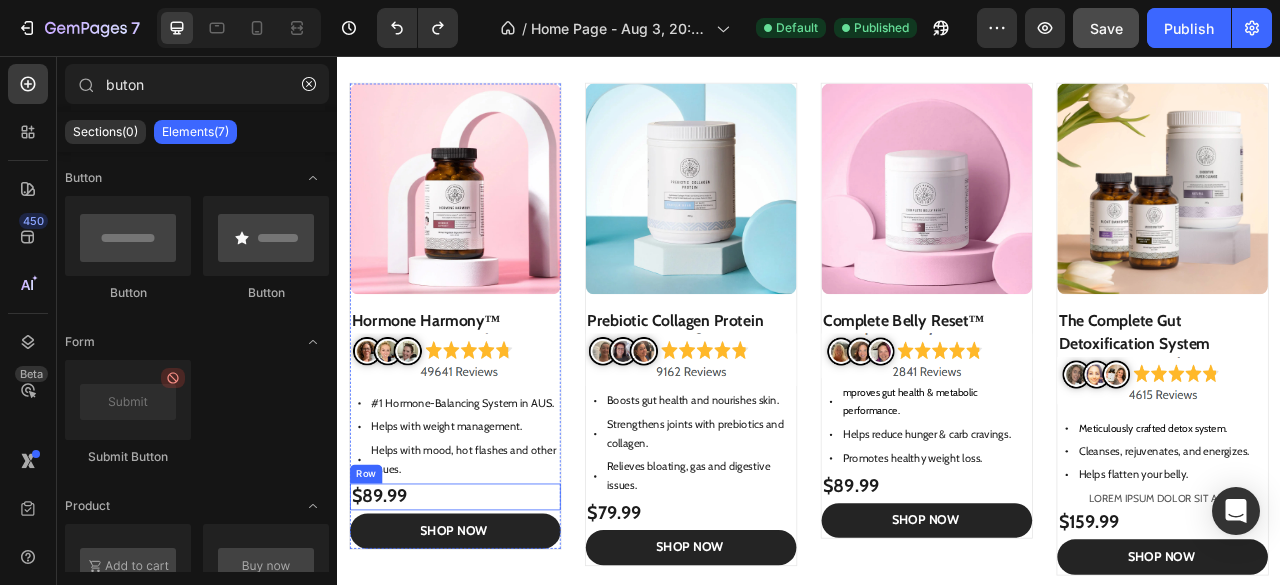 click on "$89.99 Product Price Product Price Row" at bounding box center [487, 617] 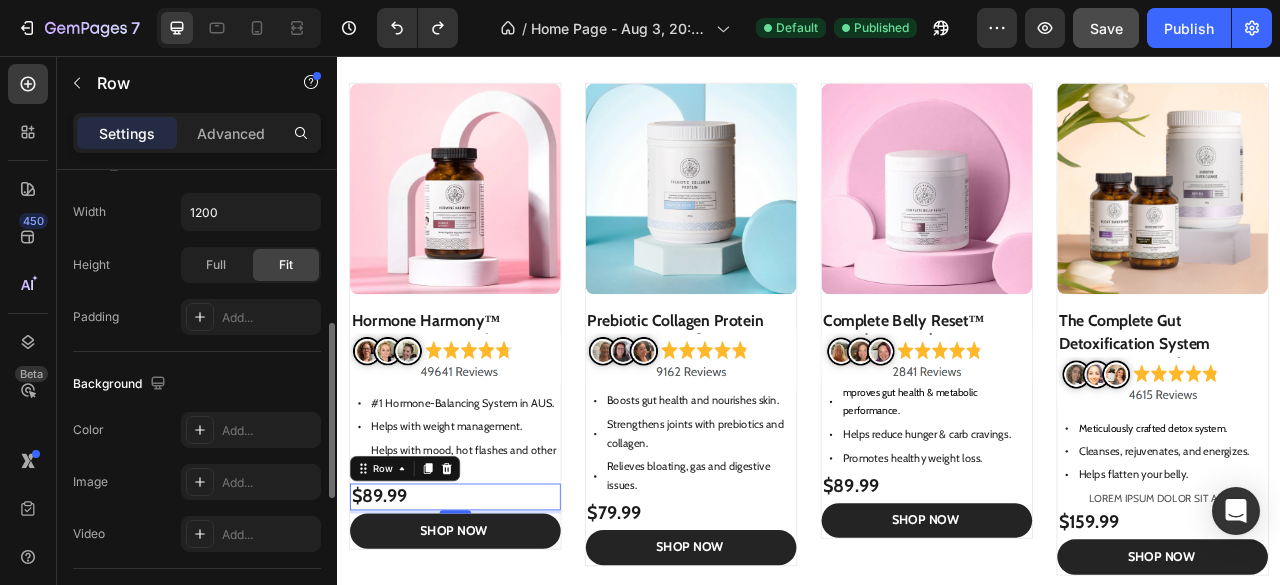 scroll, scrollTop: 413, scrollLeft: 0, axis: vertical 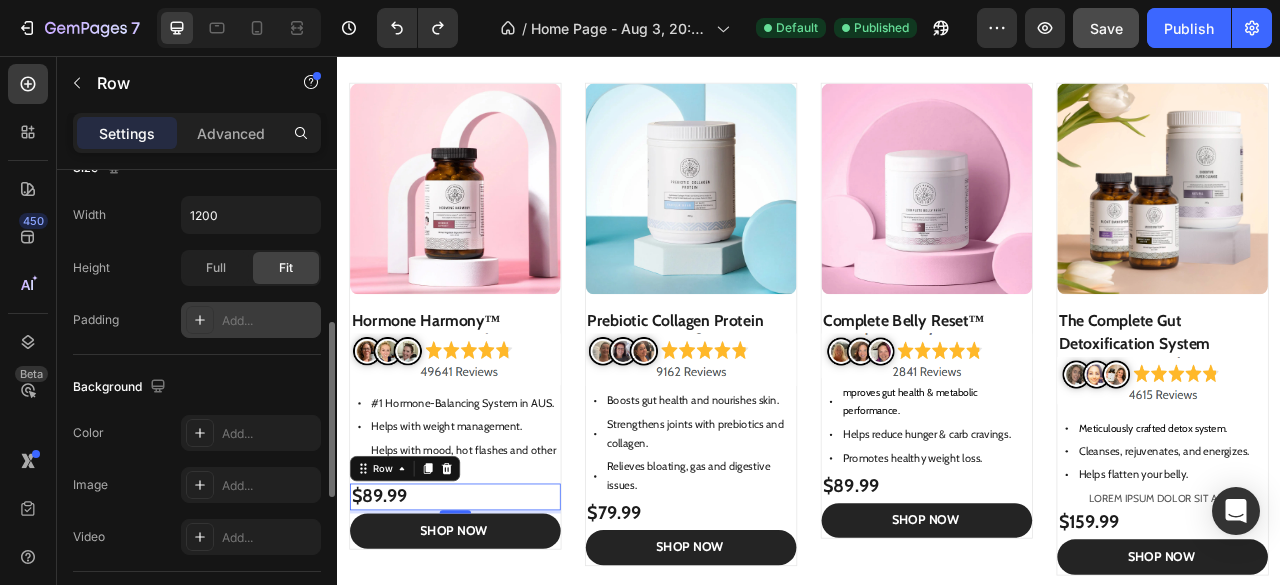 click on "Add..." at bounding box center (269, 321) 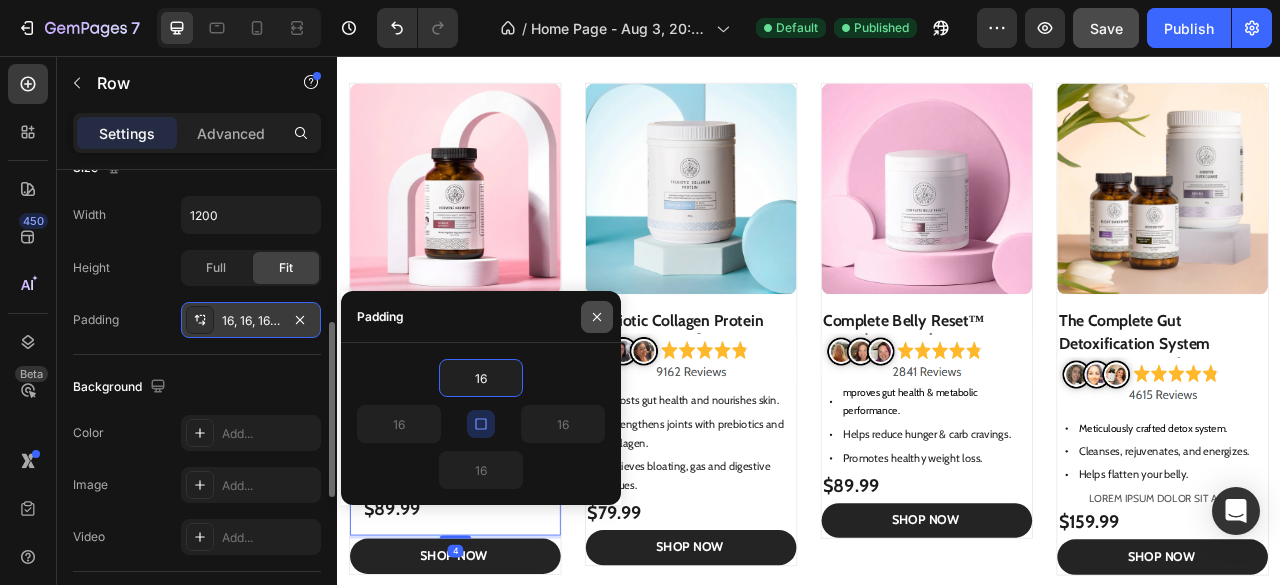 click 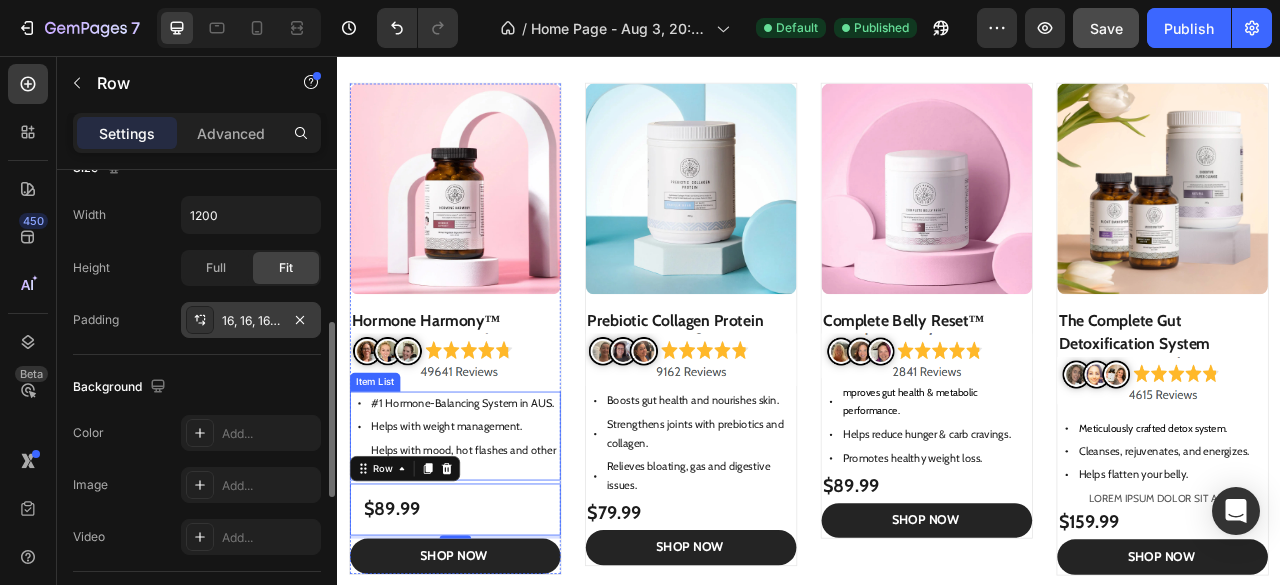 click 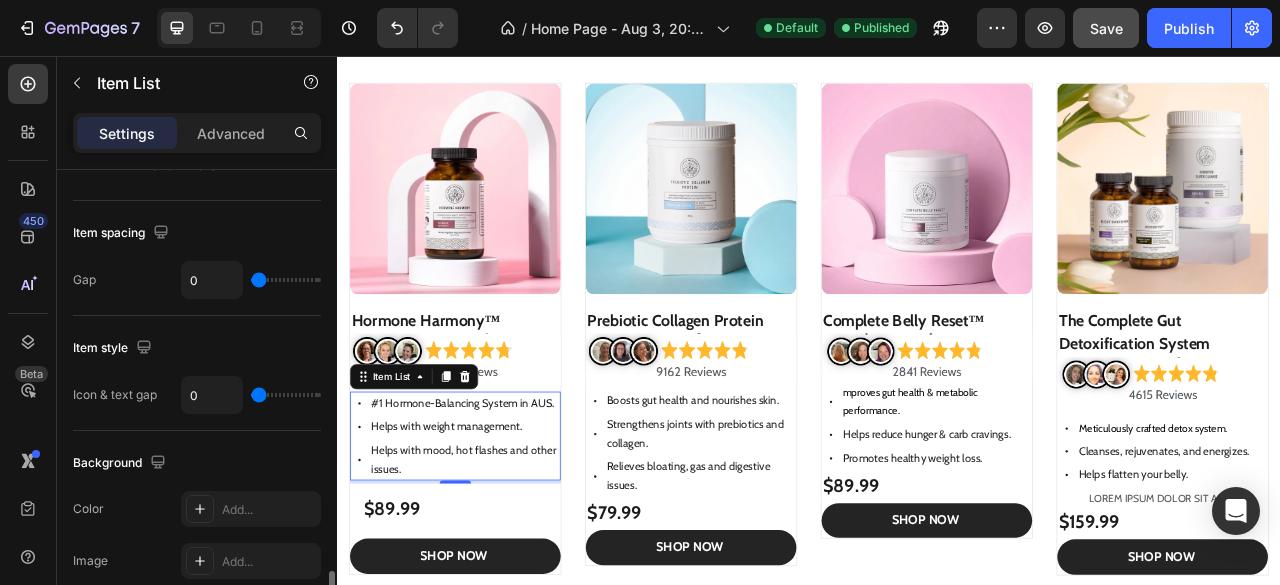 scroll, scrollTop: 1022, scrollLeft: 0, axis: vertical 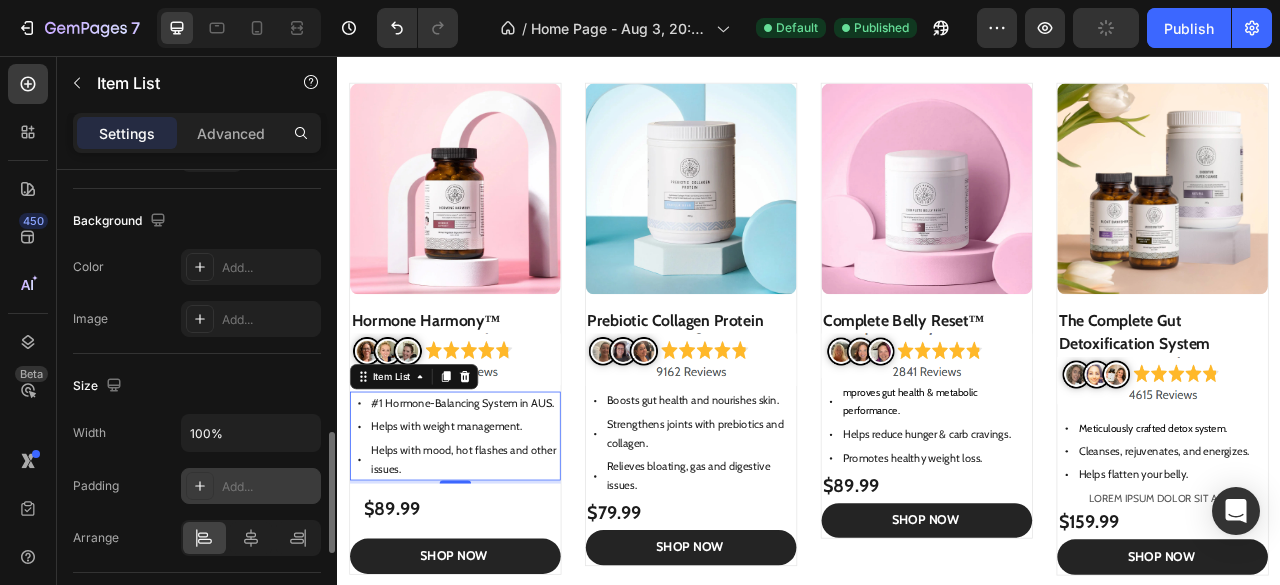 click at bounding box center [200, 486] 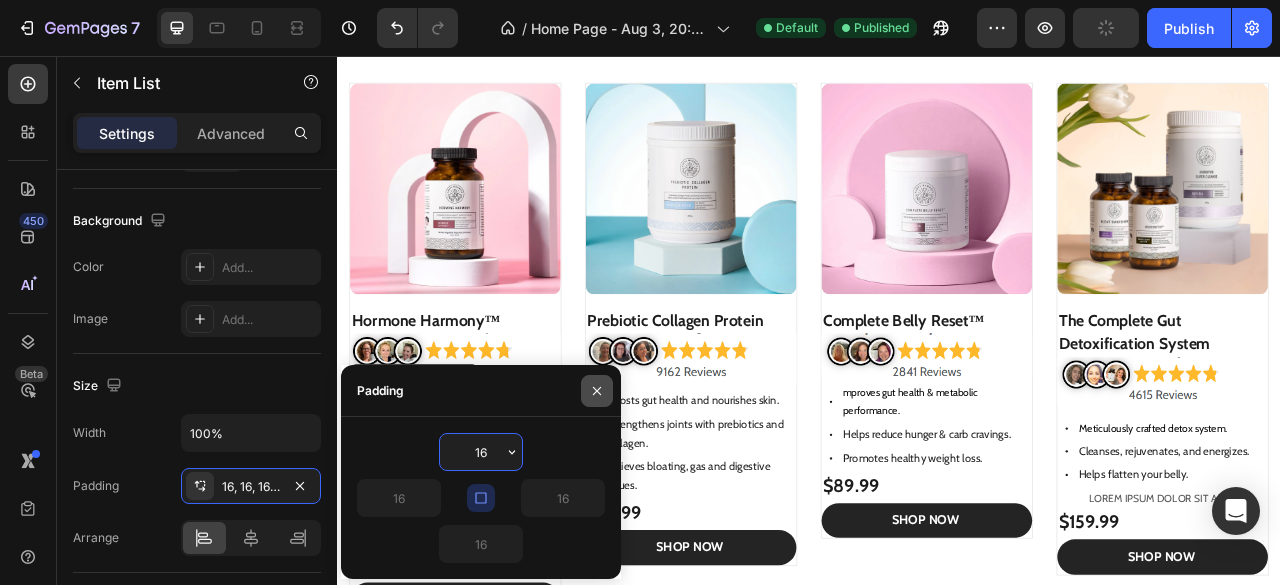 click 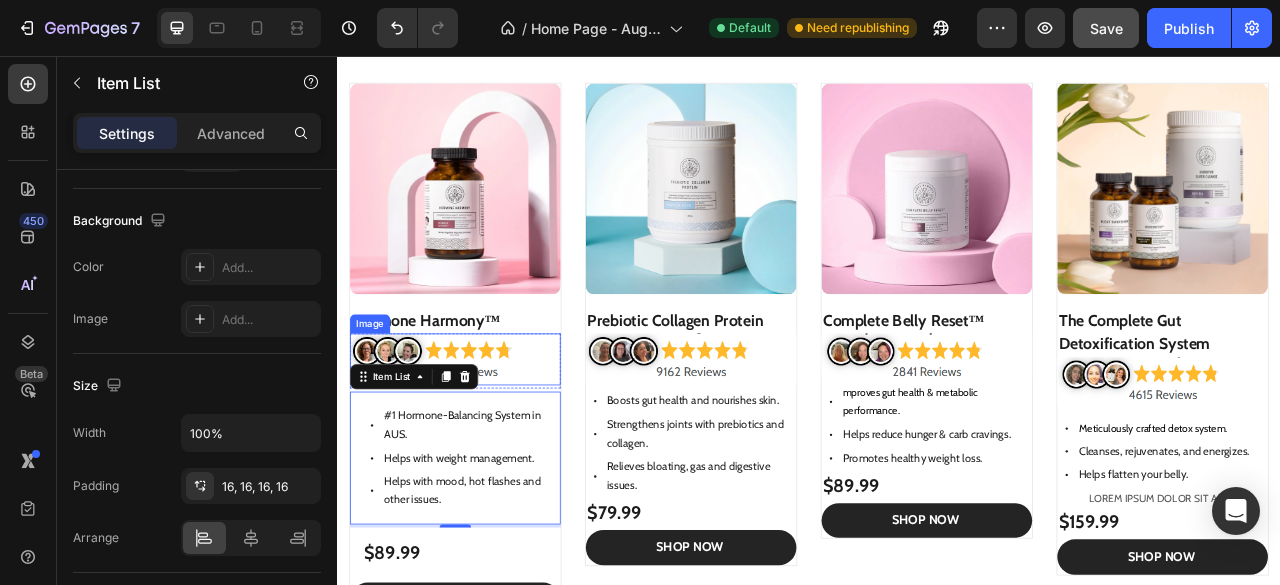 click at bounding box center [487, 442] 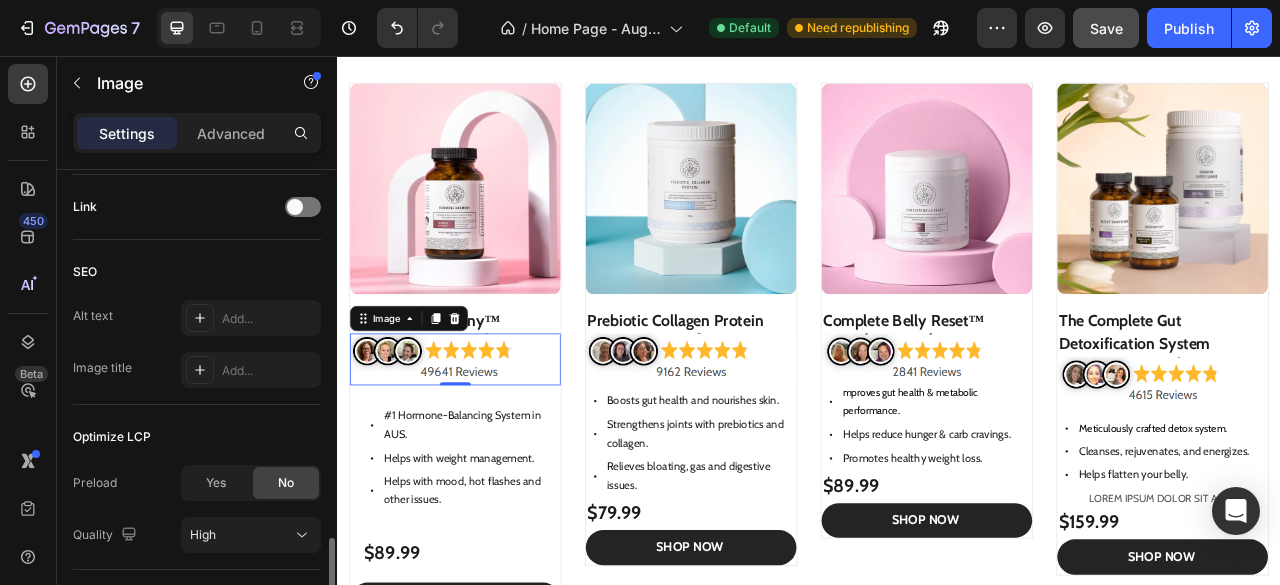 scroll, scrollTop: 900, scrollLeft: 0, axis: vertical 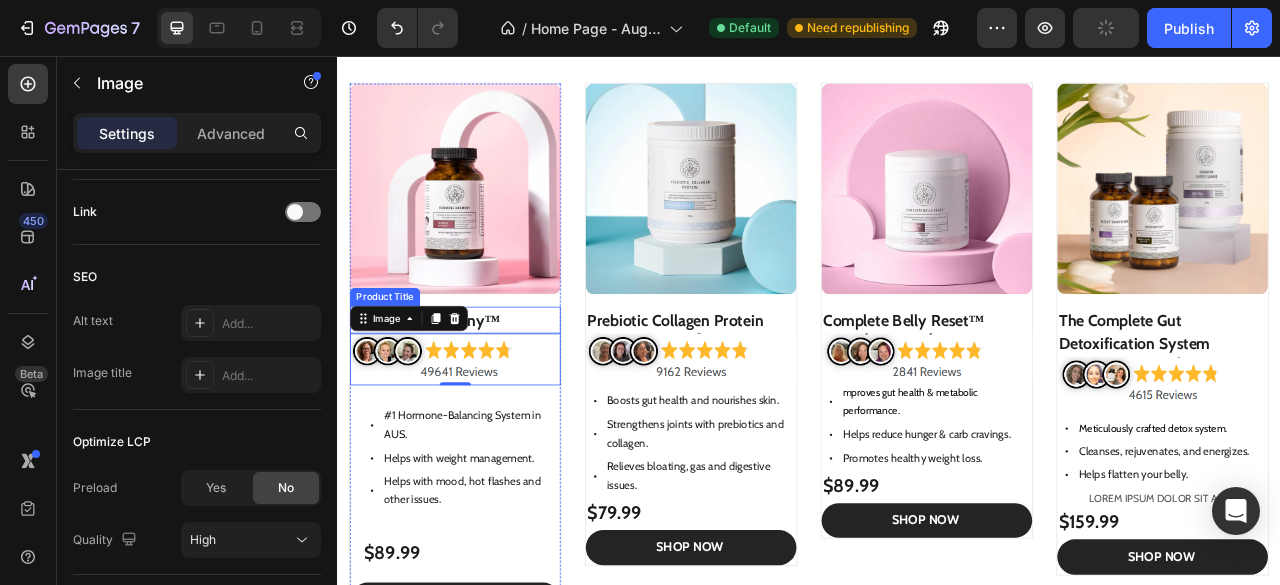 click on "Hormone Harmony™" at bounding box center [487, 392] 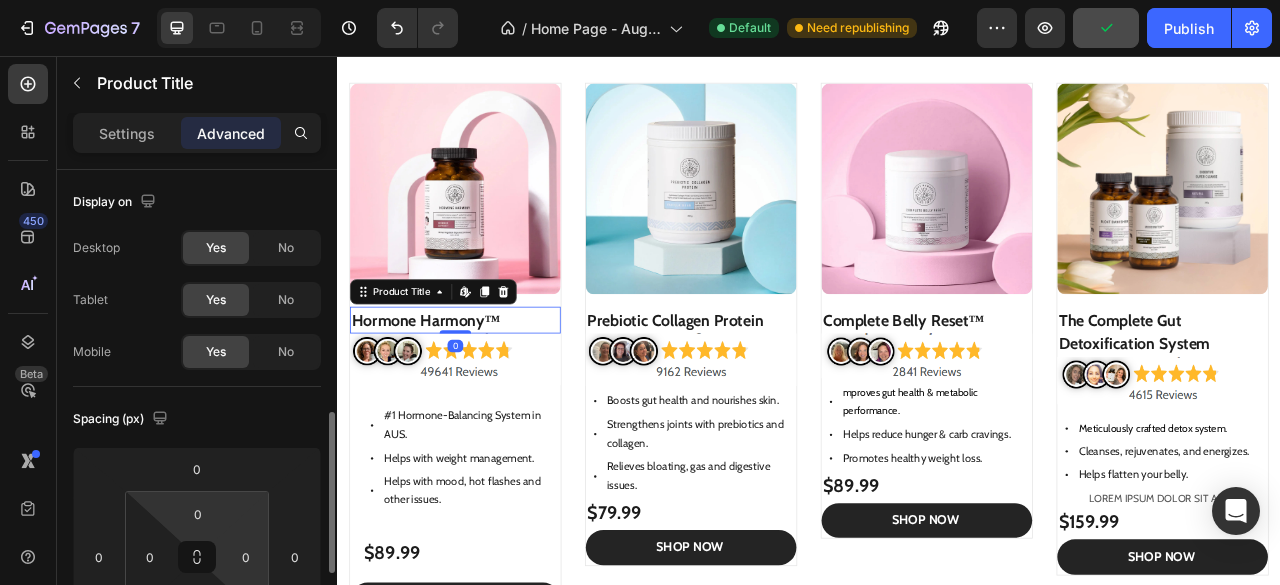 scroll, scrollTop: 181, scrollLeft: 0, axis: vertical 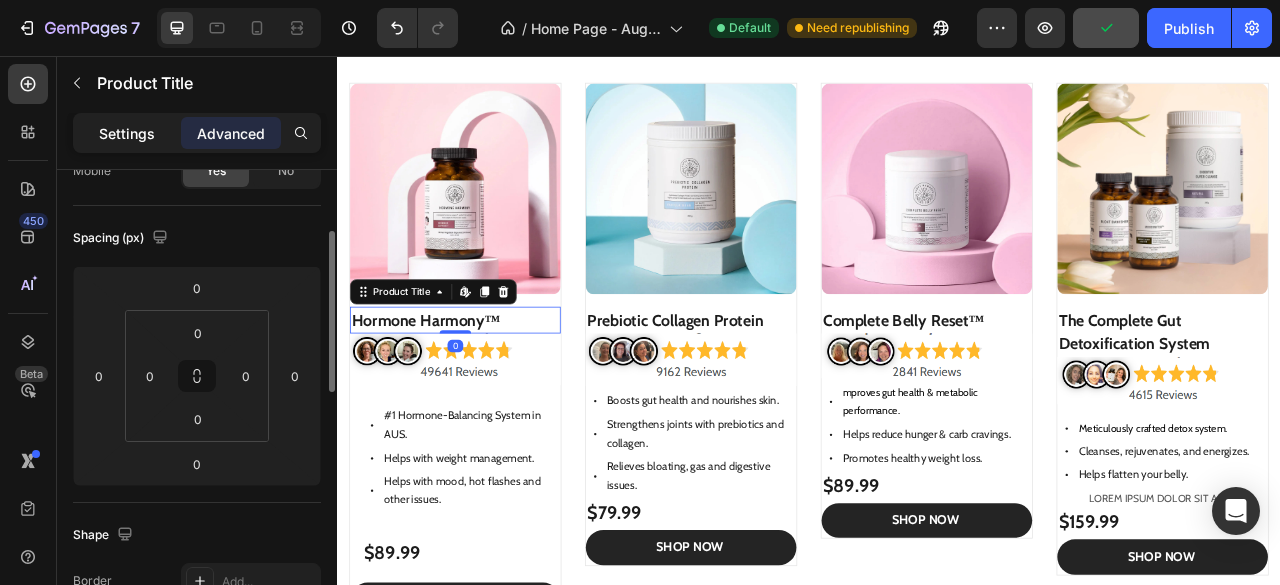 click on "Settings" 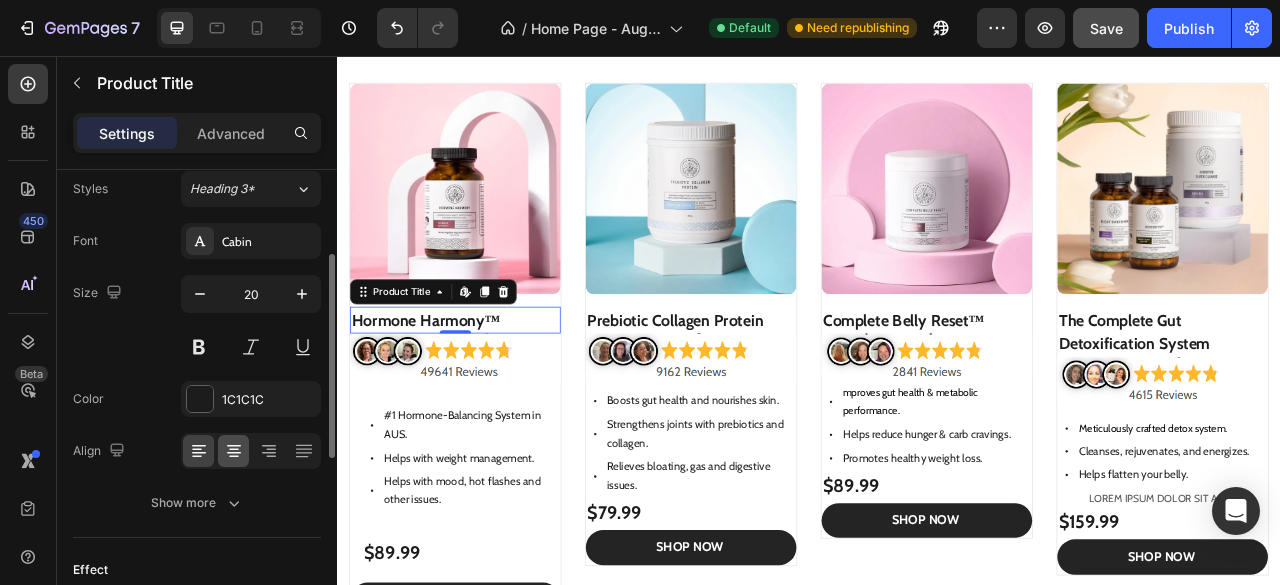 scroll, scrollTop: 190, scrollLeft: 0, axis: vertical 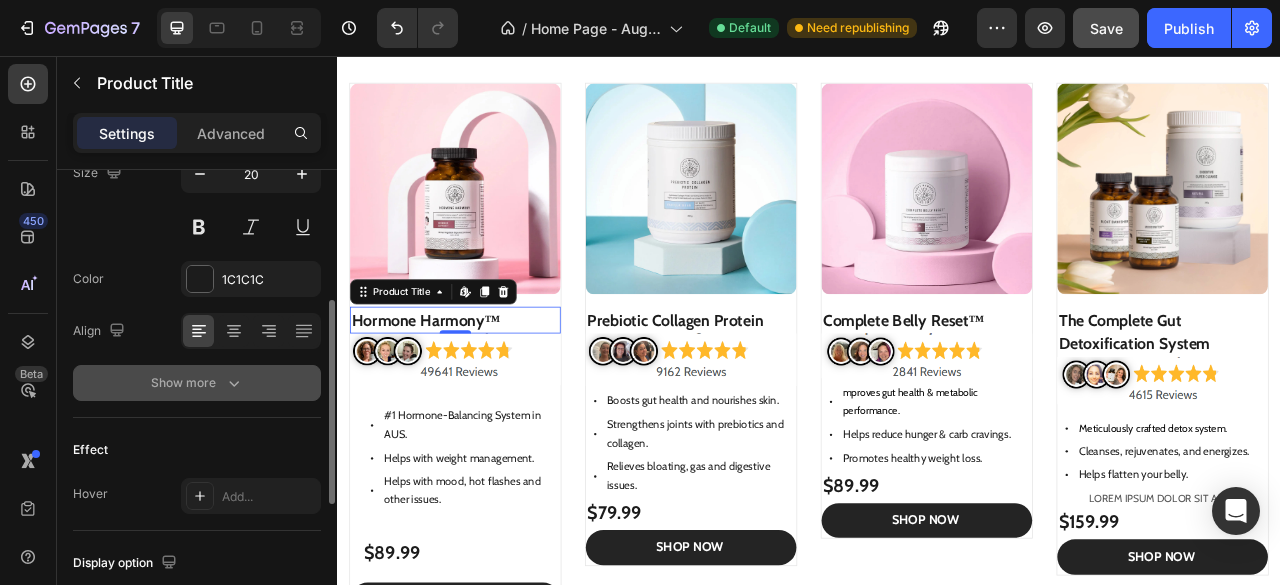 click on "Show more" at bounding box center (197, 383) 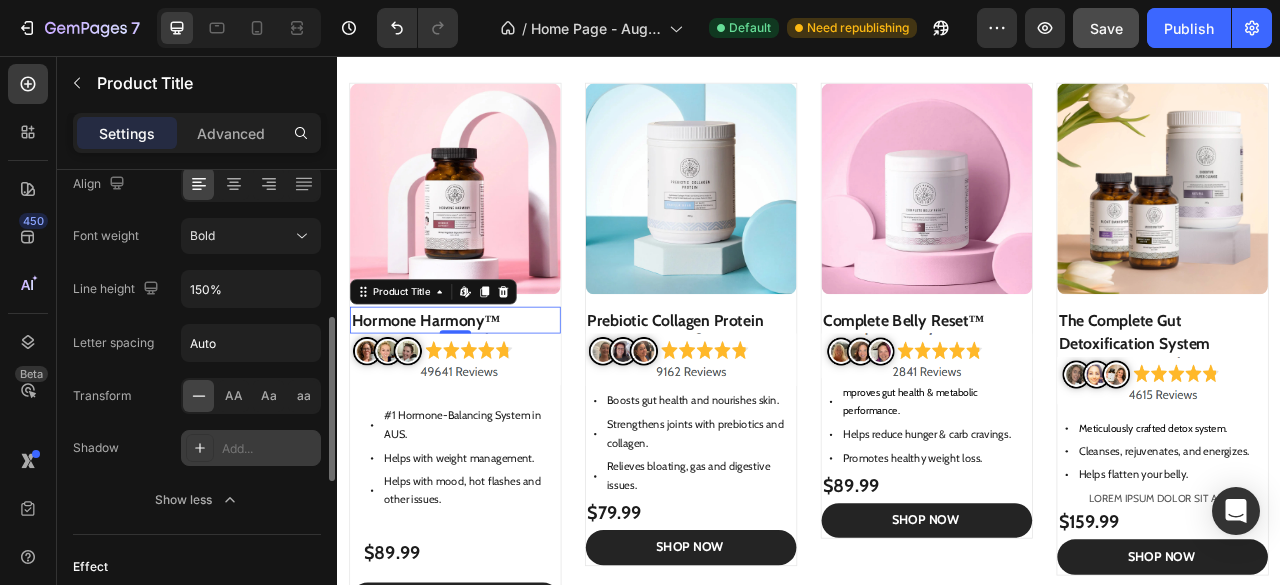 scroll, scrollTop: 456, scrollLeft: 0, axis: vertical 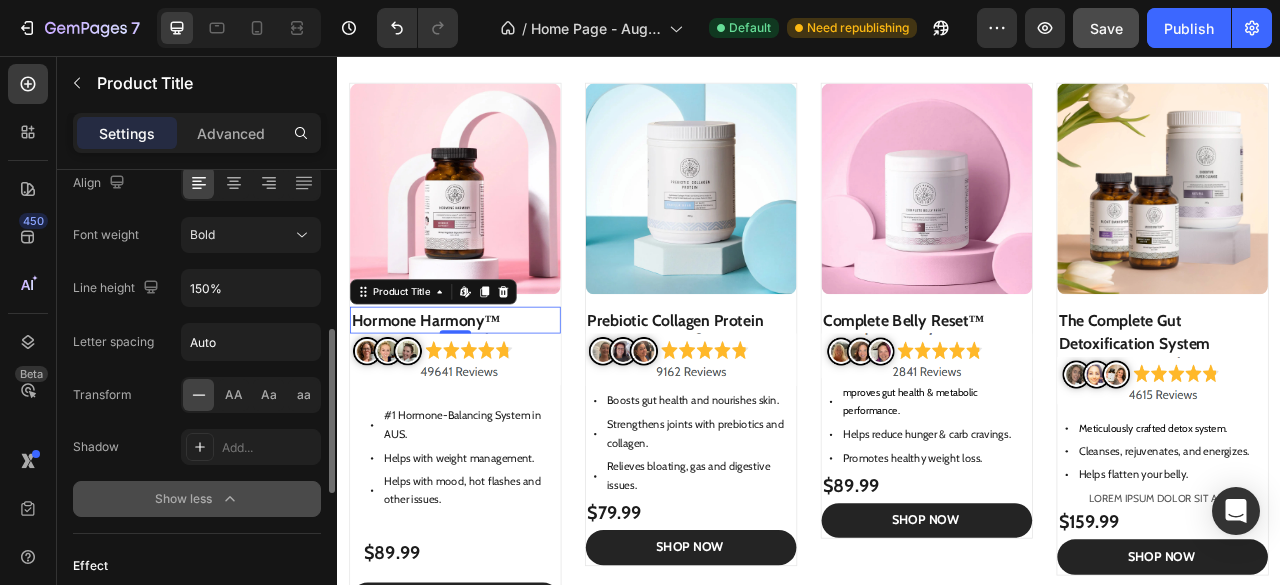 click on "Show less" 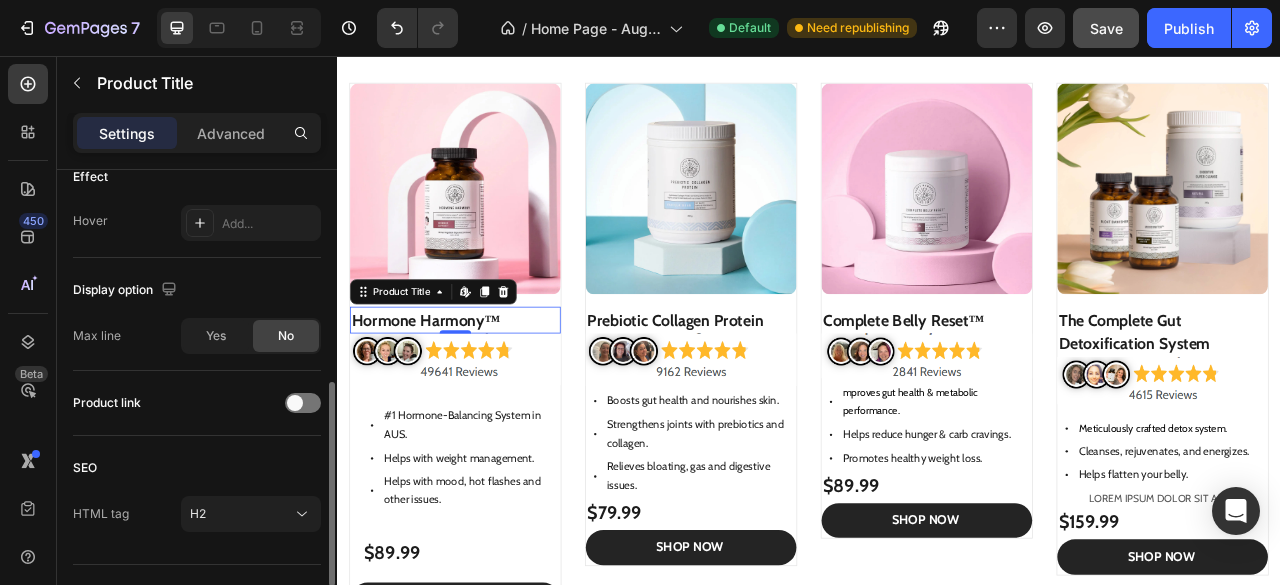 scroll, scrollTop: 621, scrollLeft: 0, axis: vertical 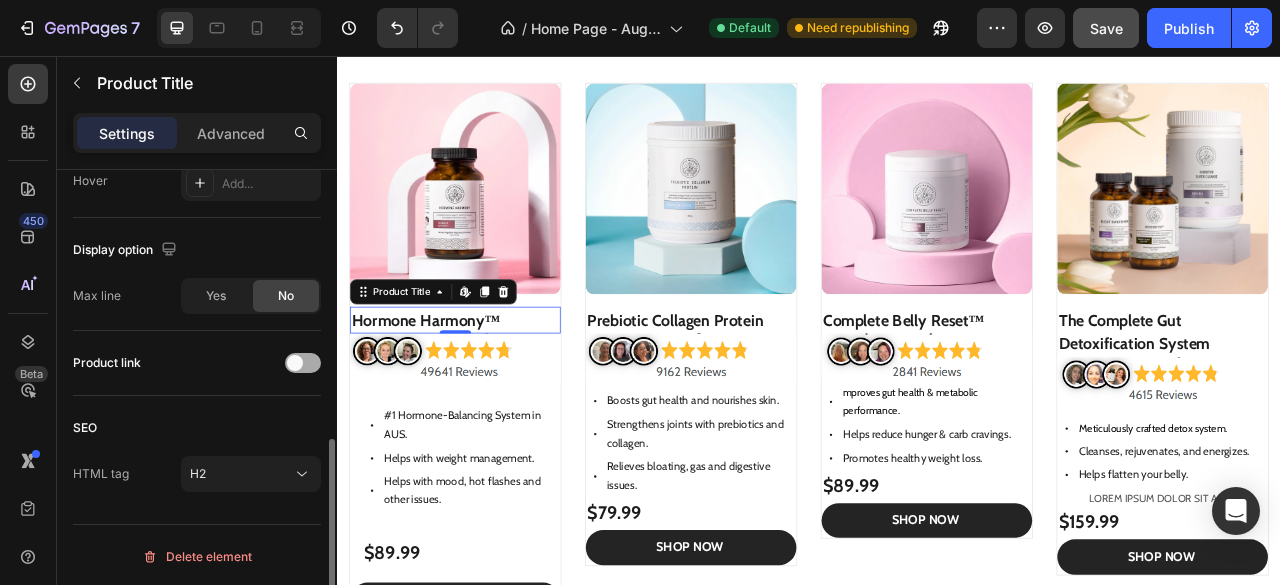 click at bounding box center (295, 363) 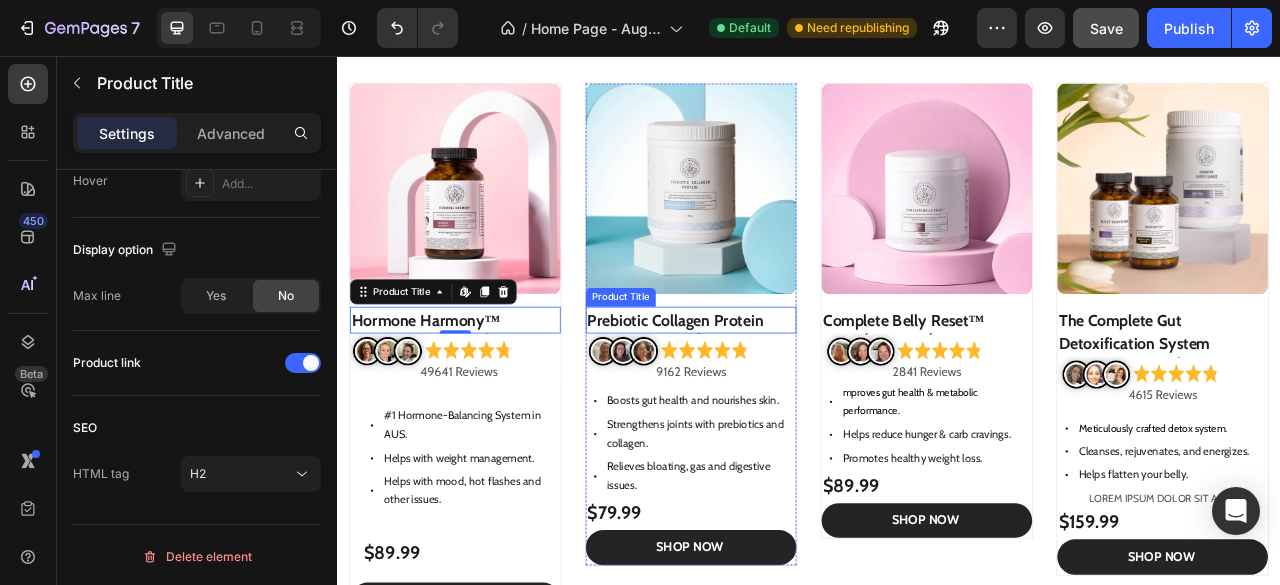 click on "Prebiotic Collagen Protein" at bounding box center (787, 392) 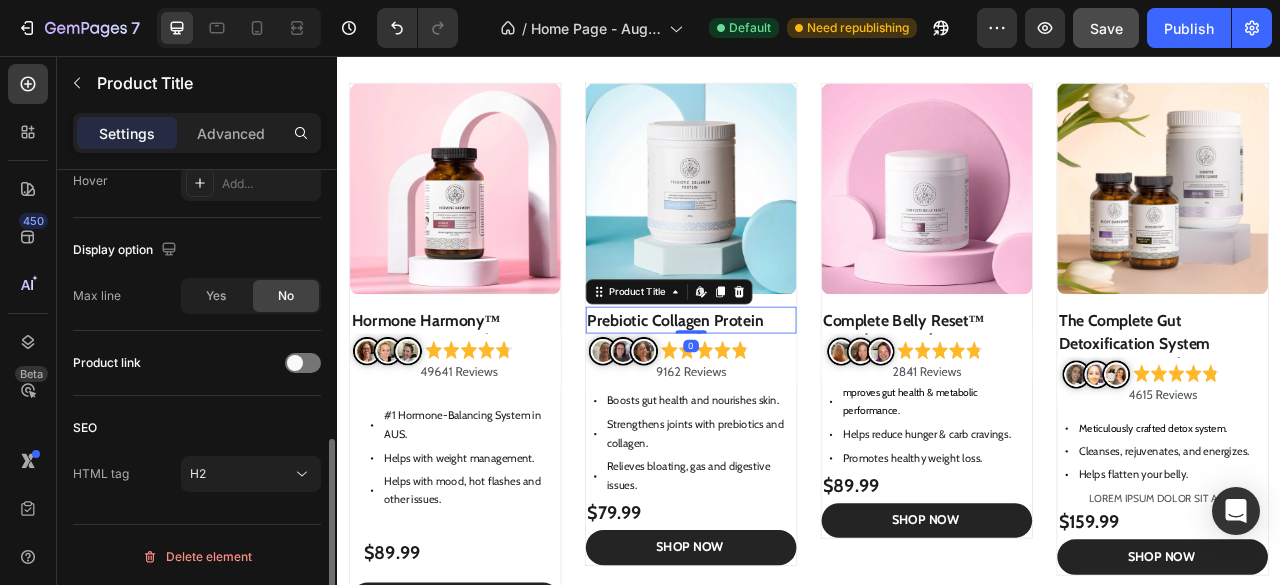 click on "Product link" at bounding box center (197, 363) 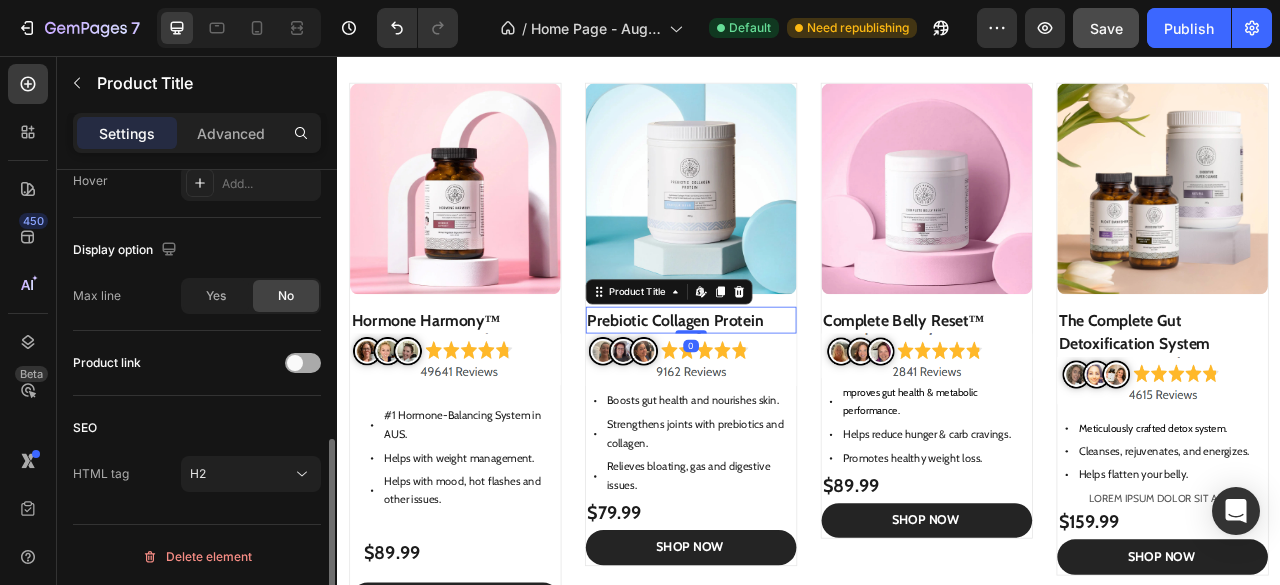 click at bounding box center [303, 363] 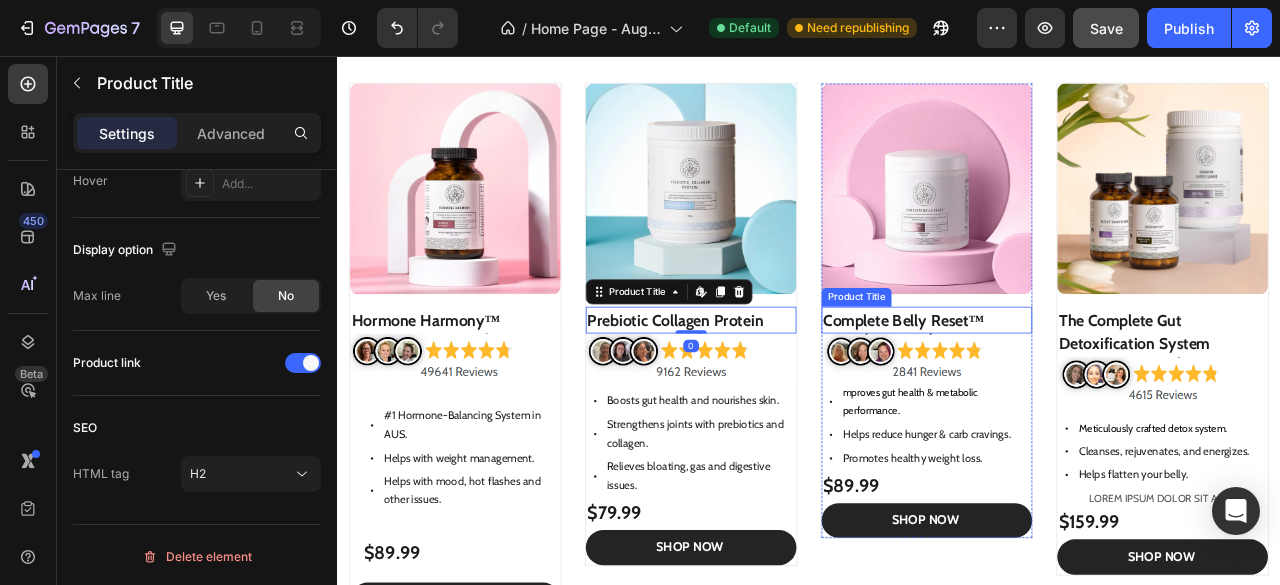 click on "Complete Belly Reset™" at bounding box center [1087, 392] 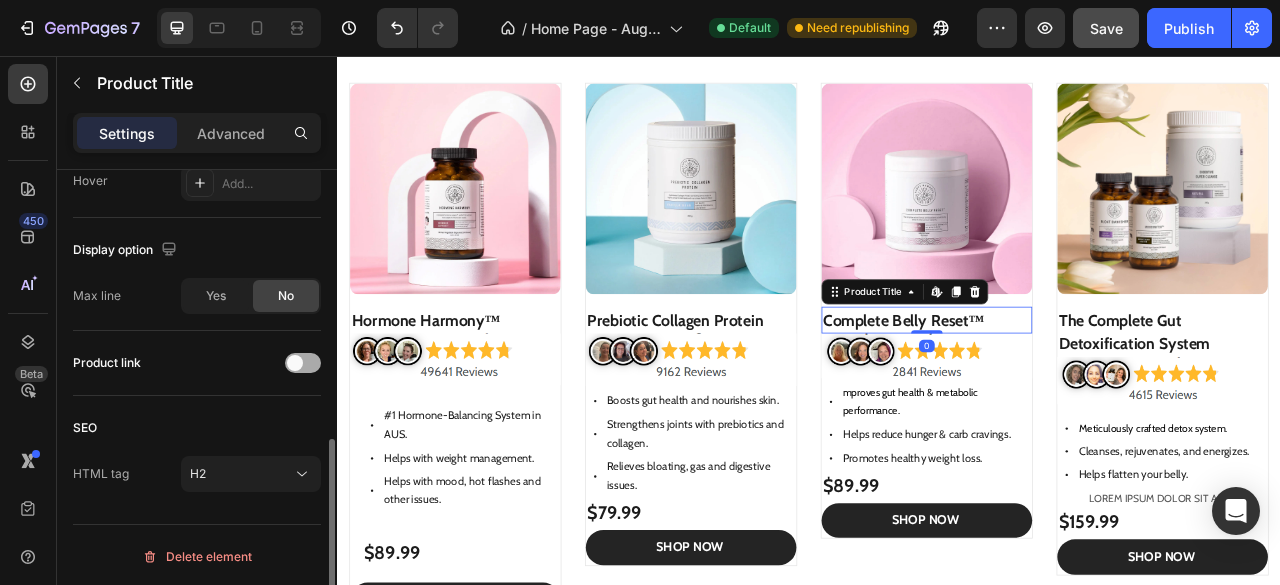click at bounding box center (303, 363) 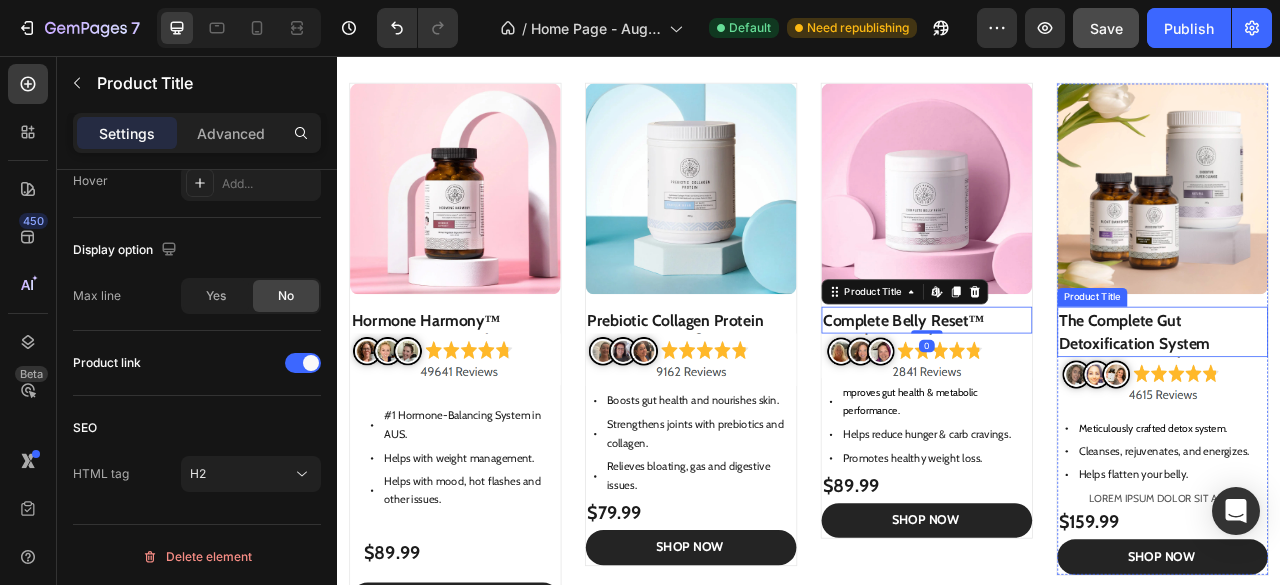 click on "The Complete Gut Detoxification System" at bounding box center (1387, 407) 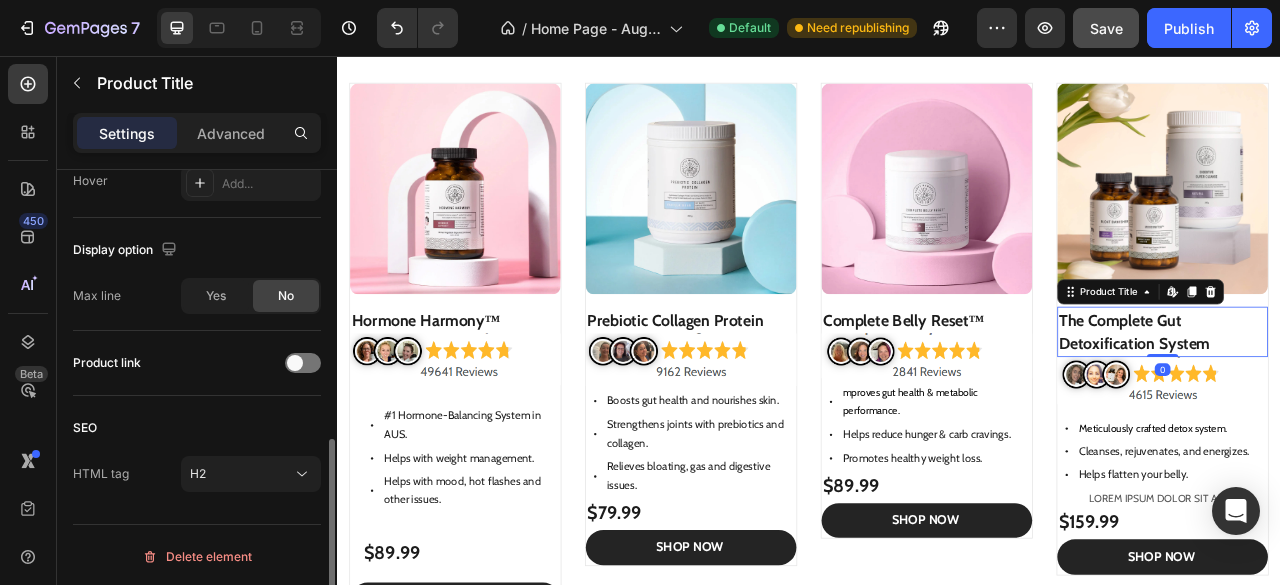 click on "Product link" at bounding box center (197, 363) 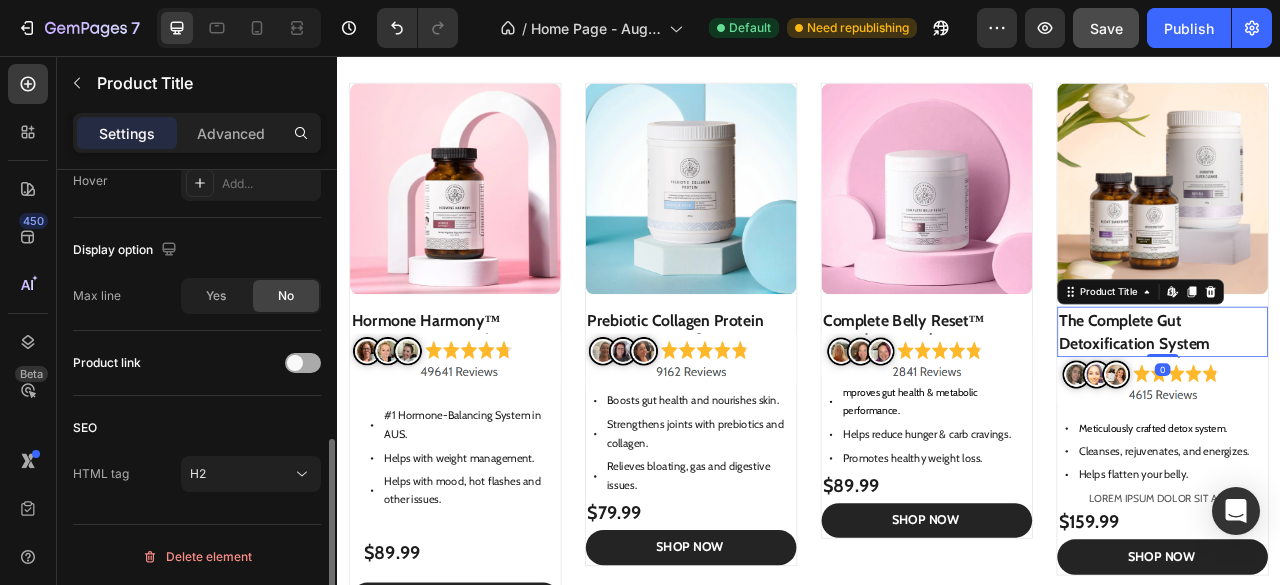 click at bounding box center [303, 363] 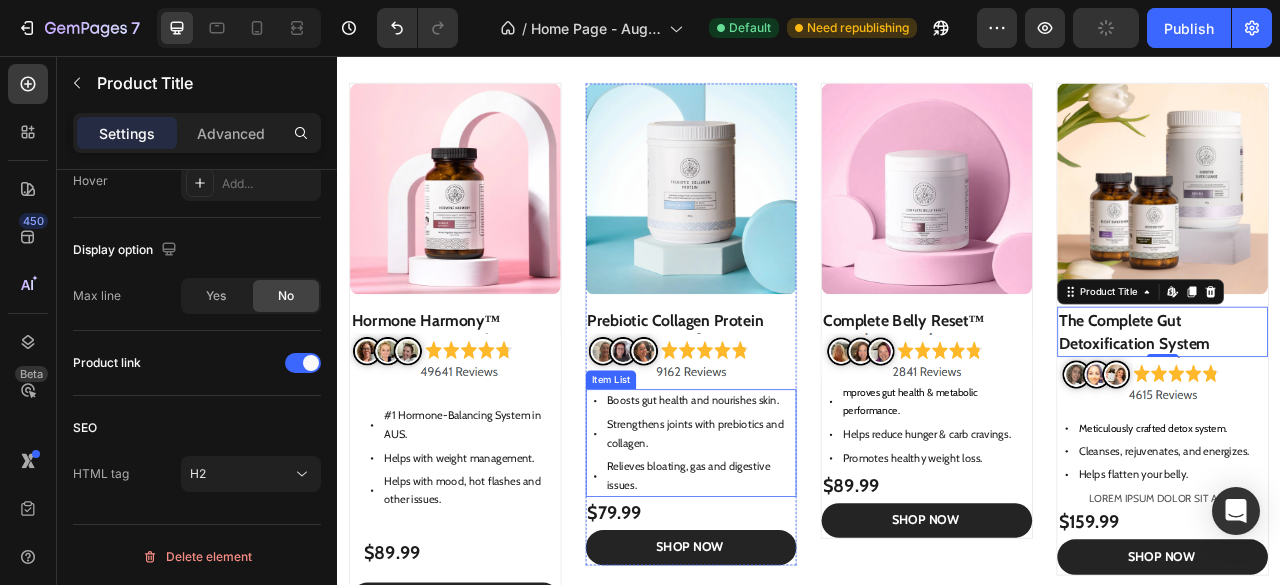 click on "Strengthens joints with prebiotics and collagen." at bounding box center (787, 537) 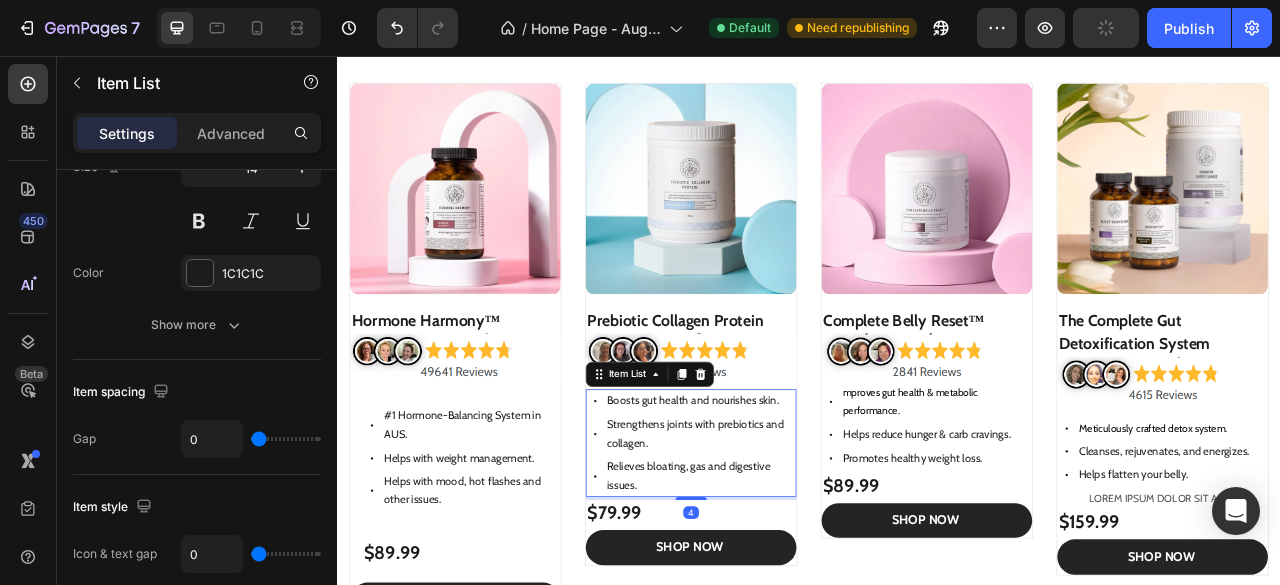 scroll, scrollTop: 0, scrollLeft: 0, axis: both 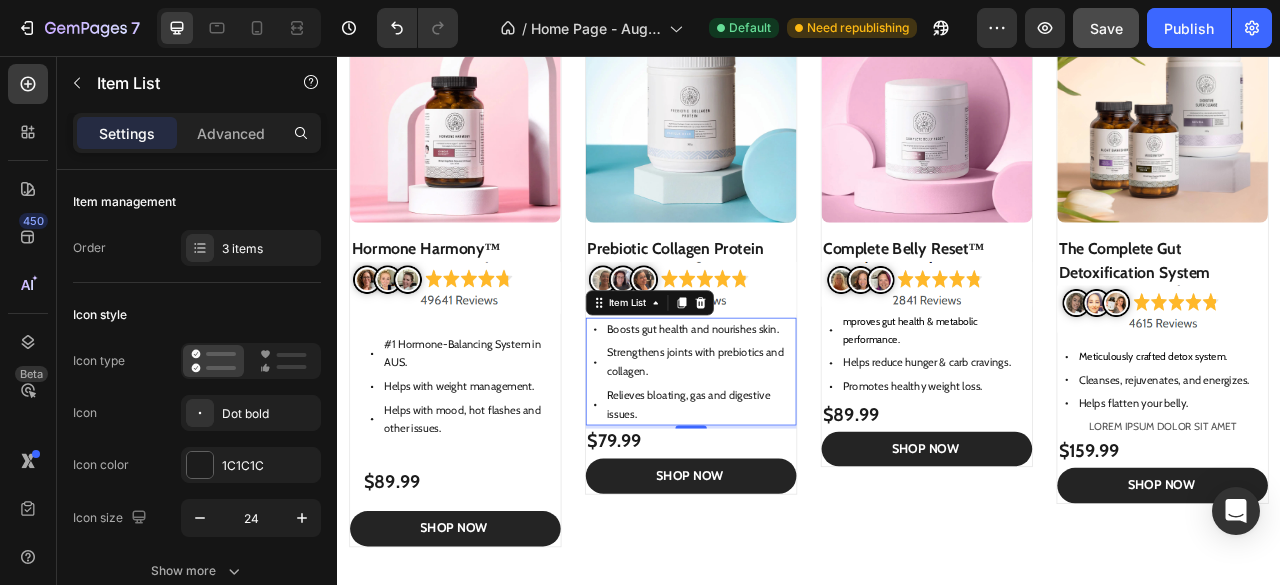 click on "Relieves bloating, gas and digestive issues." at bounding box center [787, 500] 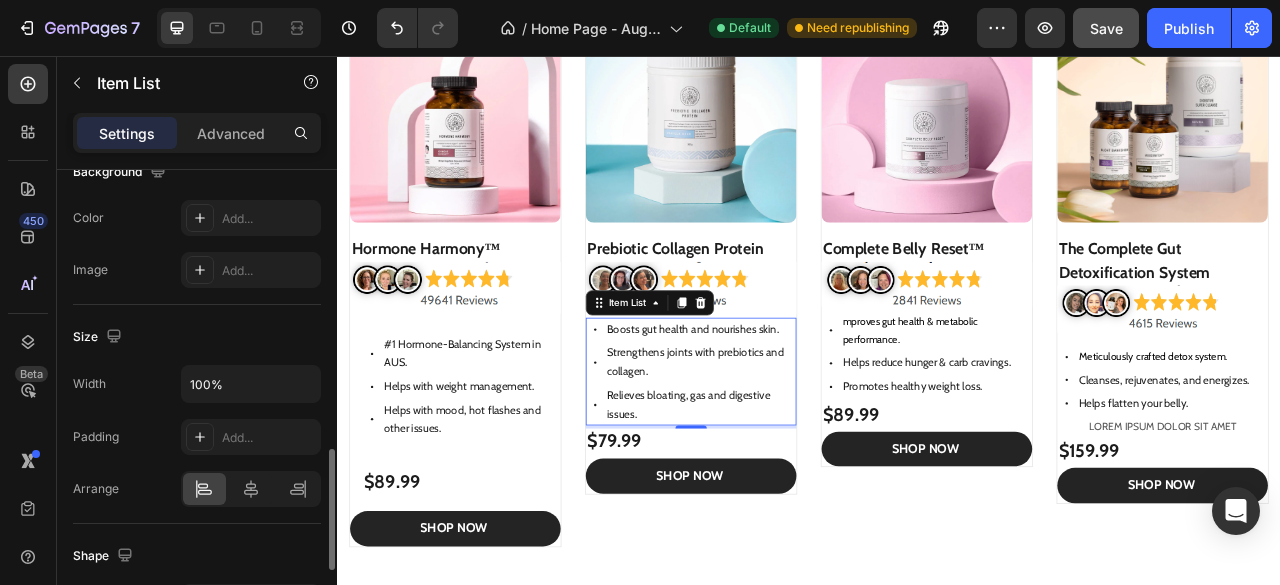 scroll, scrollTop: 1074, scrollLeft: 0, axis: vertical 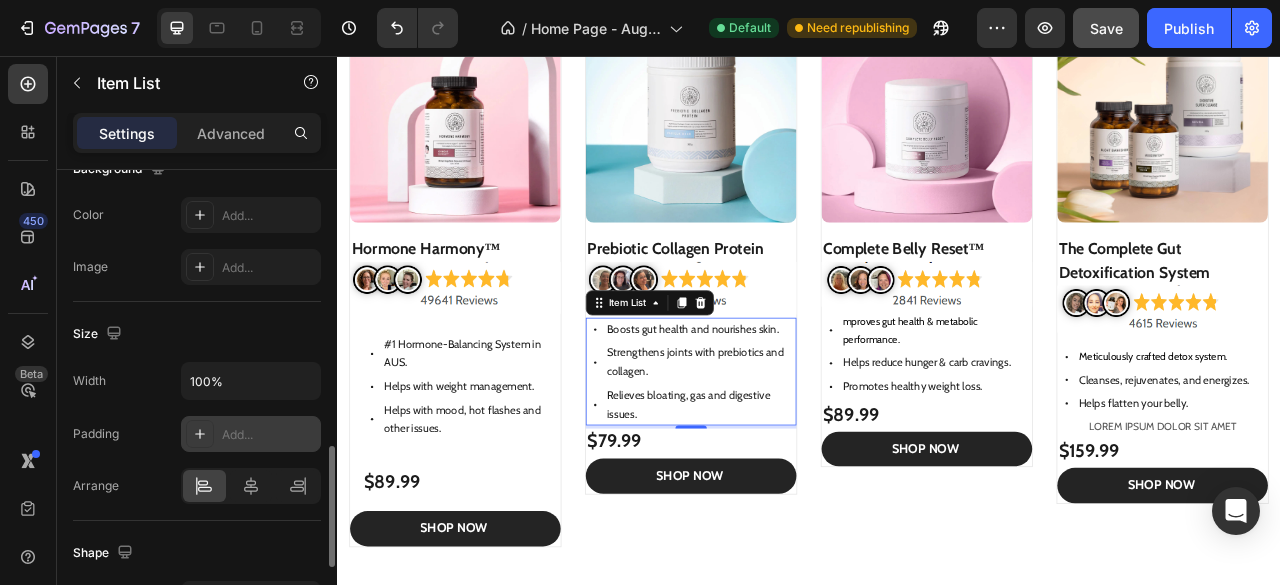 click 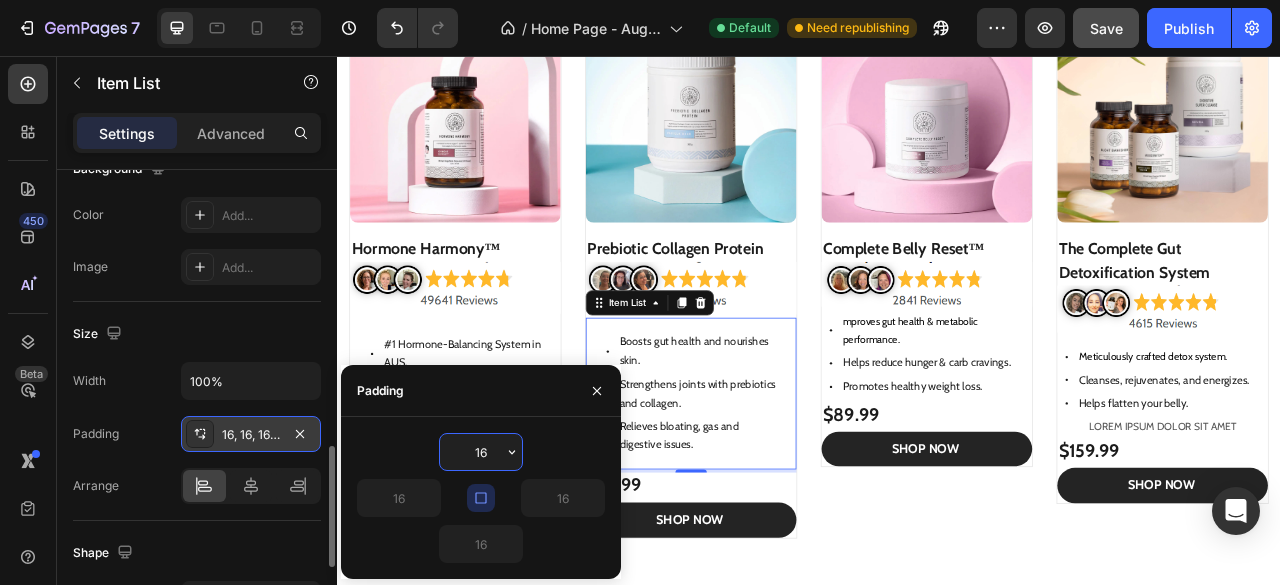 click on "4" at bounding box center (787, 602) 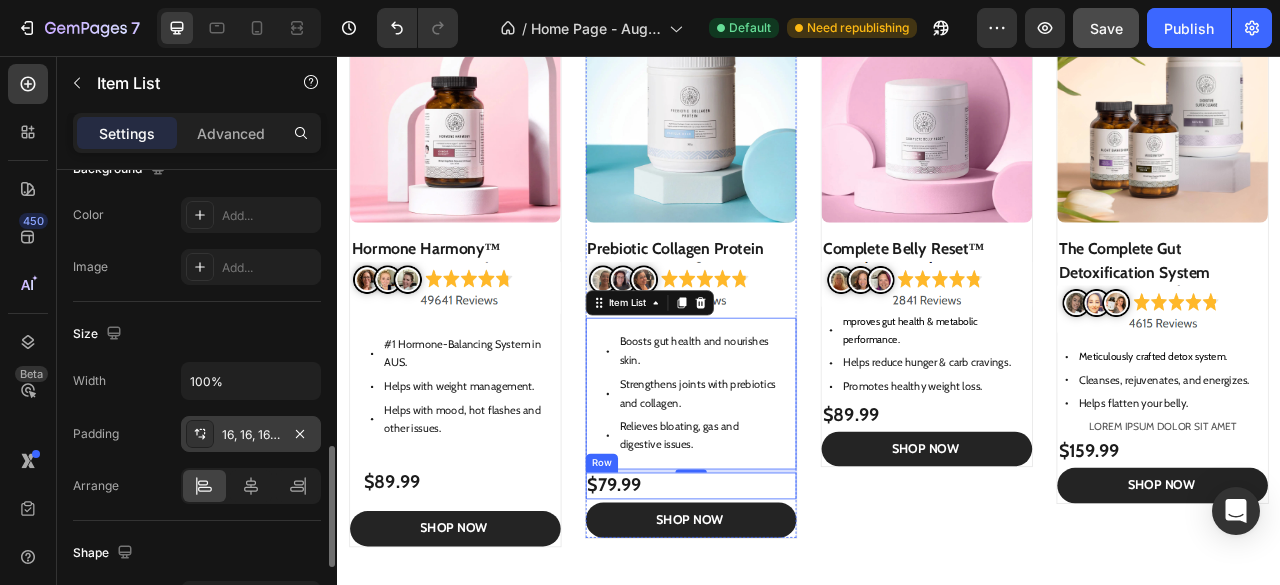 click on "$79.99 Product Price Product Price Row" at bounding box center [787, 603] 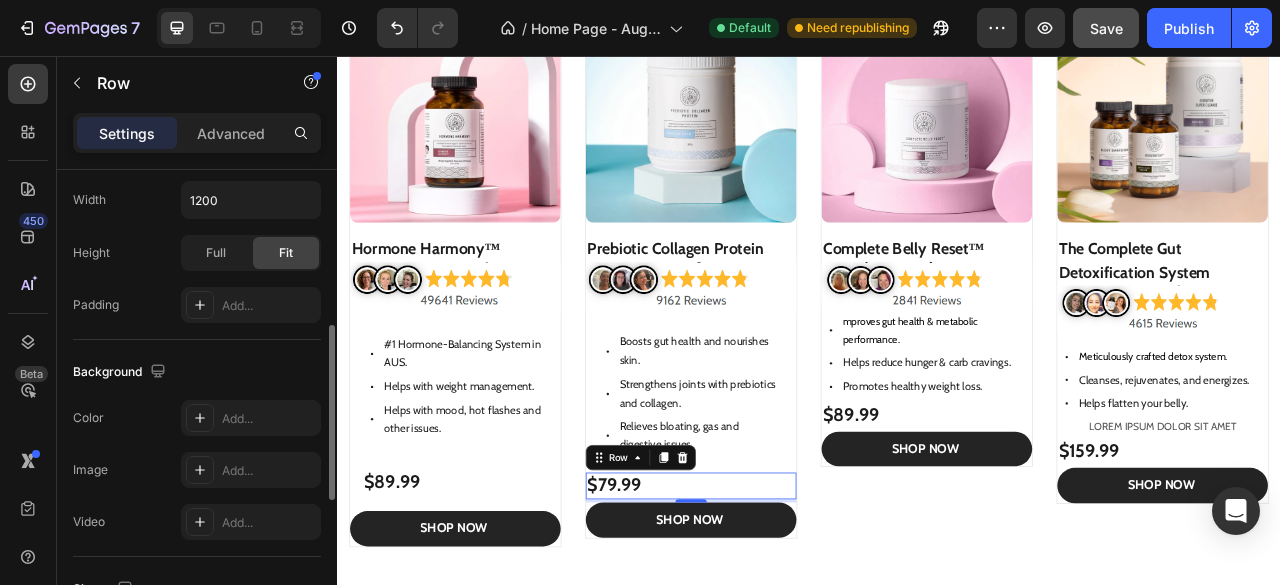 scroll, scrollTop: 425, scrollLeft: 0, axis: vertical 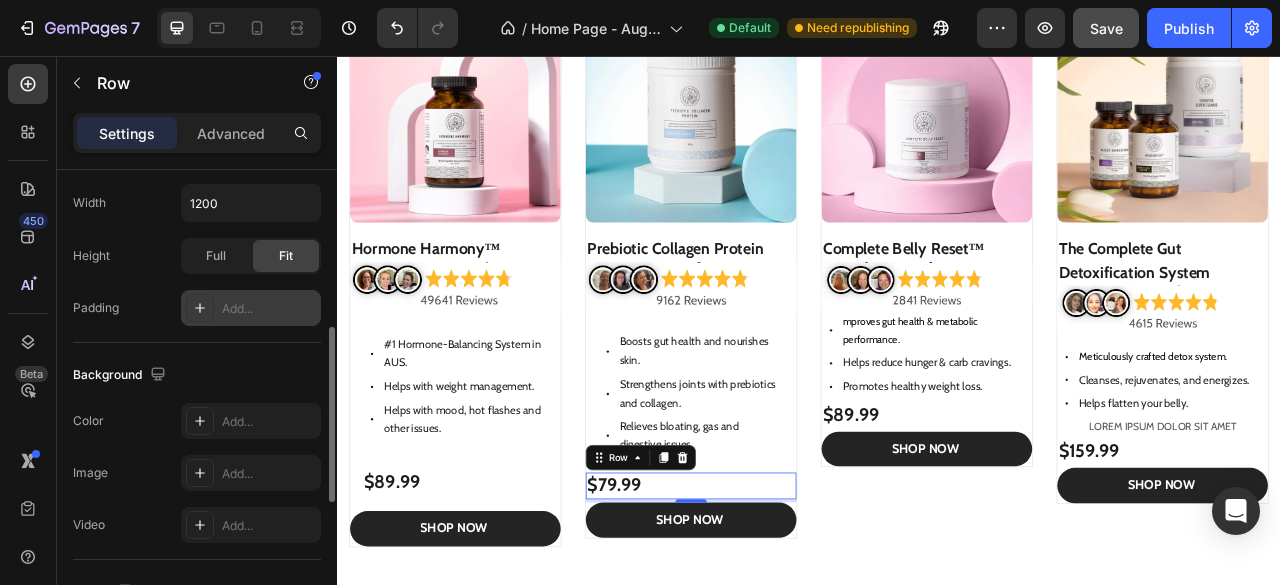 click 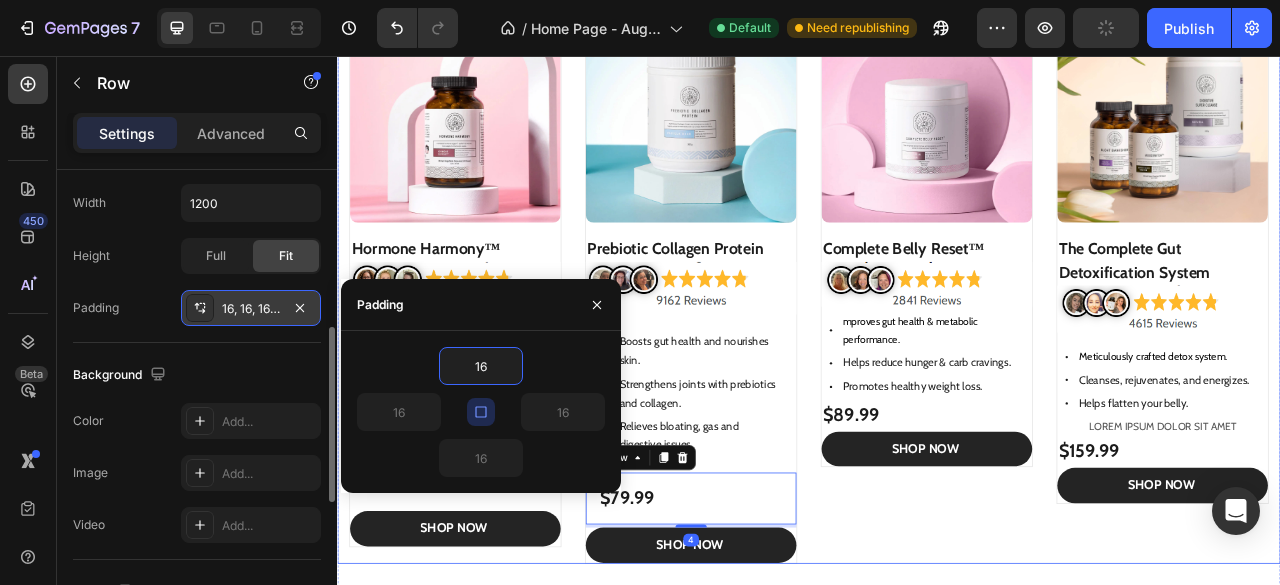 click on "Product Images Complete Belly Reset™ Product Title Image
mproves gut health & metabolic performance.
Helps reduce hunger & carb cravings.
Promotes healthy weight loss. Item List $89.99 Product Price Product Price Row SHOP NOW Add to Cart Row Product Row" at bounding box center [1087, 350] 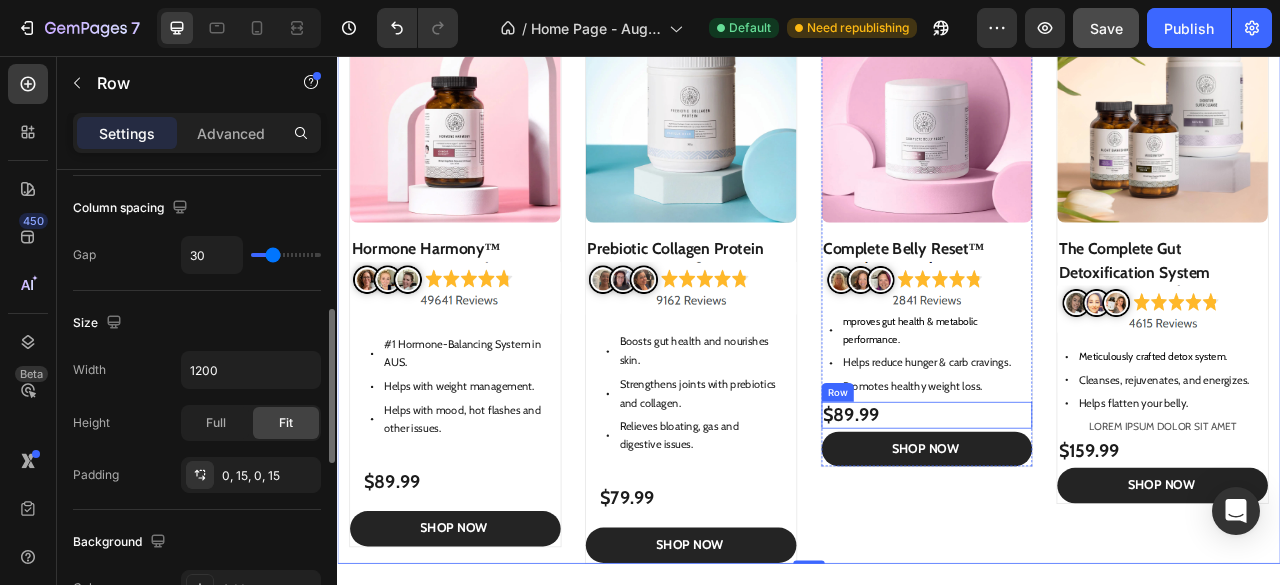 click on "$89.99 Product Price Product Price Row" at bounding box center (1087, 513) 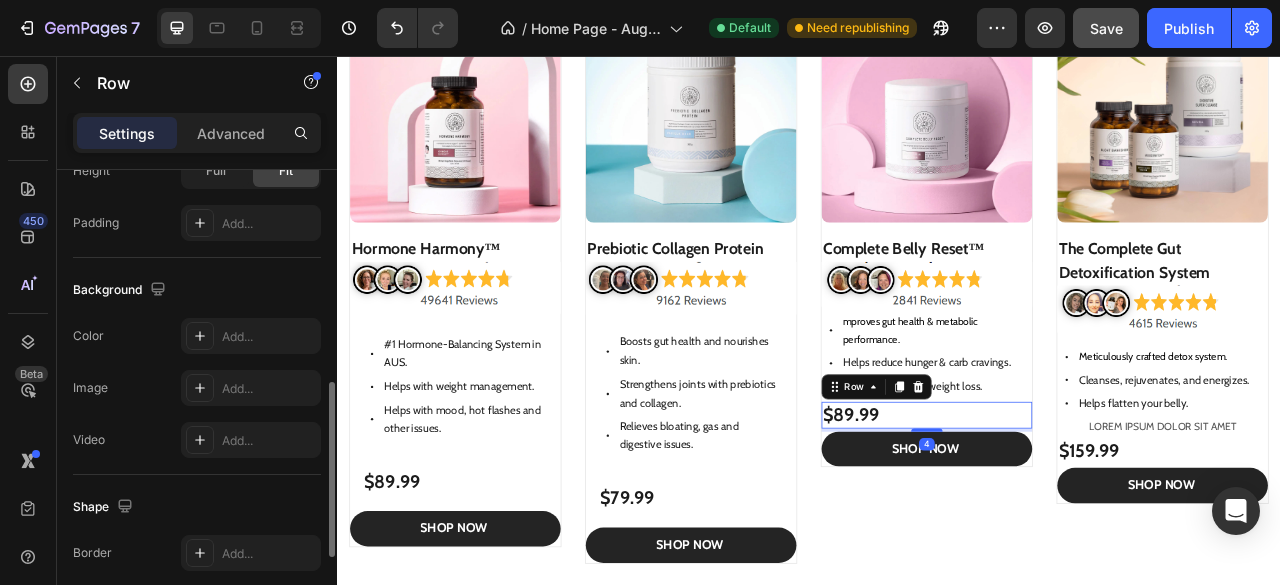 scroll, scrollTop: 477, scrollLeft: 0, axis: vertical 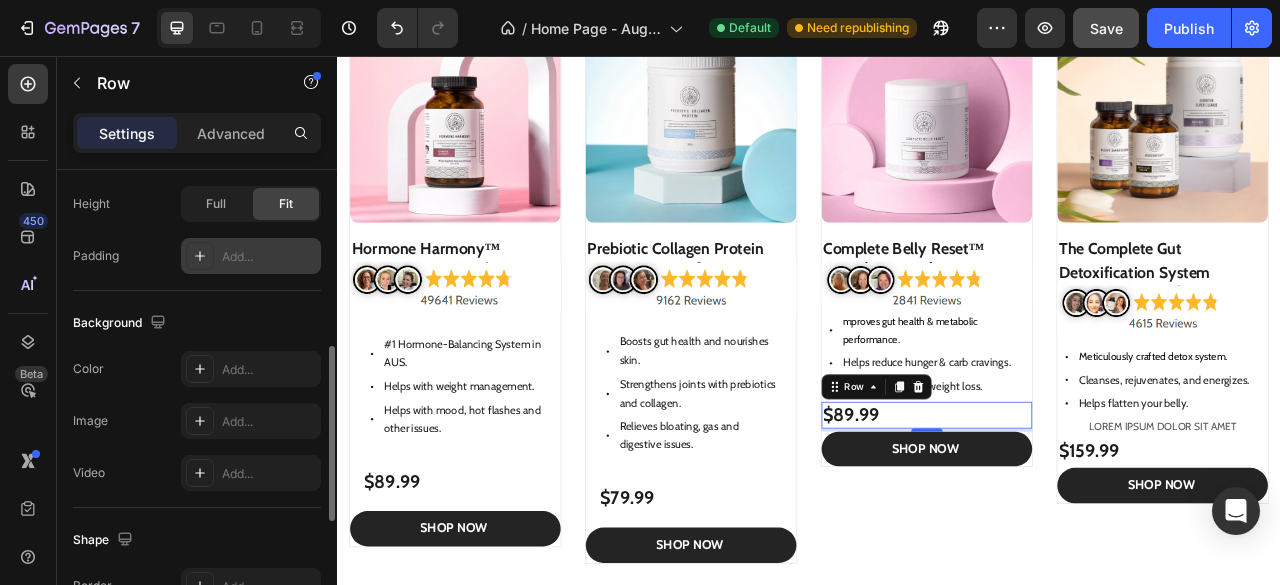 click at bounding box center (200, 256) 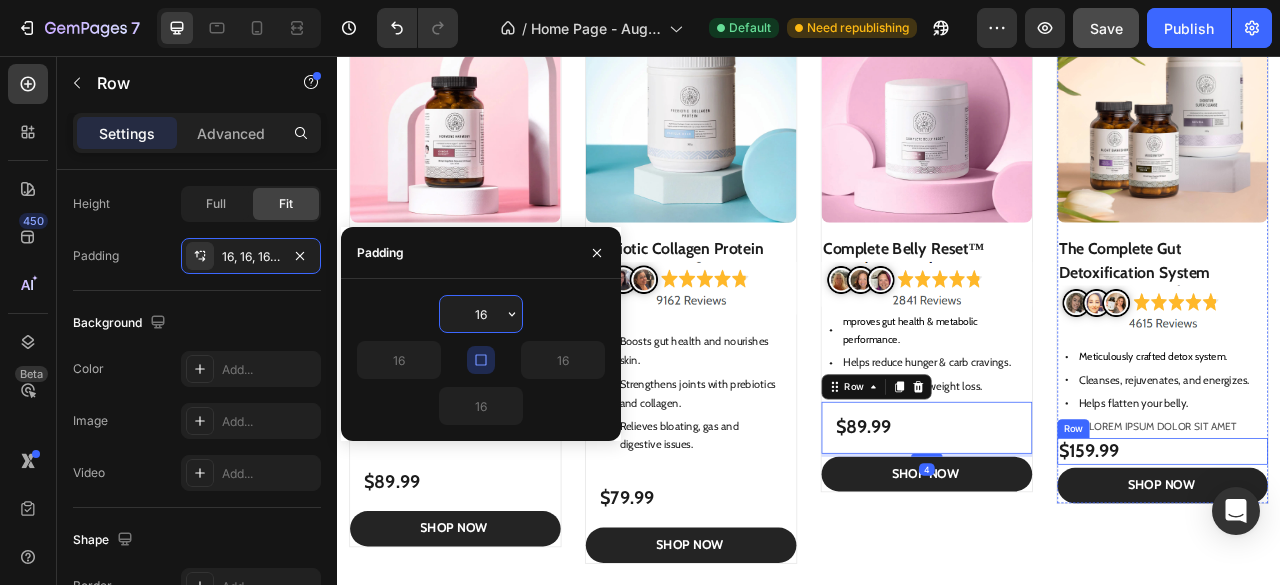 click on "$159.99 Product Price Product Price Row" at bounding box center [1387, 559] 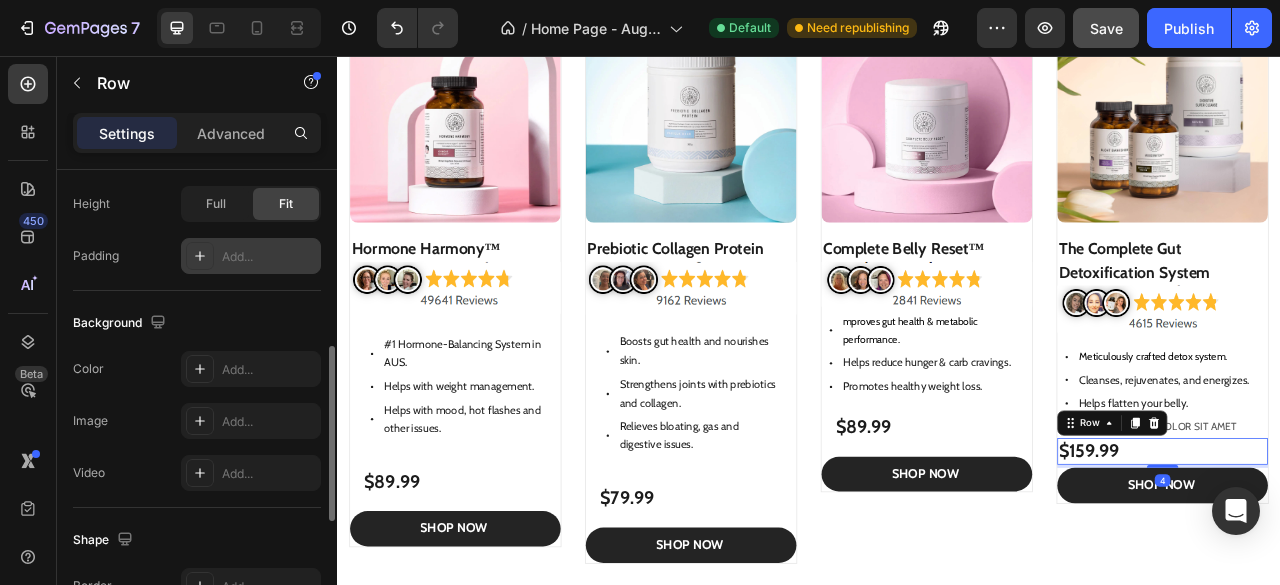 click at bounding box center (200, 256) 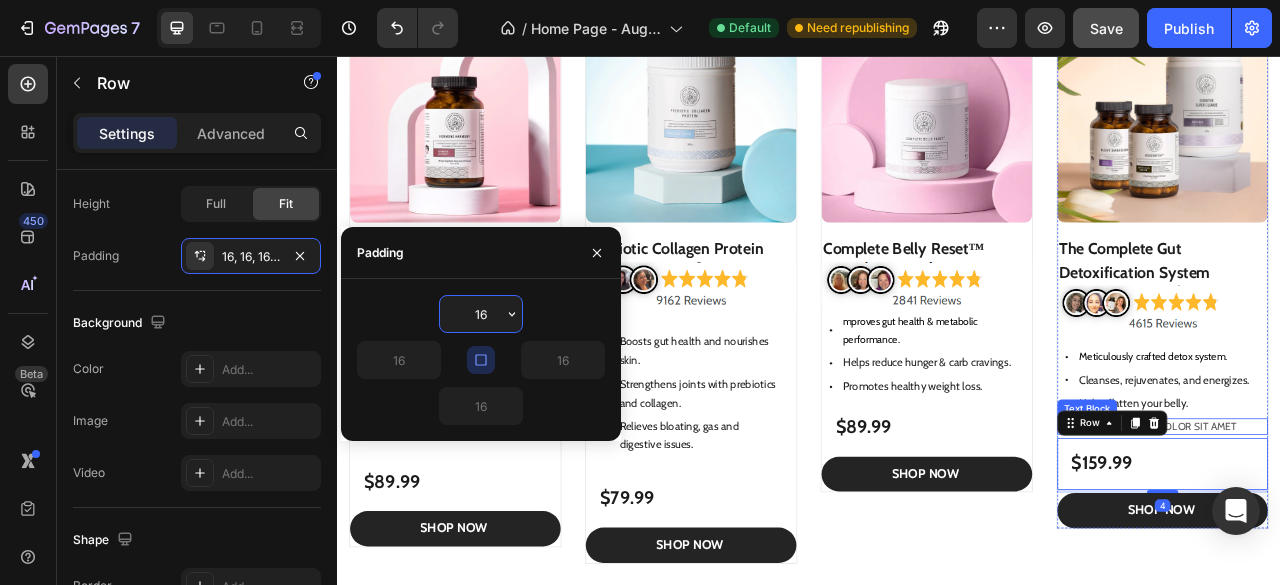 click on "Lorem ipsum dolor sit amet" at bounding box center (1387, 527) 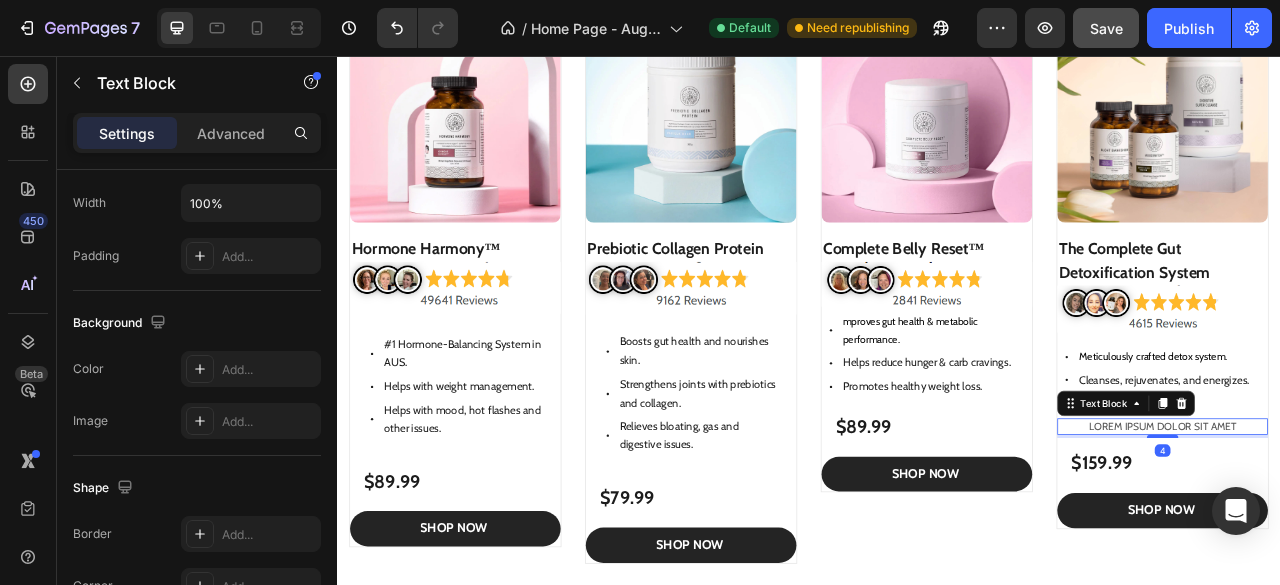 scroll, scrollTop: 0, scrollLeft: 0, axis: both 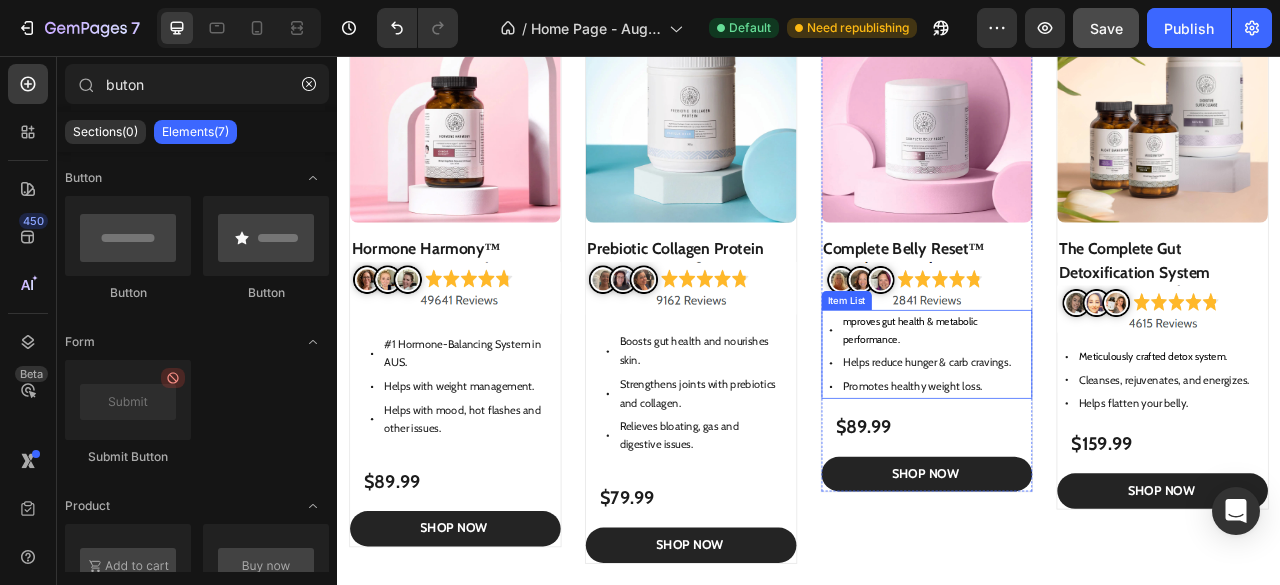 click 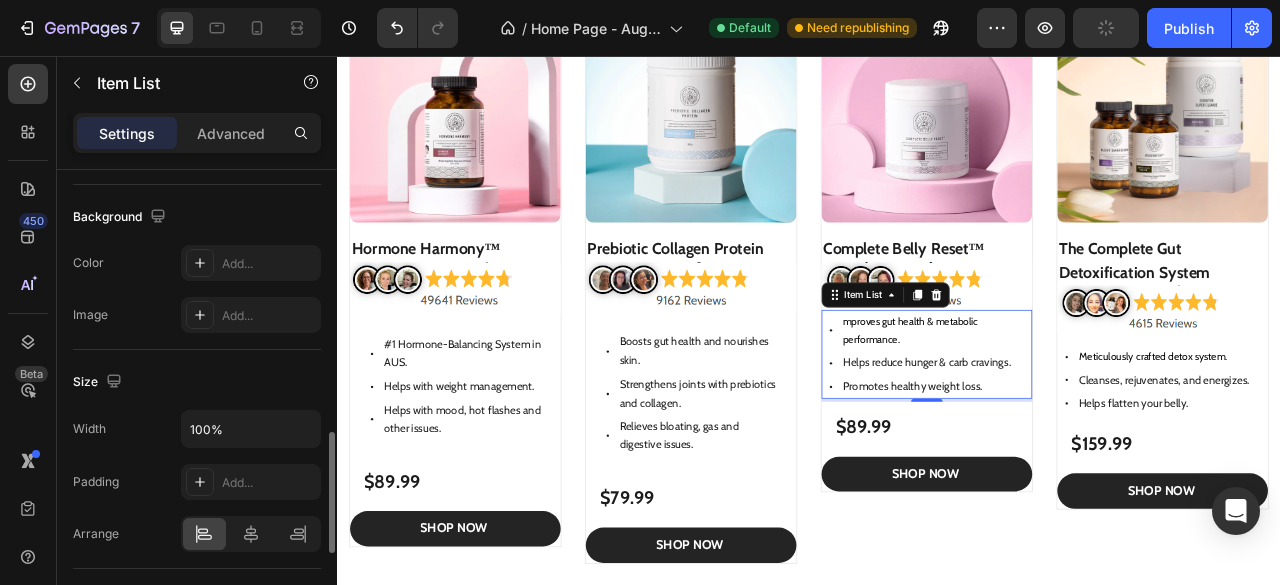 scroll, scrollTop: 1028, scrollLeft: 0, axis: vertical 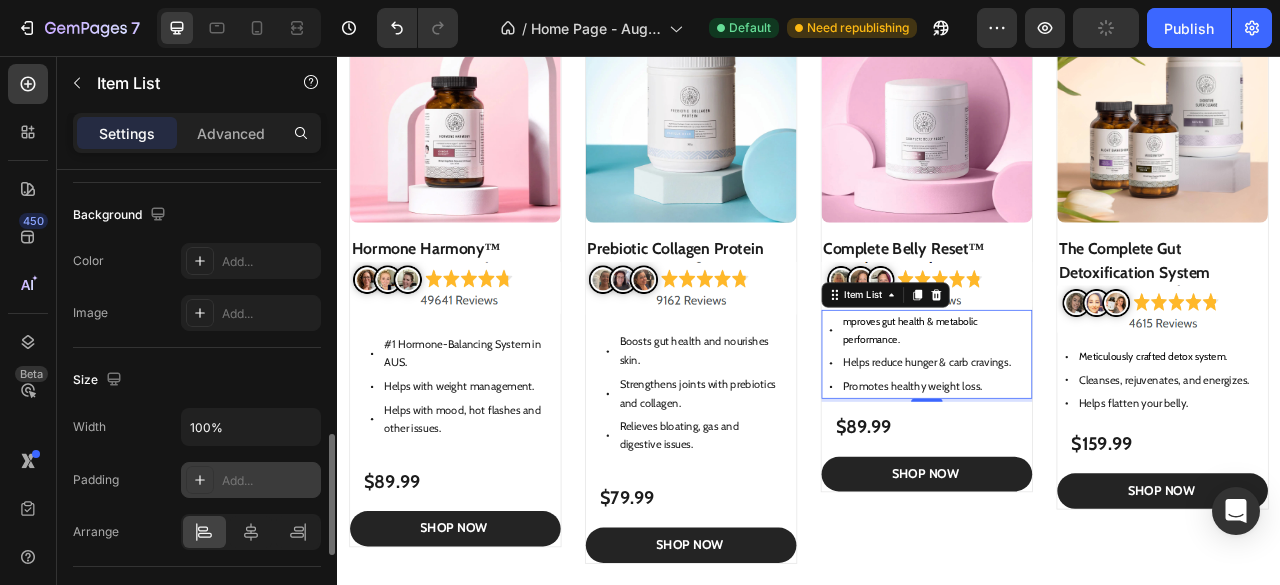 click 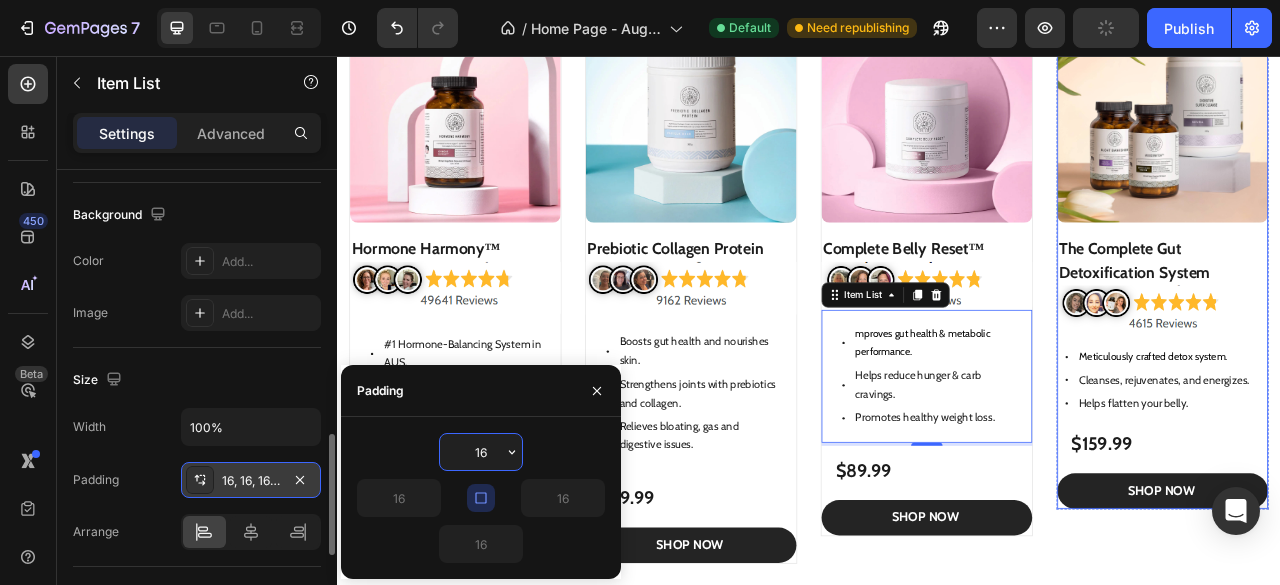 click on "Product Images The Complete Gut Detoxification System Product Title Image
Meticulously crafted detox system.
Cleanses, rejuvenates, and energizes.
Helps flatten your belly. Item List" at bounding box center (1387, 258) 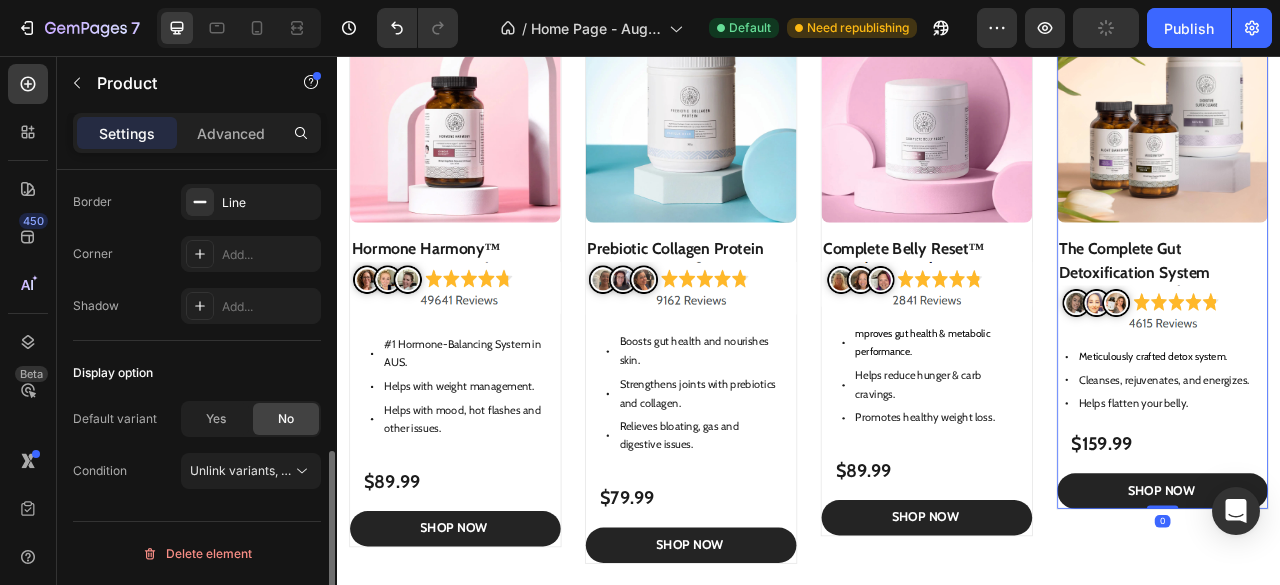 scroll, scrollTop: 0, scrollLeft: 0, axis: both 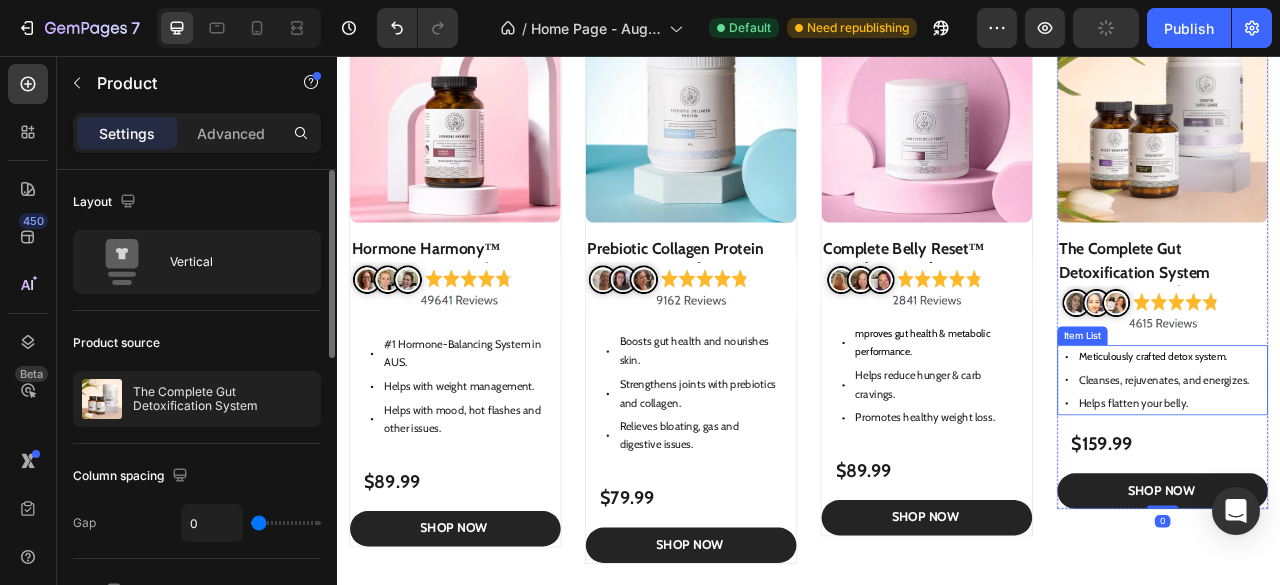 click 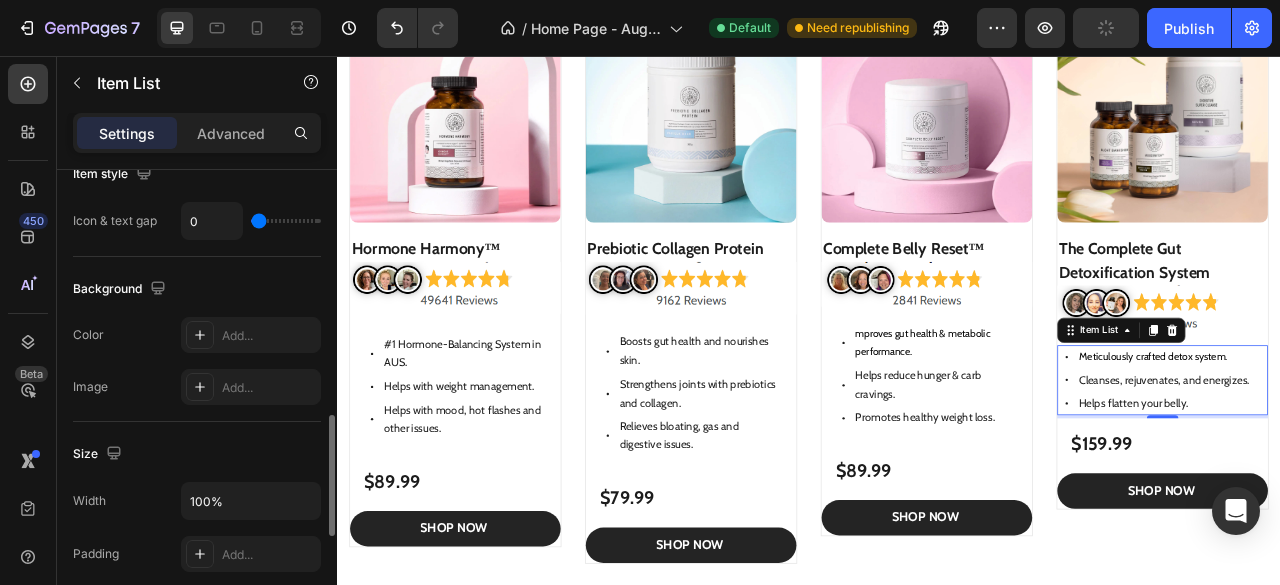 scroll, scrollTop: 956, scrollLeft: 0, axis: vertical 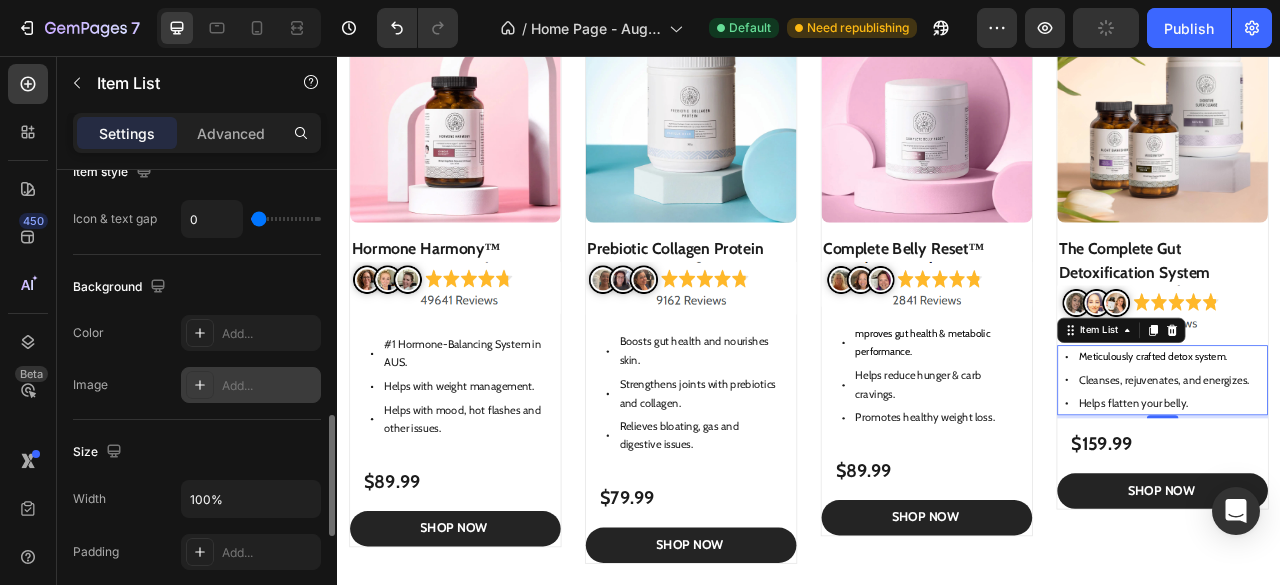 click at bounding box center [200, 385] 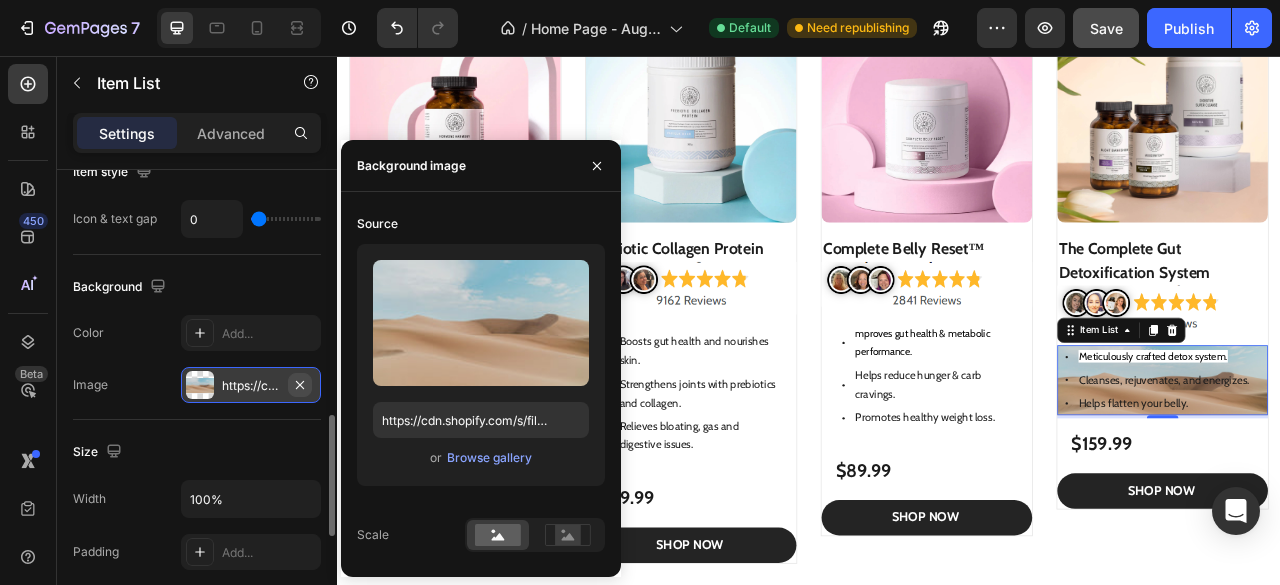 click 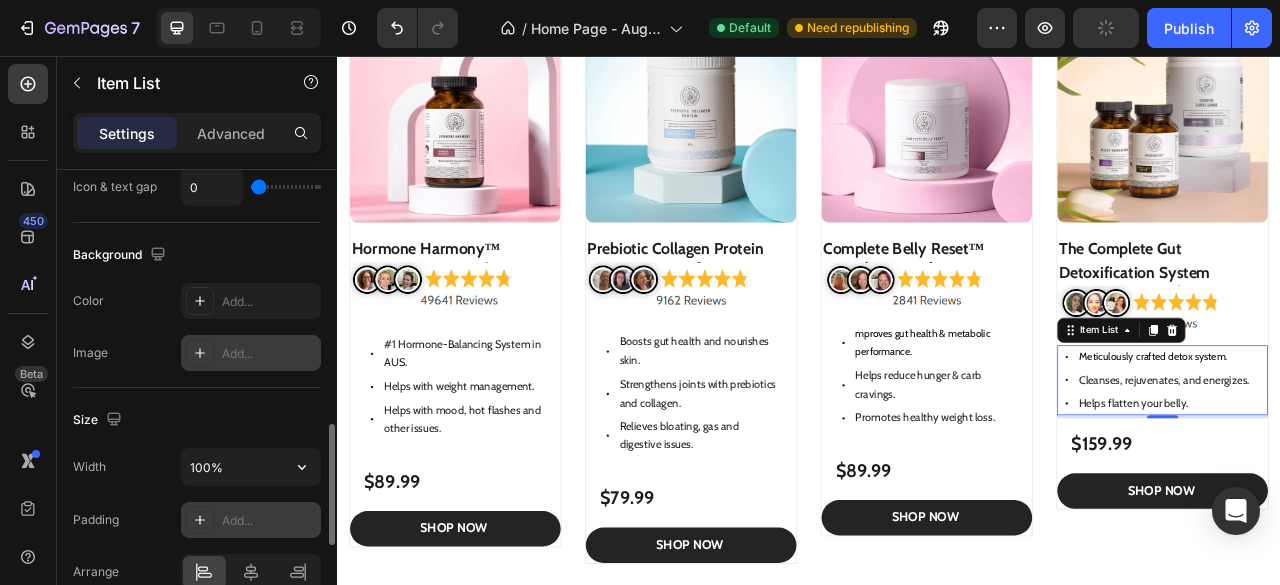 scroll, scrollTop: 989, scrollLeft: 0, axis: vertical 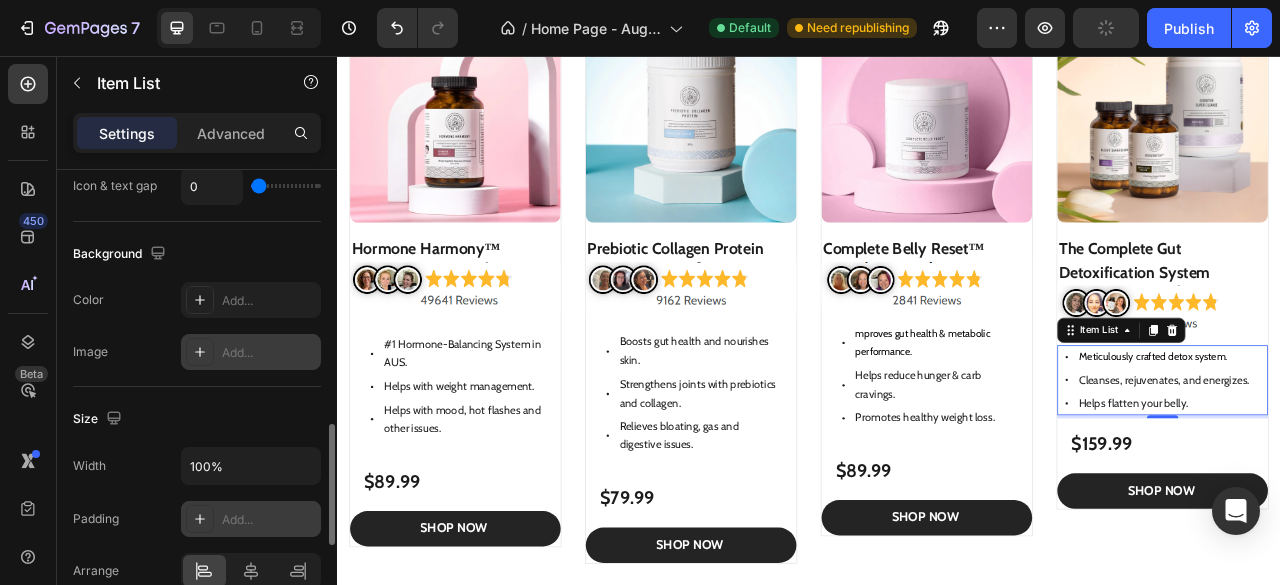 click at bounding box center (200, 519) 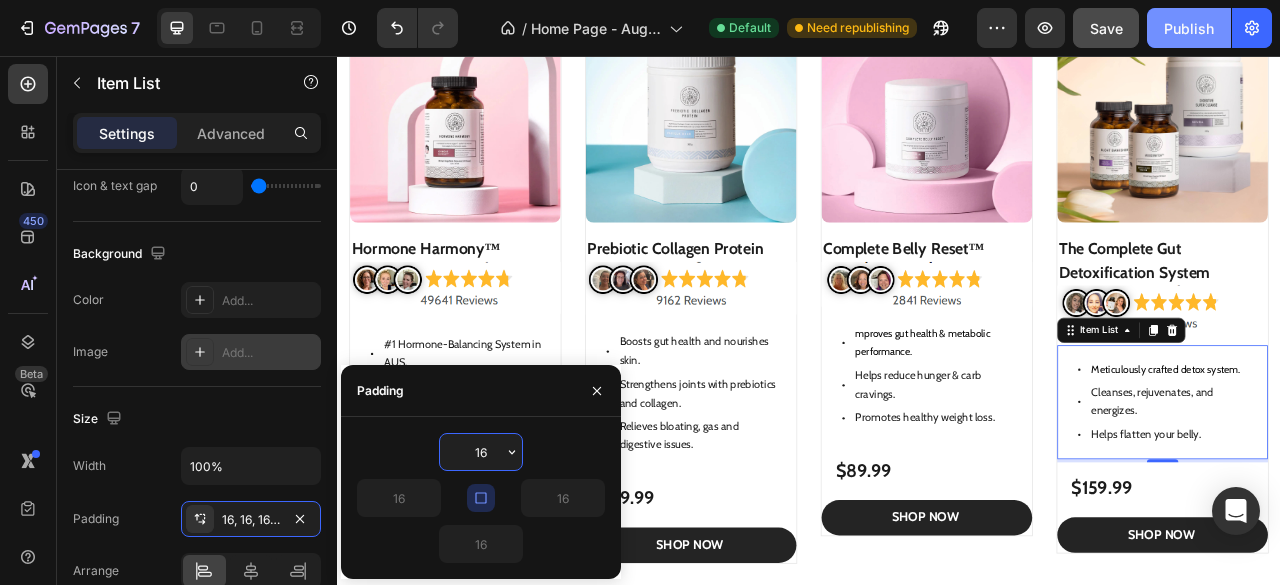 click on "Publish" at bounding box center (1189, 28) 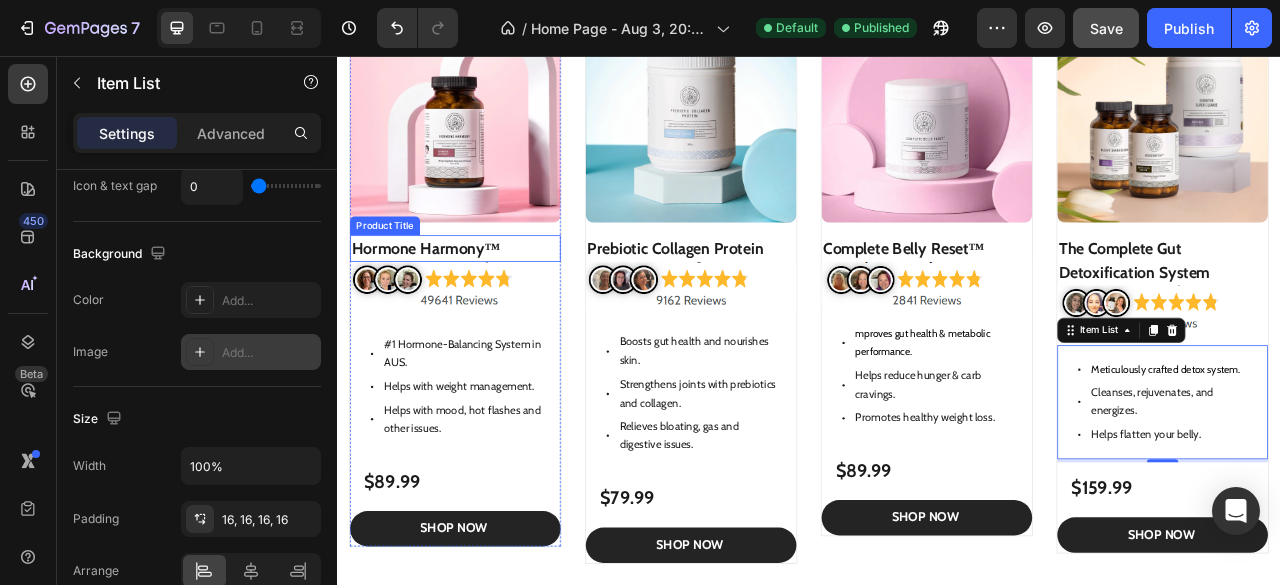 click on "Hormone Harmony™" at bounding box center (487, 301) 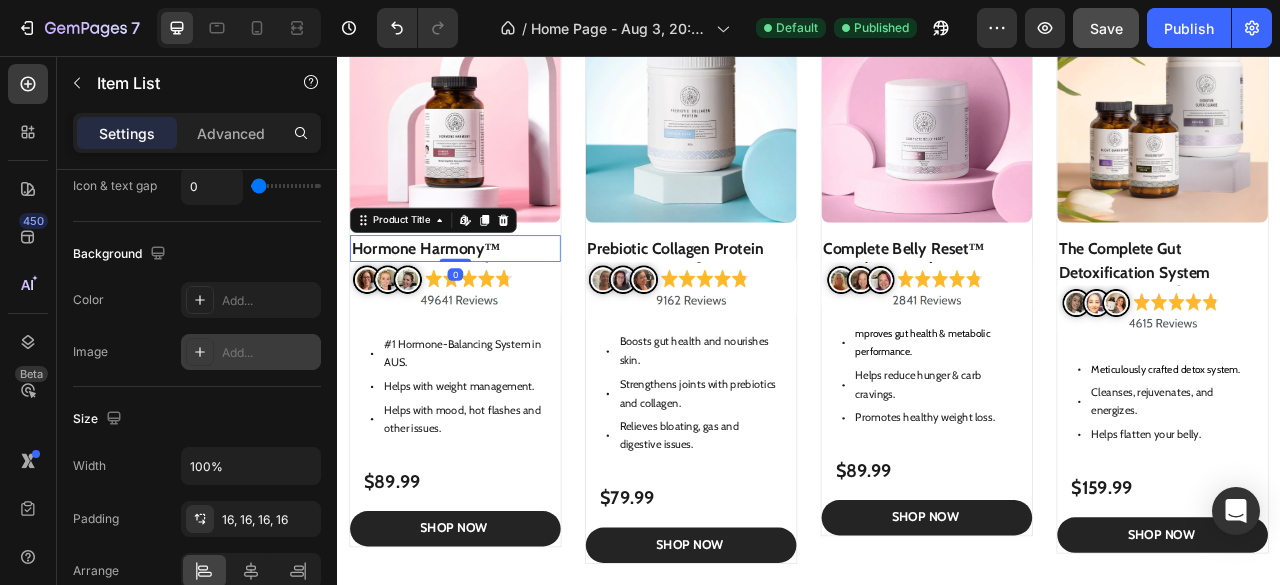 scroll, scrollTop: 0, scrollLeft: 0, axis: both 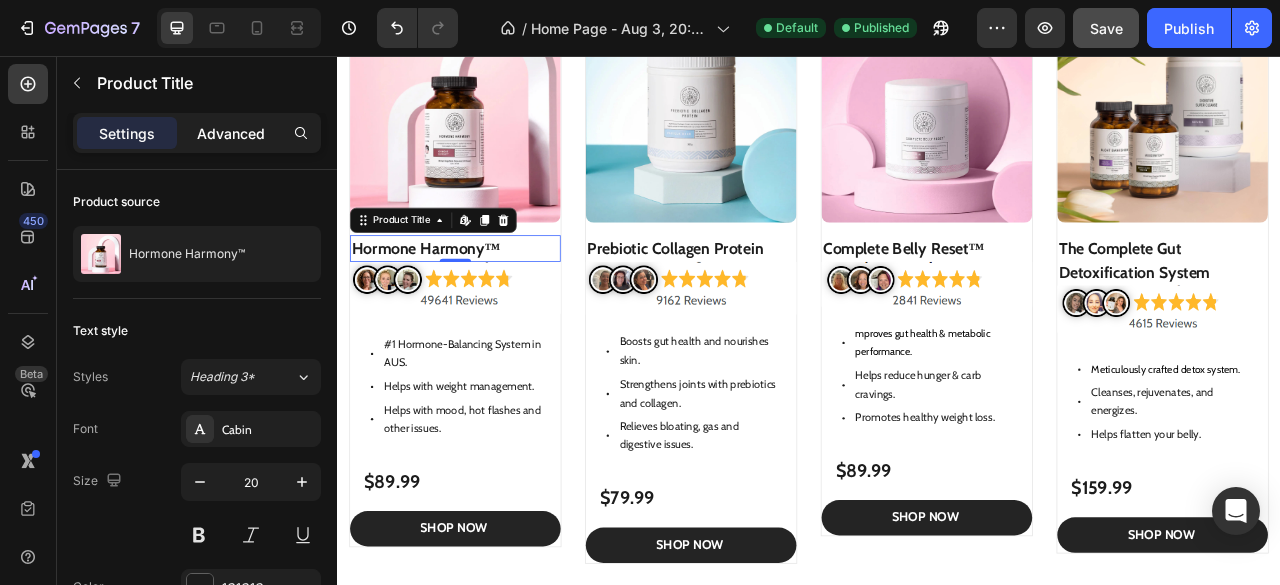 click on "Advanced" 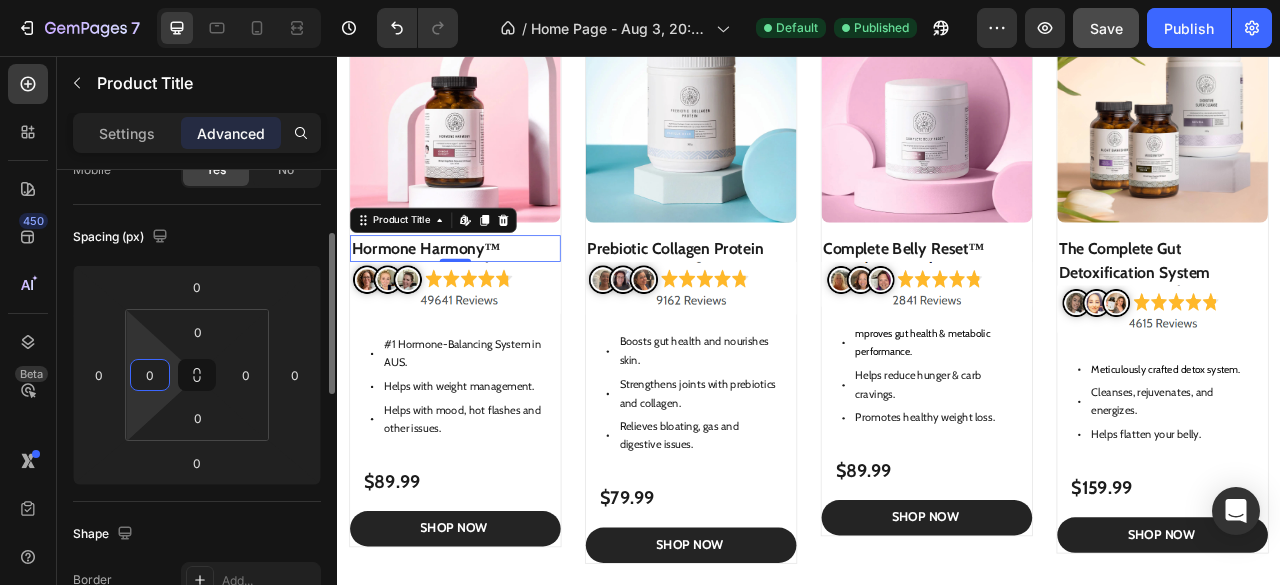 scroll, scrollTop: 183, scrollLeft: 0, axis: vertical 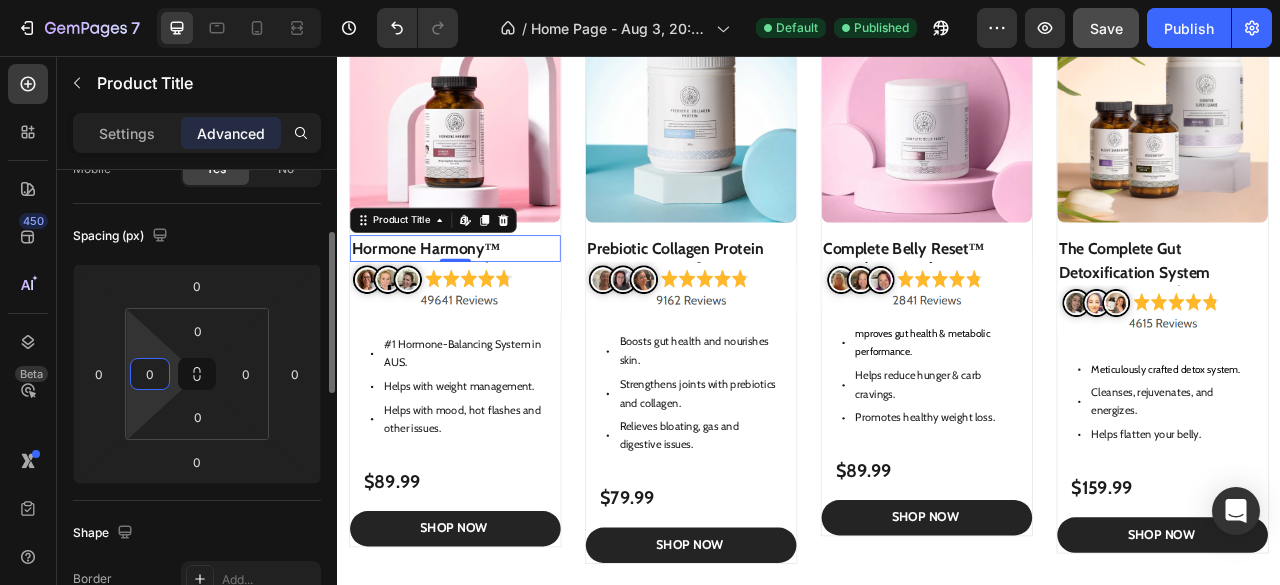 click on "0" at bounding box center [150, 374] 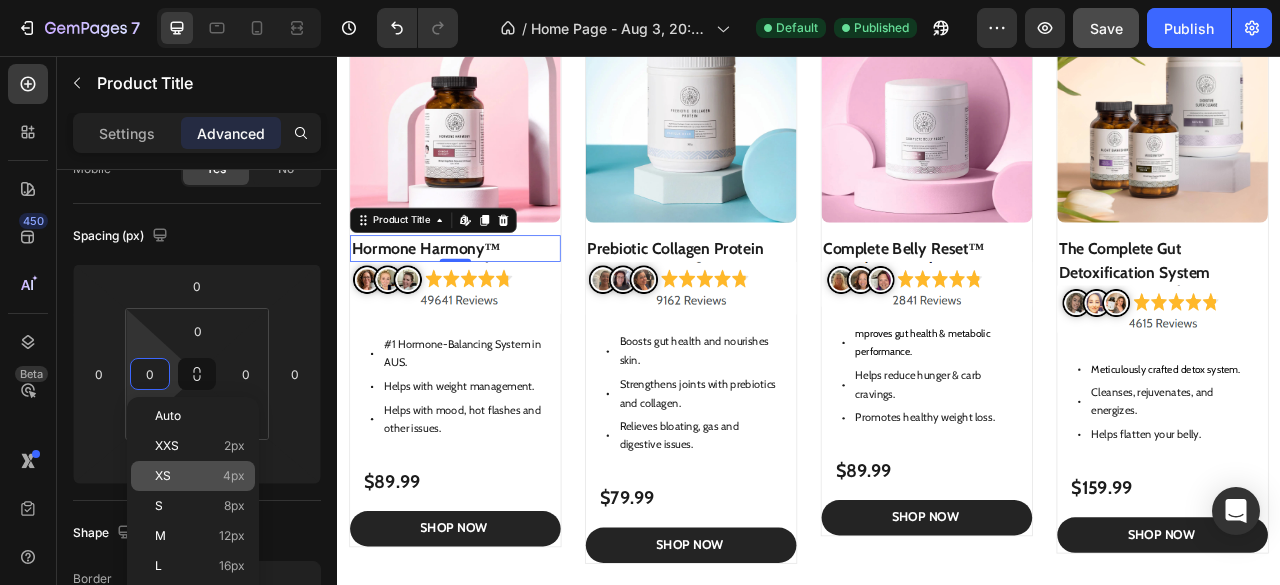 click on "XS 4px" 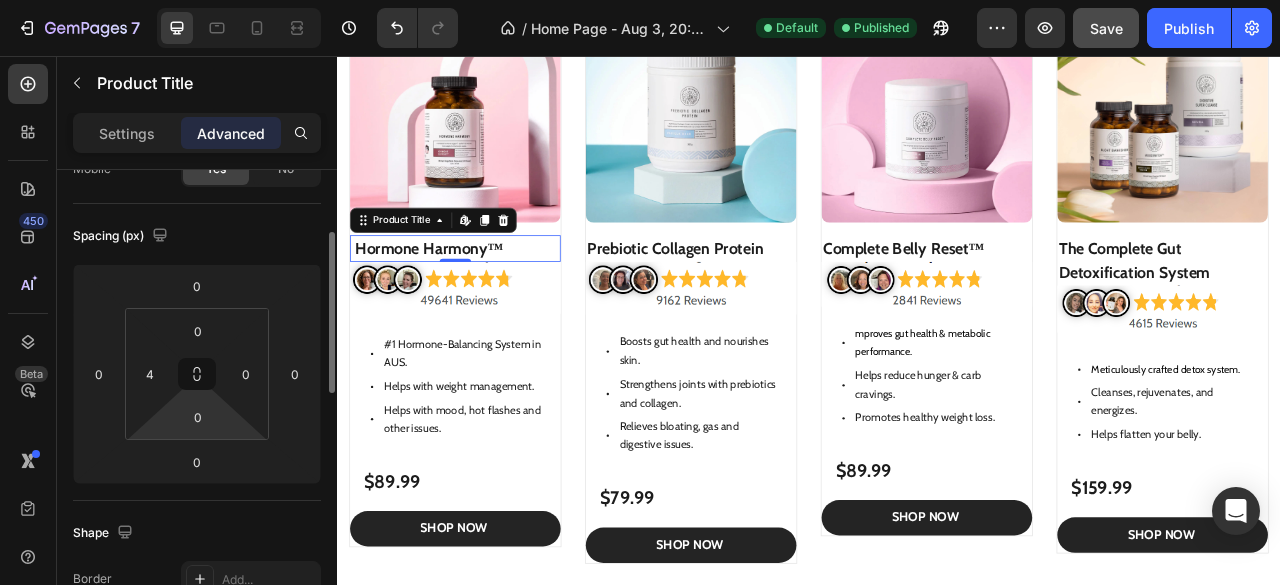 scroll, scrollTop: 184, scrollLeft: 0, axis: vertical 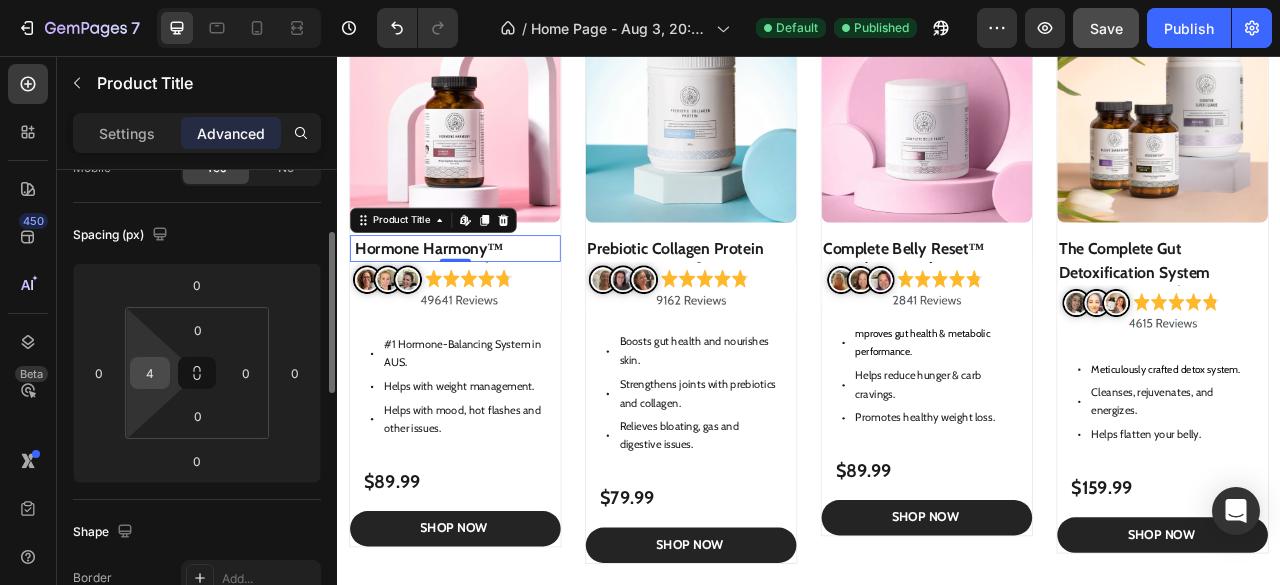 click on "4" at bounding box center [150, 373] 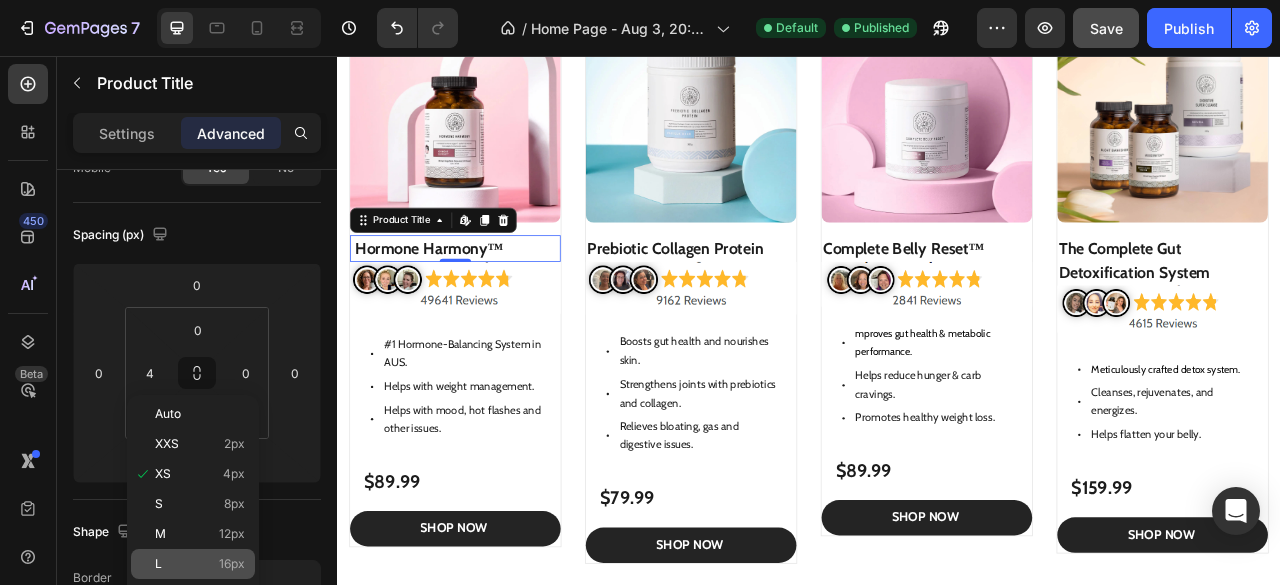 click on "L 16px" at bounding box center (200, 564) 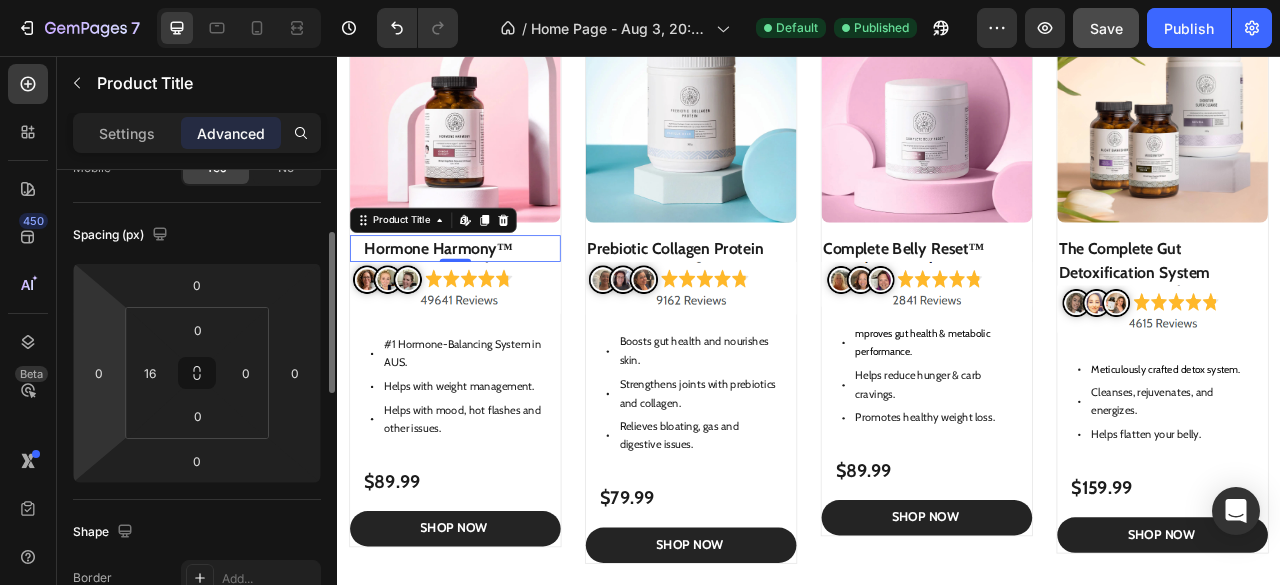 click on "7   /  Home Page - Aug 3, 20:08:58 Default Published Preview  Save   Publish  450 Beta buton Sections(0) Elements(7)  We couldn’t find any matches for “buton” Suggestions: Check your search for any typos Try different keywords  Looking for templates? Have a look in  our libraries Button
Button
Button Form
Submit Button Product
Add to Cart
Dynamic Checkout
Sticky Add to Cart Advanced
Sticky Back to top Product Title Settings Advanced Display on Desktop Yes No Tablet Yes No Mobile Yes No Spacing (px) 0 0 0 0 0 16 0 0 Shape Border Add... Corner Add... Shadow Add... Position Static Opacity 100% Animation Upgrade to Build plan 100" at bounding box center (640, 0) 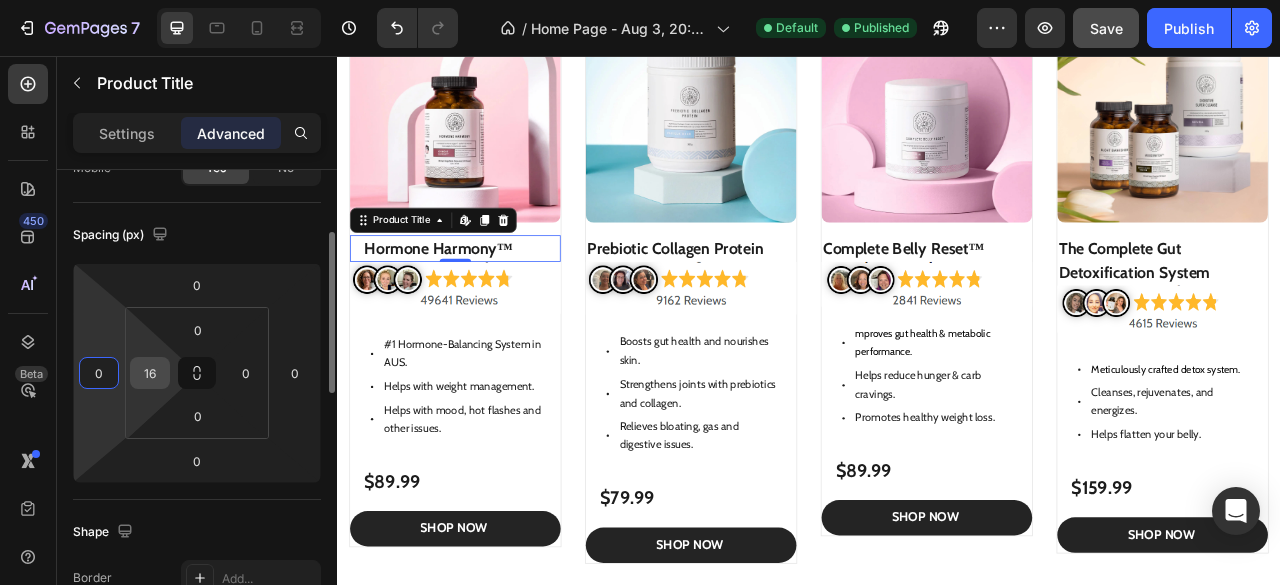 click on "16" at bounding box center [150, 373] 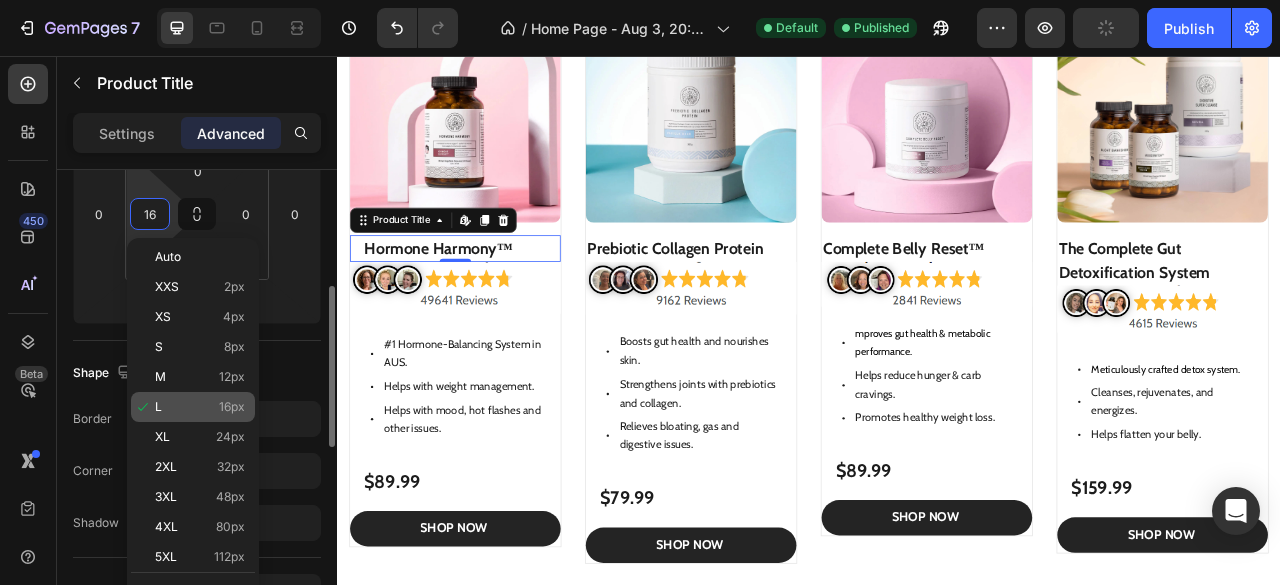 scroll, scrollTop: 344, scrollLeft: 0, axis: vertical 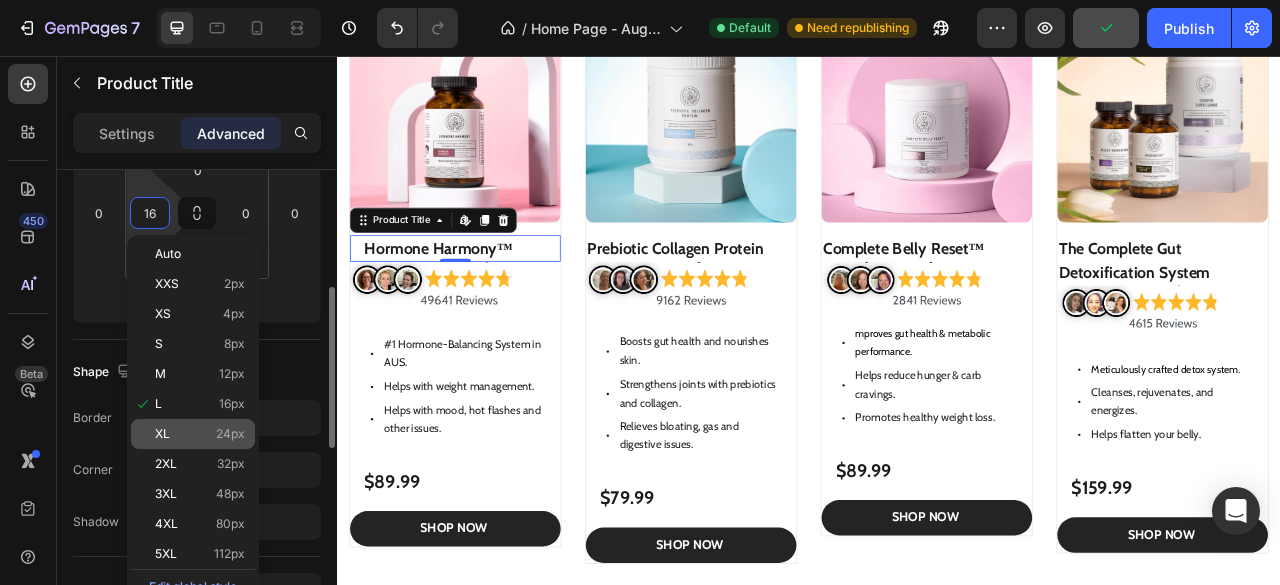 click on "XL 24px" at bounding box center [200, 434] 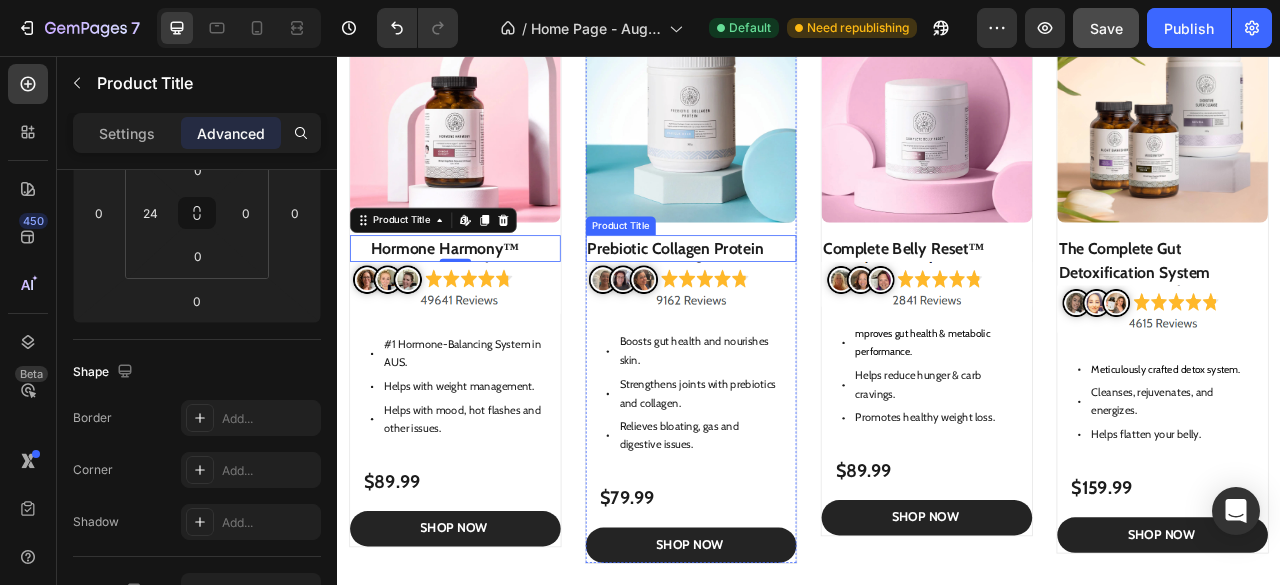 click on "Prebiotic Collagen Protein" at bounding box center (787, 301) 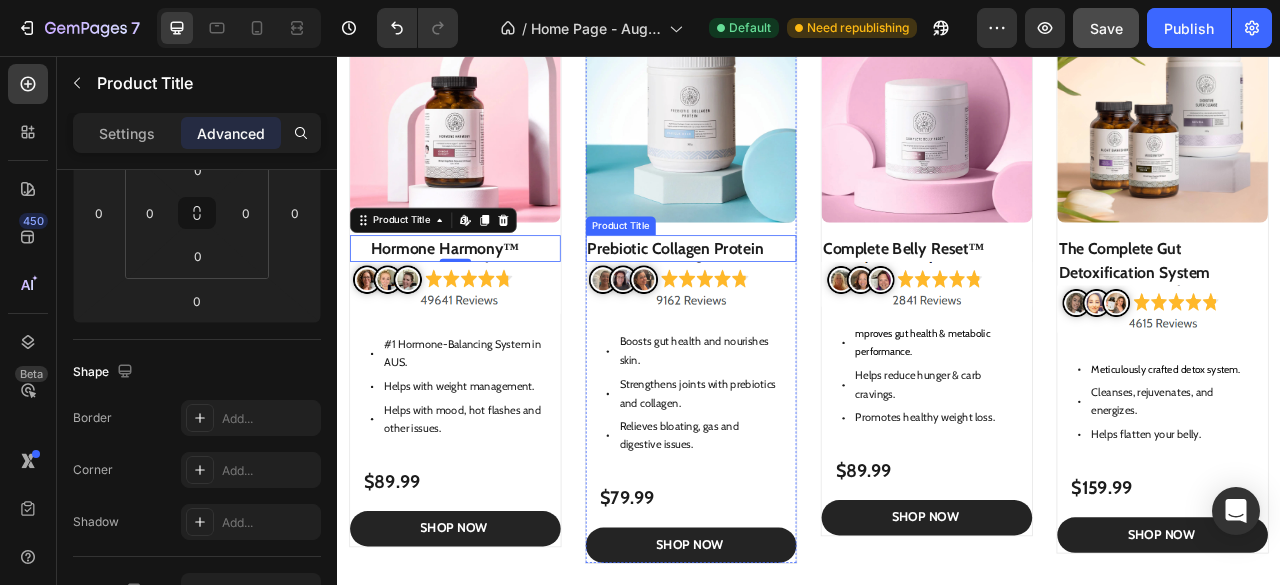scroll, scrollTop: 344, scrollLeft: 0, axis: vertical 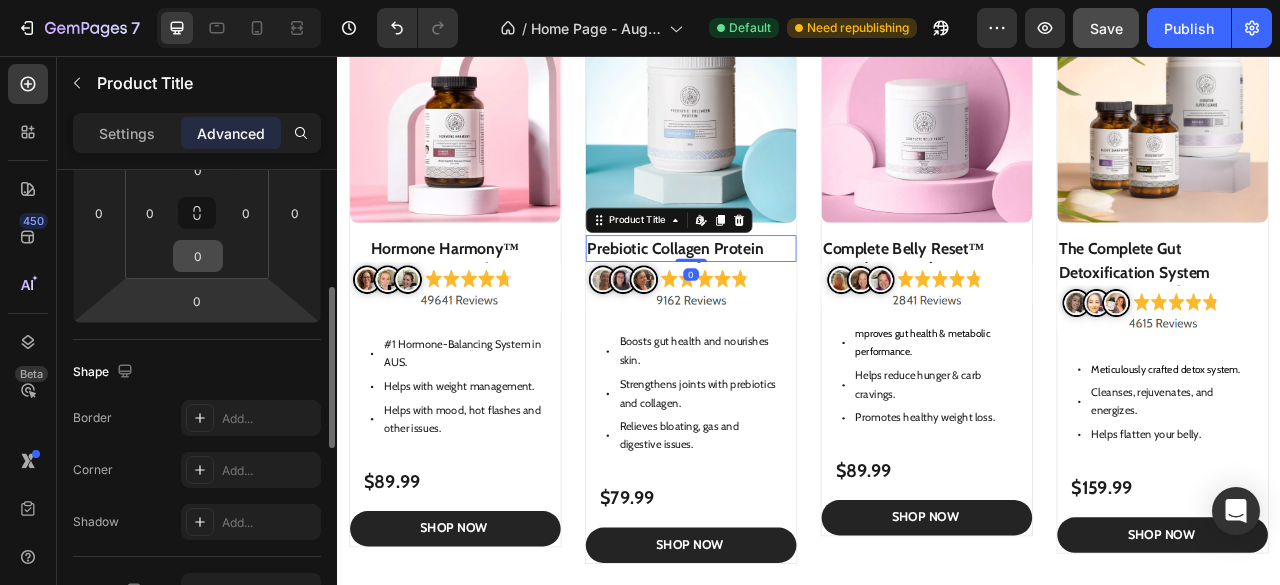 click on "0" at bounding box center (198, 256) 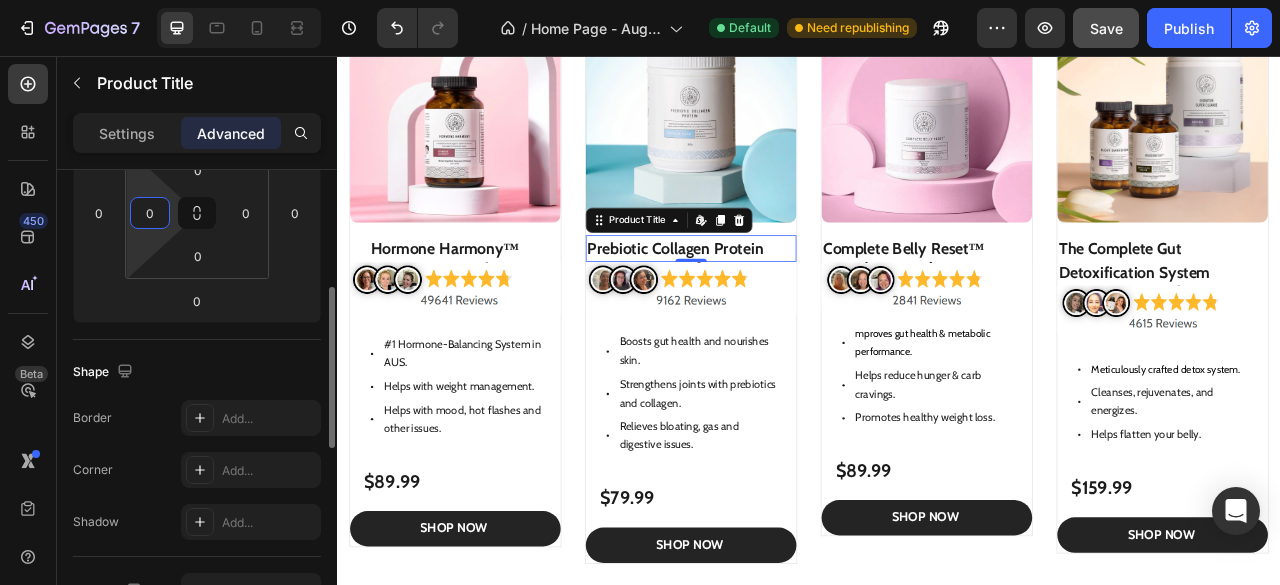 click on "0" at bounding box center (150, 213) 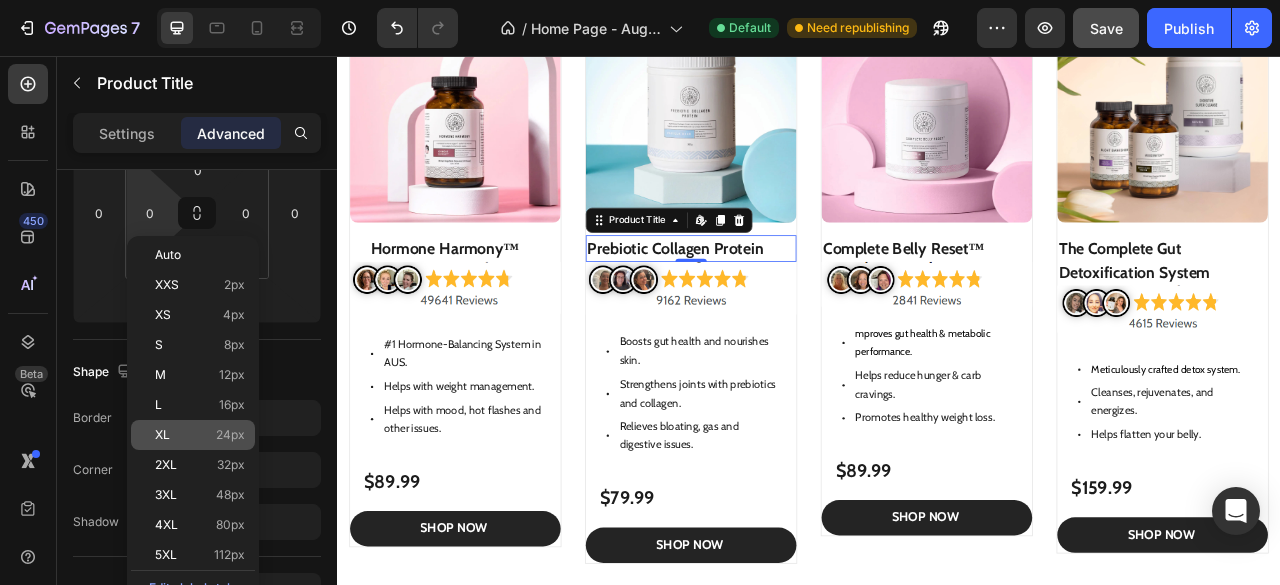 click on "XL 24px" at bounding box center [200, 435] 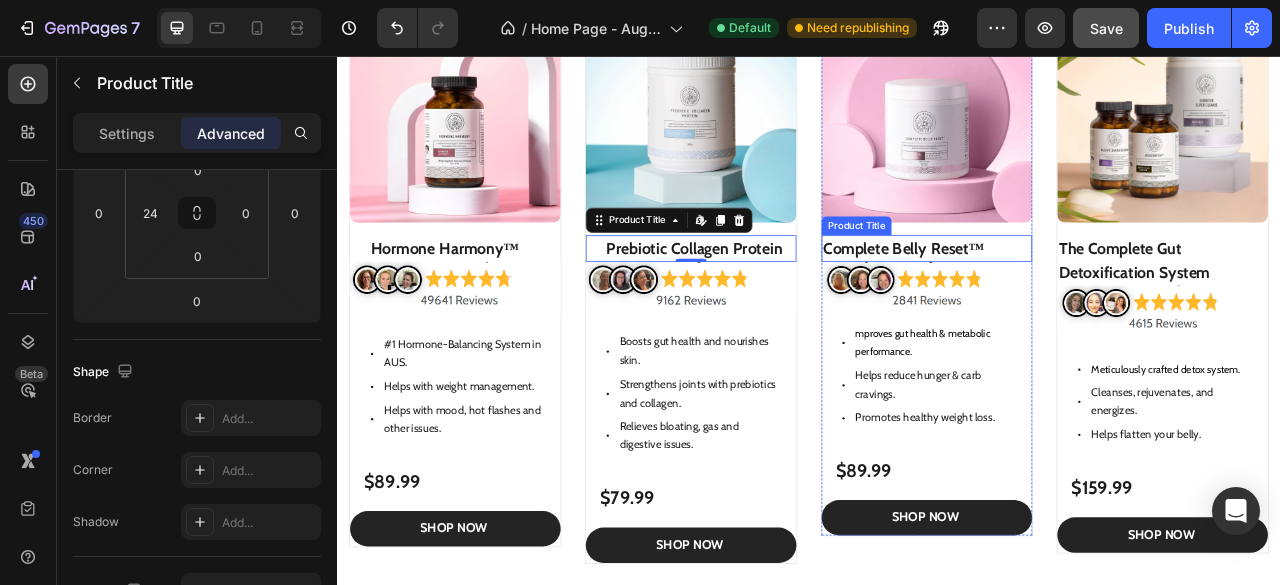 click on "Complete Belly Reset™" at bounding box center (1087, 301) 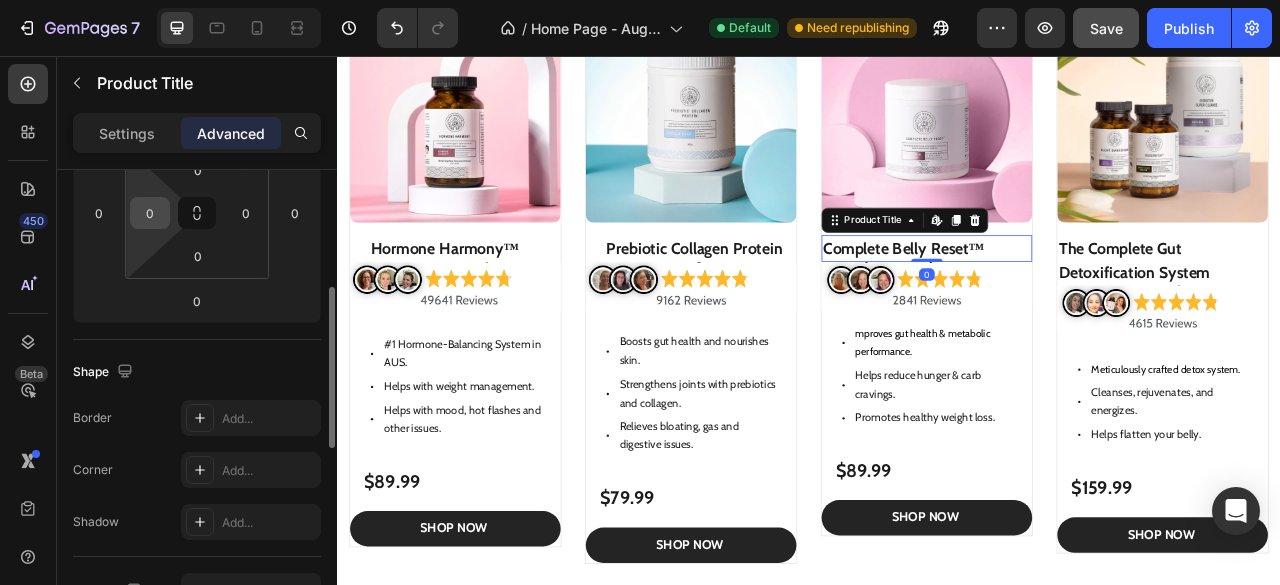 click on "0" at bounding box center [150, 213] 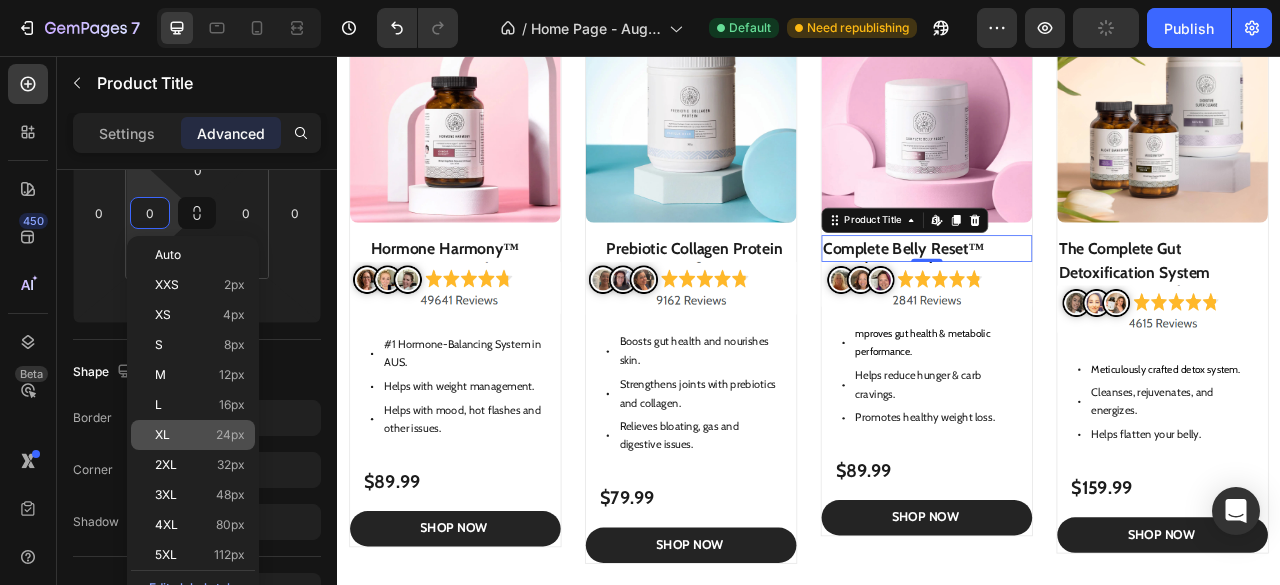click on "XL 24px" at bounding box center [200, 435] 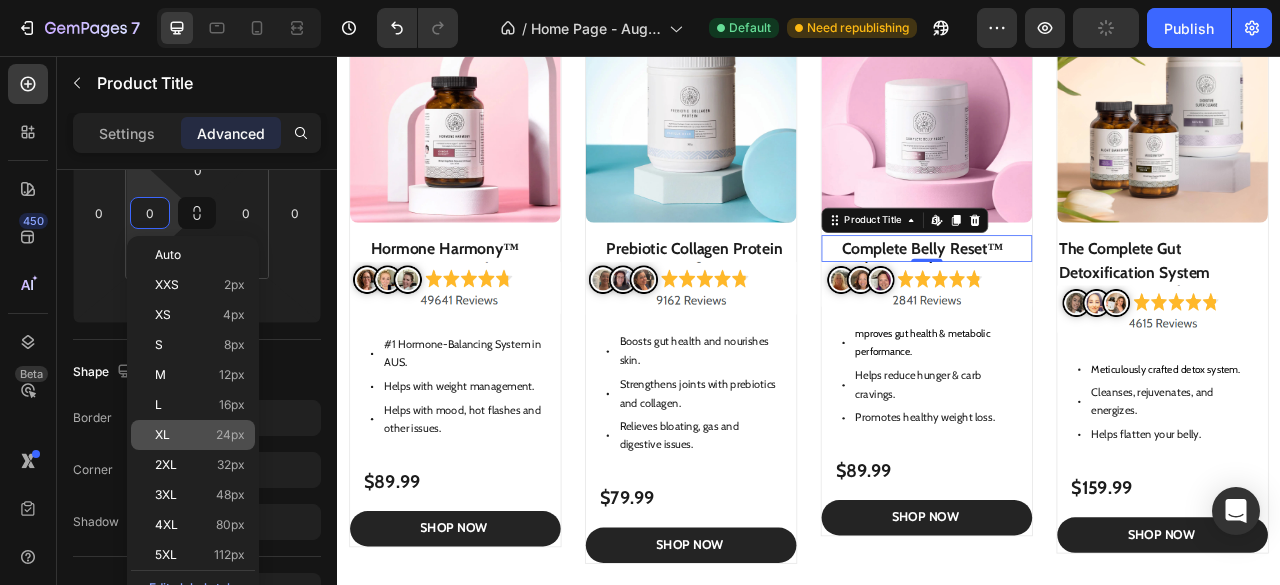 type on "24" 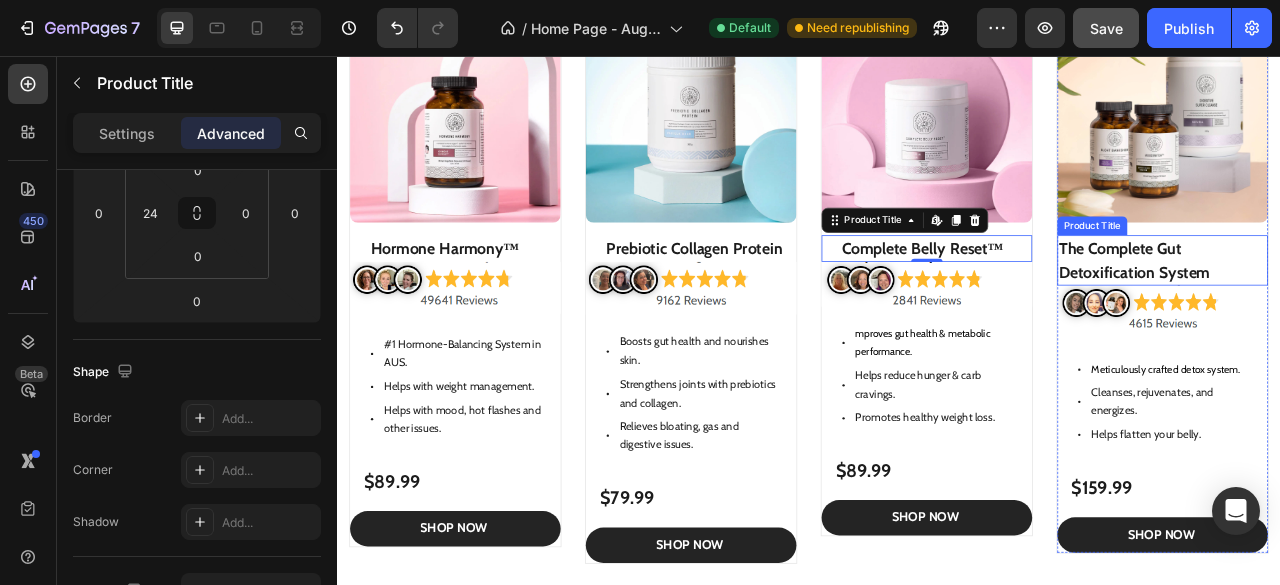 click on "The Complete Gut Detoxification System" at bounding box center (1387, 316) 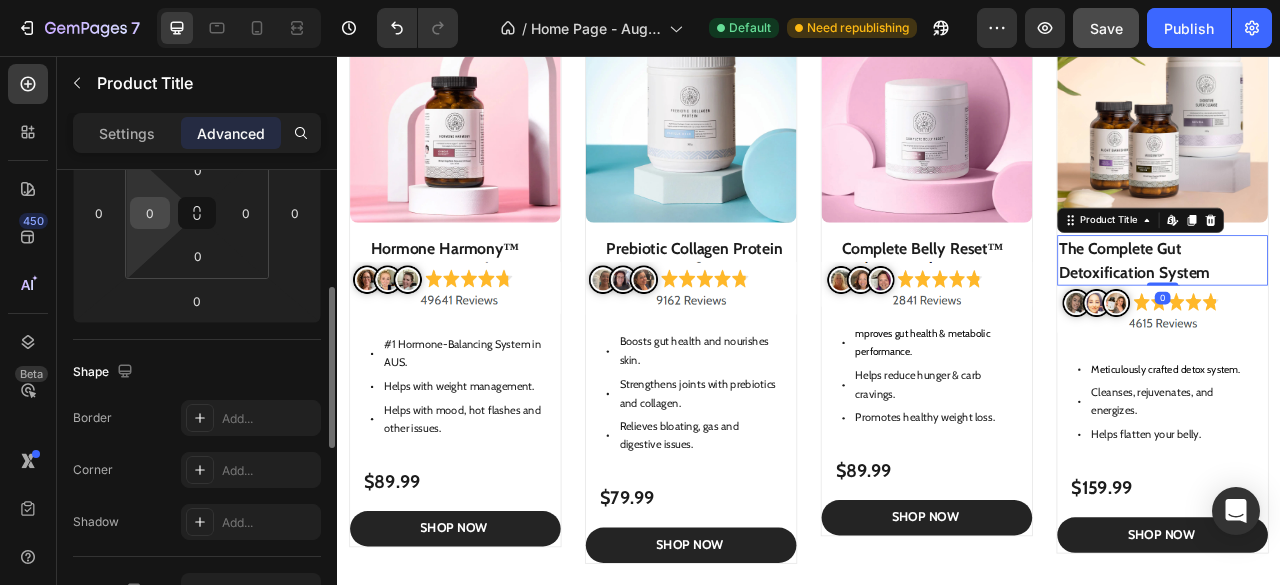 click on "0" at bounding box center (150, 213) 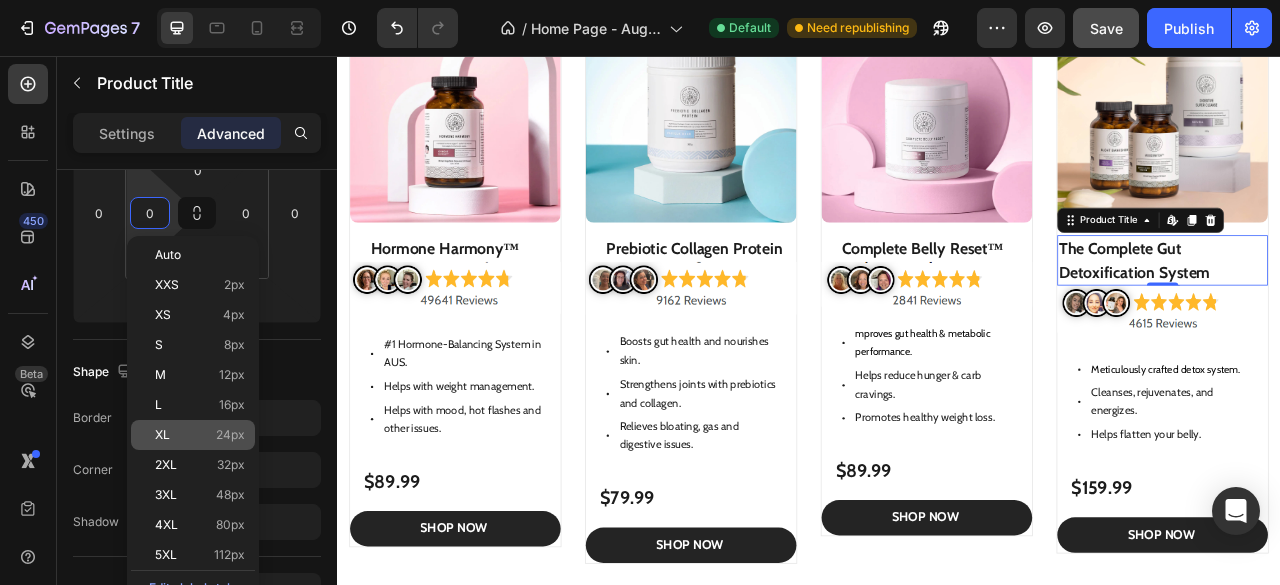 click on "XL 24px" 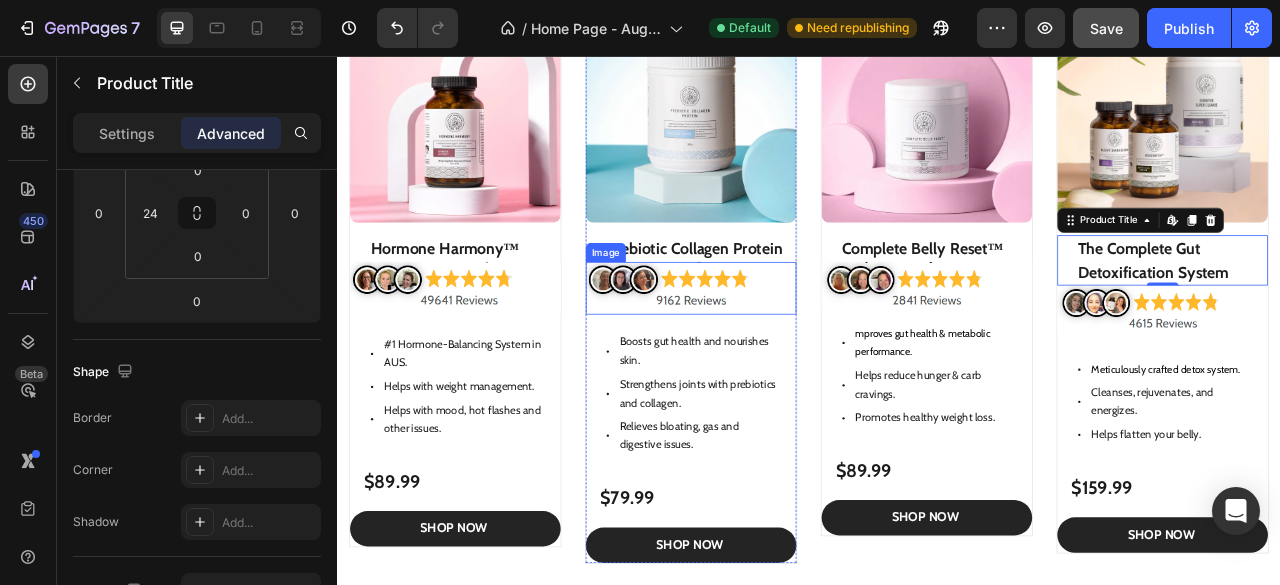 click at bounding box center (787, 351) 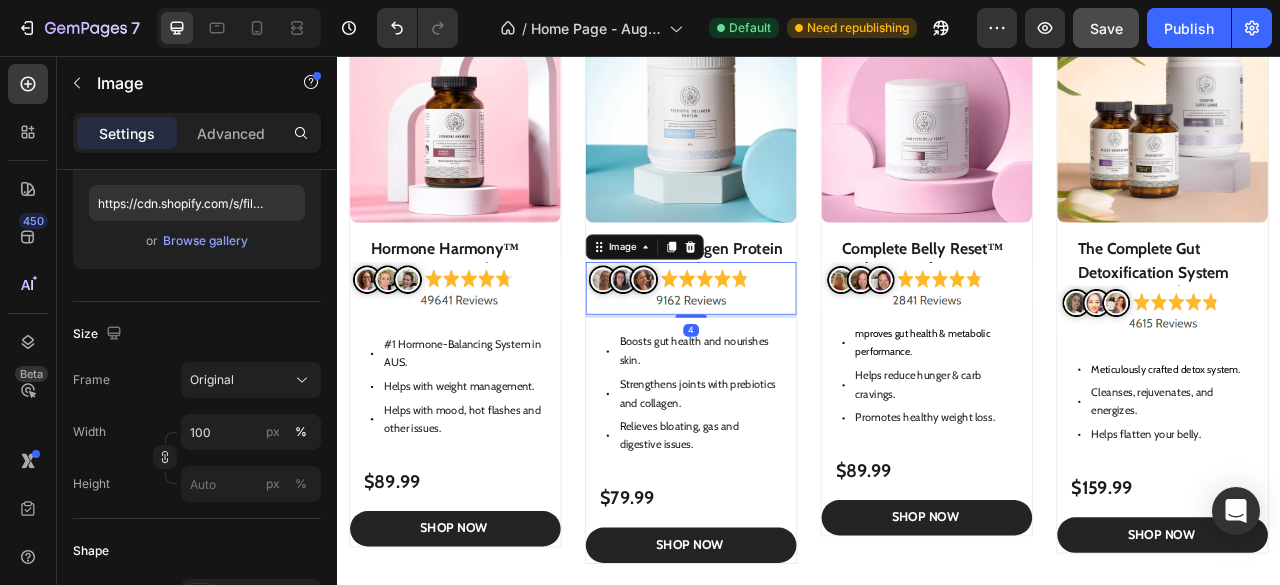 scroll, scrollTop: 0, scrollLeft: 0, axis: both 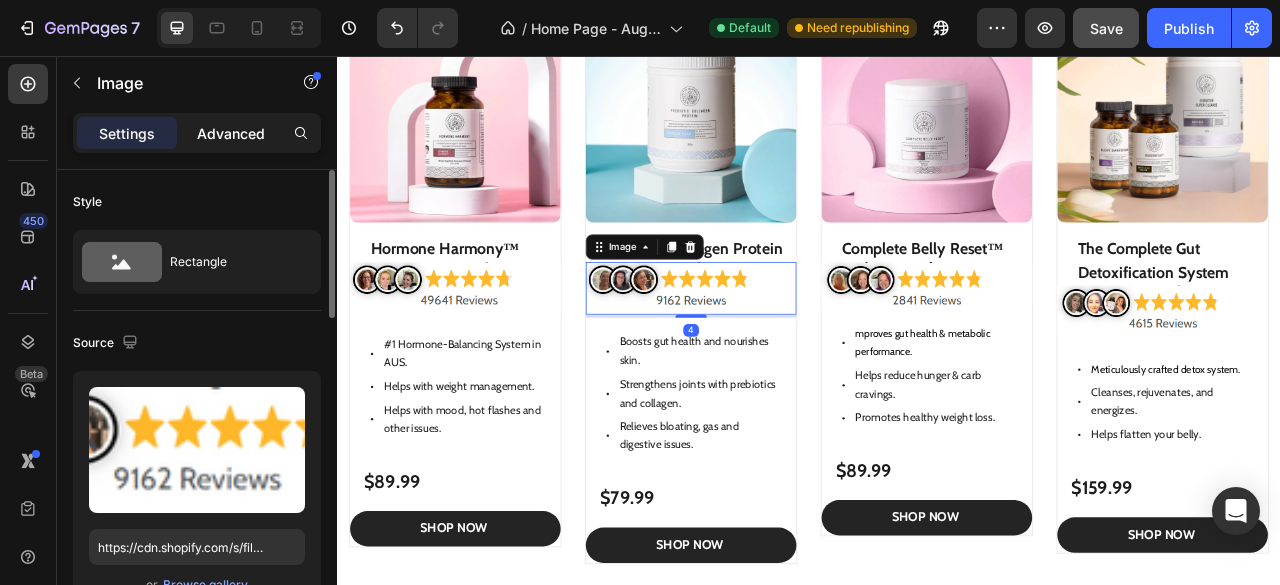 click on "Advanced" at bounding box center (231, 133) 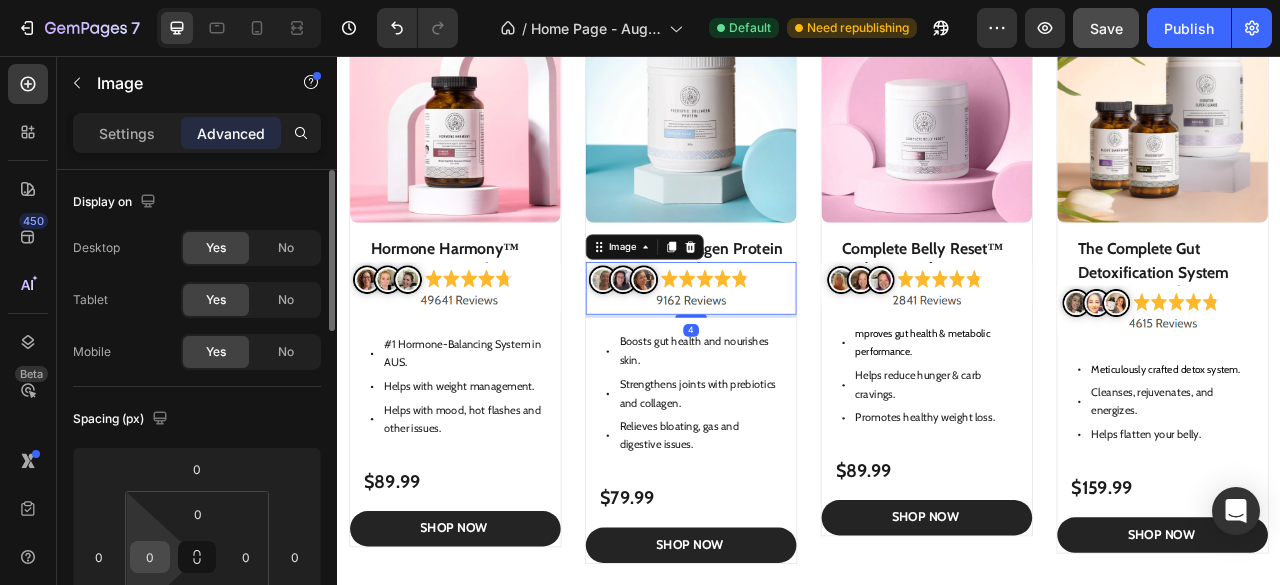 click on "0" at bounding box center (150, 557) 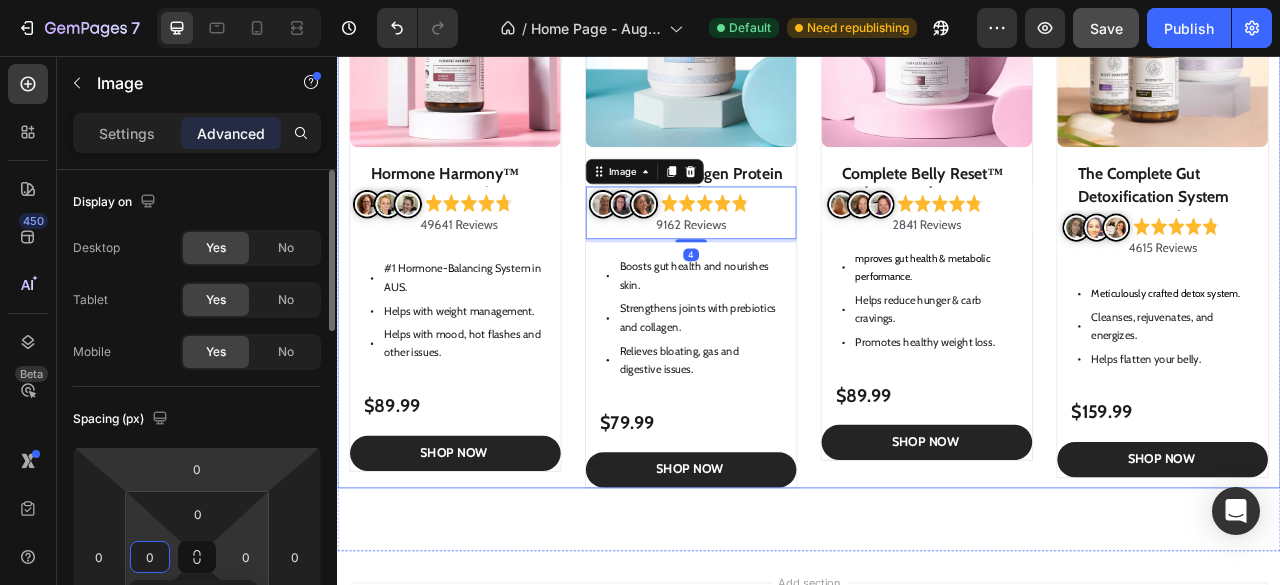 scroll, scrollTop: 1268, scrollLeft: 0, axis: vertical 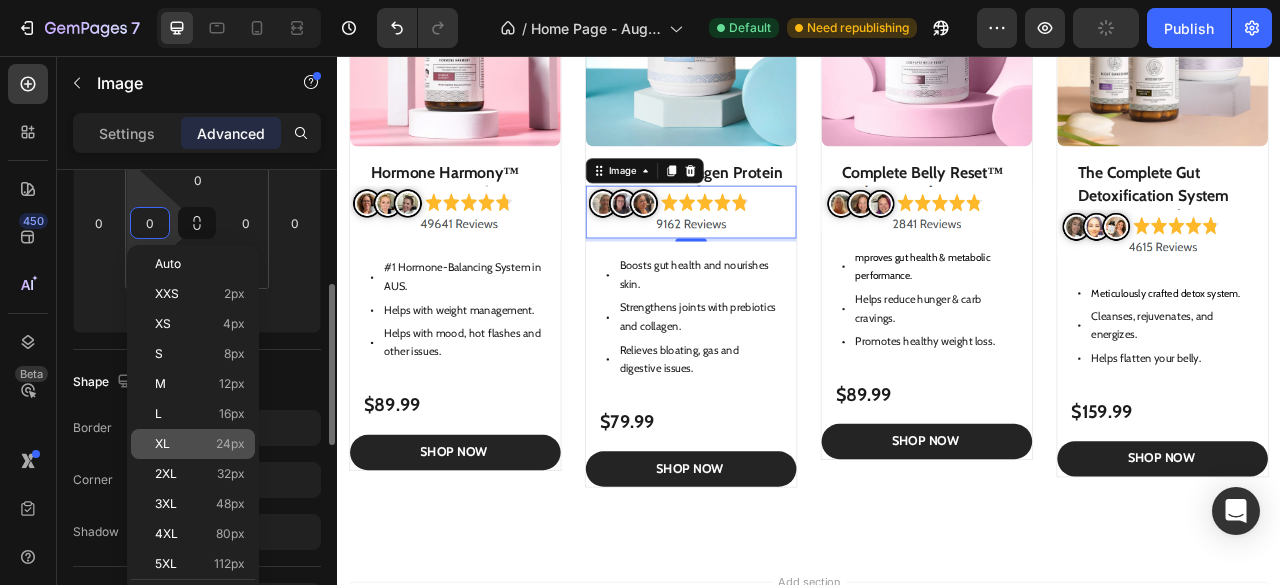 click on "XL 24px" at bounding box center [200, 444] 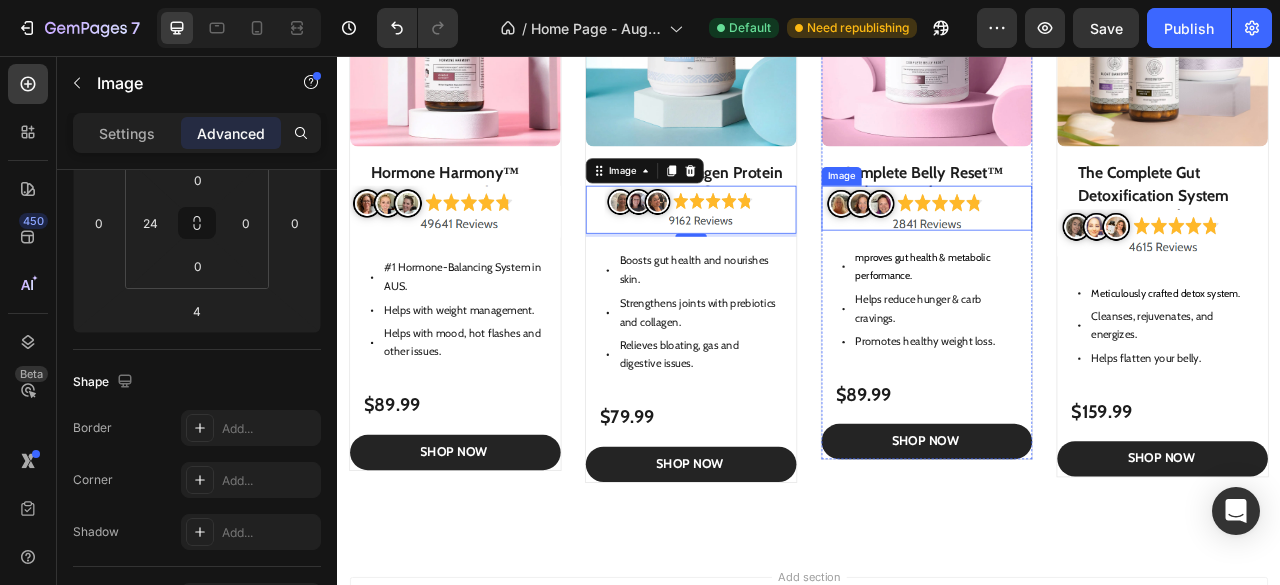 click at bounding box center [1087, 249] 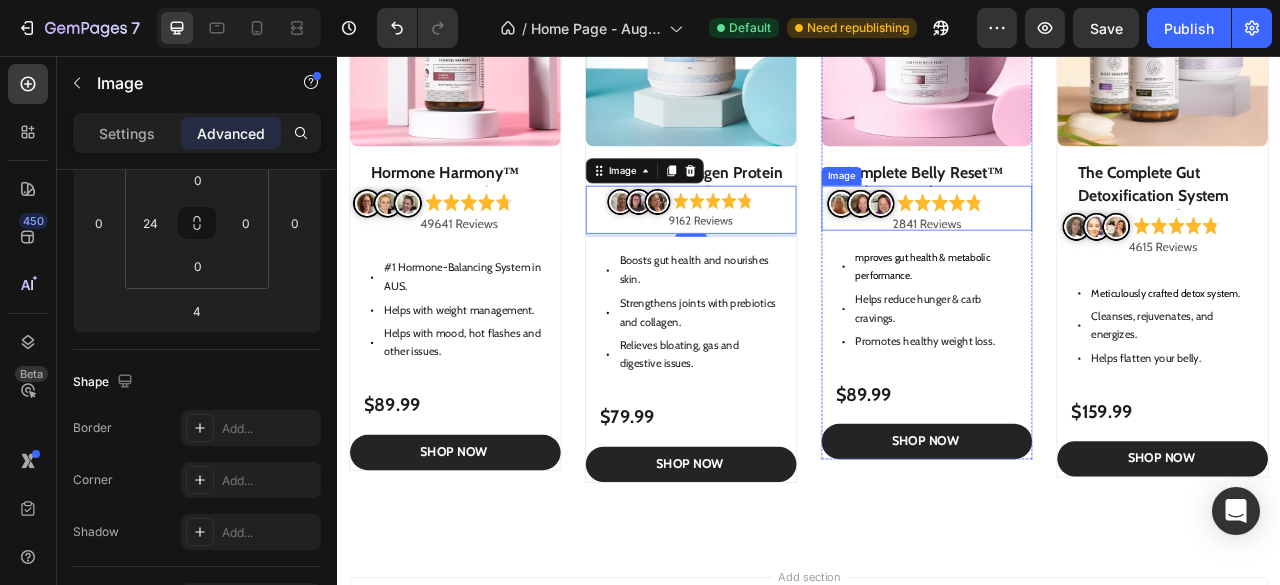 scroll, scrollTop: 334, scrollLeft: 0, axis: vertical 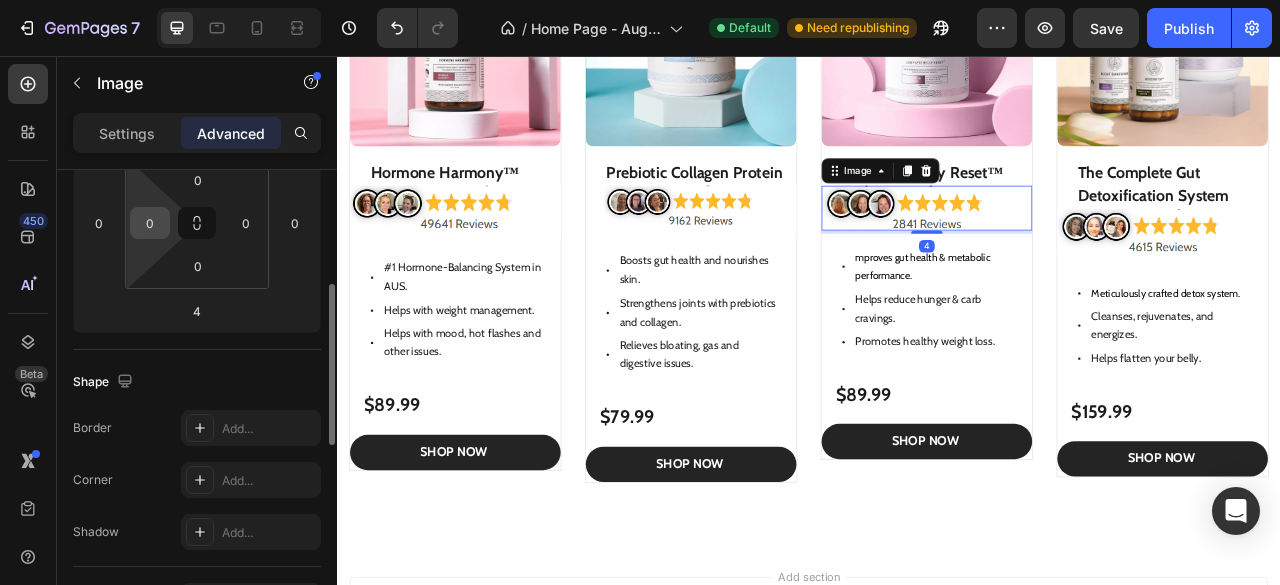 click on "0" at bounding box center (150, 223) 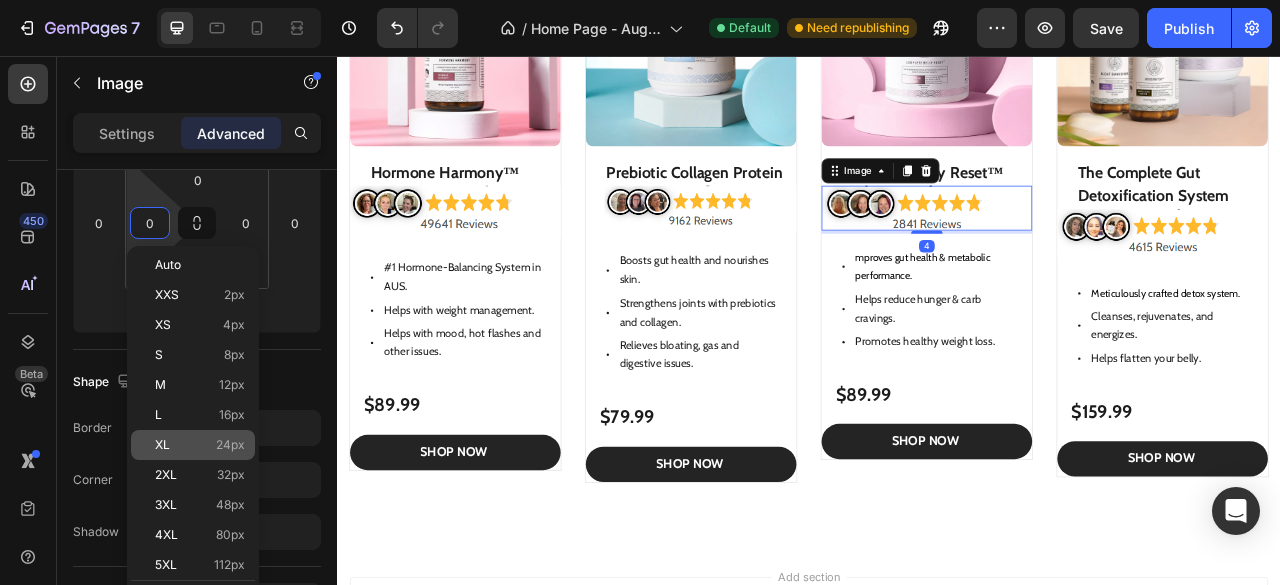 click on "XL" at bounding box center [162, 445] 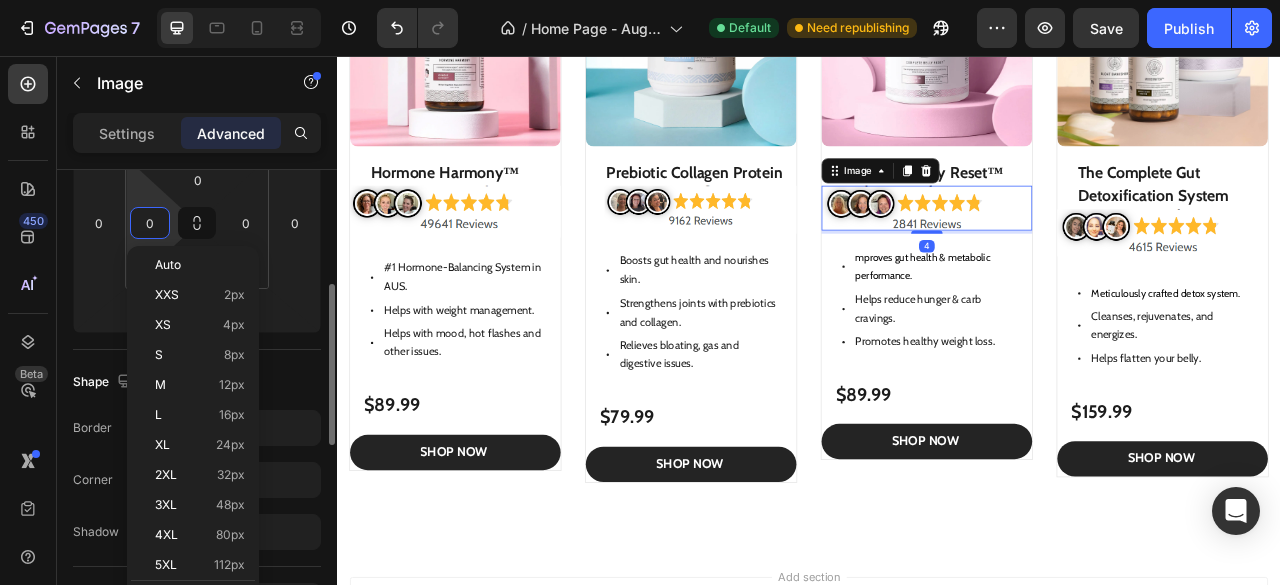 type on "24" 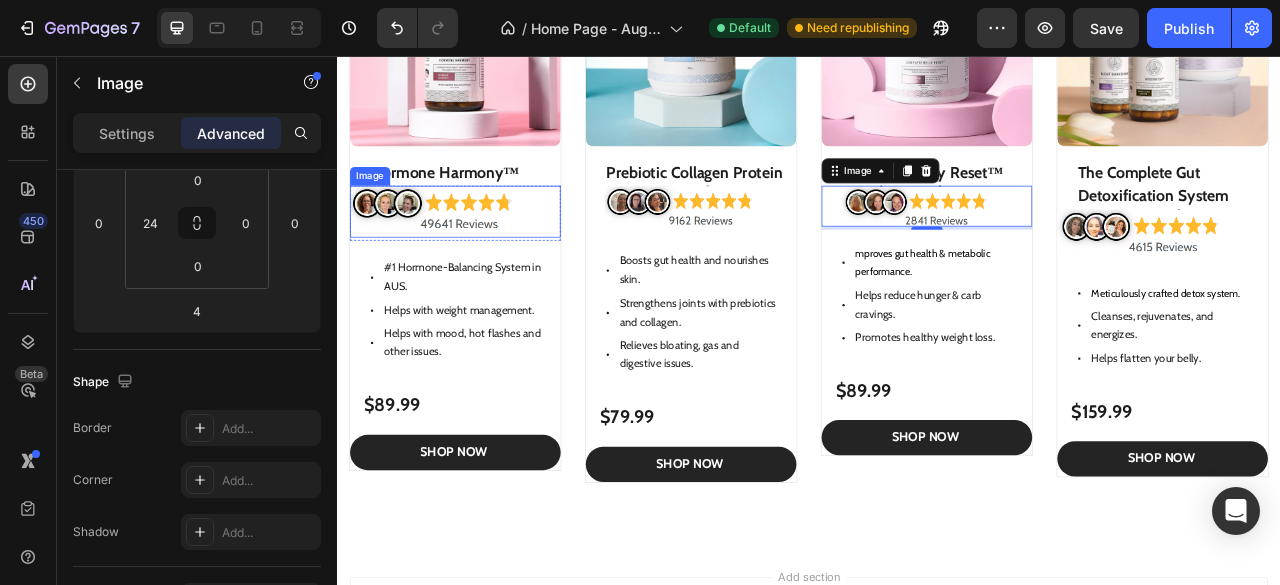 click at bounding box center [487, 254] 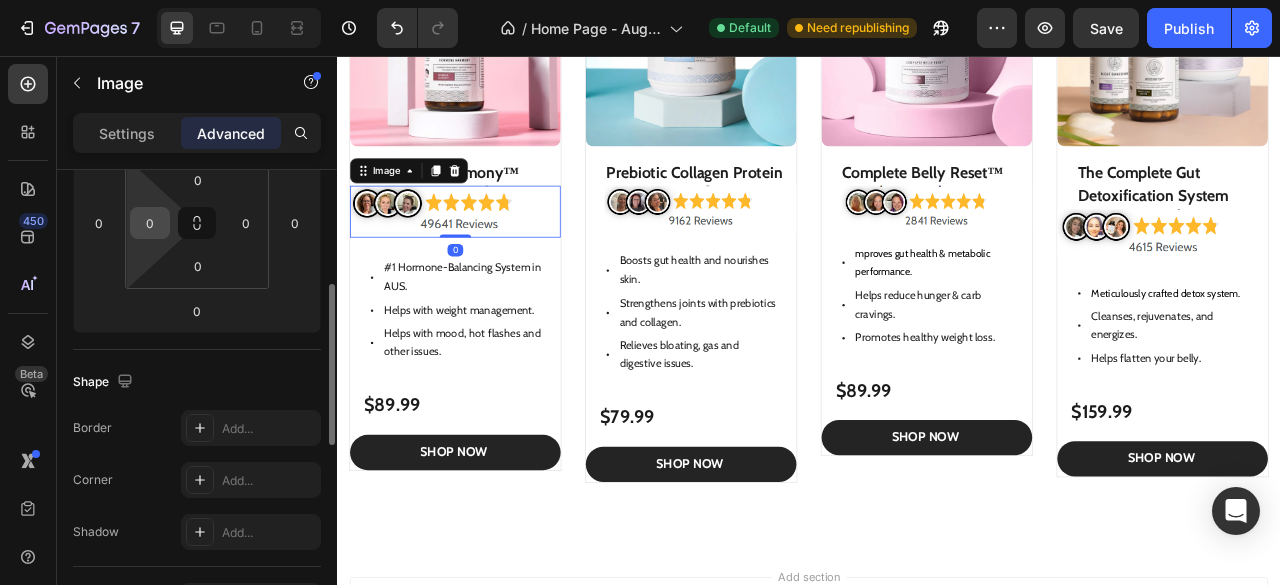 click on "0" at bounding box center (150, 223) 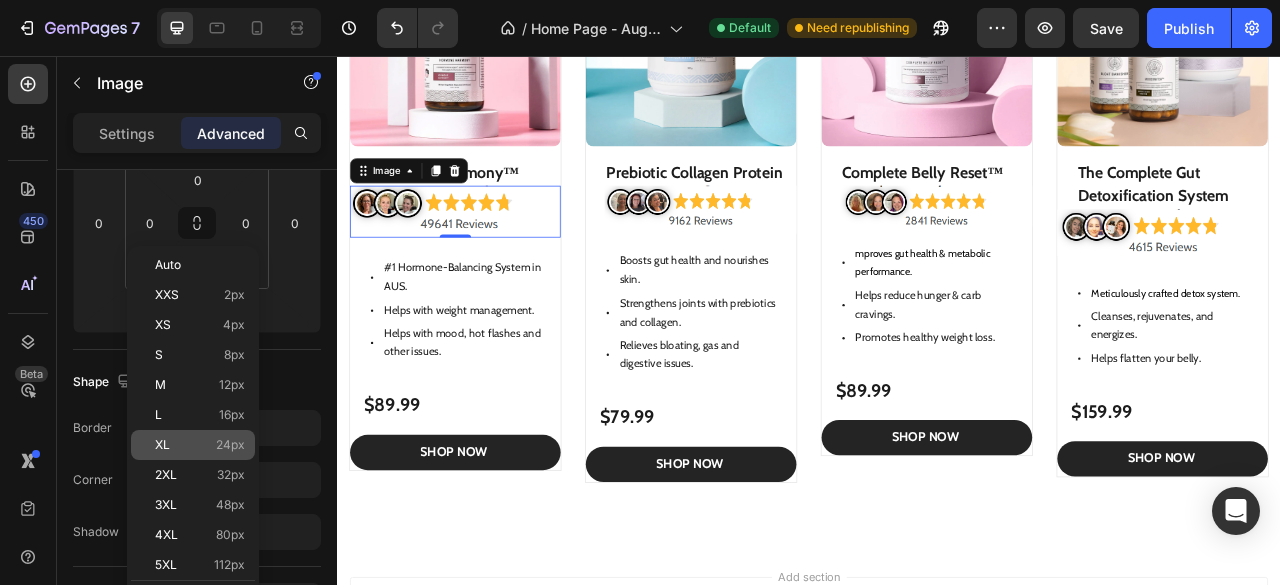 click on "XL 24px" at bounding box center [200, 445] 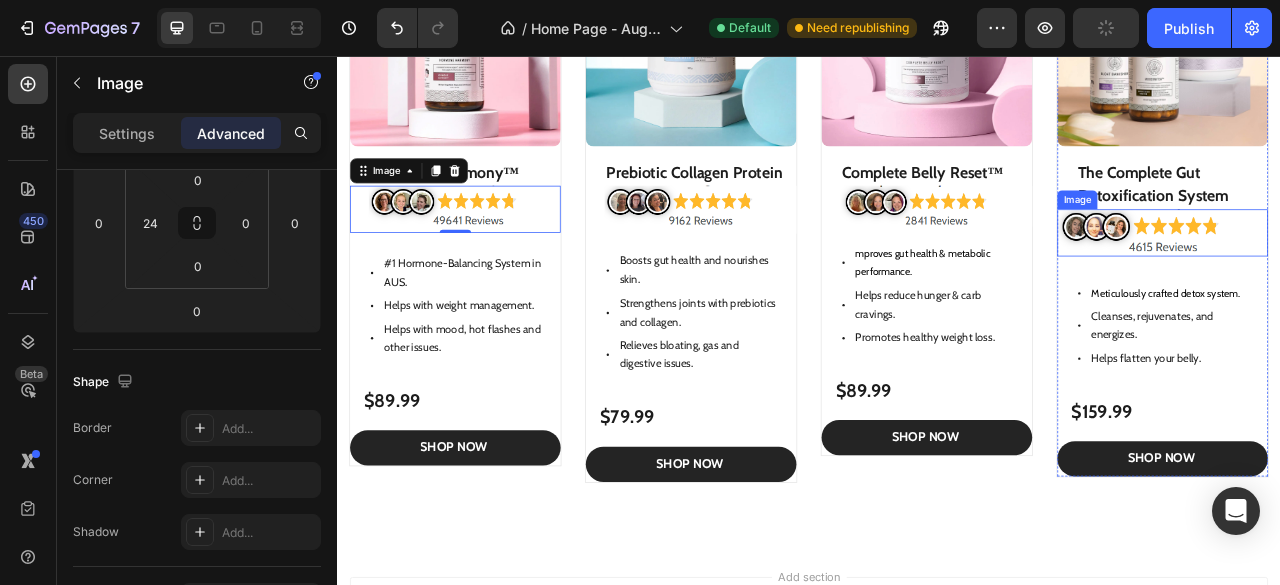 click at bounding box center (1387, 280) 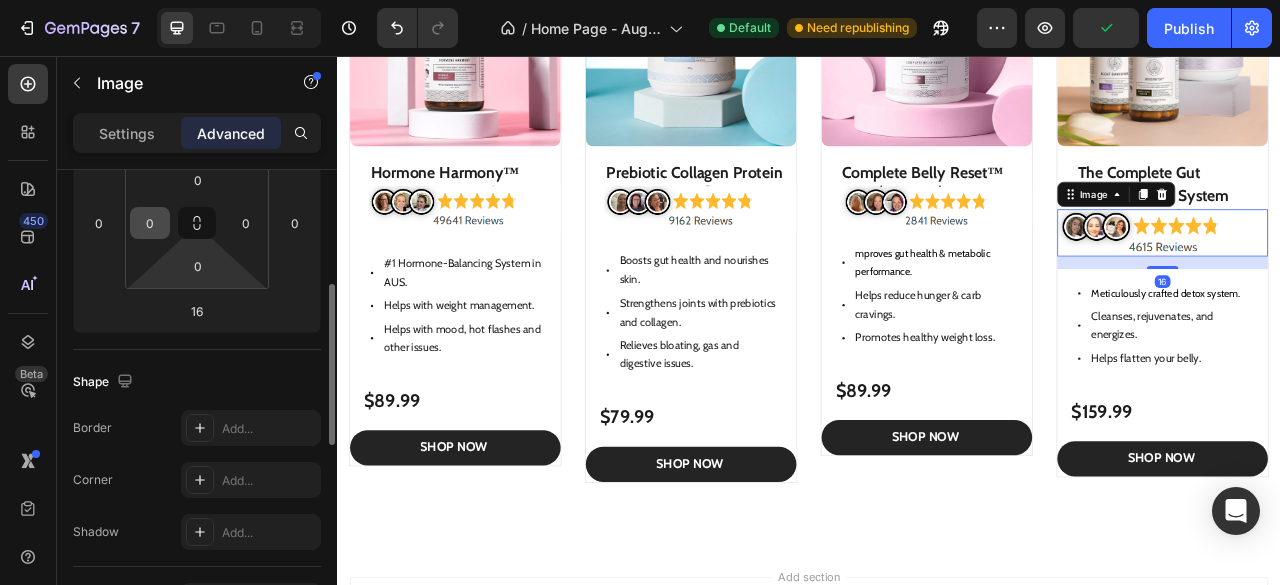 click on "0" at bounding box center [150, 223] 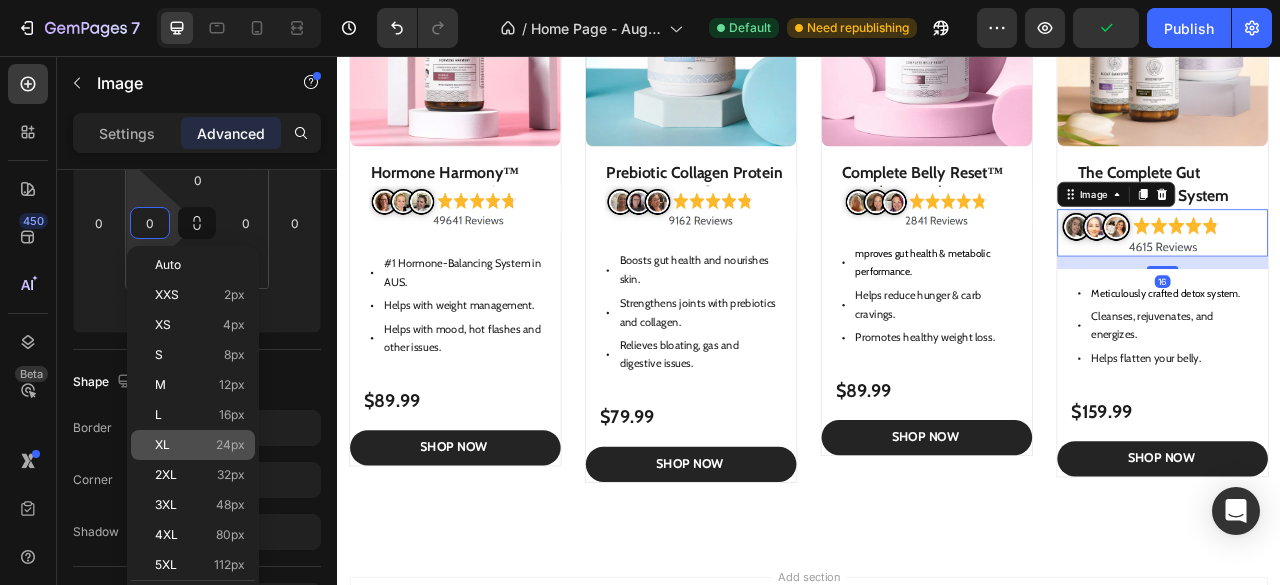 click on "XL 24px" at bounding box center [200, 445] 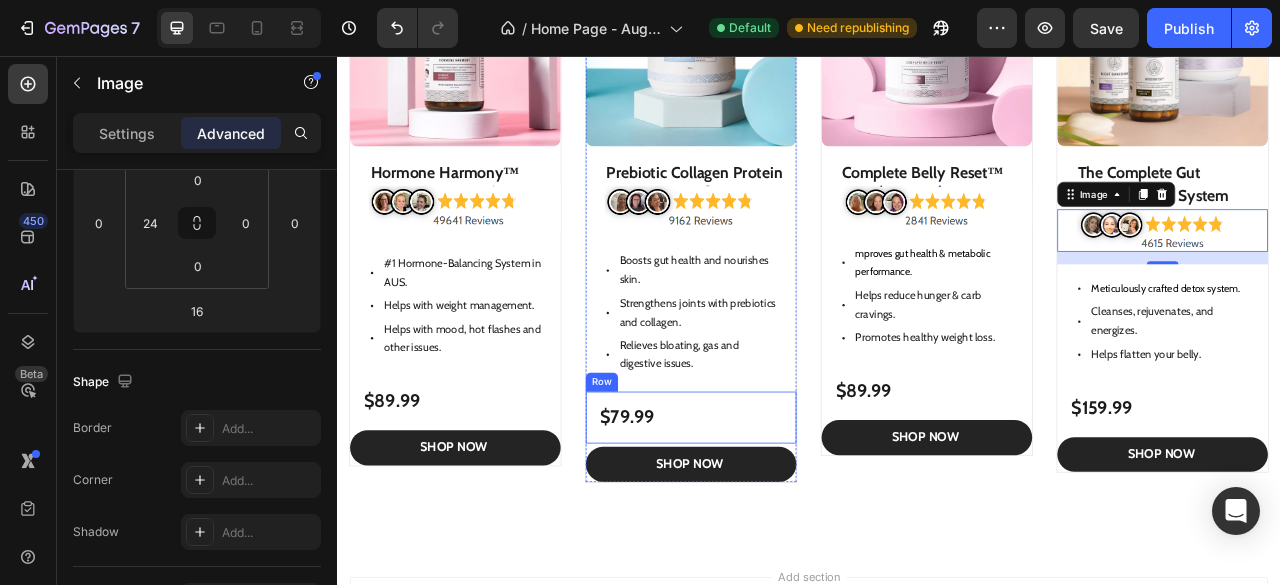 click on "$79.99 Product Price Product Price Row" at bounding box center [787, 516] 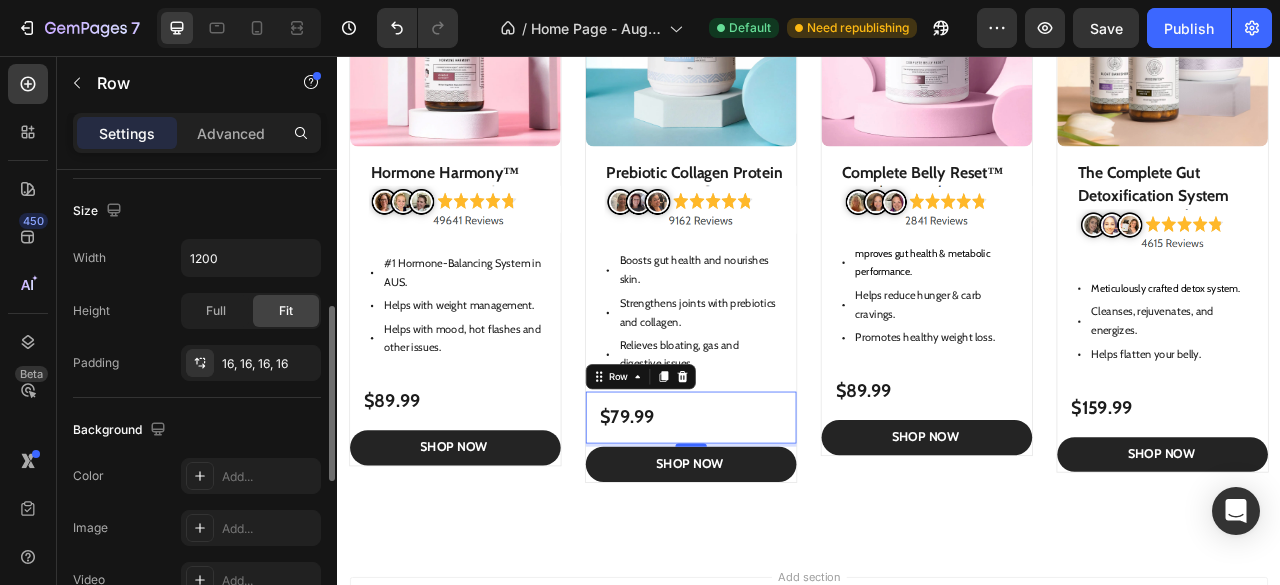 scroll, scrollTop: 371, scrollLeft: 0, axis: vertical 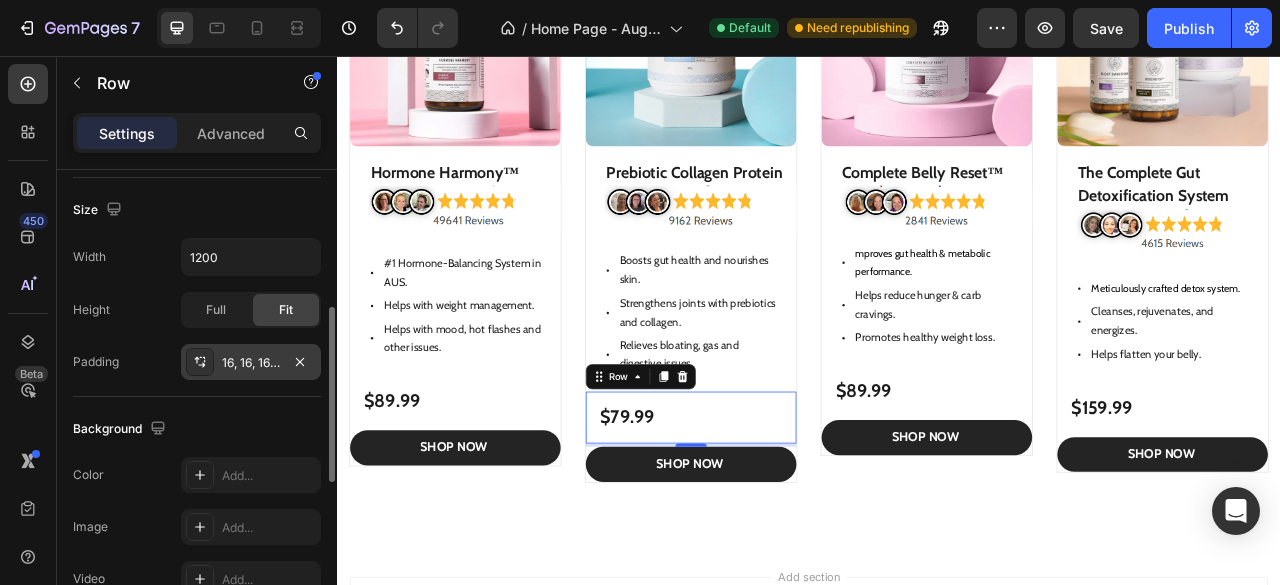 click on "16, 16, 16, 16" at bounding box center (251, 363) 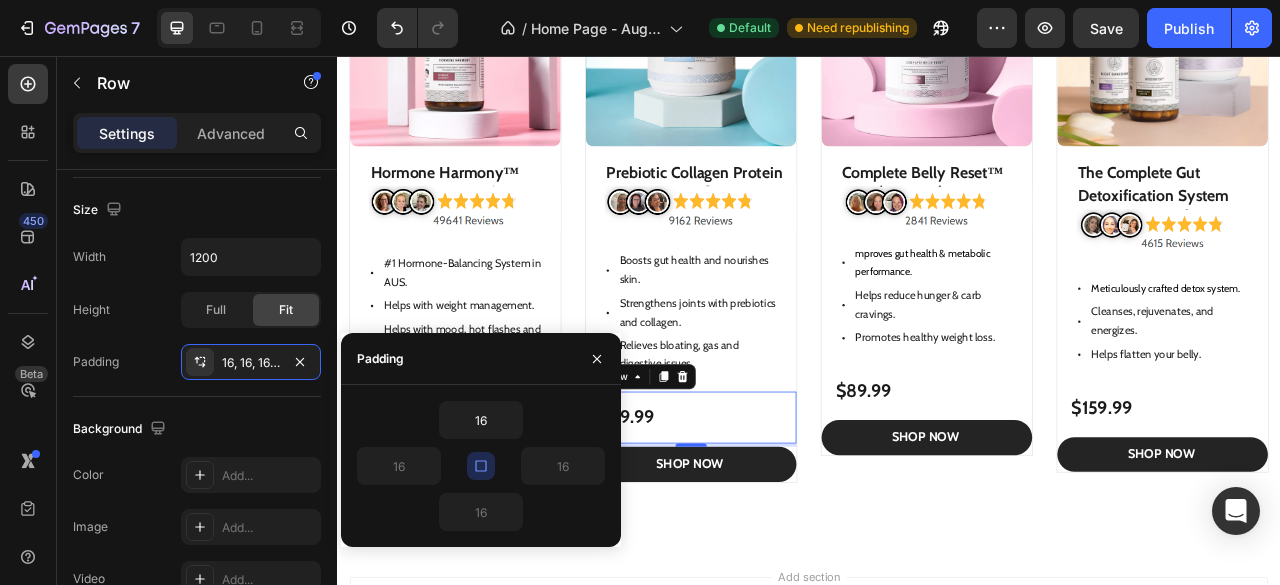 click at bounding box center (481, 466) 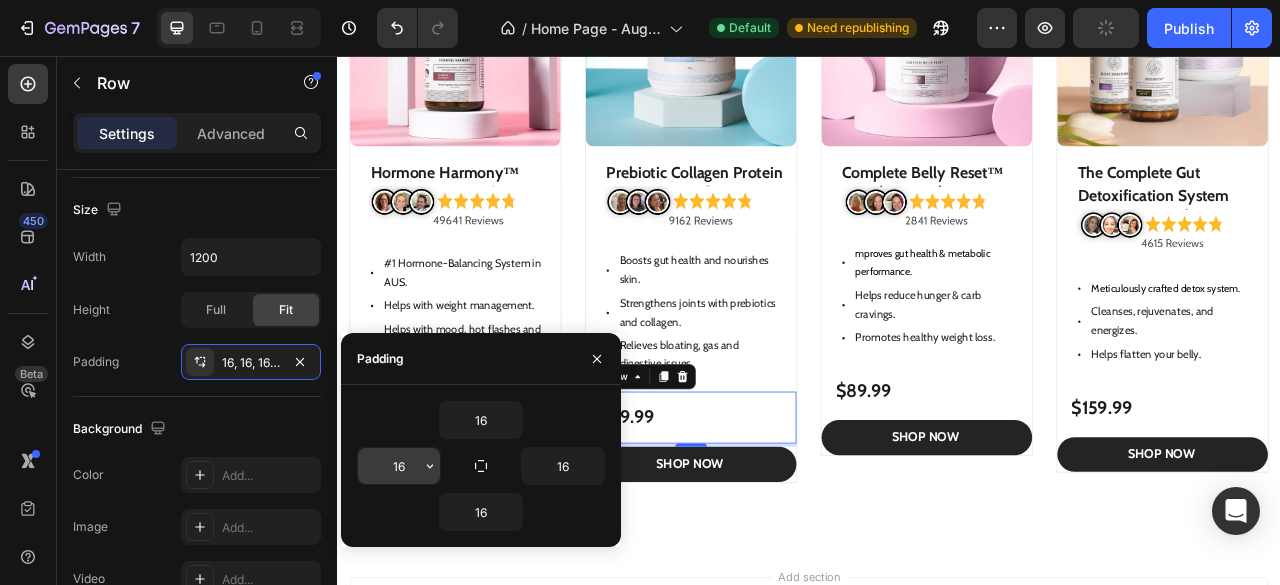 click on "16" at bounding box center (399, 466) 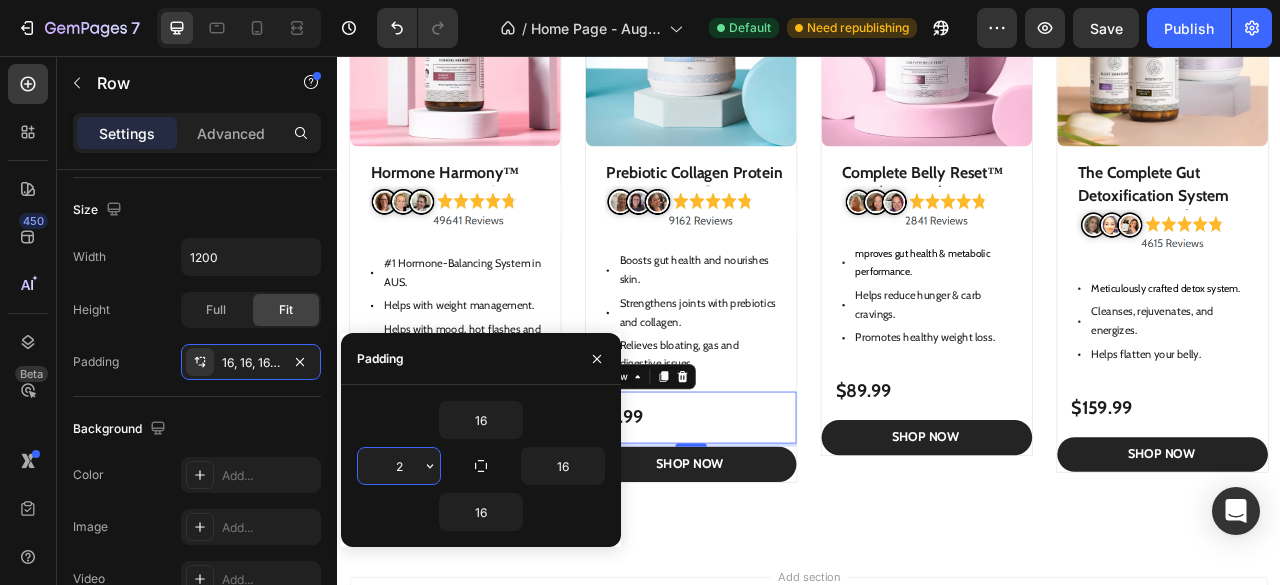 type on "24" 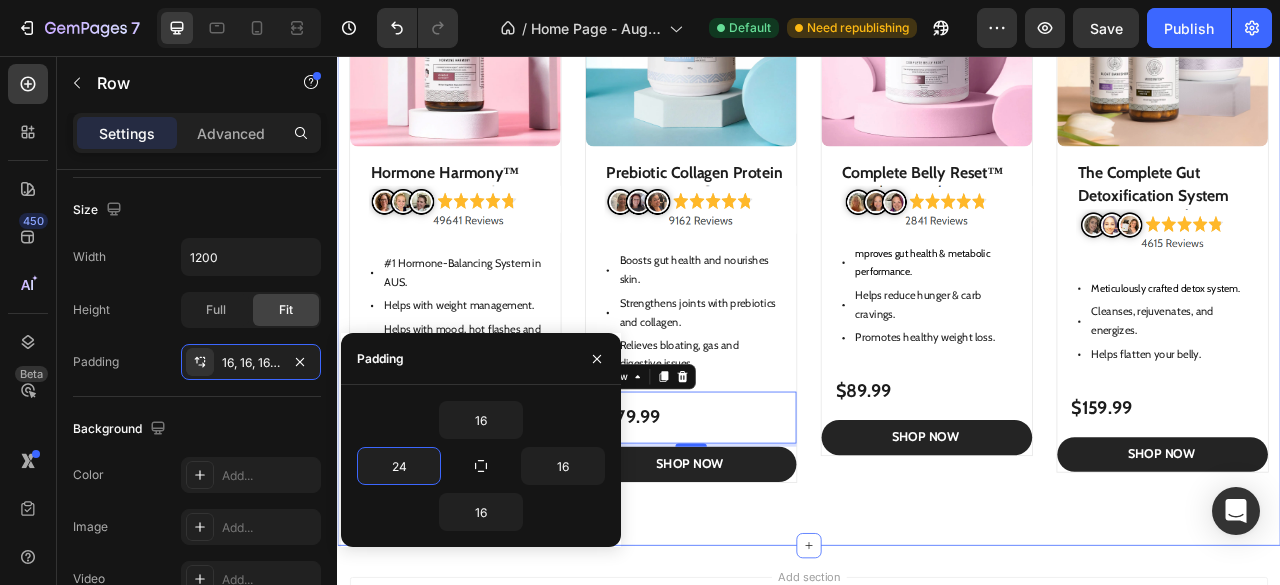 click on "Product Images Hormone Harmony™ Product Title Image Heading Row
#1 Hormone-Balancing System in AUS.
Helps with weight management.
Helps with mood, hot flashes and other issues. Item List $89.99 Product Price Product Price Row SHop Now Add to Cart Row Product Row Product Images Prebiotic Collagen Protein Product Title Image
Boosts gut health and nourishes skin.
Strengthens joints with prebiotics and collagen.
Relieves bloating, gas and digestive issues. Item List $79.99 Product Price Product Price Row   4 SHOP NOW Add to Cart Row Product Row Product Images Complete Belly Reset™ Product Title Image
mproves gut health & metabolic performance.
Helps reduce hunger & carb cravings.
Promotes healthy weight loss. Item List $89.99 Product Price Product Price Row SHOP NOW Add to Cart Row Product Row Product Images The Complete Gut Detoxification System Product Title Image" at bounding box center (937, 250) 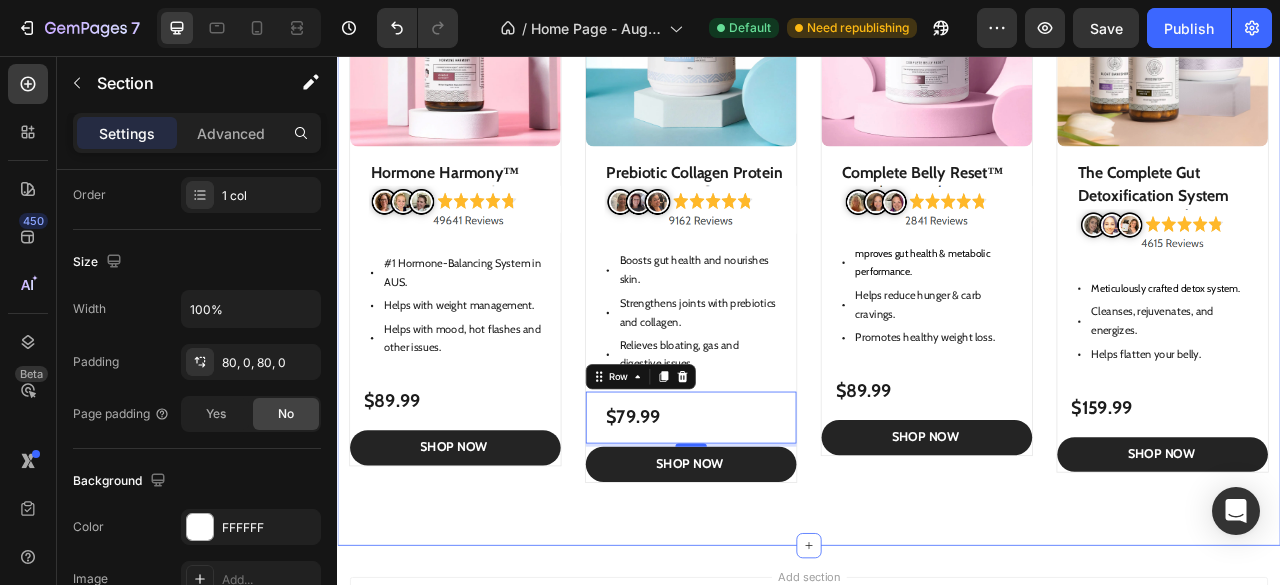 scroll, scrollTop: 0, scrollLeft: 0, axis: both 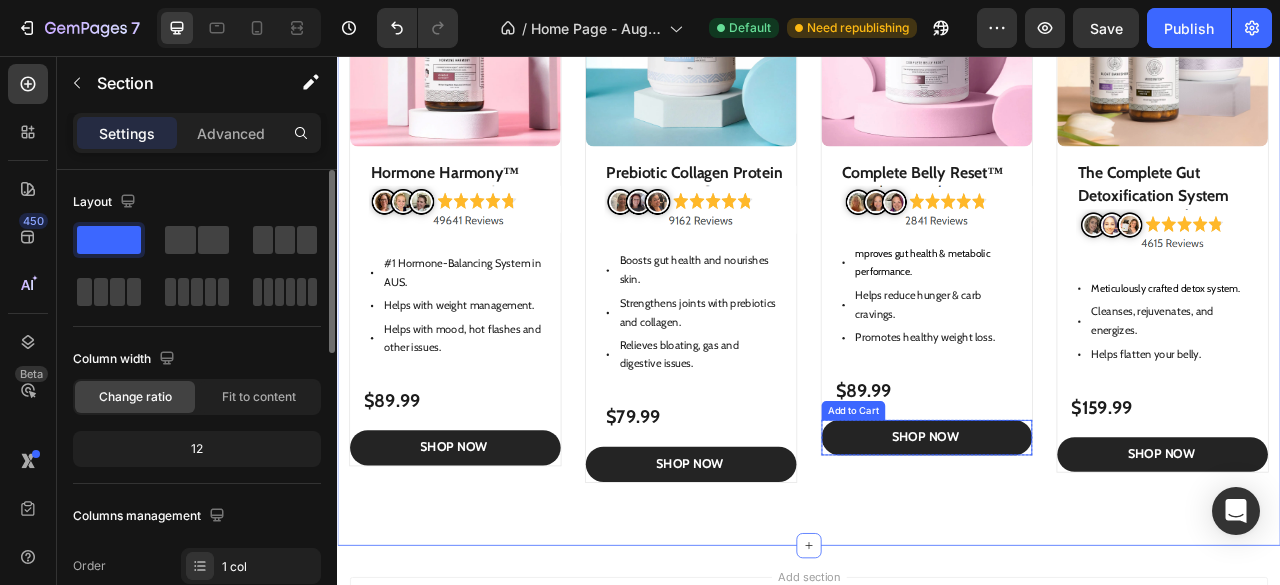 click on "Add to Cart" at bounding box center [993, 507] 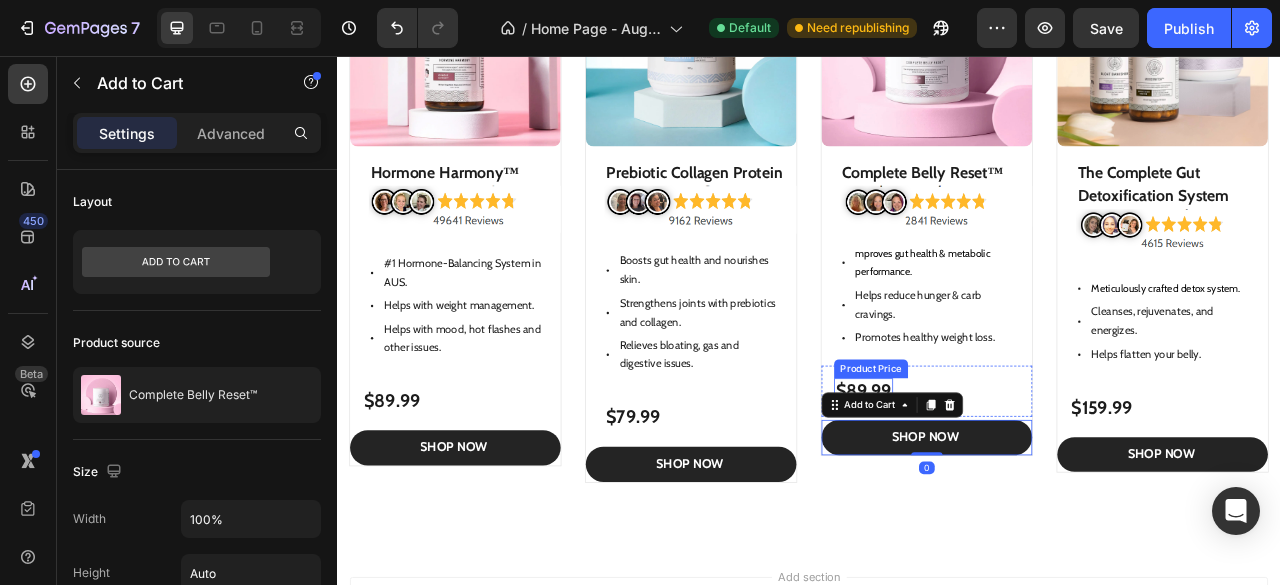 click on "$89.99" at bounding box center [1006, 483] 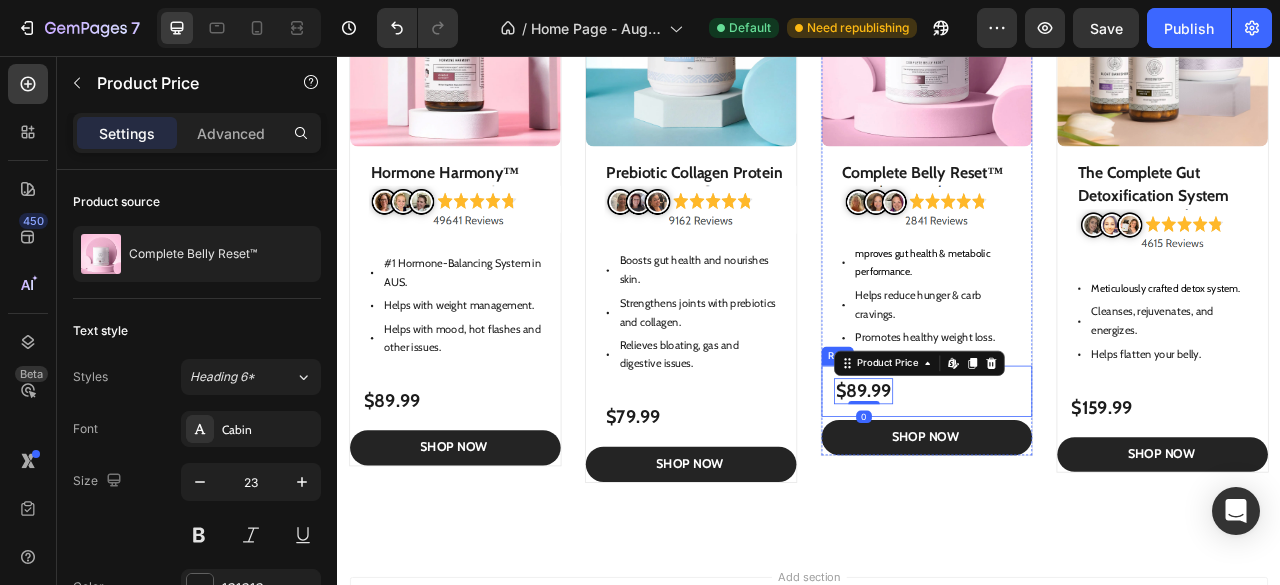 click on "$89.99 Product Price   Edit content in Shopify 0 Product Price   Edit content in Shopify 0 Row" at bounding box center (1087, 483) 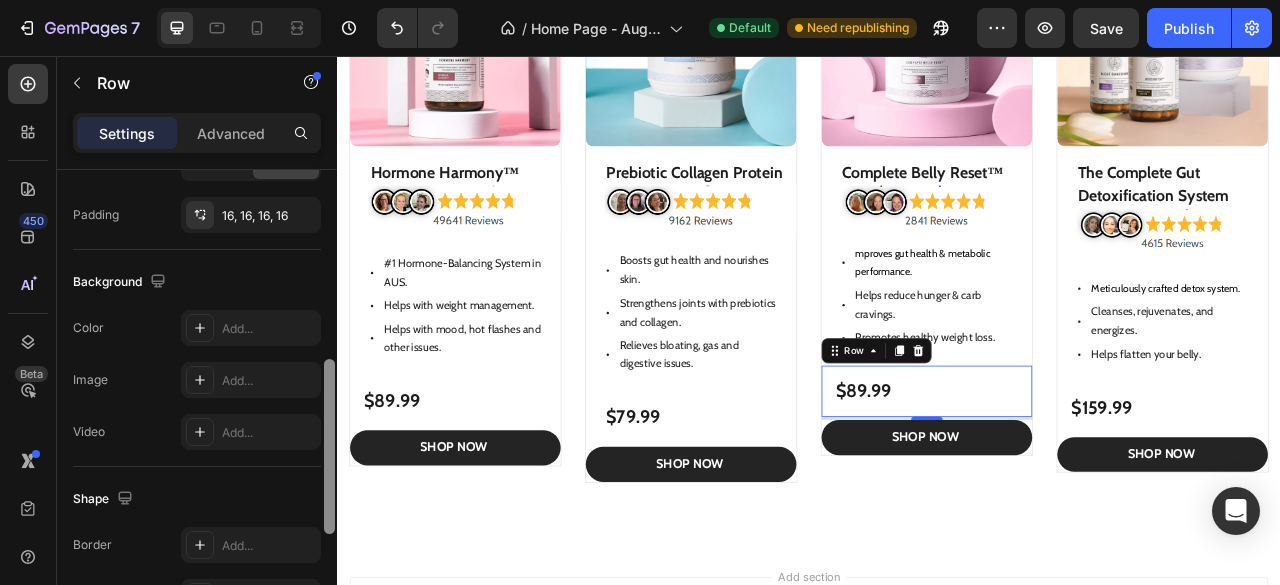 scroll, scrollTop: 519, scrollLeft: 0, axis: vertical 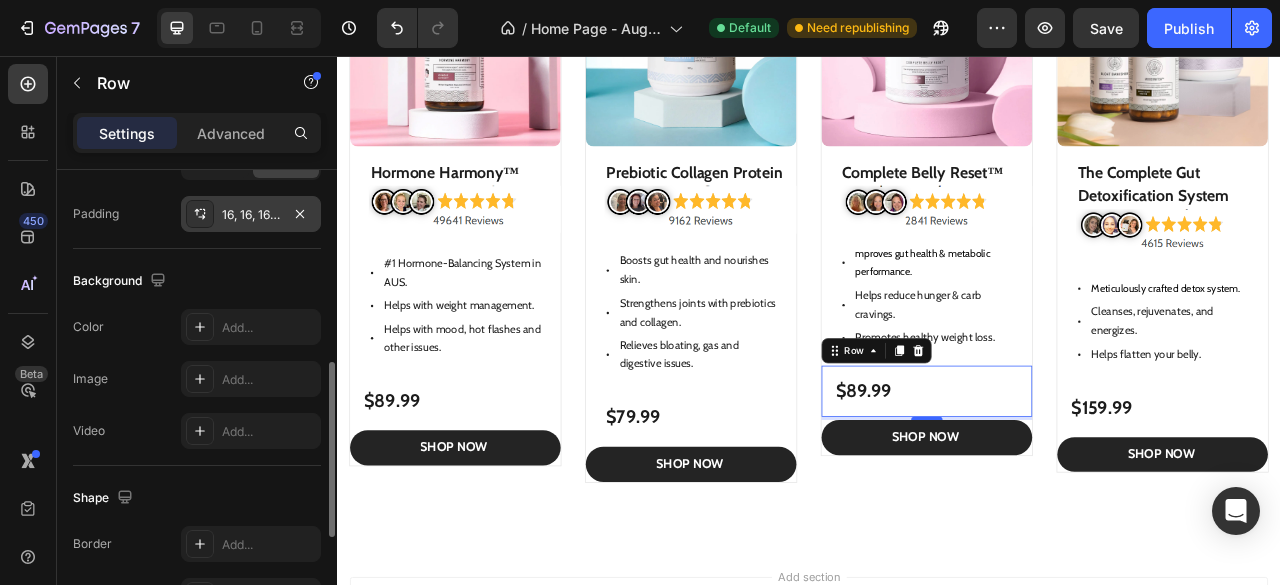 click on "16, 16, 16, 16" at bounding box center (251, 215) 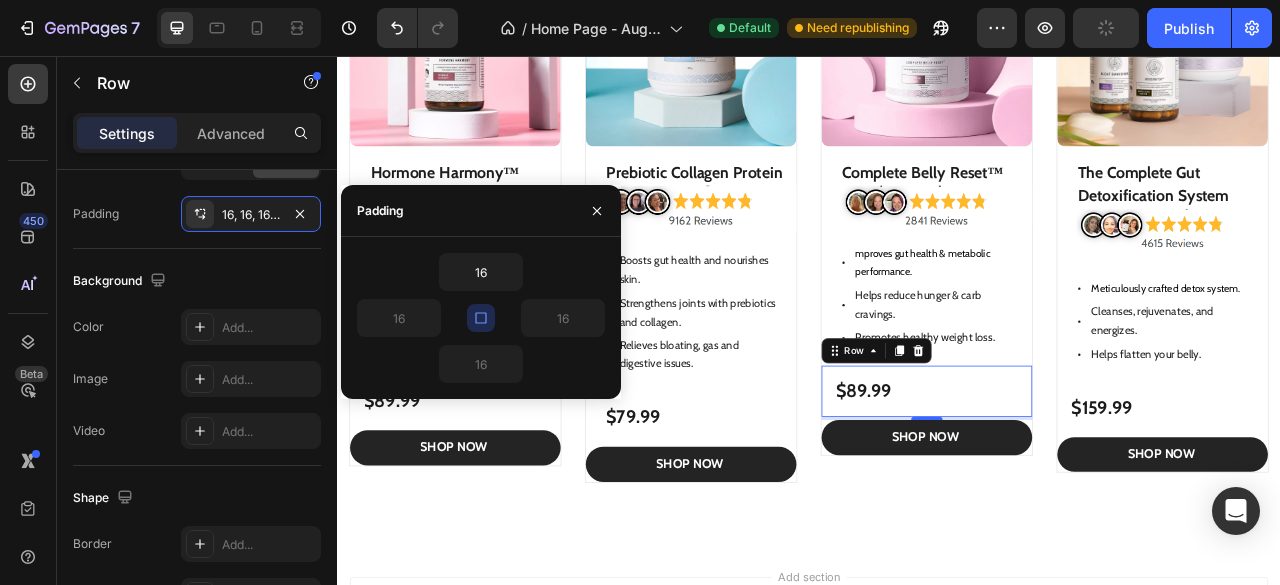 drag, startPoint x: 484, startPoint y: 314, endPoint x: 458, endPoint y: 315, distance: 26.019224 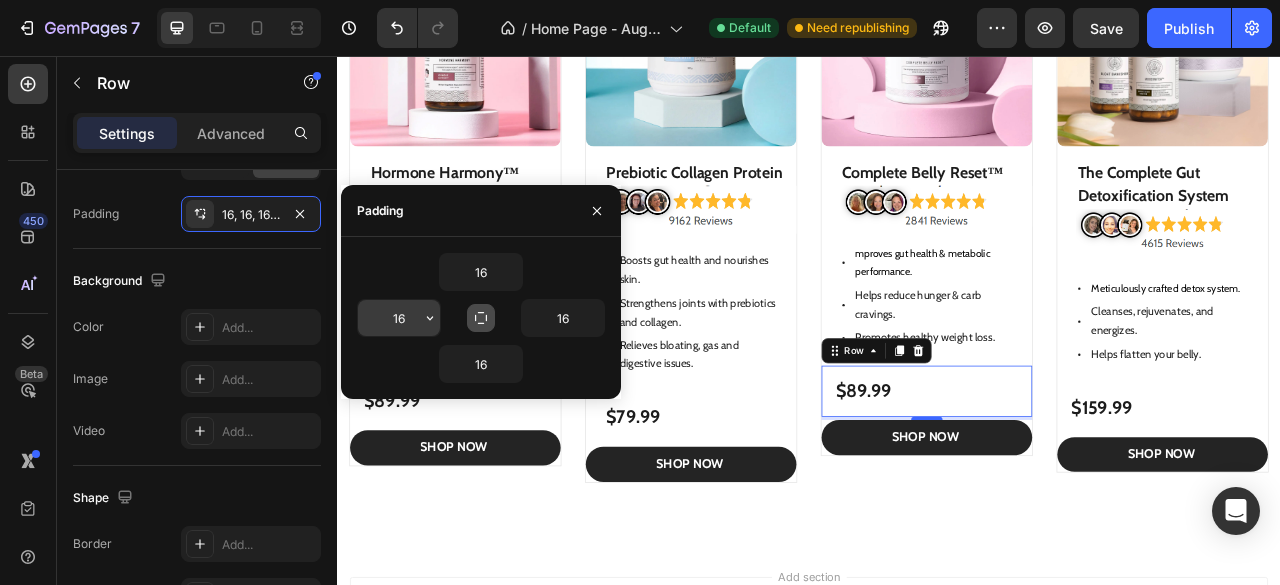click on "16" at bounding box center (399, 318) 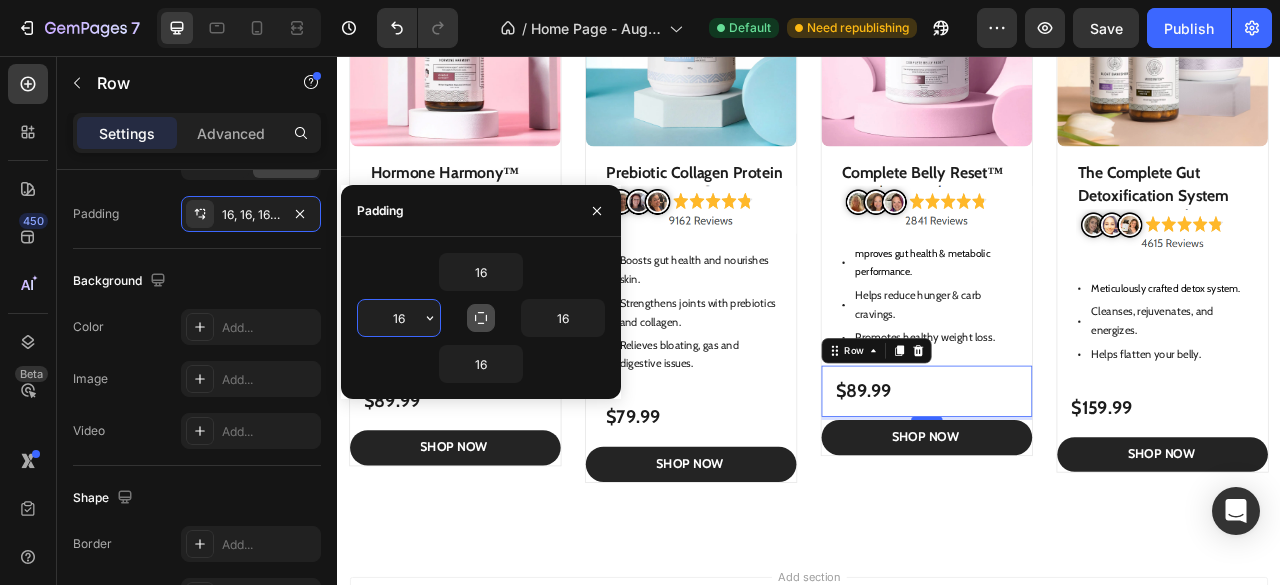 click on "16" at bounding box center (399, 318) 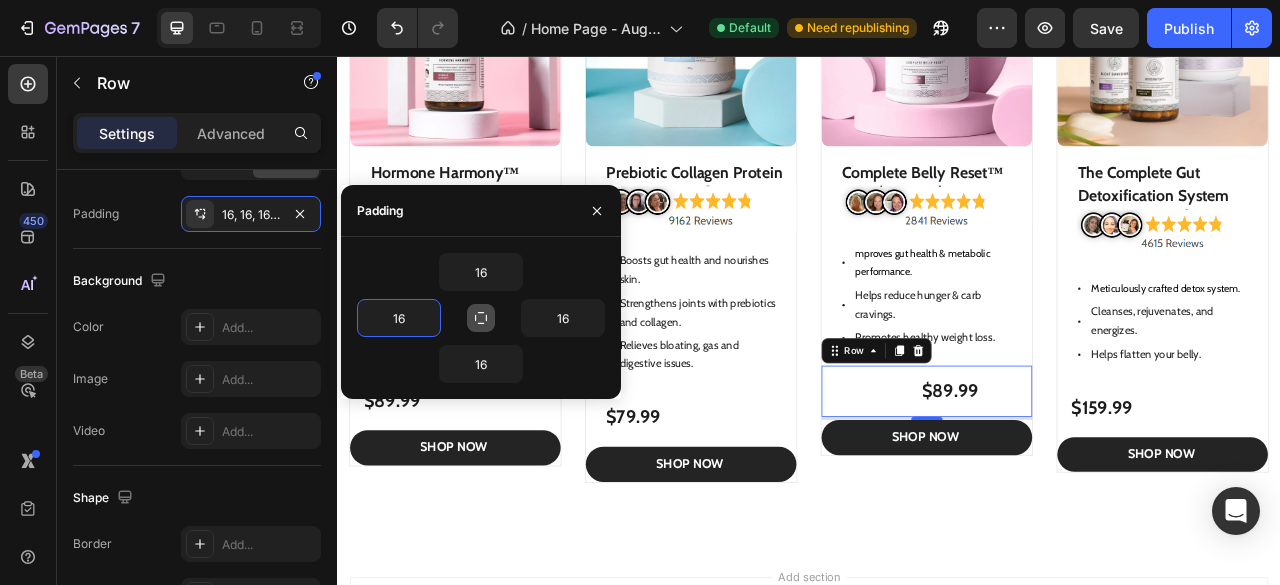 type on "6" 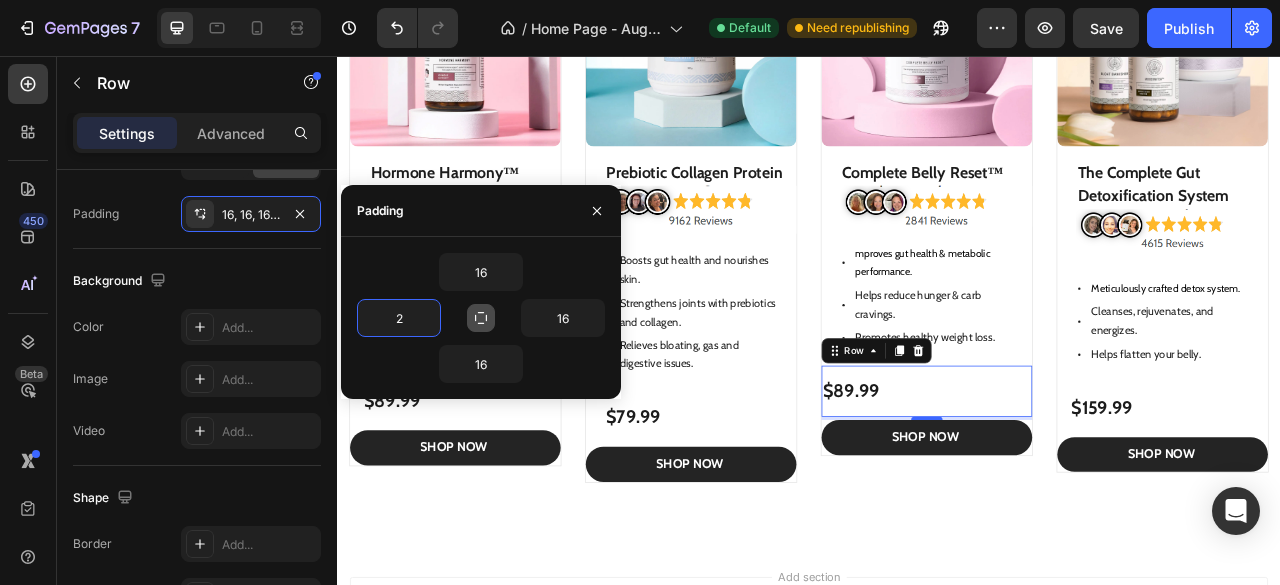 type on "24" 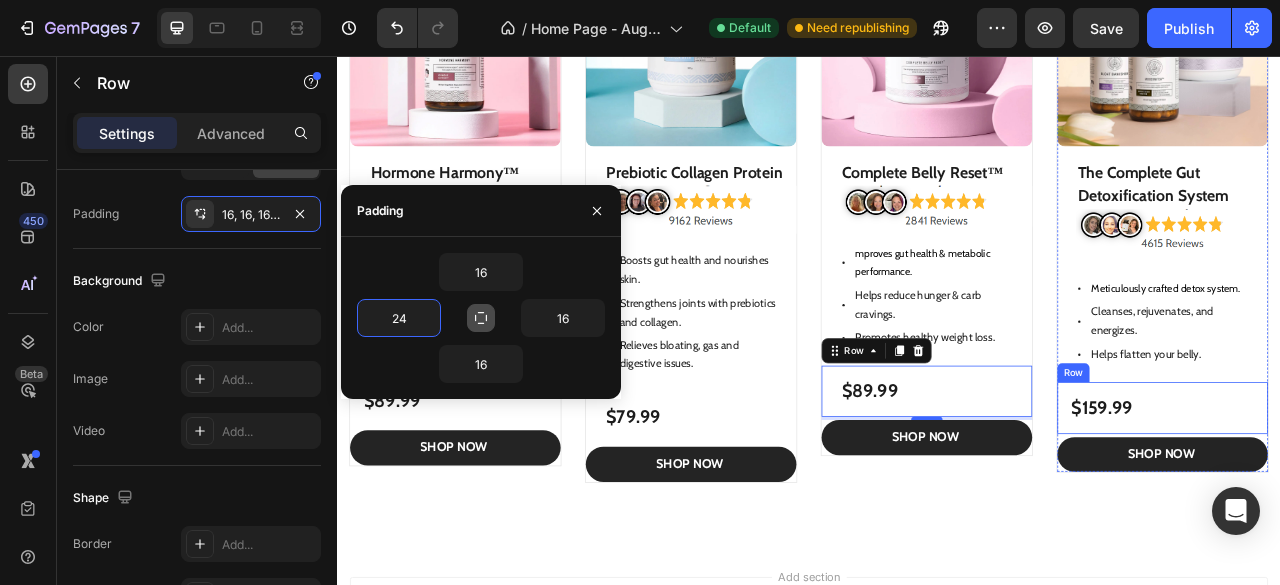 click on "$159.99 Product Price Product Price Row" at bounding box center [1387, 504] 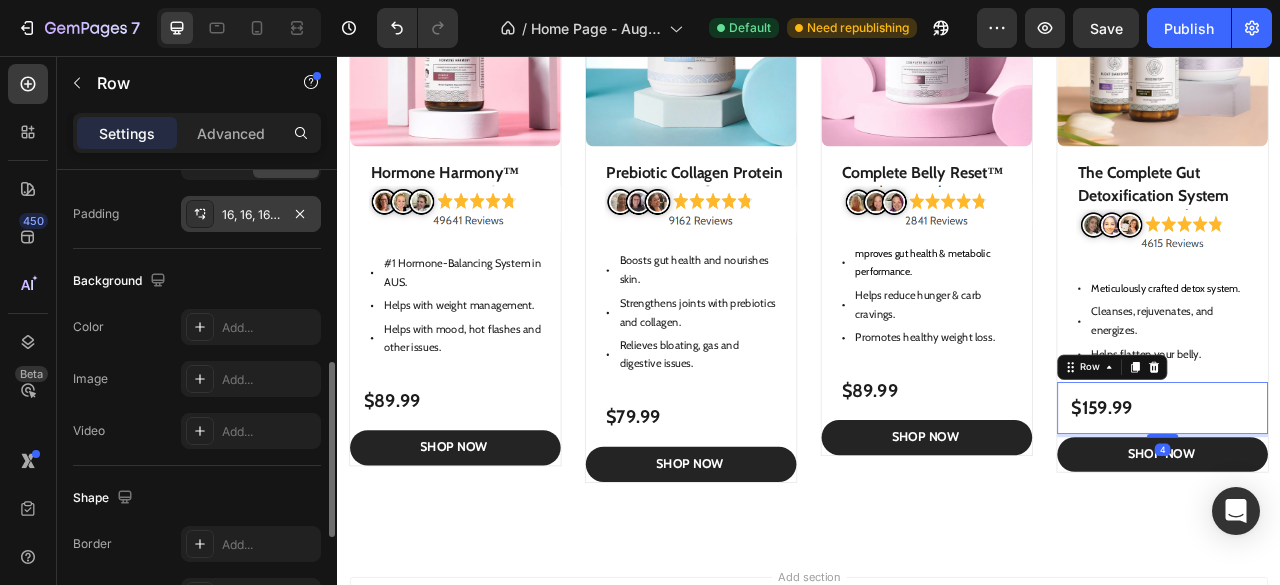 click on "16, 16, 16, 16" at bounding box center [251, 215] 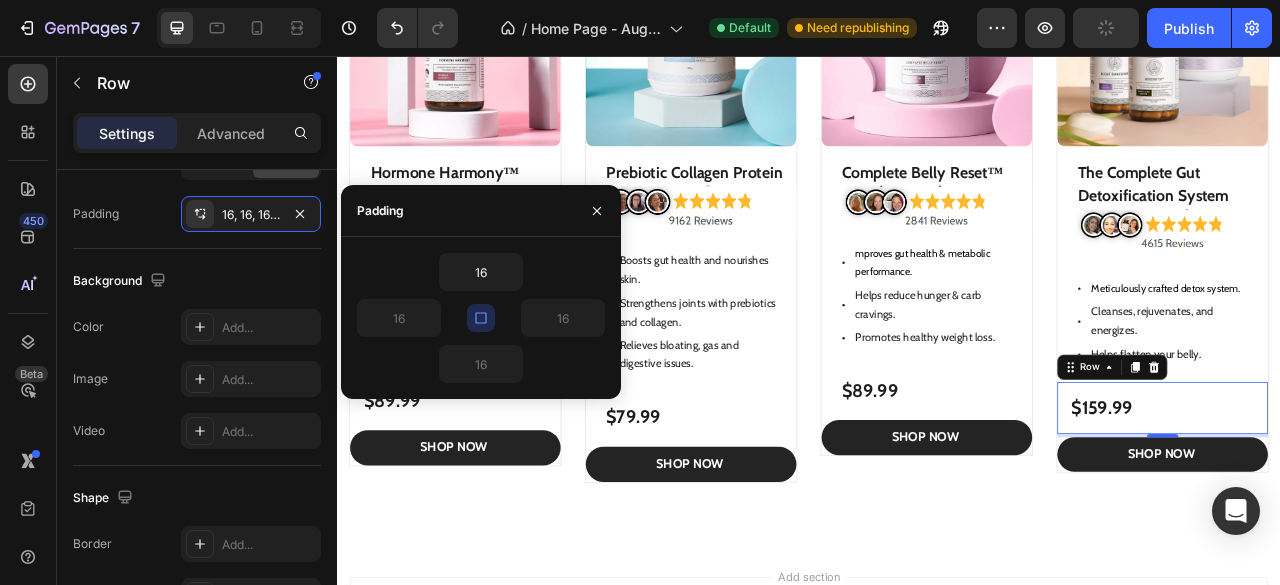 click 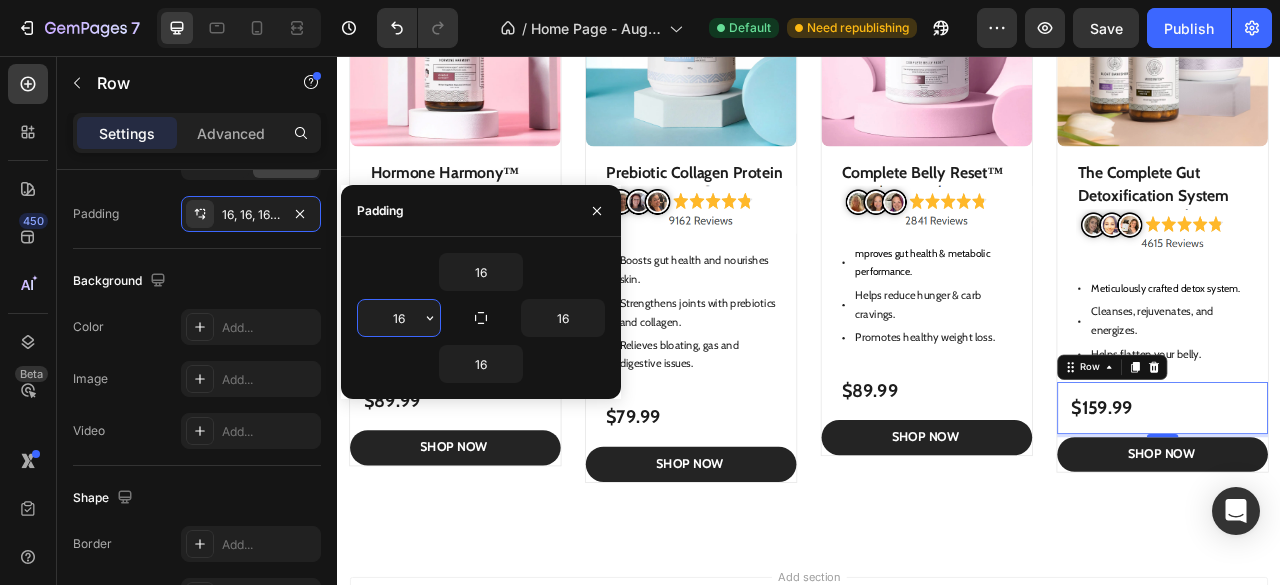 click on "16" at bounding box center (399, 318) 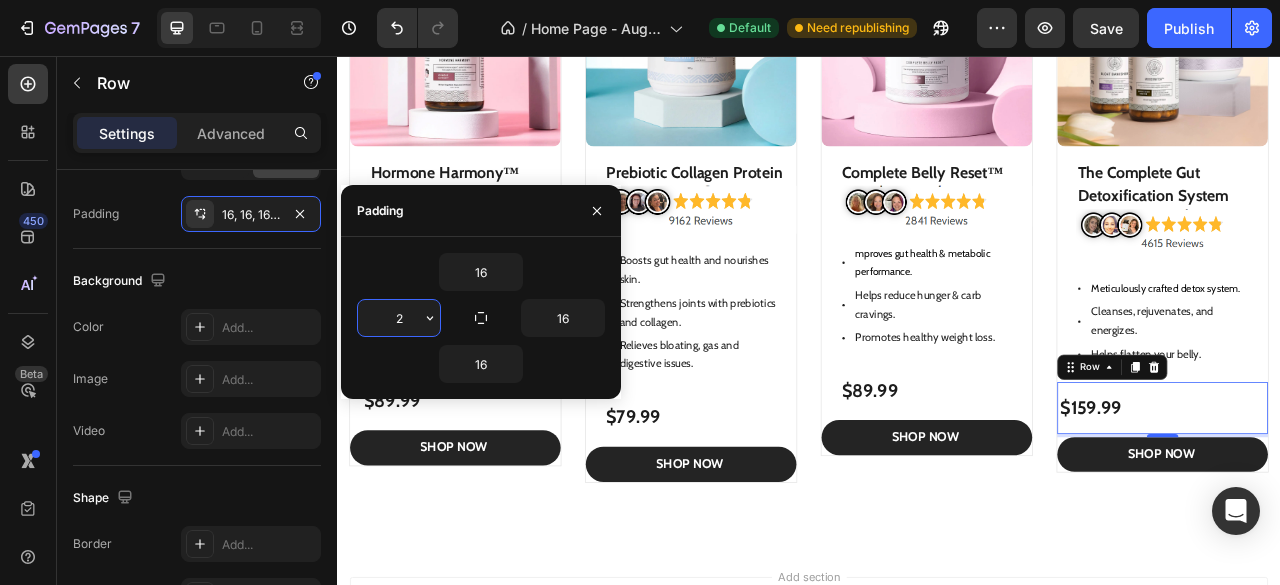 type on "24" 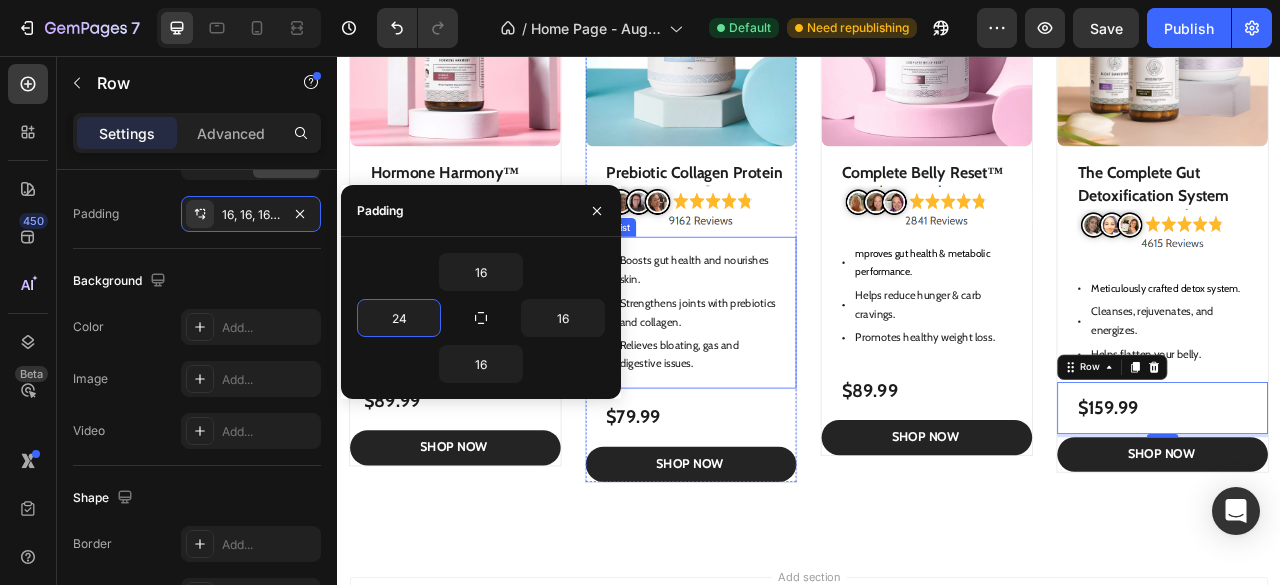 click on "Product Images Prebiotic Collagen Protein Product Title Image
Boosts gut health and nourishes skin.
Strengthens joints with prebiotics and collagen.
Relieves bloating, gas and digestive issues. Item List" at bounding box center [787, 193] 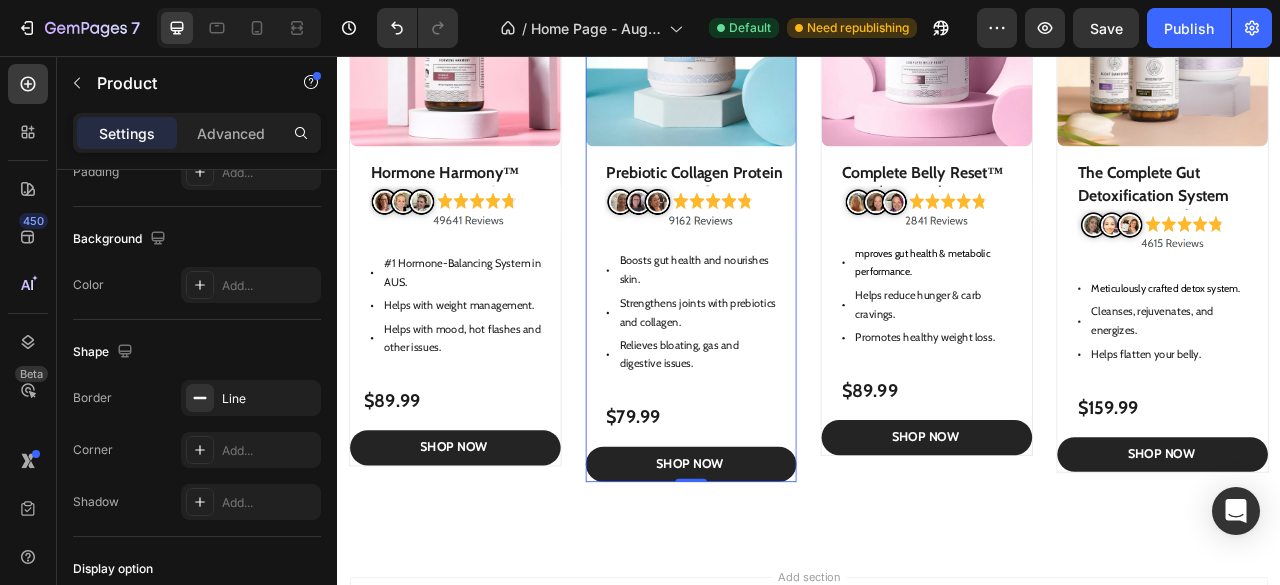 scroll, scrollTop: 0, scrollLeft: 0, axis: both 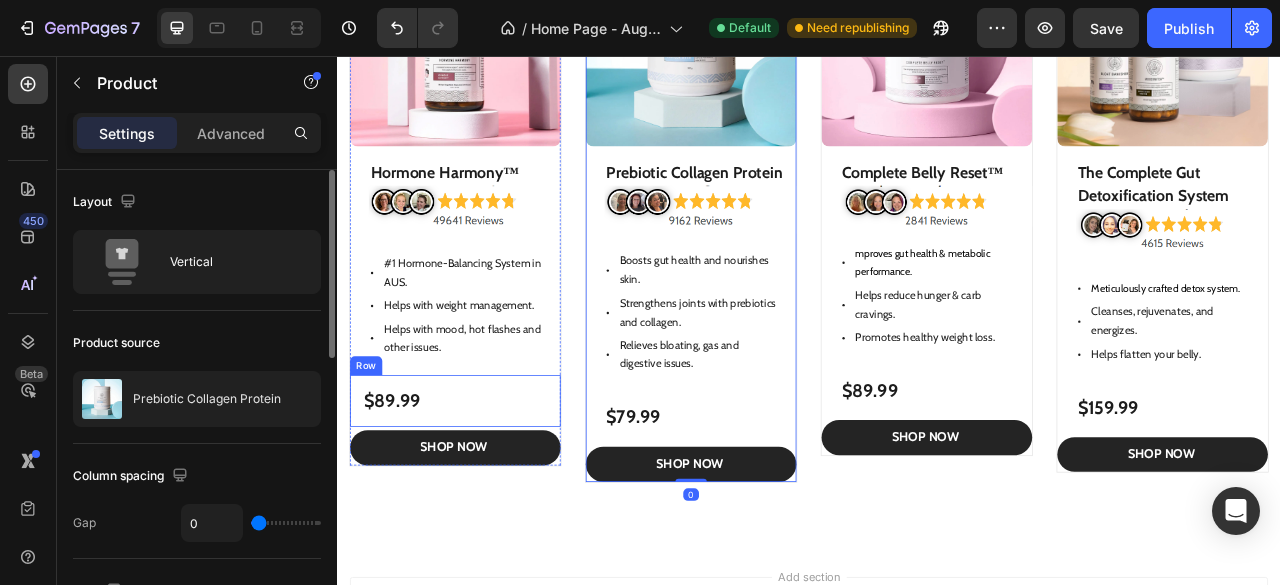click on "$89.99 Product Price Product Price Row" at bounding box center (487, 495) 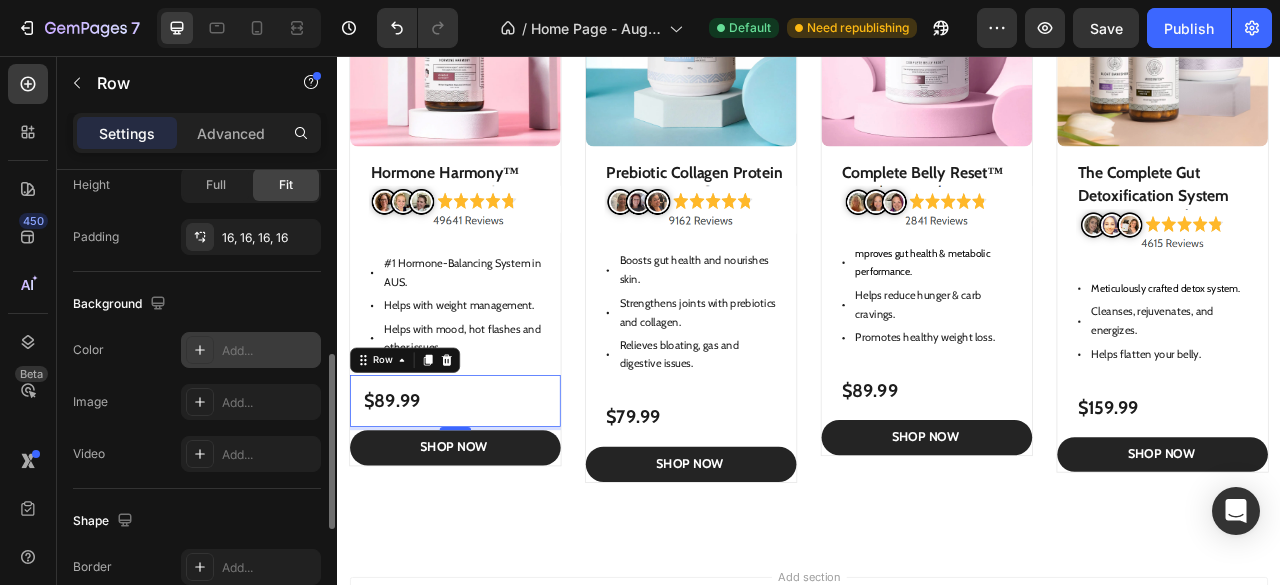 scroll, scrollTop: 497, scrollLeft: 0, axis: vertical 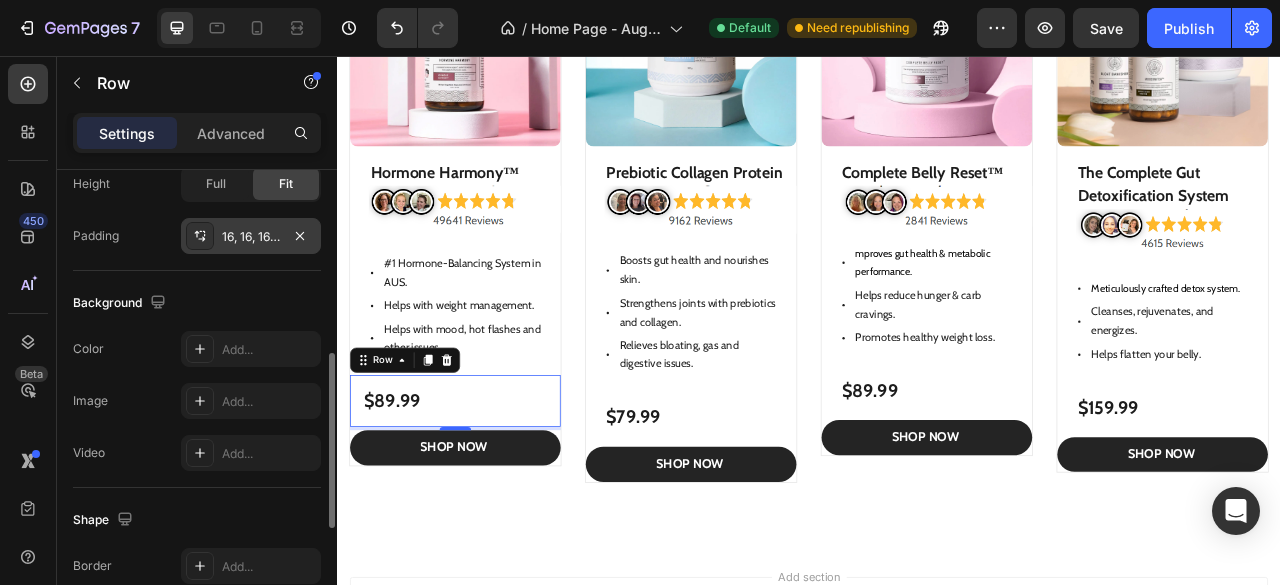 click on "16, 16, 16, 16" at bounding box center (251, 236) 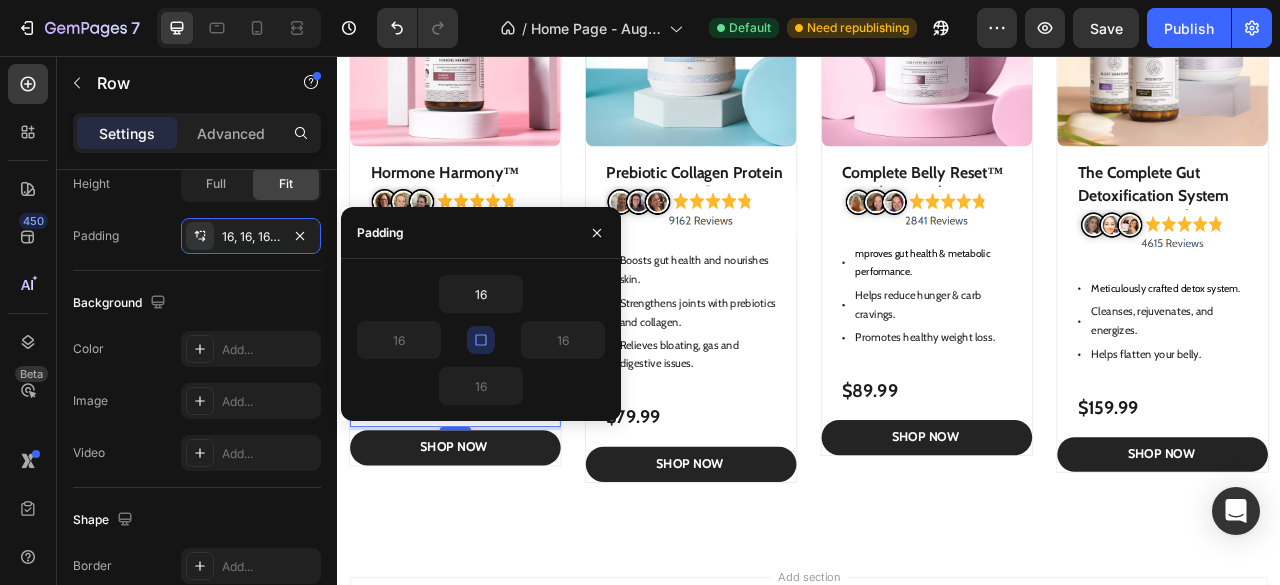 click 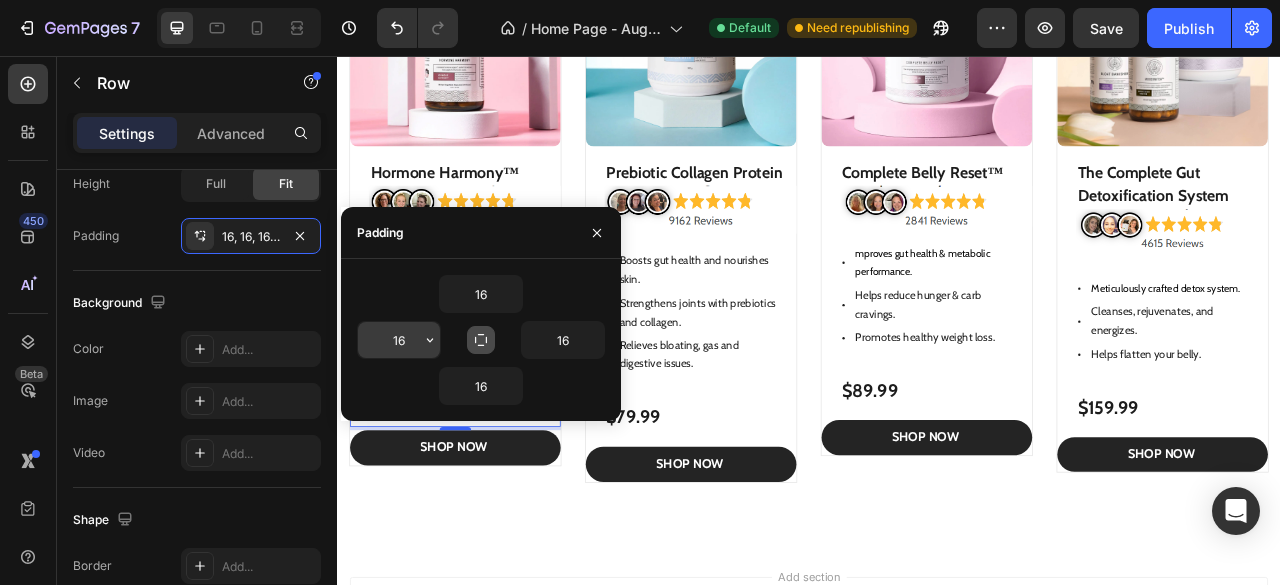 click on "16" at bounding box center [399, 340] 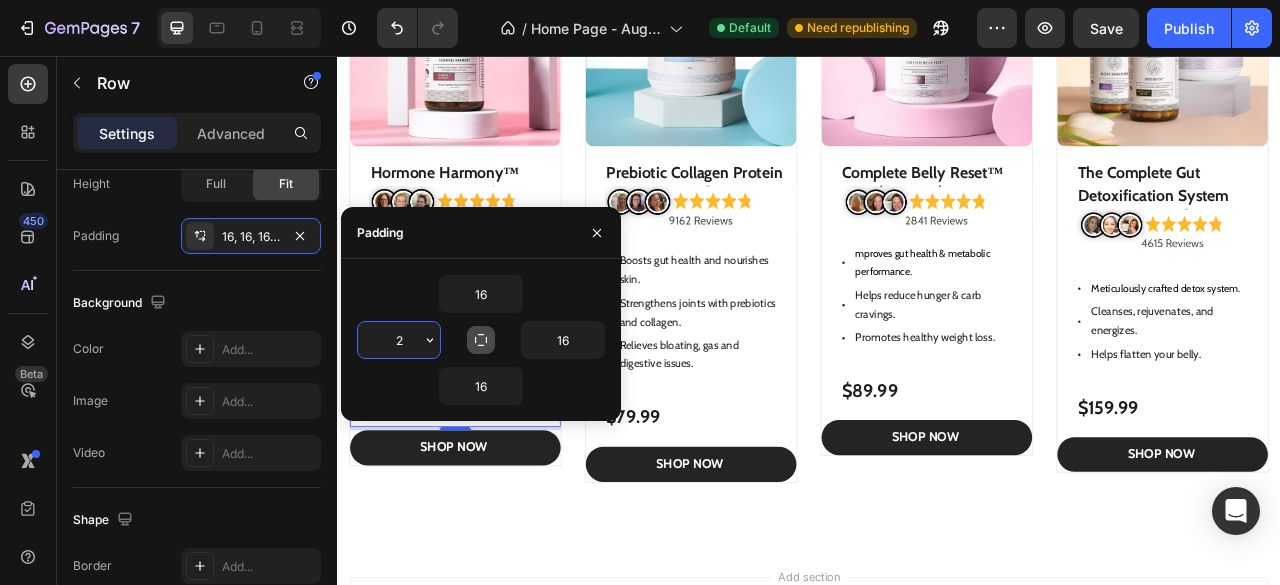 type on "24" 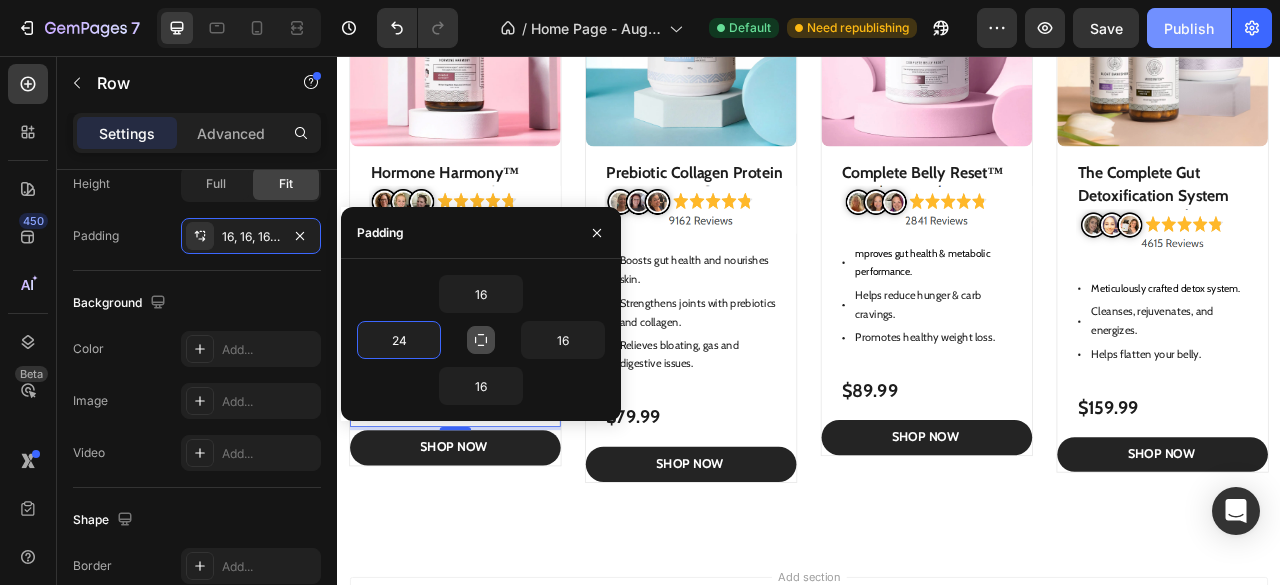 click on "Publish" 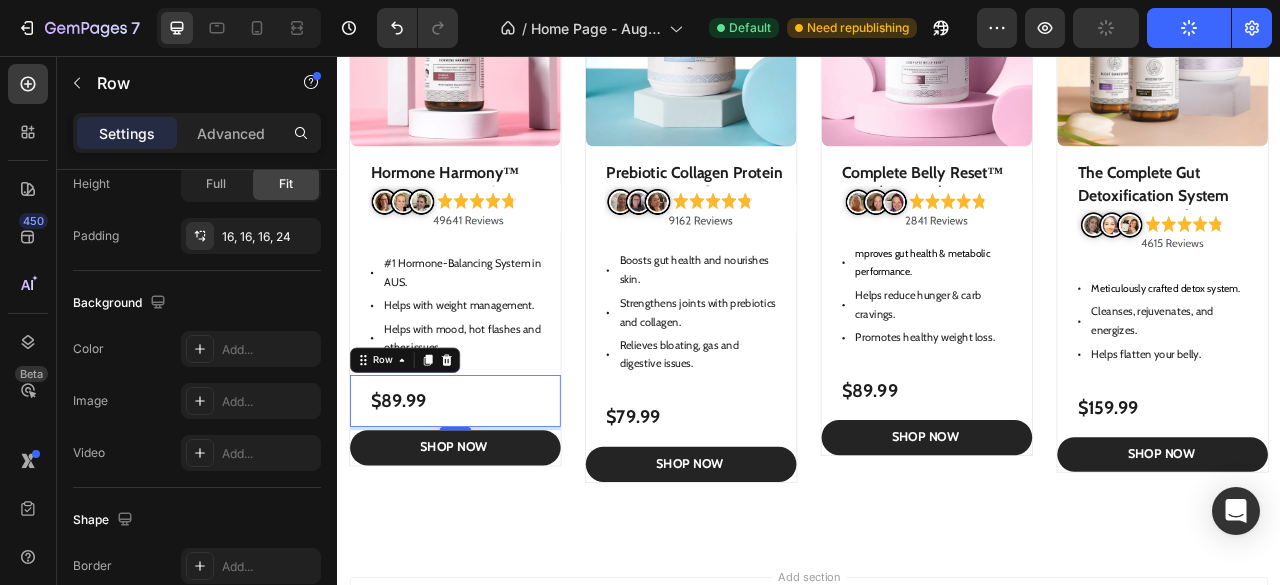 type 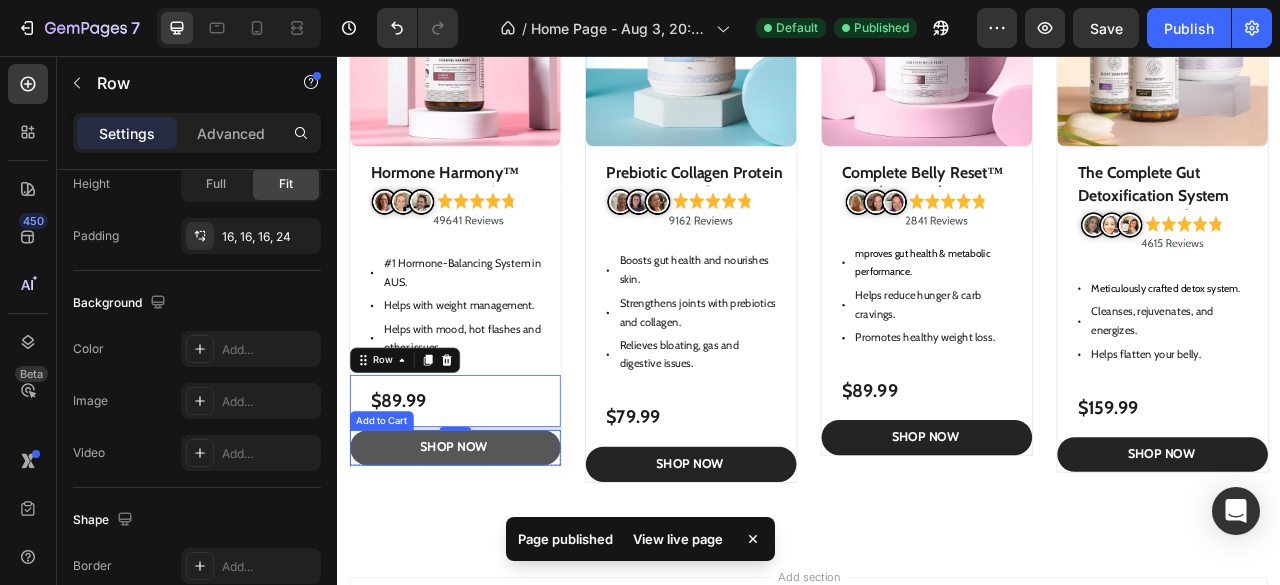click on "SHop Now" at bounding box center (487, 554) 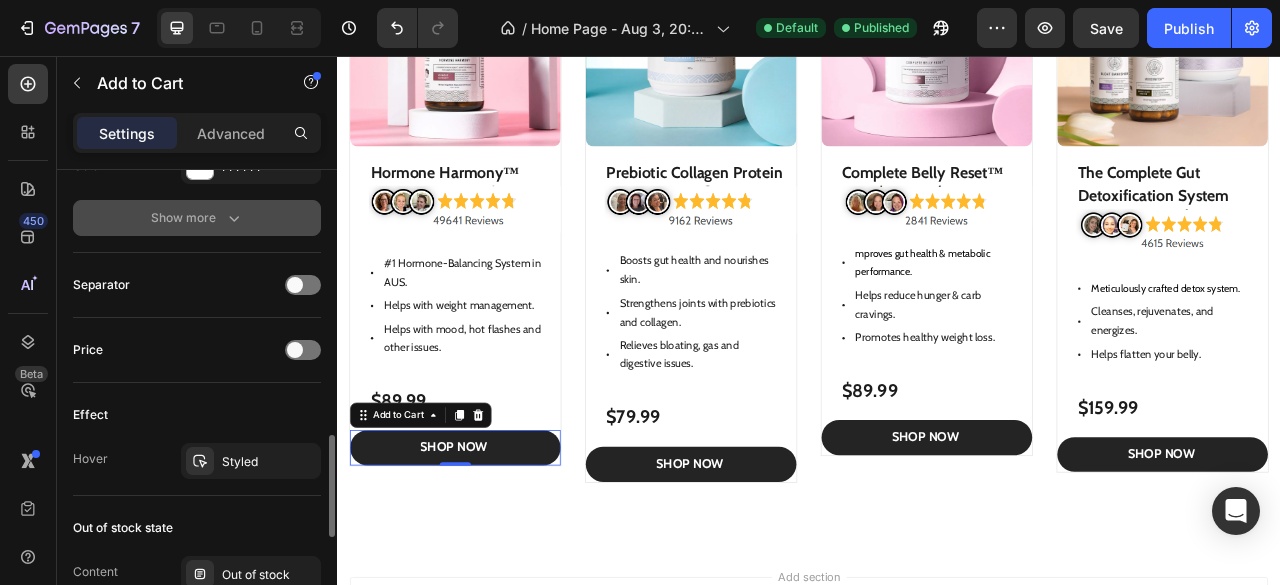 scroll, scrollTop: 1227, scrollLeft: 0, axis: vertical 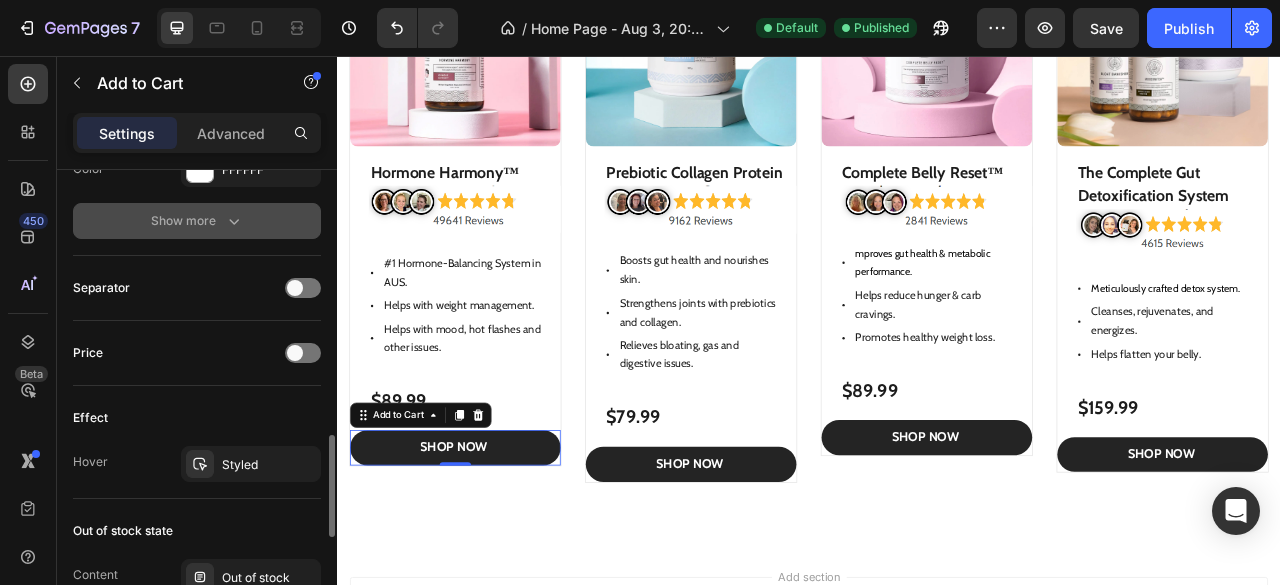 type 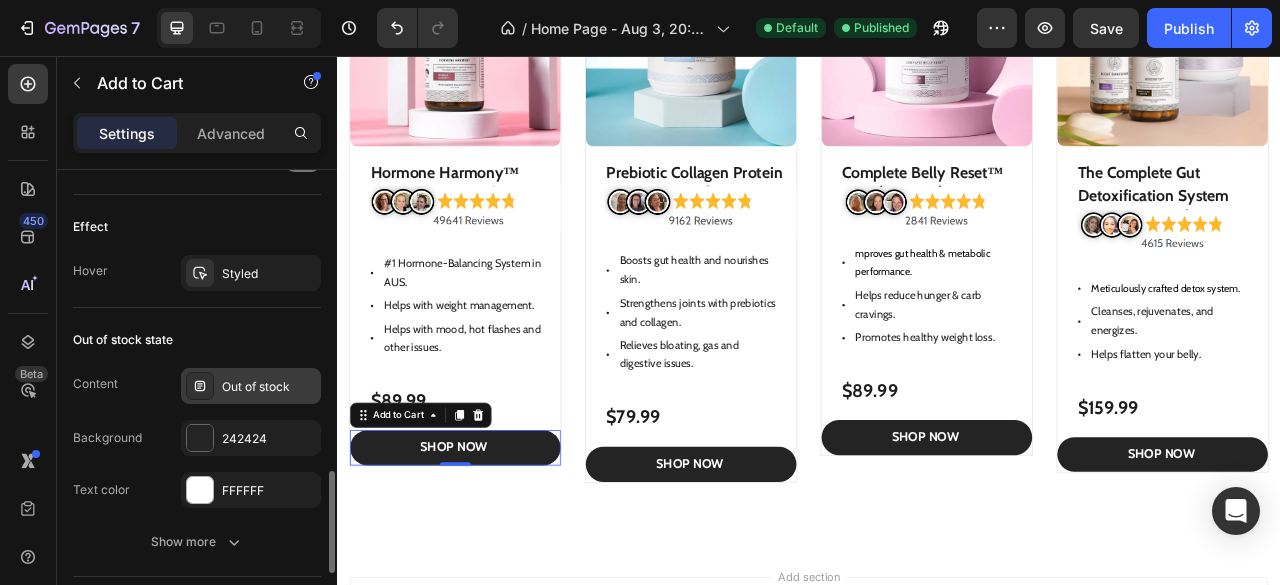 scroll, scrollTop: 1420, scrollLeft: 0, axis: vertical 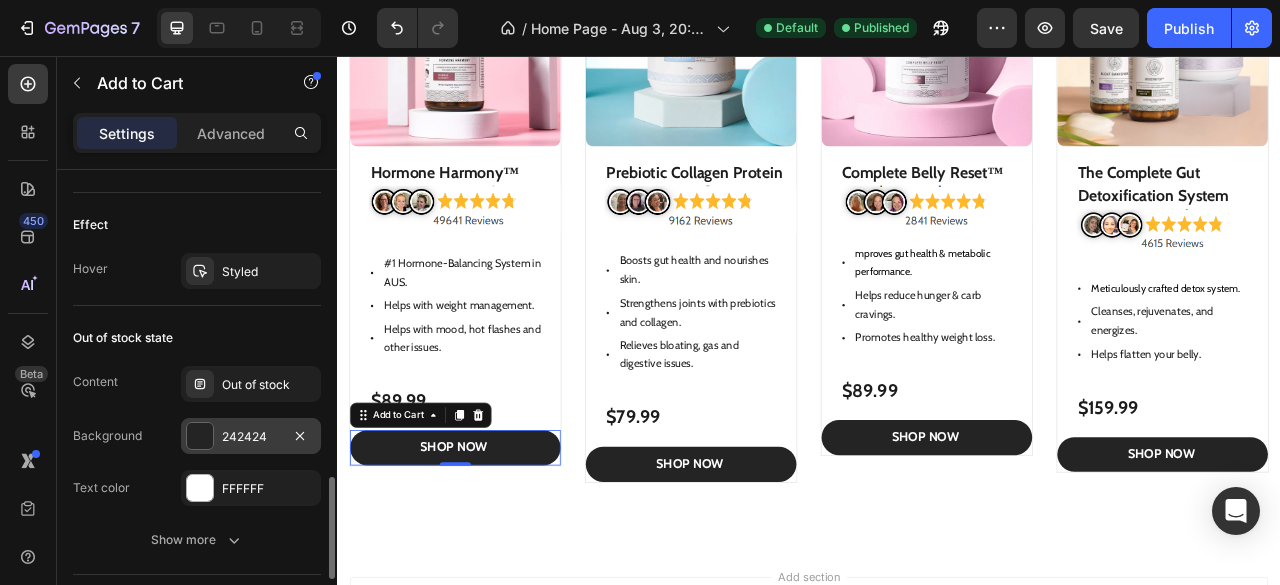 click on "242424" at bounding box center (251, 436) 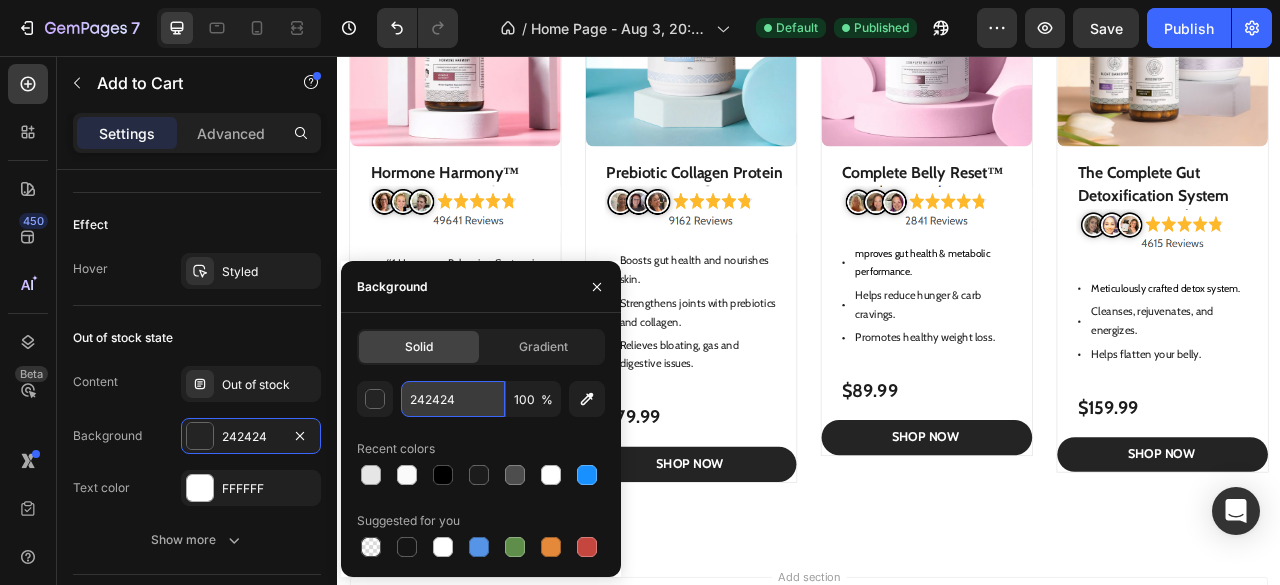 click on "242424" at bounding box center [453, 399] 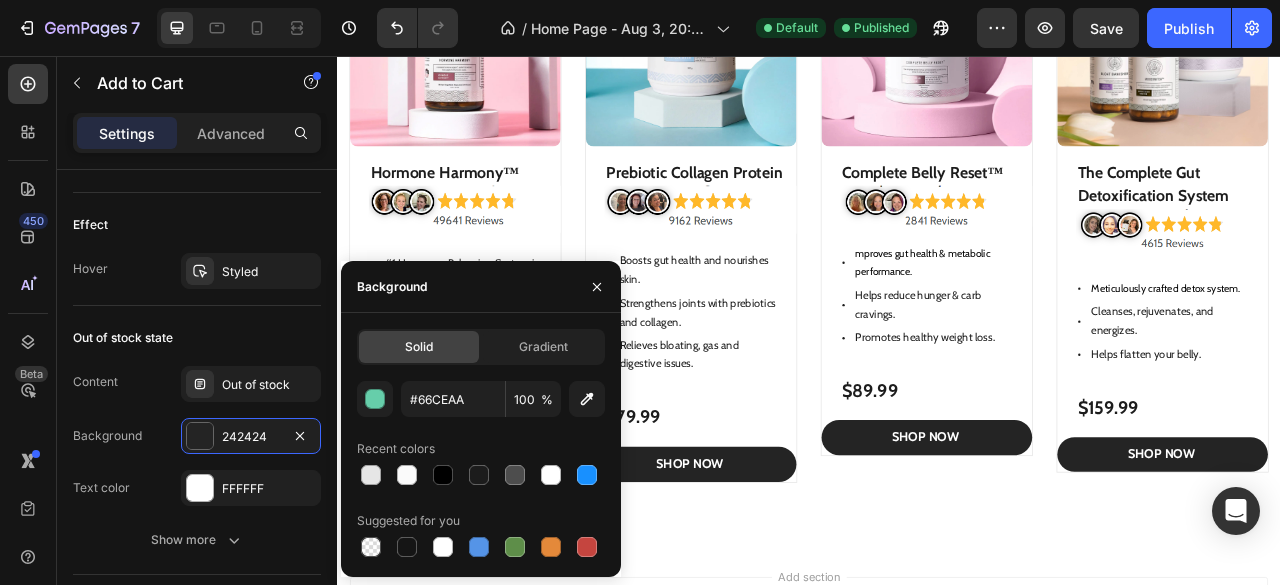 click on "#66CEAA 100 % Recent colors Suggested for you" at bounding box center [481, 471] 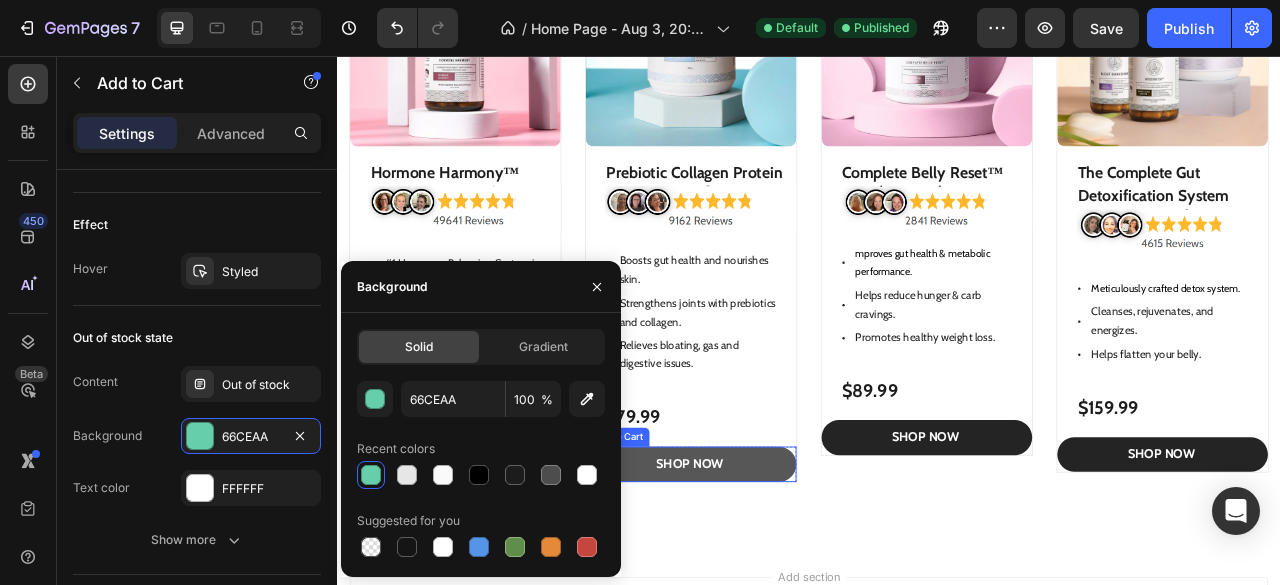 click on "SHOP NOW" at bounding box center [787, 575] 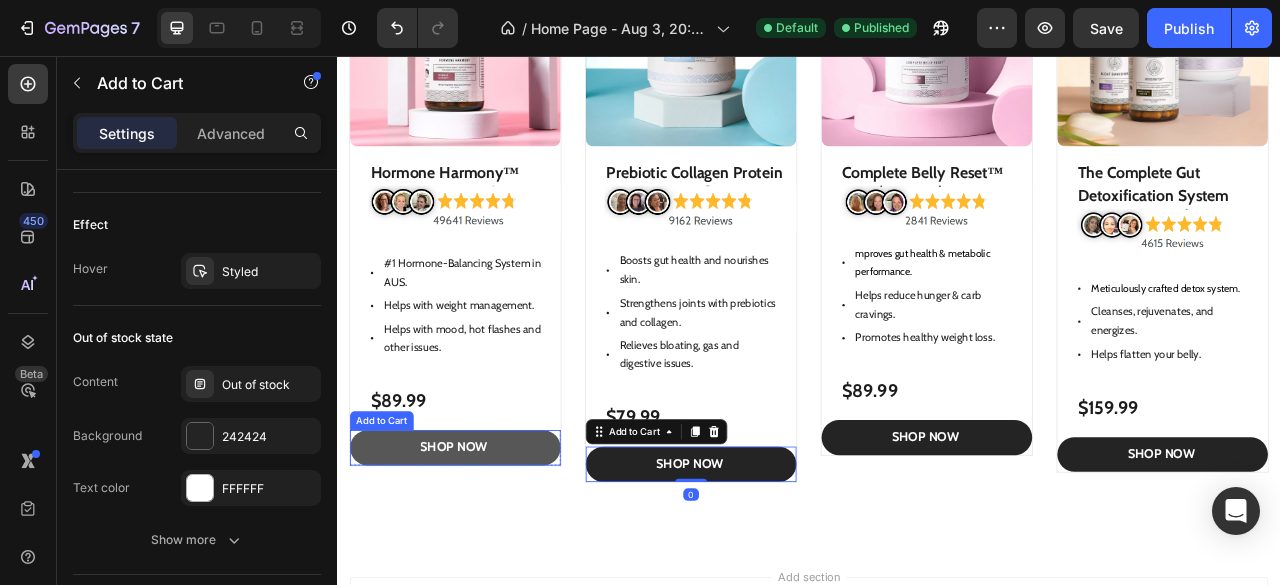 click on "SHop Now" at bounding box center (487, 554) 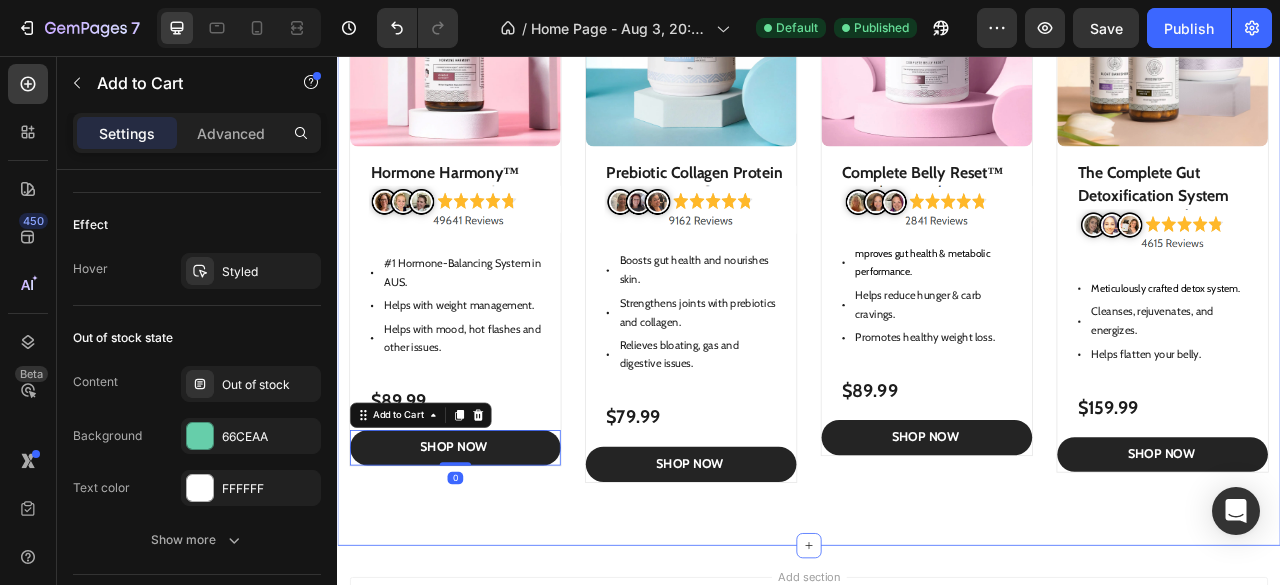 click on "Product Images Hormone Harmony™ Product Title Image Heading Row
#1 Hormone-Balancing System in AUS.
Helps with weight management.
Helps with mood, hot flashes and other issues. Item List $89.99 Product Price Product Price Row SHop Now Add to Cart   0 Row Product Row Product Images Prebiotic Collagen Protein Product Title Image
Boosts gut health and nourishes skin.
Strengthens joints with prebiotics and collagen.
Relieves bloating, gas and digestive issues. Item List $79.99 Product Price Product Price Row SHOP NOW Add to Cart Row Product Row Product Images Complete Belly Reset™ Product Title Image
mproves gut health & metabolic performance.
Helps reduce hunger & carb cravings.
Promotes healthy weight loss. Item List $89.99 Product Price Product Price Row SHOP NOW Add to Cart Row Product Row Product Images The Complete Gut Detoxification System Product Title Image" at bounding box center [937, 250] 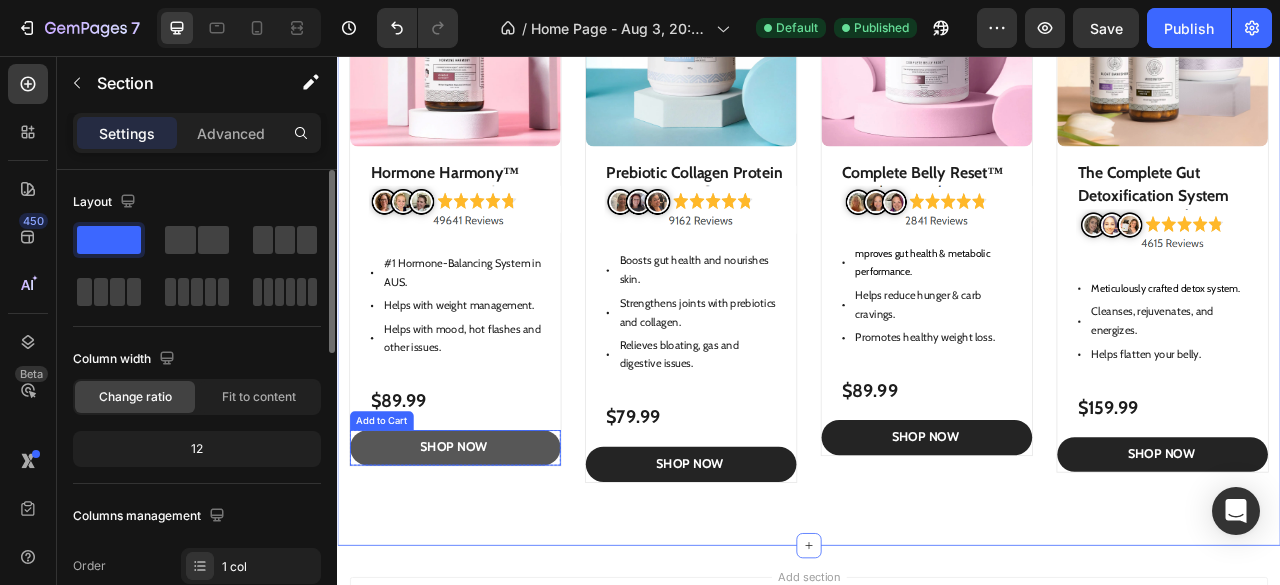 click on "SHop Now" at bounding box center [487, 554] 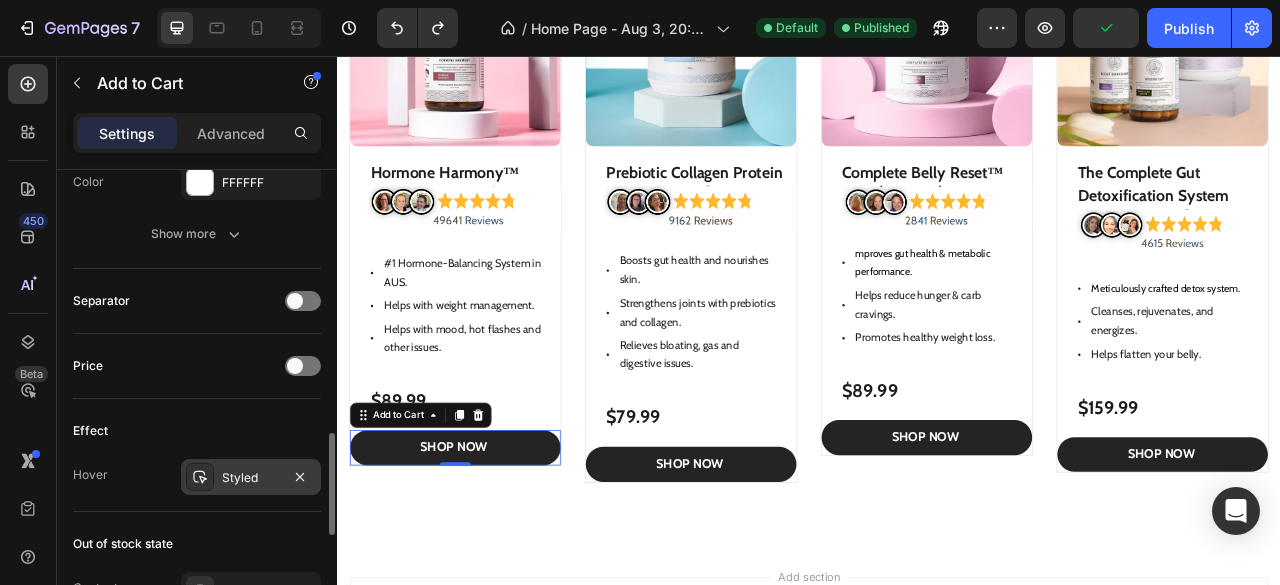 scroll, scrollTop: 1215, scrollLeft: 0, axis: vertical 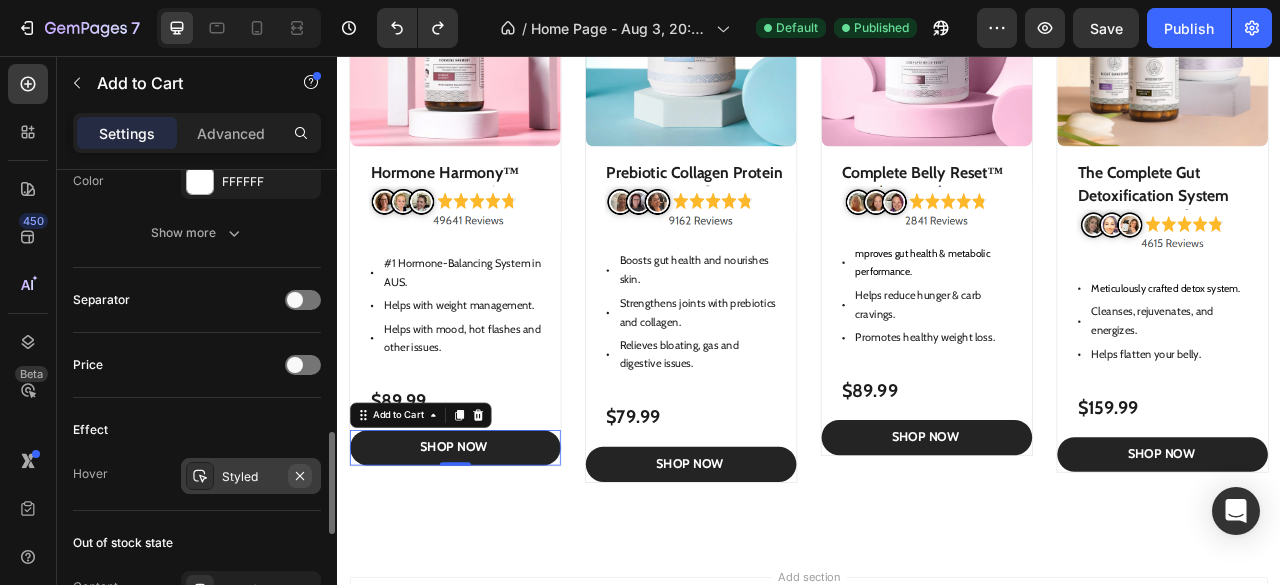 click 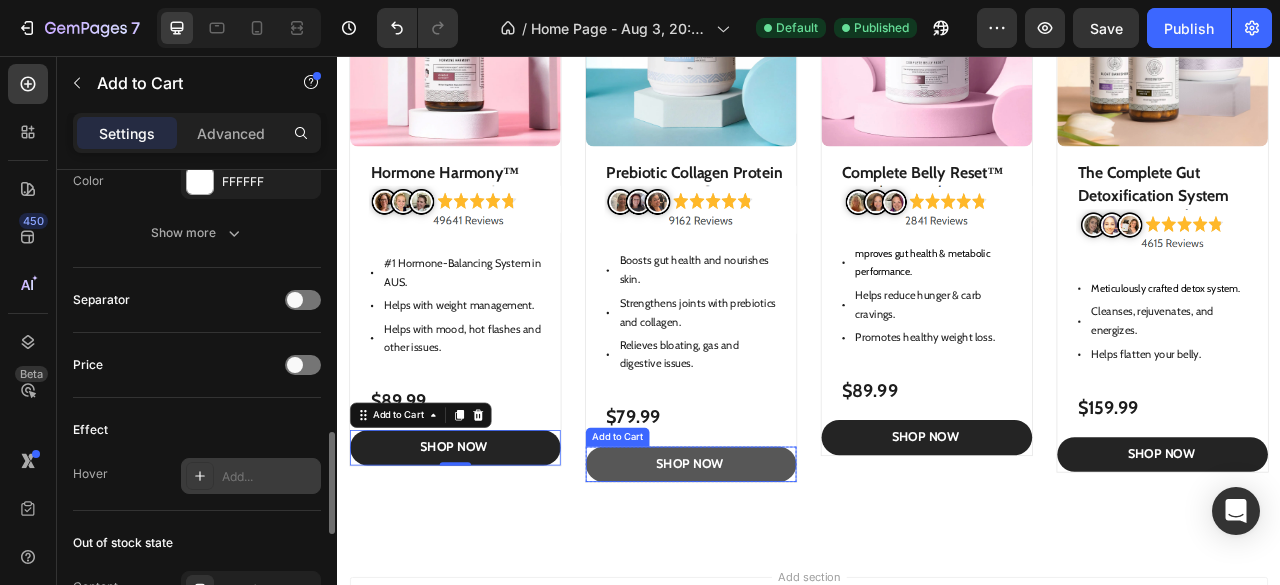 click on "SHOP NOW" at bounding box center [787, 575] 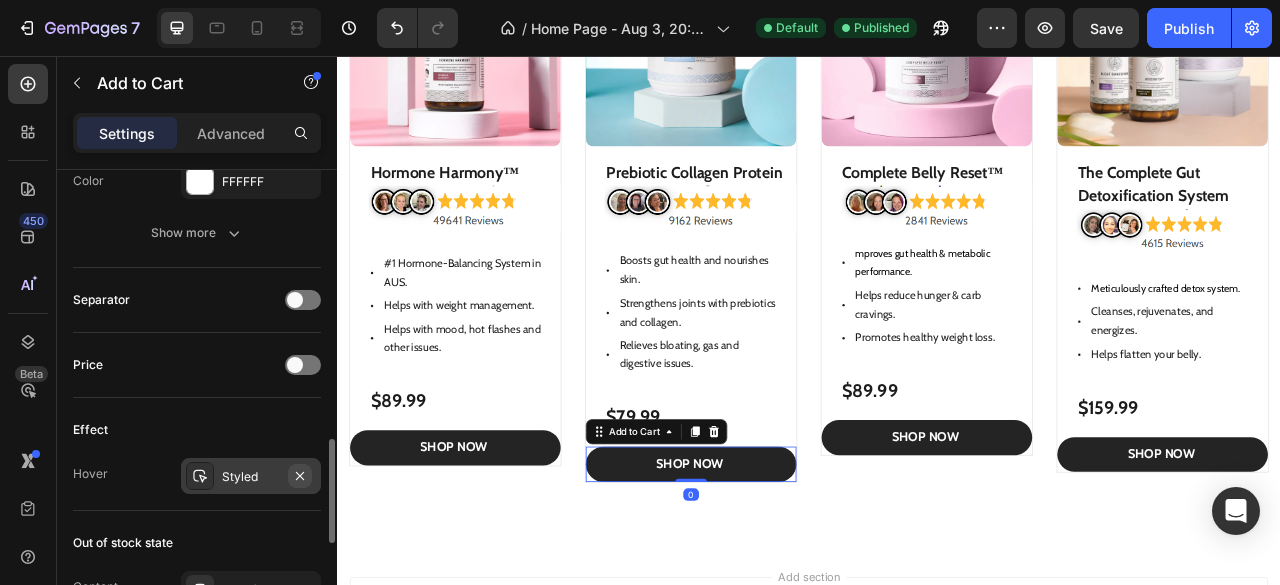 click 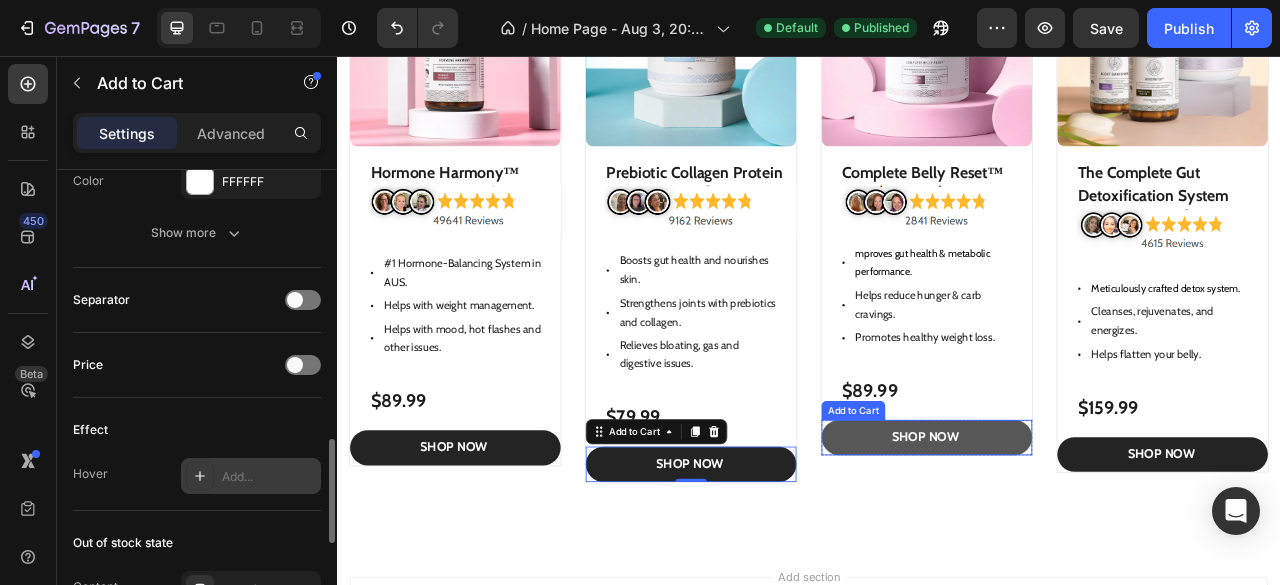 click on "SHOP NOW" at bounding box center (1087, 541) 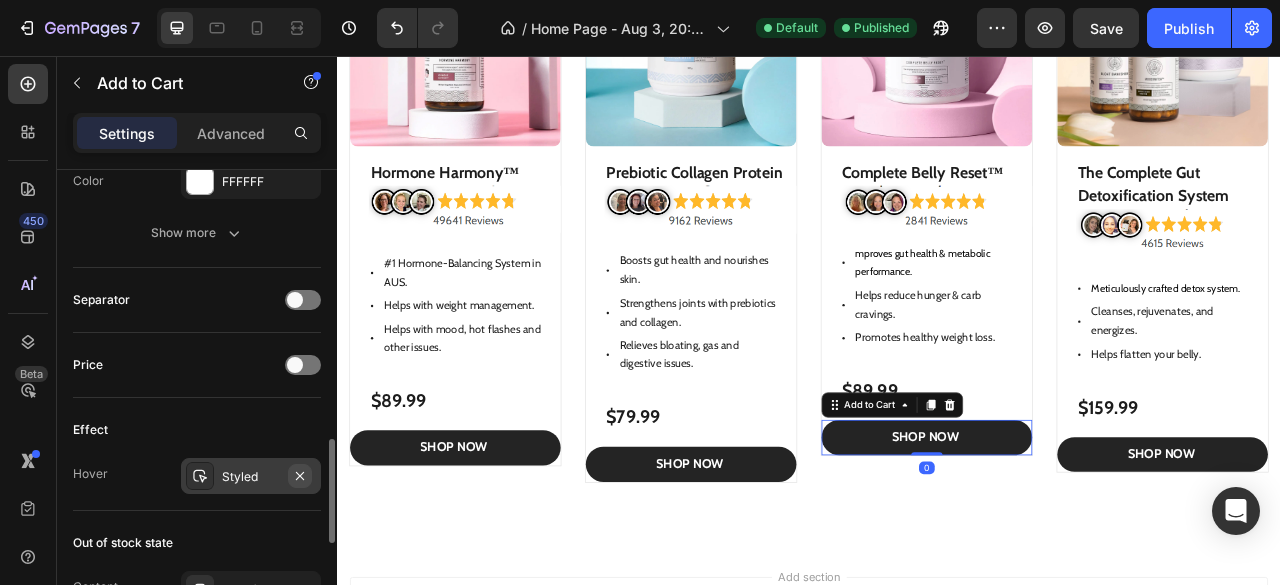 click 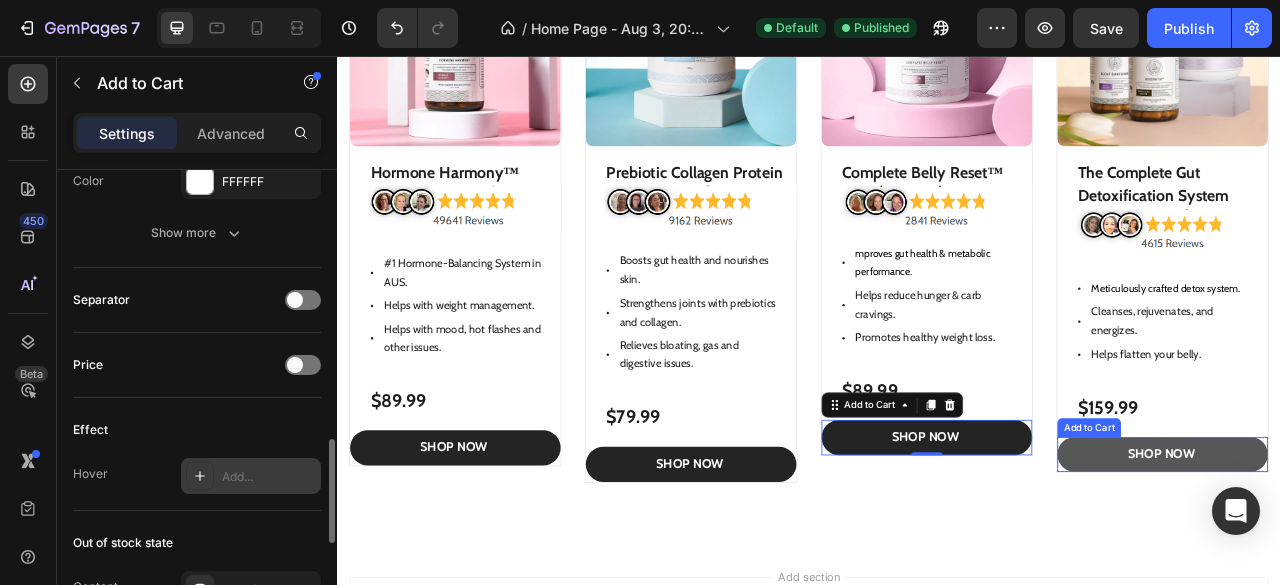 click on "SHOP NOW" at bounding box center [1387, 563] 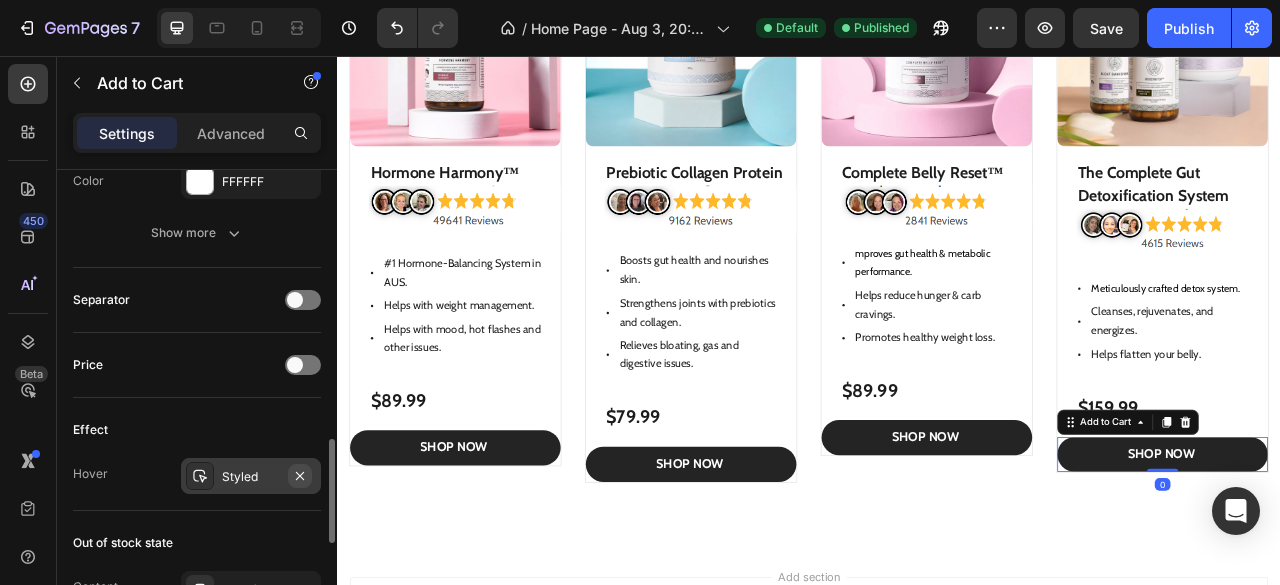 click 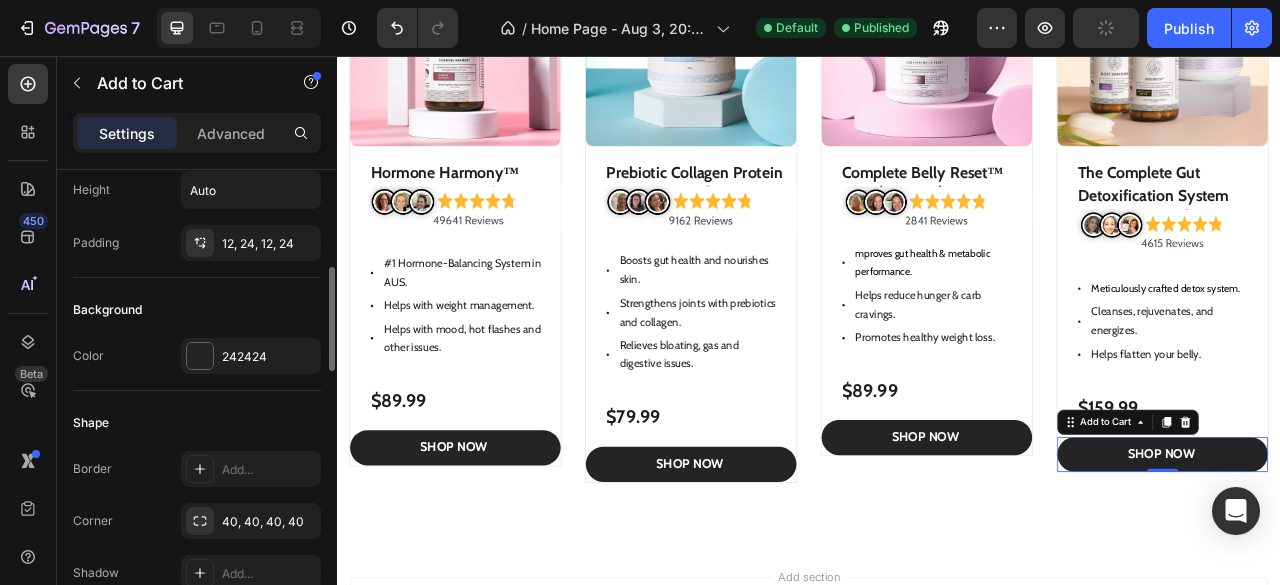 scroll, scrollTop: 344, scrollLeft: 0, axis: vertical 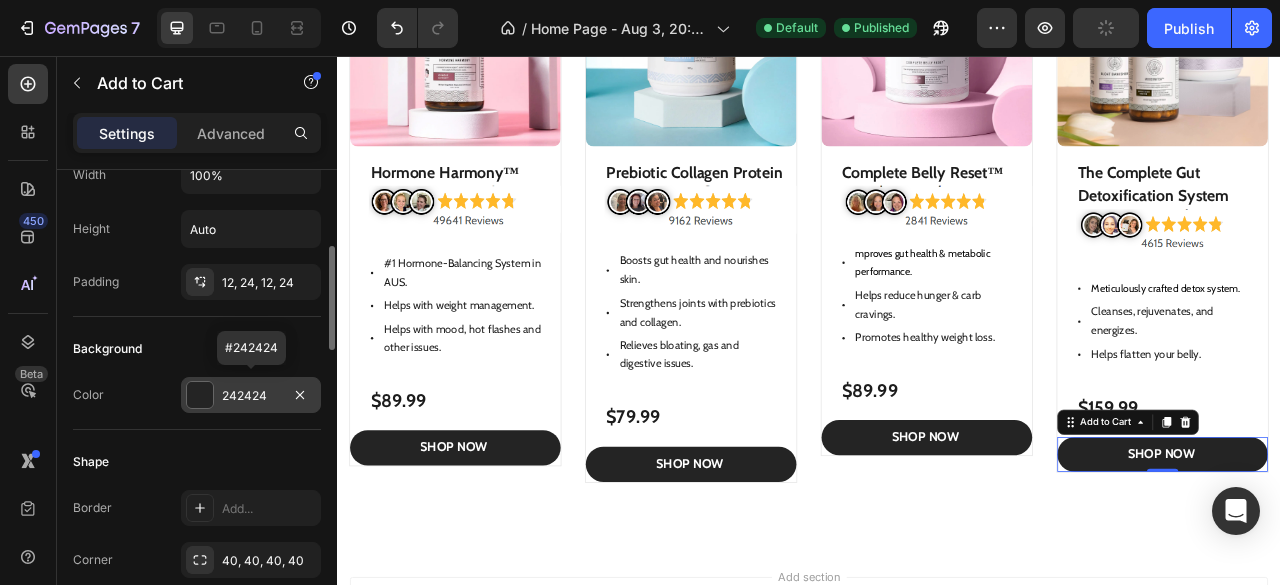 click on "242424" at bounding box center (251, 395) 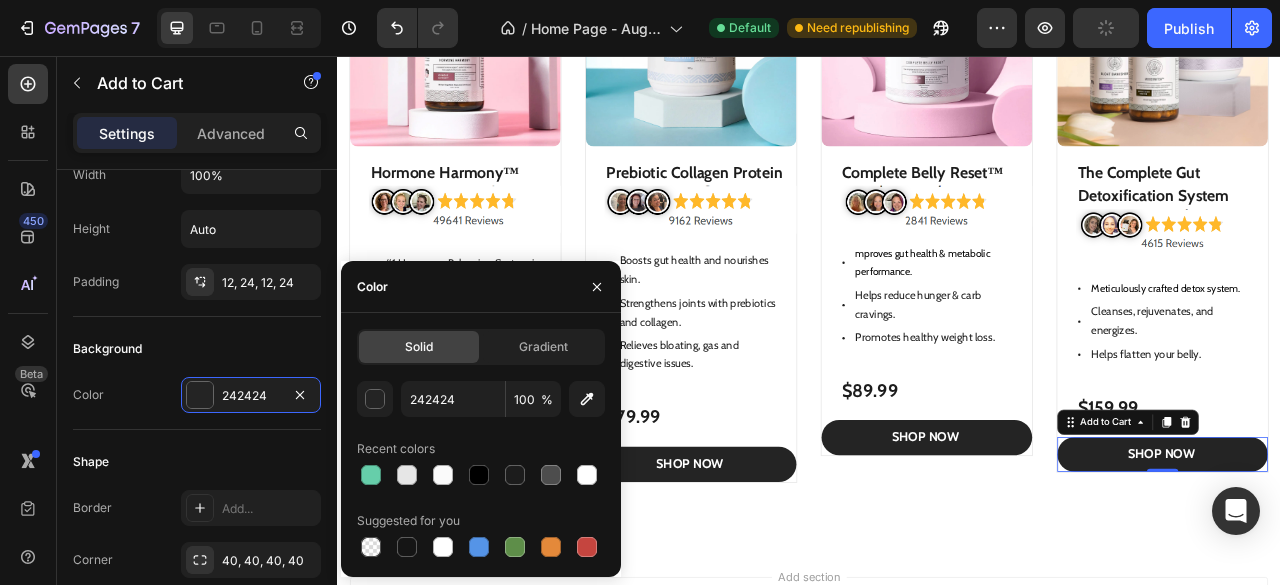 click on "242424 100 % Recent colors Suggested for you" at bounding box center (481, 471) 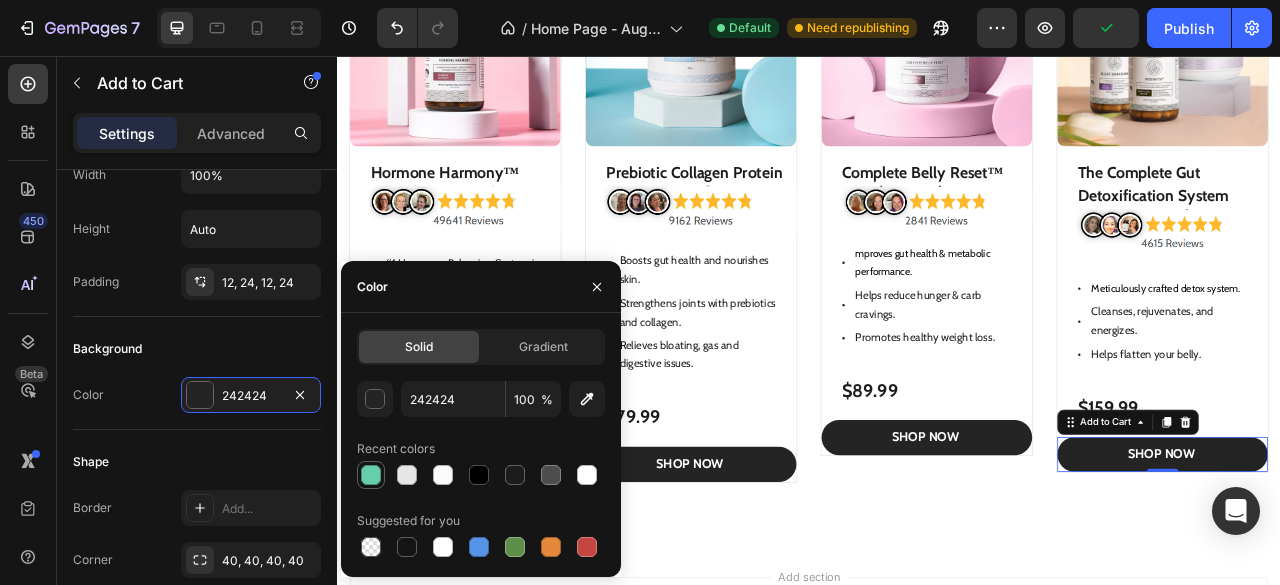 click at bounding box center (371, 475) 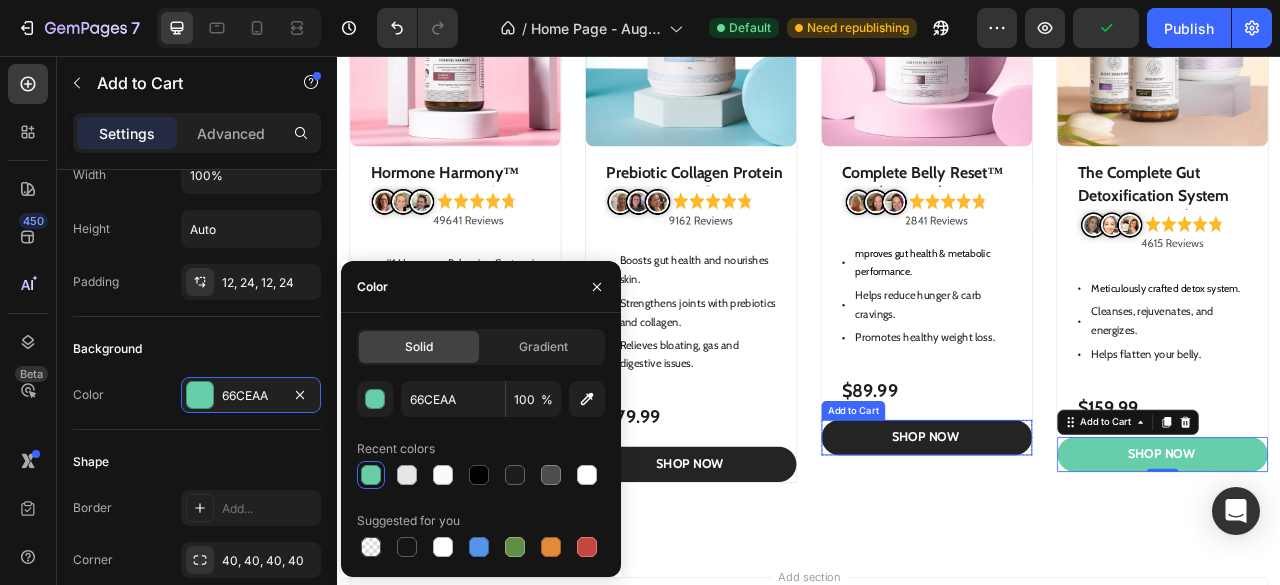 click on "SHOP NOW" at bounding box center (1087, 541) 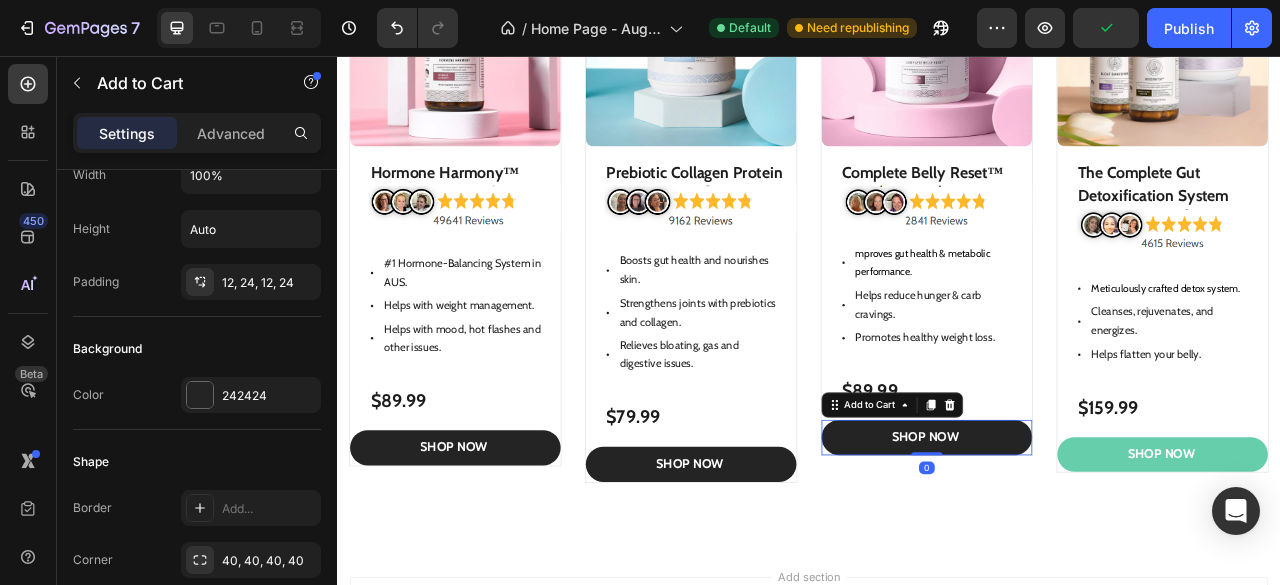 scroll, scrollTop: 344, scrollLeft: 0, axis: vertical 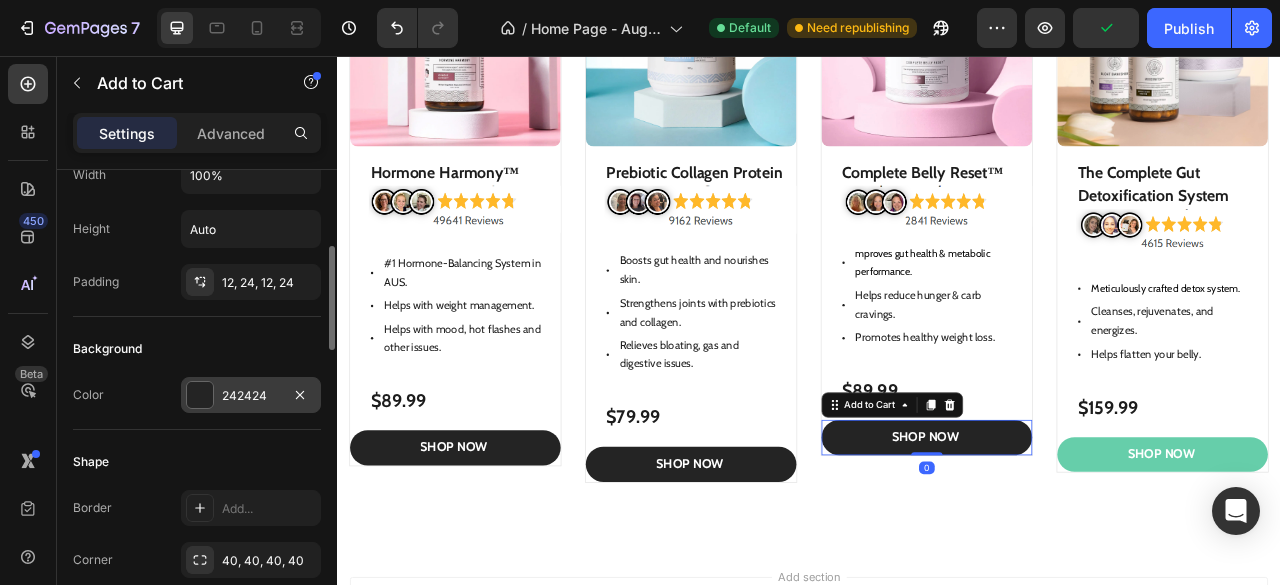 click on "242424" at bounding box center (251, 395) 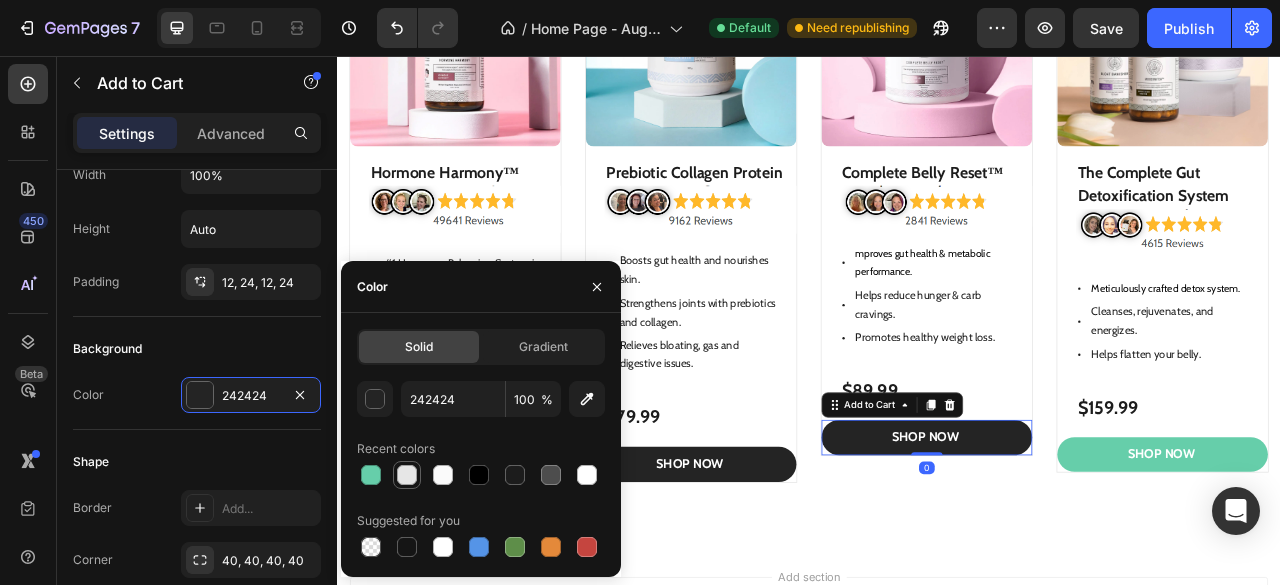 drag, startPoint x: 370, startPoint y: 473, endPoint x: 418, endPoint y: 467, distance: 48.373547 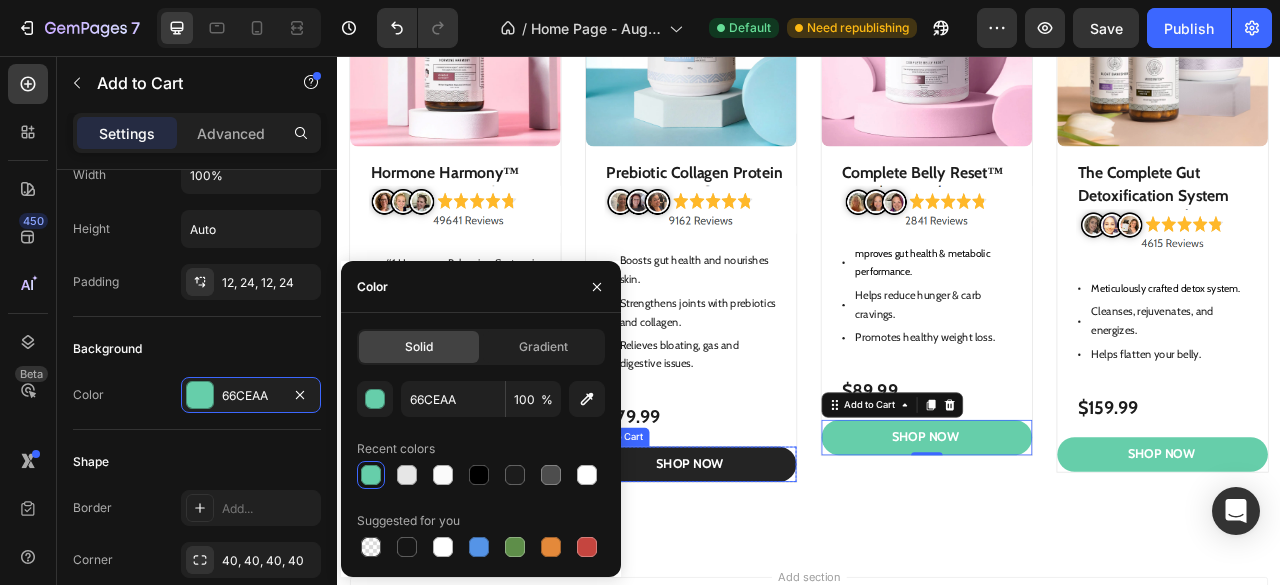 click on "SHOP NOW" at bounding box center (787, 575) 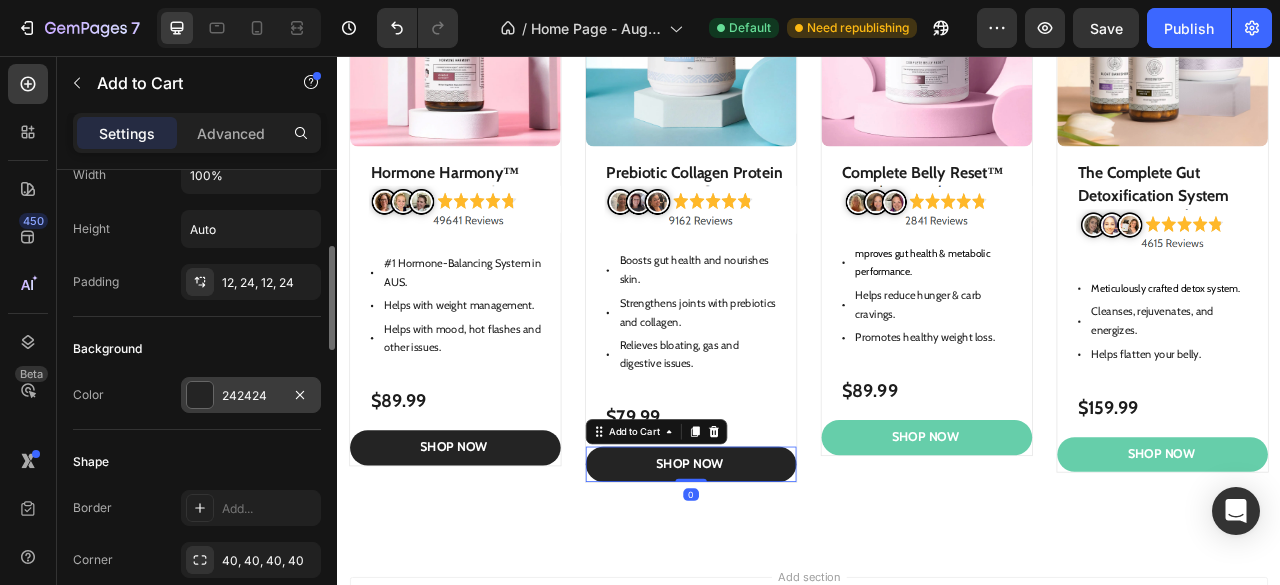 click on "242424" at bounding box center (251, 395) 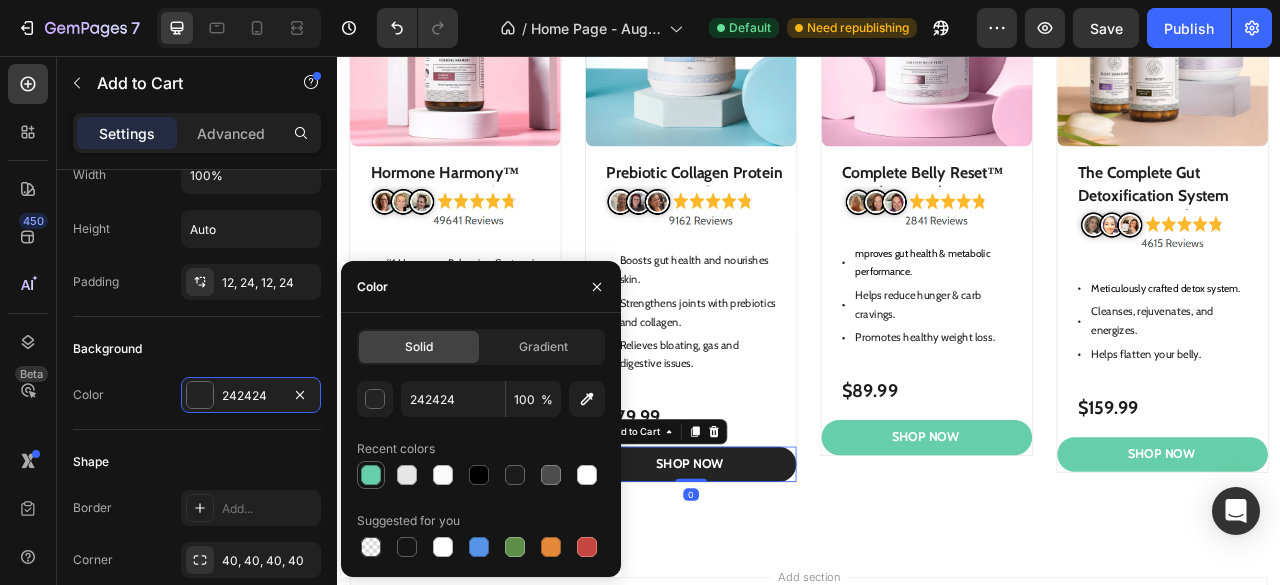 click at bounding box center (371, 475) 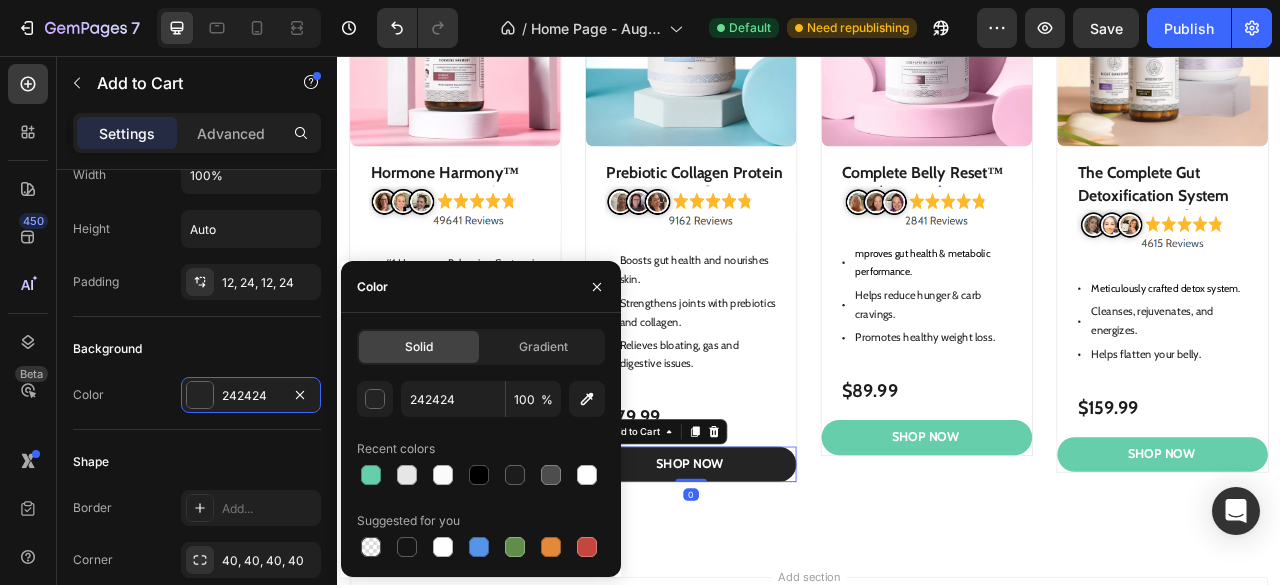 type on "66CEAA" 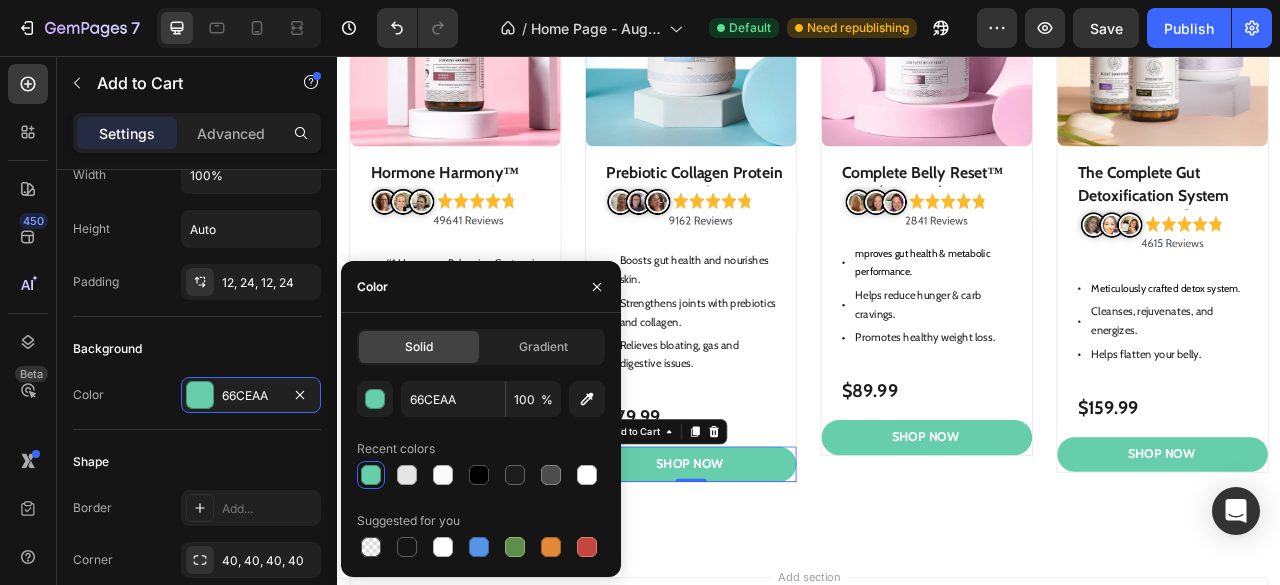 click on "Product Images Hormone Harmony™ Product Title Image Heading Row
#1 Hormone-Balancing System in [COUNTRY].
Helps with weight management.
Helps with mood, hot flashes and other issues. Item List $89.99 Product Price Product Price Row SHop Now Add to Cart Row Product Row Product Images Prebiotic Collagen Protein Product Title Image
Boosts gut health and nourishes skin.
Strengthens joints with prebiotics and collagen.
Relieves bloating, gas and digestive issues. Item List $79.99 Product Price Product Price Row SHOP NOW Add to Cart   0 Row Product Row Product Images Complete Belly Reset™ Product Title Image
mproves gut health & metabolic performance.
Helps reduce hunger & carb cravings.
Promotes healthy weight loss. Item List $89.99 Product Price Product Price Row SHOP NOW Add to Cart Row Product Row Product Images The Complete Gut Detoxification System Product Title Image" at bounding box center [937, 250] 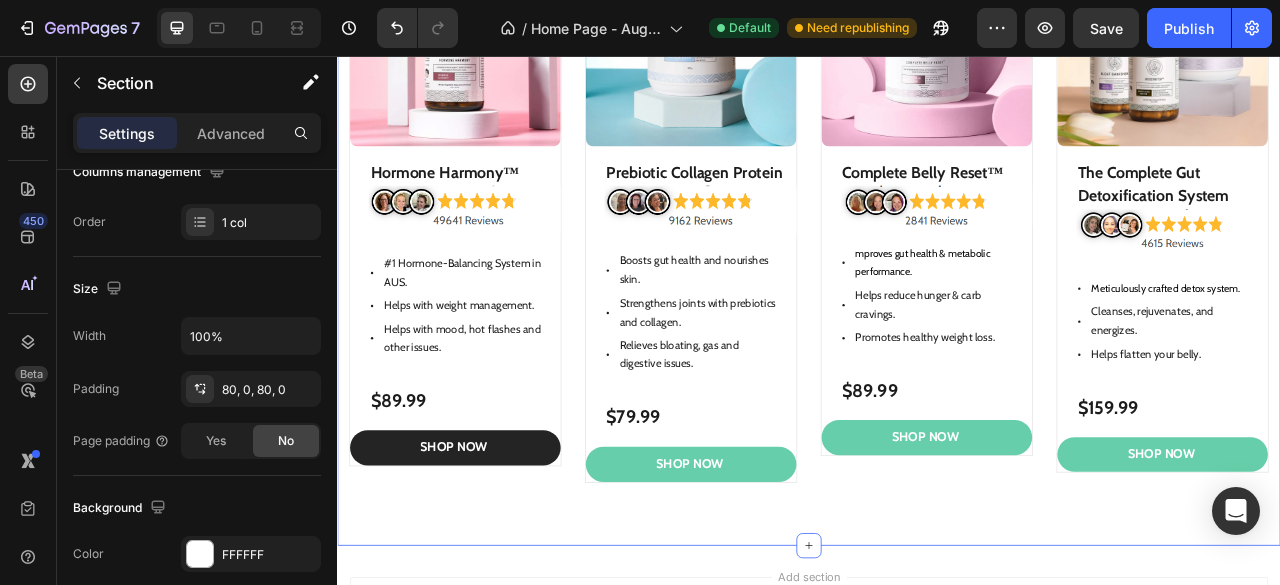 scroll, scrollTop: 0, scrollLeft: 0, axis: both 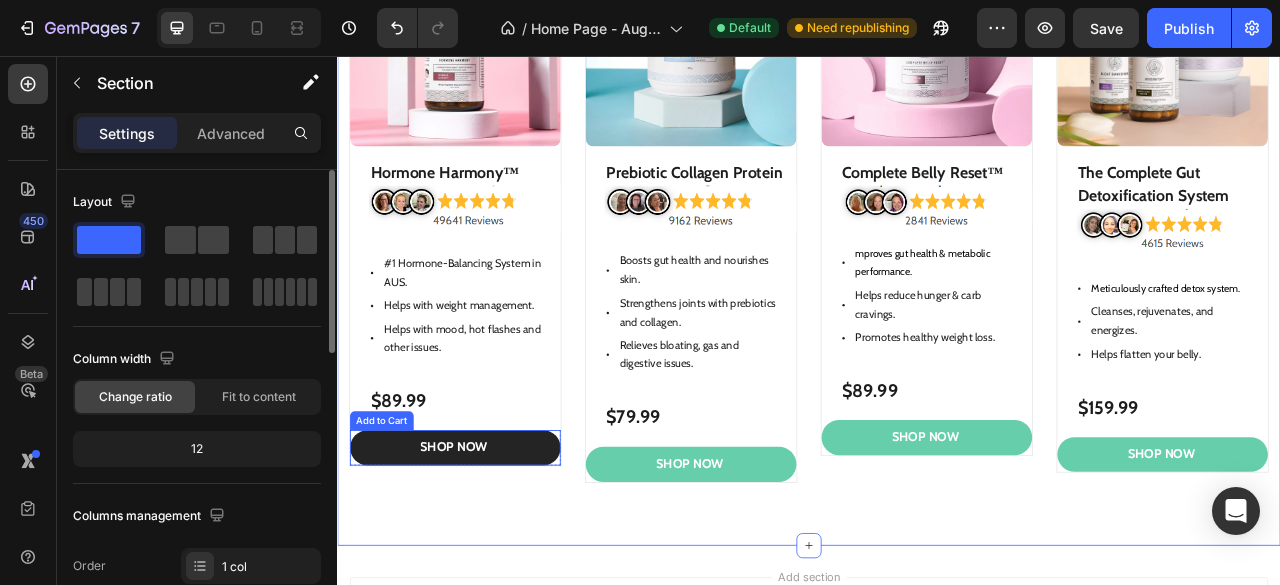 click on "SHop Now" at bounding box center (487, 554) 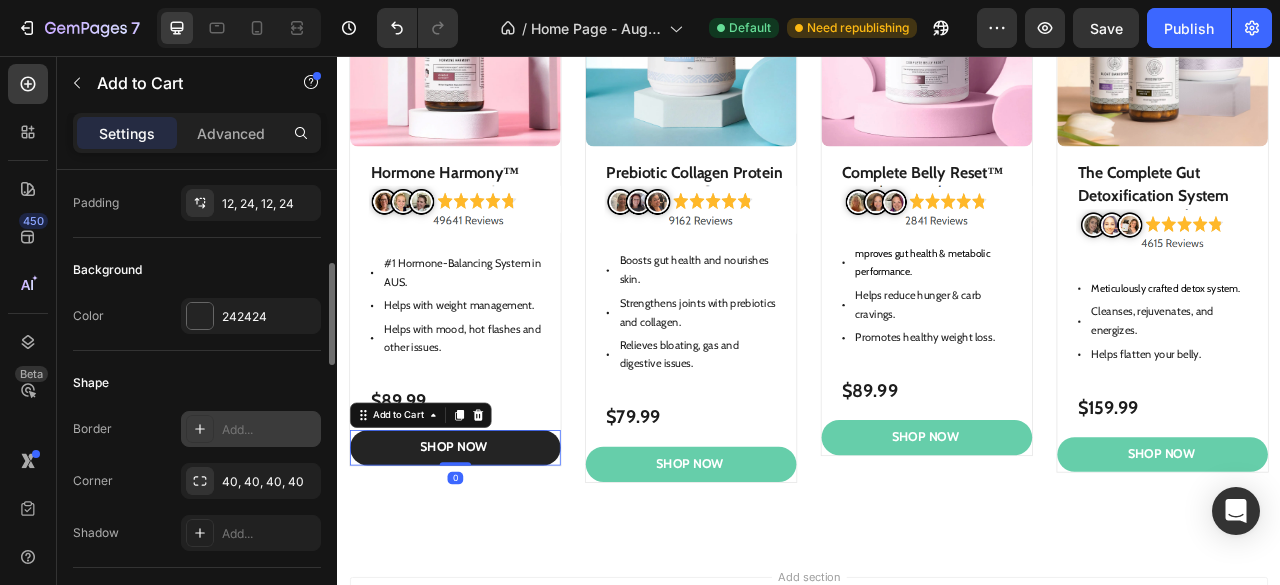 scroll, scrollTop: 430, scrollLeft: 0, axis: vertical 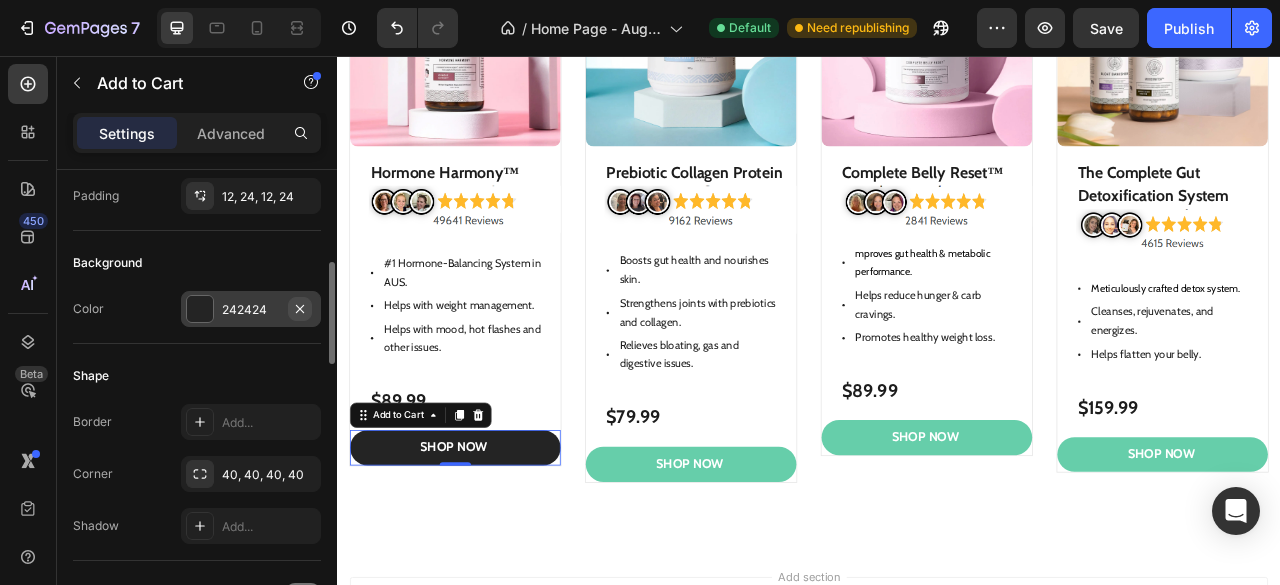 click 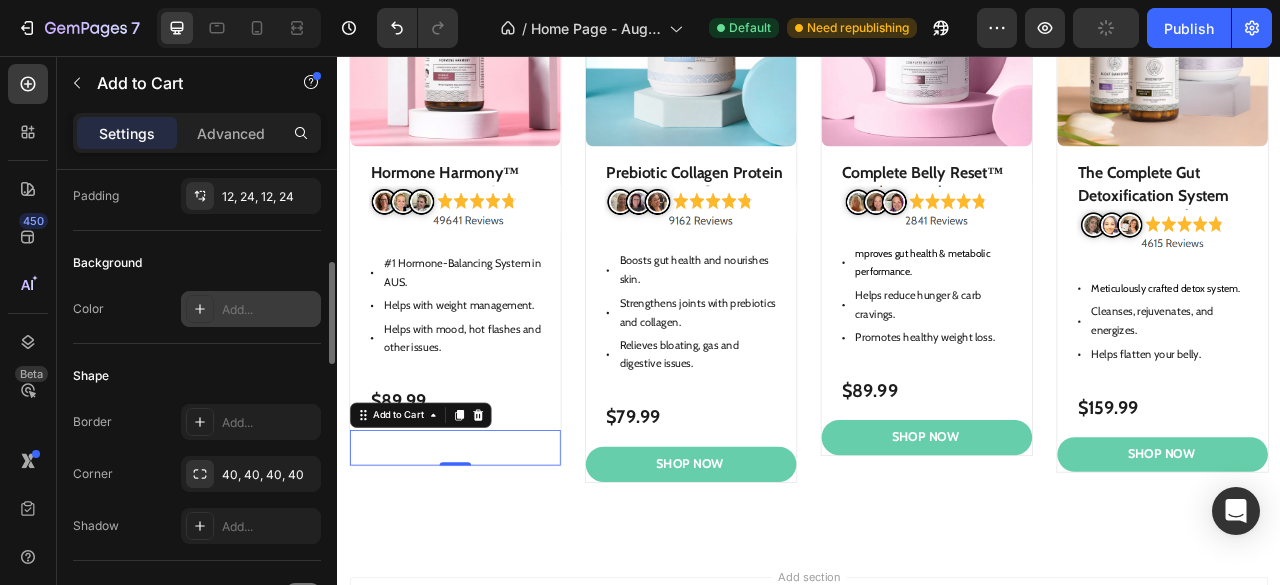 click on "Add..." at bounding box center (251, 309) 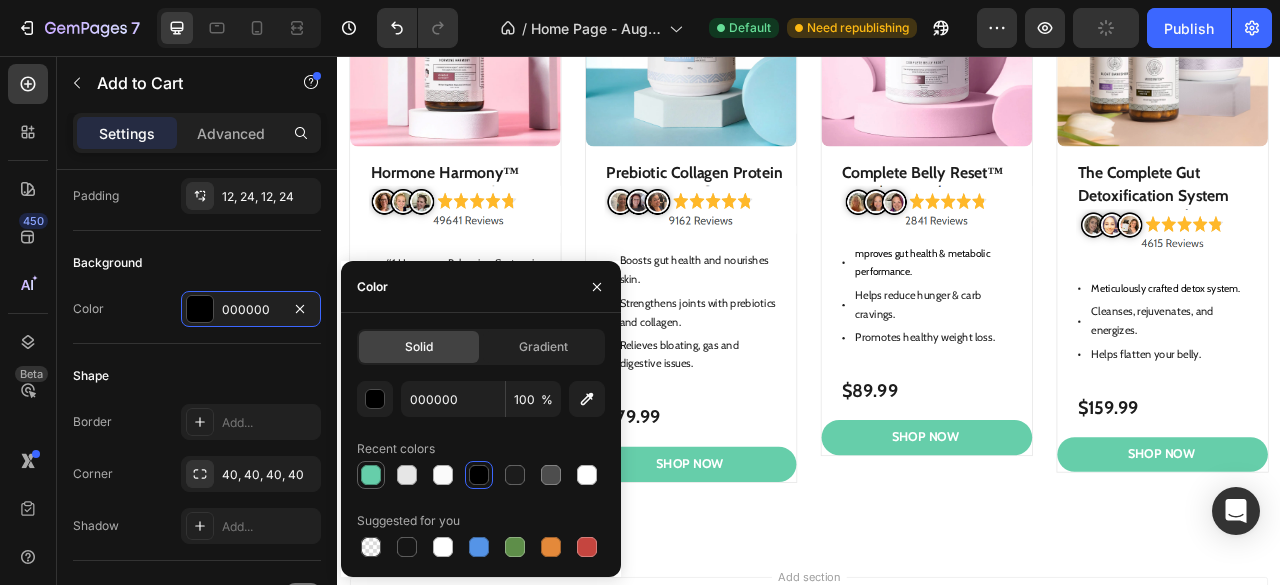 click at bounding box center [371, 475] 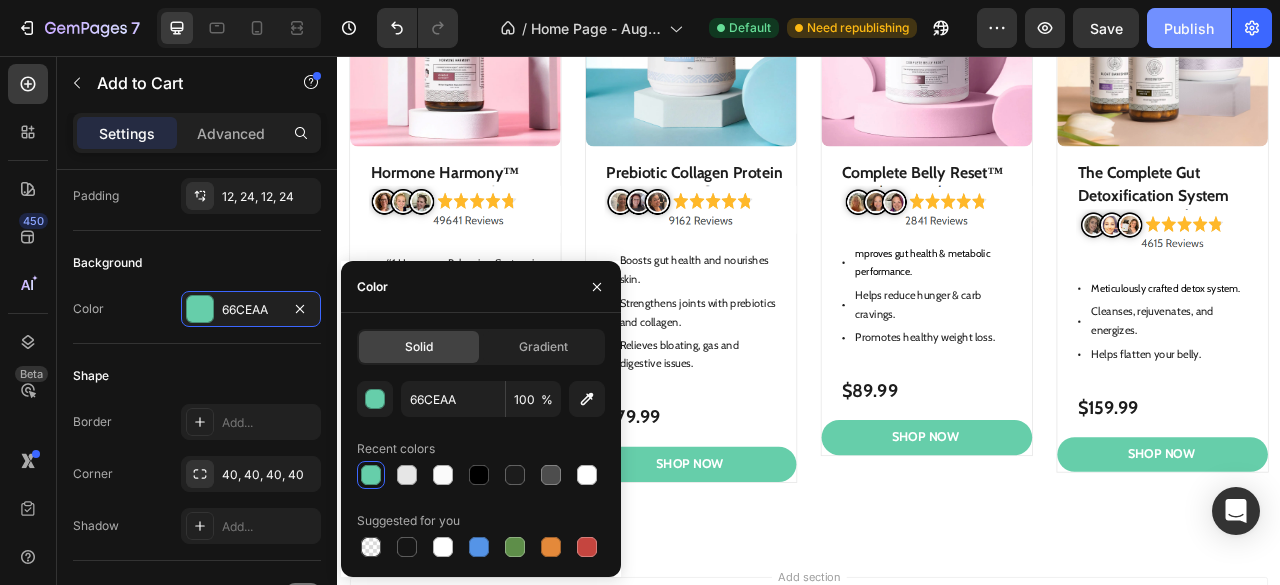 click on "Publish" at bounding box center [1189, 28] 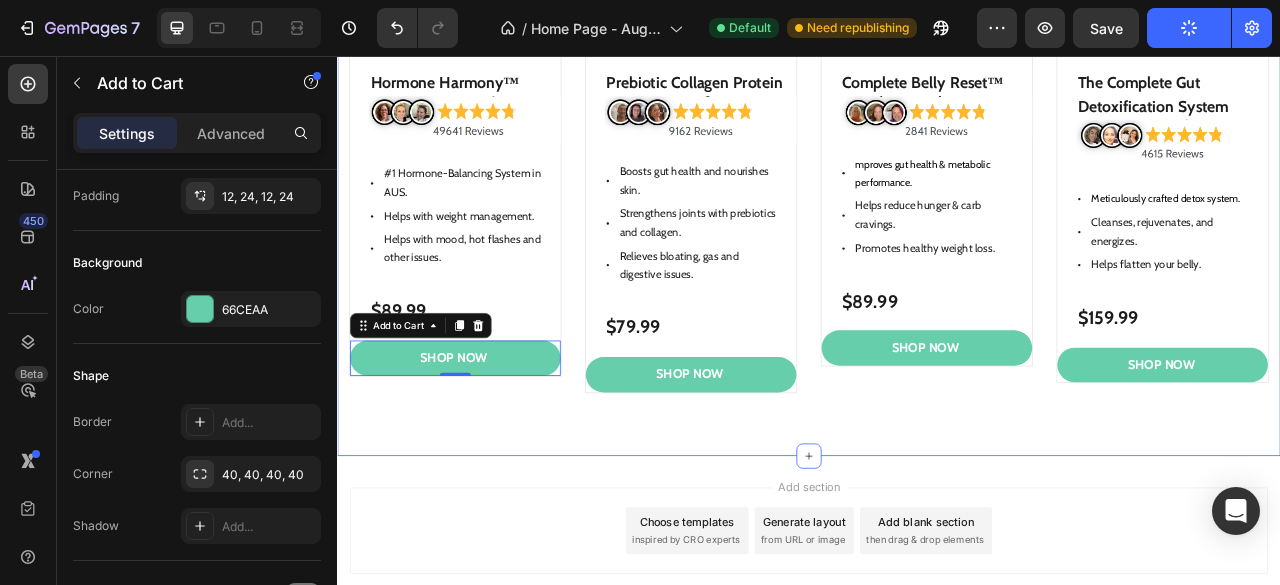 scroll, scrollTop: 1368, scrollLeft: 0, axis: vertical 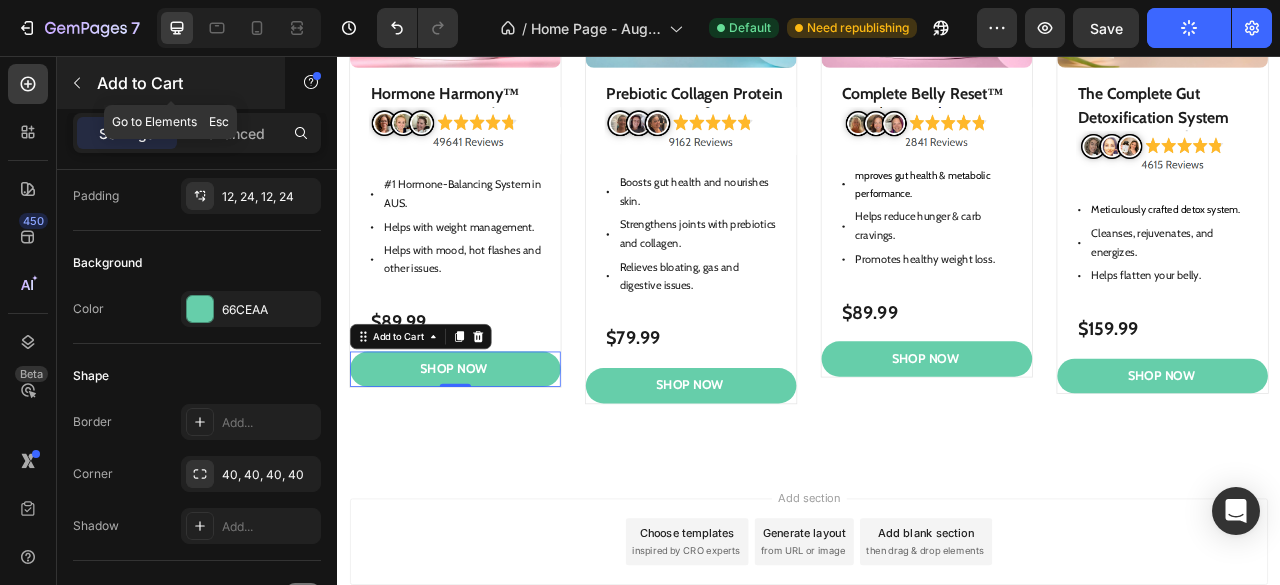 click 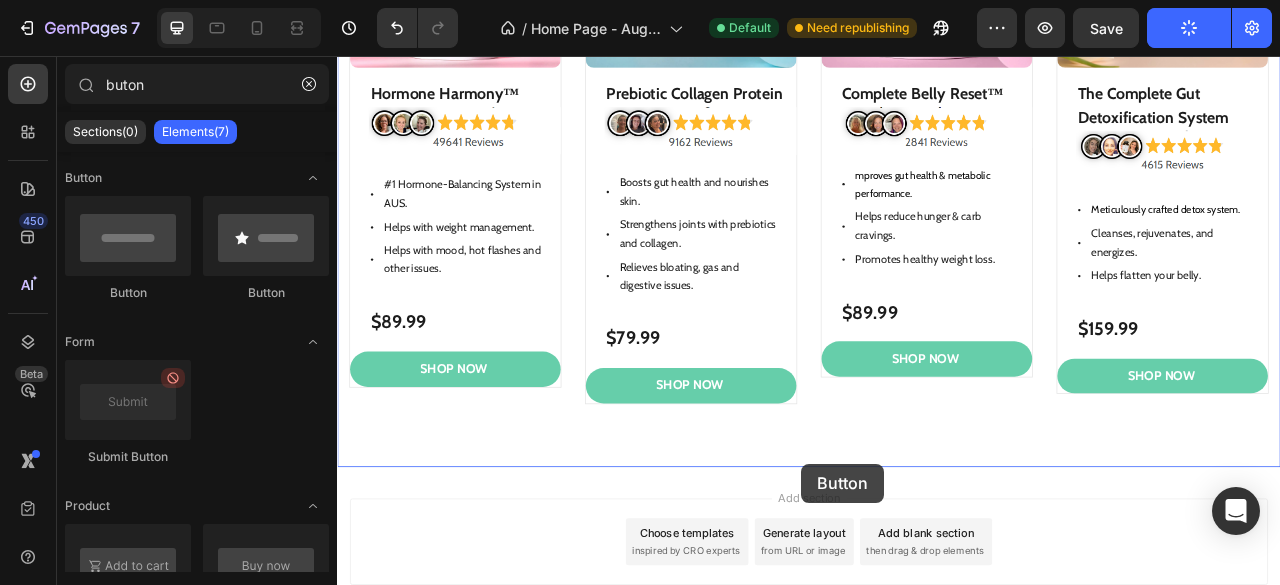 scroll, scrollTop: 1497, scrollLeft: 0, axis: vertical 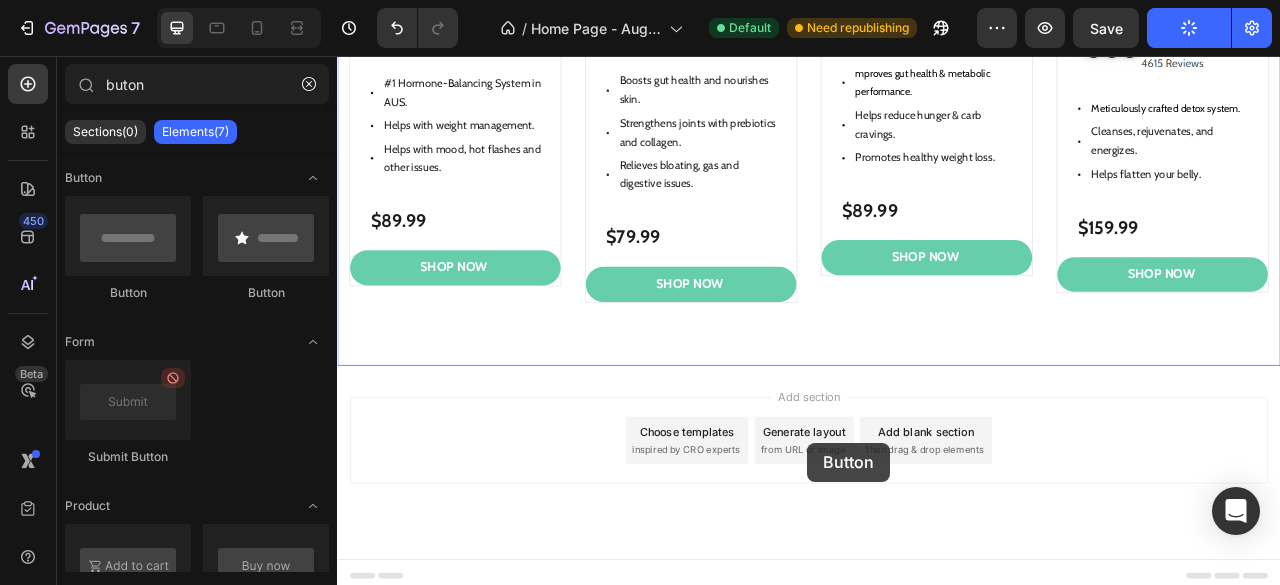 drag, startPoint x: 444, startPoint y: 297, endPoint x: 935, endPoint y: 541, distance: 548.2855 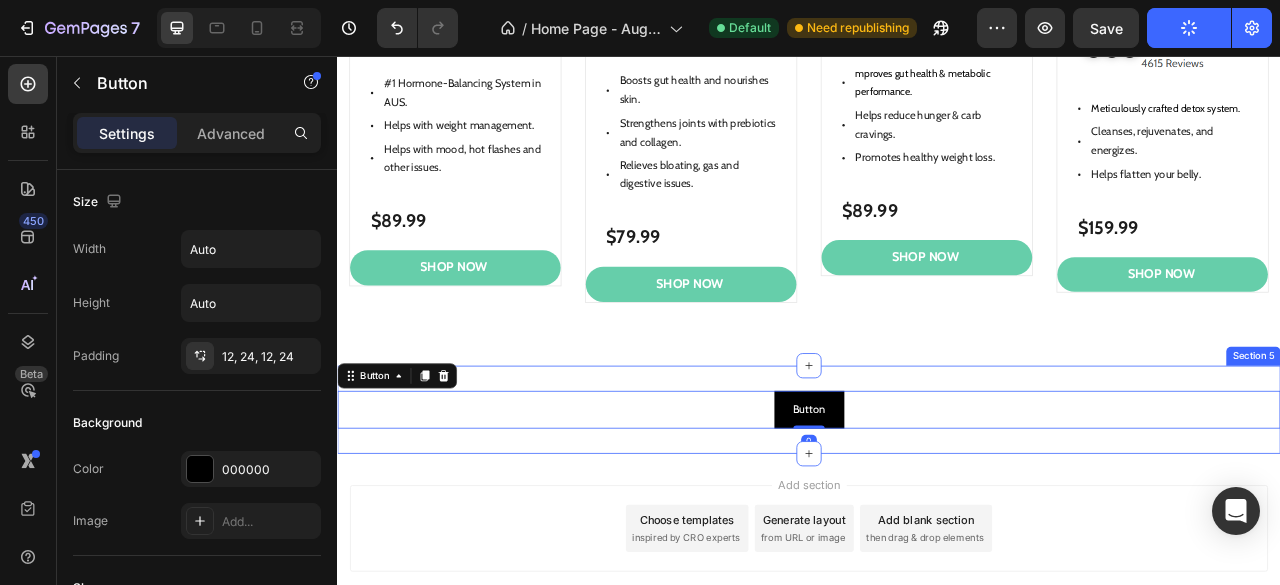 type on "buon" 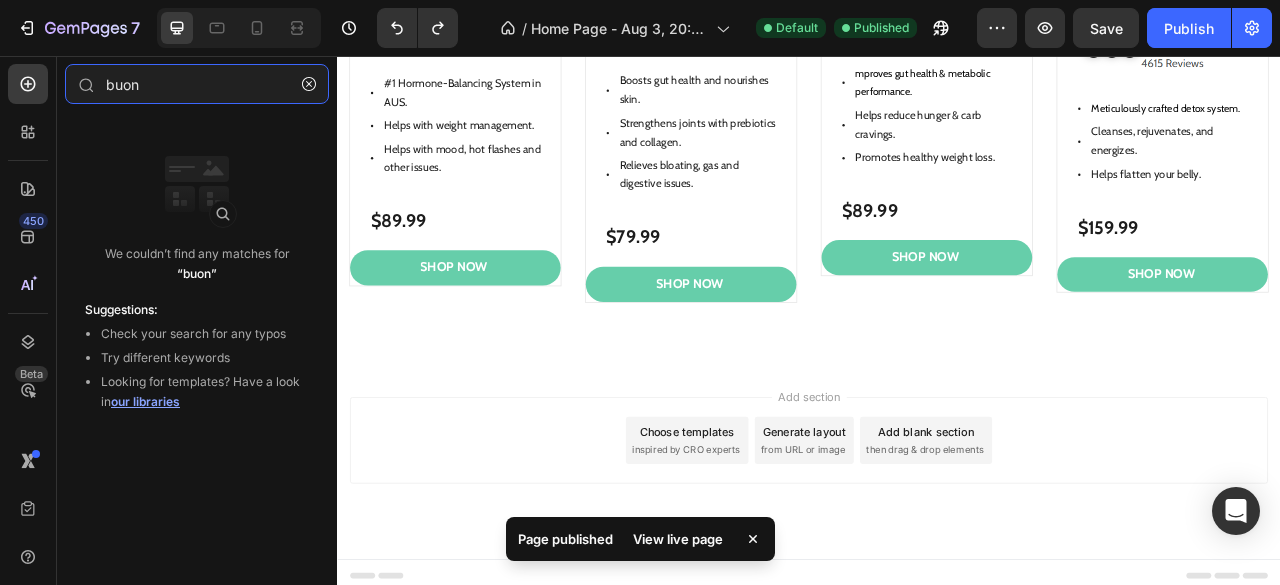 drag, startPoint x: 203, startPoint y: 77, endPoint x: 31, endPoint y: 110, distance: 175.13708 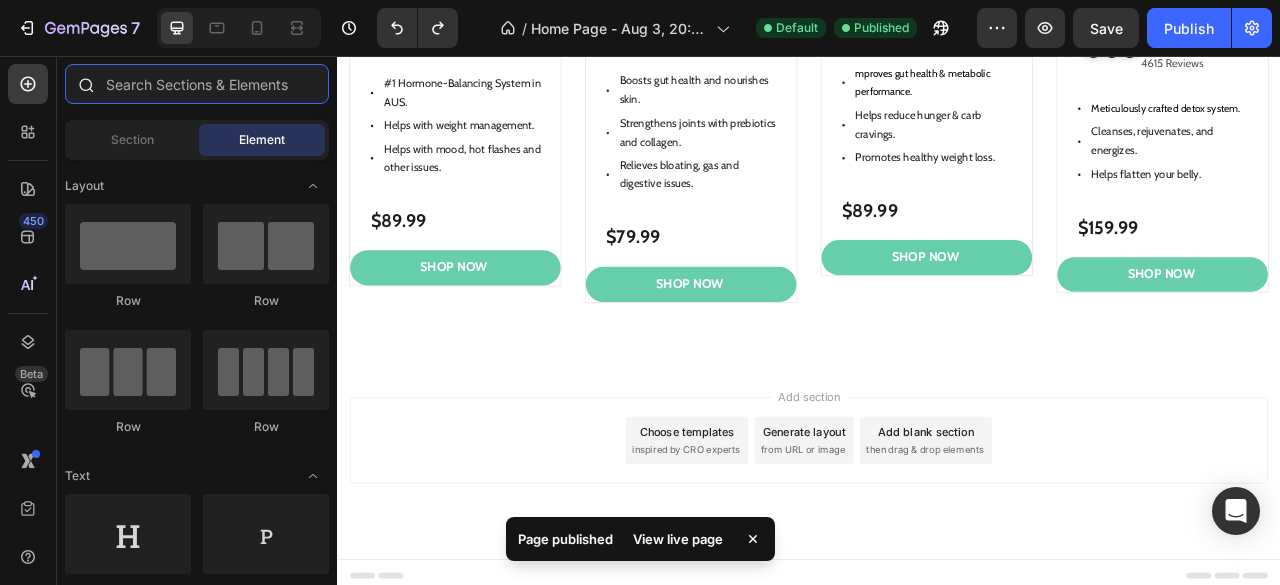 click at bounding box center (197, 84) 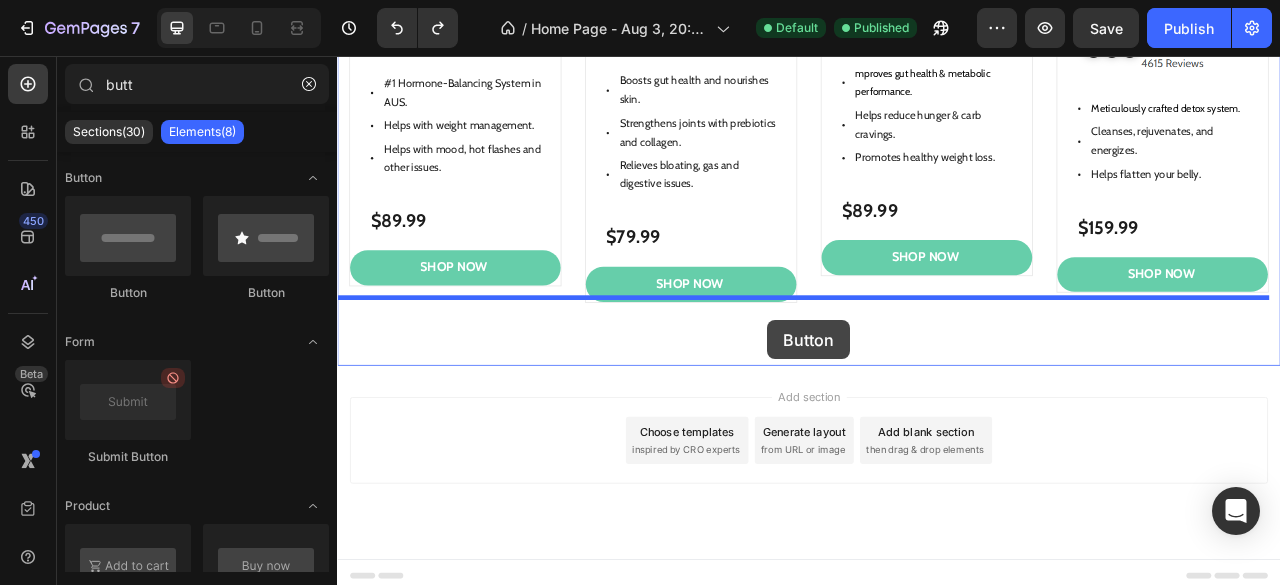drag, startPoint x: 445, startPoint y: 303, endPoint x: 884, endPoint y: 392, distance: 447.9308 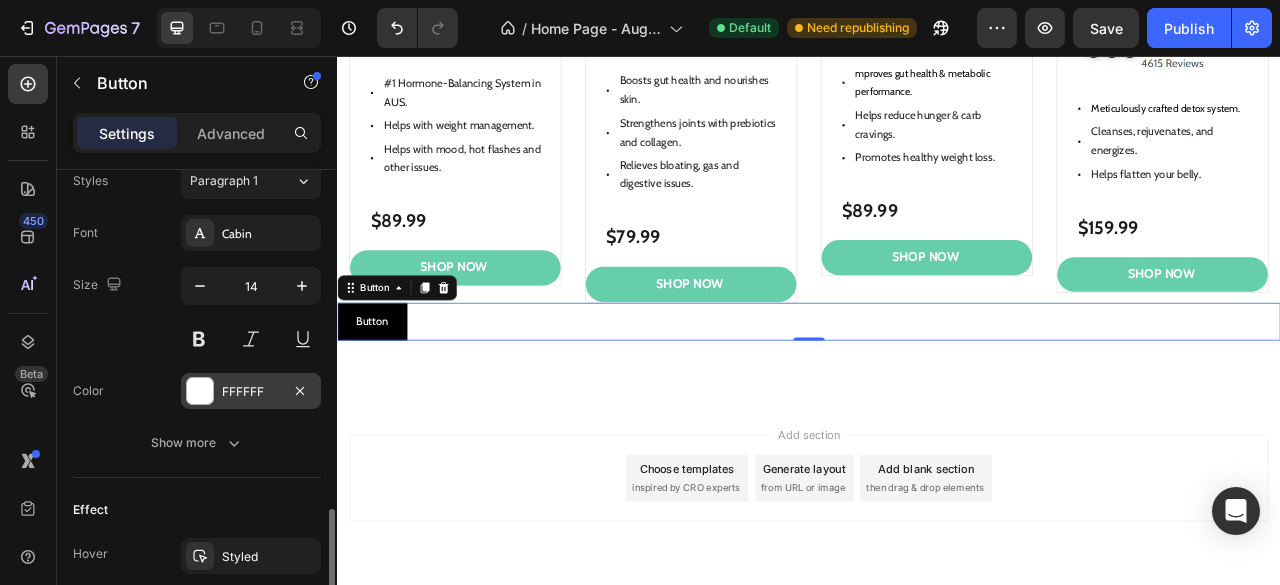 scroll, scrollTop: 862, scrollLeft: 0, axis: vertical 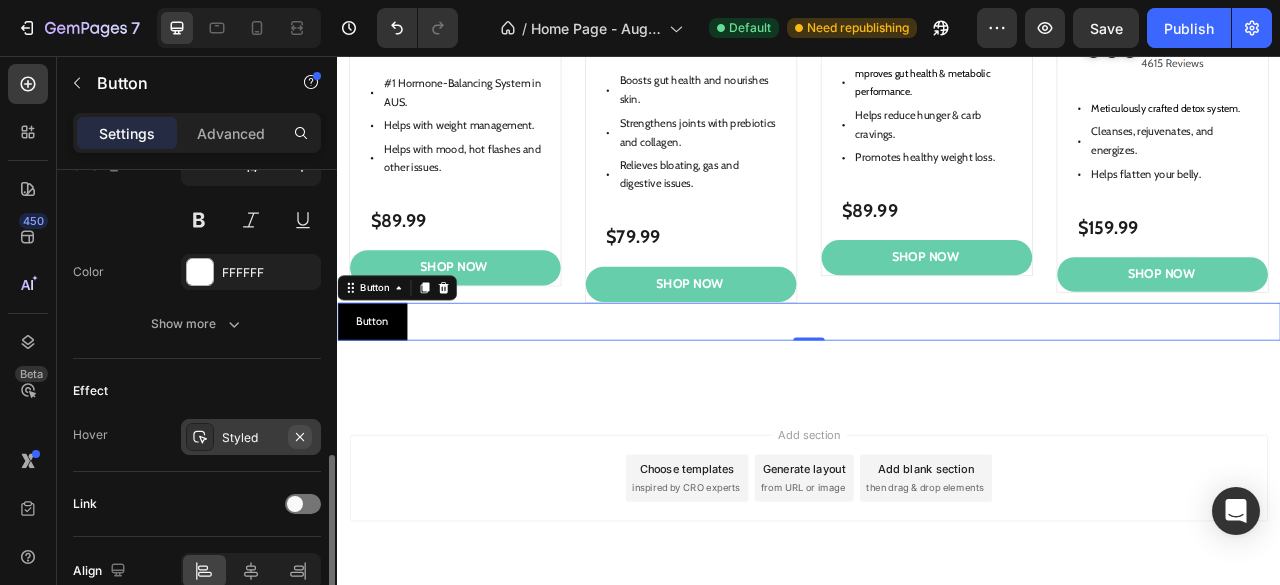click 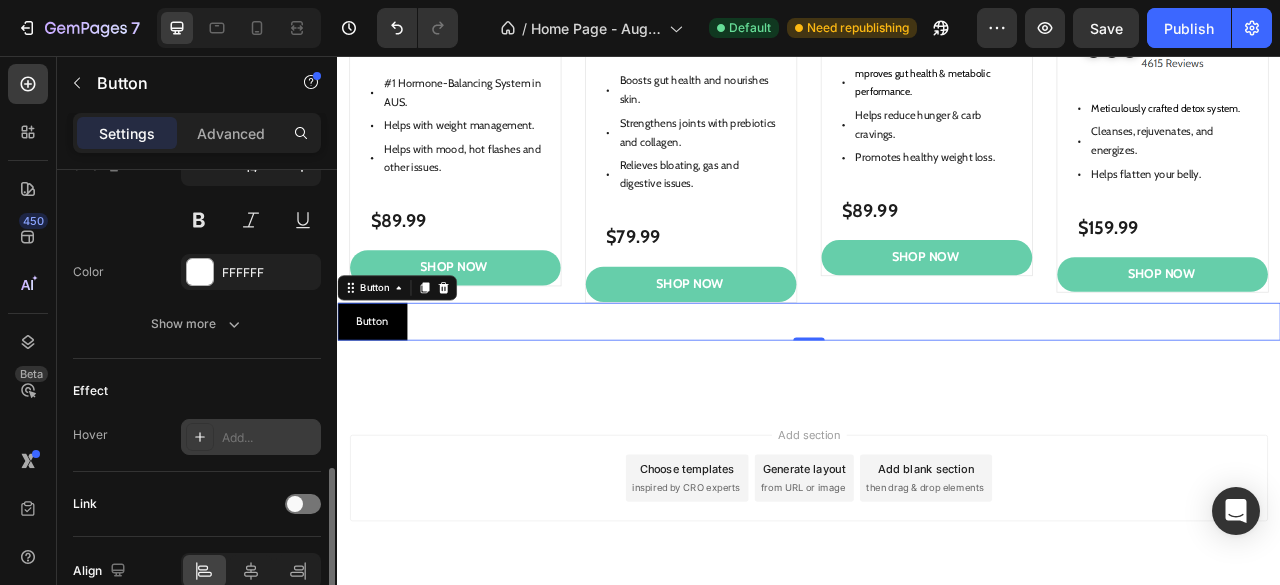 scroll, scrollTop: 957, scrollLeft: 0, axis: vertical 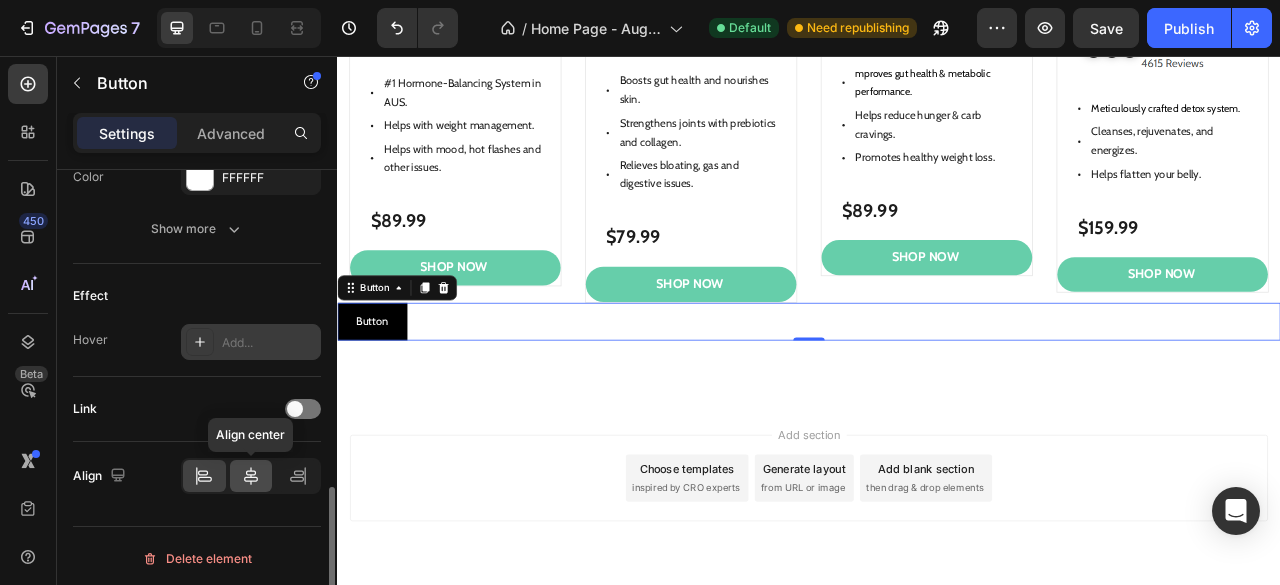 click 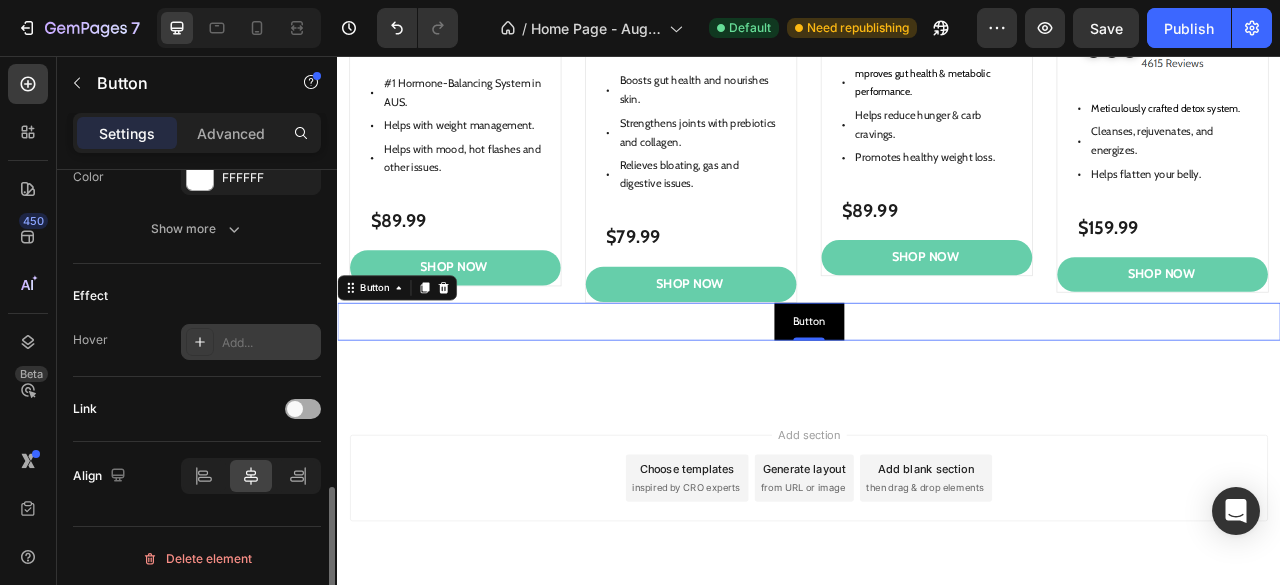 click on "Link" at bounding box center (197, 409) 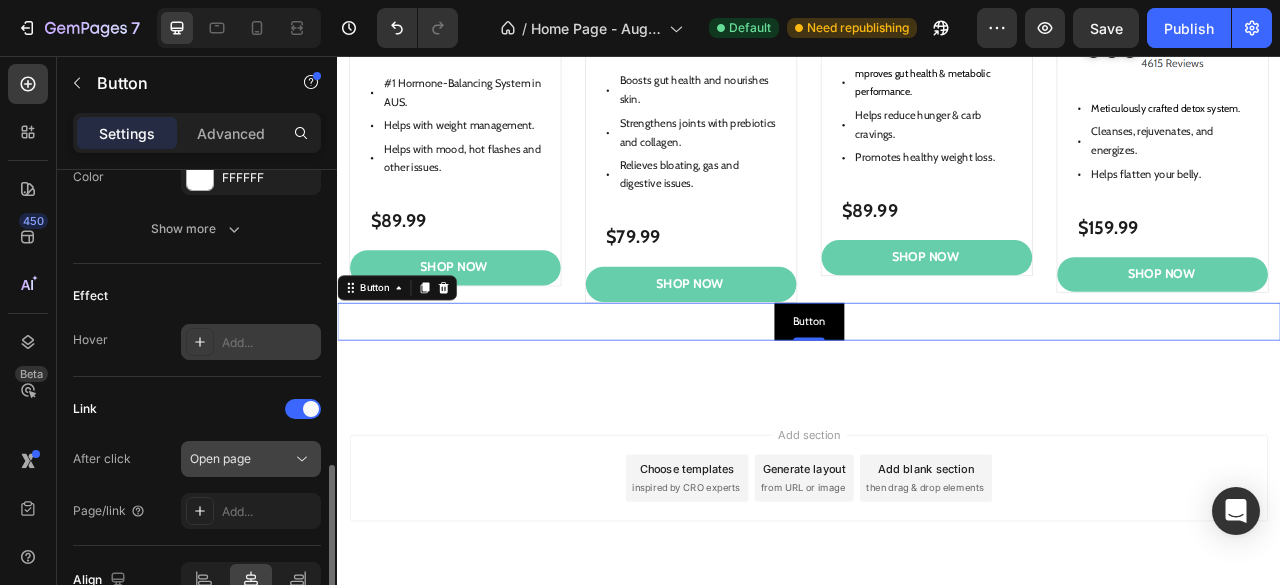 click on "Open page" 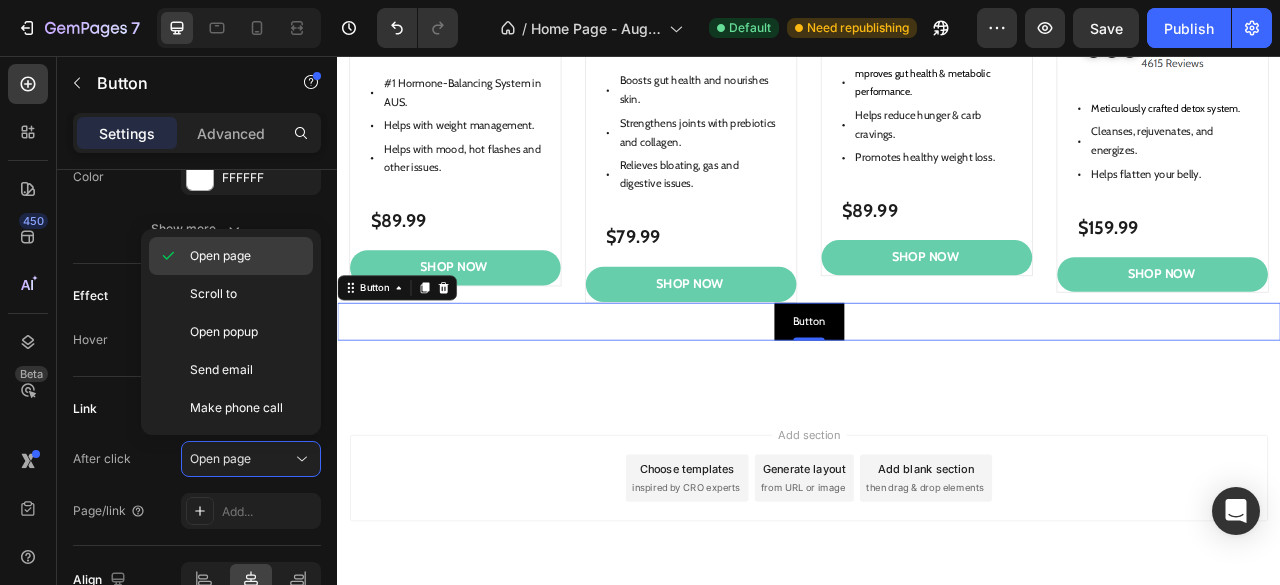 click on "Open page" at bounding box center [220, 256] 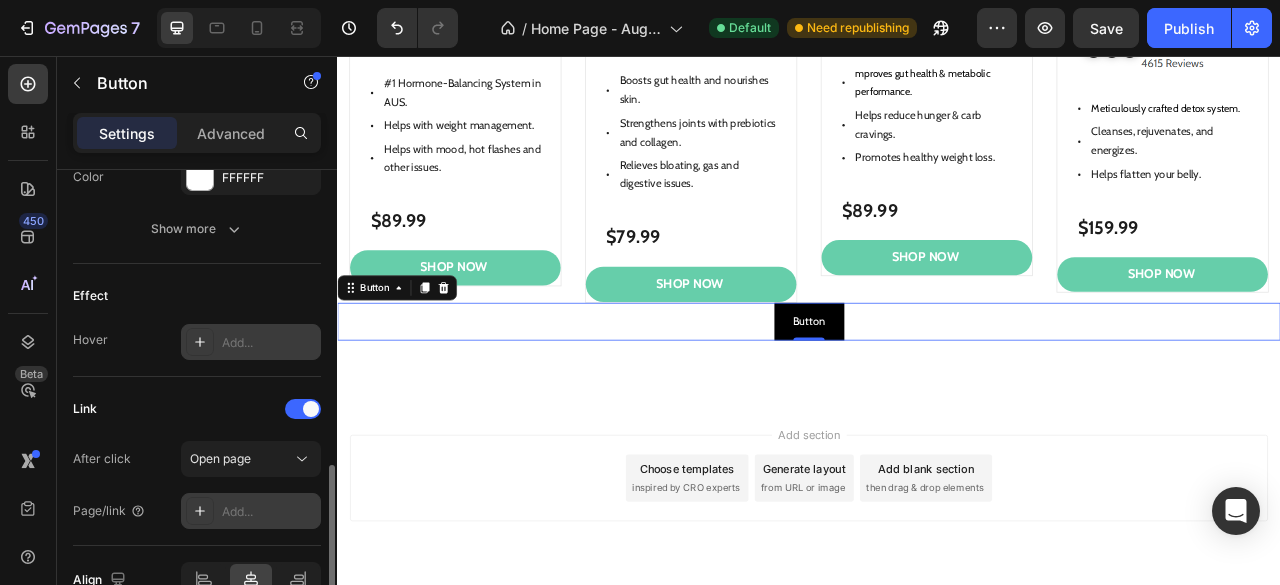 click on "Add..." at bounding box center [269, 512] 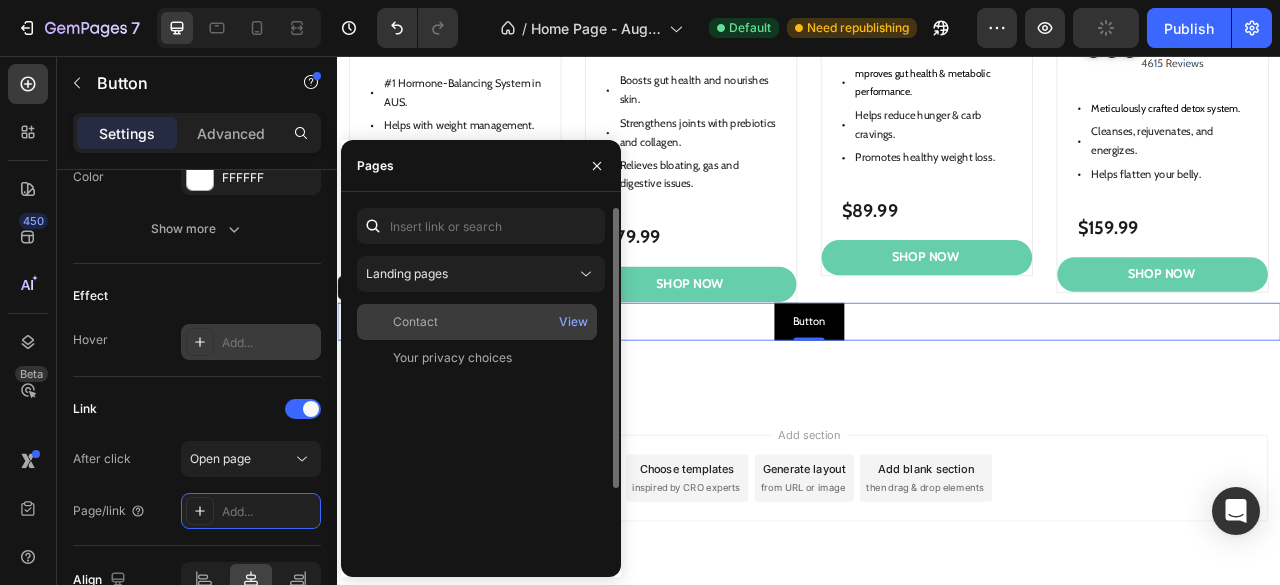 click on "Contact   View" 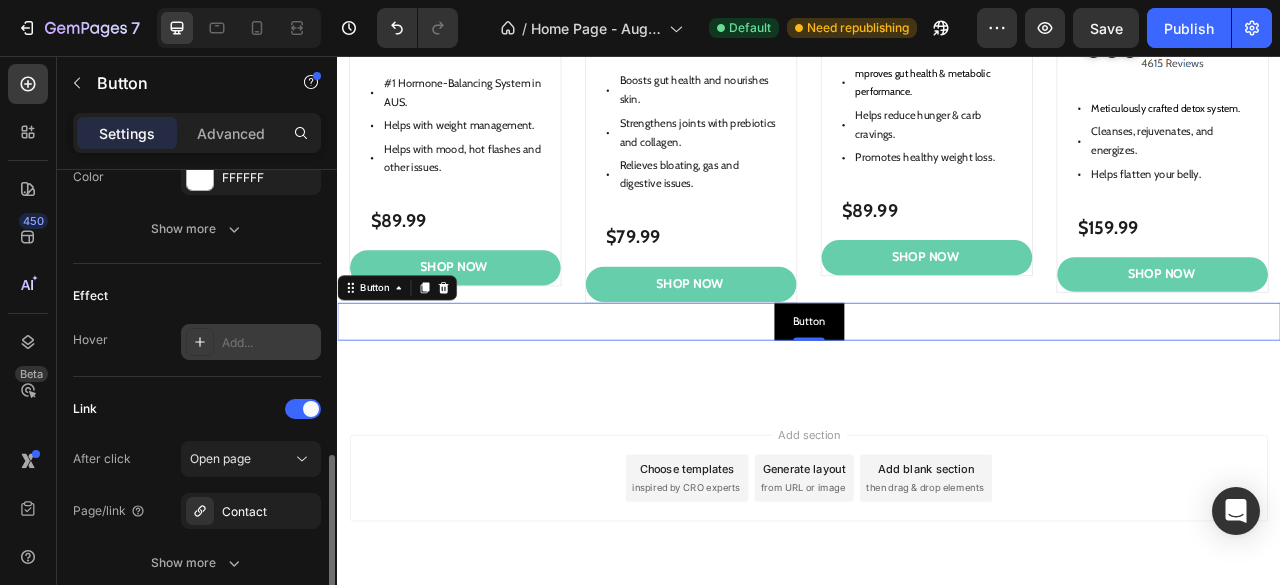 click on "Effect Hover Add..." 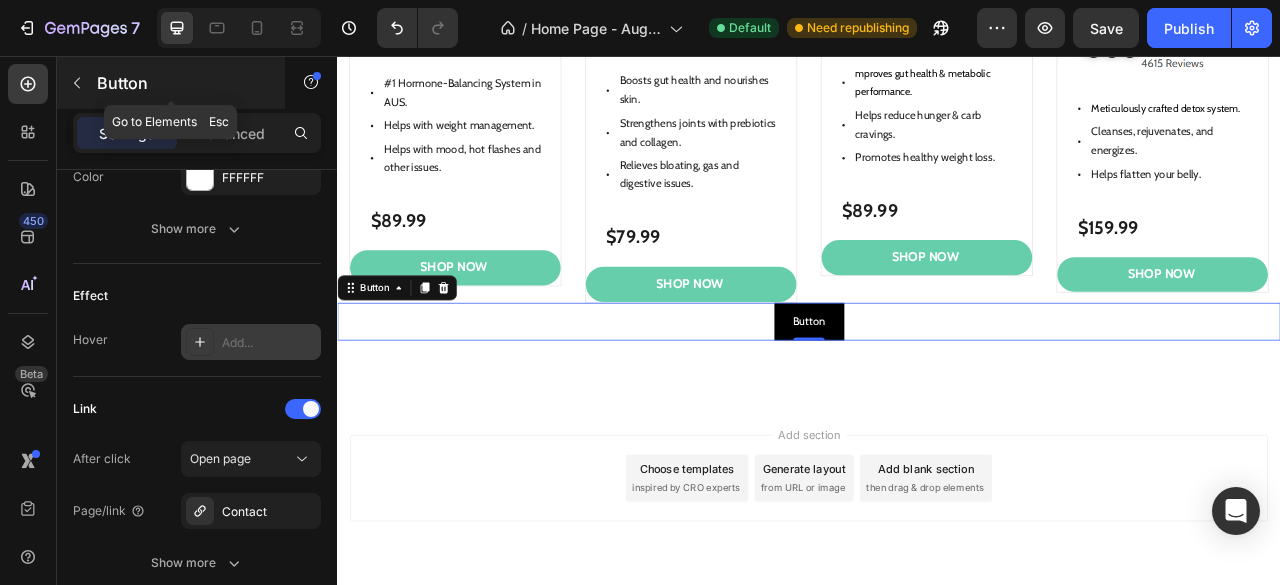 click at bounding box center (77, 83) 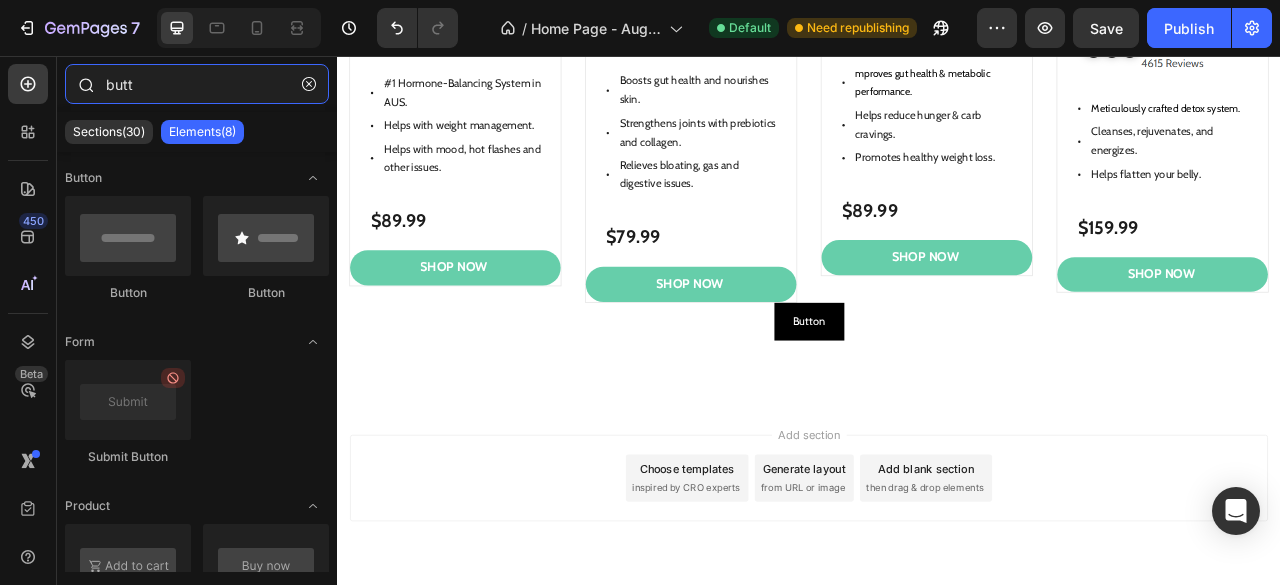 click on "butt" at bounding box center (197, 84) 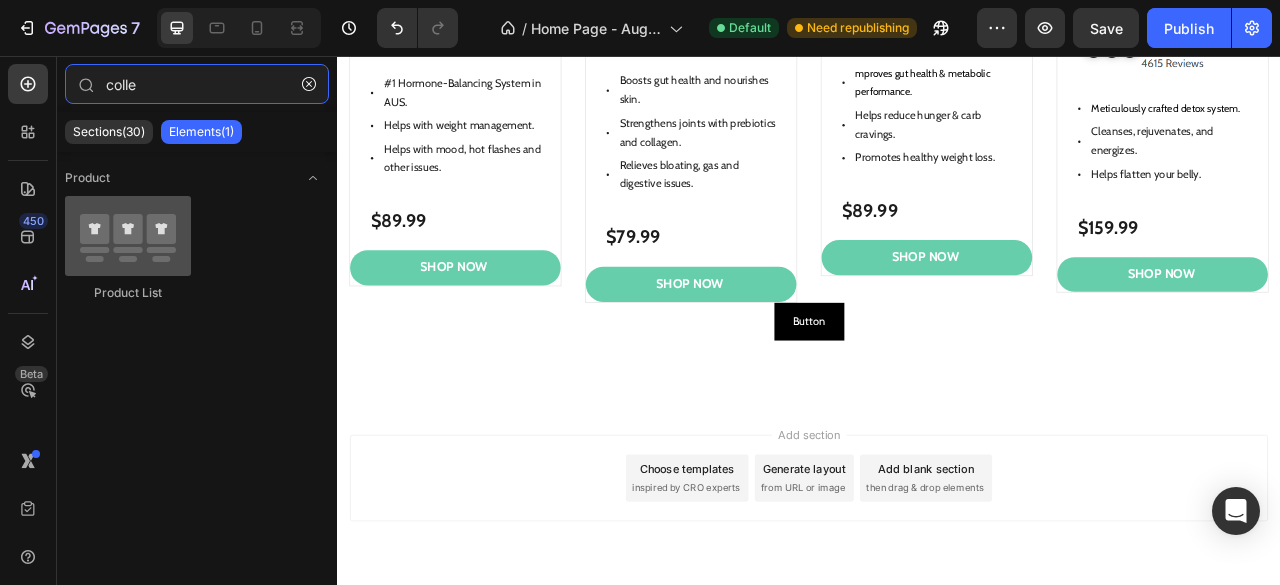 type on "colle" 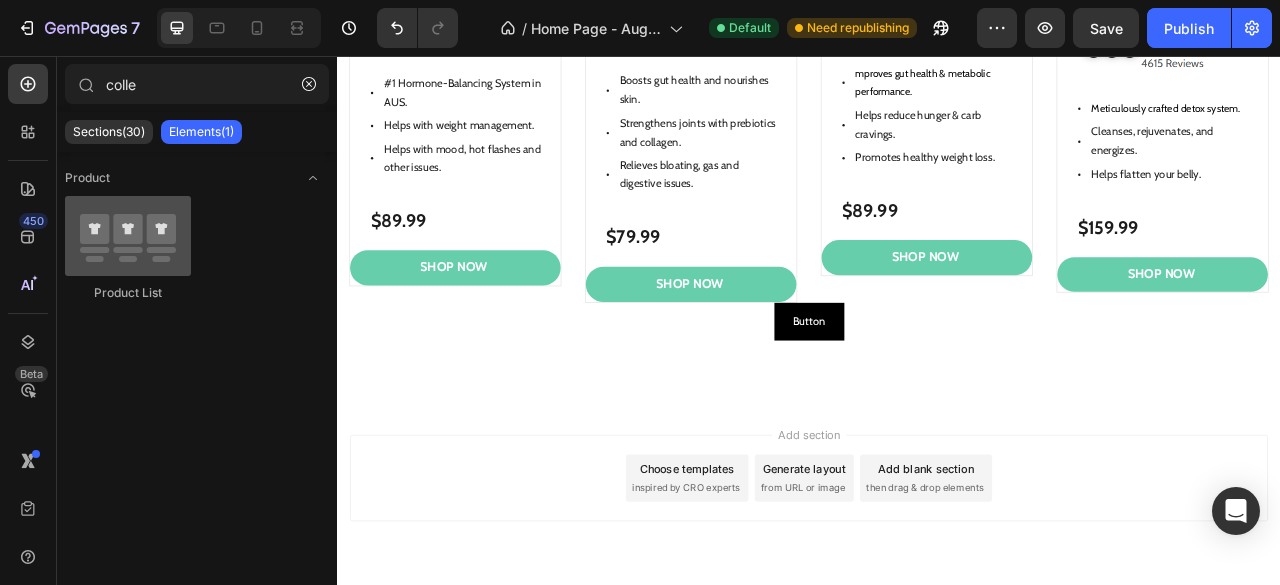 click at bounding box center [128, 236] 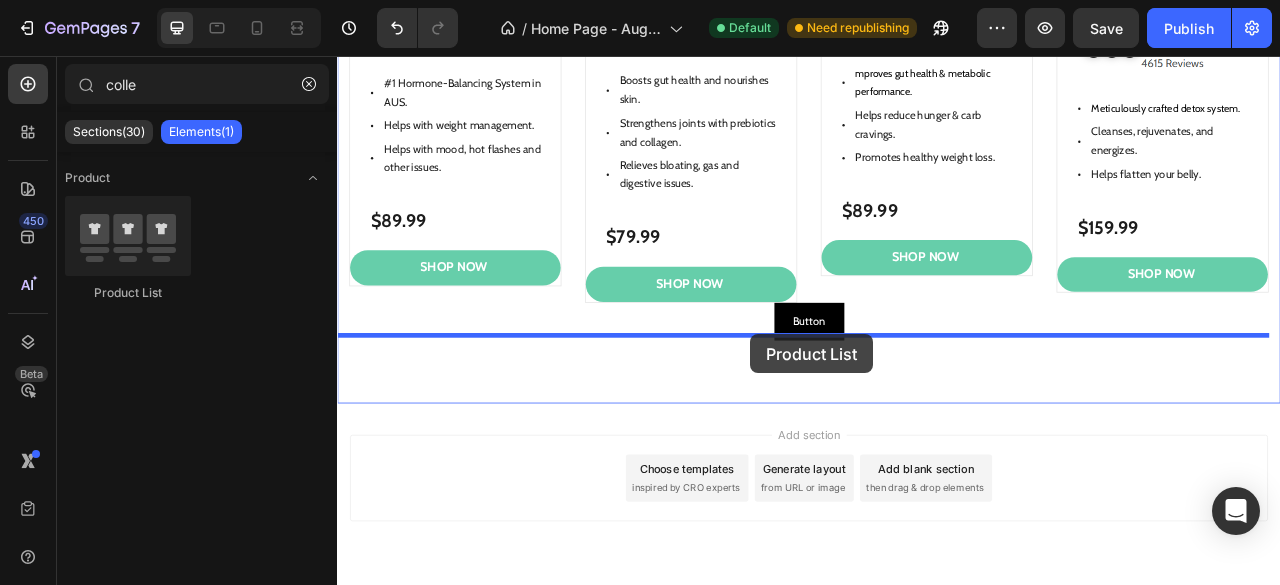 drag, startPoint x: 476, startPoint y: 305, endPoint x: 862, endPoint y: 410, distance: 400.02625 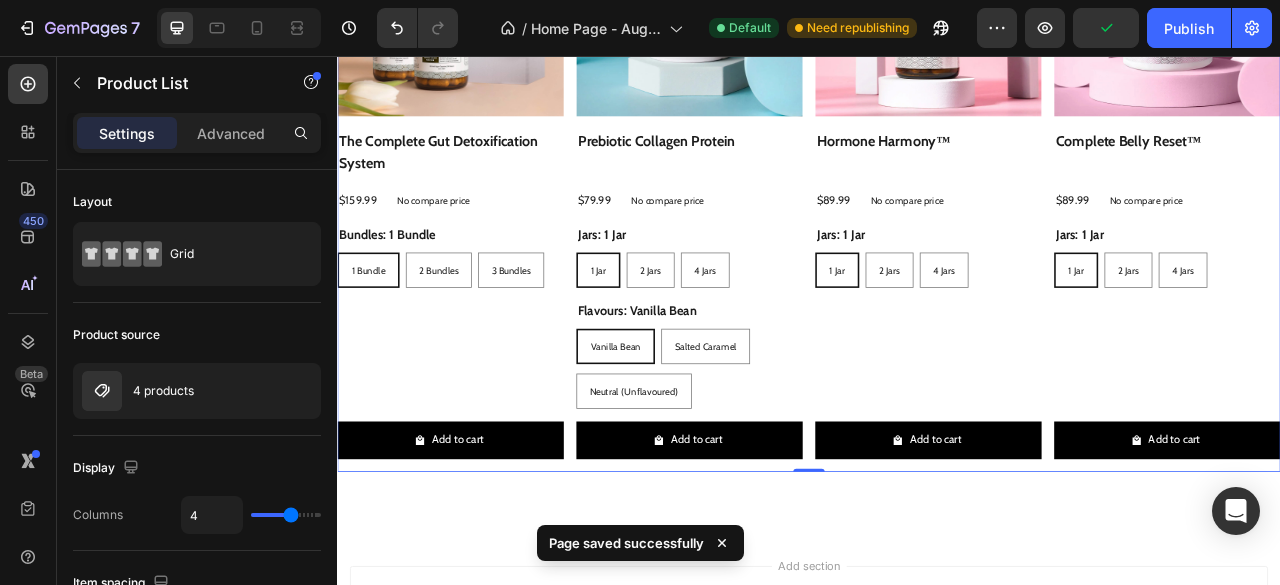 scroll, scrollTop: 2073, scrollLeft: 0, axis: vertical 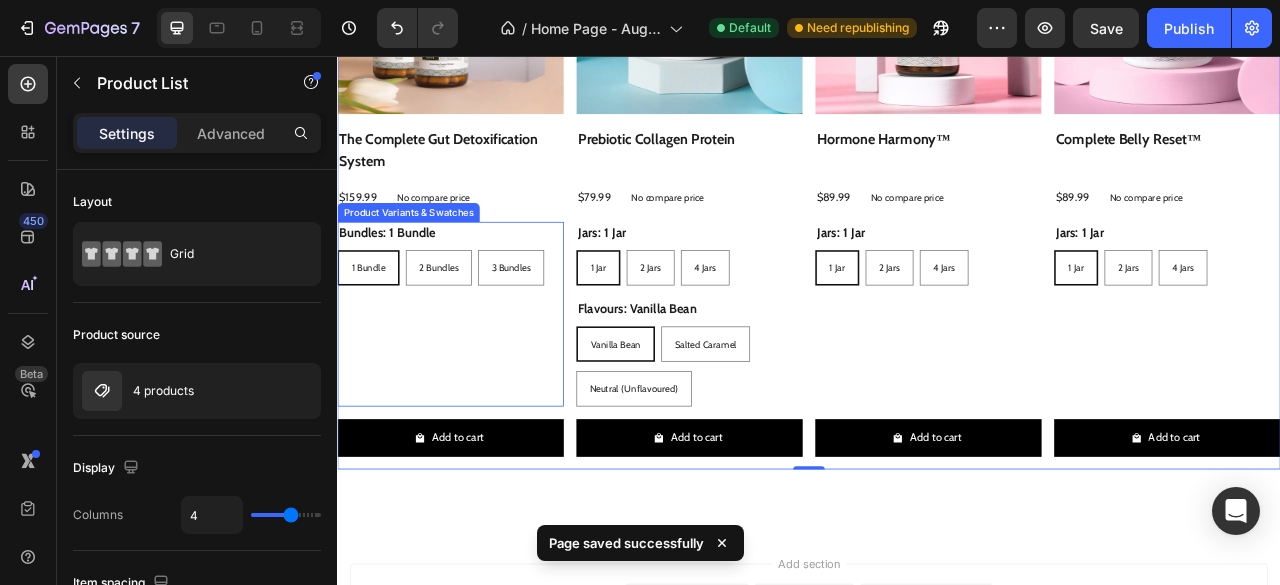 click on "Bundles: 1 Bundle 1 Bundle 1 Bundle 1 Bundle 2 Bundles 2 Bundles 2 Bundles 3 Bundles 3 Bundles 3 Bundles Product Variants & Swatches" at bounding box center [481, 384] 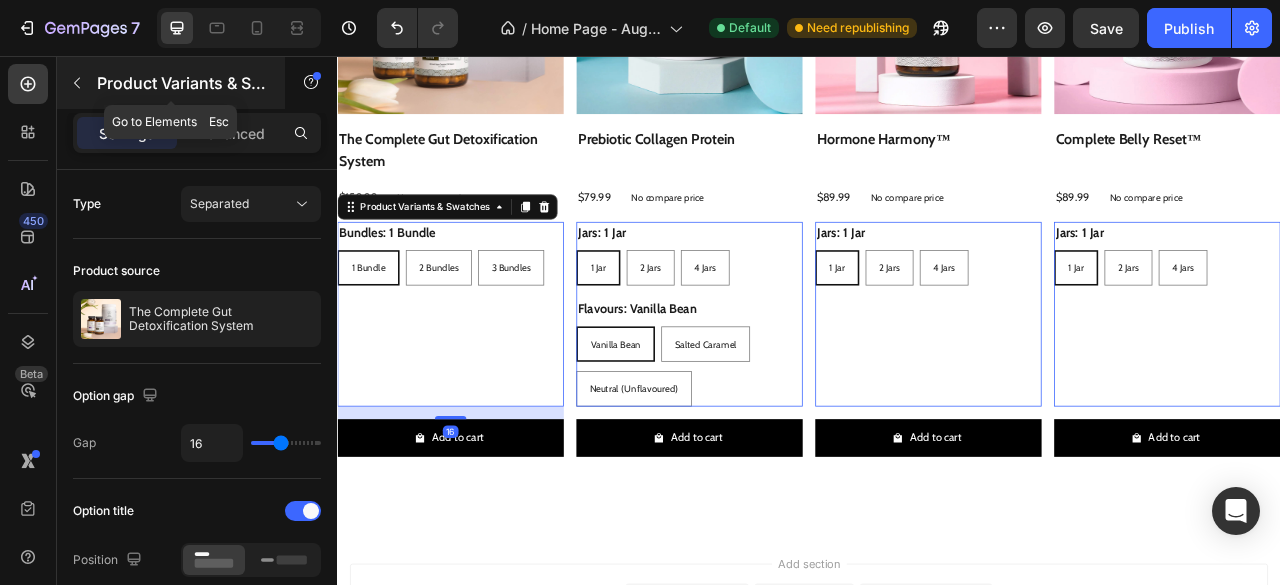 click 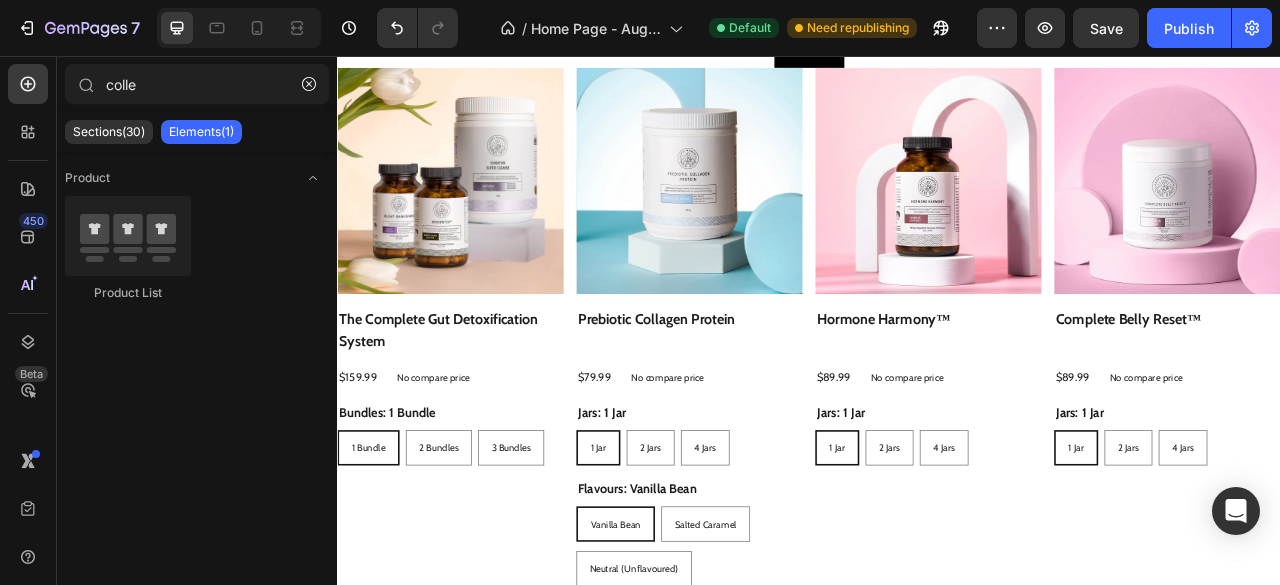 scroll, scrollTop: 1785, scrollLeft: 0, axis: vertical 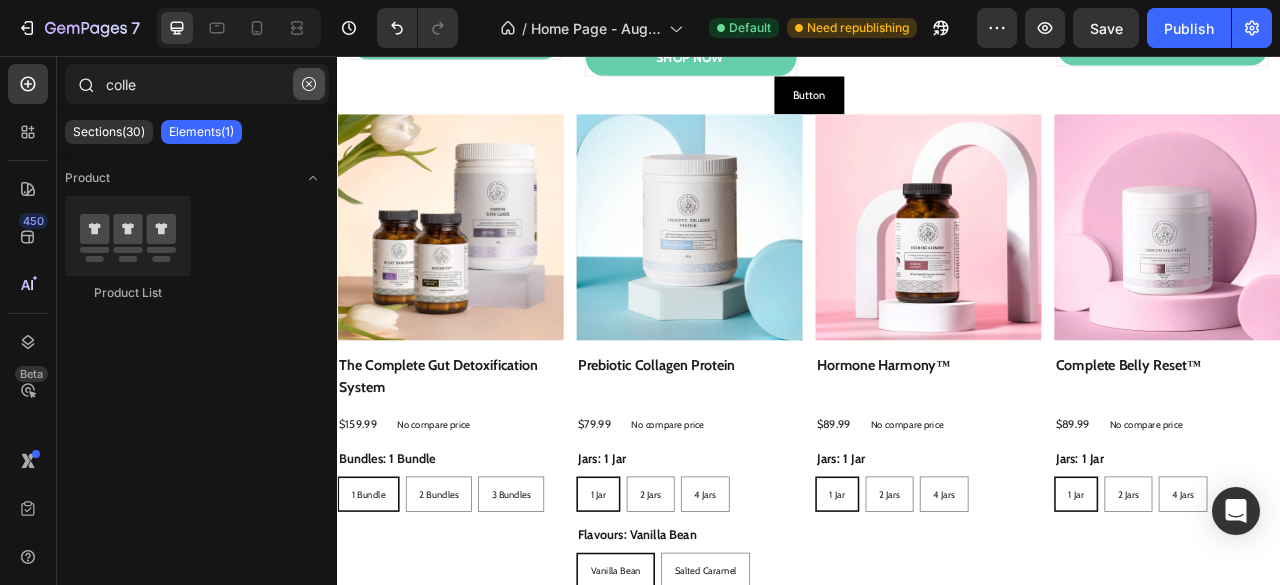 click at bounding box center [309, 84] 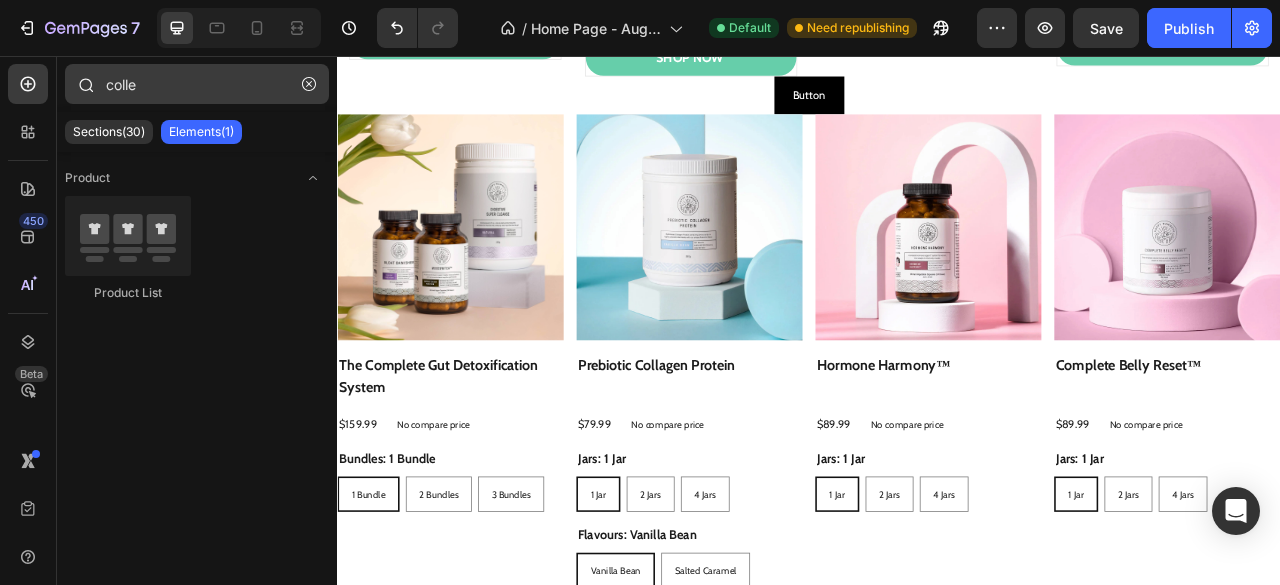 type 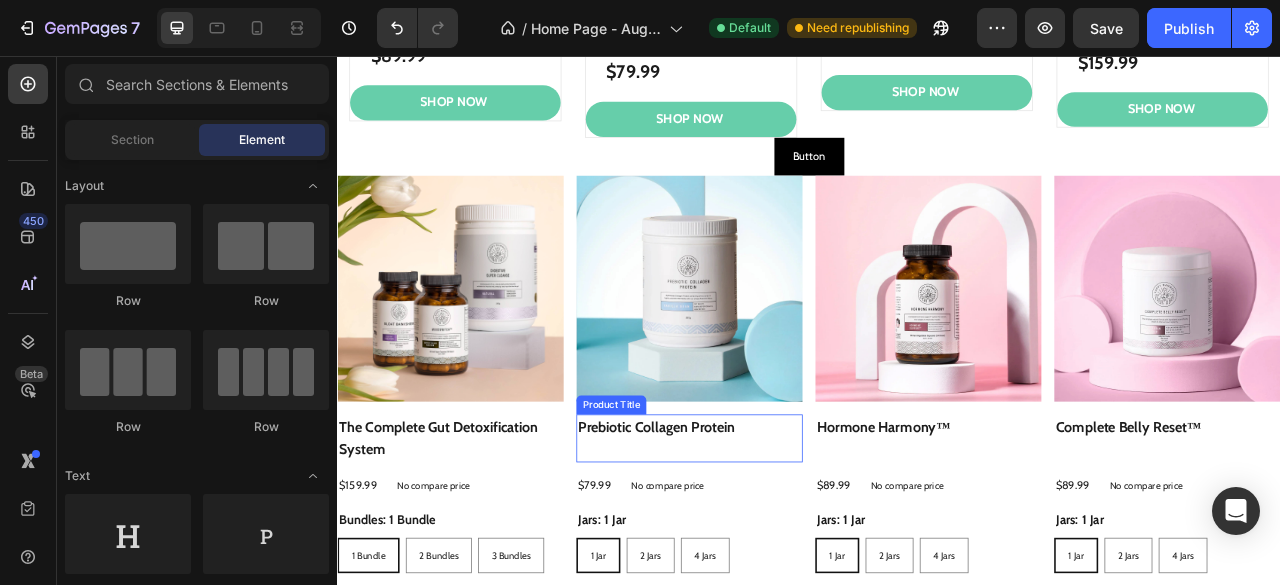 scroll, scrollTop: 1709, scrollLeft: 0, axis: vertical 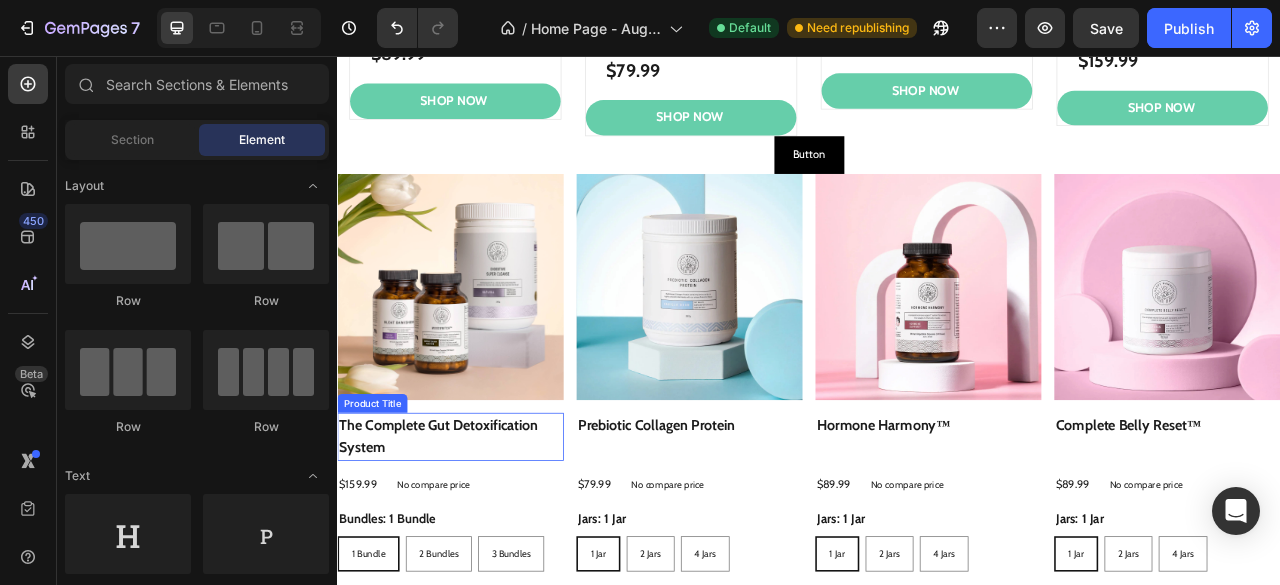 click on "The Complete Gut Detoxification System" at bounding box center (481, 541) 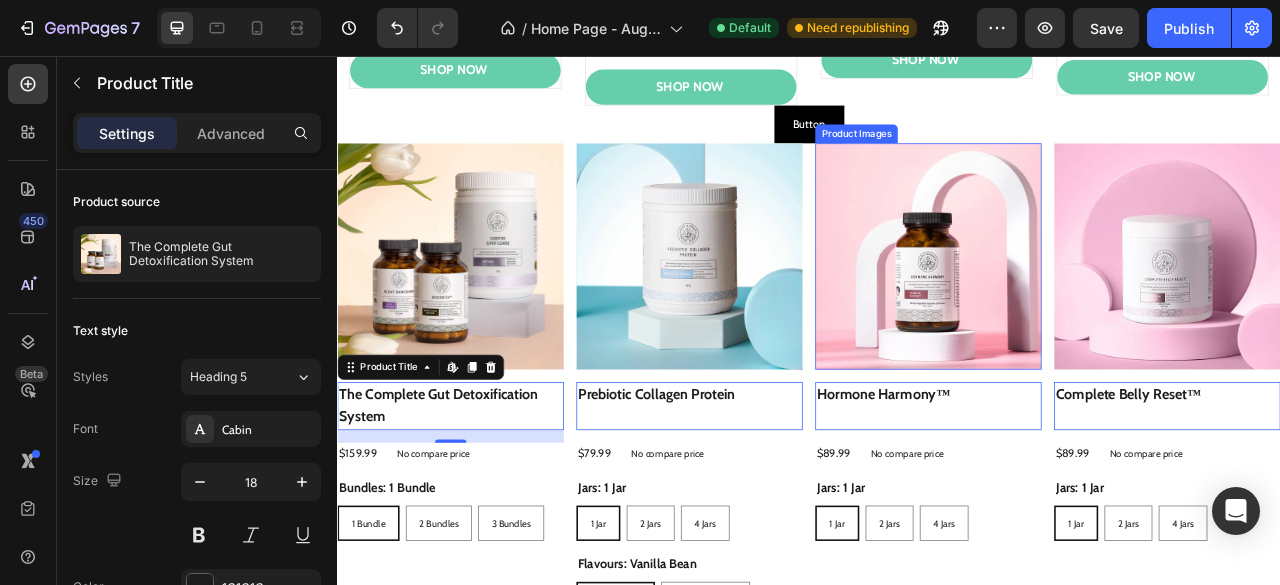 scroll, scrollTop: 1767, scrollLeft: 0, axis: vertical 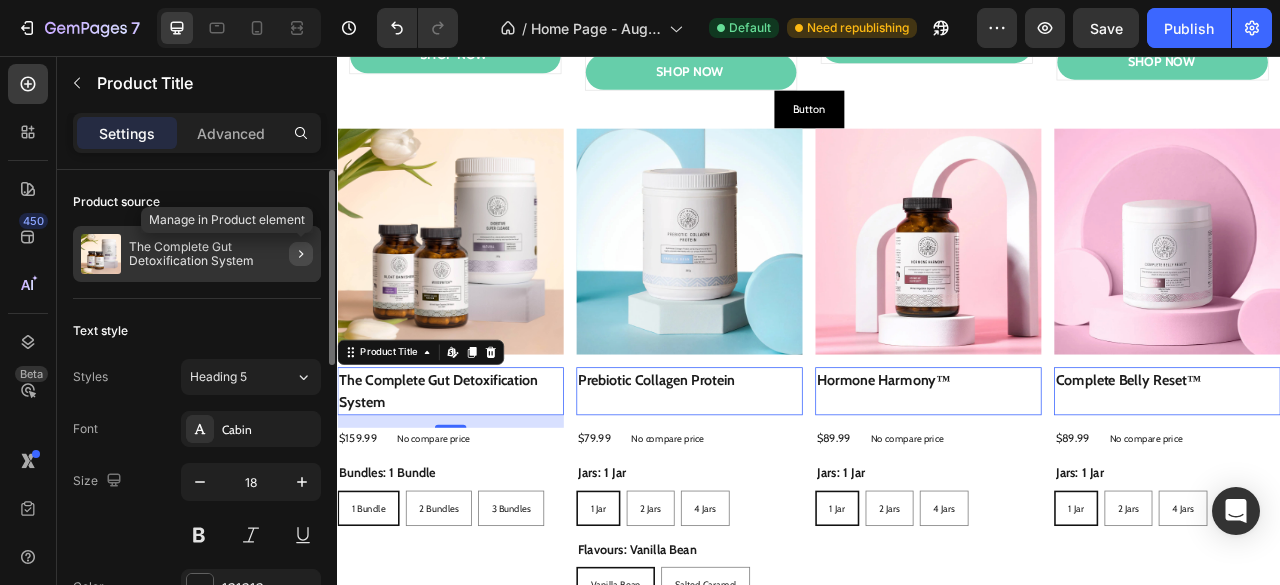click 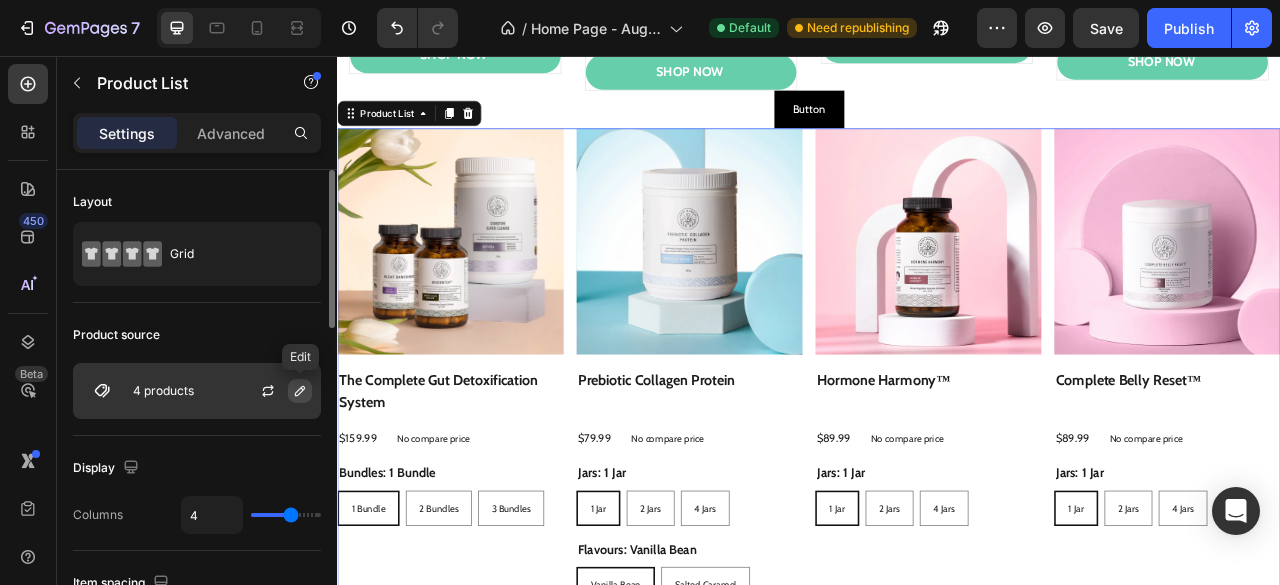 click 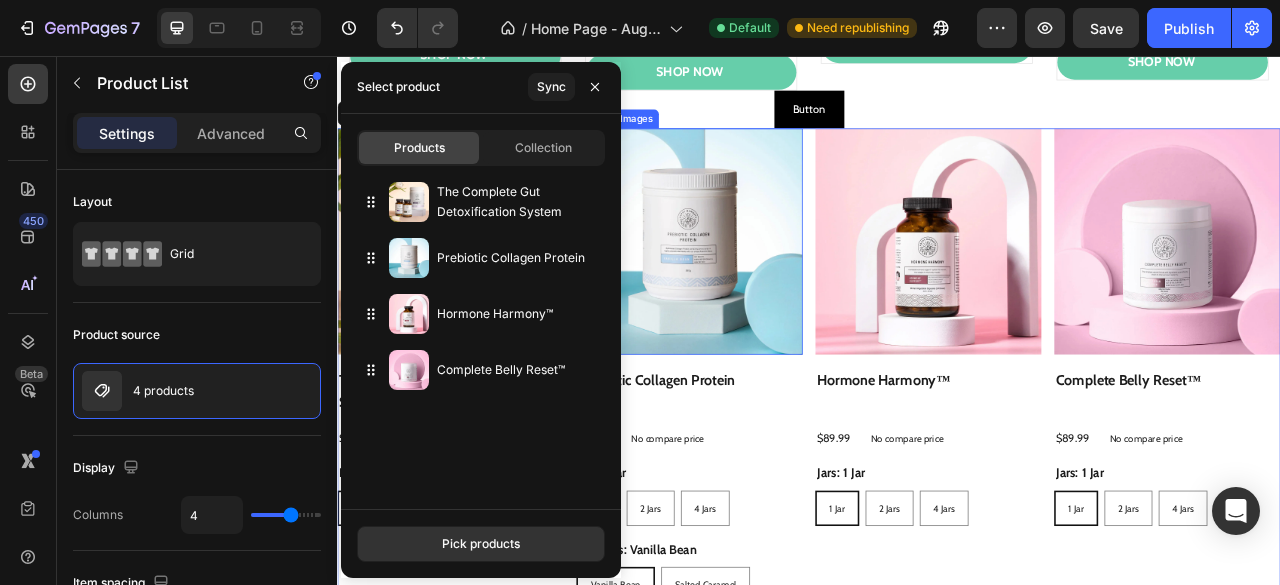 click at bounding box center (785, 292) 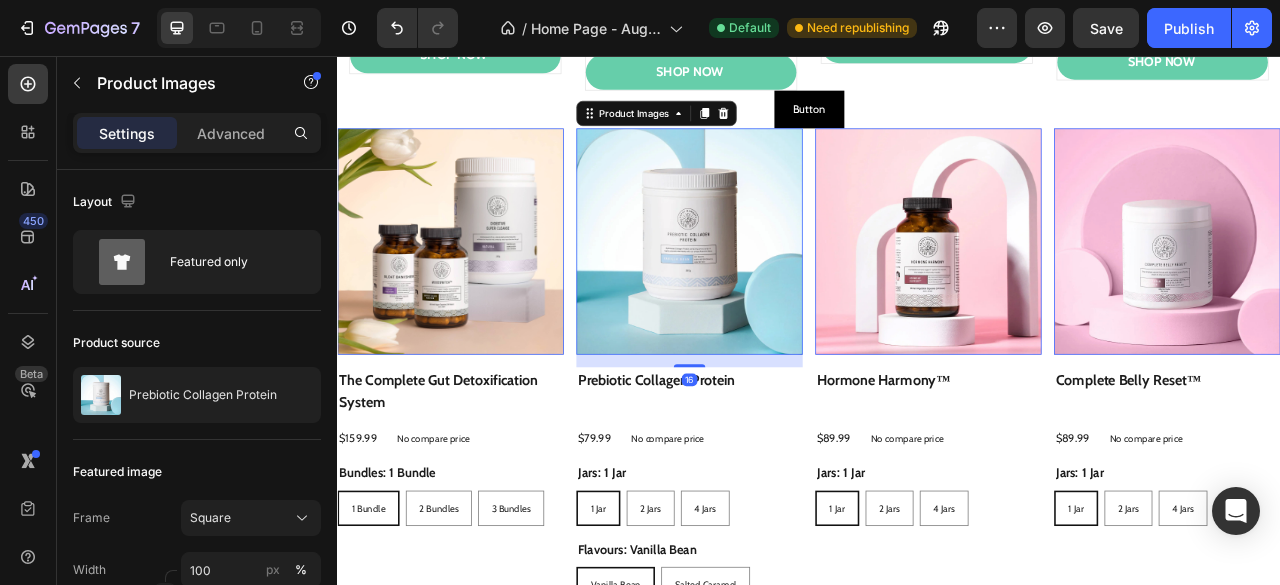 click at bounding box center [481, 292] 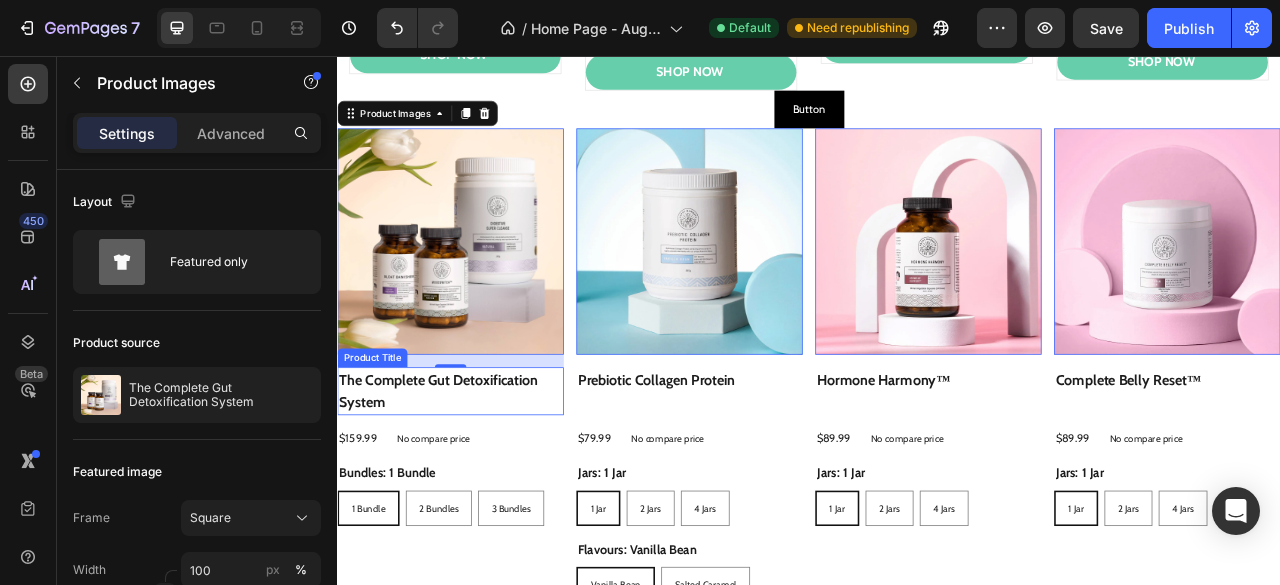 click on "The Complete Gut Detoxification System" at bounding box center (481, 483) 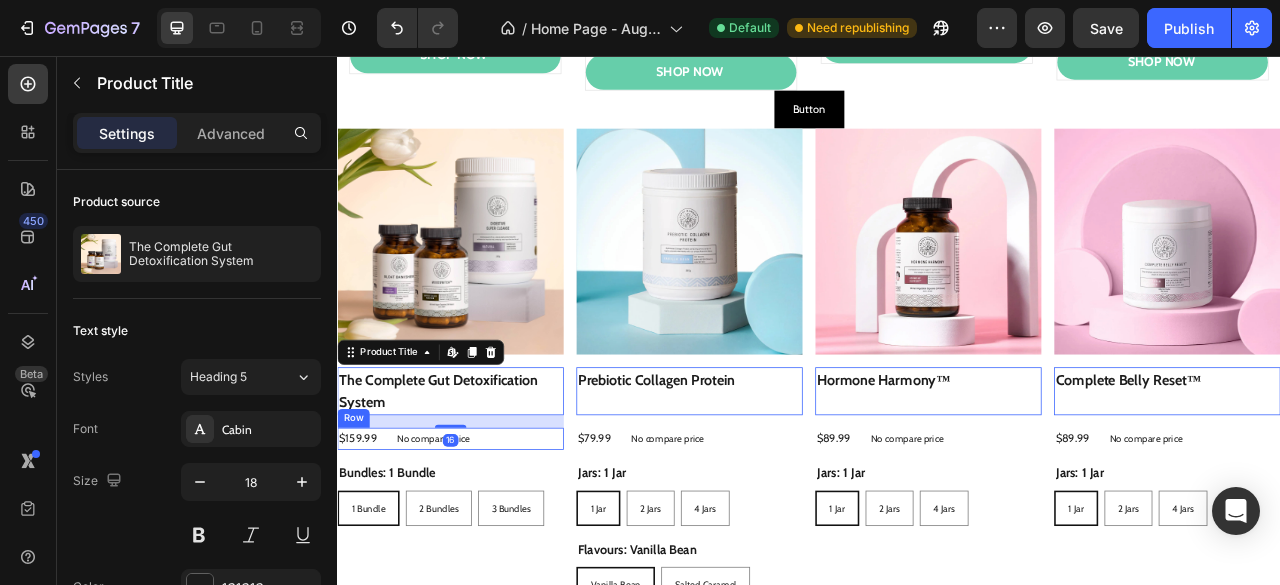 click on "$159.99 Product Price Product Price No compare price Product Price Row" at bounding box center [481, 543] 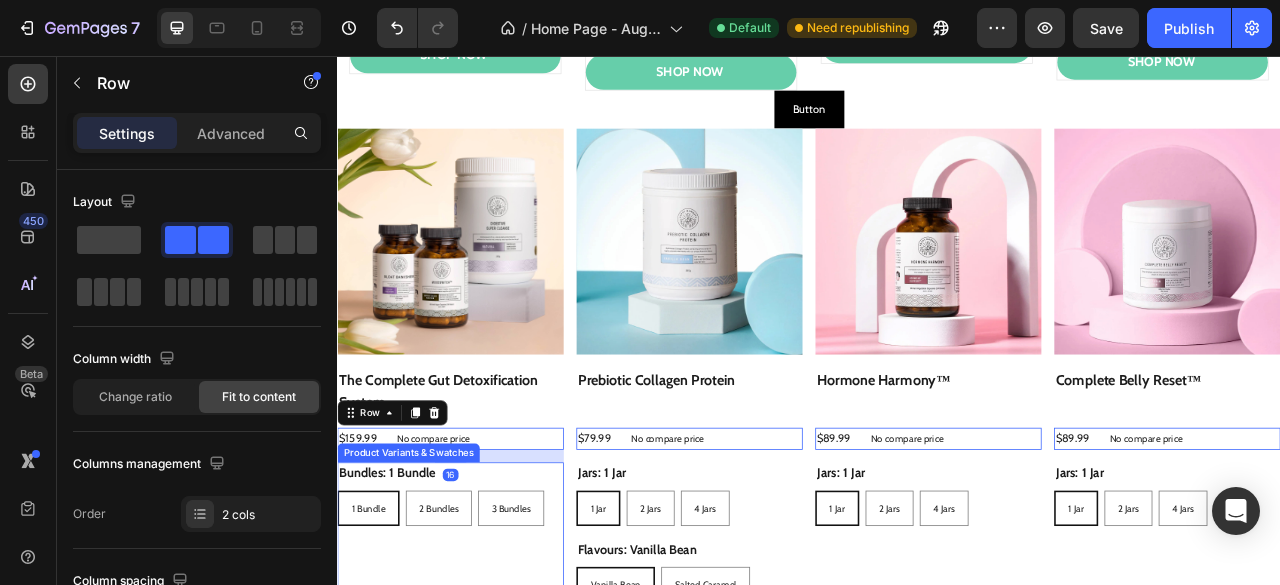 click on "Bundles: 1 Bundle 1 Bundle 1 Bundle 1 Bundle 2 Bundles 2 Bundles 2 Bundles 3 Bundles 3 Bundles 3 Bundles" at bounding box center (481, 613) 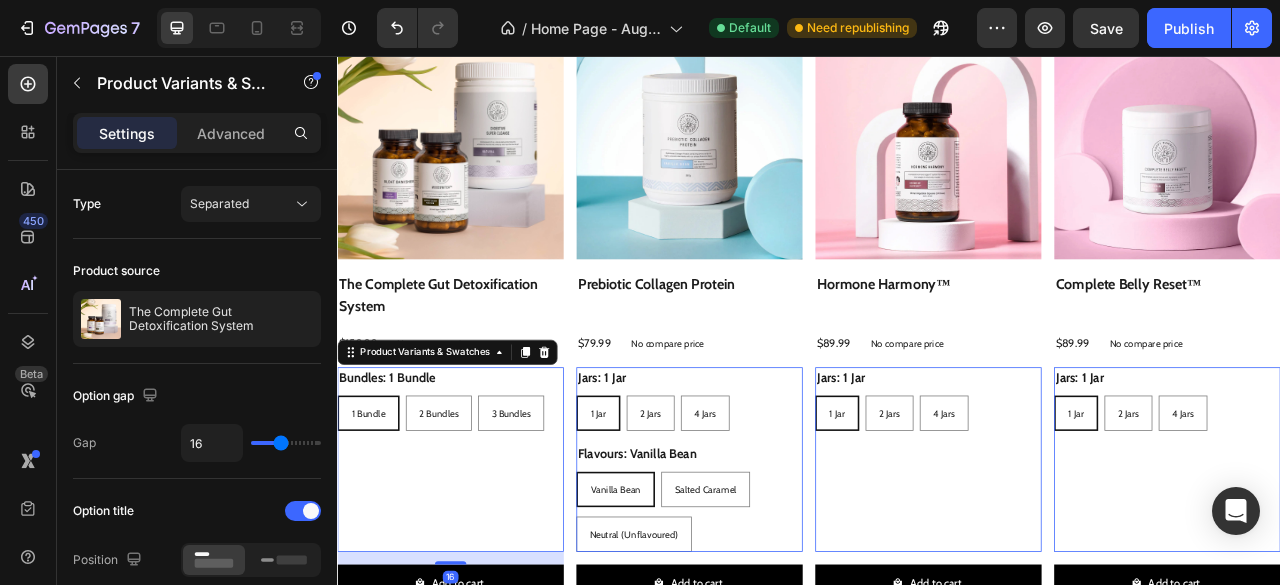 scroll, scrollTop: 1887, scrollLeft: 0, axis: vertical 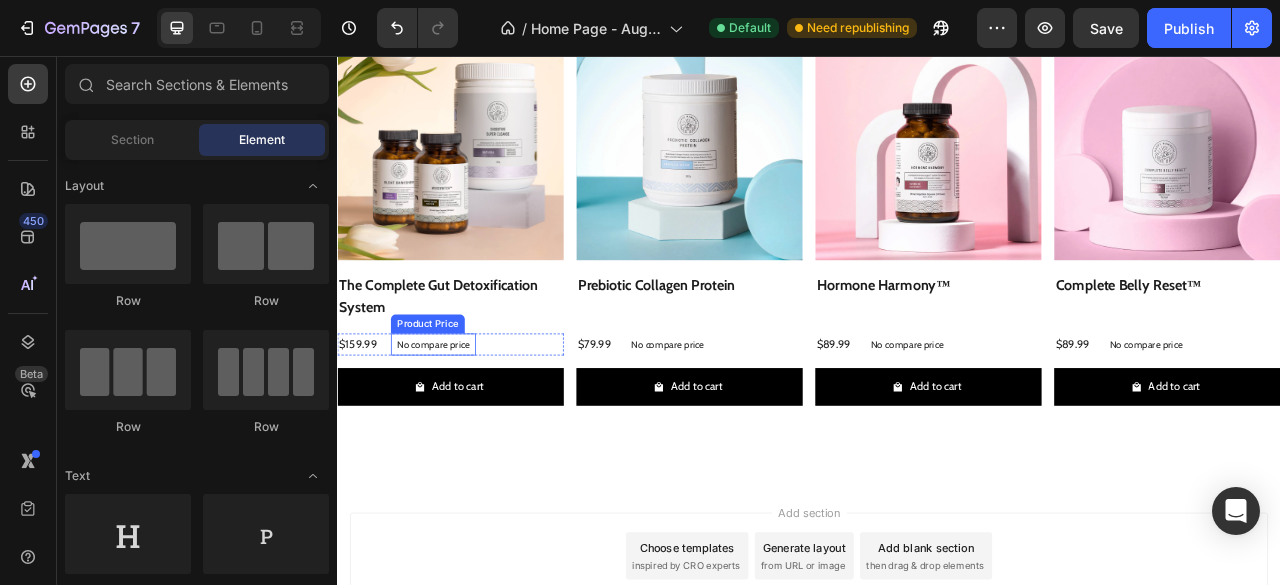 click on "No compare price" at bounding box center [459, 423] 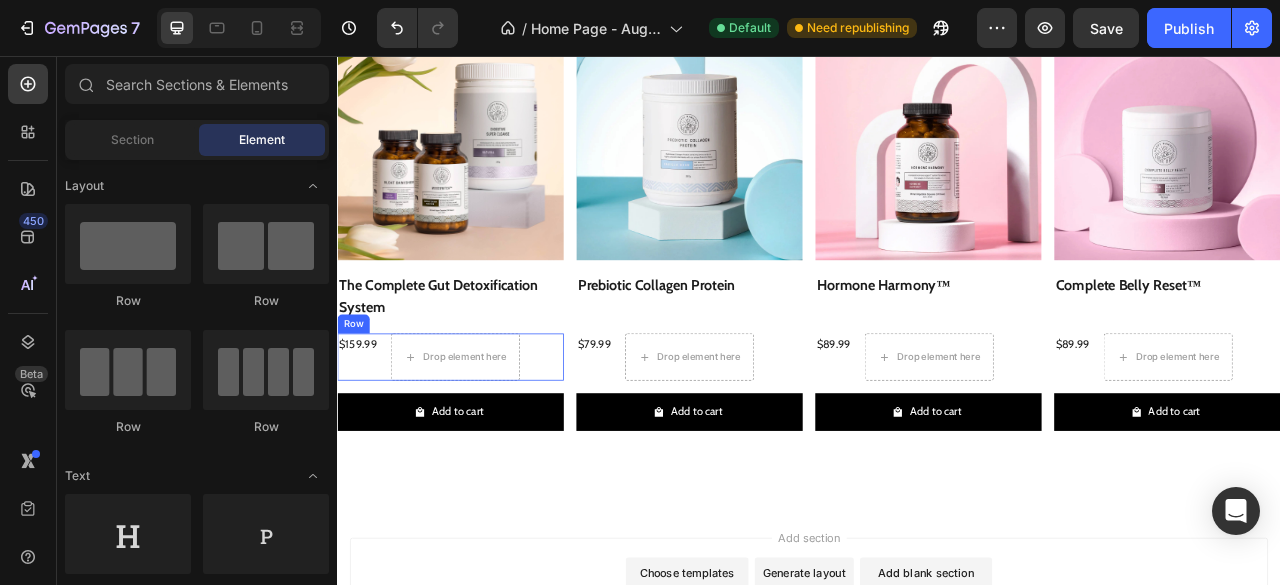 drag, startPoint x: 589, startPoint y: 438, endPoint x: 365, endPoint y: 303, distance: 261.53586 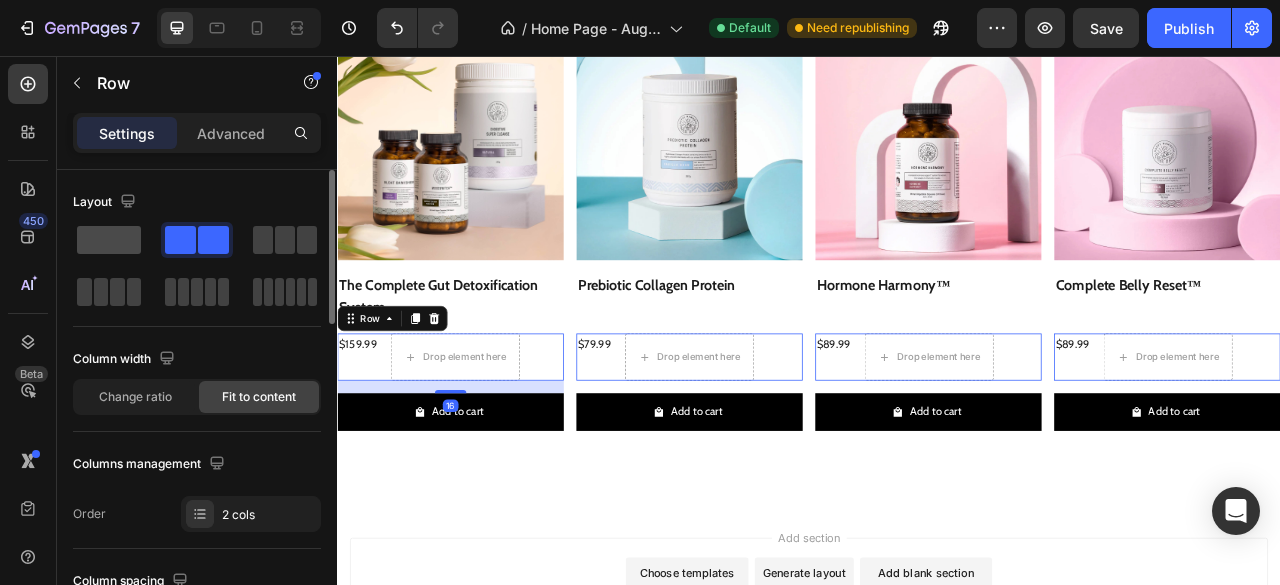 click 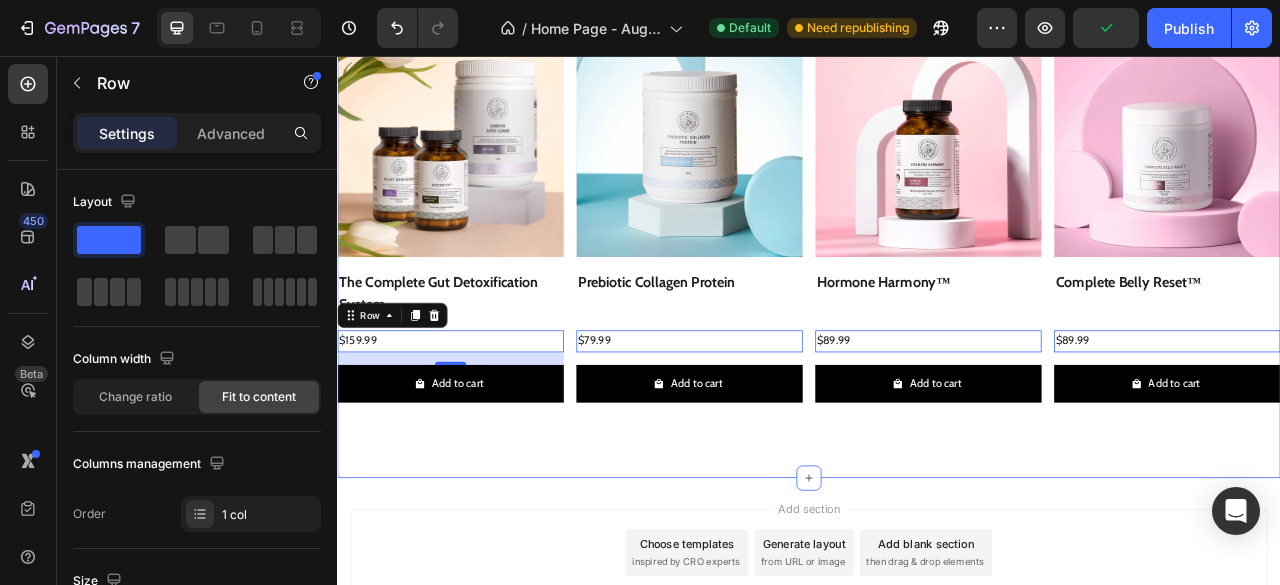scroll, scrollTop: 1893, scrollLeft: 0, axis: vertical 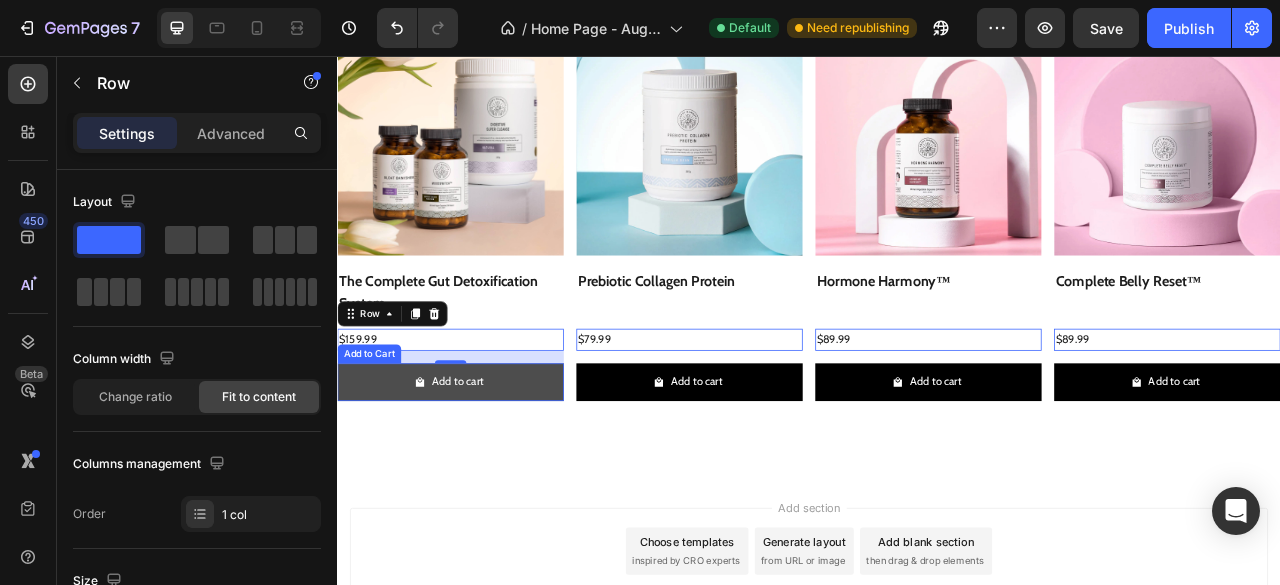 click on "Add to cart" at bounding box center [481, 471] 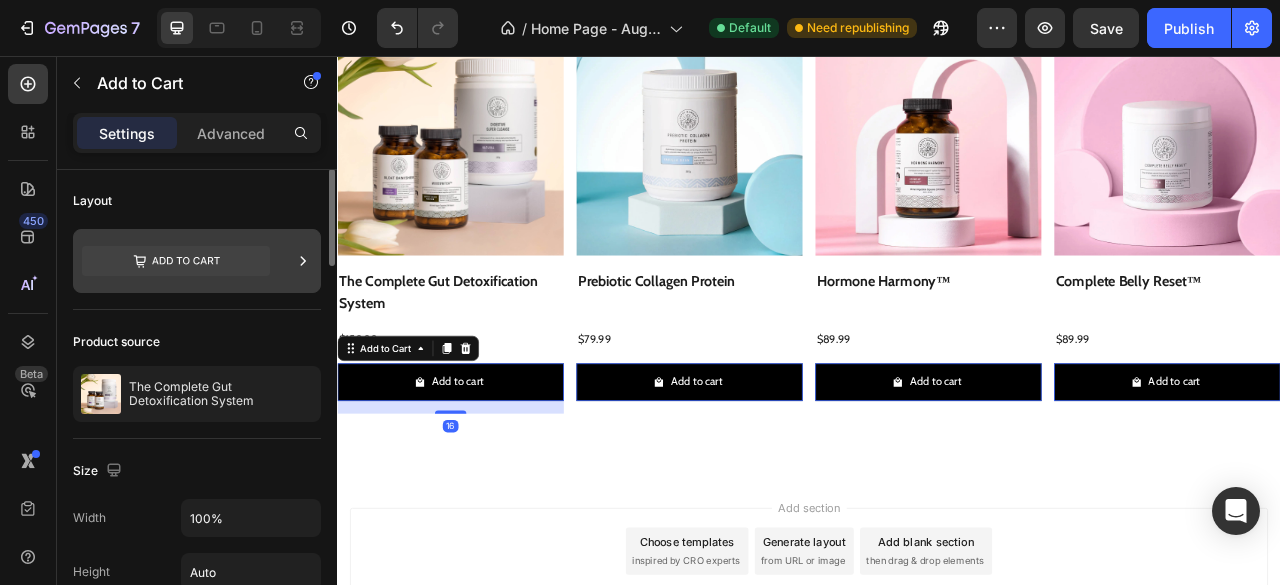 scroll, scrollTop: 0, scrollLeft: 0, axis: both 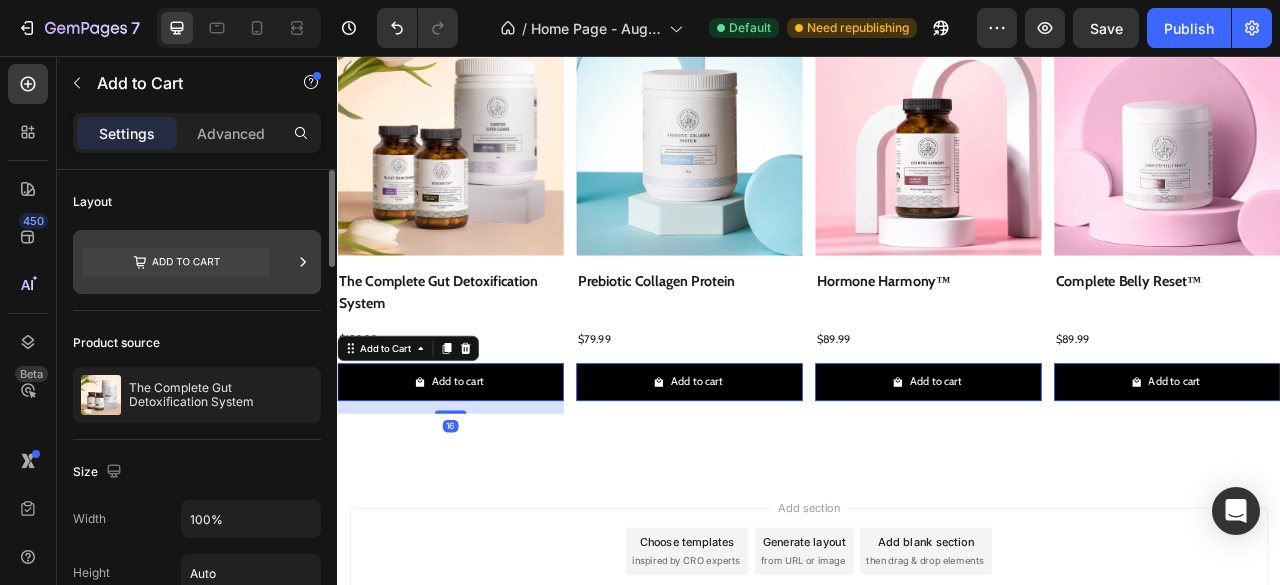 click 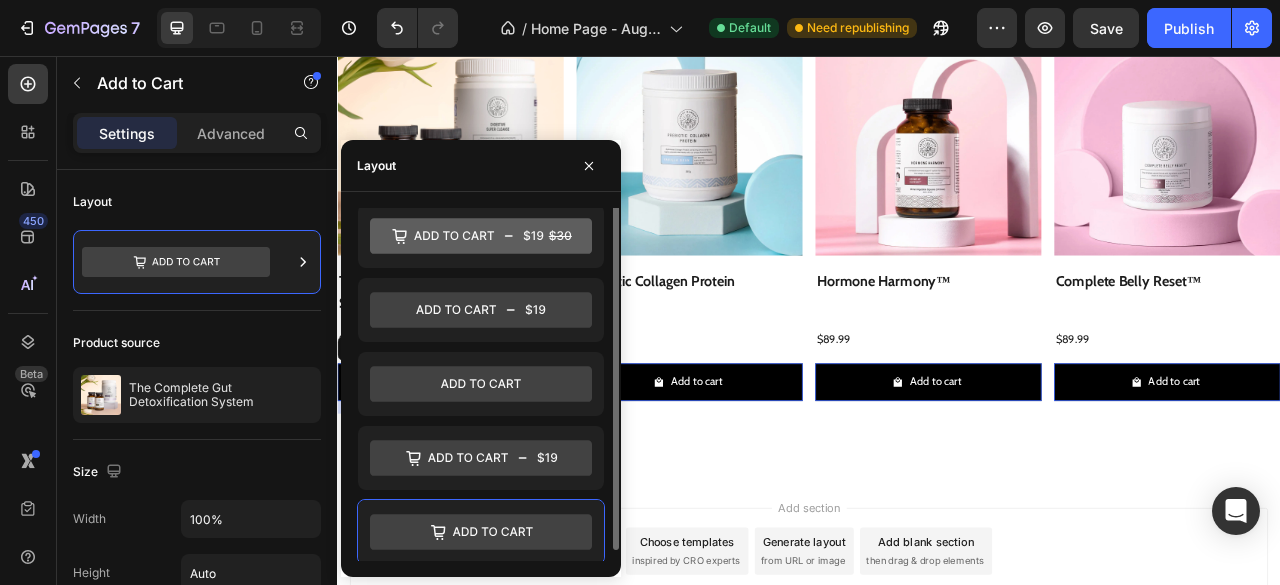 scroll, scrollTop: 0, scrollLeft: 0, axis: both 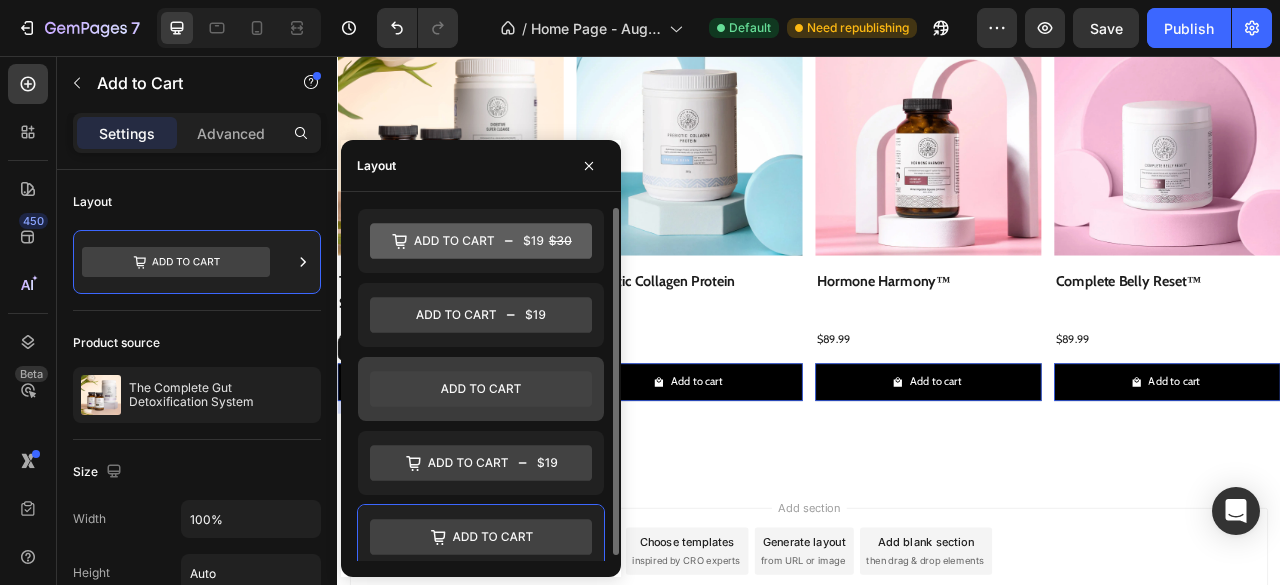 drag, startPoint x: 532, startPoint y: 383, endPoint x: 496, endPoint y: 372, distance: 37.64306 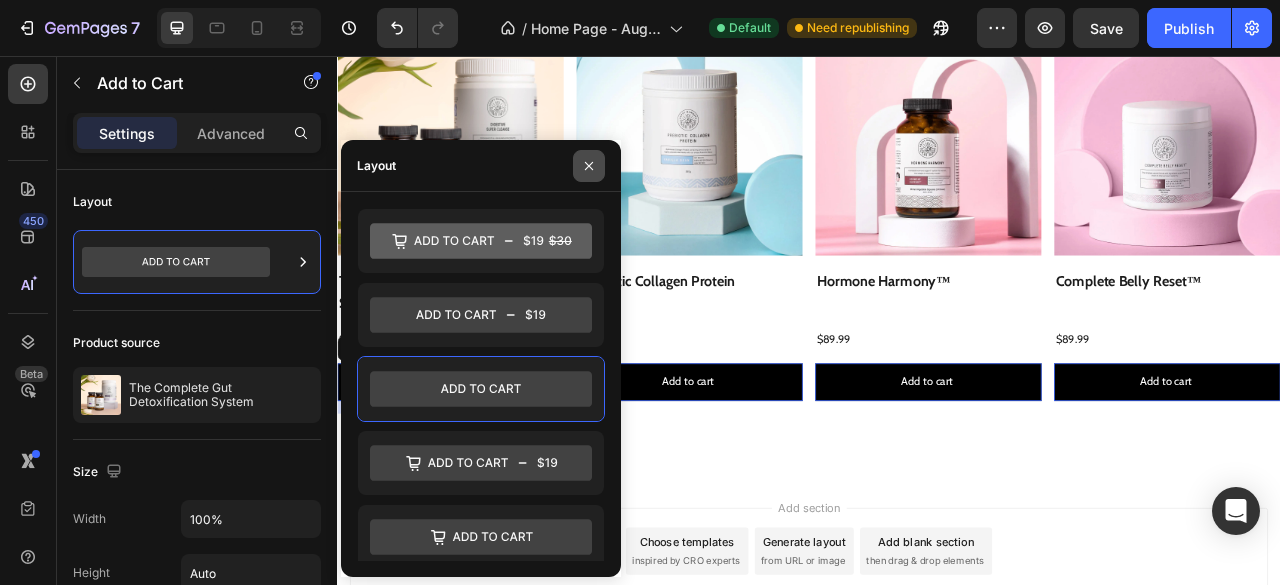 click at bounding box center [589, 166] 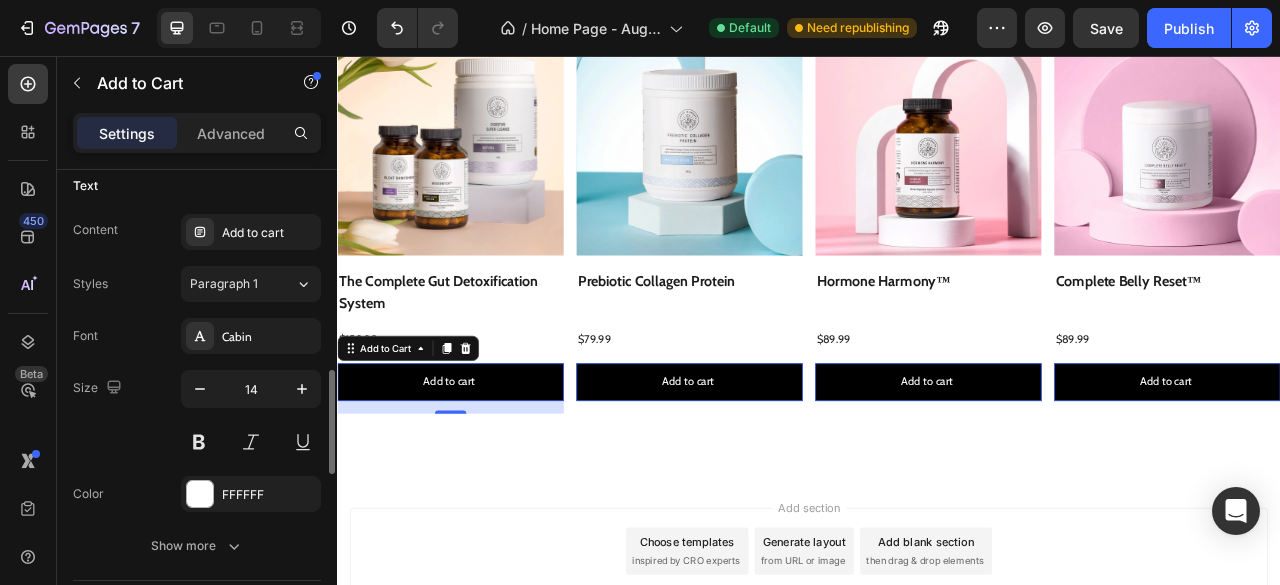 scroll, scrollTop: 903, scrollLeft: 0, axis: vertical 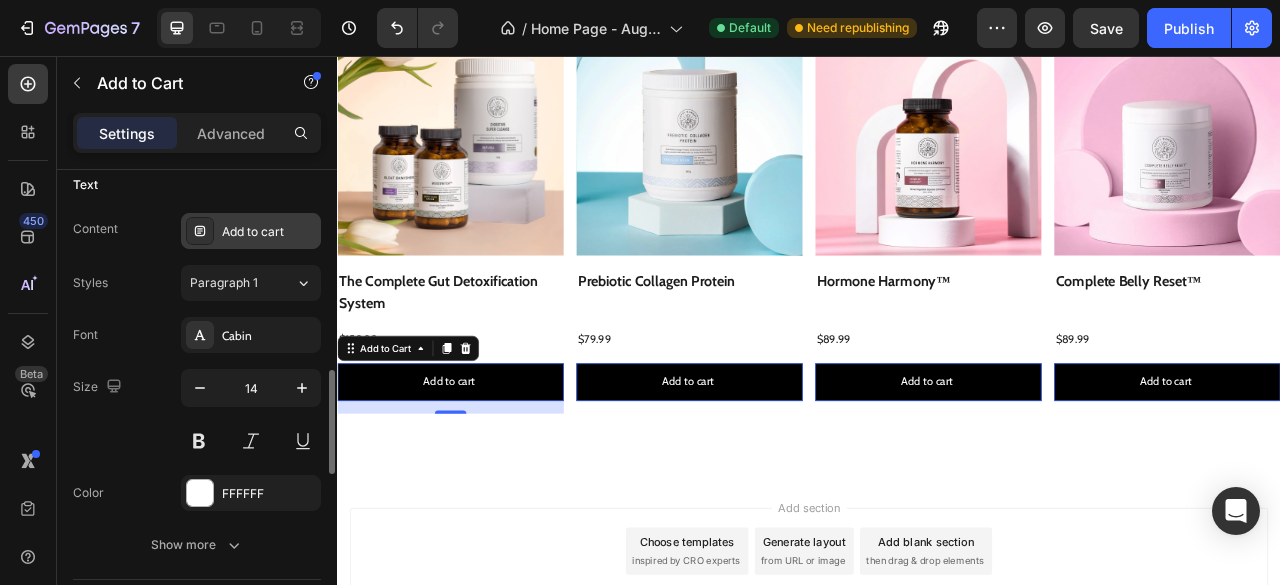click on "Add to cart" at bounding box center (269, 232) 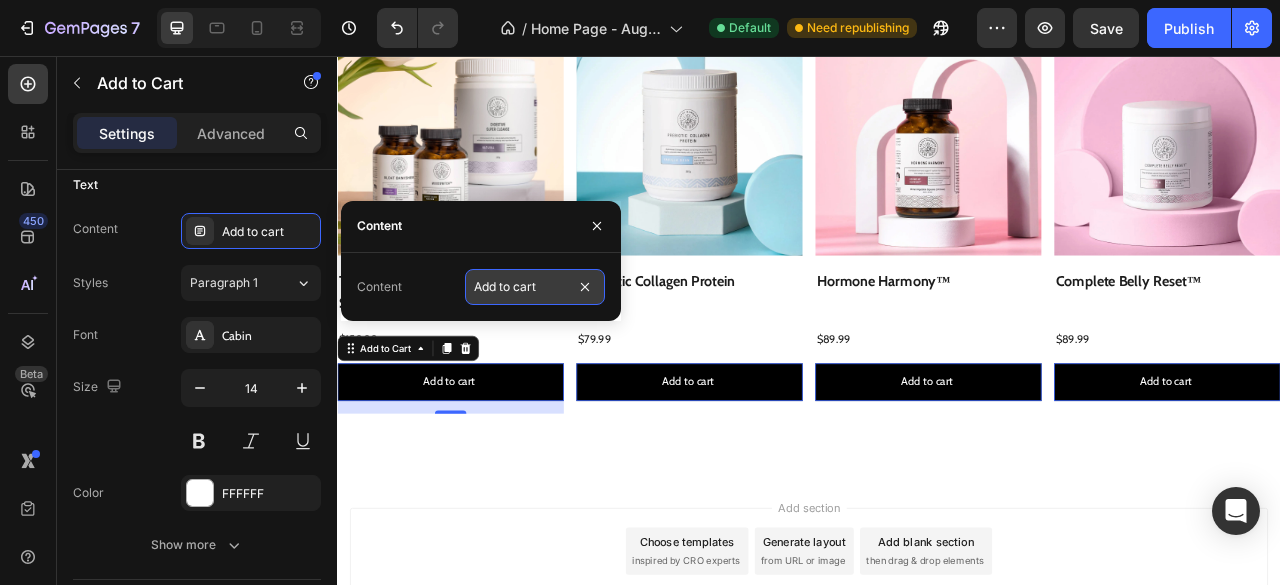 click on "Add to cart" at bounding box center (535, 287) 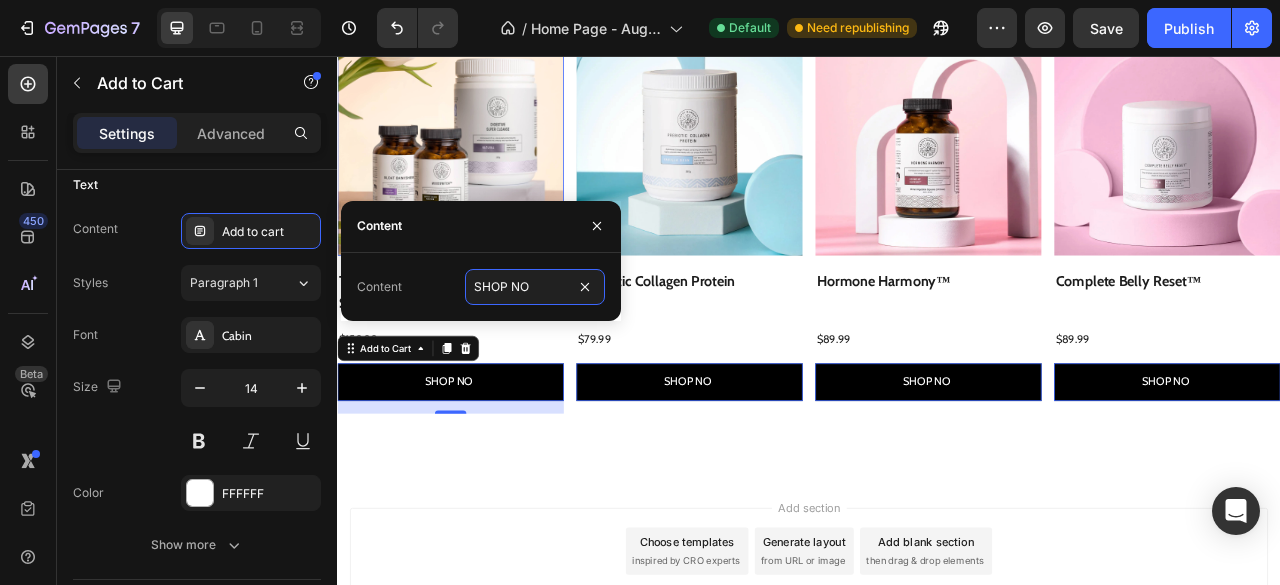 type on "SHOP NOW" 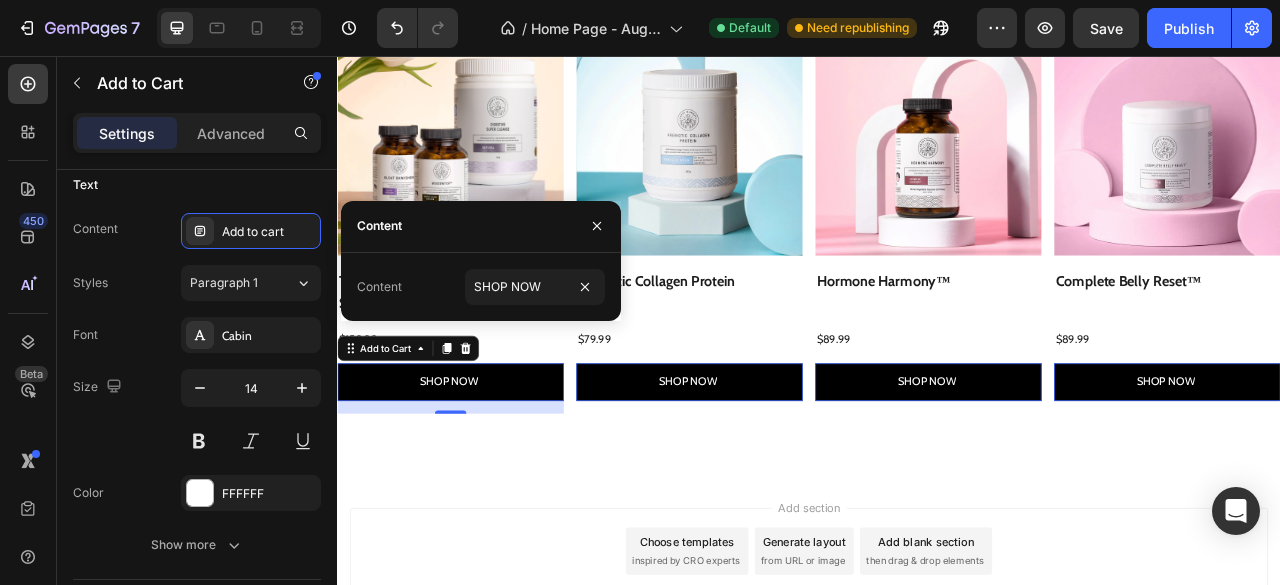 click on "Add section Choose templates inspired by CRO experts Generate layout from URL or image Add blank section then drag & drop elements" at bounding box center (937, 714) 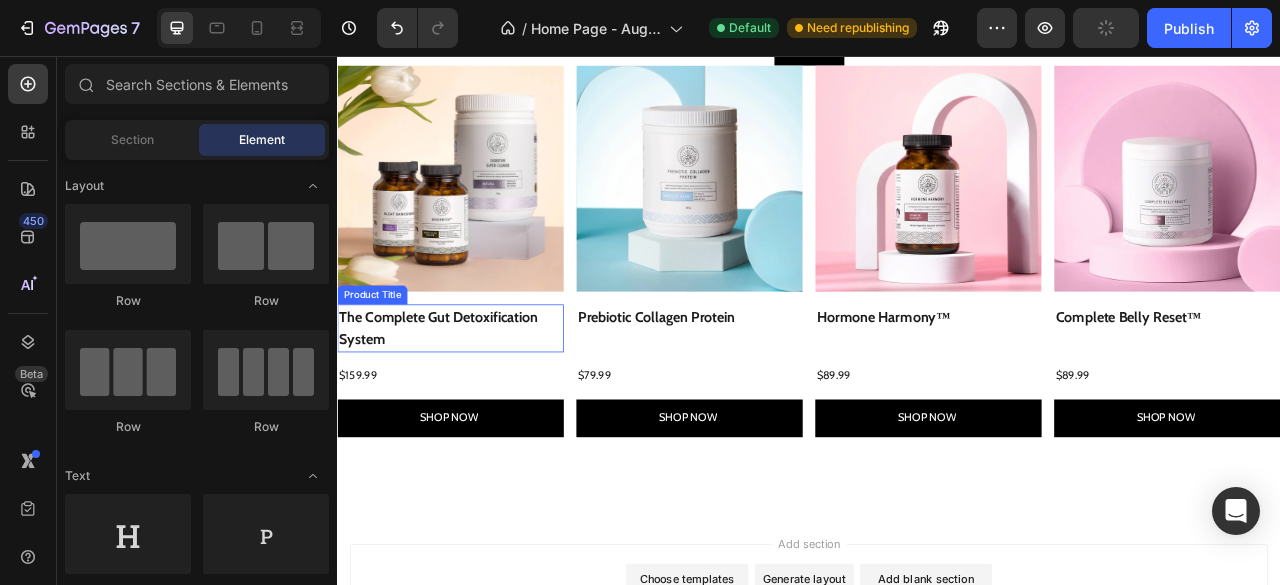 scroll, scrollTop: 1845, scrollLeft: 0, axis: vertical 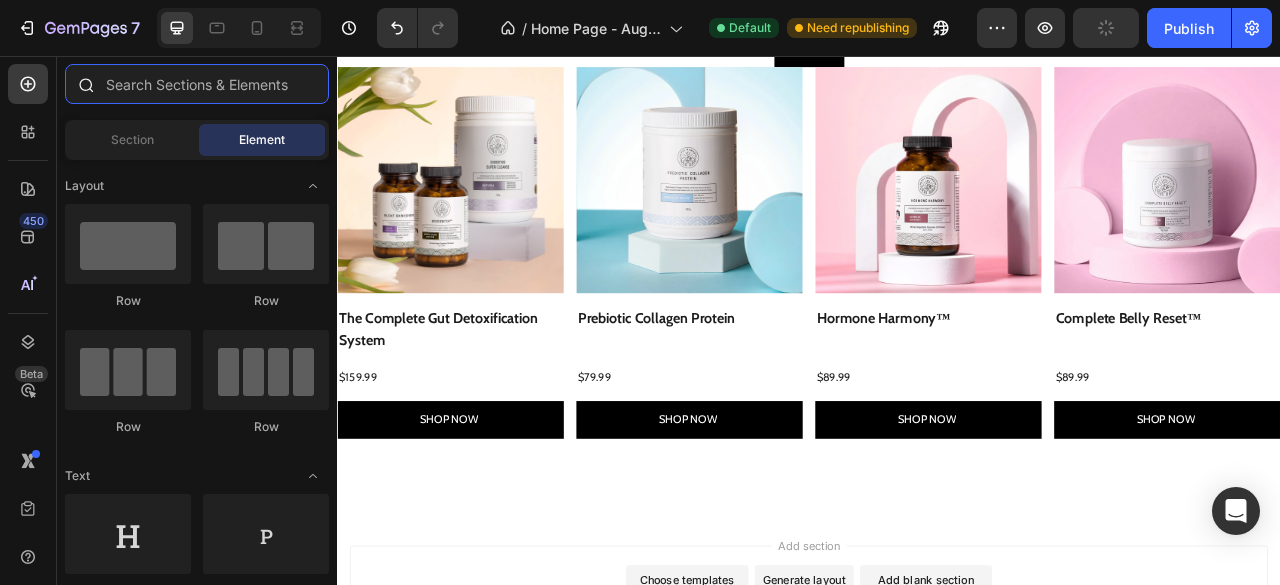click at bounding box center [197, 84] 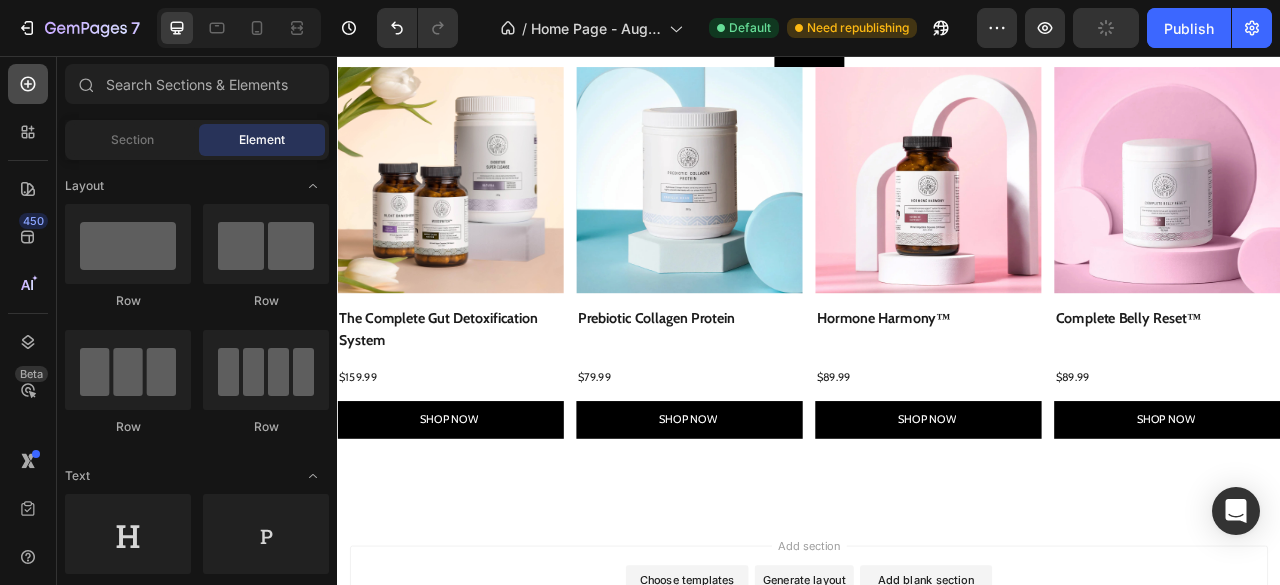 click 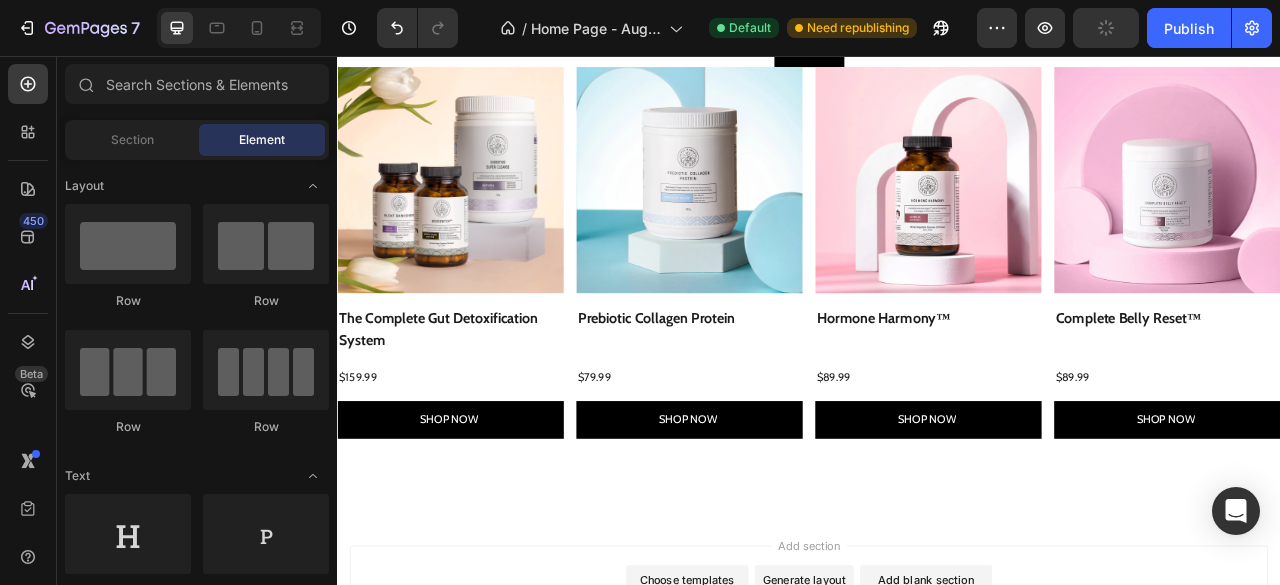 click on "Sections(30) Elements(83) Section Element Hero Section Product Detail Brands Trusted Badges Guarantee Product Breakdown How to use Testimonials Compare Bundle FAQs Social Proof Brand Story Product List Collection Blog List Contact Sticky Add to Cart Custom Footer Browse Library 450 Layout
Row
Row
Row
Row Text
Heading
Text Block Button
Button
Button Media
Image
Image
Video" at bounding box center (197, 320) 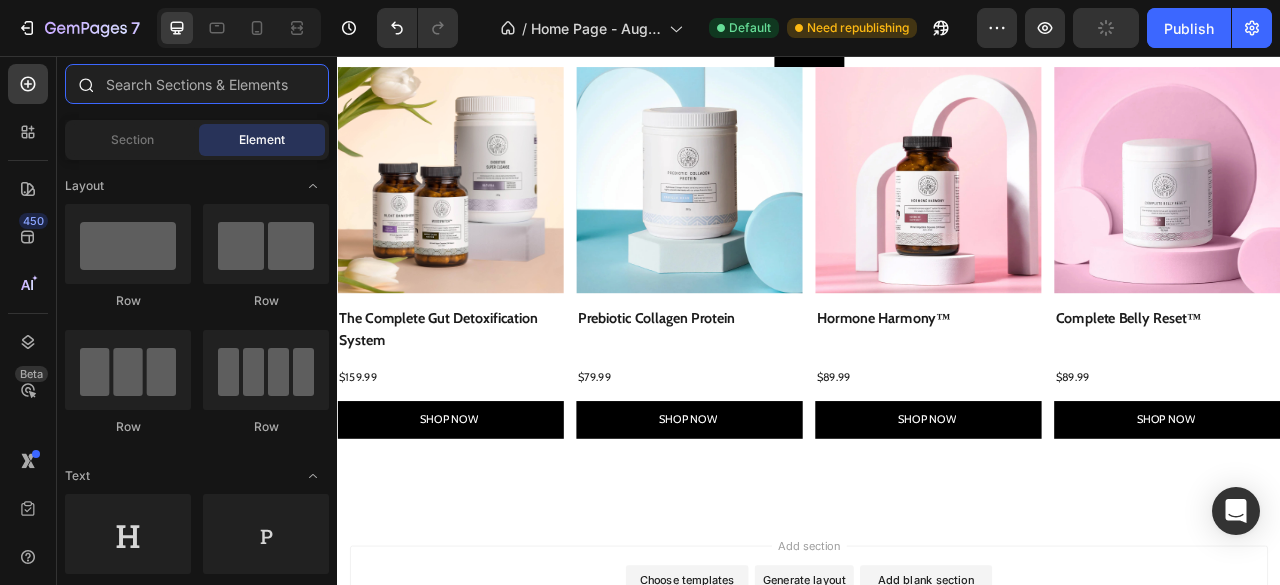click at bounding box center [197, 84] 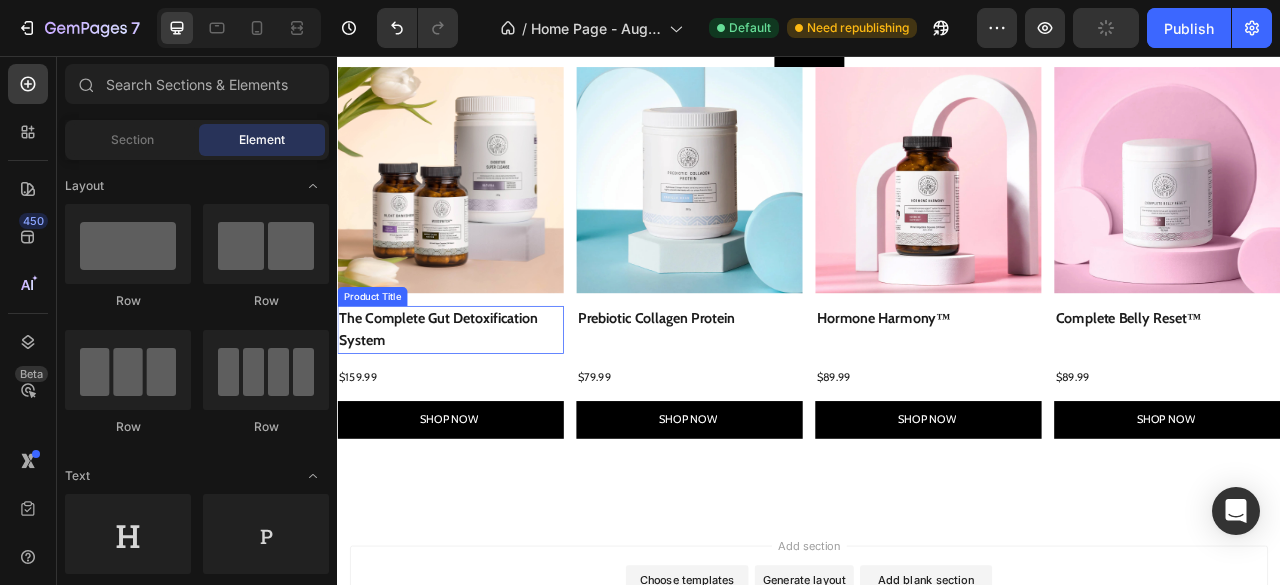 click on "The Complete Gut Detoxification System" at bounding box center (481, 405) 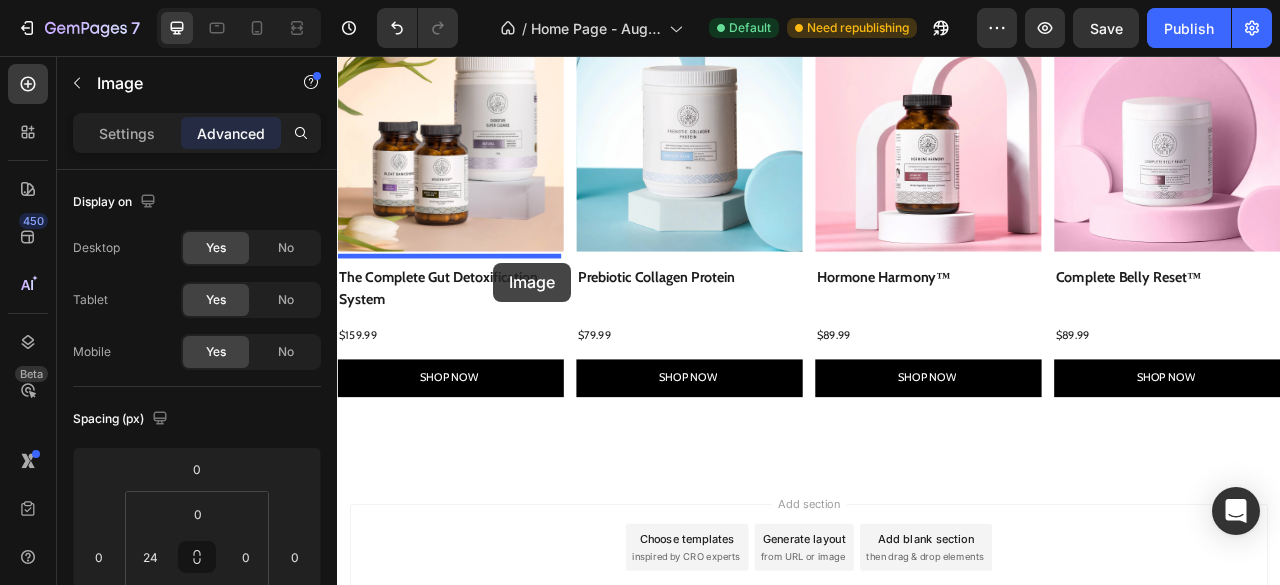 scroll, scrollTop: 1908, scrollLeft: 0, axis: vertical 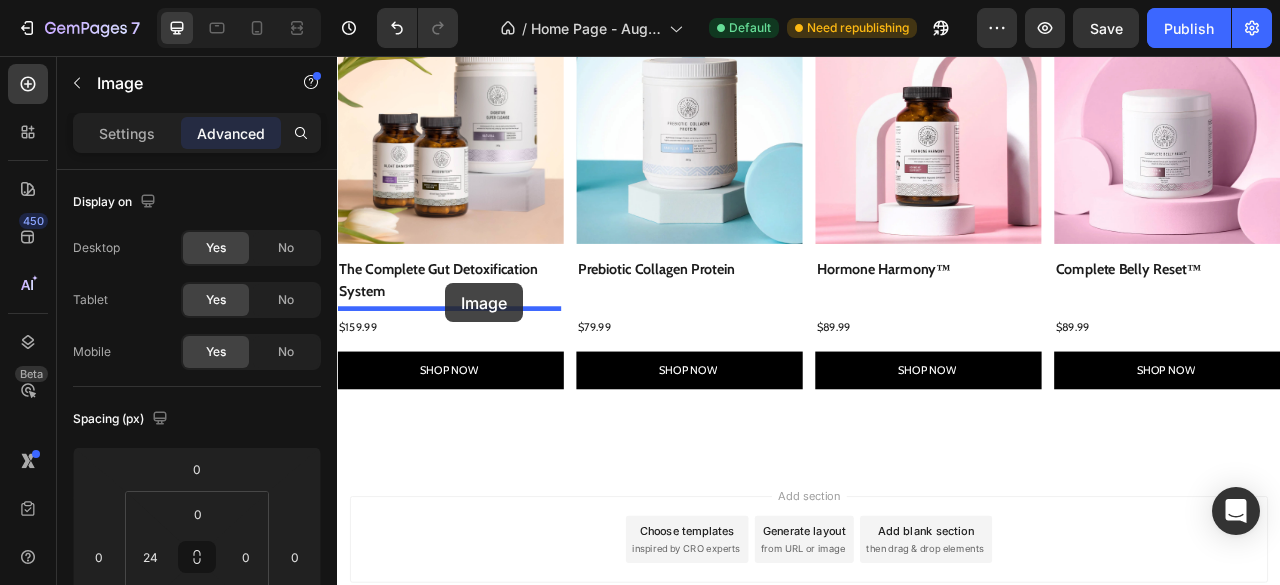 drag, startPoint x: 506, startPoint y: 201, endPoint x: 474, endPoint y: 345, distance: 147.51271 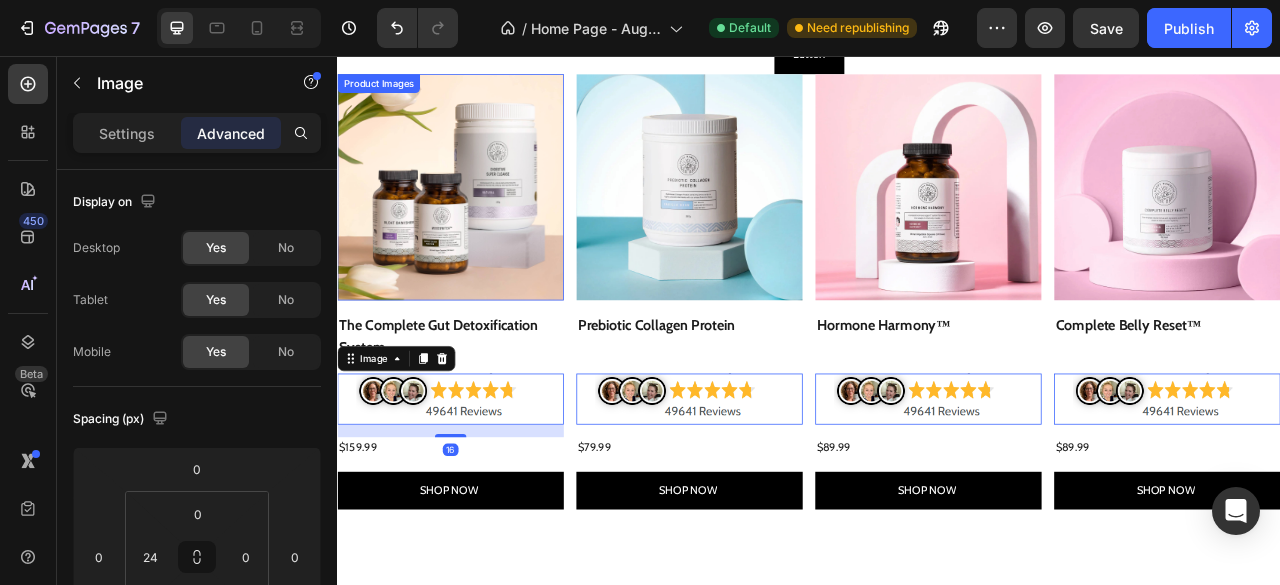 scroll, scrollTop: 1836, scrollLeft: 0, axis: vertical 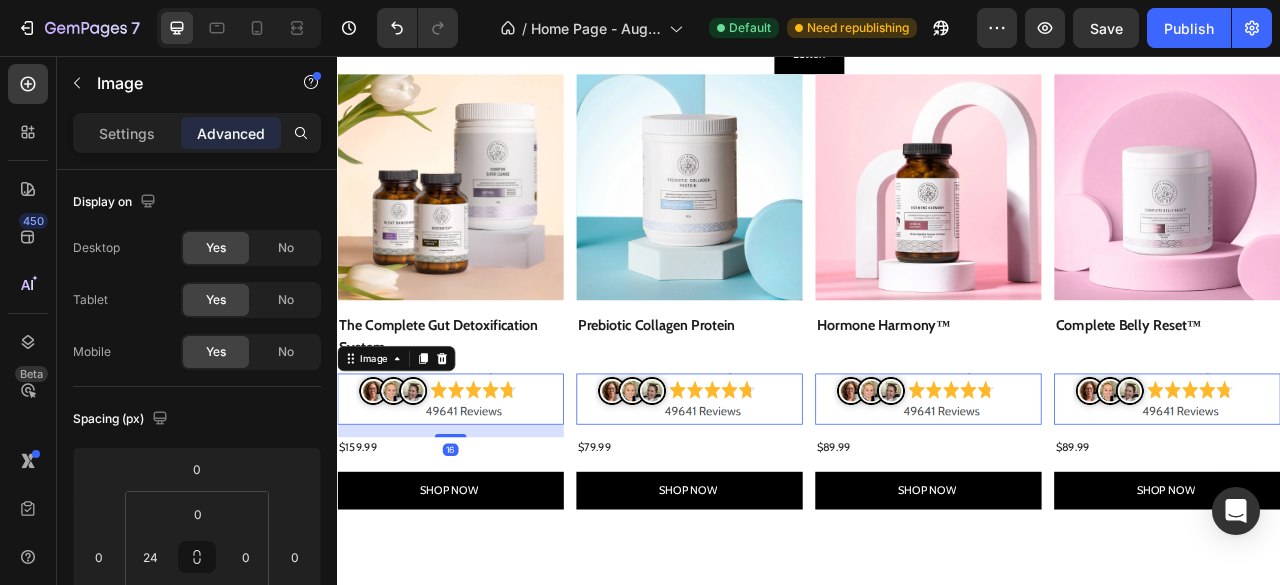 click at bounding box center [797, 492] 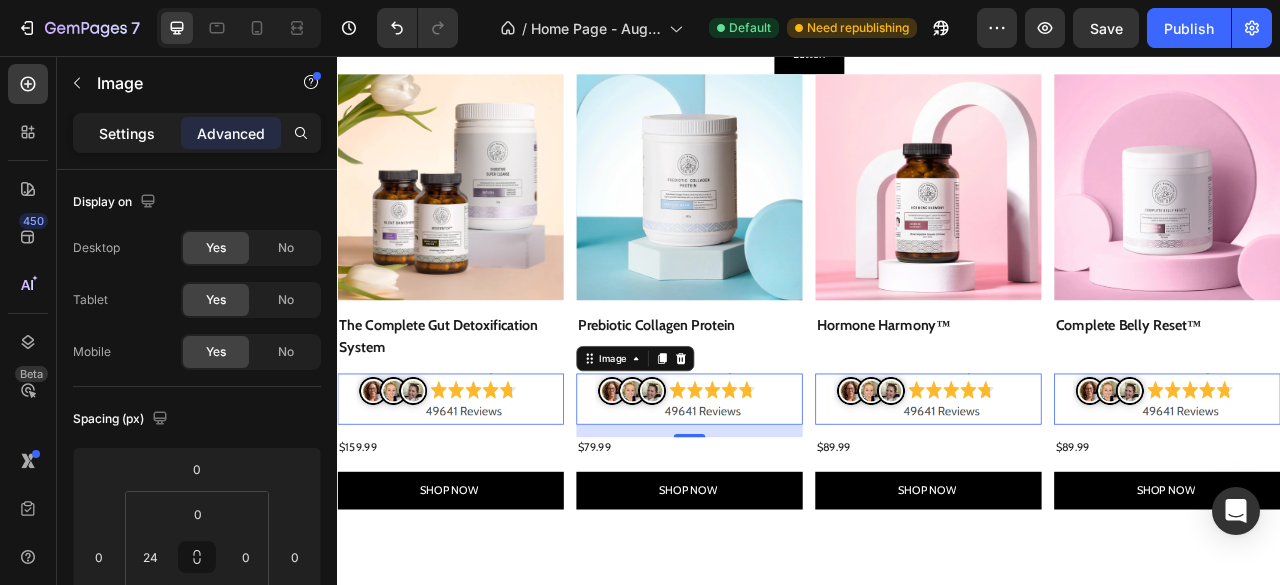 click on "Settings" at bounding box center [127, 133] 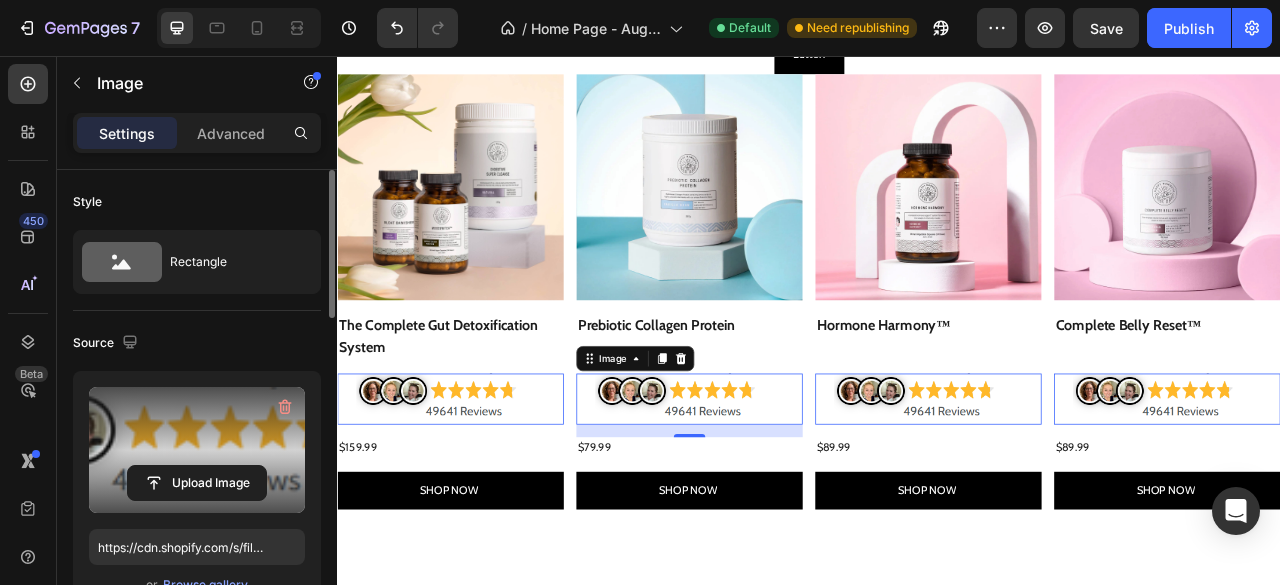 click at bounding box center (197, 450) 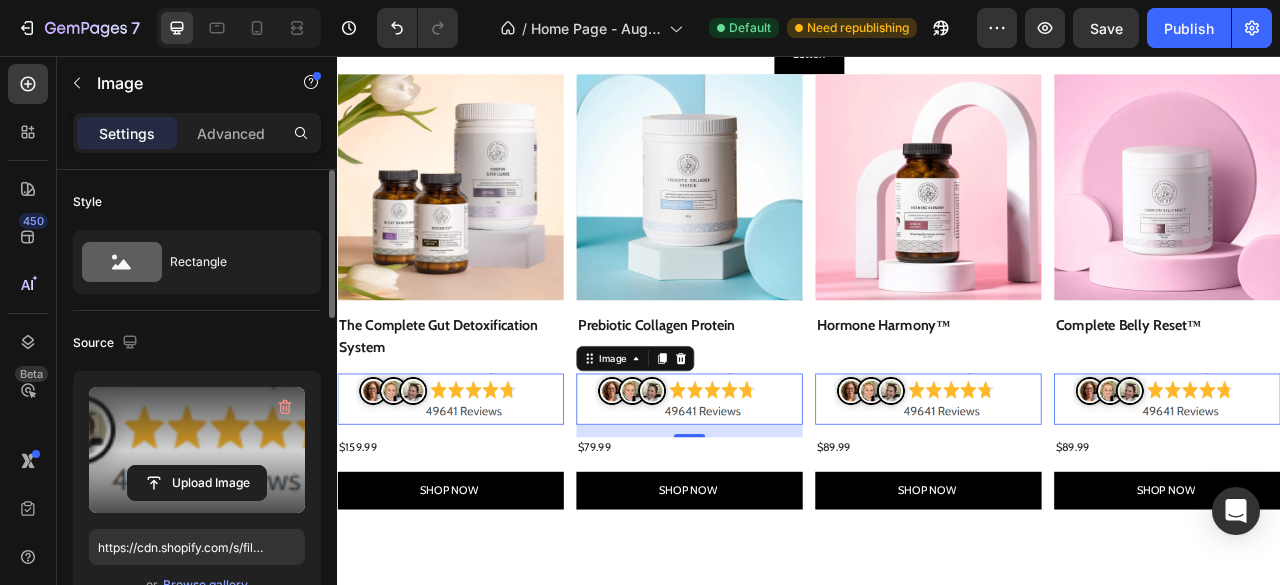 click 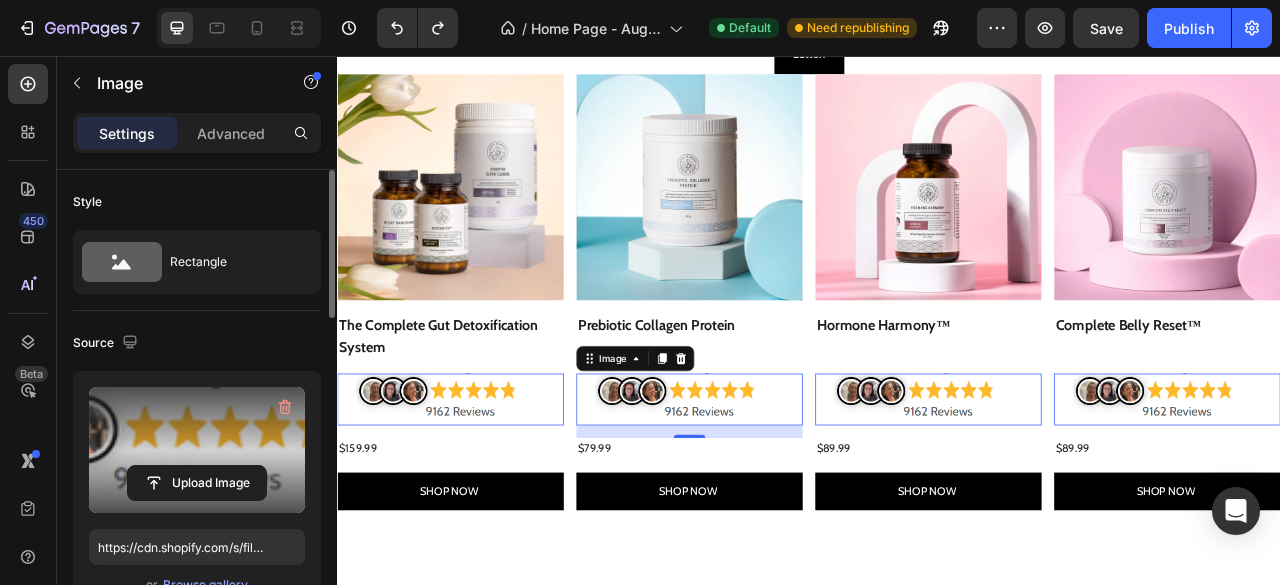 type on "https://cdn.shopify.com/s/files/1/0948/5395/5901/files/gempages_577662925980828434-24a6b623-5a6d-44df-8a0f-d45e4c30b547.png" 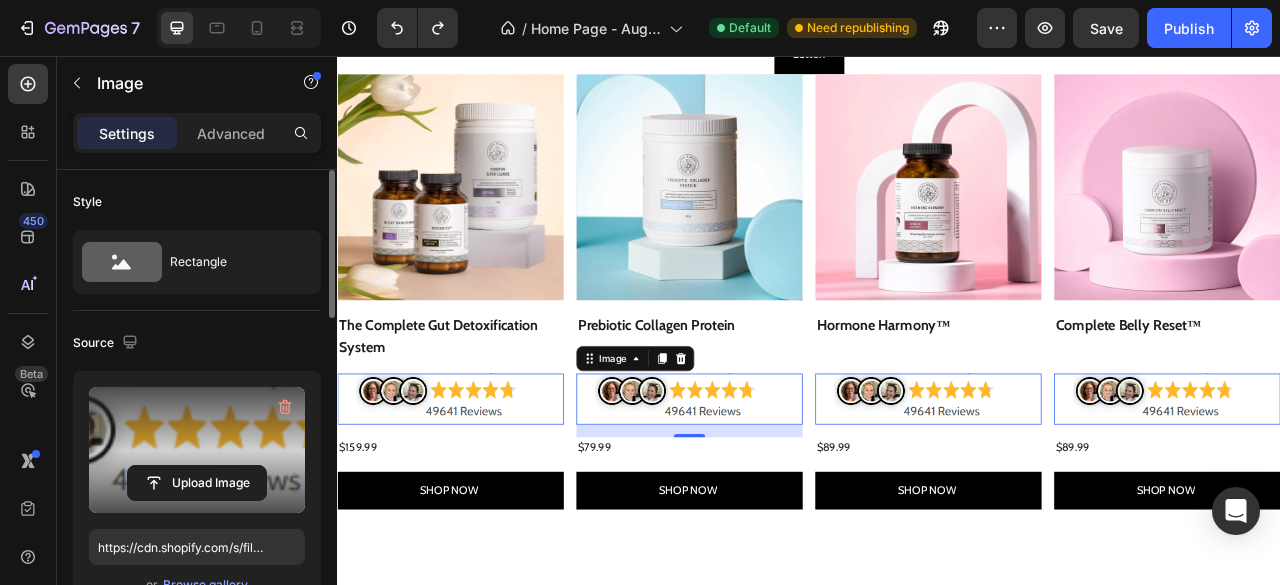 click at bounding box center (493, 492) 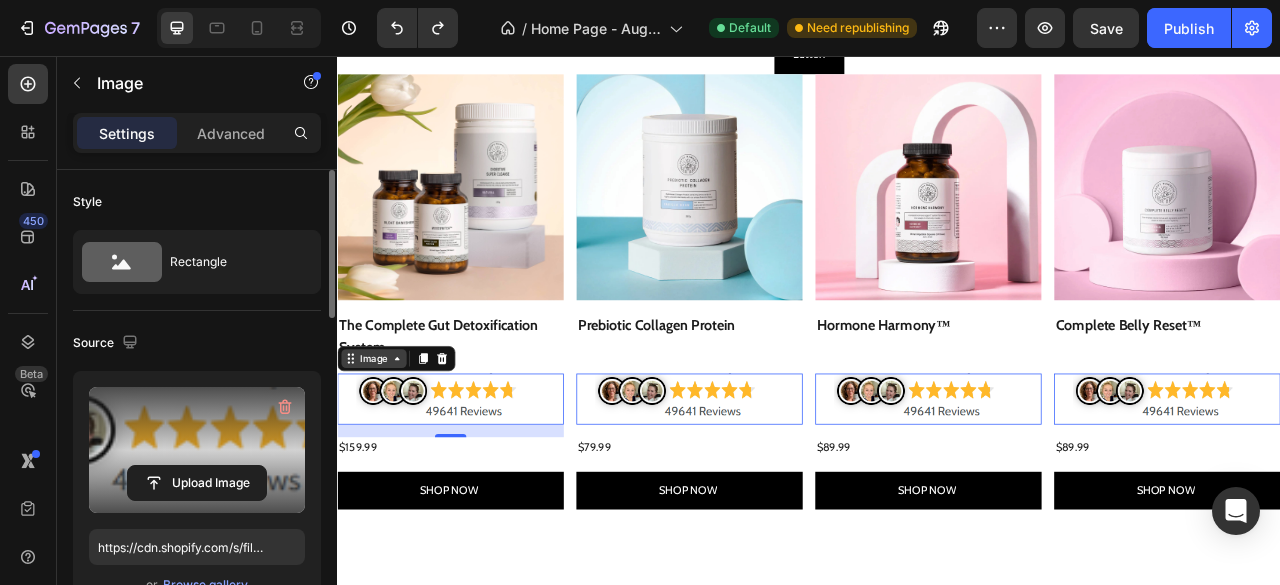 click 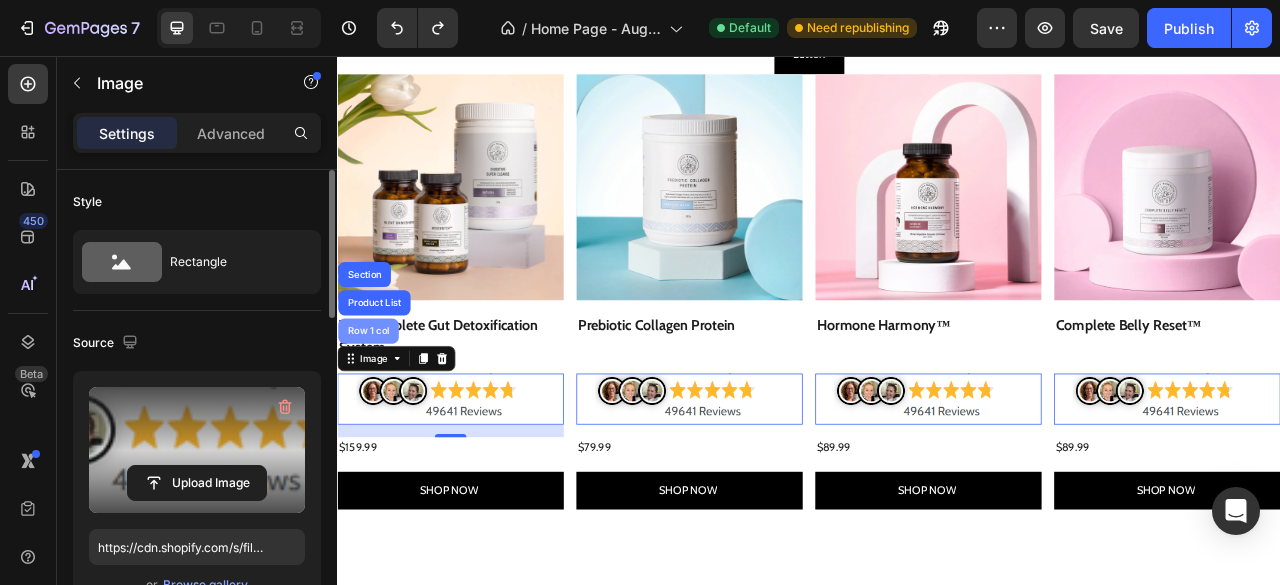 click on "Row 1 col" at bounding box center [376, 406] 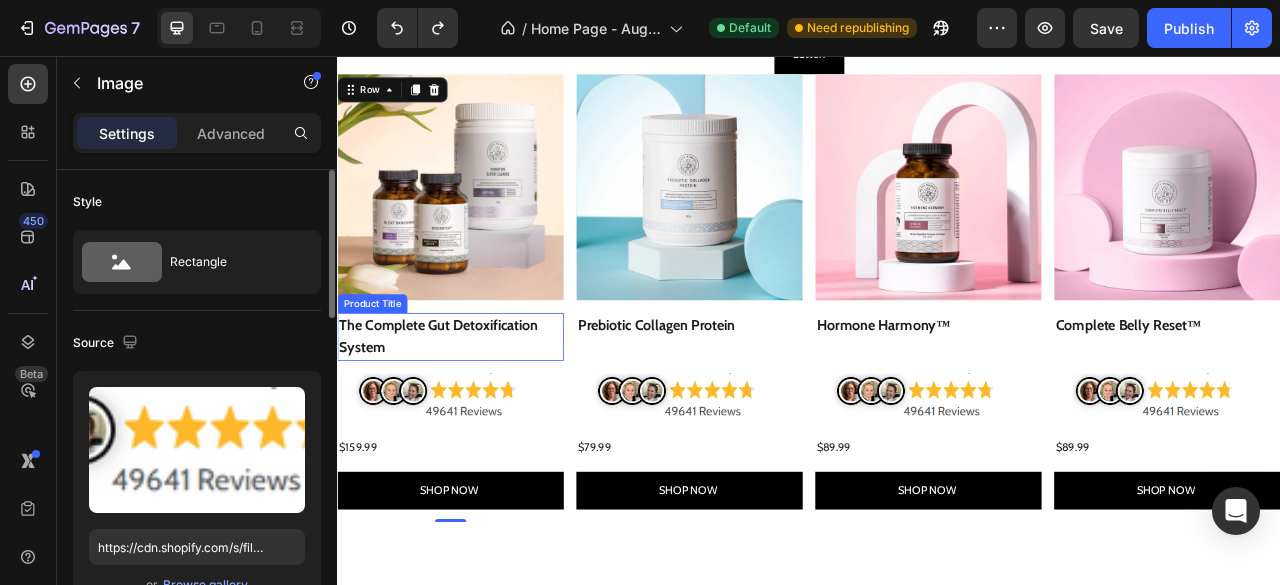 click at bounding box center (493, 492) 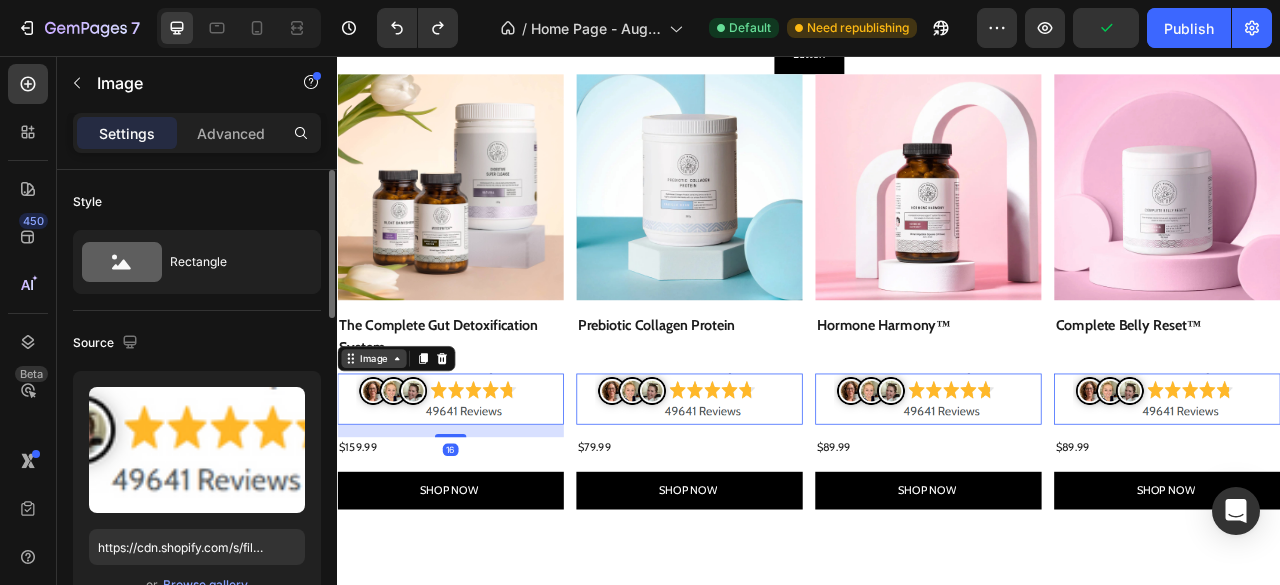 click 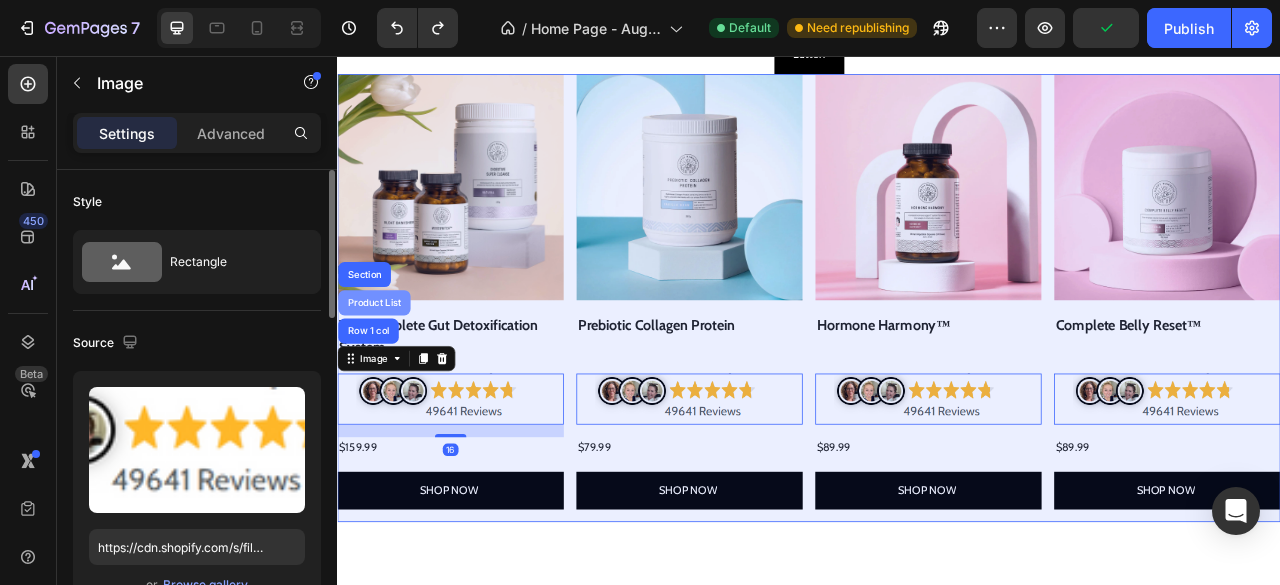 click on "Product List" at bounding box center [384, 370] 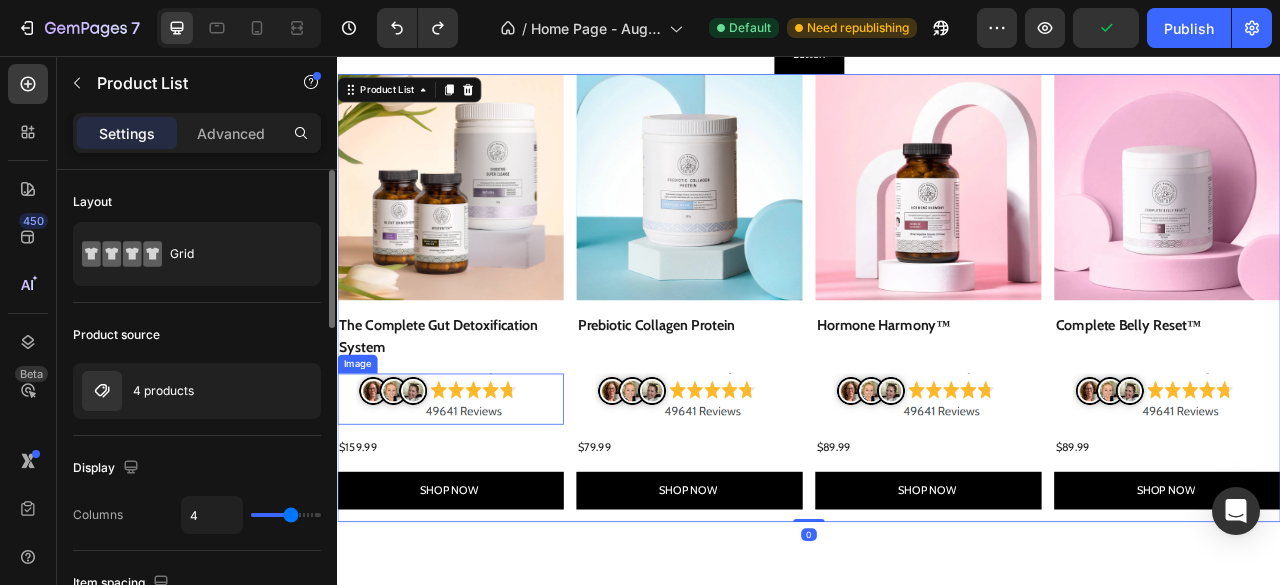 click at bounding box center (493, 492) 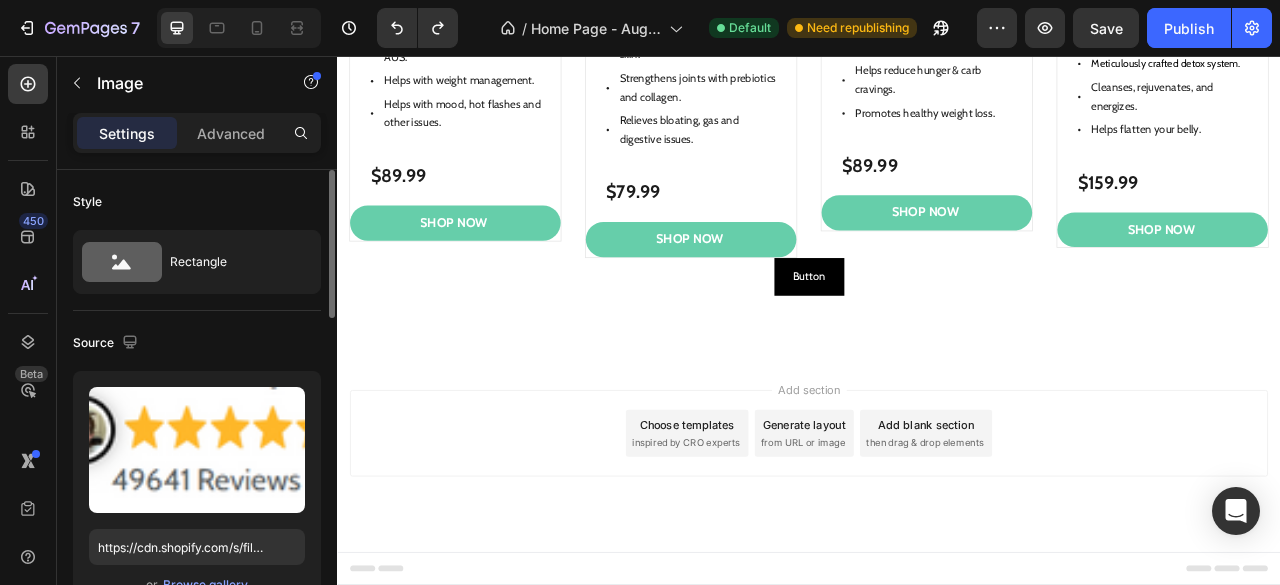 scroll, scrollTop: 1545, scrollLeft: 0, axis: vertical 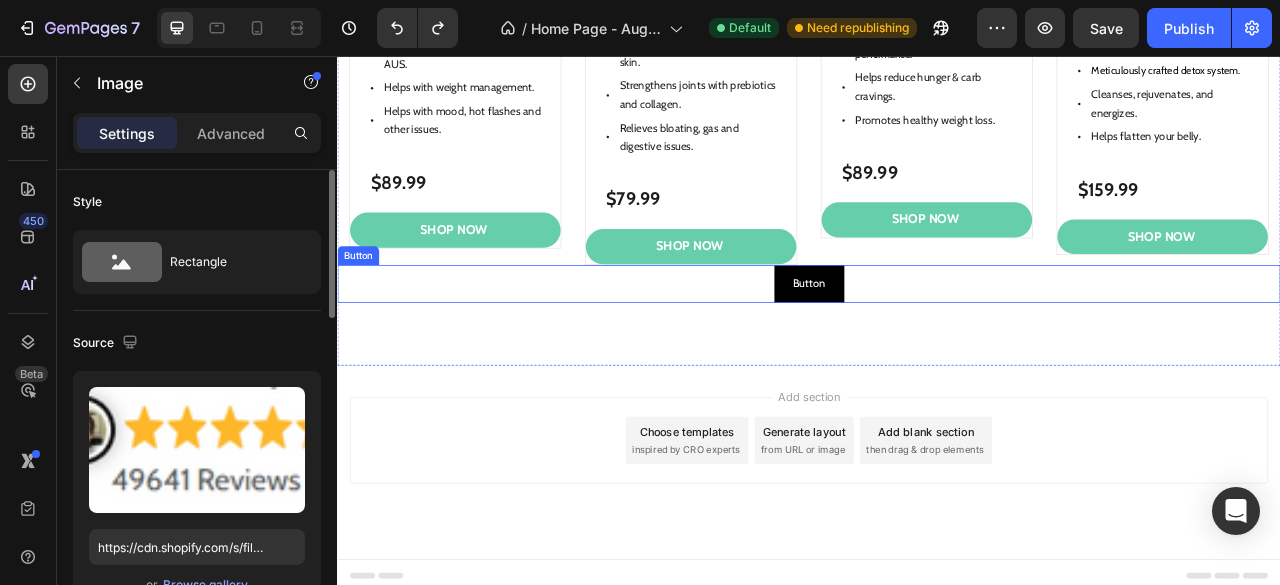 click on "Button" at bounding box center (937, 346) 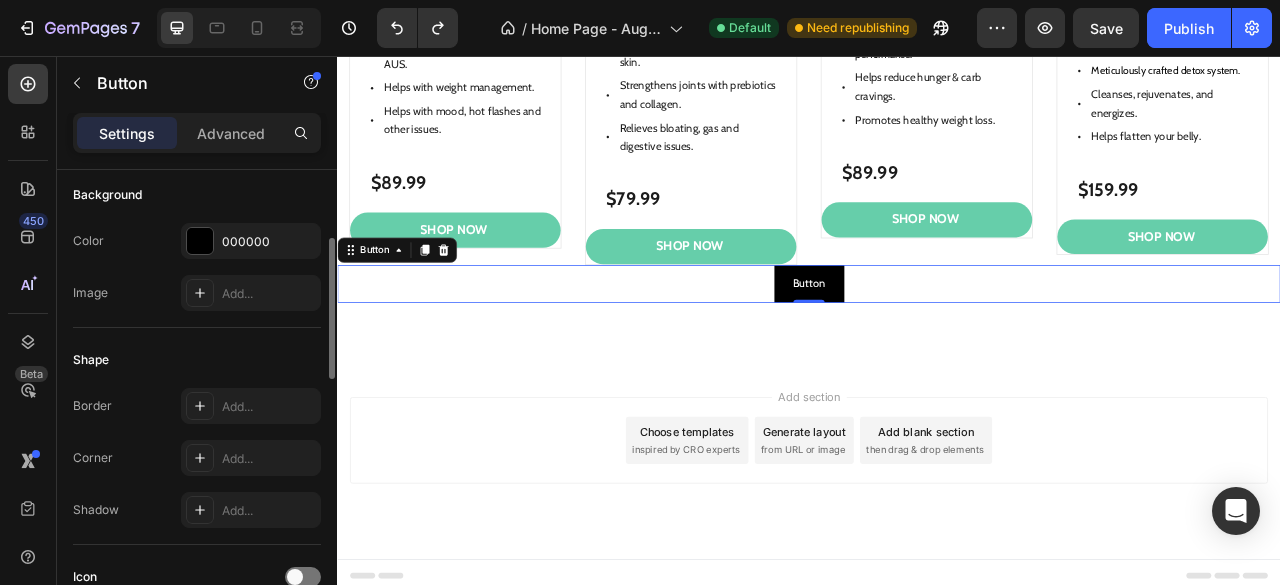 scroll, scrollTop: 227, scrollLeft: 0, axis: vertical 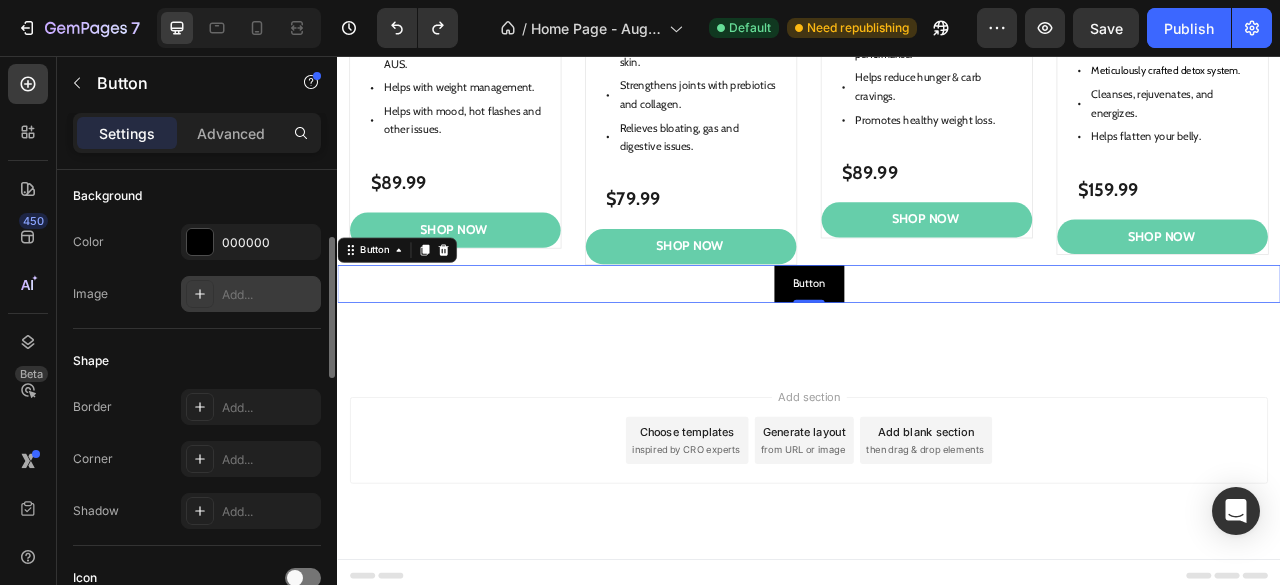 click on "Add..." at bounding box center (269, 295) 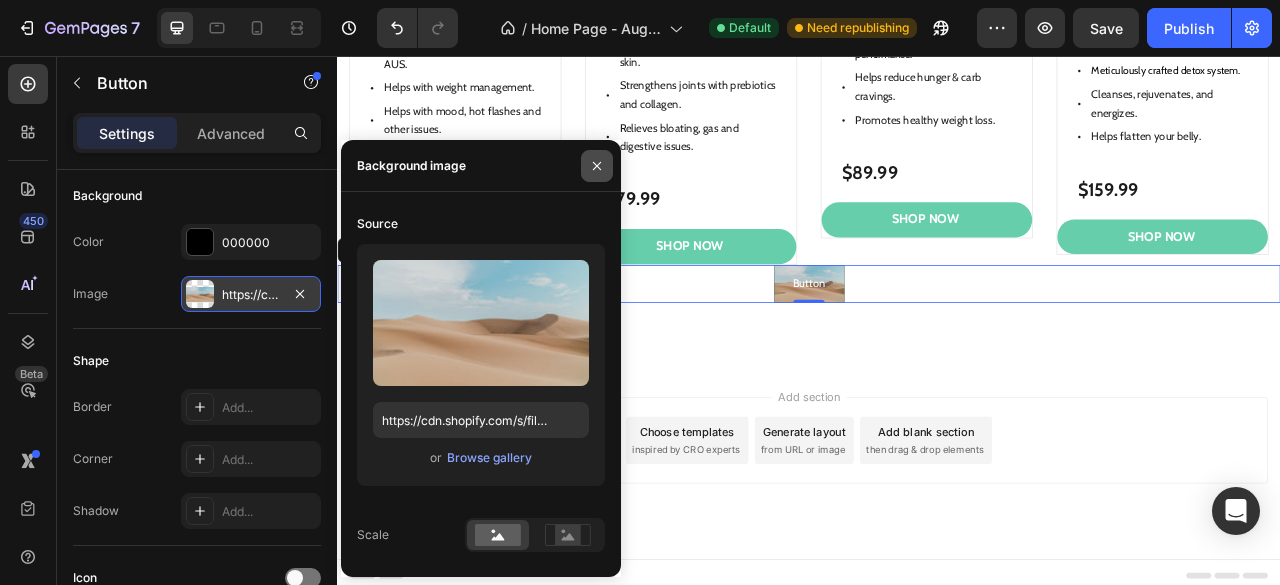 click at bounding box center (597, 166) 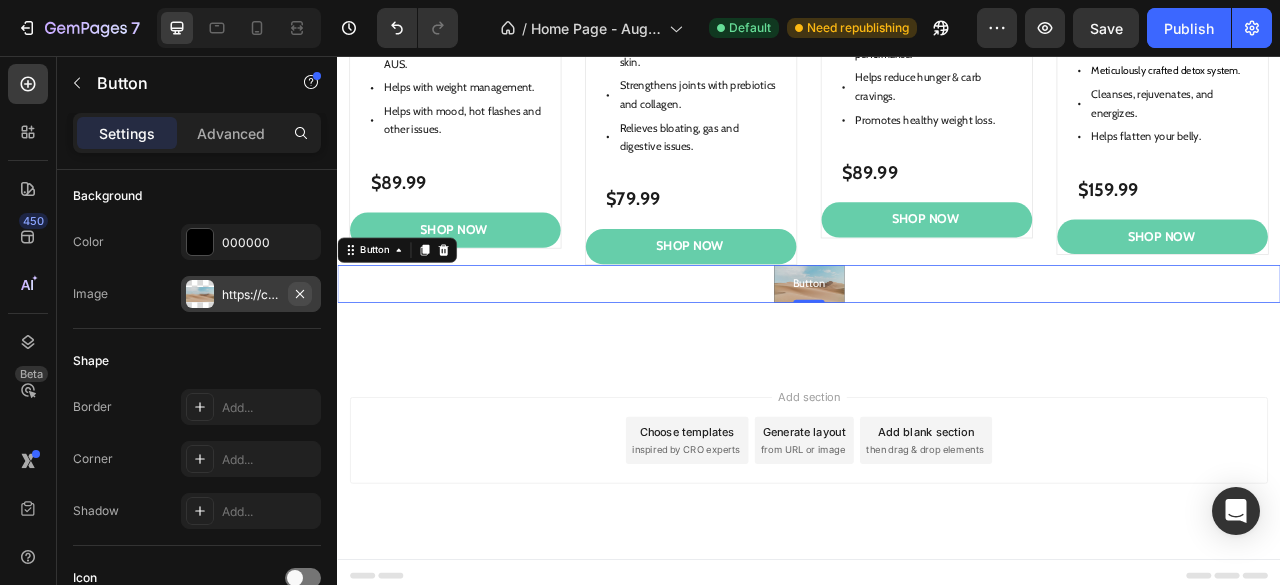 click 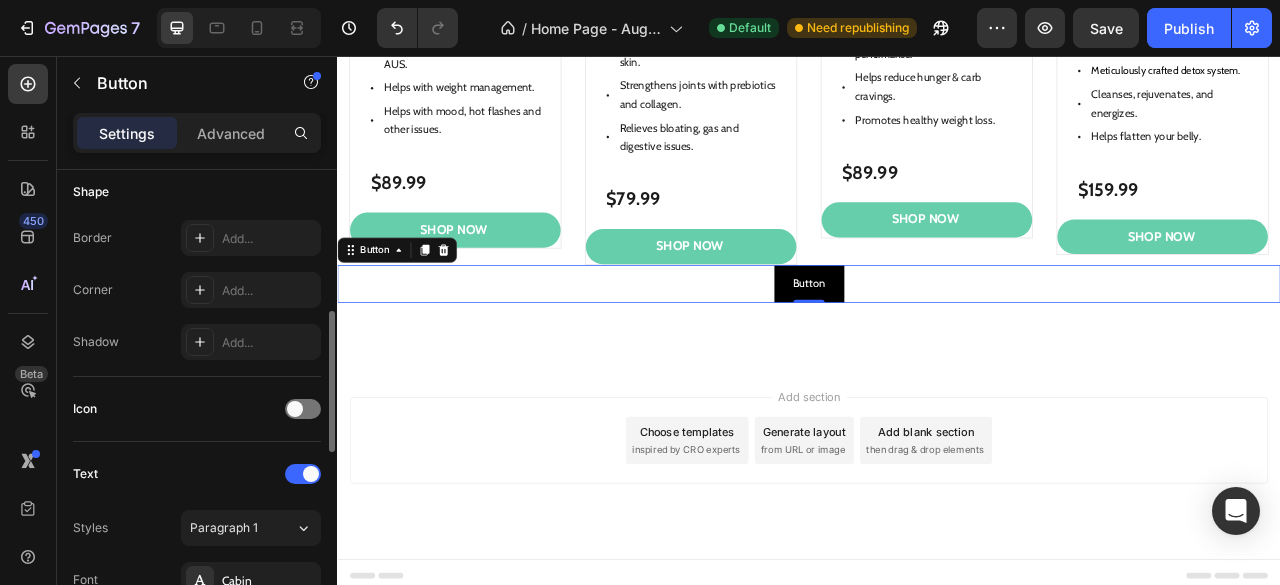 scroll, scrollTop: 420, scrollLeft: 0, axis: vertical 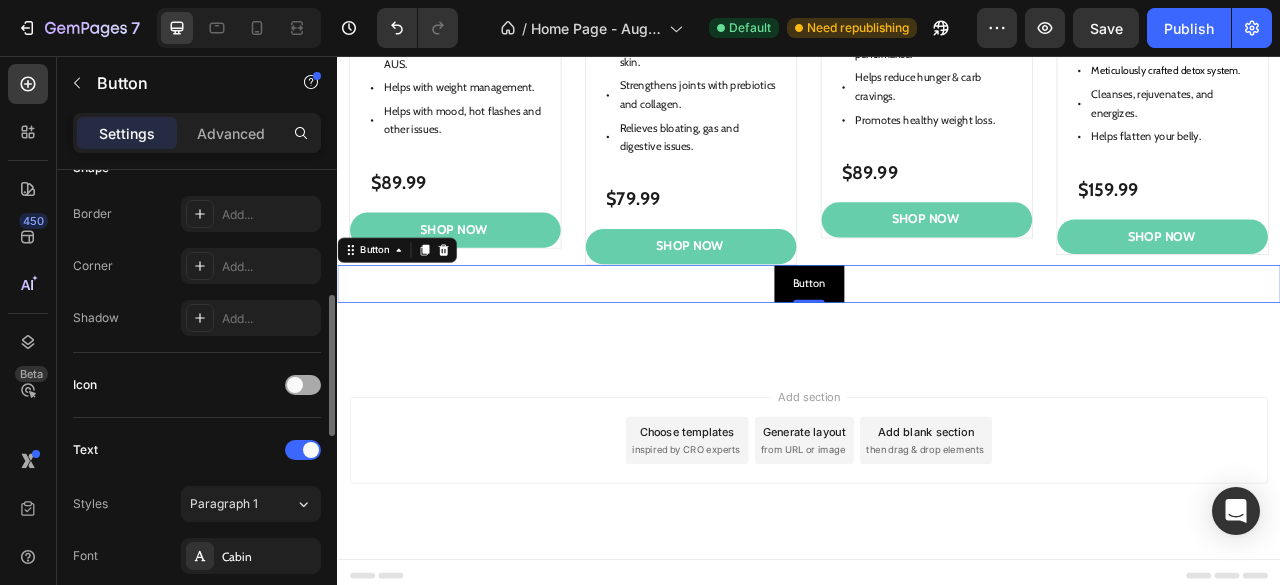 click at bounding box center (295, 385) 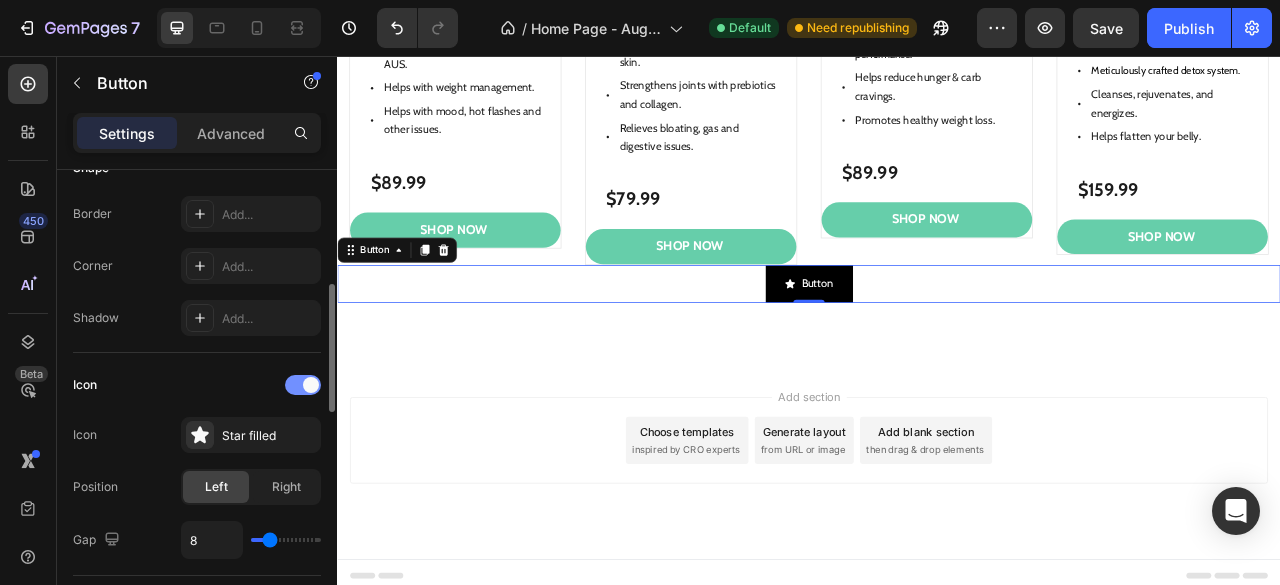 click at bounding box center [303, 385] 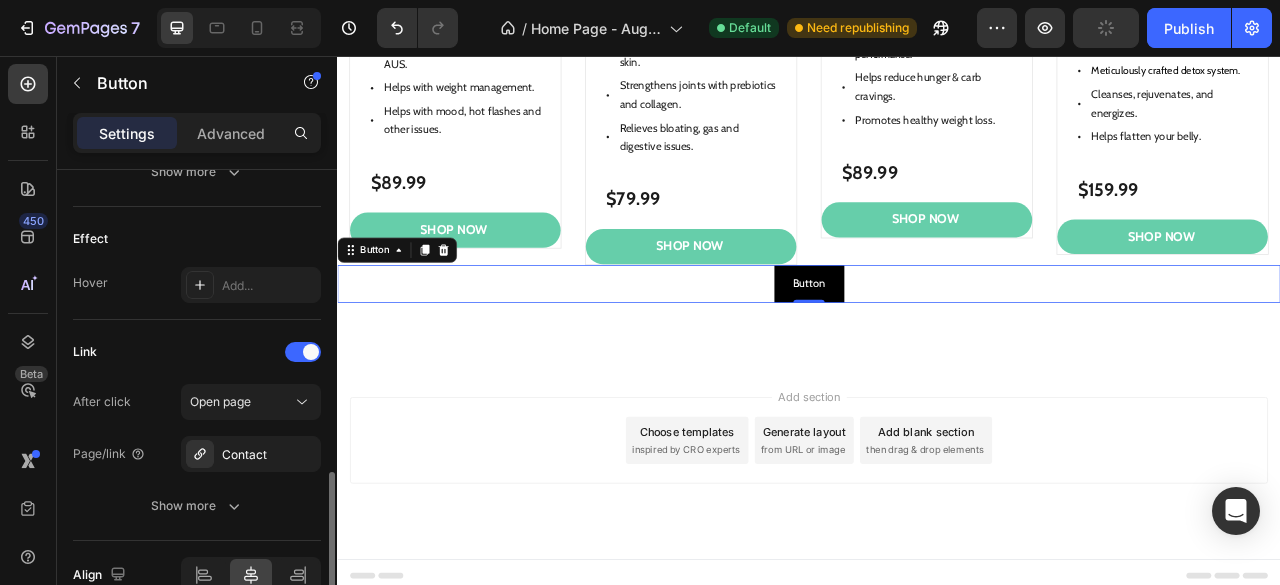scroll, scrollTop: 1016, scrollLeft: 0, axis: vertical 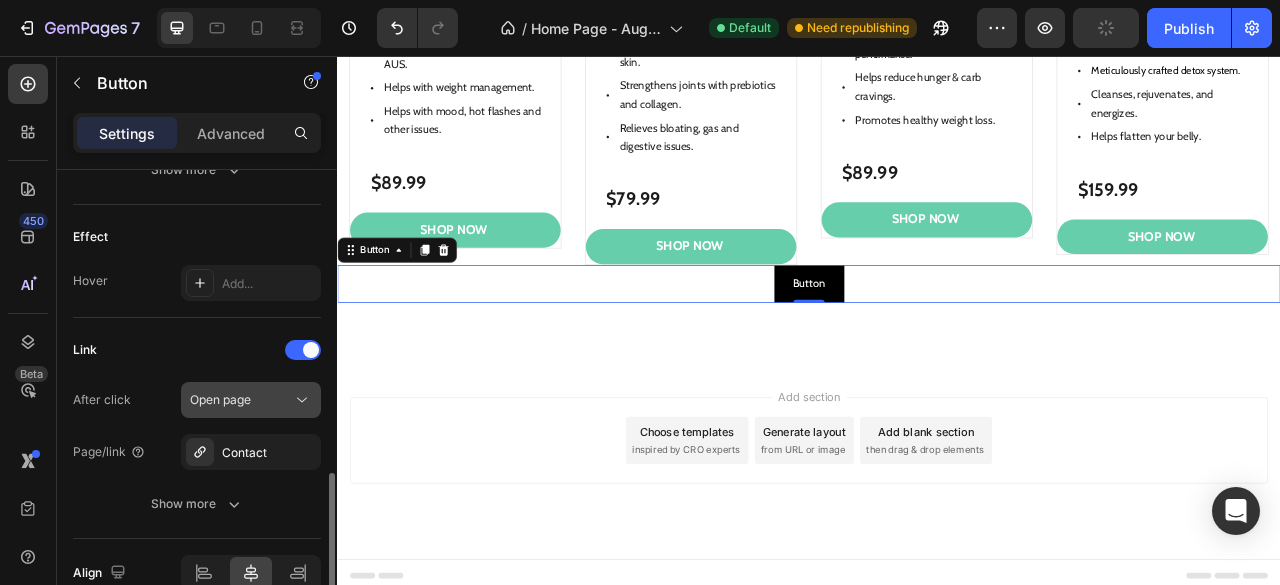 click on "Open page" at bounding box center [241, 400] 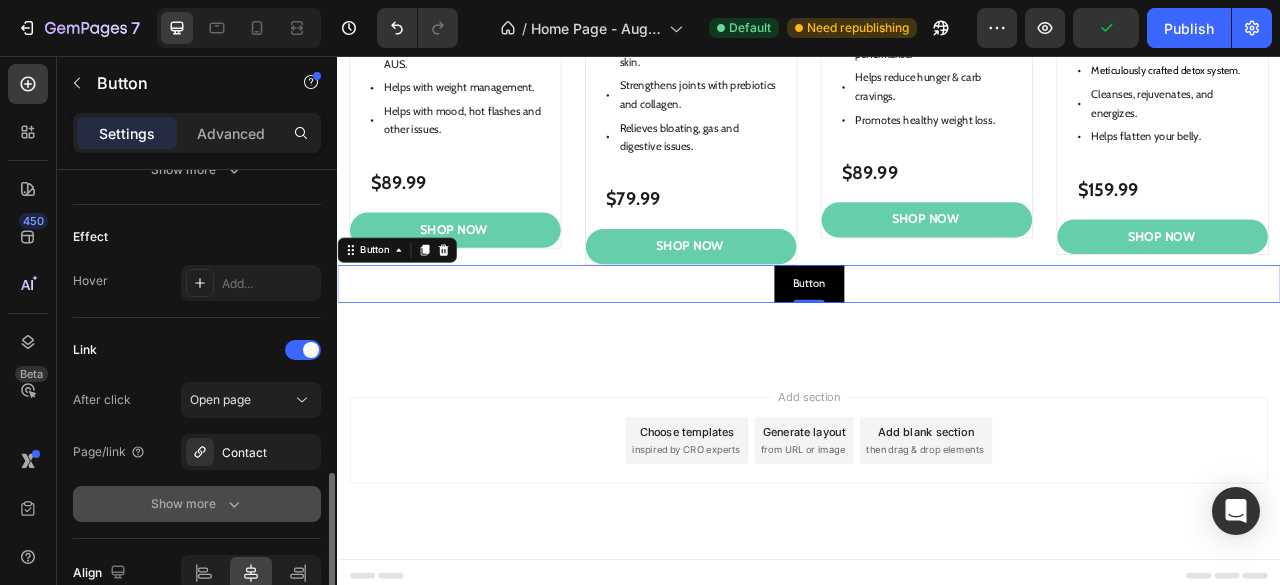 click 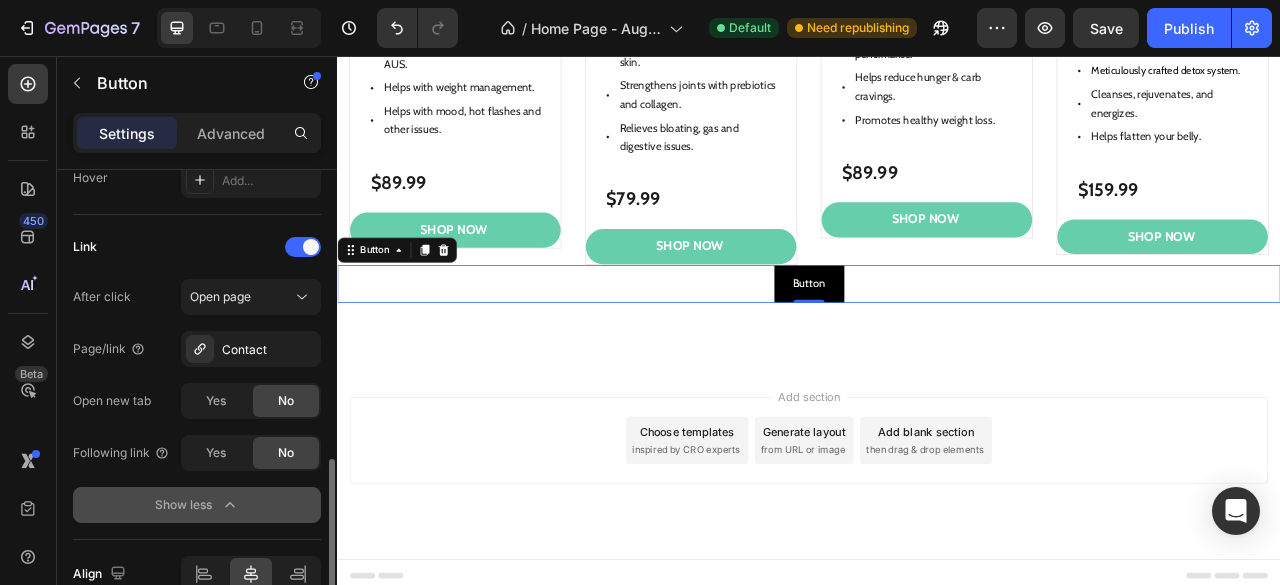 scroll, scrollTop: 1122, scrollLeft: 0, axis: vertical 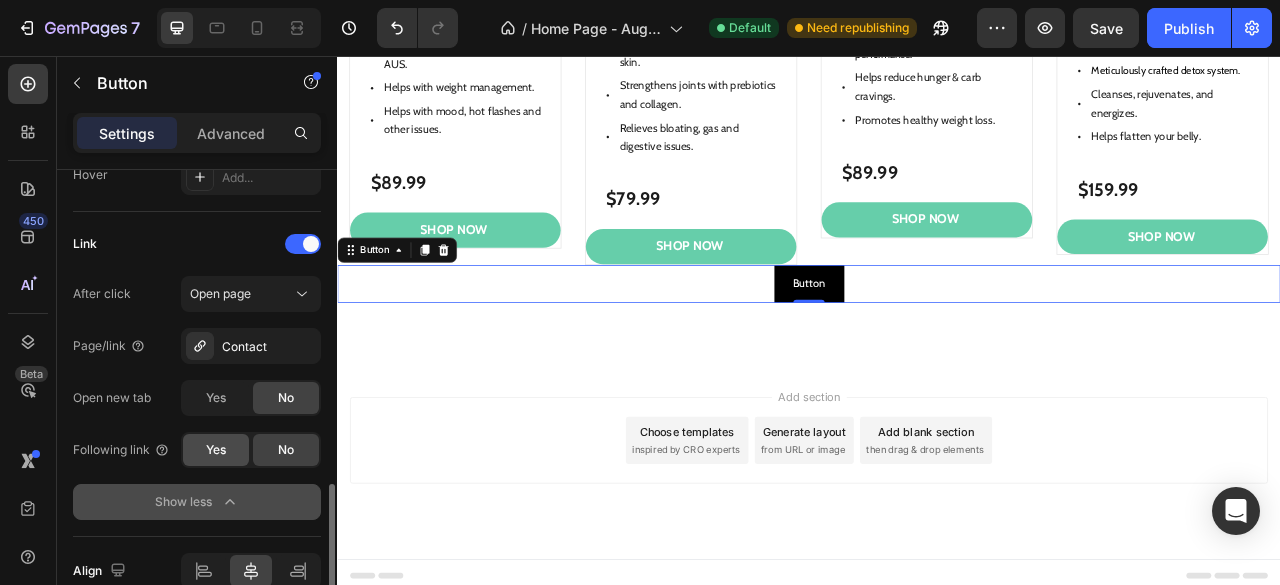 click on "Yes" 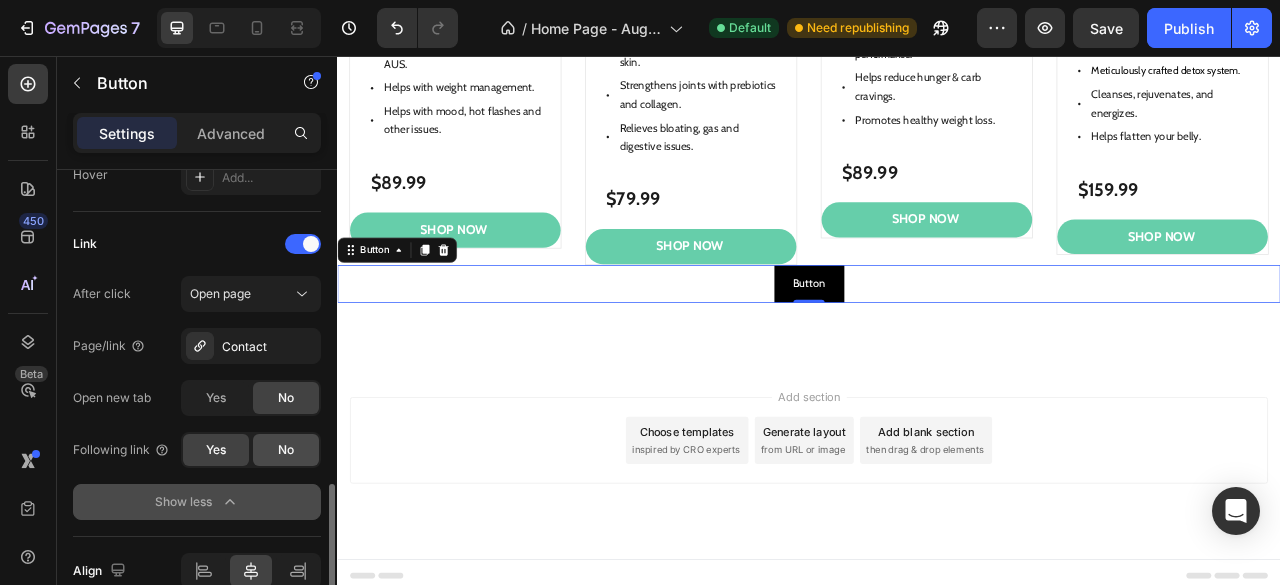 click on "No" 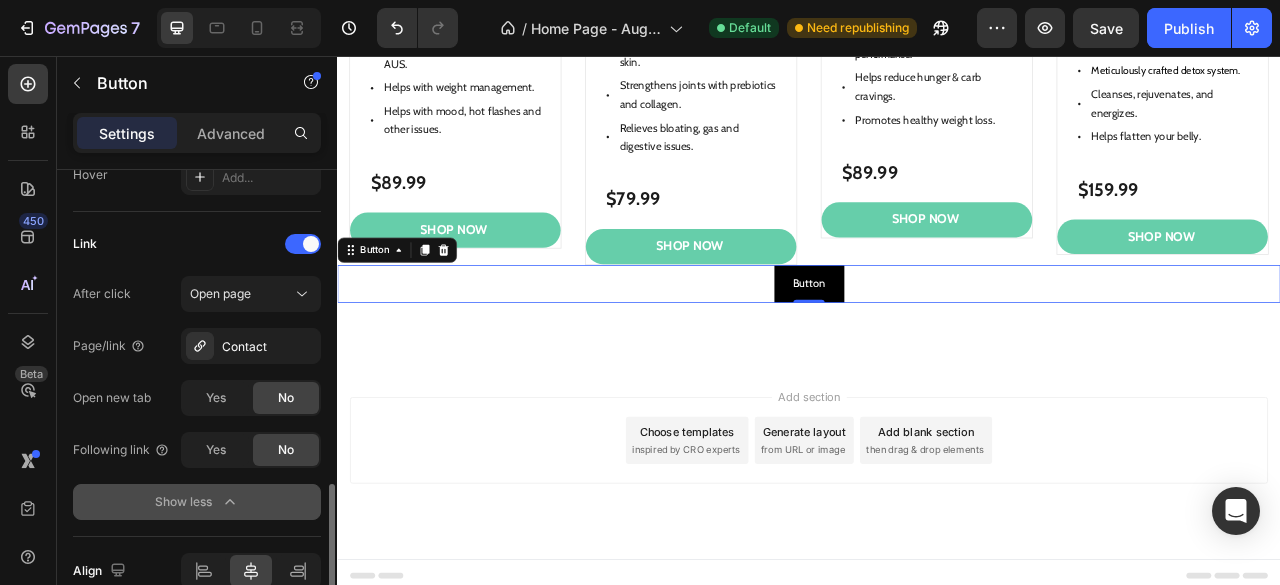 click on "Link After click Open page Page/link Contact Open new tab Yes No Following link Yes No Show less" at bounding box center (197, 374) 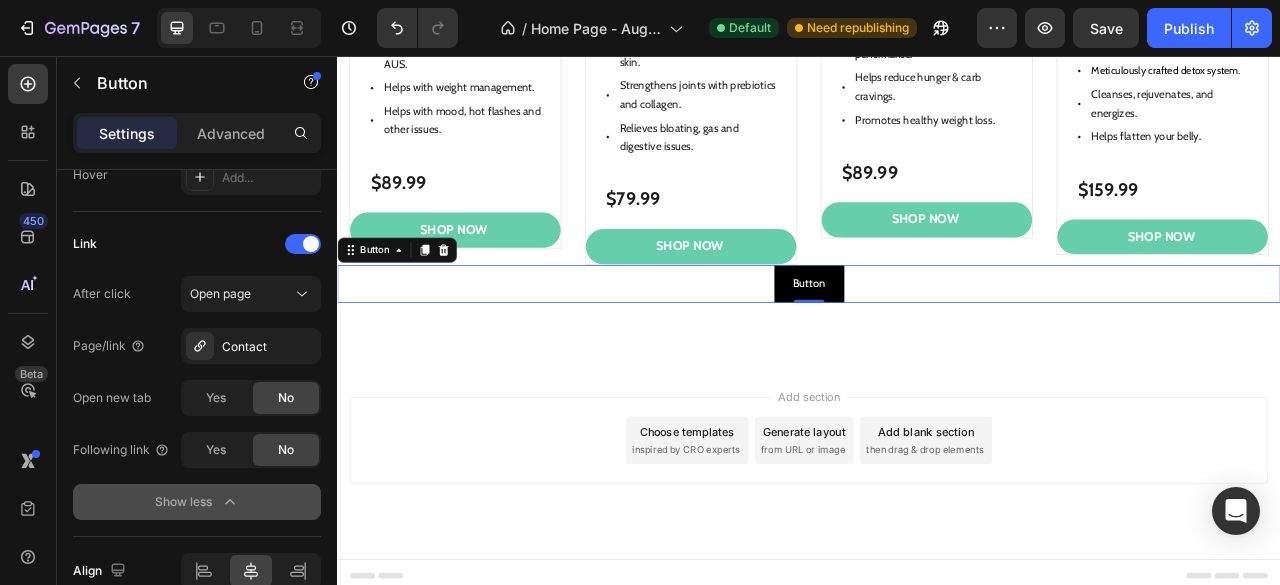 click on "Button Button   0" at bounding box center [937, 346] 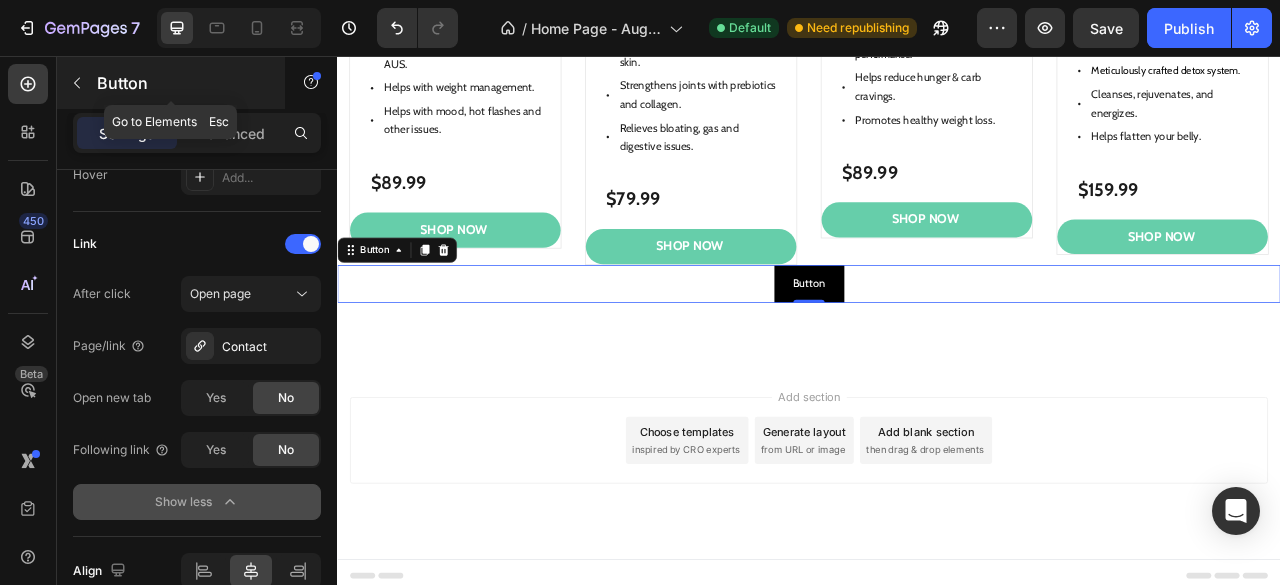 click at bounding box center [77, 83] 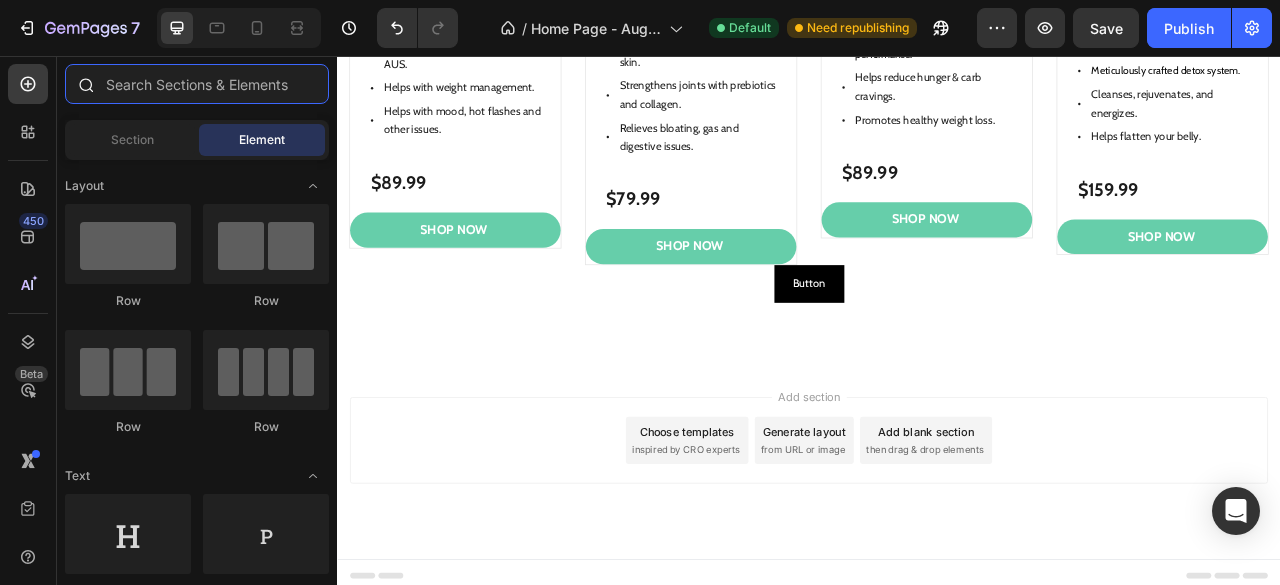 click at bounding box center [197, 84] 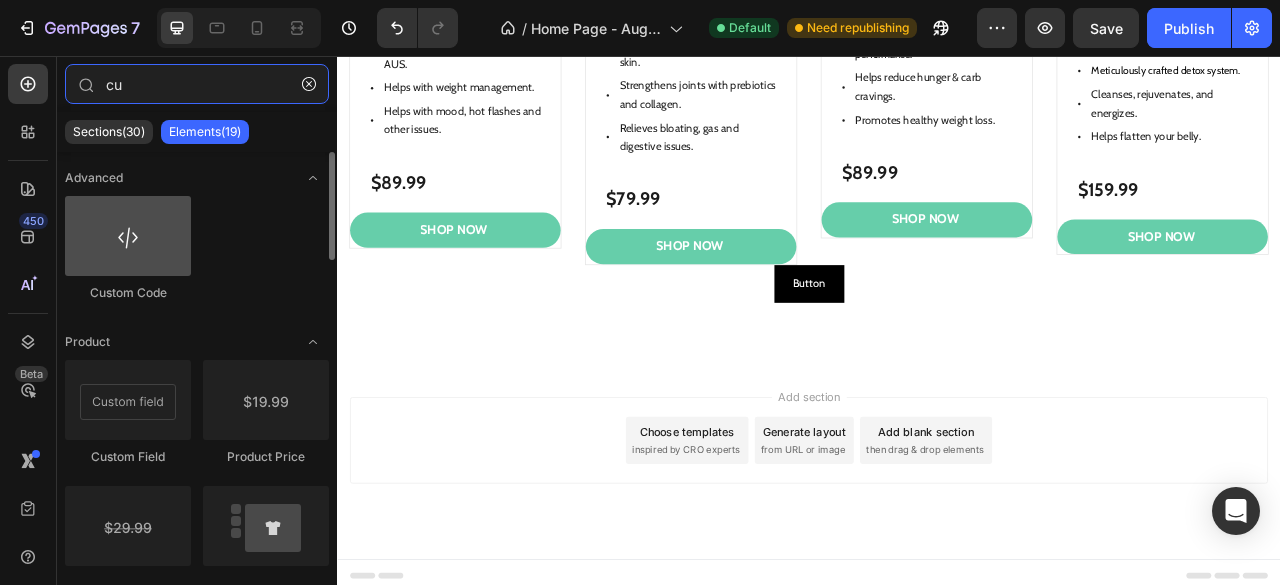 type on "cu" 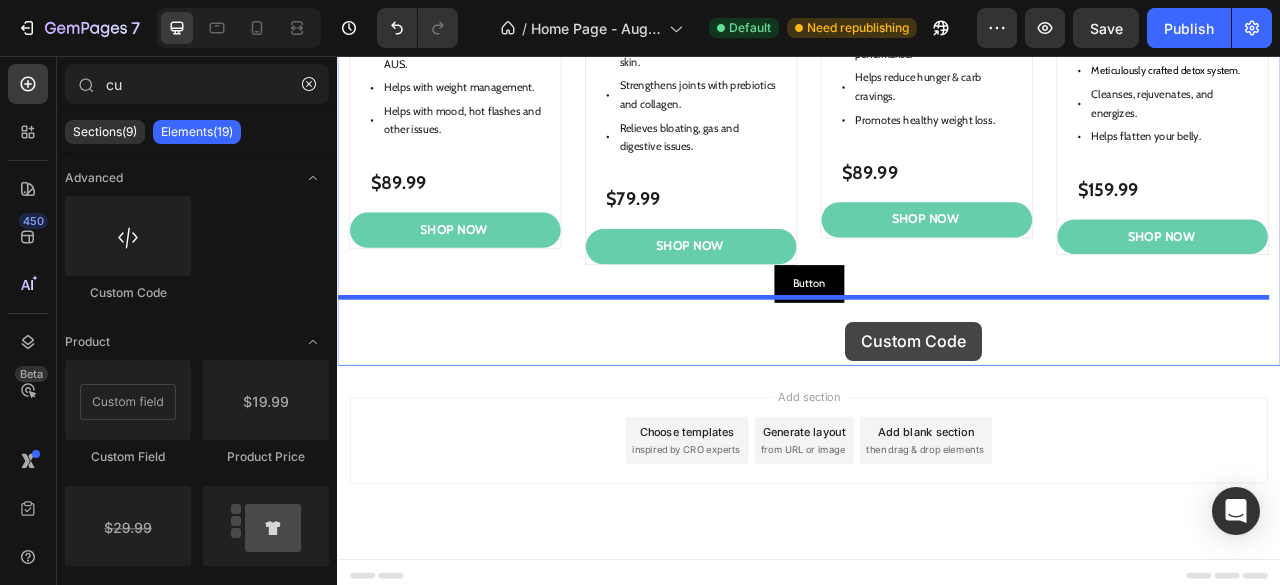 drag, startPoint x: 501, startPoint y: 306, endPoint x: 931, endPoint y: 352, distance: 432.45346 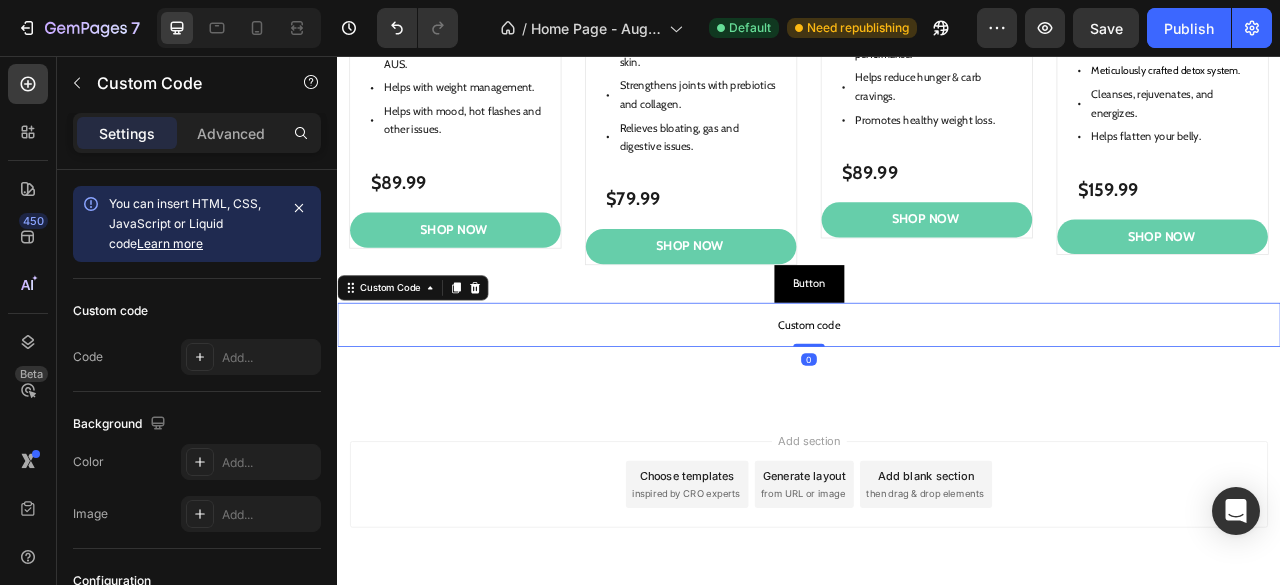 click on "Custom code" at bounding box center [937, 398] 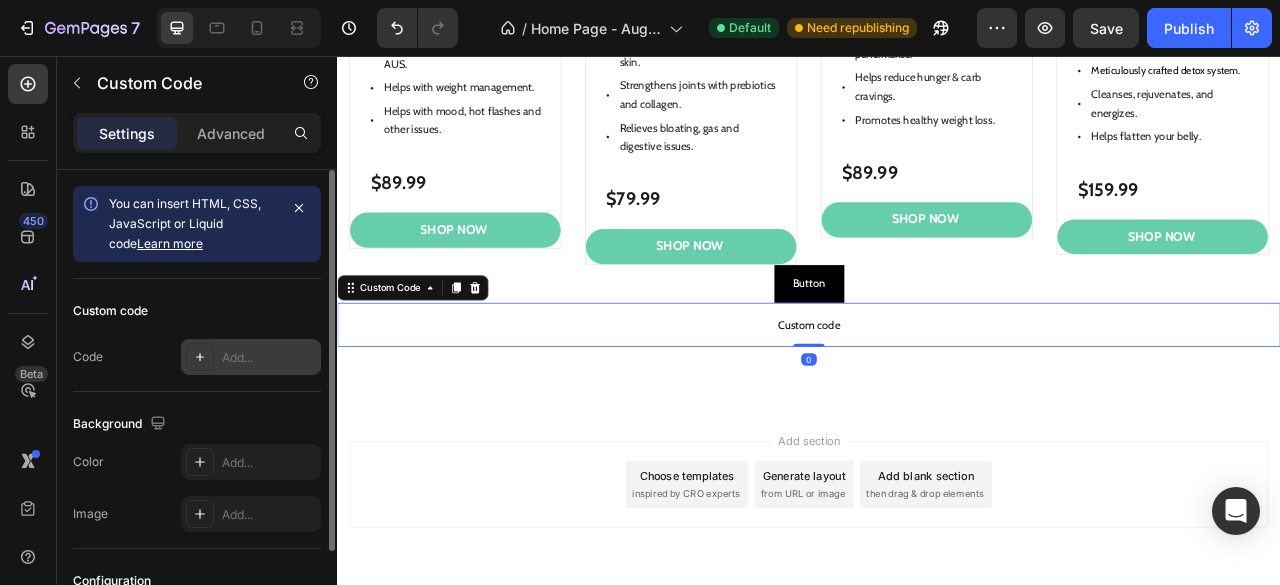 click on "Add..." at bounding box center [251, 357] 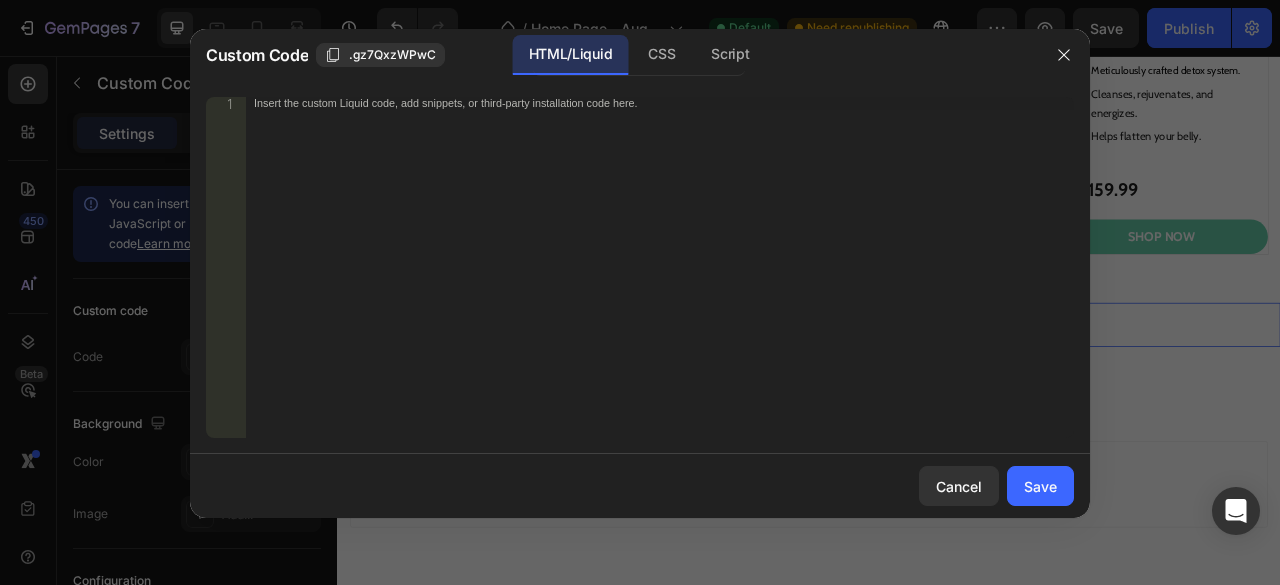 click on "Insert the custom Liquid code, add snippets, or third-party installation code here." at bounding box center (660, 280) 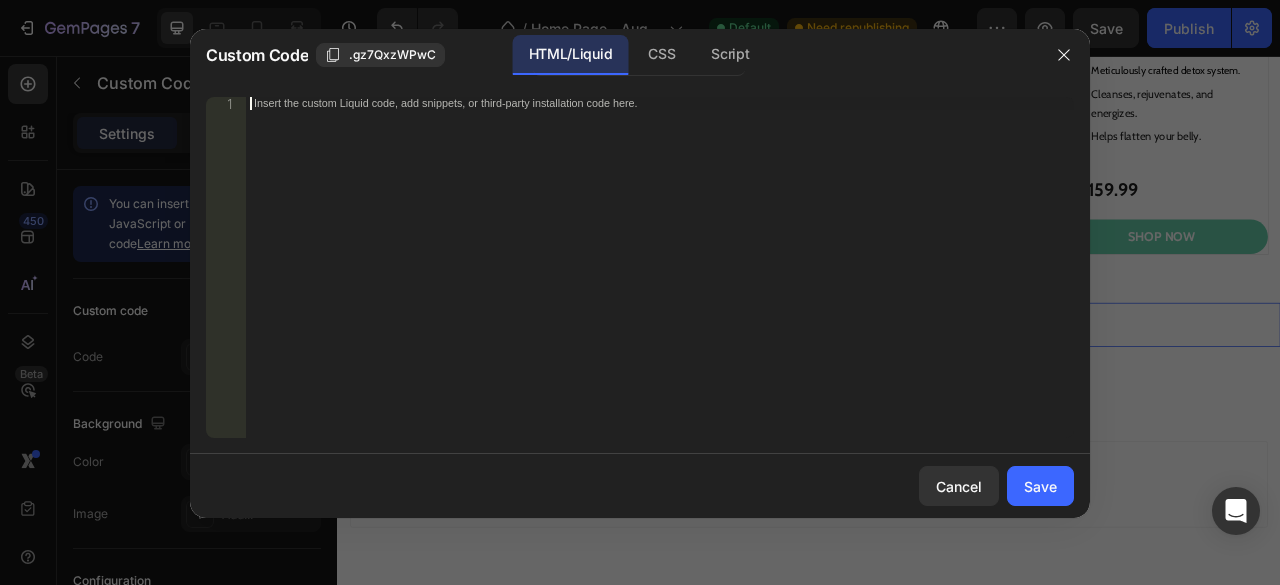 paste on "<a href="/collections#home-best-sellers-collection" class="dtc-button-view-more">View all products</a>" 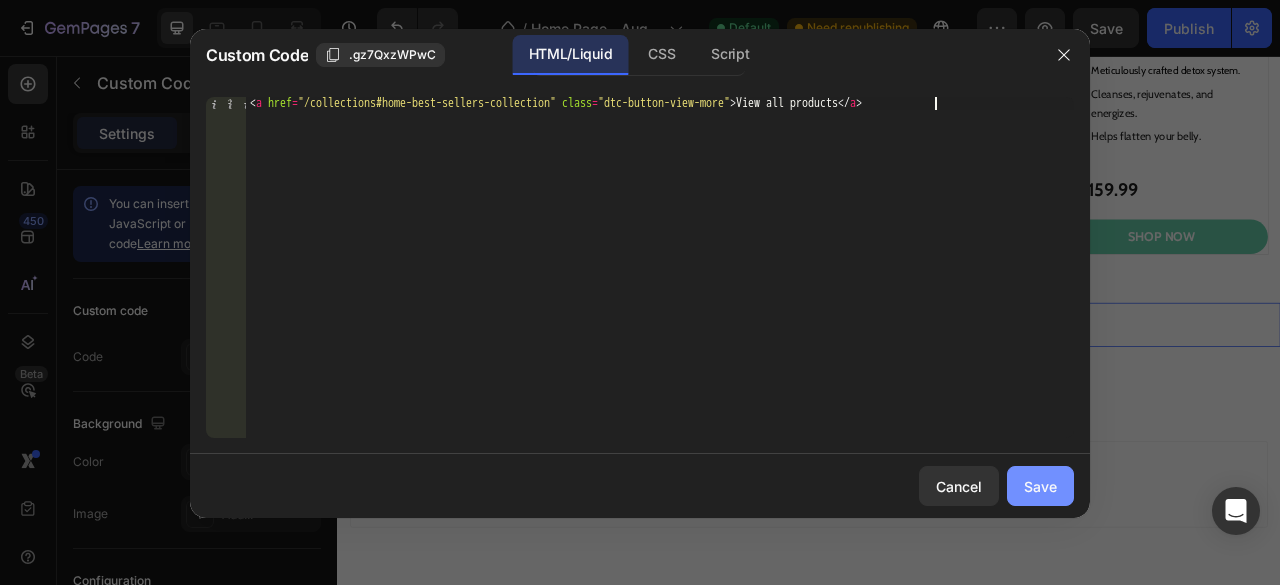 click on "Save" at bounding box center (1040, 486) 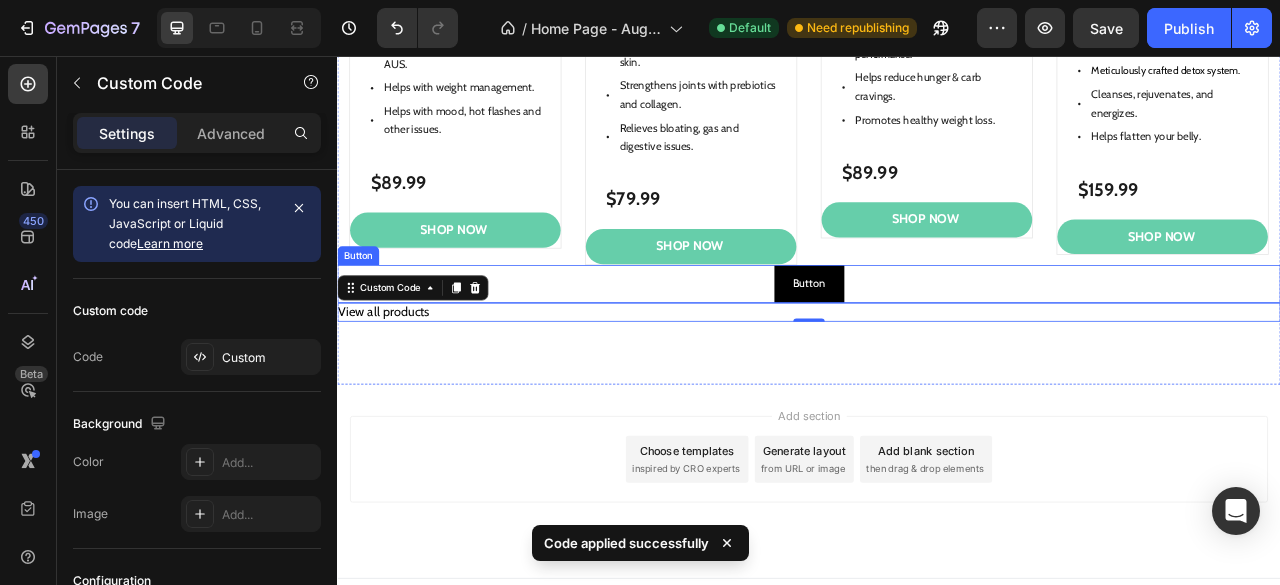 click on "Button" at bounding box center [937, 346] 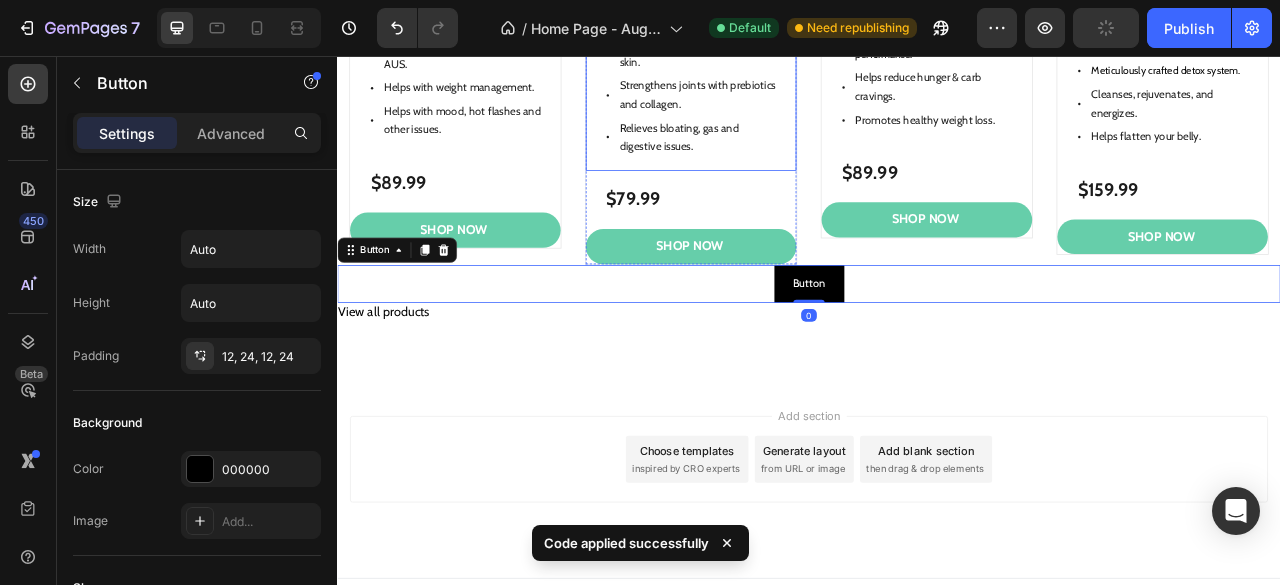 scroll, scrollTop: 1521, scrollLeft: 0, axis: vertical 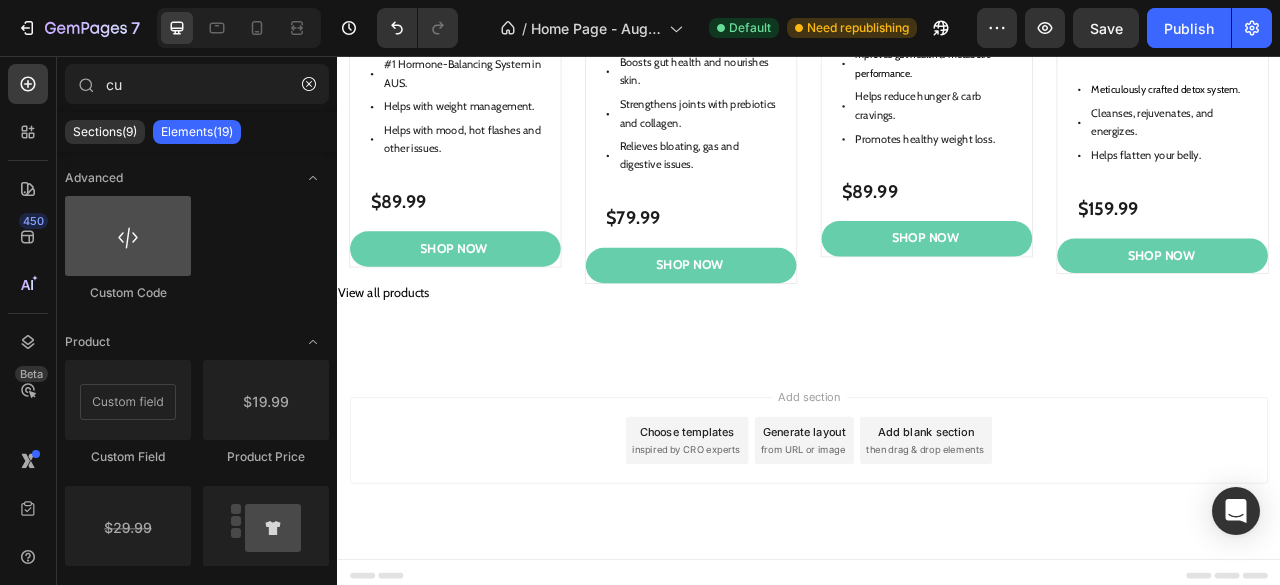 click at bounding box center (128, 236) 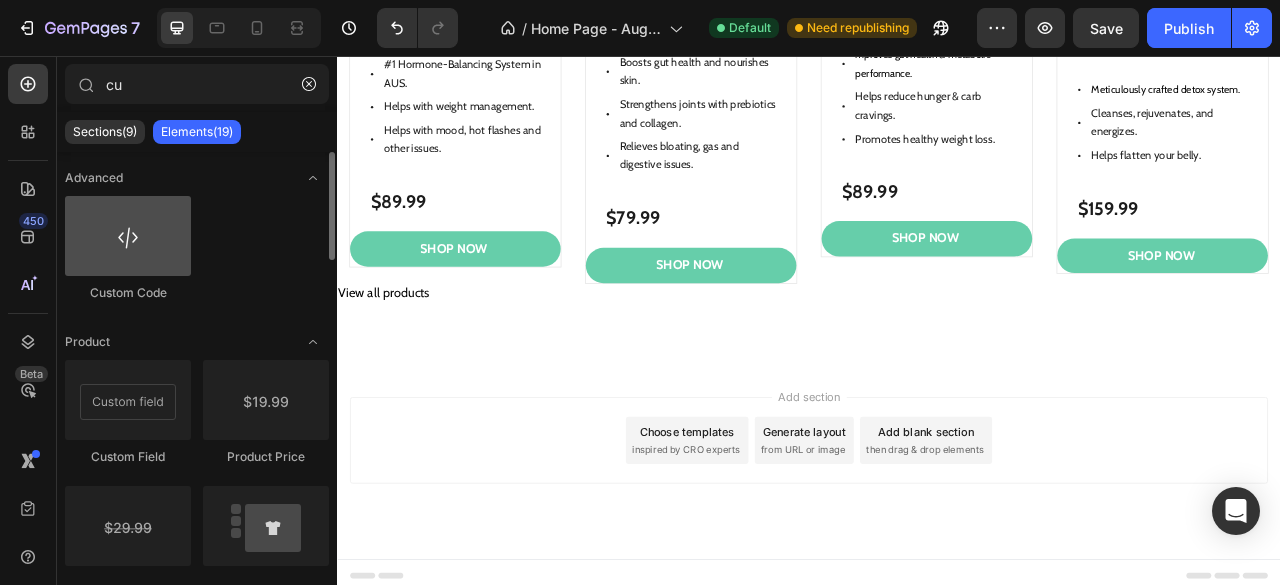 click at bounding box center [128, 236] 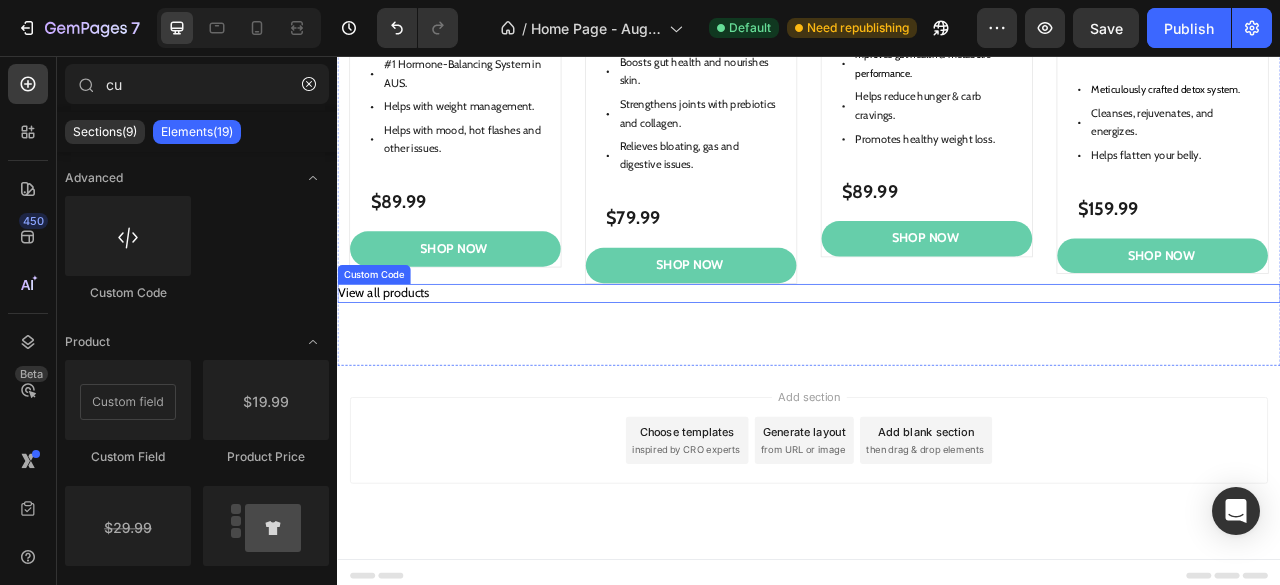 click on "View all products" at bounding box center [937, 358] 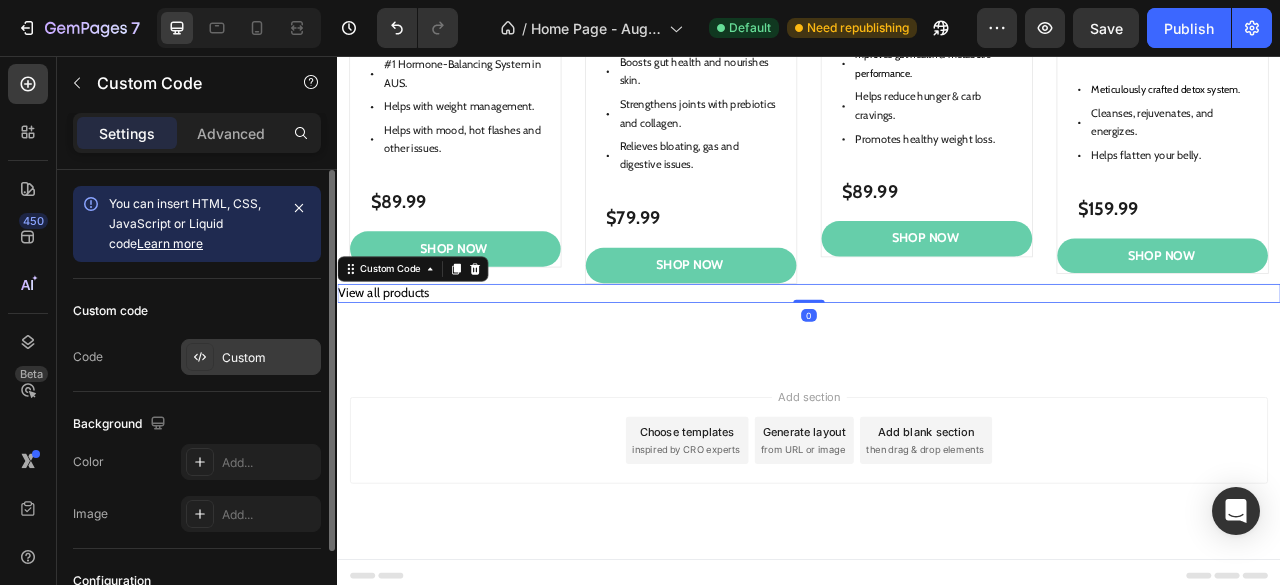 click on "Custom" at bounding box center (269, 358) 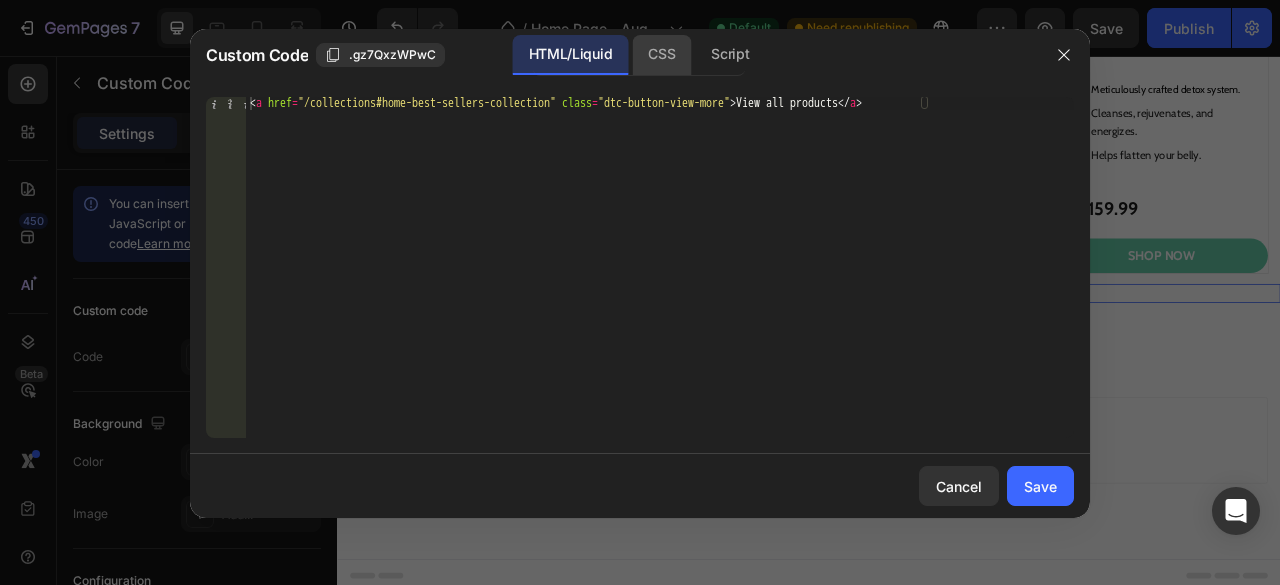 click on "CSS" 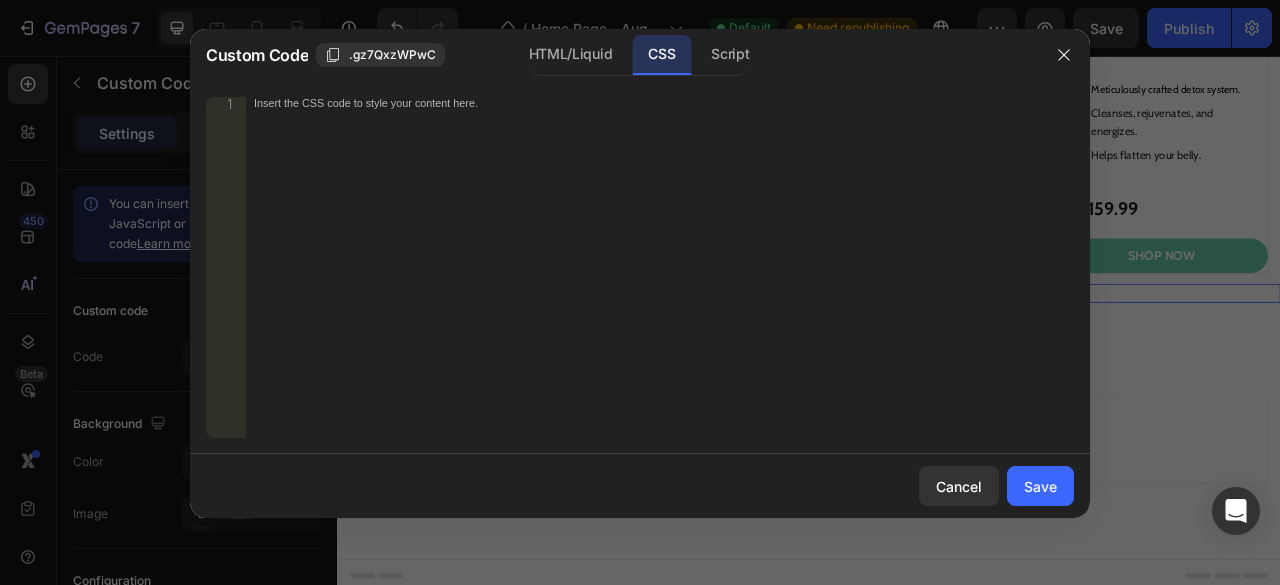 click on "Insert the CSS code to style your content here." at bounding box center [660, 280] 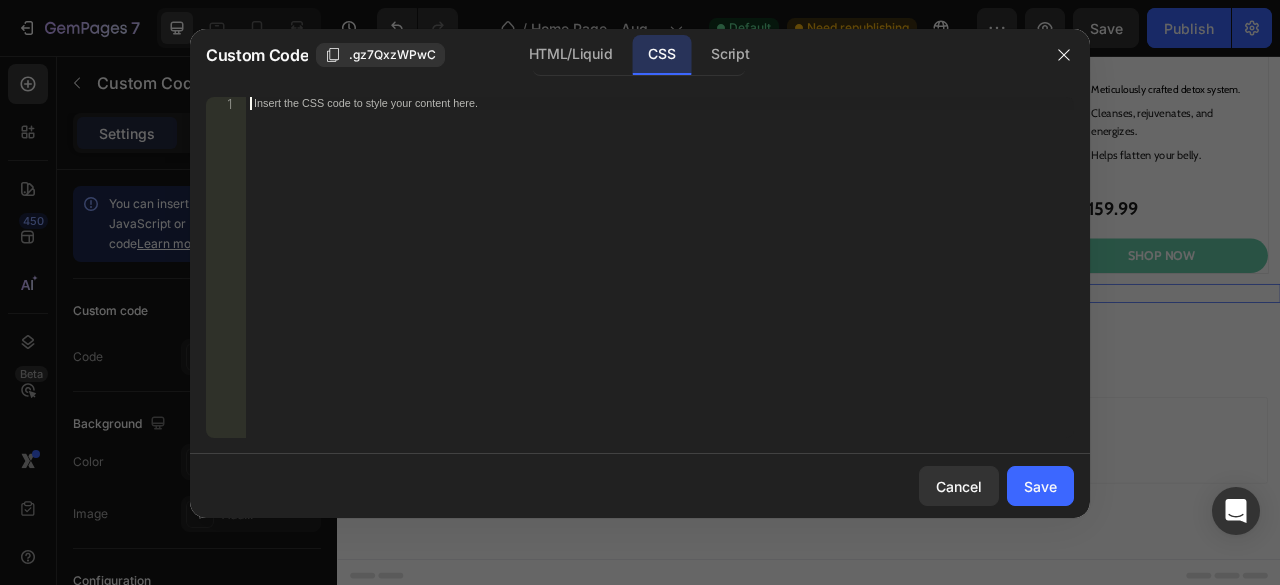 paste on "}" 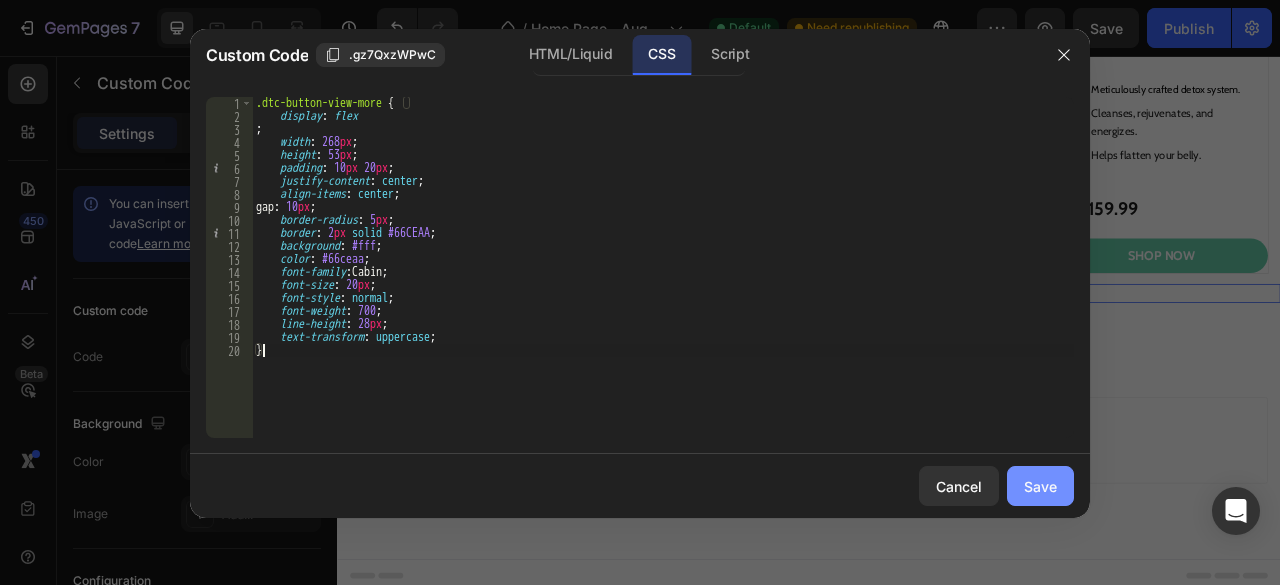 click on "Save" at bounding box center (1040, 486) 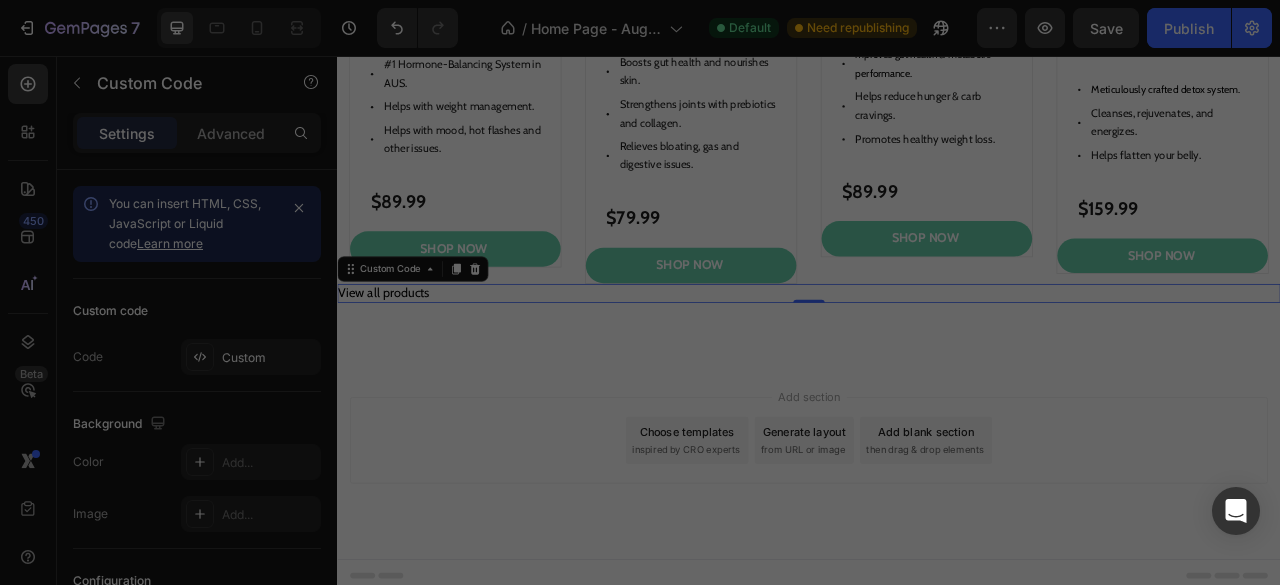 scroll, scrollTop: 1545, scrollLeft: 0, axis: vertical 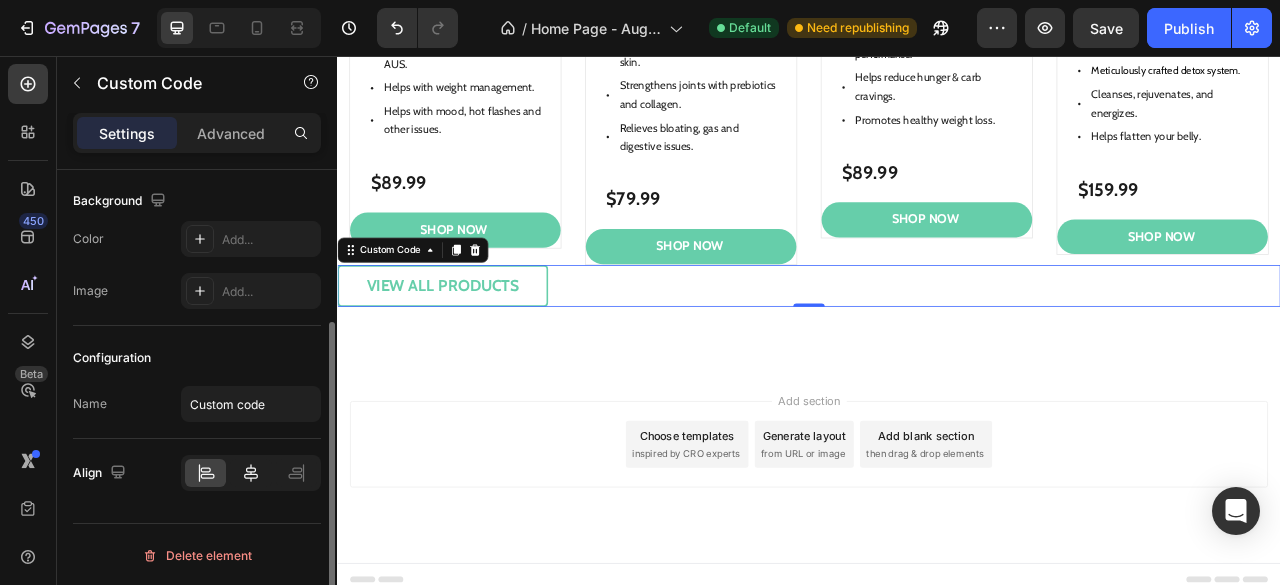 click 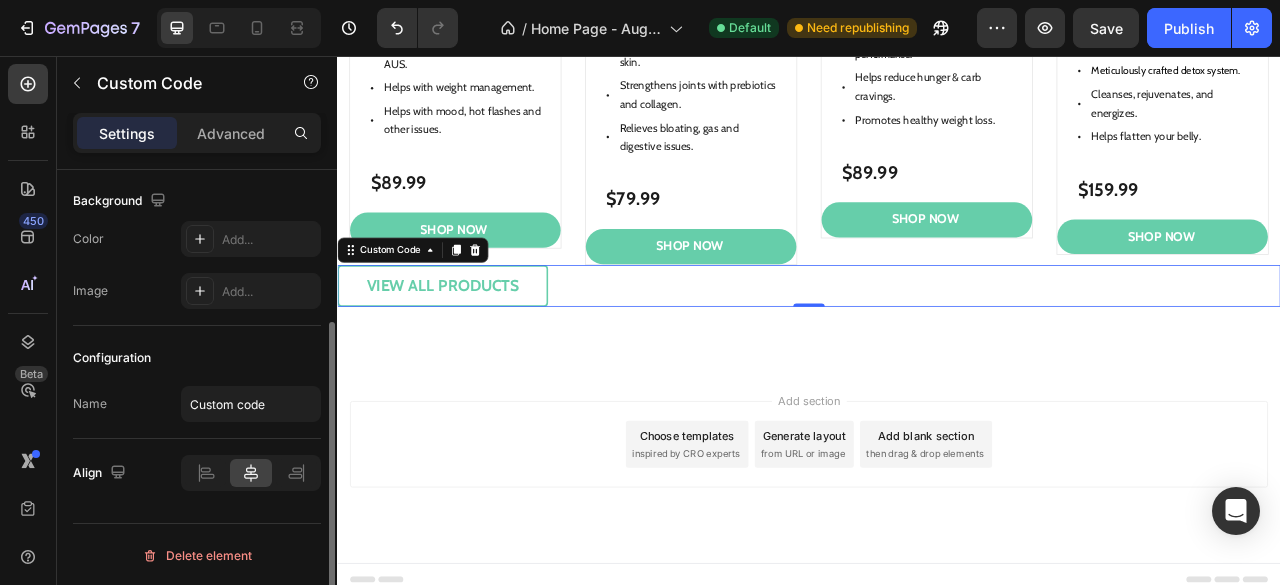 click 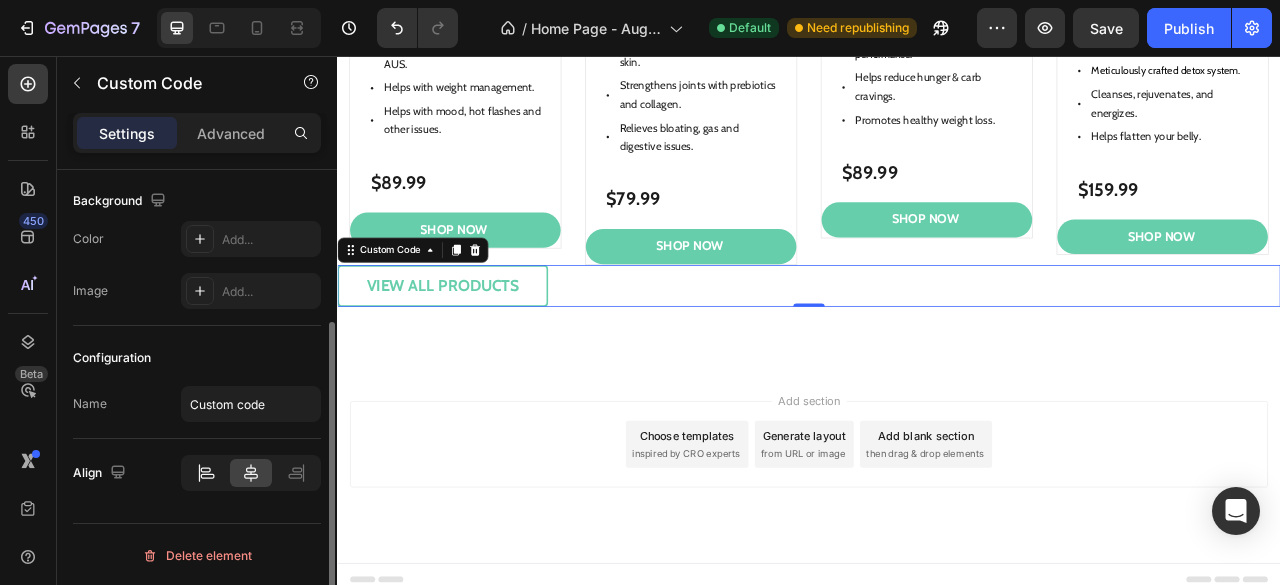 click 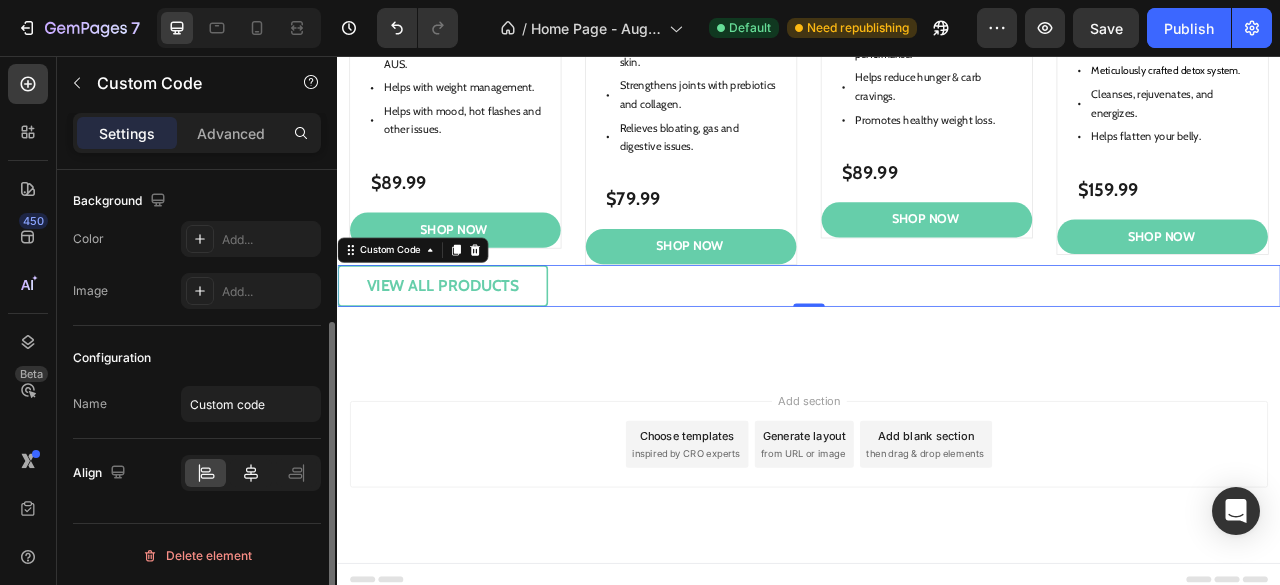 click 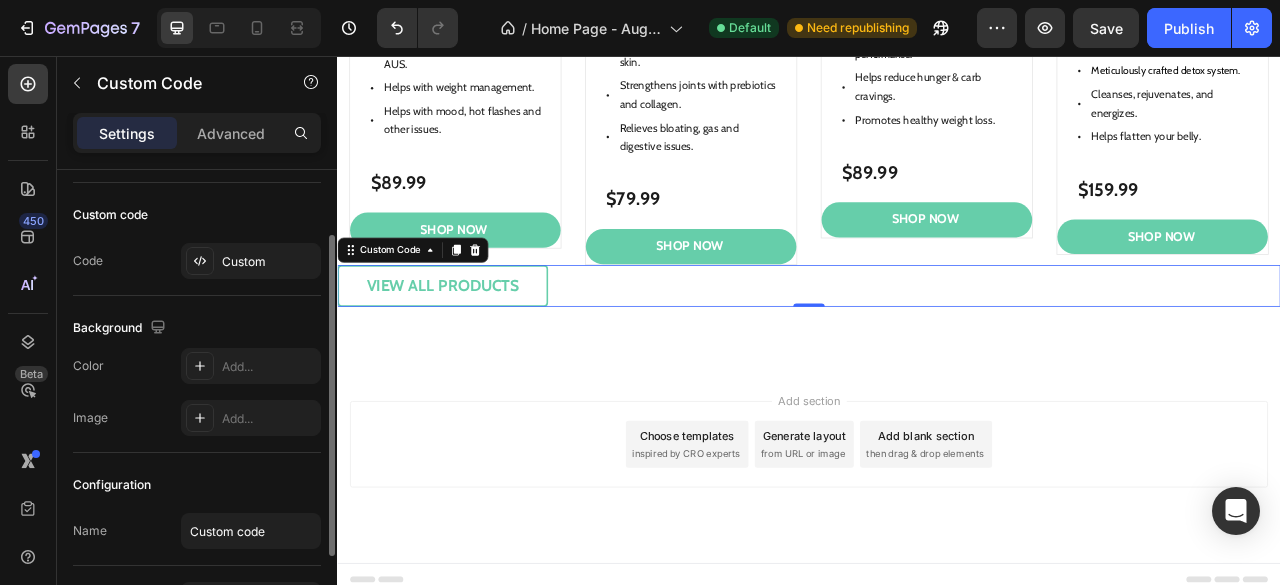 scroll, scrollTop: 0, scrollLeft: 0, axis: both 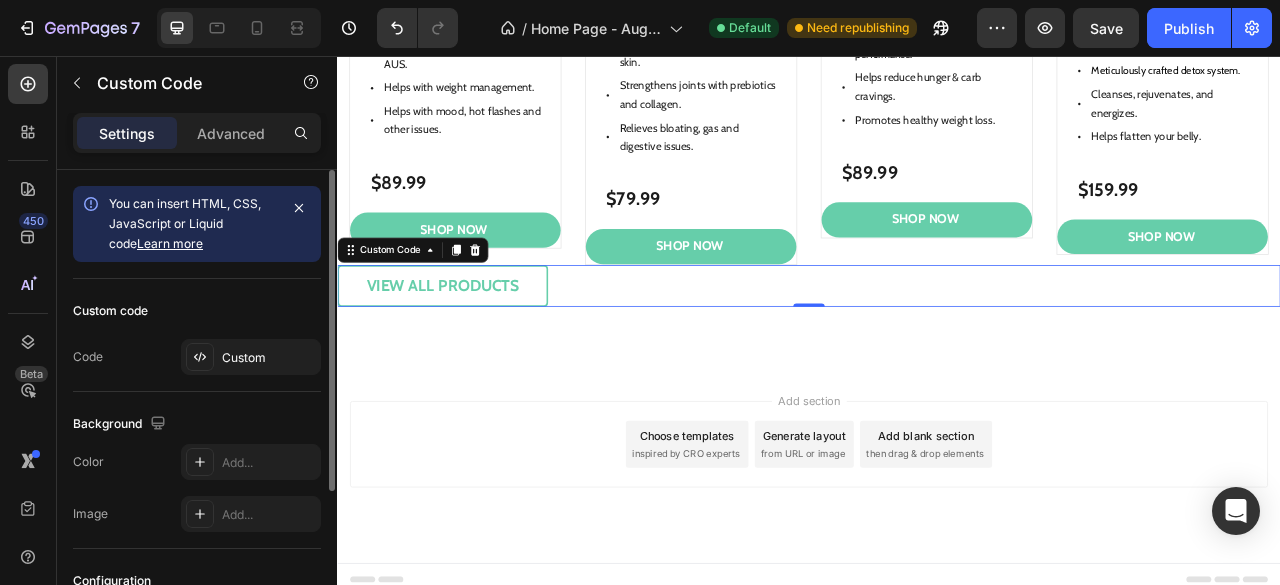 click on "View all products" at bounding box center (937, 348) 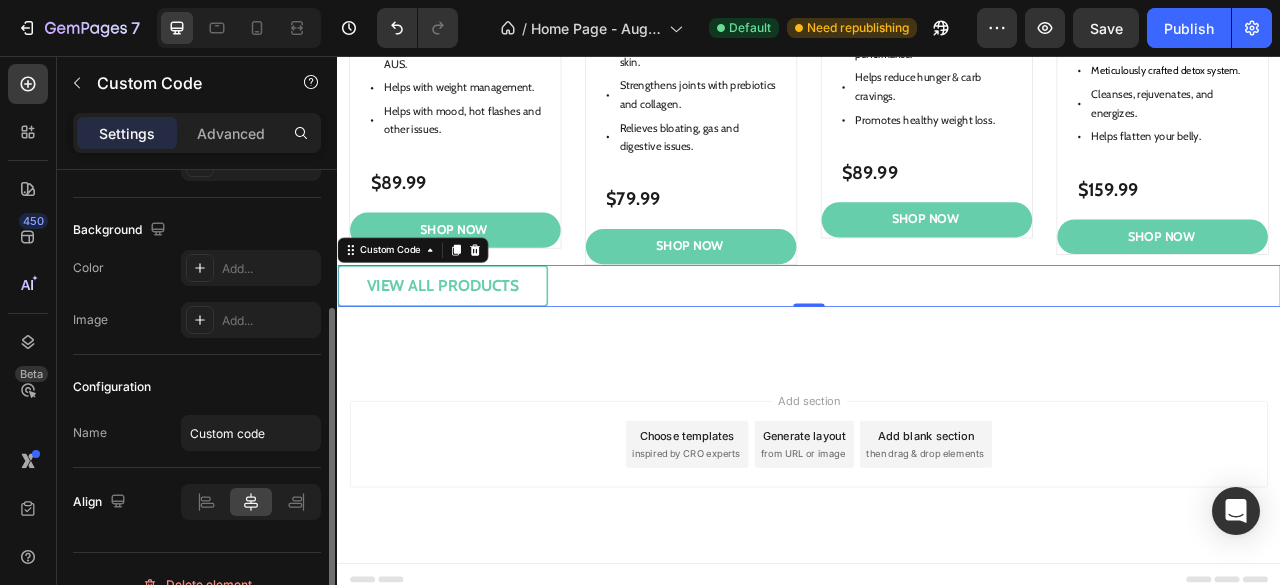 scroll, scrollTop: 223, scrollLeft: 0, axis: vertical 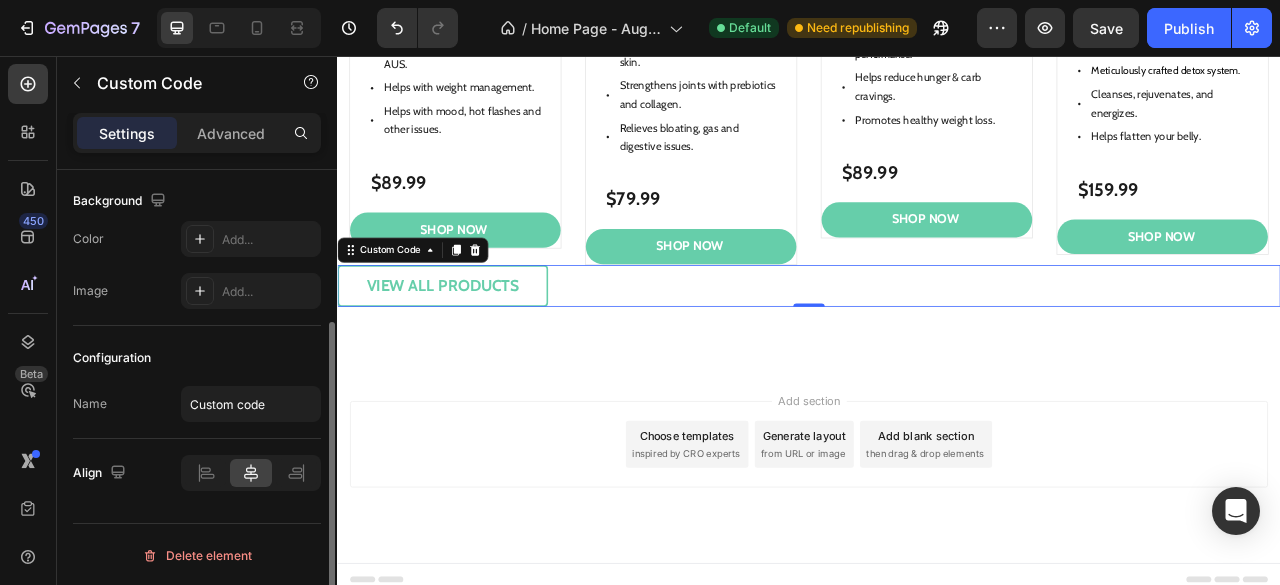 click 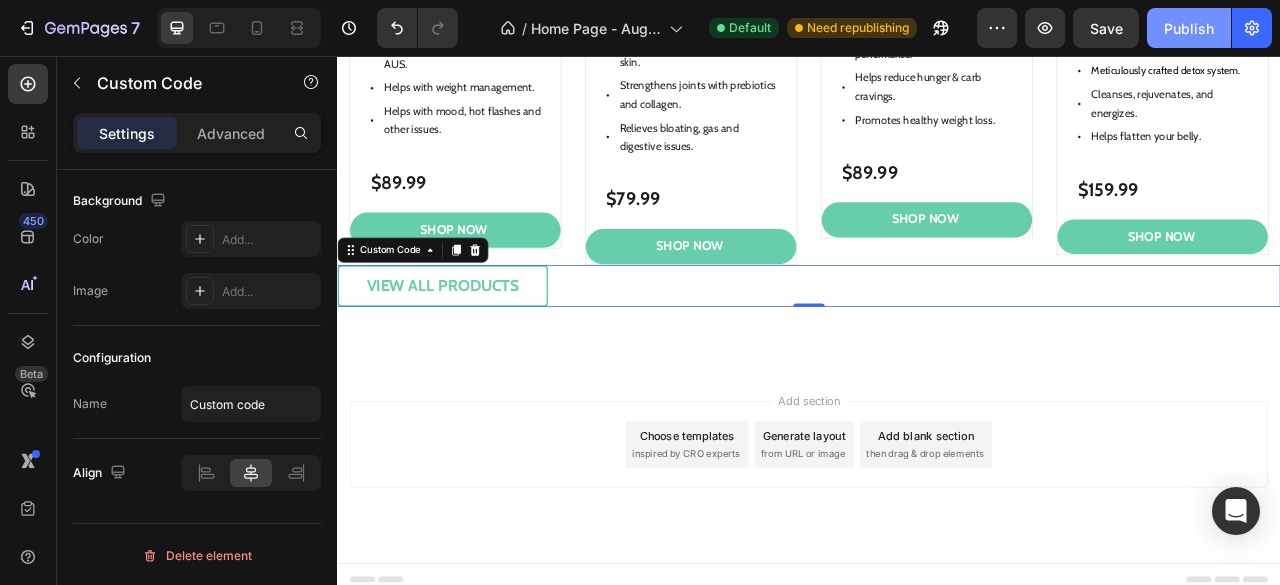 click on "Publish" at bounding box center [1189, 28] 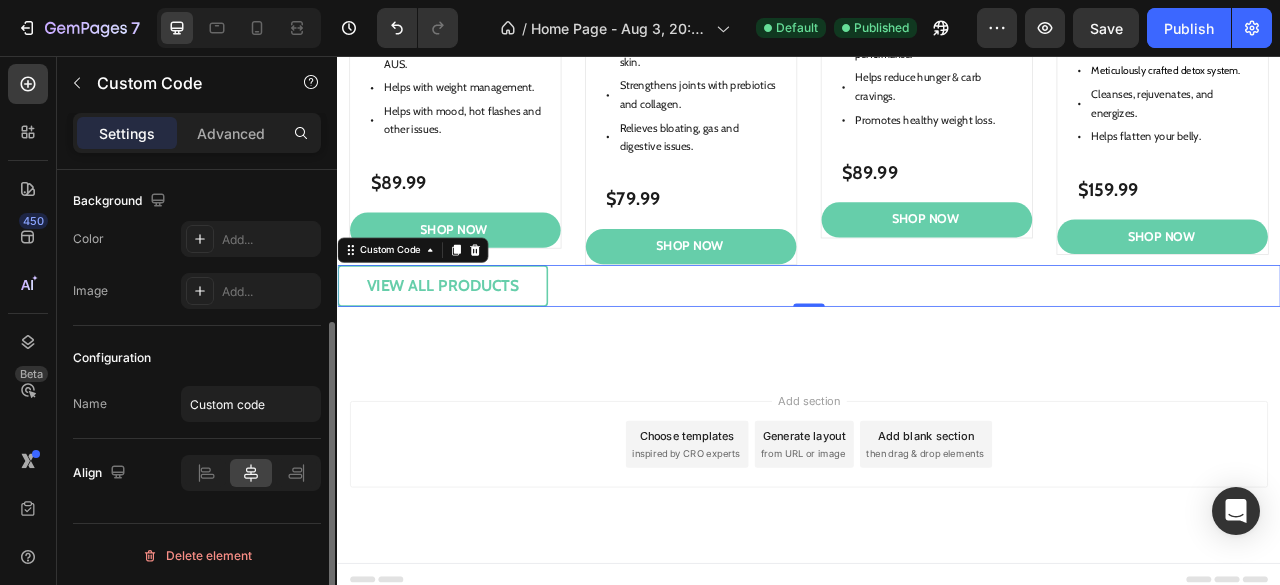 scroll, scrollTop: 0, scrollLeft: 0, axis: both 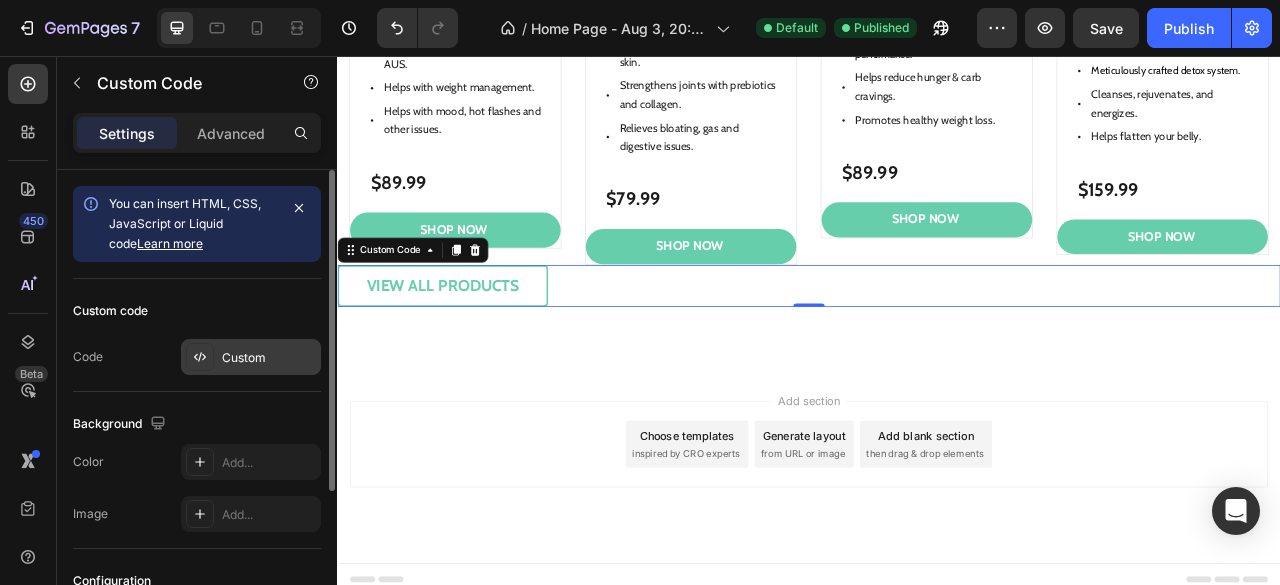 click on "Custom" at bounding box center [269, 358] 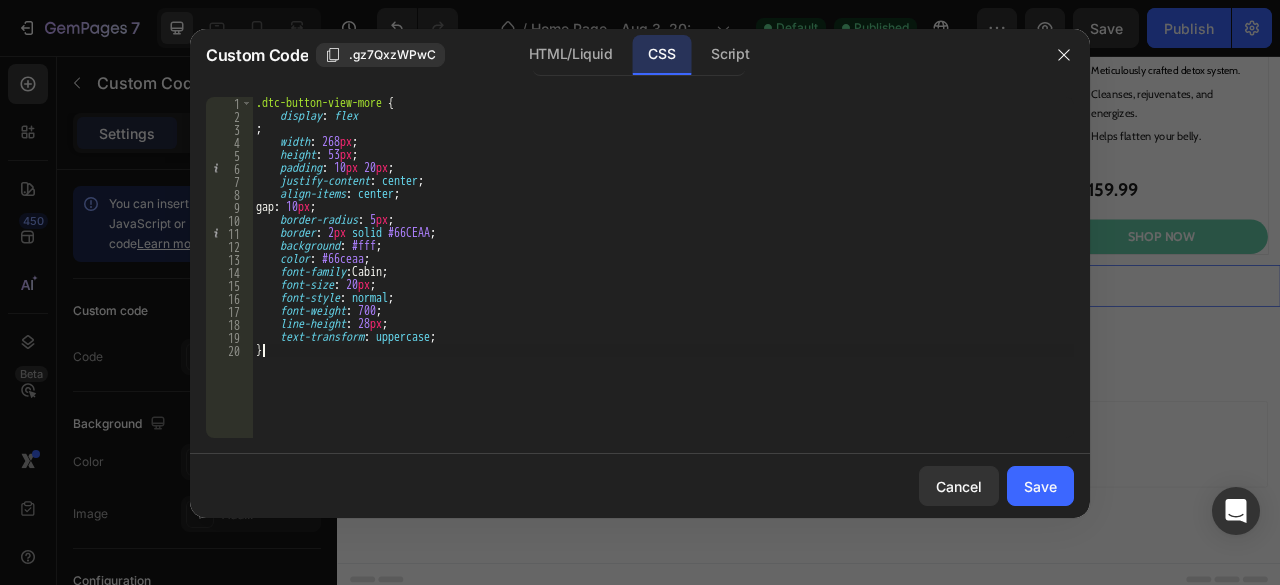 click on ".dtc-button-view-more   {      display :   flex ;      width :   268 px ;      height :   53 px ;      padding :   10 px   20 px ;      justify-content :   center ;      align-items :   center ;     gap :   10 px ;      border-radius :   5 px ;      border :   2 px   solid   #66CEAA ;      background :   #fff ;      color :   #66ceaa ;      font-family :  Cabin ;      font-size :   20 px ;      font-style :   normal ;      font-weight :   700 ;      line-height :   28 px ;      text-transform :   uppercase ; }" at bounding box center (663, 280) 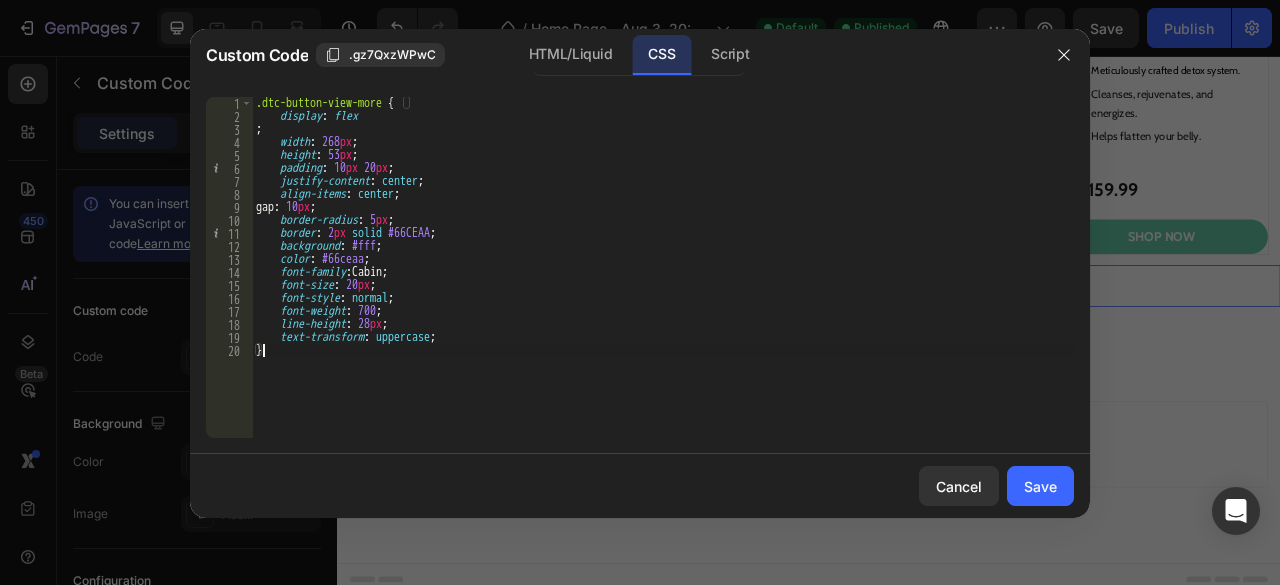 click on ".dtc-button-view-more   {      display :   flex ;      width :   268 px ;      height :   53 px ;      padding :   10 px   20 px ;      justify-content :   center ;      align-items :   center ;     gap :   10 px ;      border-radius :   5 px ;      border :   2 px   solid   #66CEAA ;      background :   #fff ;      color :   #66ceaa ;      font-family :  Cabin ;      font-size :   20 px ;      font-style :   normal ;      font-weight :   700 ;      line-height :   28 px ;      text-transform :   uppercase ; }" at bounding box center [663, 280] 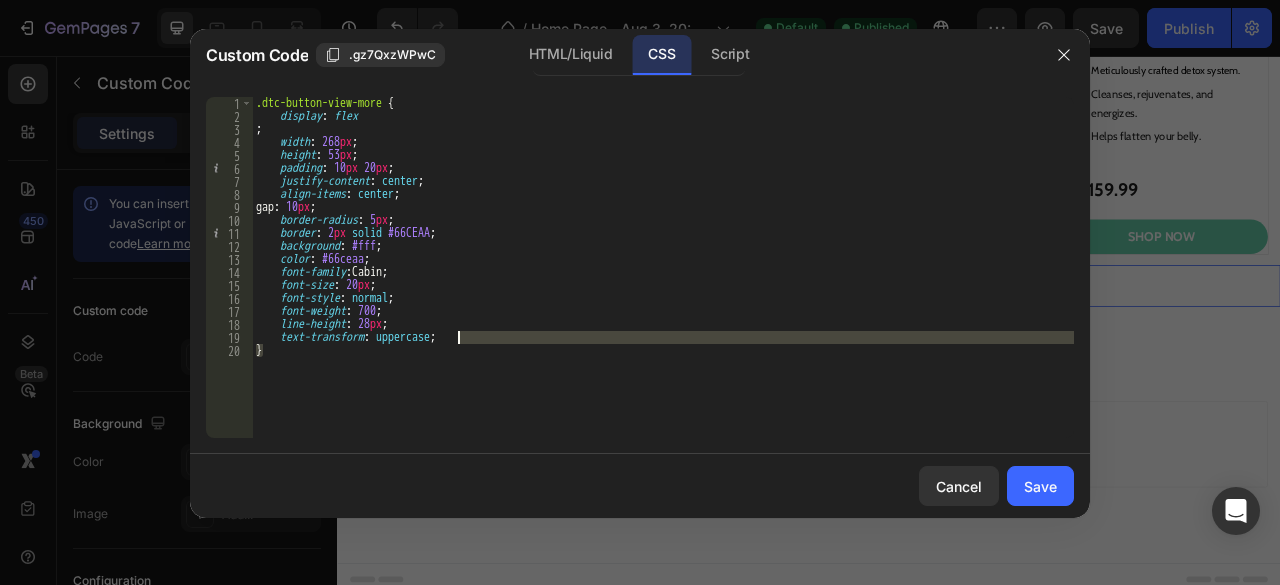 type on "text-transform: uppercase;
}" 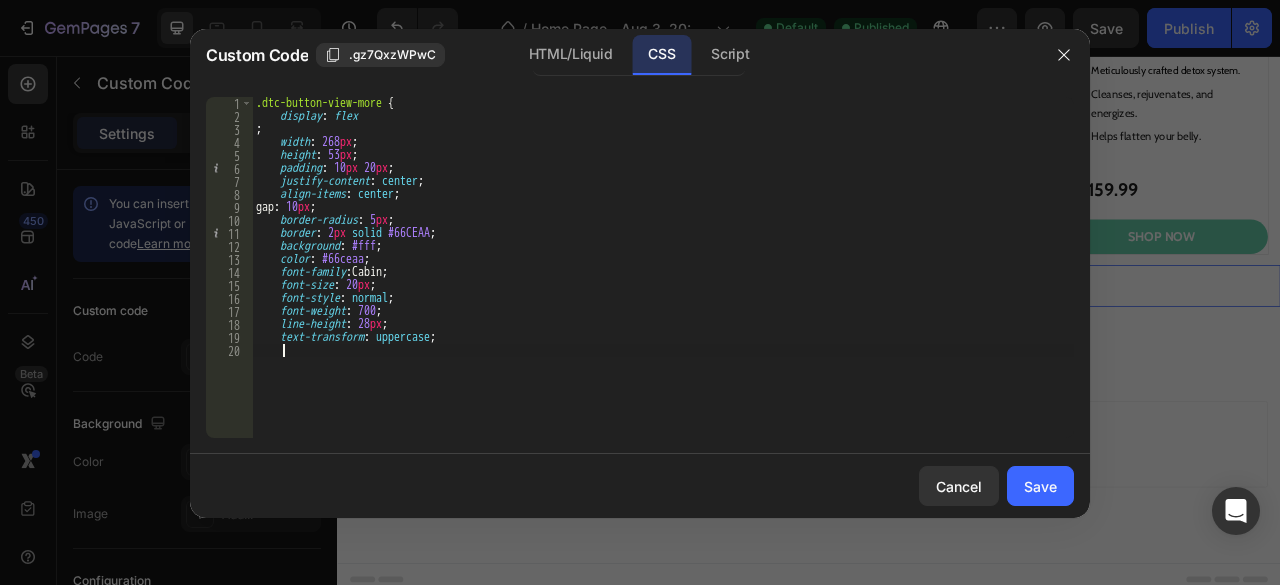 scroll, scrollTop: 0, scrollLeft: 1, axis: horizontal 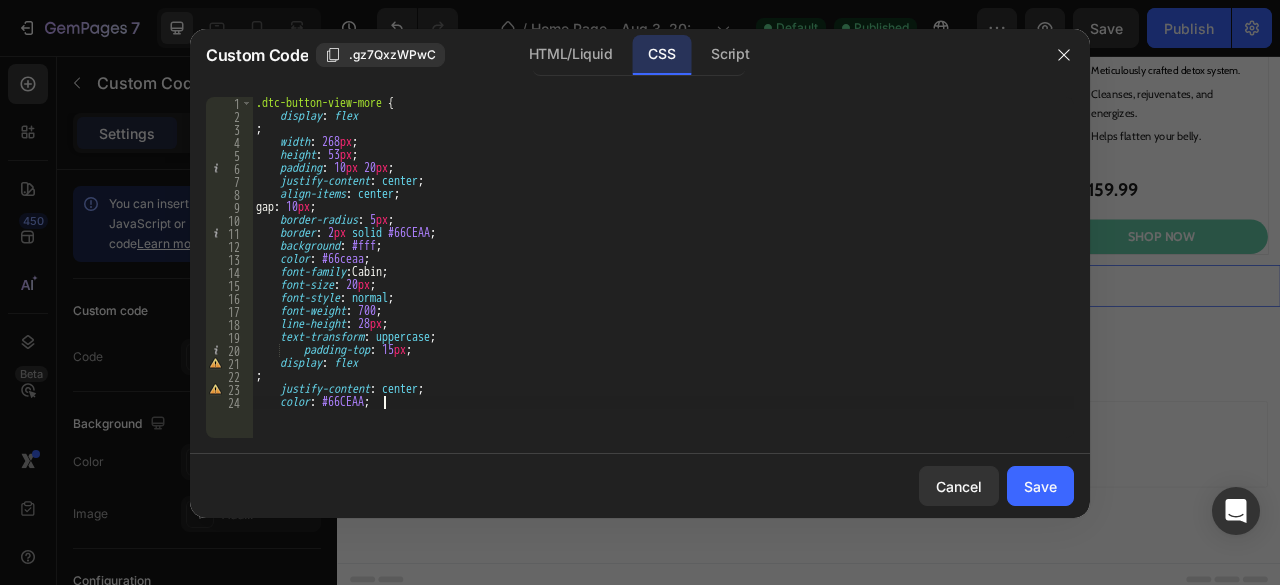 click on ".dtc-button-view-more   {      display :   flex ;      width :   268 px ;      height :   53 px ;      padding :   10 px   20 px ;      justify-content :   center ;      align-items :   center ;     gap :   10 px ;      border-radius :   5 px ;      border :   2 px   solid   #66CEAA ;      background :   #fff ;      color :   #66ceaa ;      font-family :  Cabin ;      font-size :   20 px ;      font-style :   normal ;      font-weight :   700 ;      line-height :   28 px ;      text-transform :   uppercase ;           padding-top :   15 px ;      display :   flex ;      justify-content :   center ;      color :   #66CEAA ;" at bounding box center [663, 280] 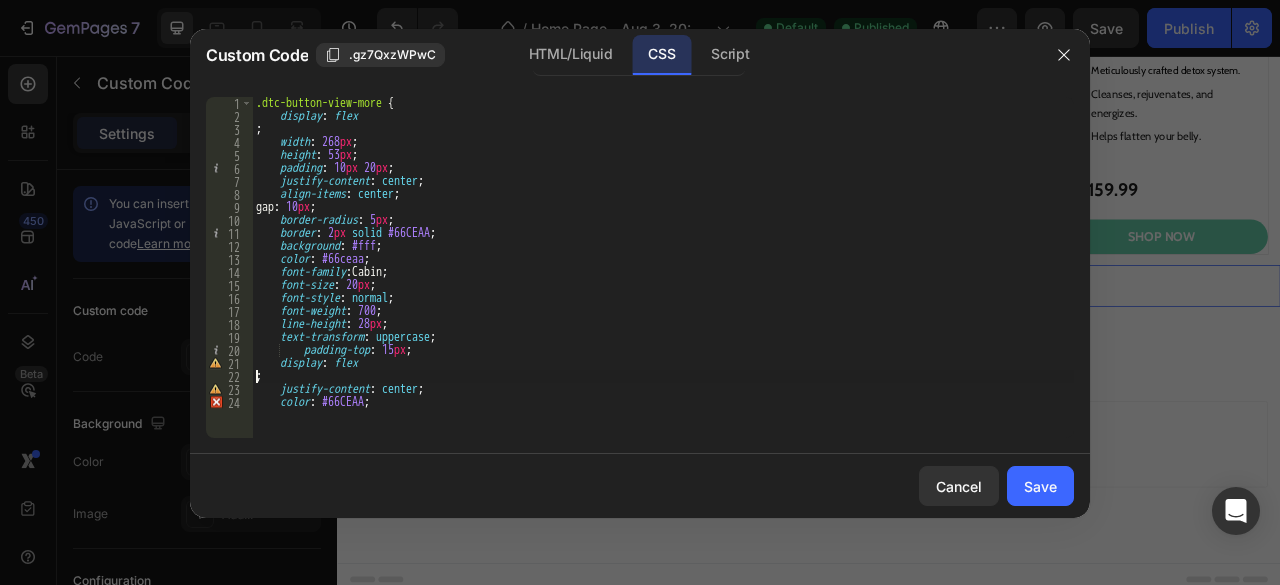 scroll, scrollTop: 0, scrollLeft: 0, axis: both 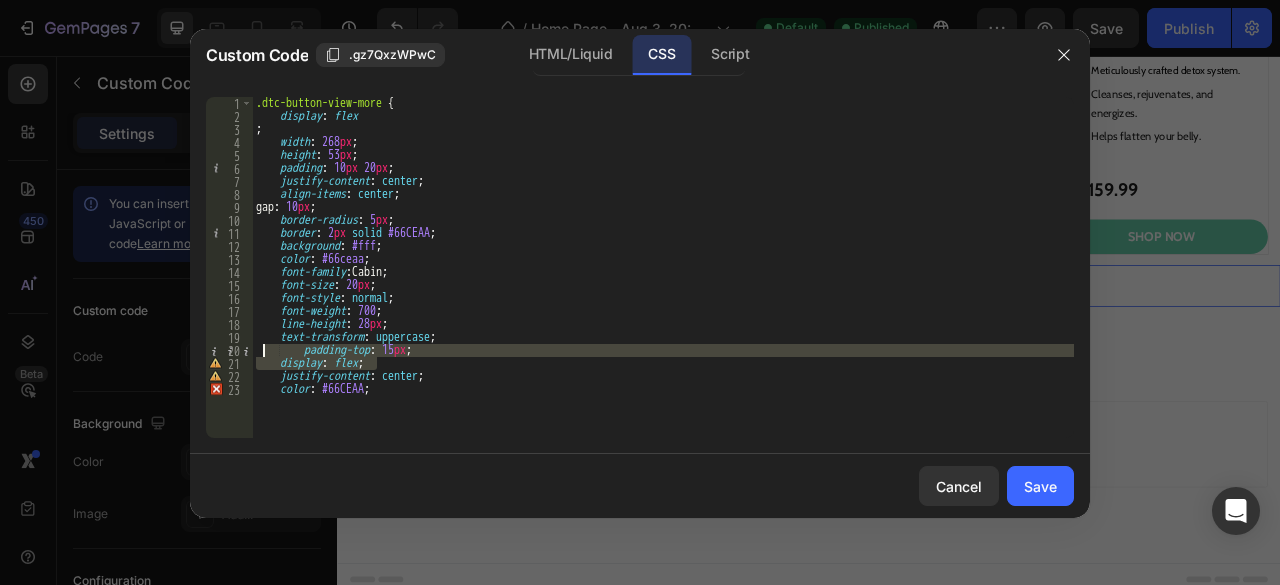 drag, startPoint x: 380, startPoint y: 363, endPoint x: 253, endPoint y: 355, distance: 127.25172 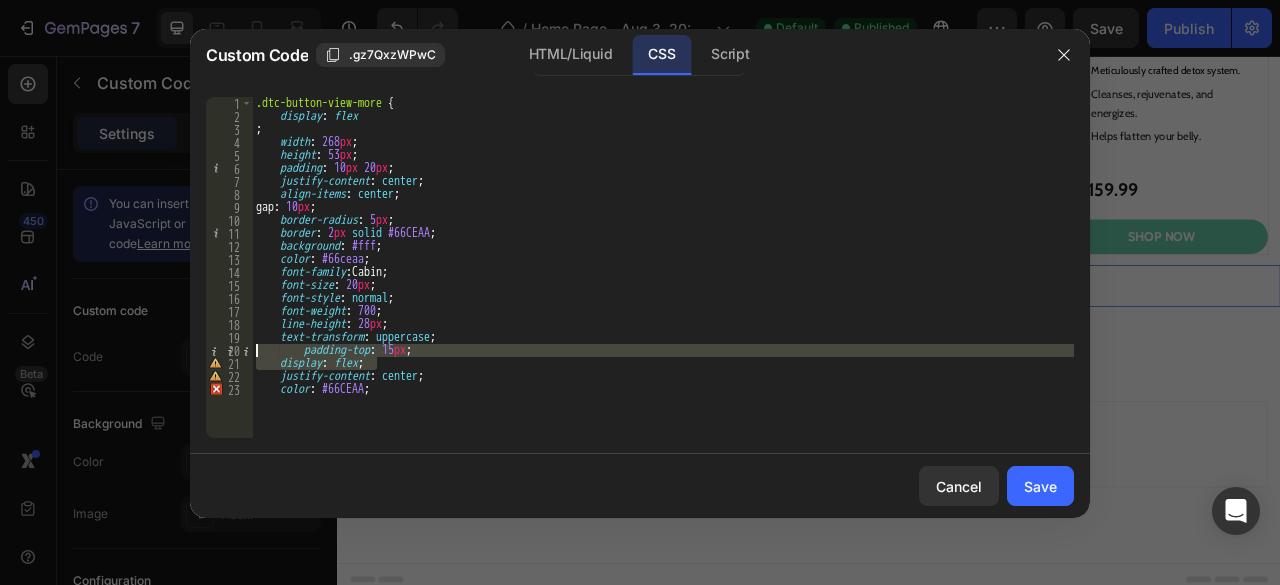 type on "display: flex;" 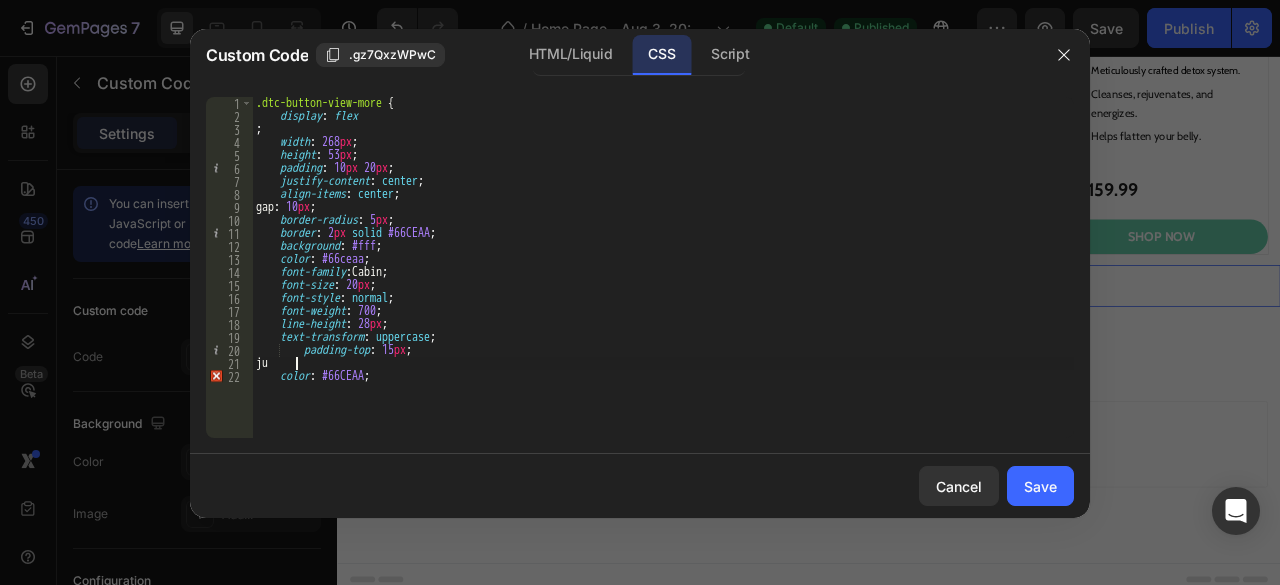 type on "j" 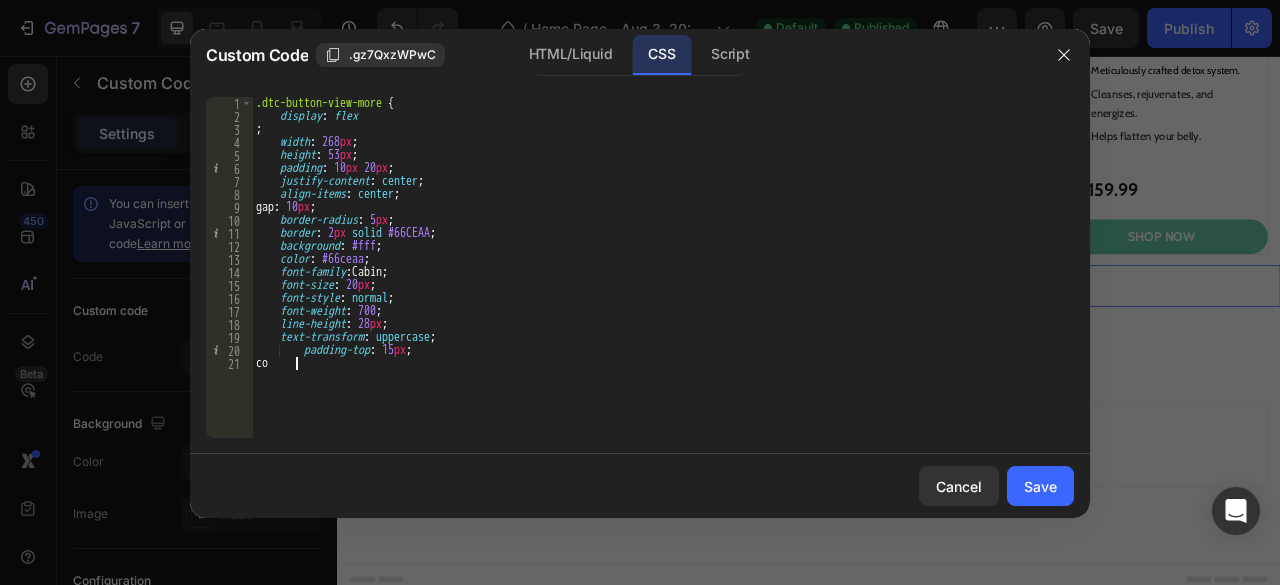 type on "c" 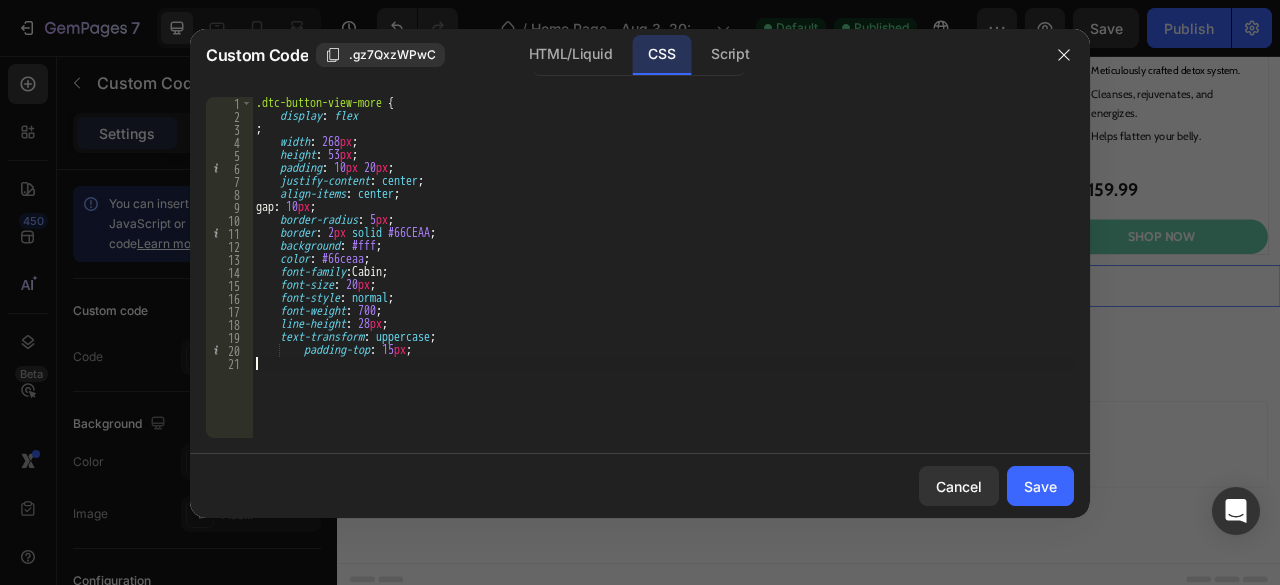 type on "padding-top: 15px;" 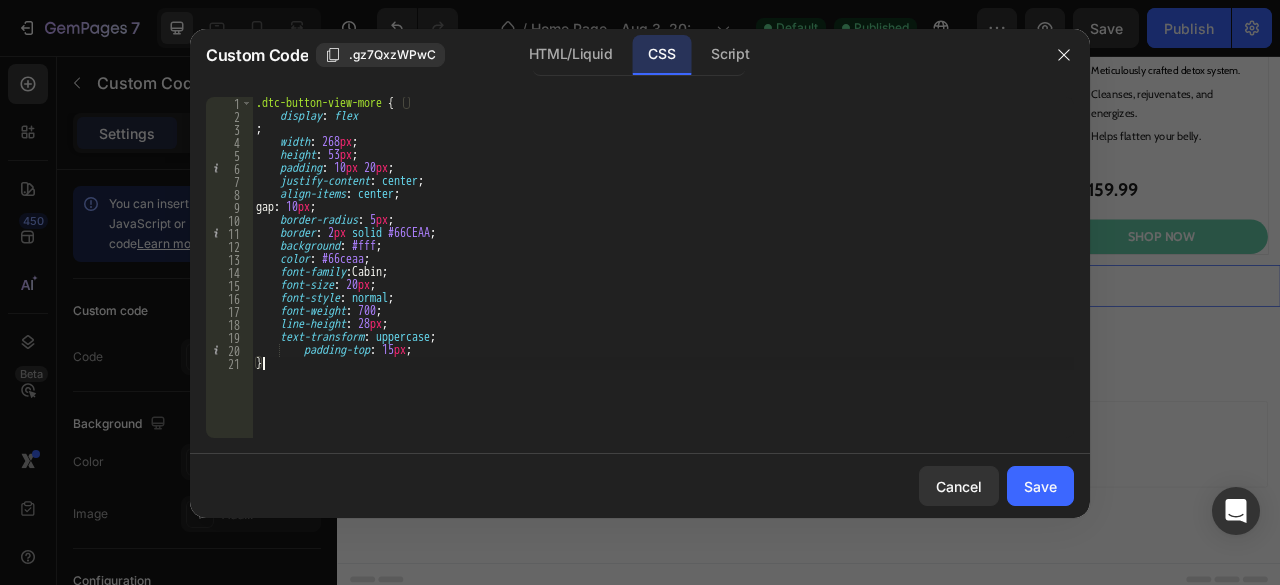 scroll, scrollTop: 0, scrollLeft: 4, axis: horizontal 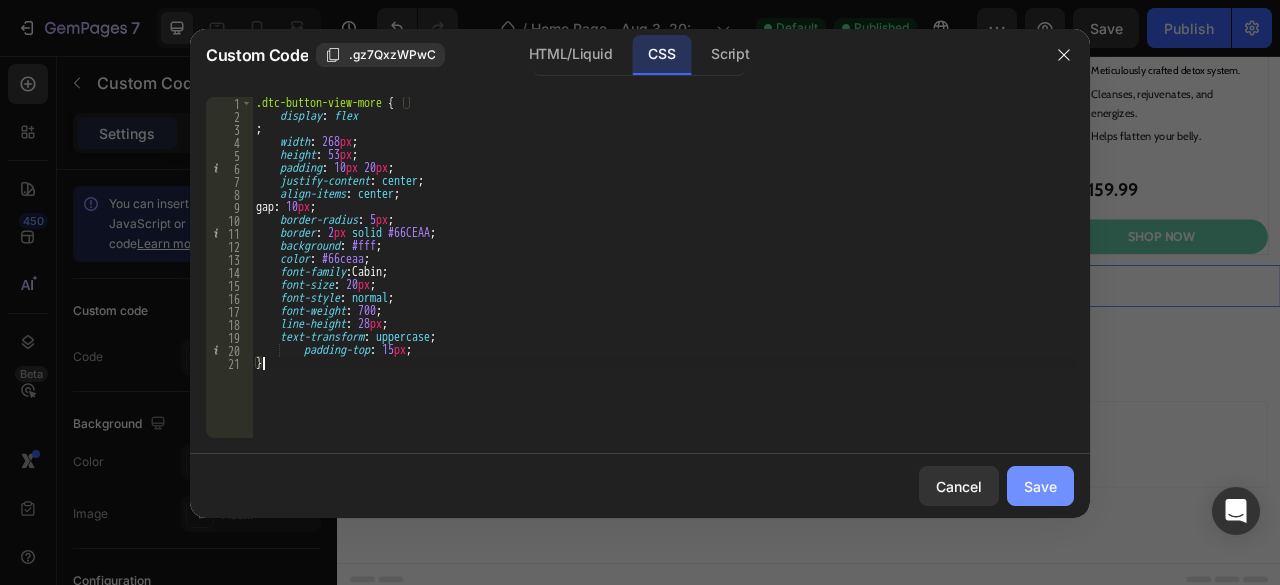 type on "}" 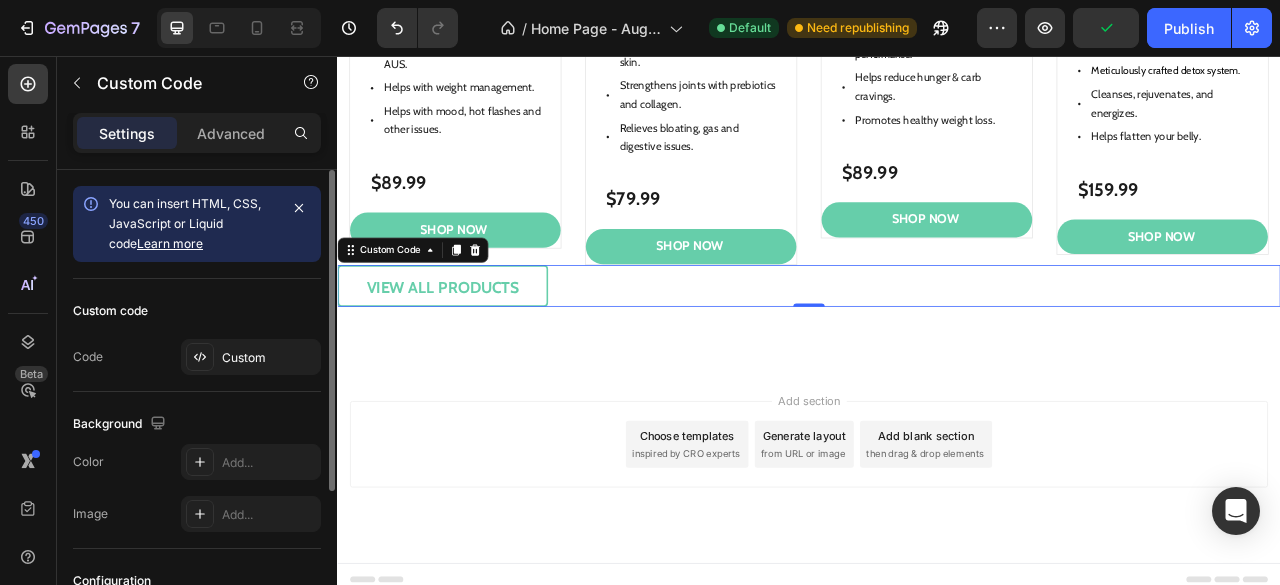scroll, scrollTop: 223, scrollLeft: 0, axis: vertical 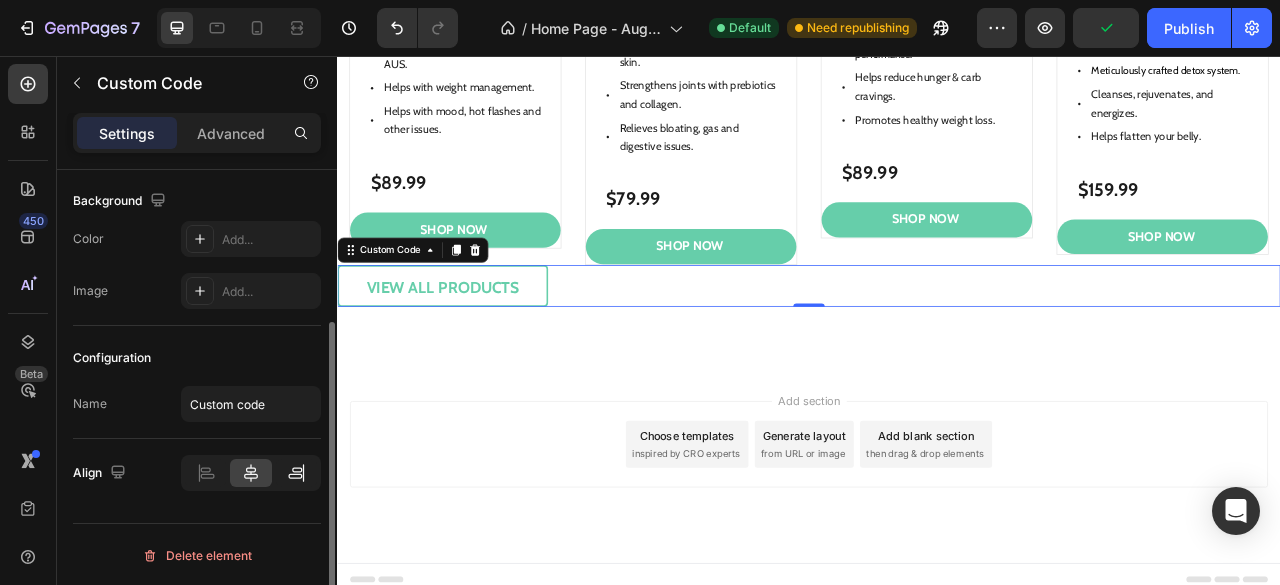 click 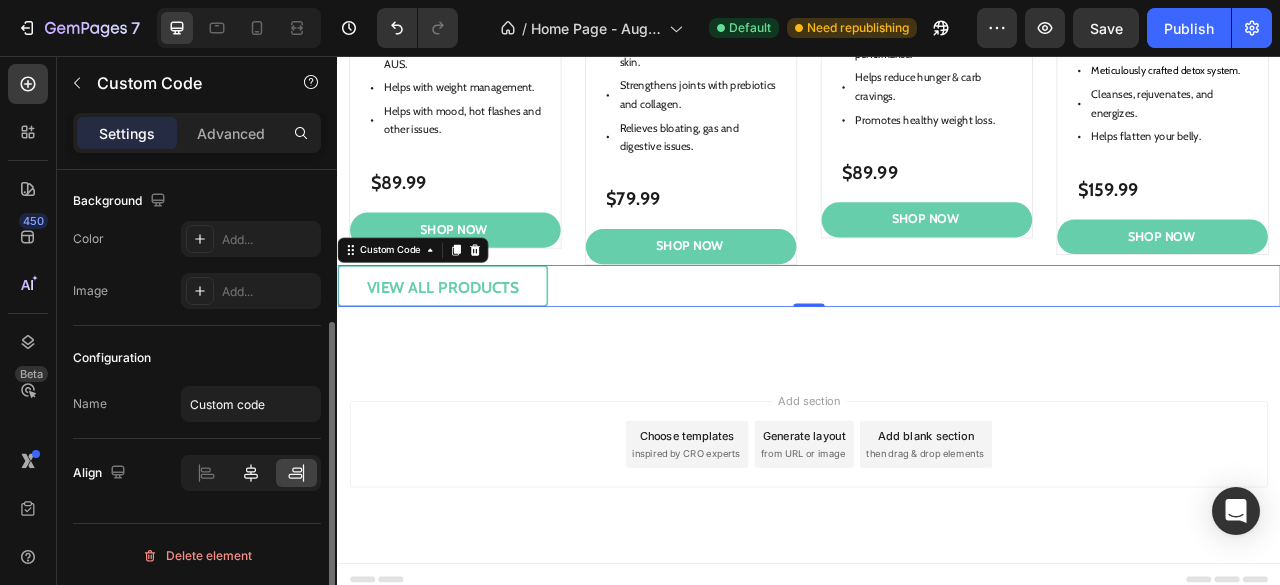 click 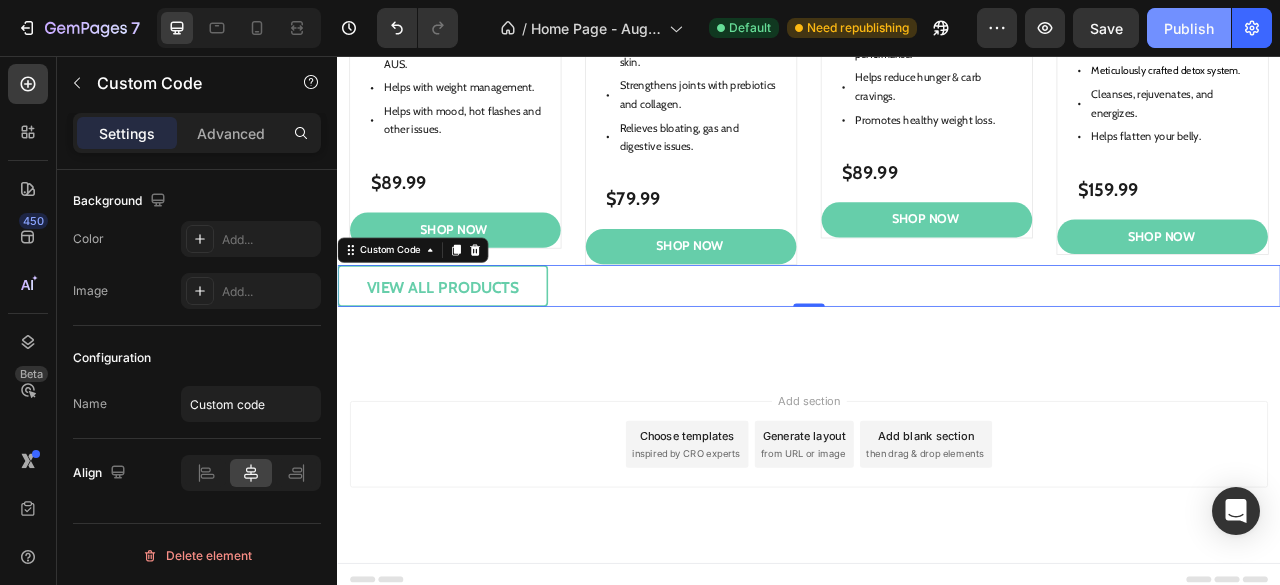 click on "Publish" at bounding box center (1189, 28) 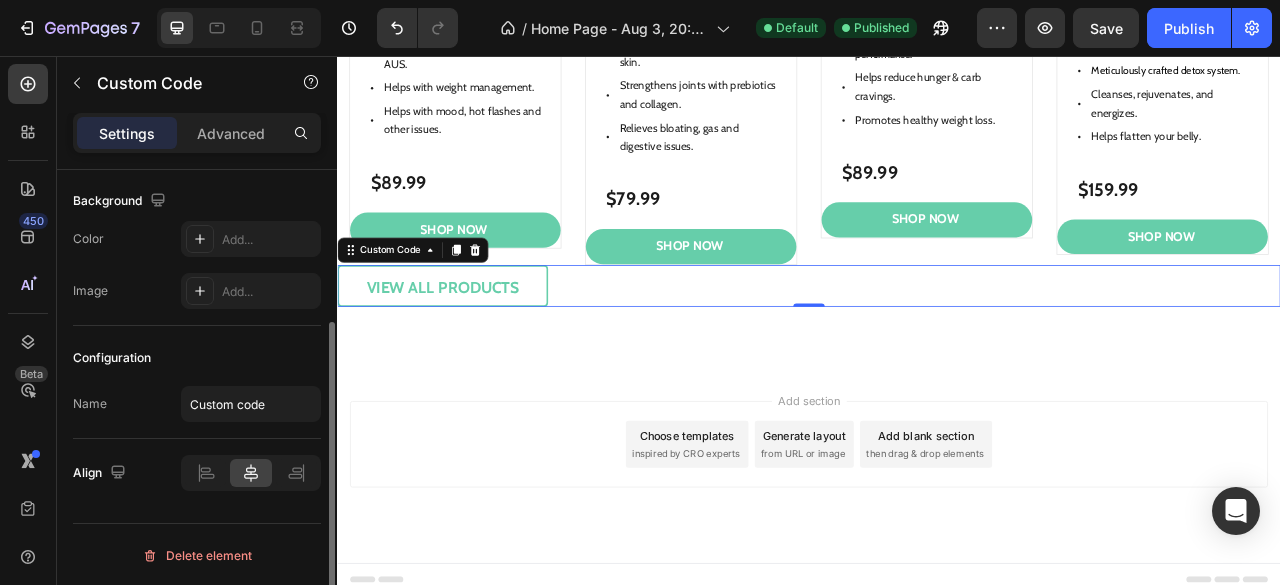 scroll, scrollTop: 0, scrollLeft: 0, axis: both 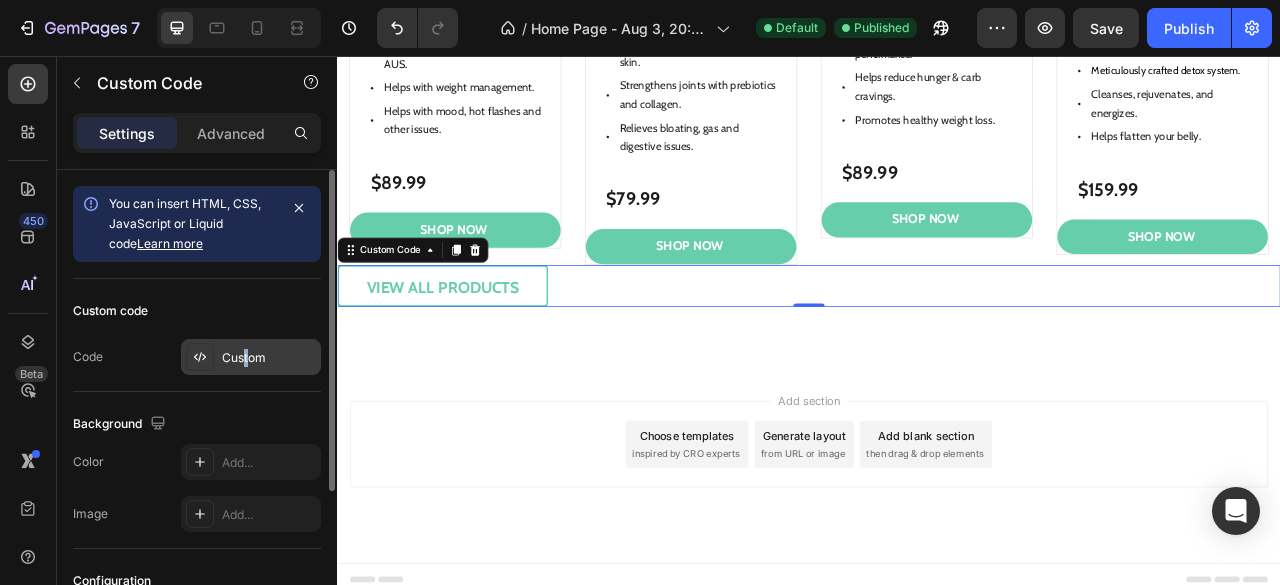 click on "Custom" at bounding box center (251, 357) 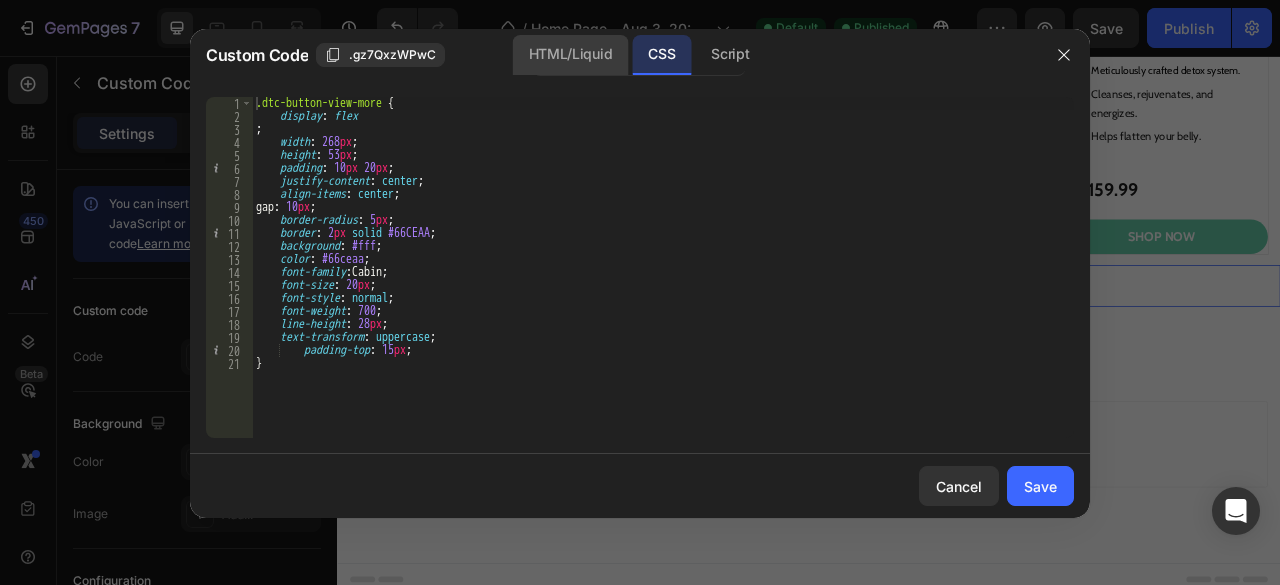 click on "HTML/Liquid" 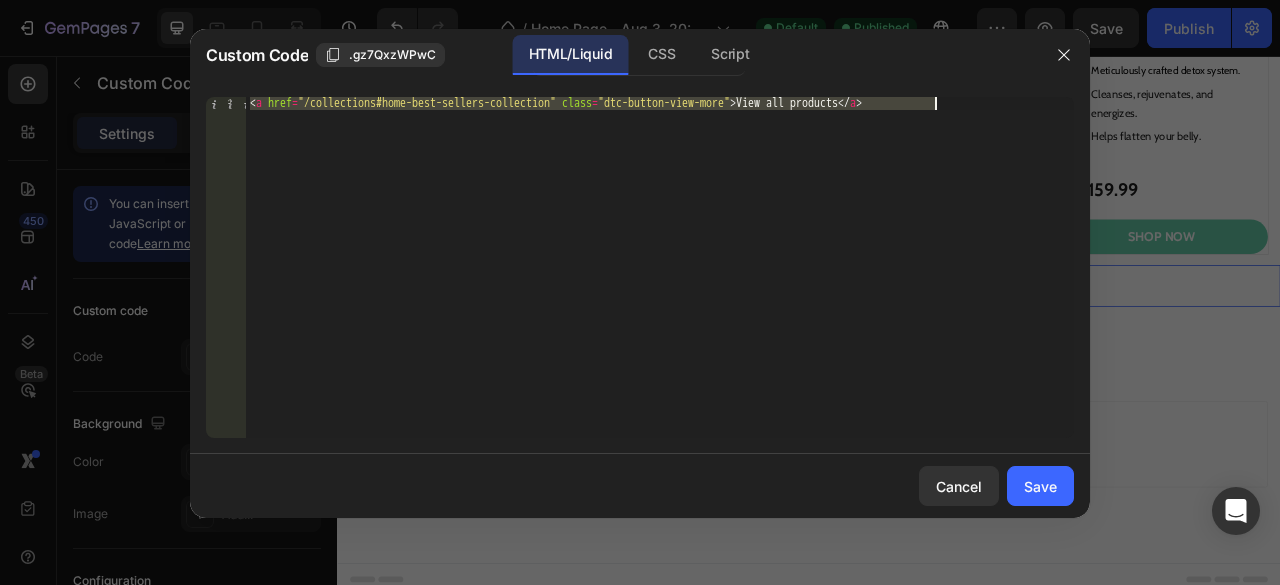 click on "< a   href = "/collections#home-best-sellers-collection"   class = "dtc-button-view-more" > View all products </ a >" at bounding box center (660, 267) 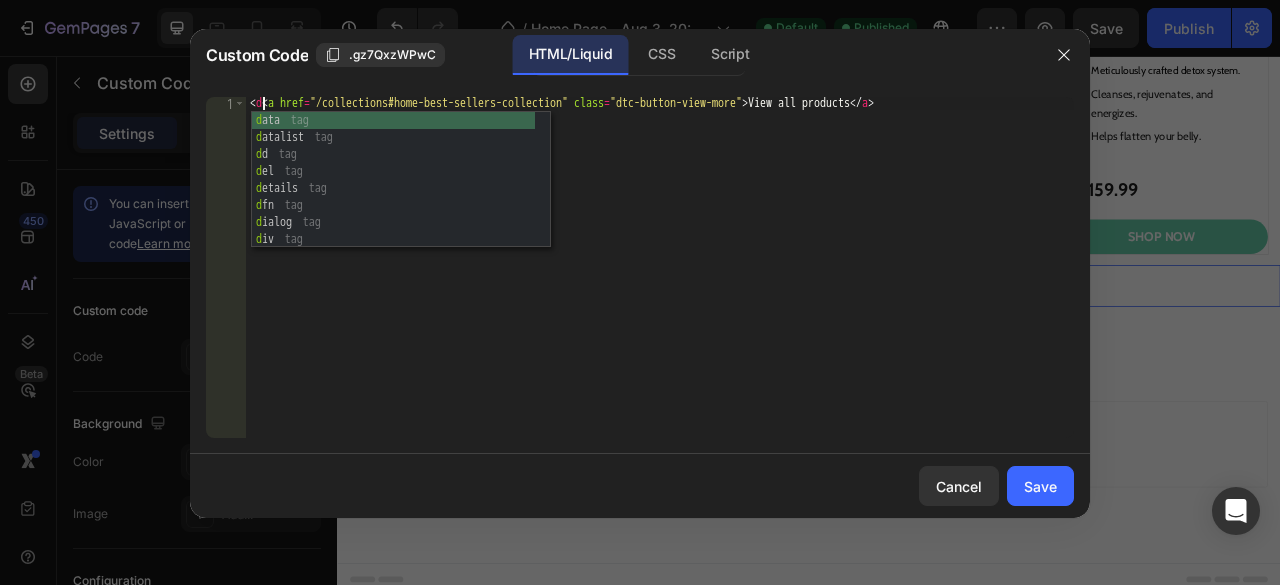 scroll, scrollTop: 0, scrollLeft: 2, axis: horizontal 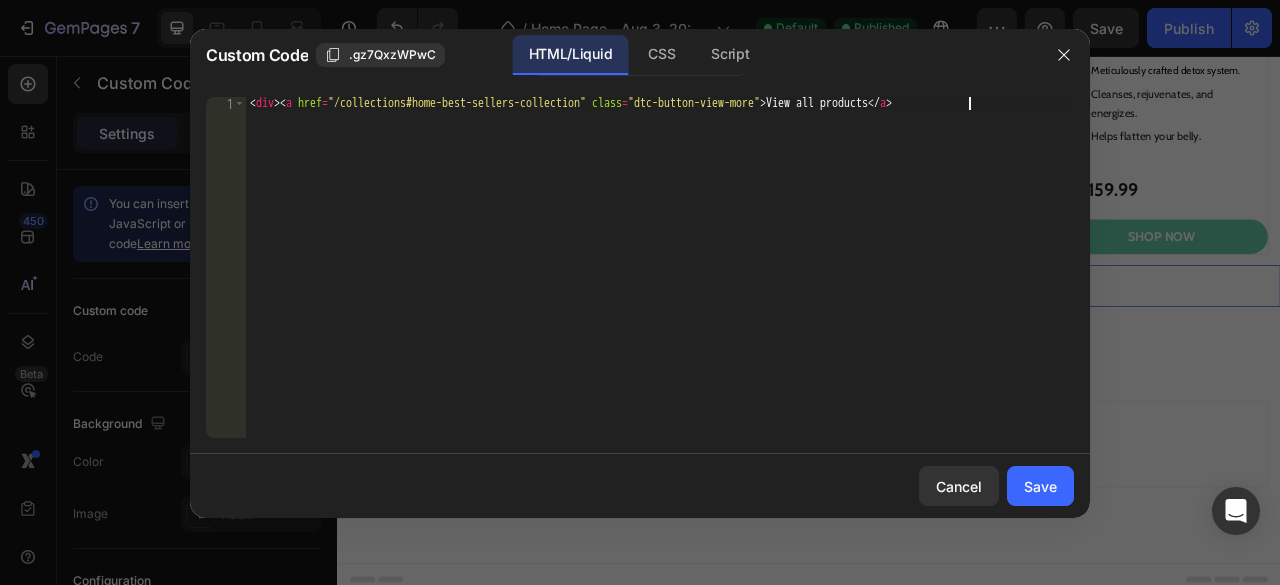 paste on "</div>" 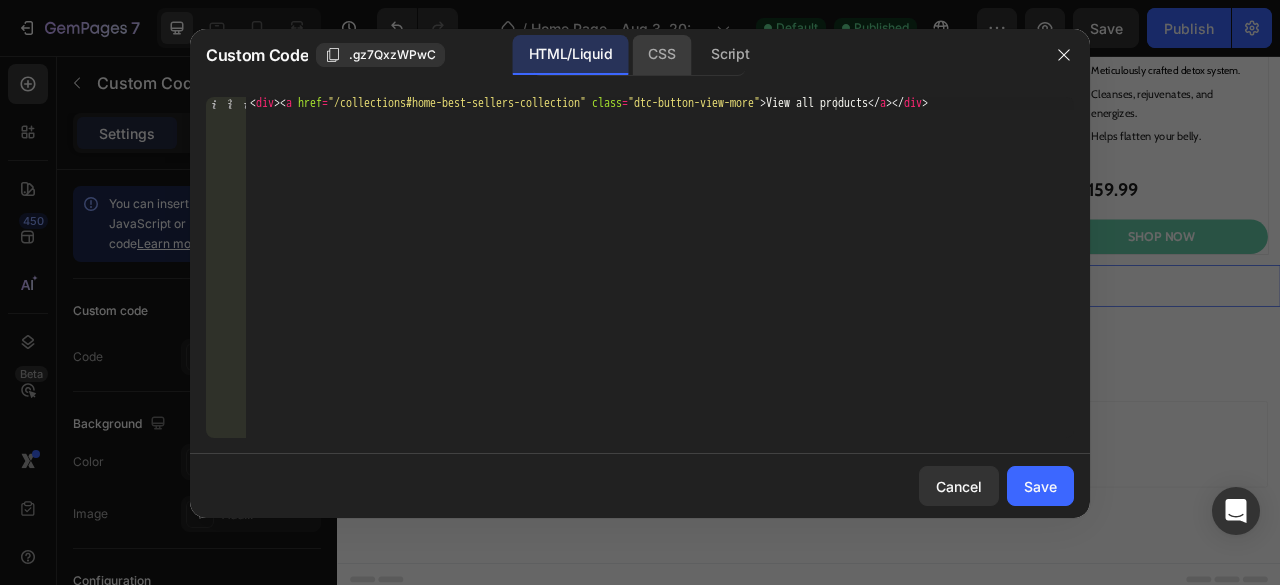 click on "CSS" 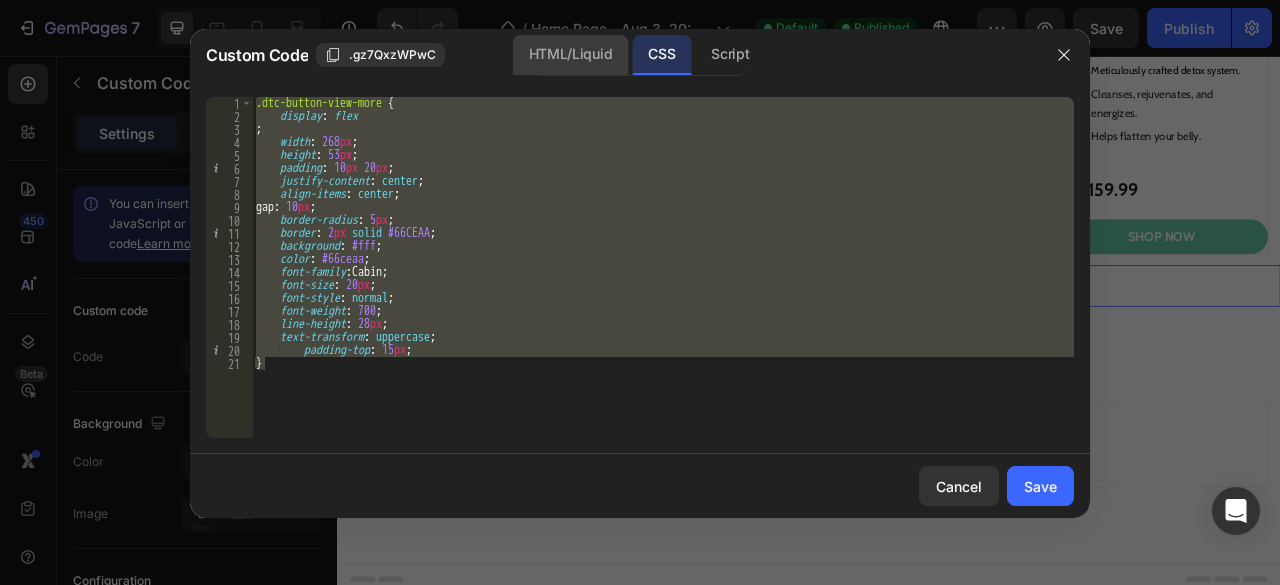 click on "HTML/Liquid" 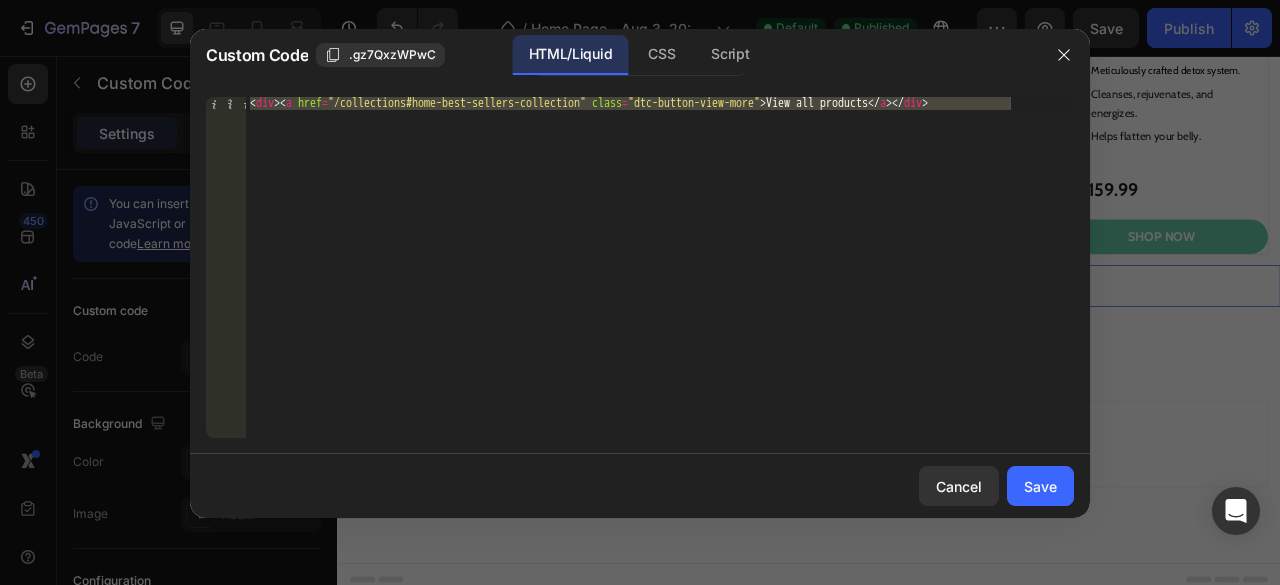 click on "< div > < a   href = "/collections#home-best-sellers-collection"   class = "dtc-button-view-more" > View all products </ a > </ div >" at bounding box center (660, 267) 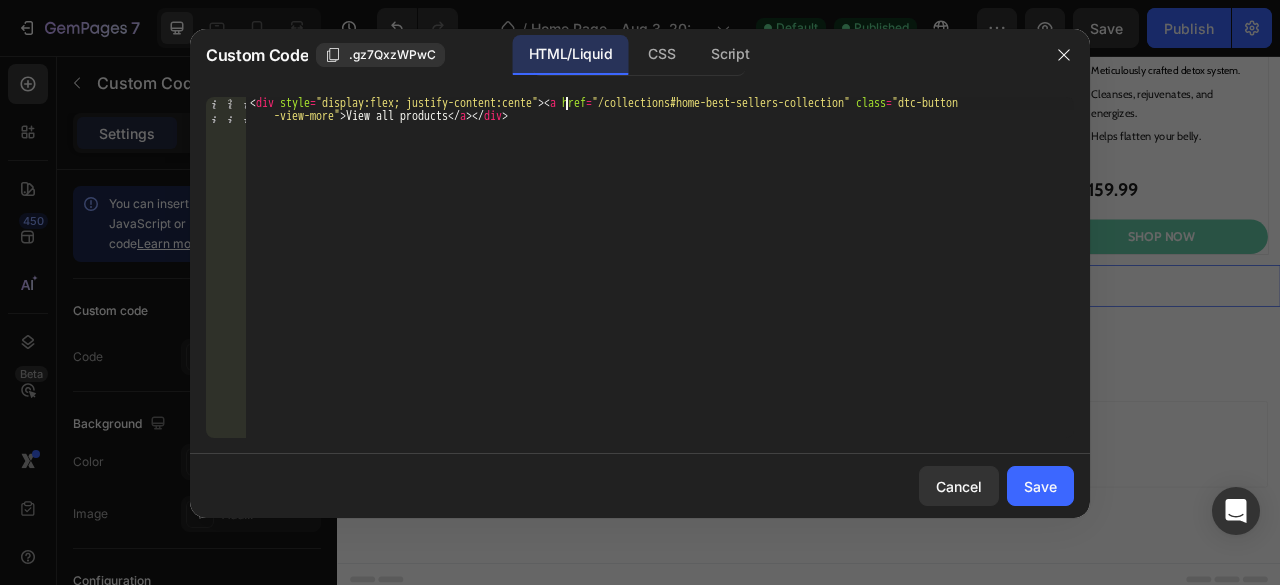 scroll, scrollTop: 0, scrollLeft: 27, axis: horizontal 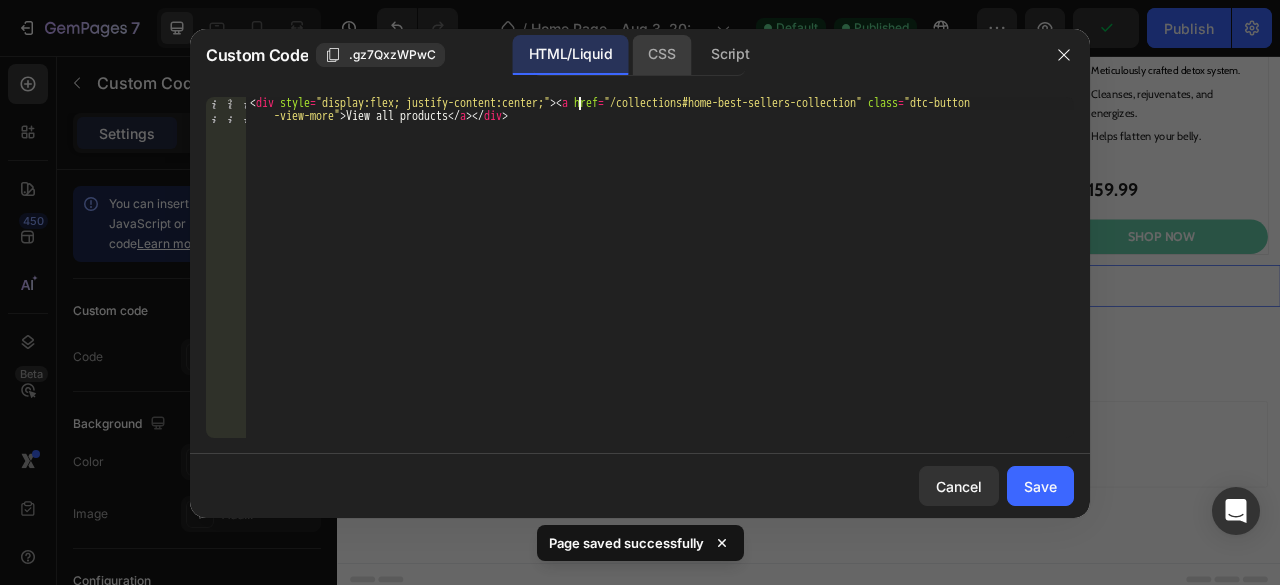 type on "<div style="display:flex; justify-content:center;"><a href="/collections#home-best-sellers-collection" class="dtc-button-view-more">View all products</a></div>" 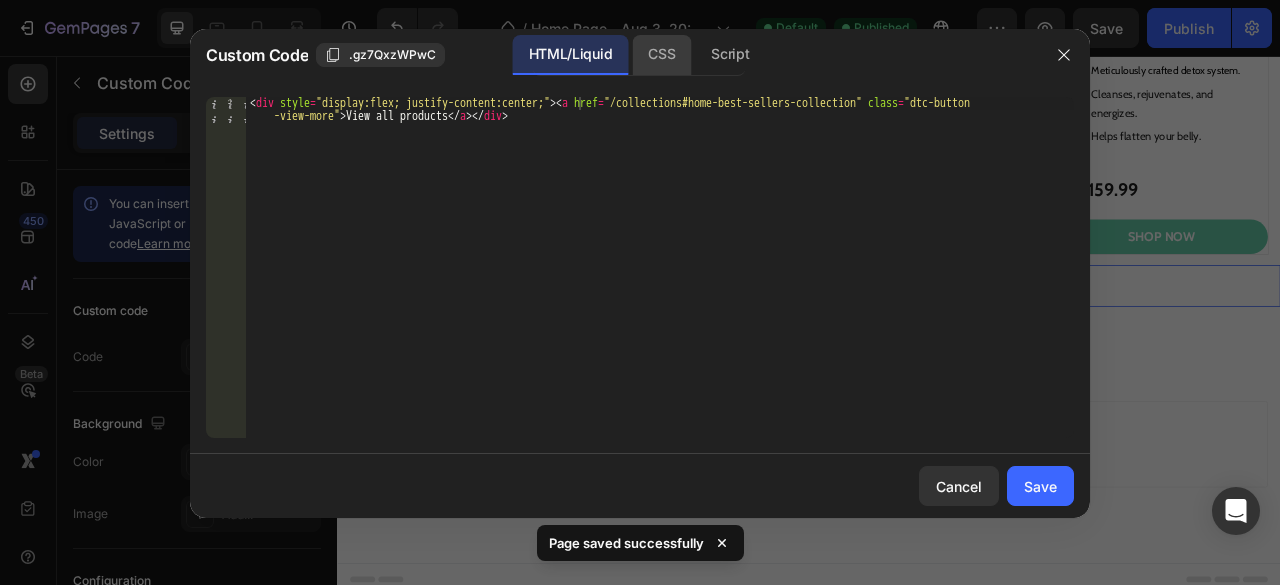 click on "CSS" 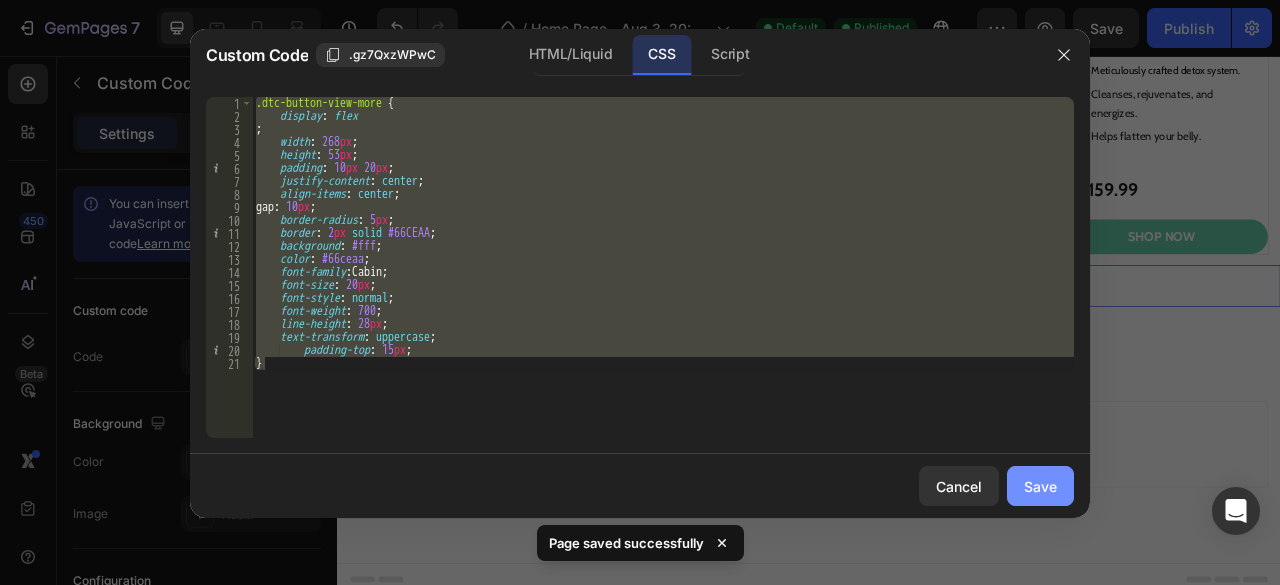 click on "Save" 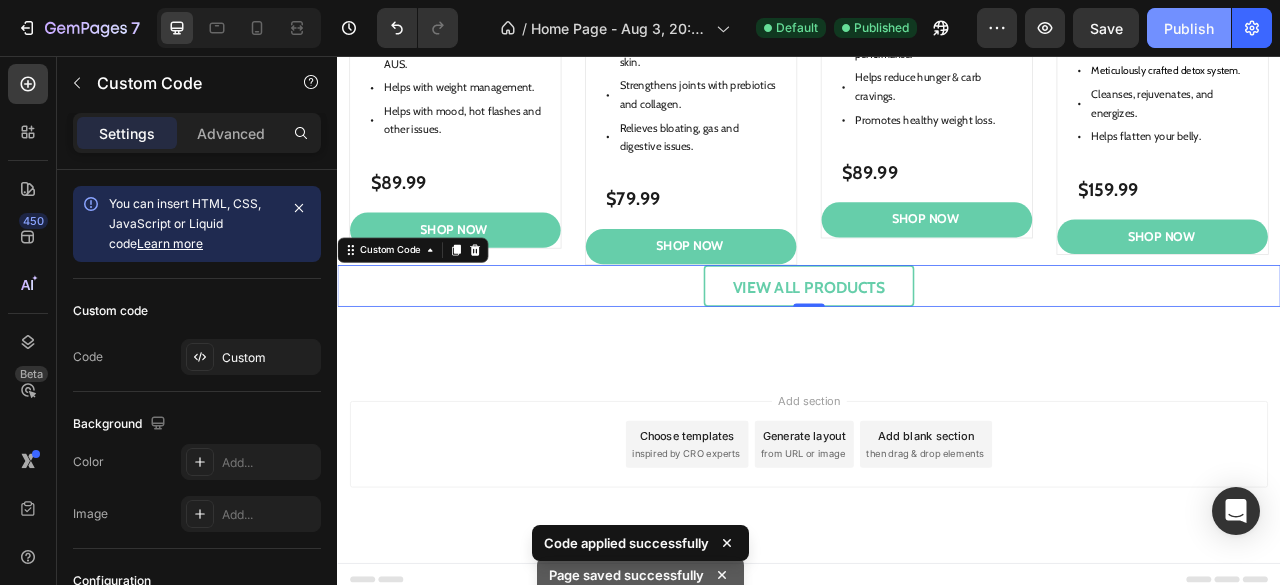 click on "Publish" at bounding box center (1189, 28) 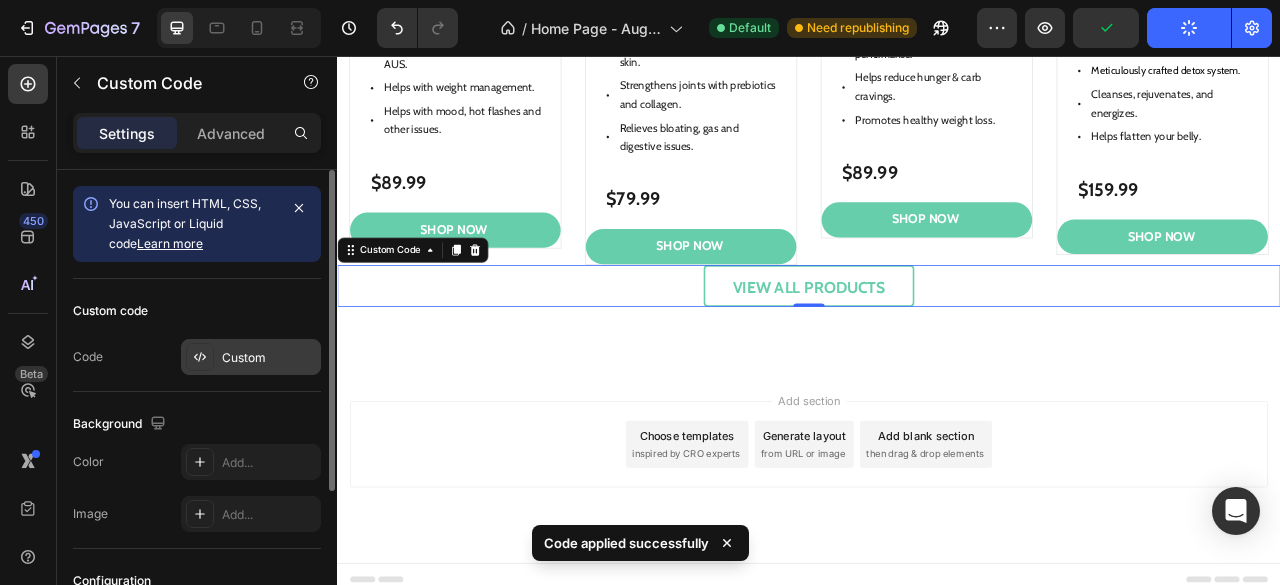 click on "Custom" at bounding box center [269, 358] 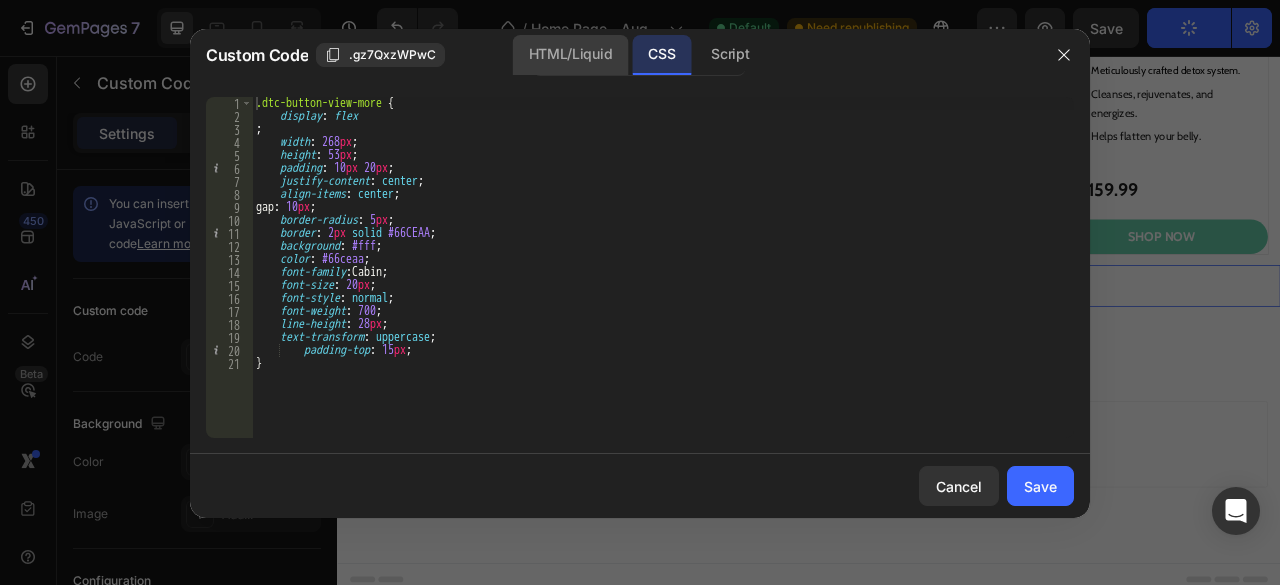 click on "HTML/Liquid" 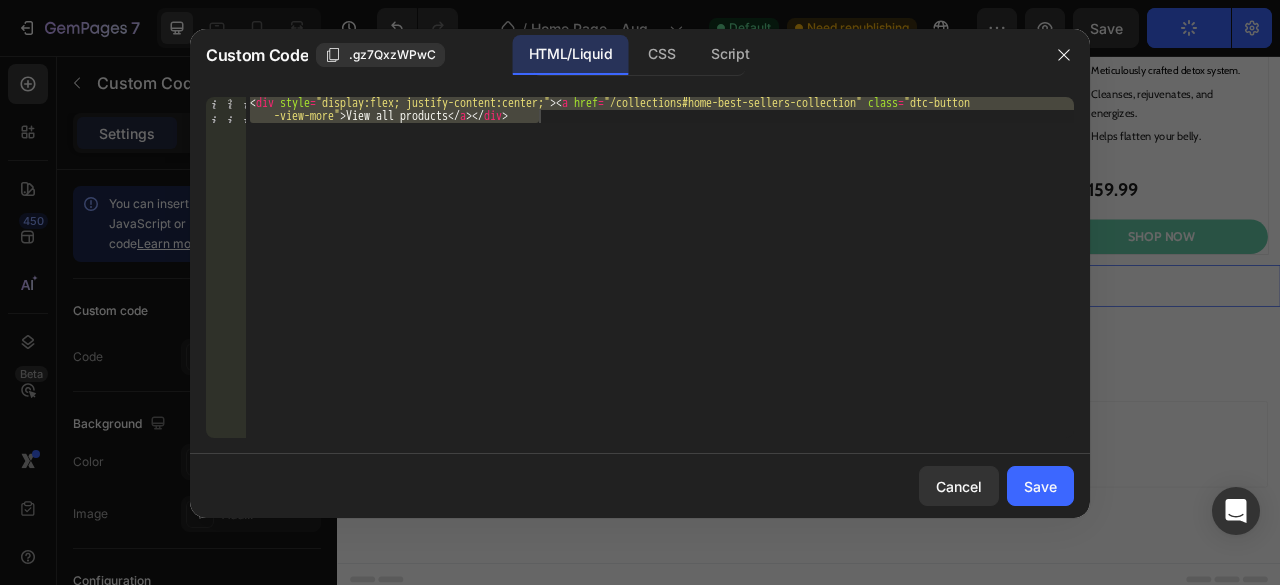 click on "< div   style = "display:flex; justify-content:center;" > < a   href = "/collections#home-best-sellers-collection"   class = "dtc-button      -view-more" > View all products </ a > </ div >" at bounding box center [660, 267] 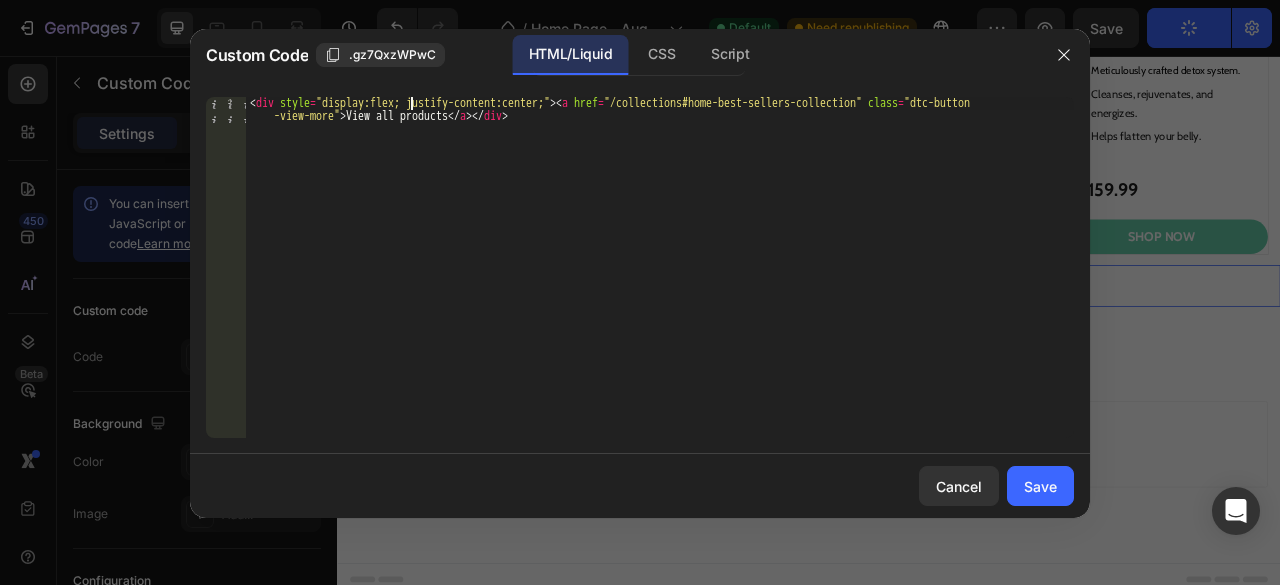click on "< div   style = "display:flex; justify-content:center;" > < a   href = "/collections#home-best-sellers-collection"   class = "dtc-button      -view-more" > View all products </ a > </ div >" at bounding box center (660, 293) 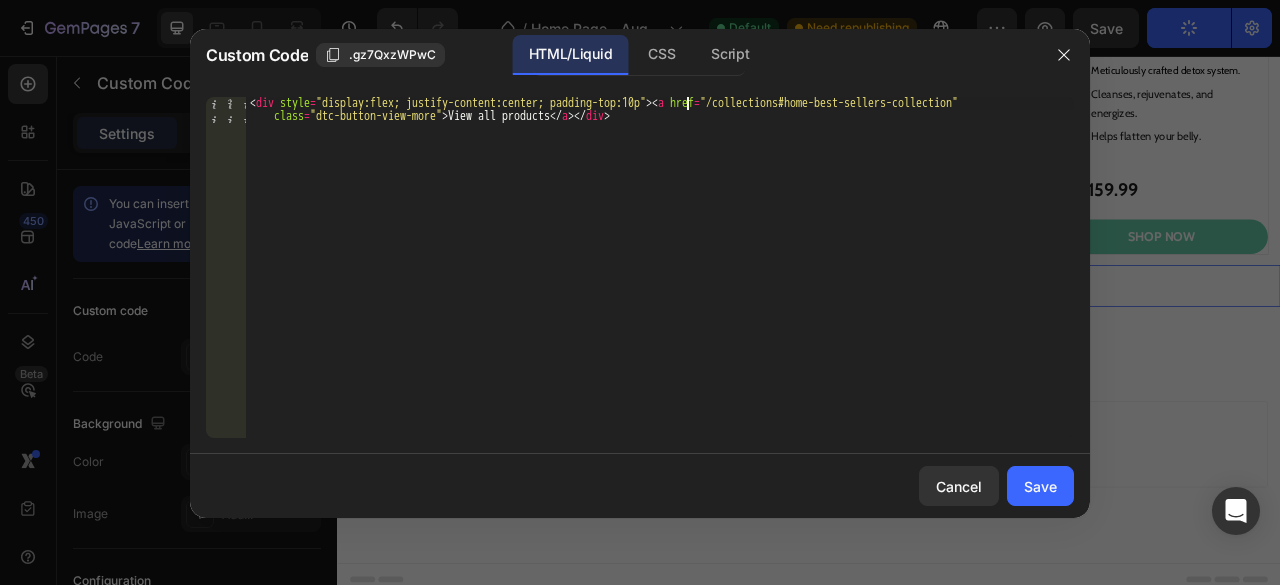 scroll, scrollTop: 0, scrollLeft: 37, axis: horizontal 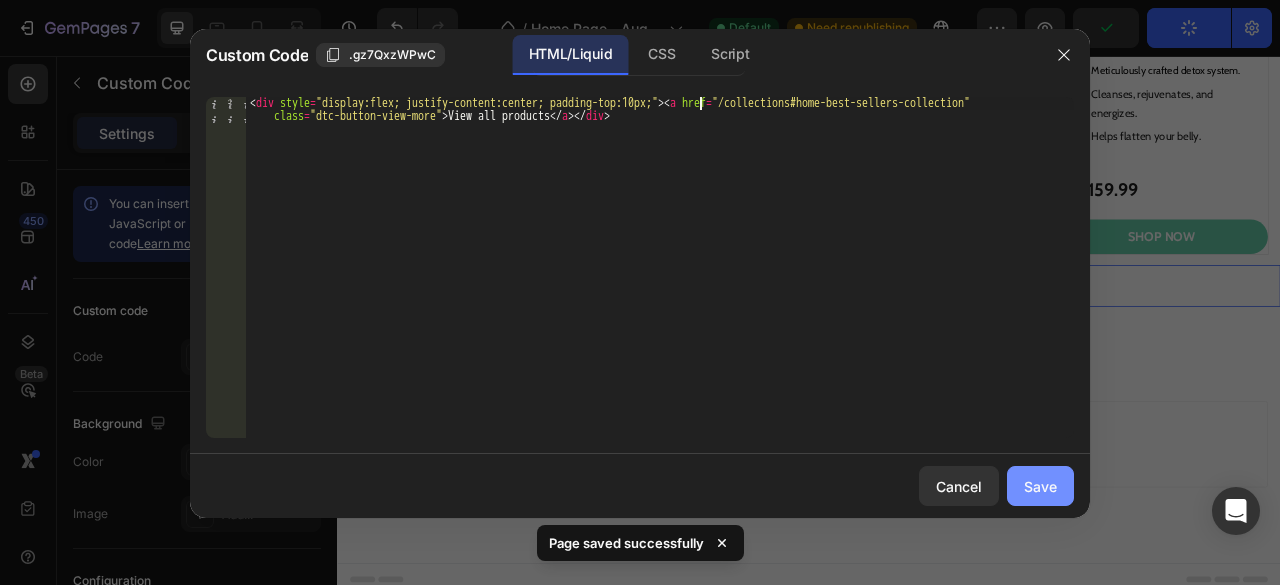 type on "<div style="display:flex; justify-content:center; padding-top:10px;"><a href="/collections#home-best-sellers-collection" class="dtc-button-view-more">View all products</a></div>" 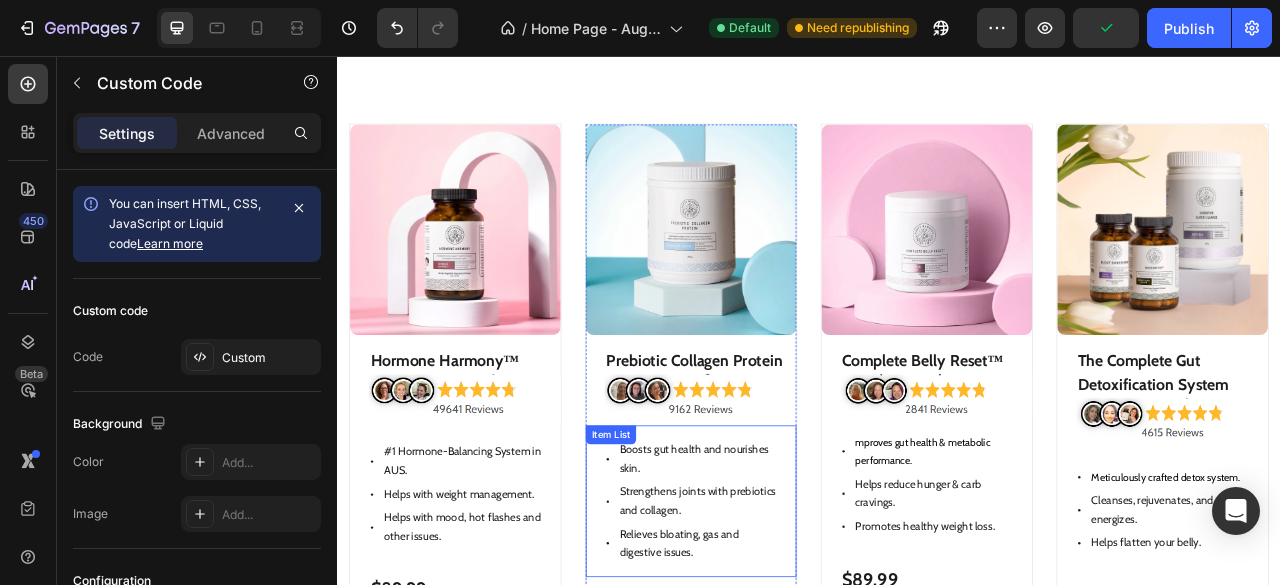 scroll, scrollTop: 967, scrollLeft: 0, axis: vertical 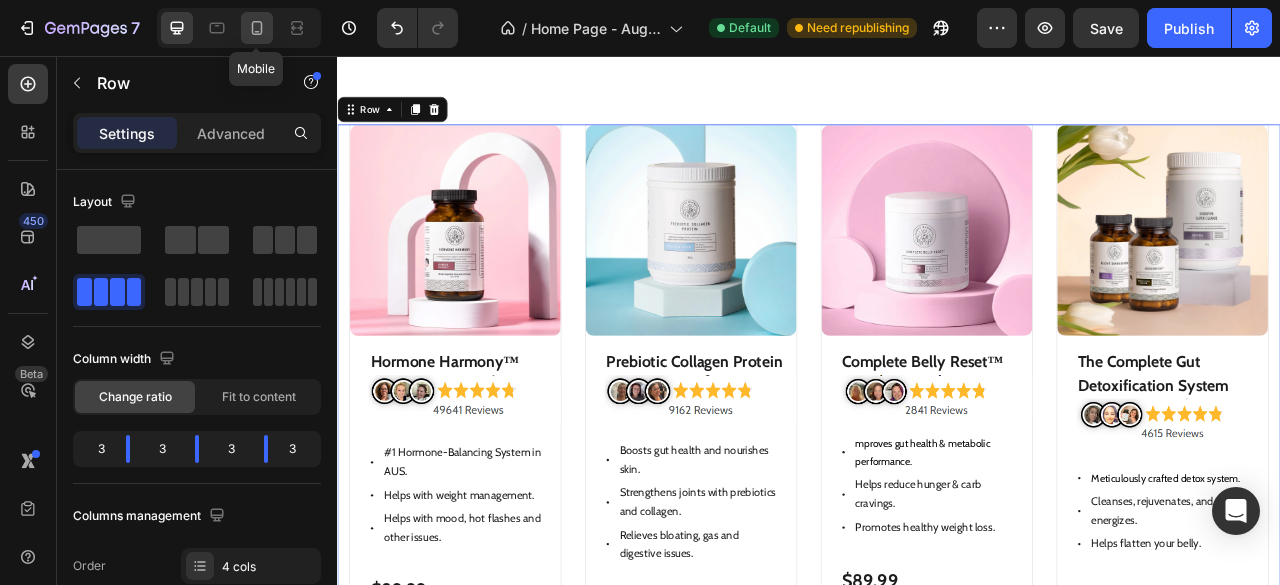 click 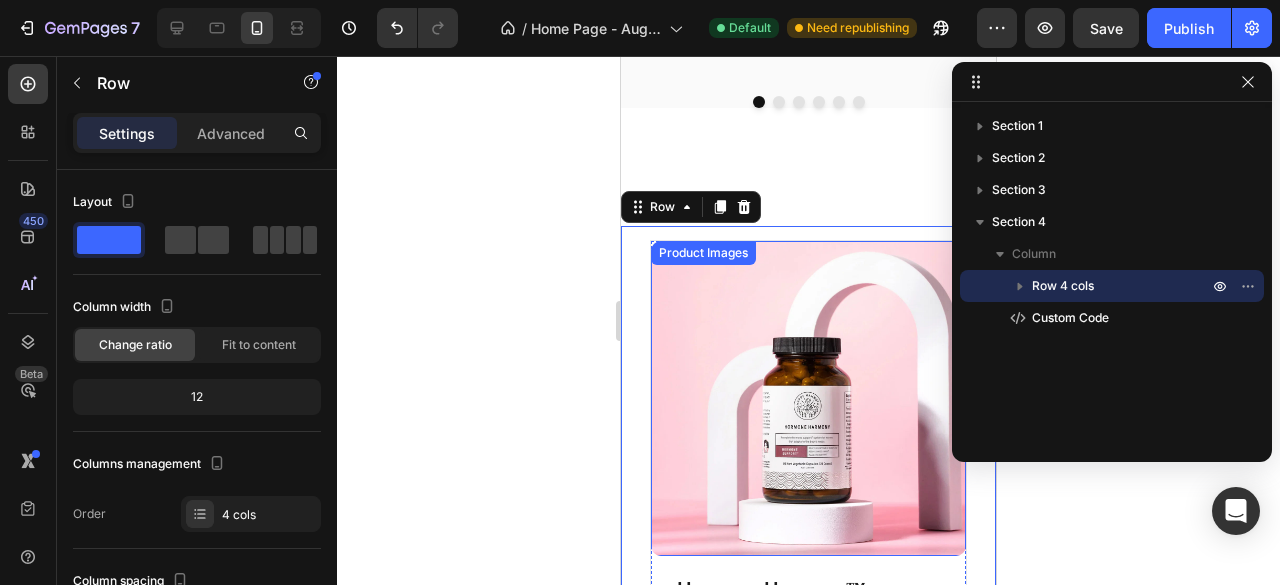 scroll, scrollTop: 812, scrollLeft: 0, axis: vertical 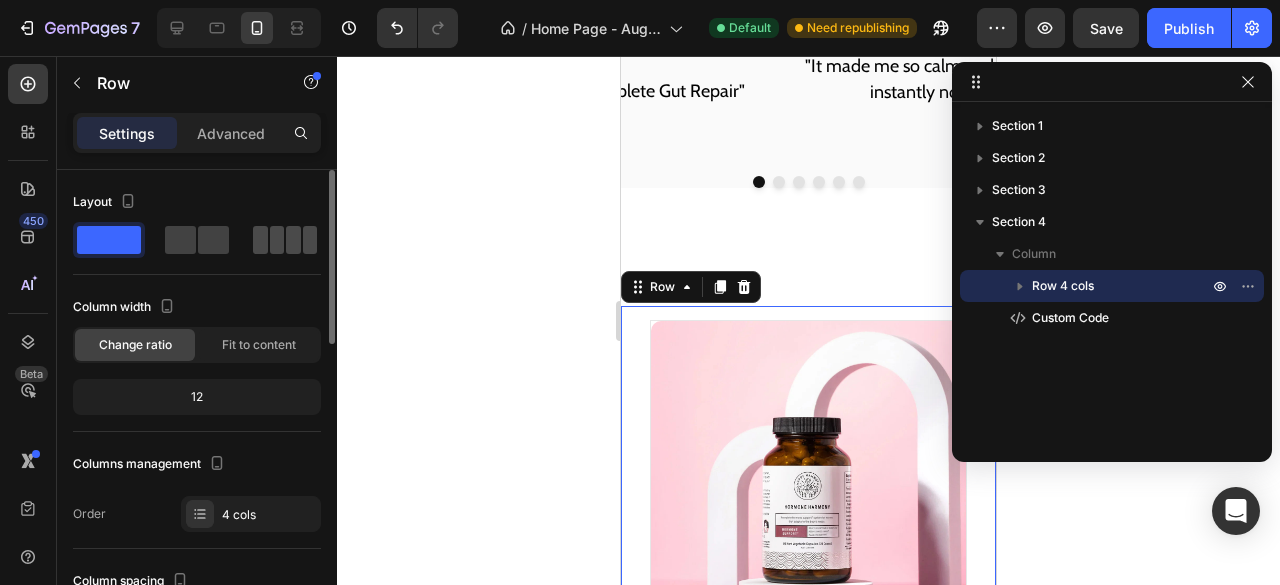 click 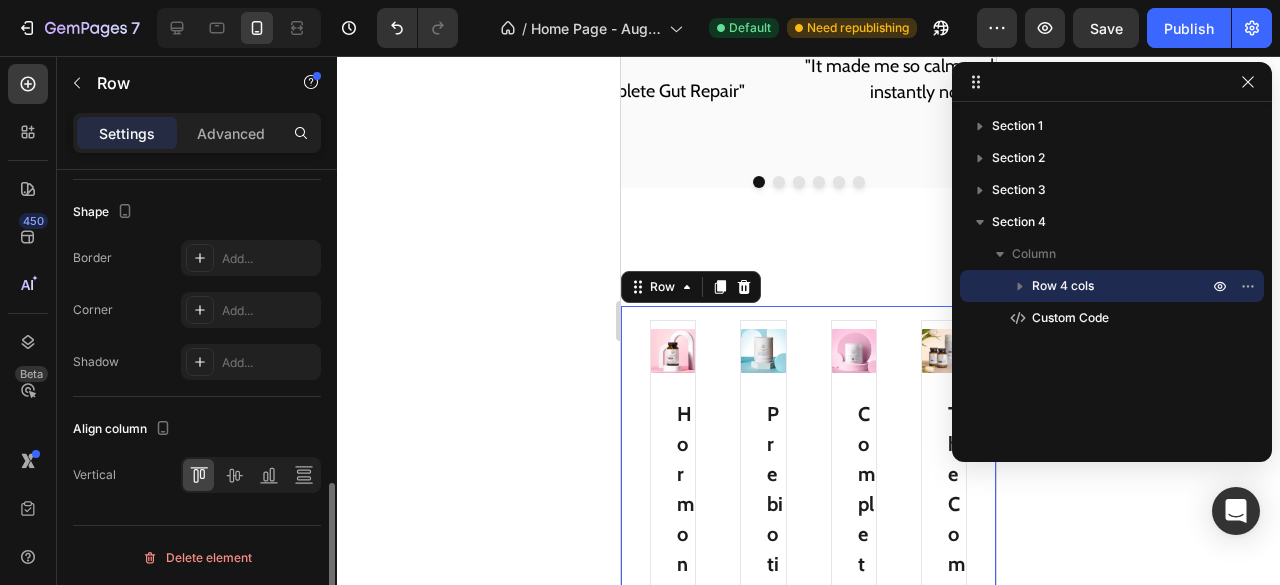 scroll, scrollTop: 0, scrollLeft: 0, axis: both 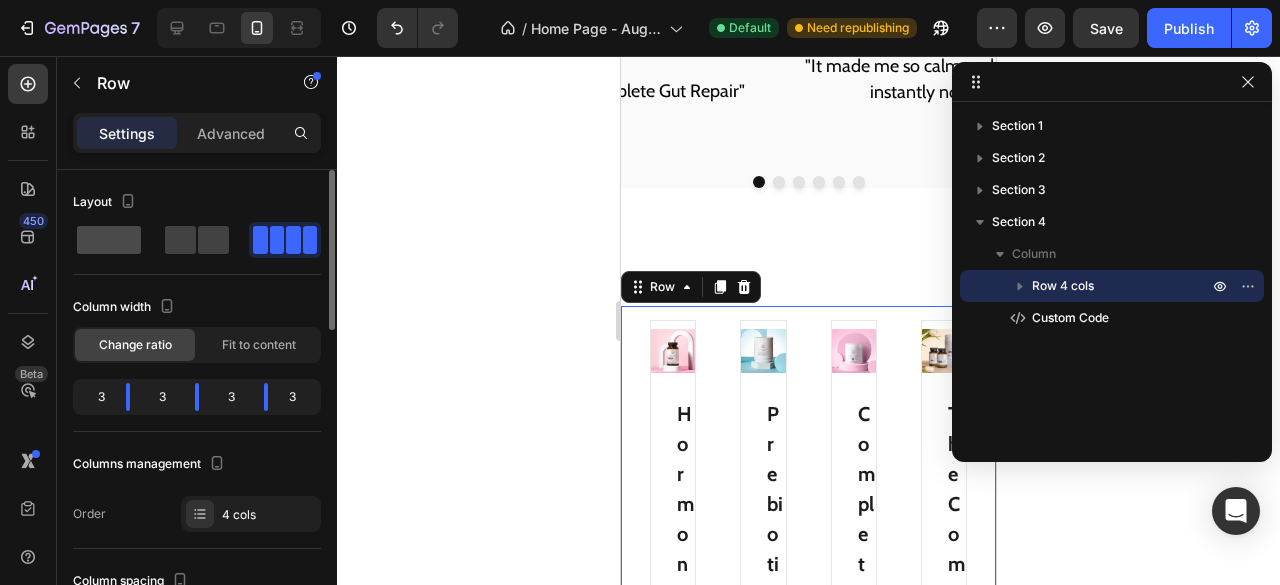 click 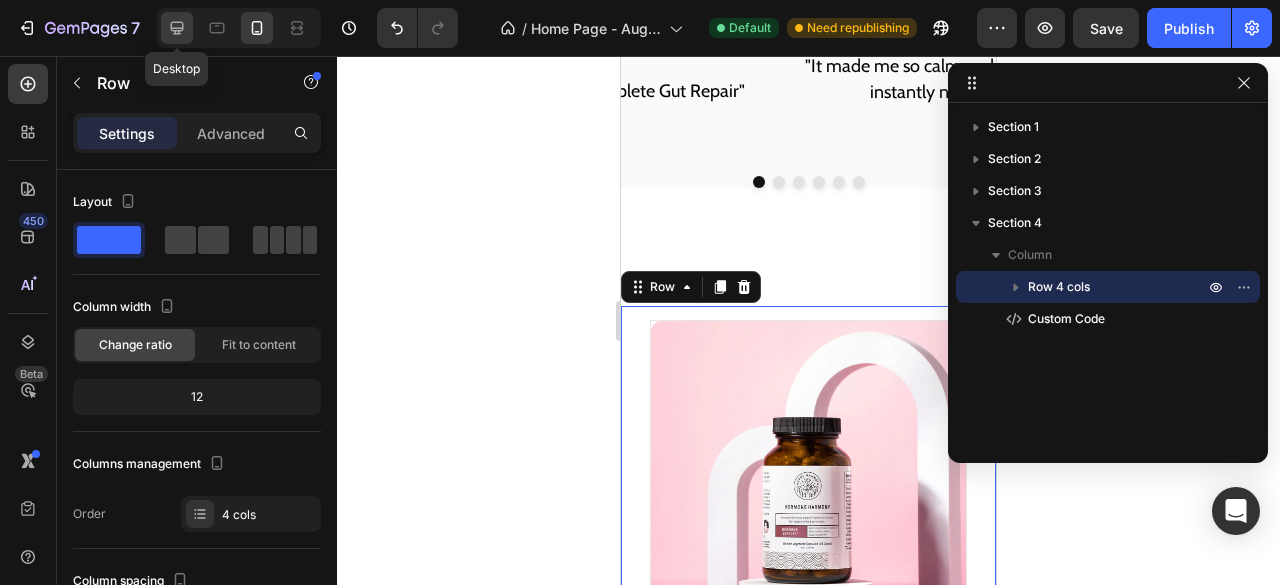 click 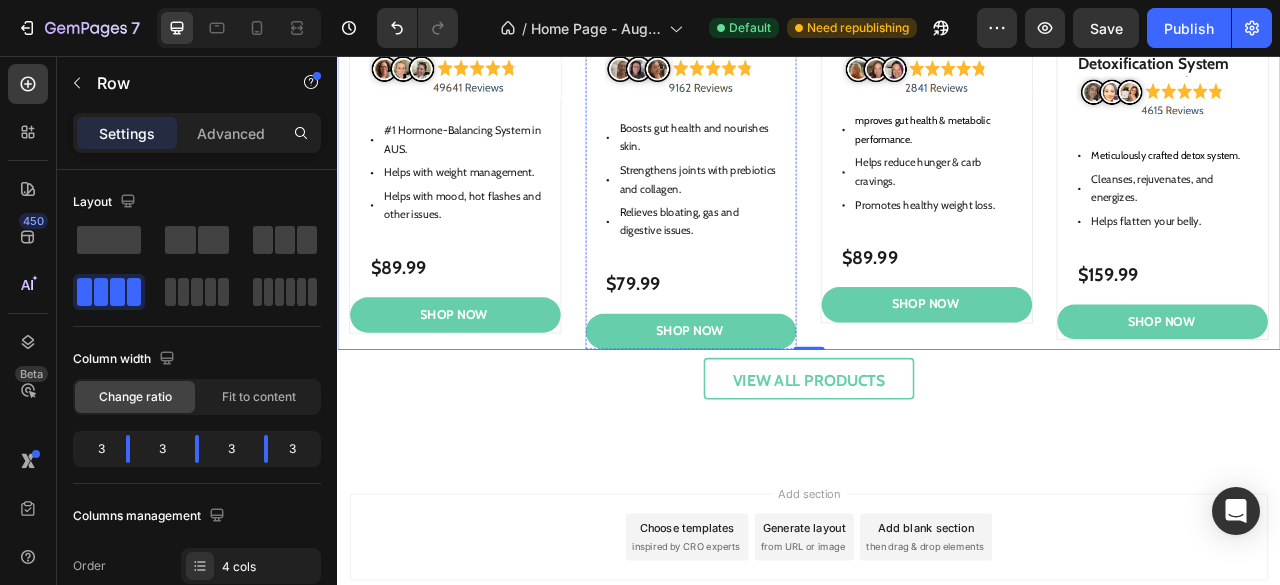 scroll, scrollTop: 1560, scrollLeft: 0, axis: vertical 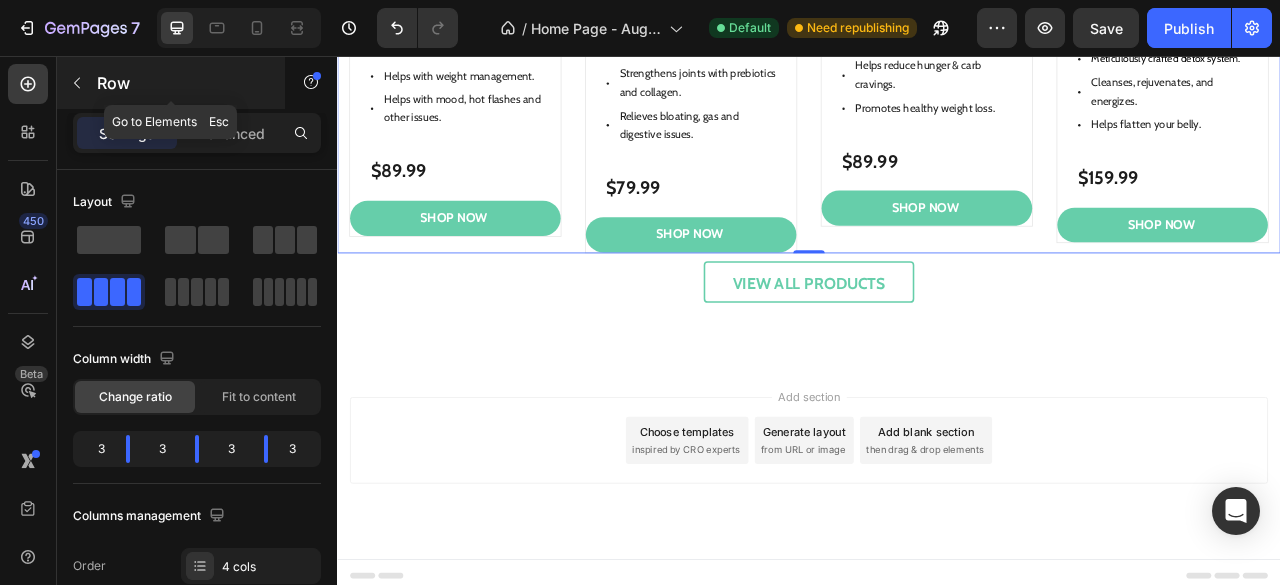 click 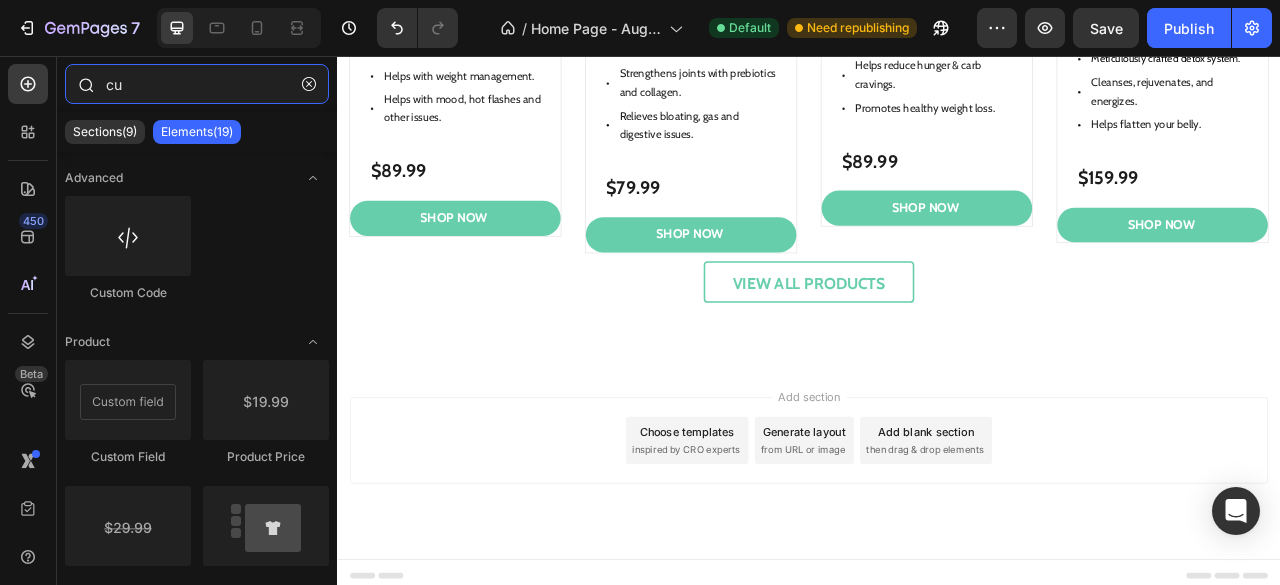 click on "cu" at bounding box center [197, 84] 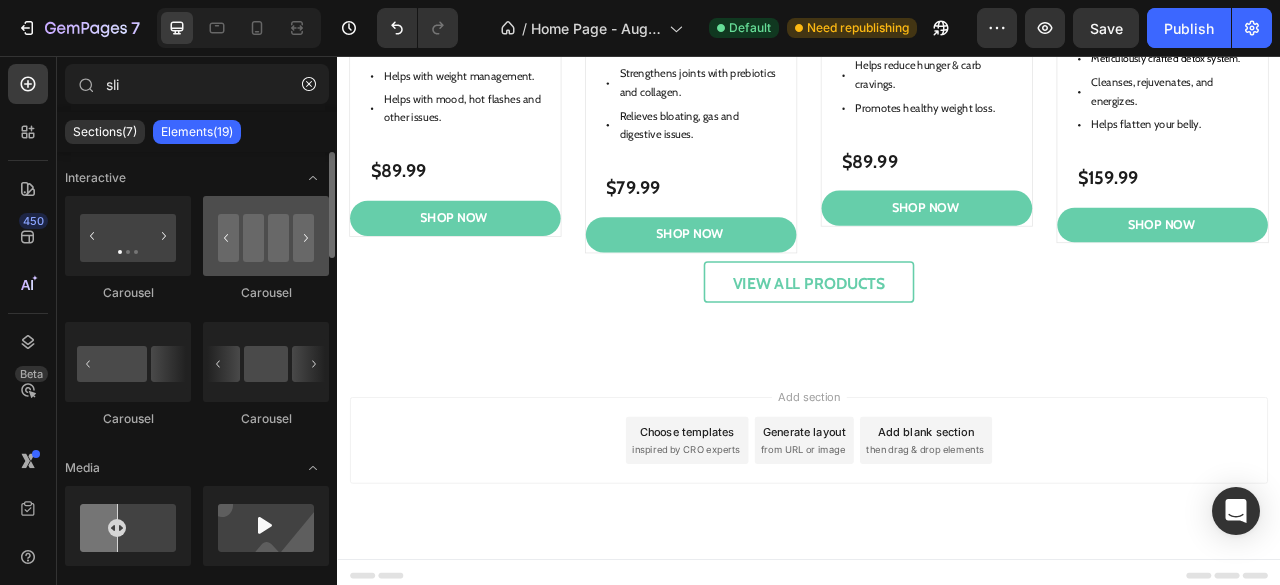 click at bounding box center [266, 236] 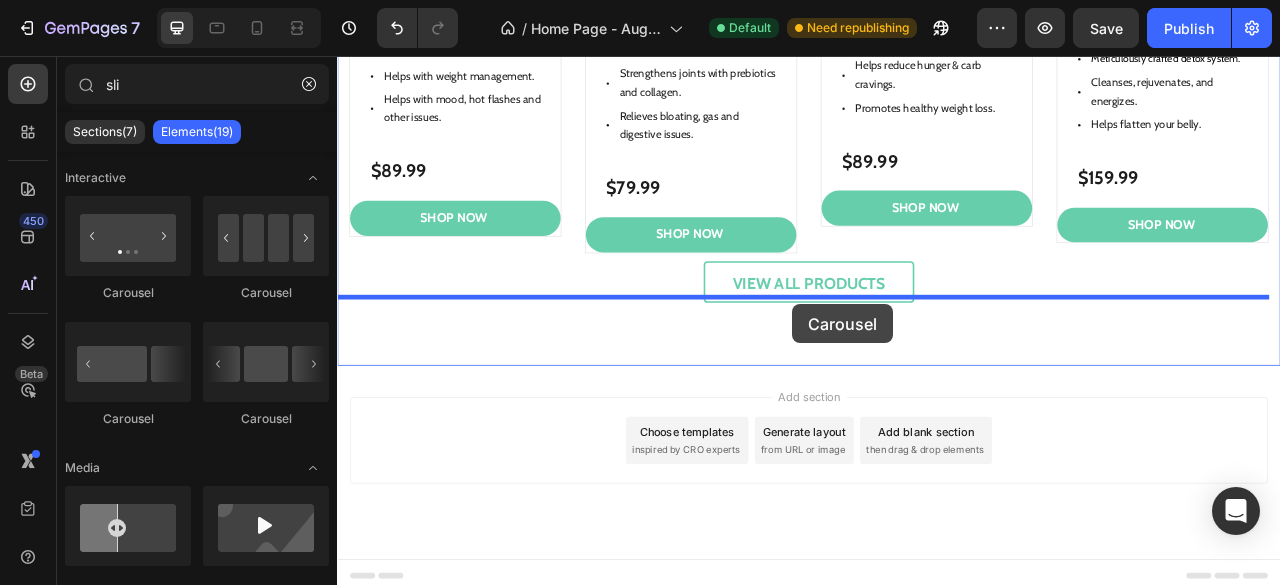 drag, startPoint x: 582, startPoint y: 317, endPoint x: 916, endPoint y: 372, distance: 338.49814 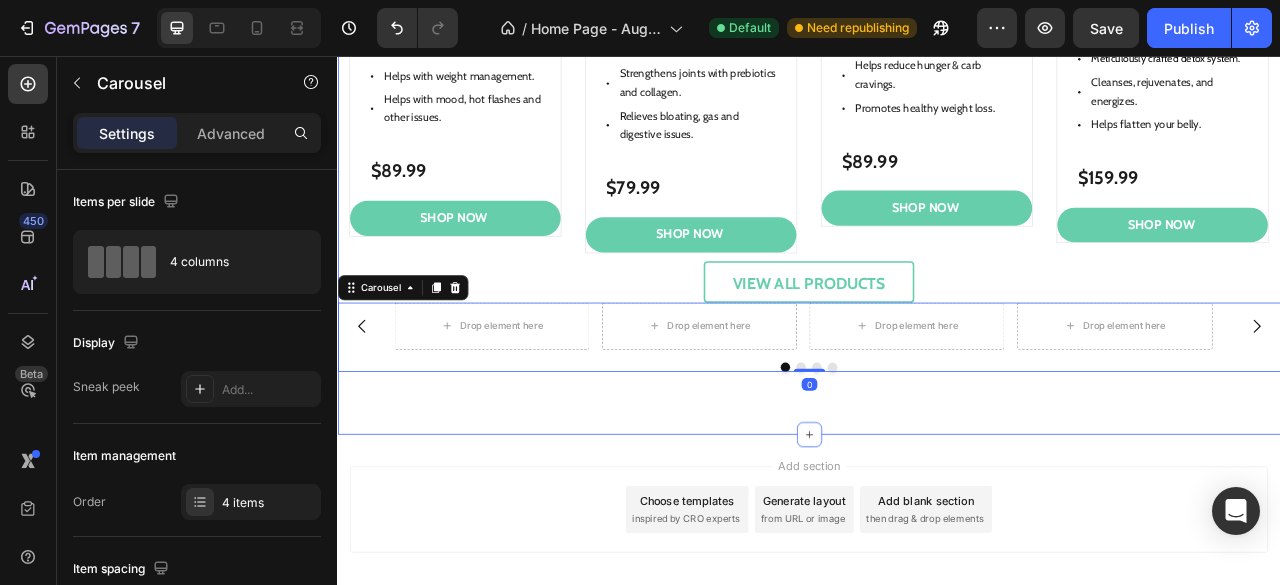 type on "sl" 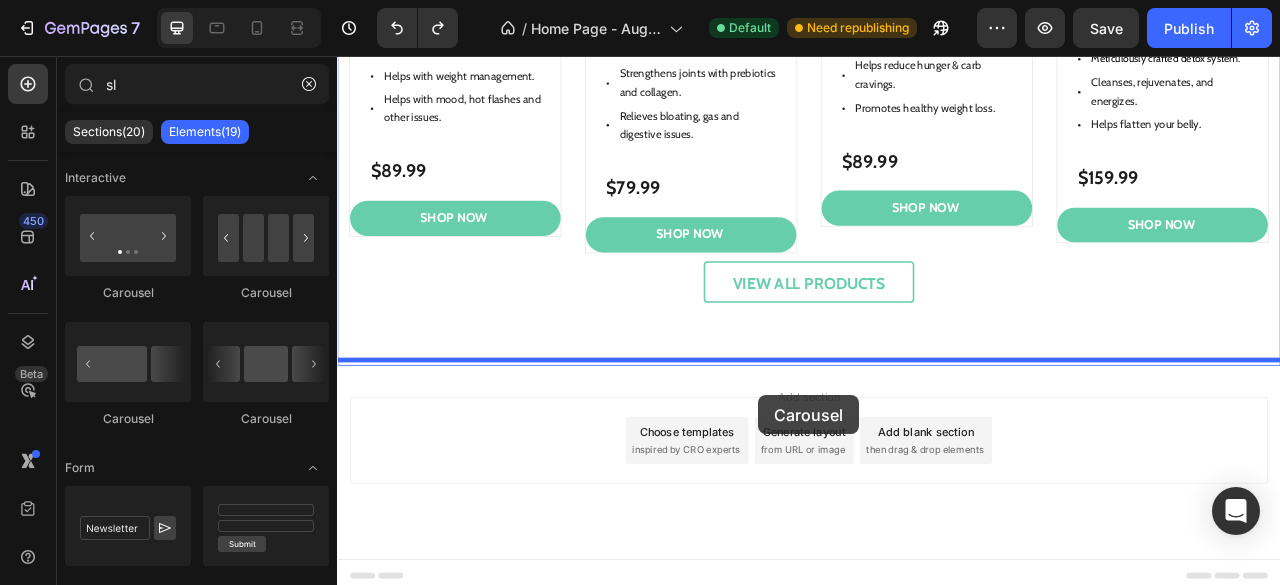drag, startPoint x: 620, startPoint y: 284, endPoint x: 873, endPoint y: 488, distance: 325 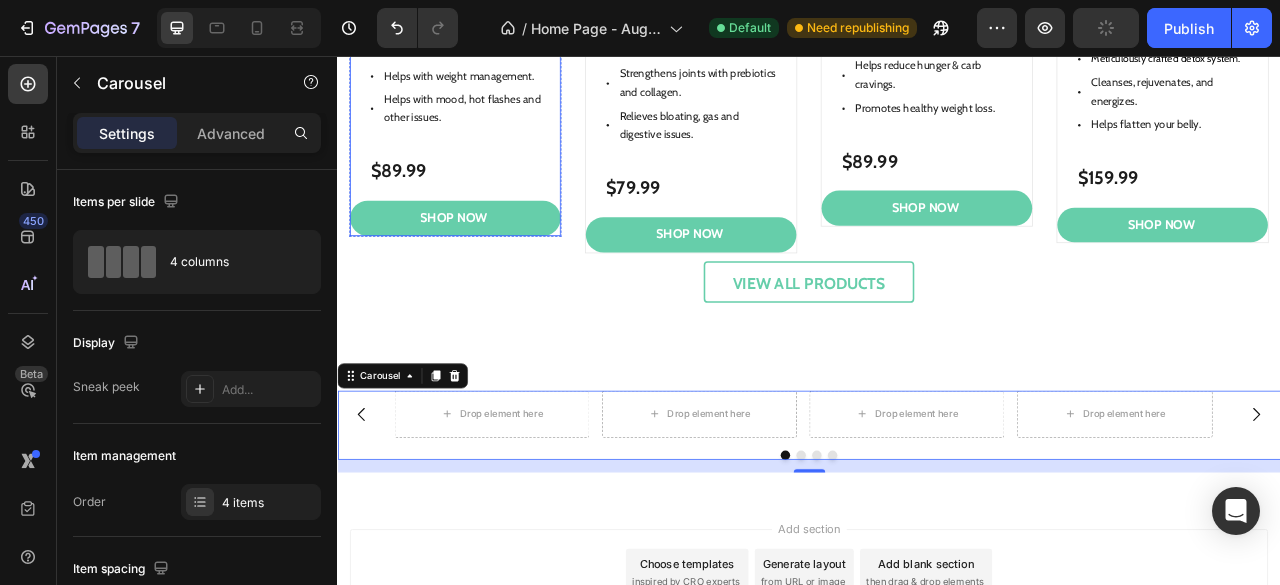 click on "$89.99 Product Price Product Price Row SHop Now Add to Cart Row" at bounding box center [487, 227] 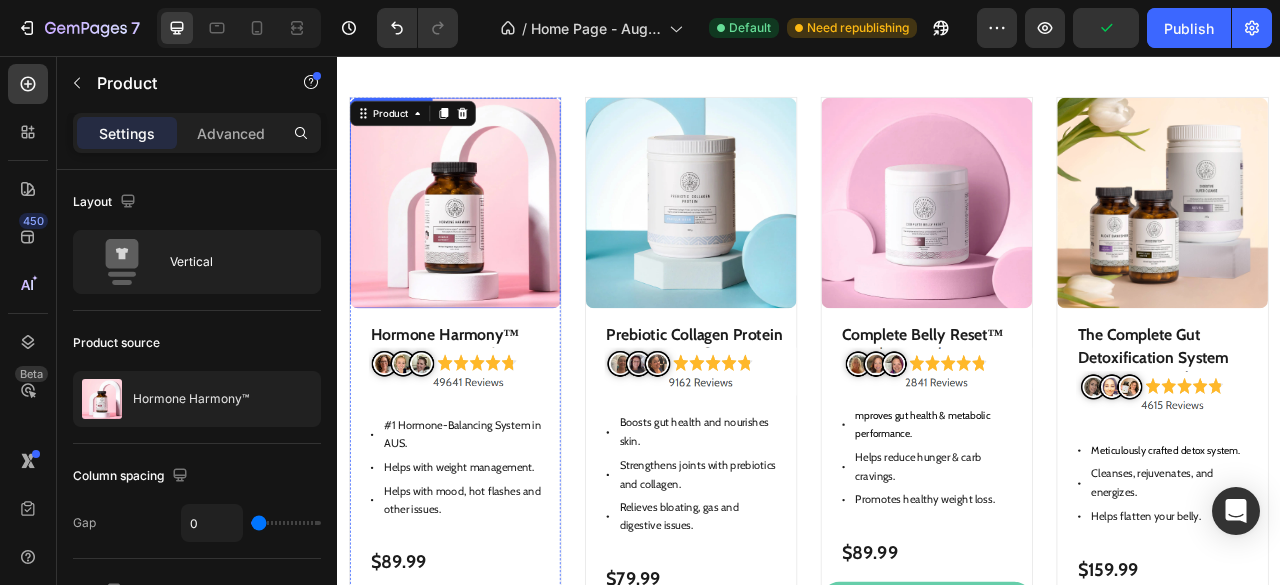 scroll, scrollTop: 1029, scrollLeft: 0, axis: vertical 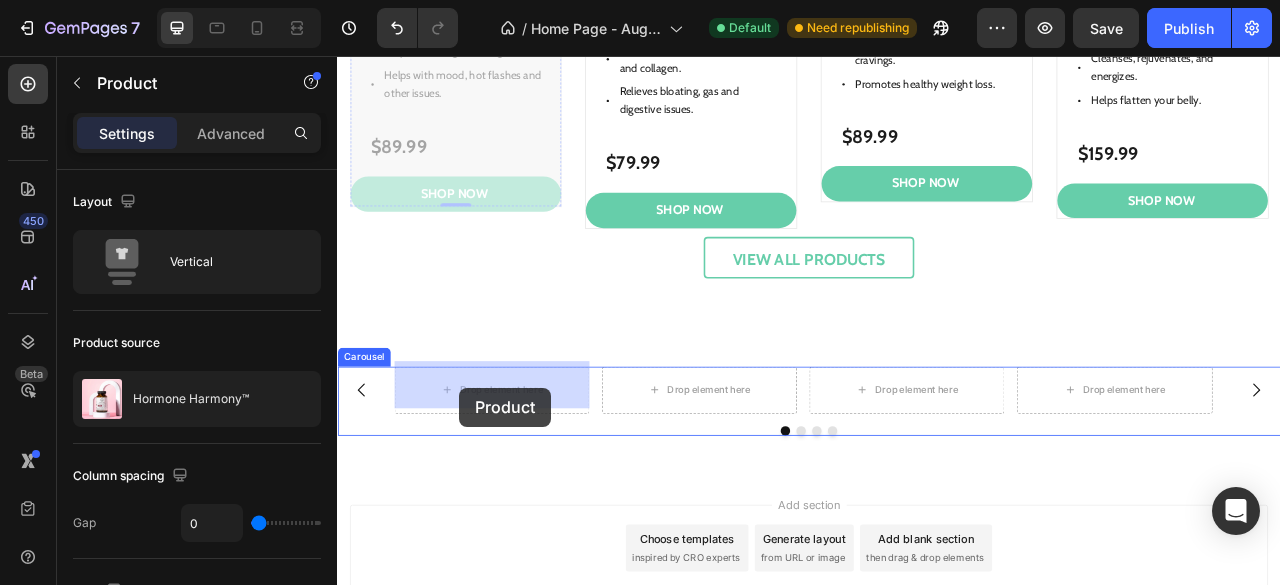 drag, startPoint x: 362, startPoint y: 131, endPoint x: 492, endPoint y: 449, distance: 343.5462 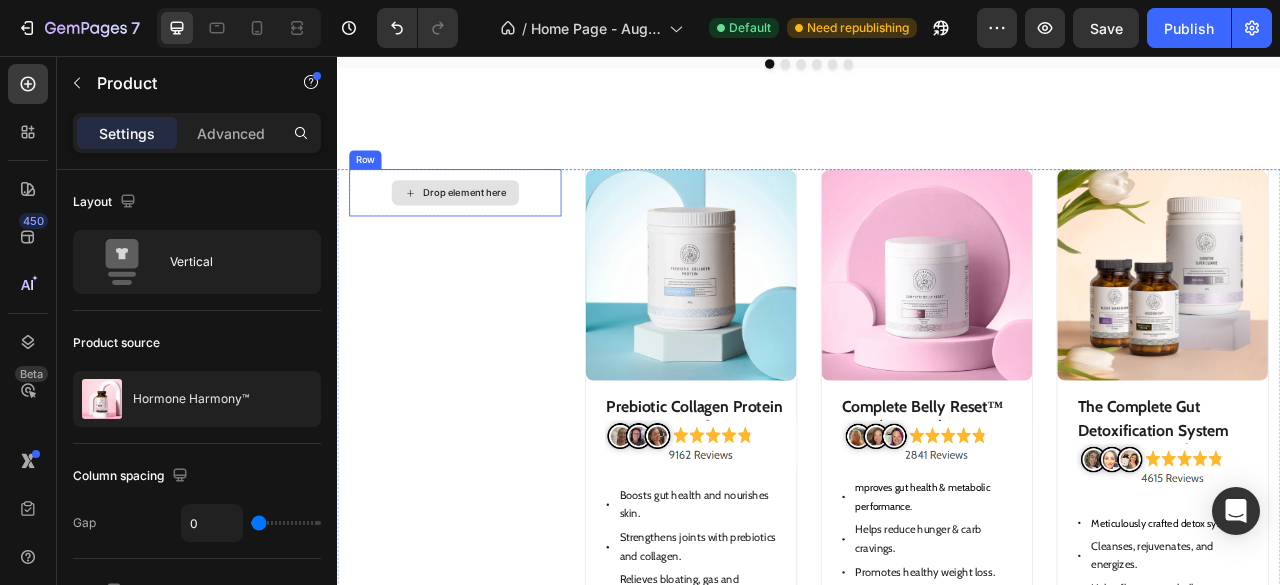 scroll, scrollTop: 875, scrollLeft: 0, axis: vertical 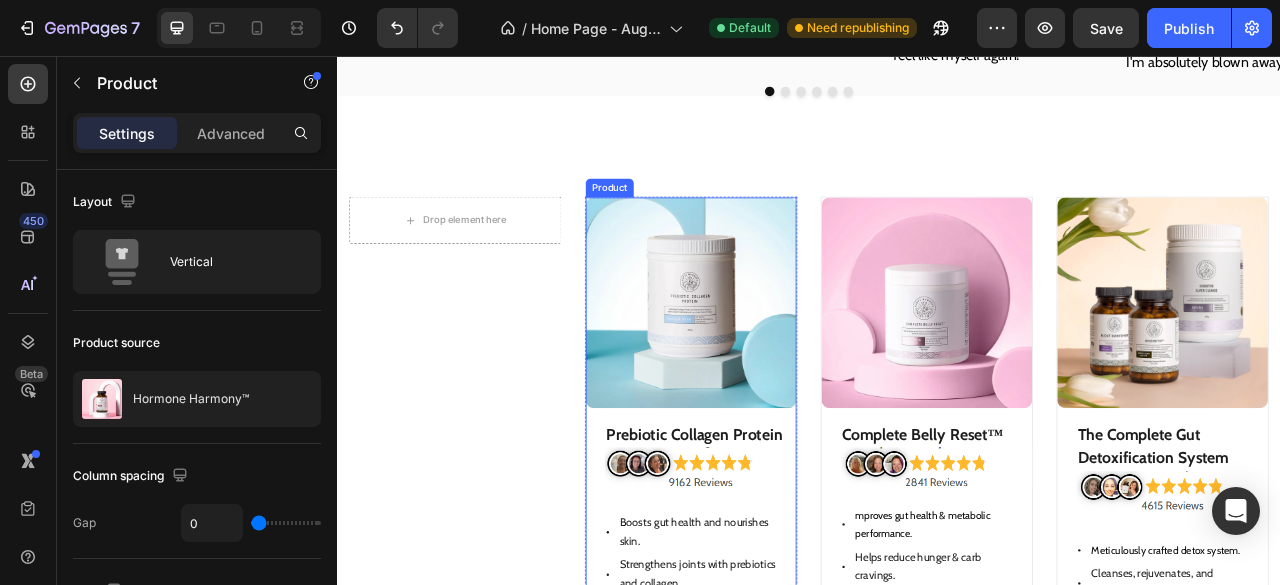 click on "Product Images Prebiotic Collagen Protein Product Title Image
Boosts gut health and nourishes skin.
Strengthens joints with prebiotics and collagen.
Relieves bloating, gas and digestive issues. Item List" at bounding box center (787, 526) 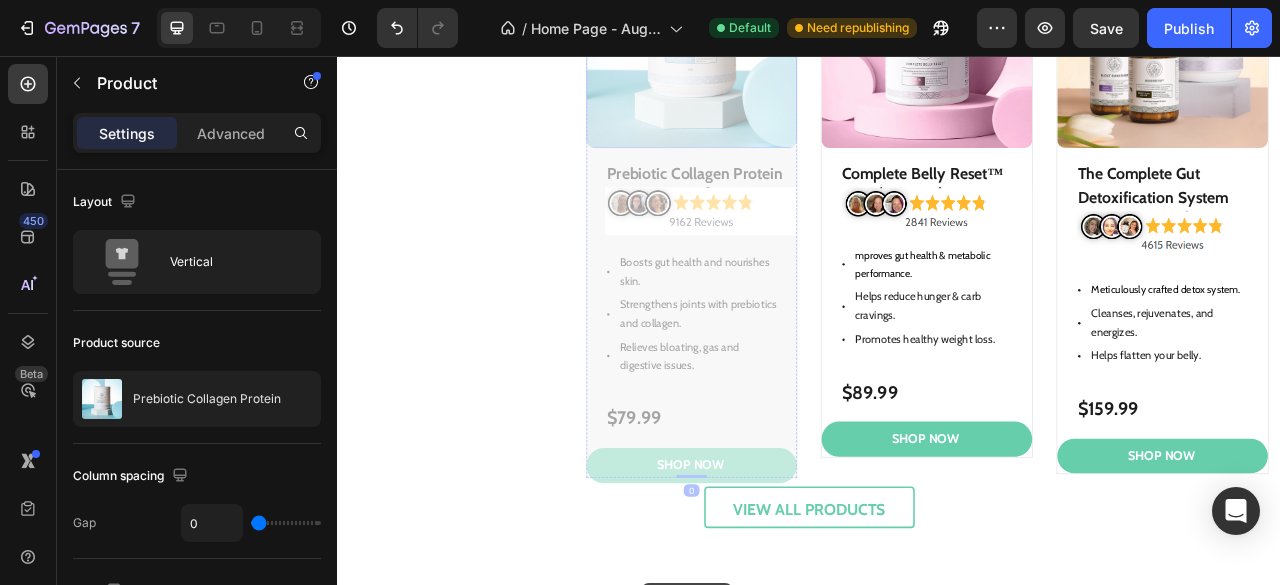 scroll, scrollTop: 1898, scrollLeft: 0, axis: vertical 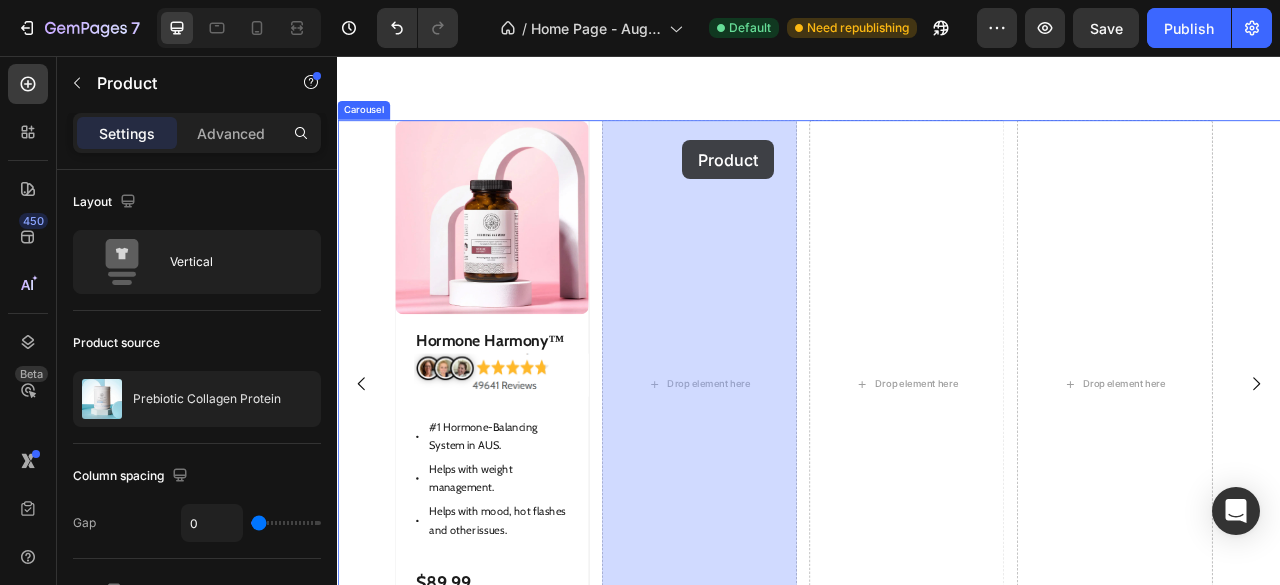 drag, startPoint x: 664, startPoint y: 304, endPoint x: 776, endPoint y: 181, distance: 166.35204 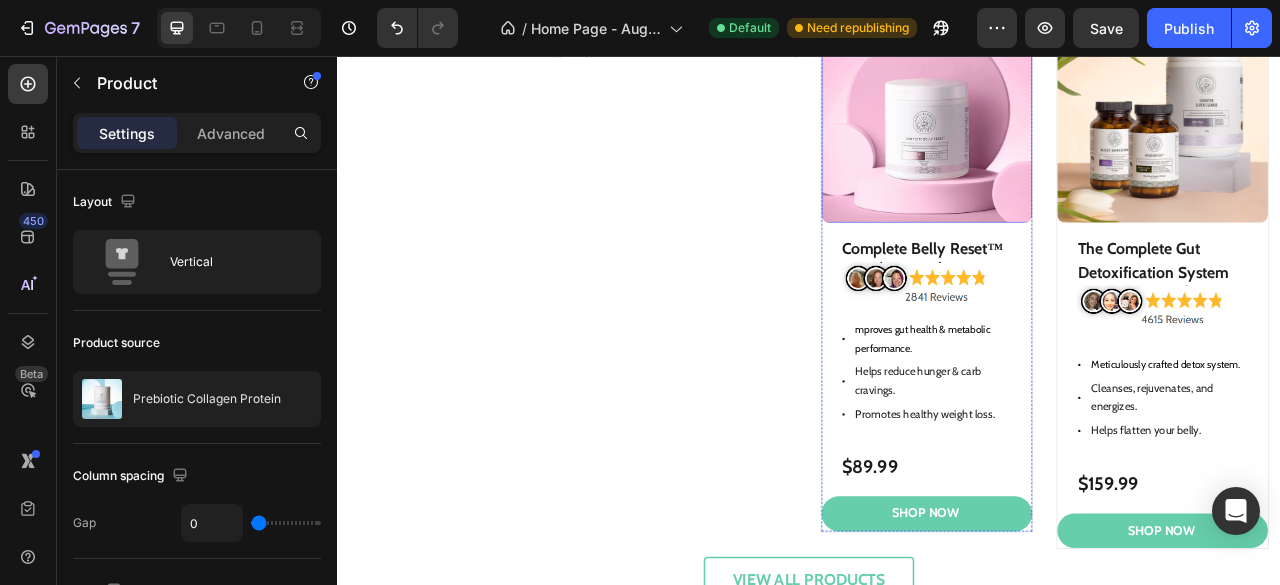scroll, scrollTop: 1170, scrollLeft: 0, axis: vertical 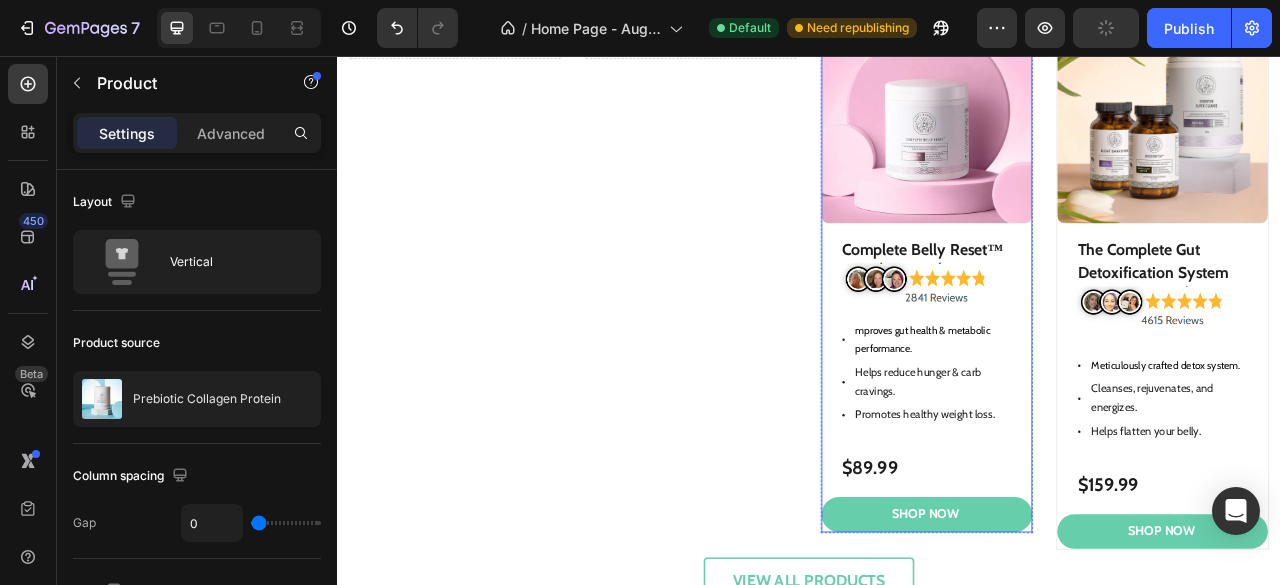 click on "Product Images Complete Belly Reset™ Product Title Image
mproves gut health & metabolic performance.
Helps reduce hunger & carb cravings.
Promotes healthy weight loss. Item List" at bounding box center (1087, 274) 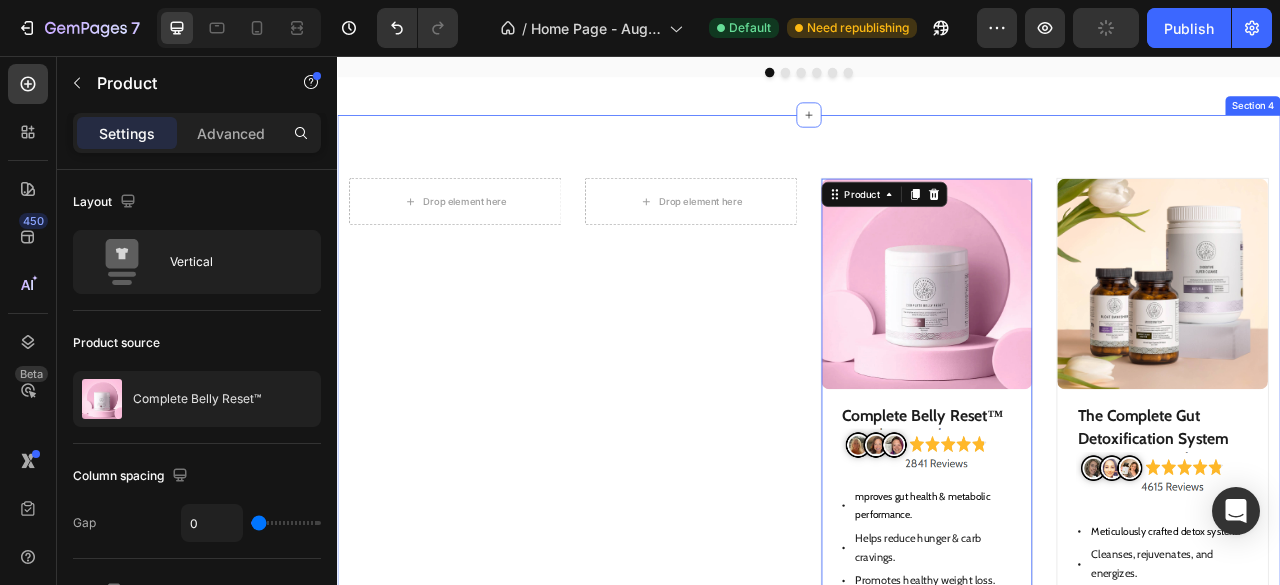 scroll, scrollTop: 898, scrollLeft: 0, axis: vertical 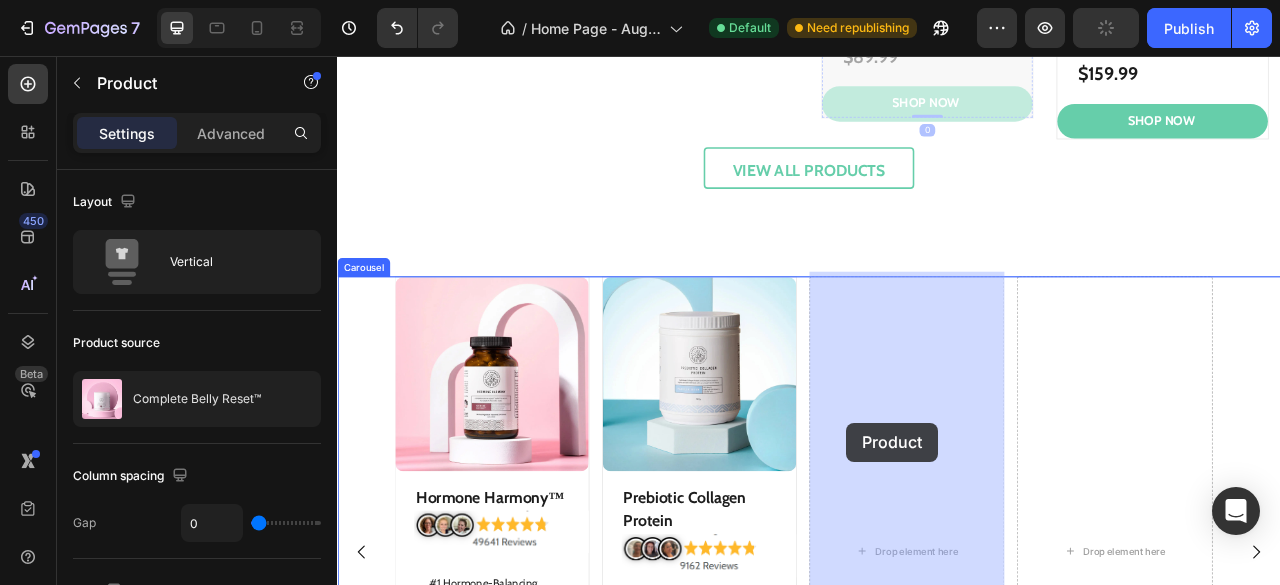 drag, startPoint x: 958, startPoint y: 285, endPoint x: 985, endPoint y: 439, distance: 156.34897 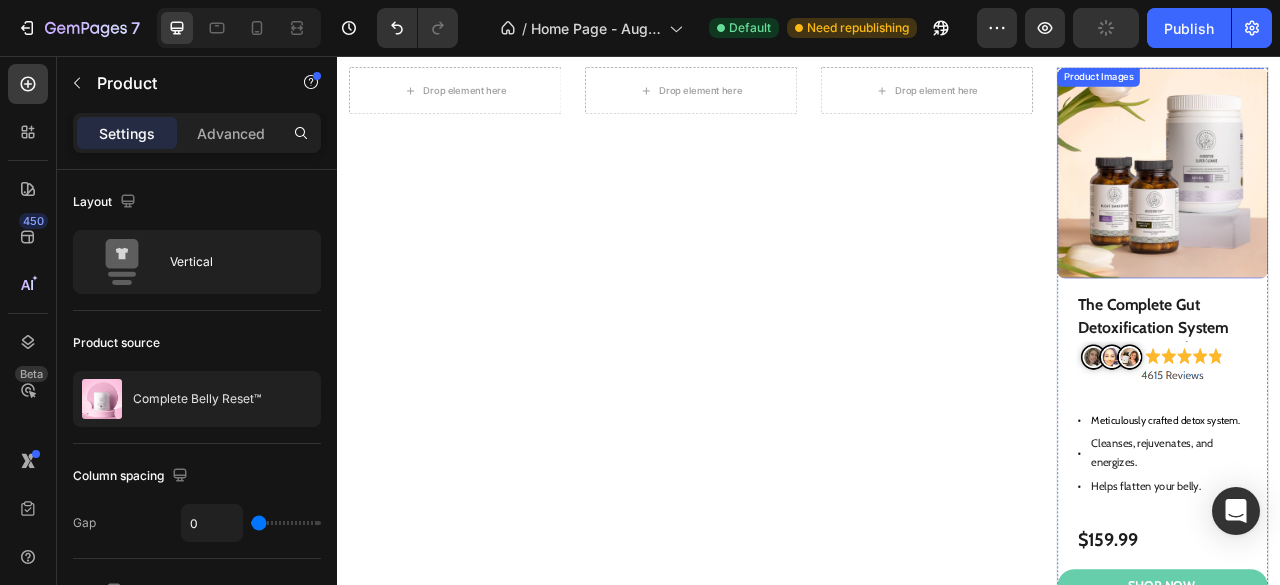 scroll, scrollTop: 1041, scrollLeft: 0, axis: vertical 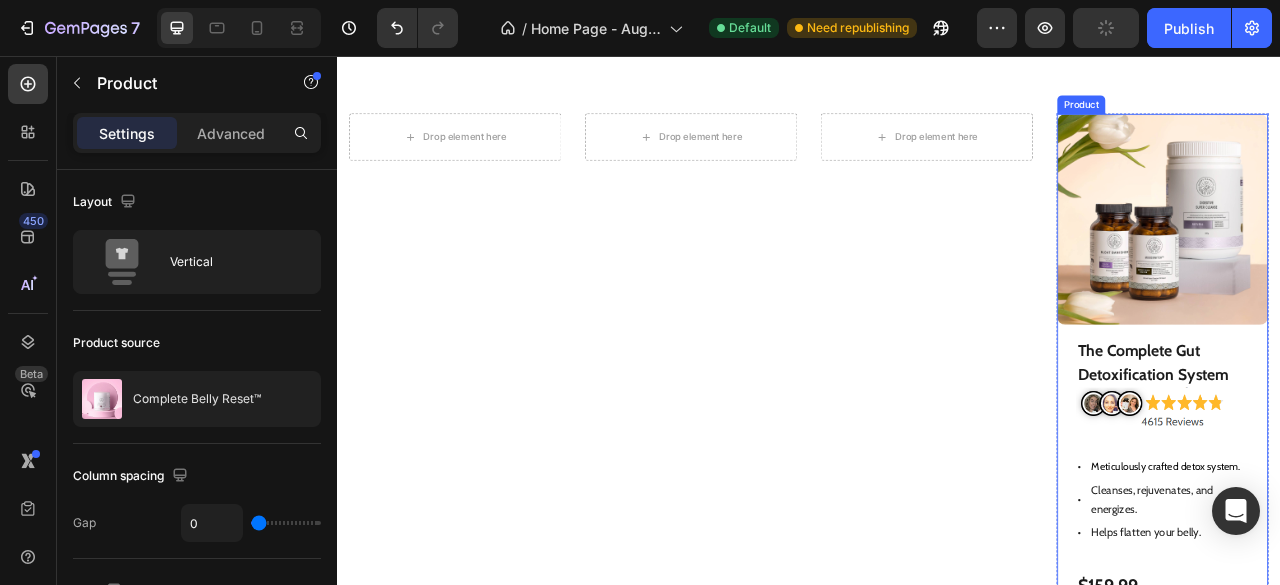 click on "Product Images The Complete Gut Detoxification System Product Title Image
Meticulously crafted detox system.
Cleanses, rejuvenates, and energizes.
Helps flatten your belly. Item List" at bounding box center [1387, 413] 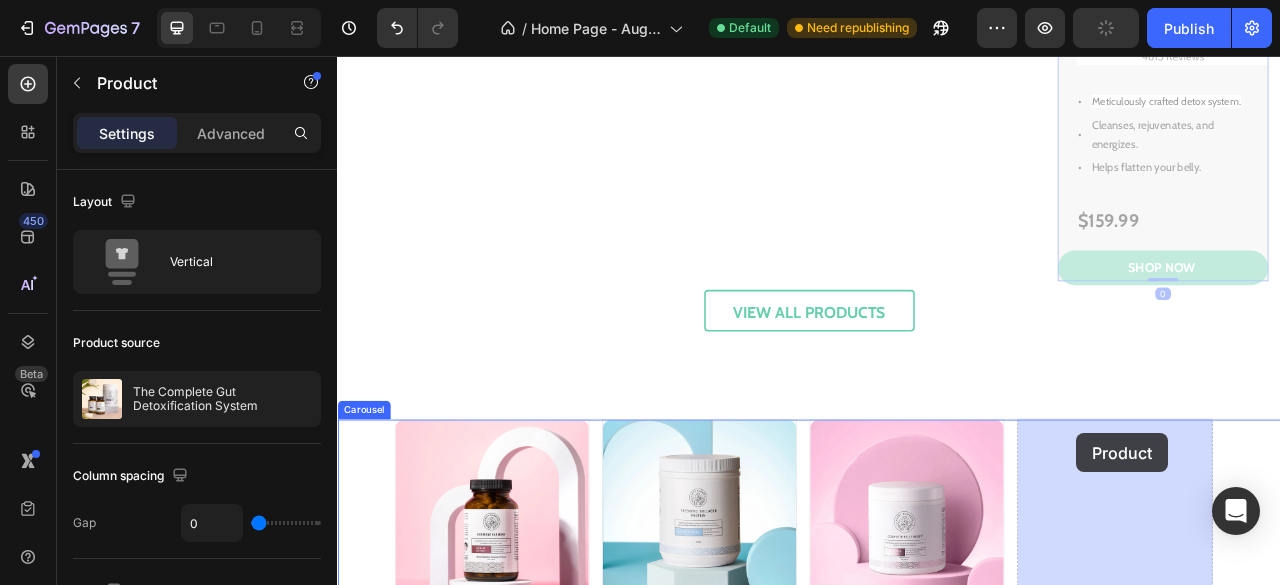 scroll, scrollTop: 1580, scrollLeft: 0, axis: vertical 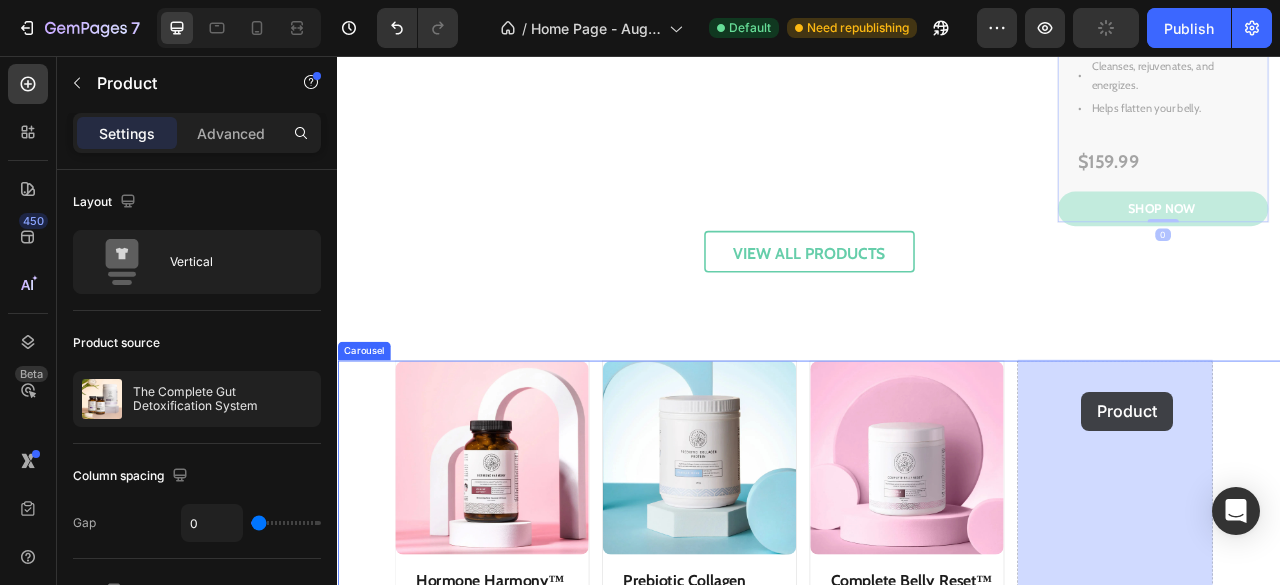 drag, startPoint x: 1264, startPoint y: 110, endPoint x: 1285, endPoint y: 445, distance: 335.65756 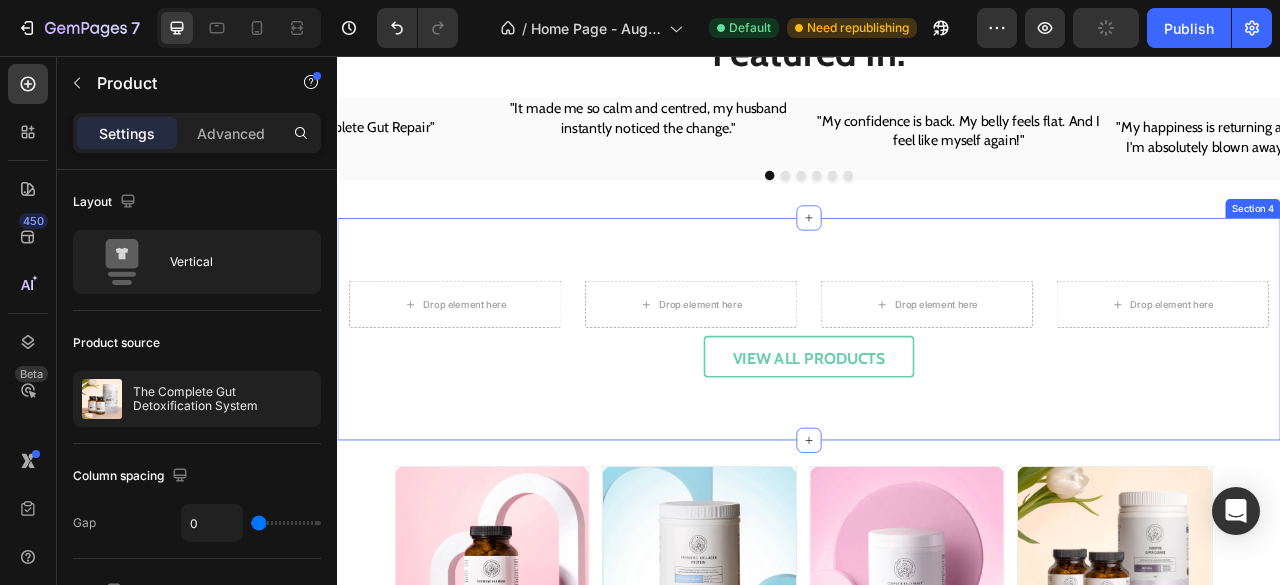 scroll, scrollTop: 769, scrollLeft: 0, axis: vertical 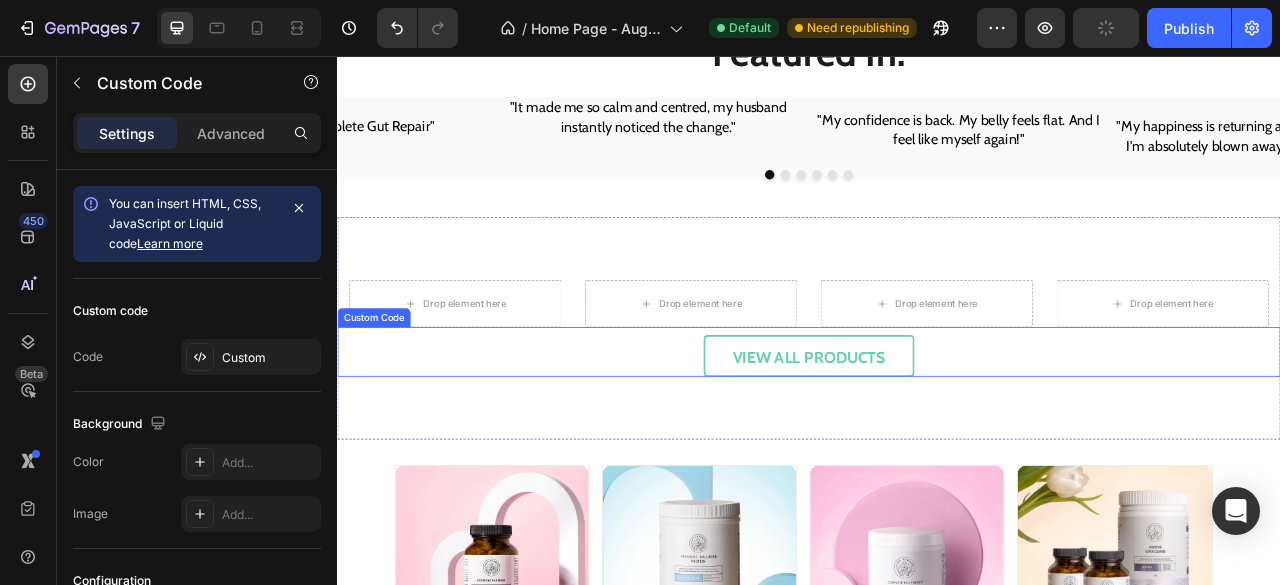 click on "View all products" at bounding box center [937, 432] 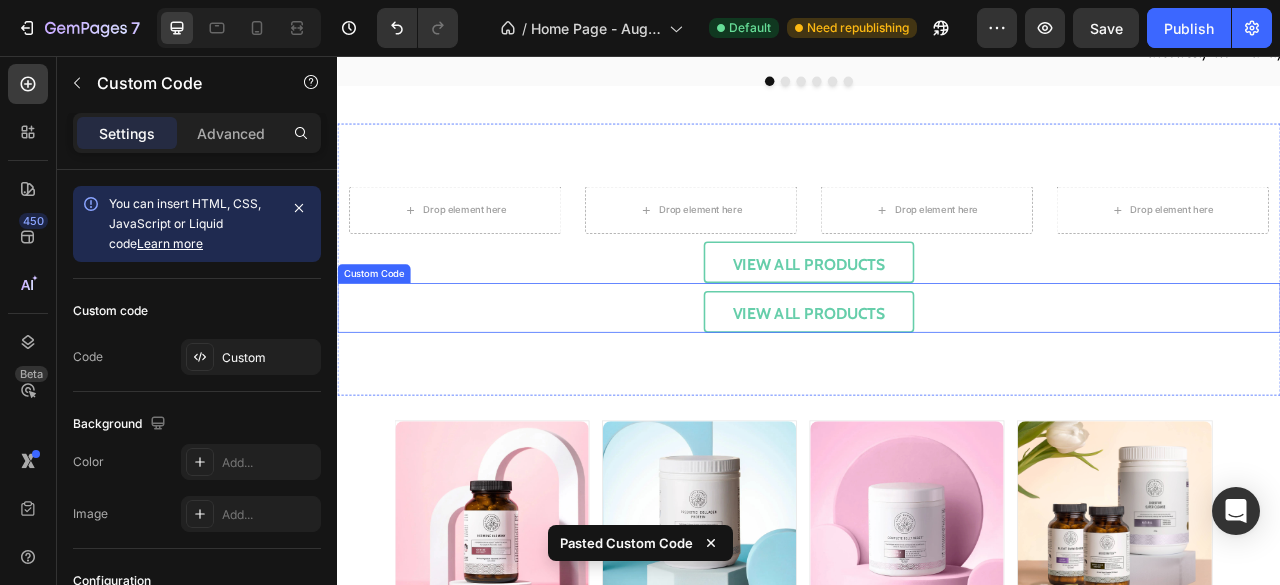 scroll, scrollTop: 887, scrollLeft: 0, axis: vertical 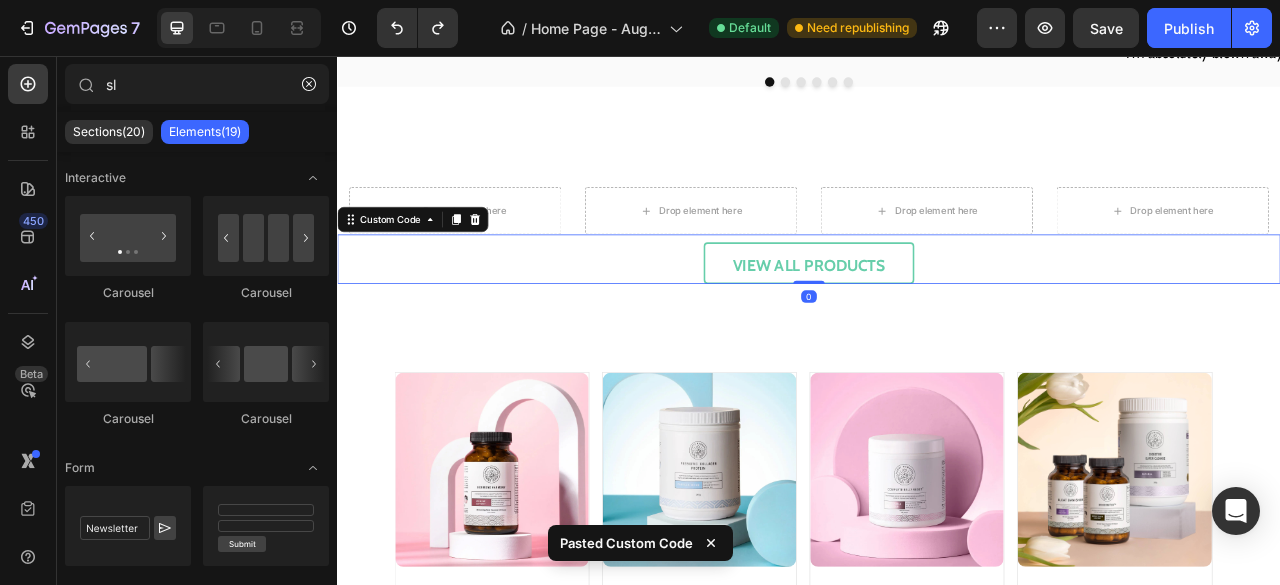 click on "View all products" at bounding box center [937, 314] 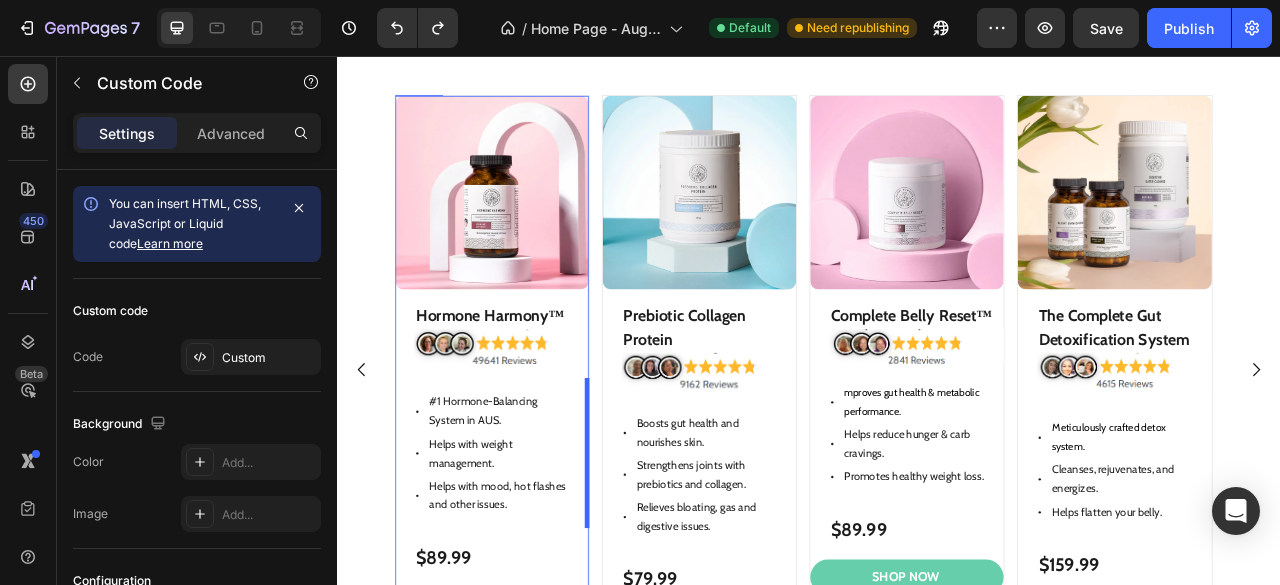 scroll, scrollTop: 1736, scrollLeft: 0, axis: vertical 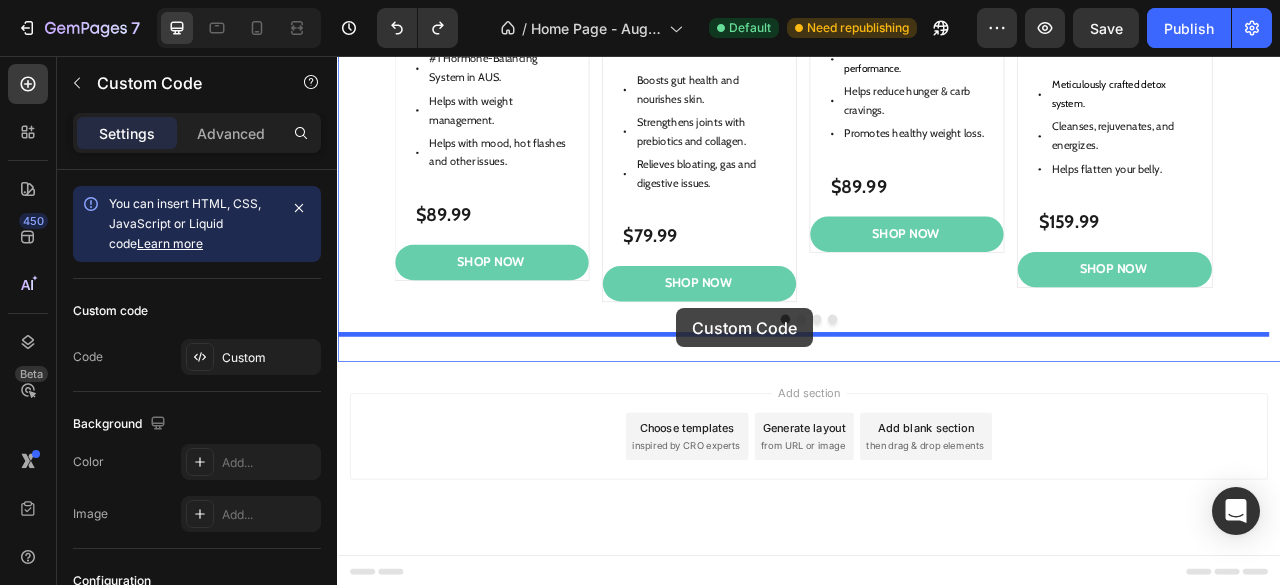 drag, startPoint x: 366, startPoint y: 319, endPoint x: 768, endPoint y: 377, distance: 406.16254 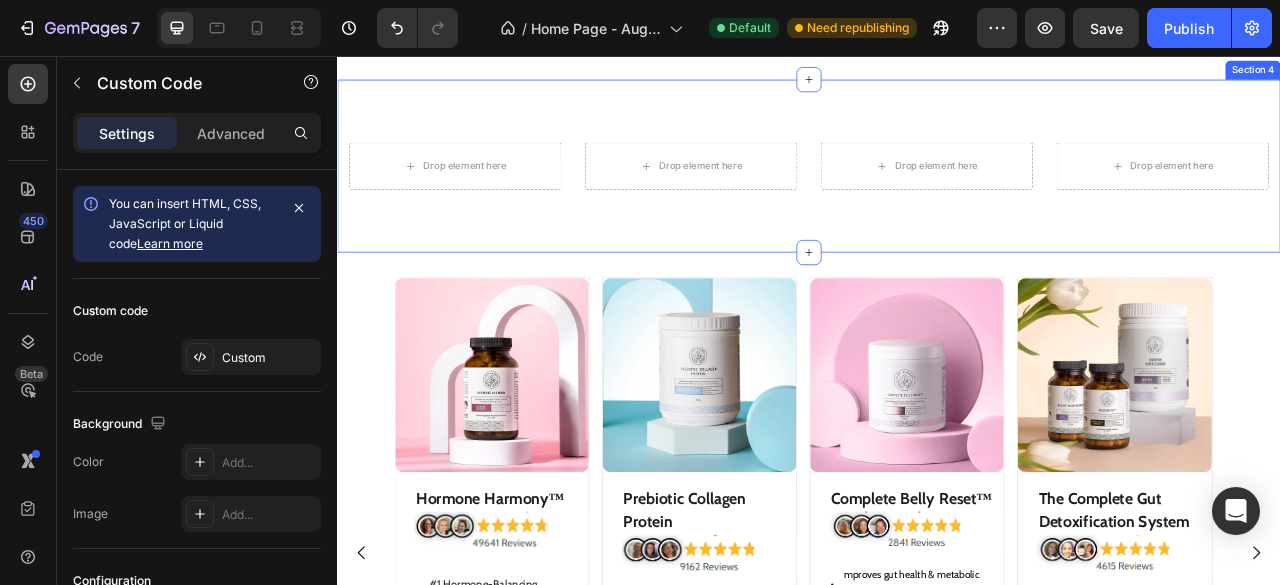 scroll, scrollTop: 940, scrollLeft: 0, axis: vertical 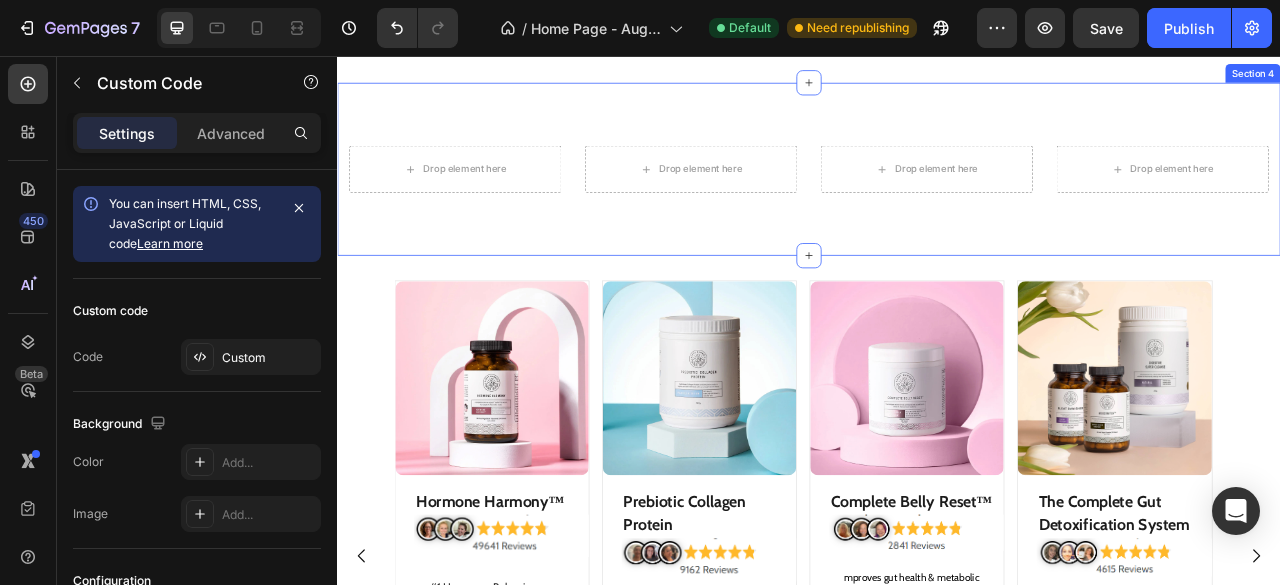 click on "Drop element here Row
Drop element here Row
Drop element here Row
Drop element here Row Row Section 4" at bounding box center (937, 200) 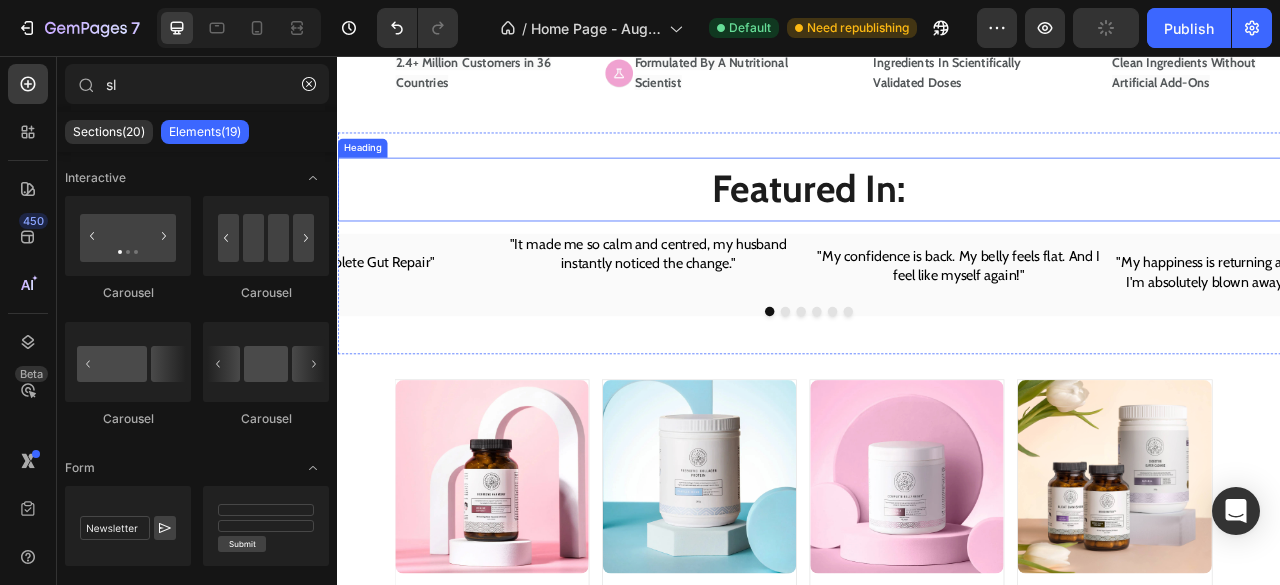 scroll, scrollTop: 594, scrollLeft: 0, axis: vertical 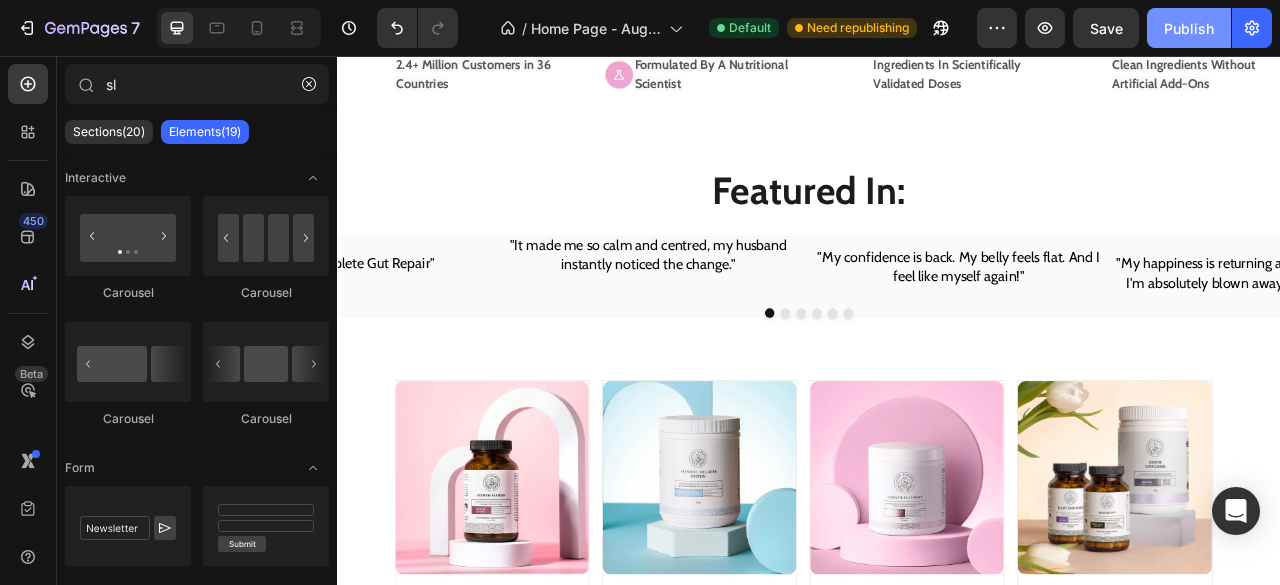 click on "Publish" at bounding box center (1189, 28) 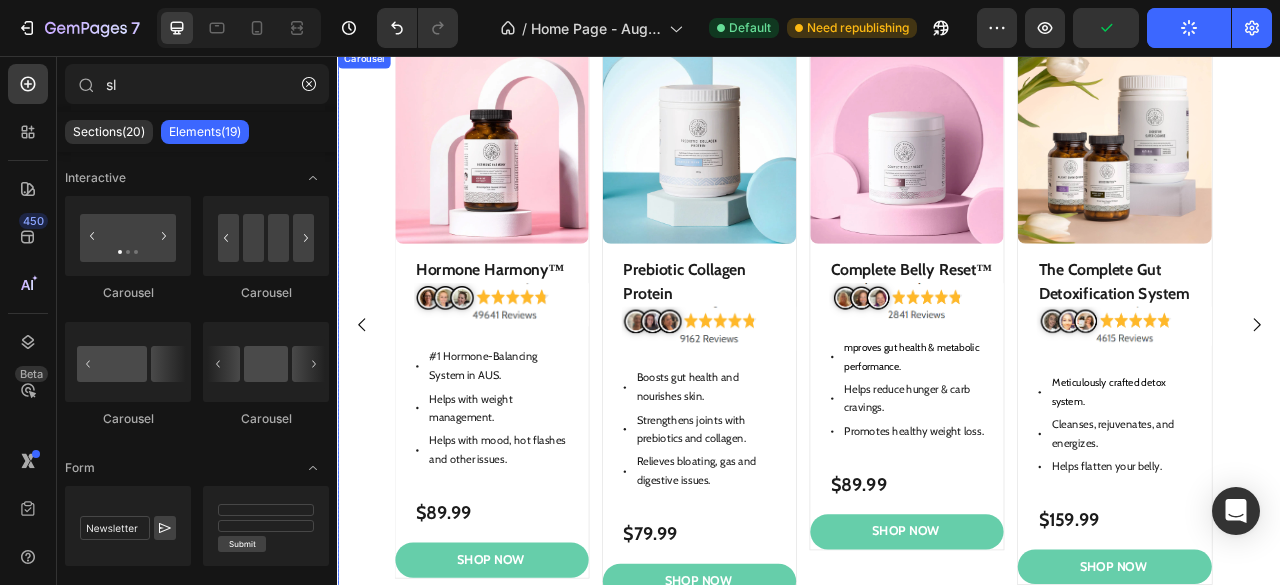 scroll, scrollTop: 1064, scrollLeft: 0, axis: vertical 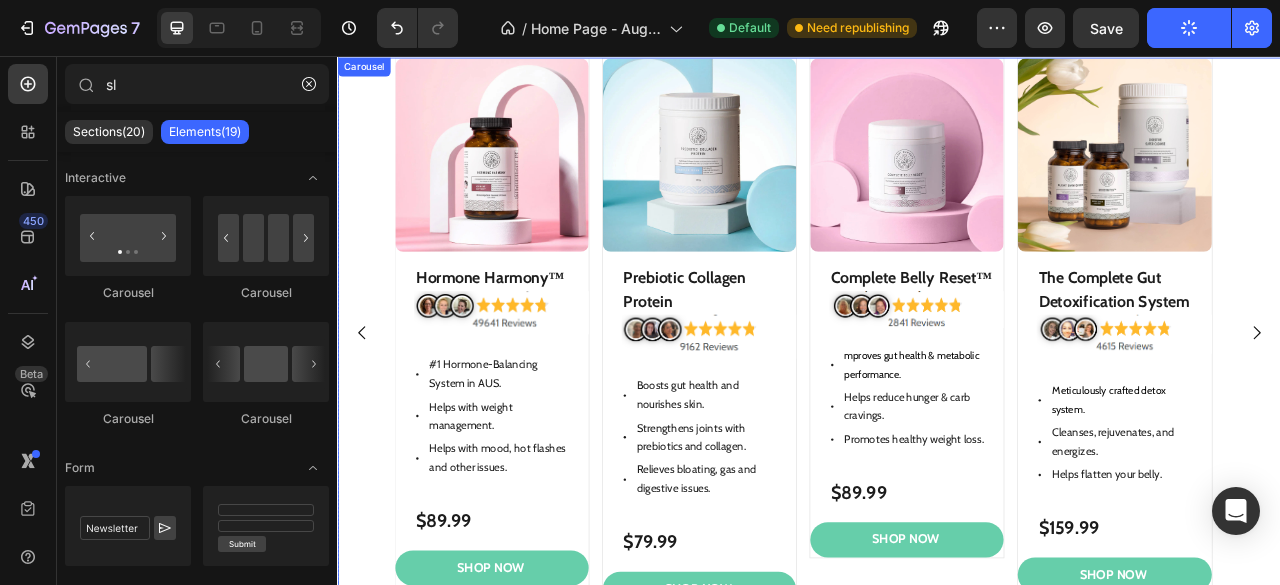 click on "Product Images Hormone Harmony™ Product Title Image Heading Row
#1 Hormone-Balancing System in [COUNTRY].
Helps with weight management.
Helps with mood, hot flashes and other issues. Item List $89.99 Product Price Product Price Row SHop Now Add to Cart Row Product Product Images Prebiotic Collagen Protein Product Title Image
Boosts gut health and nourishes skin.
Strengthens joints with prebiotics and collagen.
Relieves bloating, gas and digestive issues. Item List $79.99 Product Price Product Price Row SHOP NOW Add to Cart Row Product Product Images Complete Belly Reset™ Product Title Image
mproves gut health & metabolic performance.
Helps reduce hunger & carb cravings.
Promotes healthy weight loss. Item List $89.99 Product Price Product Price Row SHOP NOW Add to Cart Row Product Product Images The Complete Gut Detoxification System Product Title Image Row" at bounding box center (937, 407) 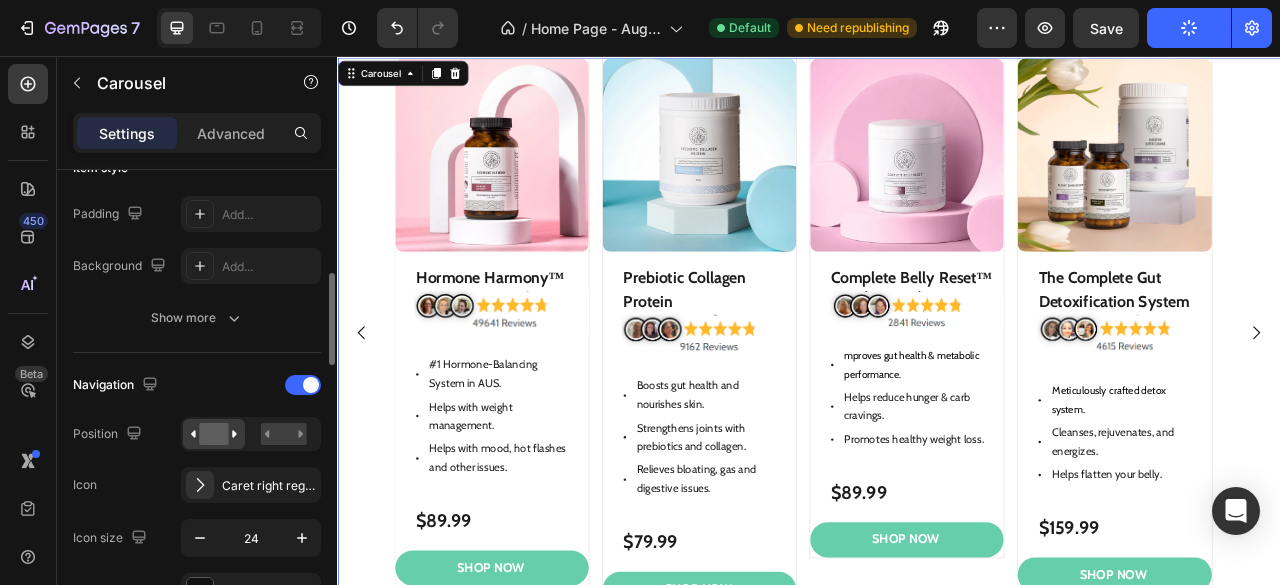 scroll, scrollTop: 520, scrollLeft: 0, axis: vertical 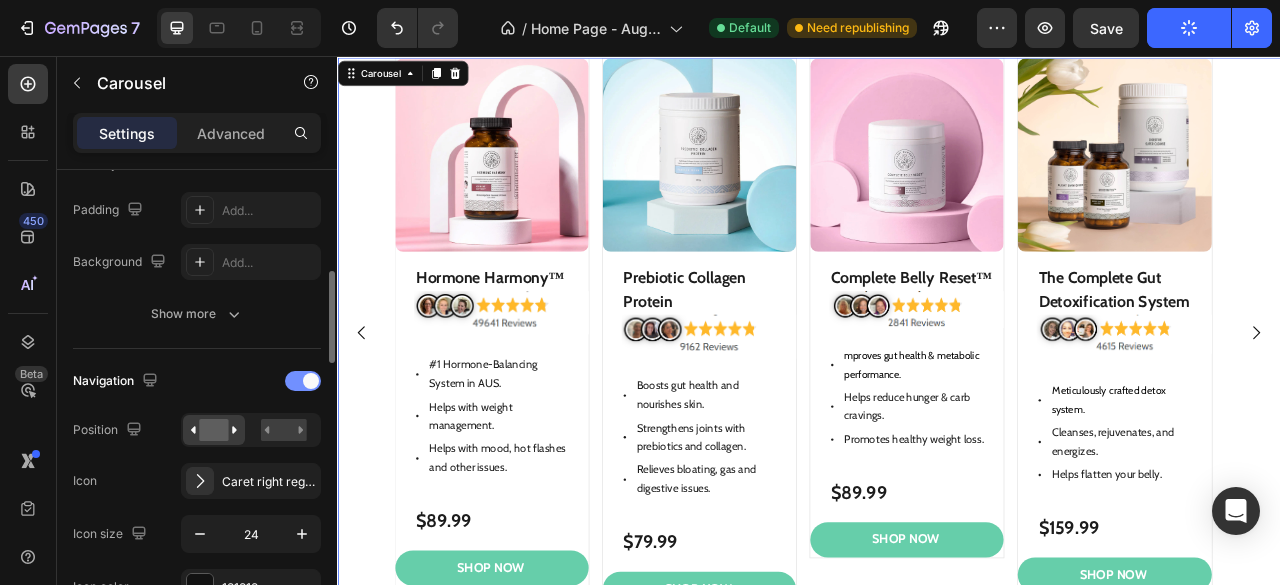 click at bounding box center [303, 381] 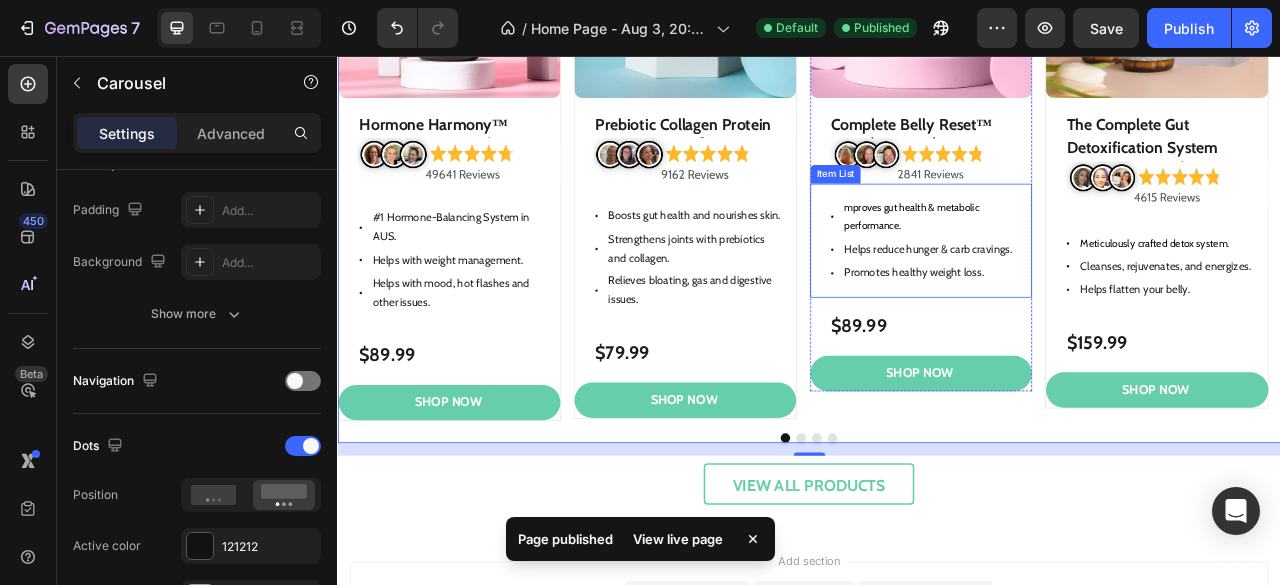 scroll, scrollTop: 1298, scrollLeft: 0, axis: vertical 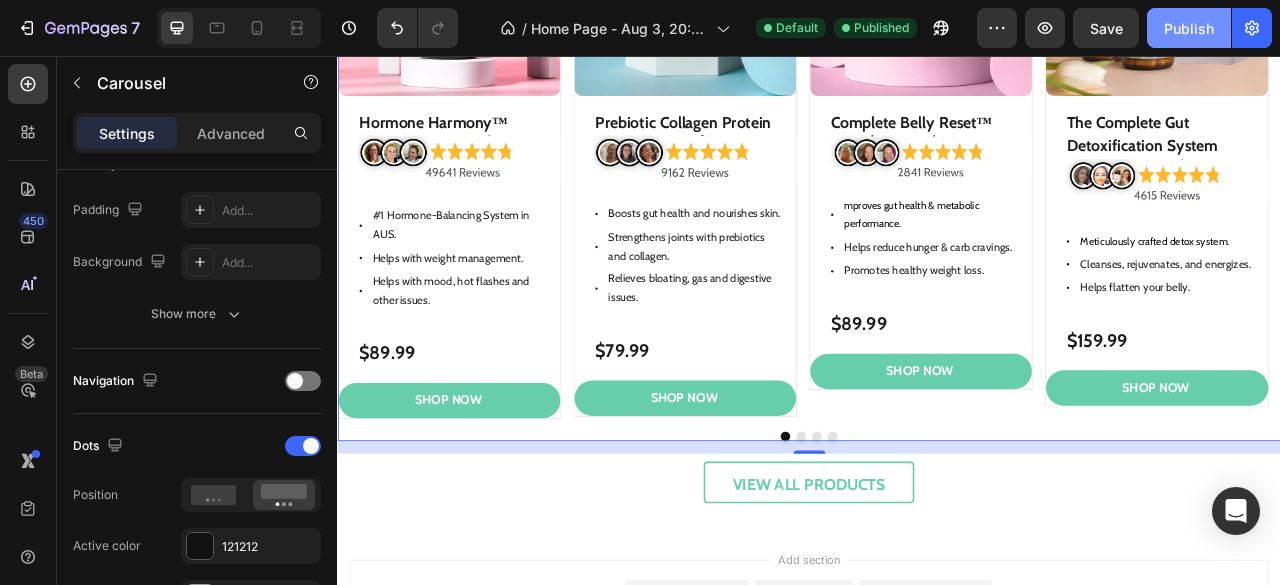 click on "Publish" at bounding box center [1189, 28] 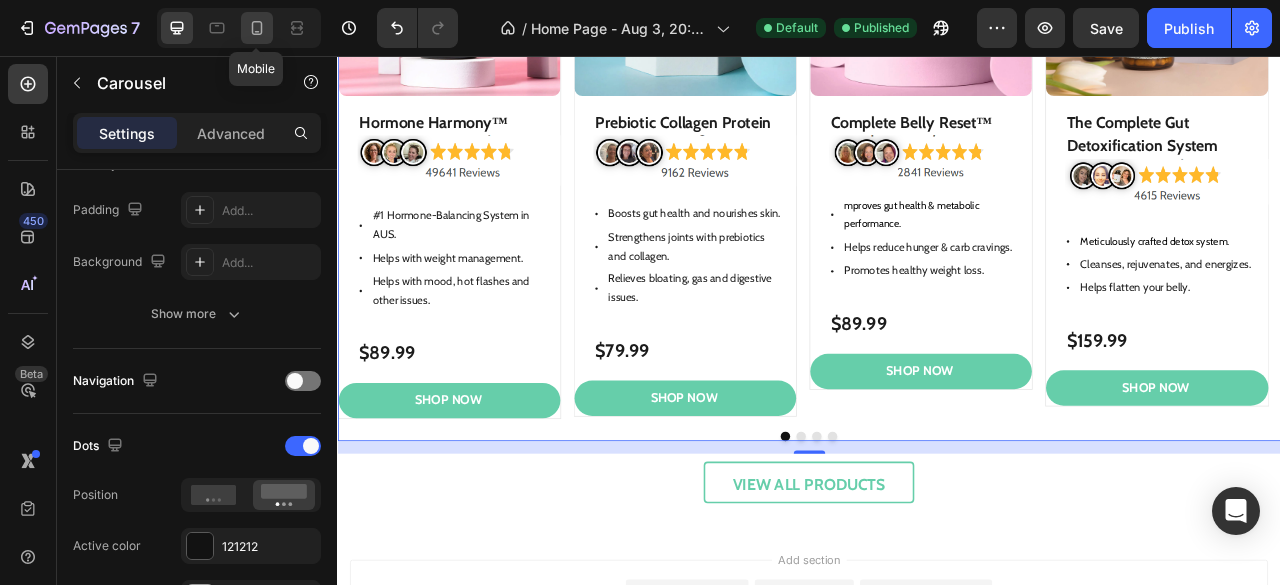 click 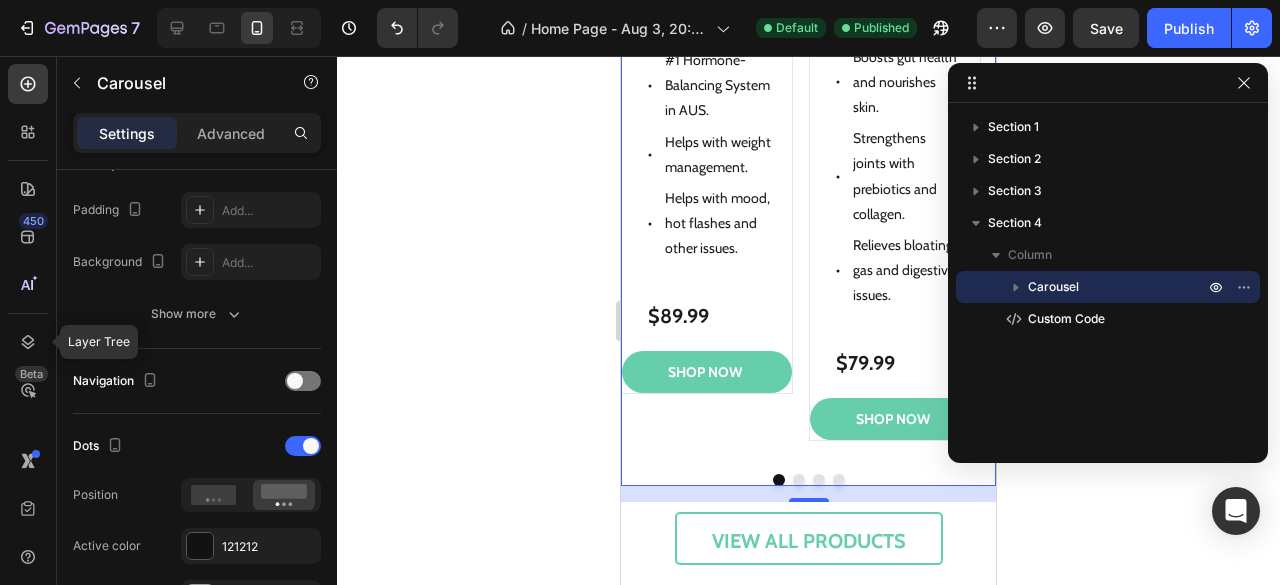 scroll, scrollTop: 1402, scrollLeft: 0, axis: vertical 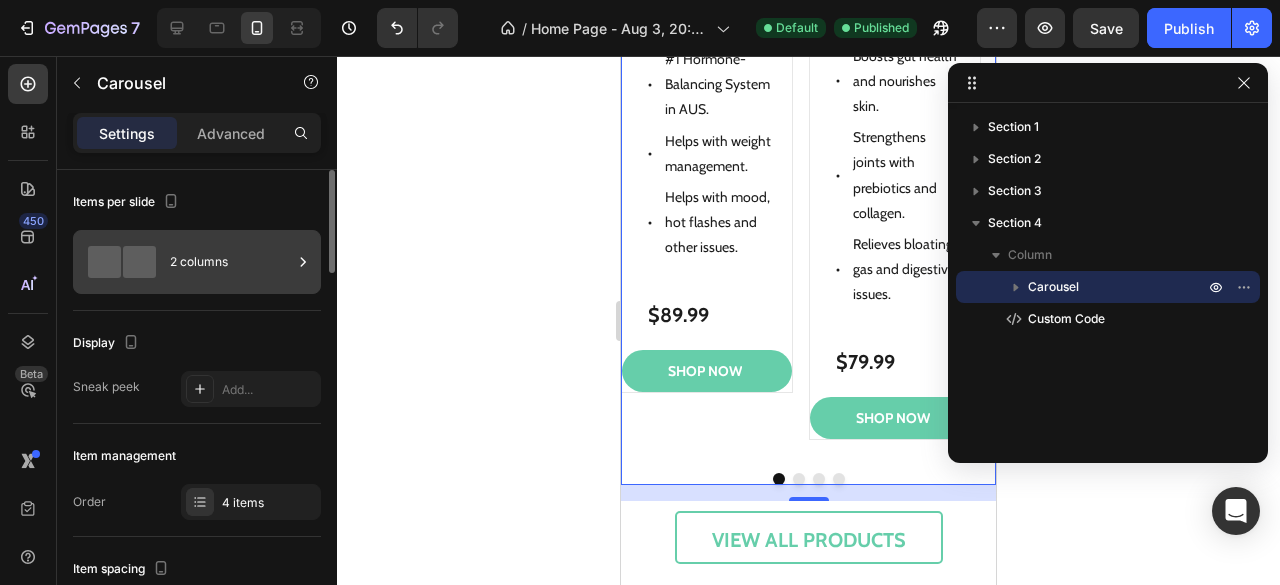 click on "2 columns" at bounding box center (231, 262) 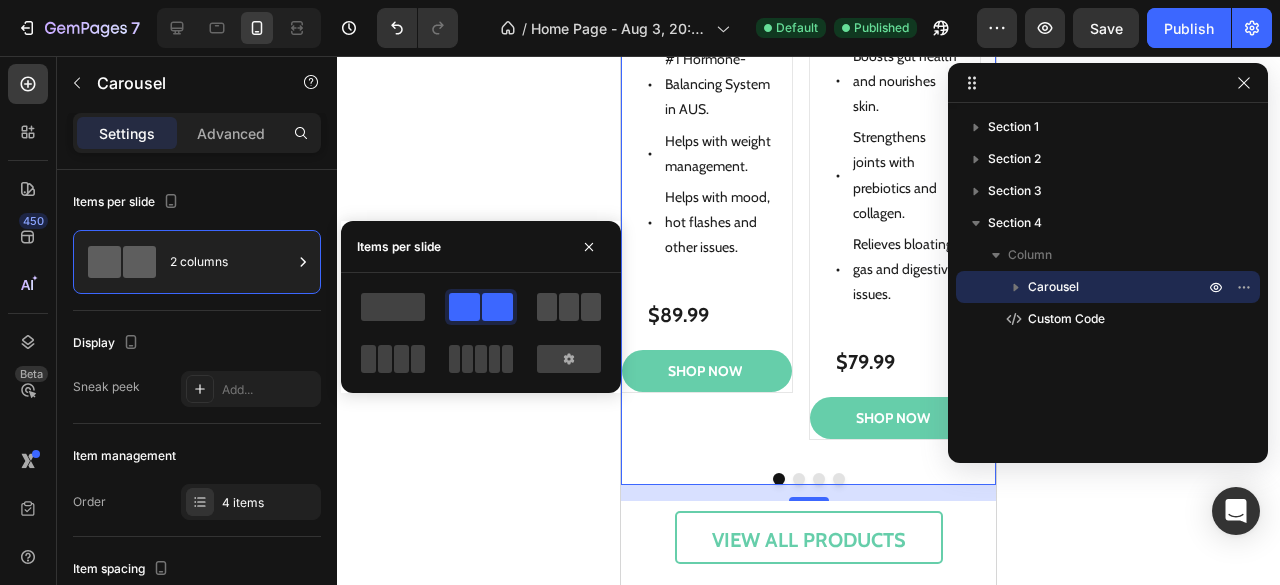 click 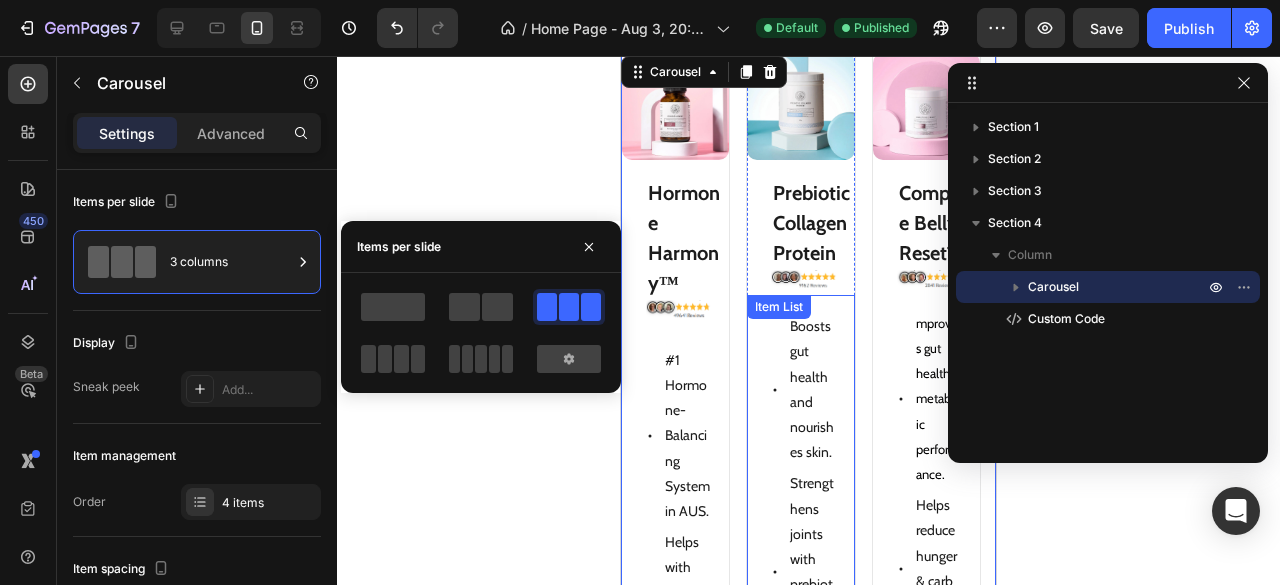 scroll, scrollTop: 1027, scrollLeft: 0, axis: vertical 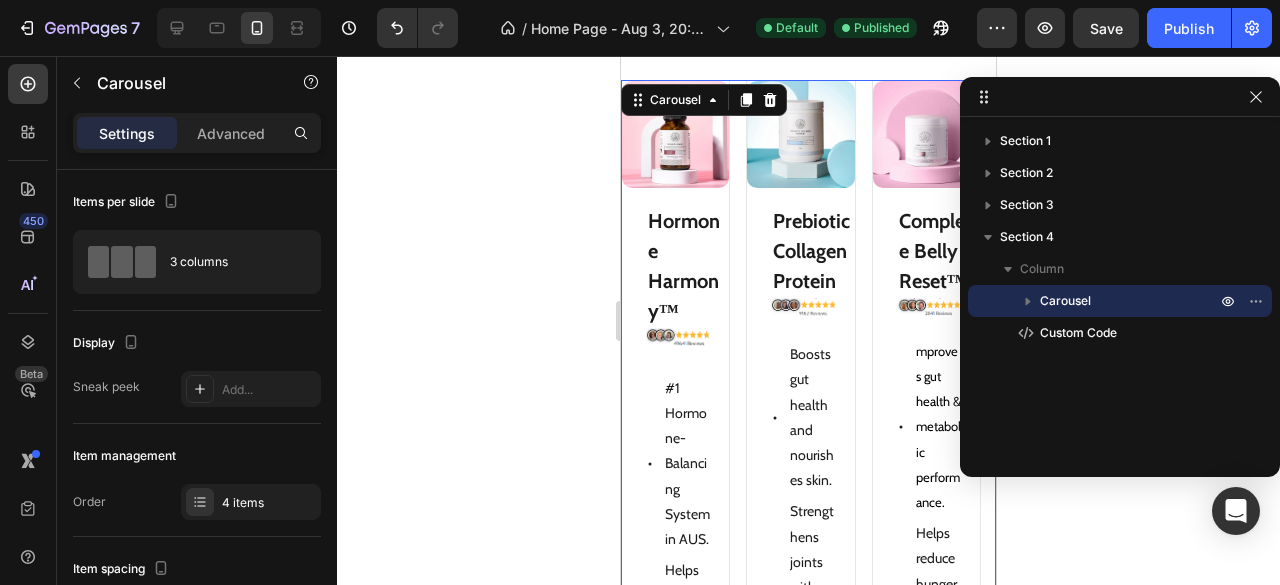 drag, startPoint x: 1073, startPoint y: 87, endPoint x: 1051, endPoint y: 97, distance: 24.166092 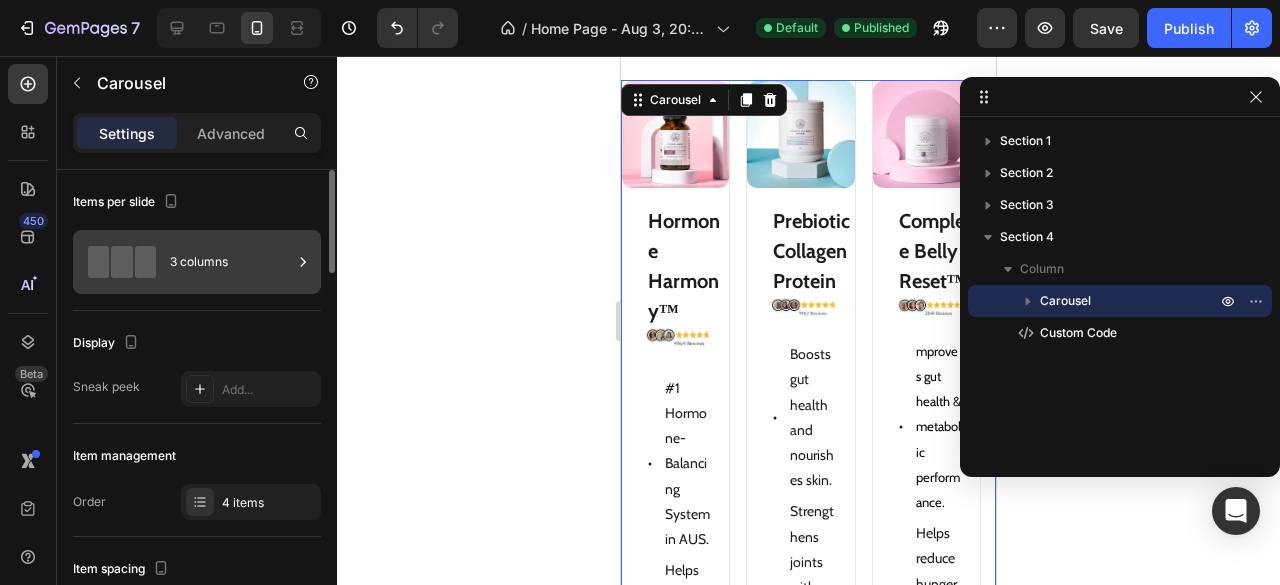 click on "3 columns" at bounding box center (231, 262) 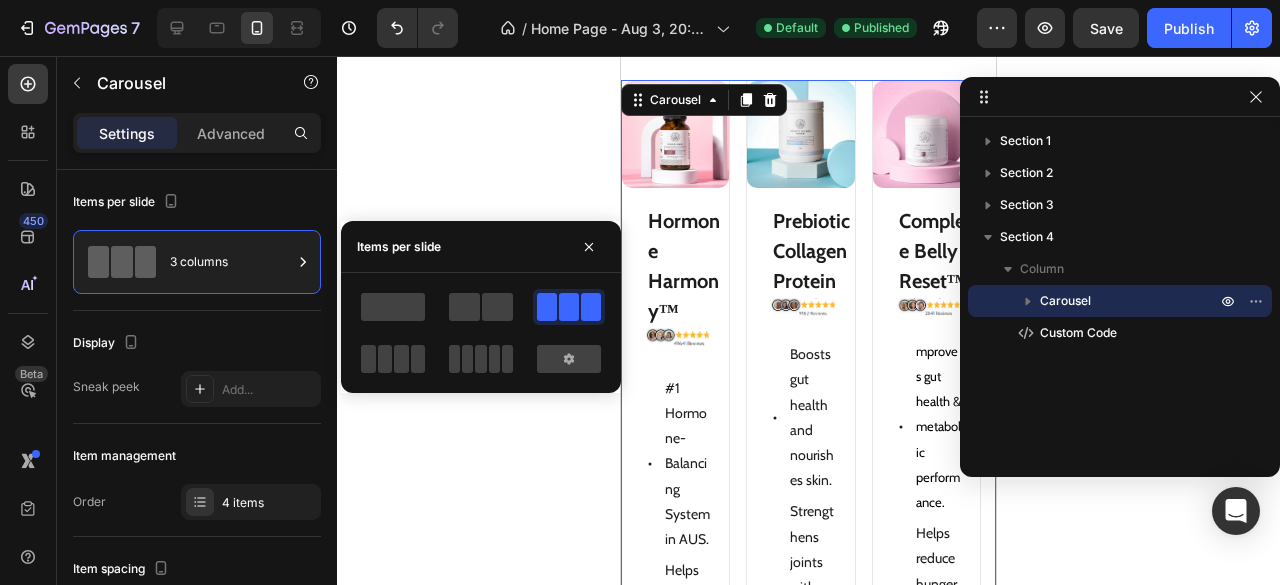 click 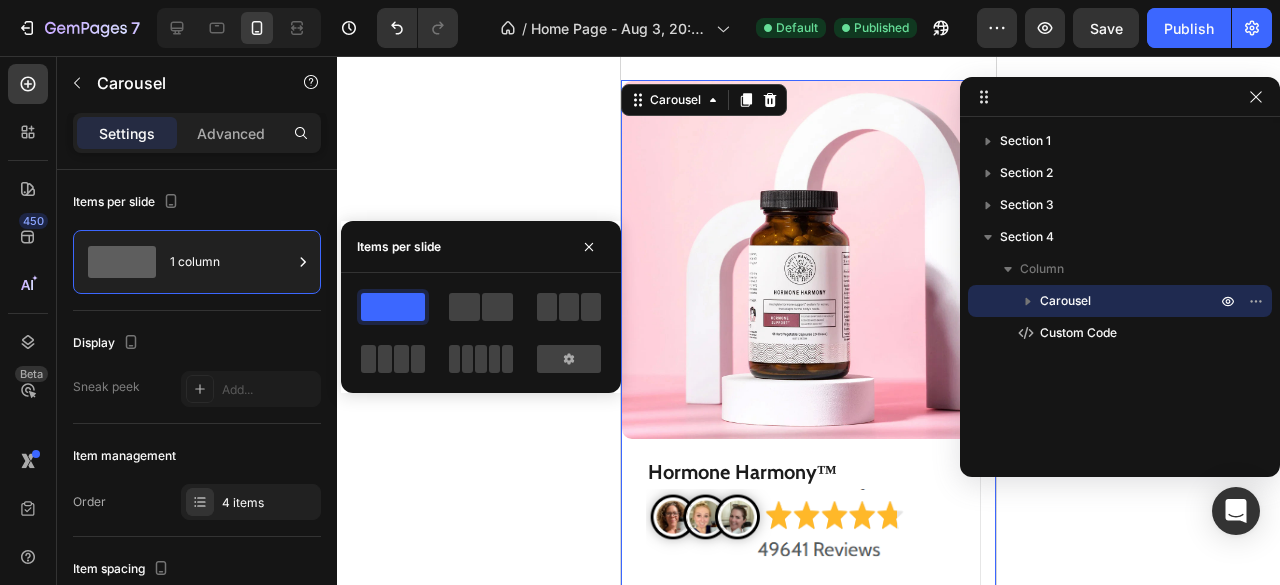 click 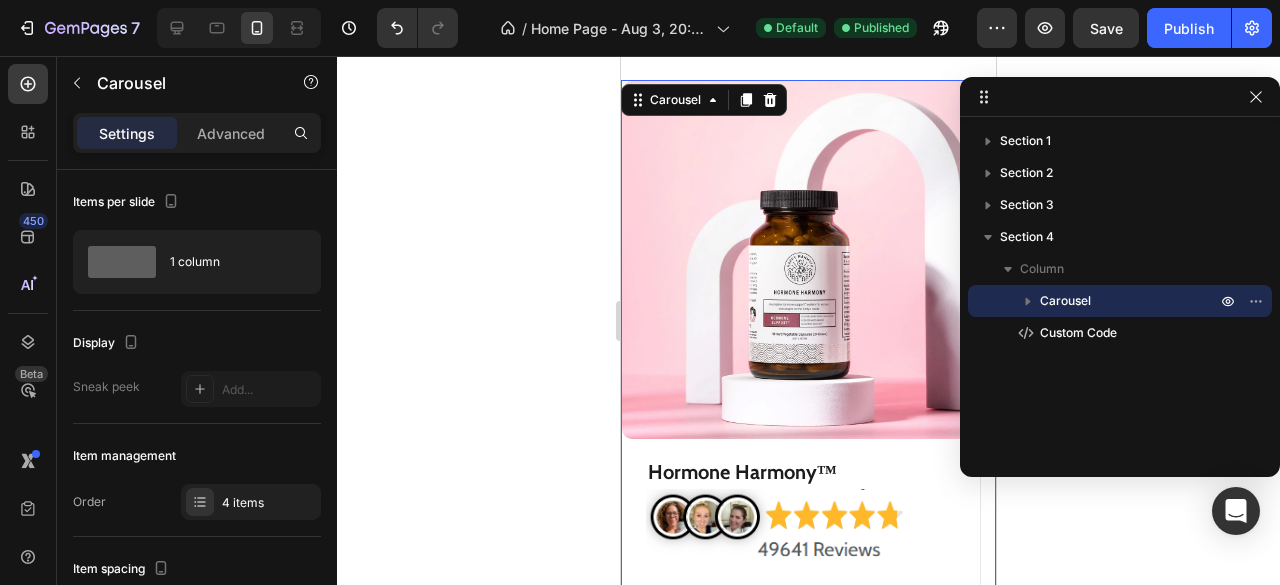 click 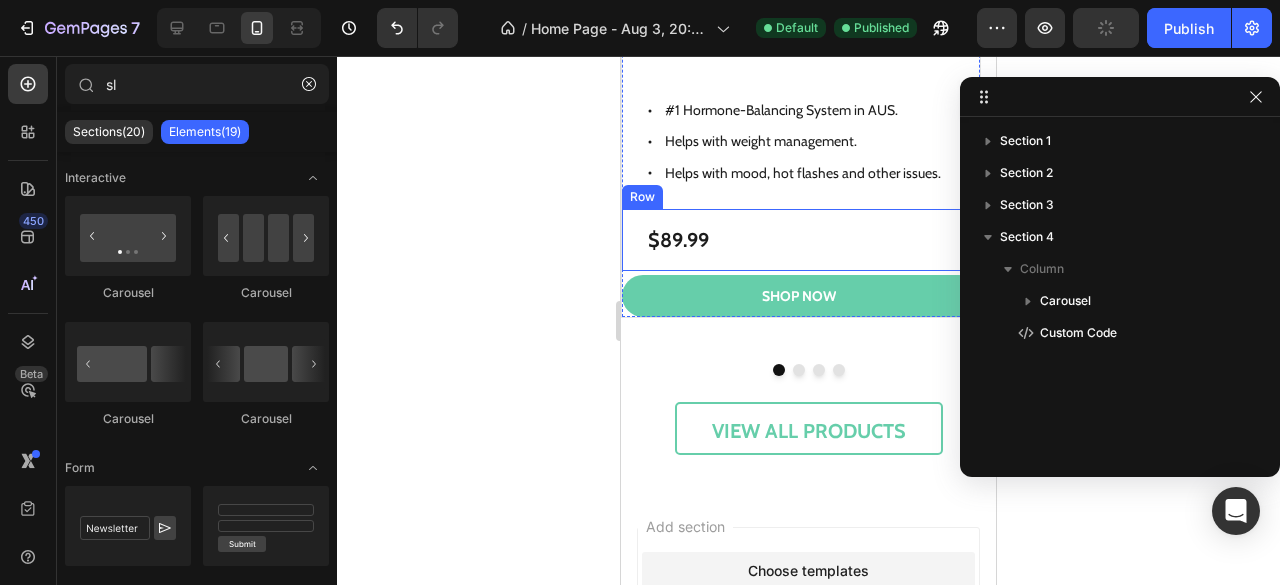 scroll, scrollTop: 1529, scrollLeft: 0, axis: vertical 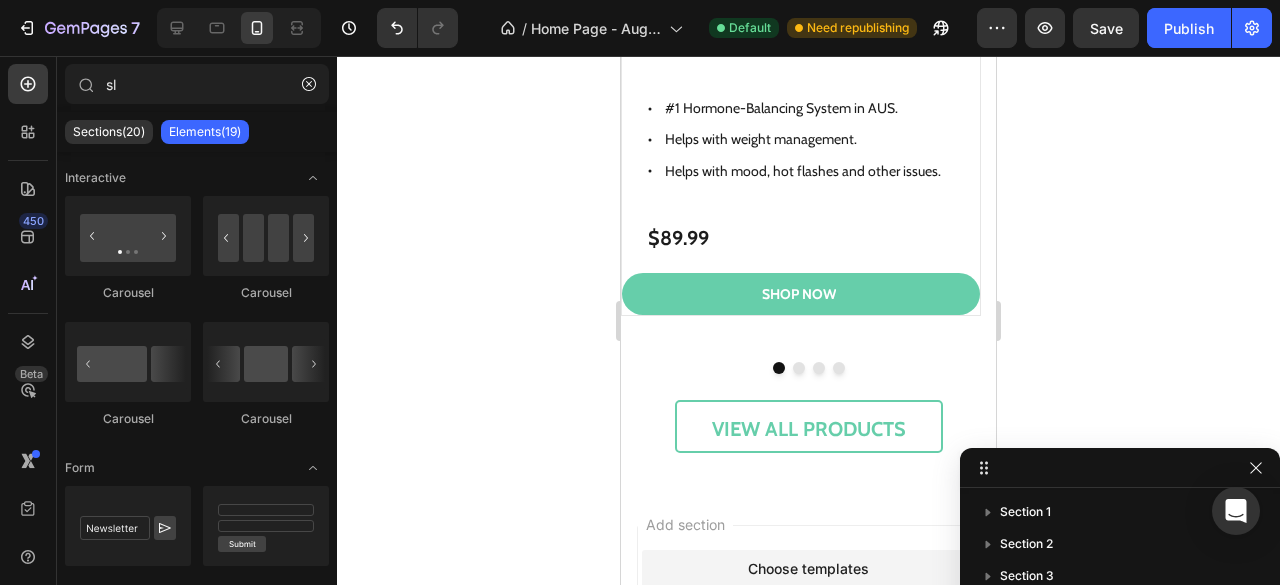 drag, startPoint x: 1175, startPoint y: 109, endPoint x: 1279, endPoint y: 632, distance: 533.2401 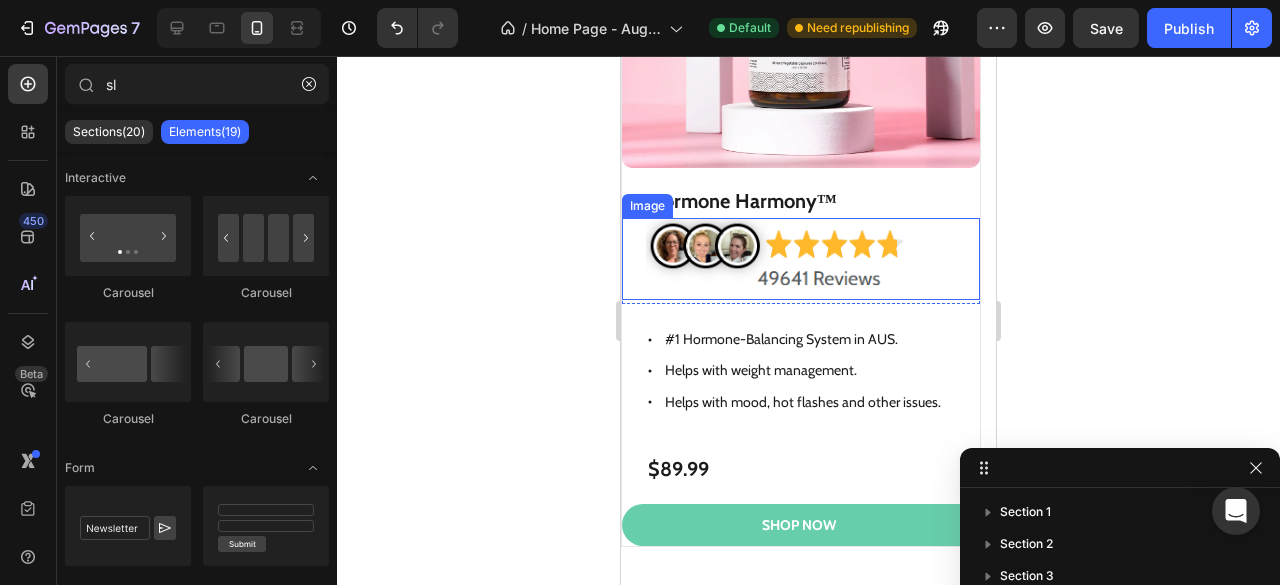scroll, scrollTop: 1219, scrollLeft: 0, axis: vertical 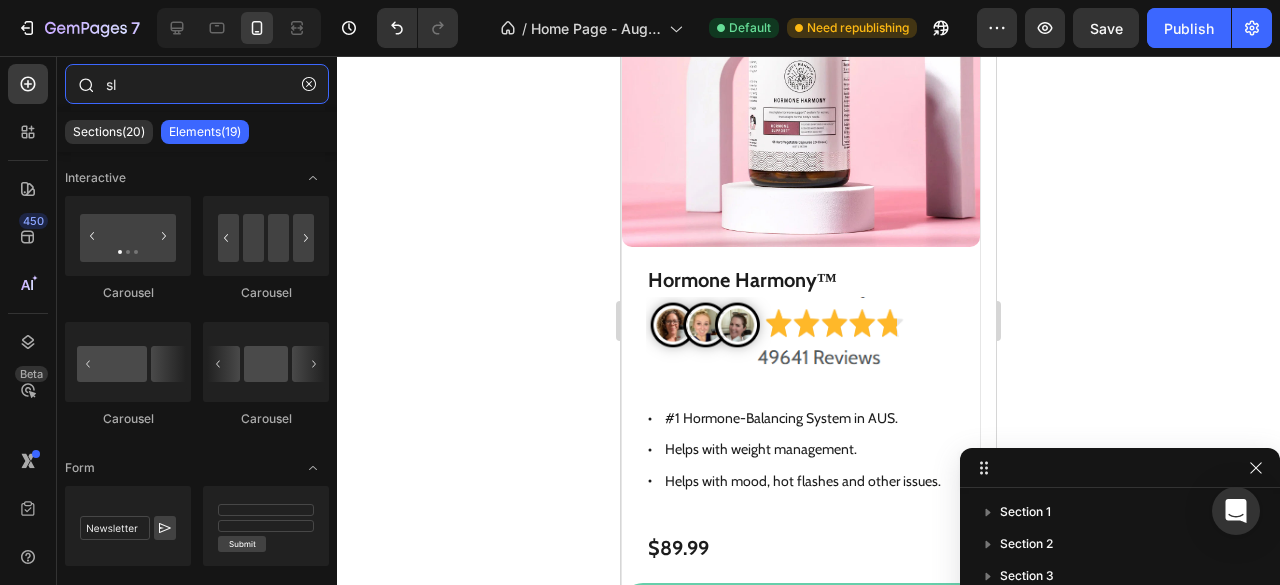 drag, startPoint x: 151, startPoint y: 91, endPoint x: 122, endPoint y: 103, distance: 31.38471 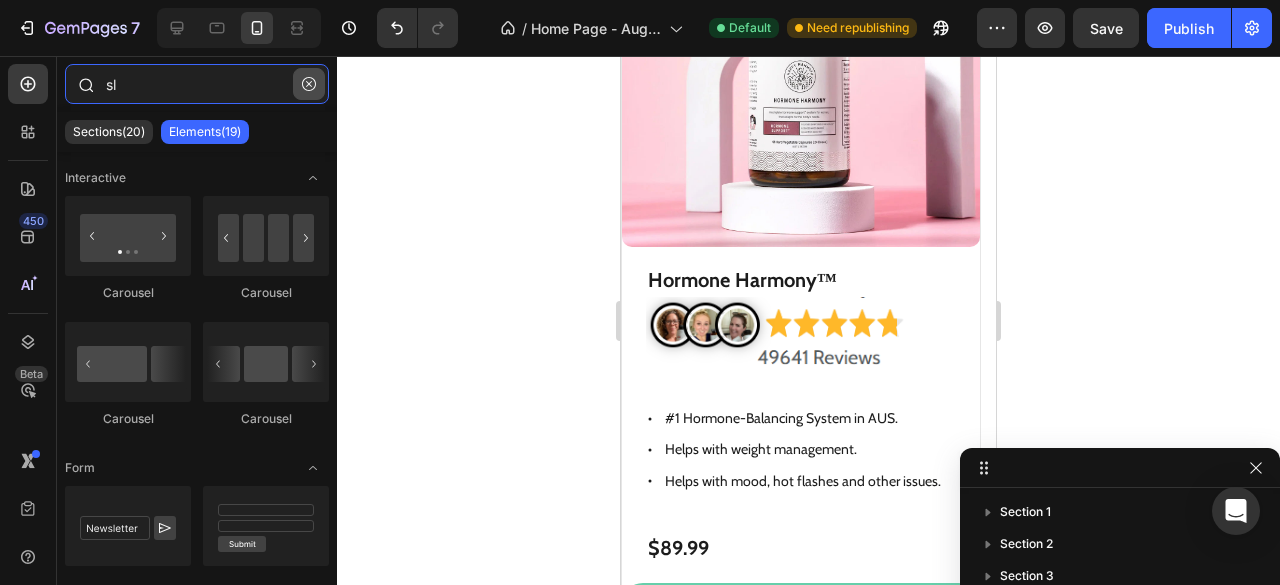 type on "sl" 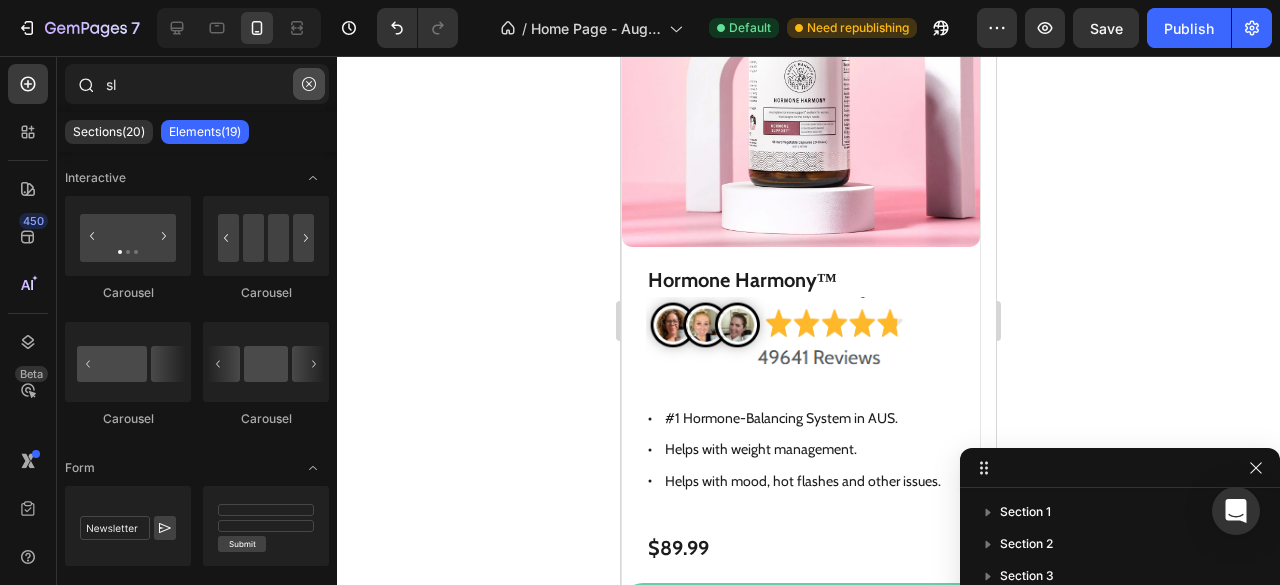 click 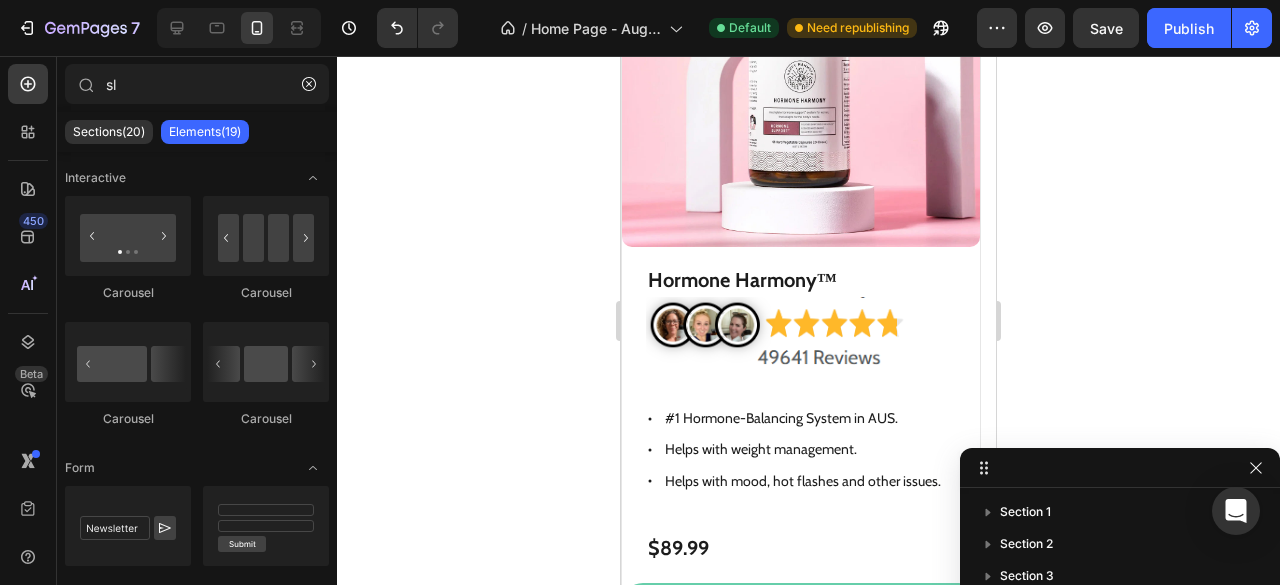 type 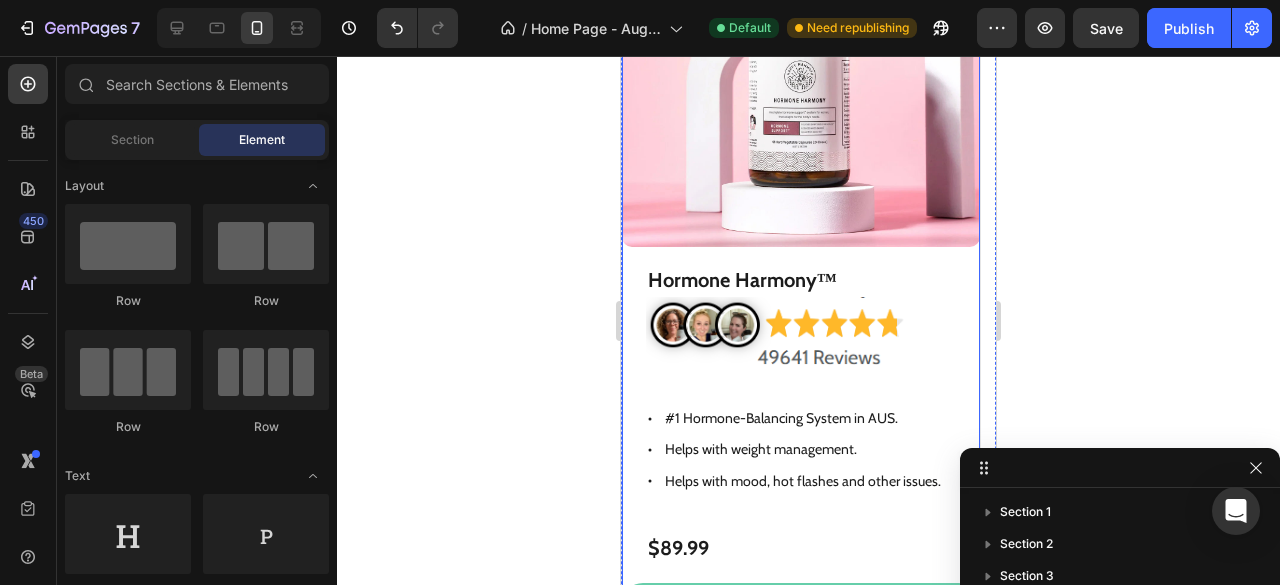 click on "Product Images Hormone Harmony™ Product Title Image Heading Row
#1 Hormone-Balancing System in [COUNTRY].
Helps with weight management.
Helps with mood, hot flashes and other issues. Item List" at bounding box center [801, 203] 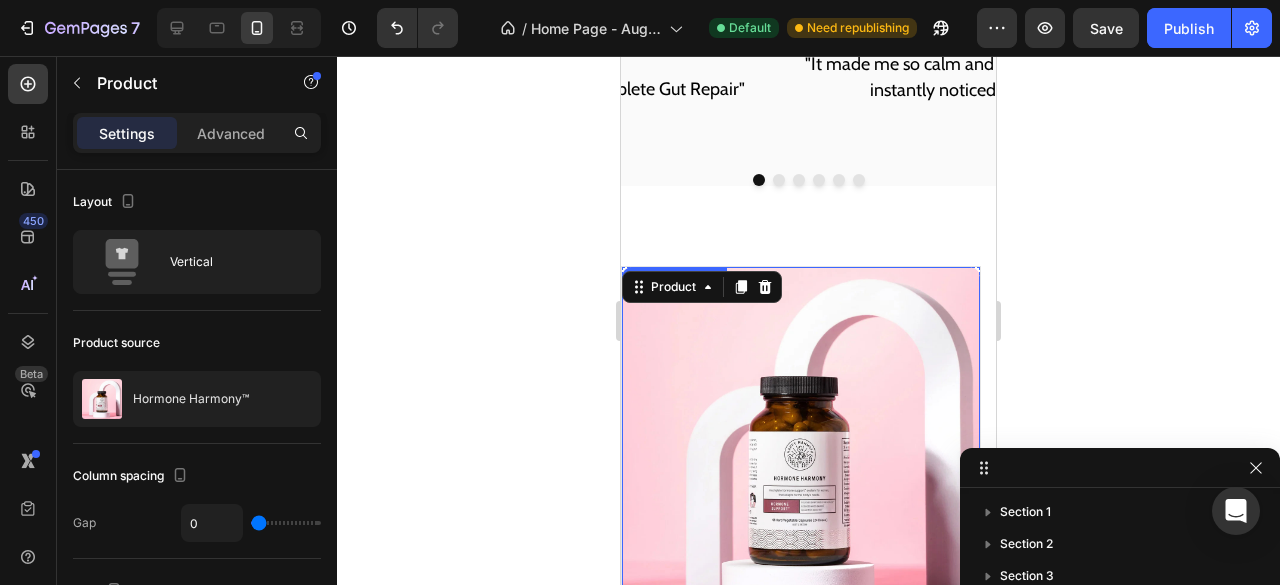 scroll, scrollTop: 869, scrollLeft: 0, axis: vertical 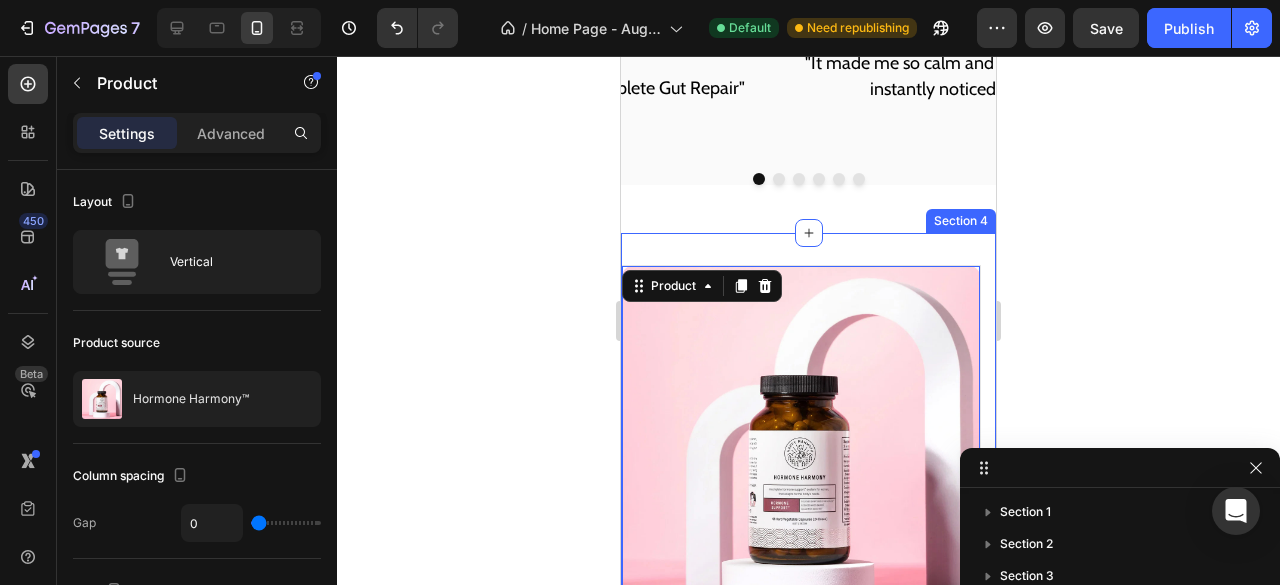 click on "Product Images Hormone Harmony™ Product Title Image Heading Row
#1 Hormone-Balancing System in AUS.
Helps with weight management.
Helps with mood, hot flashes and other issues. Item List $89.99 Product Price Product Price Row SHop Now Add to Cart Row Product   0 Product Images Prebiotic Collagen Protein Product Title Image
Boosts gut health and nourishes skin.
Strengthens joints with prebiotics and collagen.
Relieves bloating, gas and digestive issues. Item List $79.99 Product Price Product Price Row SHOP NOW Add to Cart Row Product Product Images Complete Belly Reset™ Product Title Image
mproves gut health & metabolic performance.
Helps reduce hunger & carb cravings.
Promotes healthy weight loss. Item List $89.99 Product Price Product Price Row SHOP NOW Add to Cart Row Product Product Images The Complete Gut Detoxification System Product Title Image Item List Row" at bounding box center (808, 702) 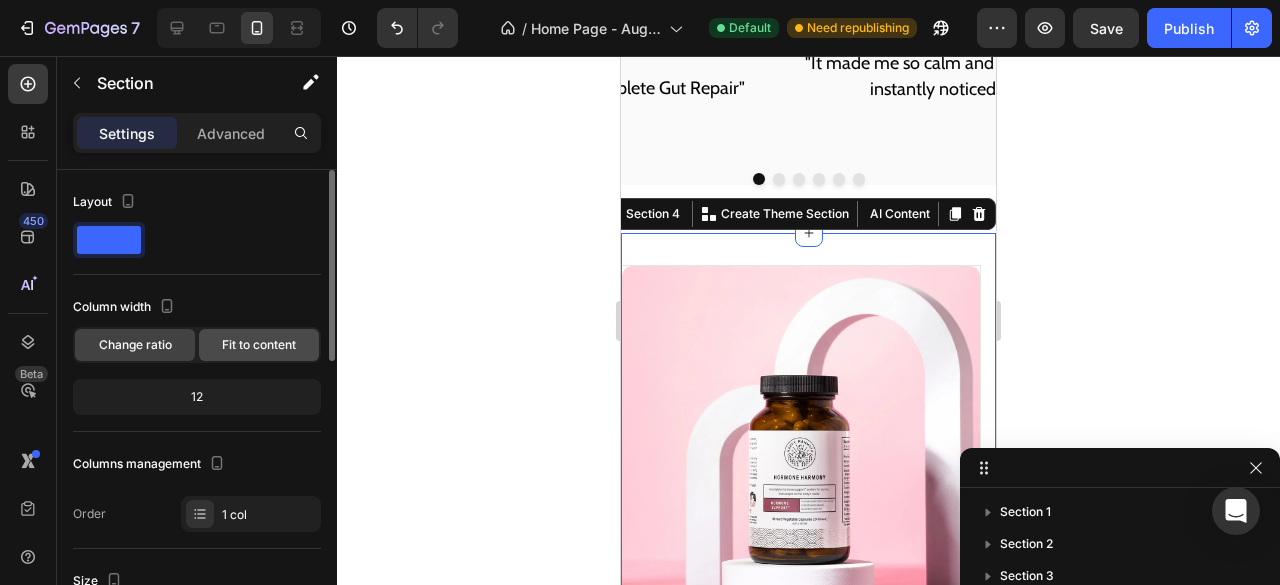click on "Fit to content" 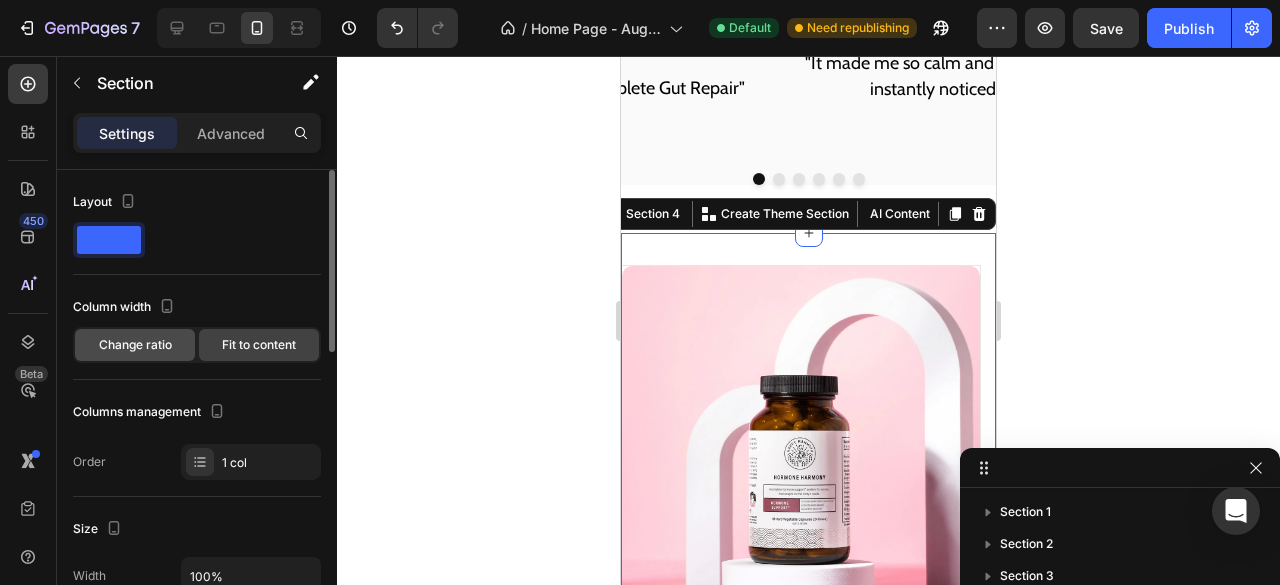 click on "Change ratio" 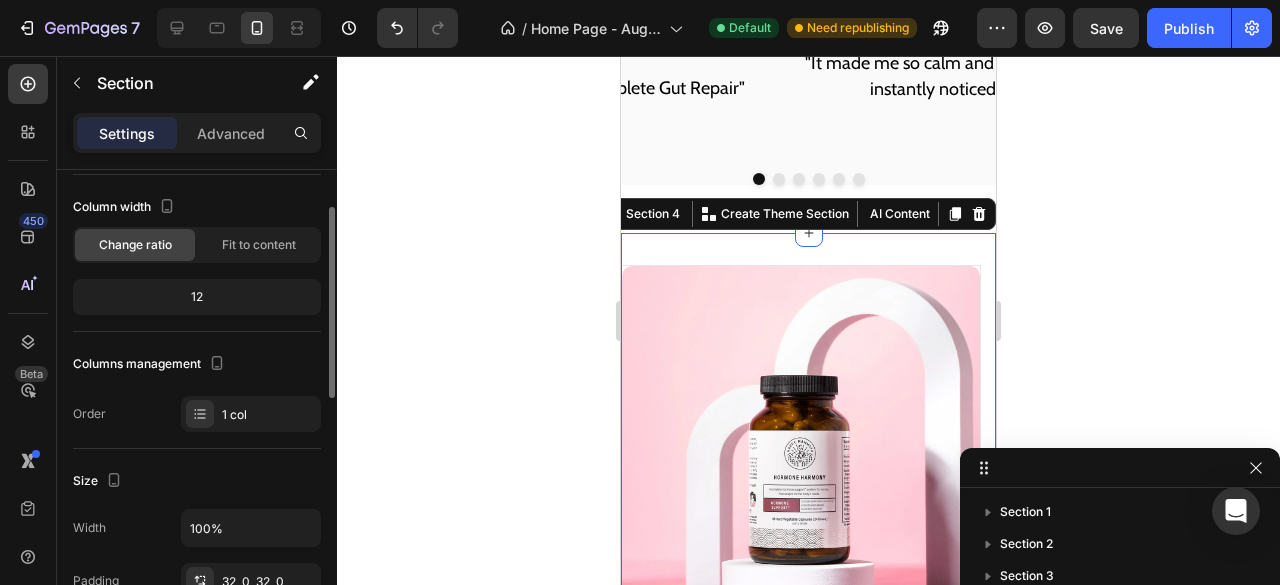 scroll, scrollTop: 111, scrollLeft: 0, axis: vertical 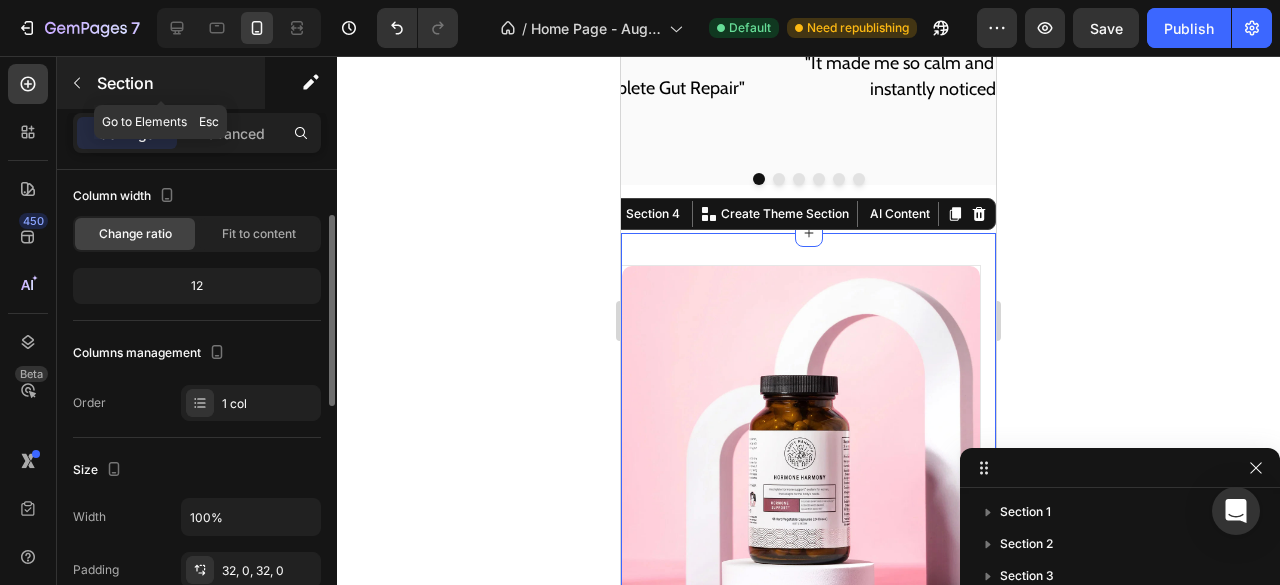 click 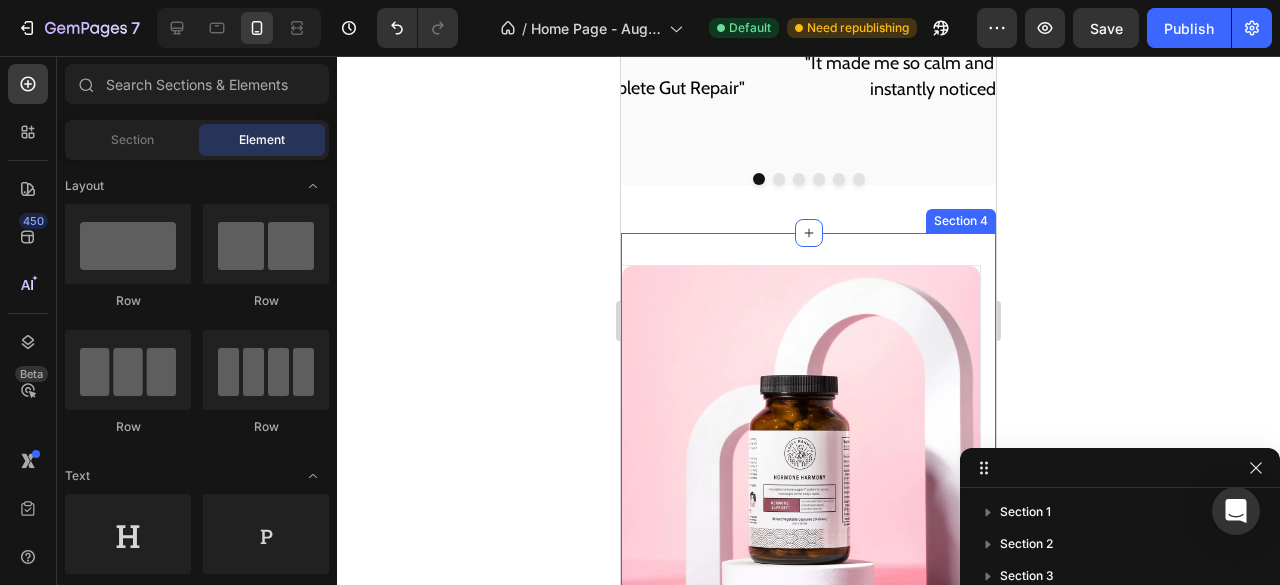 click on "Product Images Hormone Harmony™ Product Title Image Heading Row
#1 Hormone-Balancing System in AUS.
Helps with weight management.
Helps with mood, hot flashes and other issues. Item List $89.99 Product Price Product Price Row SHop Now Add to Cart Row Product Product Images Prebiotic Collagen Protein Product Title Image
Boosts gut health and nourishes skin.
Strengthens joints with prebiotics and collagen.
Relieves bloating, gas and digestive issues. Item List $79.99 Product Price Product Price Row SHOP NOW Add to Cart Row Product Product Images Complete Belly Reset™ Product Title Image
mproves gut health & metabolic performance.
Helps reduce hunger & carb cravings.
Promotes healthy weight loss. Item List $89.99 Product Price Product Price Row SHOP NOW Add to Cart Row Product Product Images The Complete Gut Detoxification System Product Title Image" at bounding box center (808, 702) 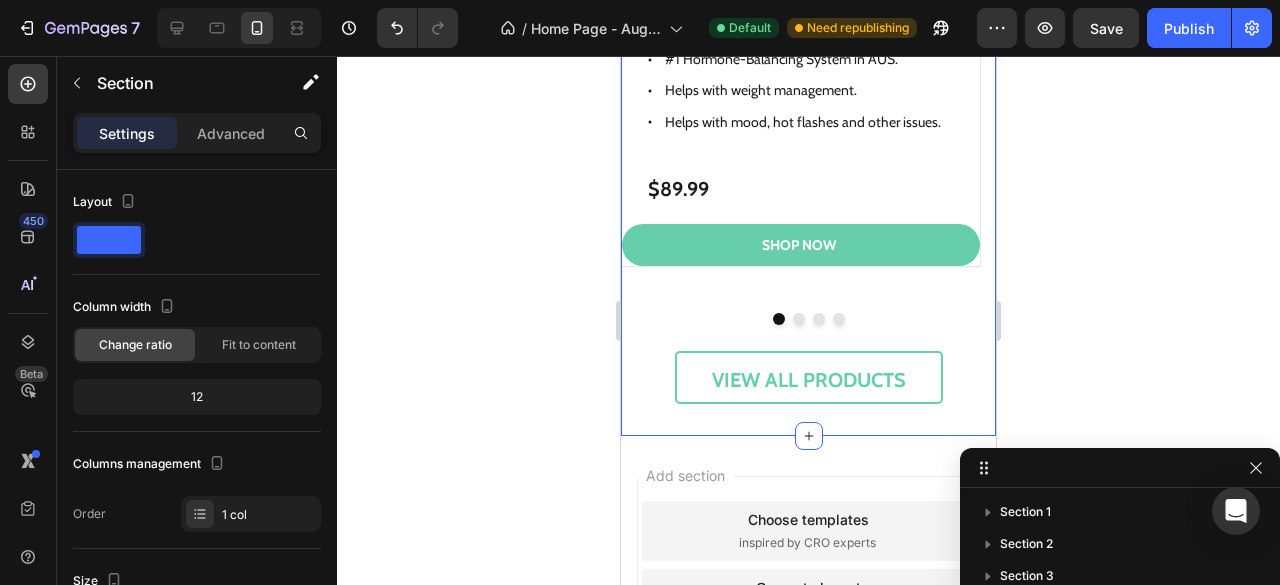 scroll, scrollTop: 1609, scrollLeft: 0, axis: vertical 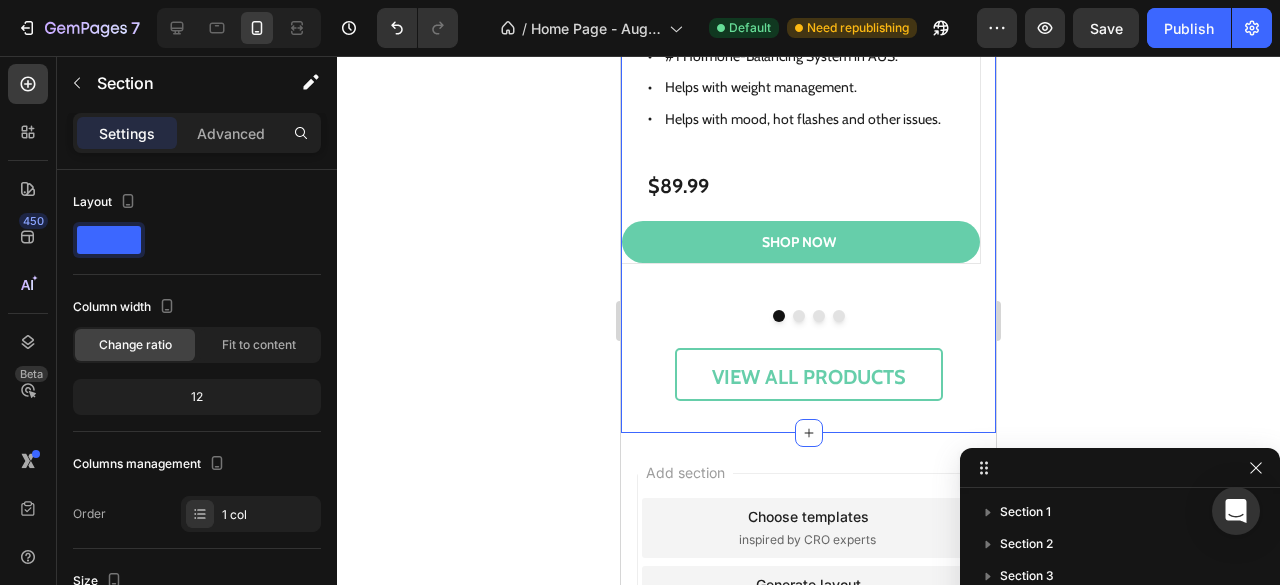 click on "Product Images Hormone Harmony™ Product Title Image Heading Row
#1 Hormone-Balancing System in AUS.
Helps with weight management.
Helps with mood, hot flashes and other issues. Item List $89.99 Product Price Product Price Row SHop Now Add to Cart Row Product Product Images Prebiotic Collagen Protein Product Title Image
Boosts gut health and nourishes skin.
Strengthens joints with prebiotics and collagen.
Relieves bloating, gas and digestive issues. Item List $79.99 Product Price Product Price Row SHOP NOW Add to Cart Row Product Product Images Complete Belly Reset™ Product Title Image
mproves gut health & metabolic performance.
Helps reduce hunger & carb cravings.
Promotes healthy weight loss. Item List $89.99 Product Price Product Price Row SHOP NOW Add to Cart Row Product Product Images The Complete Gut Detoxification System Product Title Image" at bounding box center (808, -37) 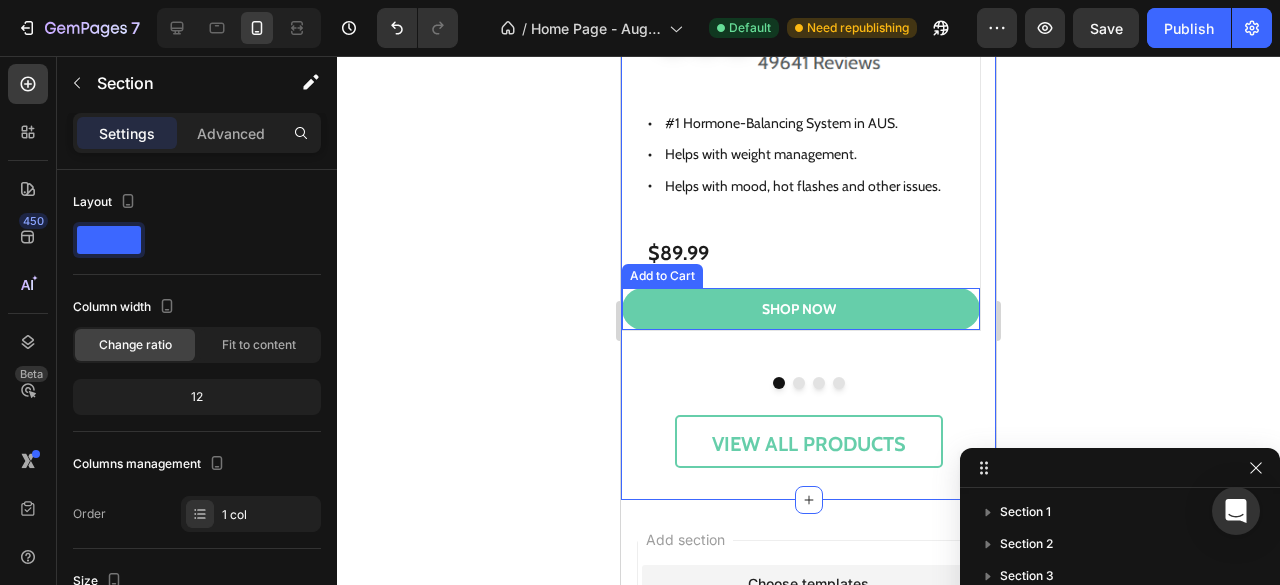 scroll, scrollTop: 1579, scrollLeft: 0, axis: vertical 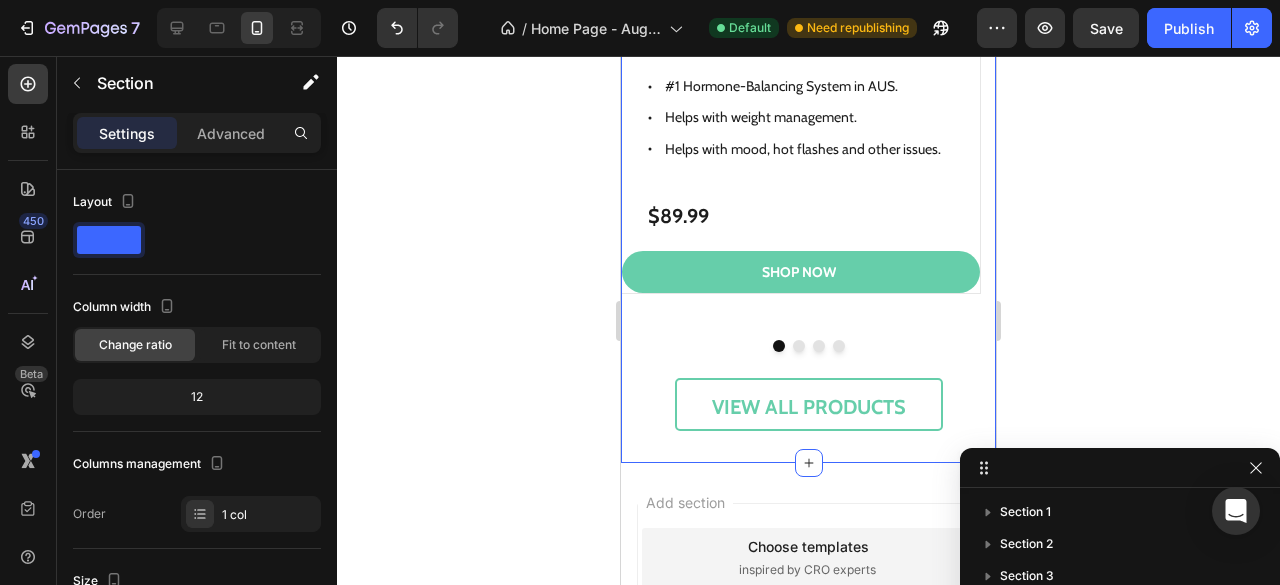 click on "Product Images Hormone Harmony™ Product Title Image Heading Row
#1 Hormone-Balancing System in AUS.
Helps with weight management.
Helps with mood, hot flashes and other issues. Item List $89.99 Product Price Product Price Row SHop Now Add to Cart Row Product Product Images Prebiotic Collagen Protein Product Title Image
Boosts gut health and nourishes skin.
Strengthens joints with prebiotics and collagen.
Relieves bloating, gas and digestive issues. Item List $79.99 Product Price Product Price Row SHOP NOW Add to Cart Row Product Product Images Complete Belly Reset™ Product Title Image
mproves gut health & metabolic performance.
Helps reduce hunger & carb cravings.
Promotes healthy weight loss. Item List $89.99 Product Price Product Price Row SHOP NOW Add to Cart Row Product Product Images The Complete Gut Detoxification System Product Title Image" at bounding box center [808, -7] 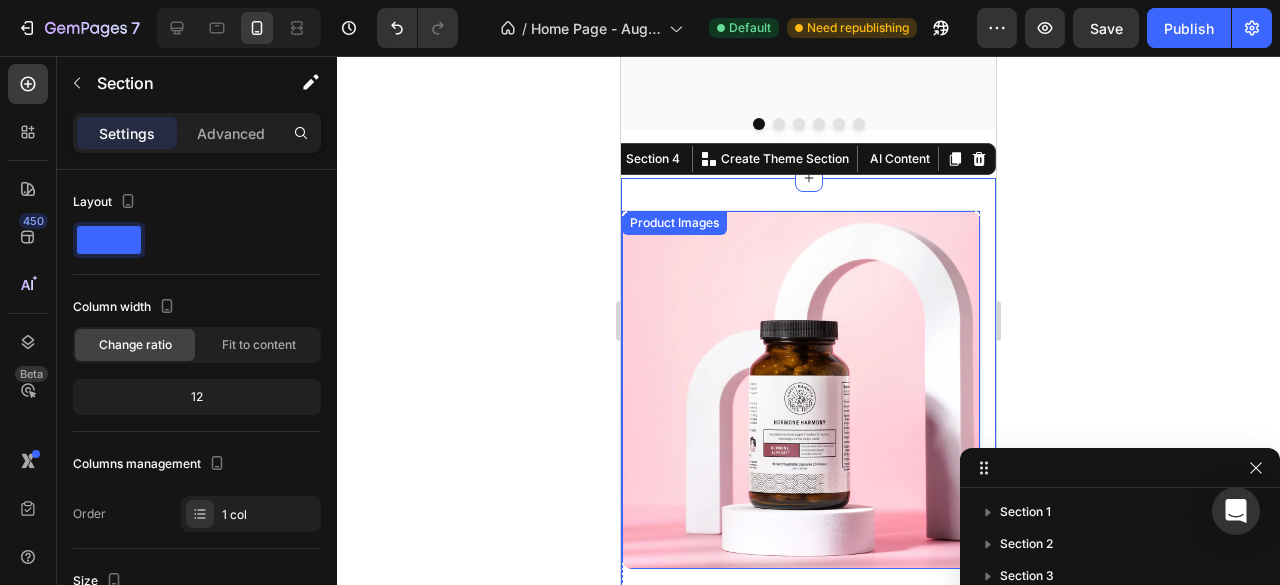 scroll, scrollTop: 923, scrollLeft: 0, axis: vertical 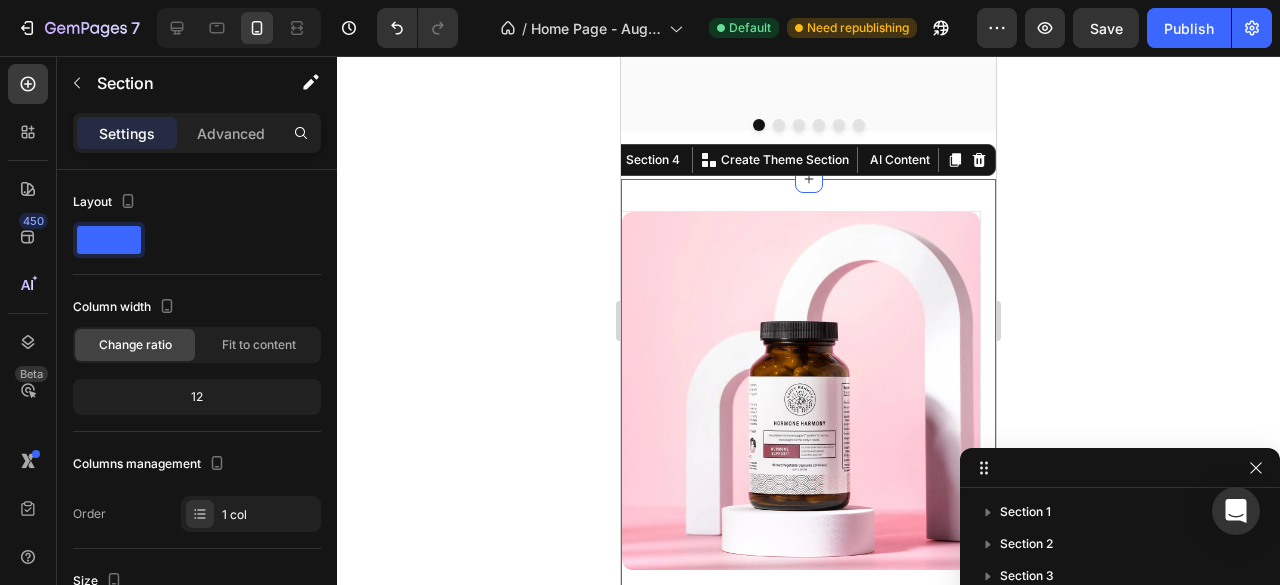 click on "Product Images Hormone Harmony™ Product Title Image Heading Row
#1 Hormone-Balancing System in AUS.
Helps with weight management.
Helps with mood, hot flashes and other issues. Item List $89.99 Product Price Product Price Row SHop Now Add to Cart Row Product Product Images Prebiotic Collagen Protein Product Title Image
Boosts gut health and nourishes skin.
Strengthens joints with prebiotics and collagen.
Relieves bloating, gas and digestive issues. Item List $79.99 Product Price Product Price Row SHOP NOW Add to Cart Row Product Product Images Complete Belly Reset™ Product Title Image
mproves gut health & metabolic performance.
Helps reduce hunger & carb cravings.
Promotes healthy weight loss. Item List $89.99 Product Price Product Price Row SHOP NOW Add to Cart Row Product Product Images The Complete Gut Detoxification System Product Title Image" at bounding box center [808, 648] 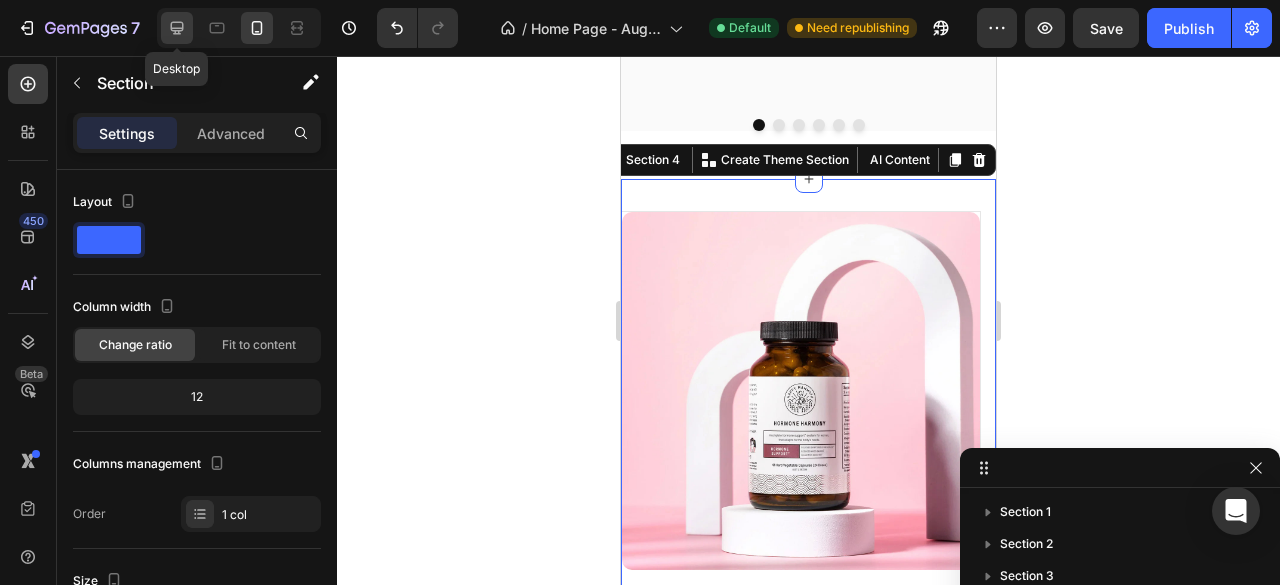 click 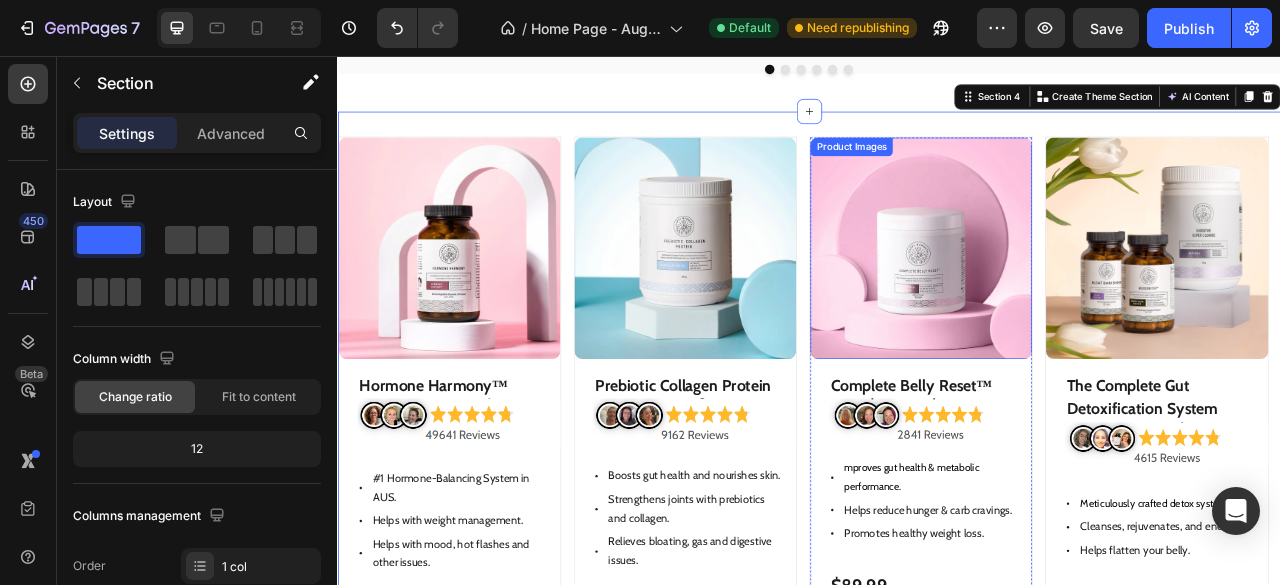 scroll, scrollTop: 964, scrollLeft: 0, axis: vertical 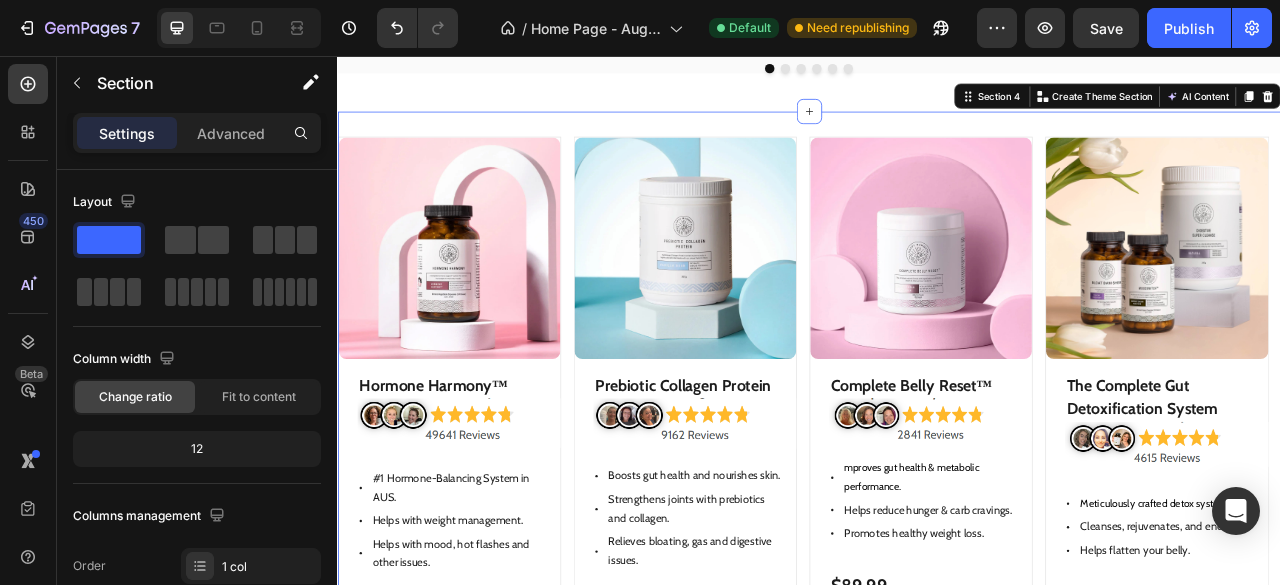 click on "Product Images Hormone Harmony™ Product Title Image Heading Row
#1 Hormone-Balancing System in AUS.
Helps with weight management.
Helps with mood, hot flashes and other issues. Item List $89.99 Product Price Product Price Row SHop Now Add to Cart Row Product Product Images Prebiotic Collagen Protein Product Title Image
Boosts gut health and nourishes skin.
Strengthens joints with prebiotics and collagen.
Relieves bloating, gas and digestive issues. Item List $79.99 Product Price Product Price Row SHOP NOW Add to Cart Row Product Product Images Complete Belly Reset™ Product Title Image
mproves gut health & metabolic performance.
Helps reduce hunger & carb cravings.
Promotes healthy weight loss. Item List $89.99 Product Price Product Price Row SHOP NOW Add to Cart Row Product Product Images The Complete Gut Detoxification System Product Title Image" at bounding box center (937, 558) 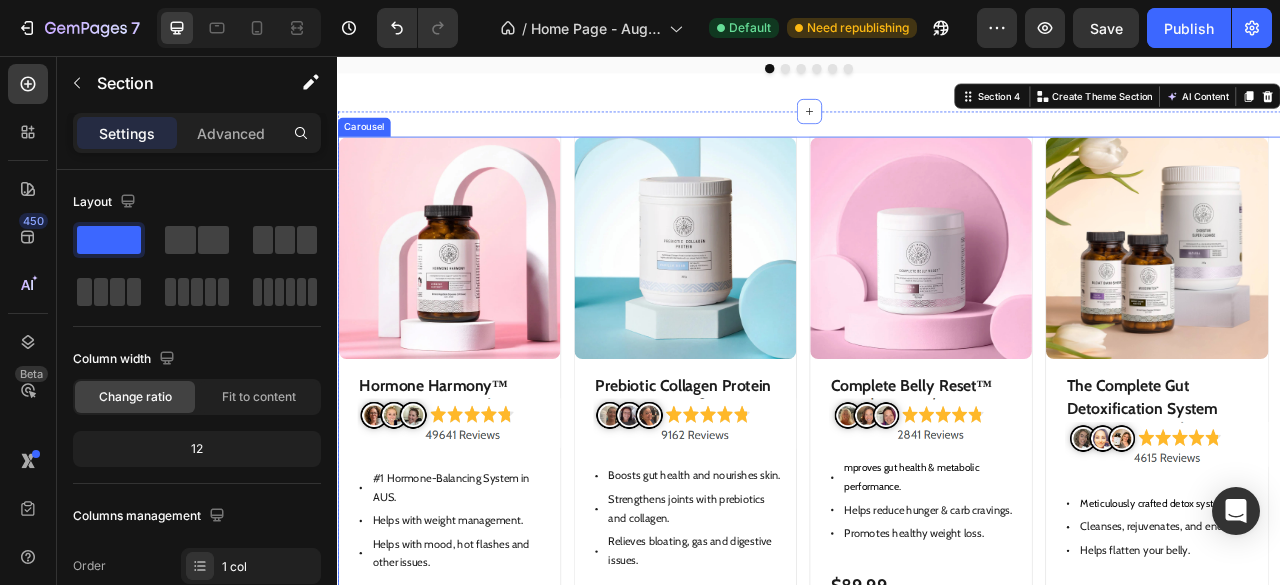 click on "Product Images Hormone Harmony™ Product Title Image Heading Row
#1 Hormone-Balancing System in AUS.
Helps with weight management.
Helps with mood, hot flashes and other issues. Item List $89.99 Product Price Product Price Row SHop Now Add to Cart Row Product Product Images Prebiotic Collagen Protein Product Title Image
Boosts gut health and nourishes skin.
Strengthens joints with prebiotics and collagen.
Relieves bloating, gas and digestive issues. Item List $79.99 Product Price Product Price Row SHOP NOW Add to Cart Row Product Product Images Complete Belly Reset™ Product Title Image
mproves gut health & metabolic performance.
Helps reduce hunger & carb cravings.
Promotes healthy weight loss. Item List $89.99 Product Price Product Price Row SHOP NOW Add to Cart Row Product Product Images The Complete Gut Detoxification System Product Title Image" at bounding box center (937, 504) 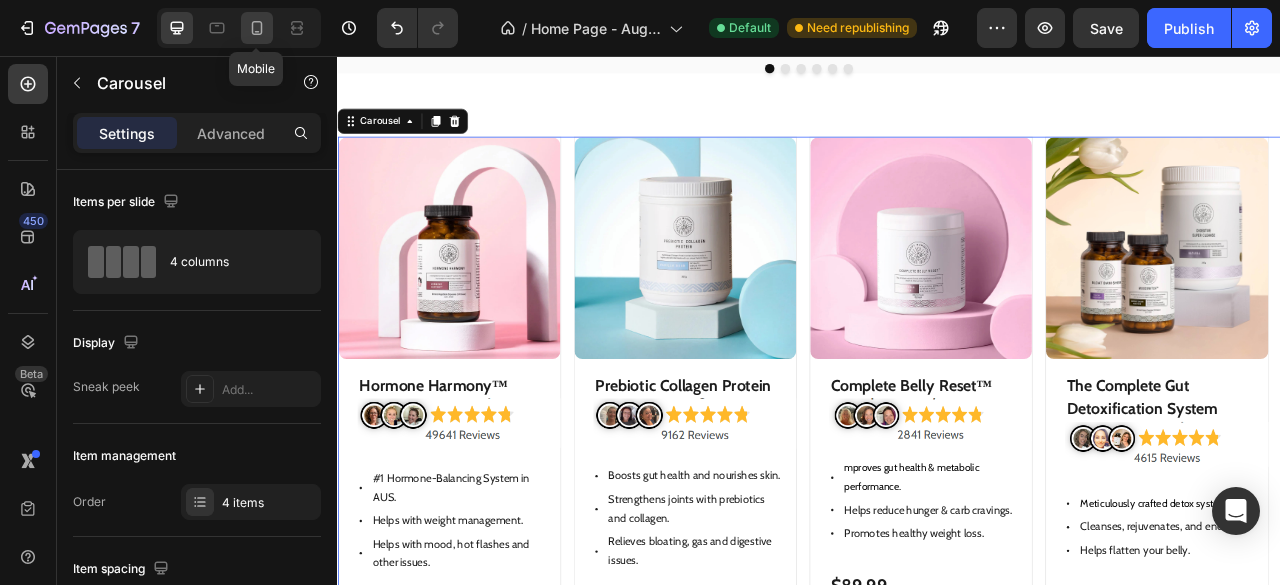 click 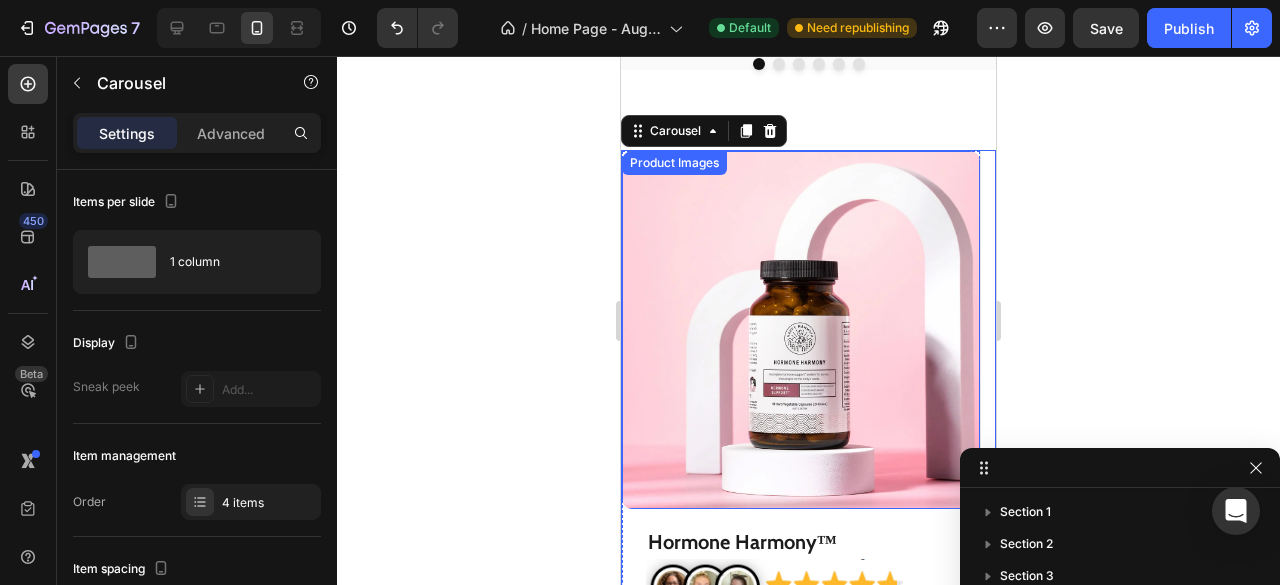 scroll, scrollTop: 1008, scrollLeft: 0, axis: vertical 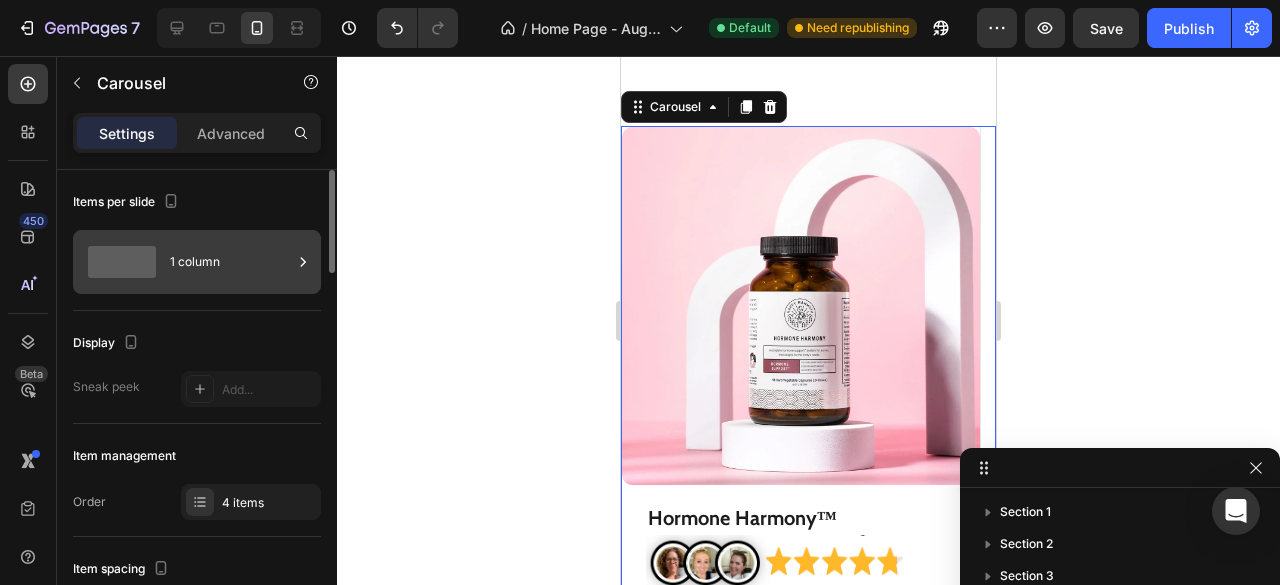 click on "1 column" at bounding box center [231, 262] 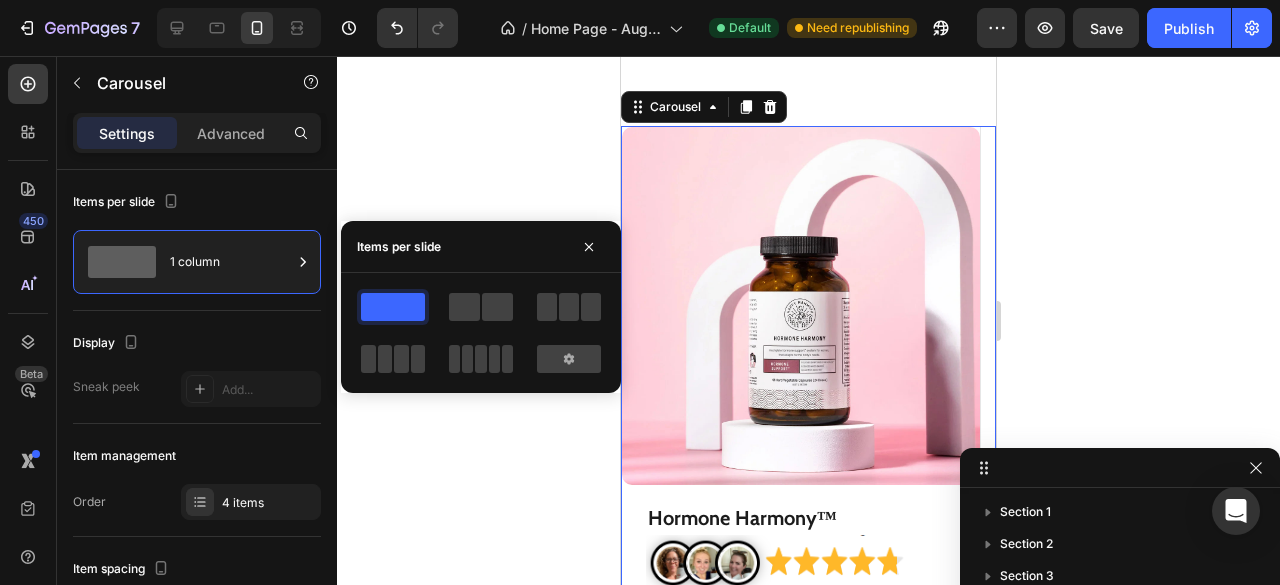 click 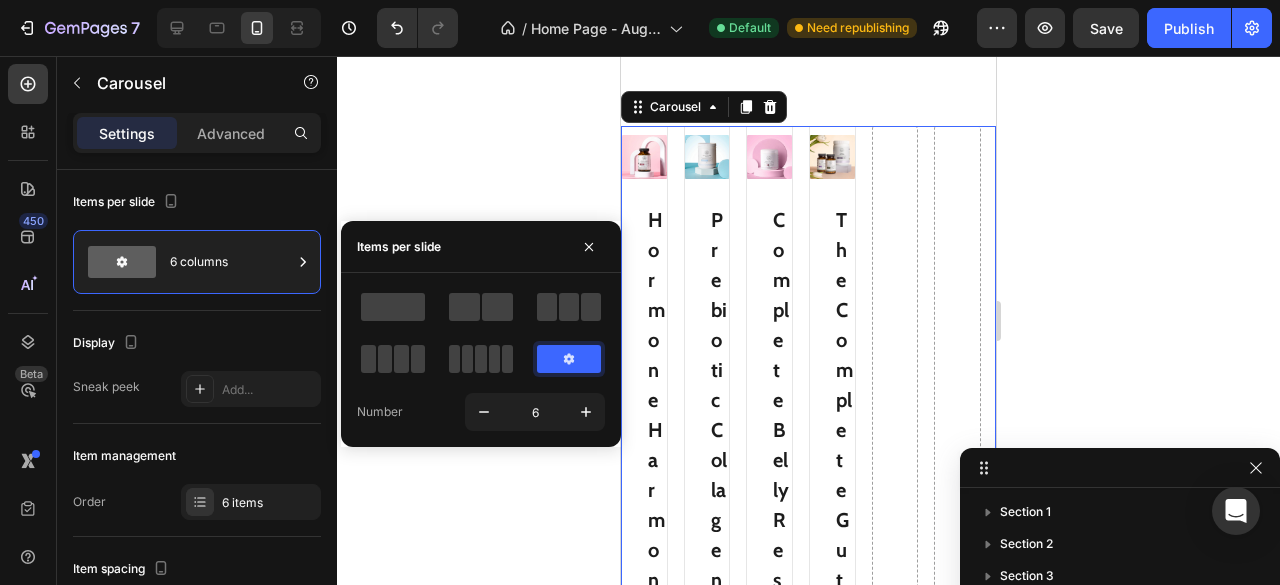 click at bounding box center [569, 359] 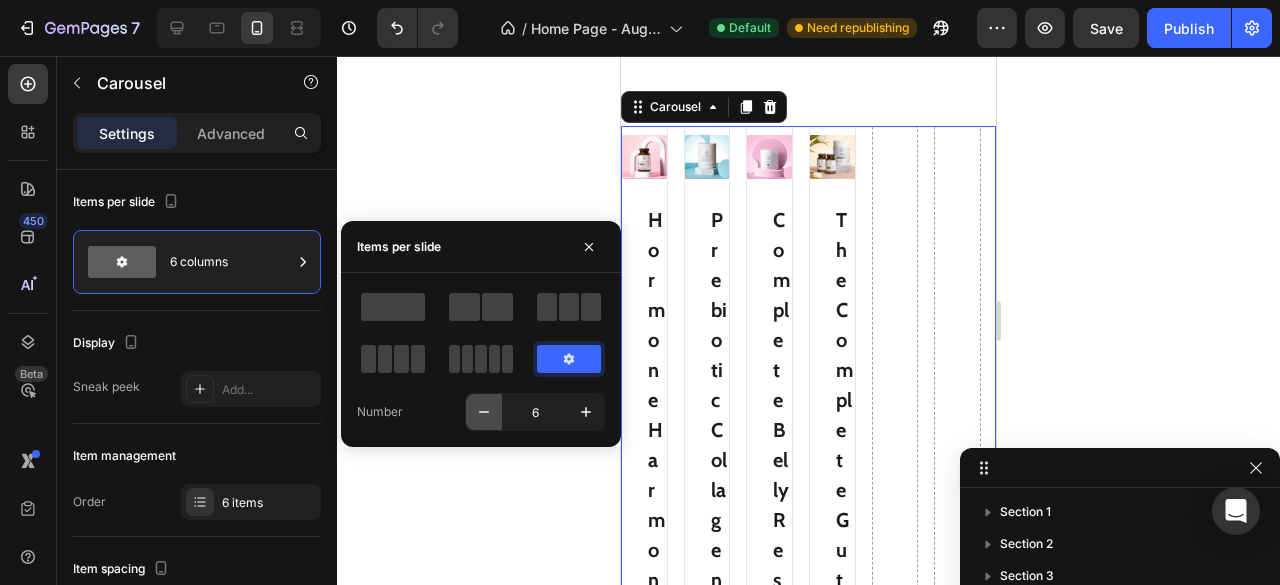 click 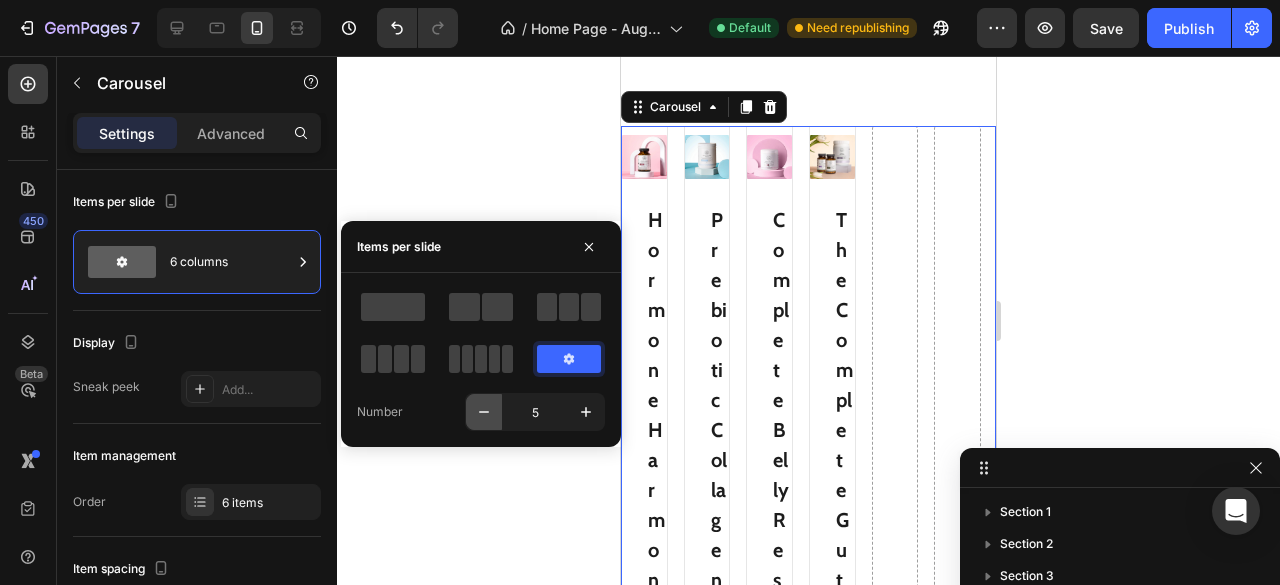click 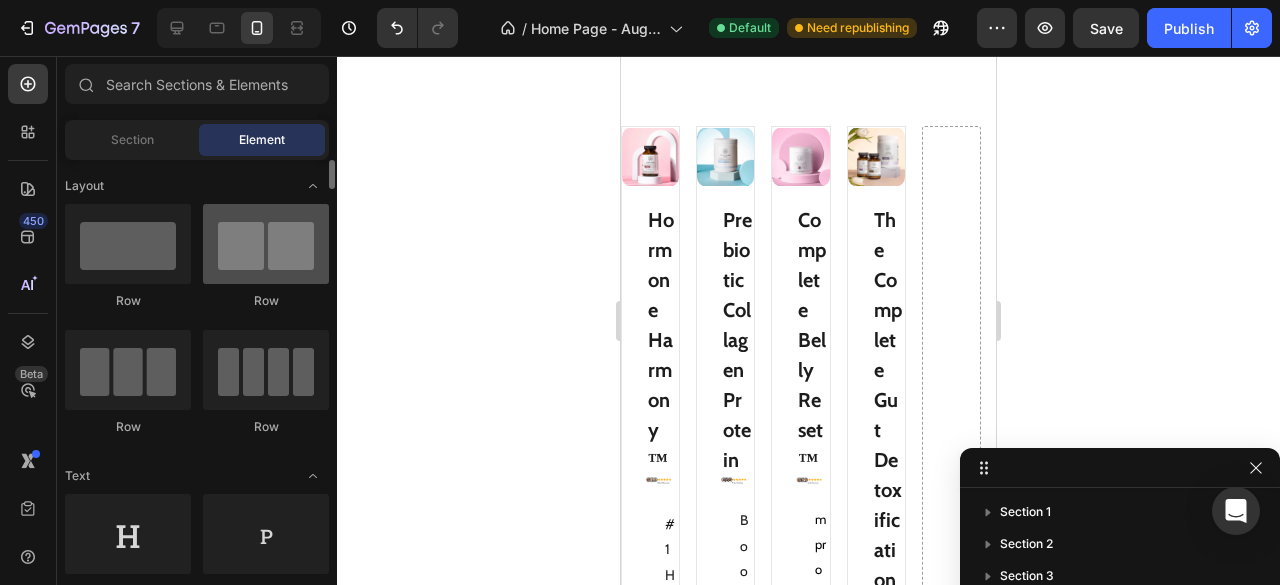 click at bounding box center (266, 244) 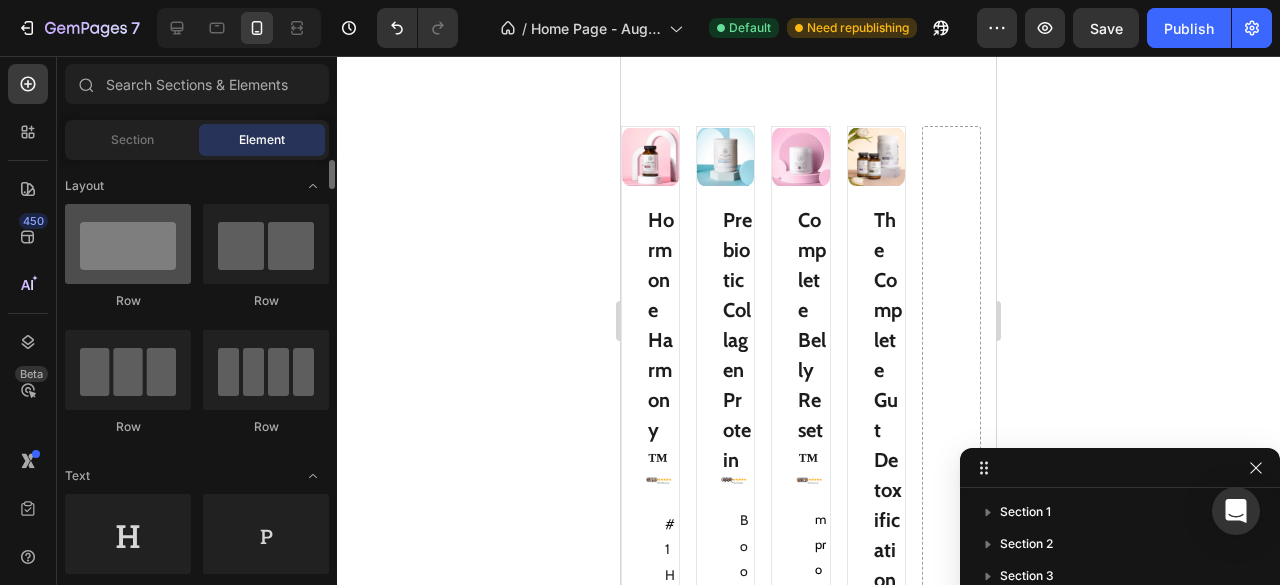 click at bounding box center (128, 244) 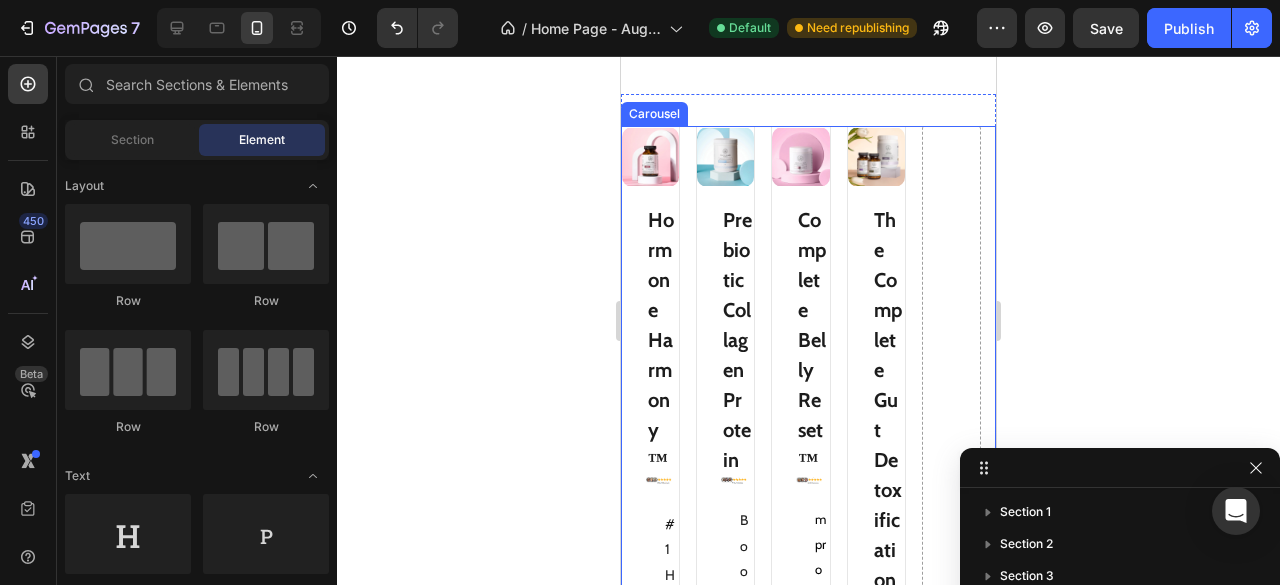 click on "Product Images Hormone Harmony™ Product Title Image Heading Row
#1 Hormone-Balancing System in AUS.
Helps with weight management.
Helps with mood, hot flashes and other issues. Item List $89.99 Product Price Product Price Row SHop Now Add to Cart Row Product Product Images Prebiotic Collagen Protein Product Title Image
Boosts gut health and nourishes skin.
Strengthens joints with prebiotics and collagen.
Relieves bloating, gas and digestive issues. Item List $79.99 Product Price Product Price Row SHOP NOW Add to Cart Row Product Product Images Complete Belly Reset™ Product Title Image
mproves gut health & metabolic performance.
Helps reduce hunger & carb cravings.
Promotes healthy weight loss. Item List $89.99 Product Price Product Price Row SHOP NOW Add to Cart Row Product Product Images The Complete Gut Detoxification System Product Title Image" at bounding box center (808, 1832) 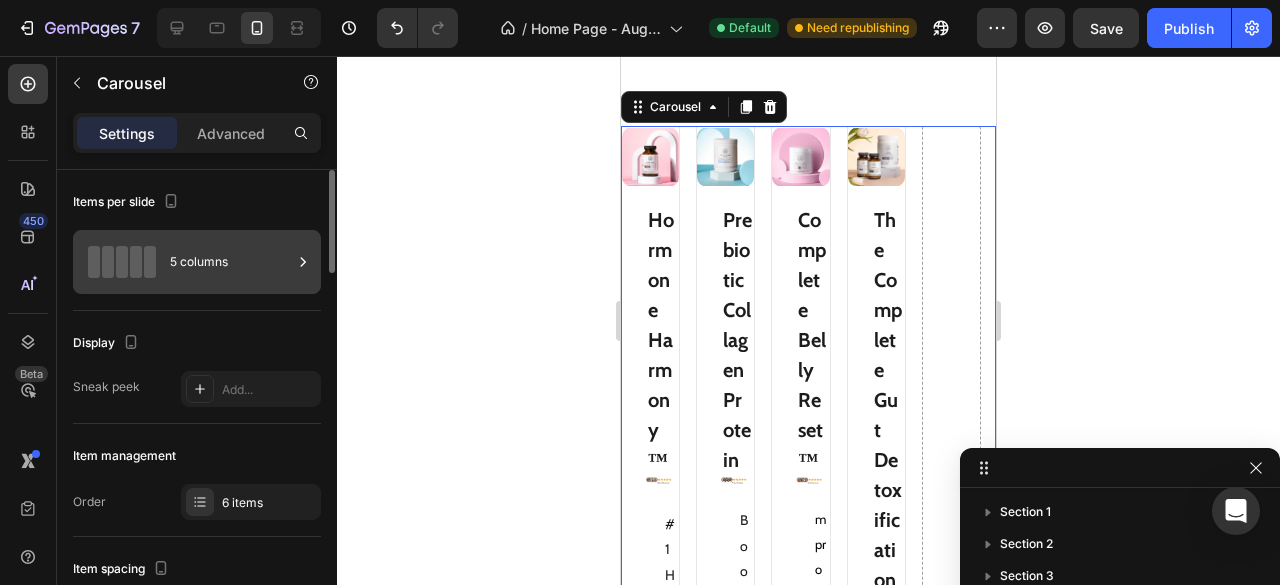 click on "5 columns" at bounding box center [197, 262] 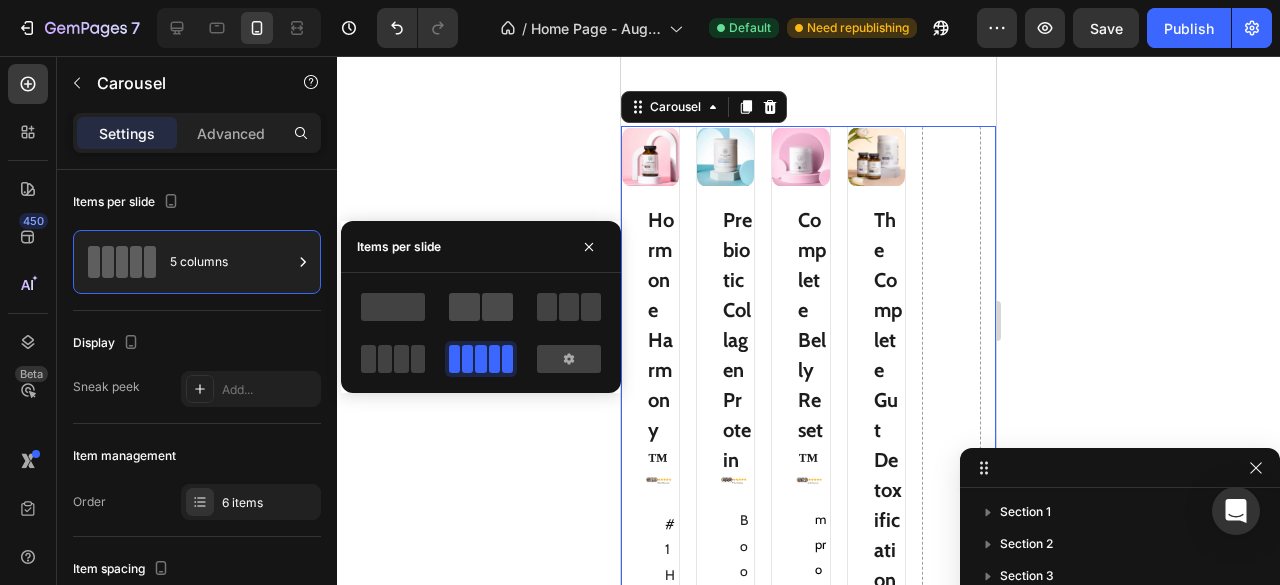 click 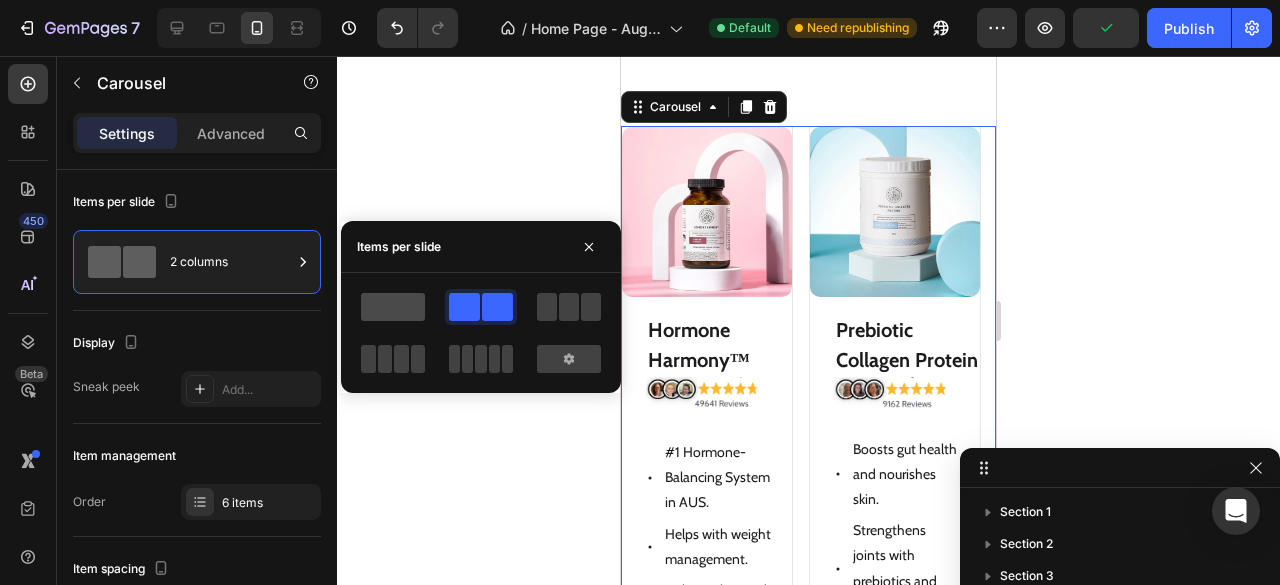 click 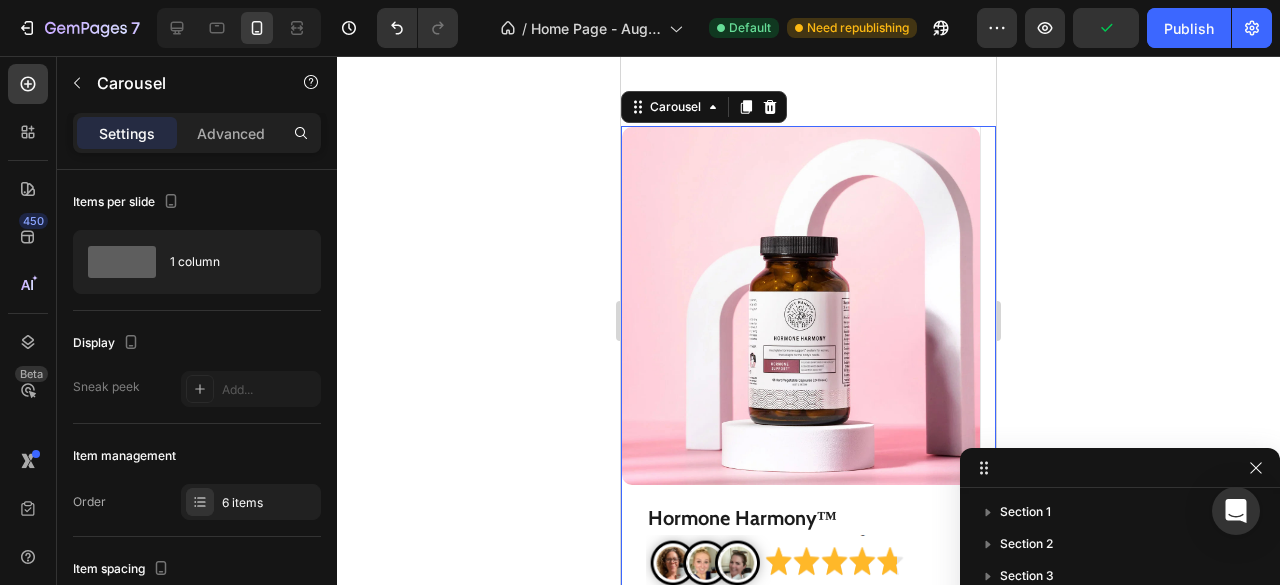 click 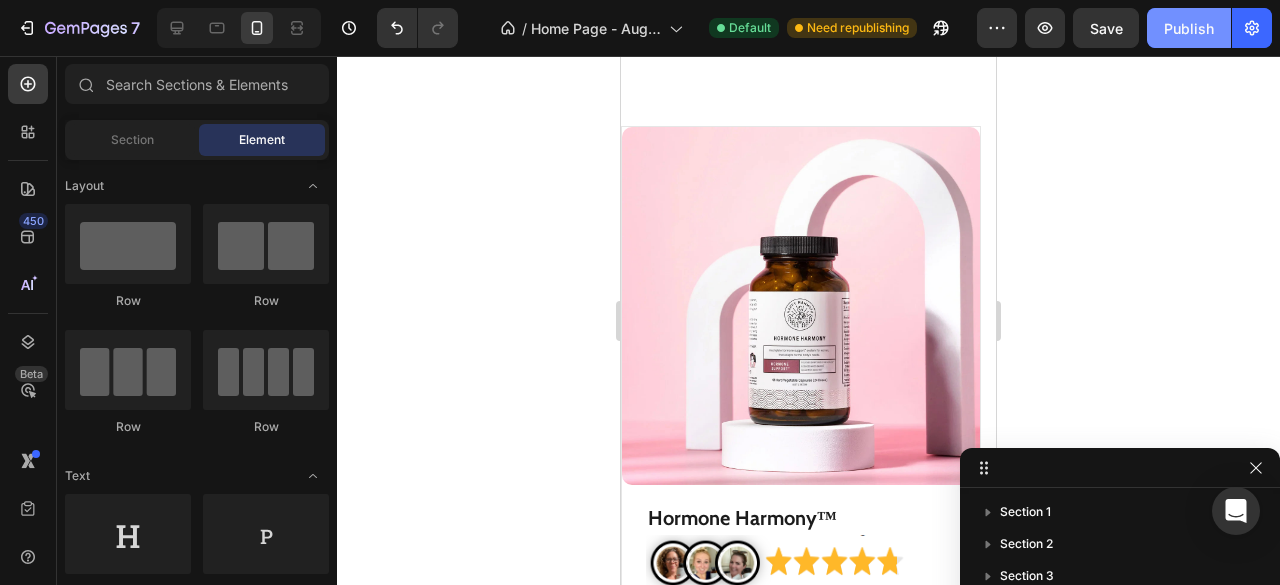 click on "Publish" 